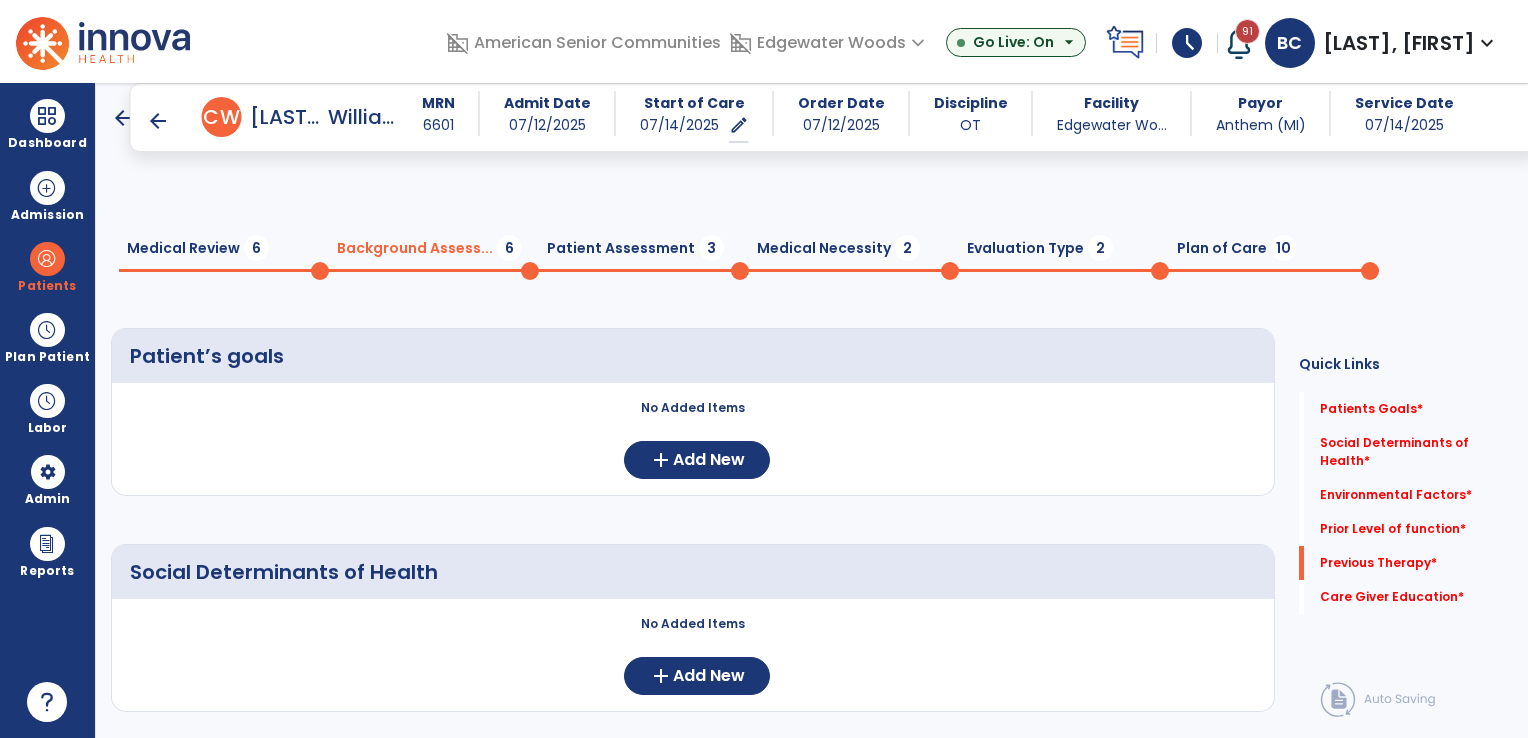 scroll, scrollTop: 0, scrollLeft: 0, axis: both 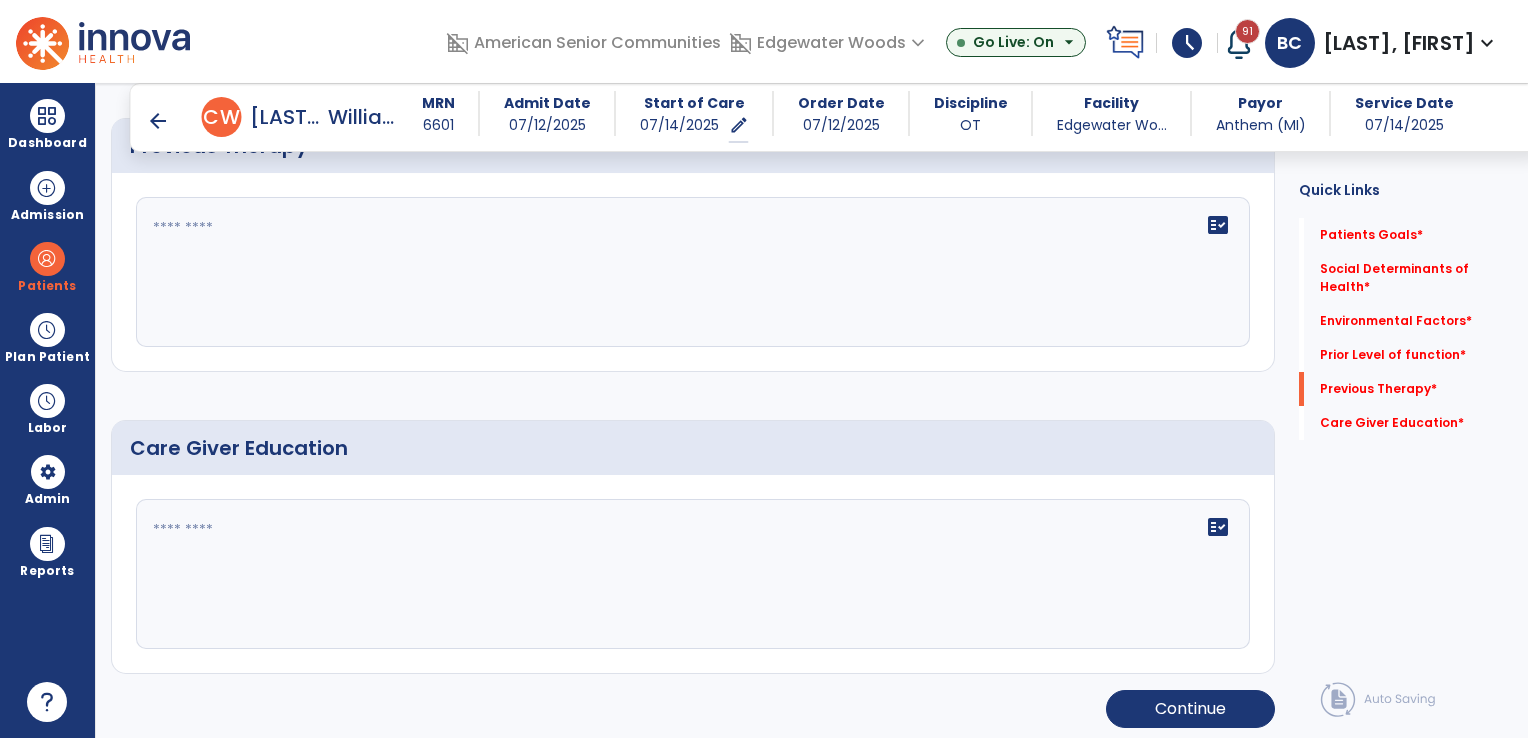 click on "arrow_back" at bounding box center [158, 121] 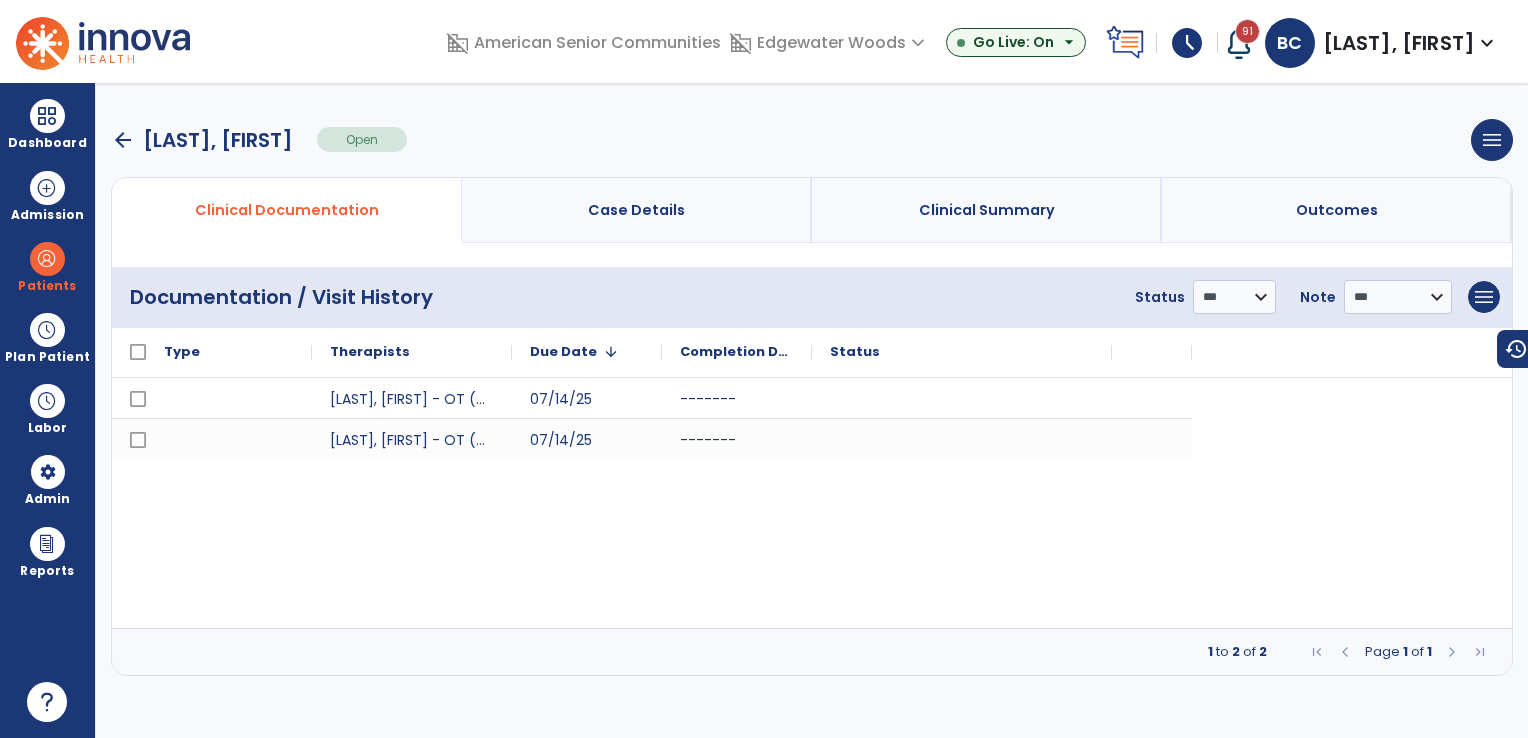 scroll, scrollTop: 0, scrollLeft: 0, axis: both 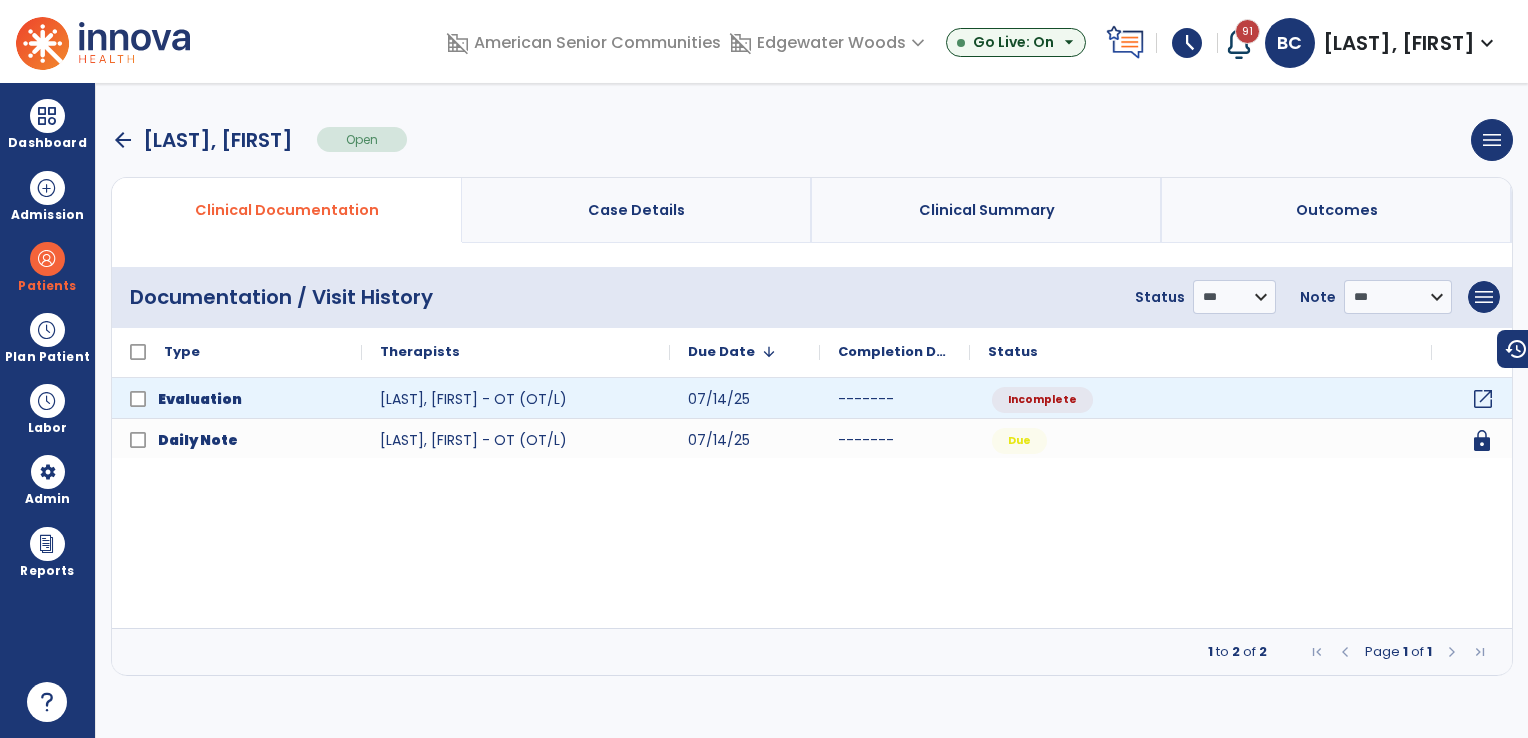 click on "open_in_new" 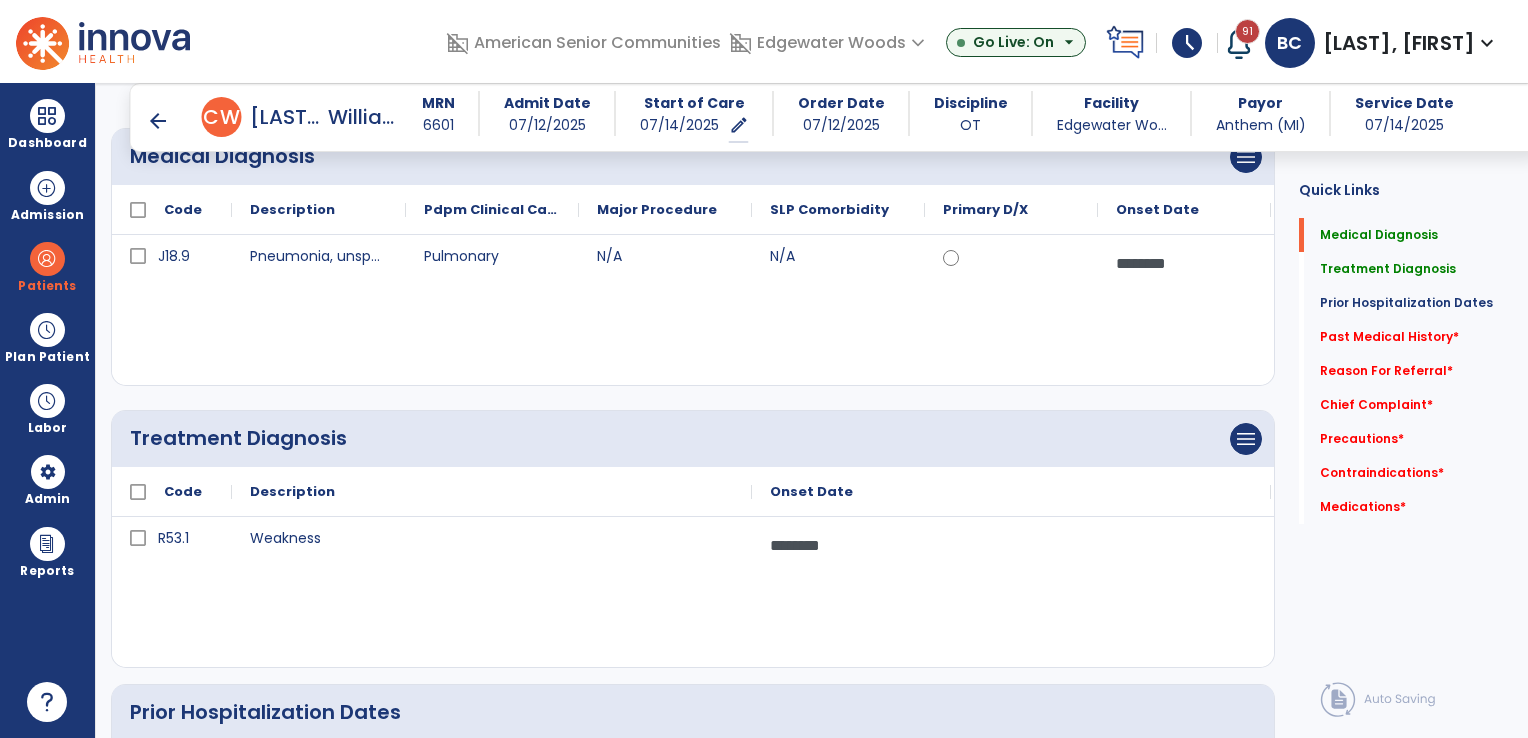 scroll, scrollTop: 100, scrollLeft: 0, axis: vertical 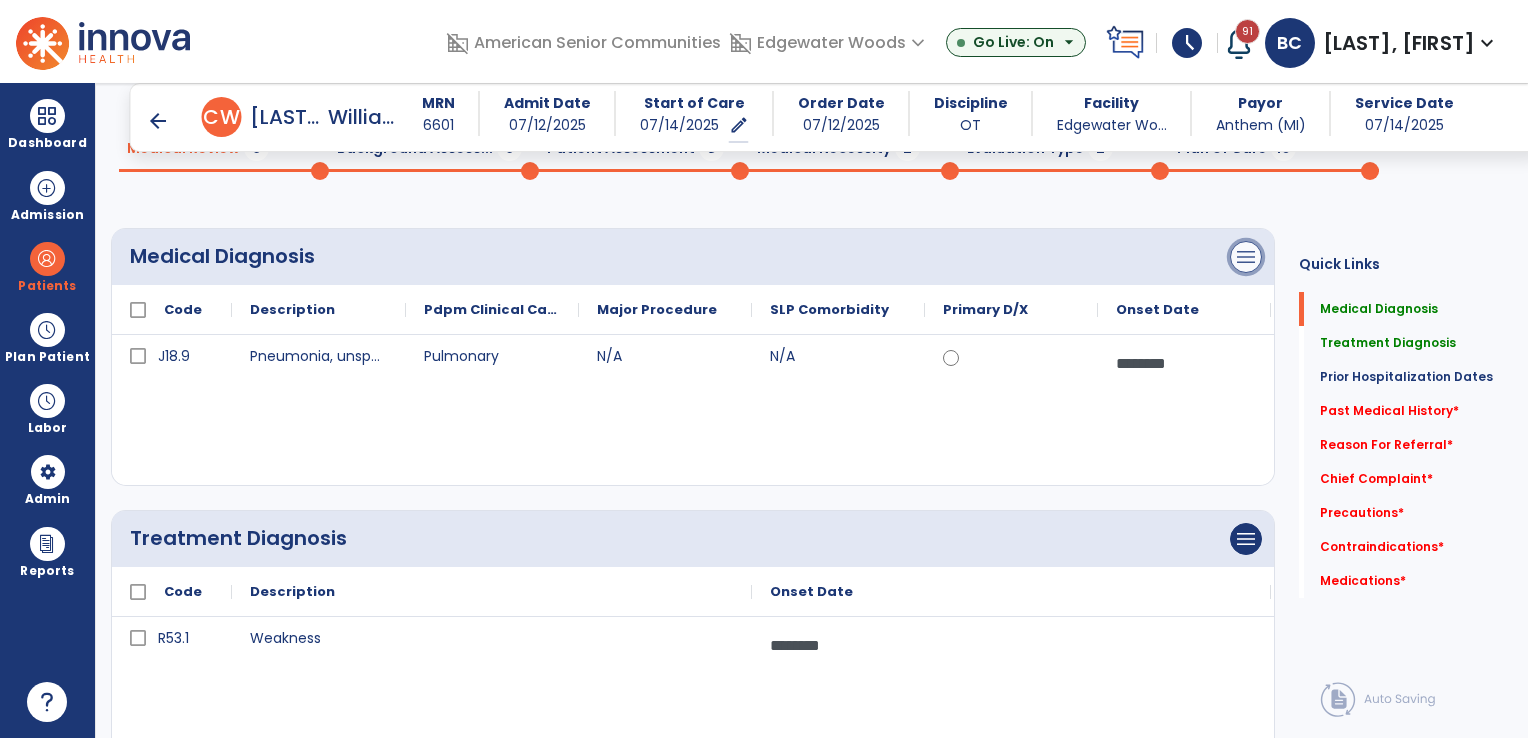 click on "menu" at bounding box center [1246, 257] 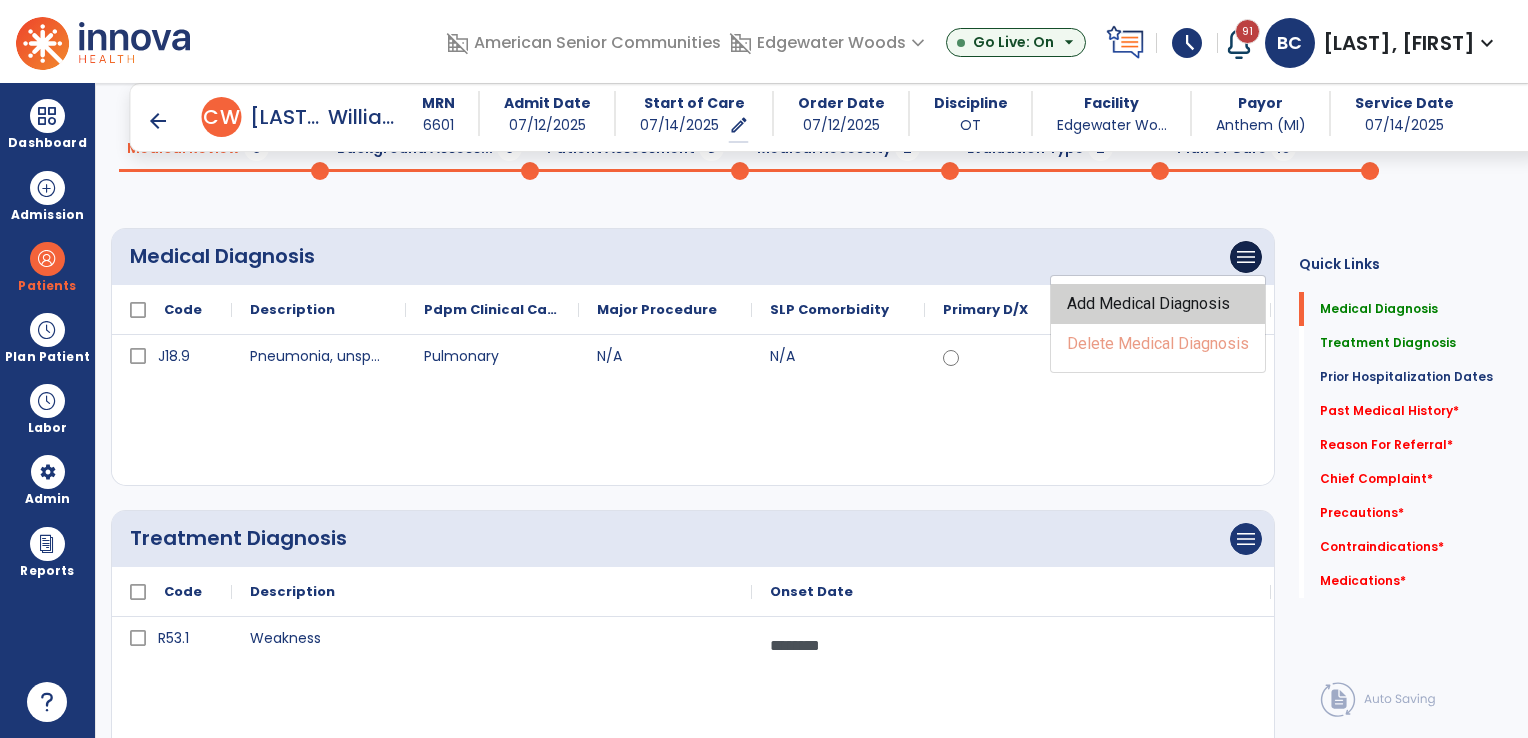 click on "Add Medical Diagnosis" 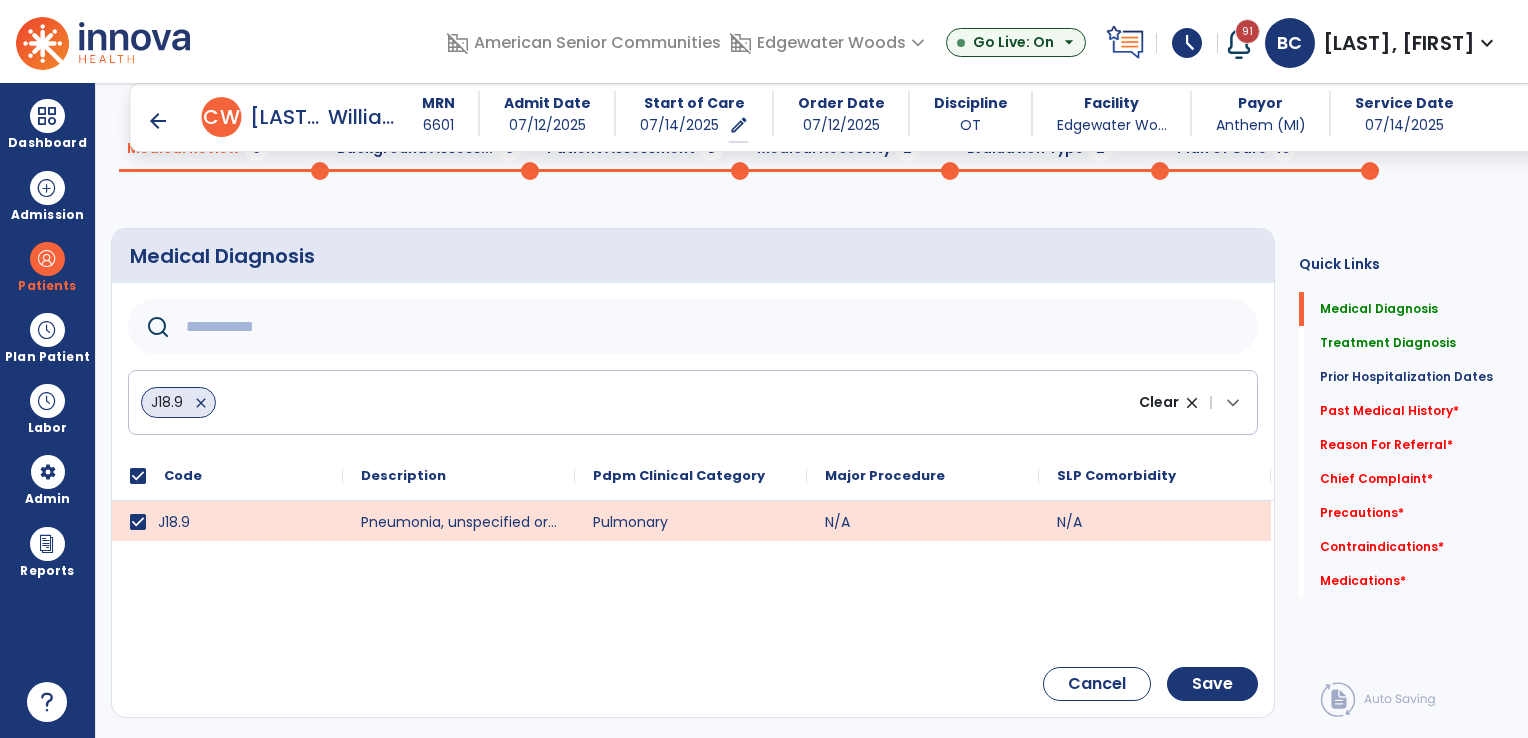 click 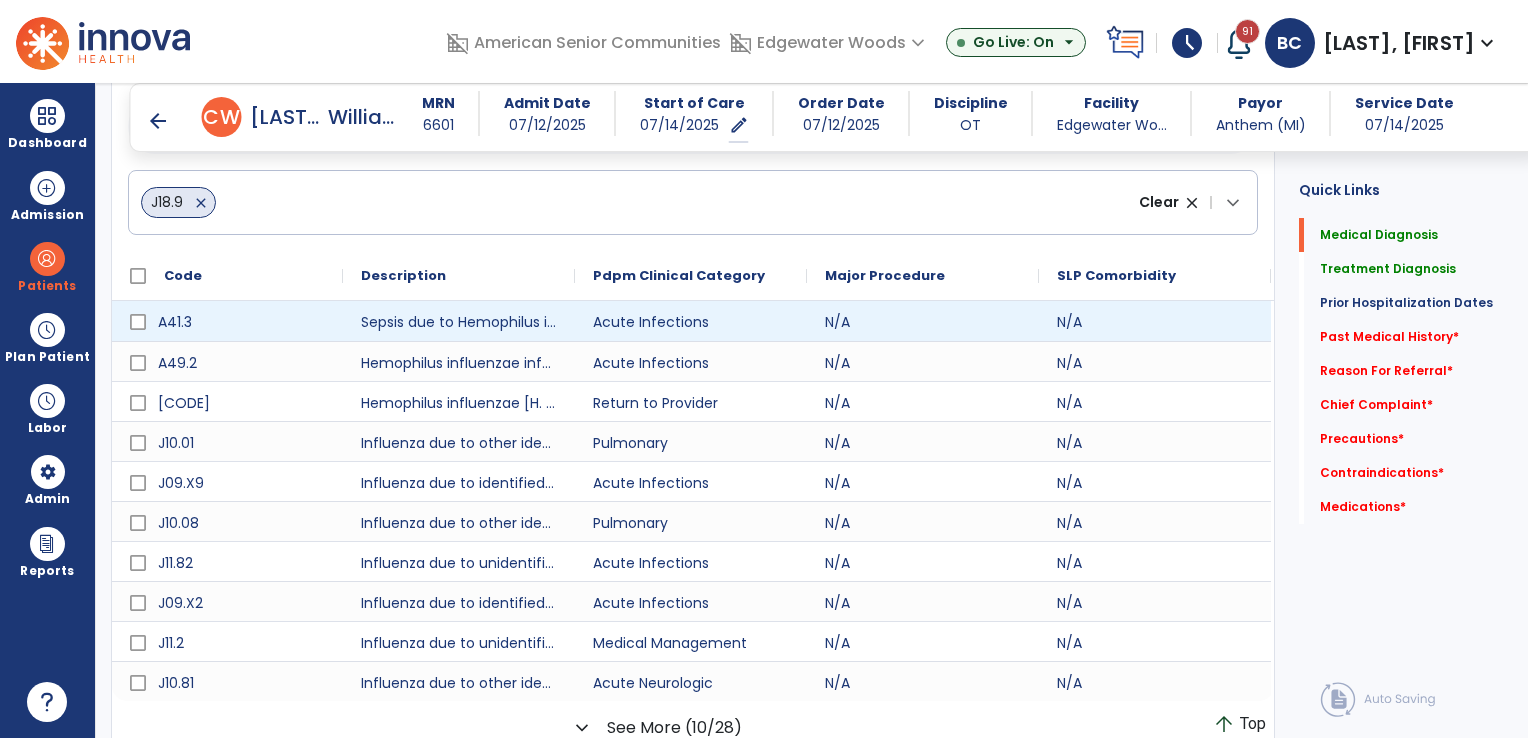 scroll, scrollTop: 308, scrollLeft: 0, axis: vertical 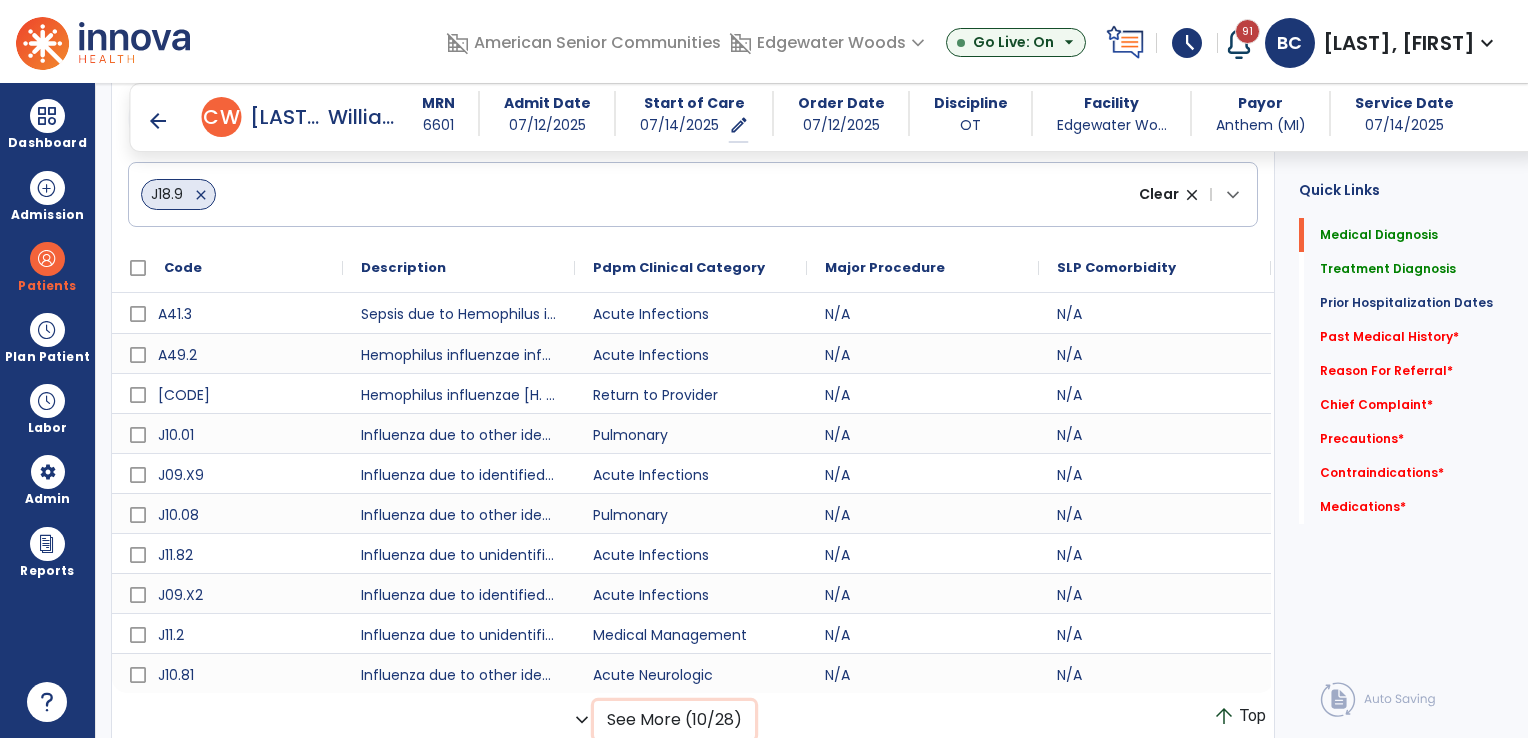 click on "See More (10/28)" 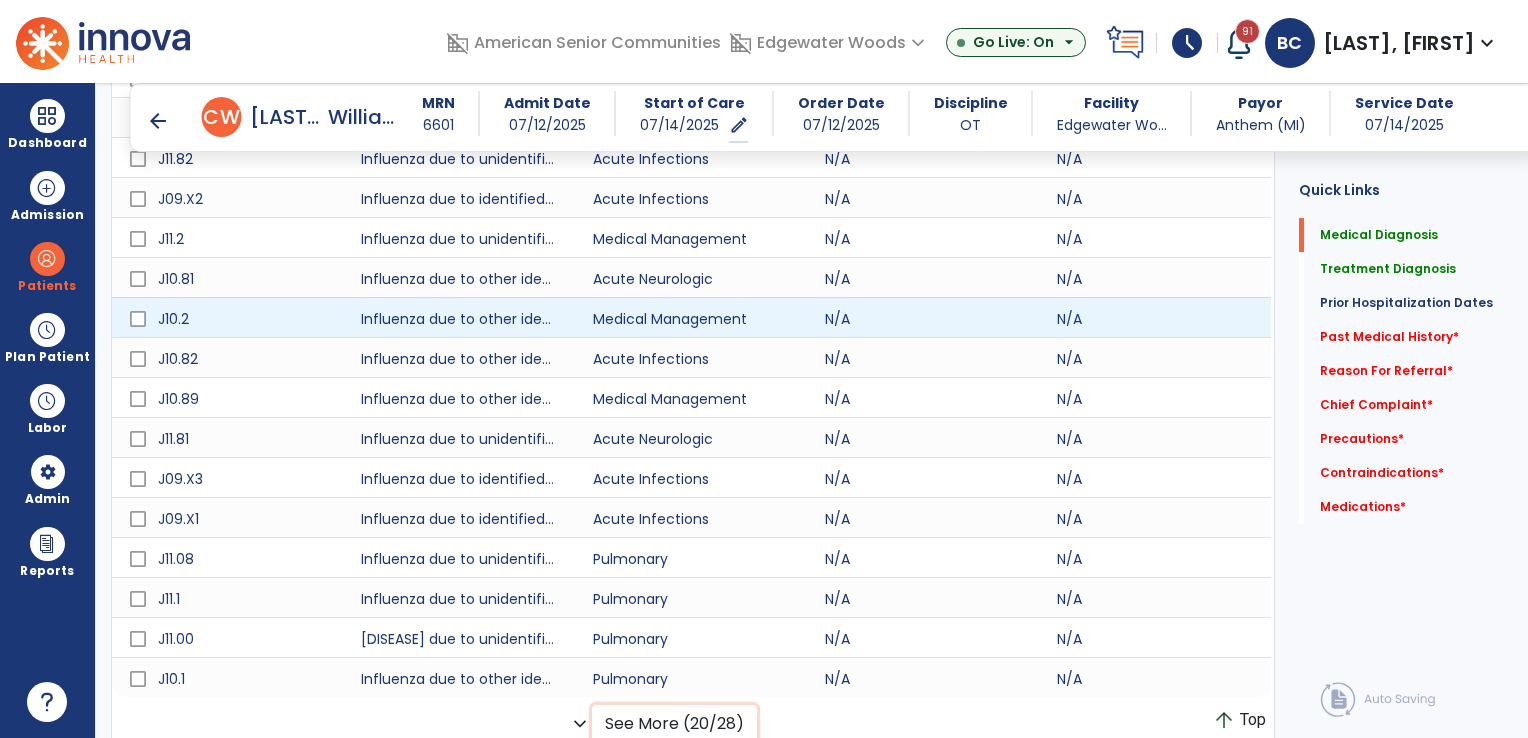 scroll, scrollTop: 708, scrollLeft: 0, axis: vertical 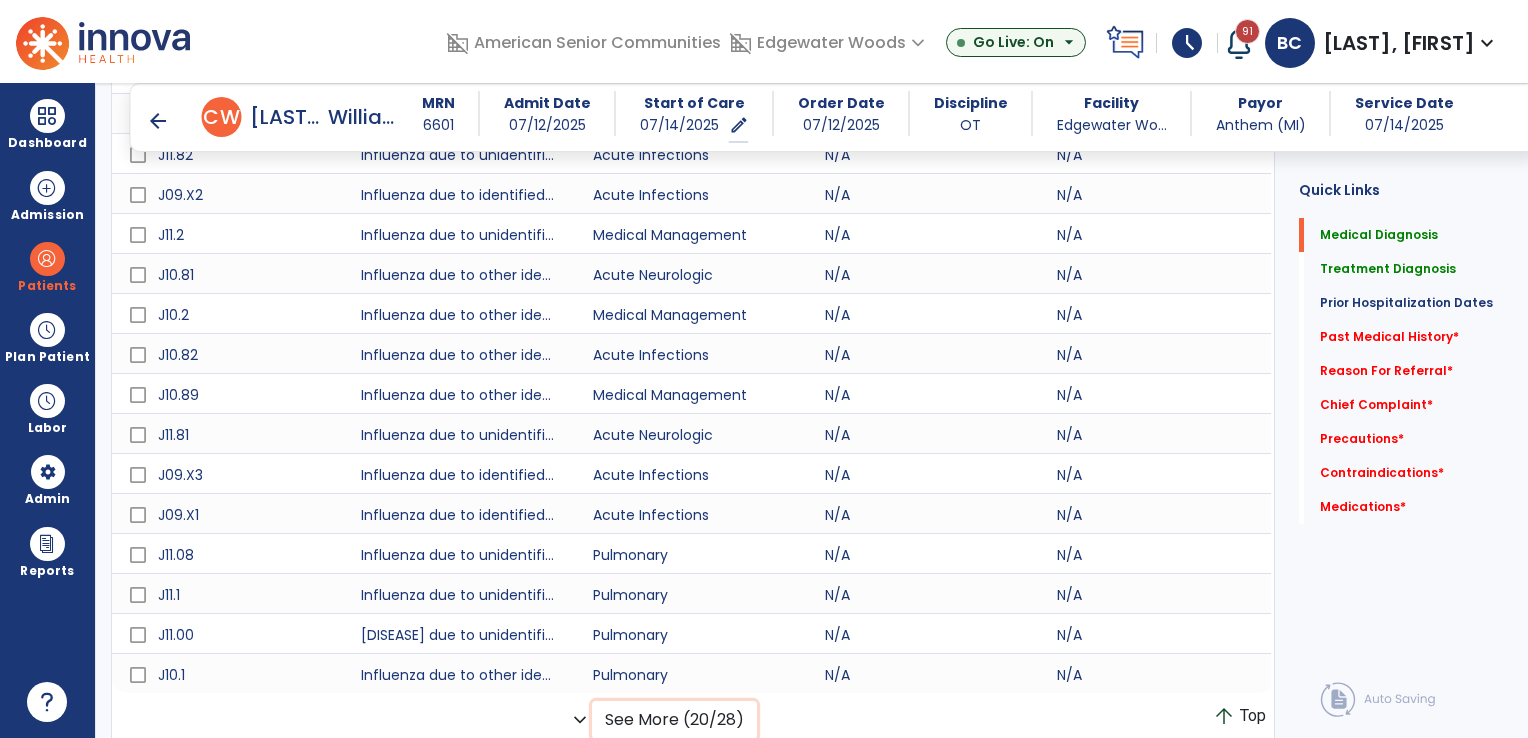 click on "See More (20/28)" 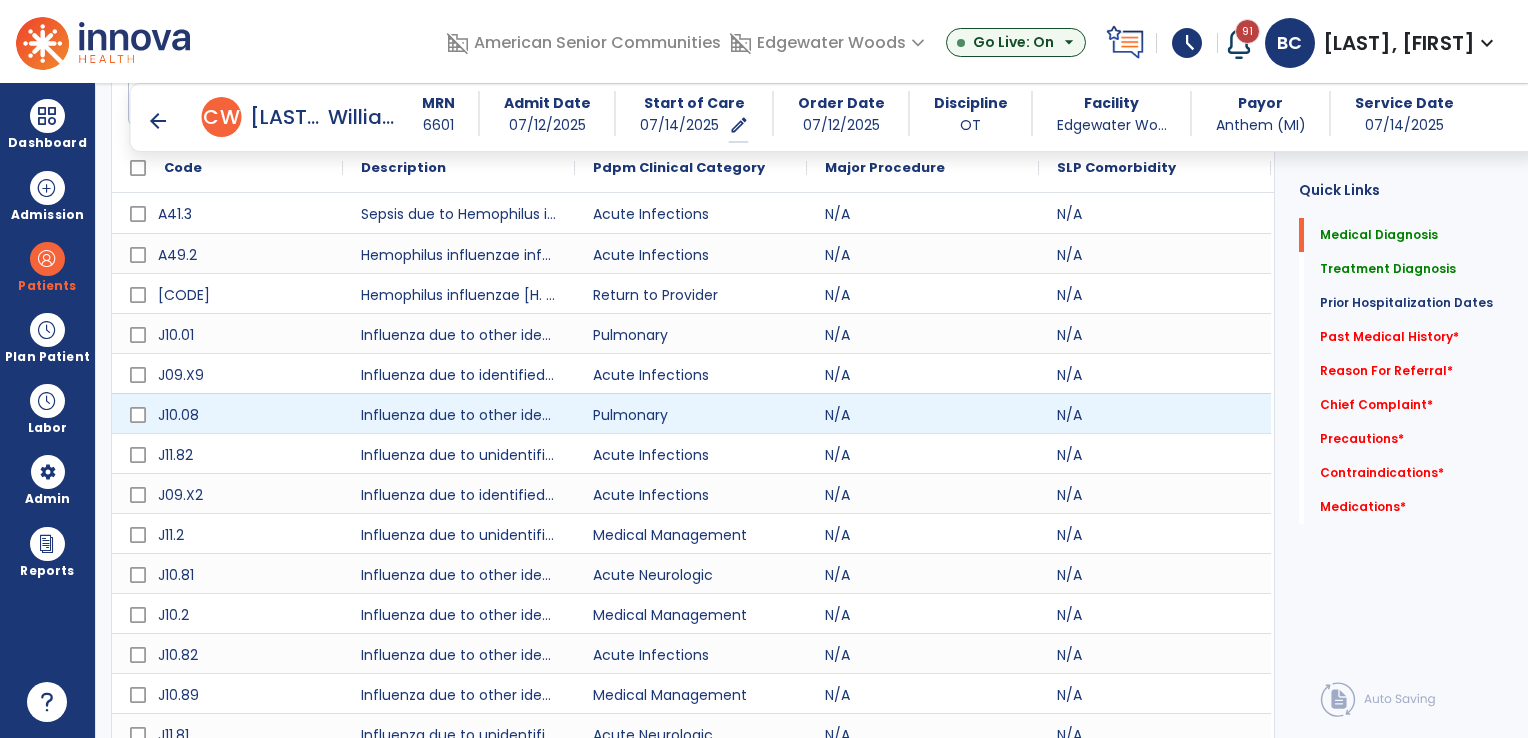 scroll, scrollTop: 0, scrollLeft: 0, axis: both 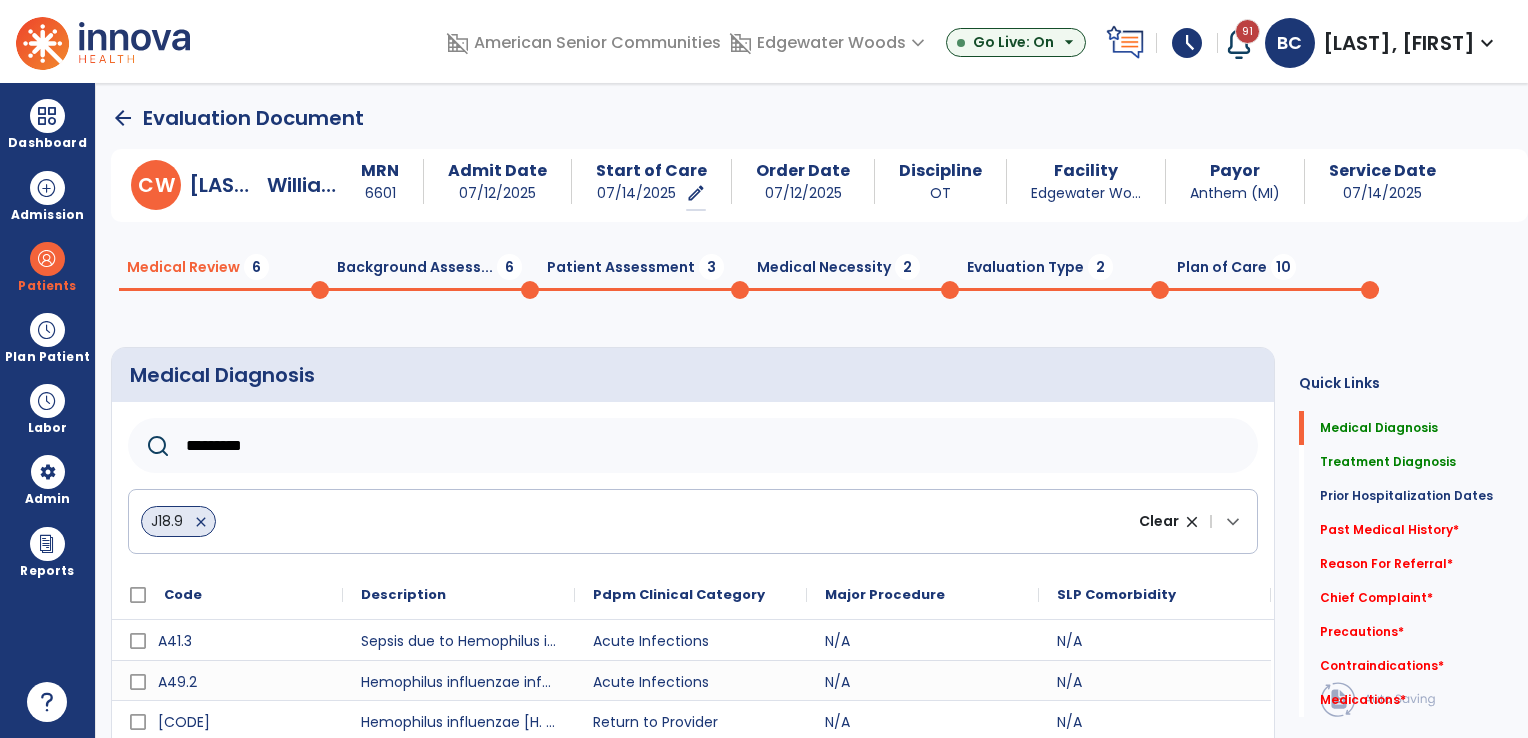 click on "*********" 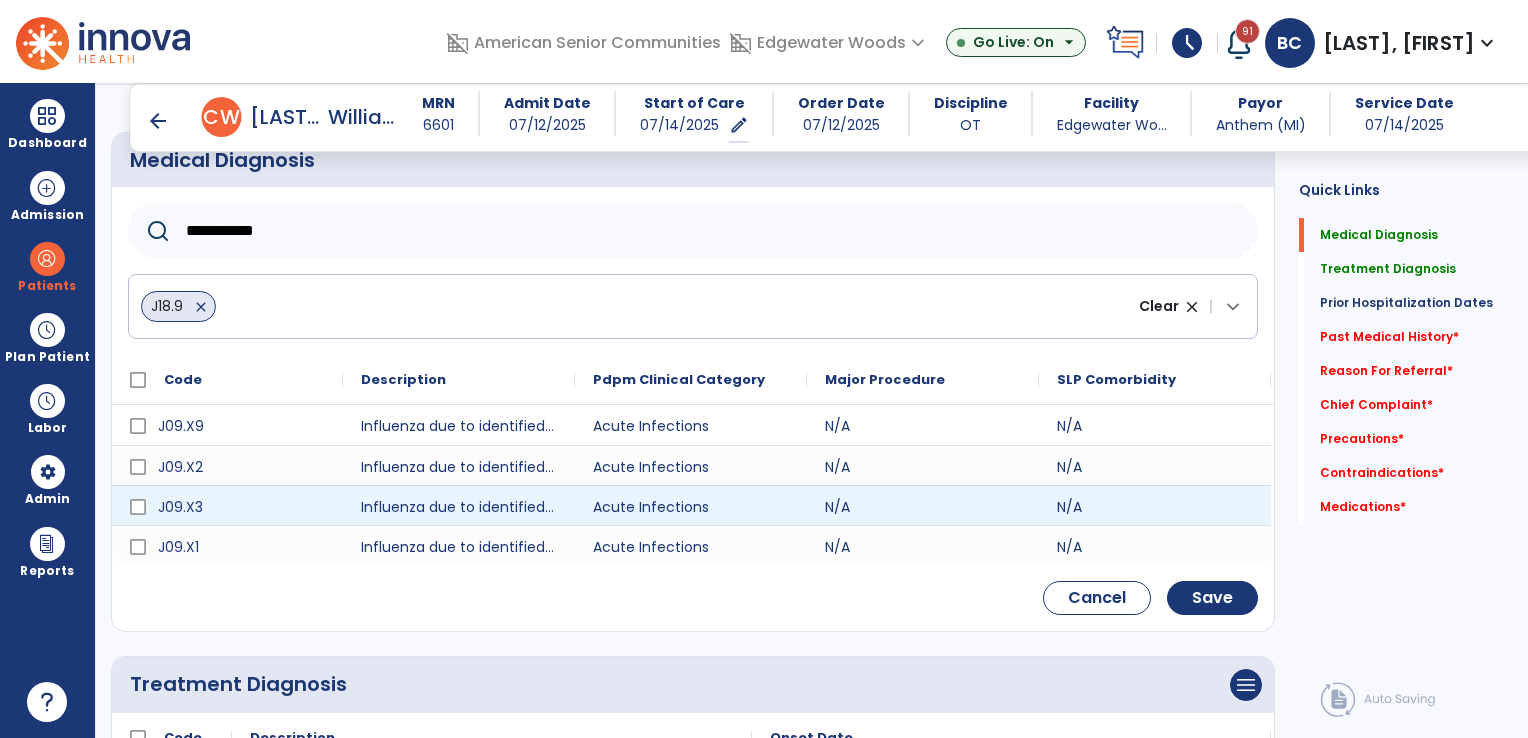 scroll, scrollTop: 200, scrollLeft: 0, axis: vertical 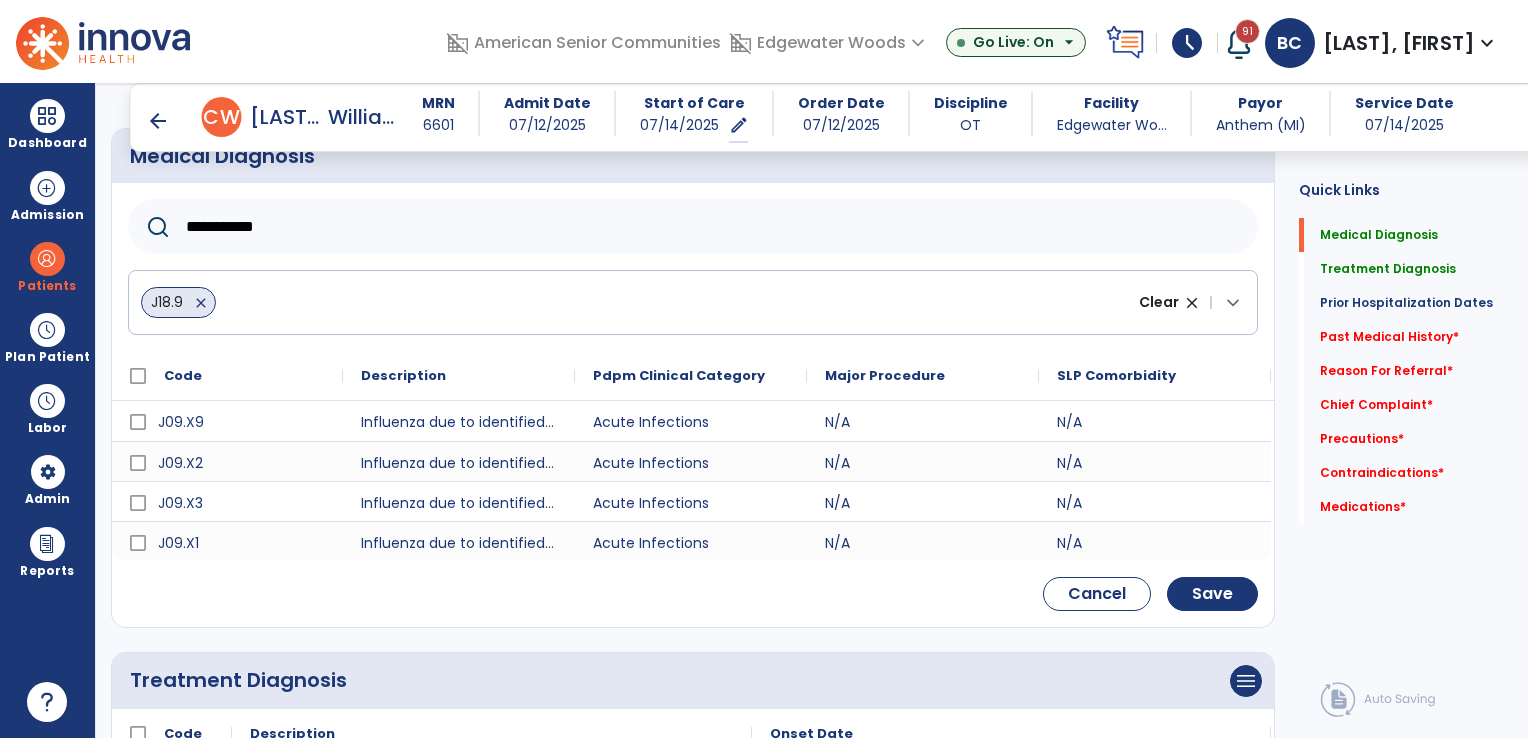 type on "**********" 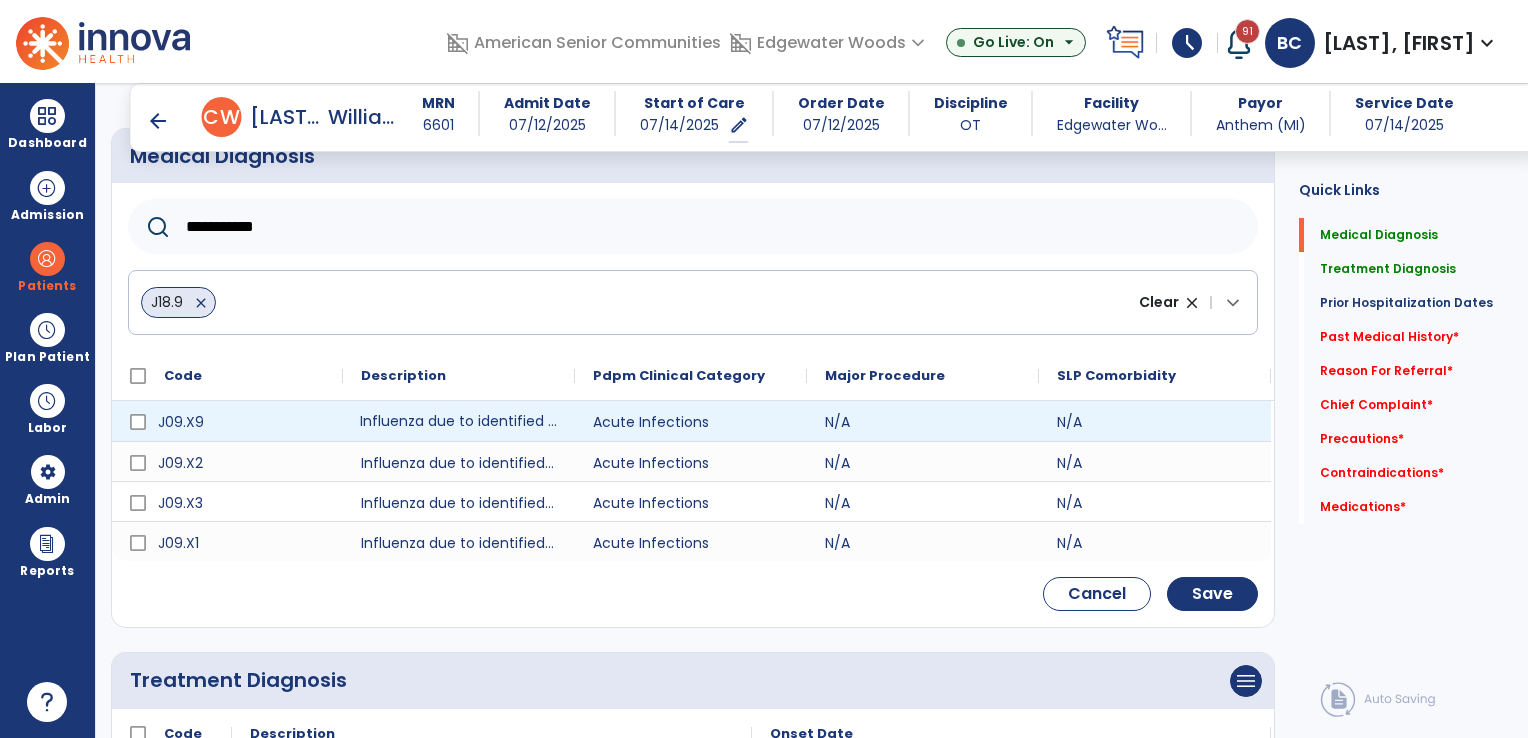 drag, startPoint x: 493, startPoint y: 428, endPoint x: 464, endPoint y: 431, distance: 29.15476 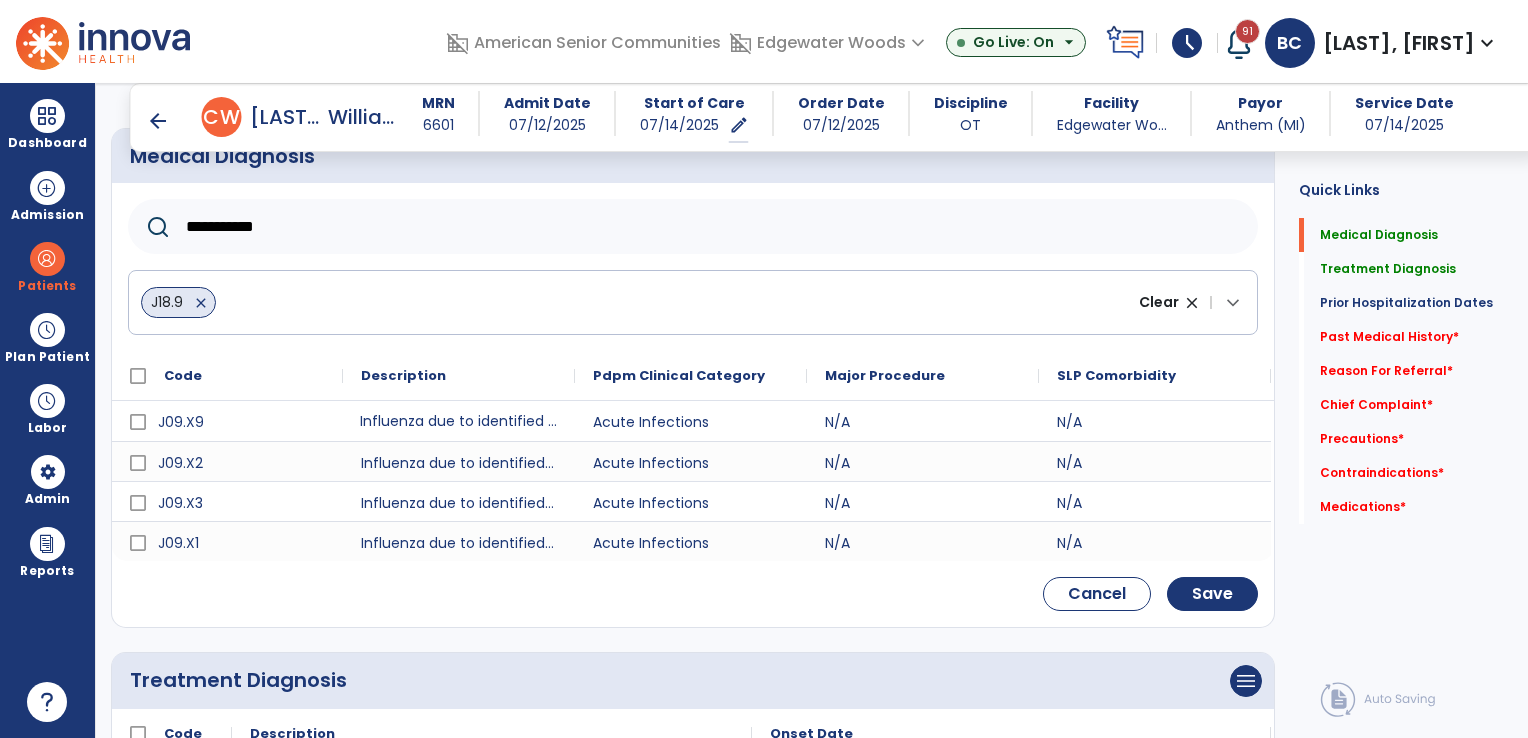 click on "close" 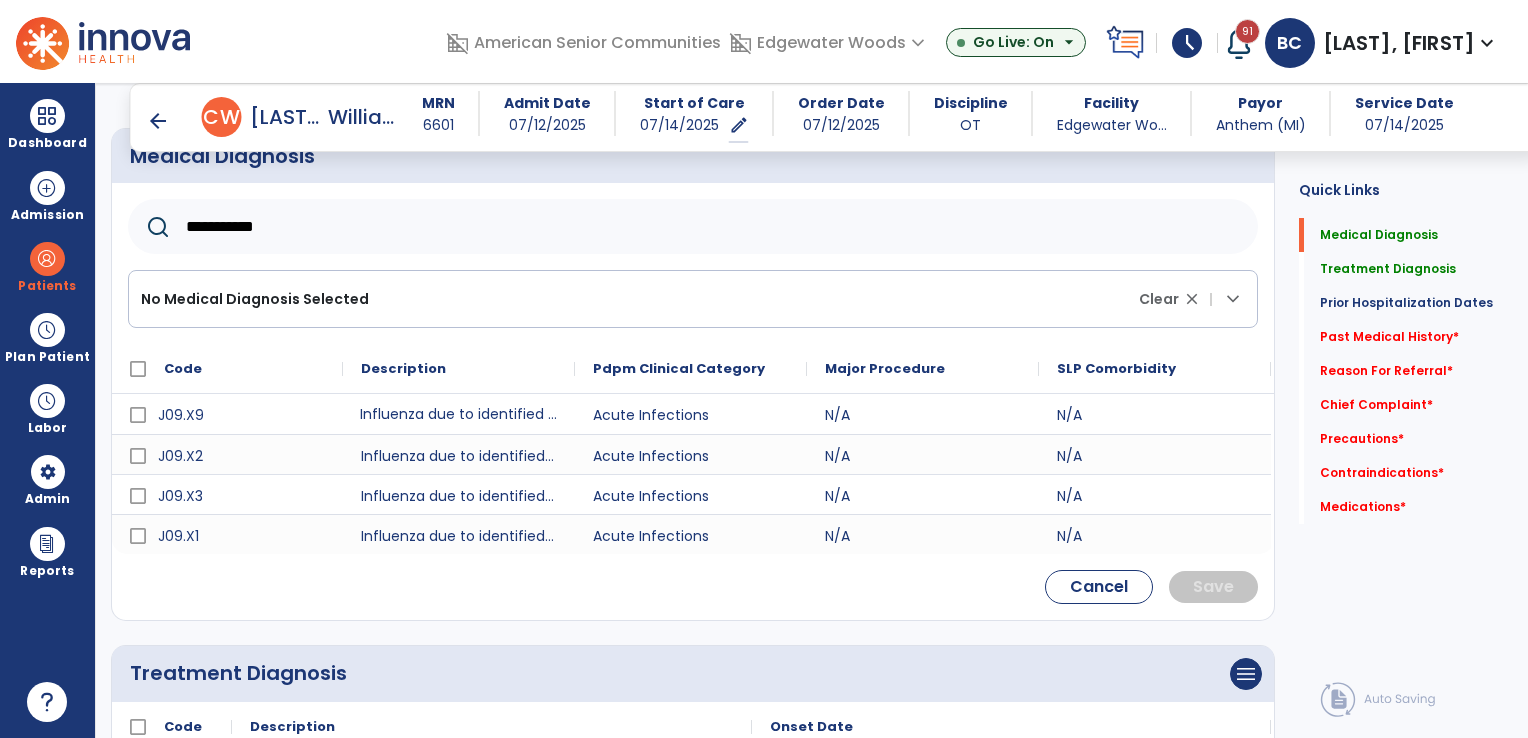 drag, startPoint x: 303, startPoint y: 237, endPoint x: 291, endPoint y: 235, distance: 12.165525 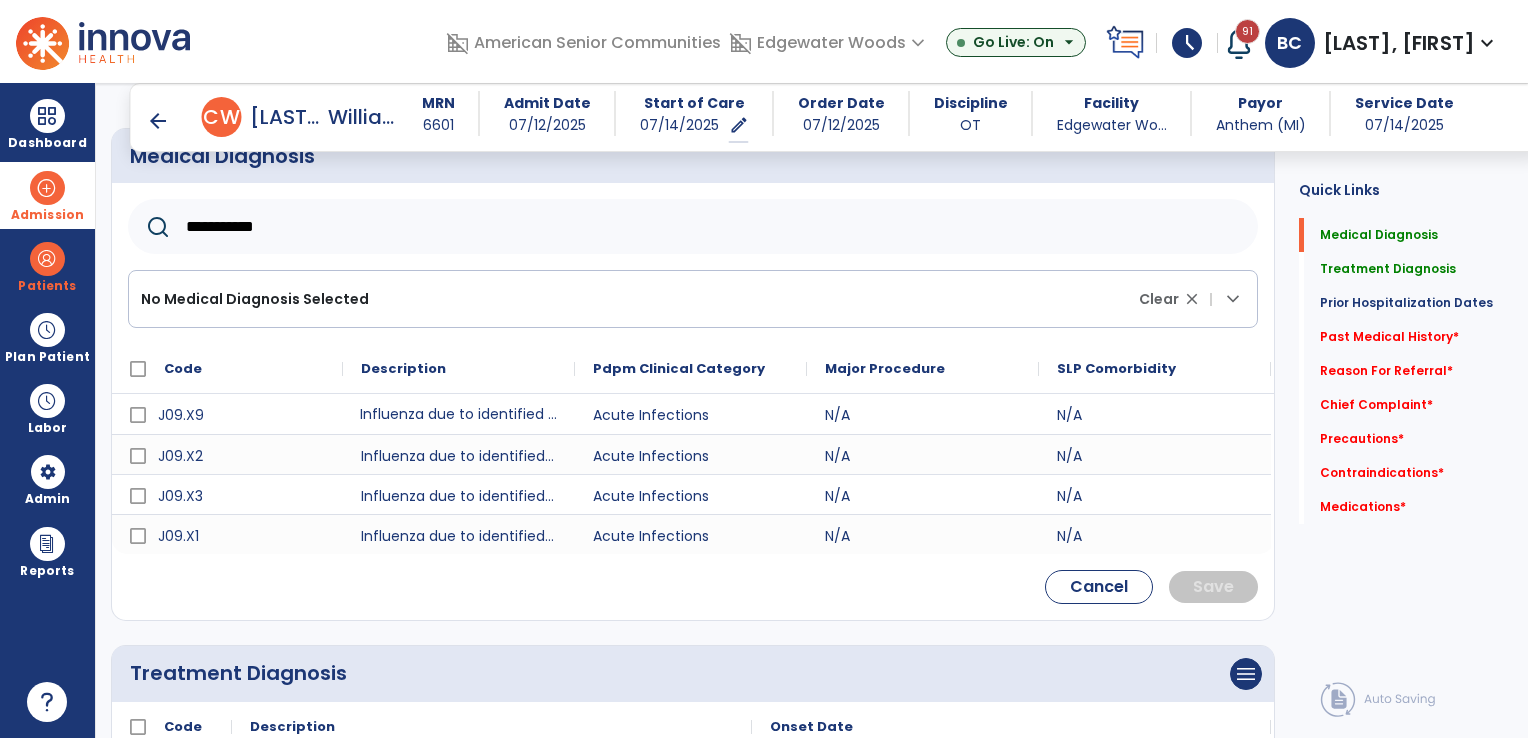 drag, startPoint x: 290, startPoint y: 232, endPoint x: 78, endPoint y: 214, distance: 212.76277 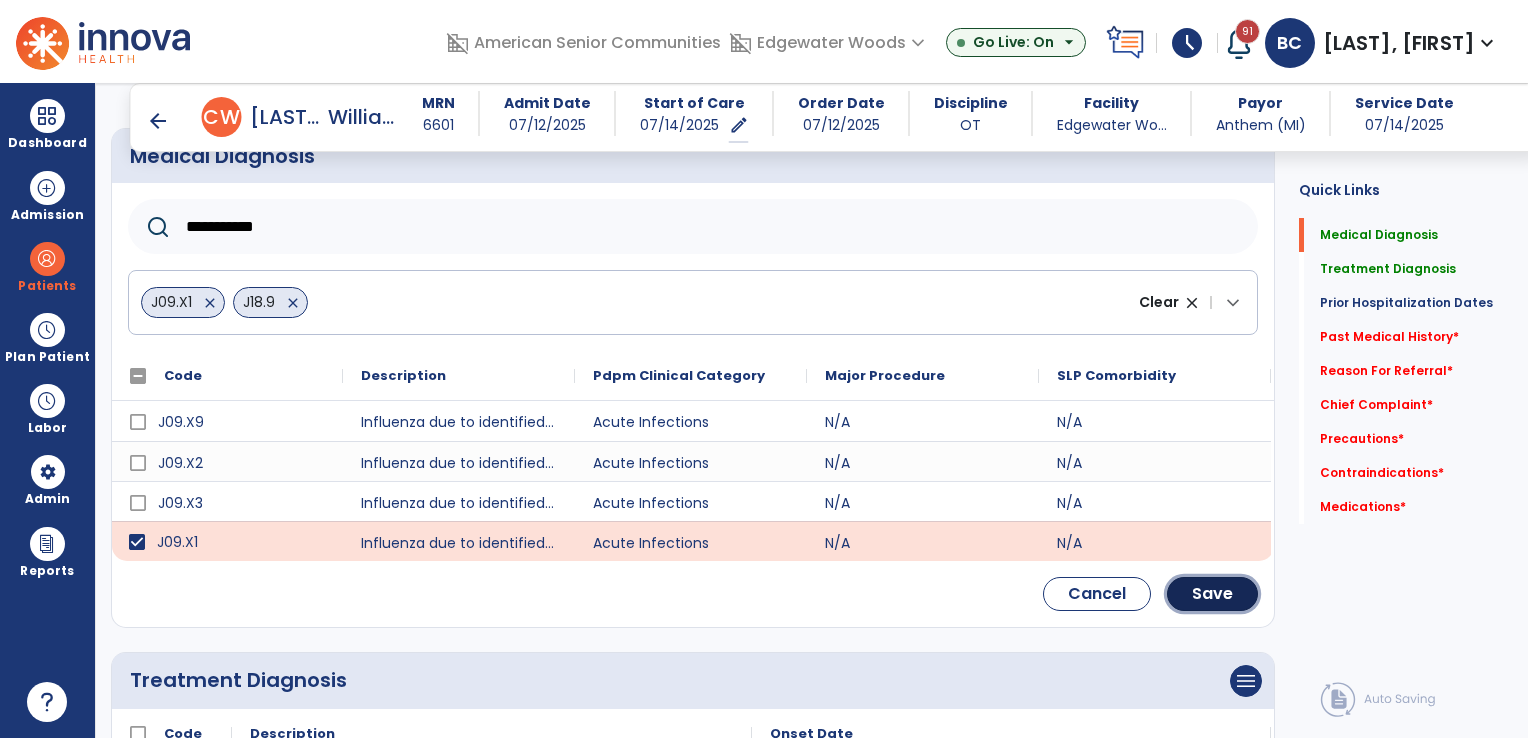 click on "Save" 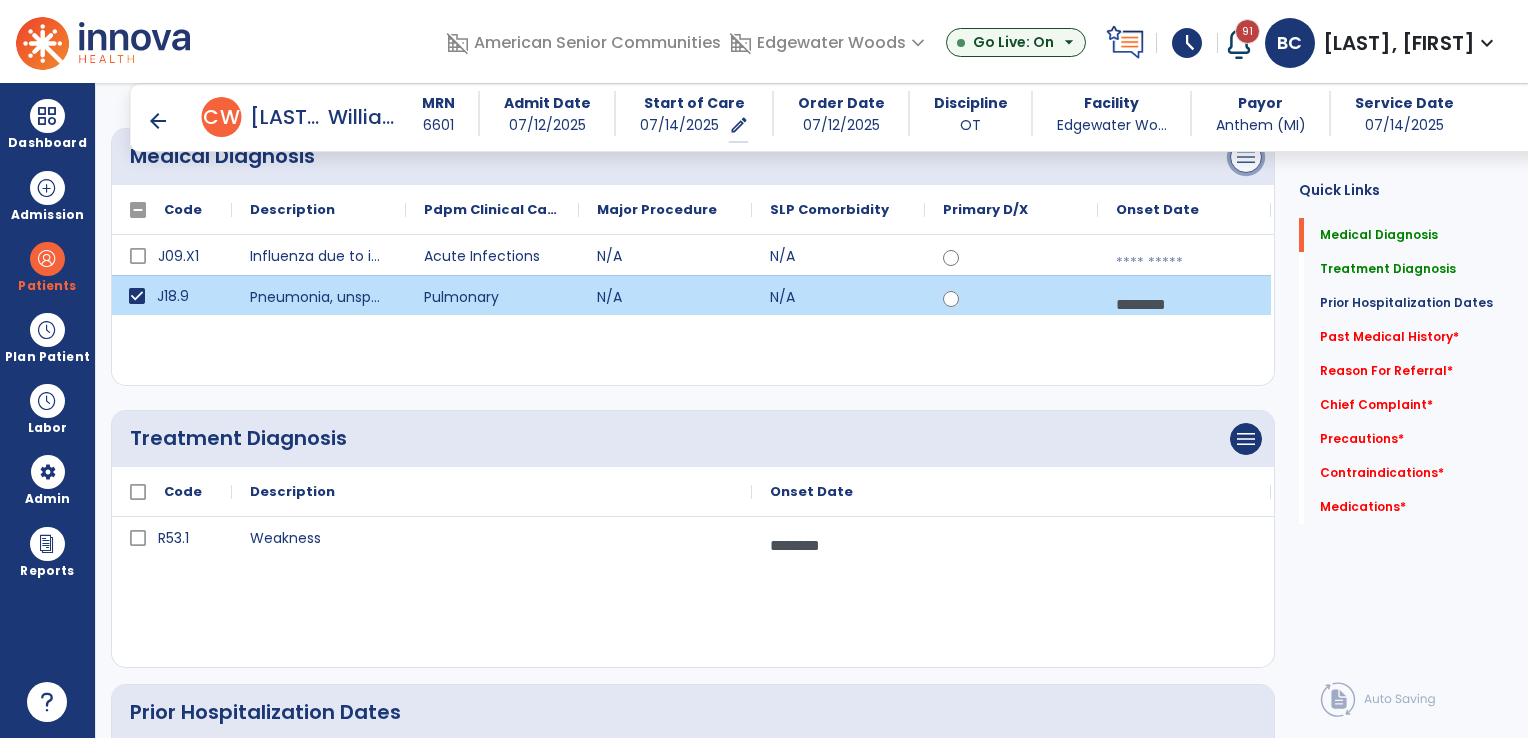 click on "menu" at bounding box center [1246, 157] 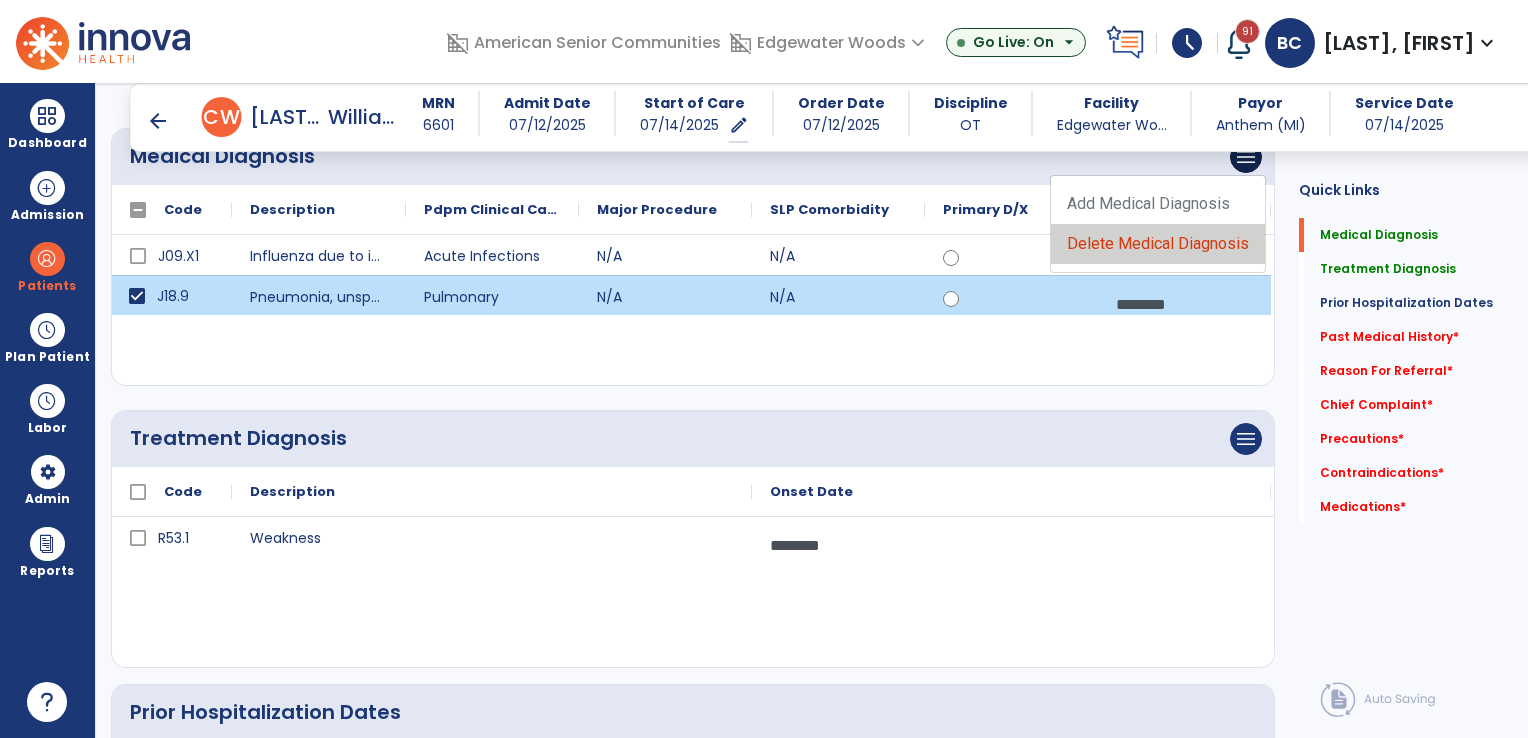 click on "Delete Medical Diagnosis" 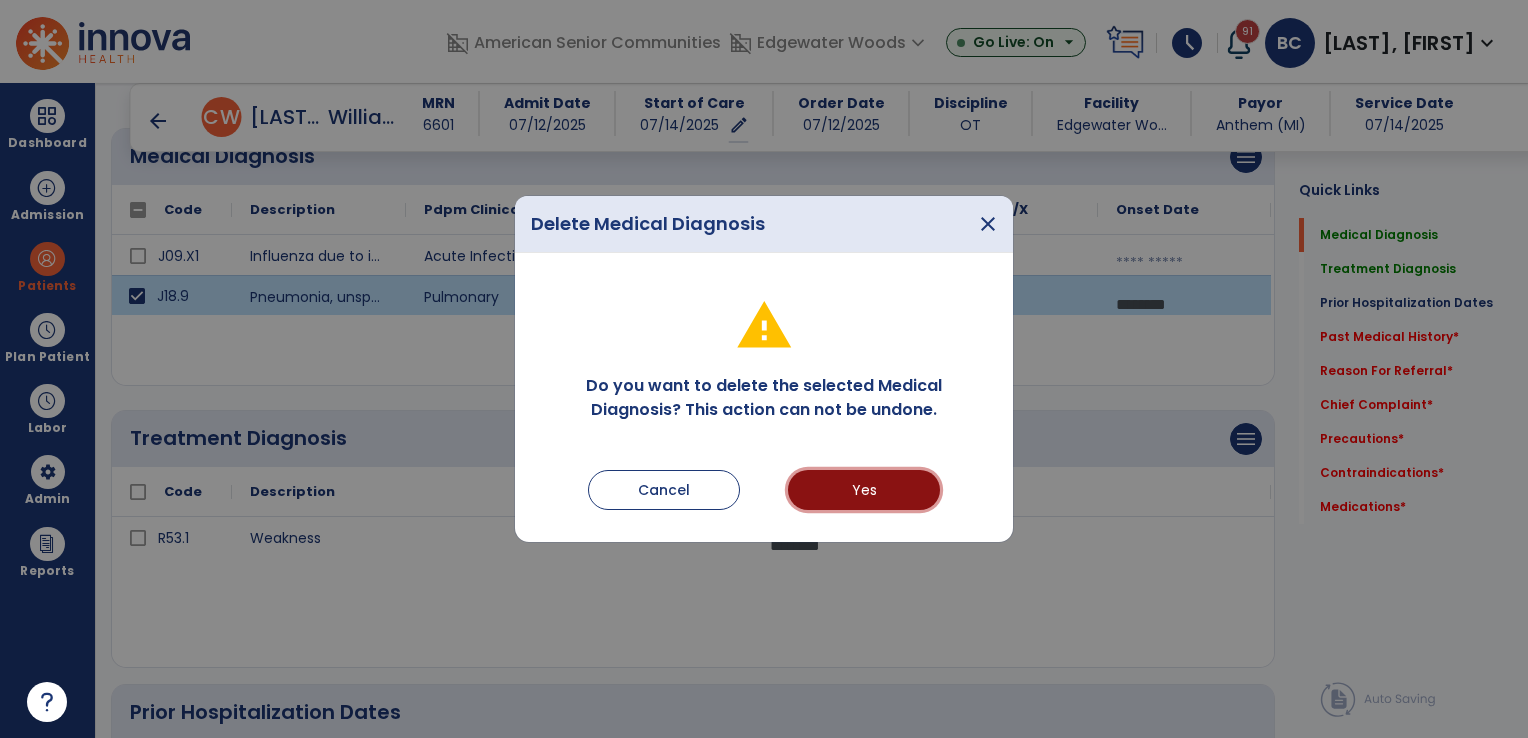 click on "Yes" at bounding box center [864, 490] 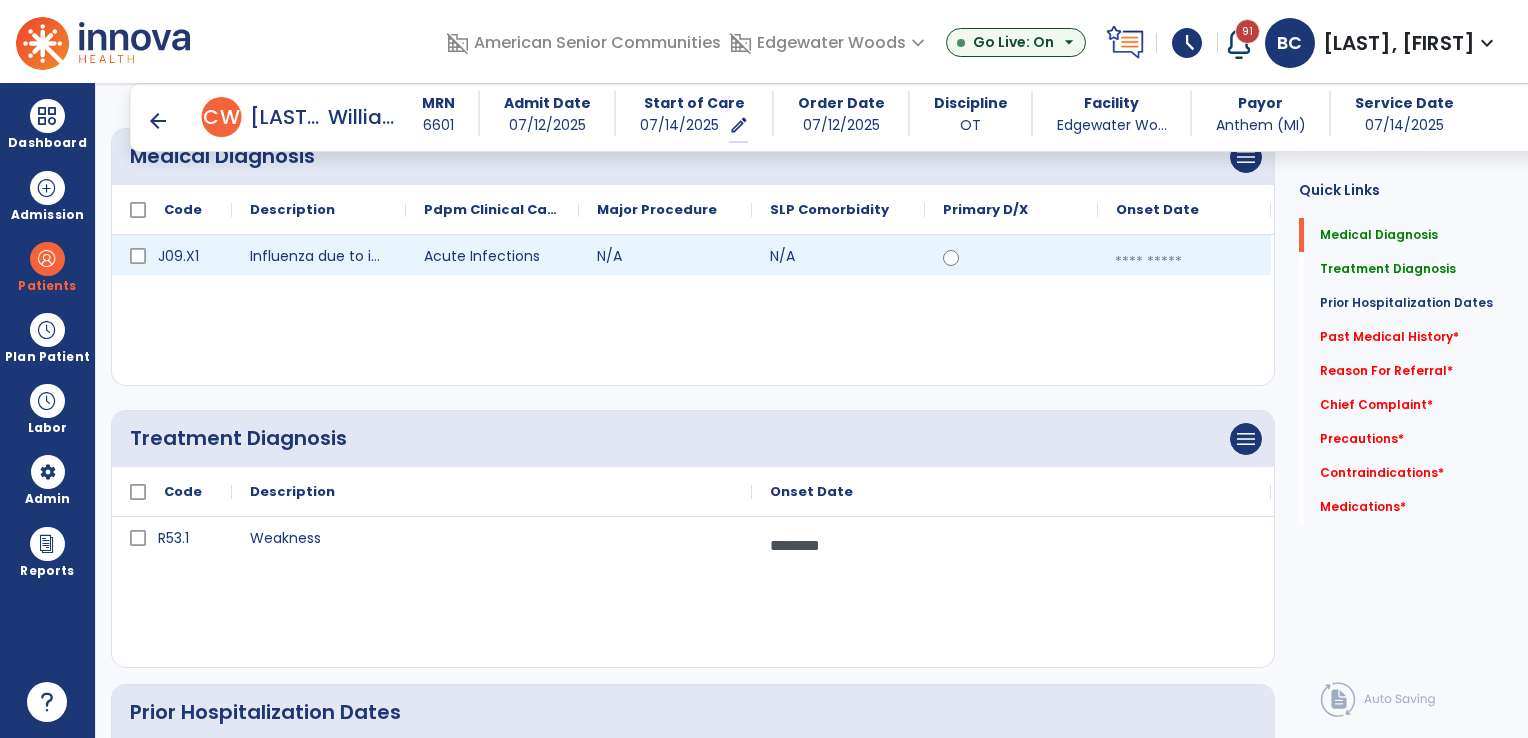 click at bounding box center [1184, 262] 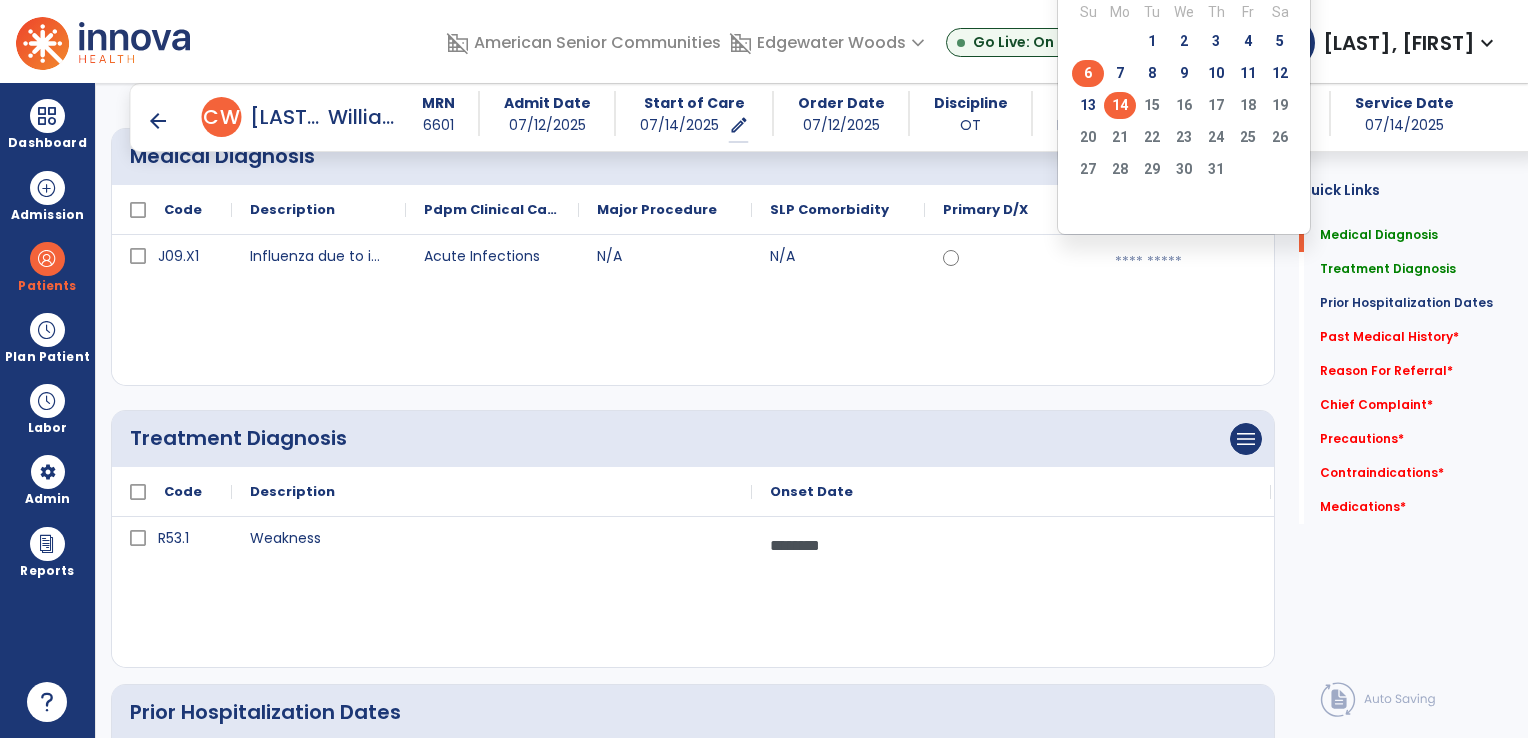 click on "6" 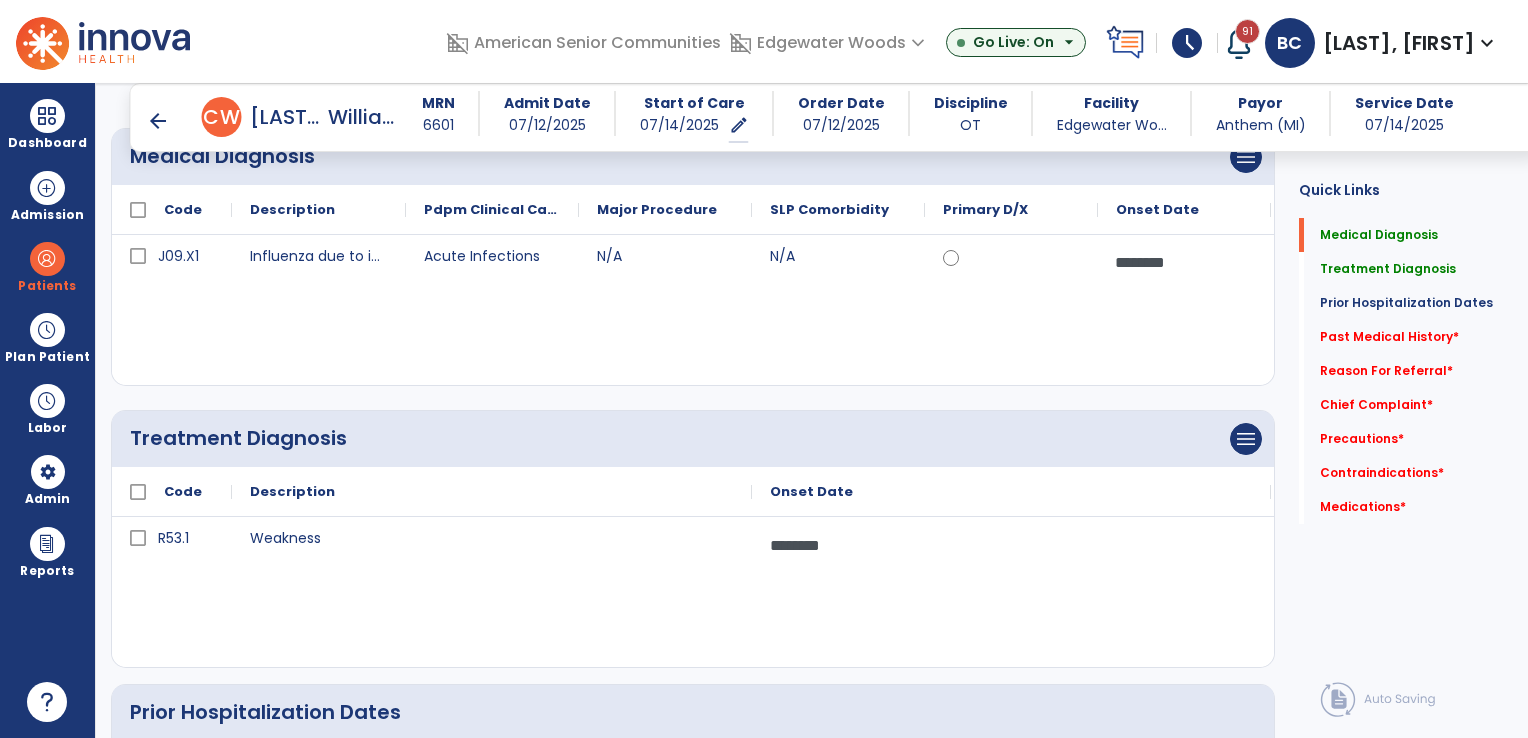 scroll, scrollTop: 0, scrollLeft: 0, axis: both 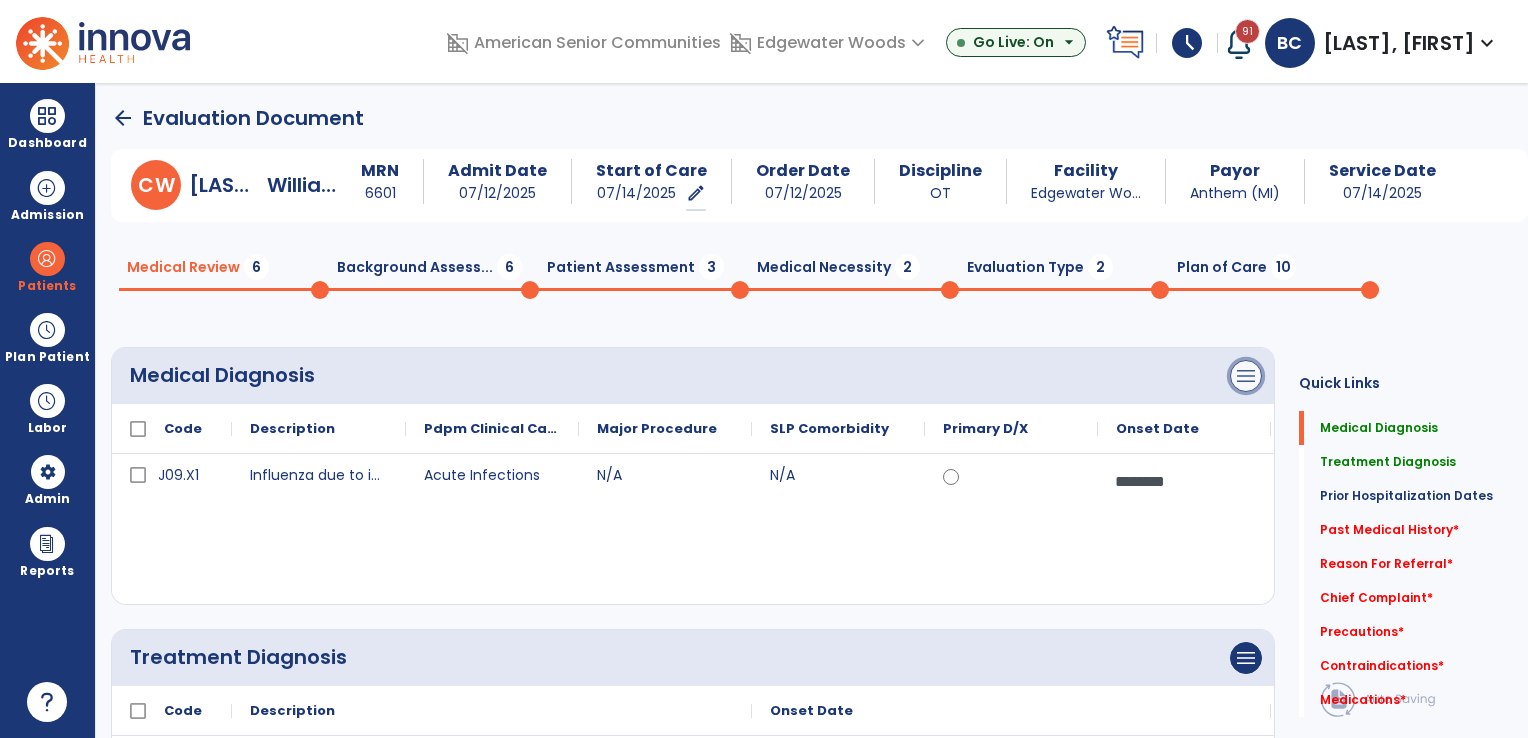 click on "menu" at bounding box center [1246, 376] 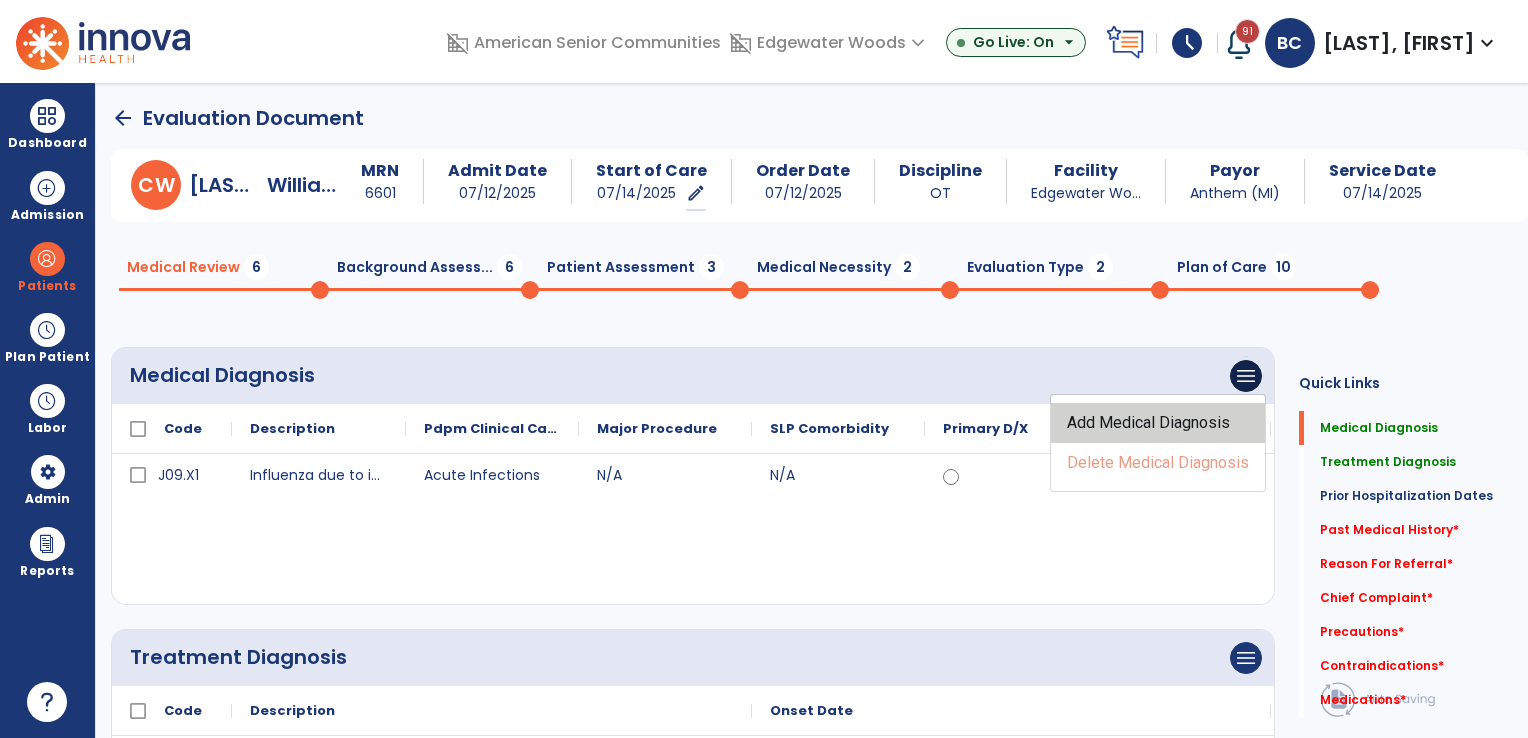 click on "Add Medical Diagnosis" 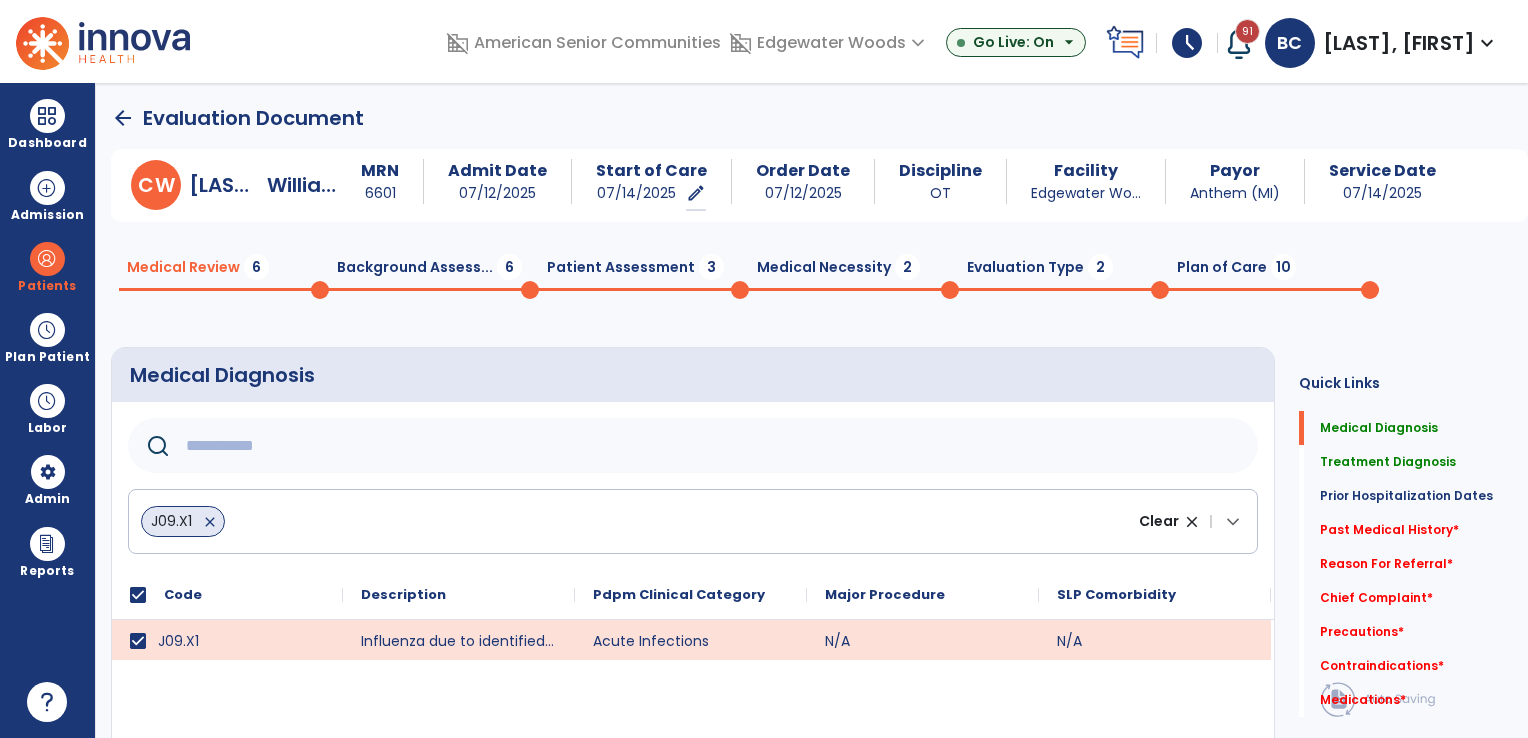 click 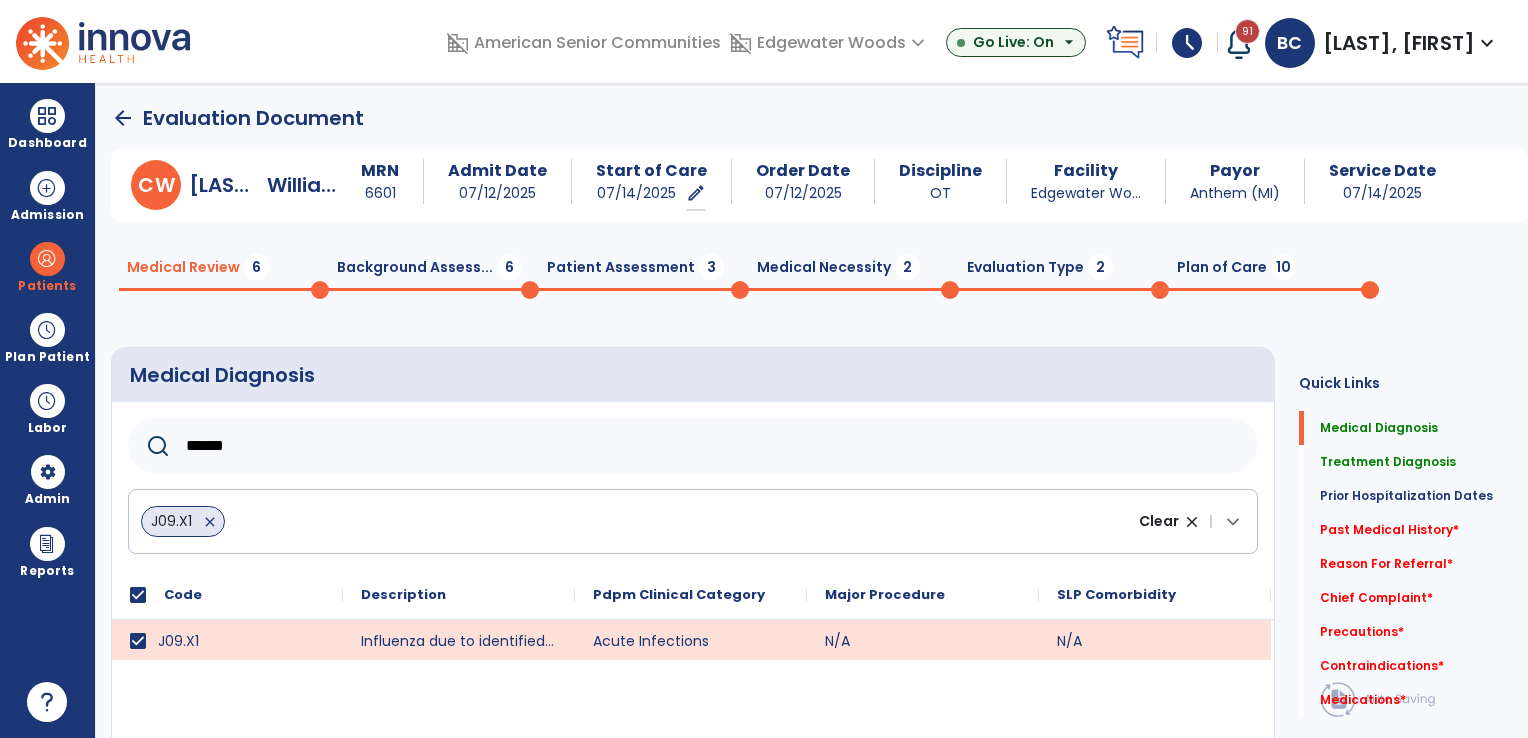 type on "******" 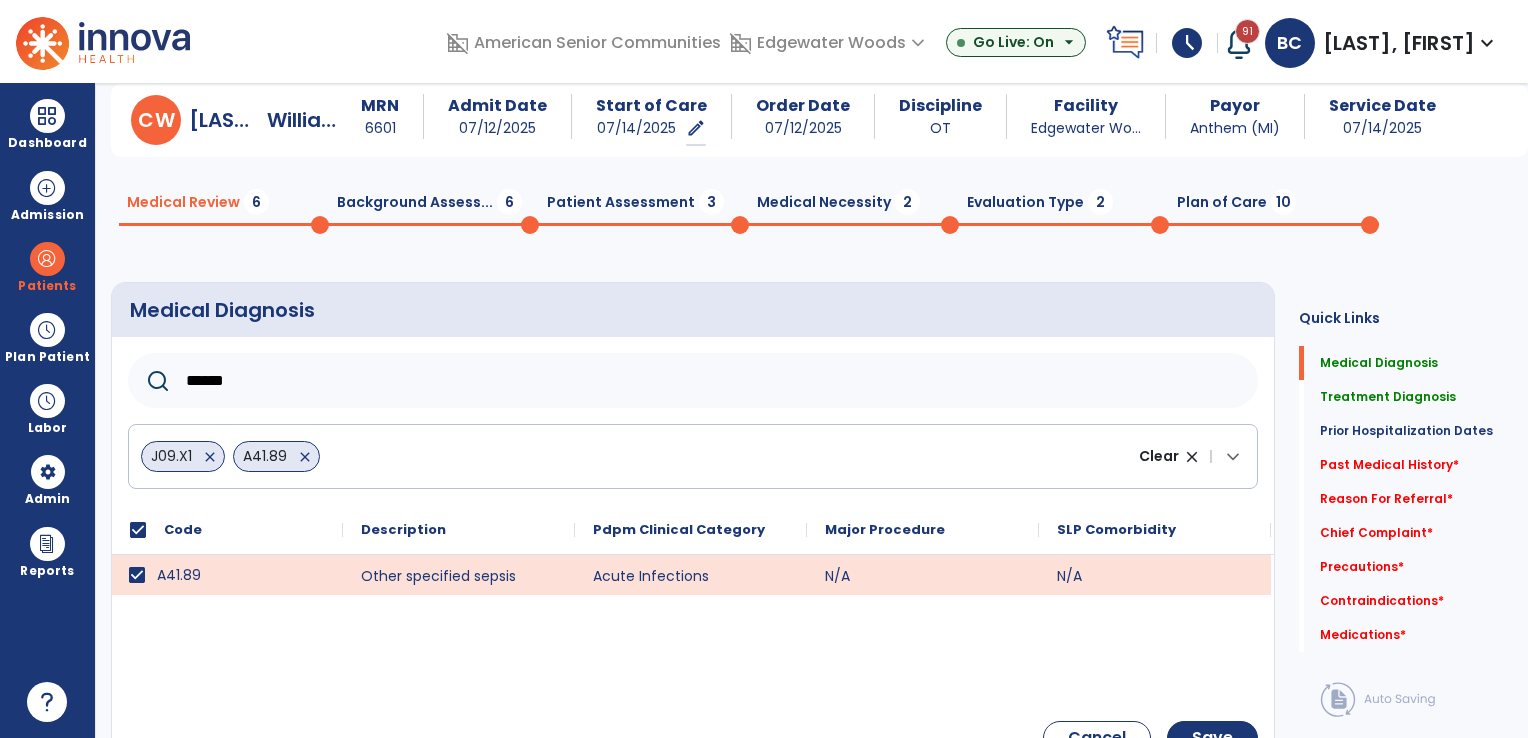 scroll, scrollTop: 100, scrollLeft: 0, axis: vertical 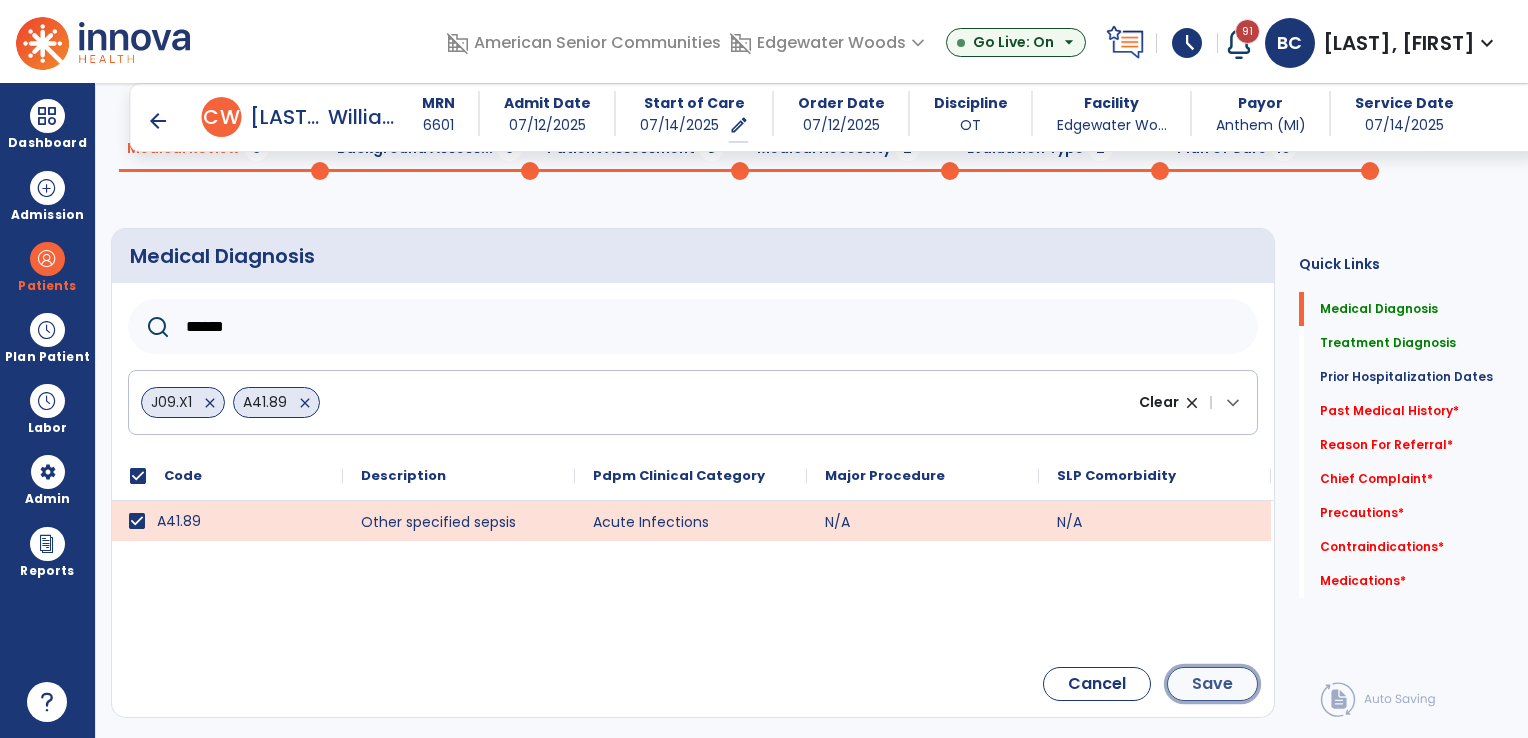 click on "Save" 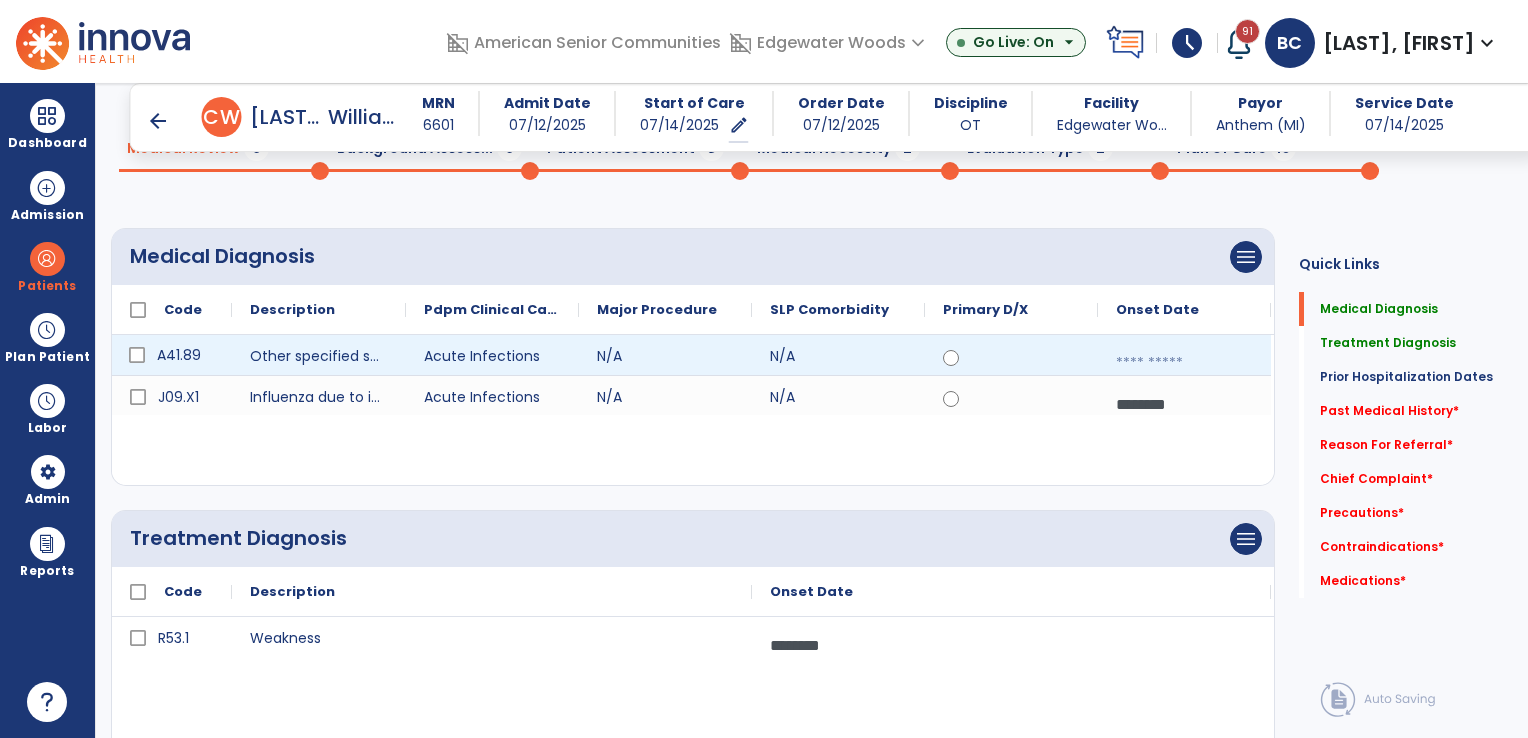 click at bounding box center [1184, 363] 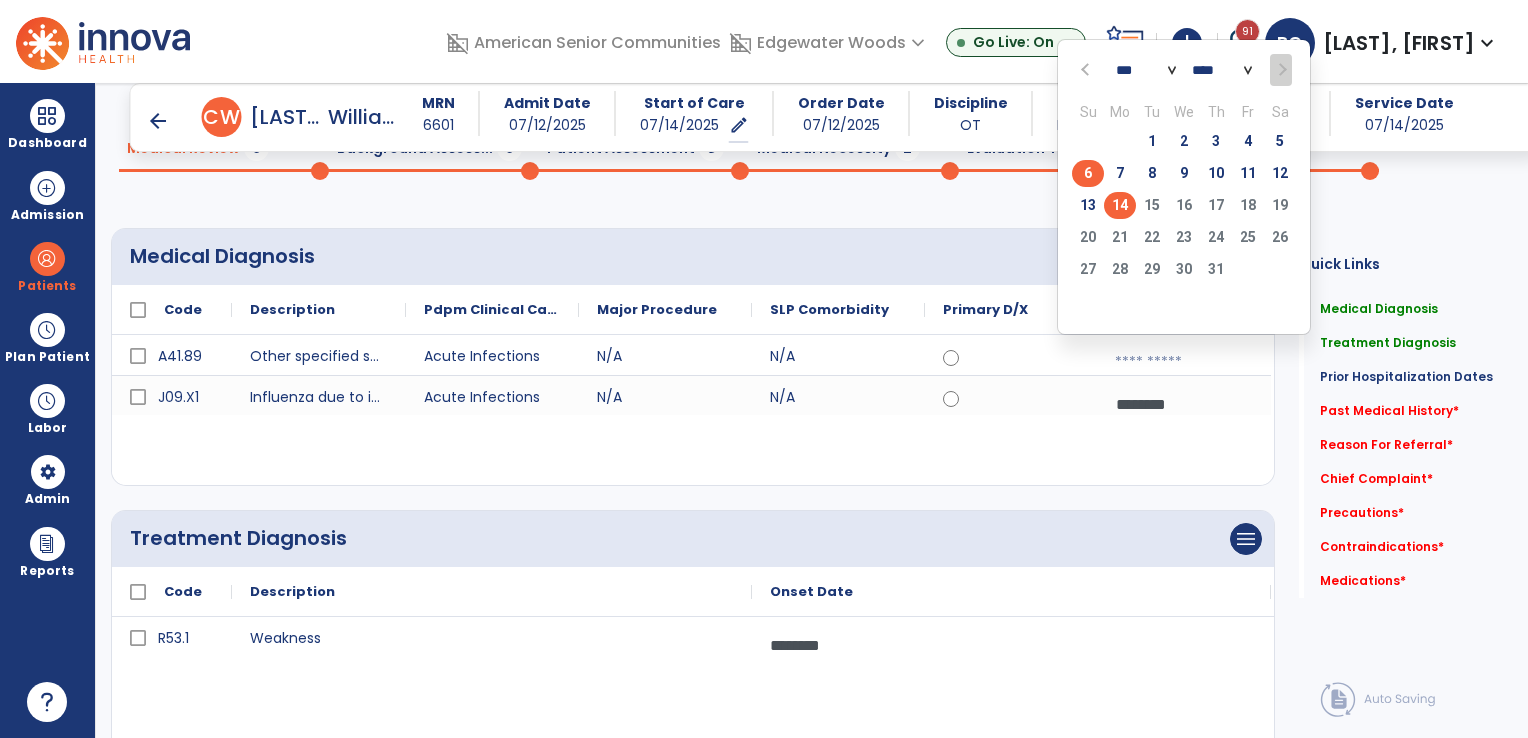 click on "6" 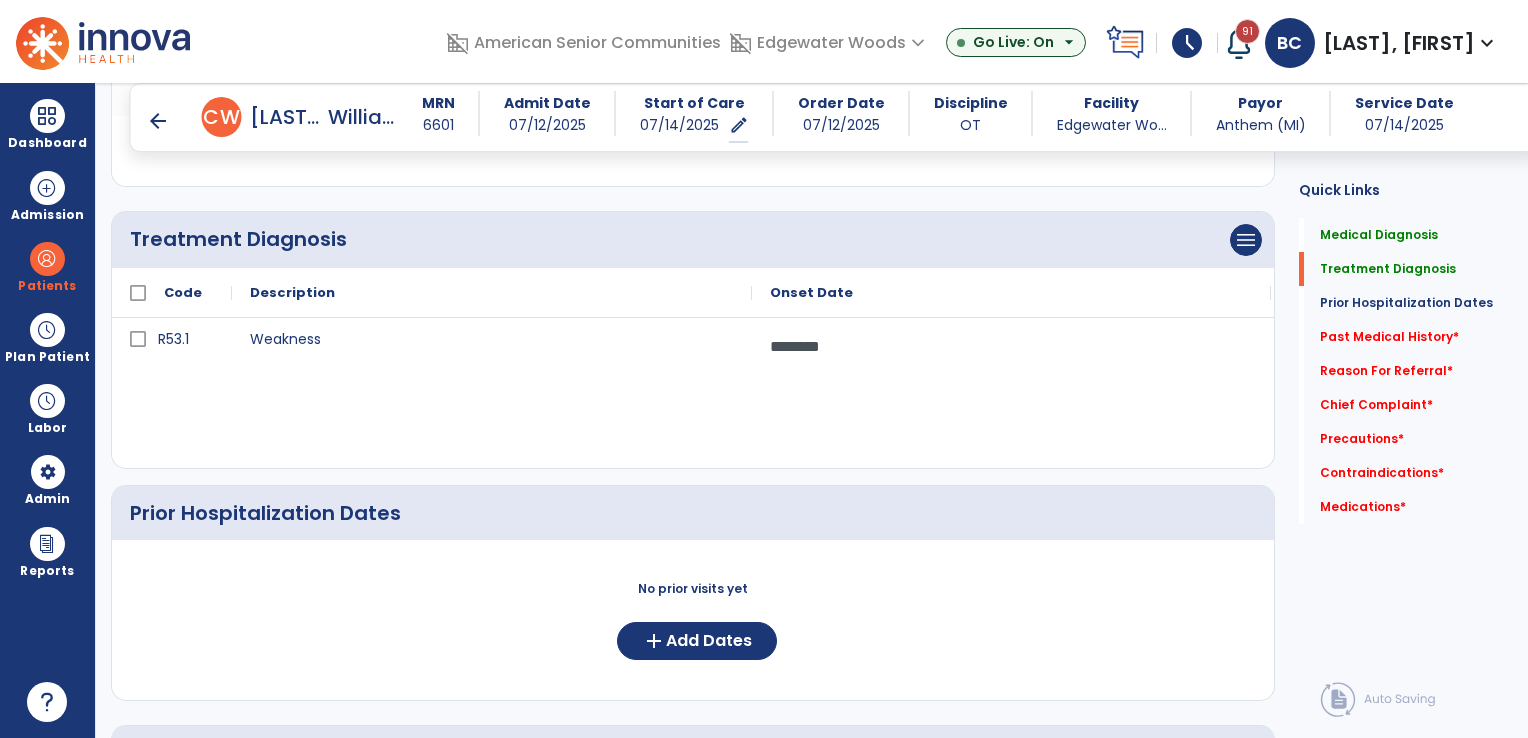 scroll, scrollTop: 400, scrollLeft: 0, axis: vertical 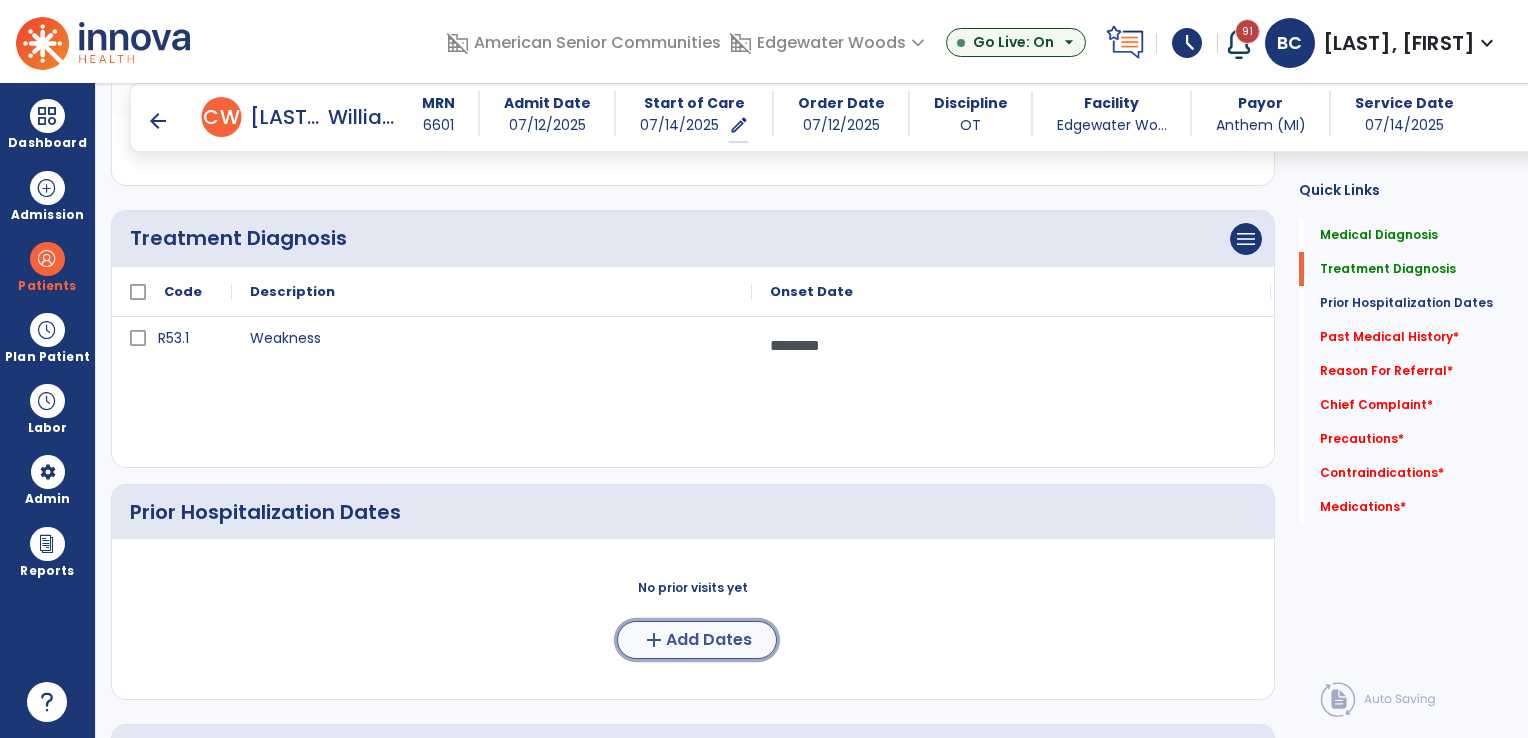 click on "add  Add Dates" 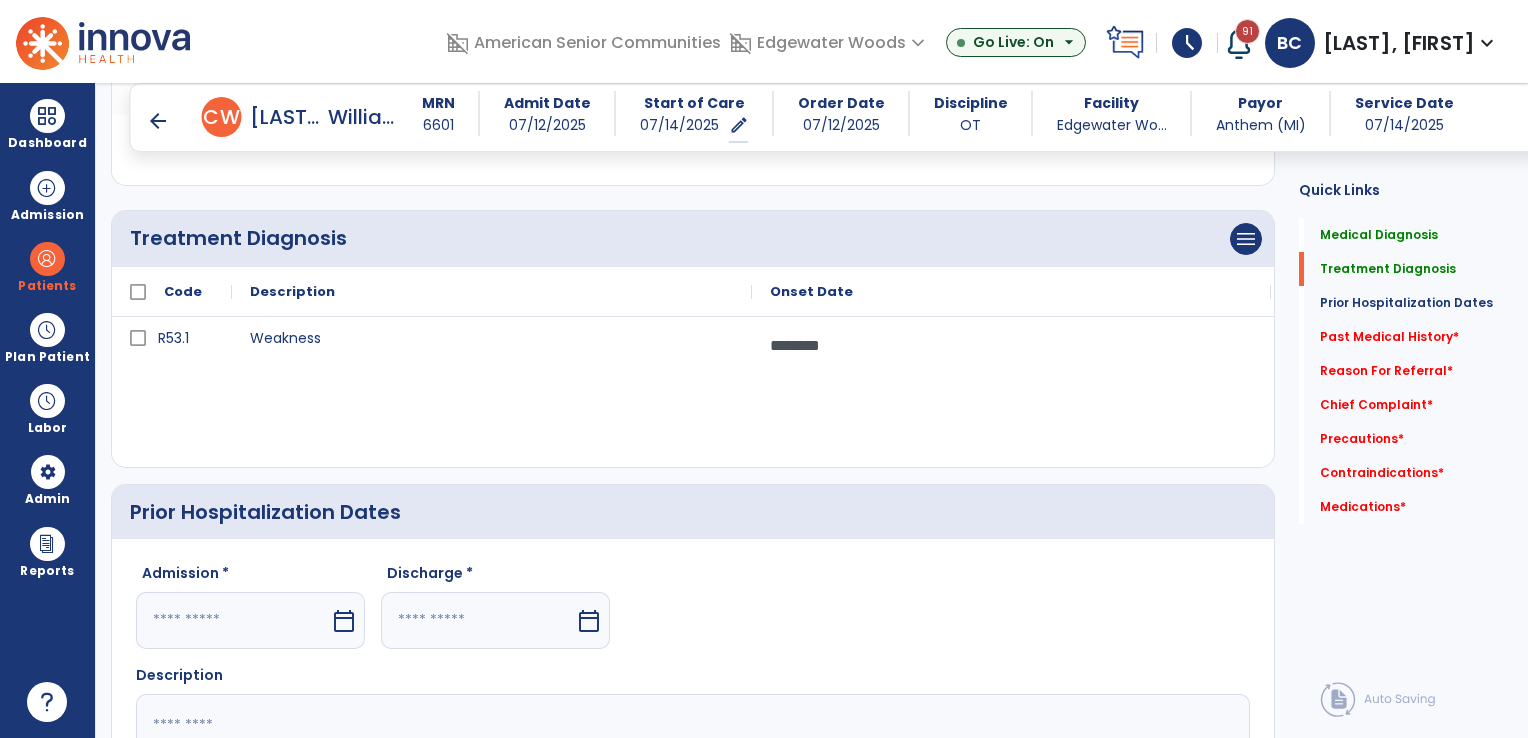 click on "calendar_today" at bounding box center (344, 621) 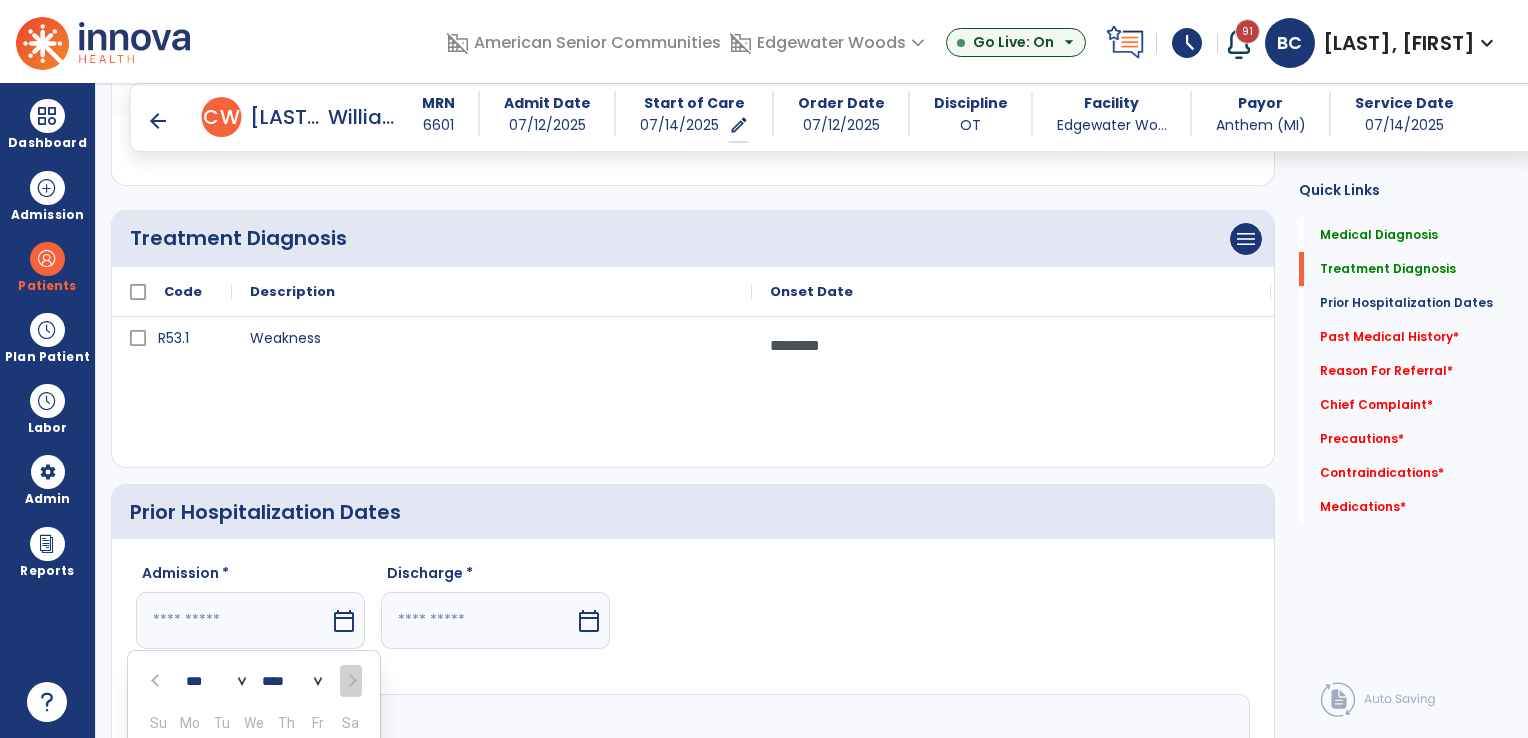 scroll, scrollTop: 807, scrollLeft: 0, axis: vertical 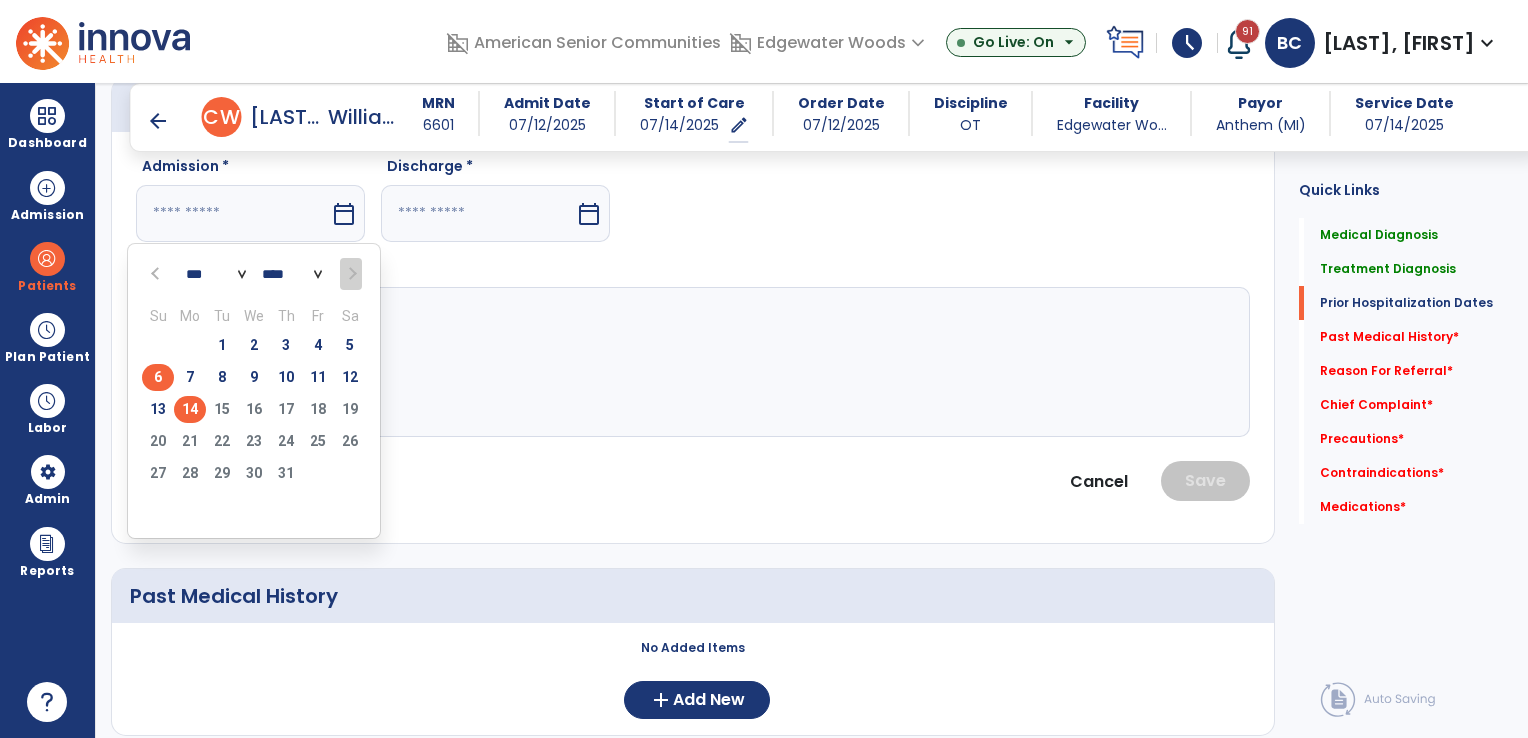 click on "6" at bounding box center (158, 377) 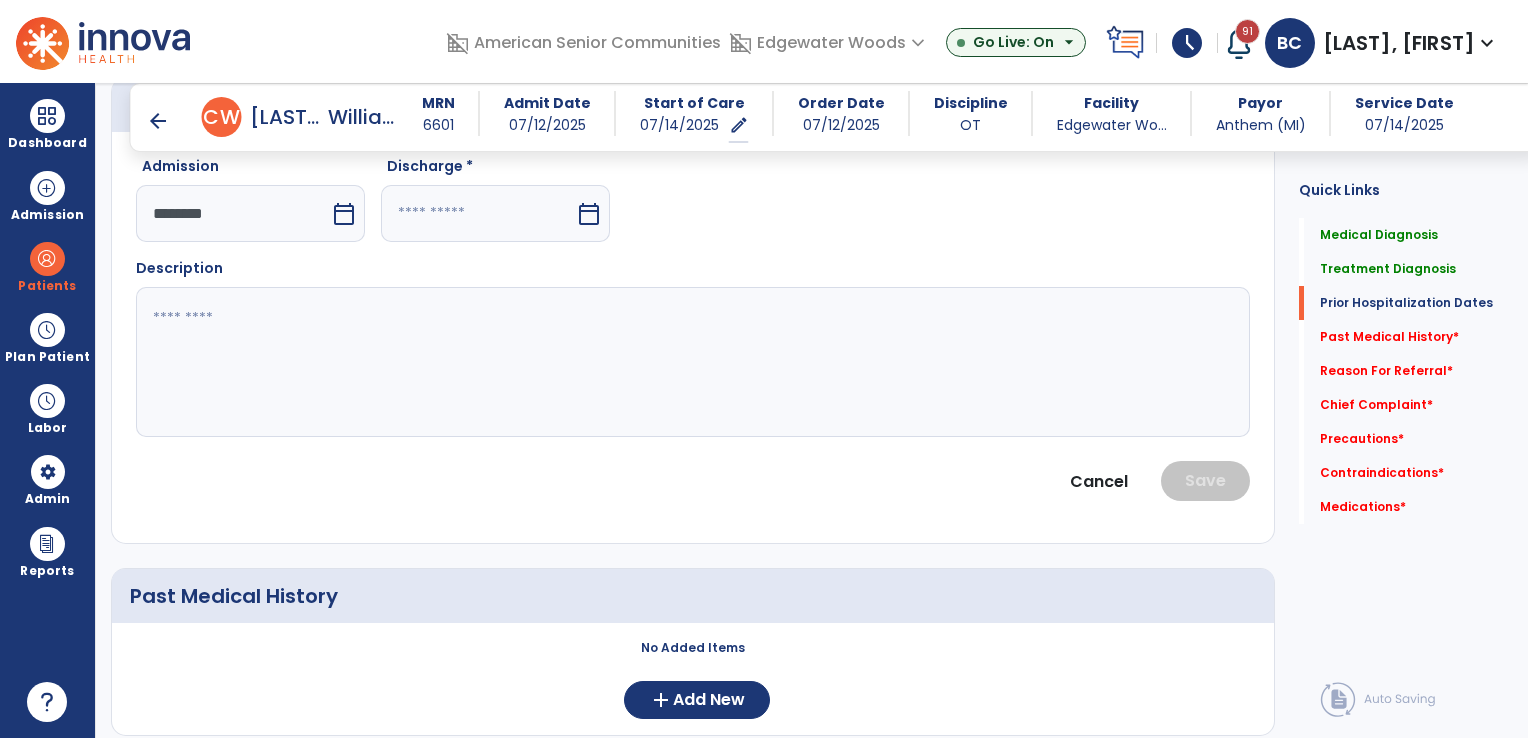 click on "calendar_today" at bounding box center (589, 214) 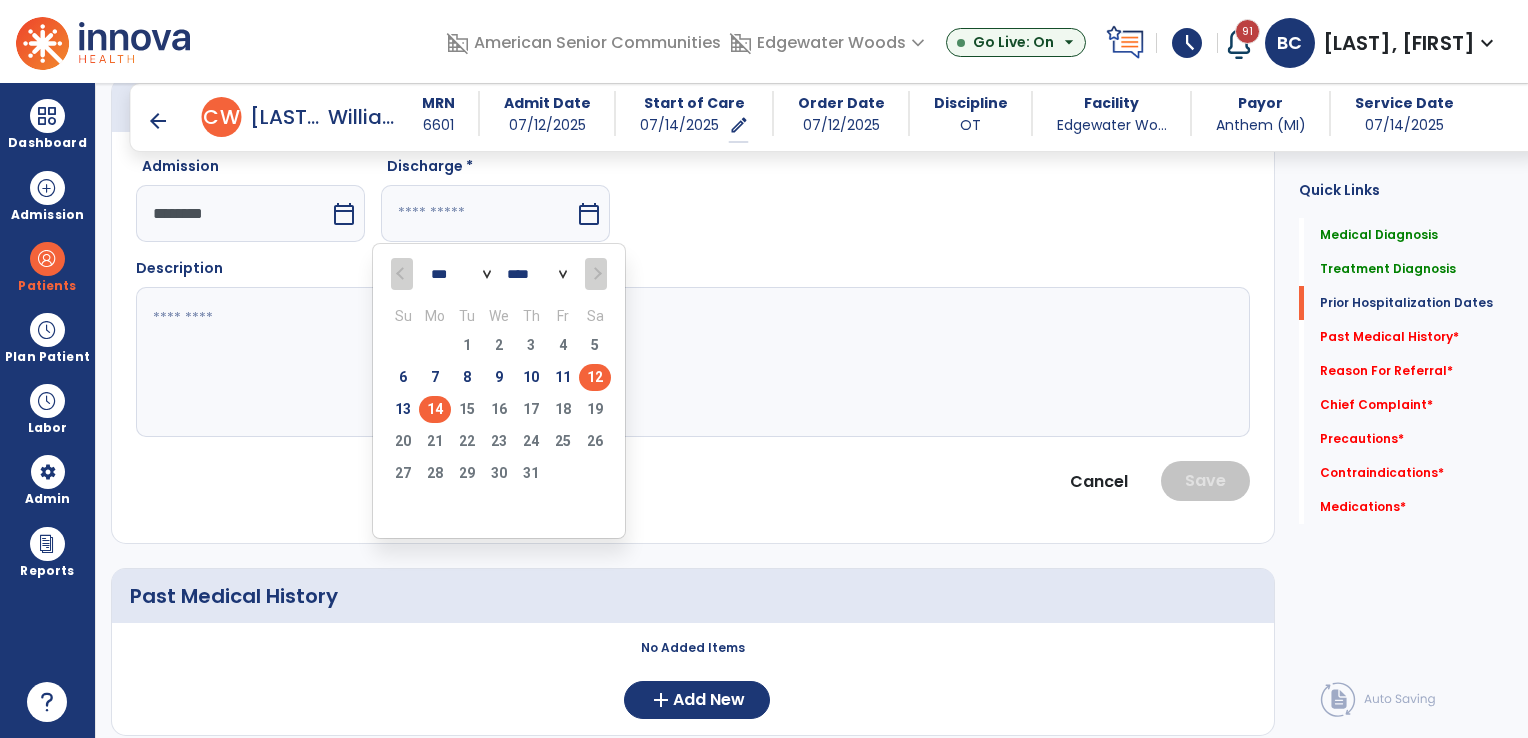 click on "12" at bounding box center [595, 377] 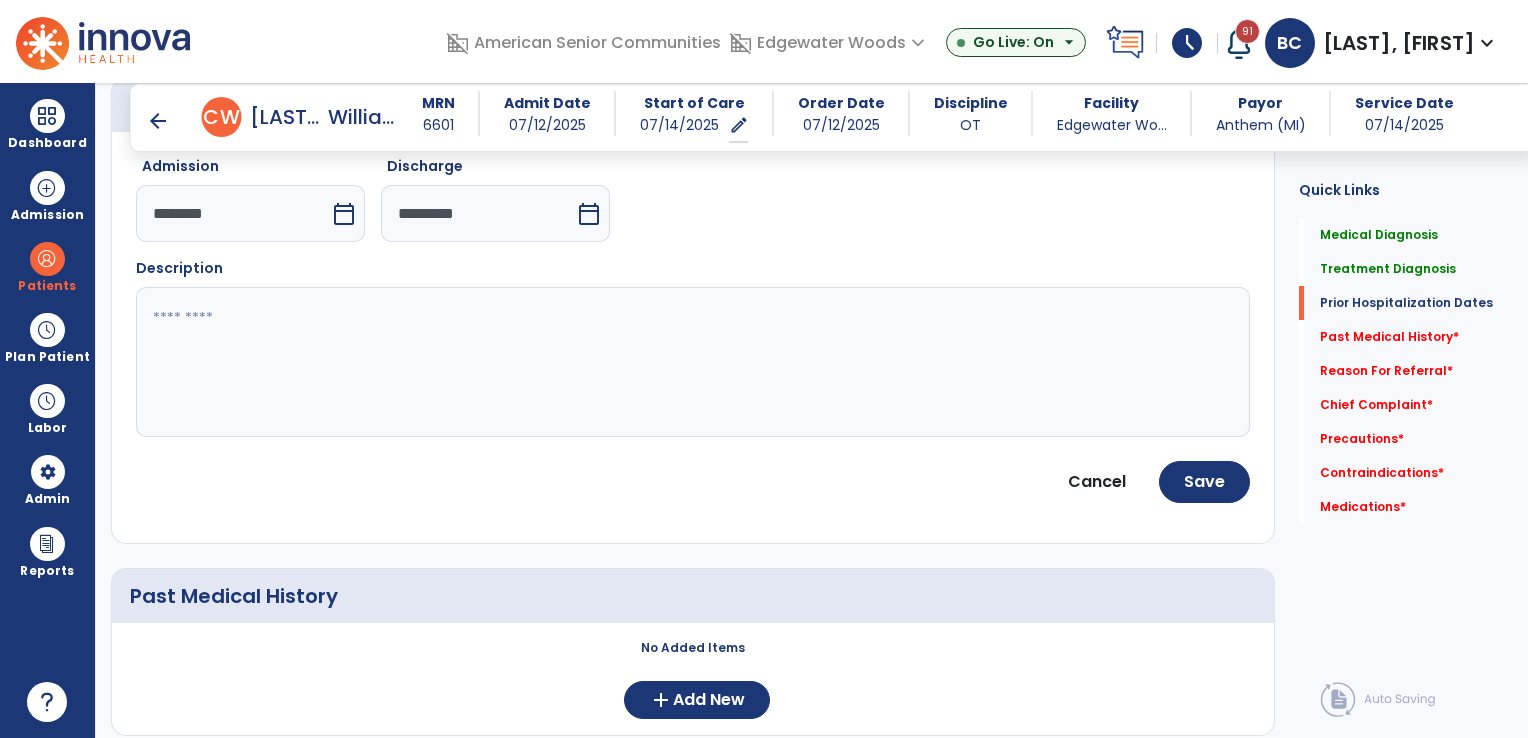 click 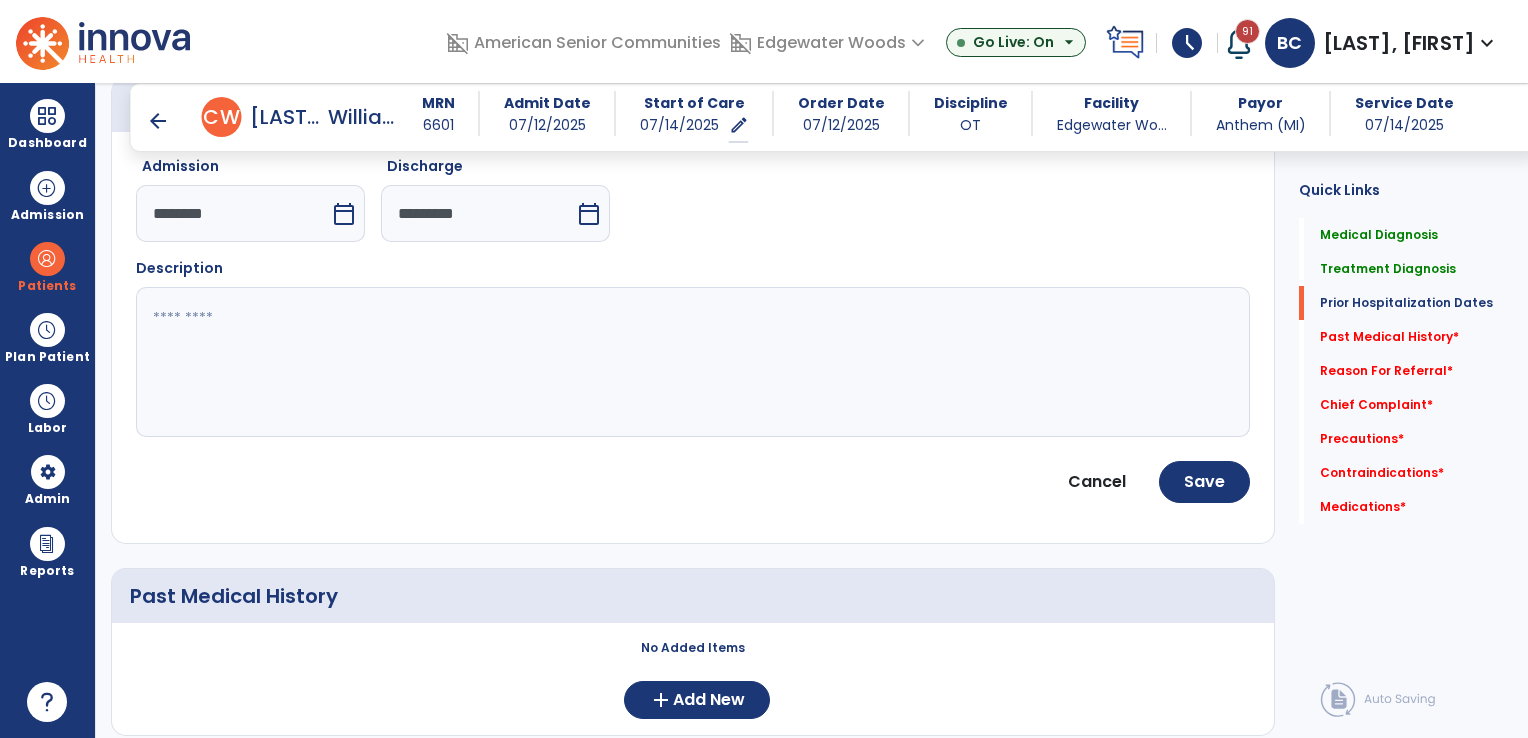 click 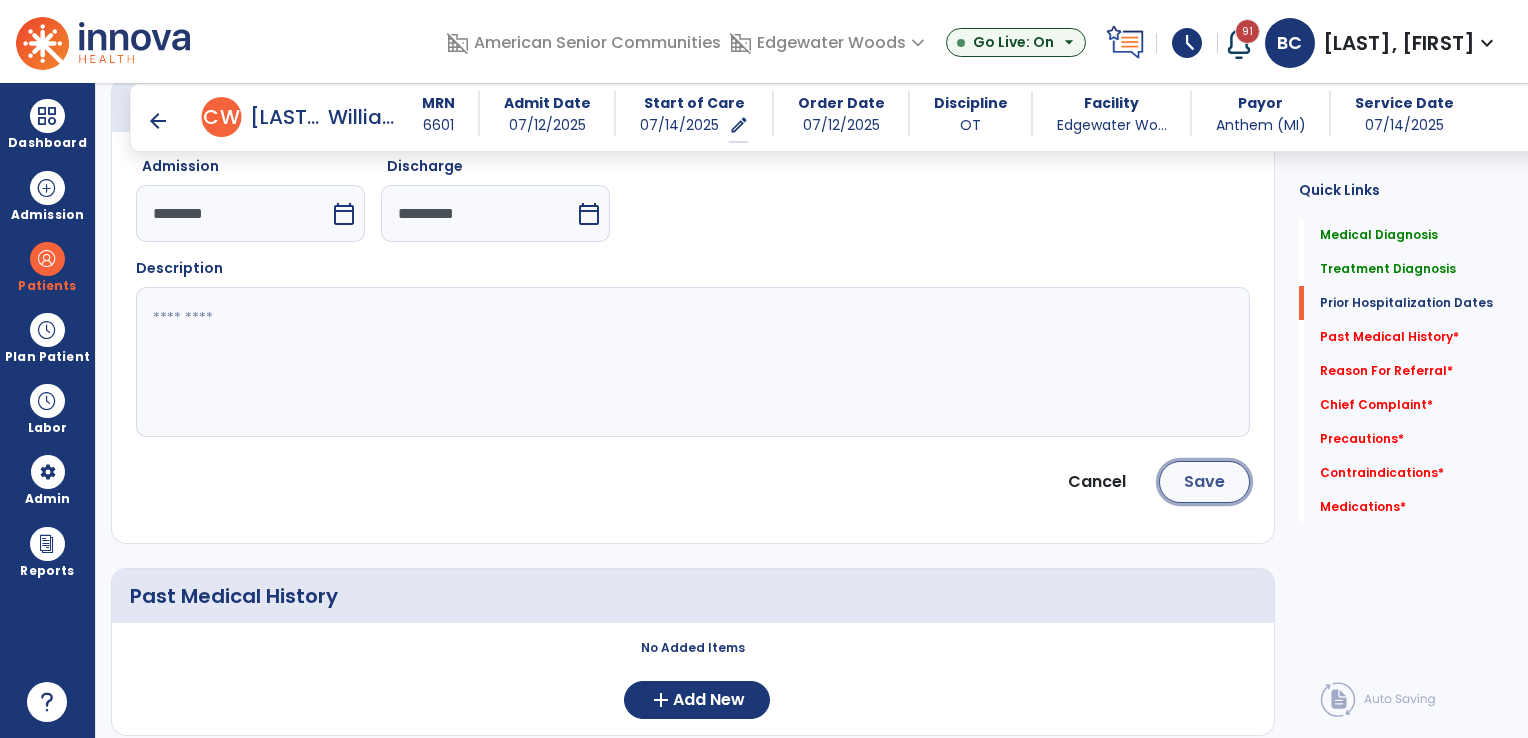 click on "Save" 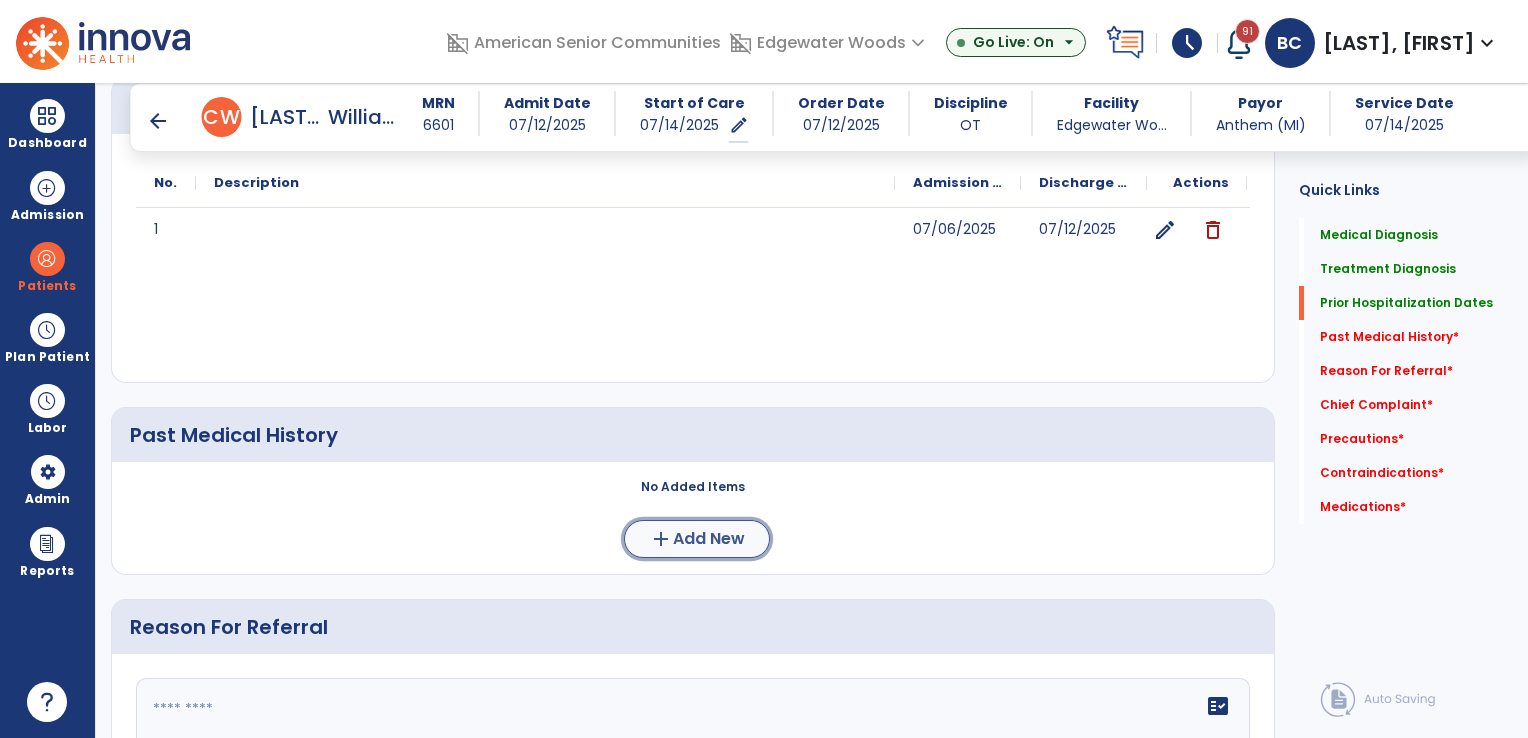 click on "add" 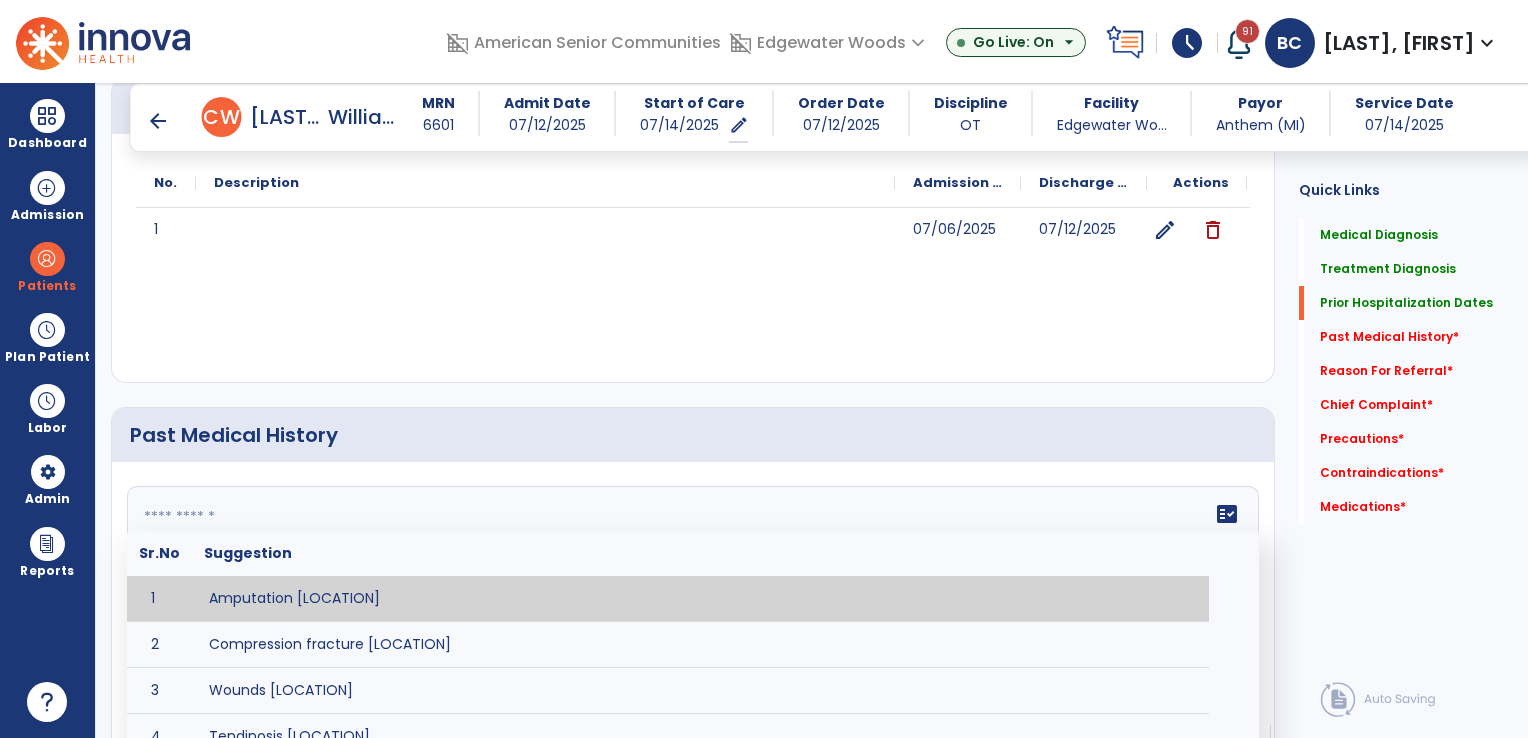 click on "fact_check  Sr.No Suggestion 1 Amputation [LOCATION] 2 Compression fracture [LOCATION] 3 Wounds [LOCATION] 4 Tendinosis [LOCATION] 5 Venous stasis ulcer [LOCATION] 6 Achilles tendon tear [LOCATION] 7 ACL tear surgically repaired [LOCATION] 8 Above knee amputation (AKA) [LOCATION] 9 Below knee amputation (BKE) [LOCATION] 10 Cancer (SITE/TYPE) 11 Surgery (TYPE) 12 AAA (Abdominal Aortic Aneurysm) 13 Achilles tendon tear [LOCATION] 14 Acute Renal Failure 15 AIDS (Acquired Immune Deficiency Syndrome) 16 Alzheimer's Disease 17 Anemia 18 Angina 19 Anxiety 20 ASHD (Arteriosclerotic Heart Disease) 21 Atrial Fibrillation 22 Bipolar Disorder 23 Bowel Obstruction 24 C-Diff 25 Coronary Artery Bypass Graft (CABG) 26 CAD (Coronary Artery Disease) 27 Carpal tunnel syndrome 28 Chronic bronchitis 29 Chronic renal failure 30 Colostomy 31 COPD (Chronic Obstructive Pulmonary Disease) 32 CRPS (Complex Regional Pain Syndrome) 33 CVA (Cerebrovascular Accident) 34 CVI (Chronic Venous Insufficiency) 35 DDD (Degenerative Disc Disease)" 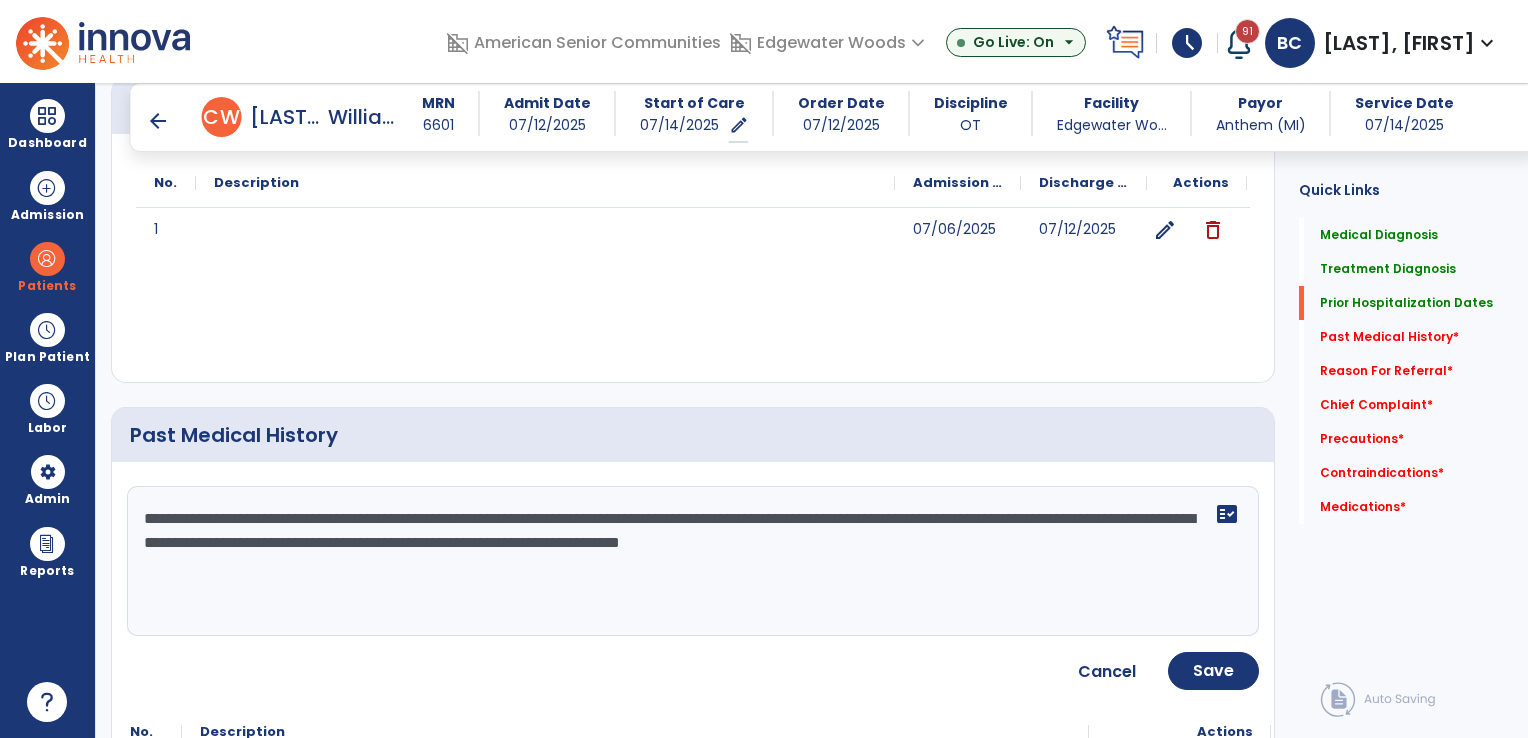 type on "**********" 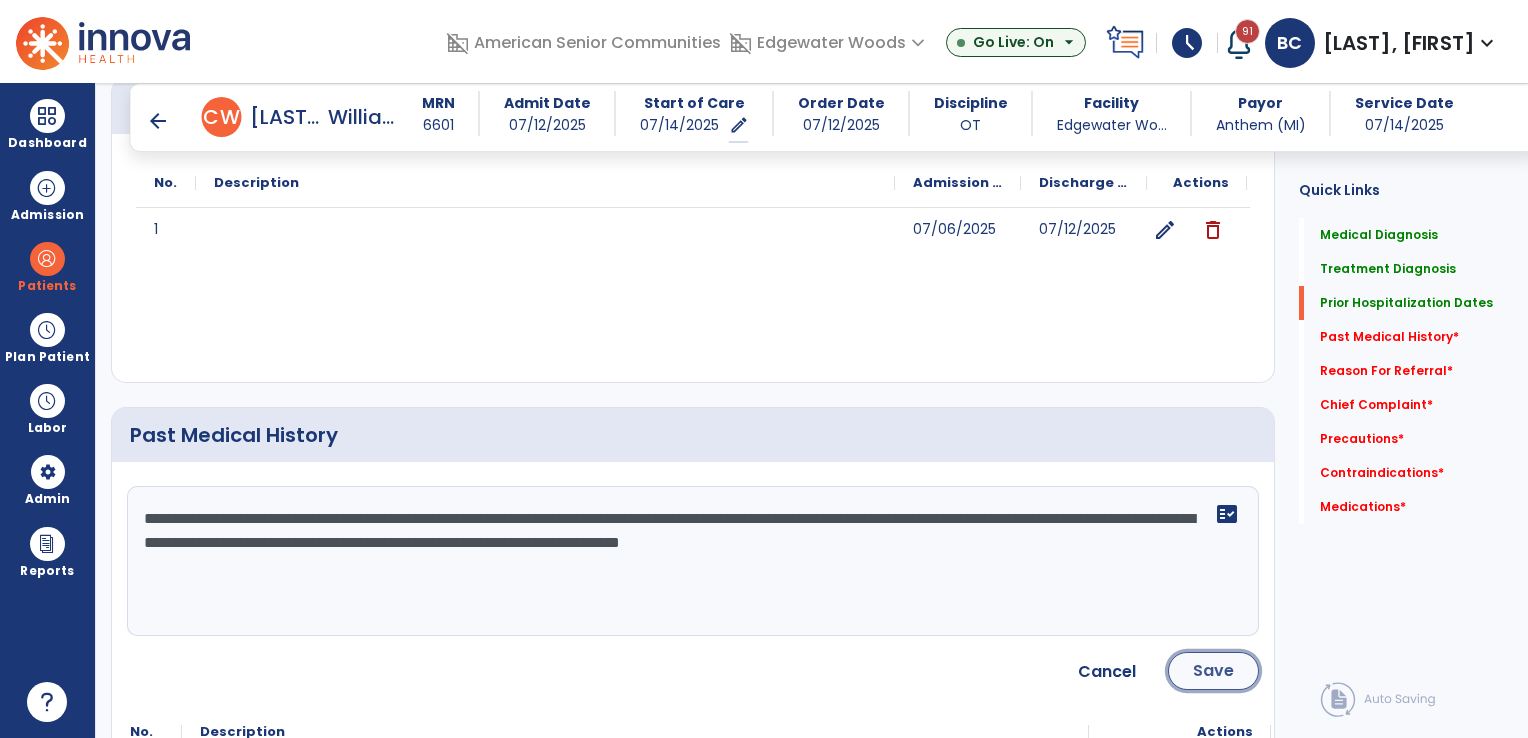 click on "Save" 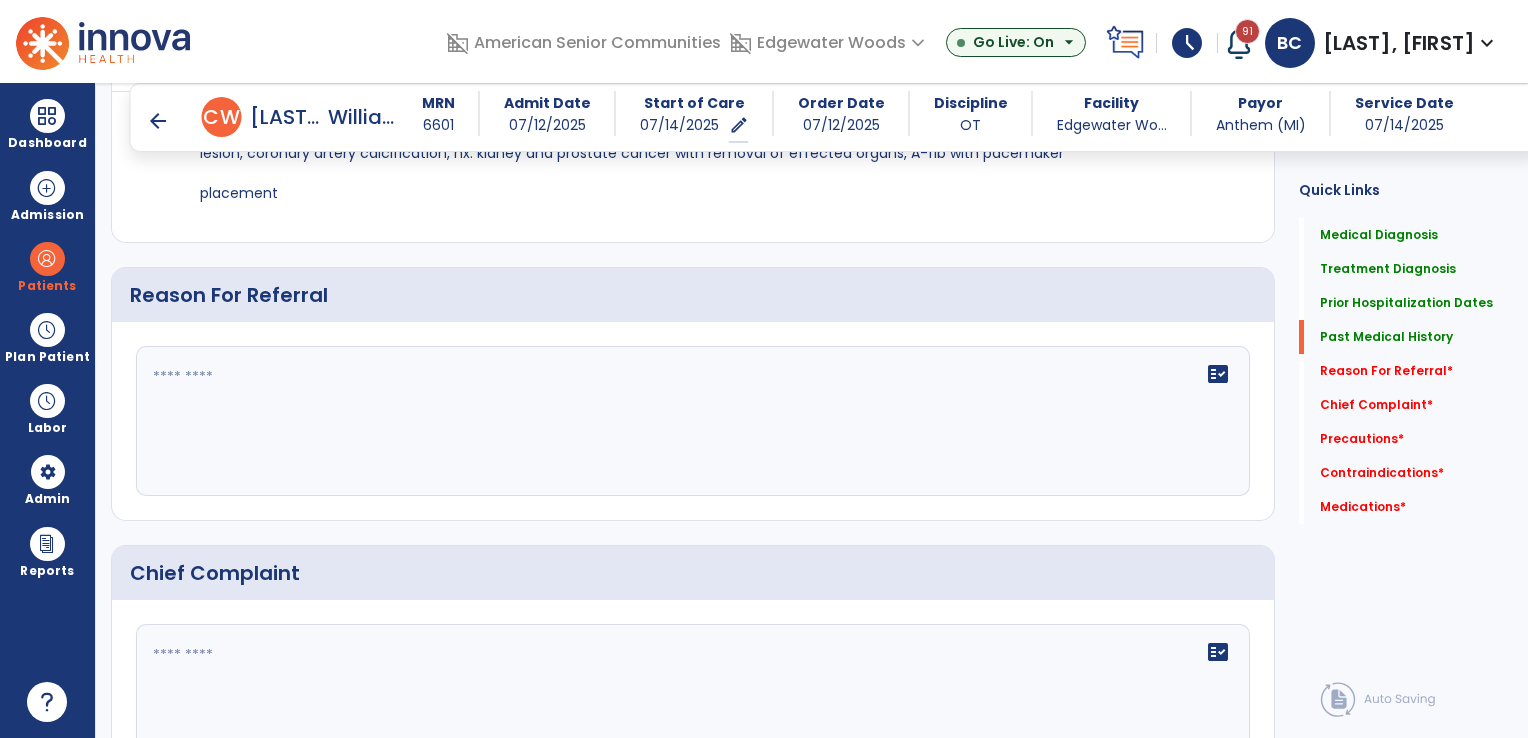 scroll, scrollTop: 1407, scrollLeft: 0, axis: vertical 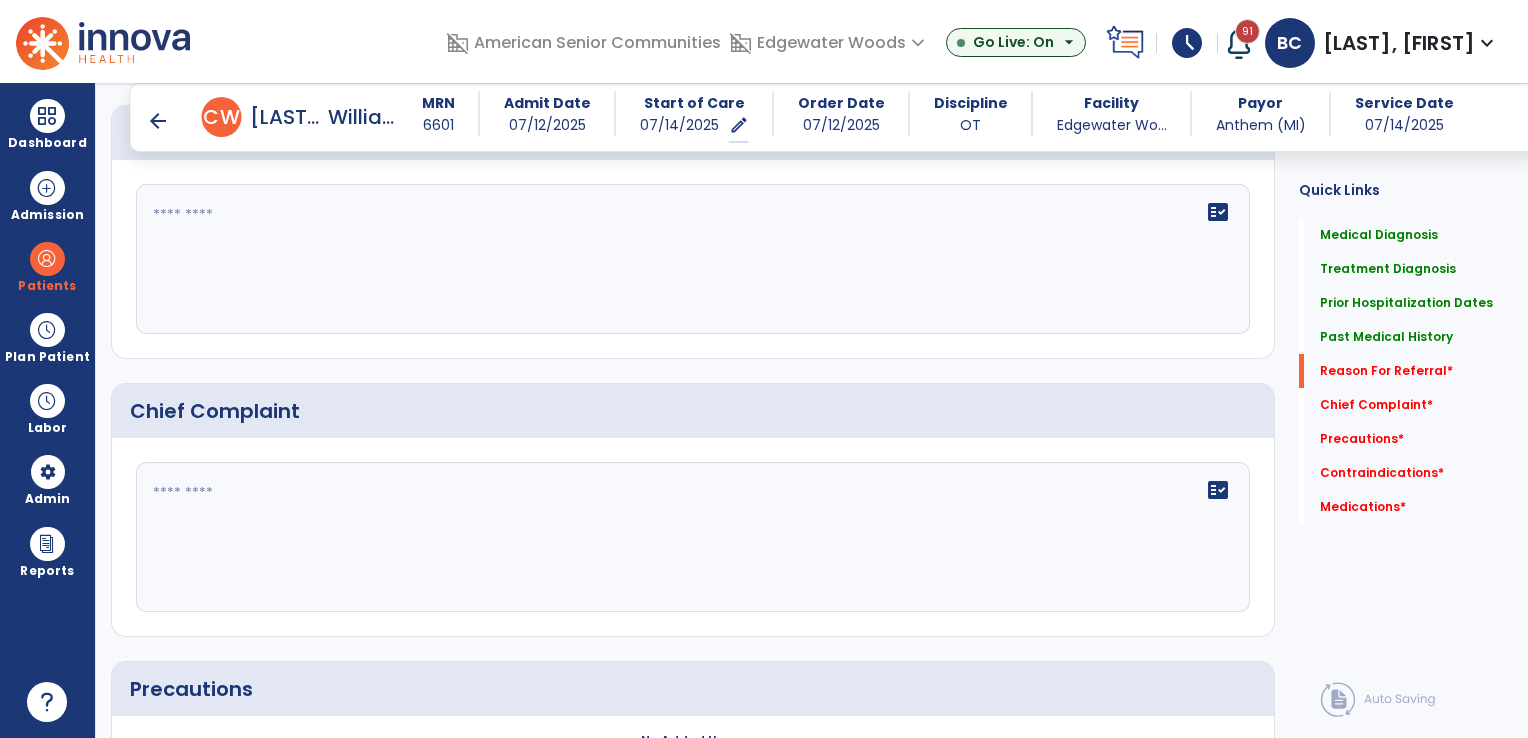 click on "fact_check" 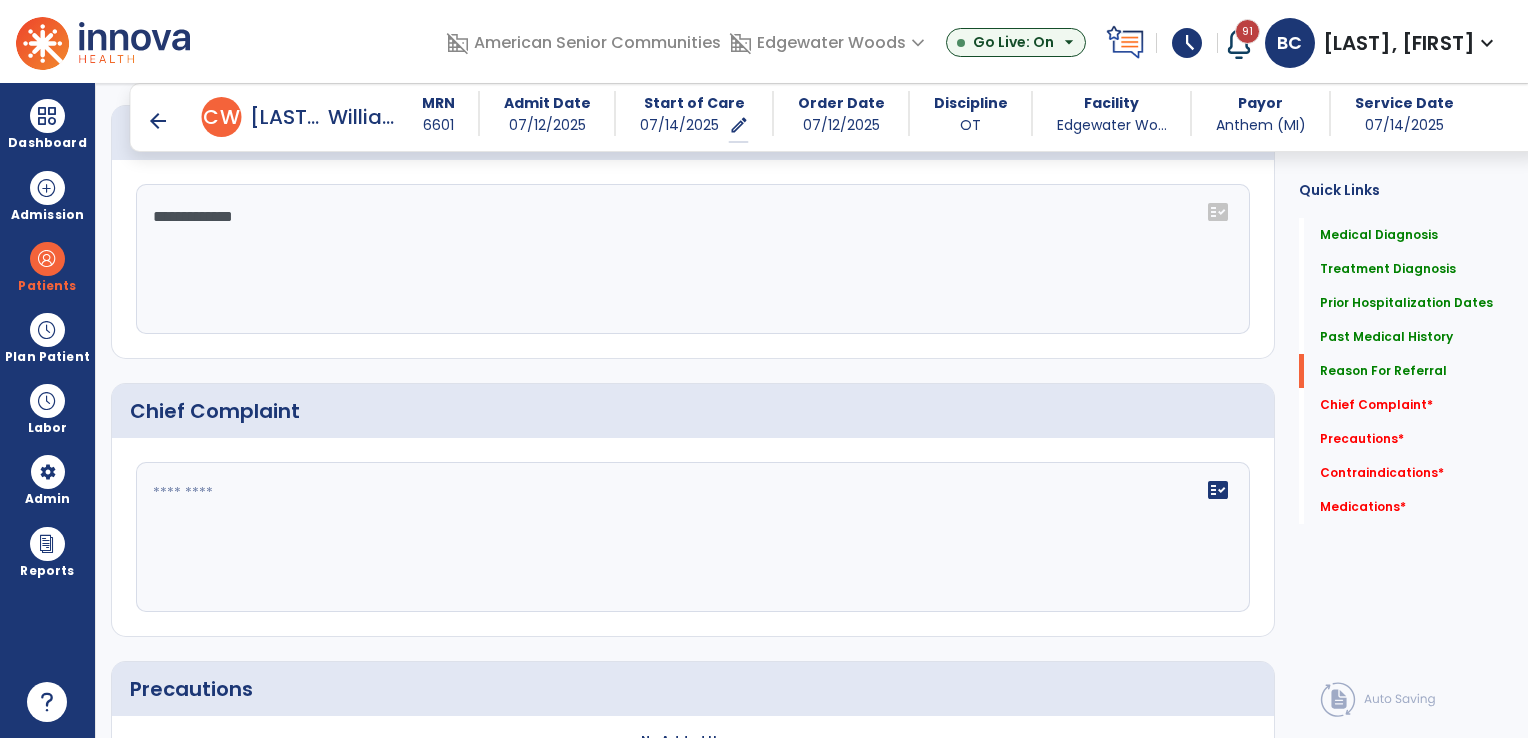 click on "**********" 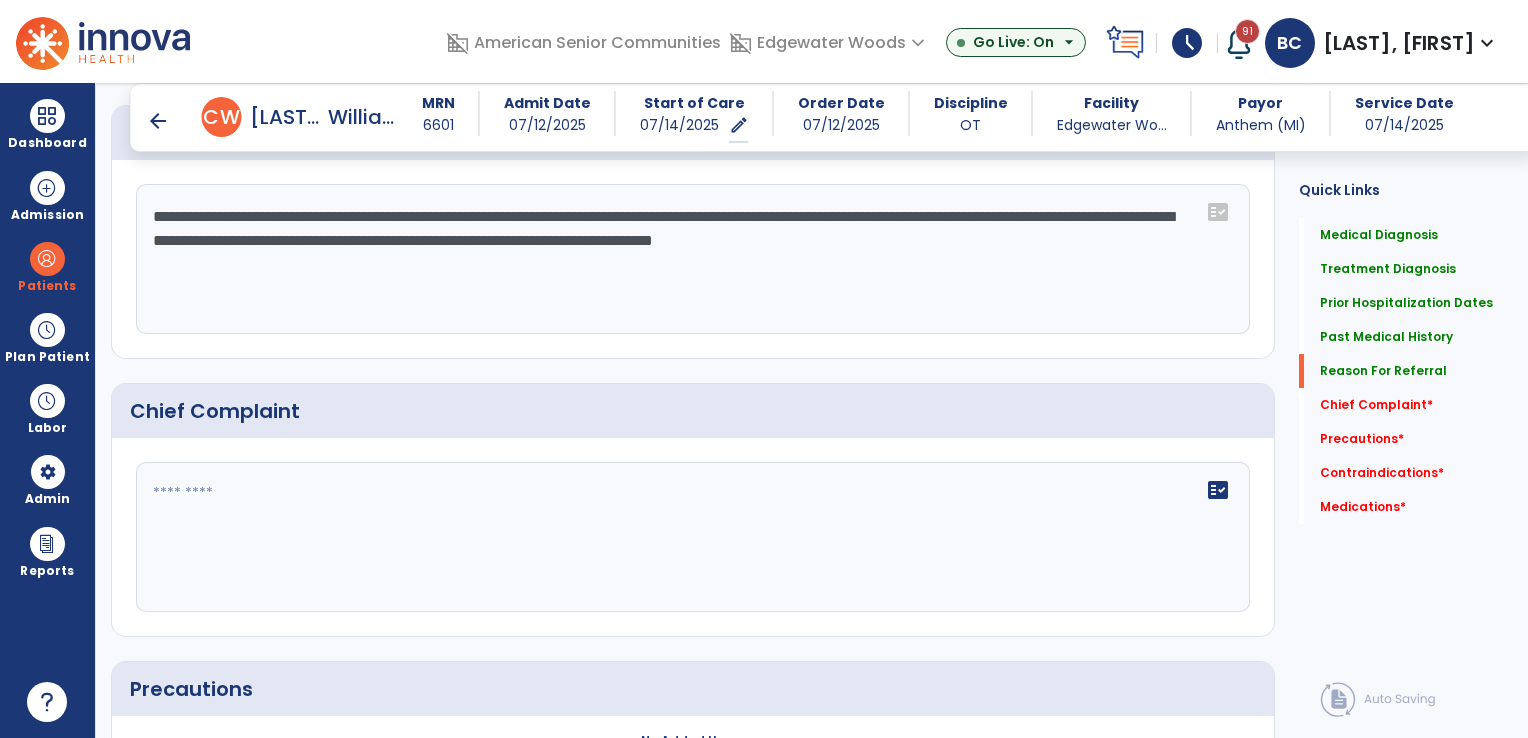 type on "**********" 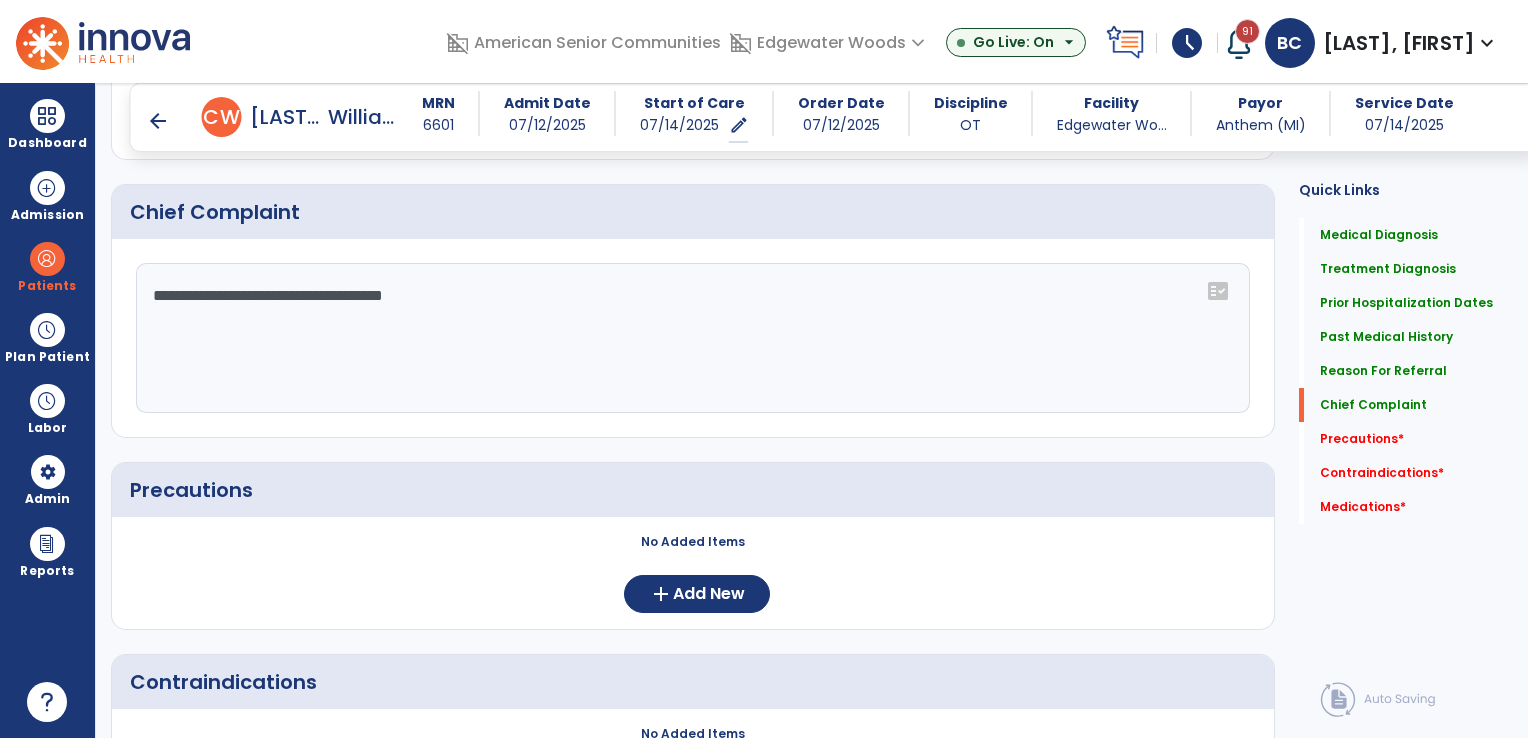 scroll, scrollTop: 1607, scrollLeft: 0, axis: vertical 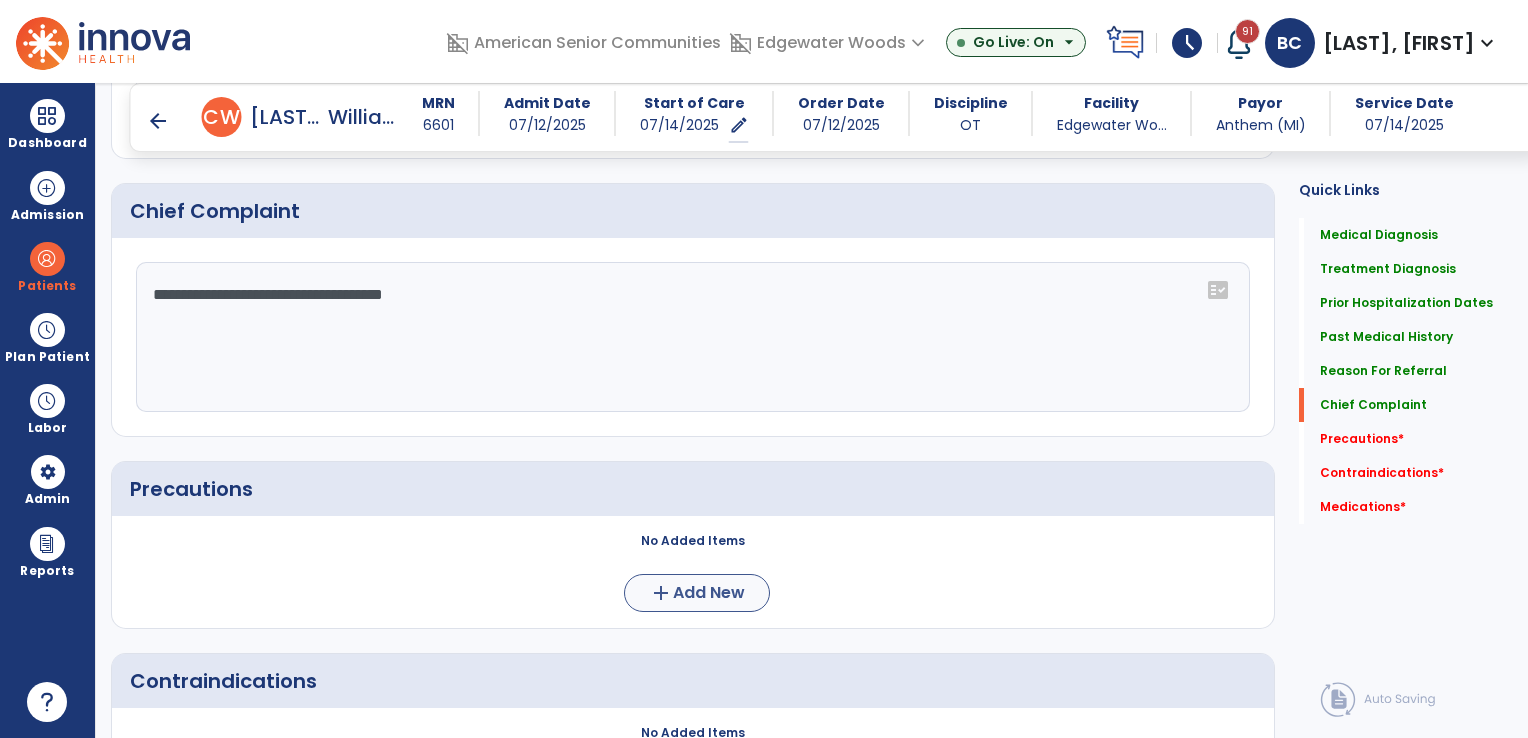 type on "**********" 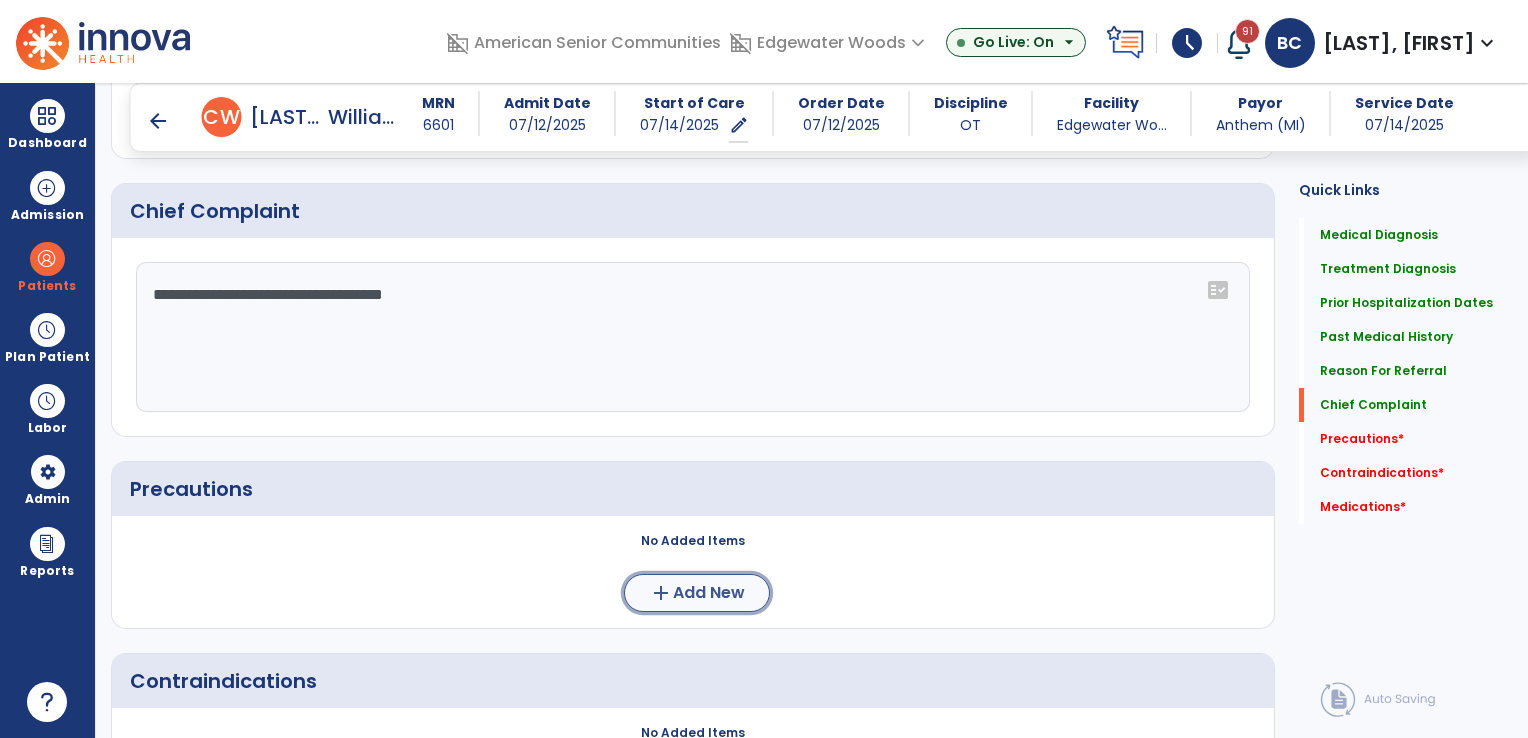click on "add  Add New" 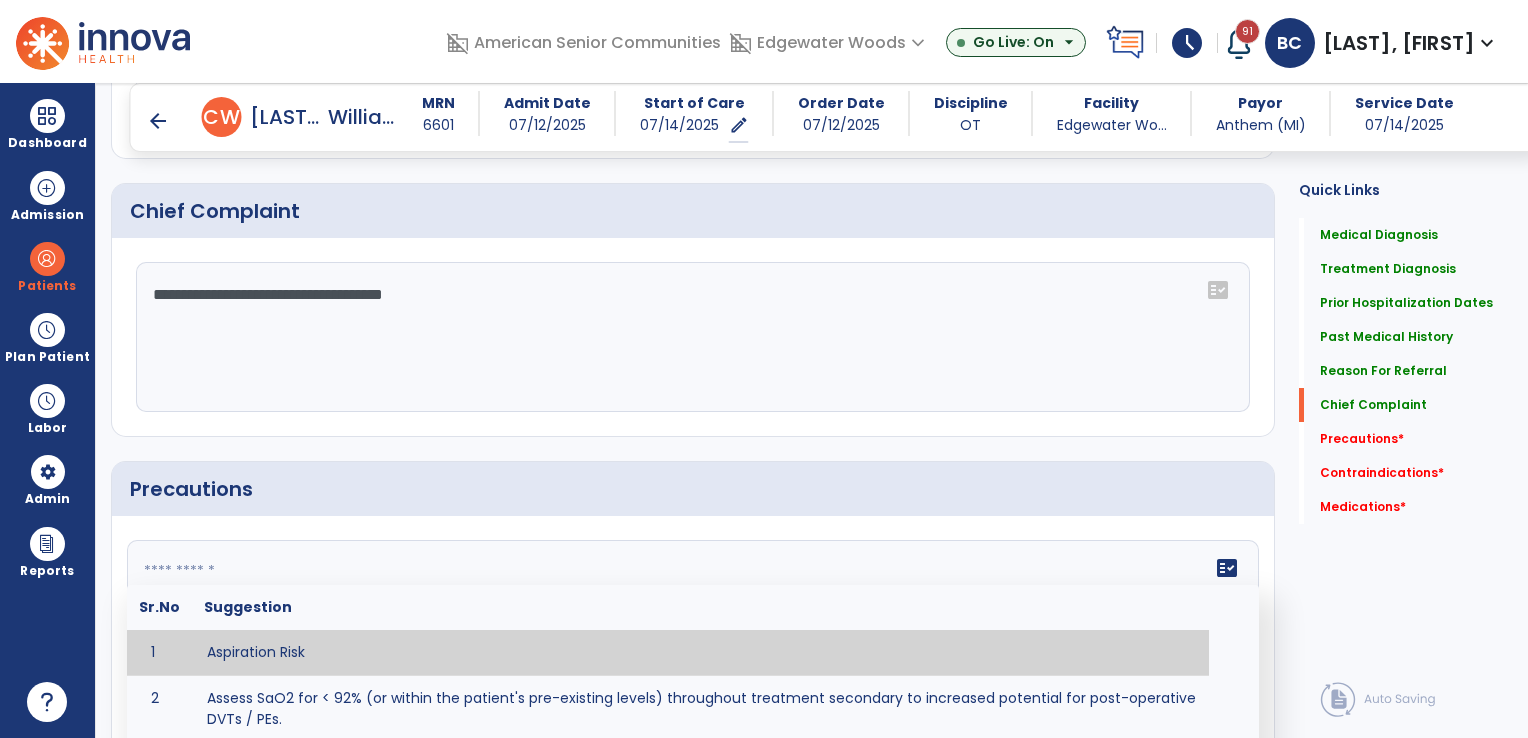 click on "fact_check  Sr.No Suggestion 1 Aspiration Risk 2 Assess SaO2 for < 92% (or within the patient's pre-existing levels) throughout treatment secondary to increased potential for post-operative DVTs / PEs. 3 Decreased sensation or non-intact skin. 4 Cardiac 5 Cease exercise/activity SpO2 < 88 - 90%, RPE > 16, RR > 45 6 Check for modified diet / oral intake restrictions related to swallowing impairments. Consult ST as appropriate. 7 Check INR lab results prior to activity if patient on blood thinners. 8 Closely monitor anxiety or stress due to increased SOB/dyspnea and cease activity/exercise until patient is able to control this response 9 Code Status:  10 Confirm surgical approach and discoloration or other precautions. 11 Confirm surgical procedure and specific precautions based on procedure (e.g., no twisting/bending/lifting, need for post-op brace, limiting time in sitting, etc.). 12 Confirm weight bearing status as defined by the surgeon. 13 14 Precautions for exercise include:  15 Depression 16 17 18 19 20" 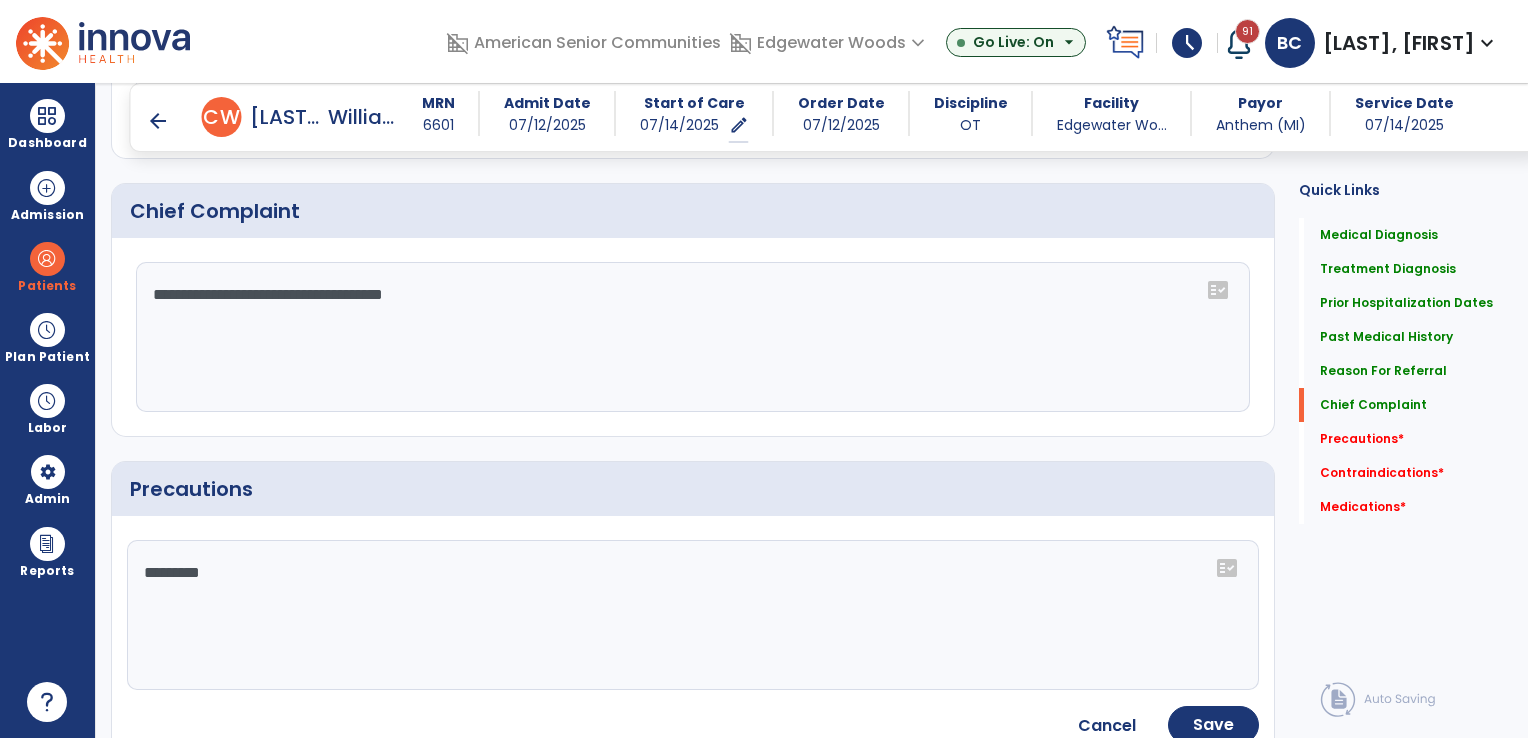 click on "*********" 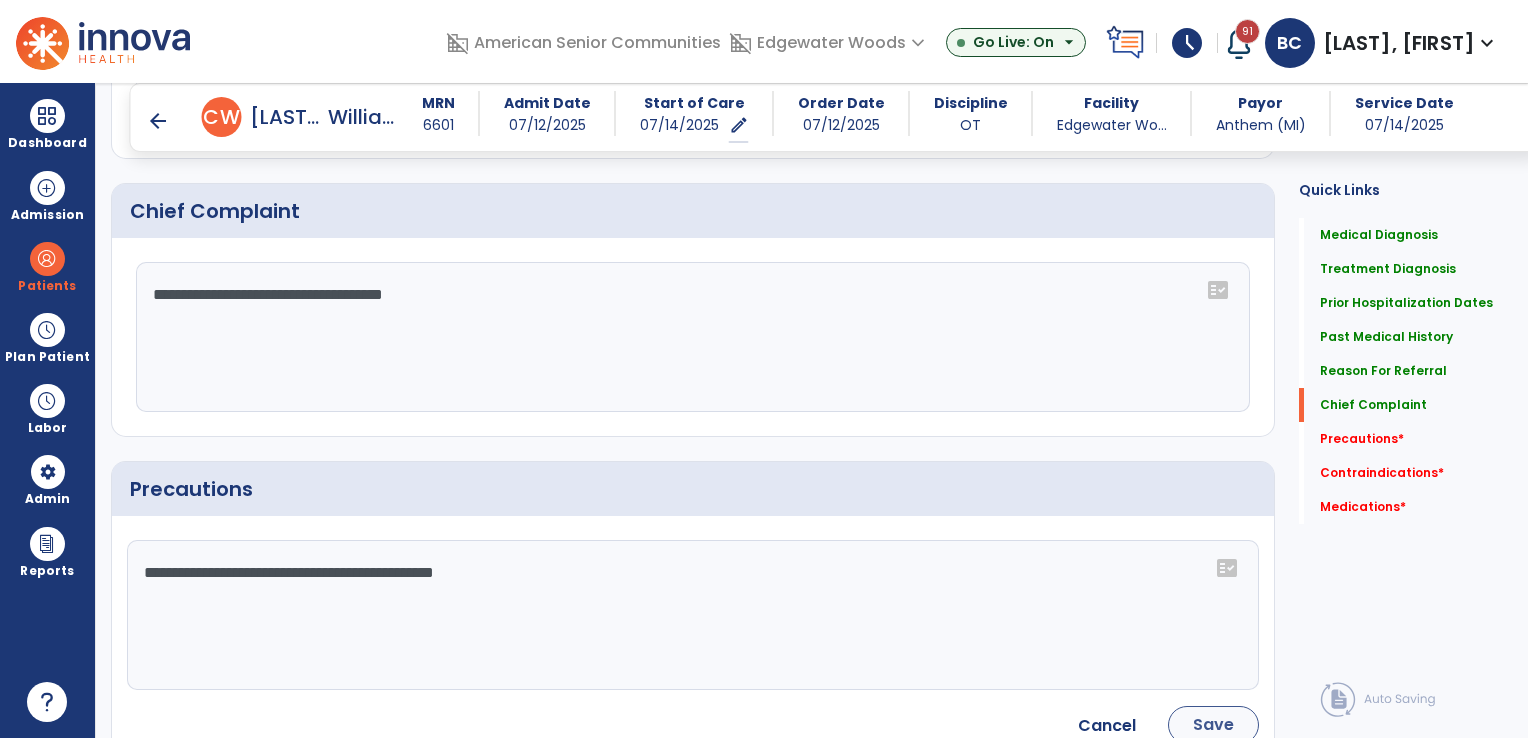 type on "**********" 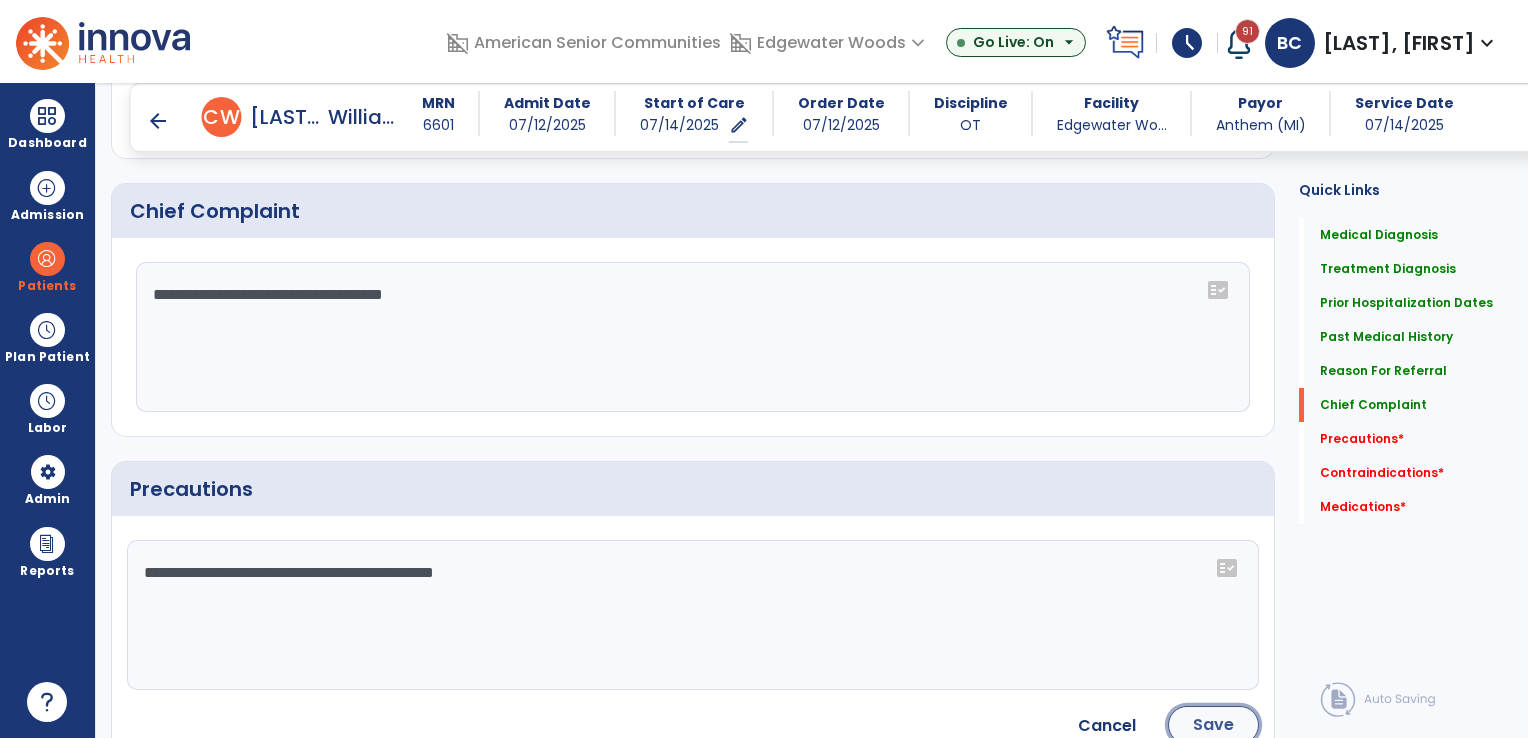click on "Save" 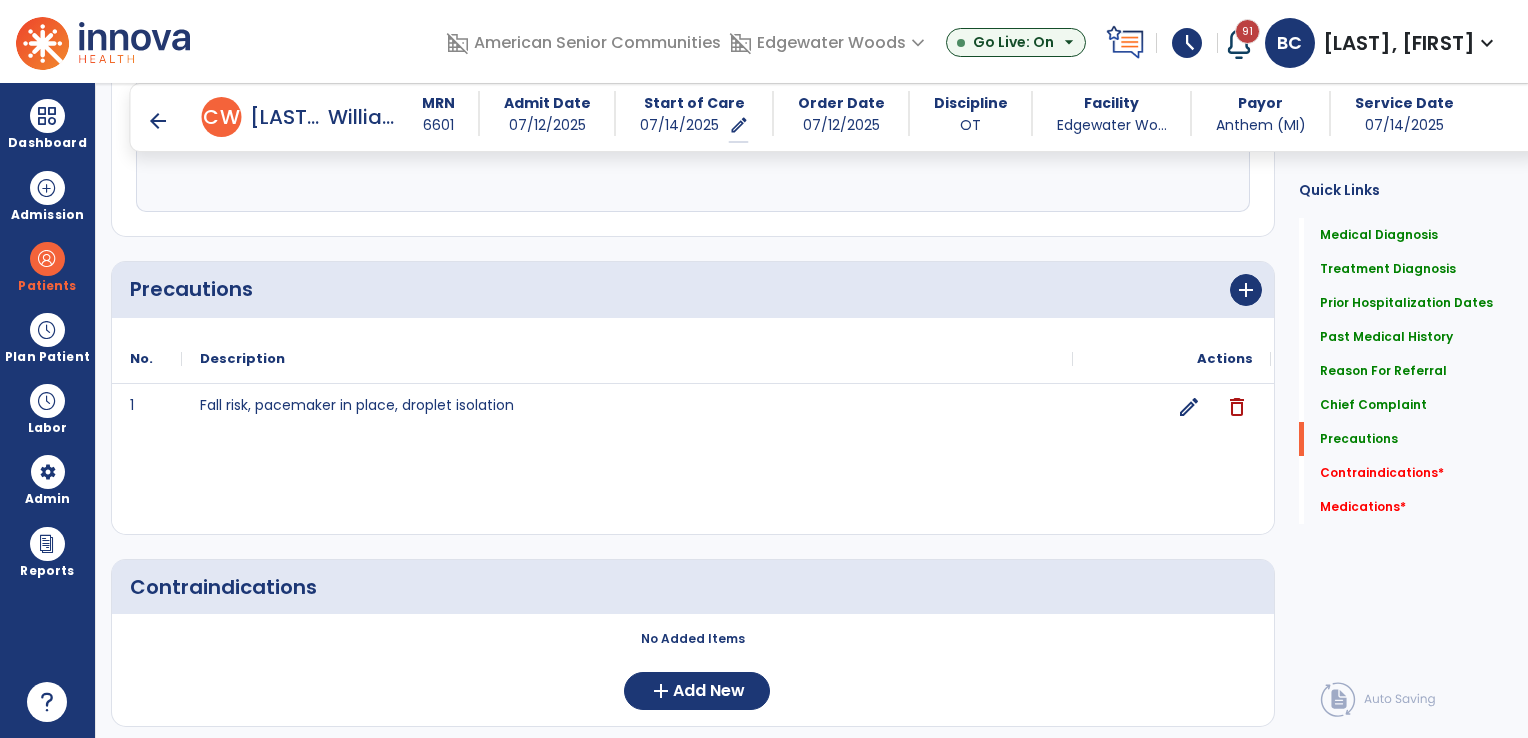 scroll, scrollTop: 2007, scrollLeft: 0, axis: vertical 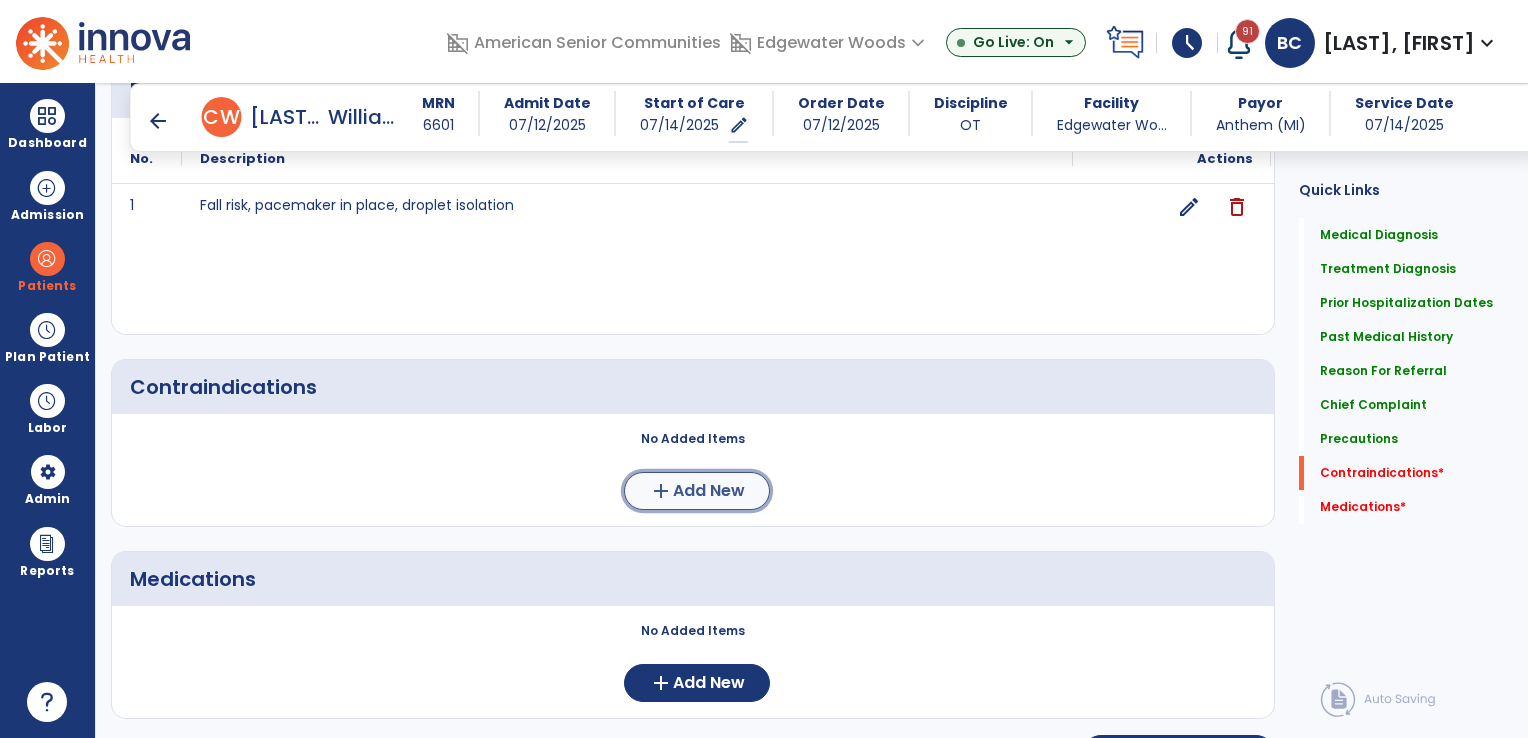 click on "Add New" 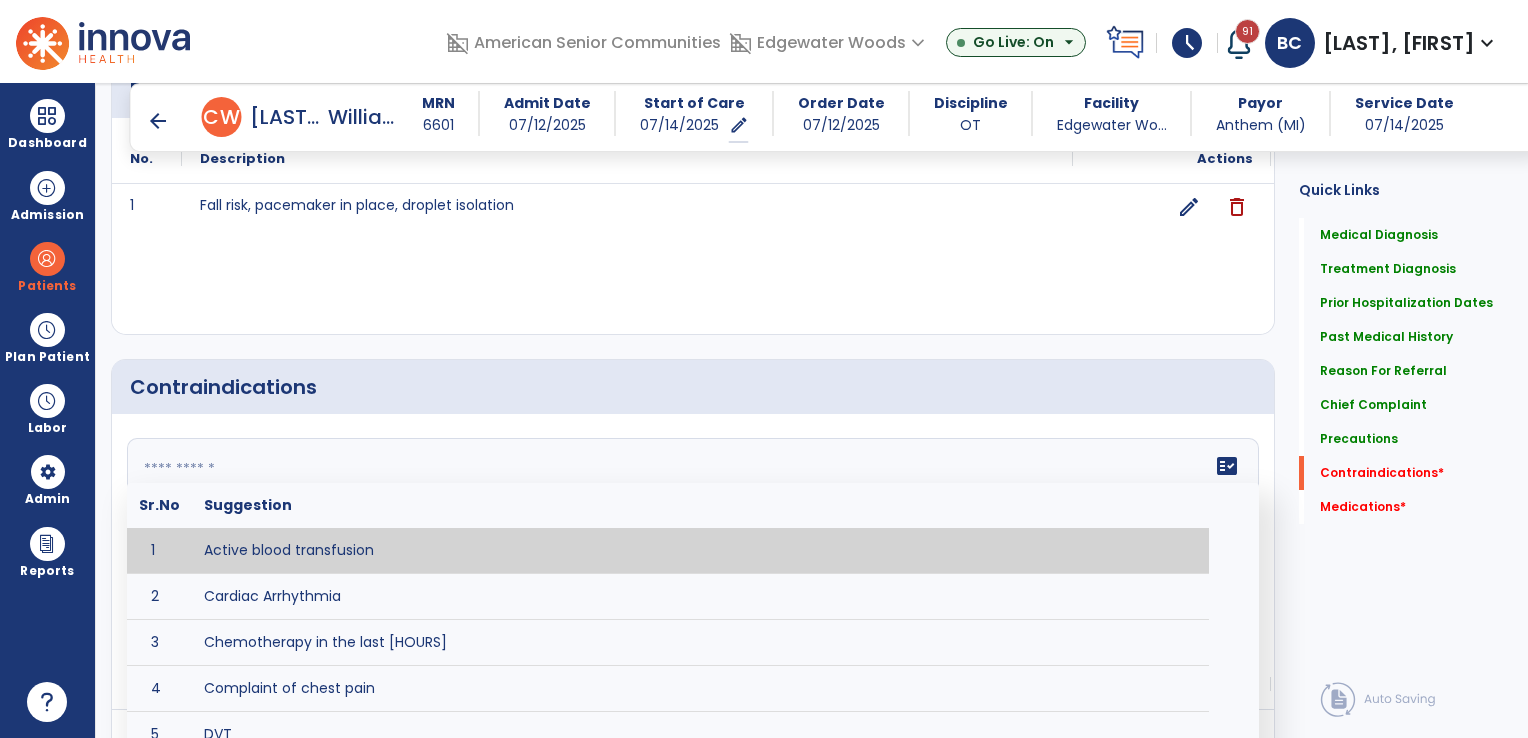 click 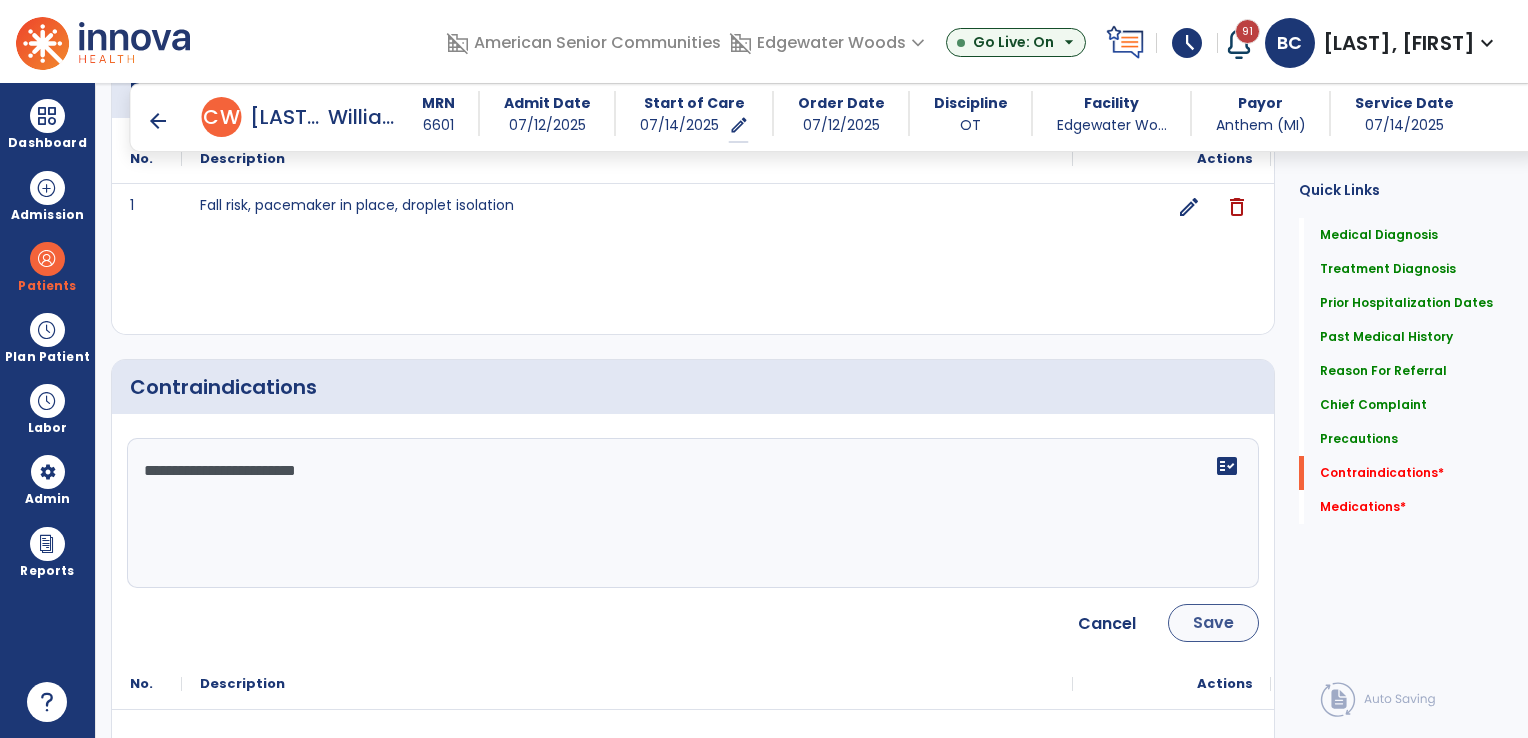 type on "**********" 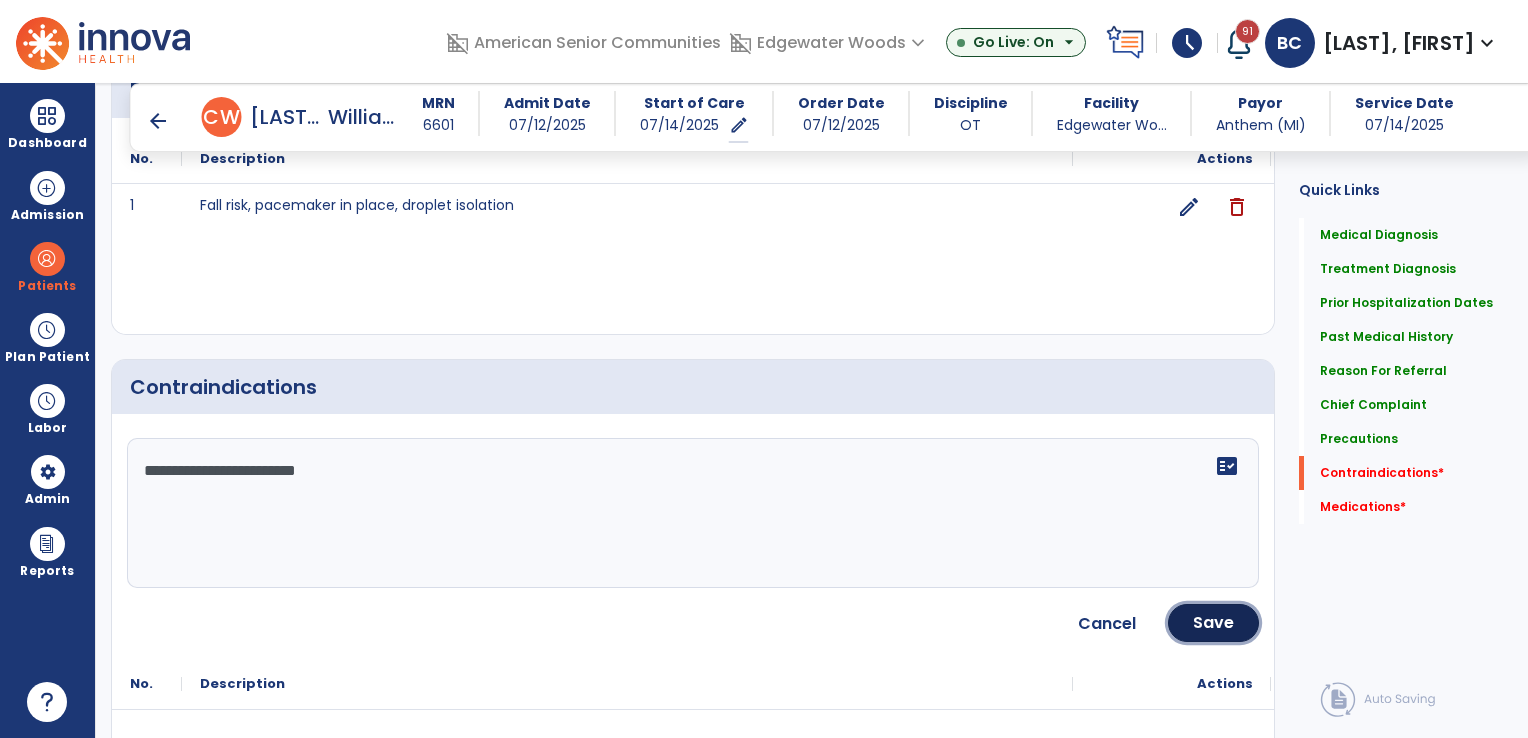 click on "Save" 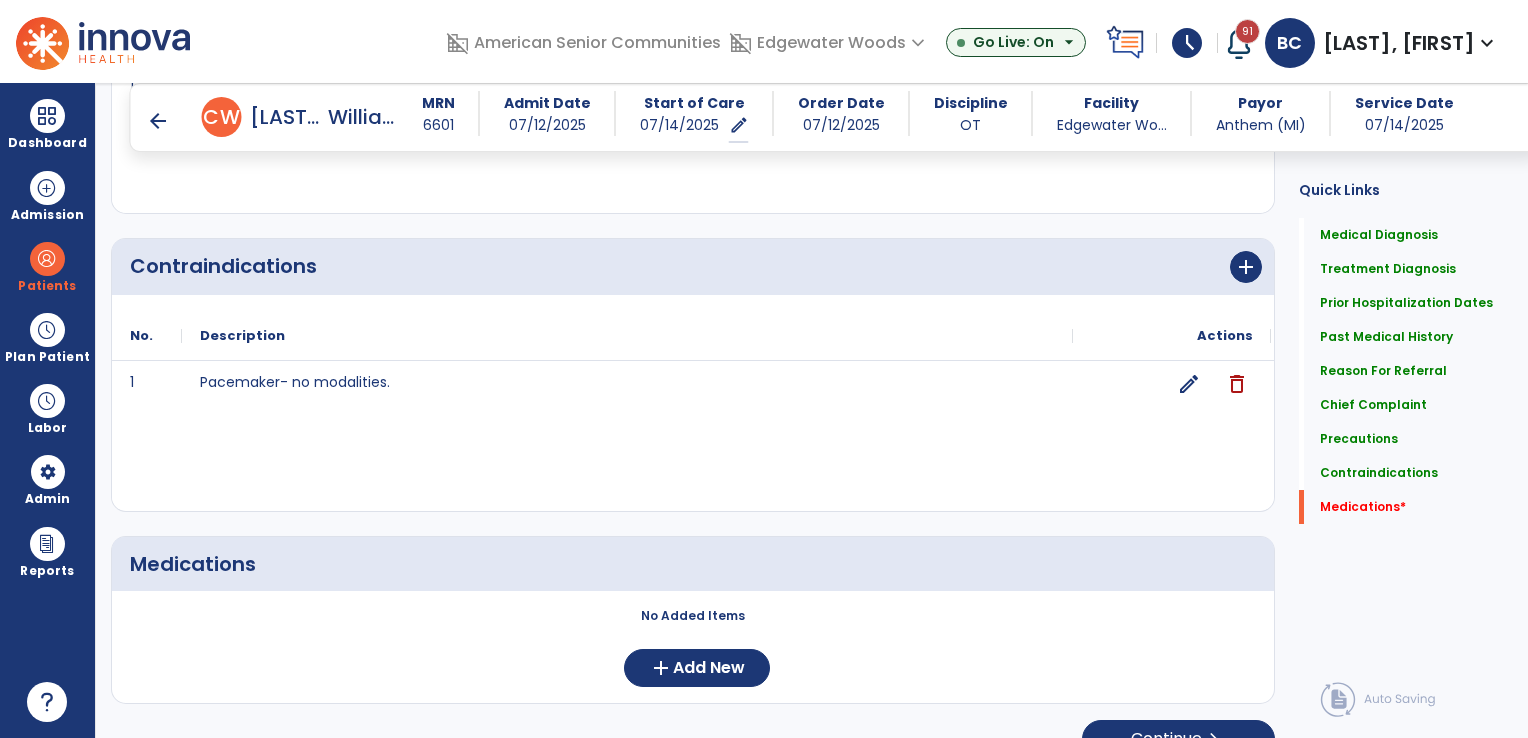 scroll, scrollTop: 2158, scrollLeft: 0, axis: vertical 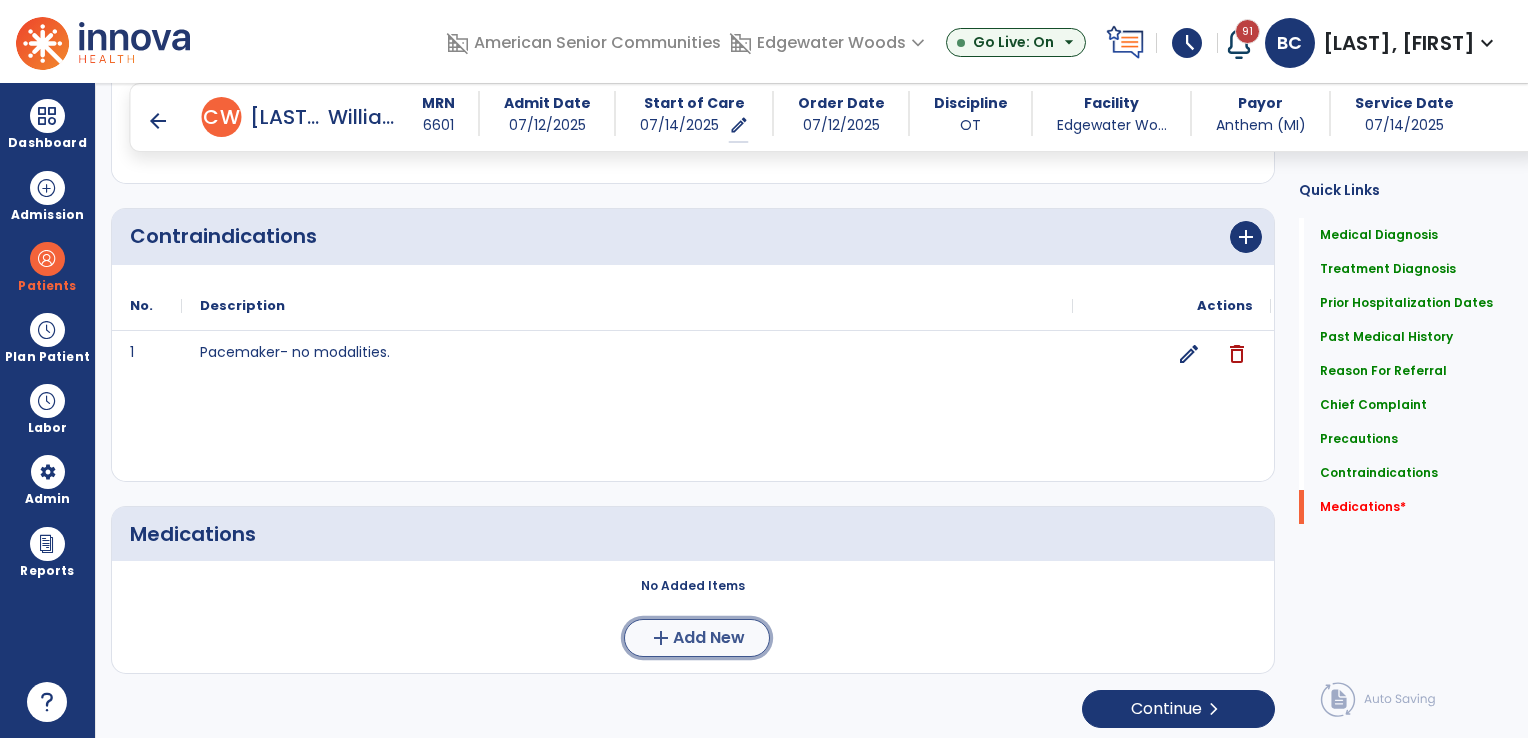 click on "Add New" 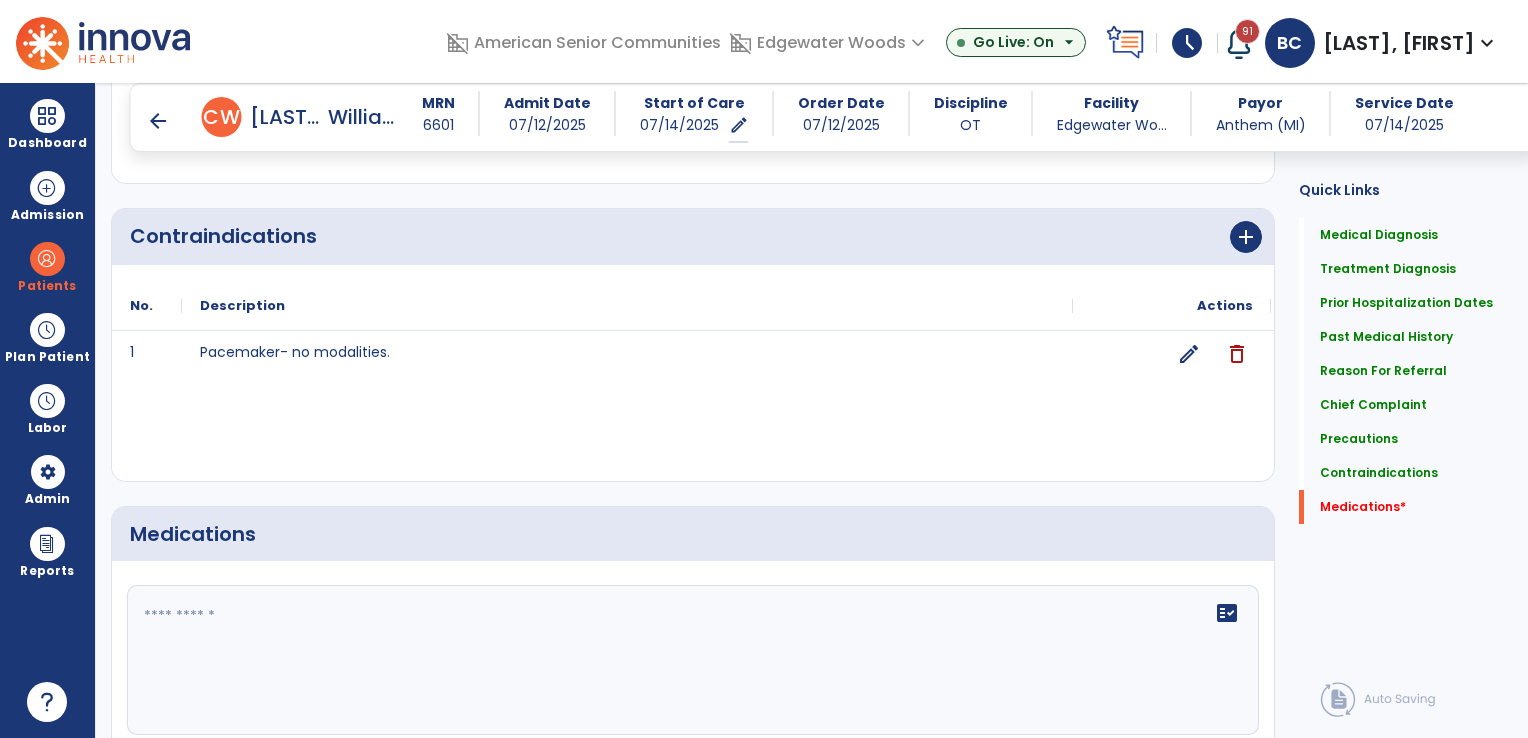 click 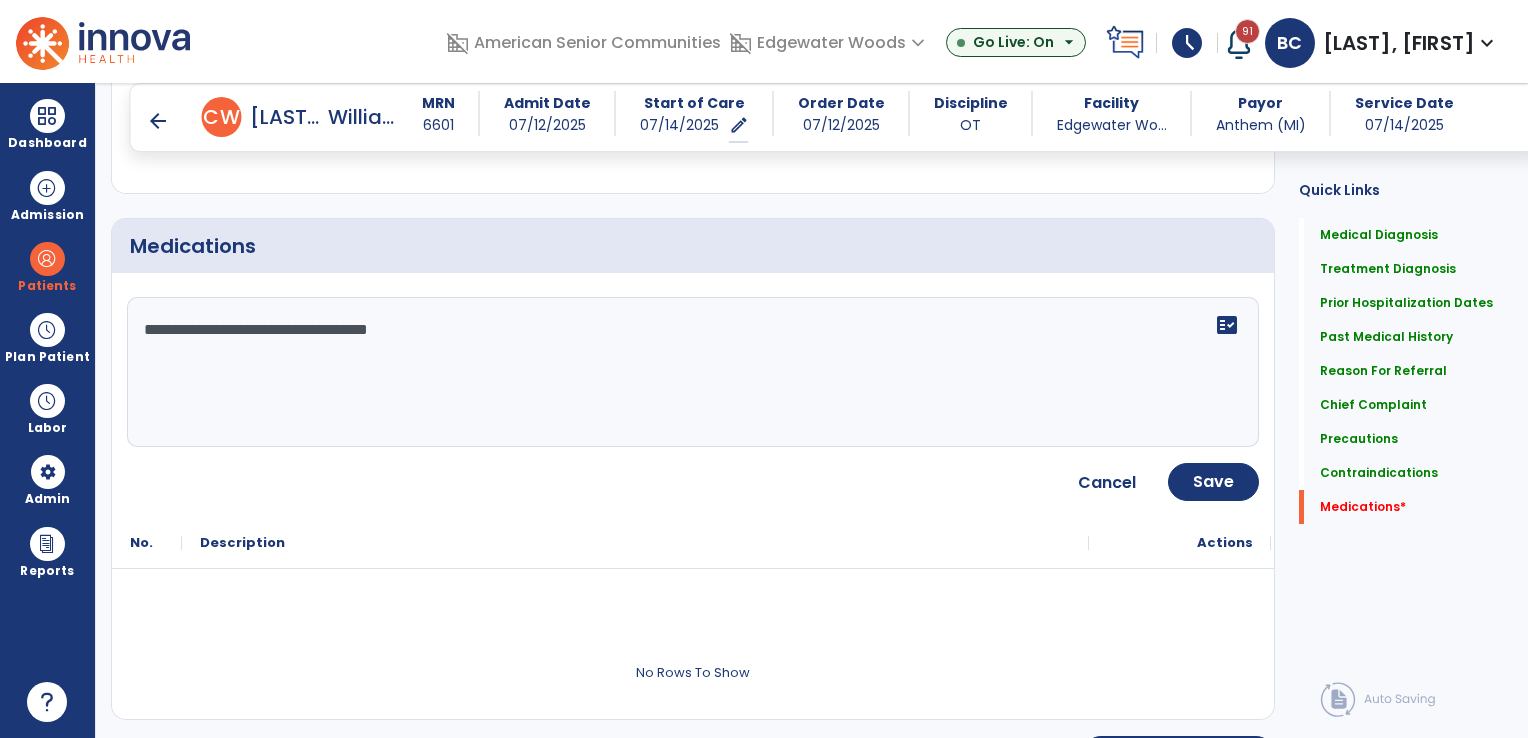 scroll, scrollTop: 2492, scrollLeft: 0, axis: vertical 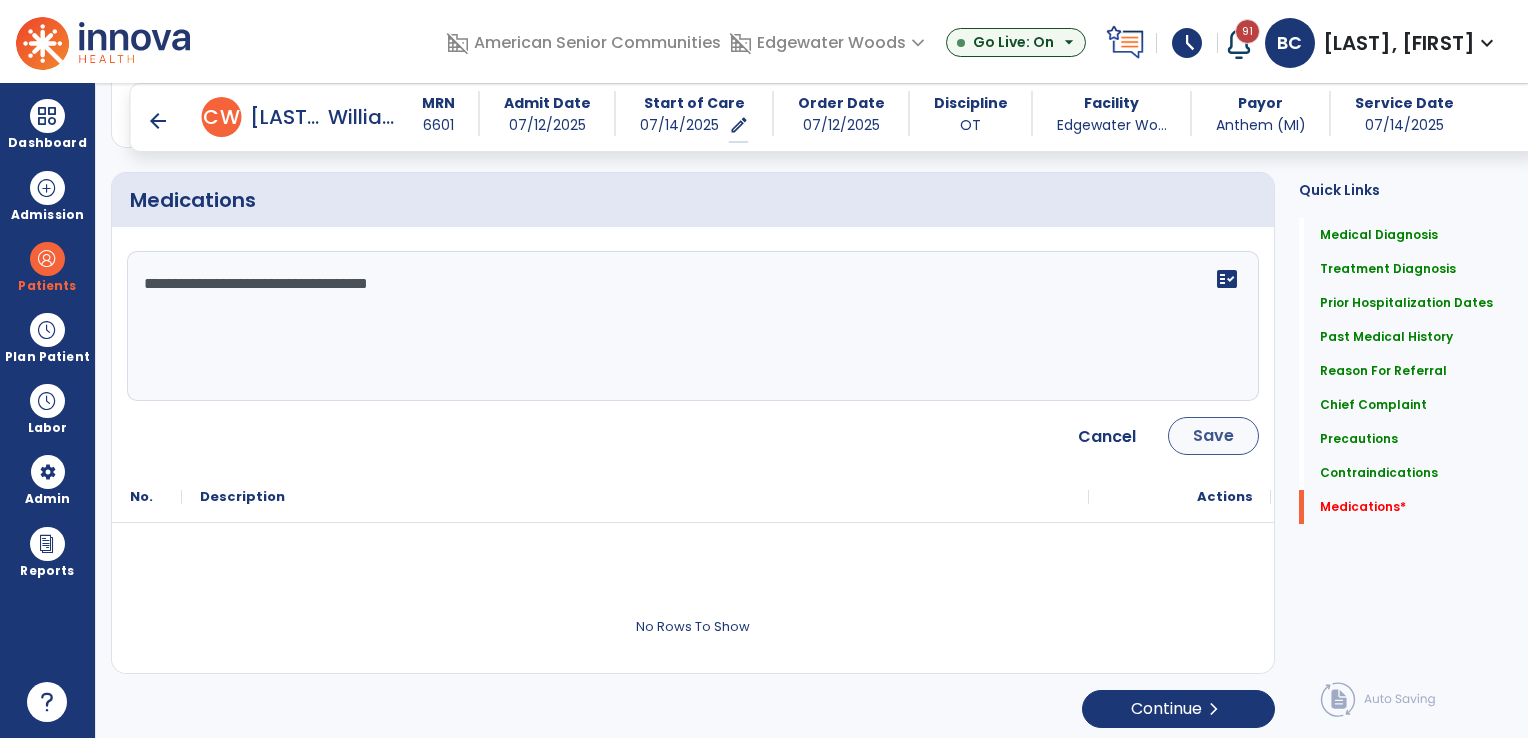 type on "**********" 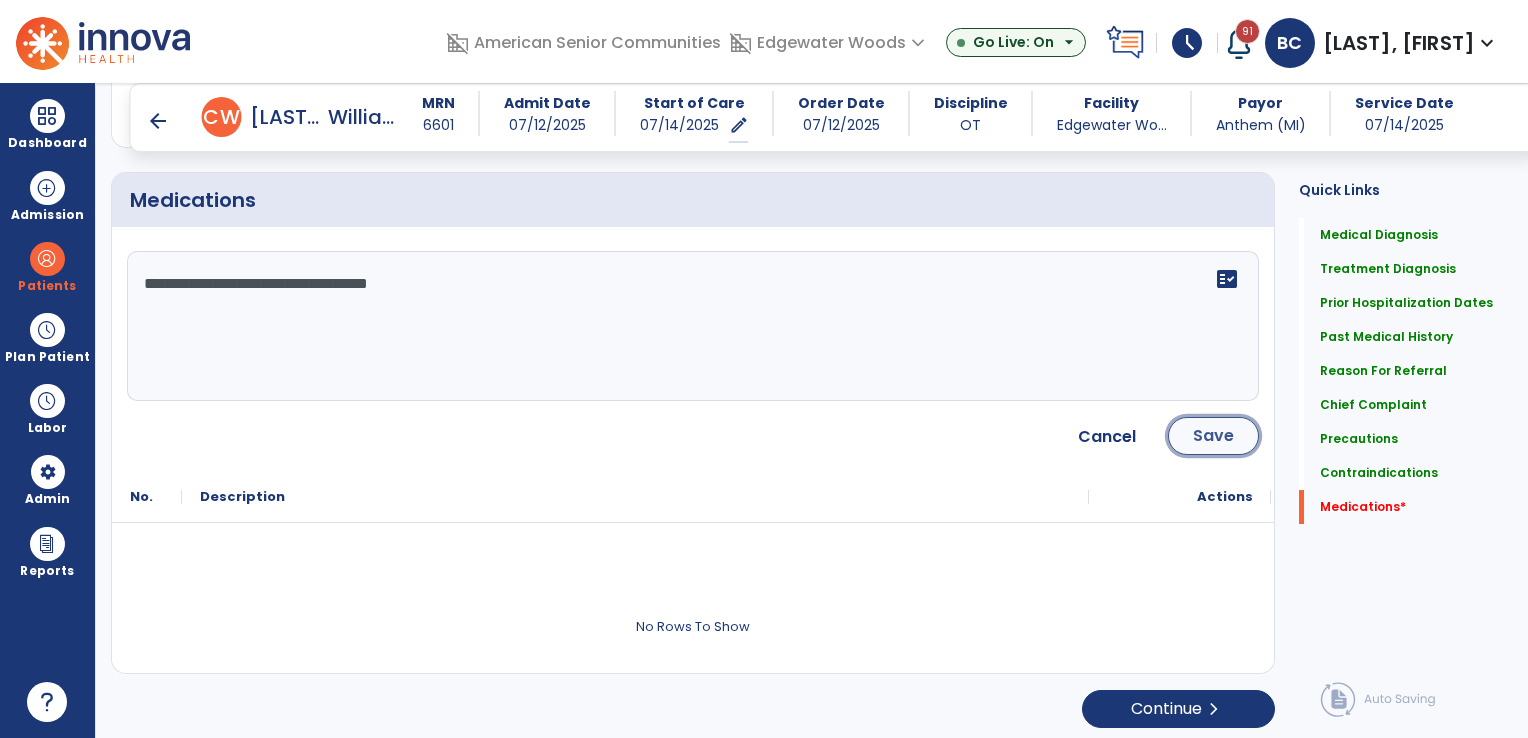click on "Save" 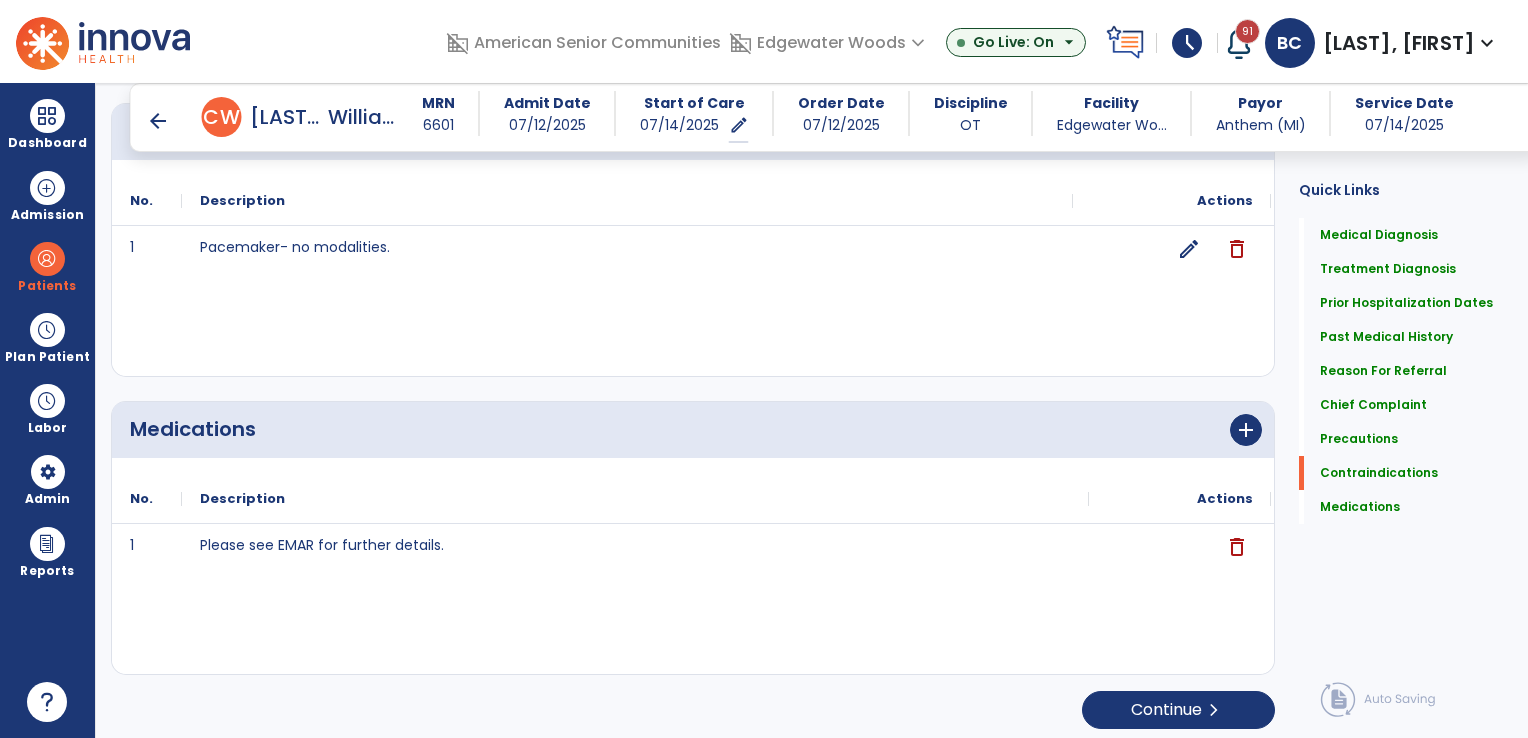 scroll, scrollTop: 2264, scrollLeft: 0, axis: vertical 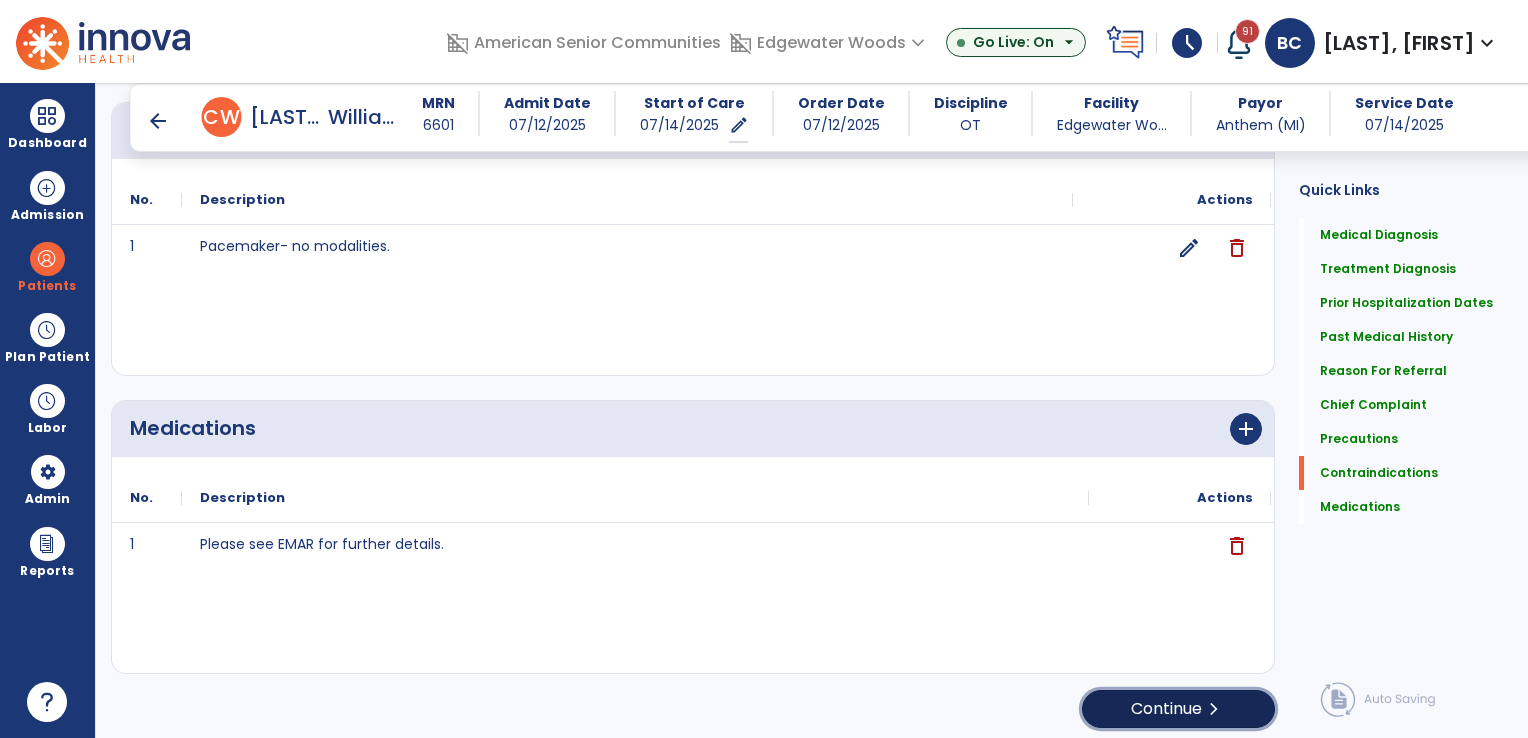 click on "Continue  chevron_right" 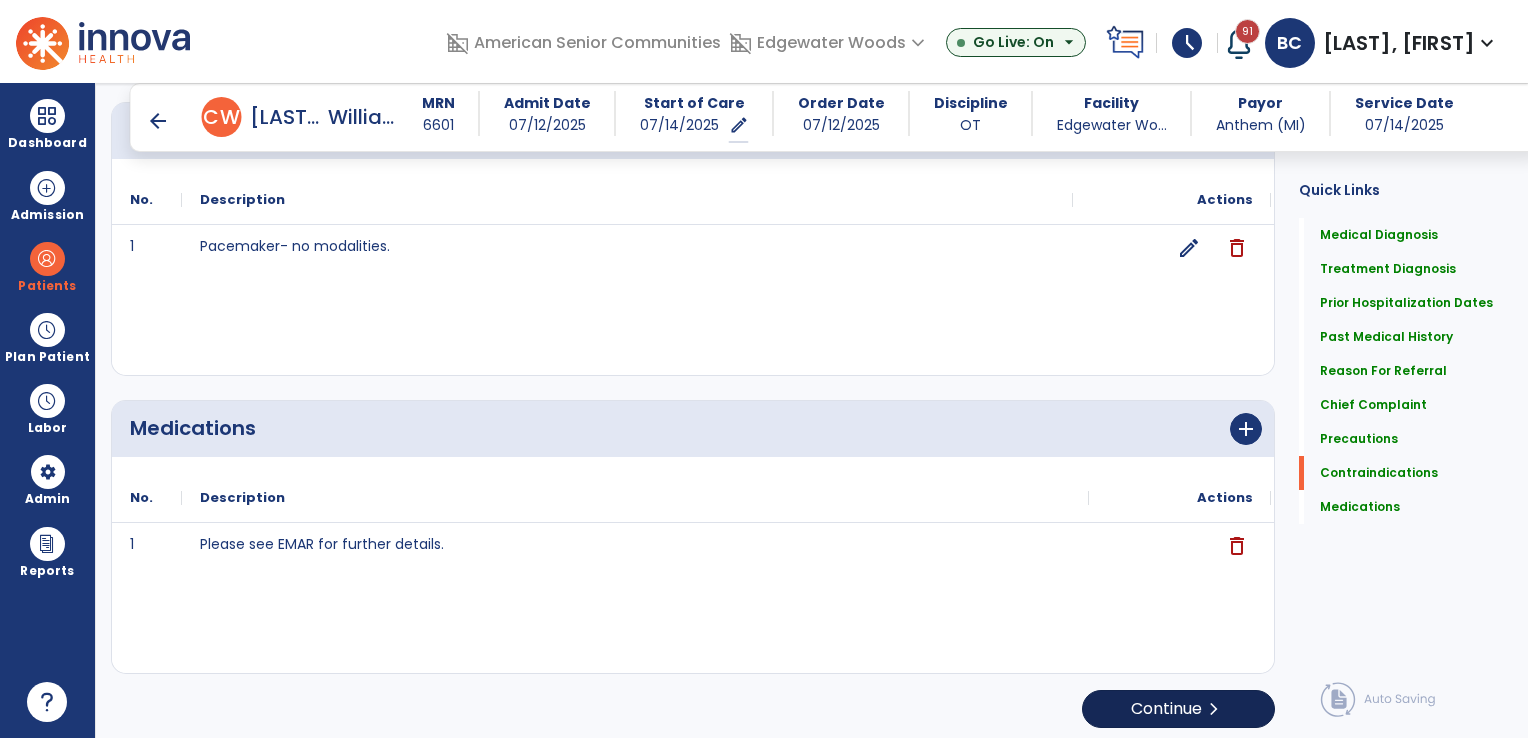 scroll, scrollTop: 0, scrollLeft: 0, axis: both 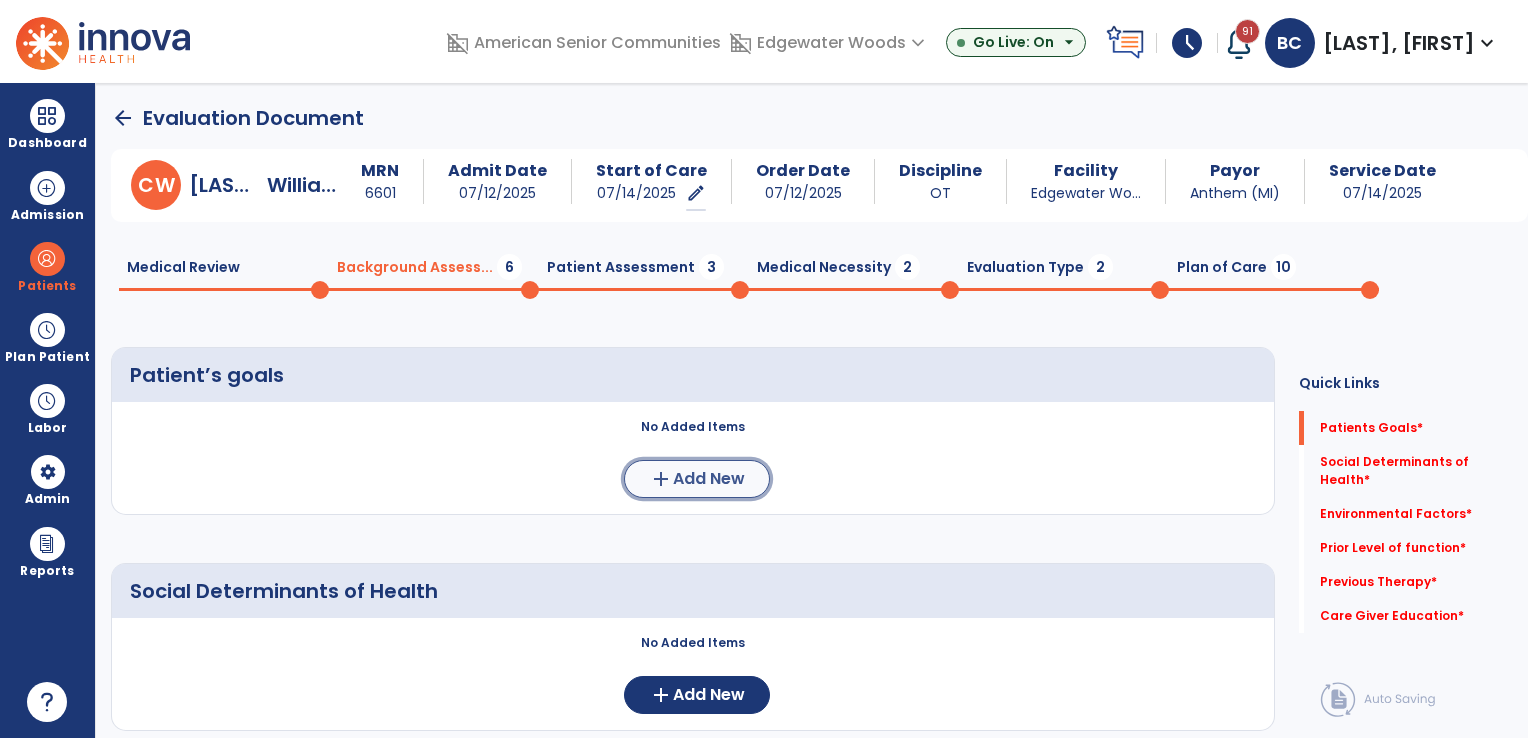 click on "add" 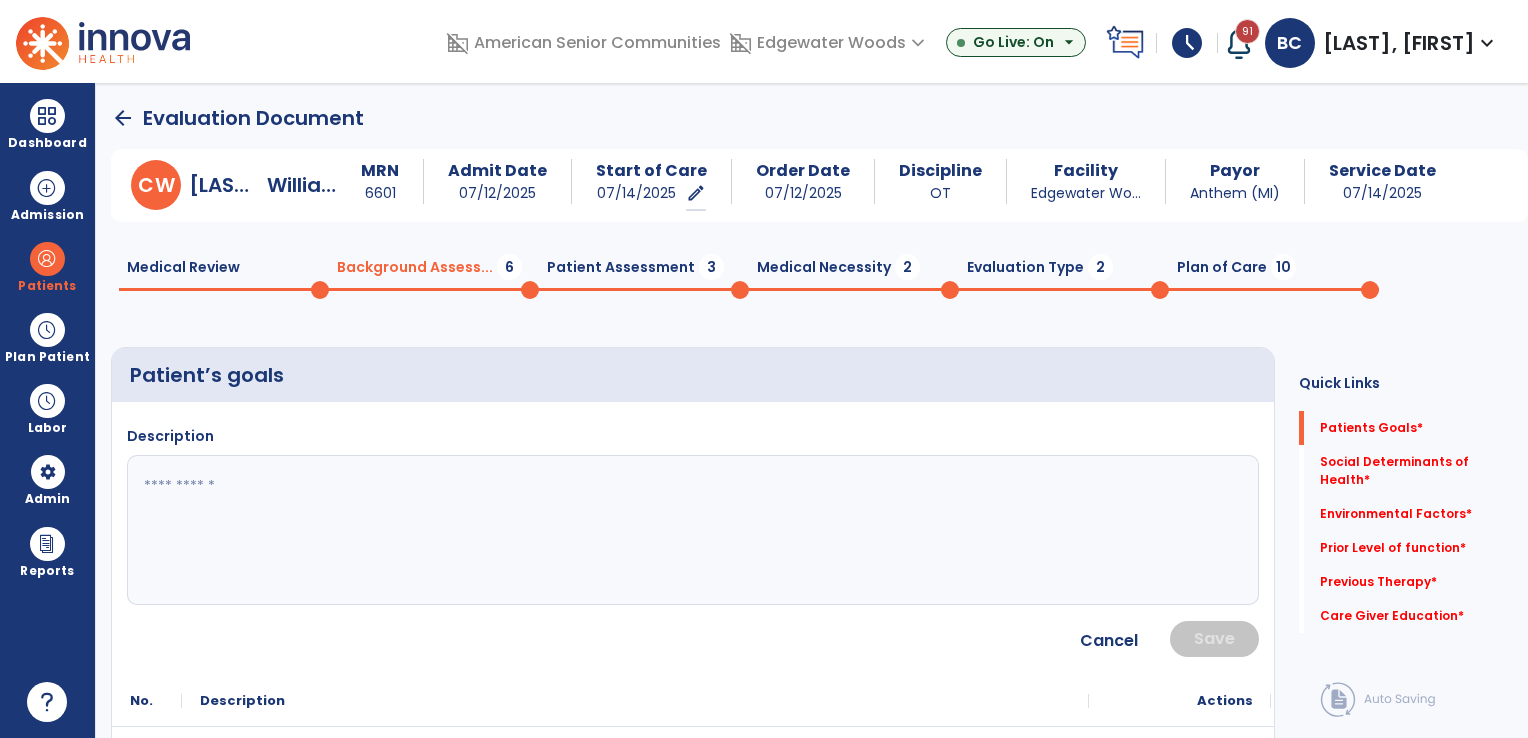 drag, startPoint x: 377, startPoint y: 485, endPoint x: 357, endPoint y: 486, distance: 20.024984 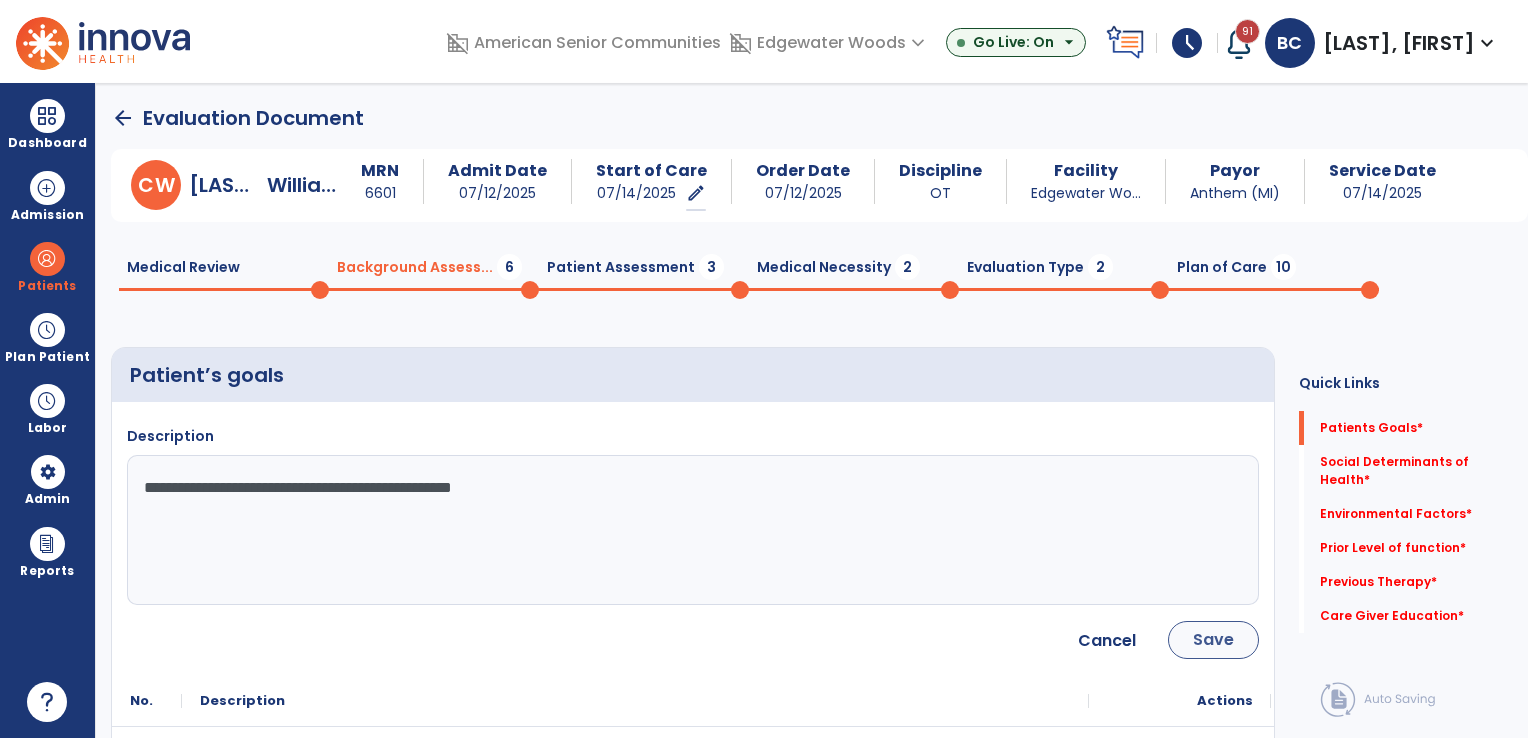 type on "**********" 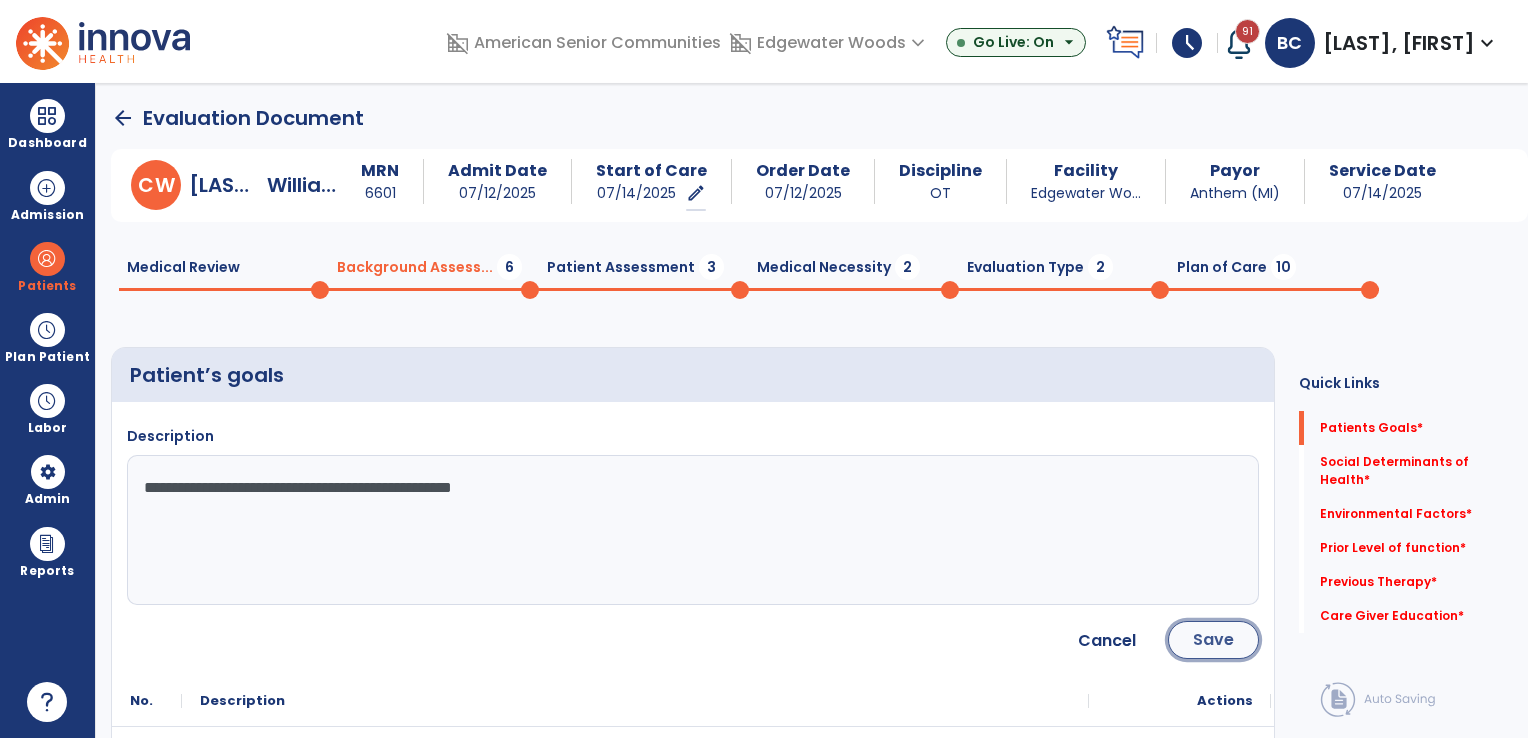 click on "Save" 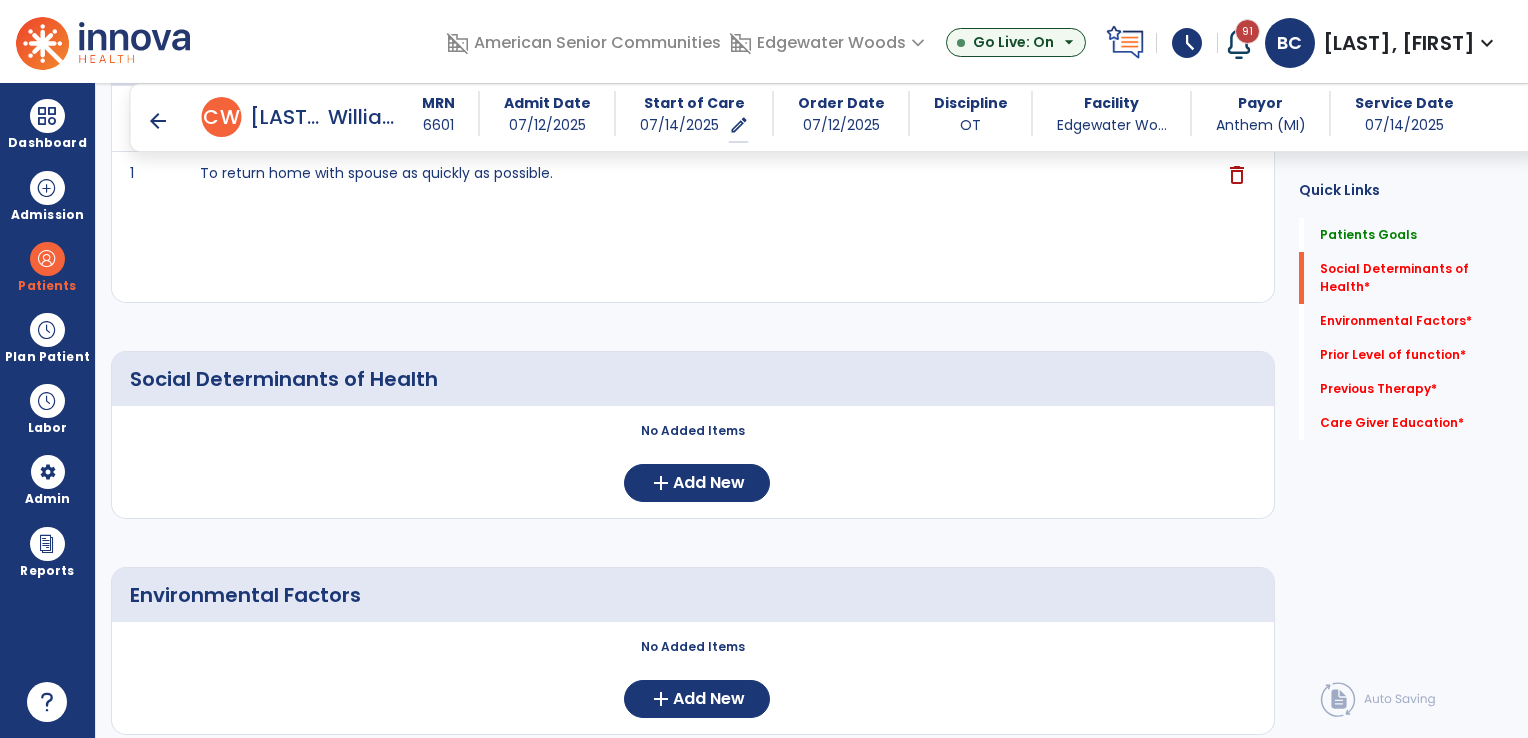 scroll, scrollTop: 300, scrollLeft: 0, axis: vertical 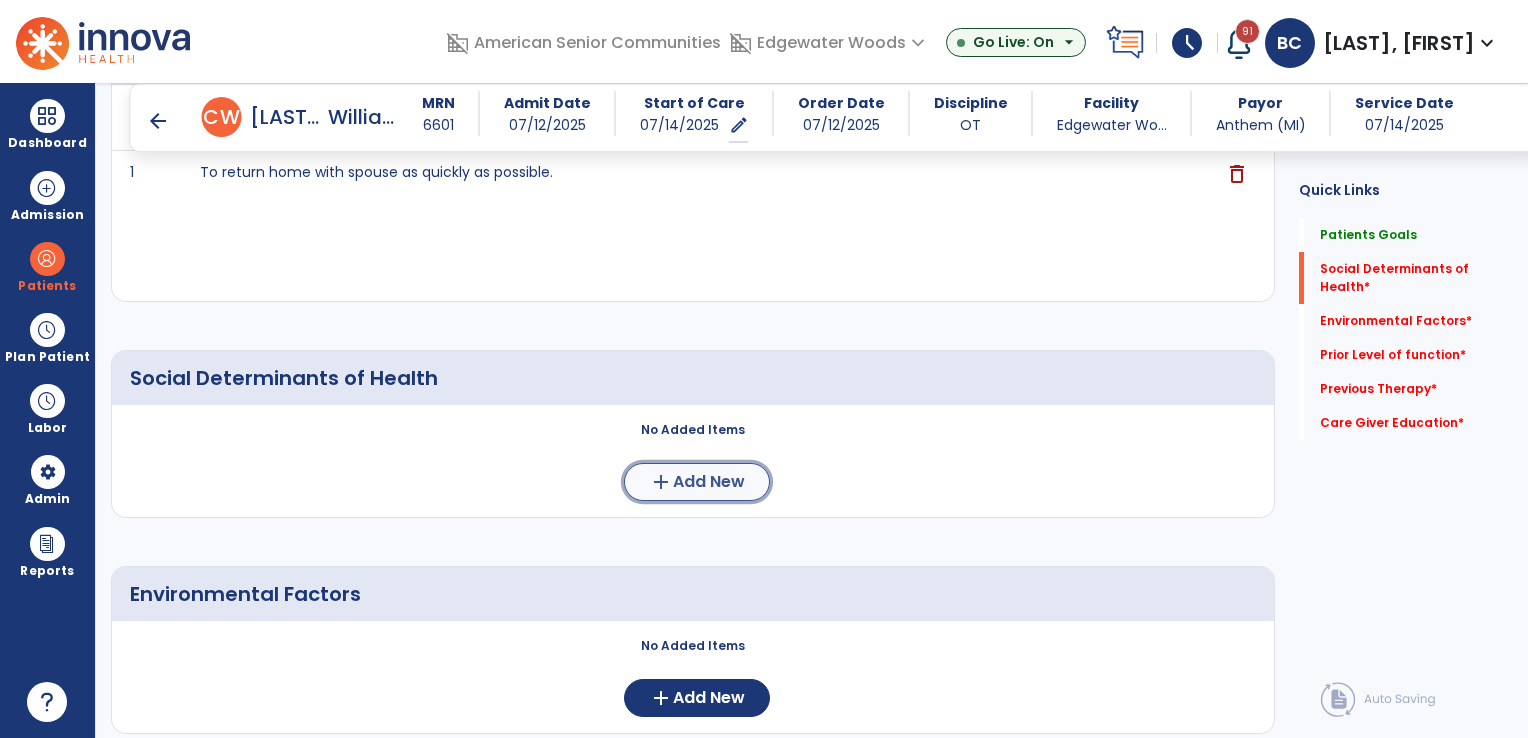 click on "Add New" 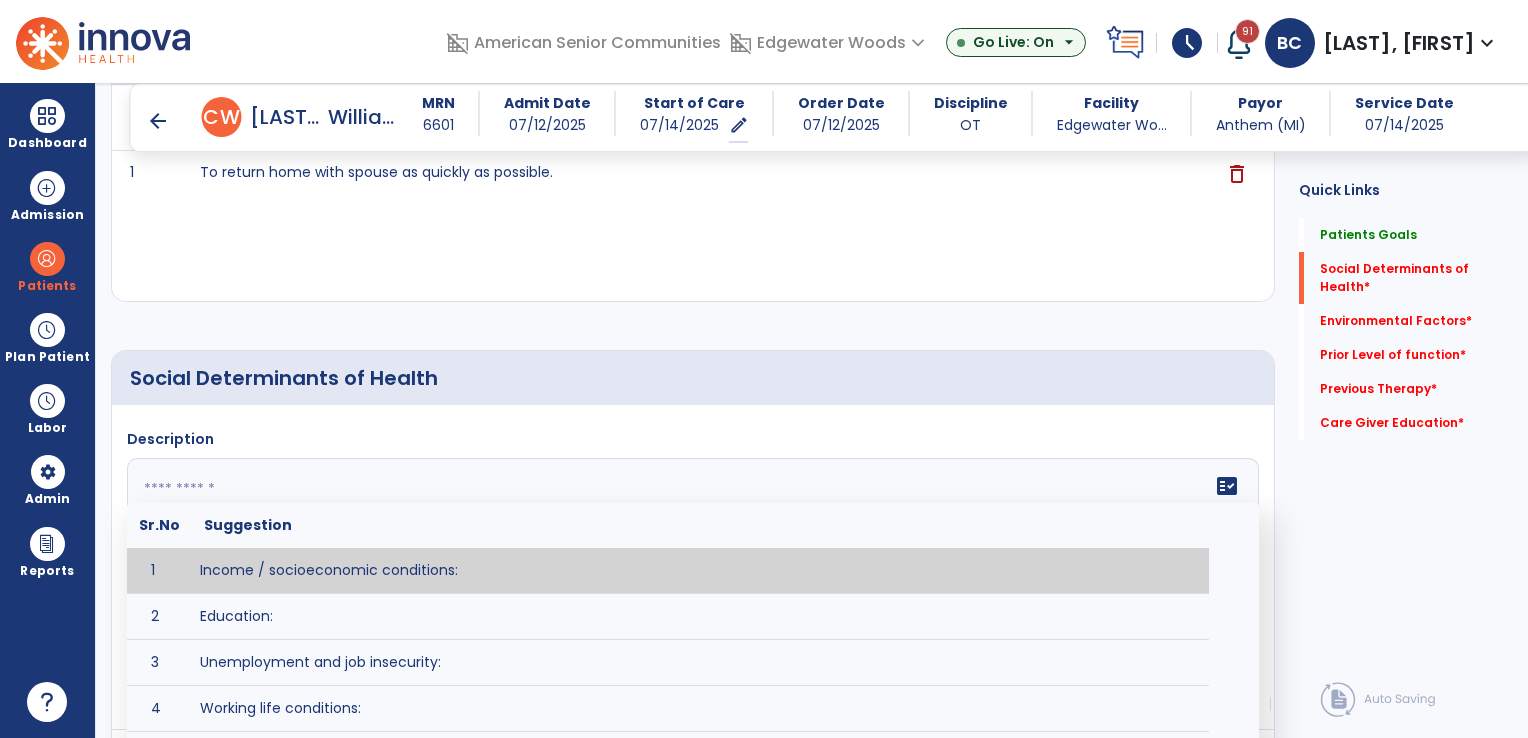 click on "fact_check  Sr.No Suggestion 1 Income / socioeconomic conditions:  2 Education:  3 Unemployment and job insecurity:  4 Working life conditions:  5 Food insecurity:  6 Housing, basic amenities and the environment:  7 Early childhood development:  8 Social inclusion and non-discrimination: 9 Structural conflict: 10 Access to affordable health services of decent quality:" 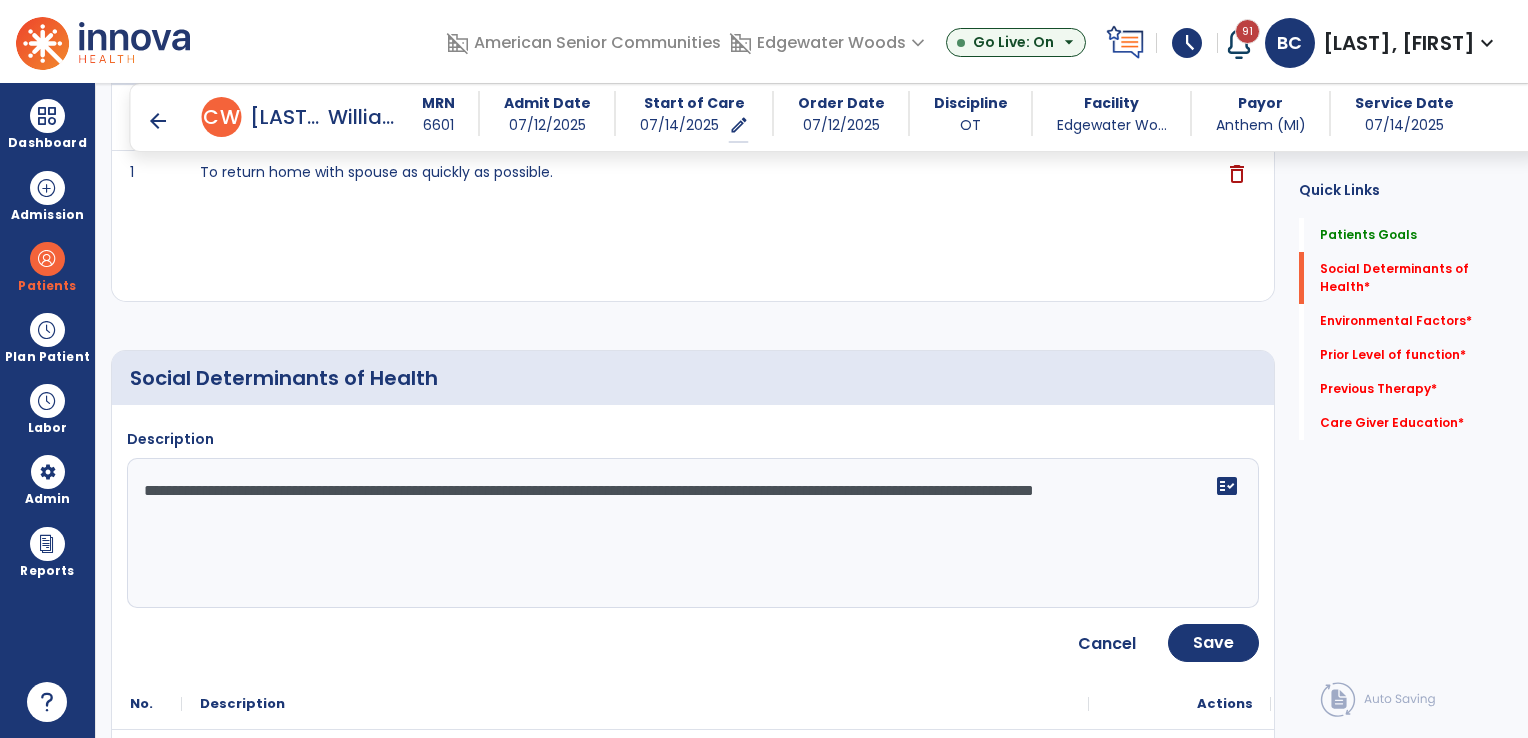 click on "**********" 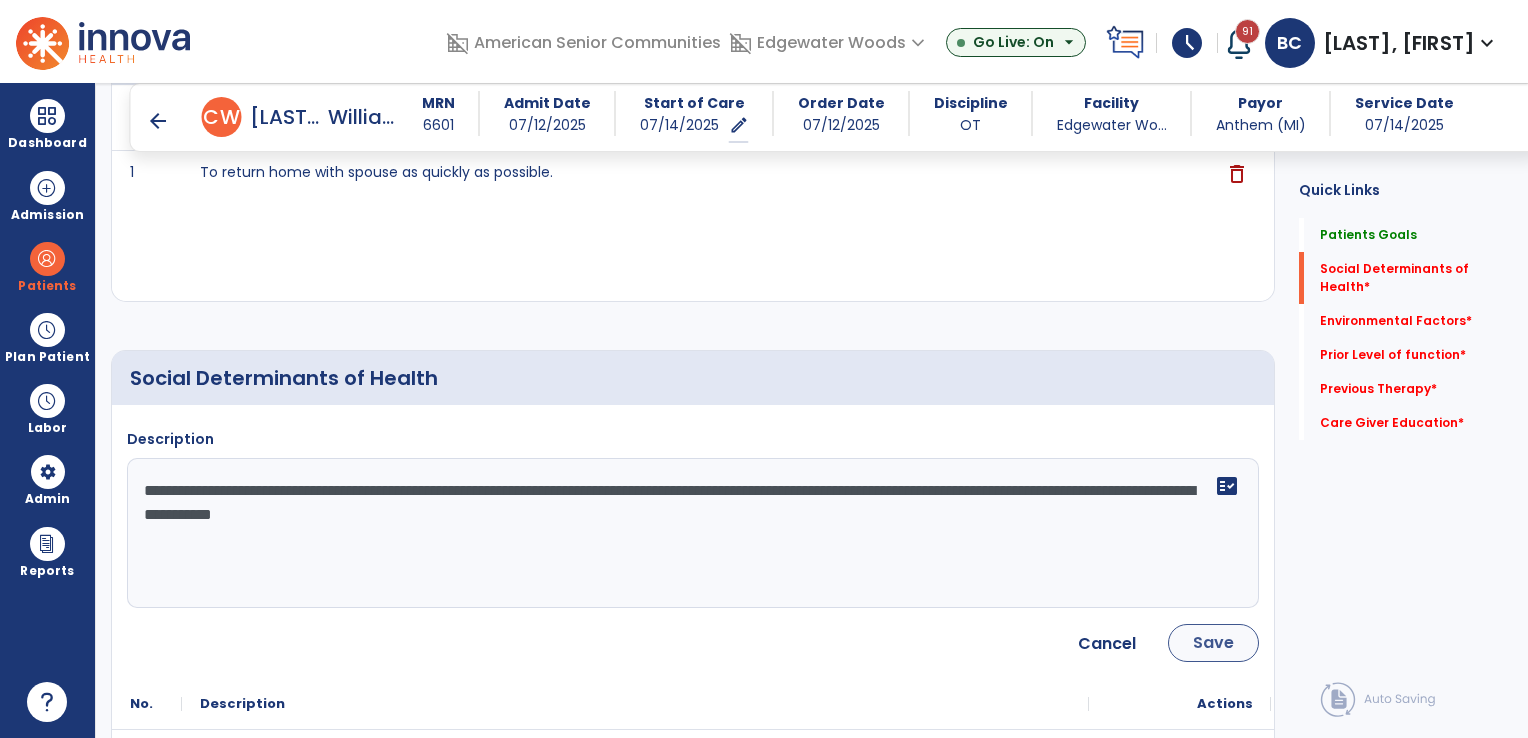 type on "**********" 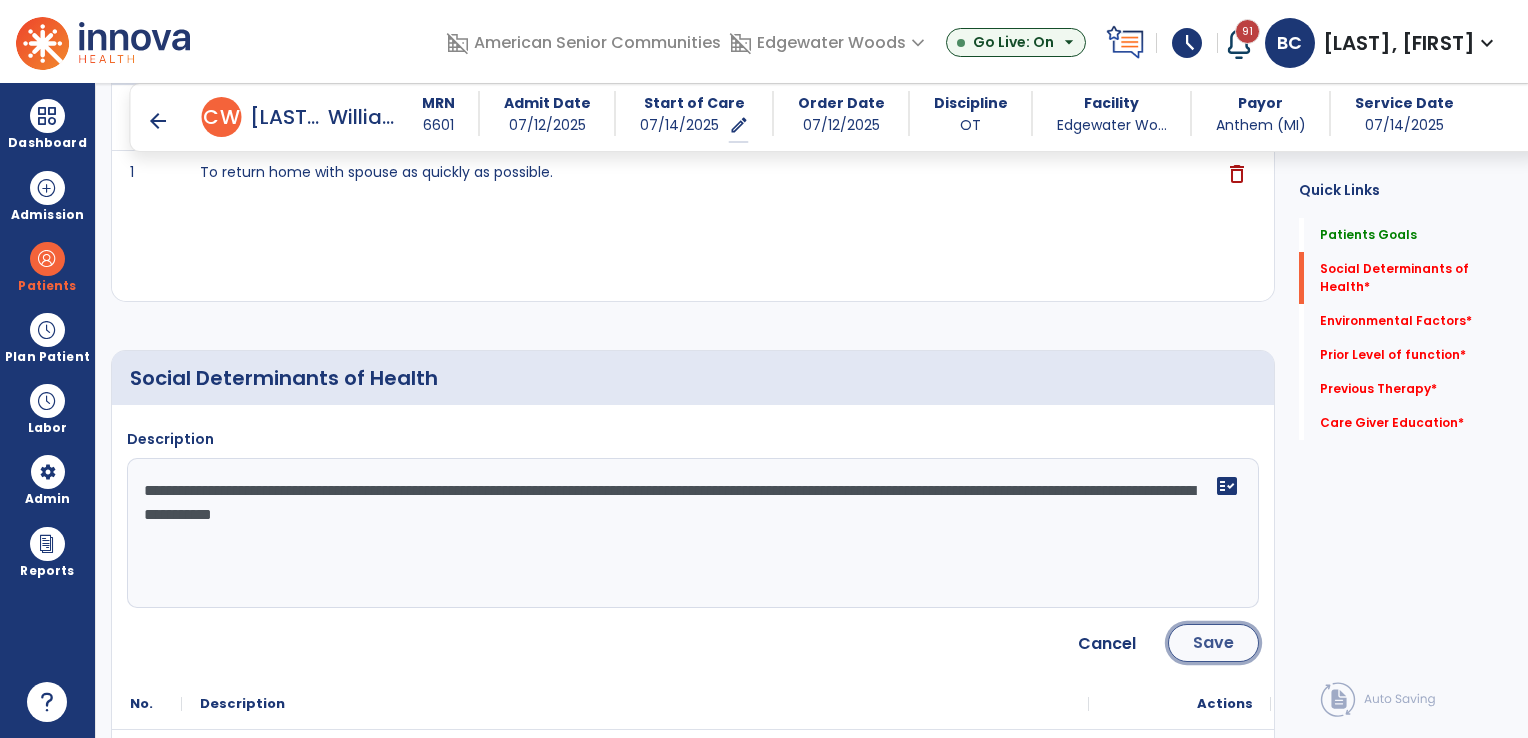 click on "Save" 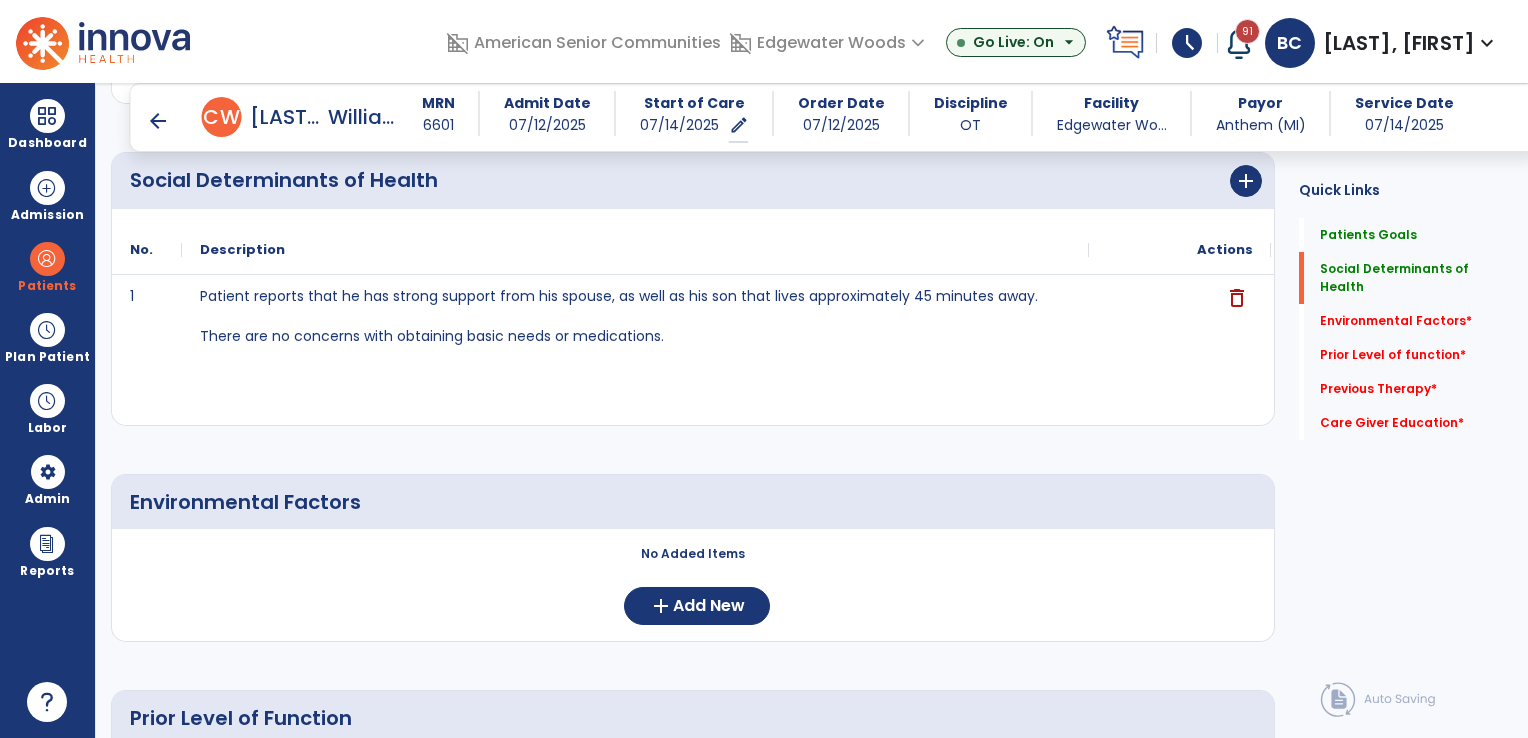 scroll, scrollTop: 500, scrollLeft: 0, axis: vertical 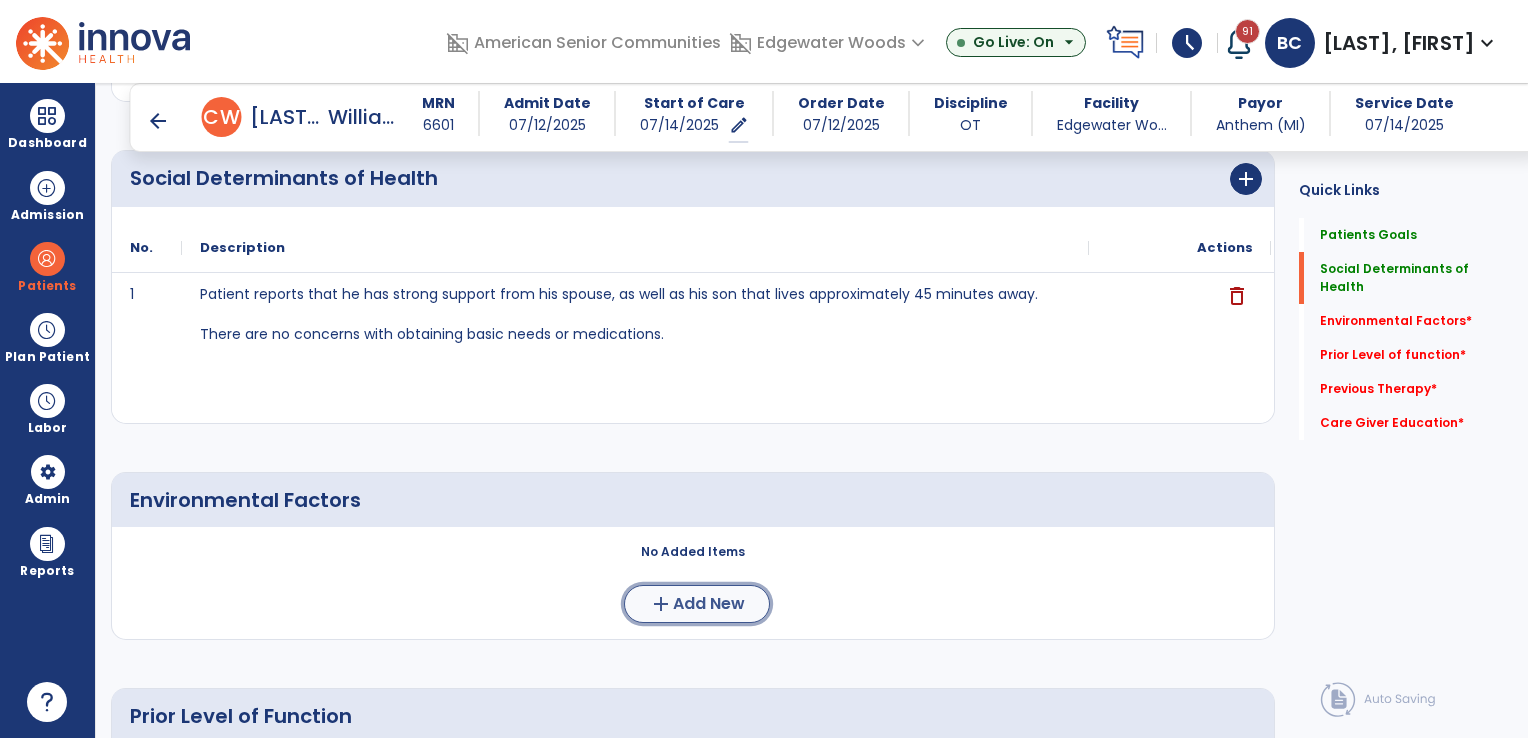 click on "Add New" 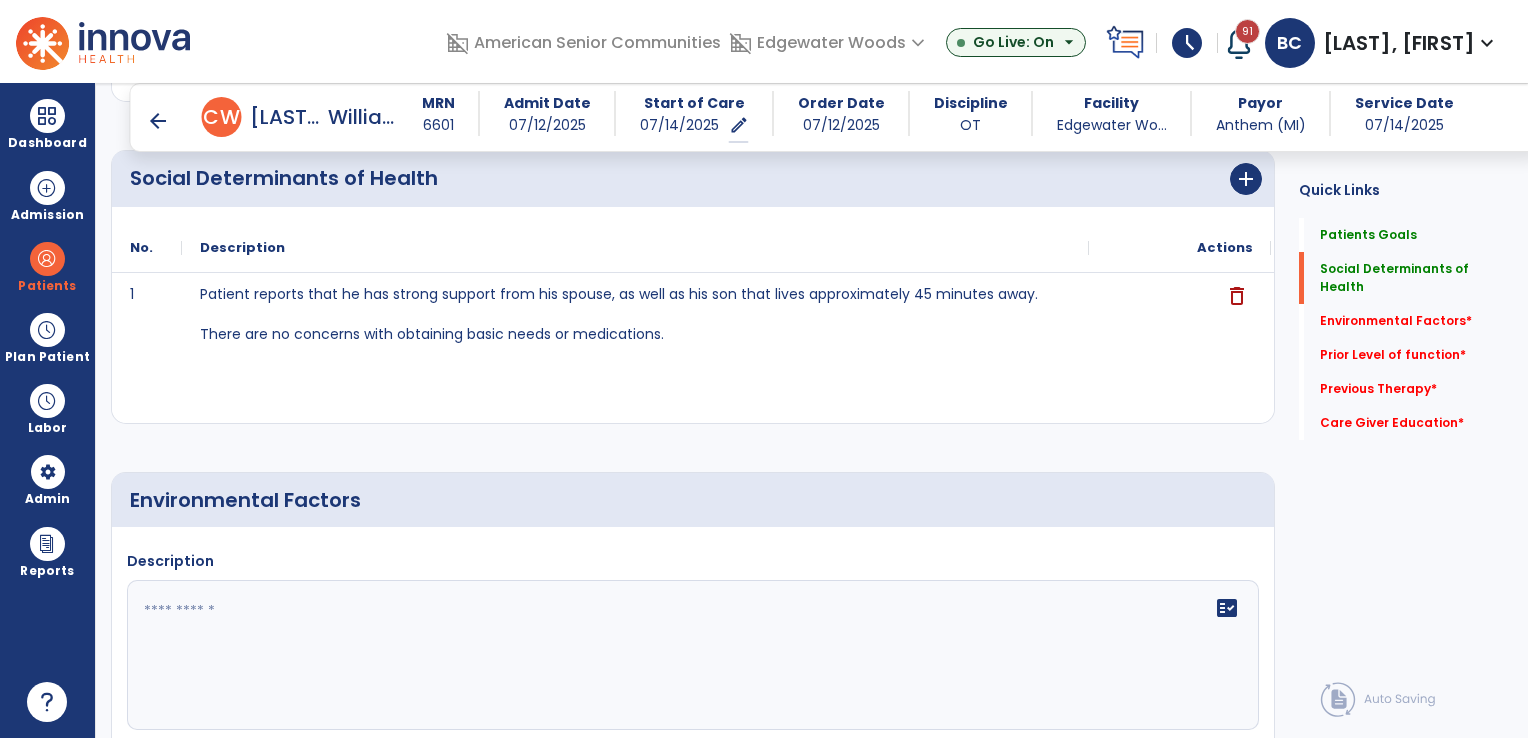 click 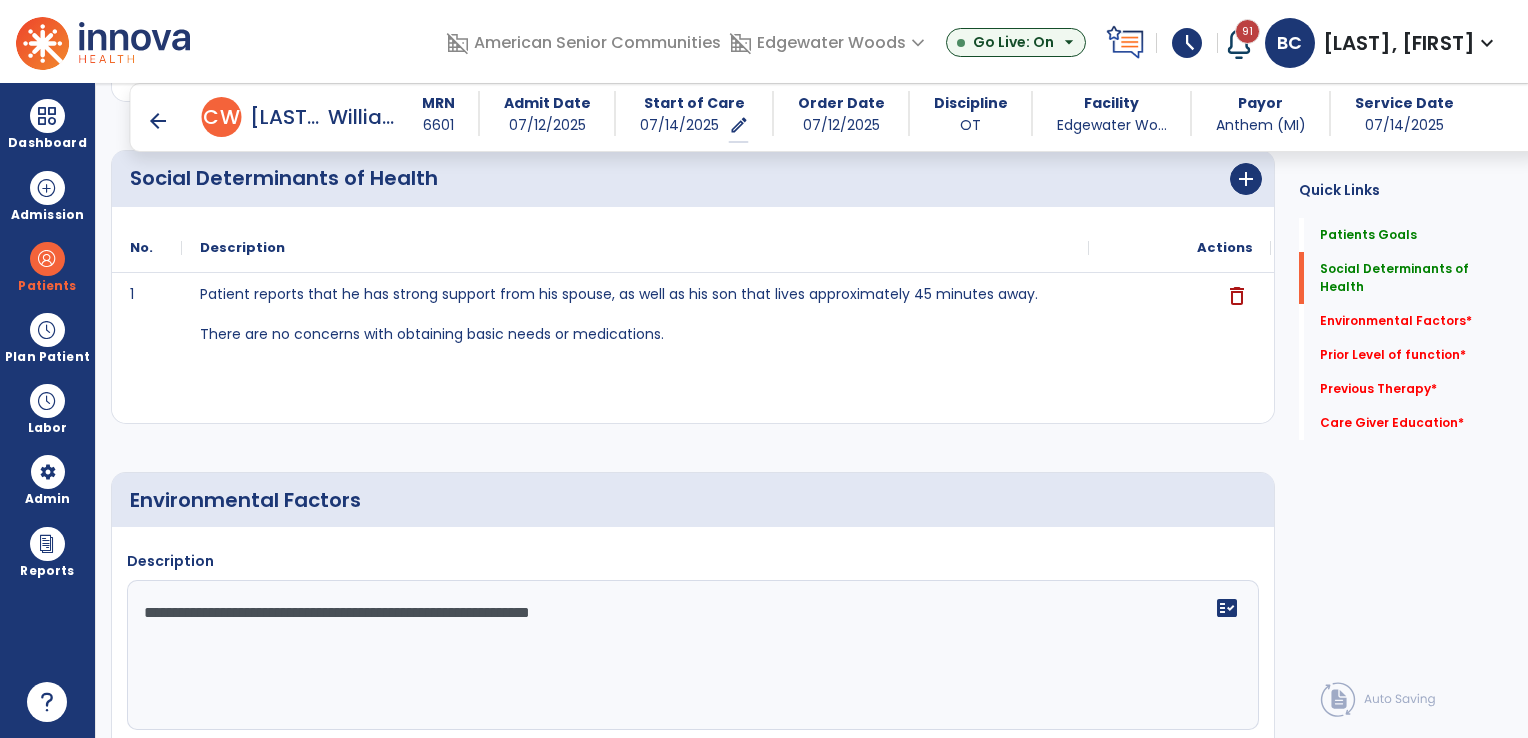 click on "**********" 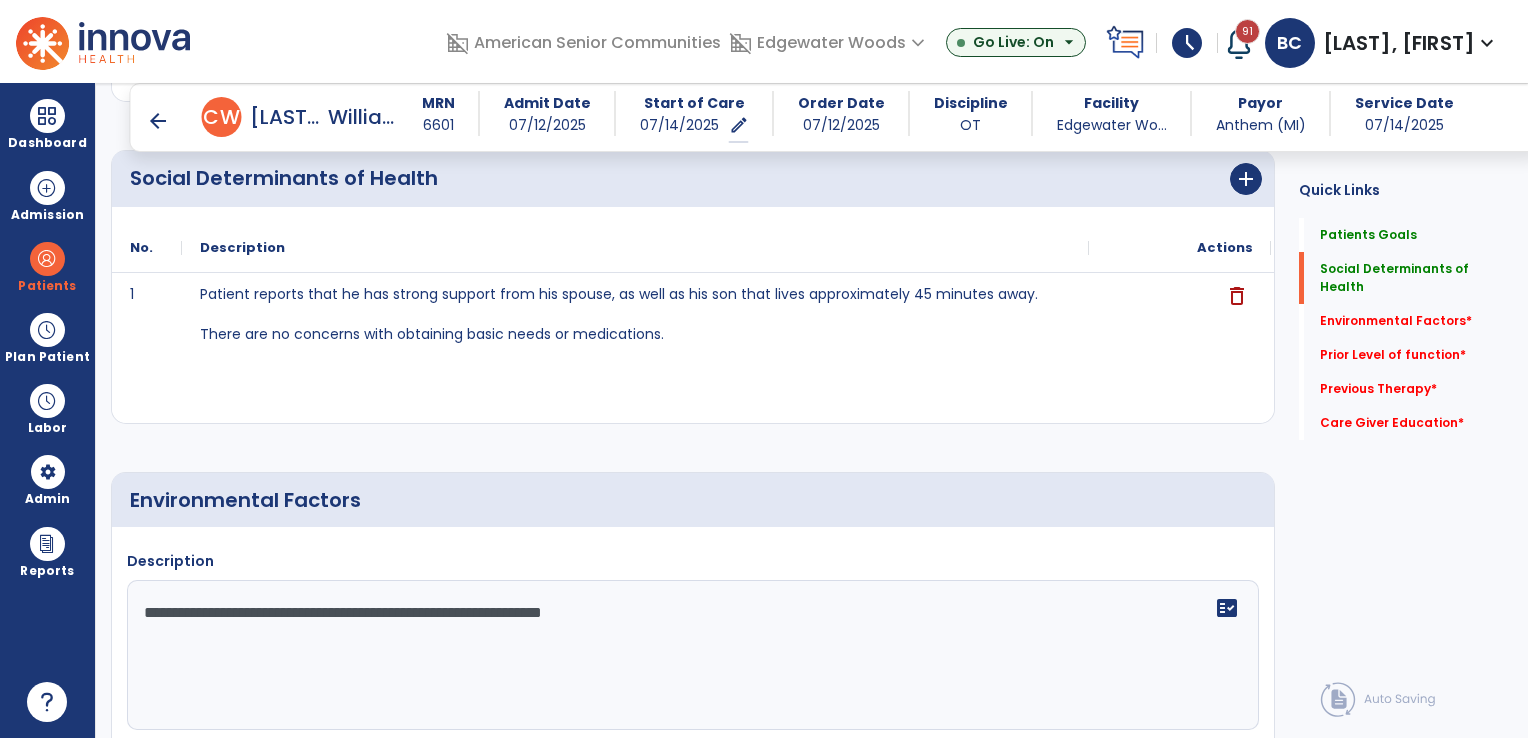 click on "**********" 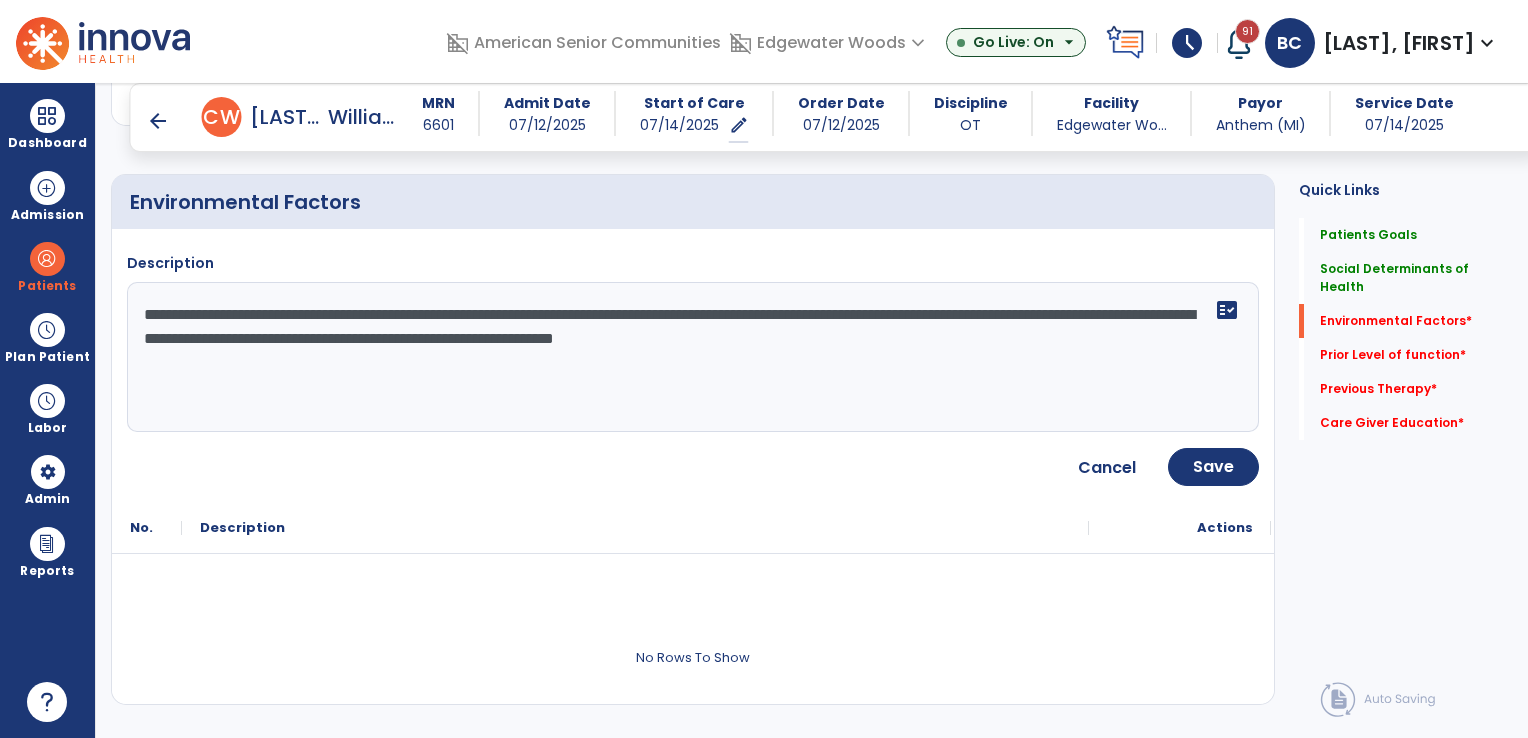 scroll, scrollTop: 800, scrollLeft: 0, axis: vertical 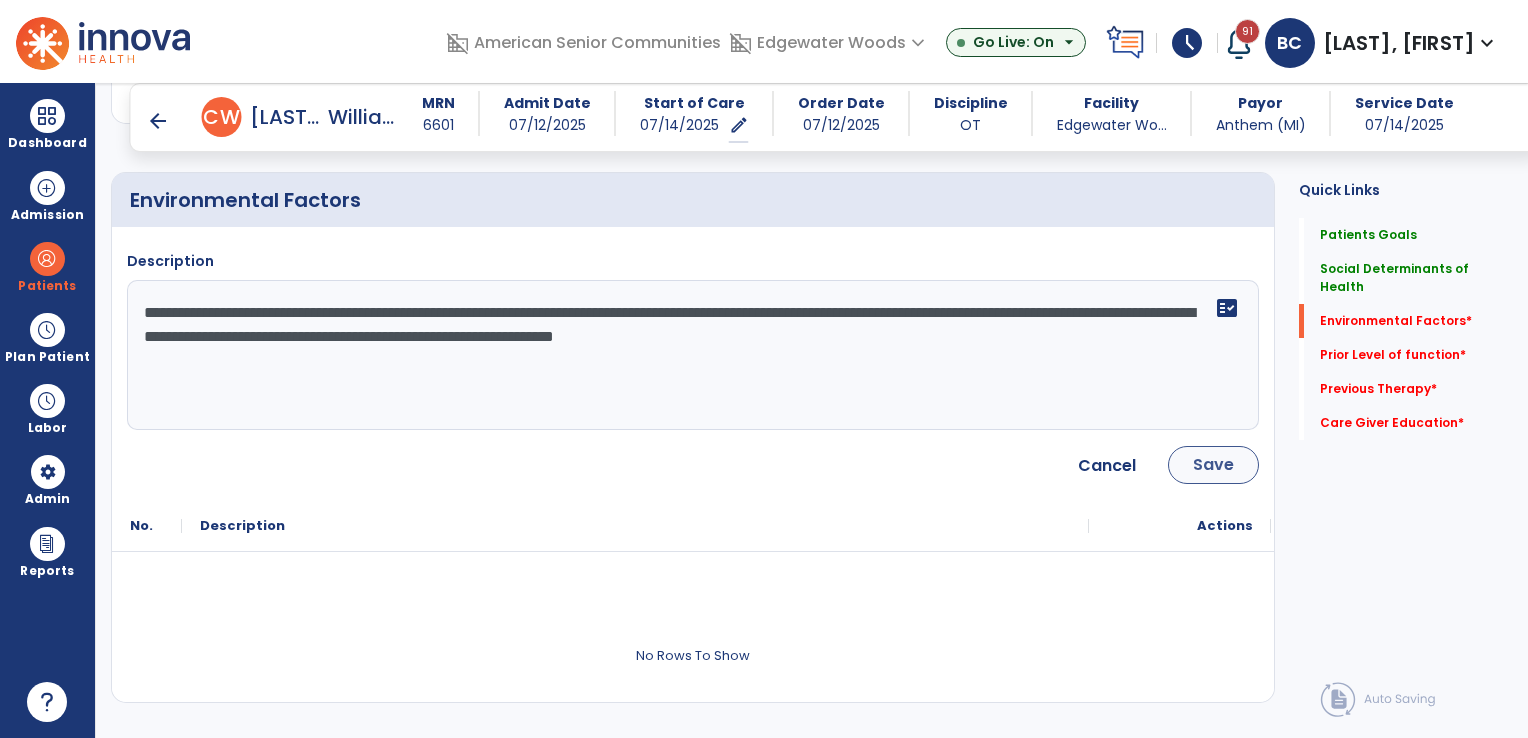 type on "**********" 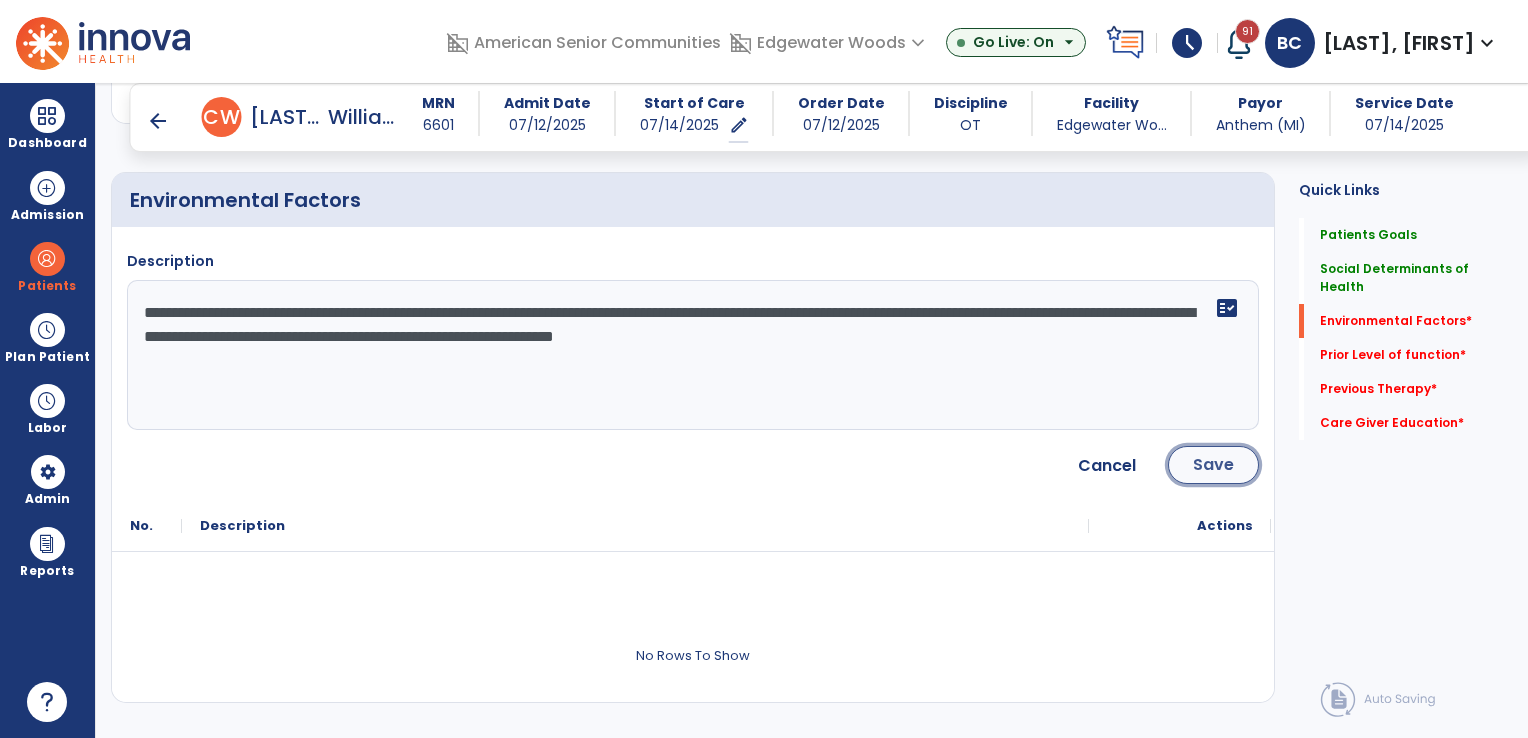 click on "Save" 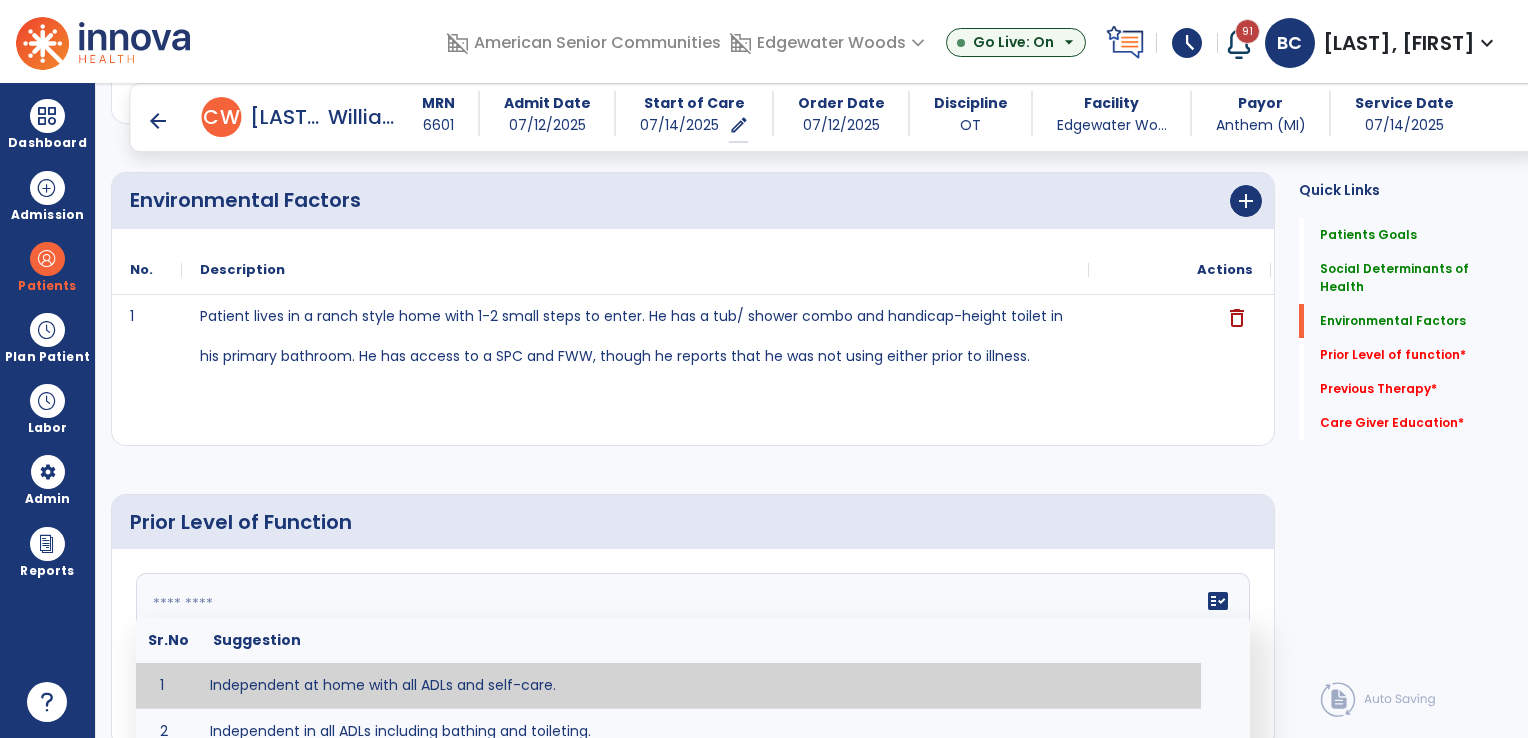 click on "fact_check  Sr.No Suggestion 1 Independent at home with all ADLs and self-care. 2 Independent in all ADLs including bathing and toileting. 3 Independent in homemaking. 4 Lived at home with part-time caregiver and was able to perform _________. 5 Lived at home with full-time caregiver and was able to perform _________. 6 Lived at home with home health assistant for ________. 7 Lived at SNF and able to _______. 8 Lived at SNF and required ______ assist for ________. 9 Lived in assisted living facility and able to _______. 10 Lived in home with ______ stairs and able to navigate with_________ assistance and _______ device. 11 Lived in single story home and did not have to navigate stairs or steps. 12 Lived in SNF and began to develop increase in risk for ______. 13 Lived in SNF and skin was intact without pressure sores or wounds 14 Lived in SNF and was independent with the following ADL's ________. 15 Lived independently at home with _________ and able to __________. 16 17 Worked as a __________." 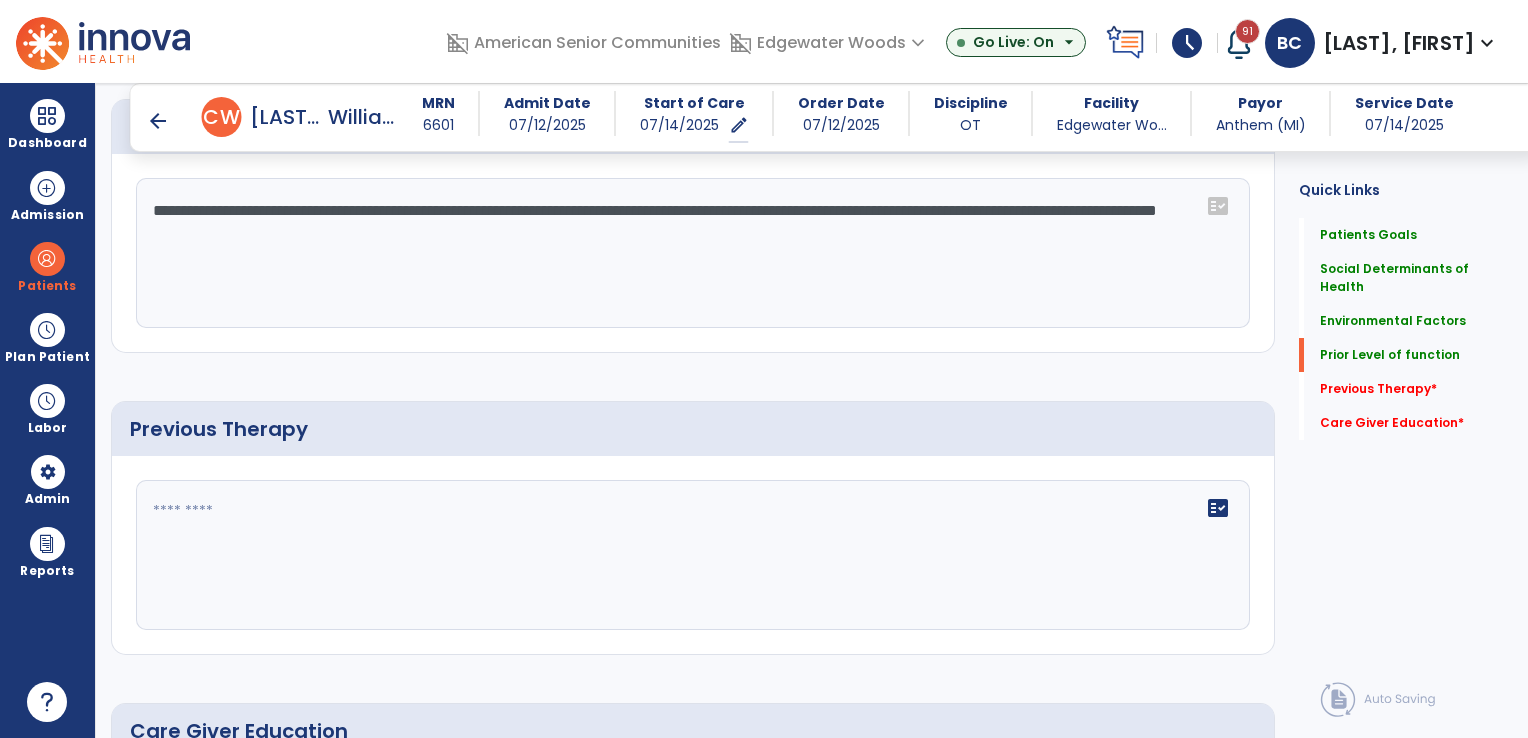 scroll, scrollTop: 1200, scrollLeft: 0, axis: vertical 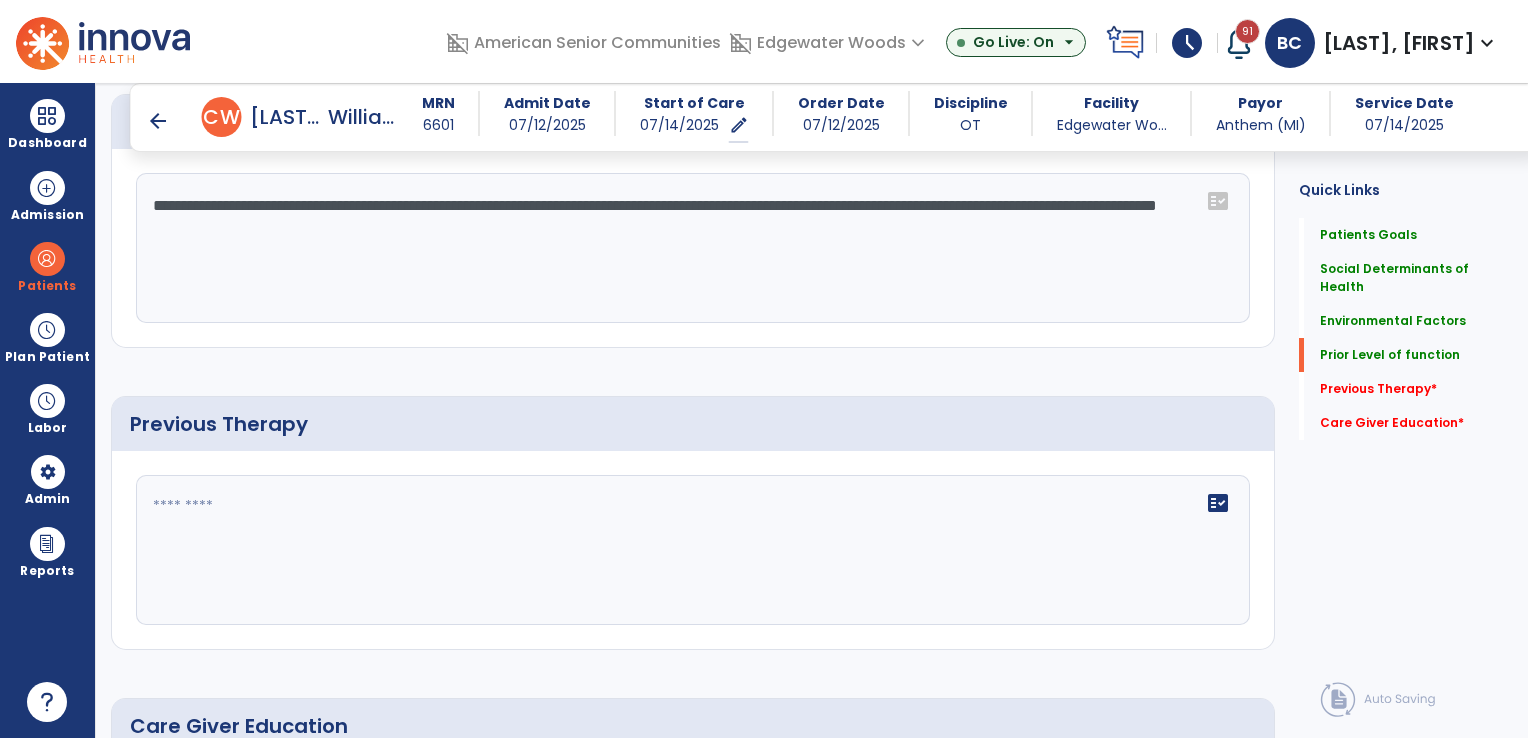 type on "**********" 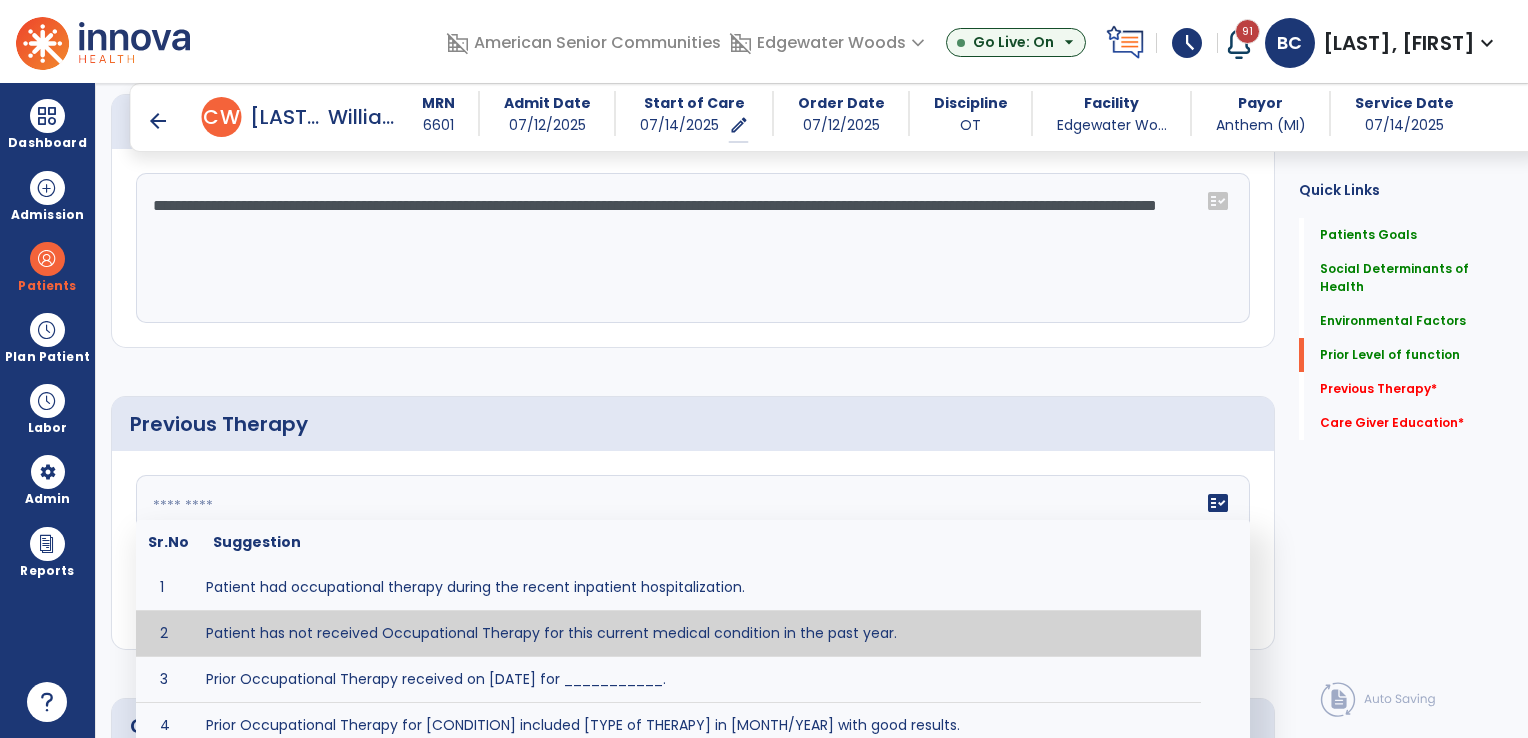 type on "**********" 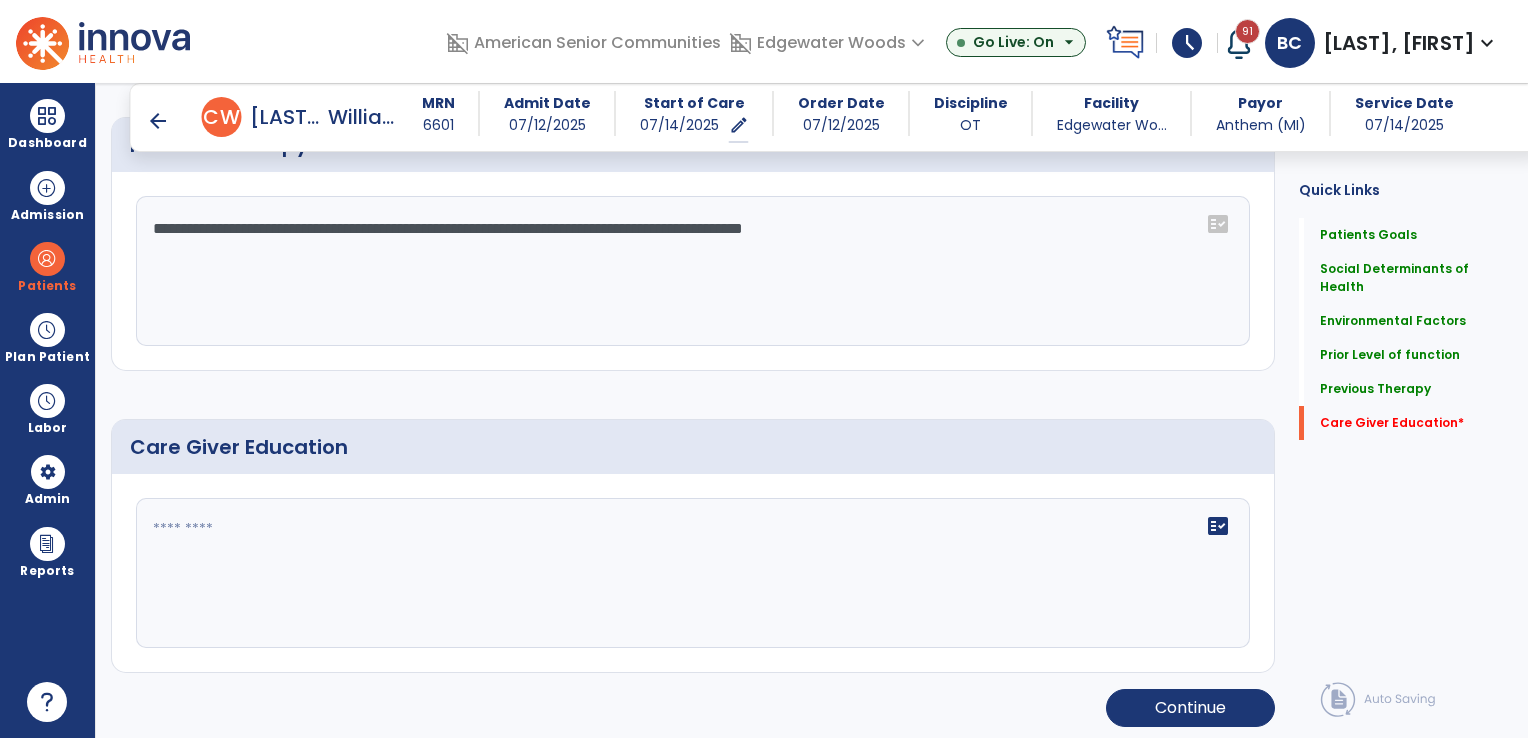 scroll, scrollTop: 1480, scrollLeft: 0, axis: vertical 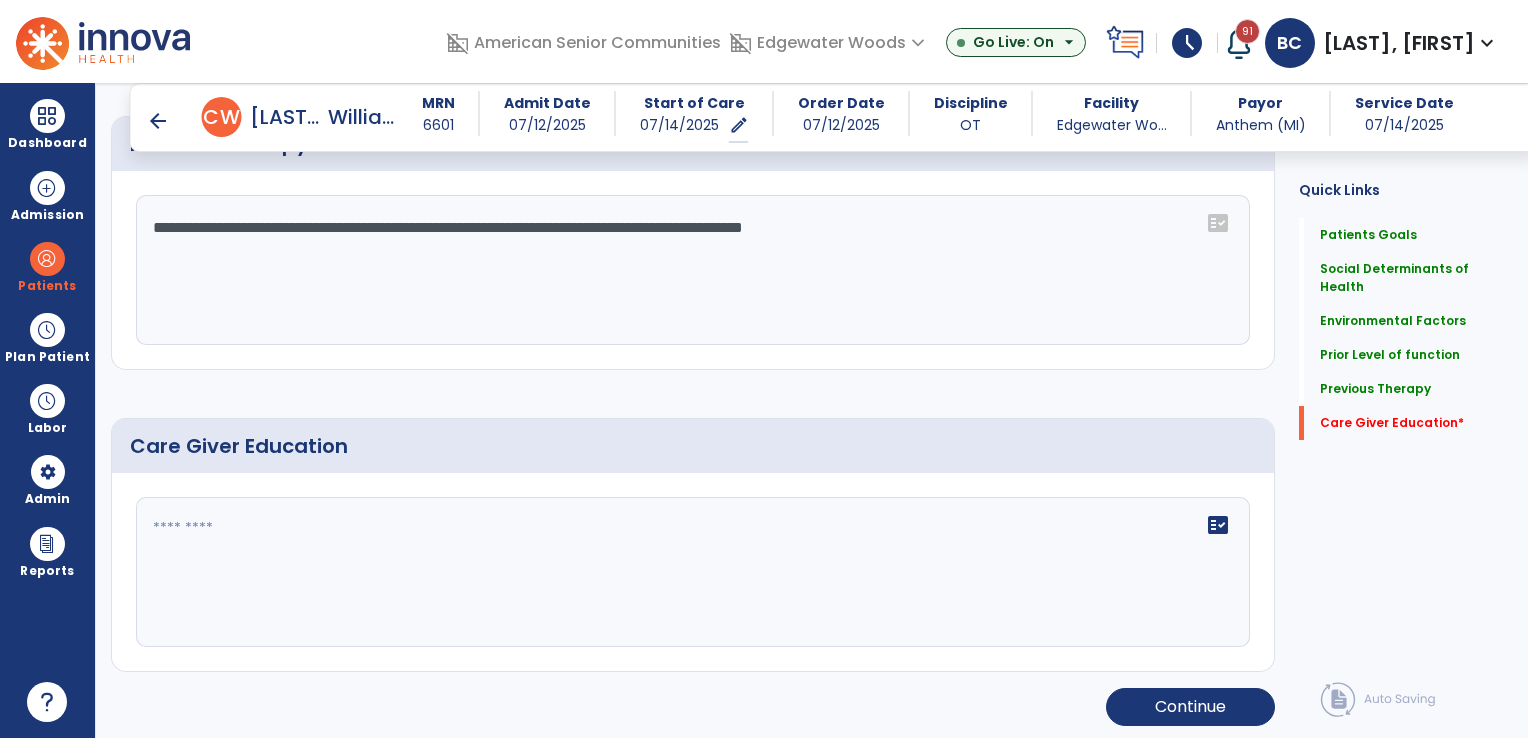 click 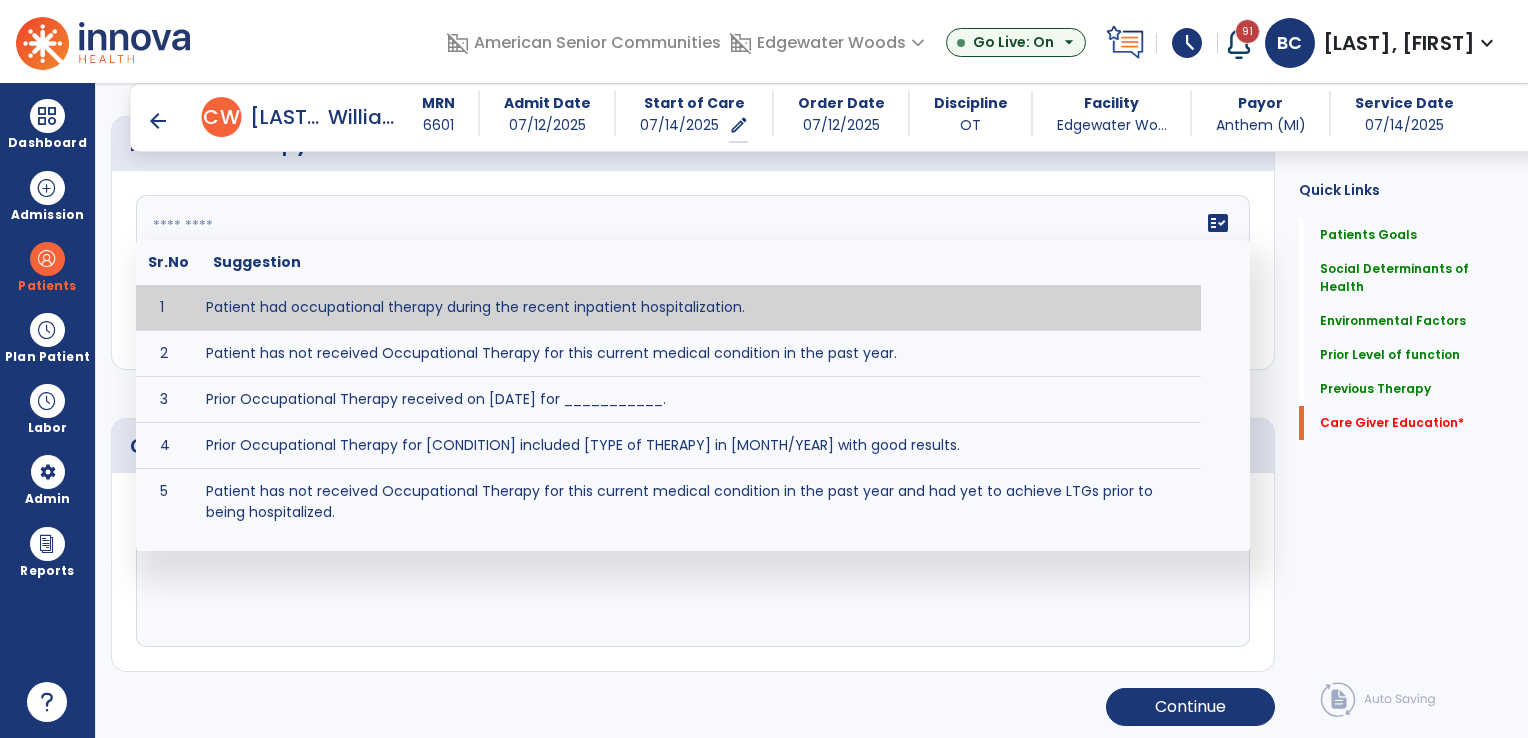 scroll, scrollTop: 1478, scrollLeft: 0, axis: vertical 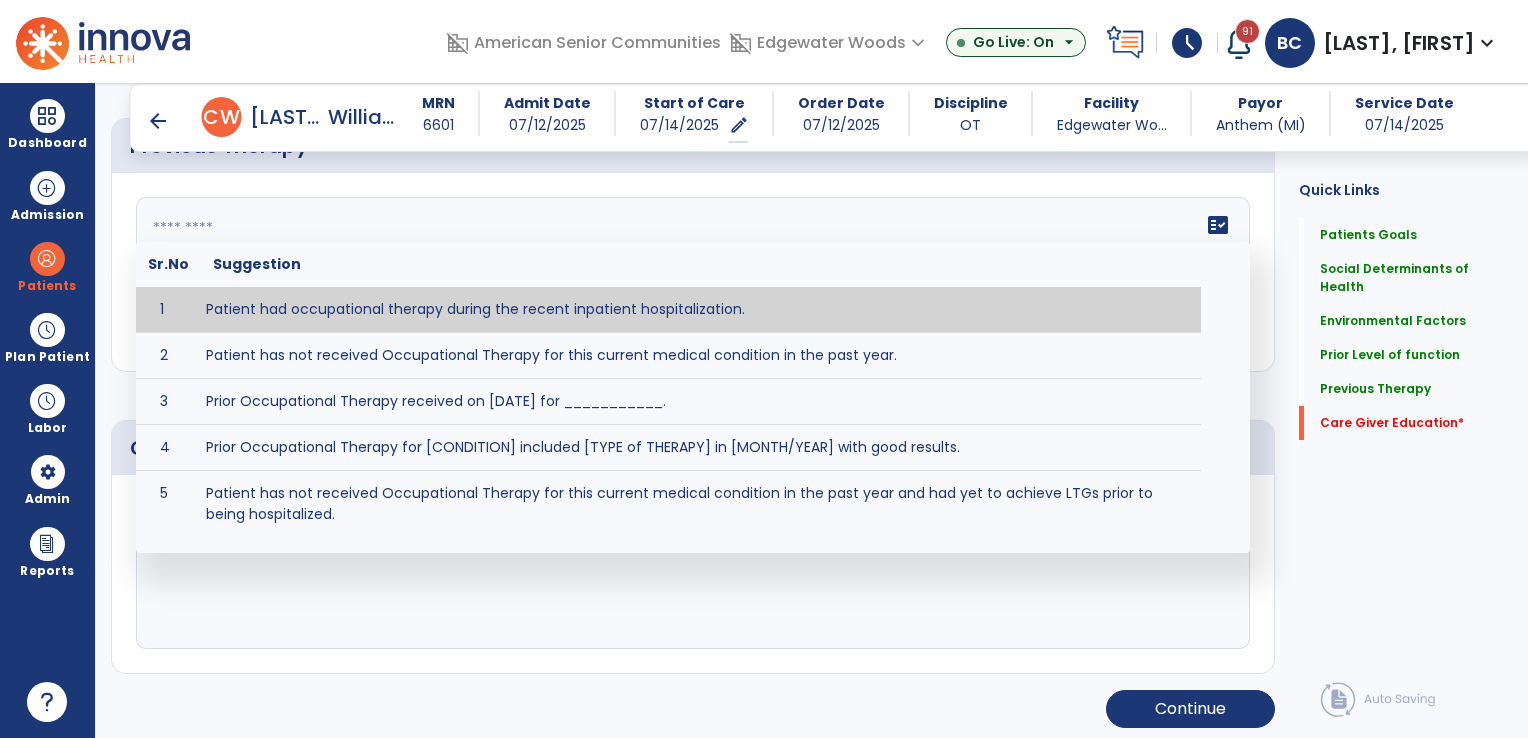type on "**********" 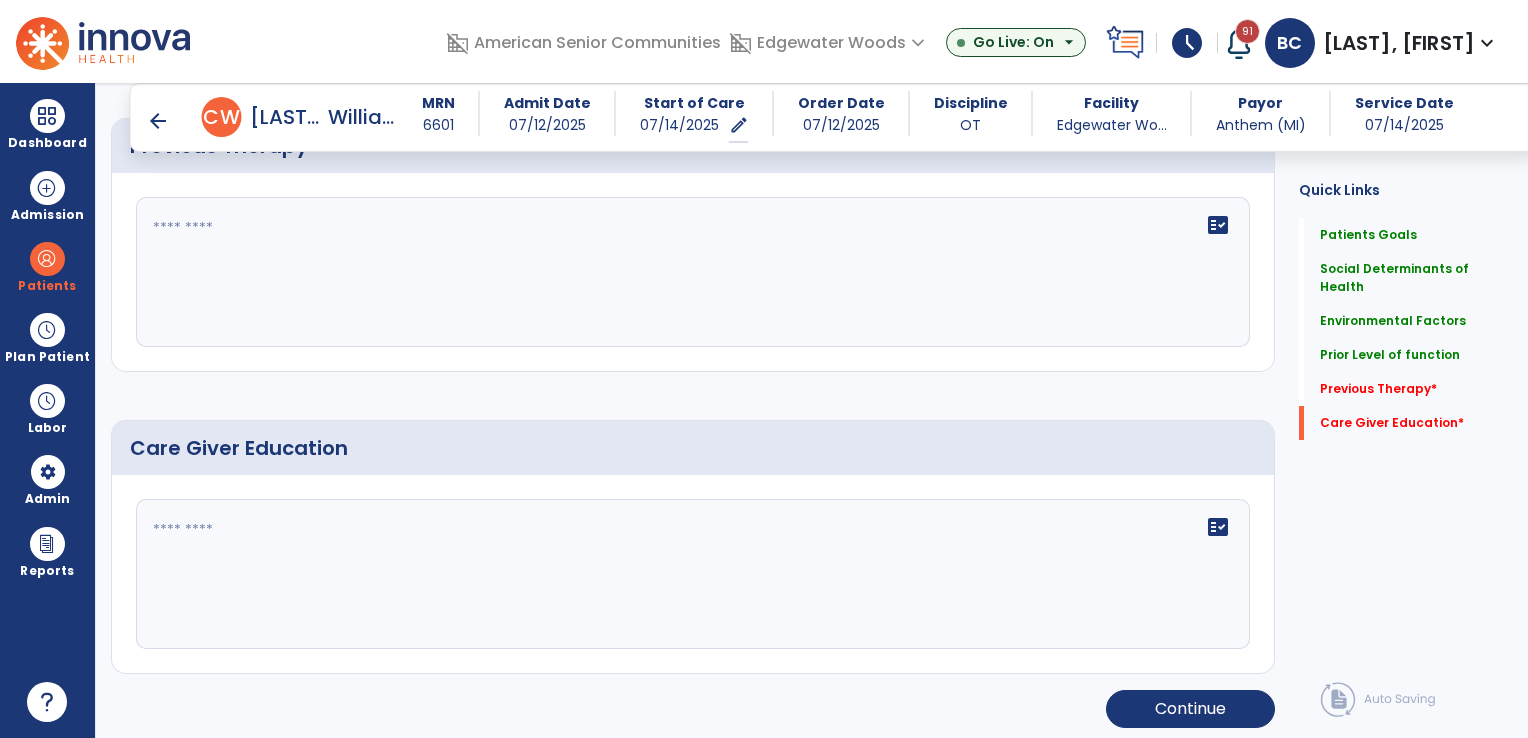 type on "**********" 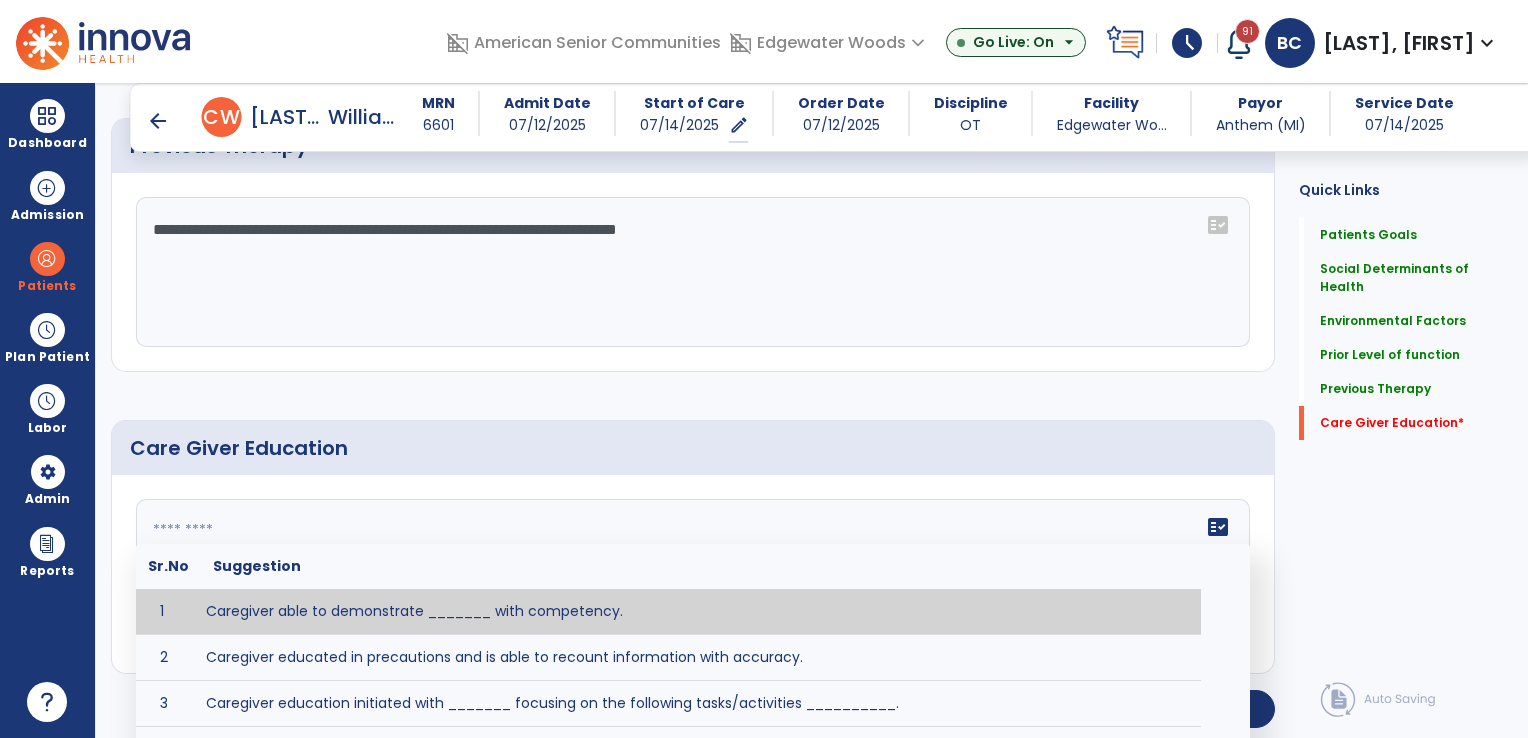 click on "fact_check  Sr.No Suggestion 1 Caregiver able to demonstrate _______ with competency. 2 Caregiver educated in precautions and is able to recount information with accuracy. 3 Caregiver education initiated with _______ focusing on the following tasks/activities __________. 4 Home exercise program initiated with caregiver focusing on __________. 5 Patient educated in precautions and is able to recount information with [VALUE]% accuracy." 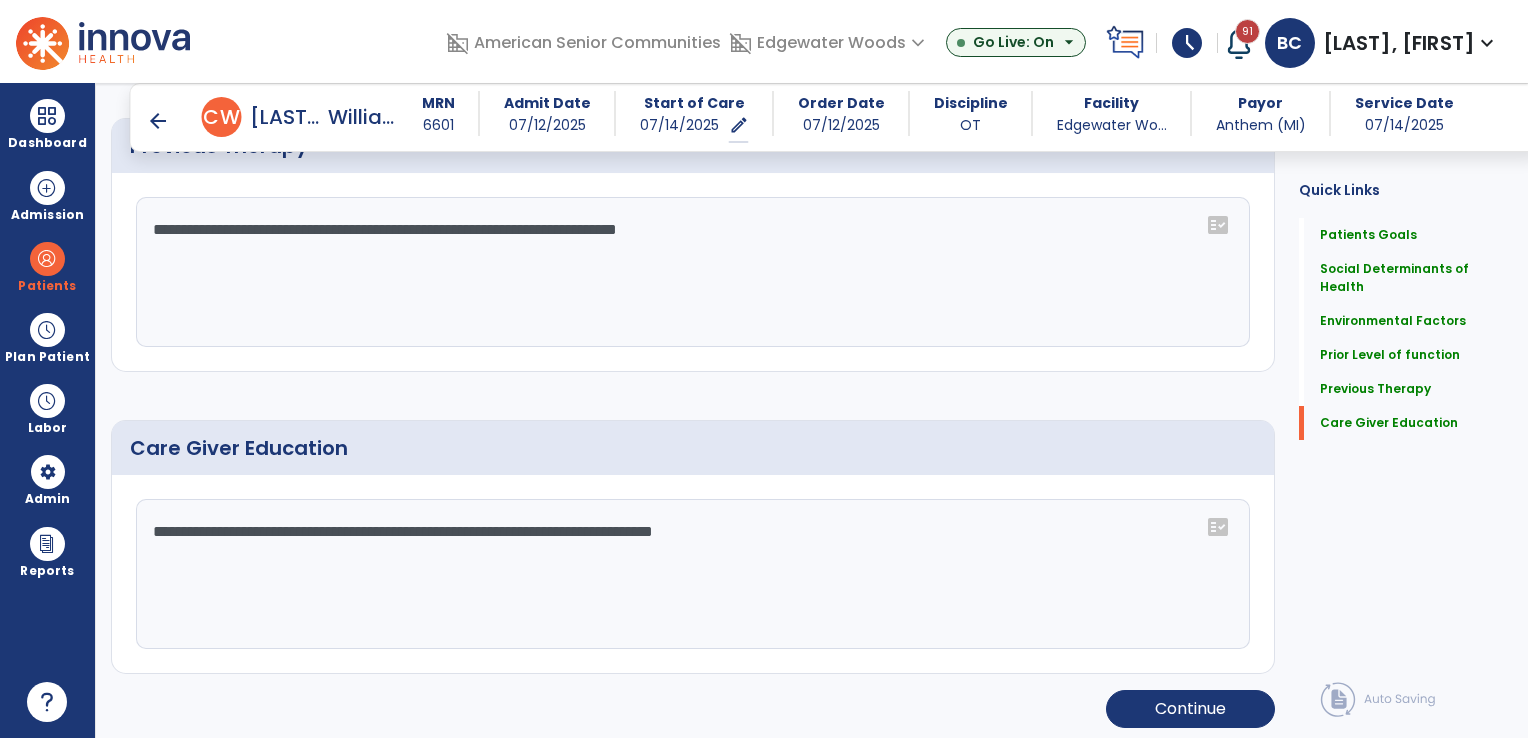 drag, startPoint x: 228, startPoint y: 532, endPoint x: 178, endPoint y: 527, distance: 50.24938 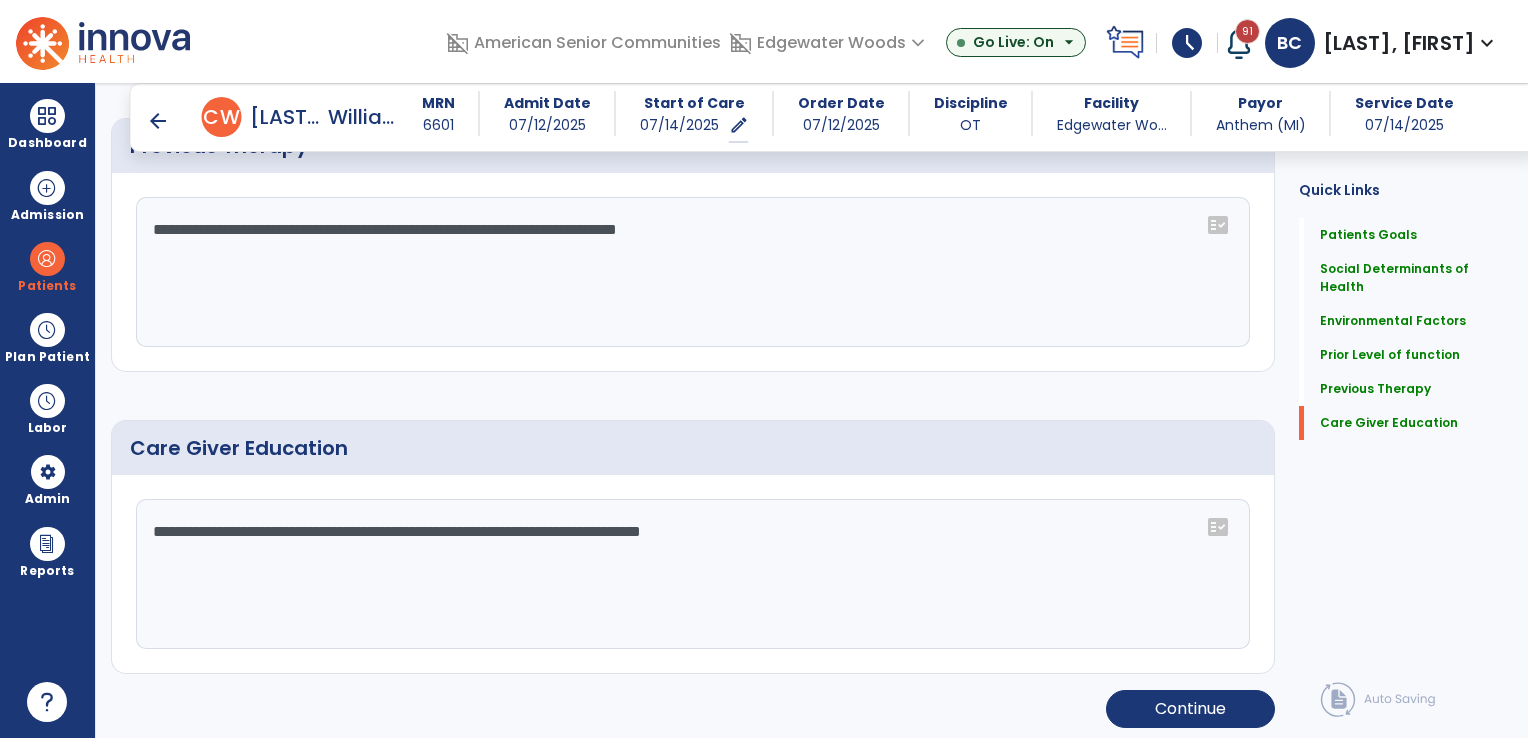 click on "**********" 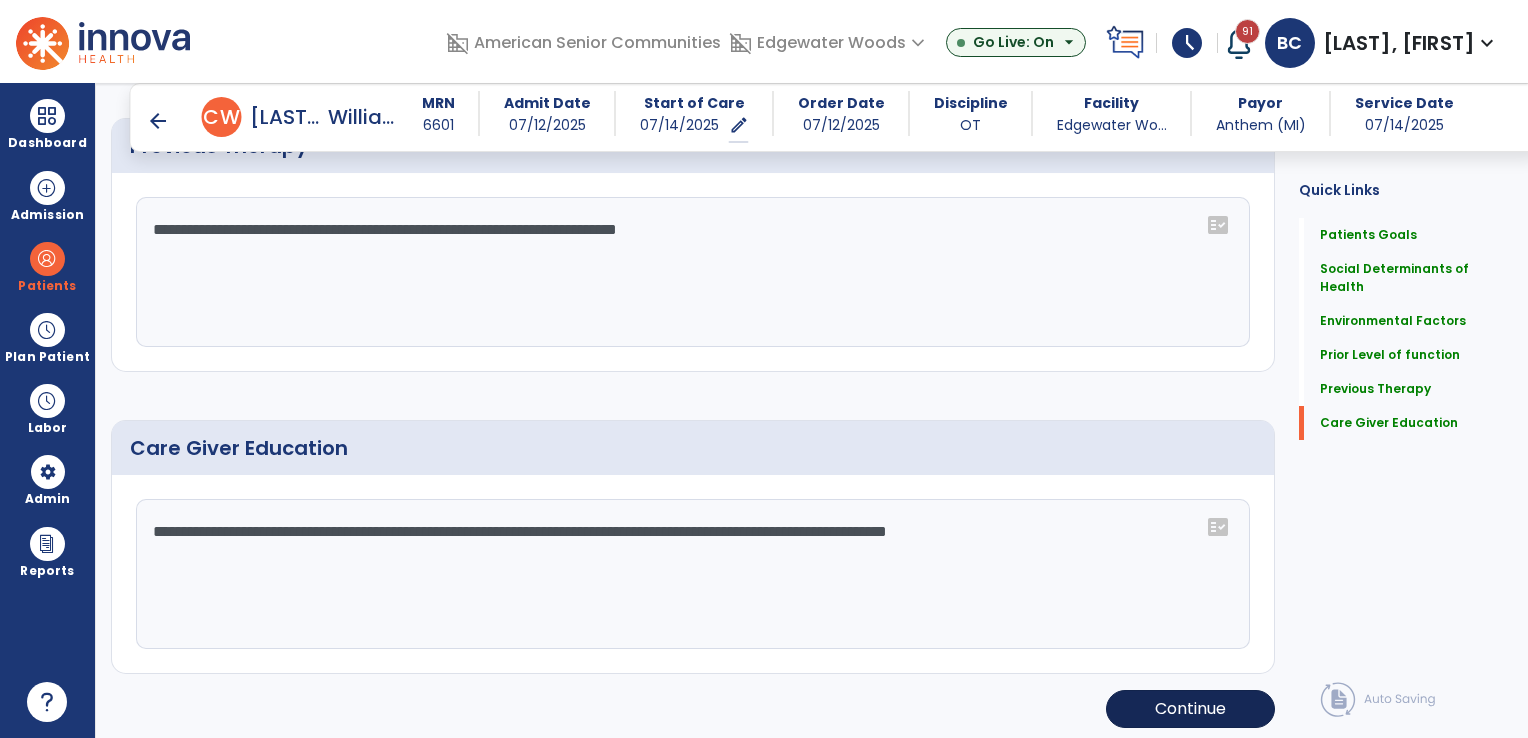 type on "**********" 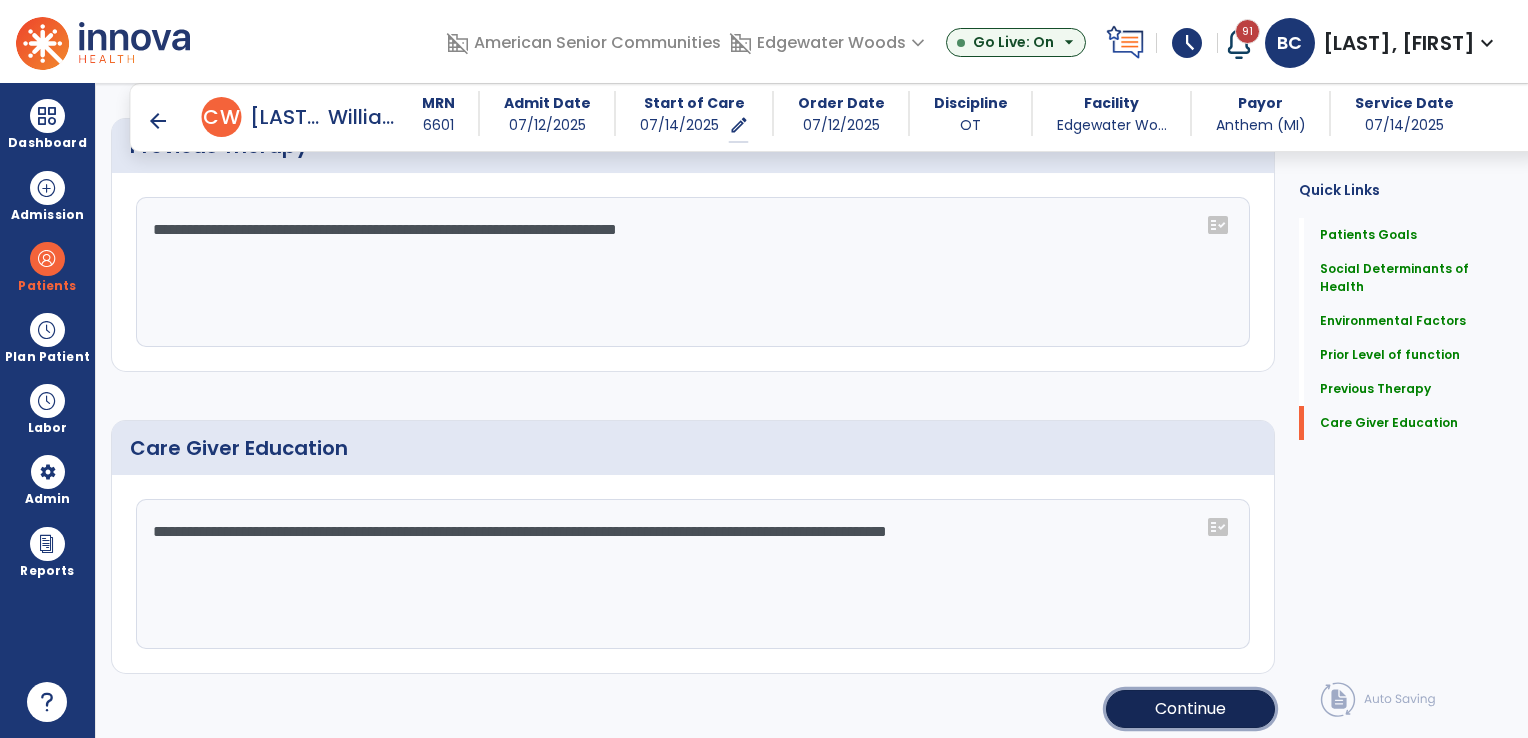 click on "Continue" 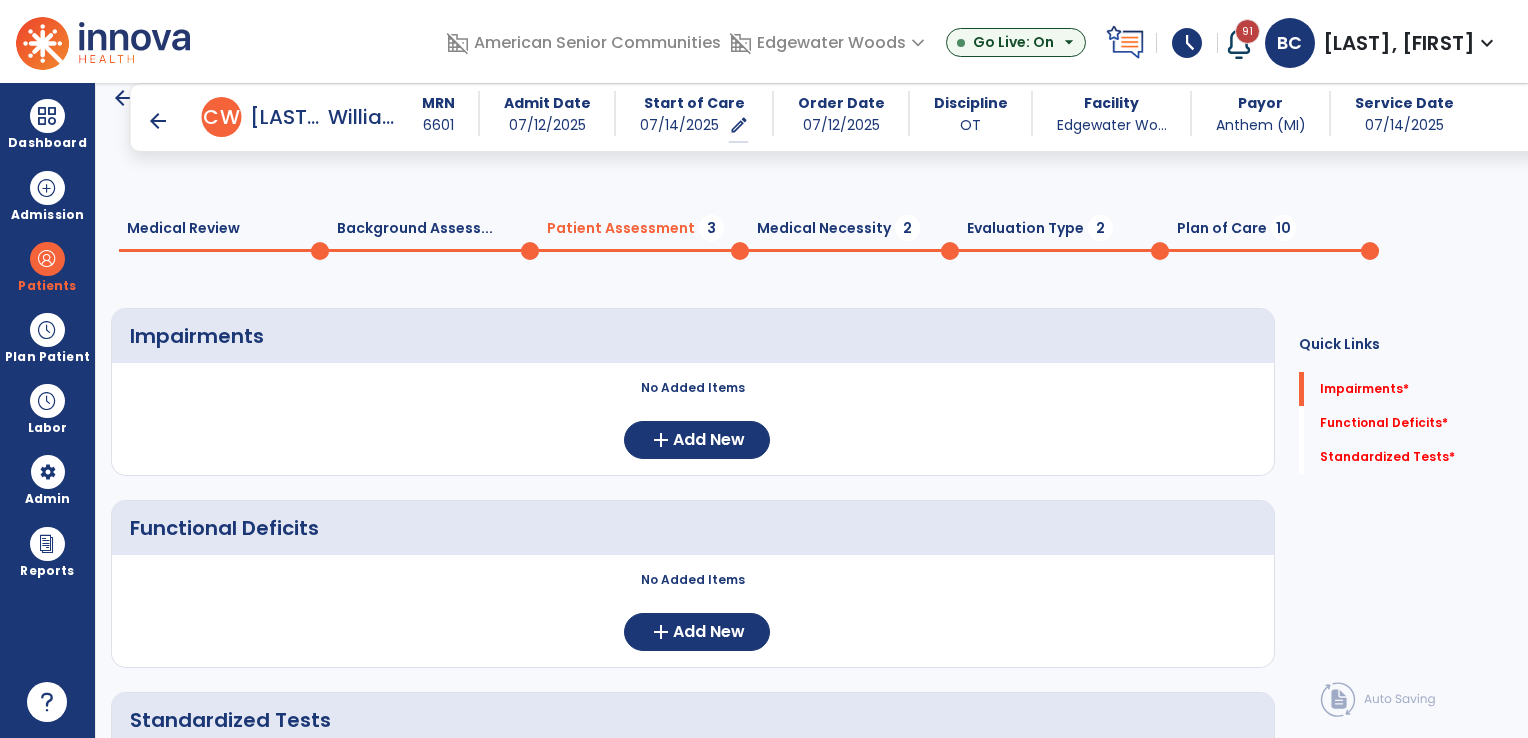 scroll, scrollTop: 0, scrollLeft: 0, axis: both 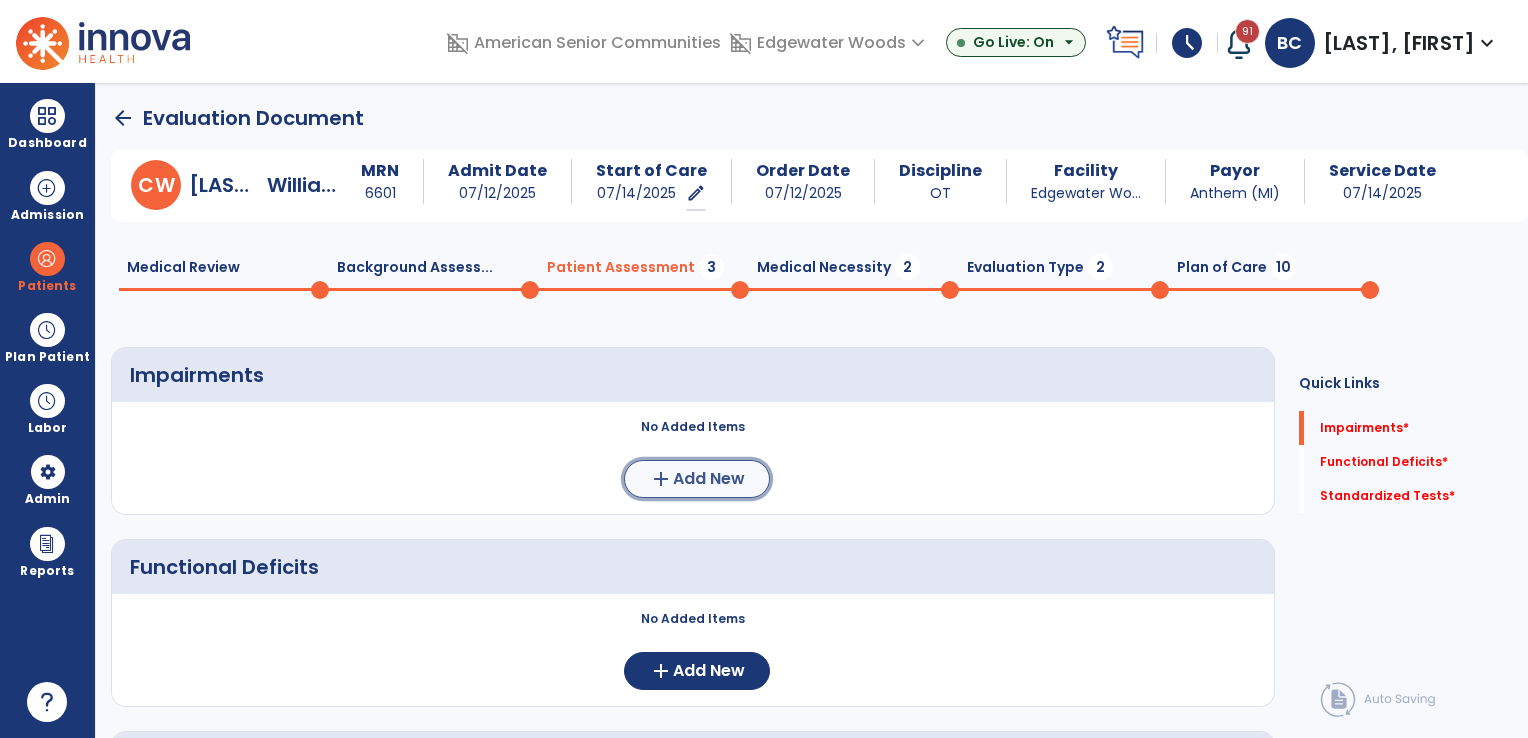 click on "Add New" 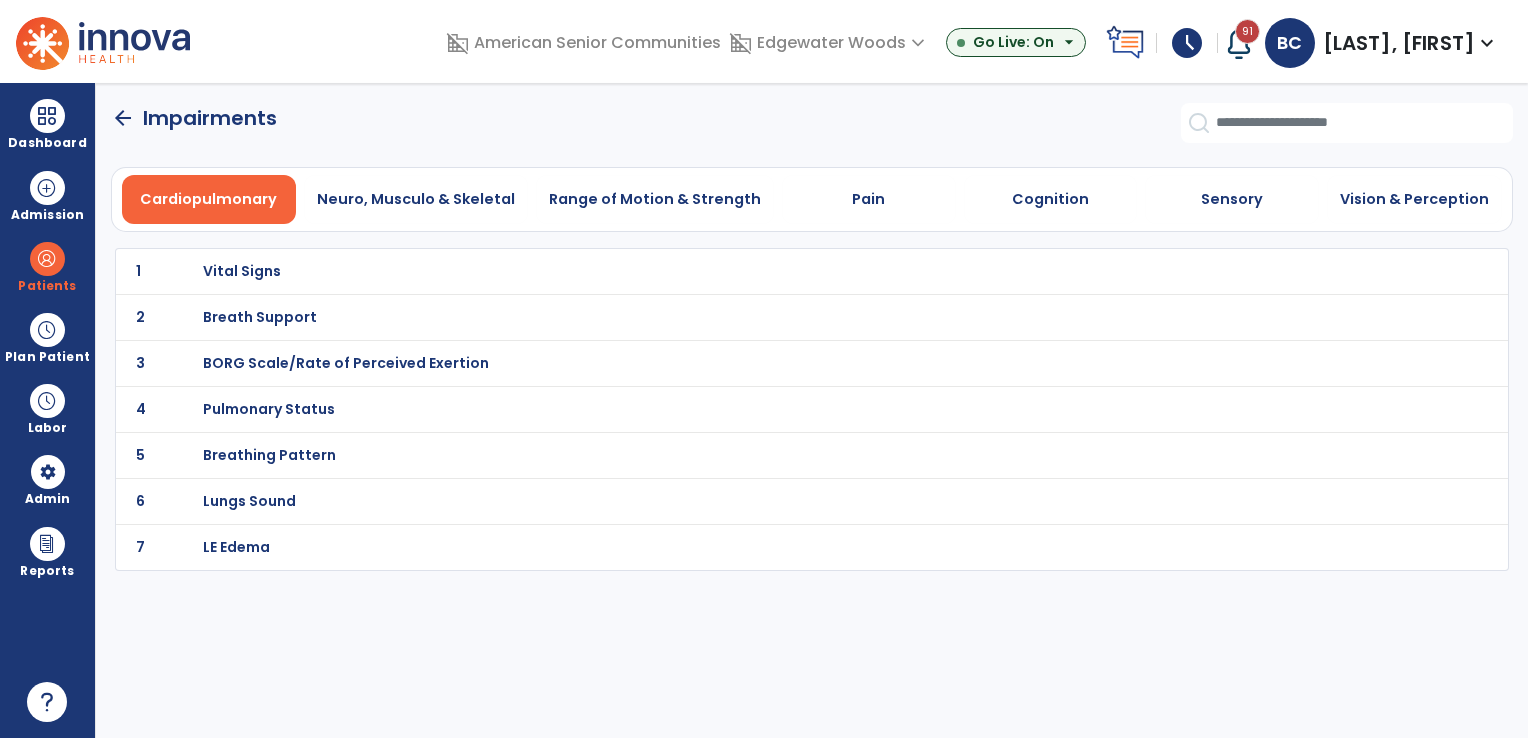 click on "arrow_back" 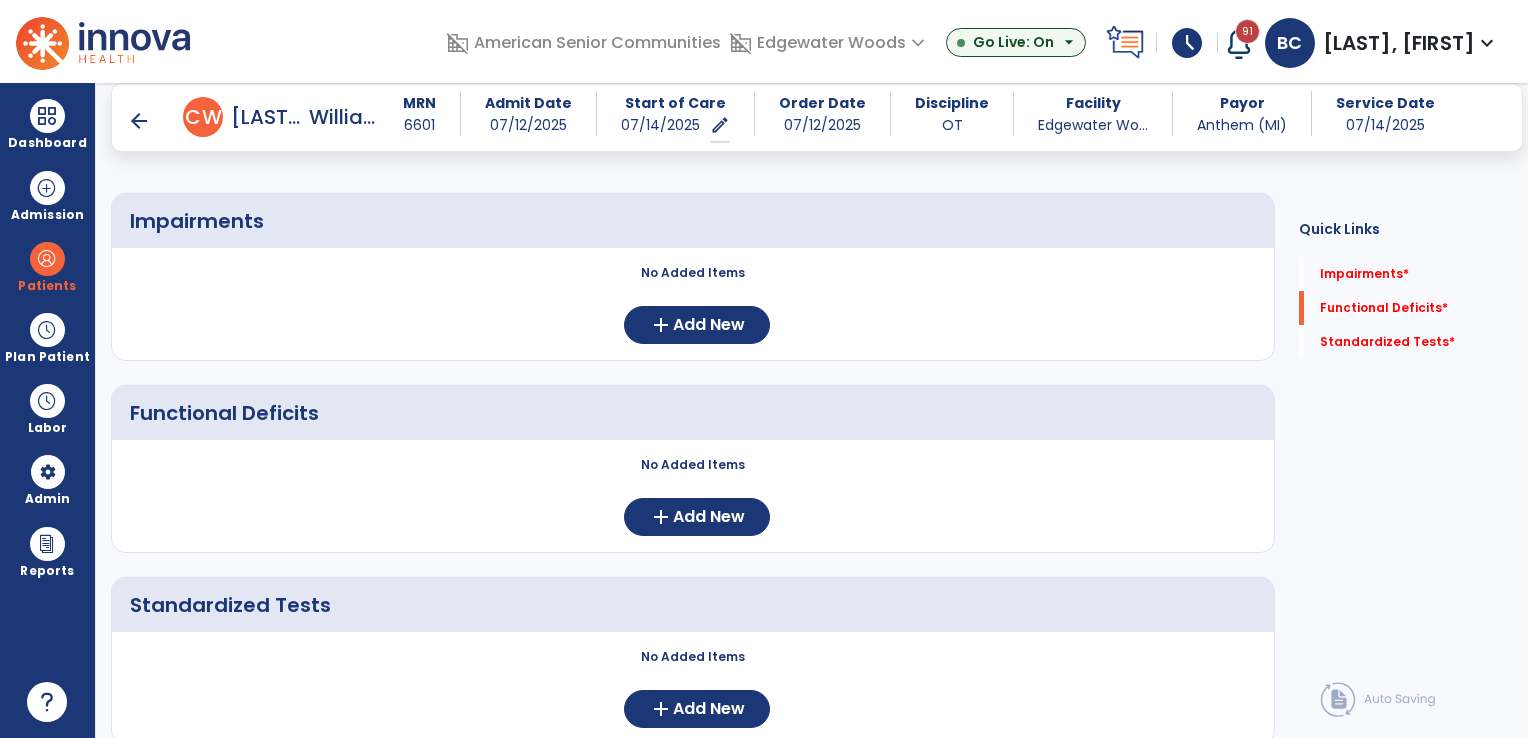 scroll, scrollTop: 208, scrollLeft: 0, axis: vertical 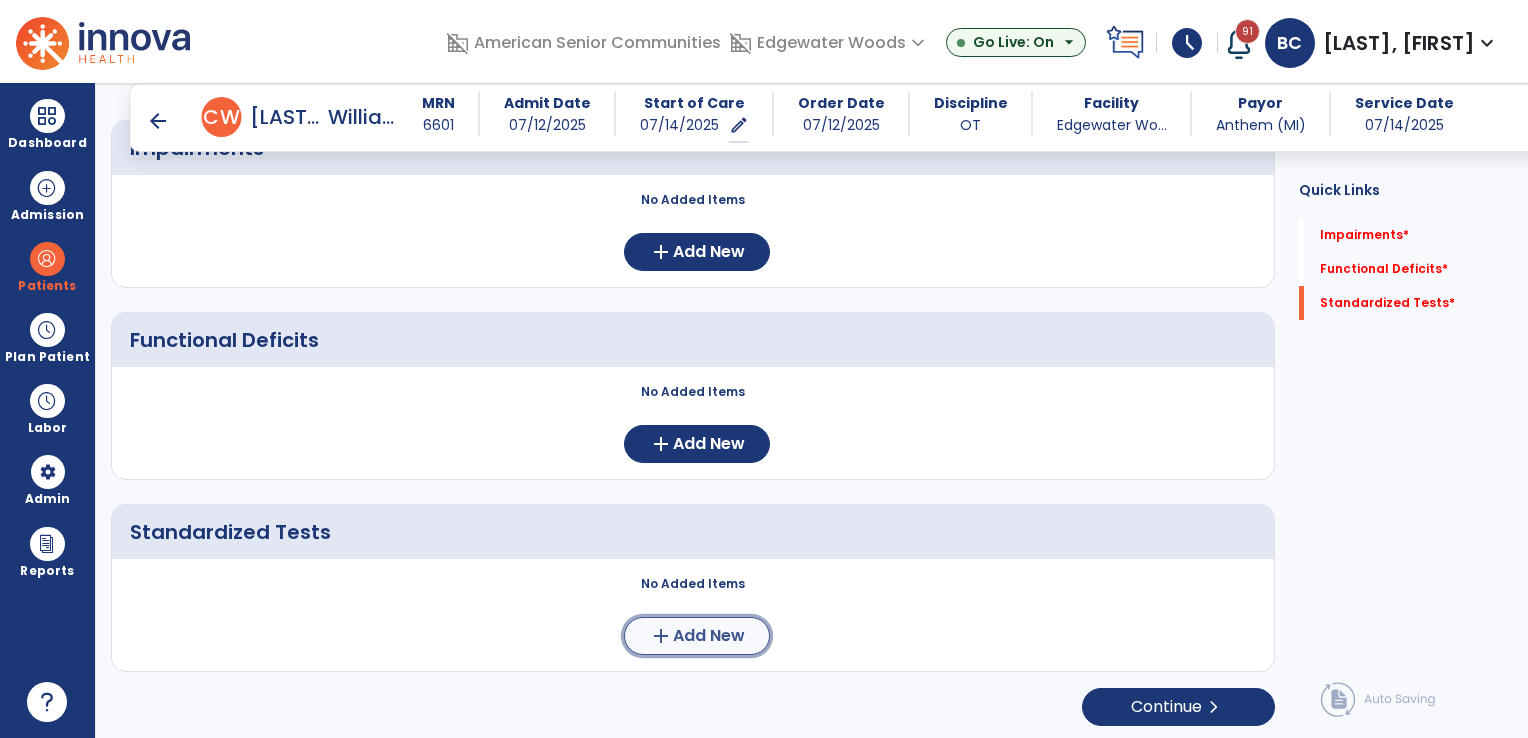 click on "Add New" 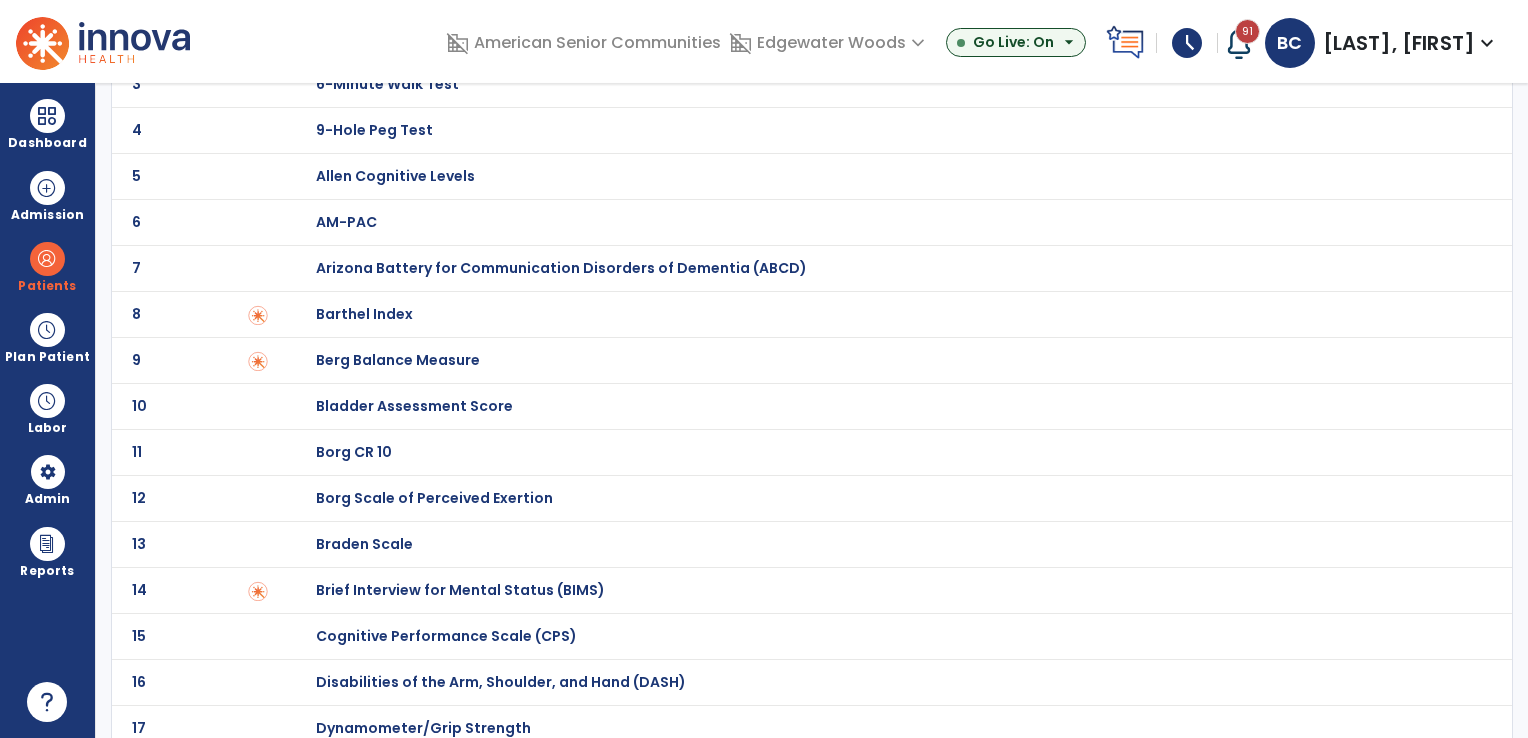 scroll, scrollTop: 0, scrollLeft: 0, axis: both 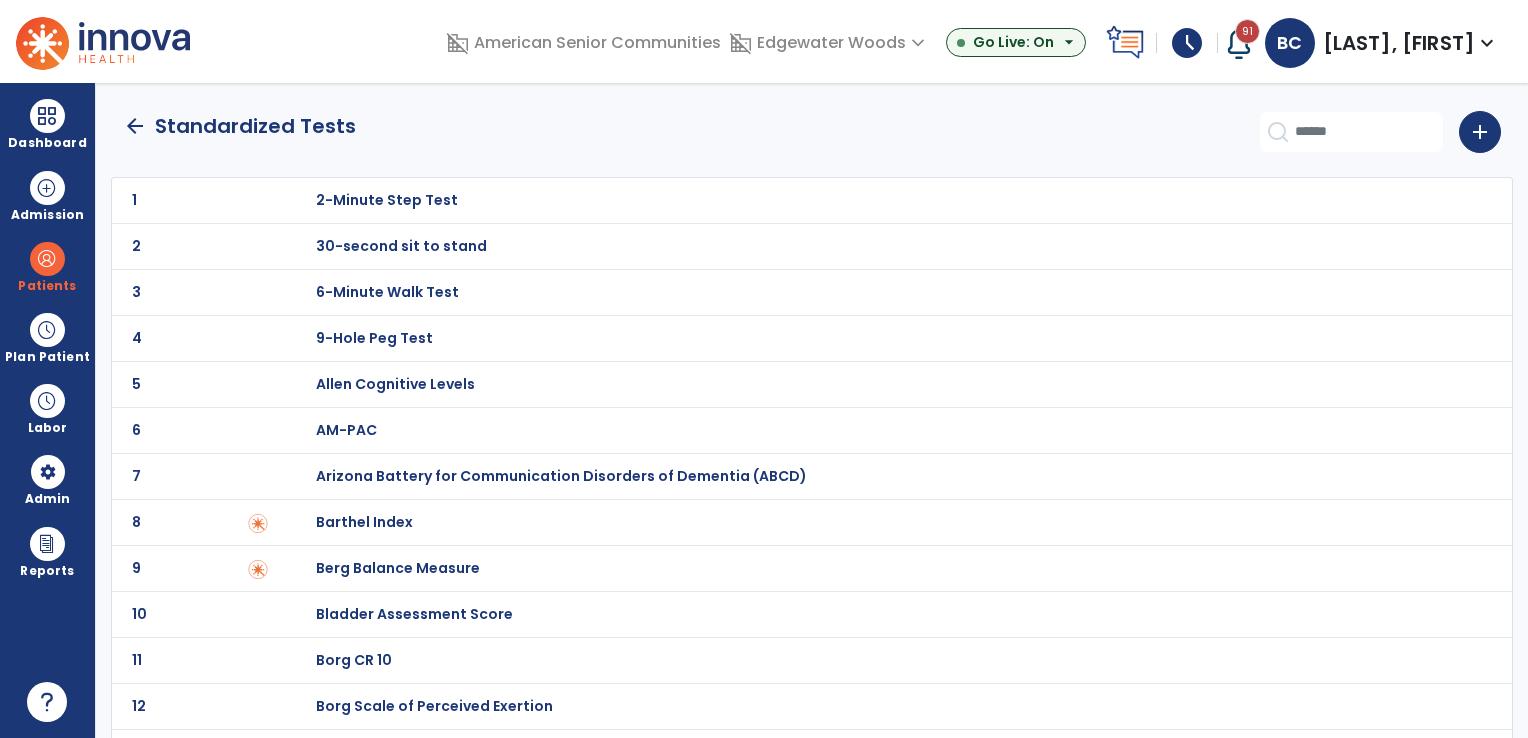 click on "30-second sit to stand" at bounding box center (387, 200) 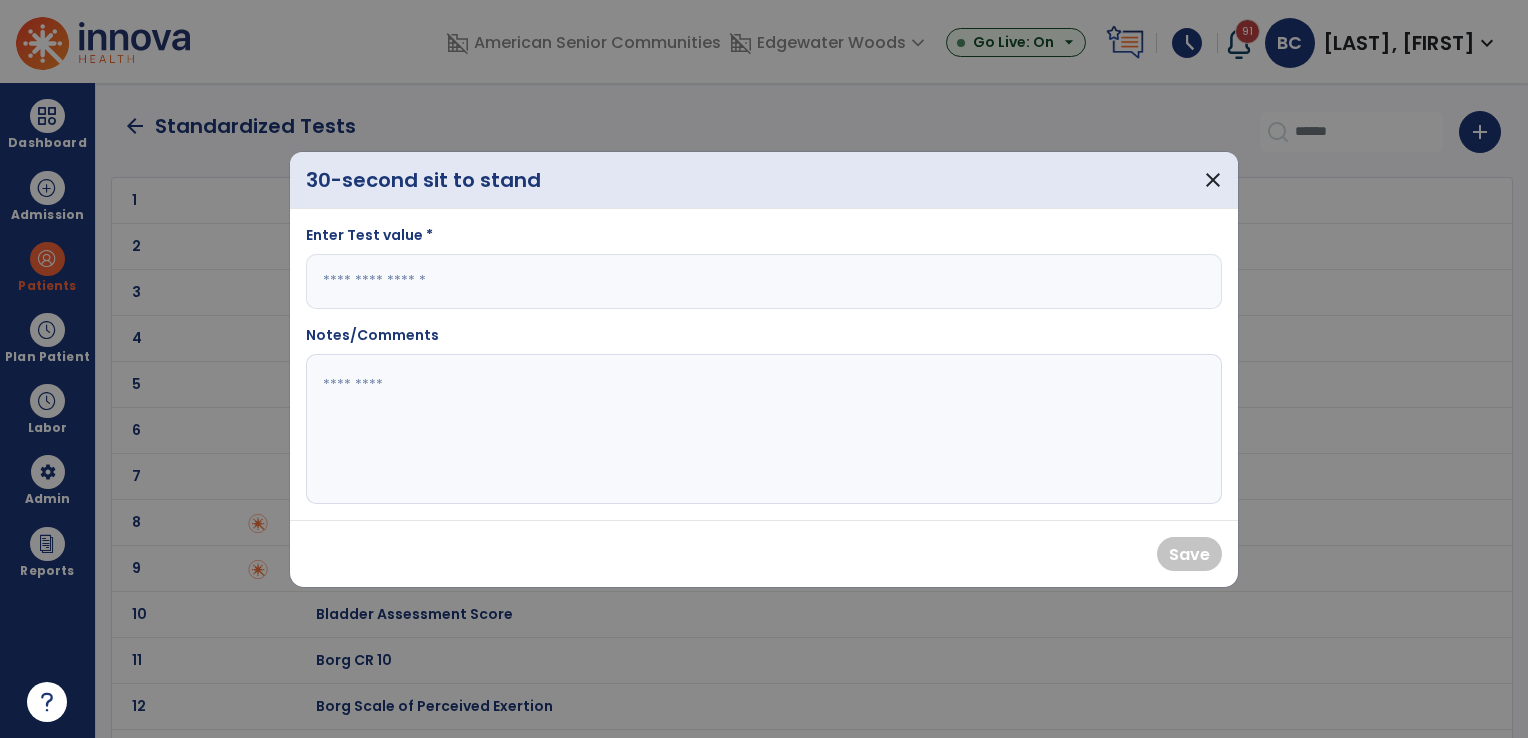 click at bounding box center (764, 281) 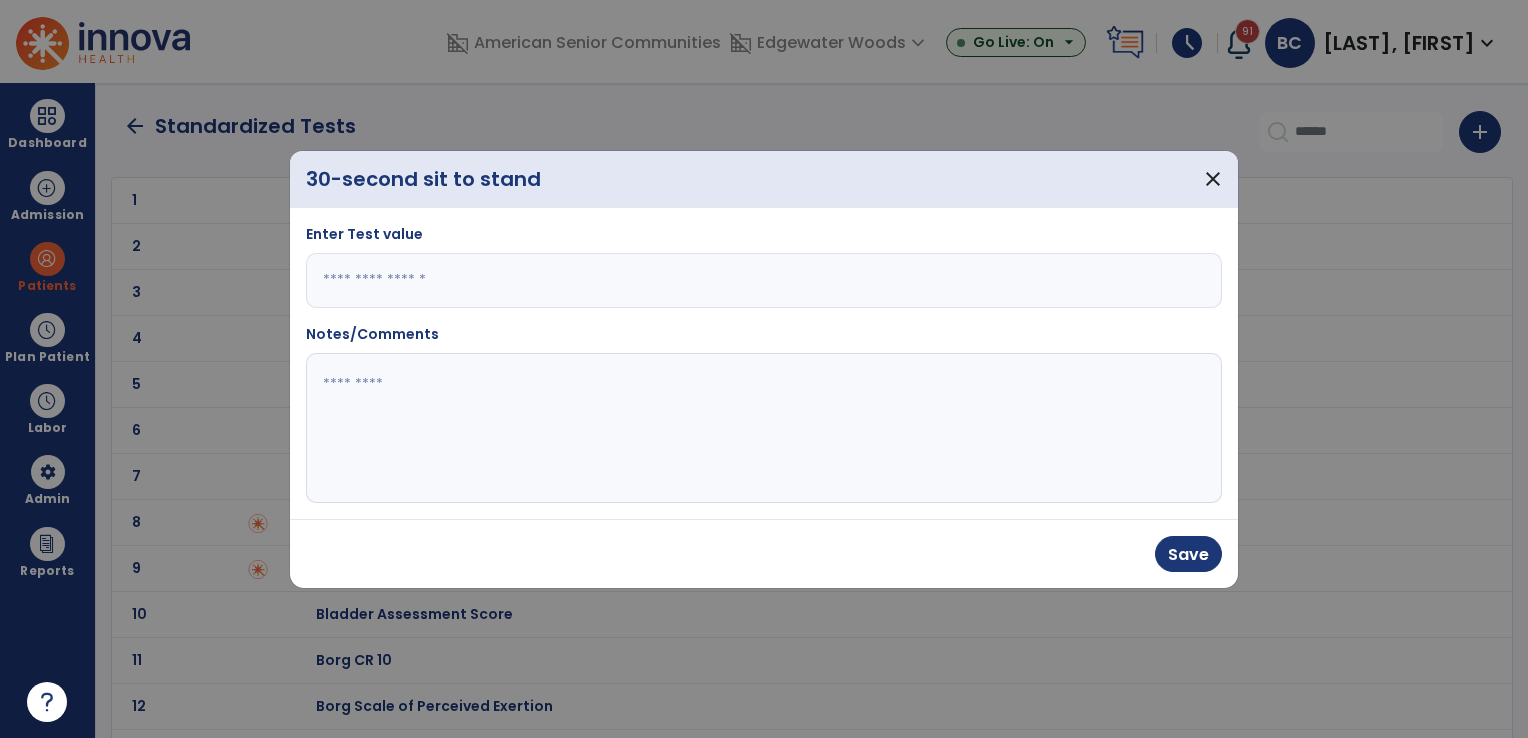 type on "*" 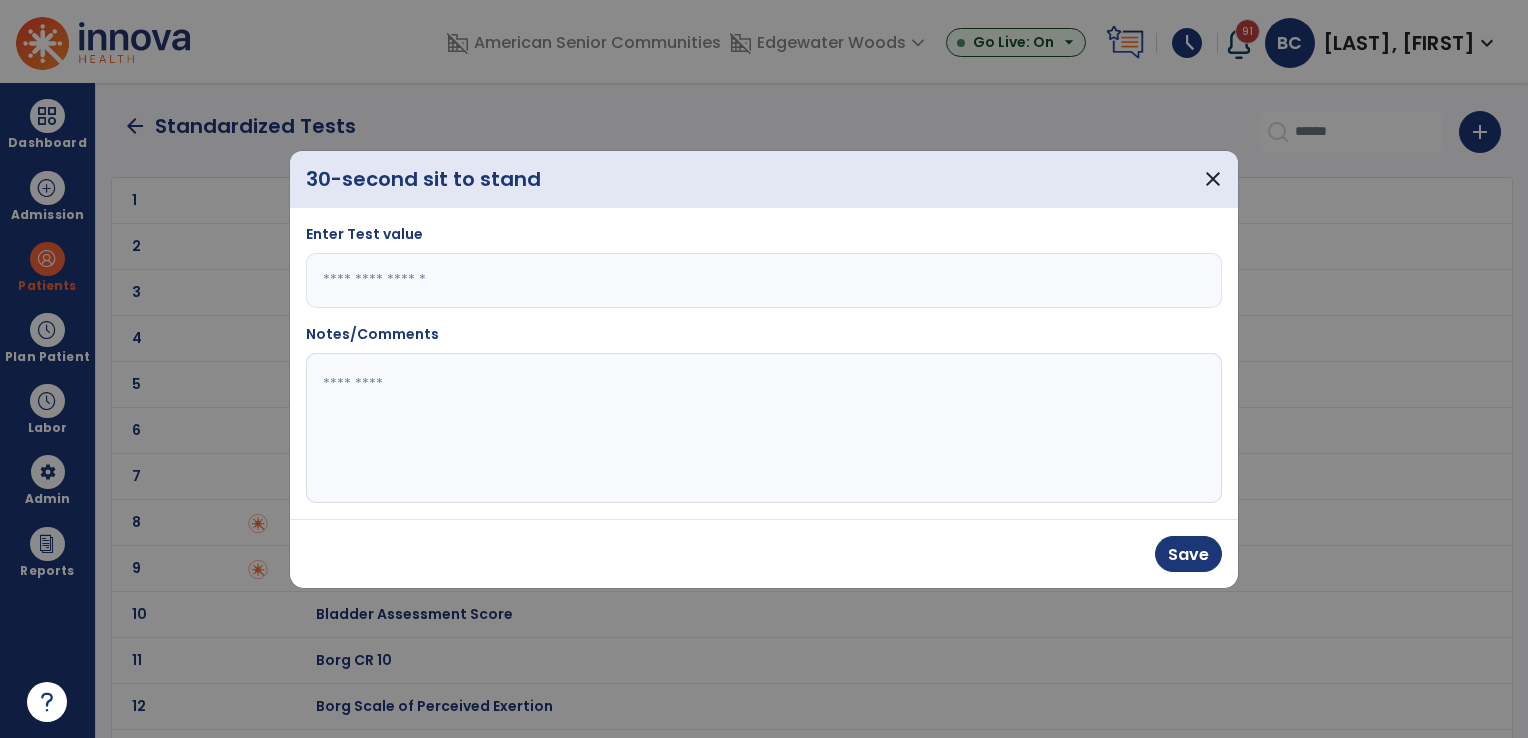 click 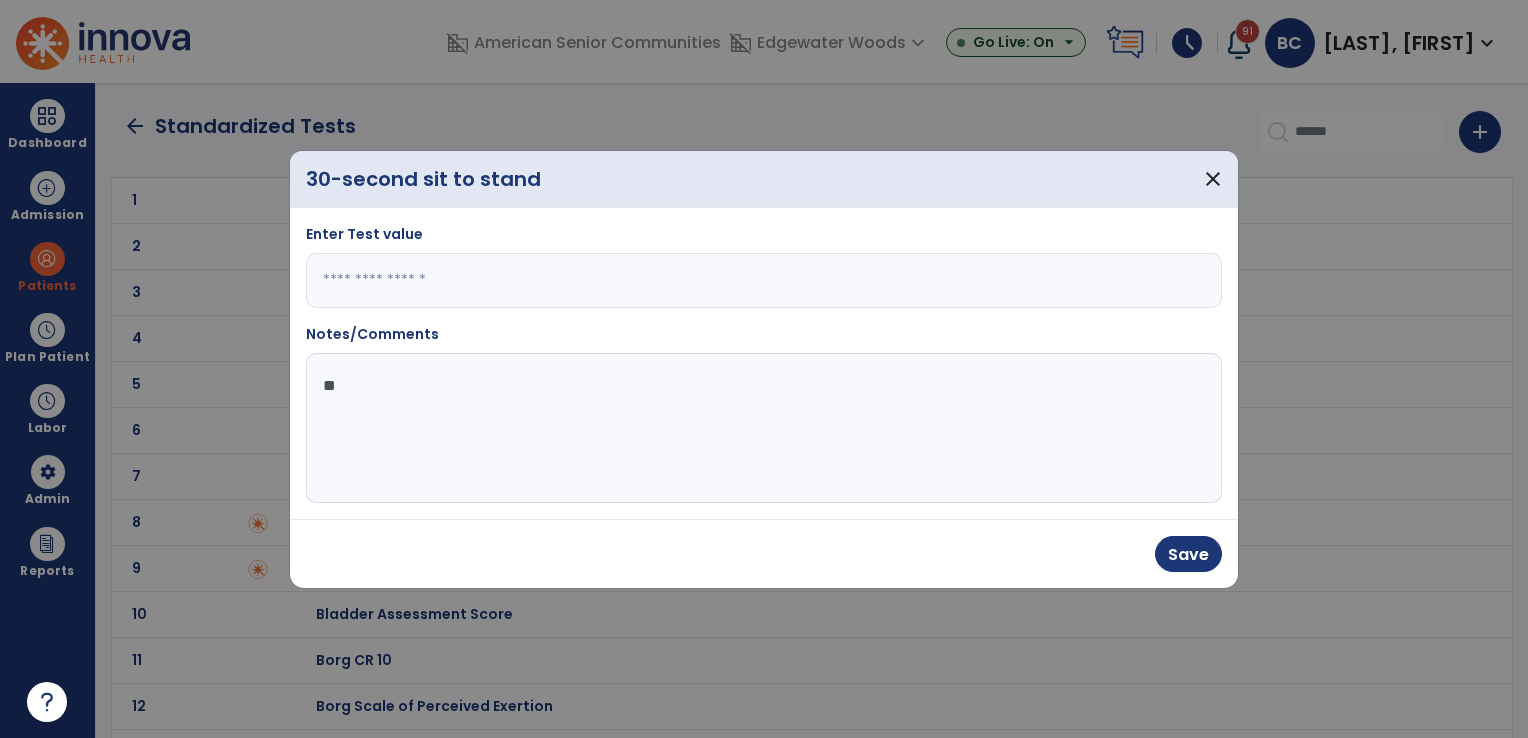 type on "*" 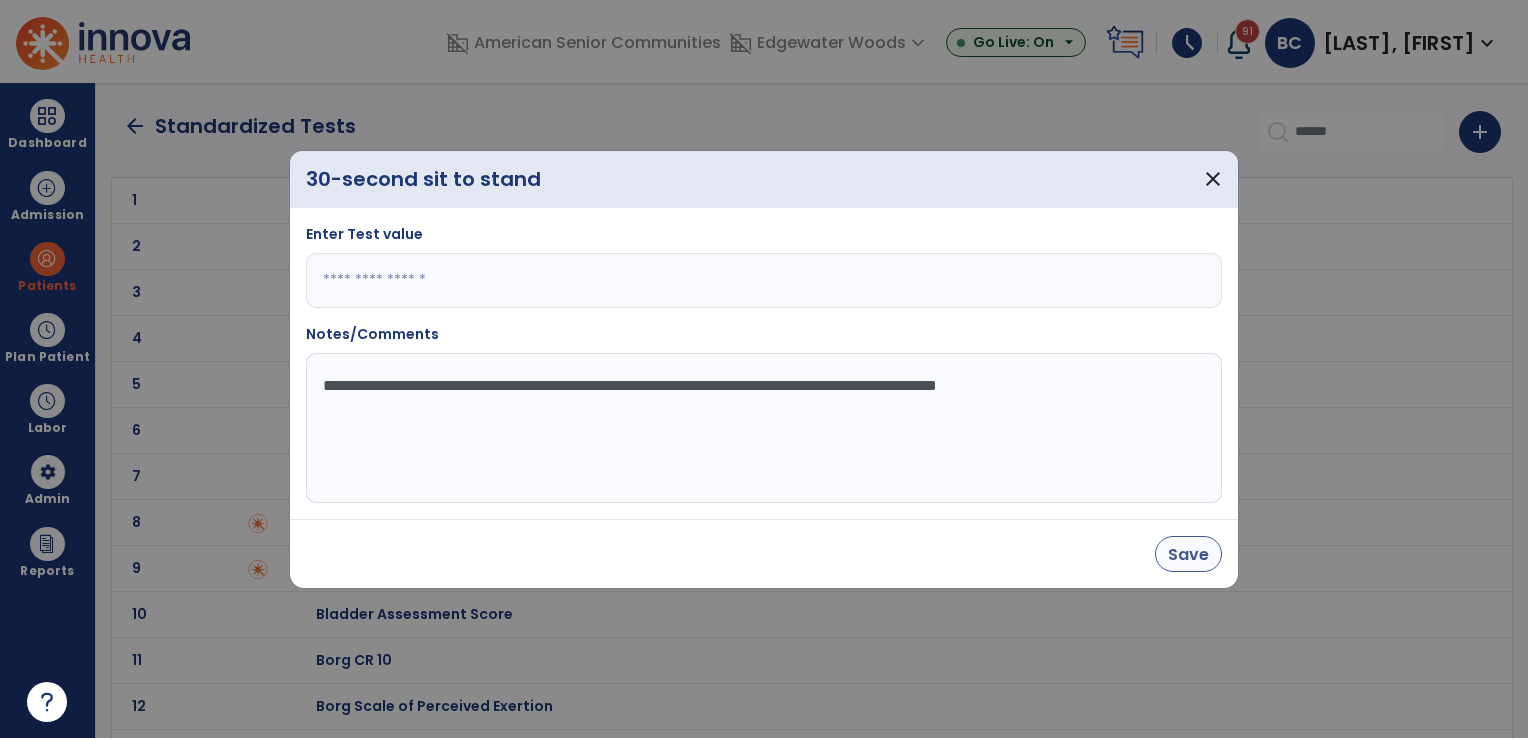 type on "**********" 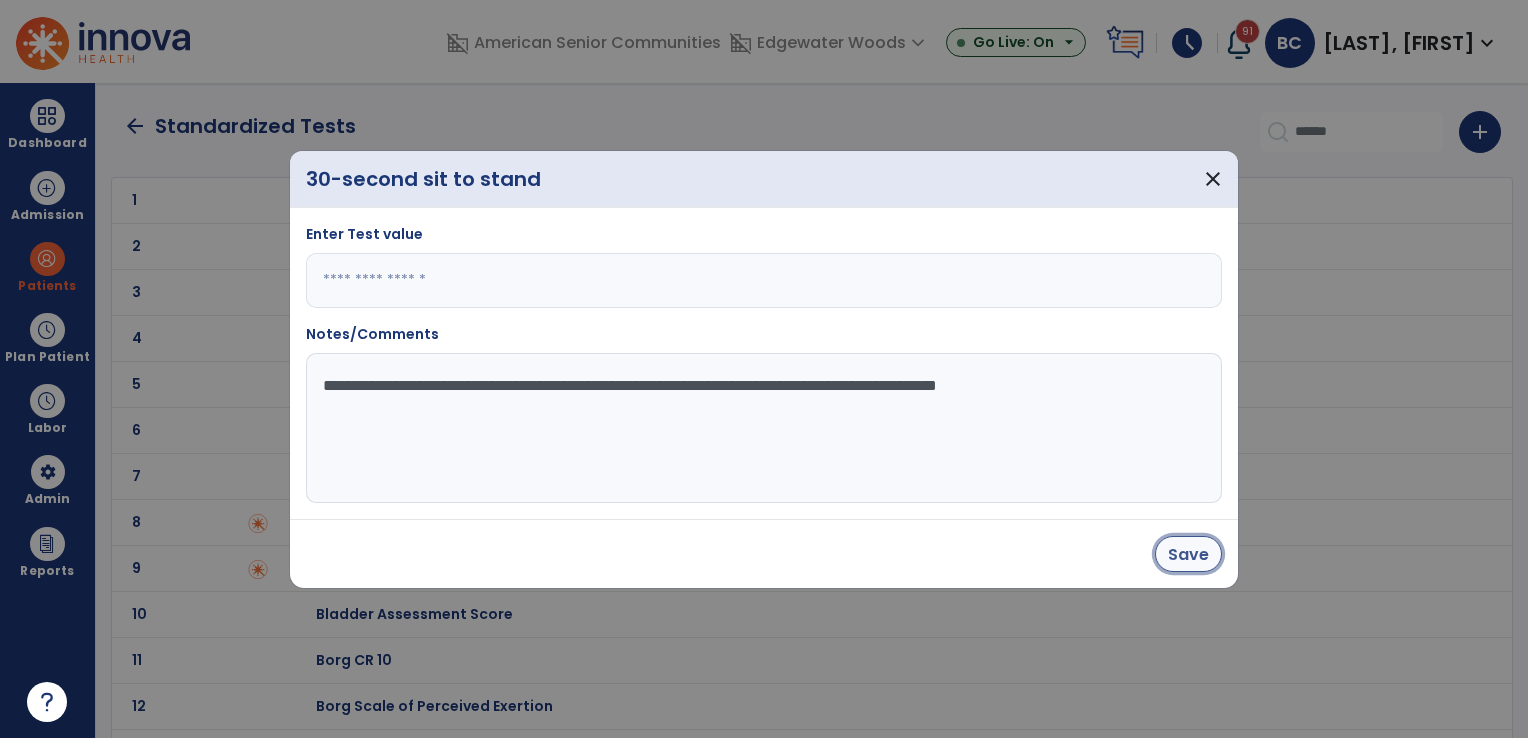 click on "Save" at bounding box center [1188, 554] 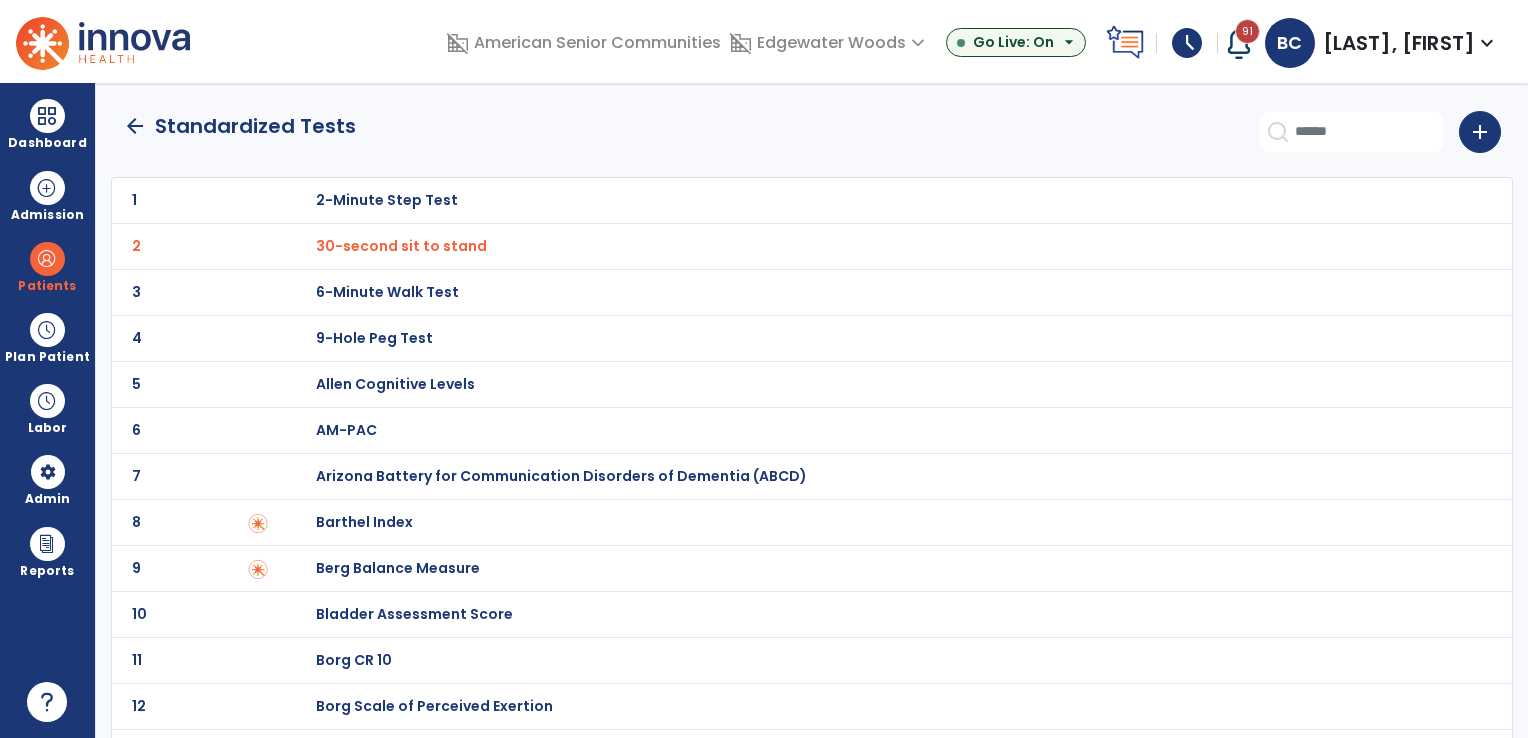 click on "arrow_back" 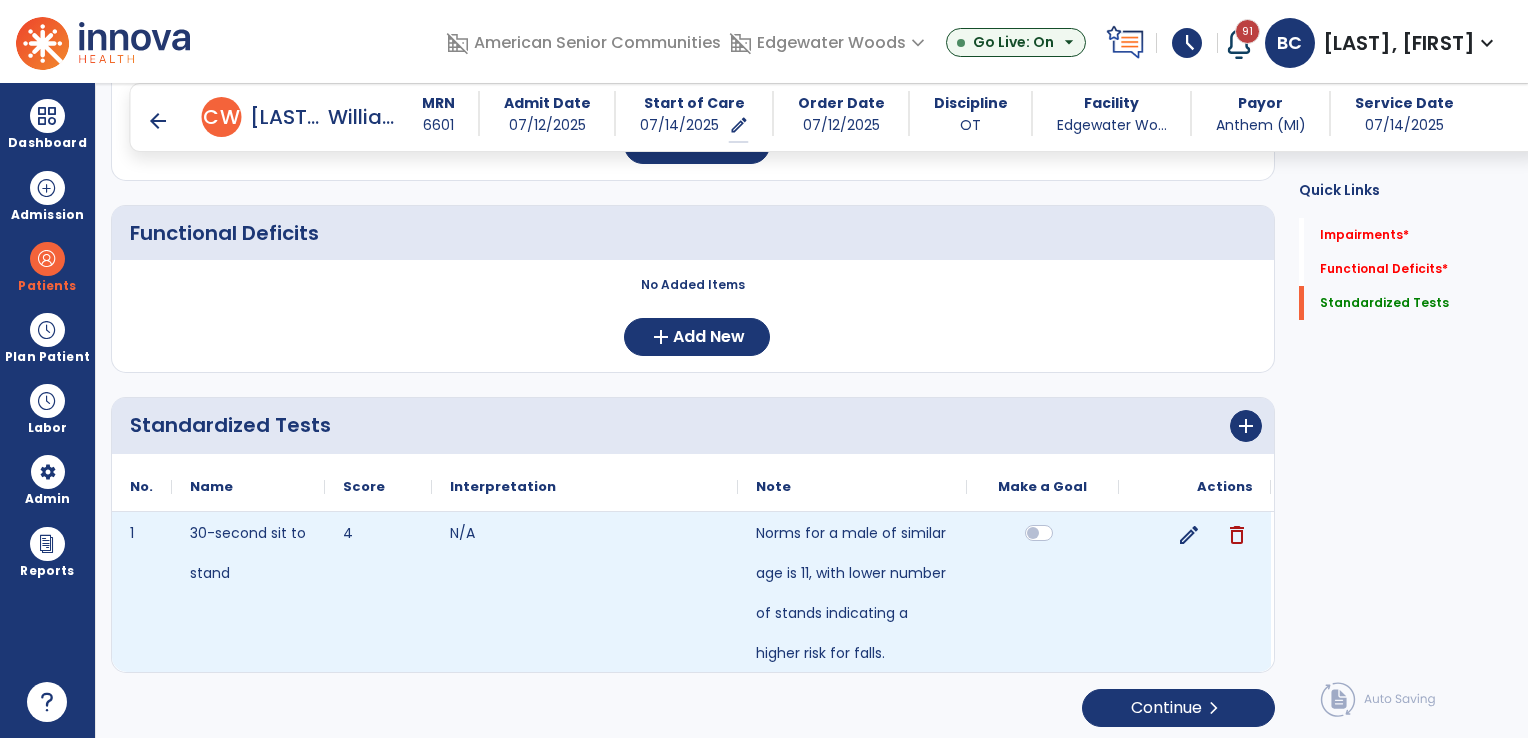 scroll, scrollTop: 317, scrollLeft: 0, axis: vertical 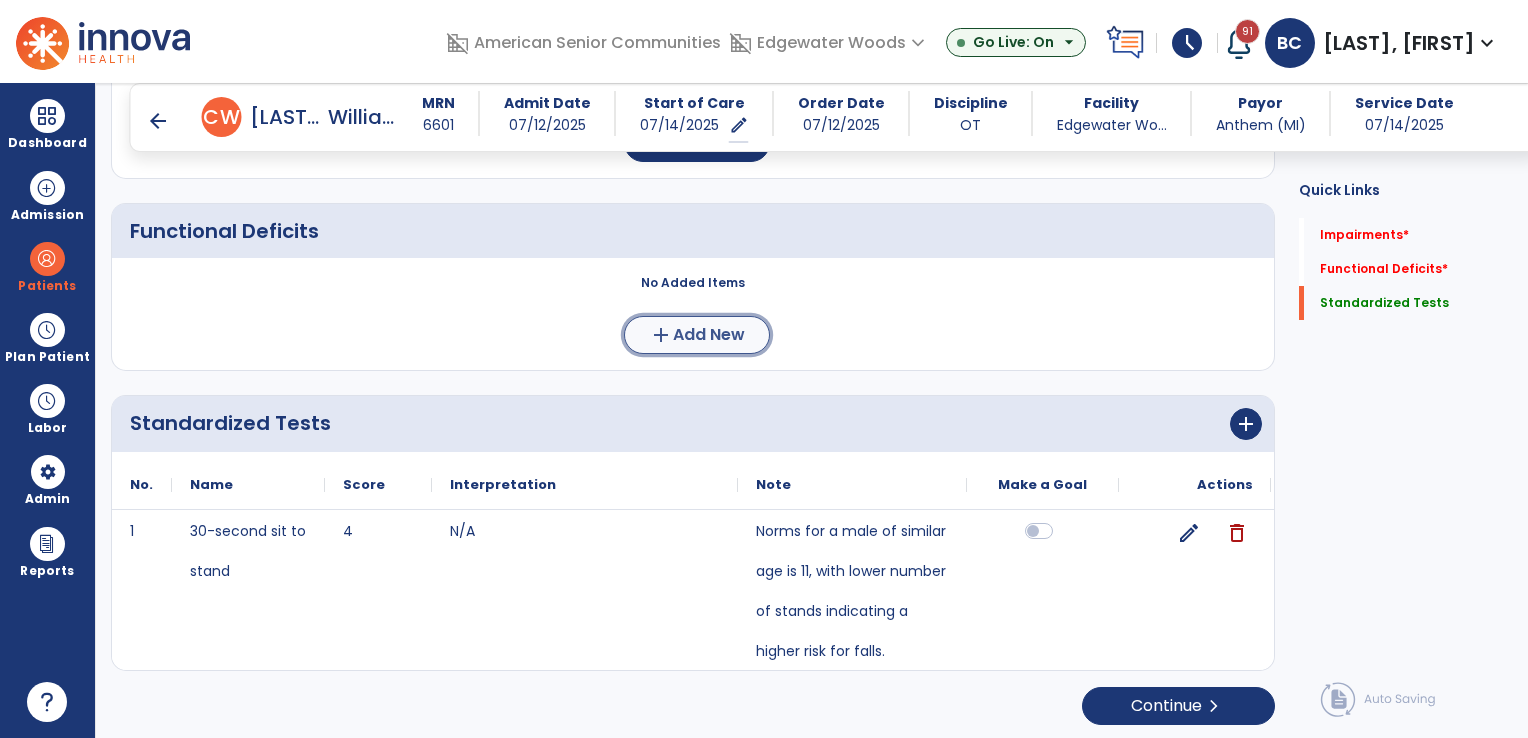click on "Add New" 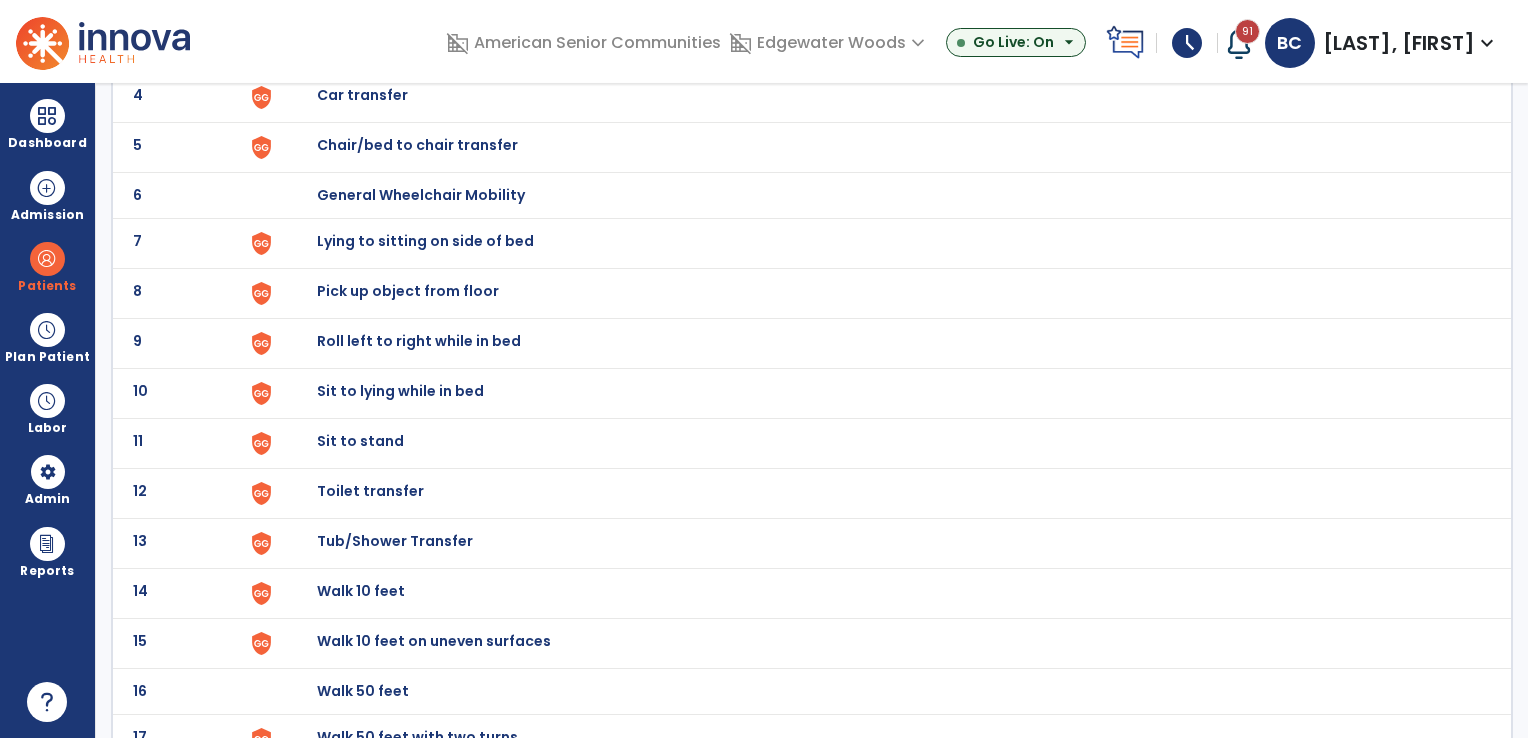 scroll, scrollTop: 0, scrollLeft: 0, axis: both 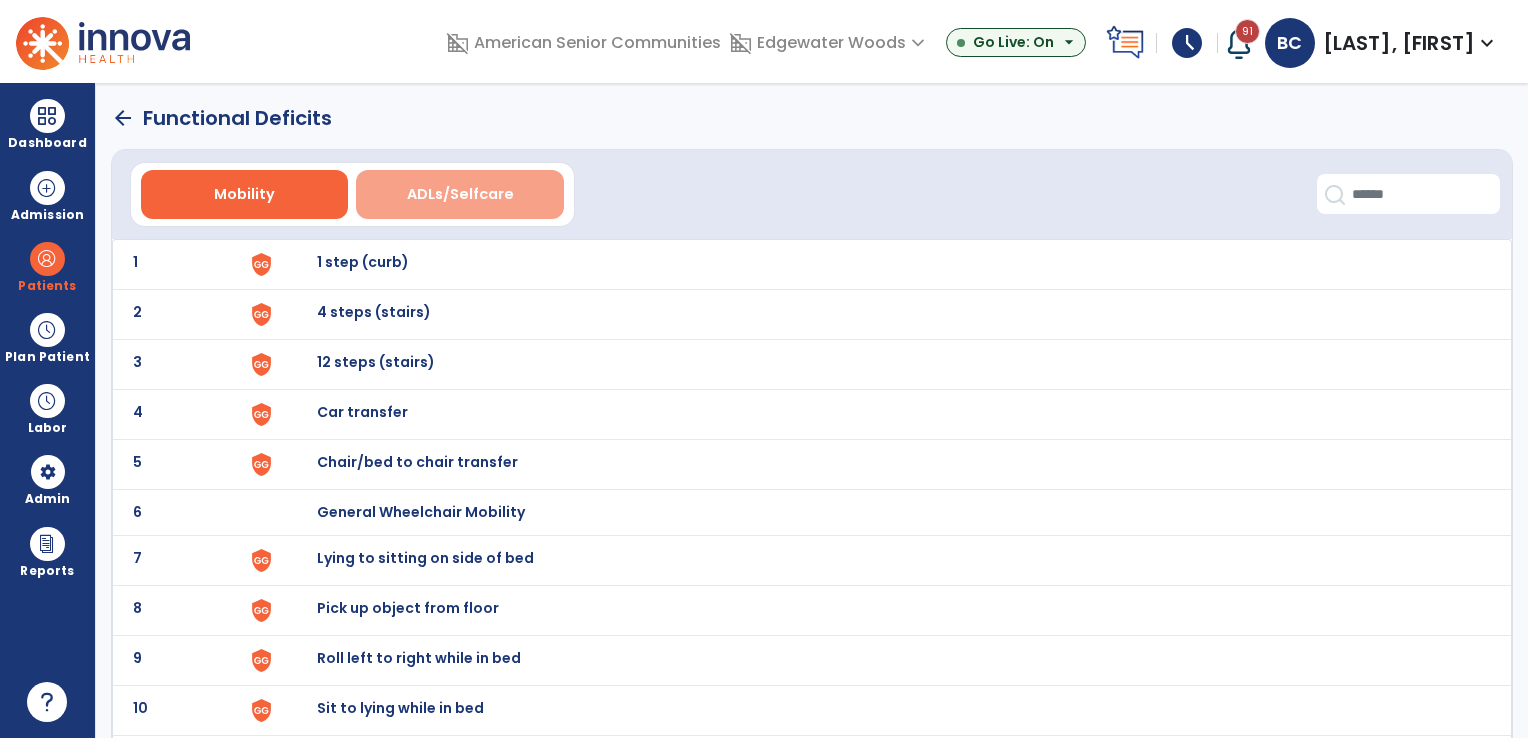 click on "ADLs/Selfcare" at bounding box center [460, 194] 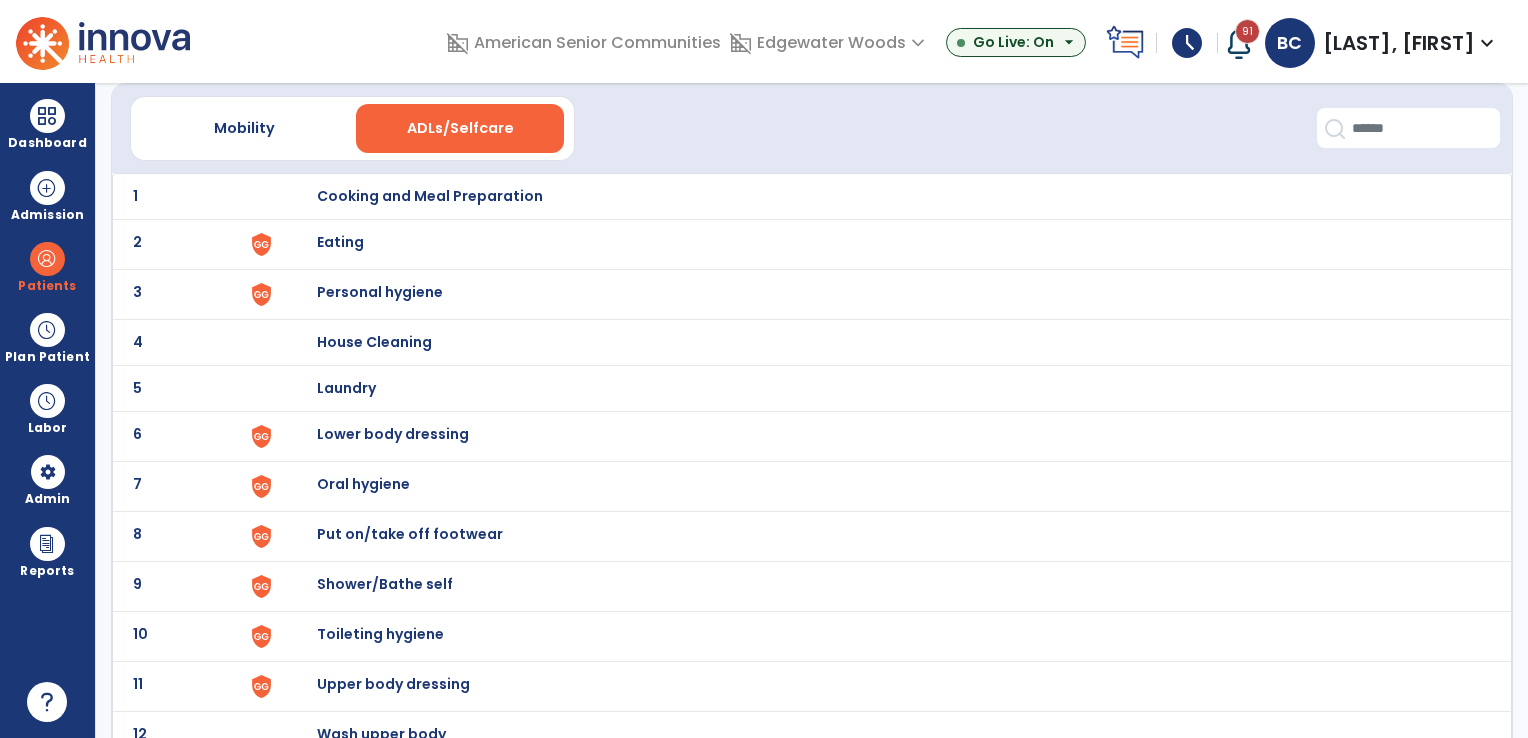scroll, scrollTop: 100, scrollLeft: 0, axis: vertical 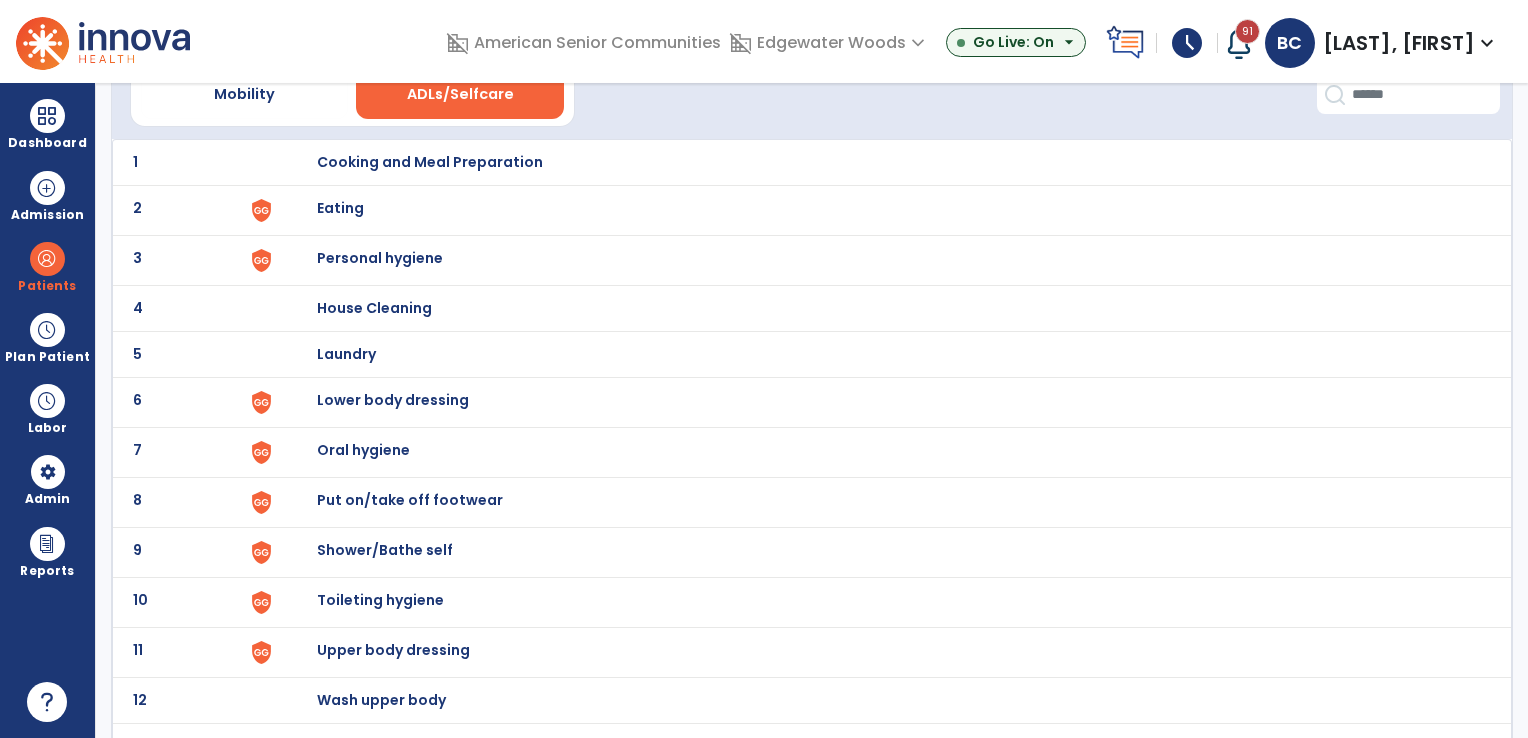 click on "Shower/Bathe self" at bounding box center (430, 162) 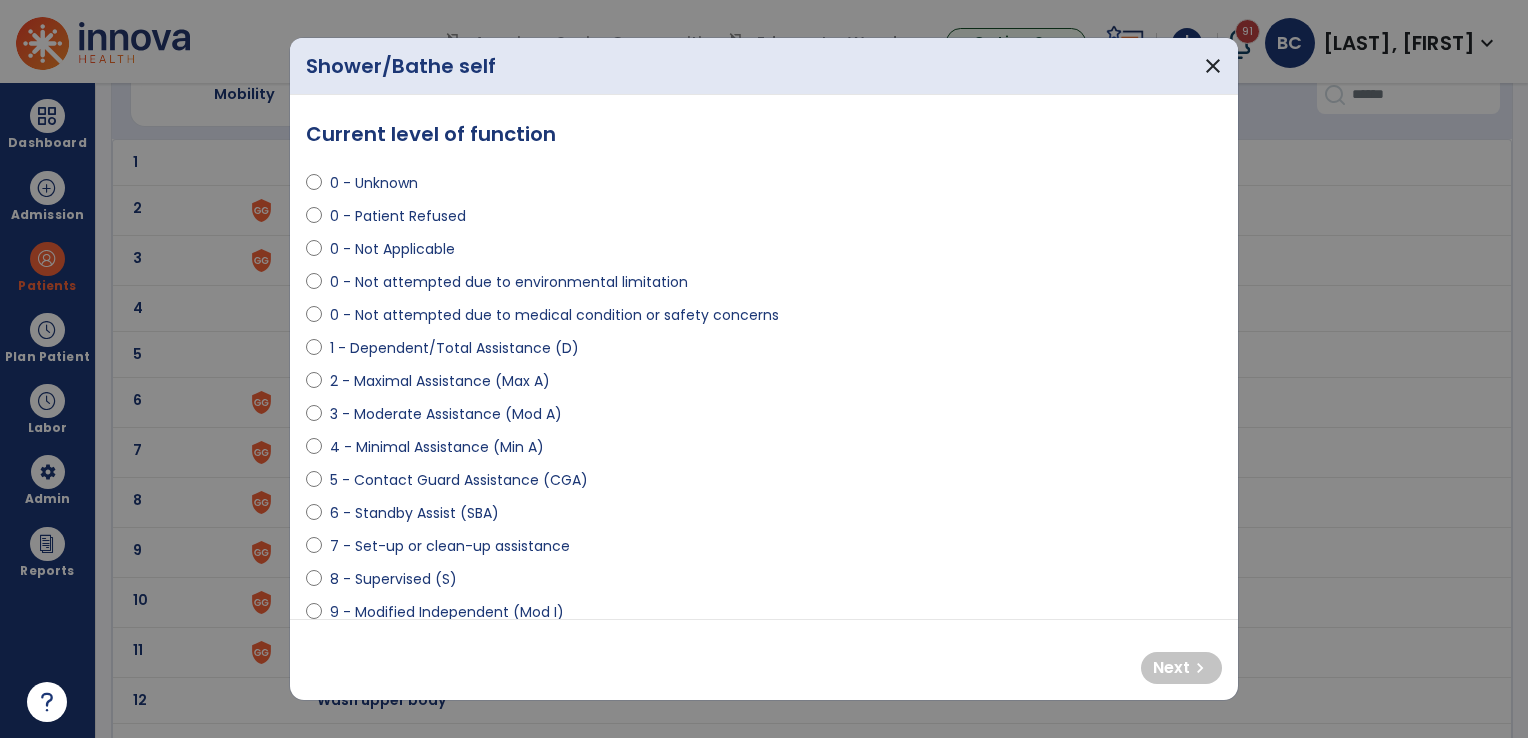 select on "**********" 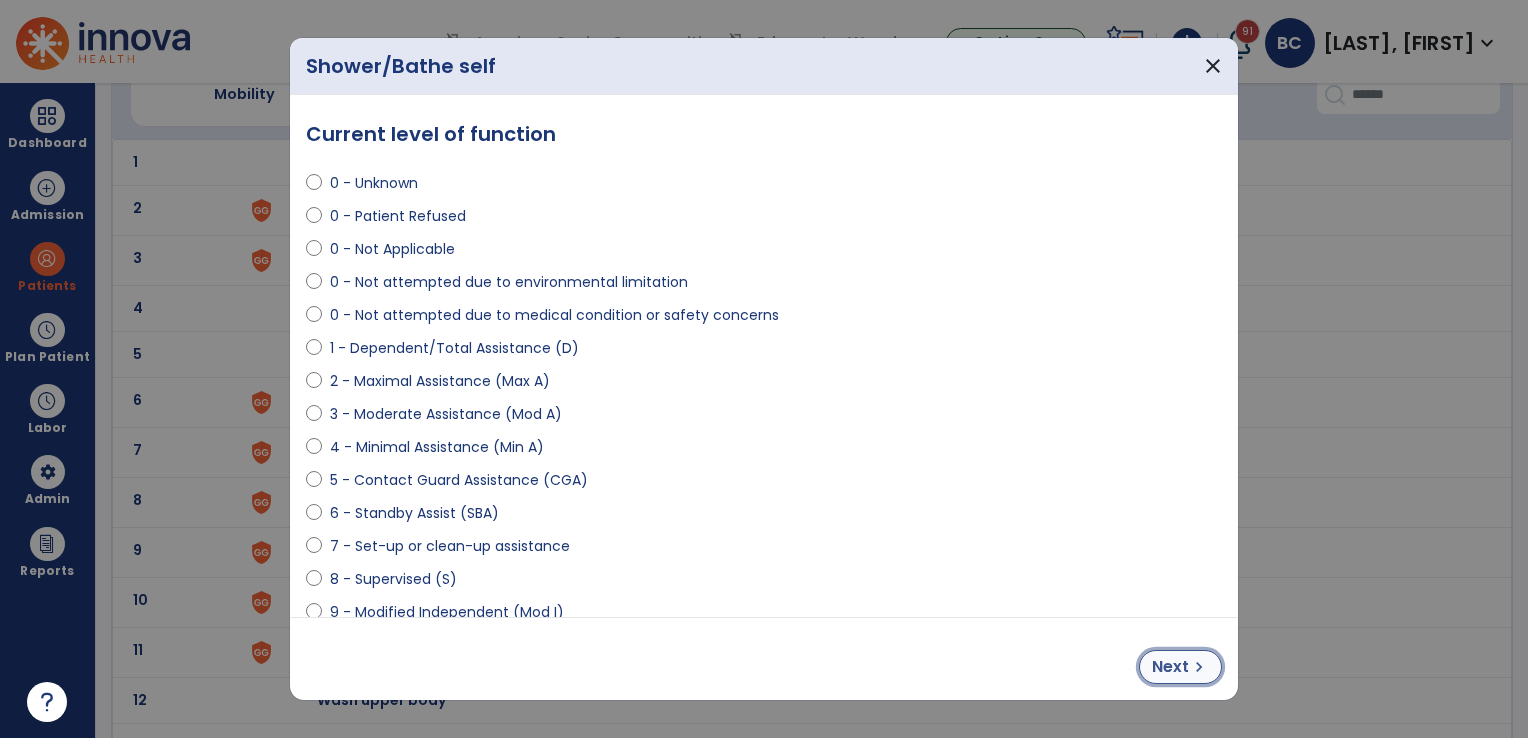 click on "Next" at bounding box center [1170, 667] 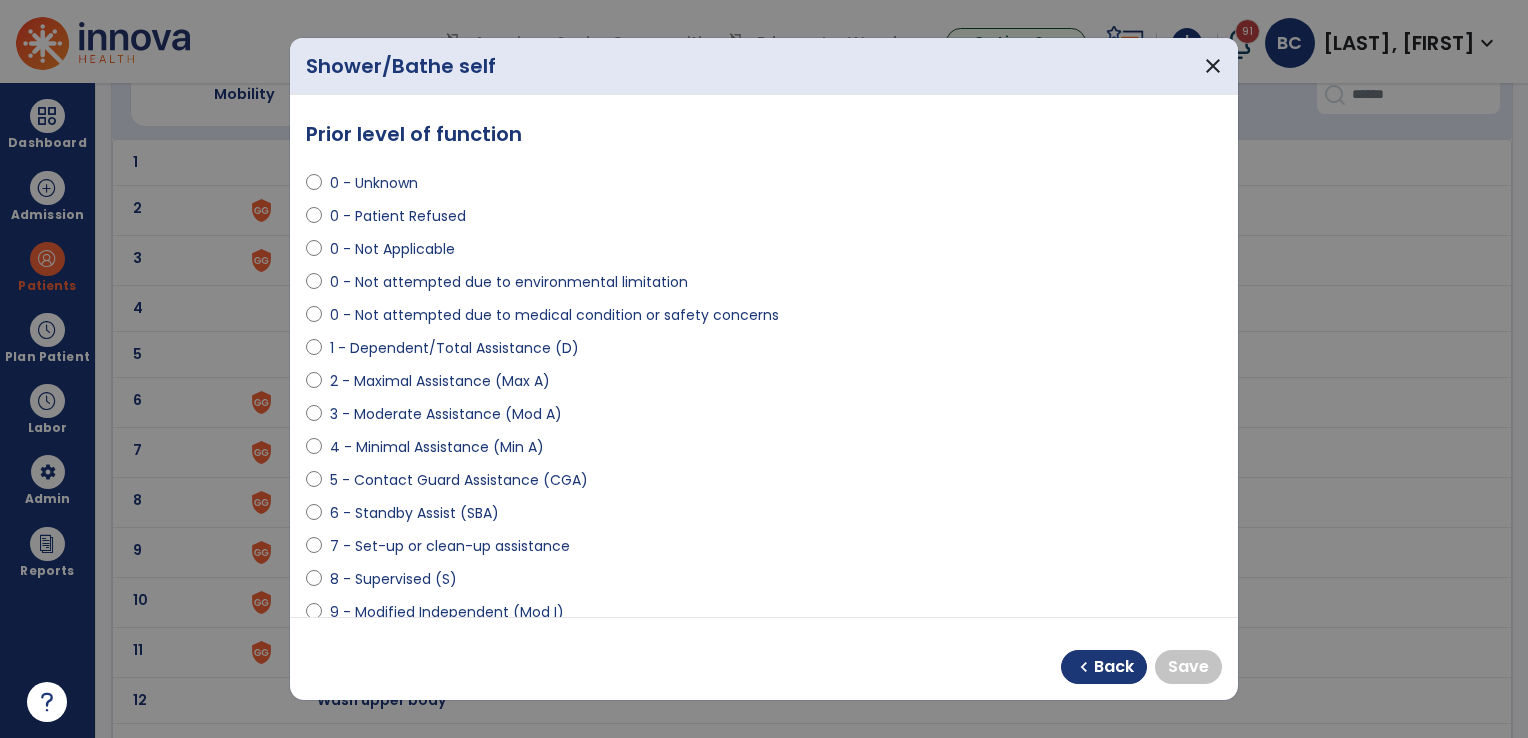 select on "**********" 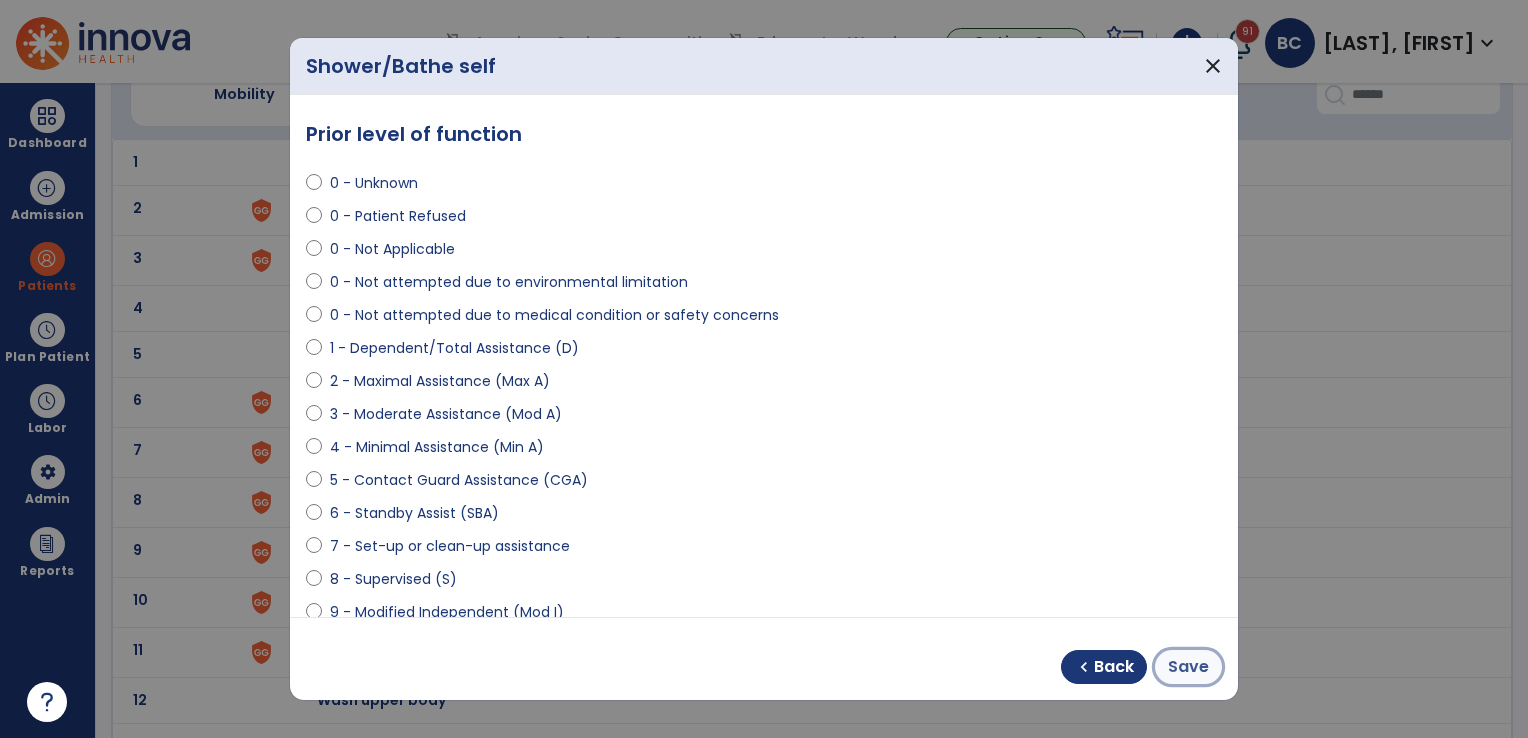 click on "Save" at bounding box center [1188, 667] 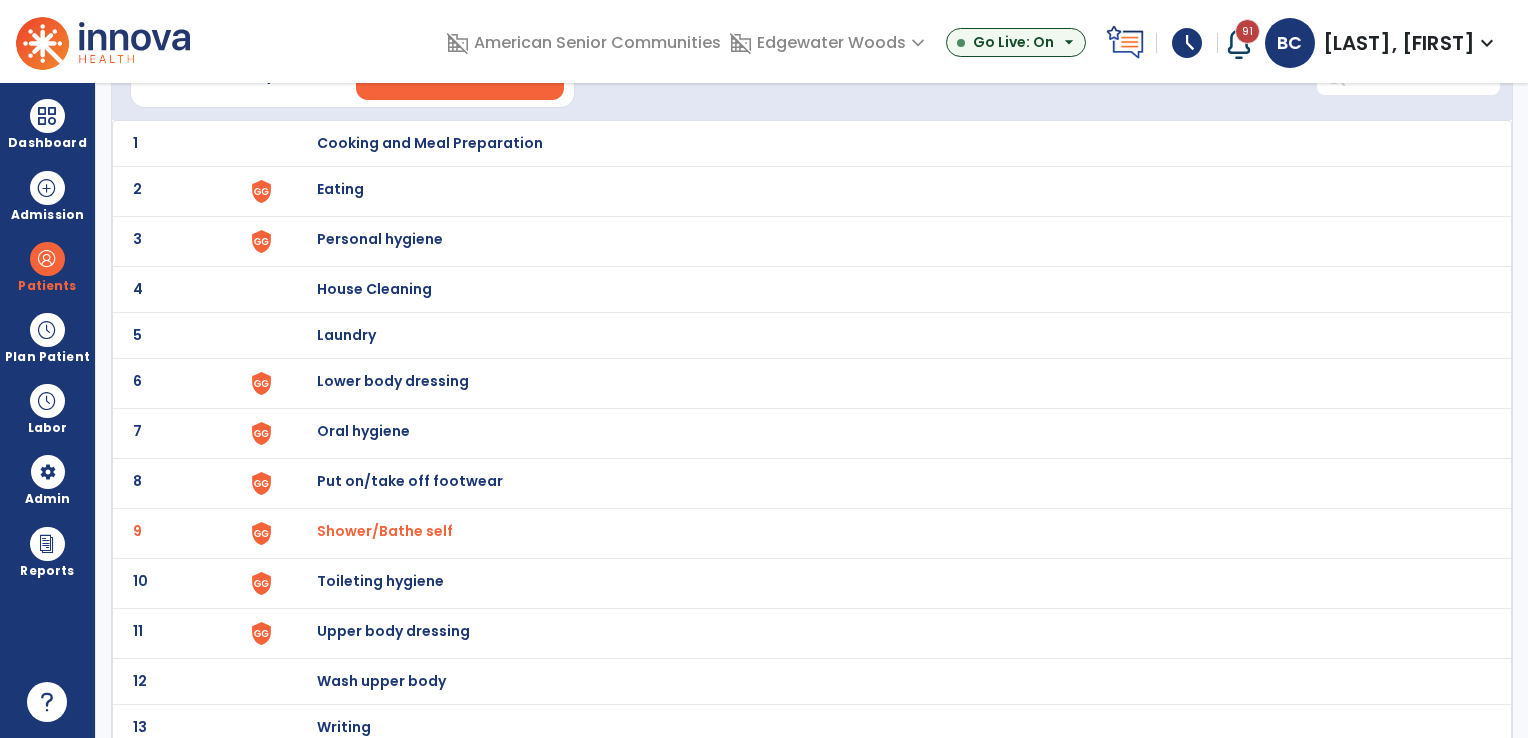 scroll, scrollTop: 128, scrollLeft: 0, axis: vertical 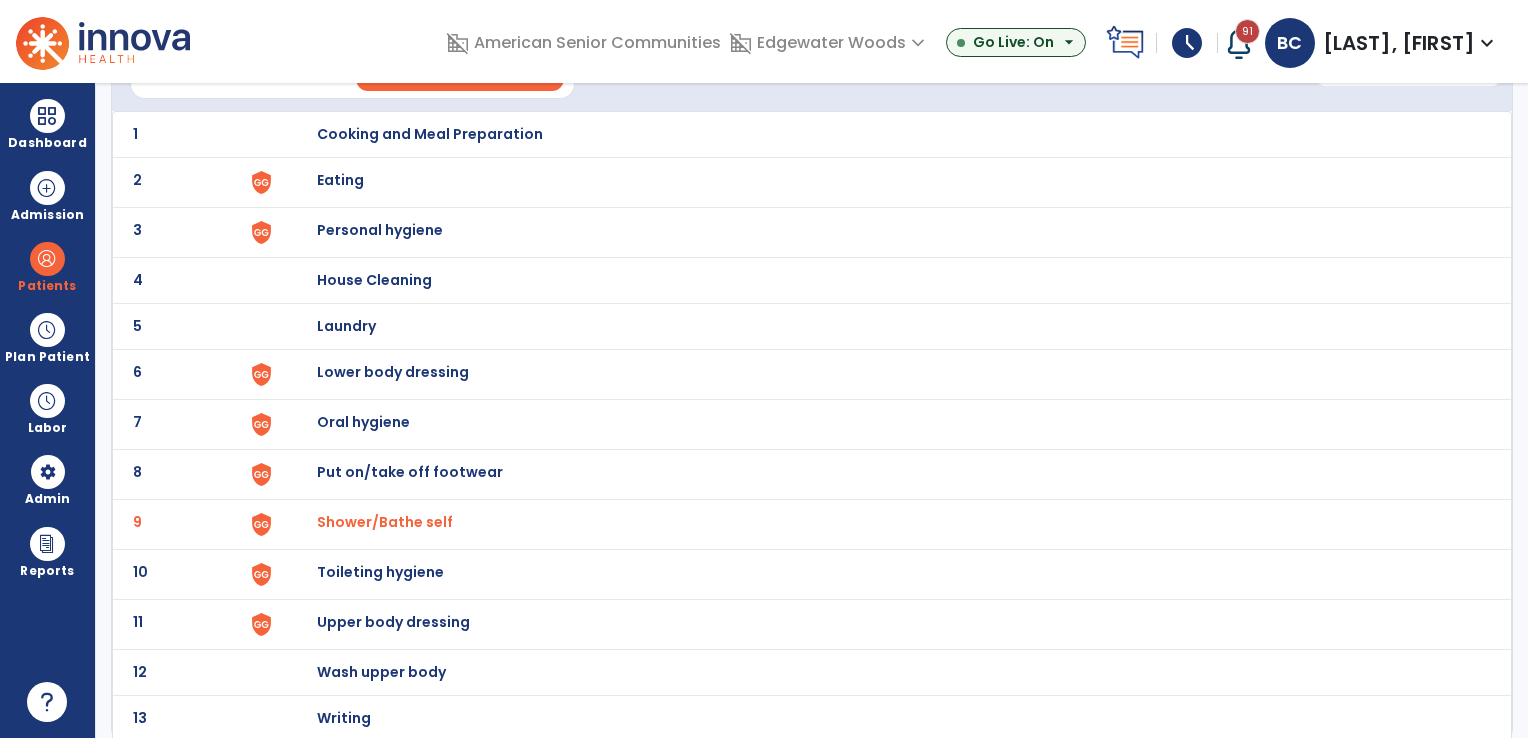 click on "Put on/take off footwear" at bounding box center [430, 134] 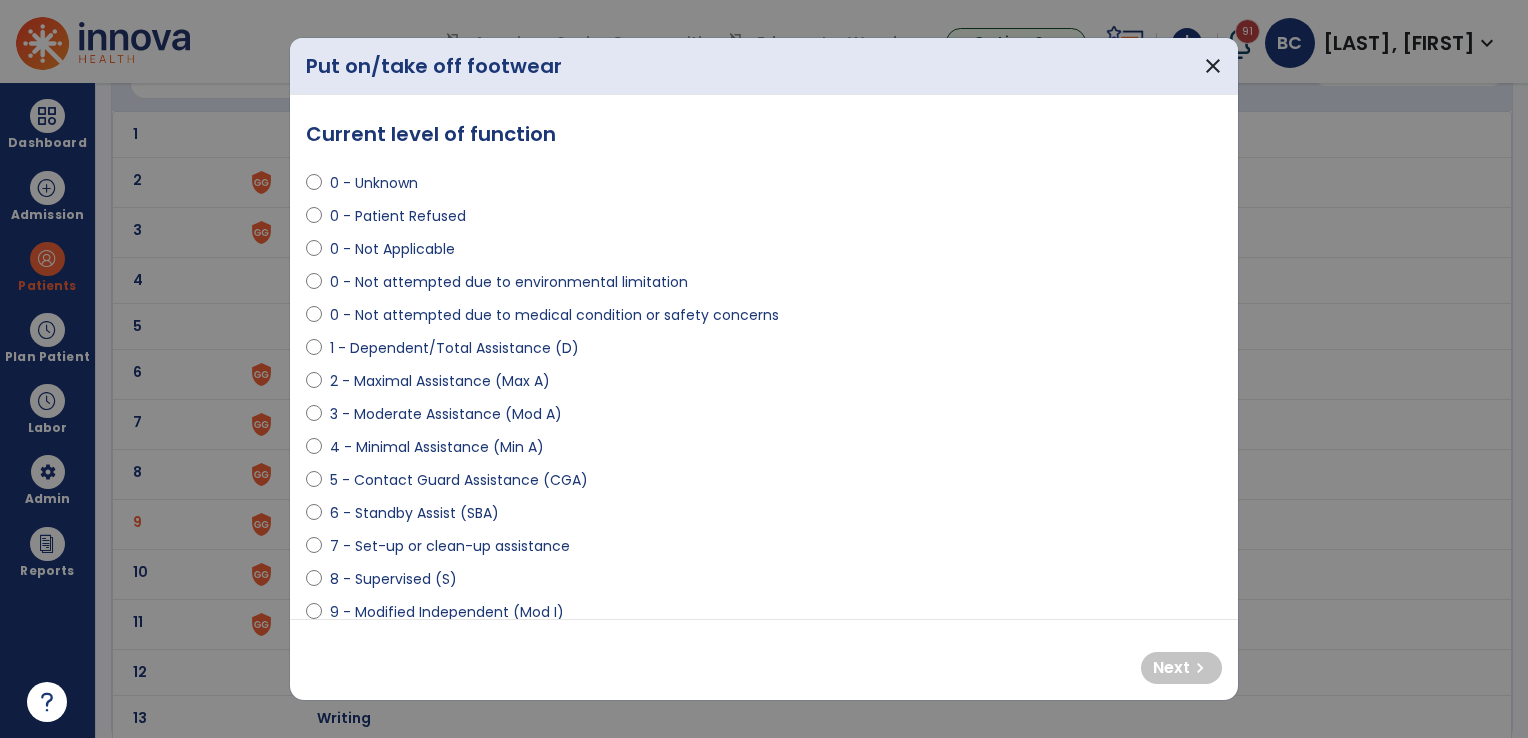 select on "**********" 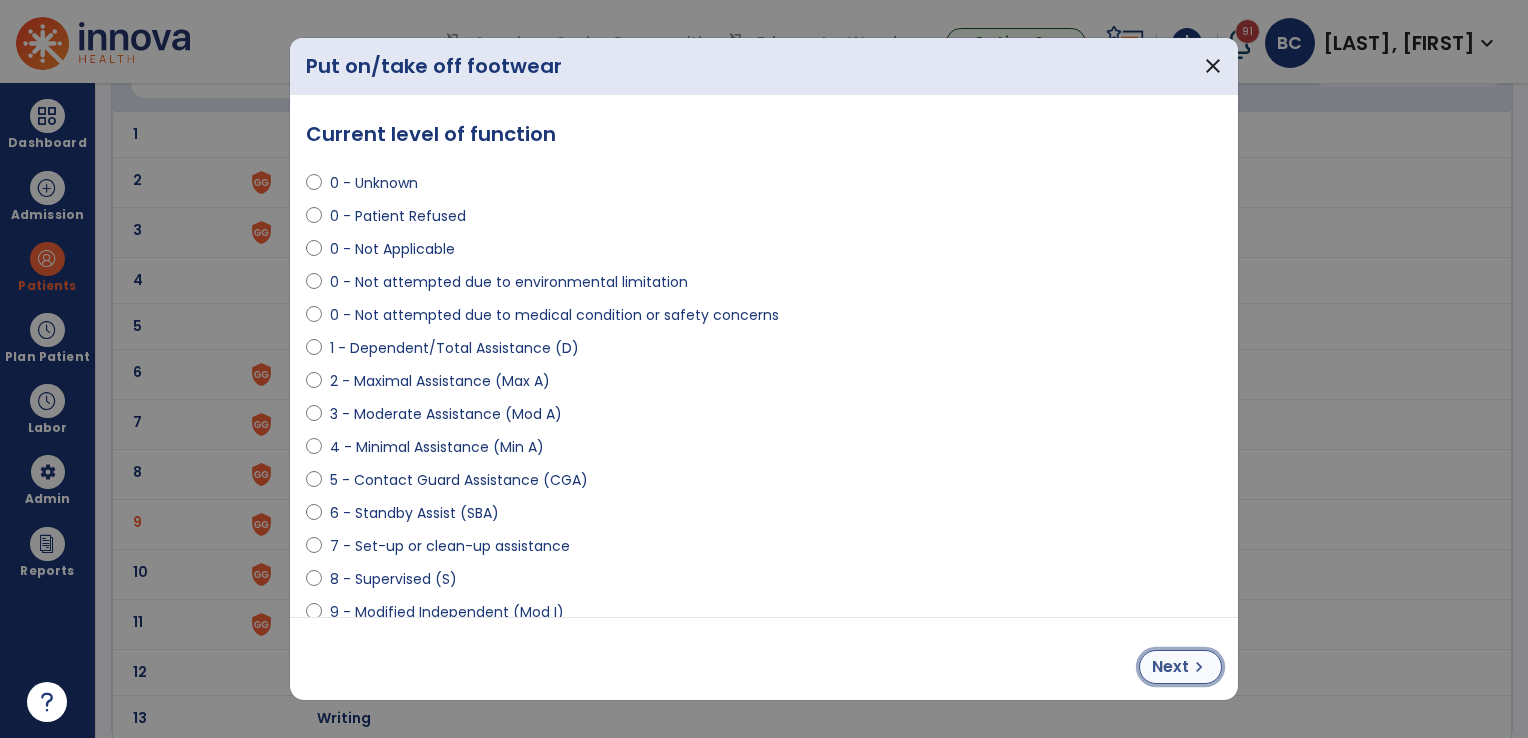 drag, startPoint x: 1161, startPoint y: 664, endPoint x: 1156, endPoint y: 654, distance: 11.18034 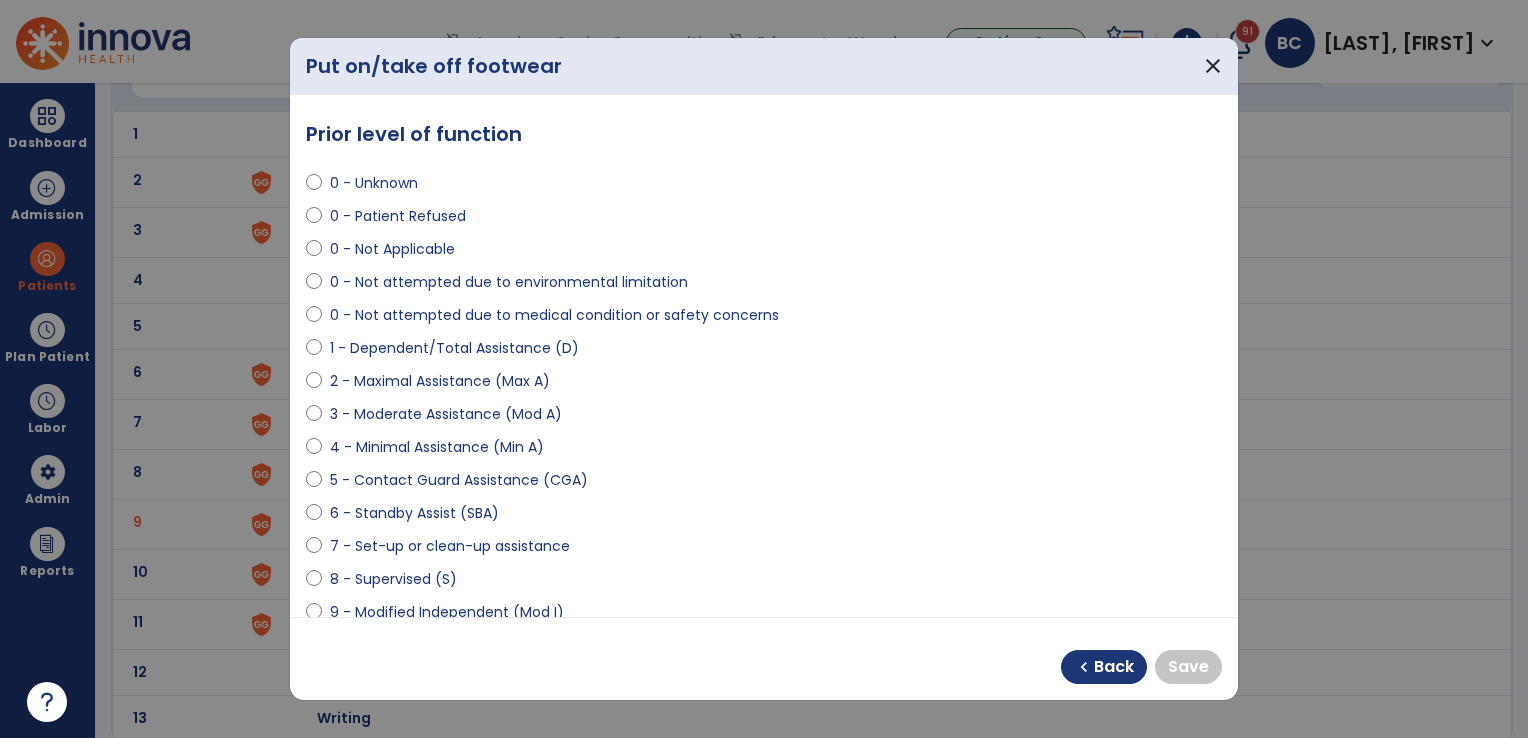scroll, scrollTop: 200, scrollLeft: 0, axis: vertical 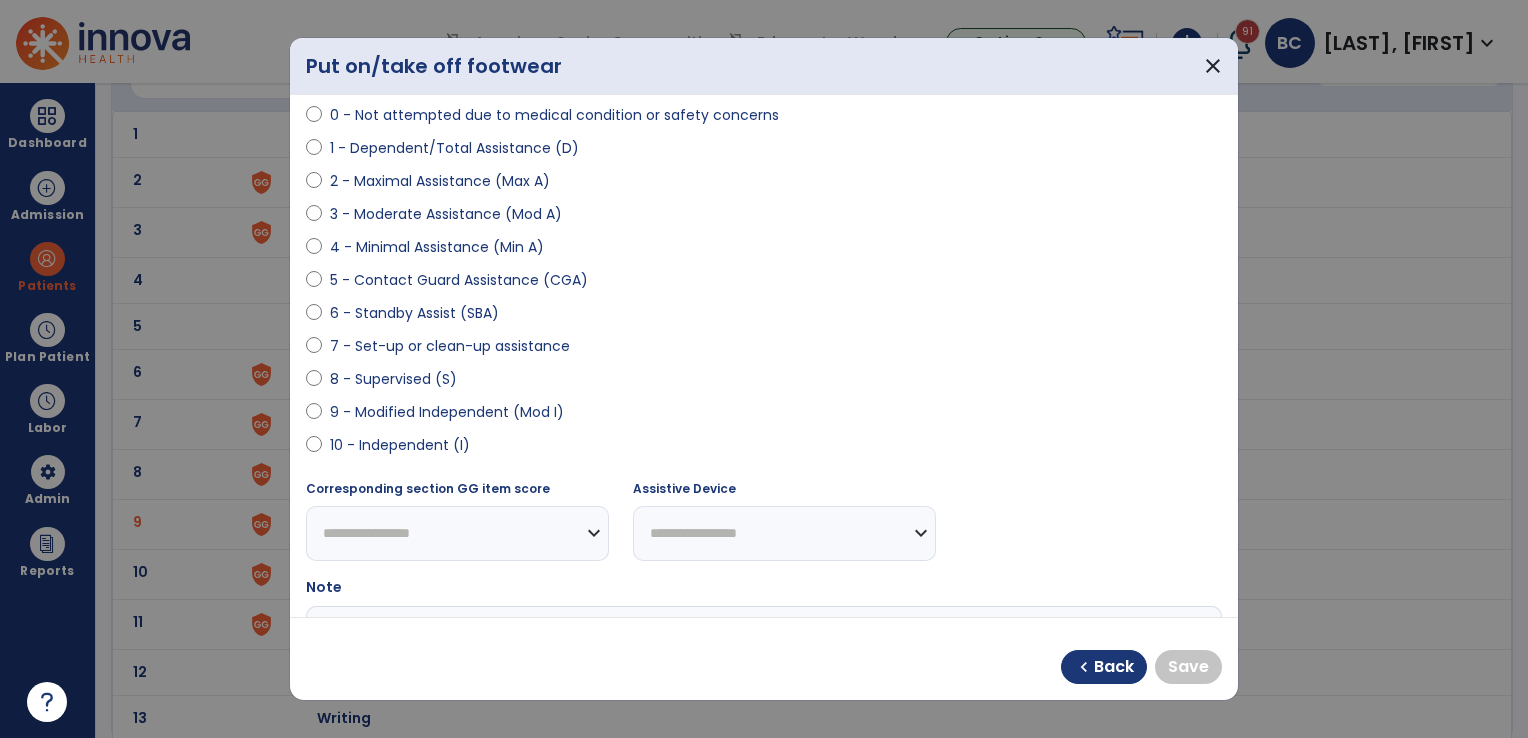 select on "**********" 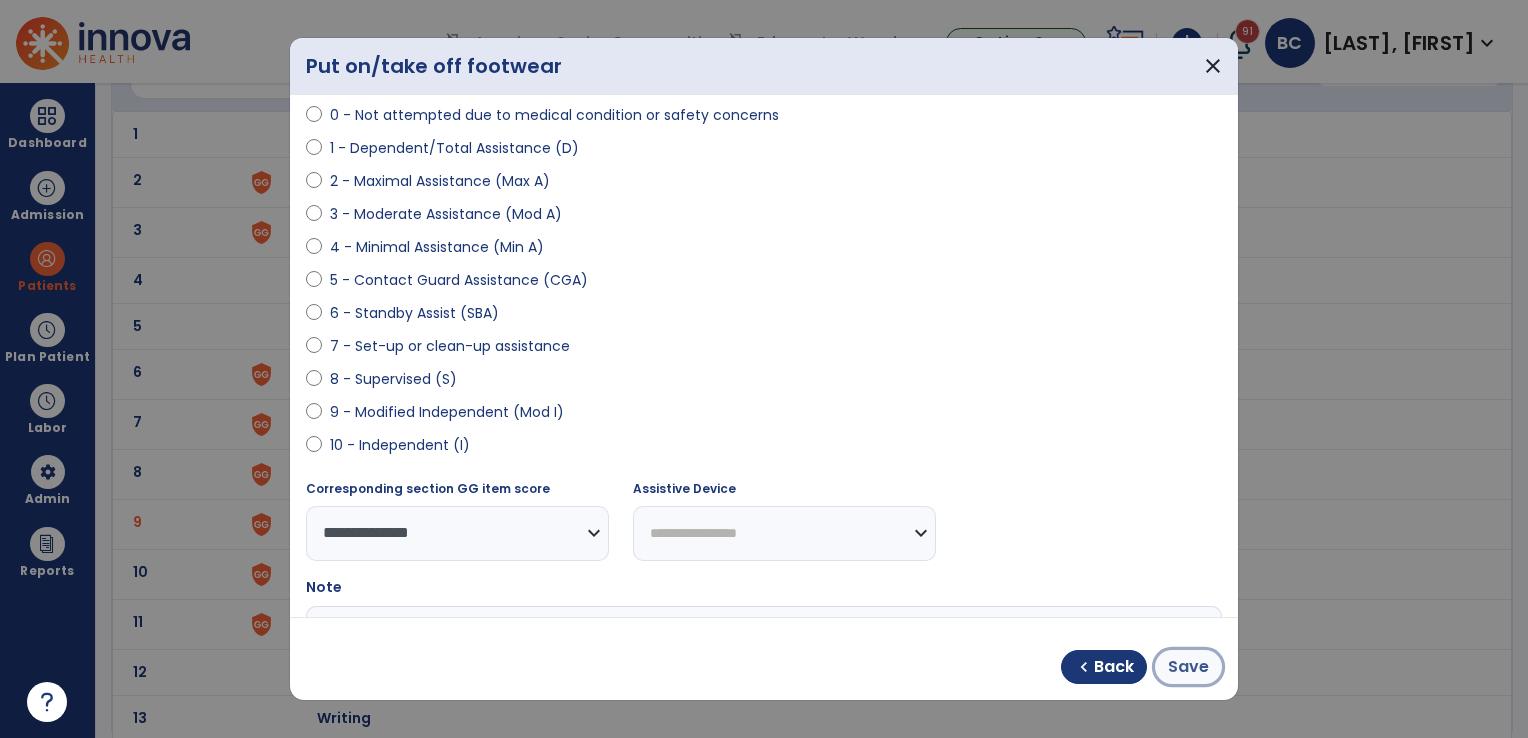 click on "Save" at bounding box center (1188, 667) 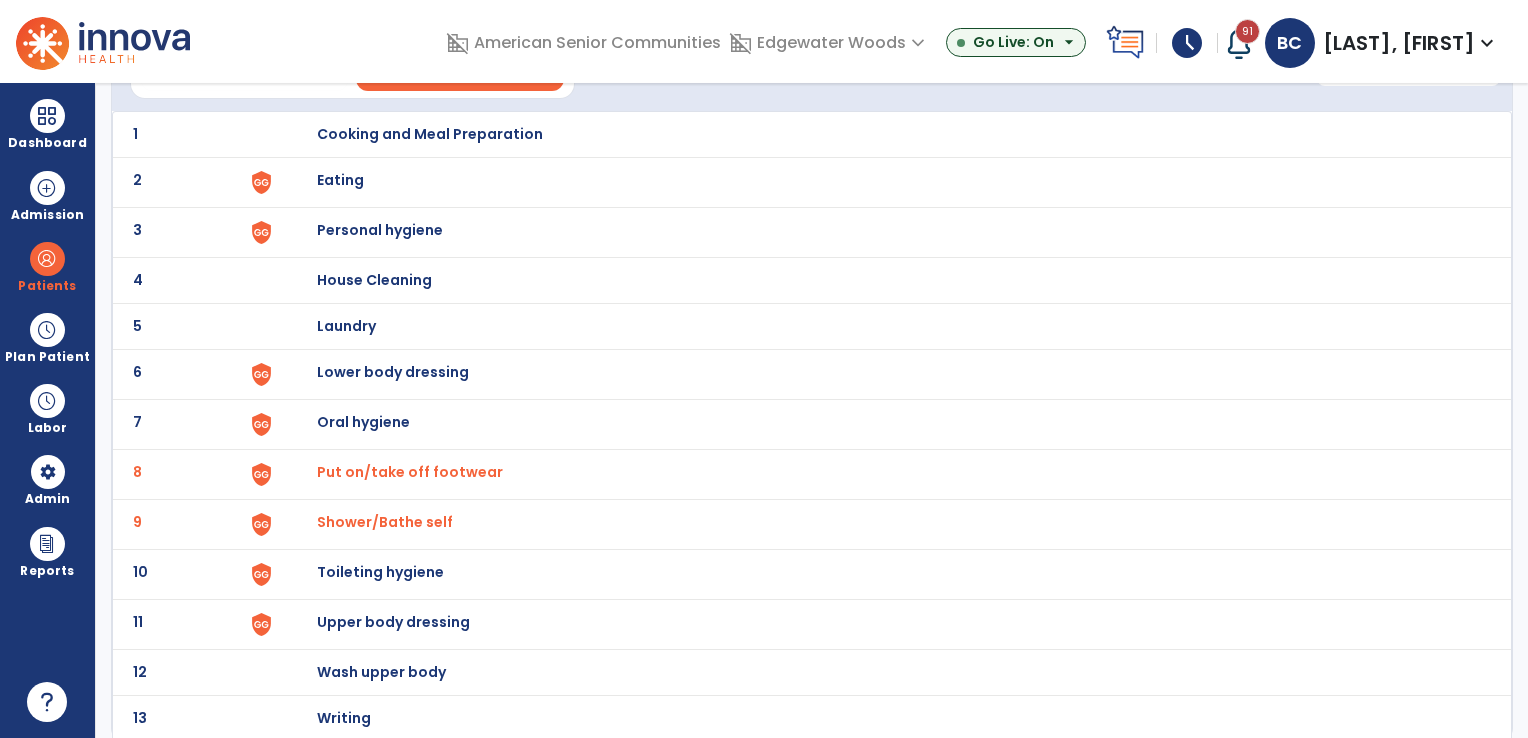 click on "Lower body dressing" at bounding box center [430, 134] 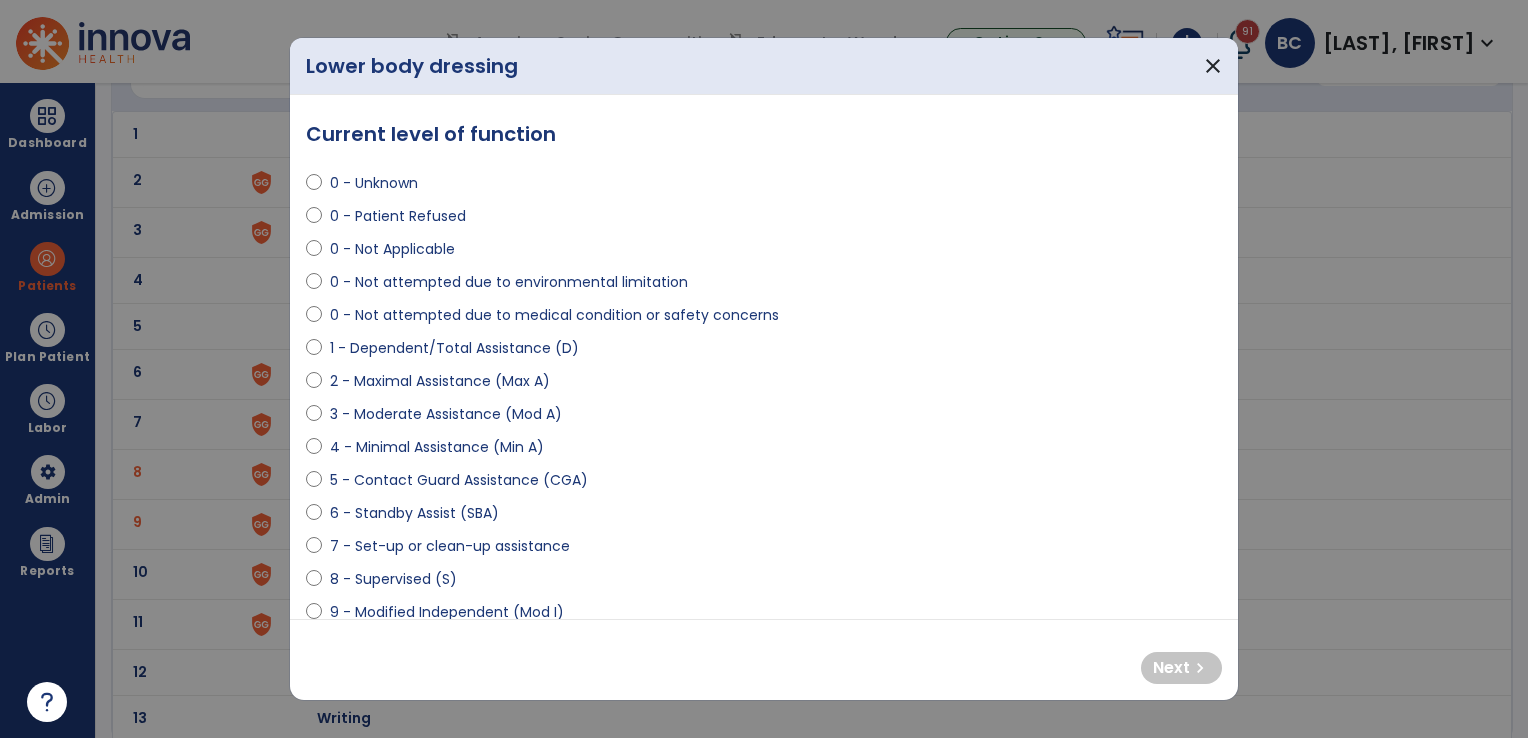 select on "**********" 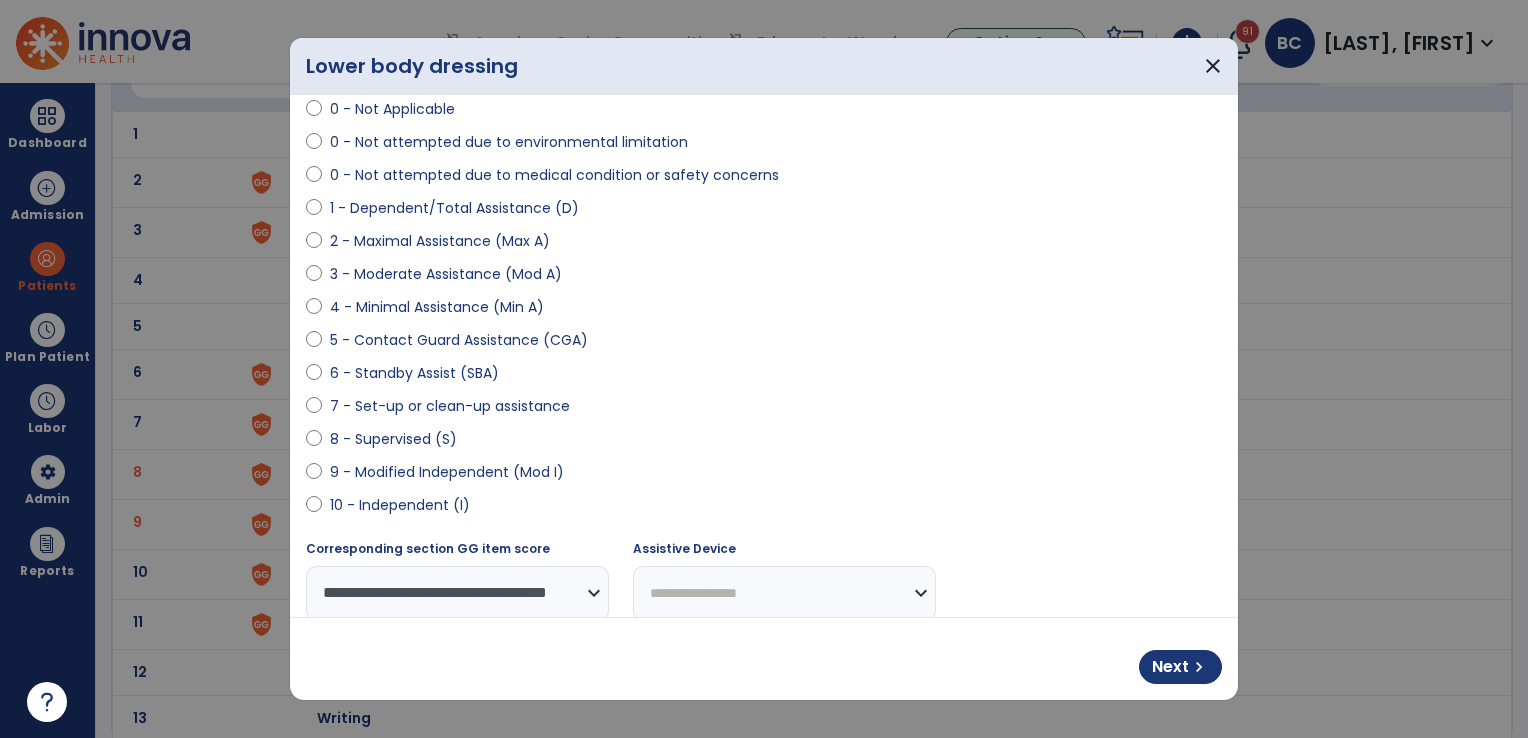 scroll, scrollTop: 369, scrollLeft: 0, axis: vertical 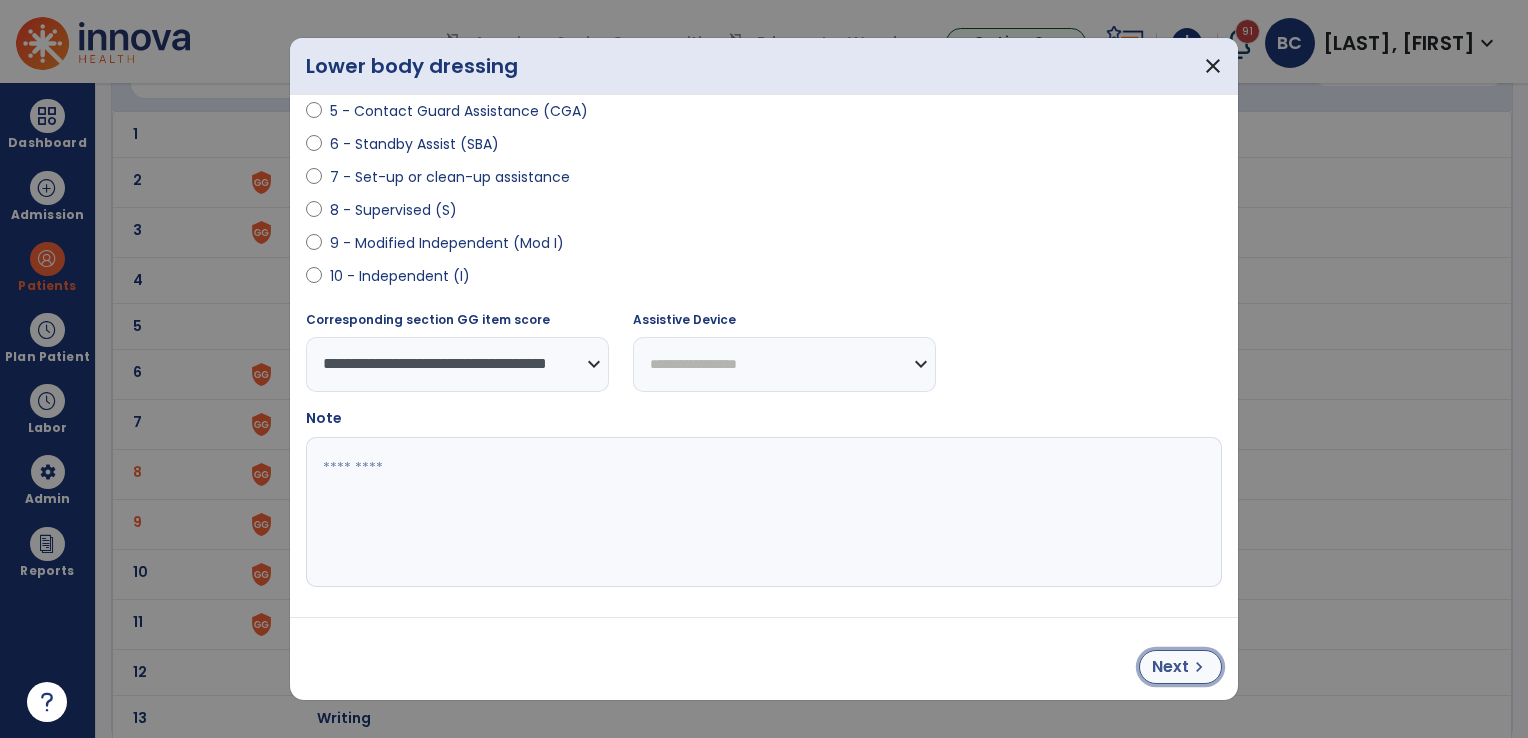 click on "Next" at bounding box center (1170, 667) 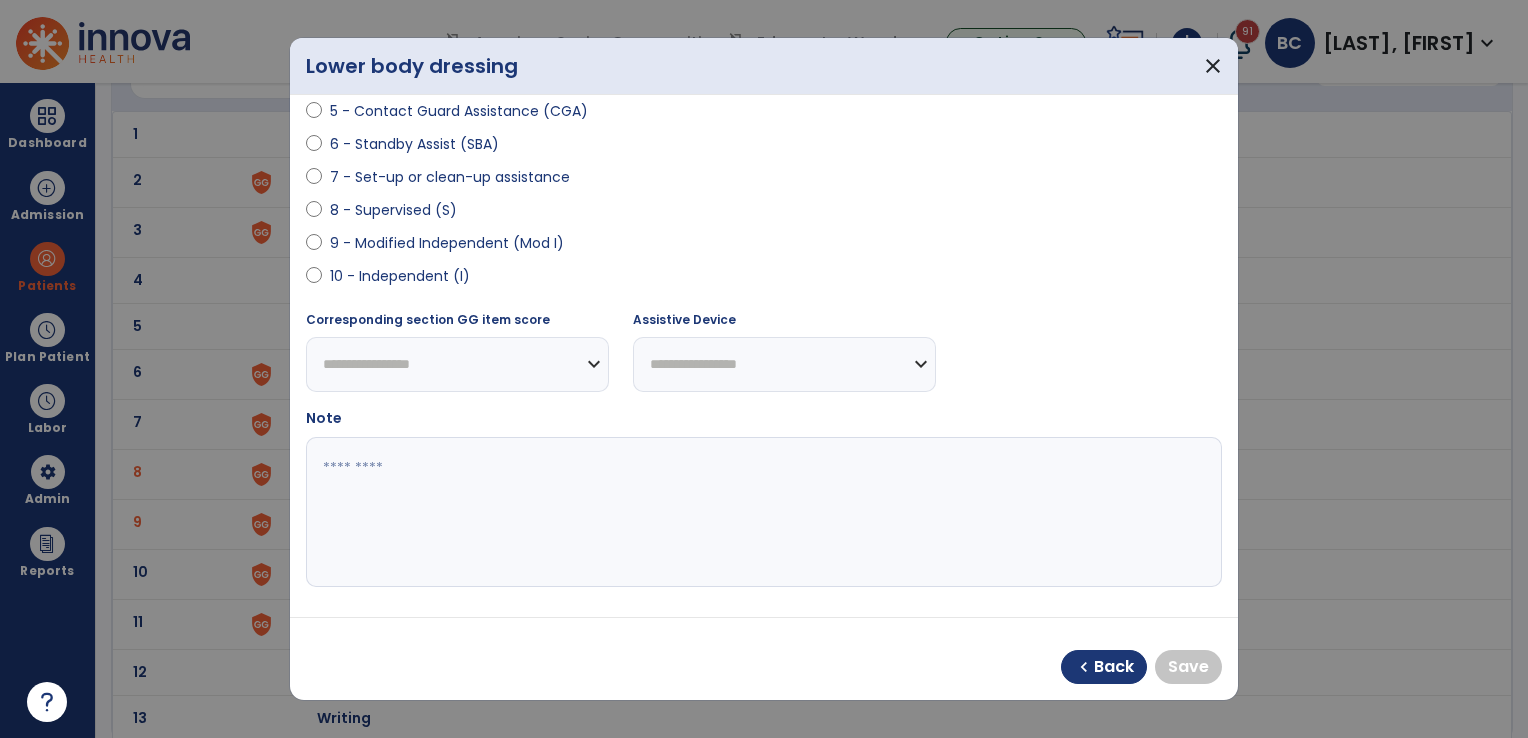 select on "**********" 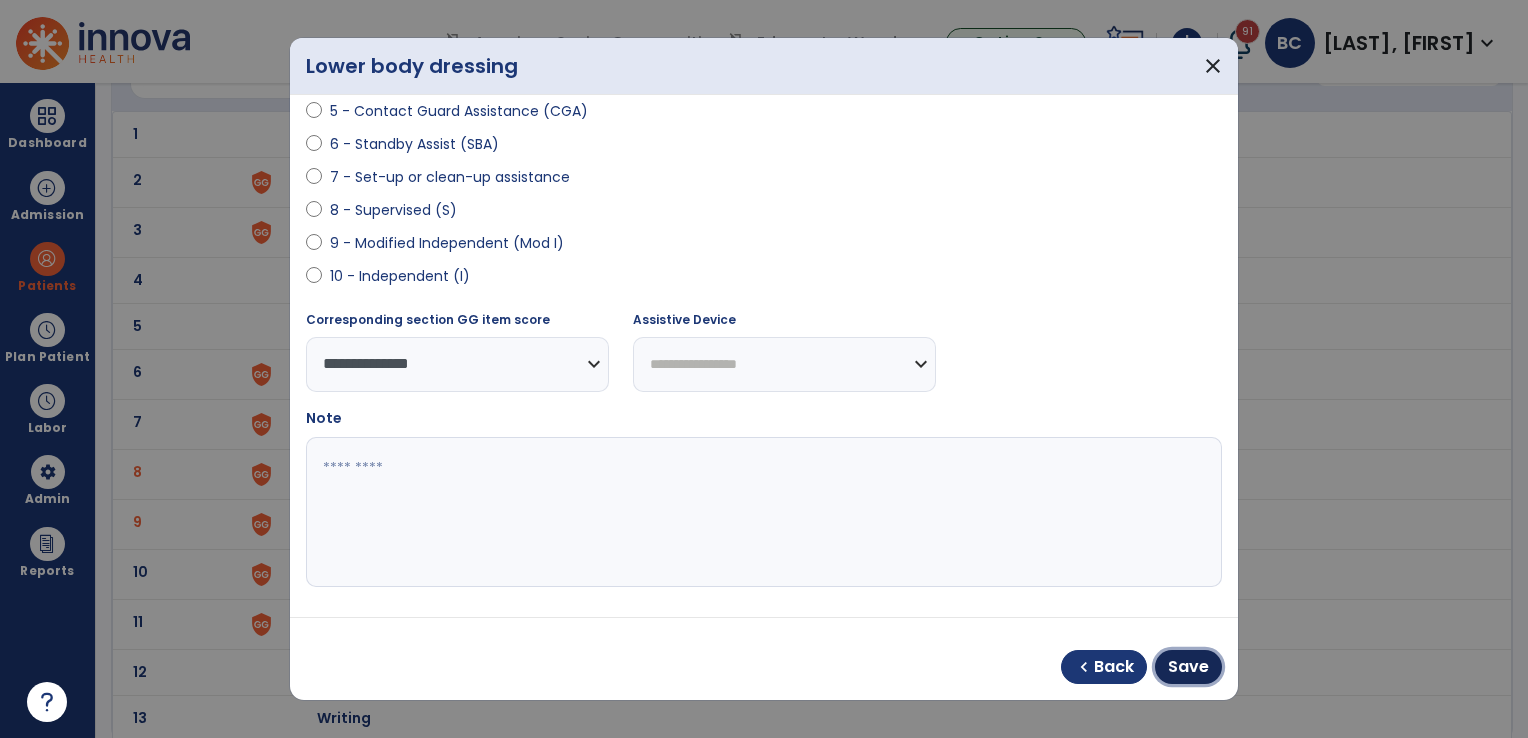click on "Save" at bounding box center [1188, 667] 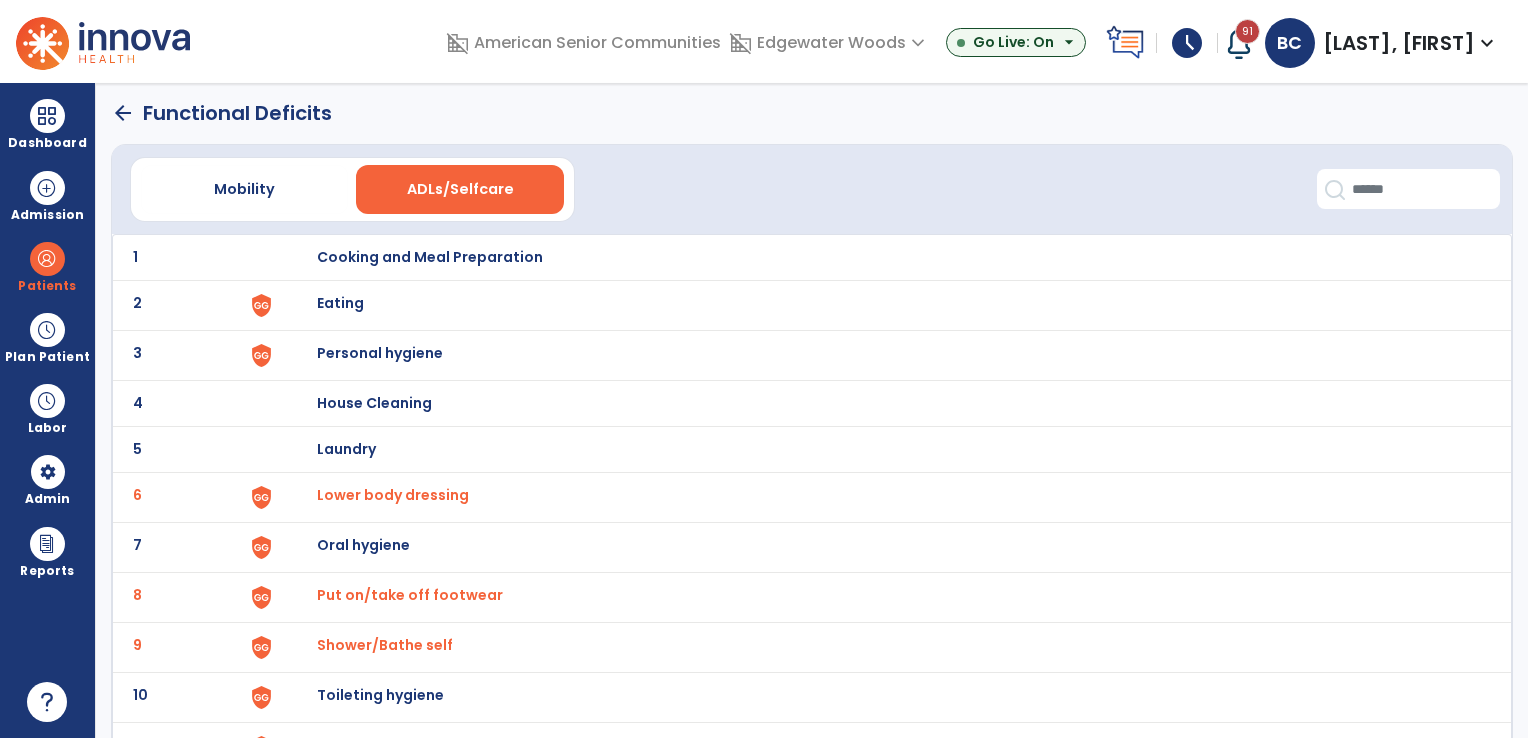 scroll, scrollTop: 0, scrollLeft: 0, axis: both 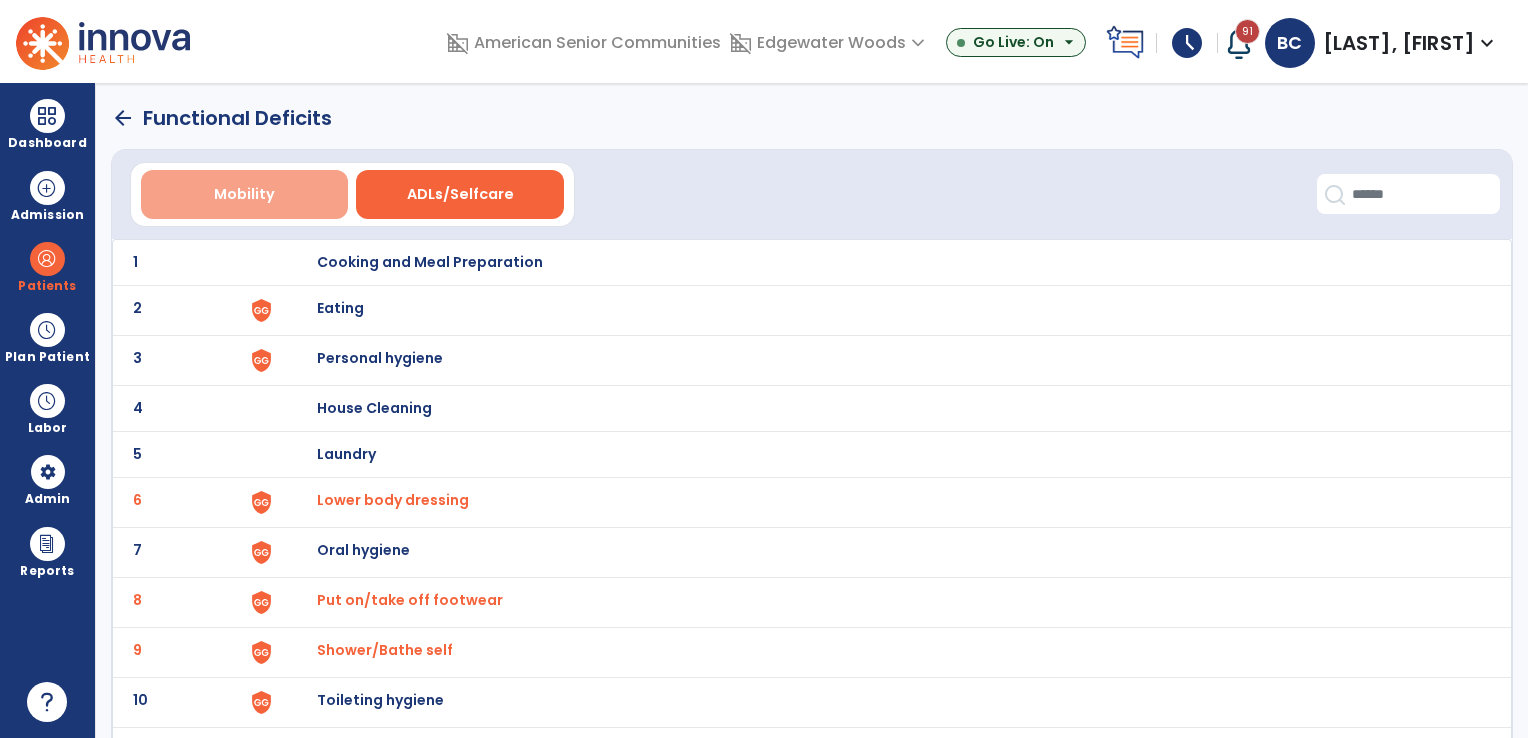 click on "Mobility" at bounding box center [244, 194] 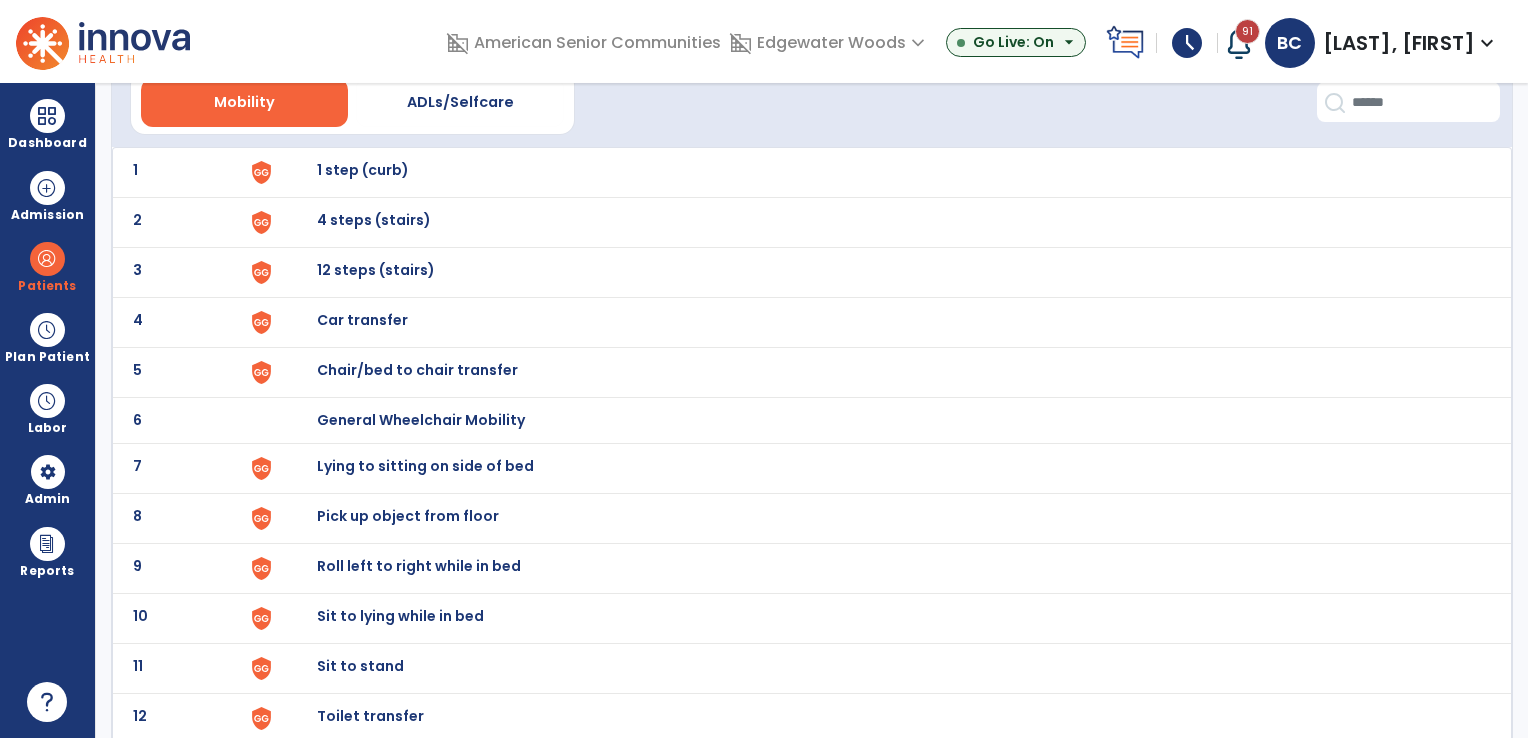 scroll, scrollTop: 400, scrollLeft: 0, axis: vertical 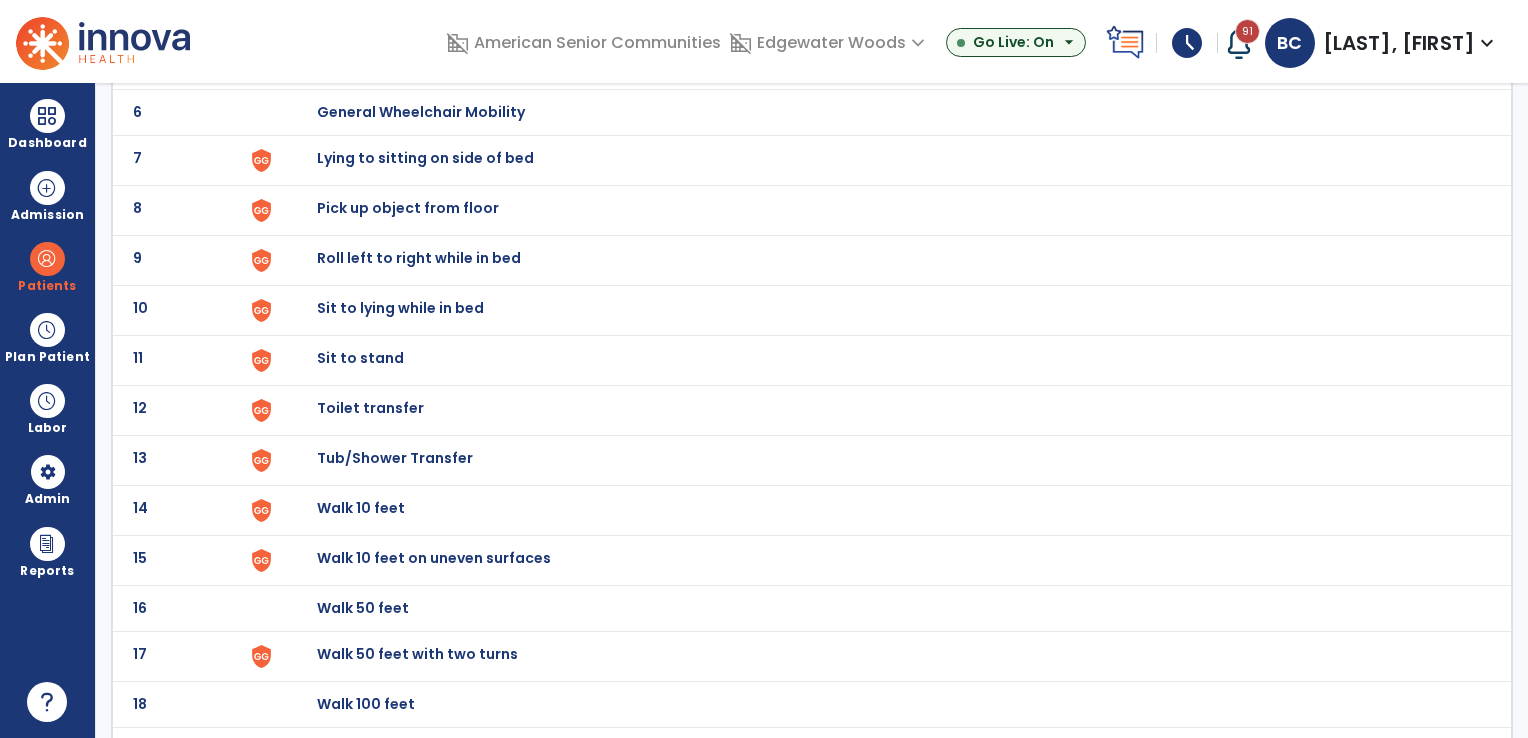 click on "Toilet transfer" at bounding box center [363, -138] 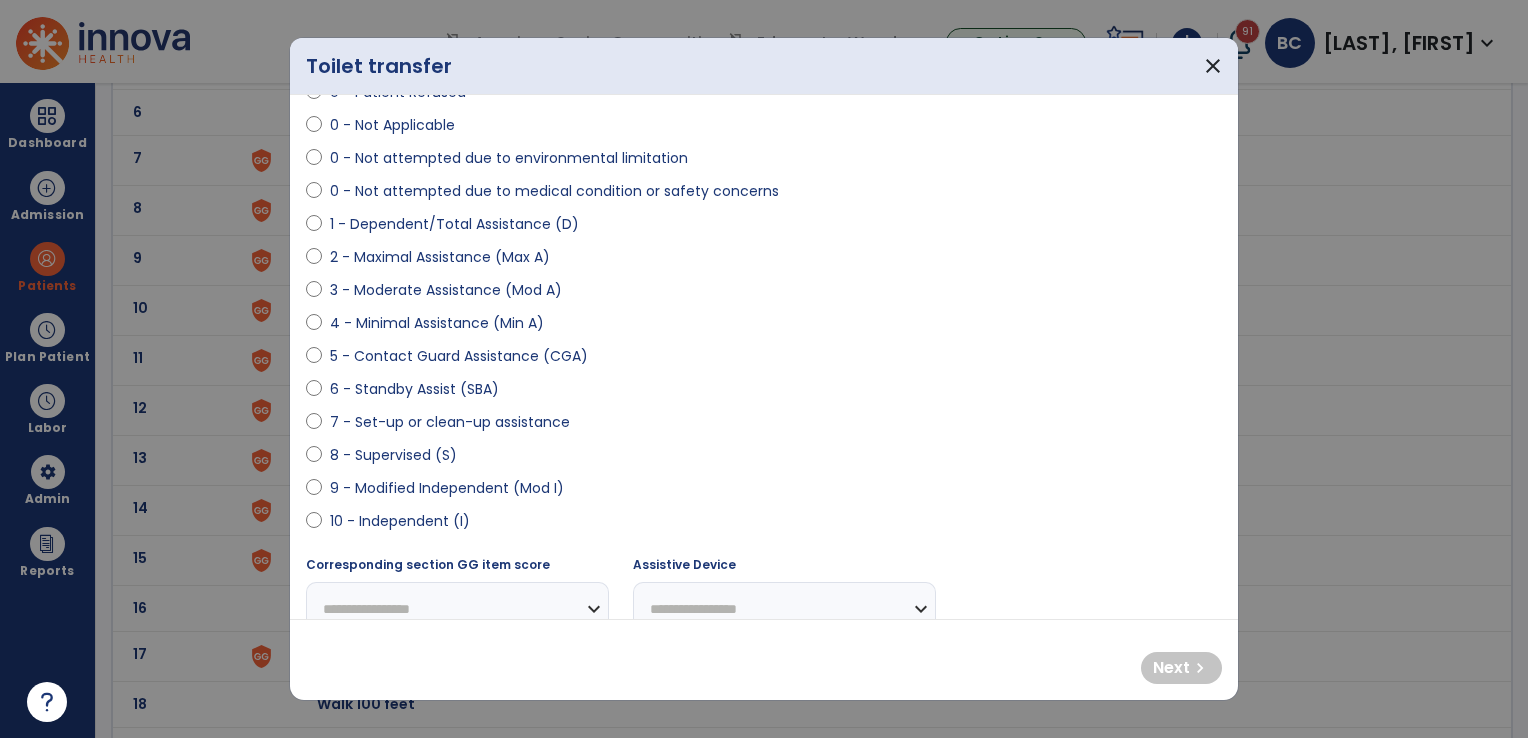 scroll, scrollTop: 200, scrollLeft: 0, axis: vertical 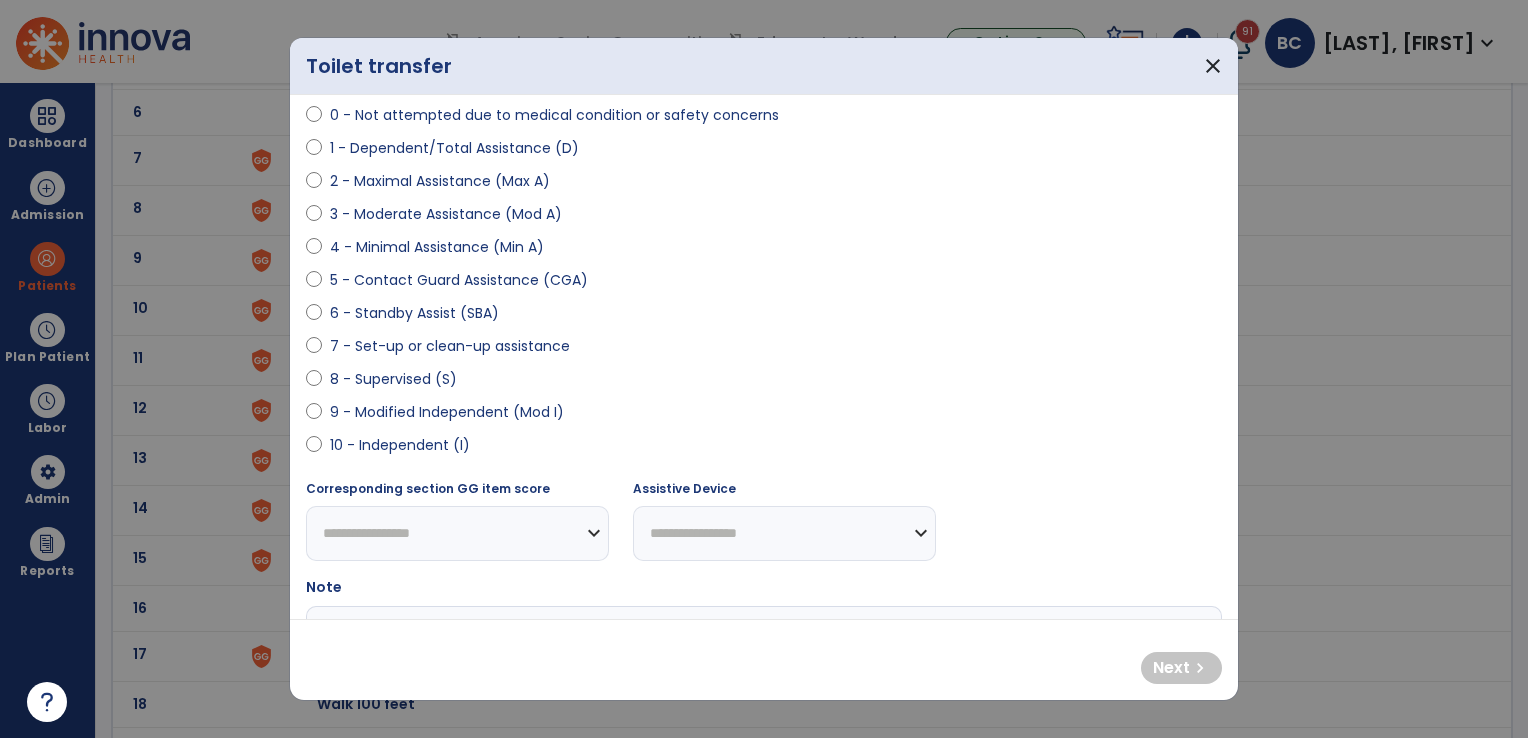 select on "**********" 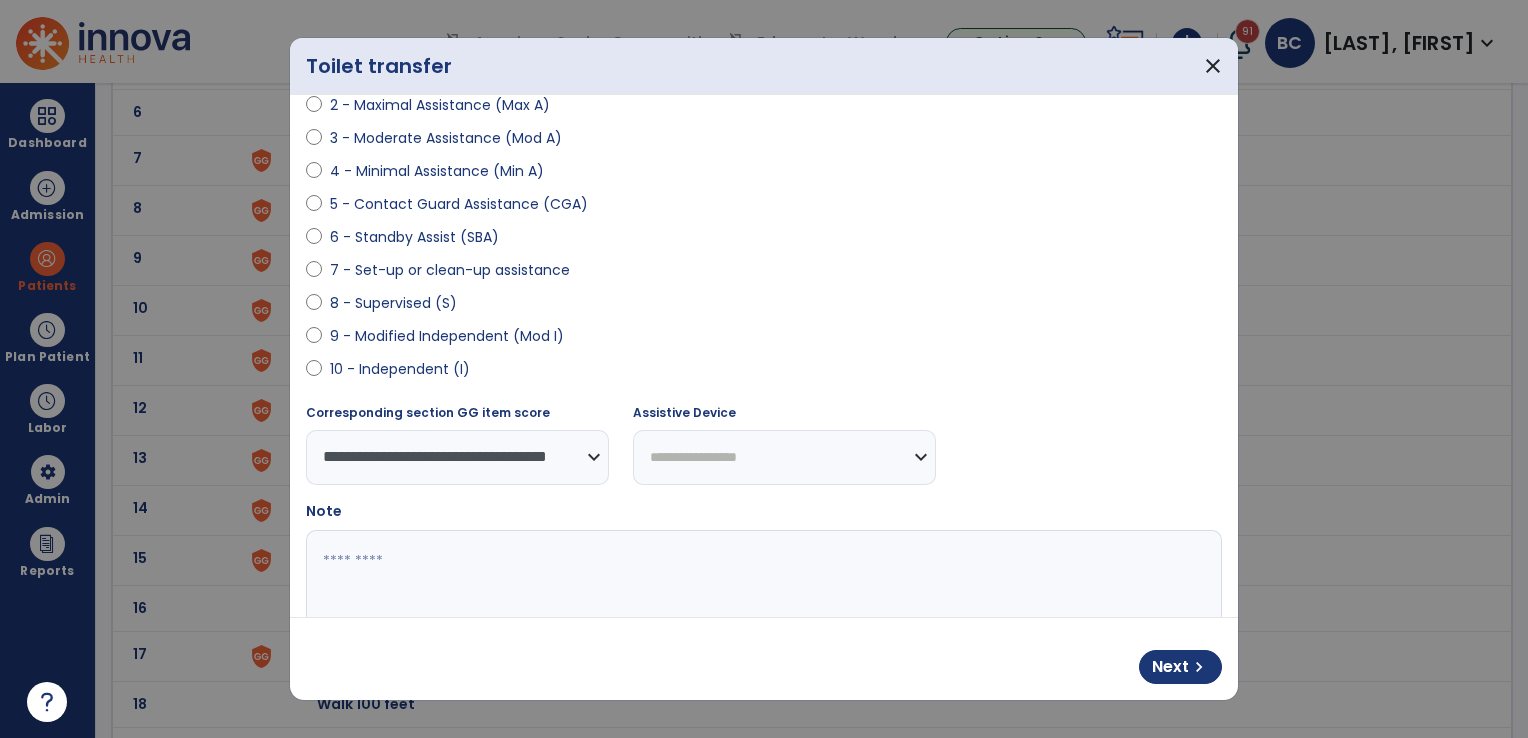 scroll, scrollTop: 369, scrollLeft: 0, axis: vertical 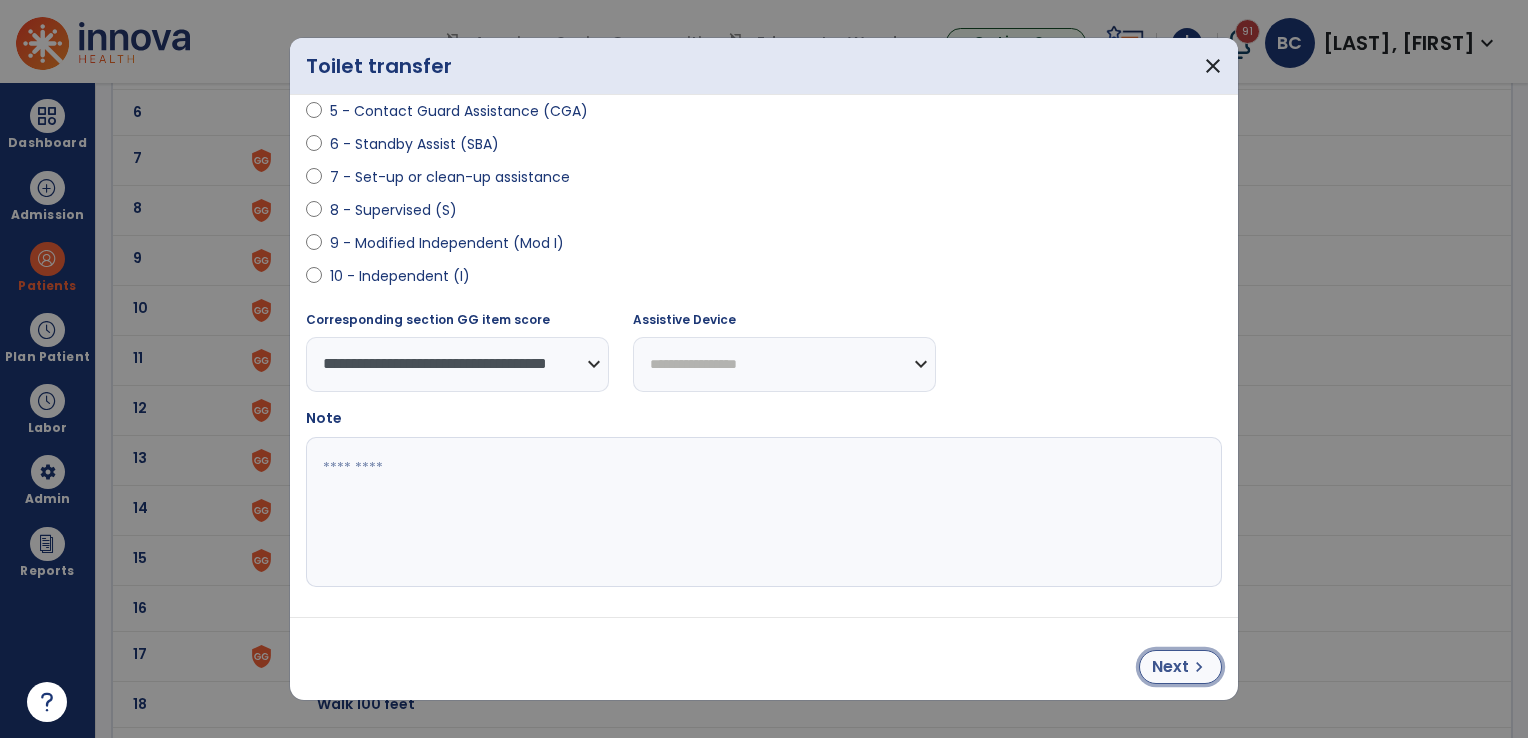 click on "Next" at bounding box center [1170, 667] 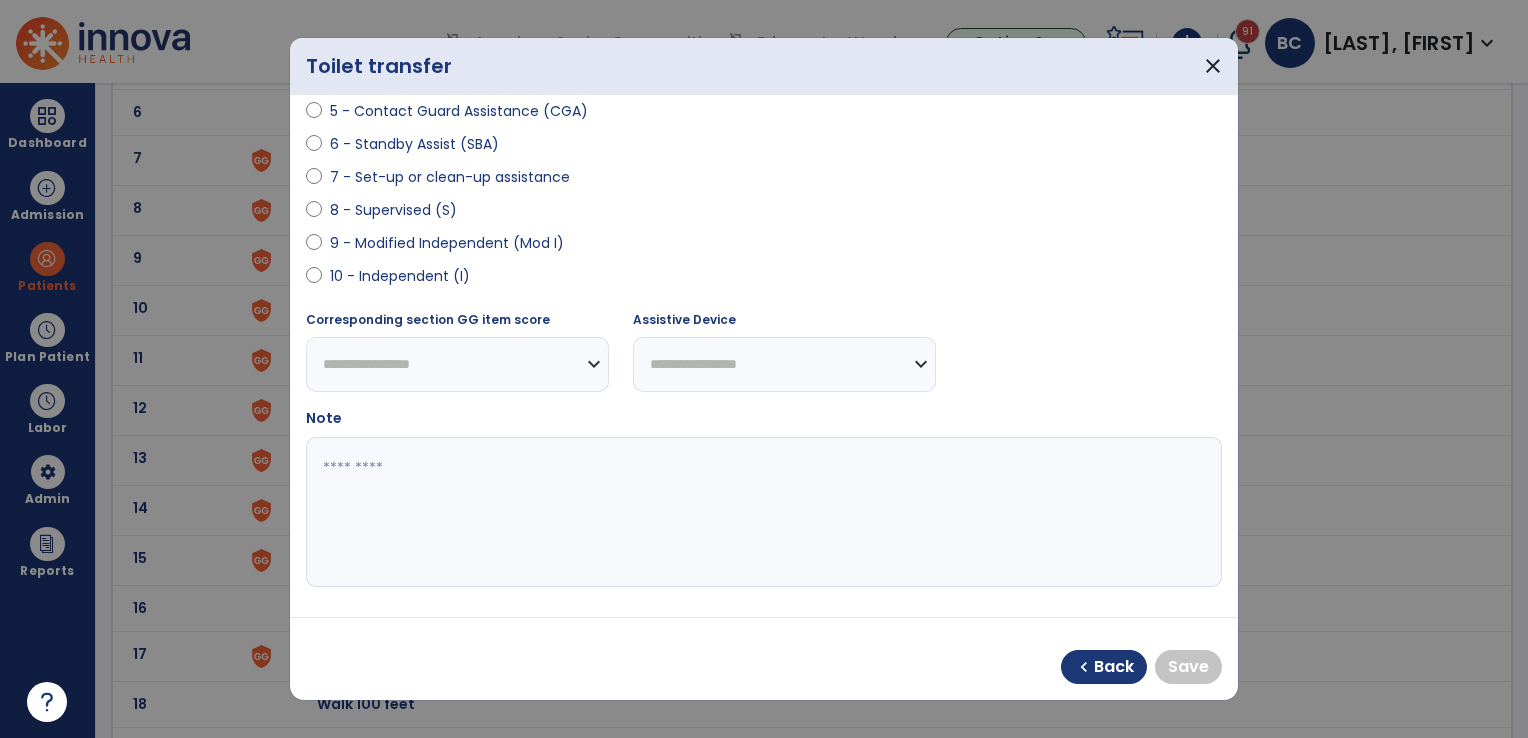 select on "**********" 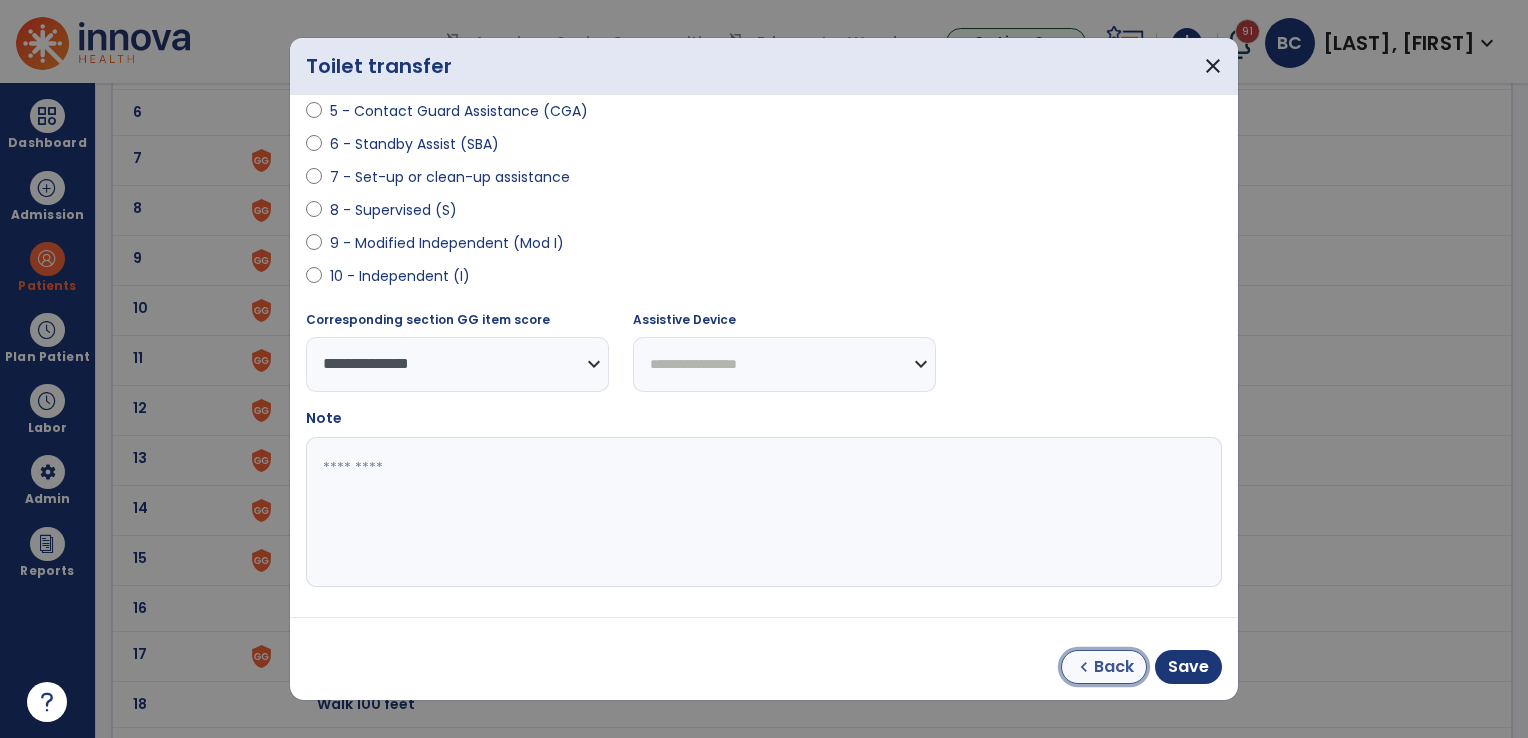 click on "chevron_left" at bounding box center (1084, 667) 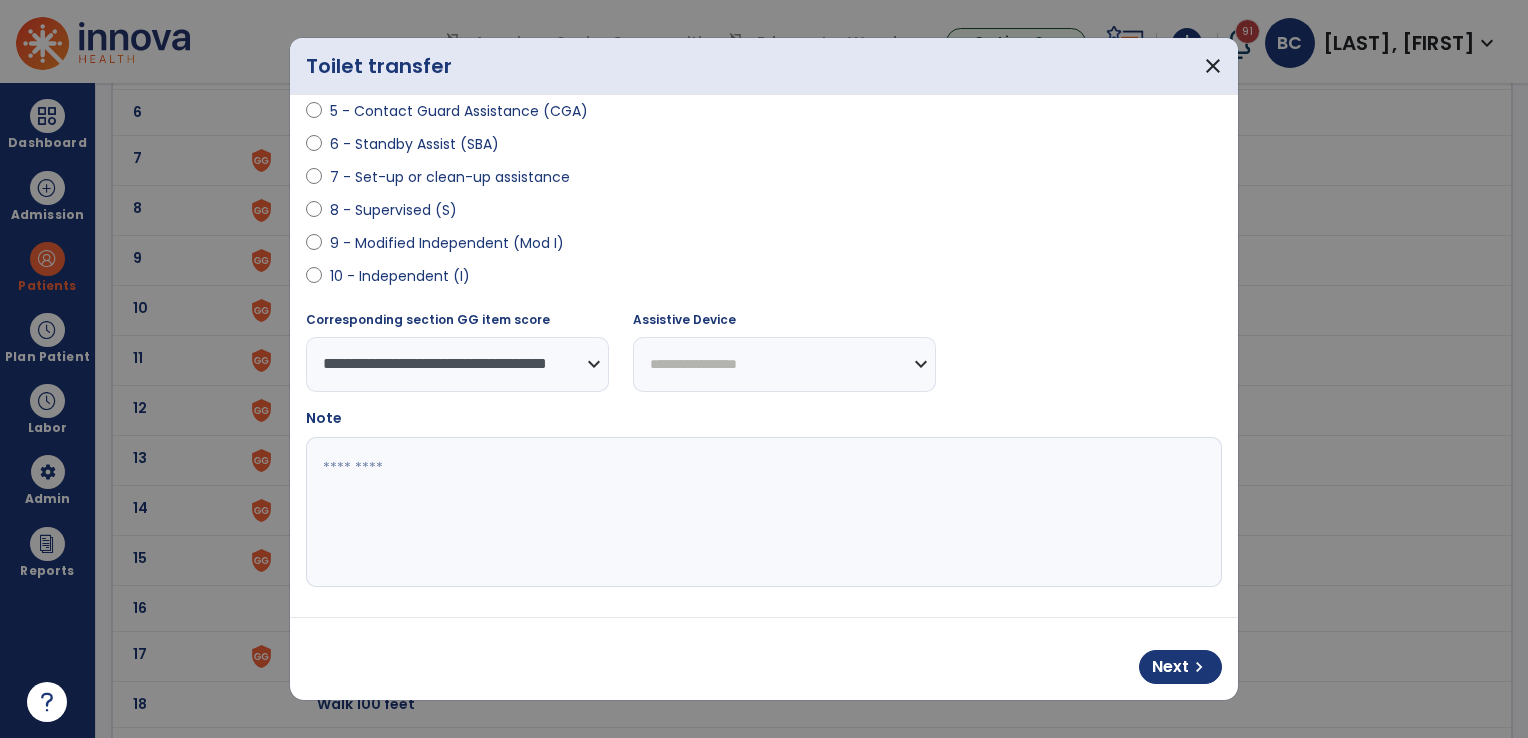 select on "**********" 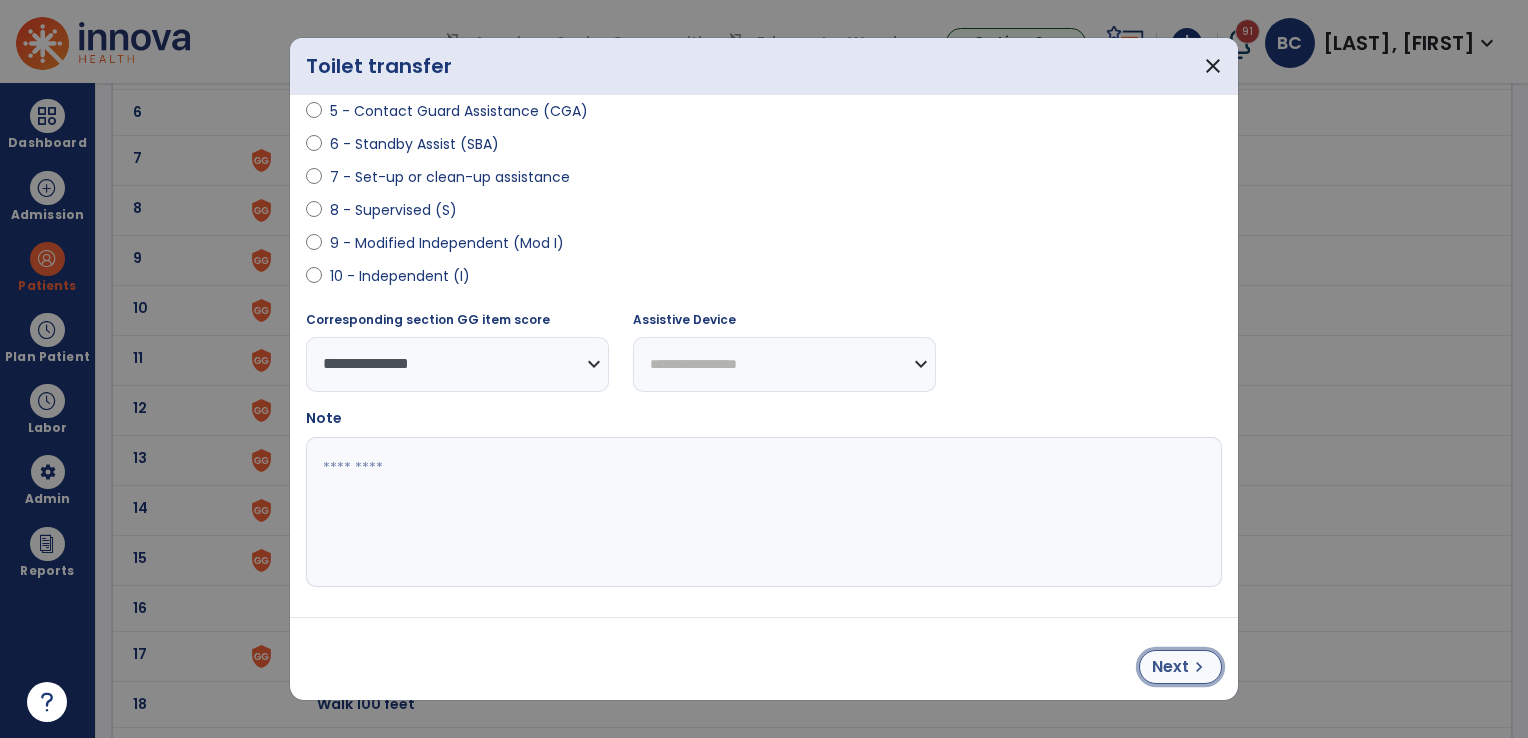 click on "chevron_right" at bounding box center (1199, 667) 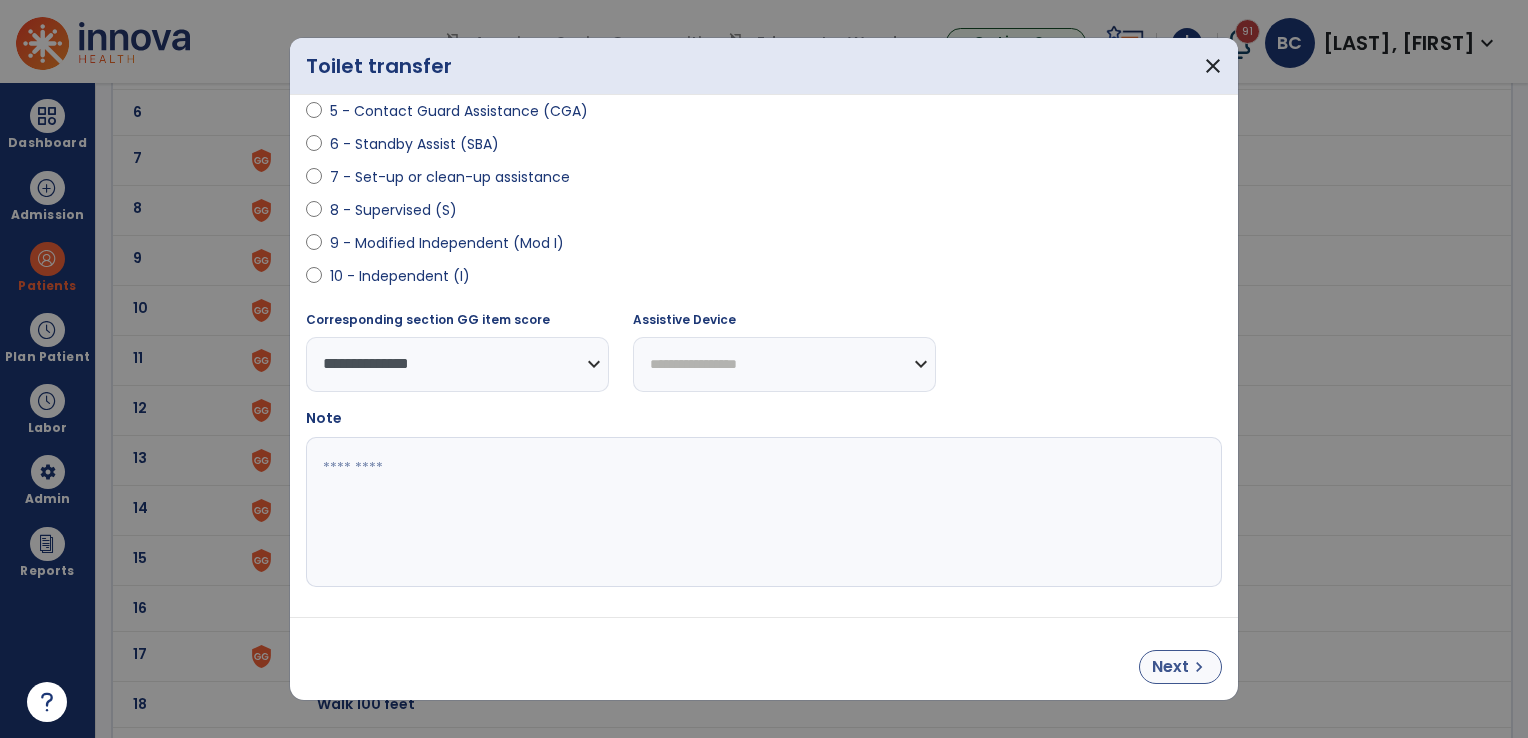 select on "**********" 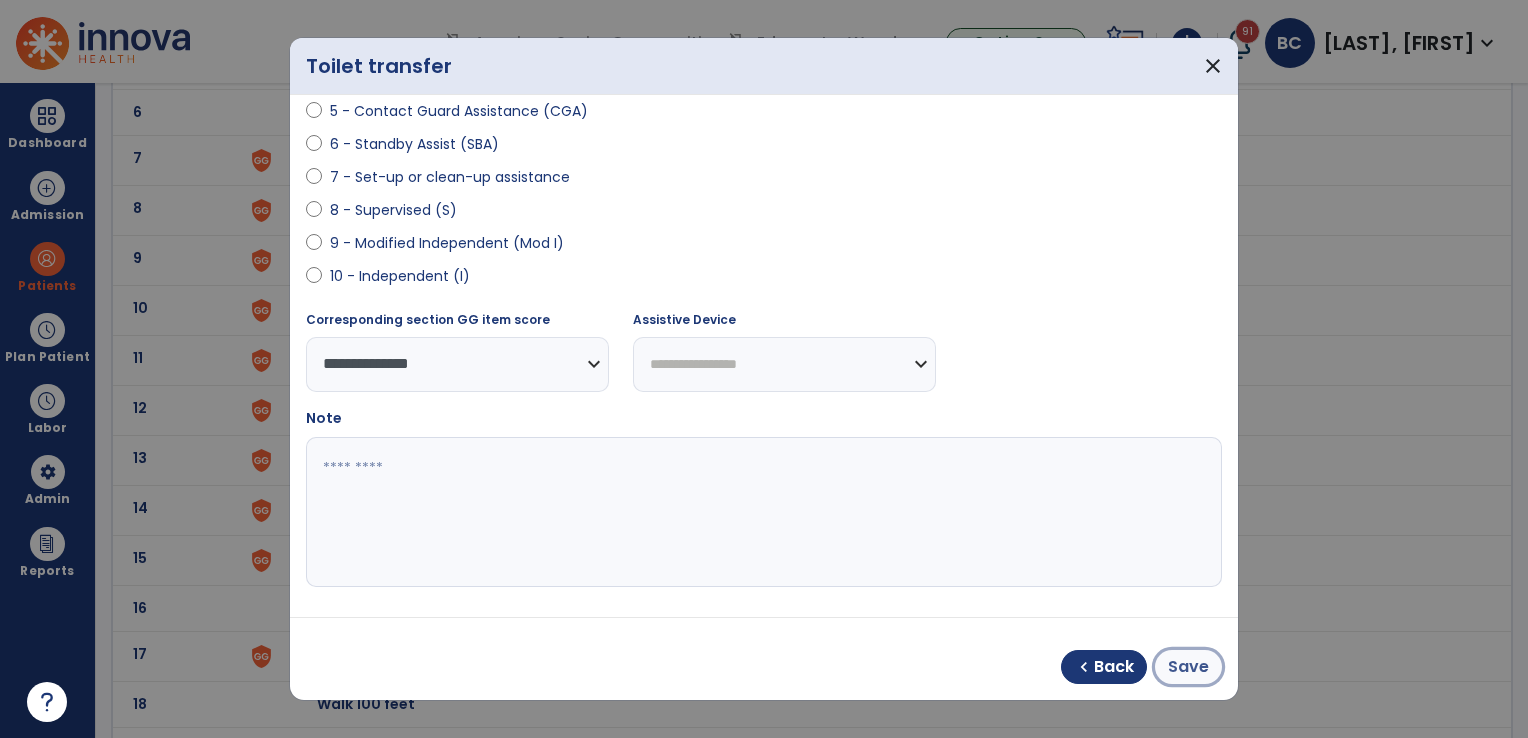 click on "Save" at bounding box center (1188, 667) 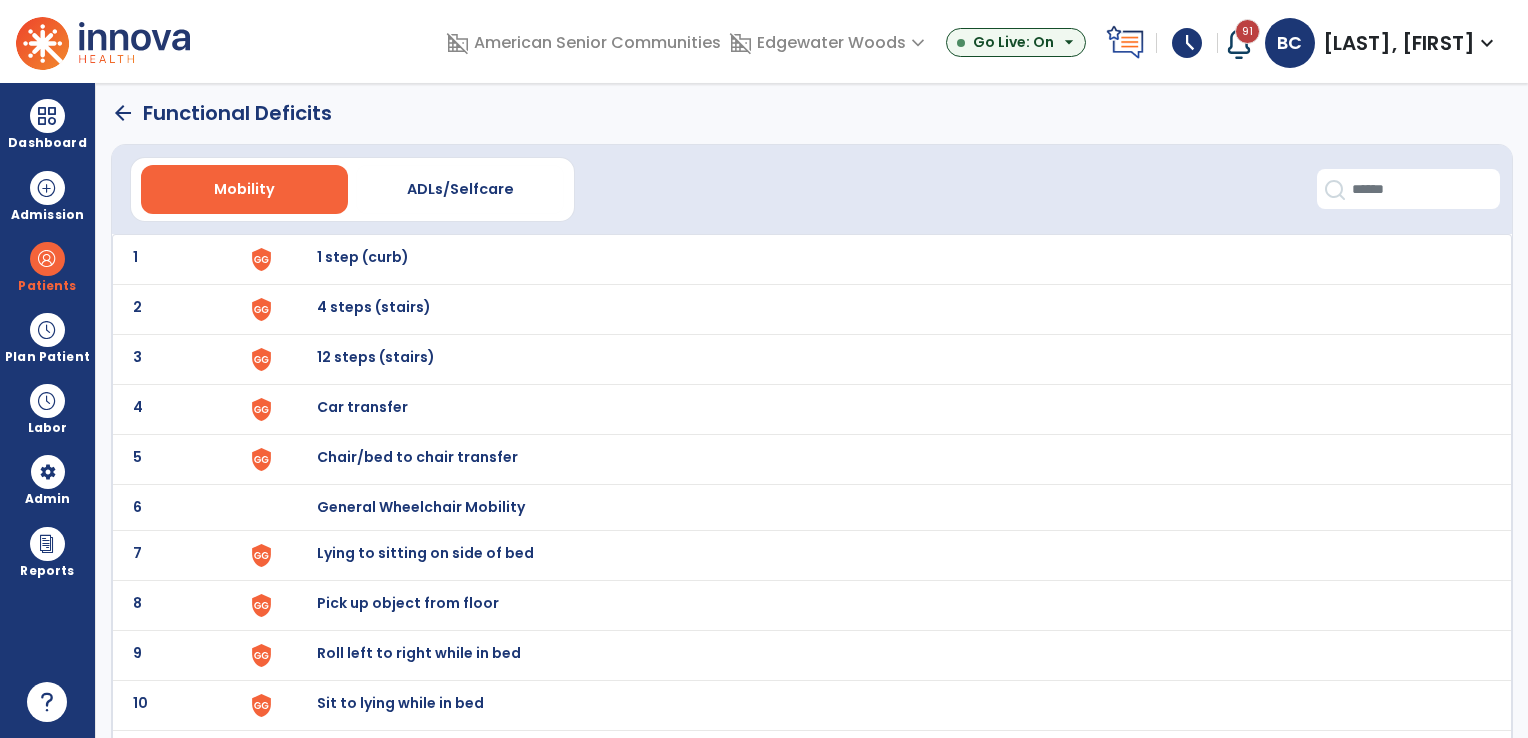 scroll, scrollTop: 0, scrollLeft: 0, axis: both 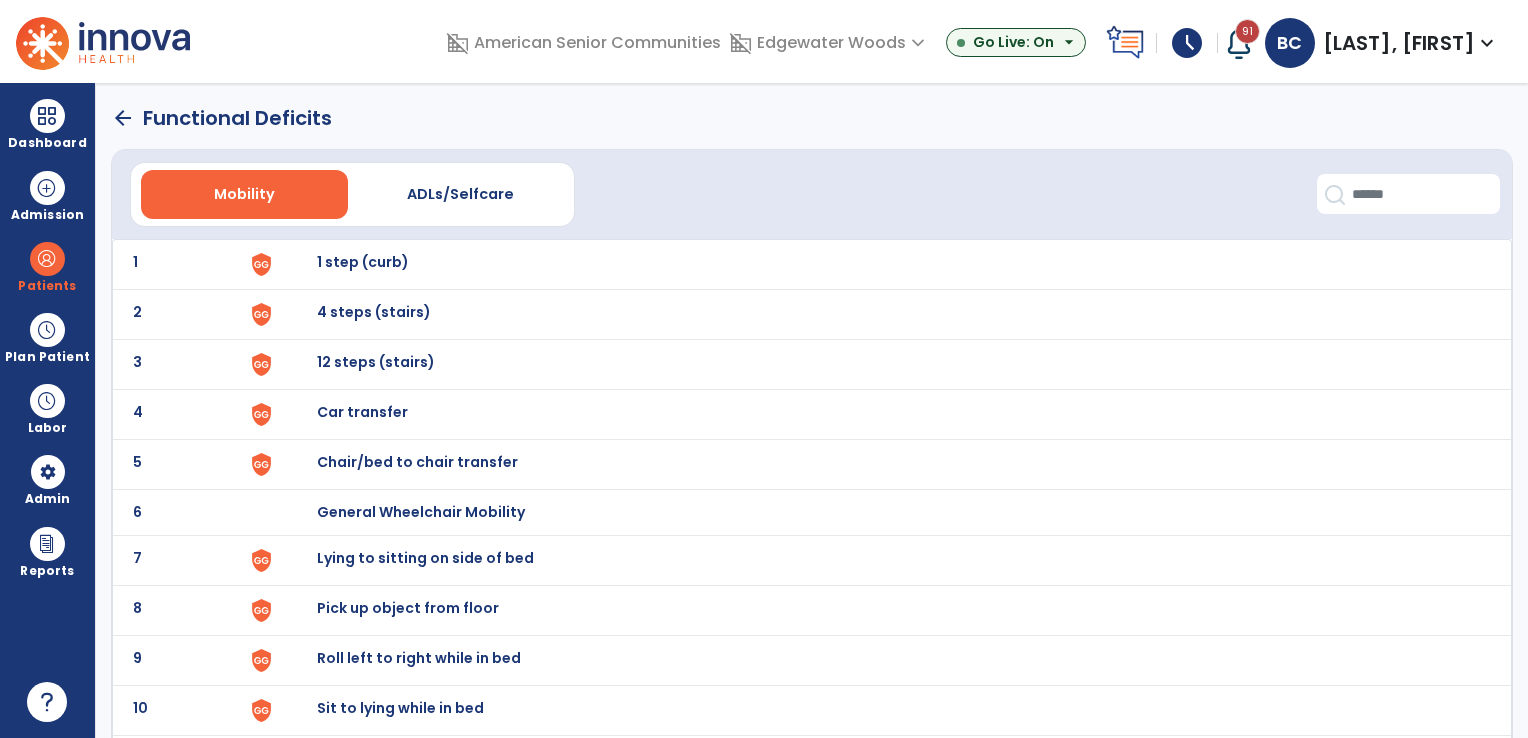 click on "arrow_back" 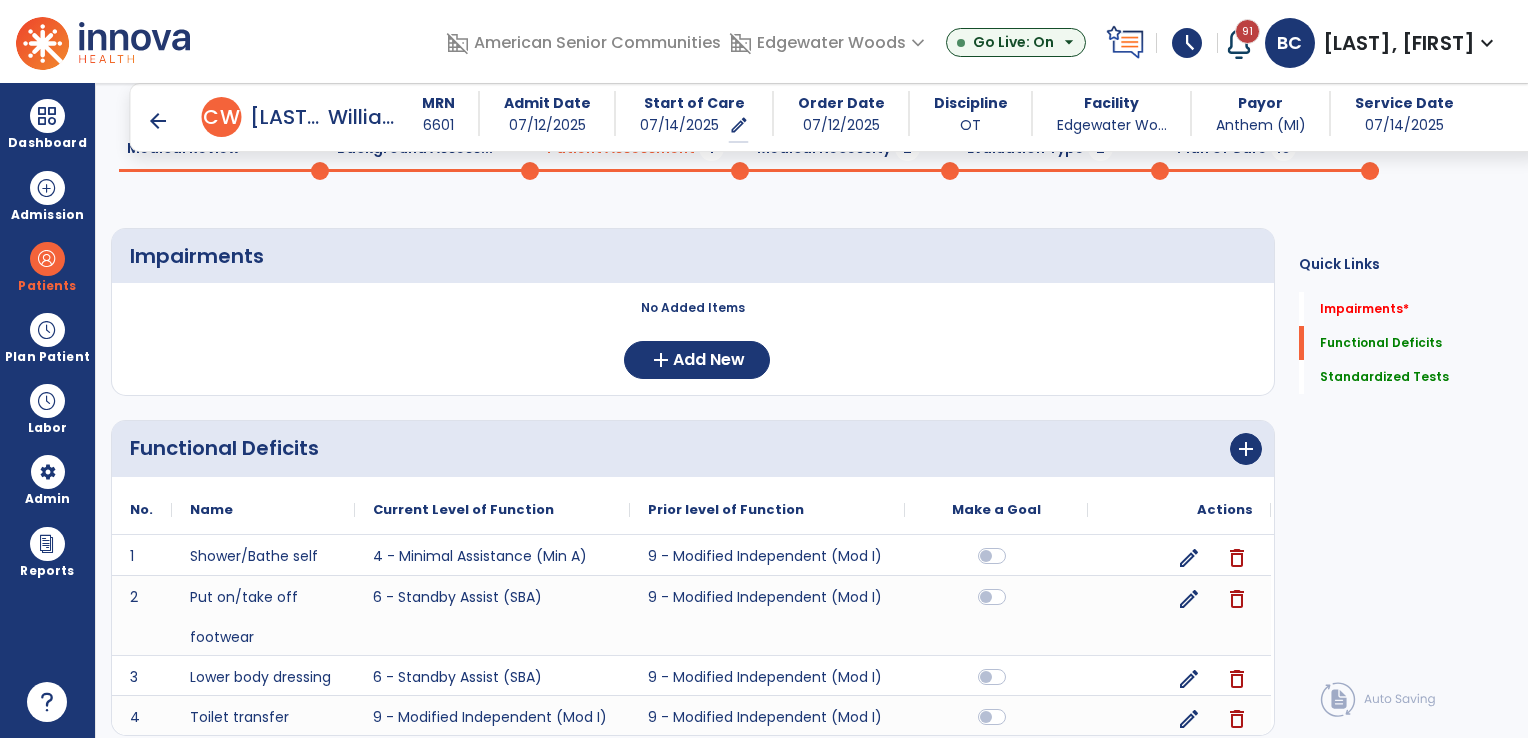 scroll, scrollTop: 100, scrollLeft: 0, axis: vertical 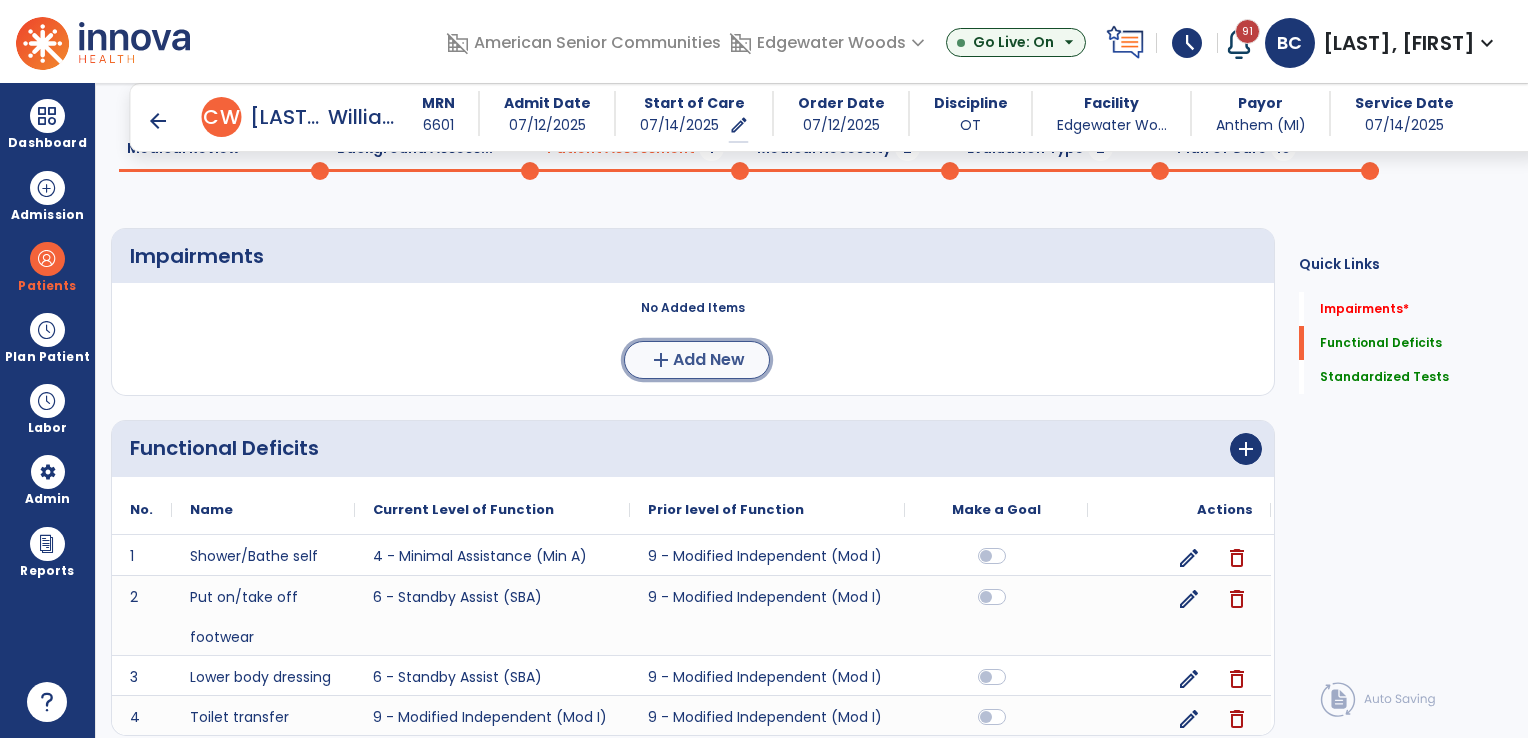 click on "Add New" 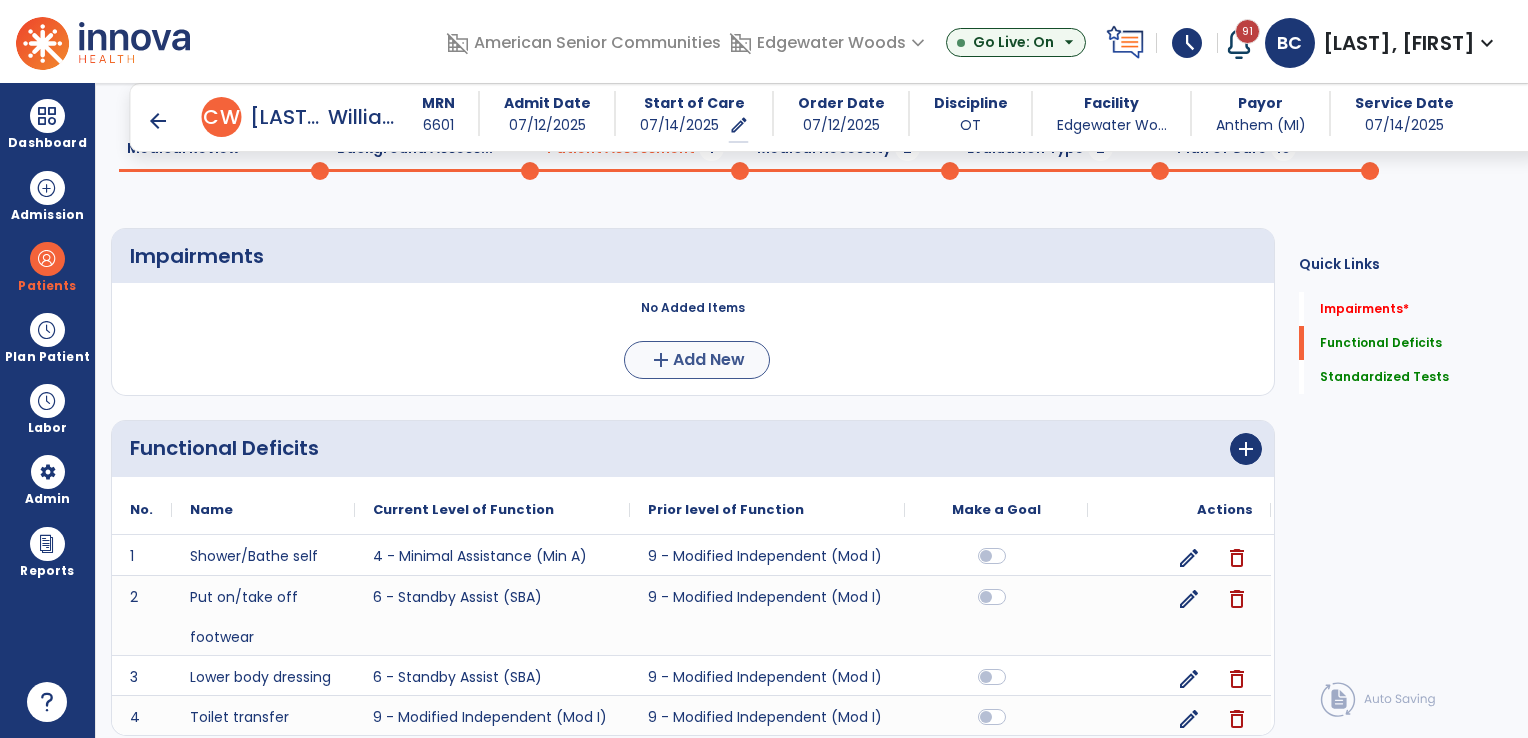 scroll, scrollTop: 0, scrollLeft: 0, axis: both 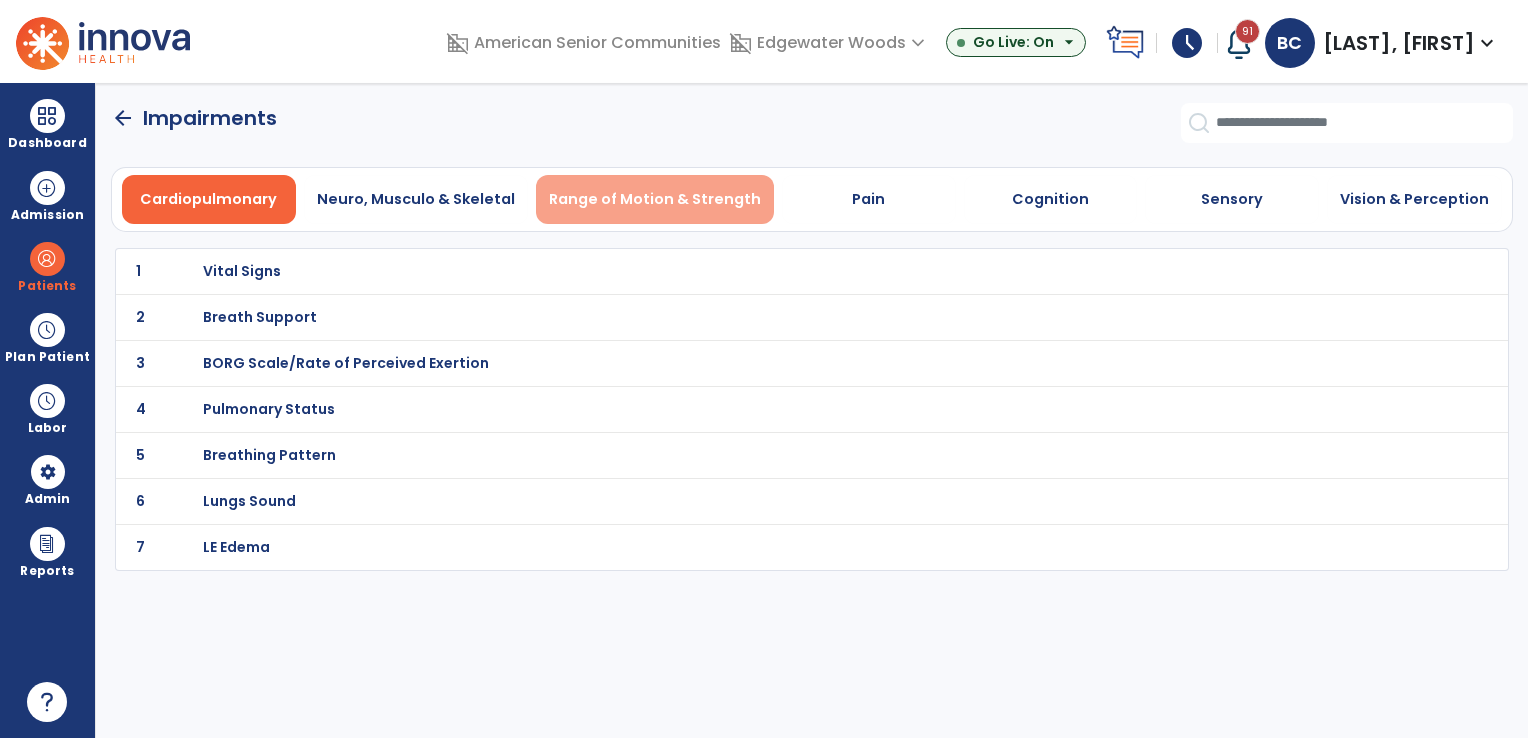 click on "Range of Motion & Strength" at bounding box center (655, 199) 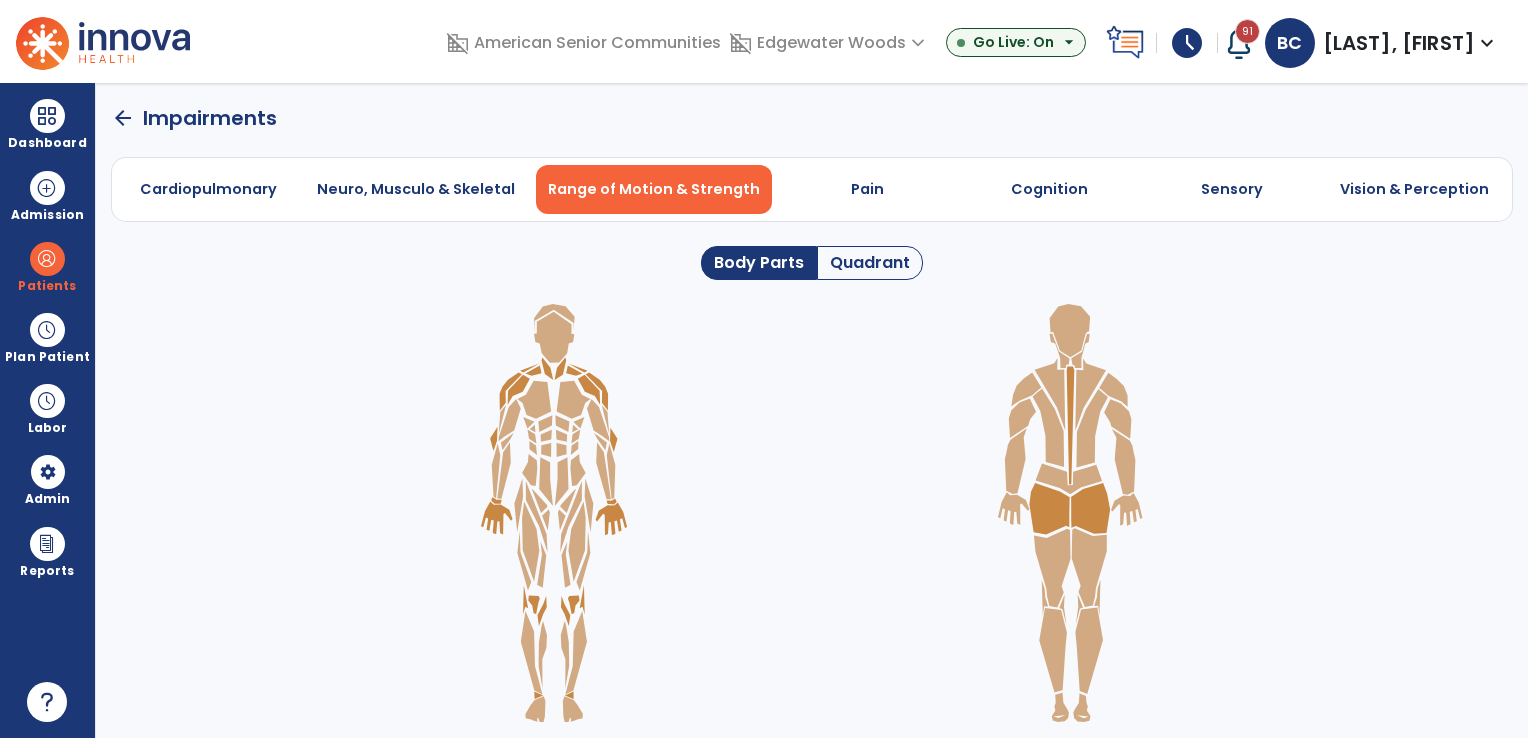 click on "Quadrant" 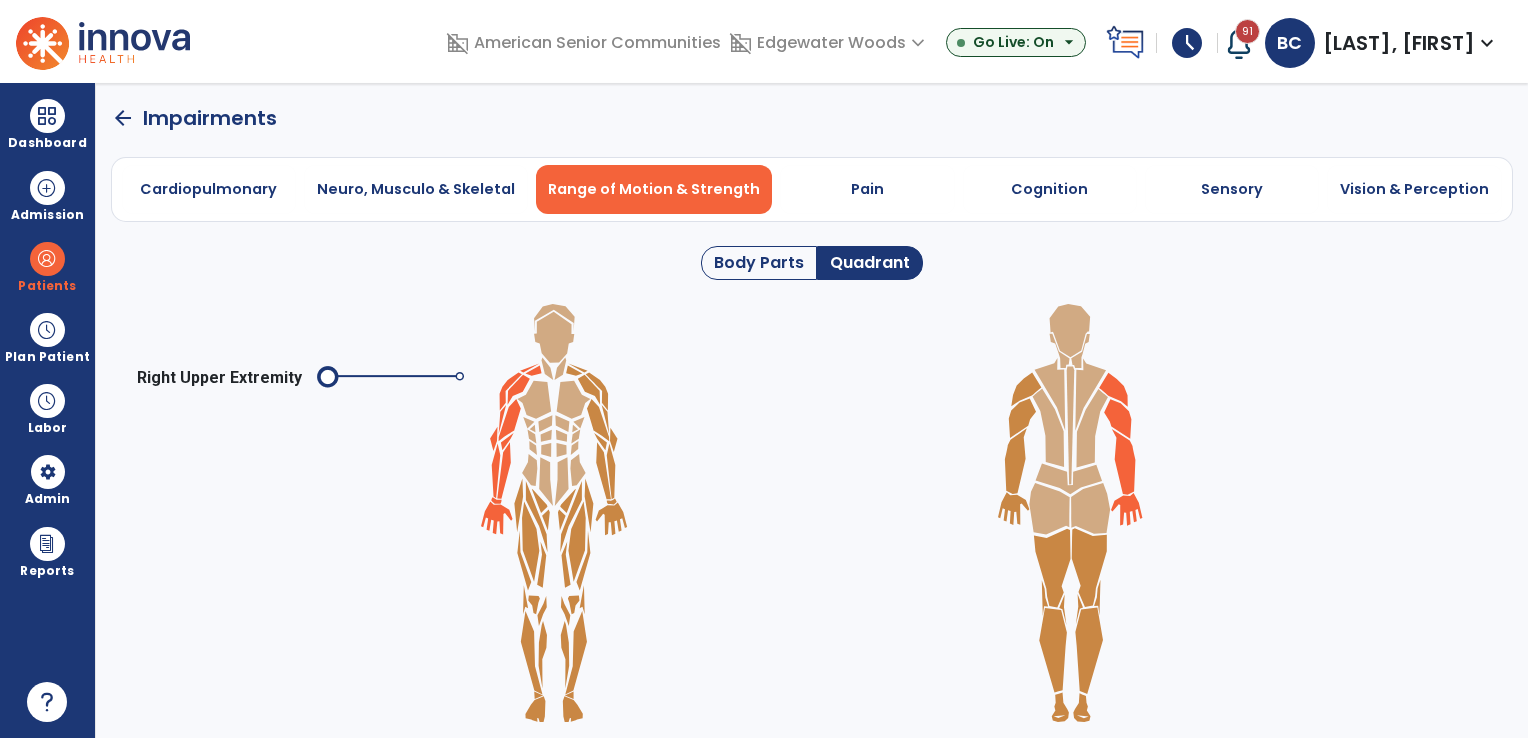 click 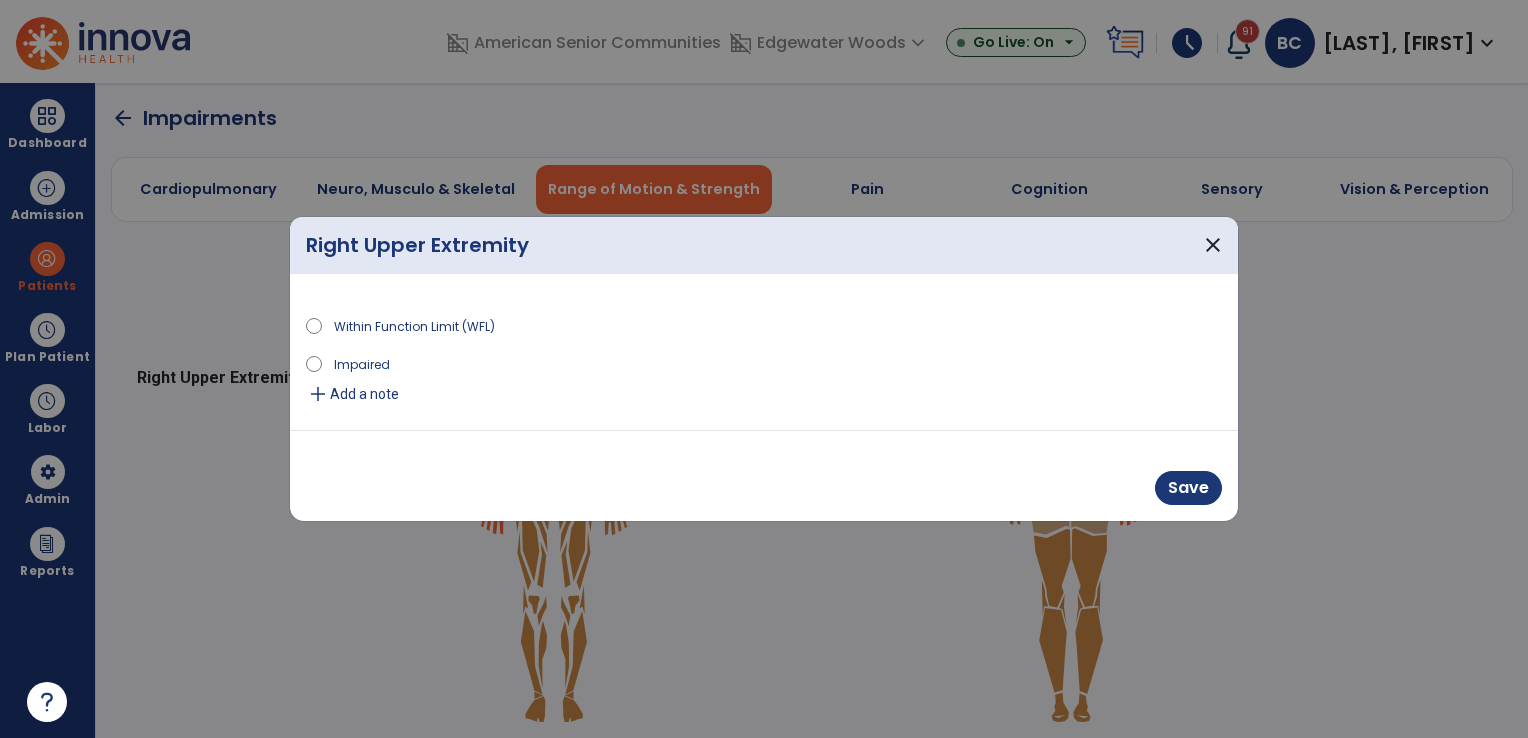 click on "Impaired" at bounding box center (362, 363) 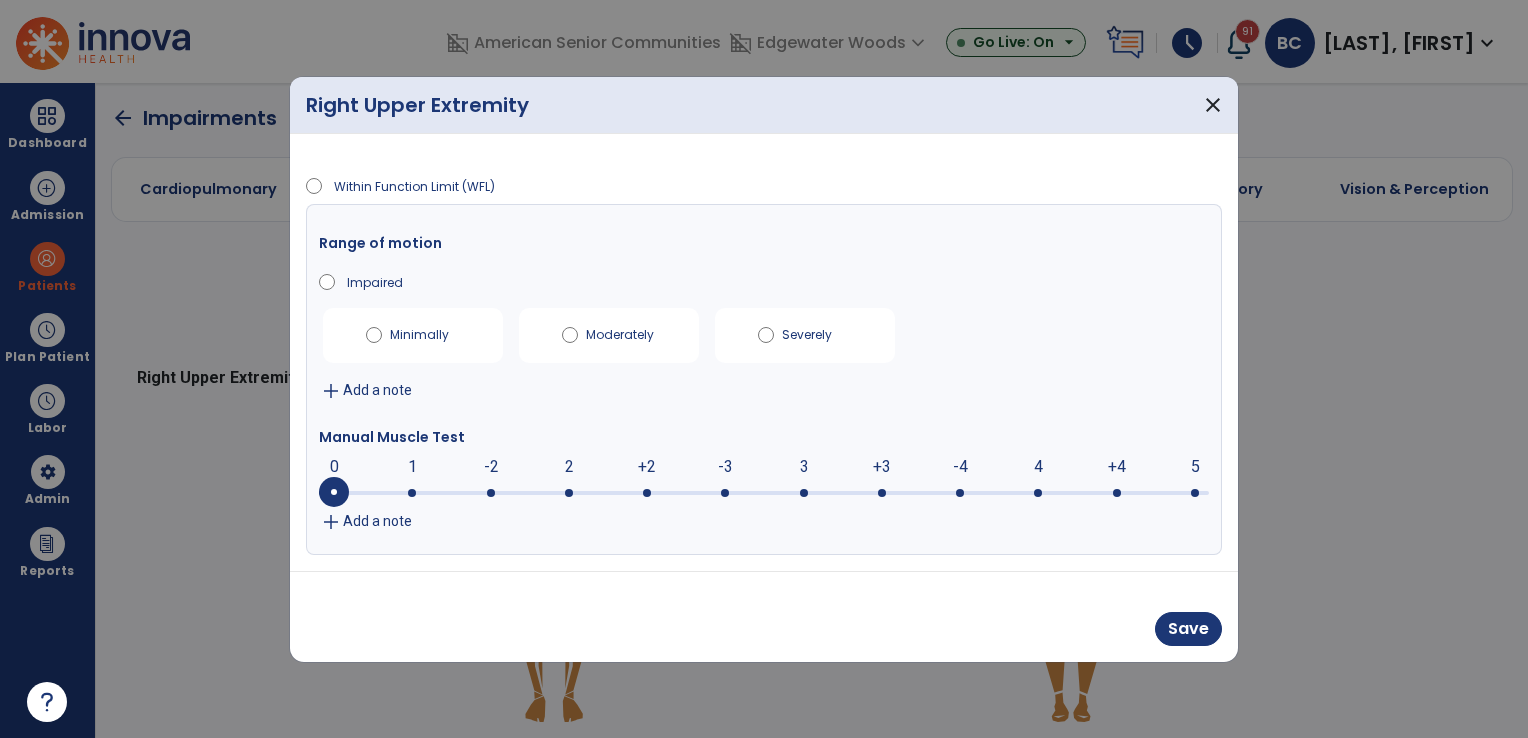 click on "0     0      1      -2      2      +2      -3      3      +3      -4      4      +4      5" at bounding box center (764, 493) 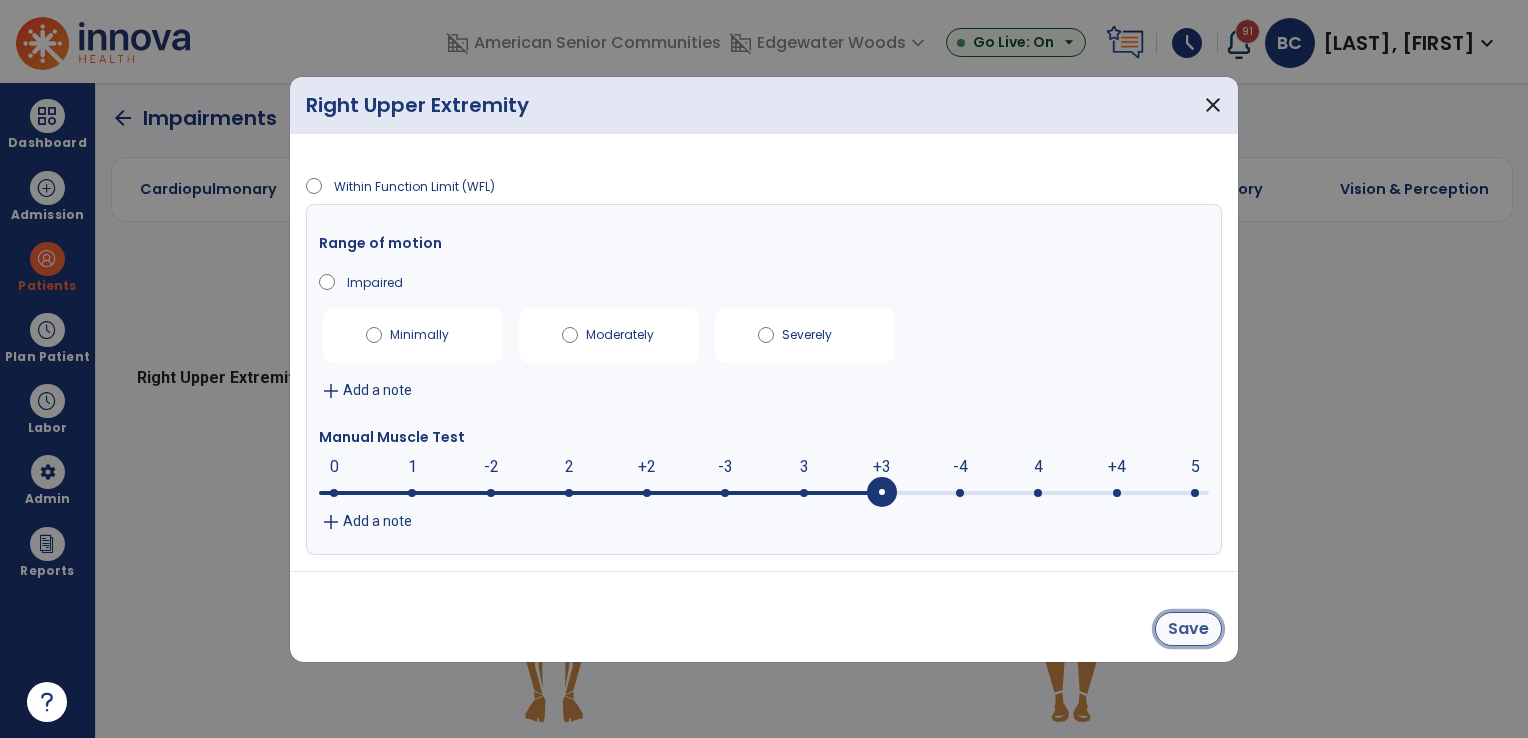 click on "Save" at bounding box center [1188, 629] 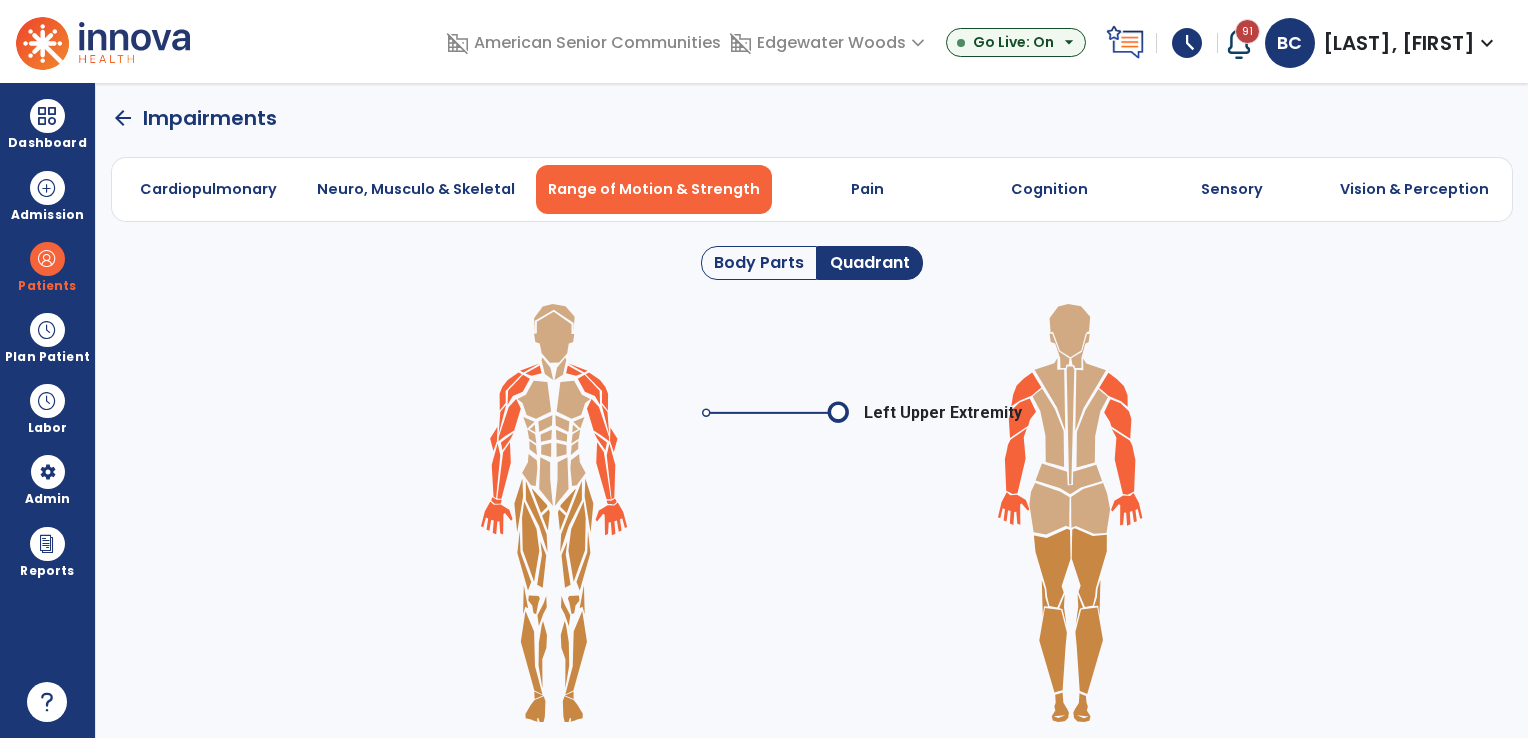 click 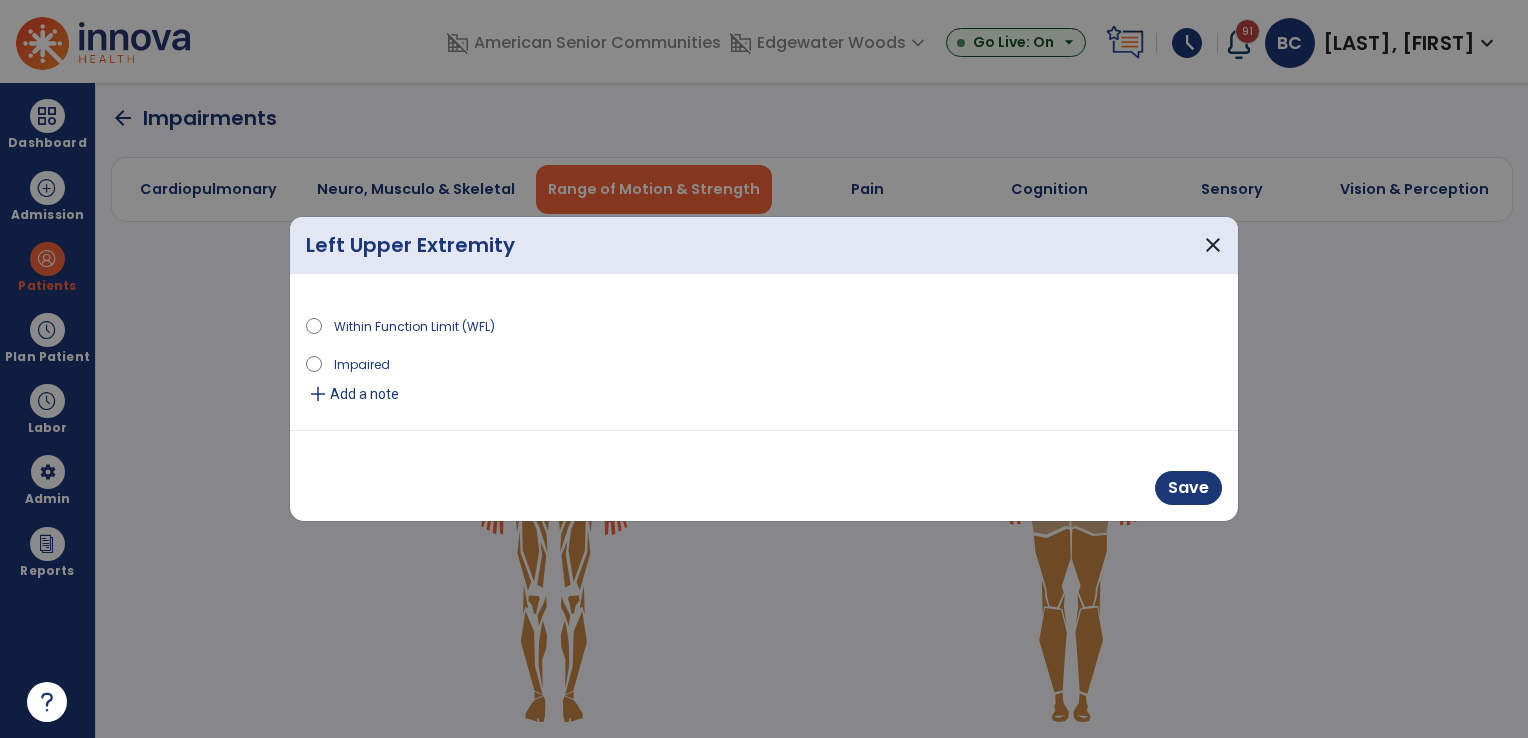 click on "Impaired" at bounding box center [764, 367] 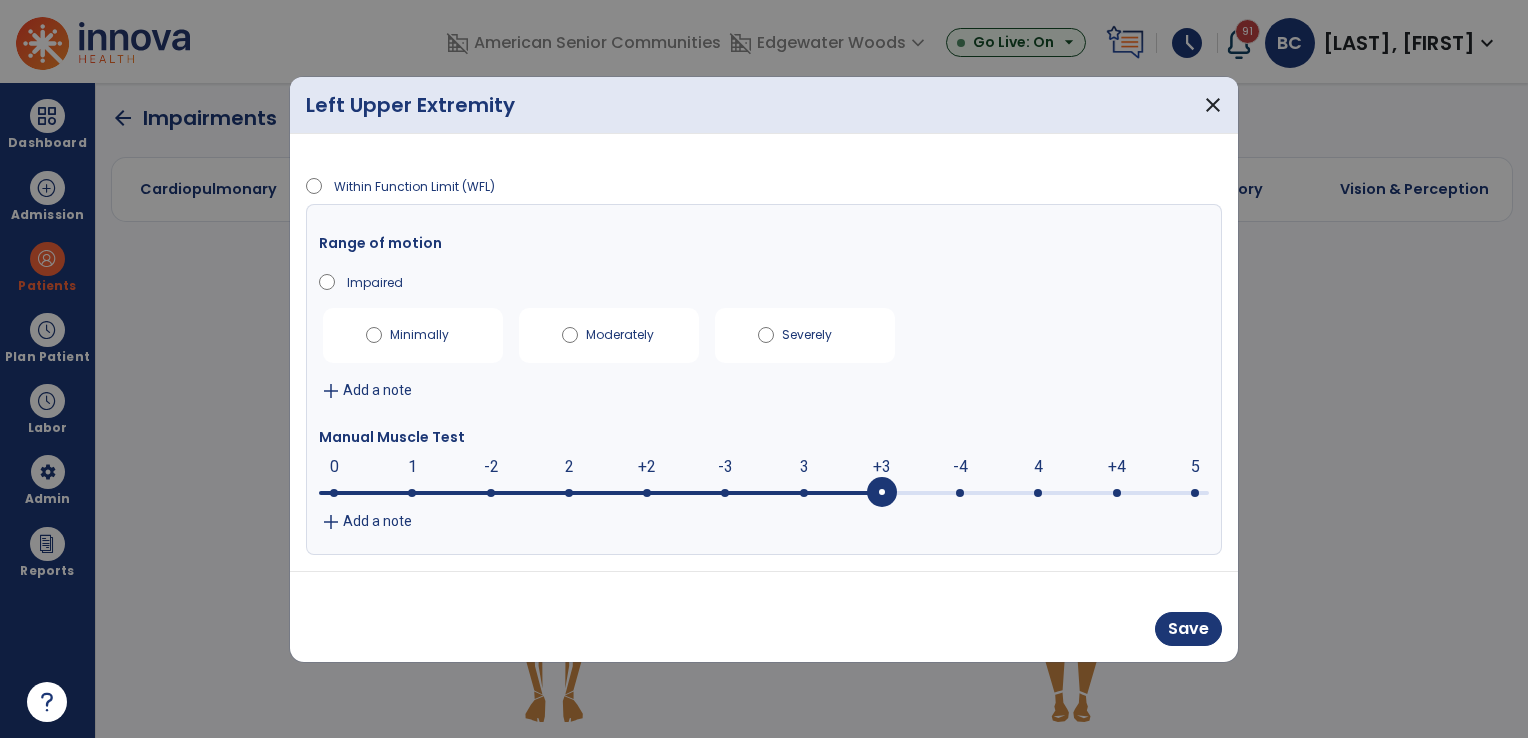 click at bounding box center [882, 493] 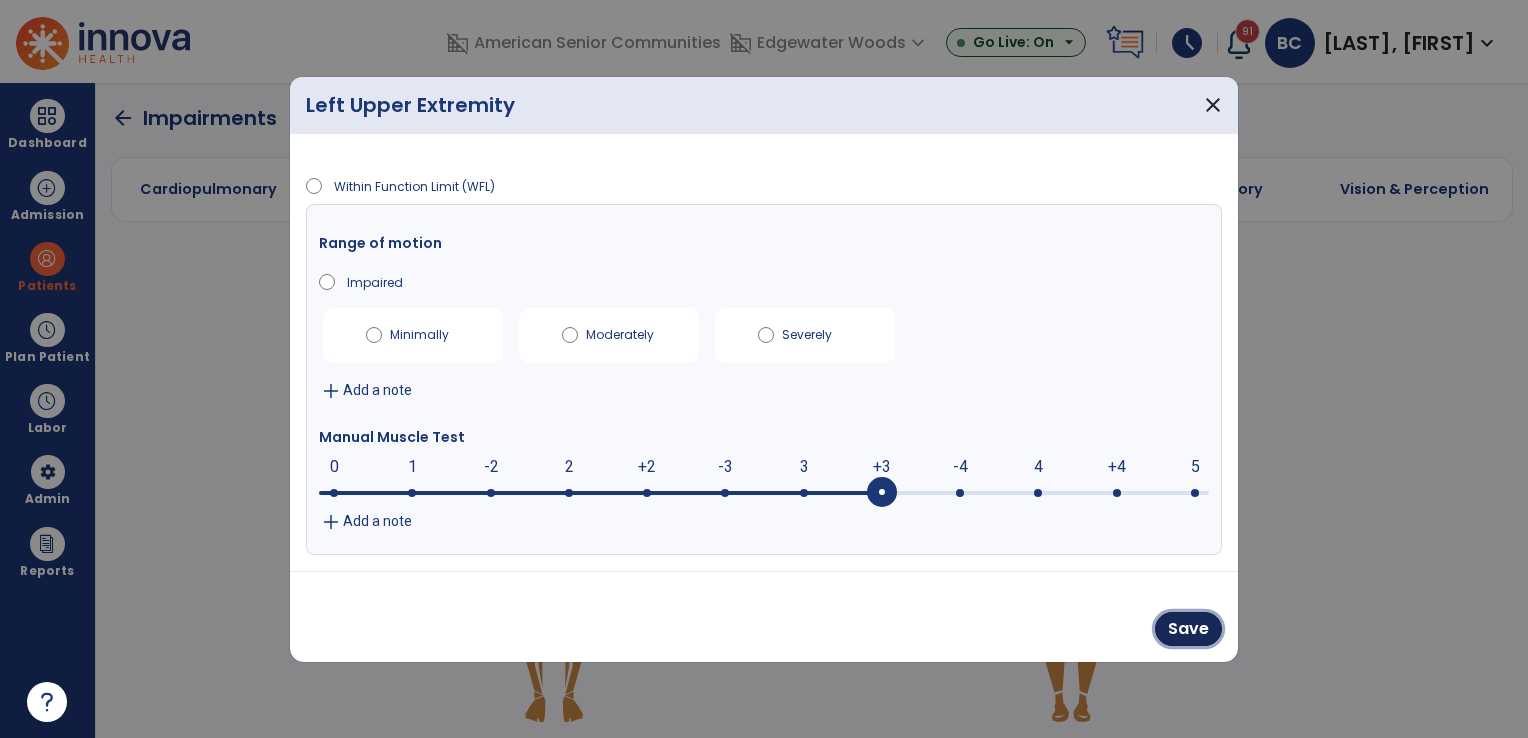 click on "Save" at bounding box center (1188, 629) 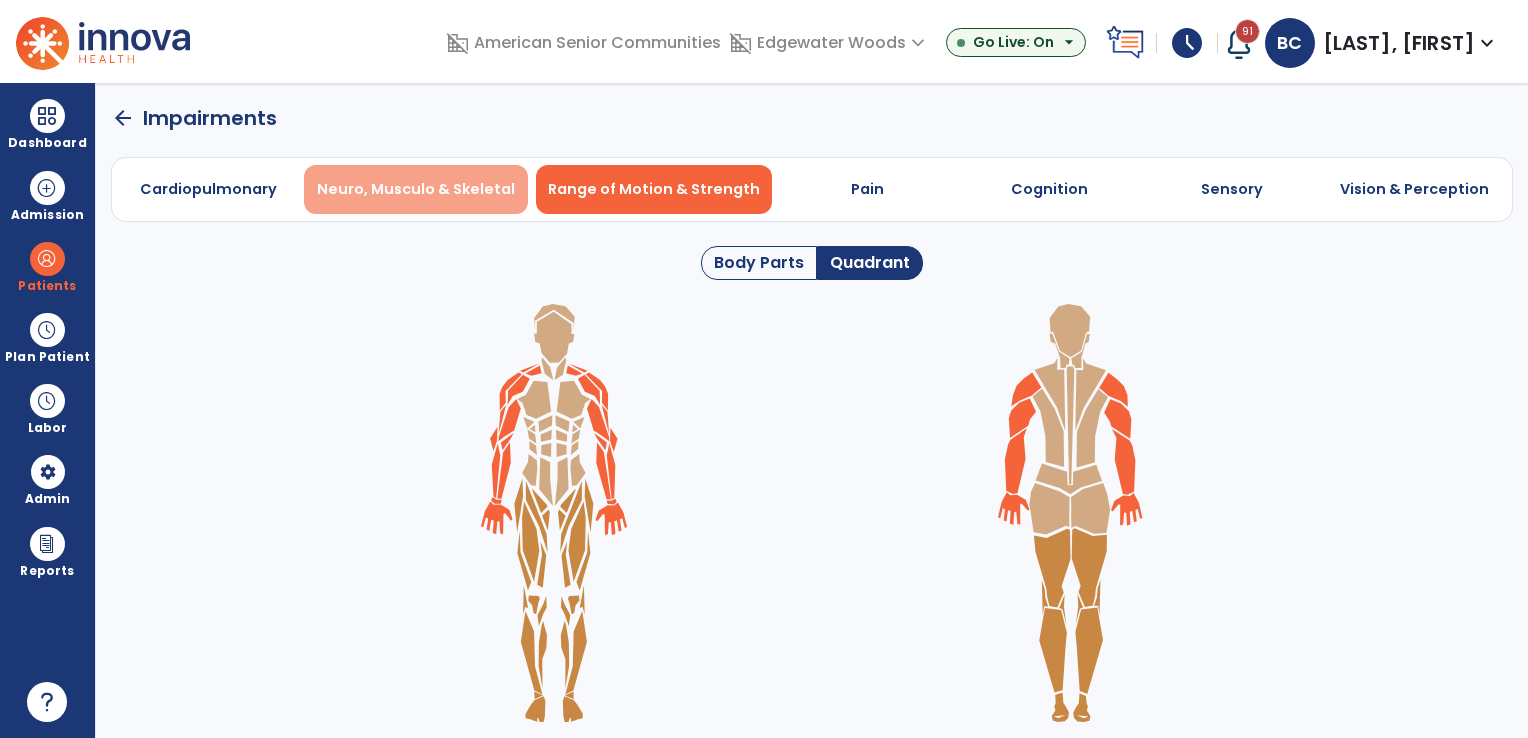 click on "Neuro, Musculo & Skeletal" at bounding box center (416, 189) 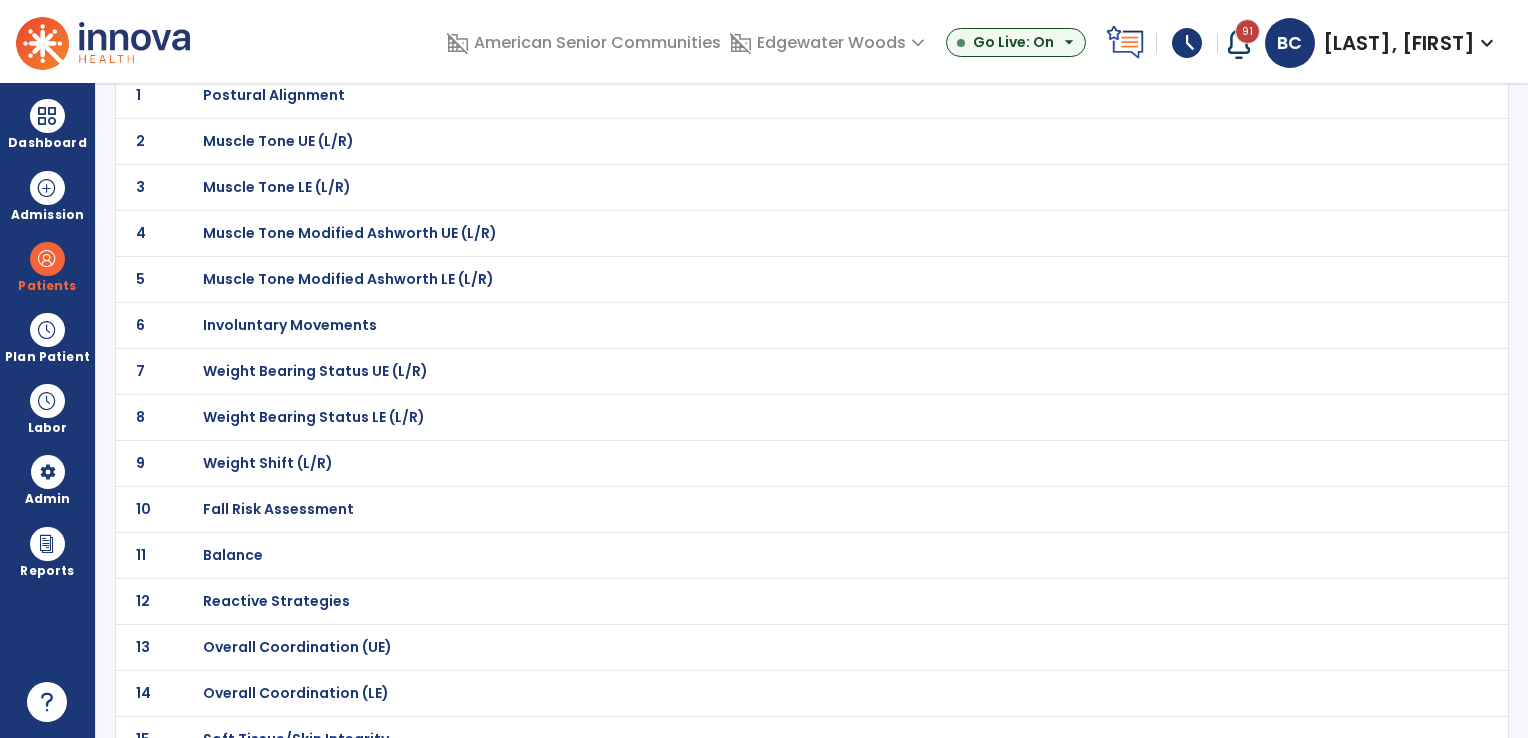 scroll, scrollTop: 200, scrollLeft: 0, axis: vertical 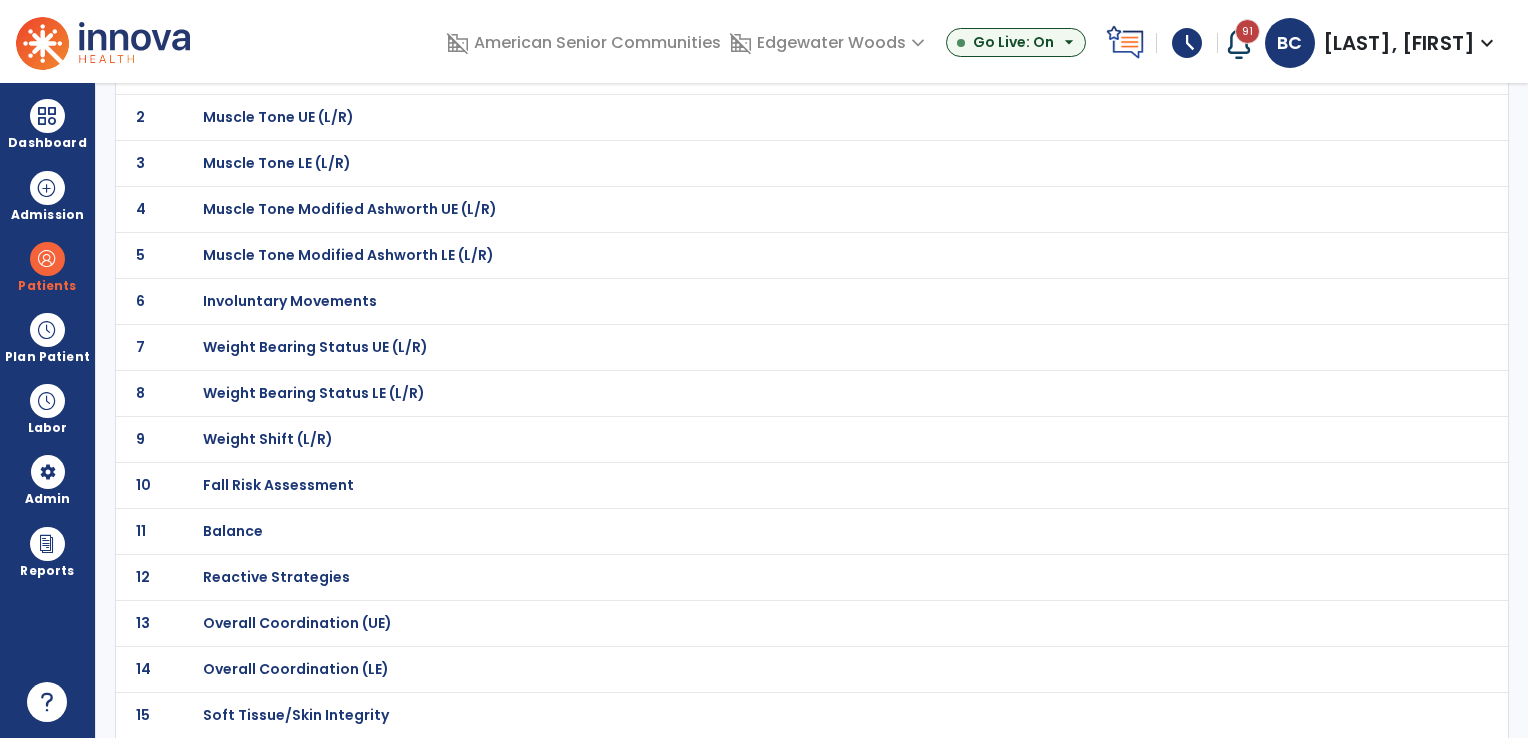 click on "Balance" at bounding box center [274, 71] 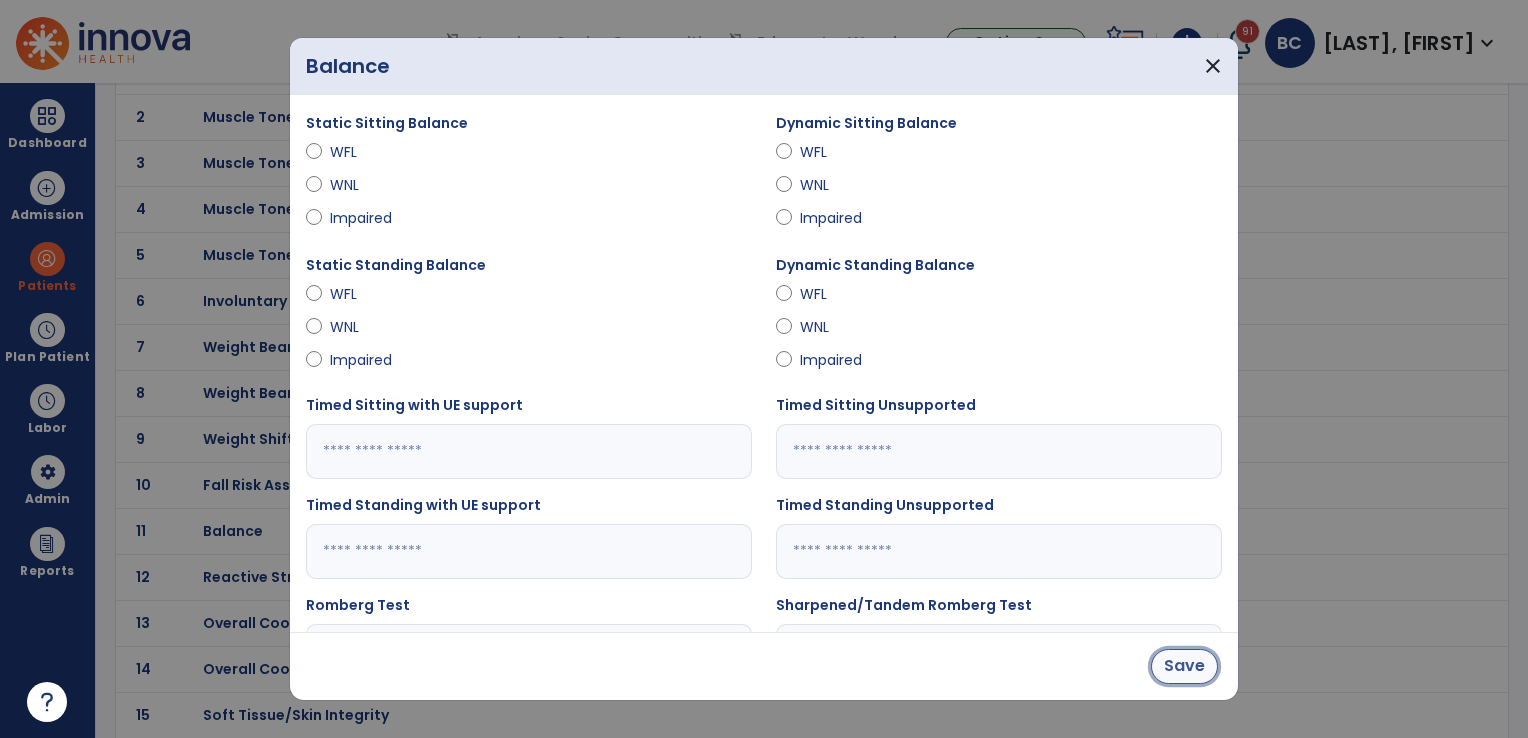 click on "Save" at bounding box center [1184, 666] 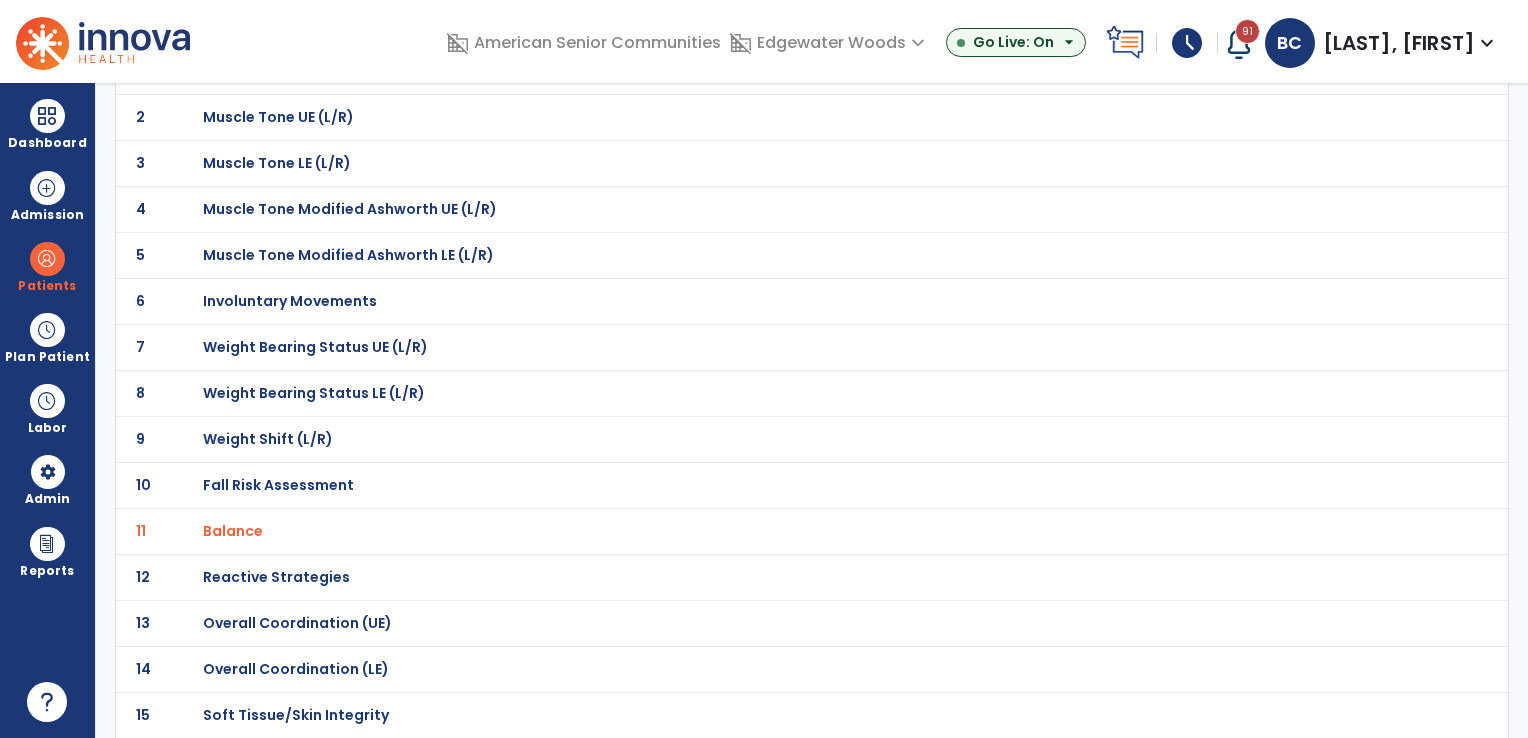 click on "Reactive Strategies" at bounding box center [274, 71] 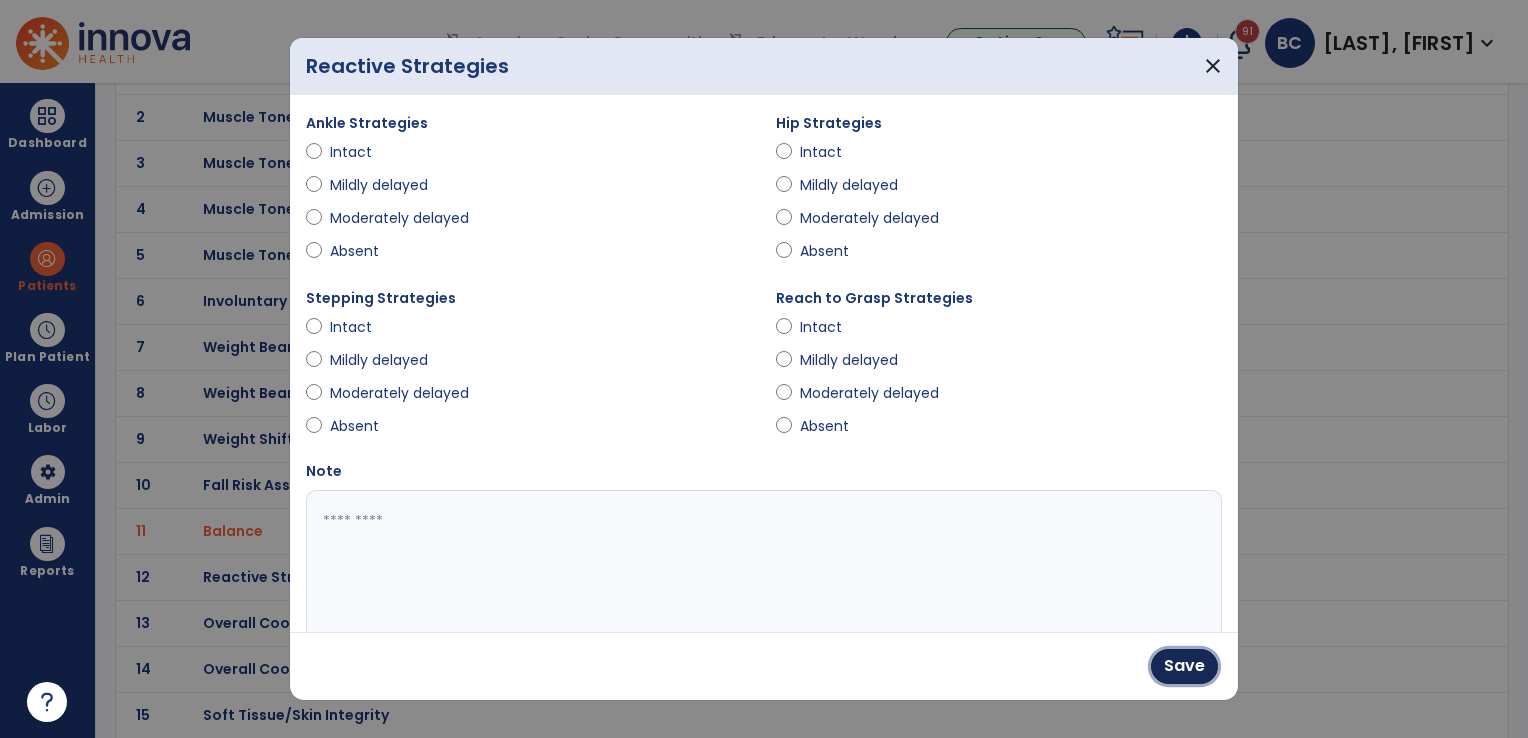 click on "Save" at bounding box center (1184, 666) 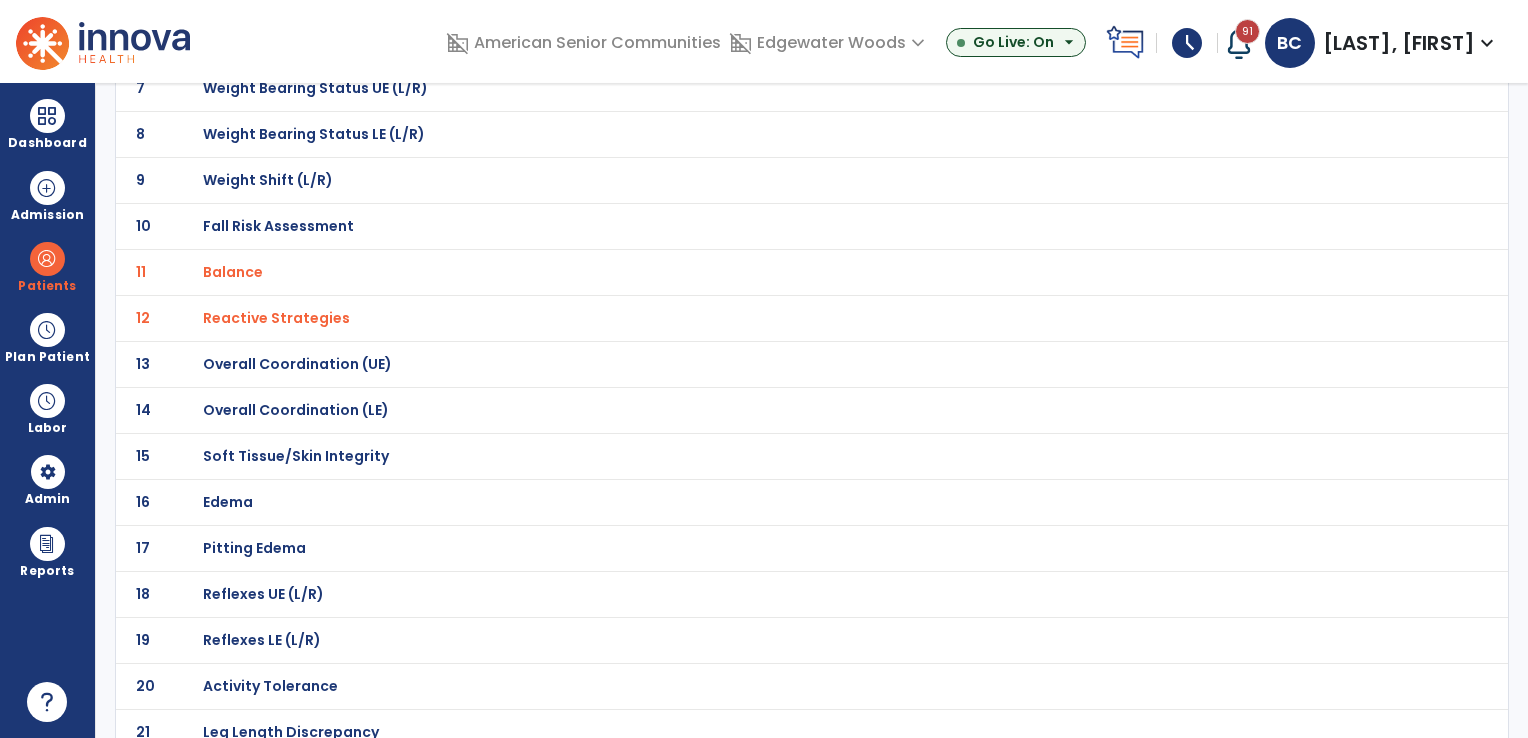scroll, scrollTop: 500, scrollLeft: 0, axis: vertical 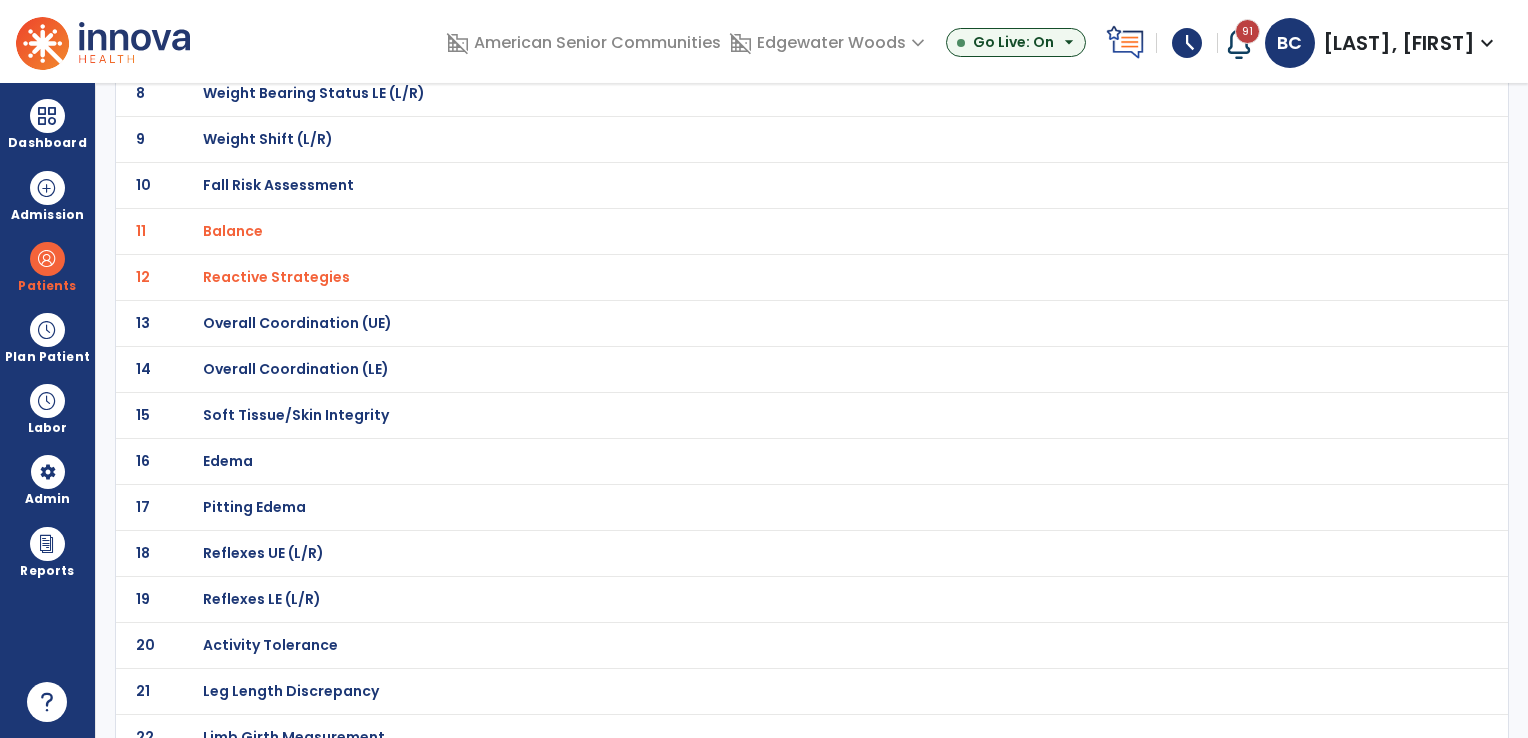 click on "Activity Tolerance" at bounding box center (274, -229) 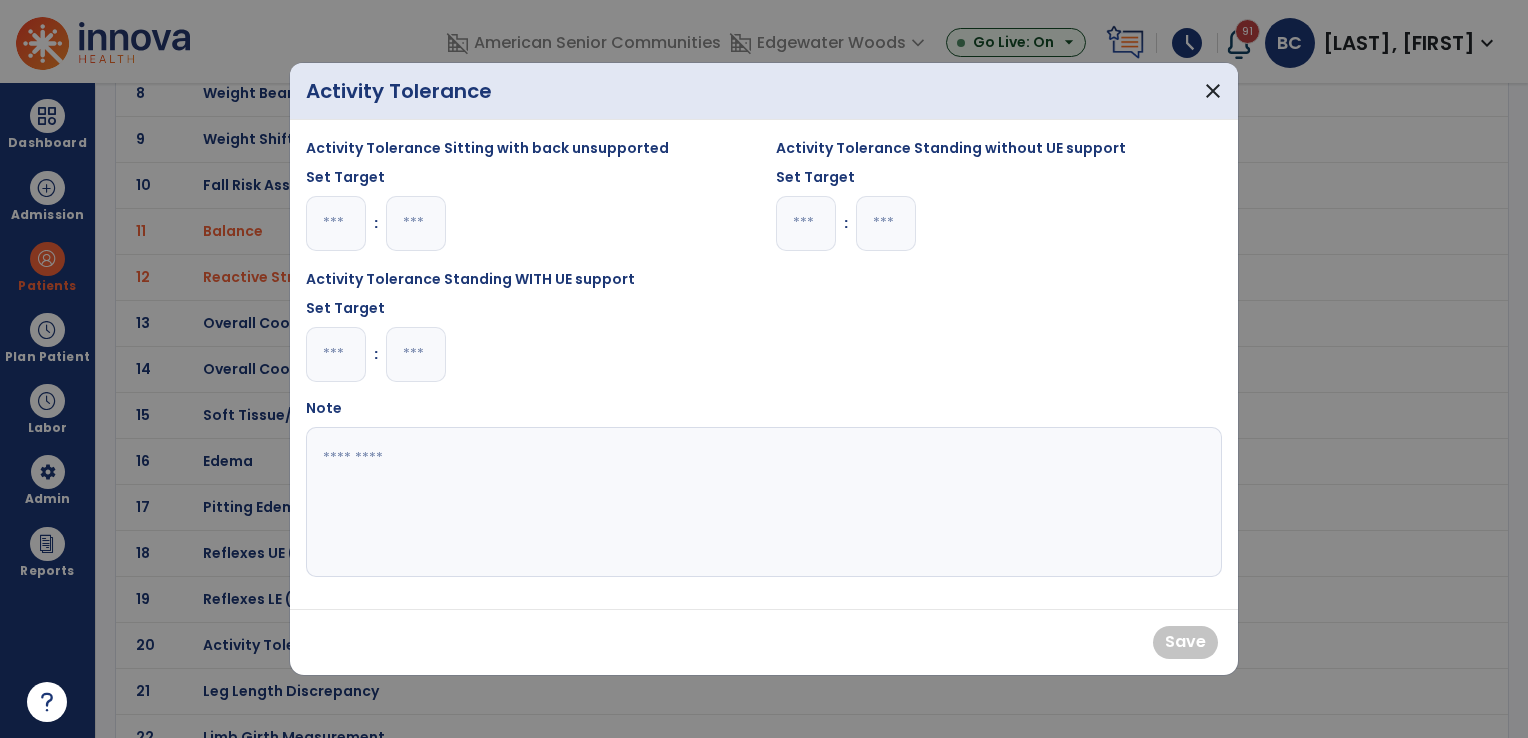 click at bounding box center (806, 223) 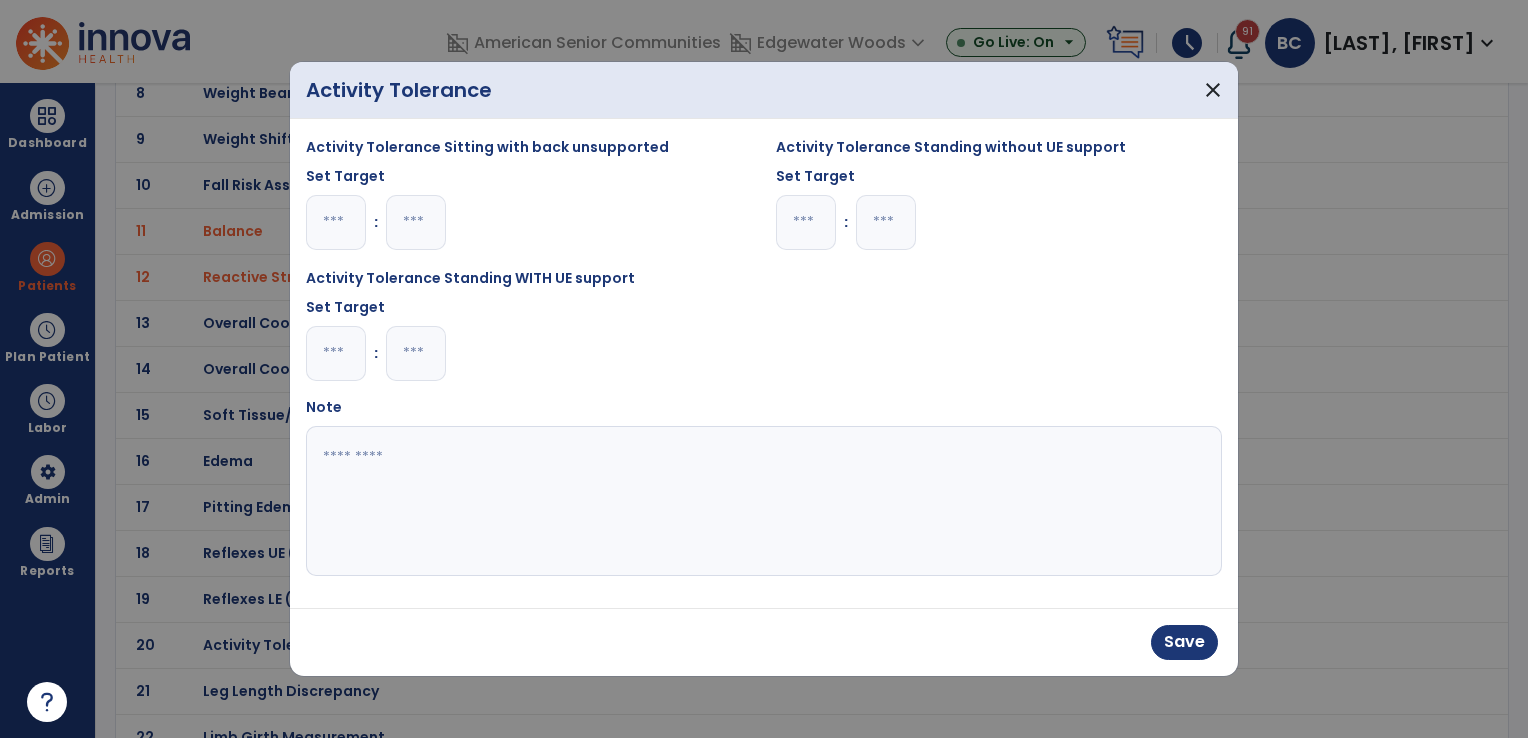 type on "*" 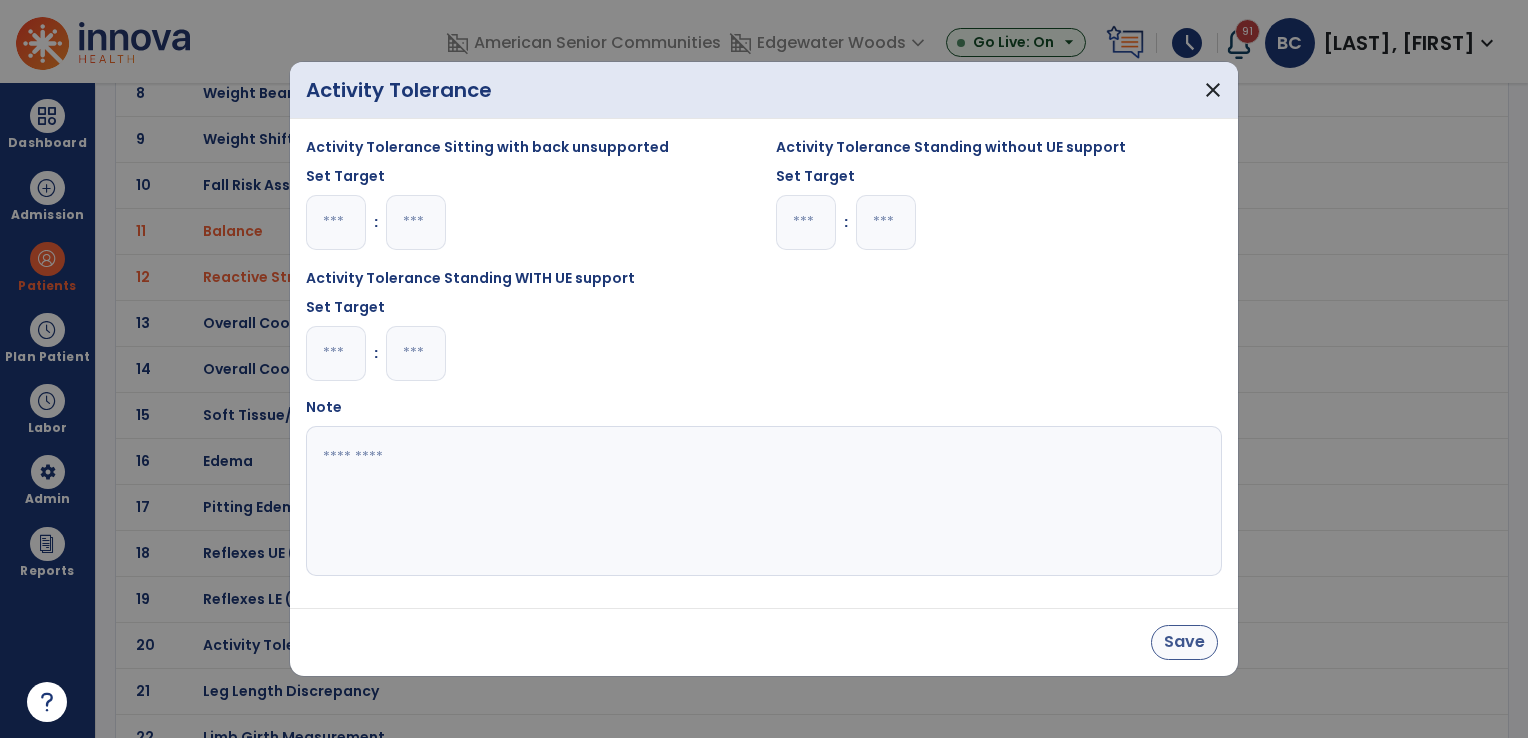type on "**" 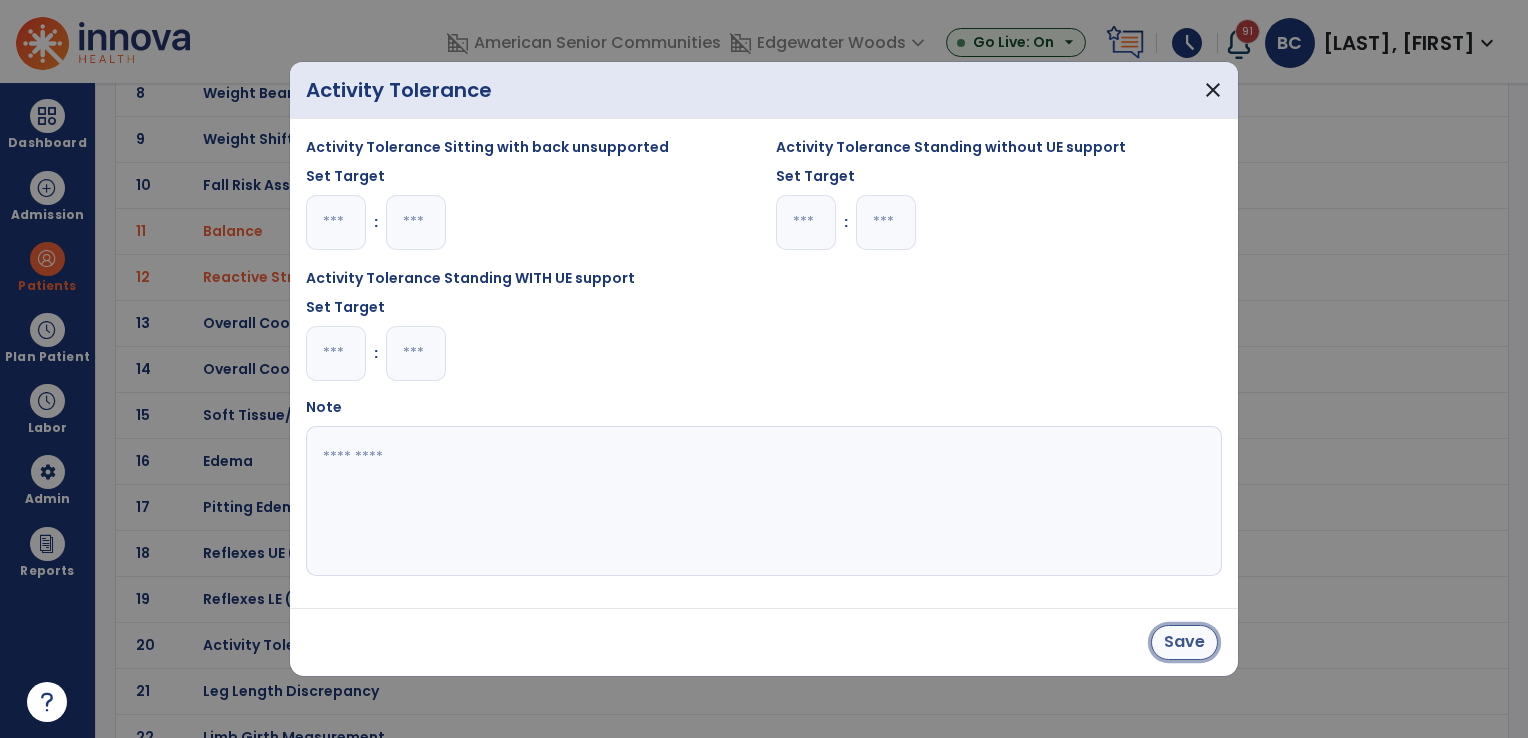 click on "Save" at bounding box center [1184, 642] 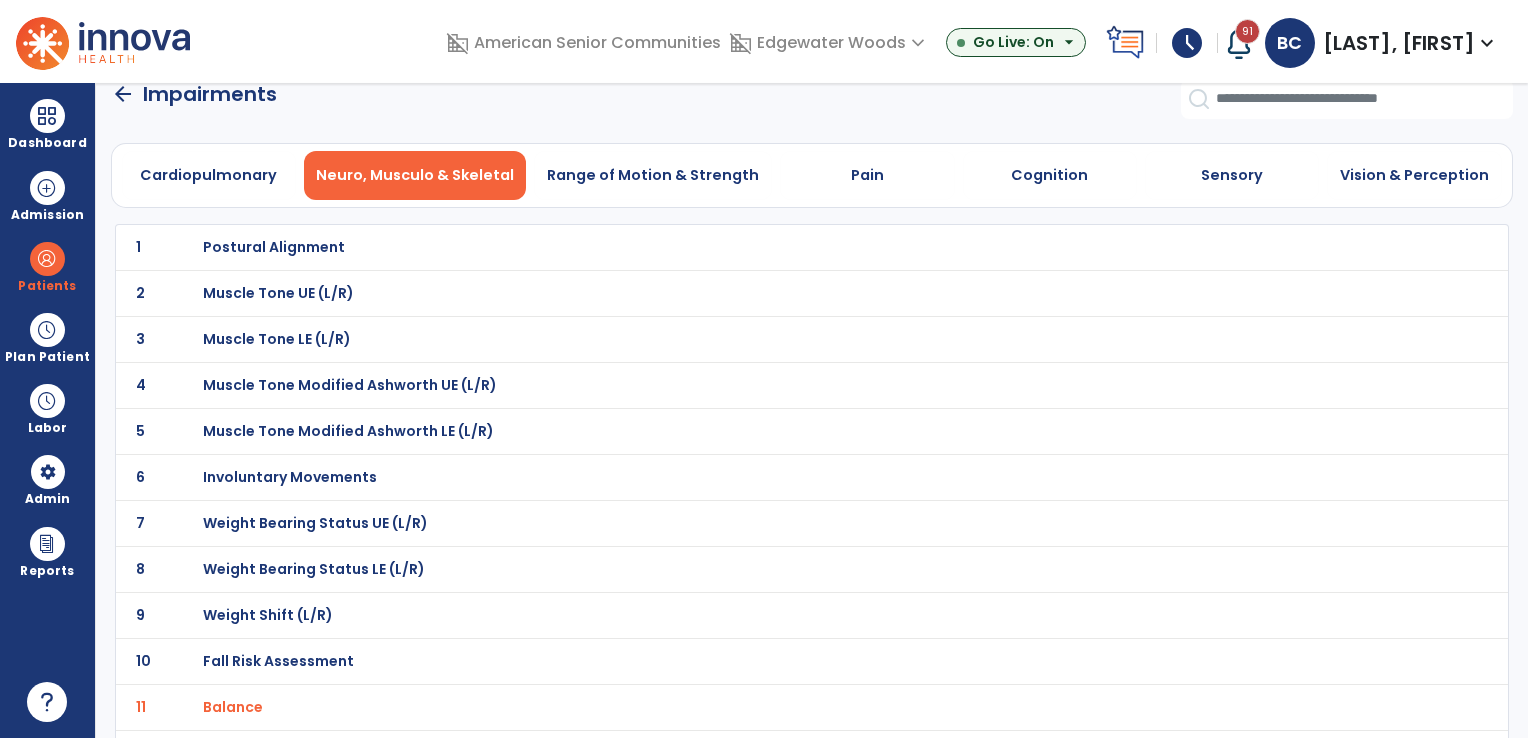 scroll, scrollTop: 0, scrollLeft: 0, axis: both 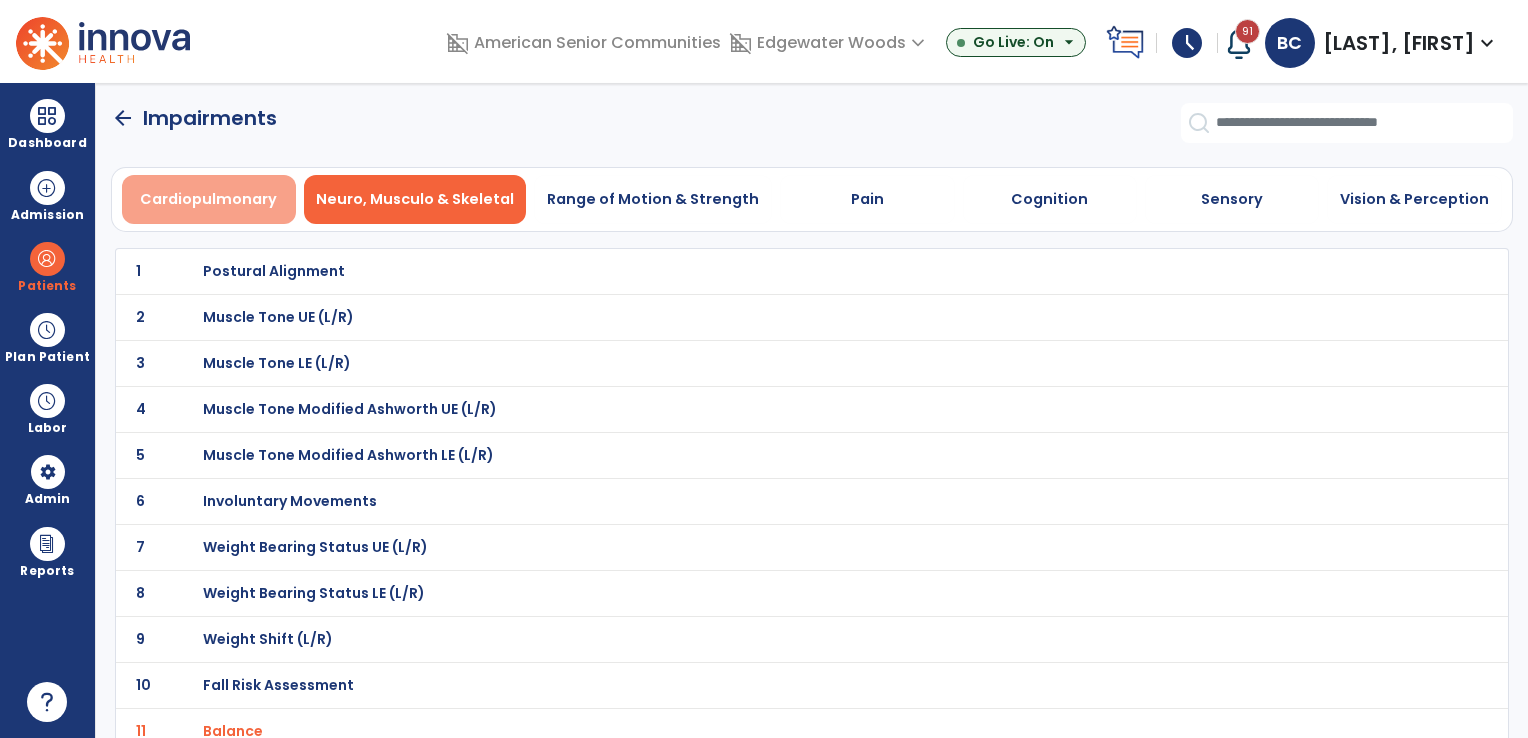 click on "Cardiopulmonary" at bounding box center (208, 199) 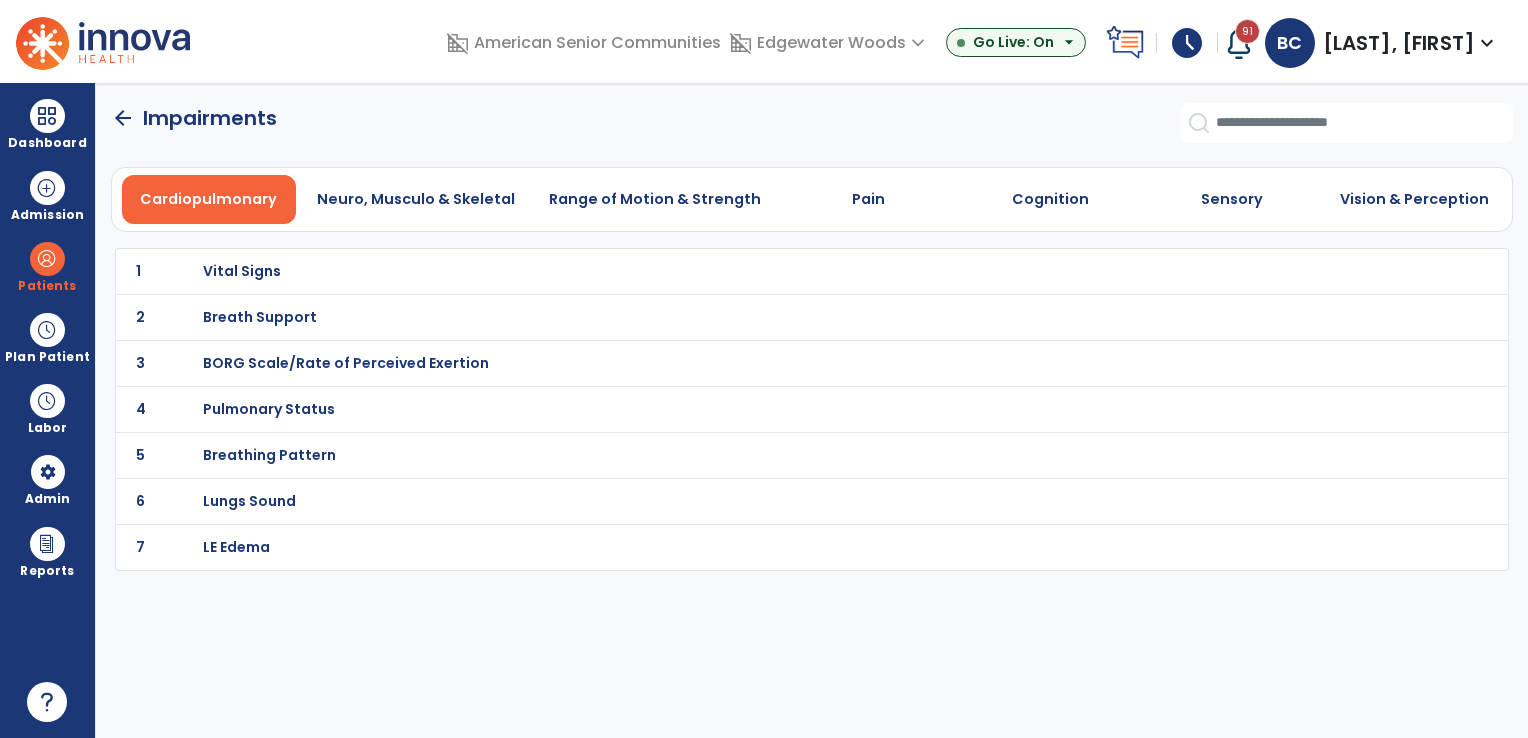 click on "BORG Scale/Rate of Perceived Exertion" at bounding box center (242, 271) 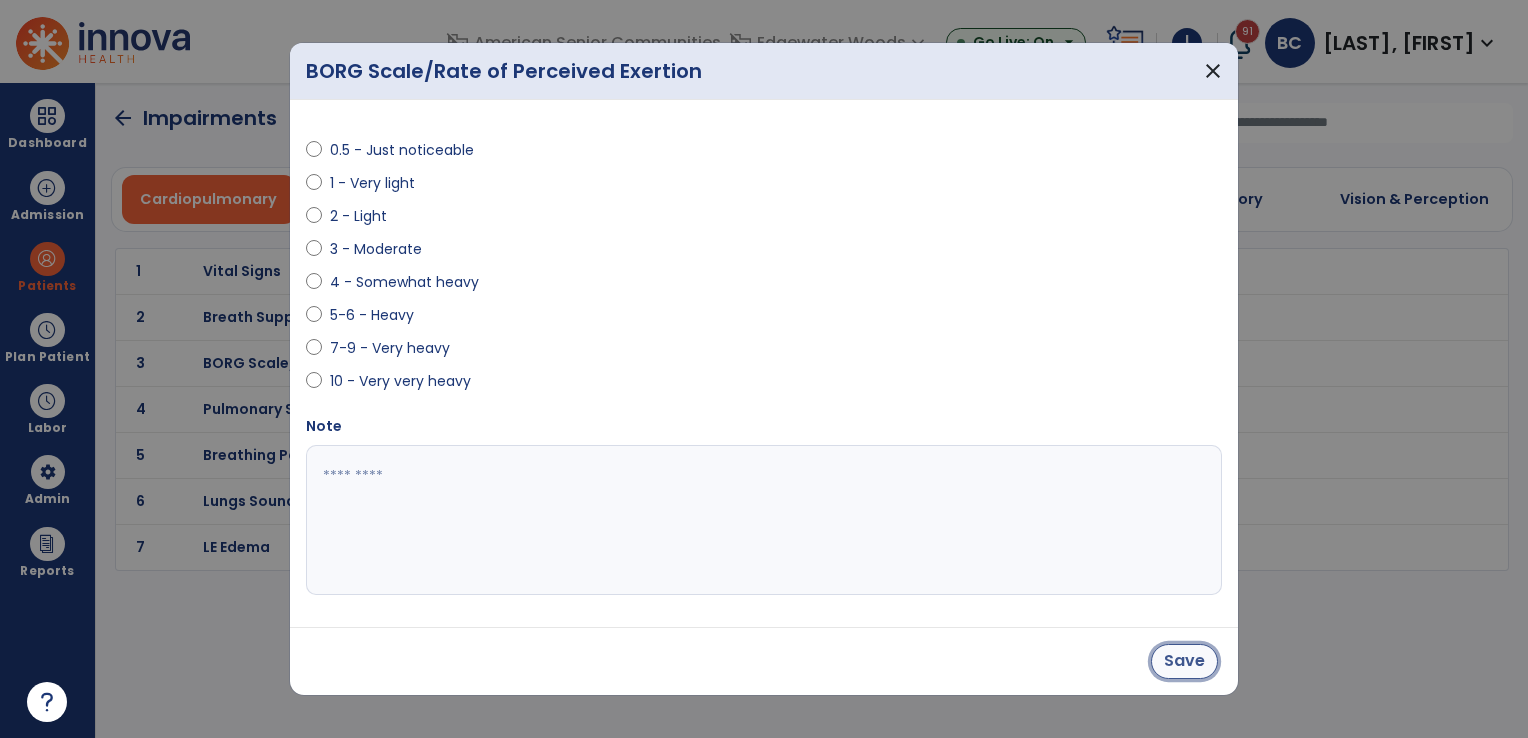 click on "Save" at bounding box center [1184, 661] 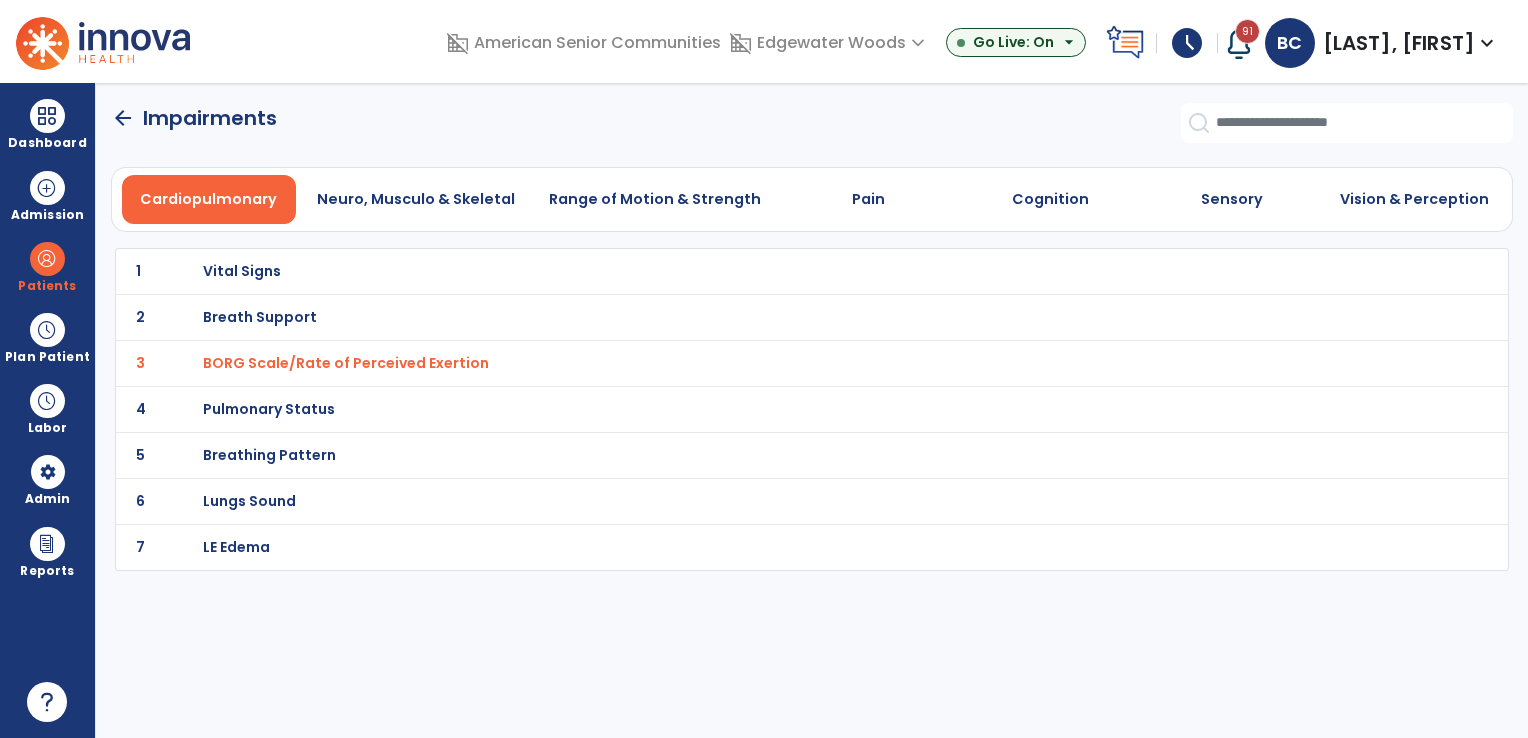 click on "arrow_back" 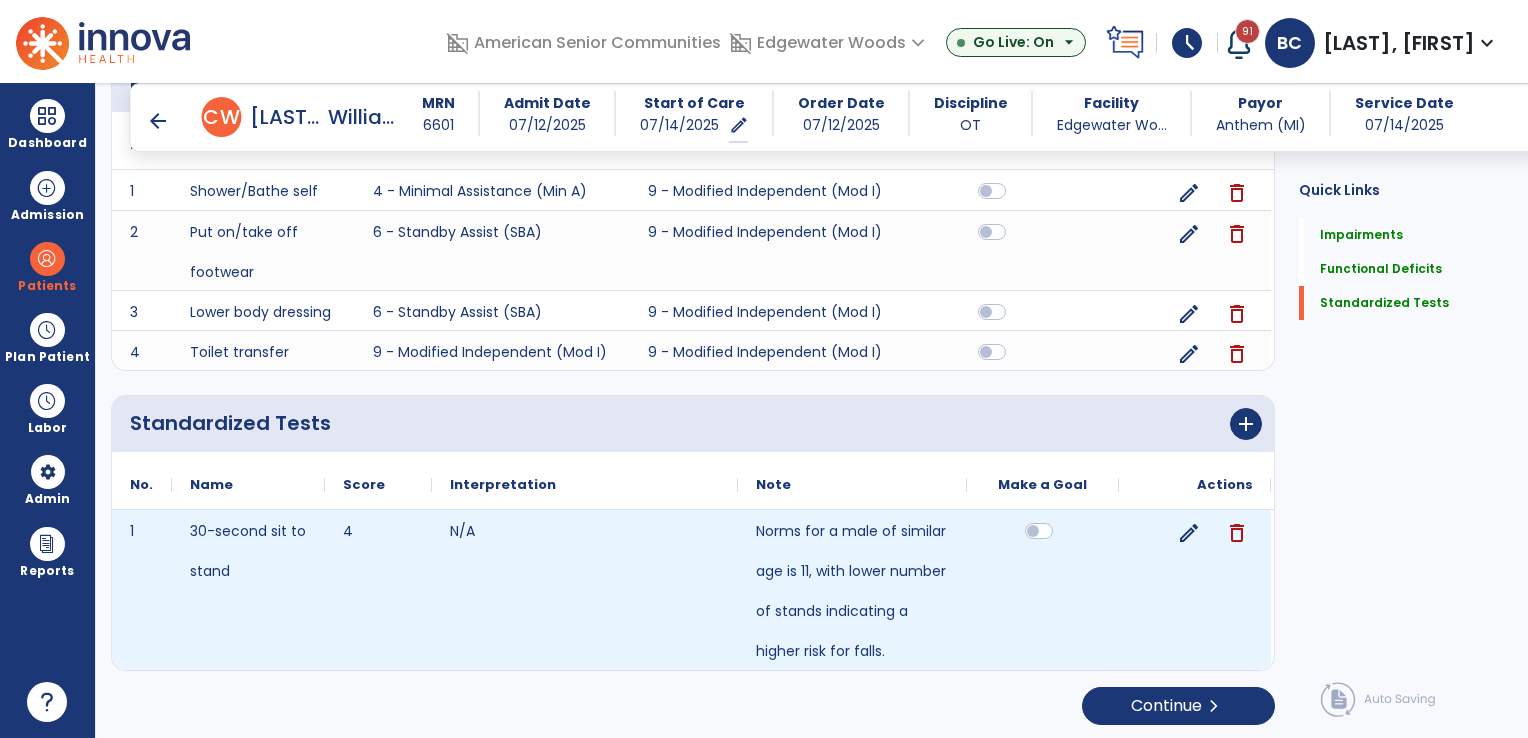 scroll, scrollTop: 918, scrollLeft: 0, axis: vertical 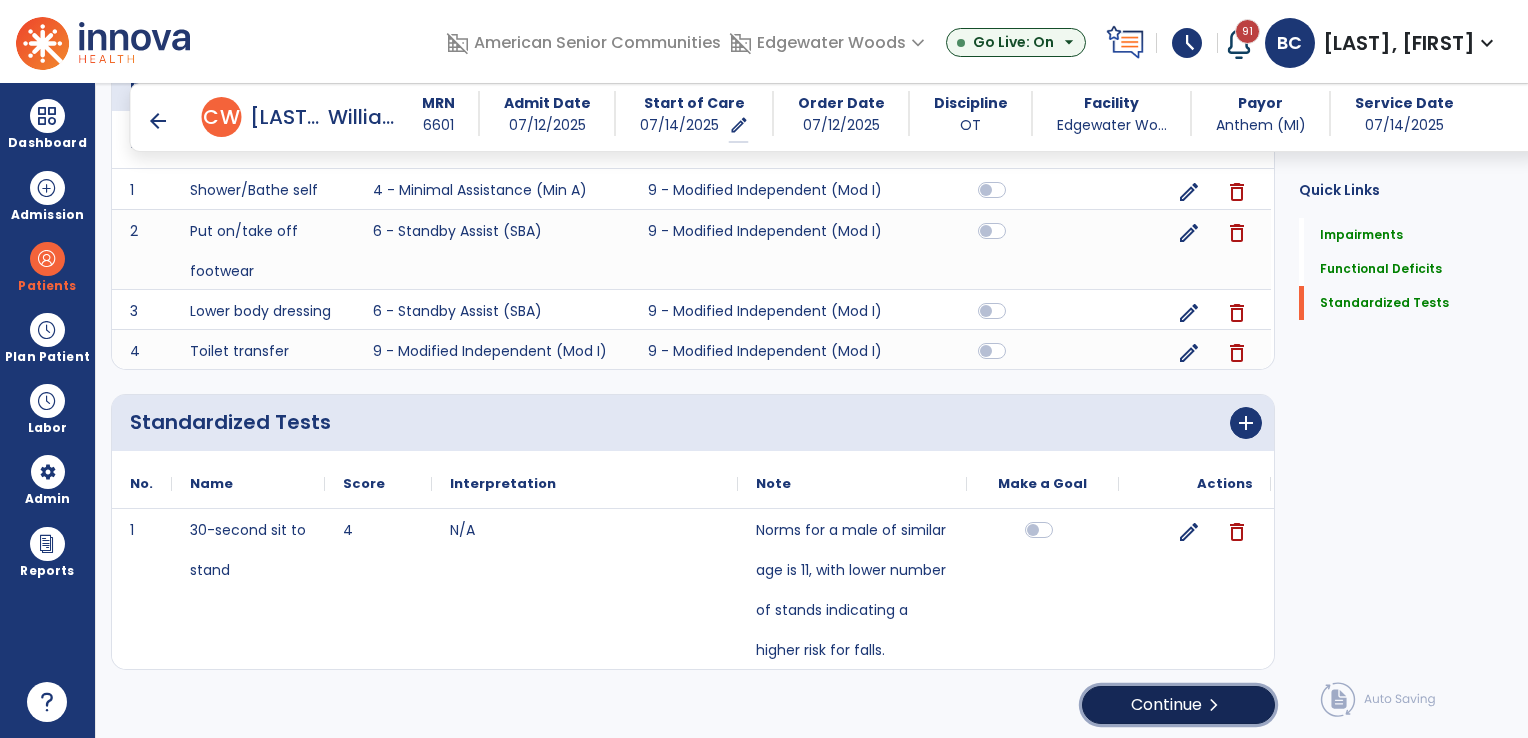 click on "Continue  chevron_right" 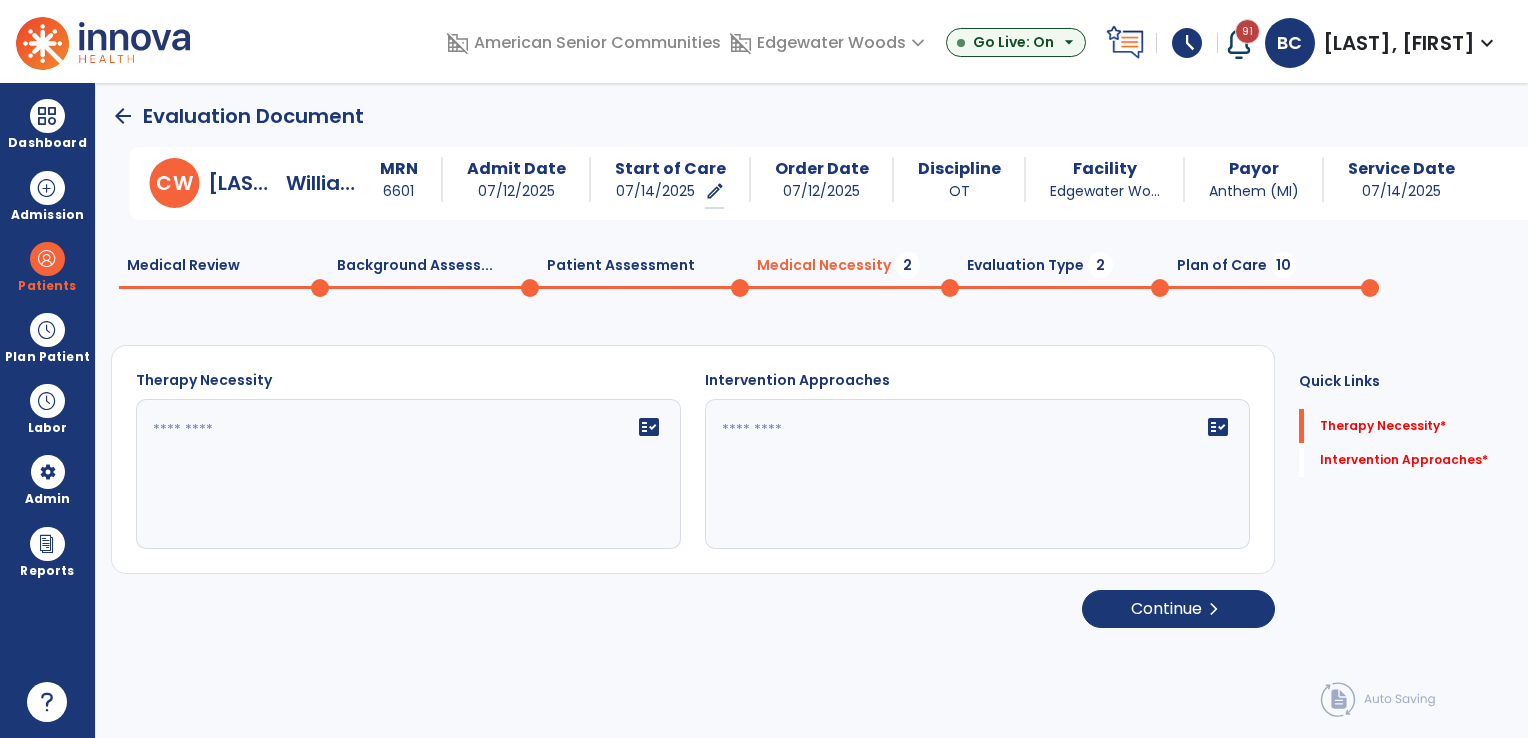 scroll, scrollTop: 0, scrollLeft: 0, axis: both 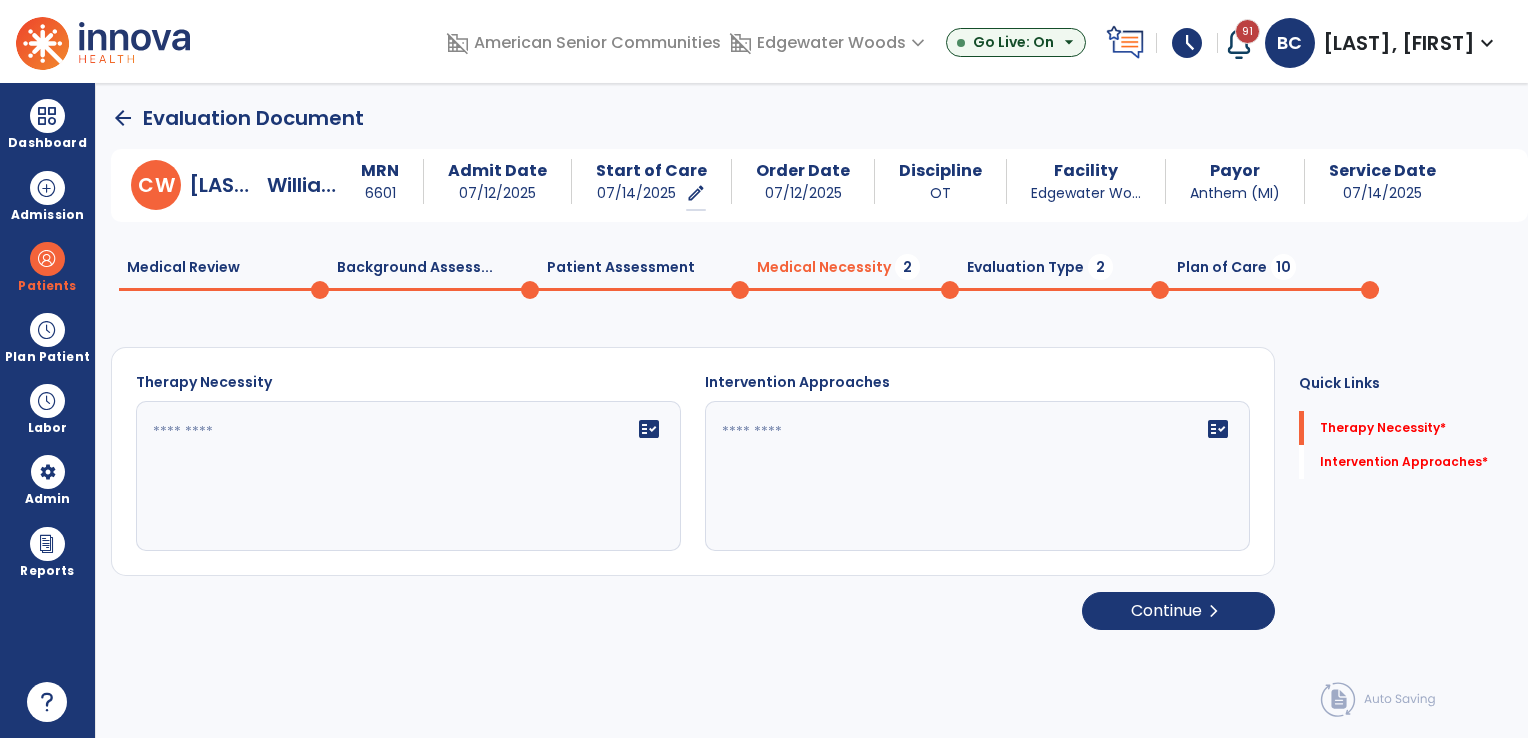 click on "fact_check" 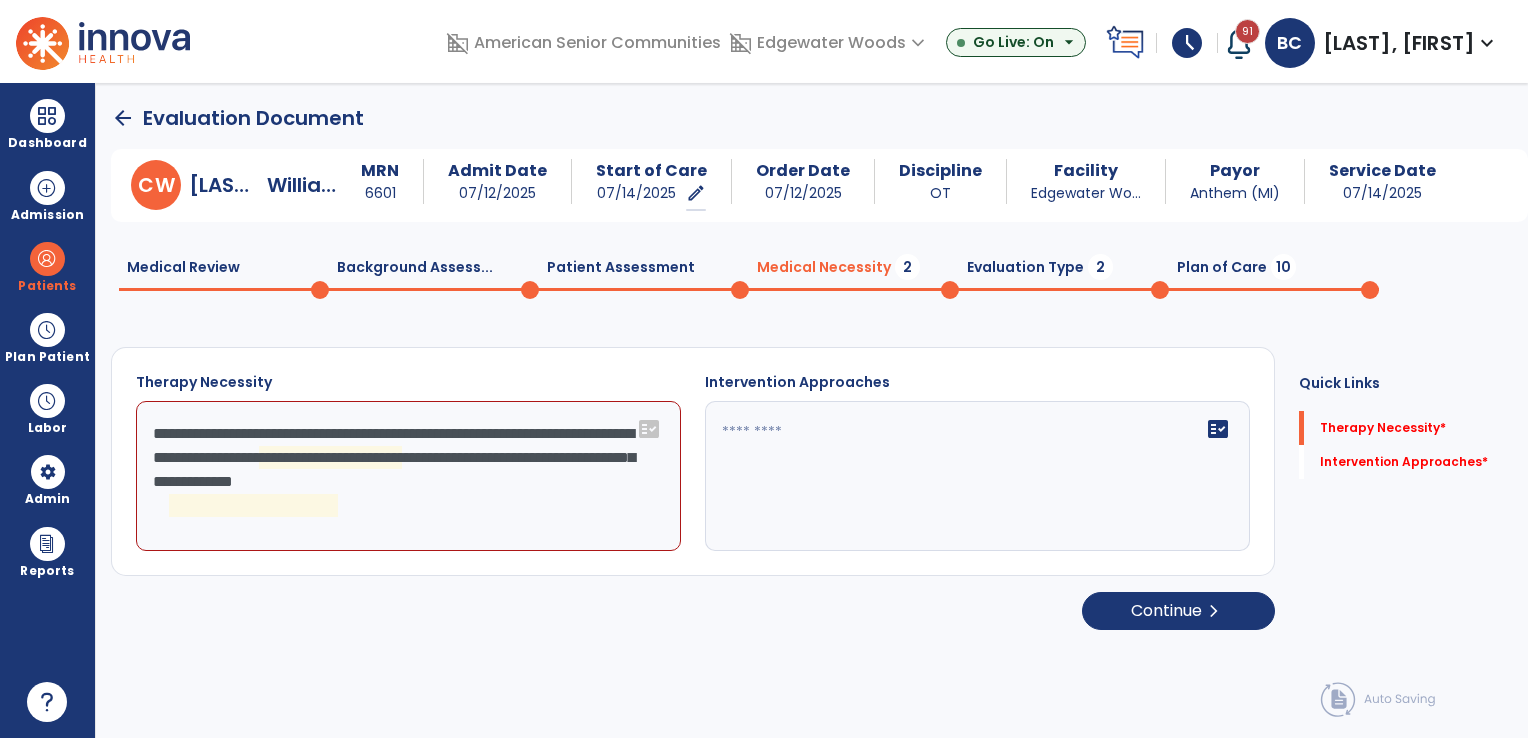 click on "**********" 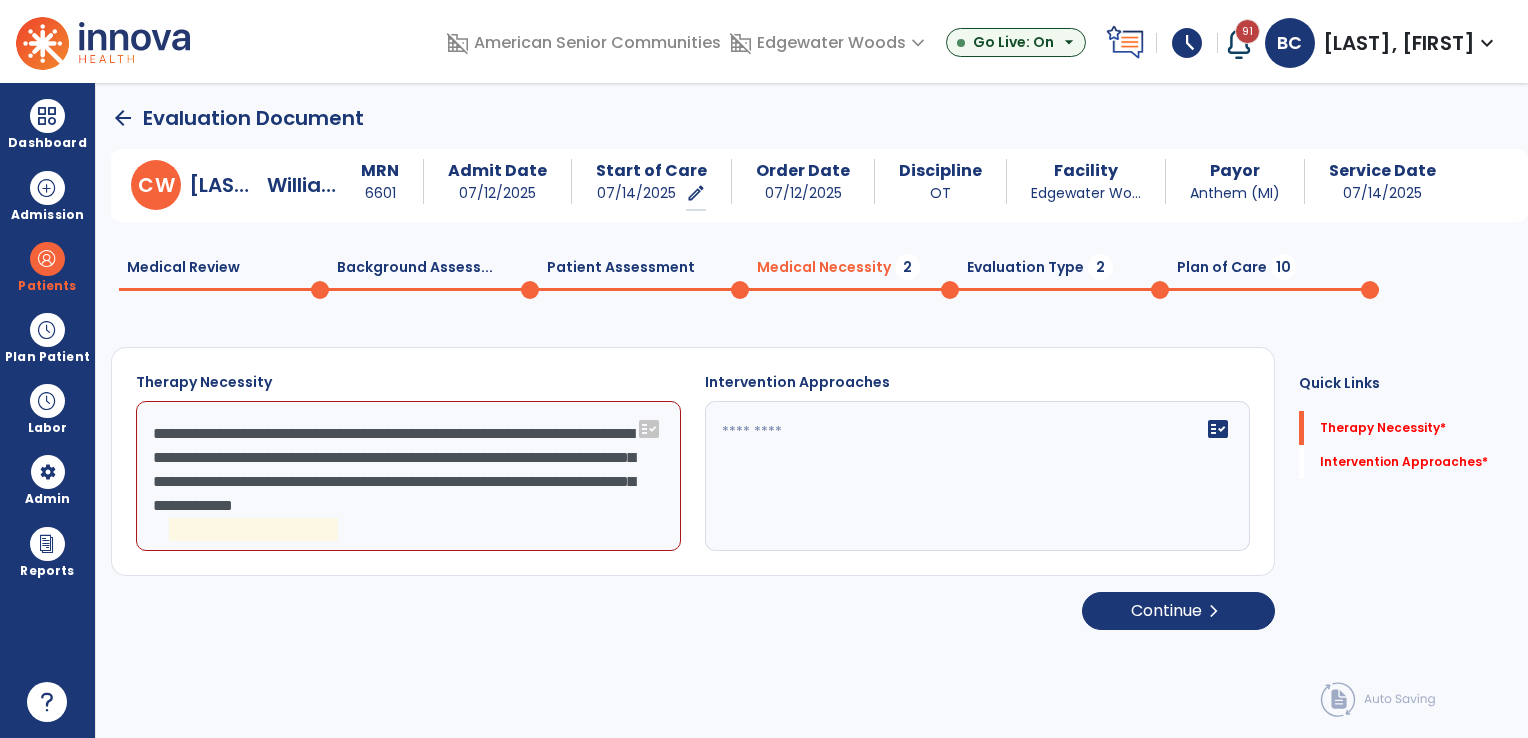 click on "**********" 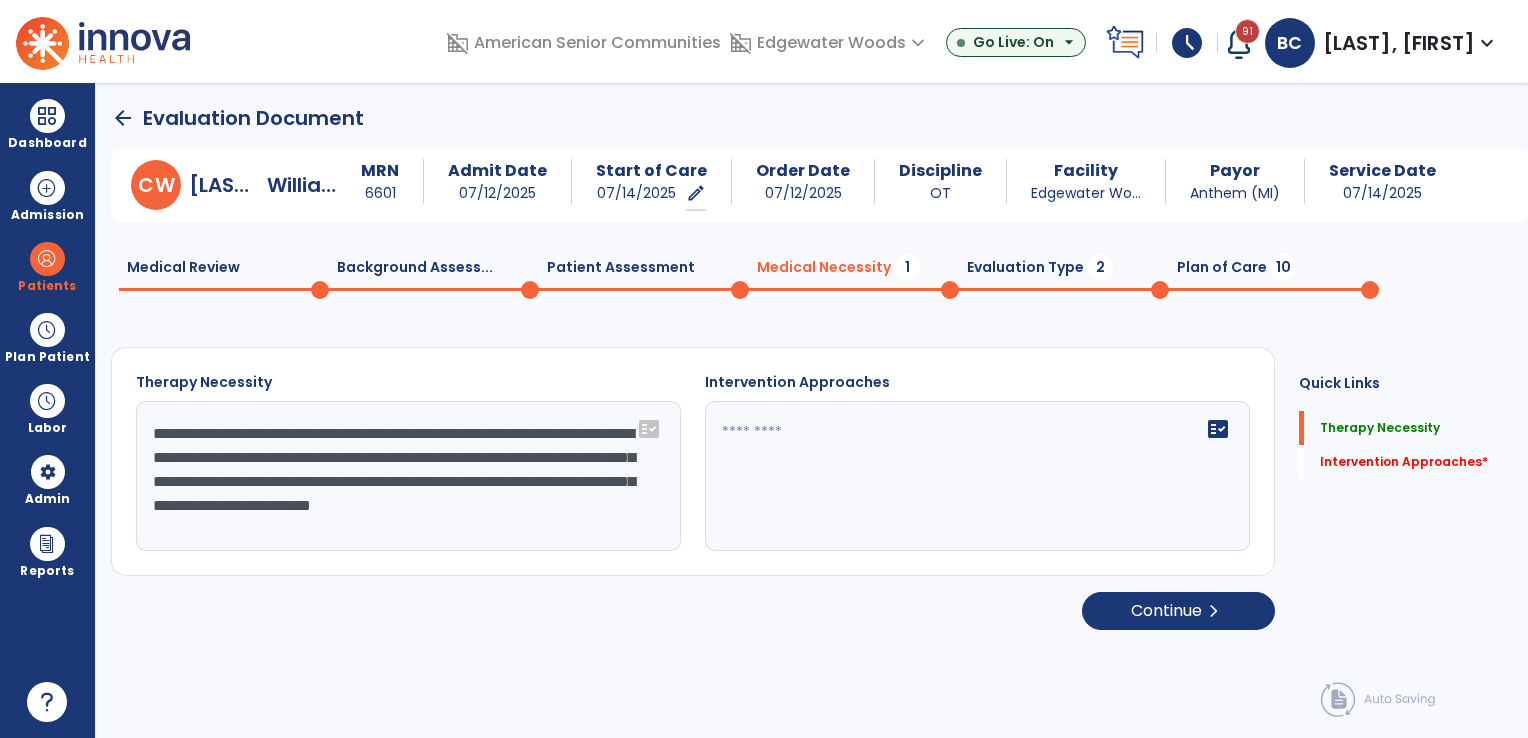 type on "**********" 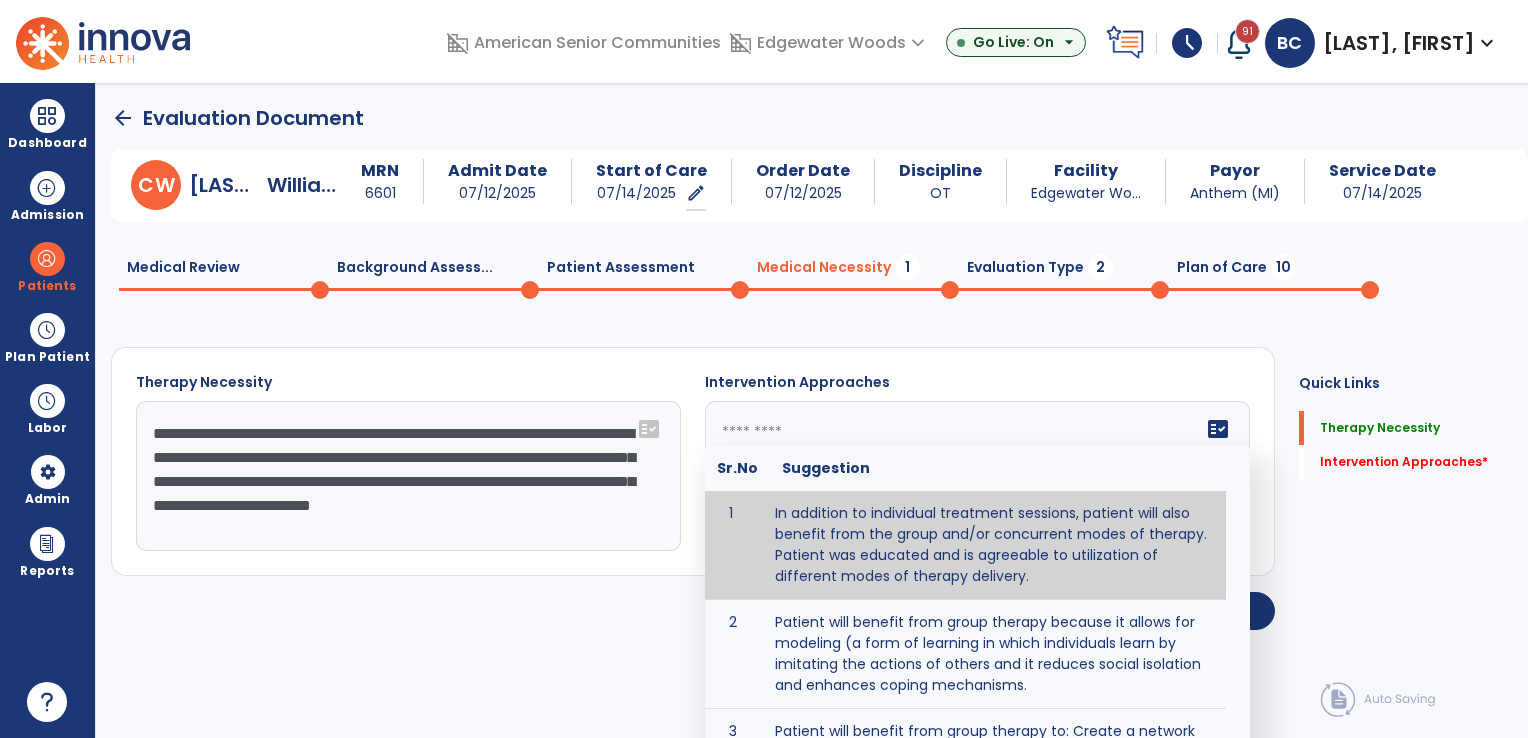 click on "fact_check  Sr.No Suggestion 1 In addition to individual treatment sessions, patient will also benefit from the group and/or concurrent modes of therapy. Patient was educated and is agreeable to utilization of different modes of therapy delivery. 2 Patient will benefit from group therapy because it allows for modeling (a form of learning in which individuals learn by imitating the actions of others and it reduces social isolation and enhances coping mechanisms. 3 Patient will benefit from group therapy to: Create a network that promotes growth and learning by enabling patients to receive and give support and to share experiences from different points of view. 4 Patient will benefit from group/concurrent therapy because it is supported by evidence to promote increased patient engagement and sustainable outcomes. 5 Patient will benefit from group/concurrent therapy to: Promote independence and minimize dependence." 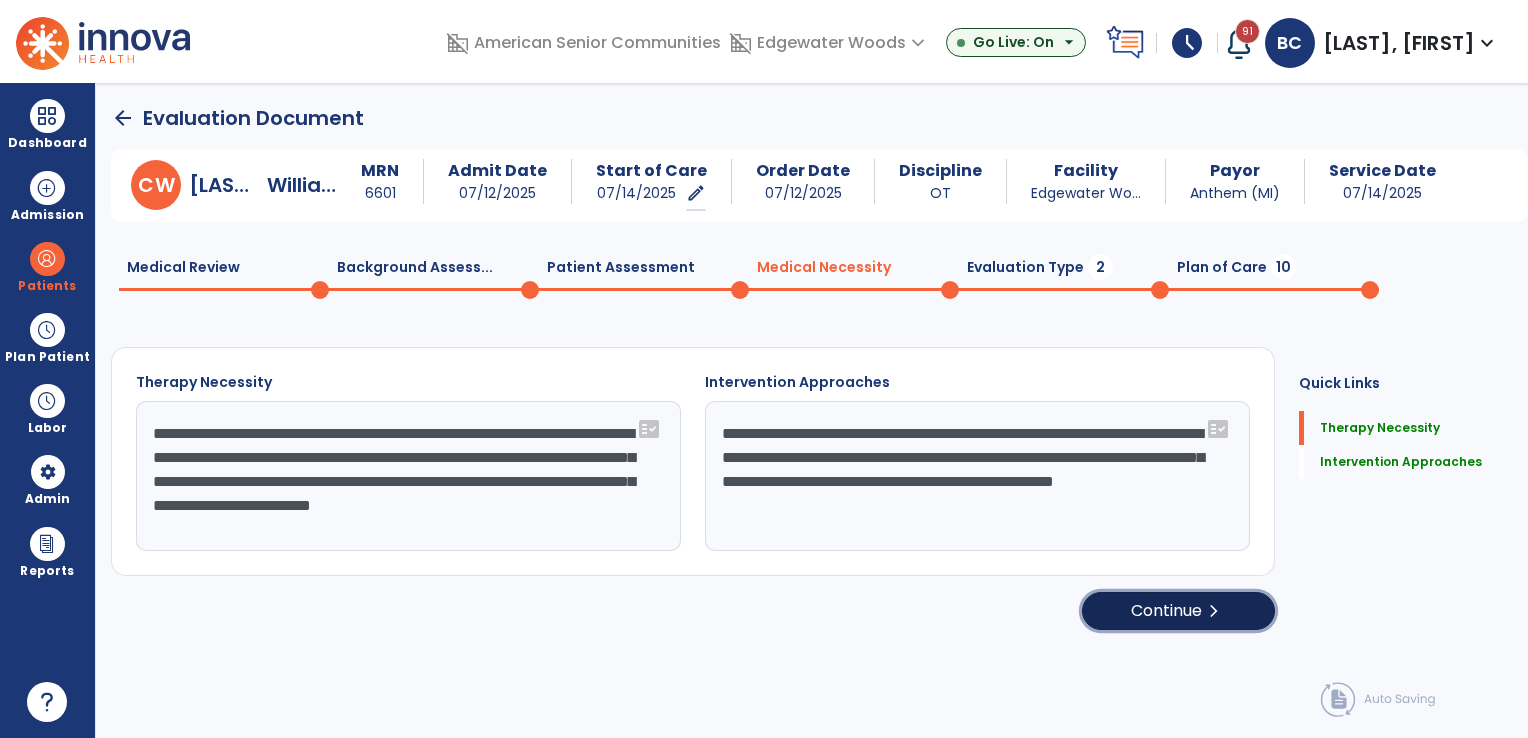 click on "Continue  chevron_right" 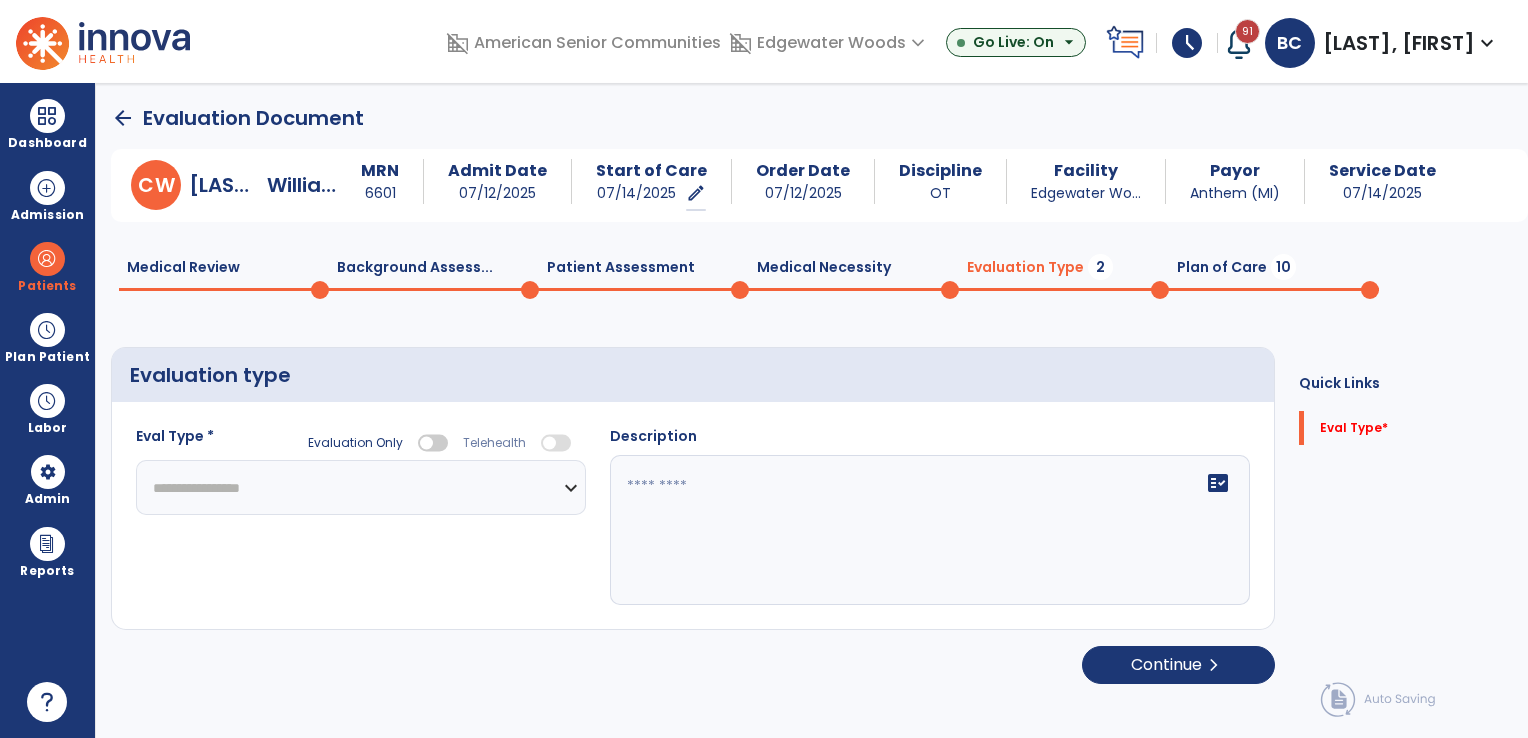 click on "**********" 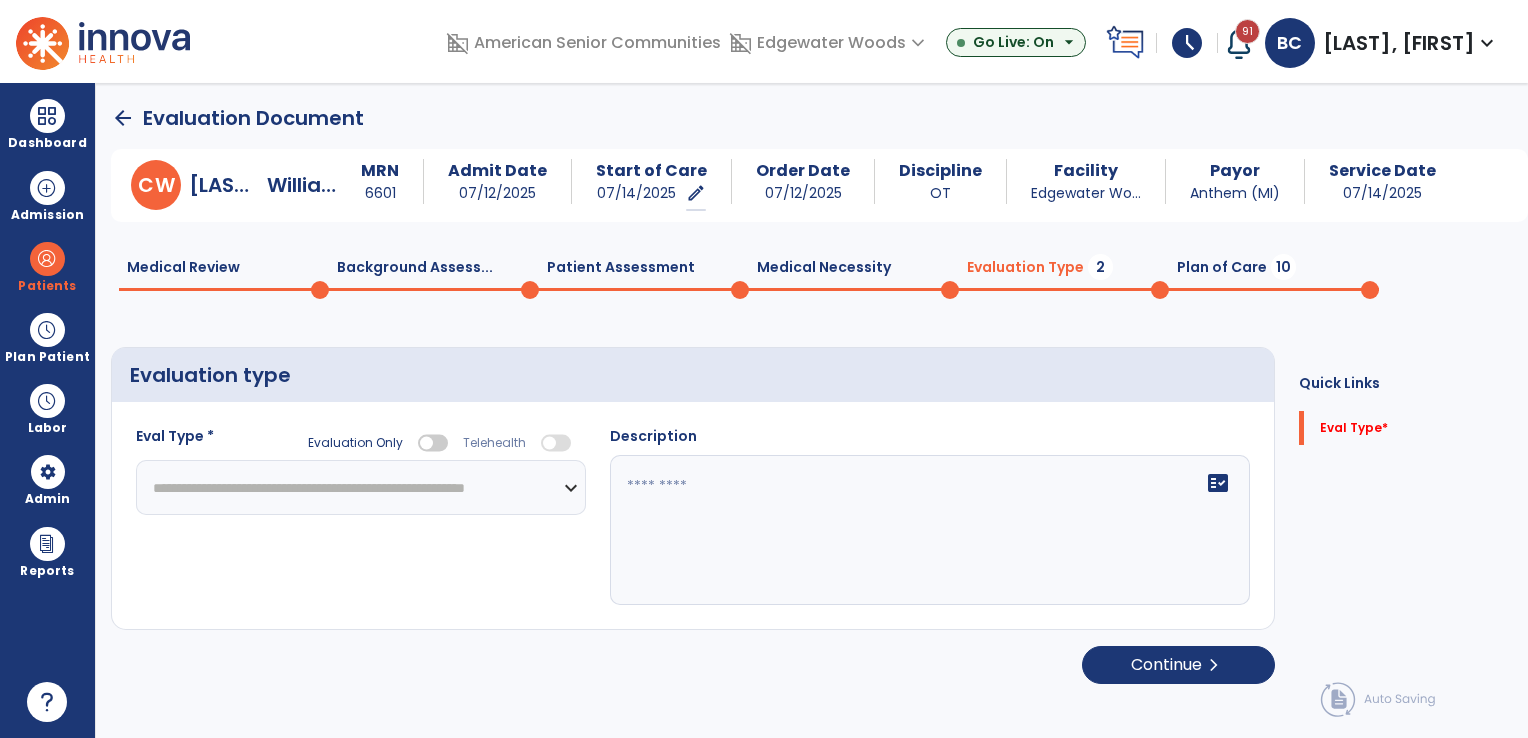 click on "**********" 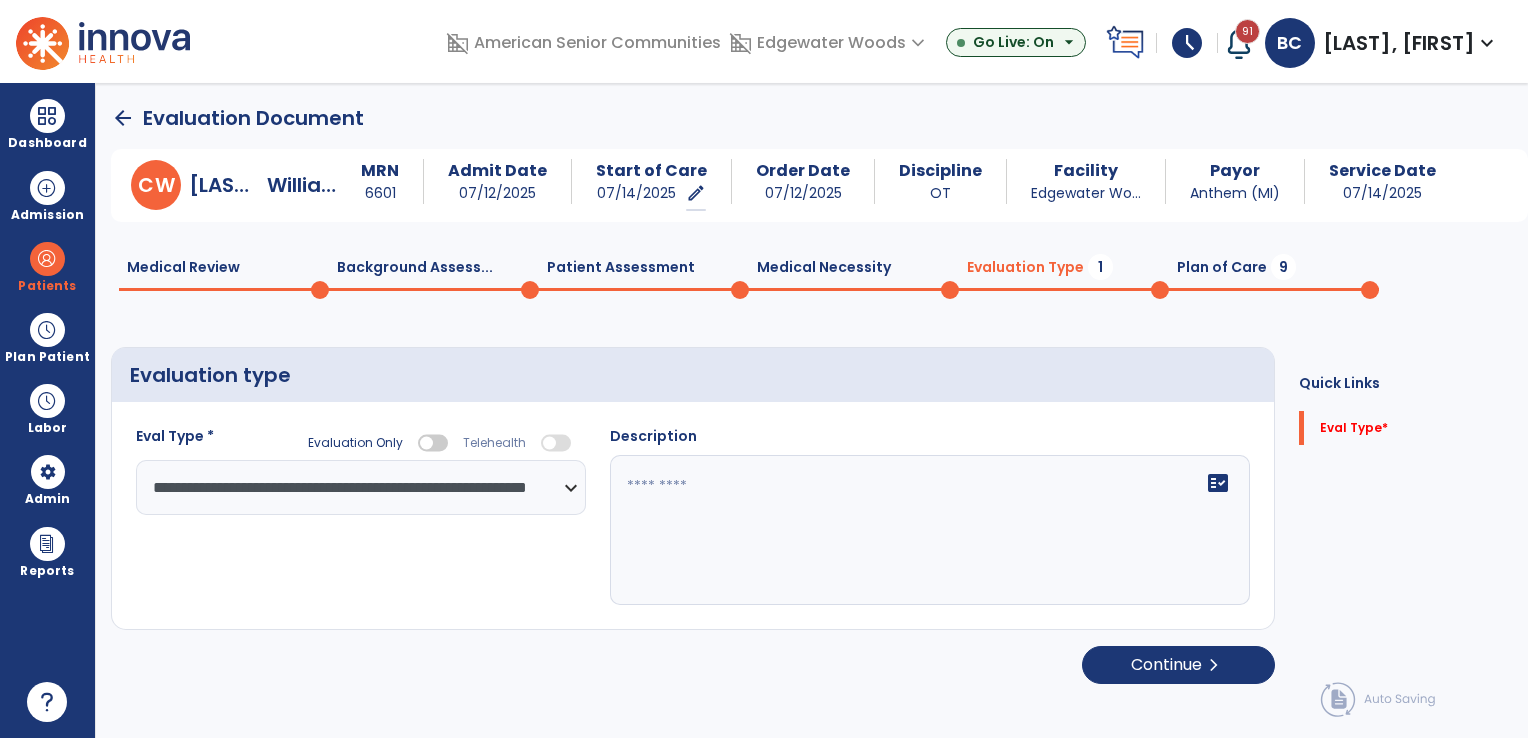 click 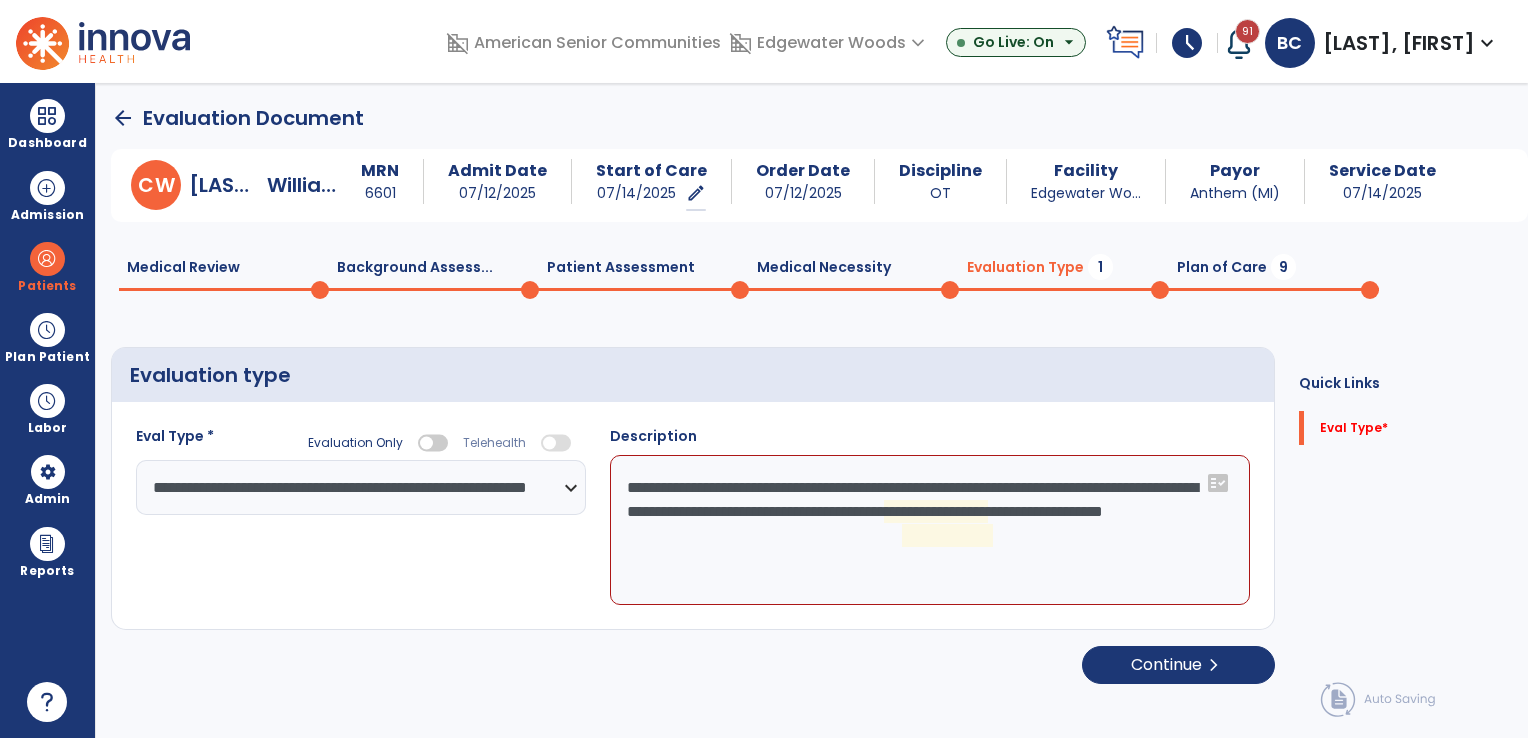 click on "**********" 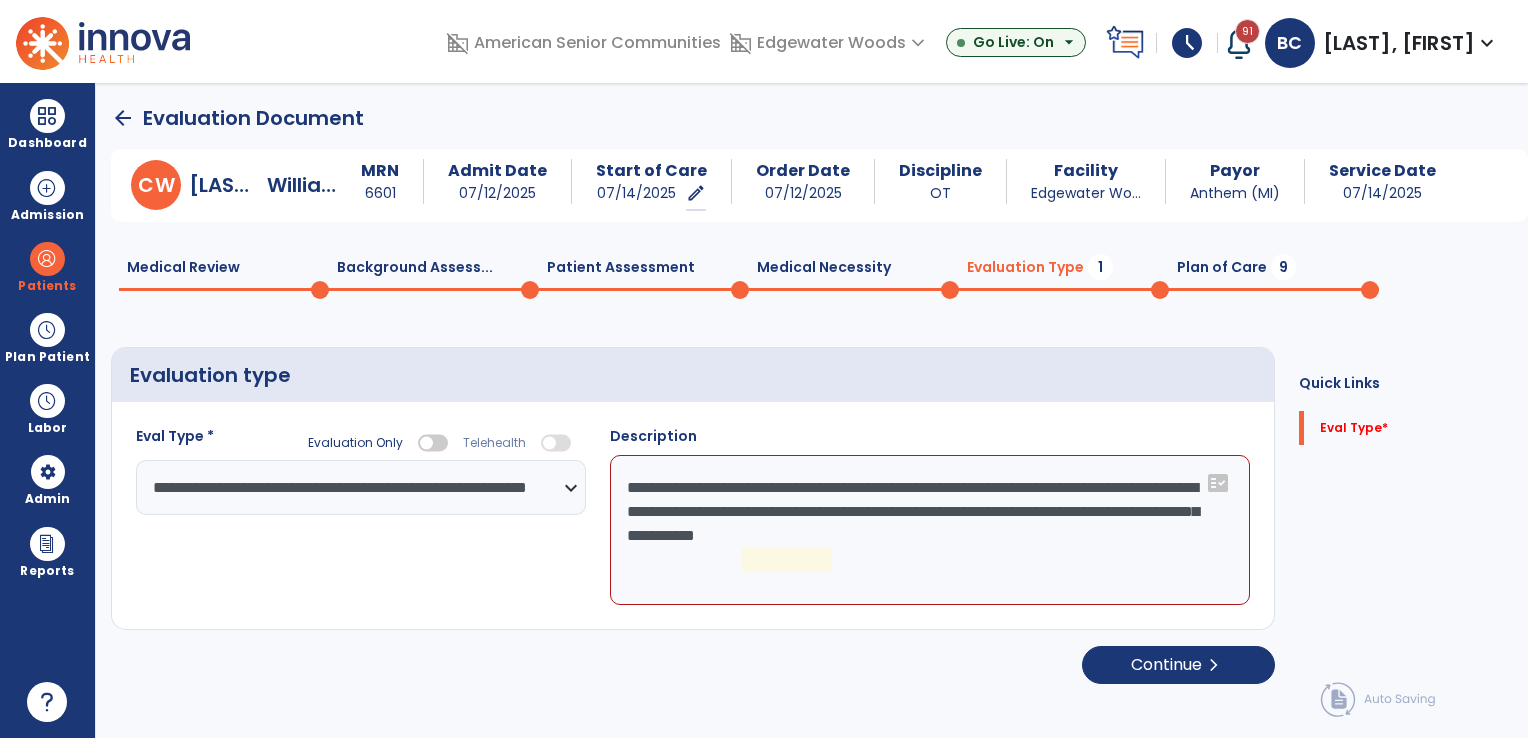 click on "**********" 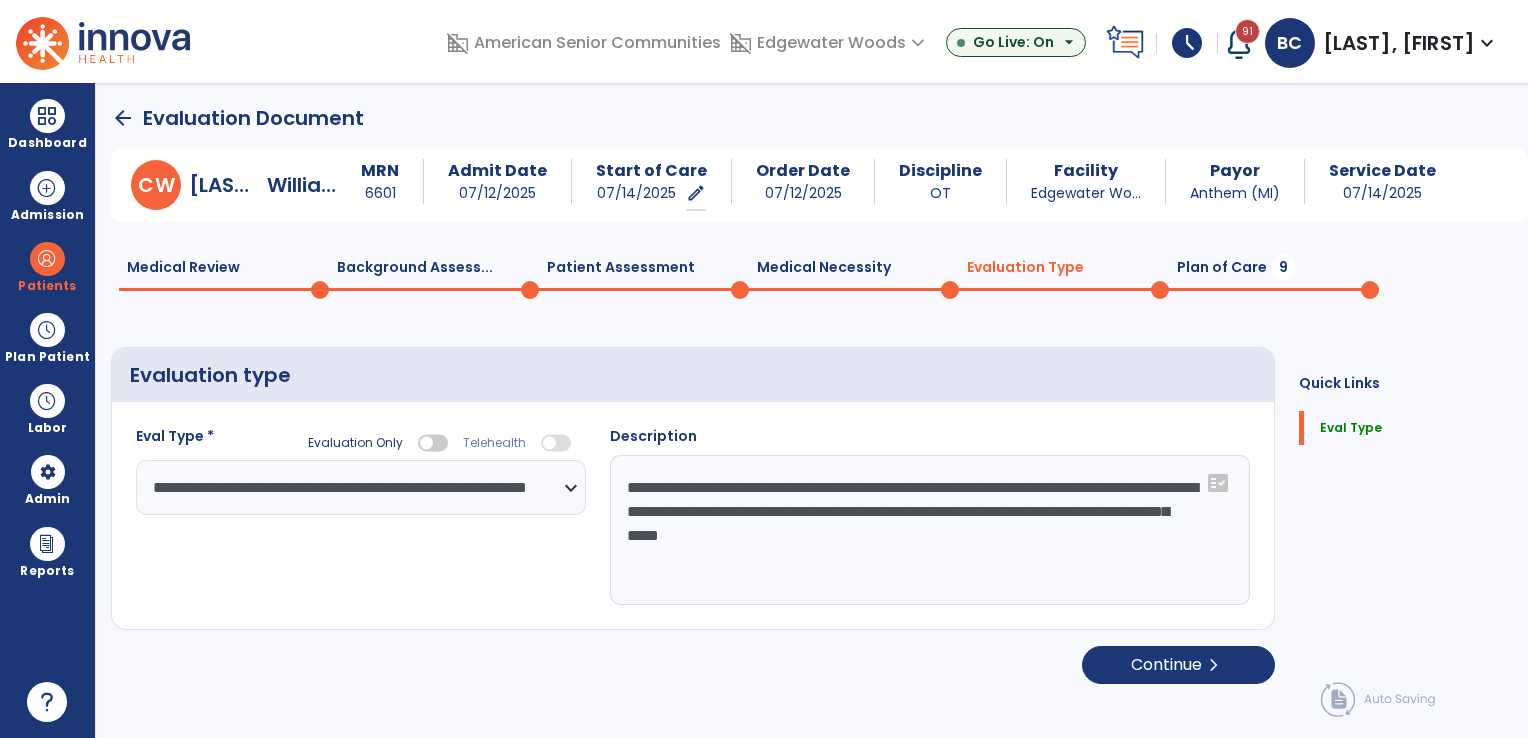 click on "**********" 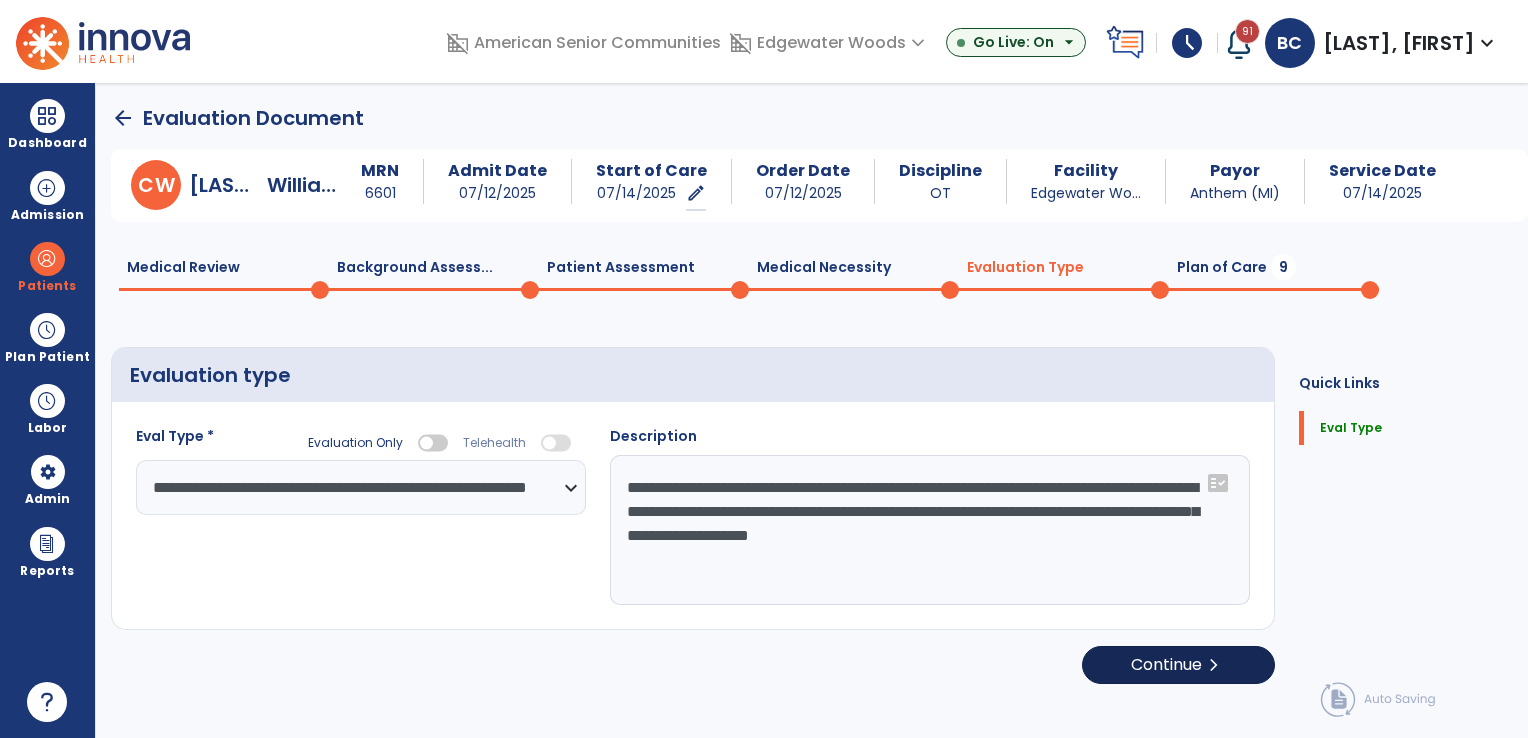 type on "**********" 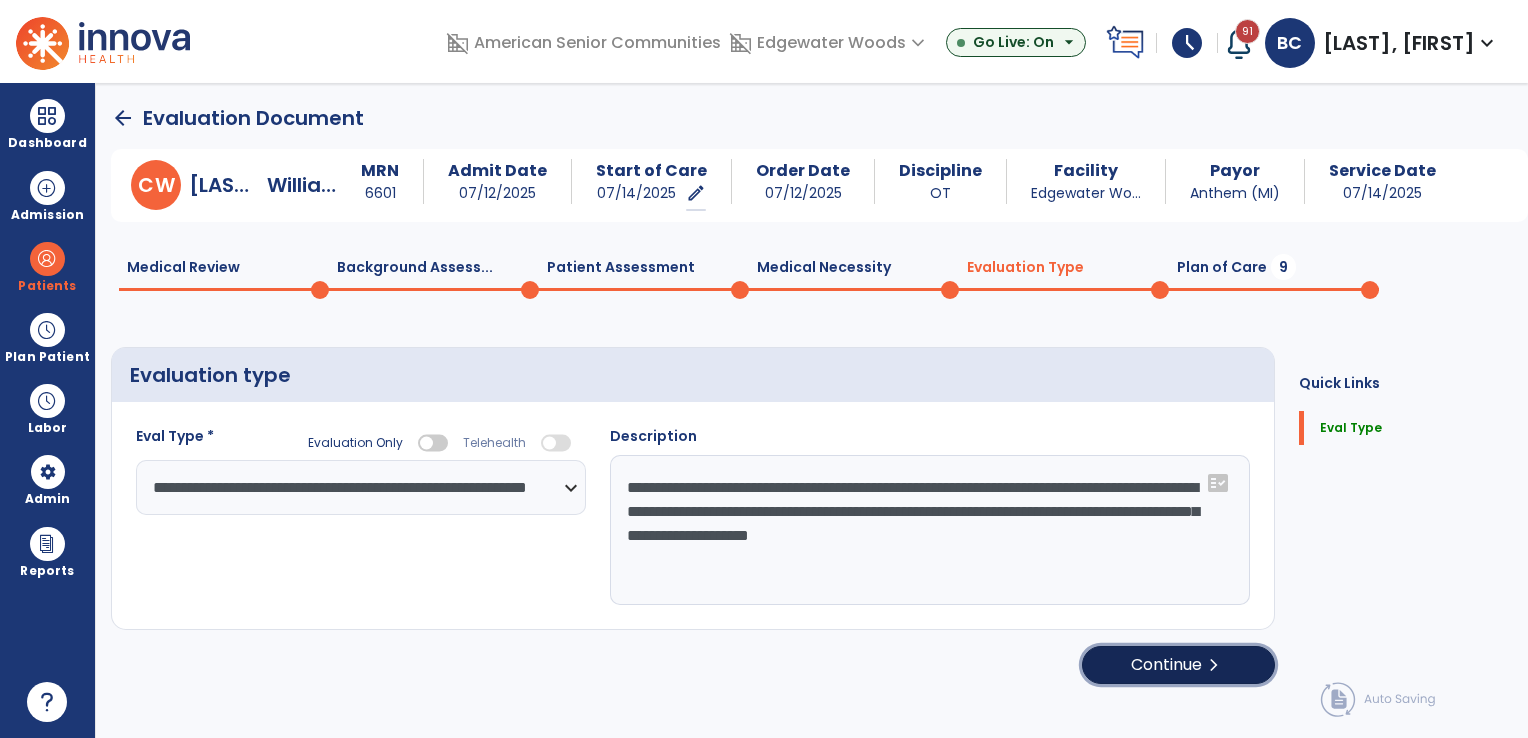 click on "Continue  chevron_right" 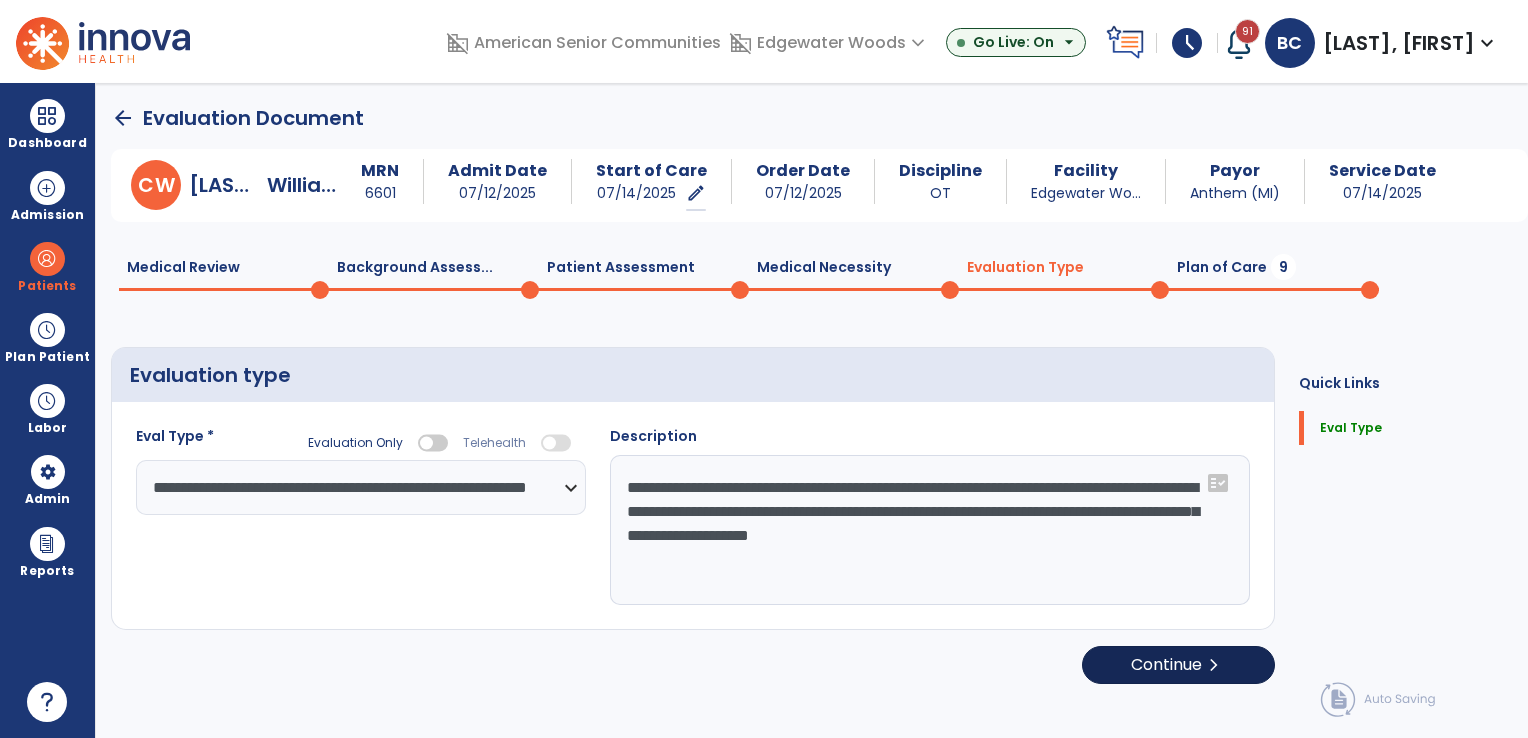 select on "*****" 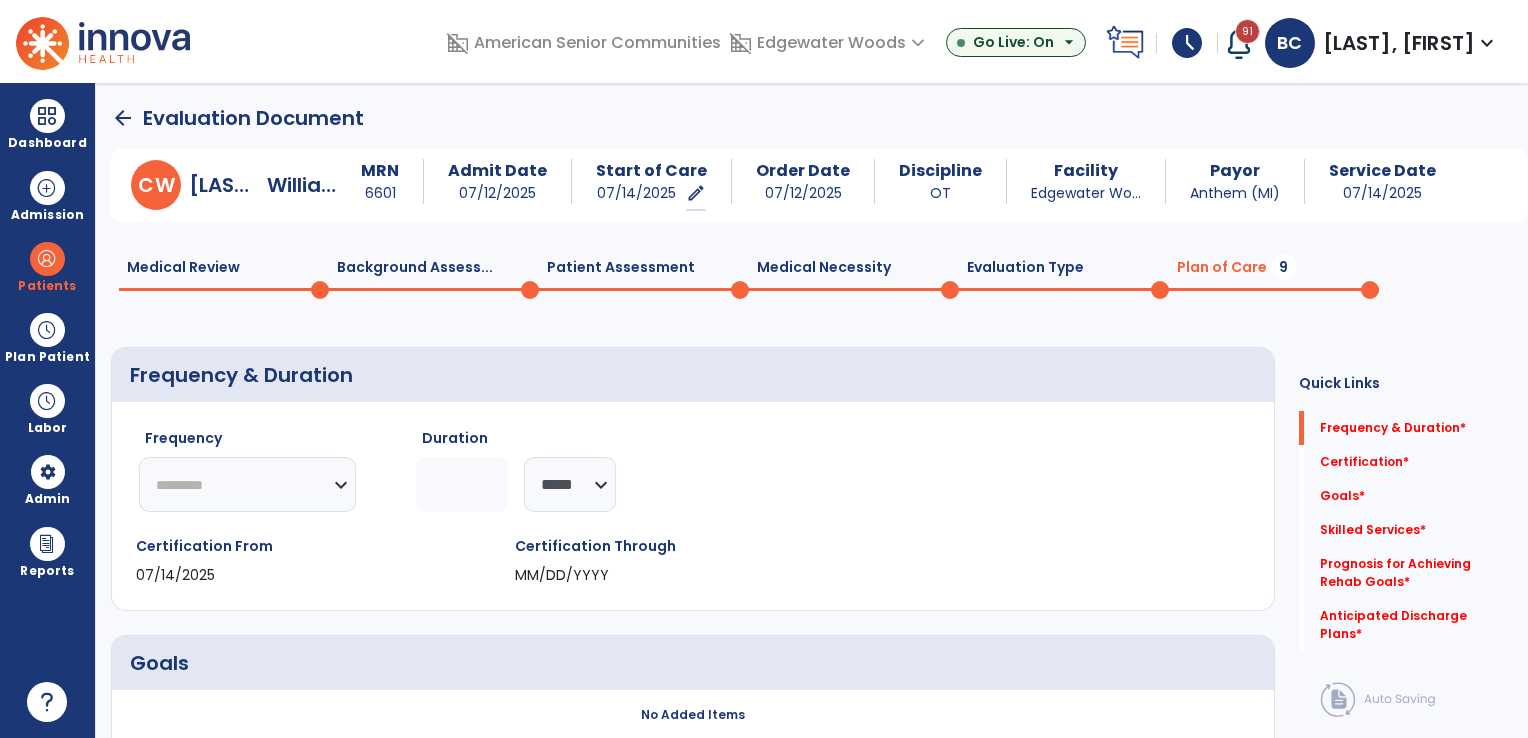 click on "********* ** ** ** ** ** ** **" 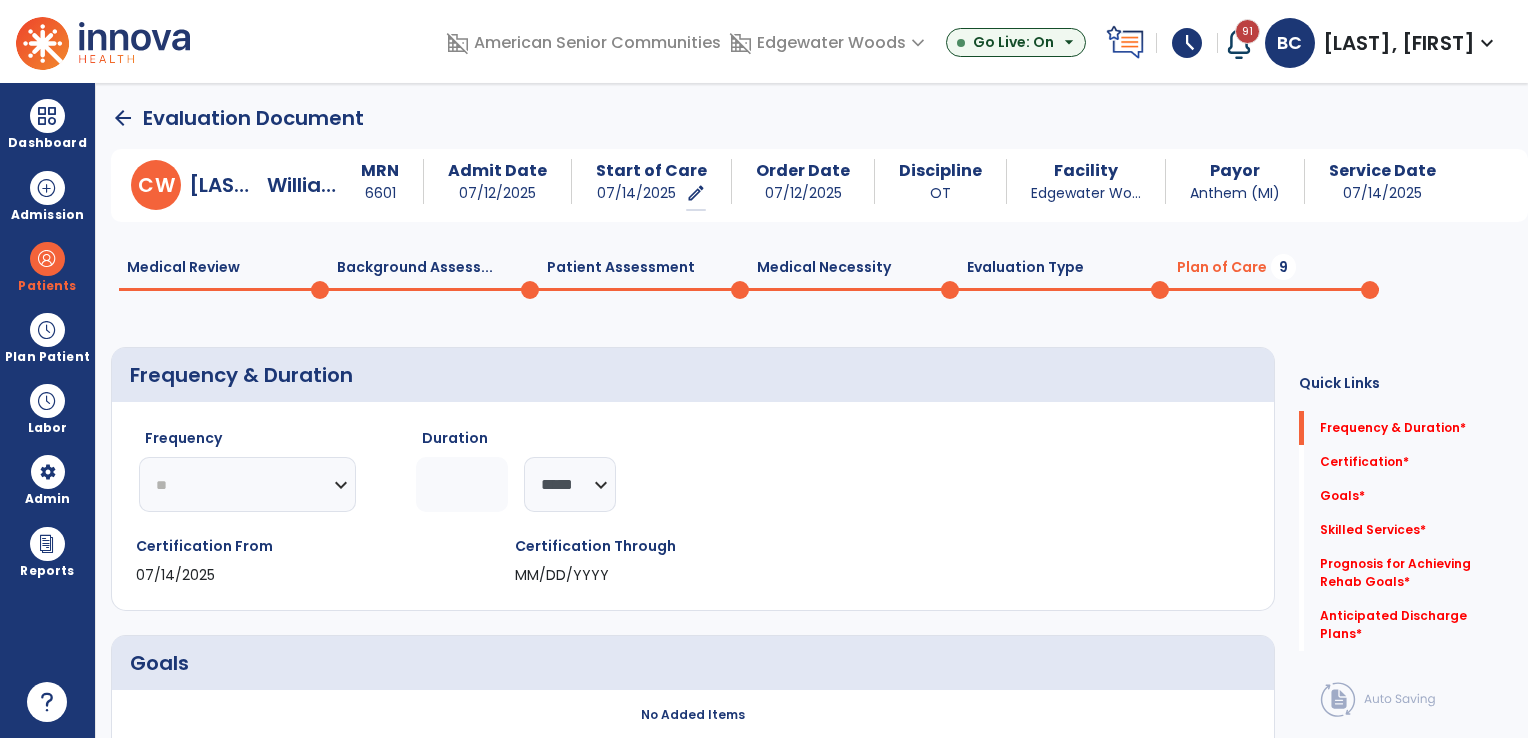 click on "********* ** ** ** ** ** ** **" 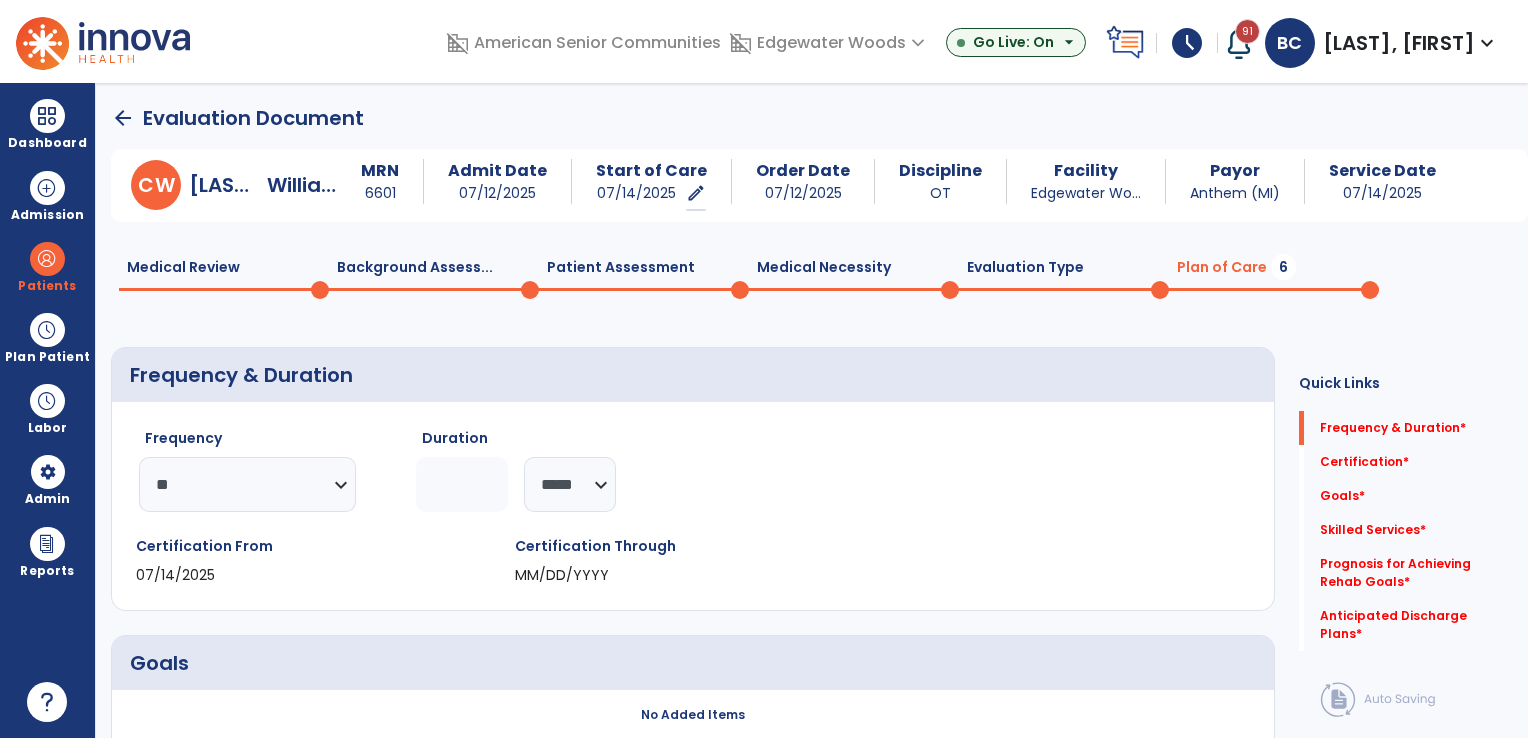 click 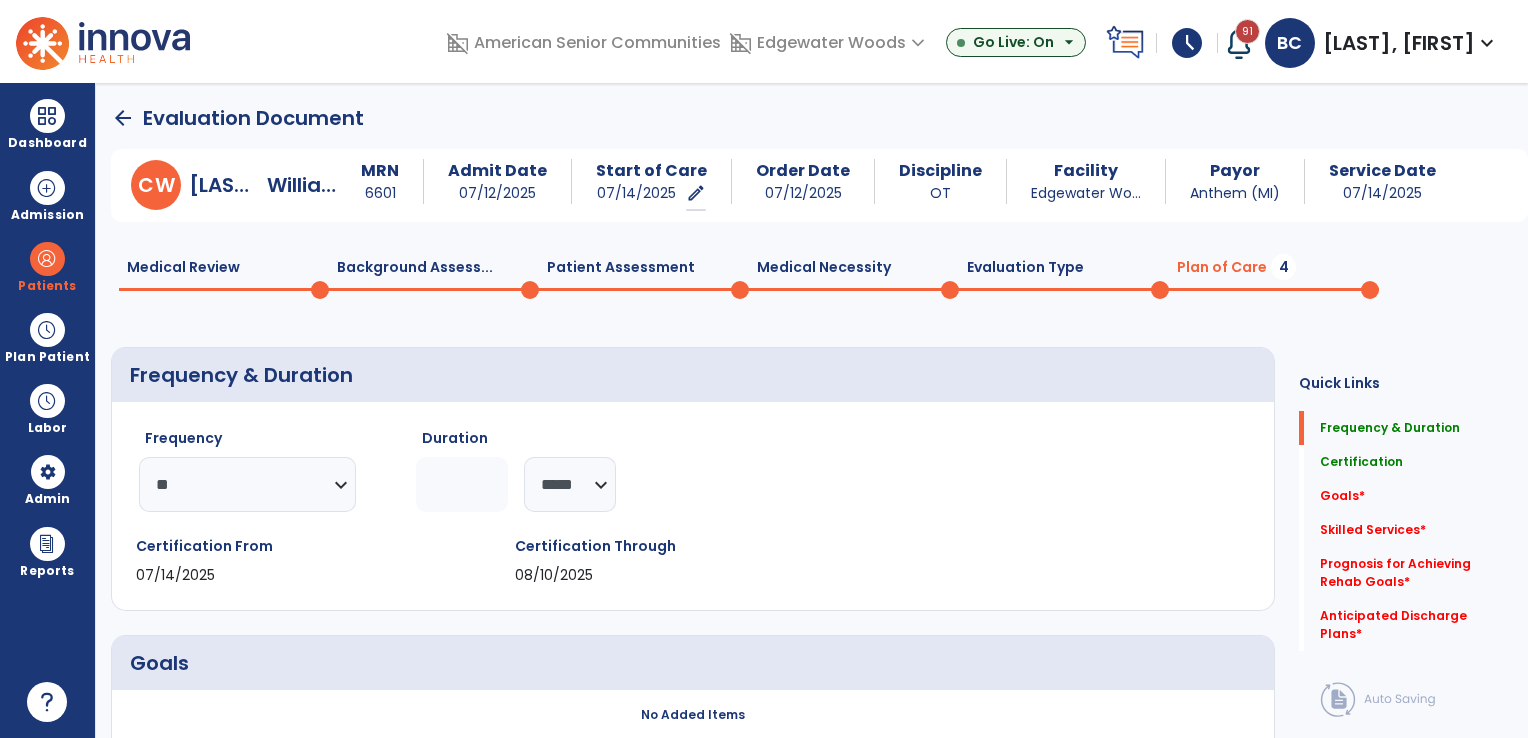 type on "*" 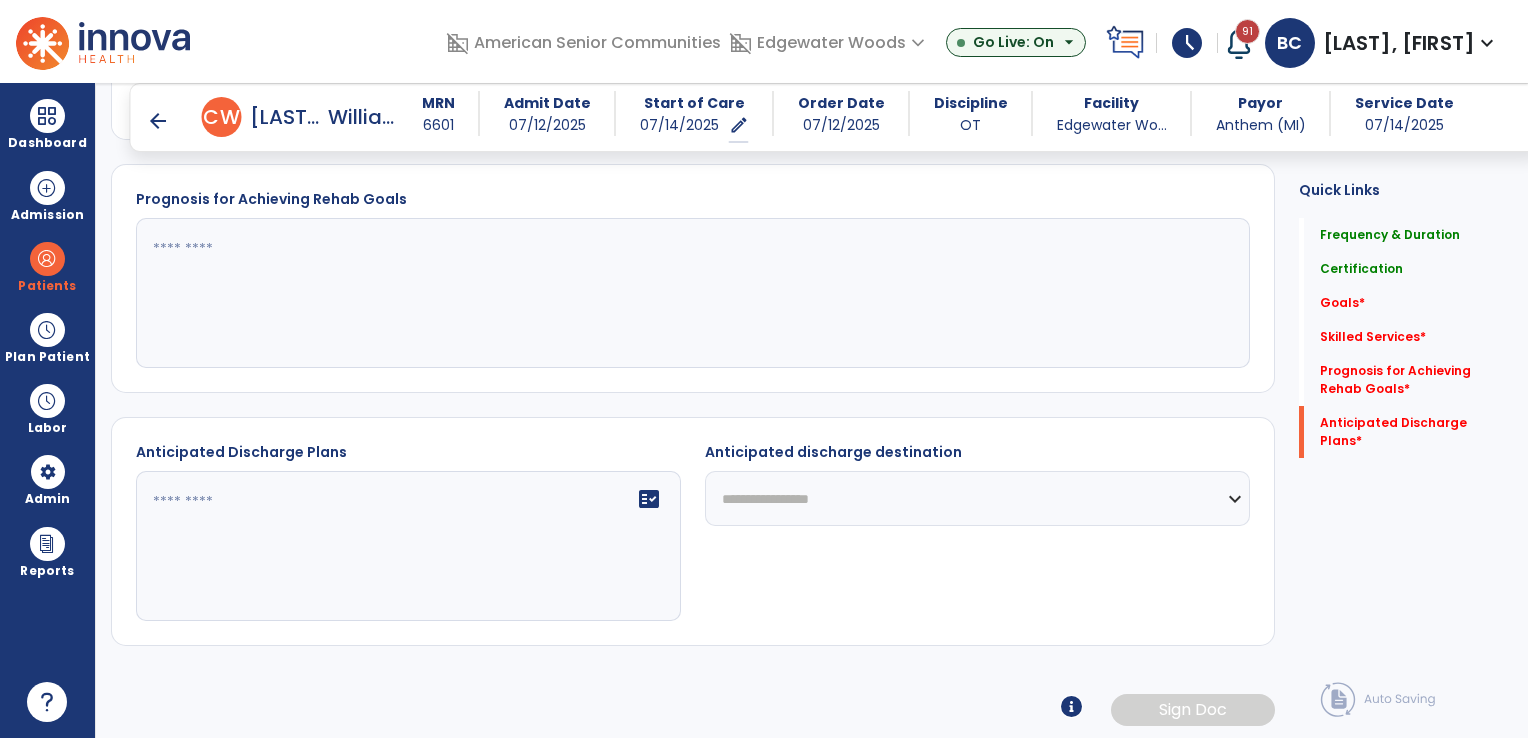 scroll, scrollTop: 928, scrollLeft: 0, axis: vertical 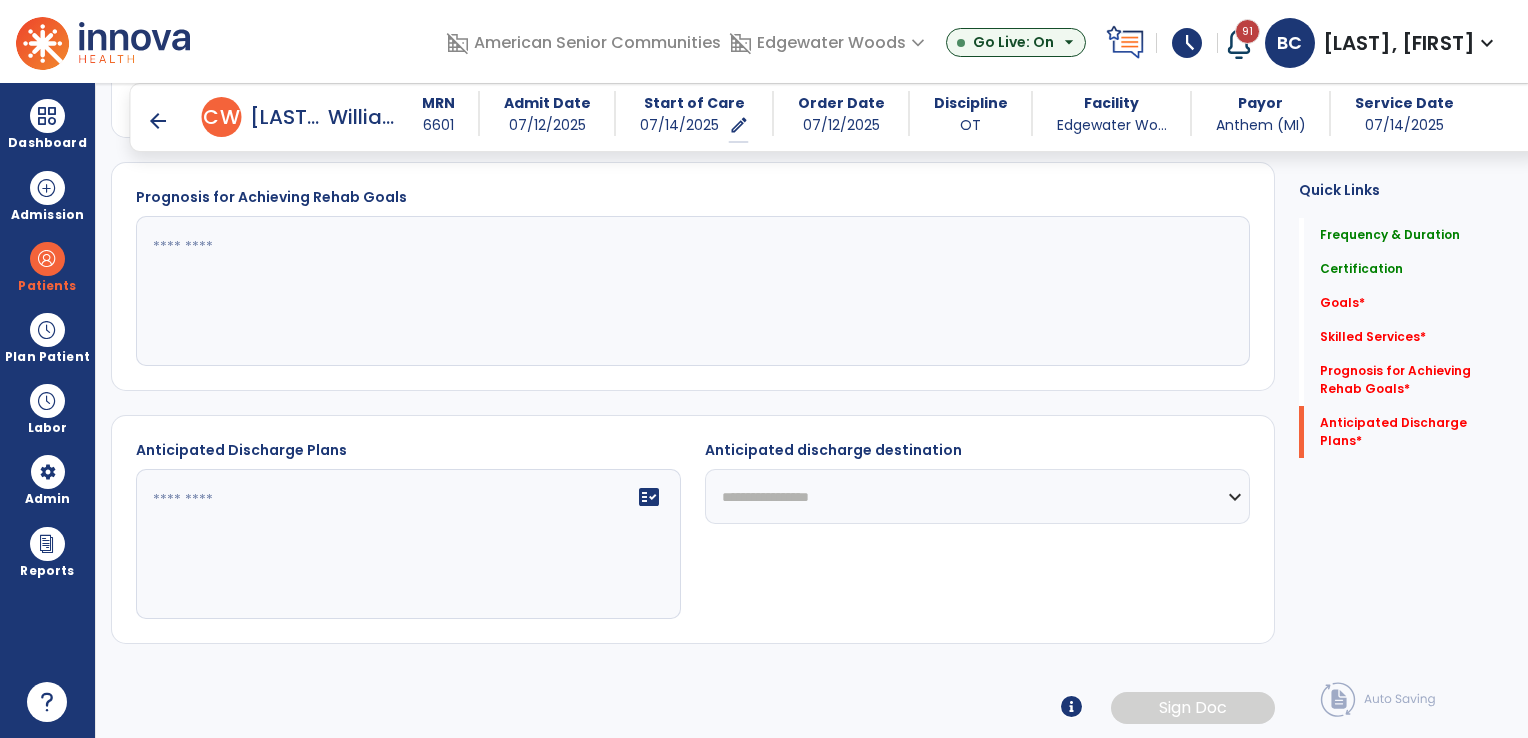 click 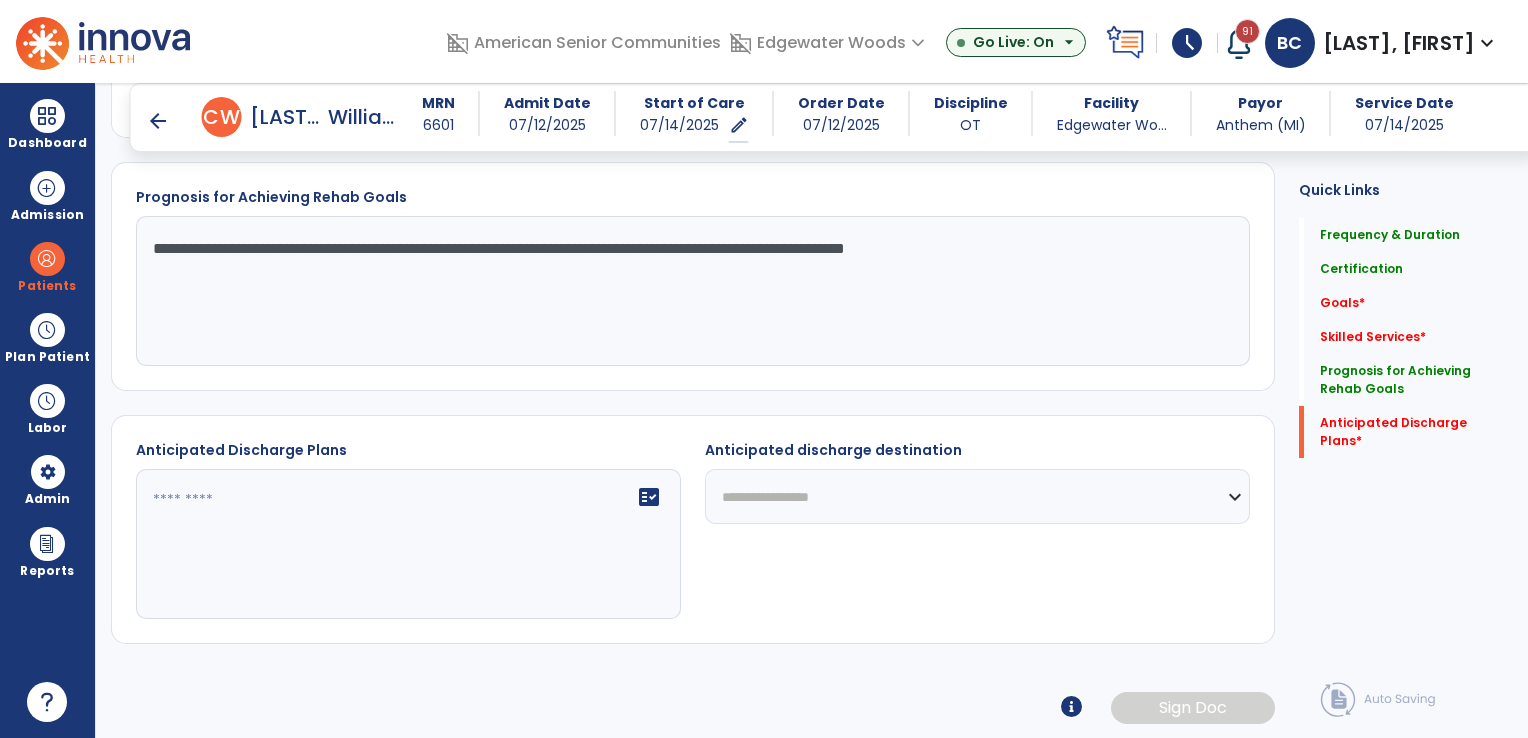 type on "**********" 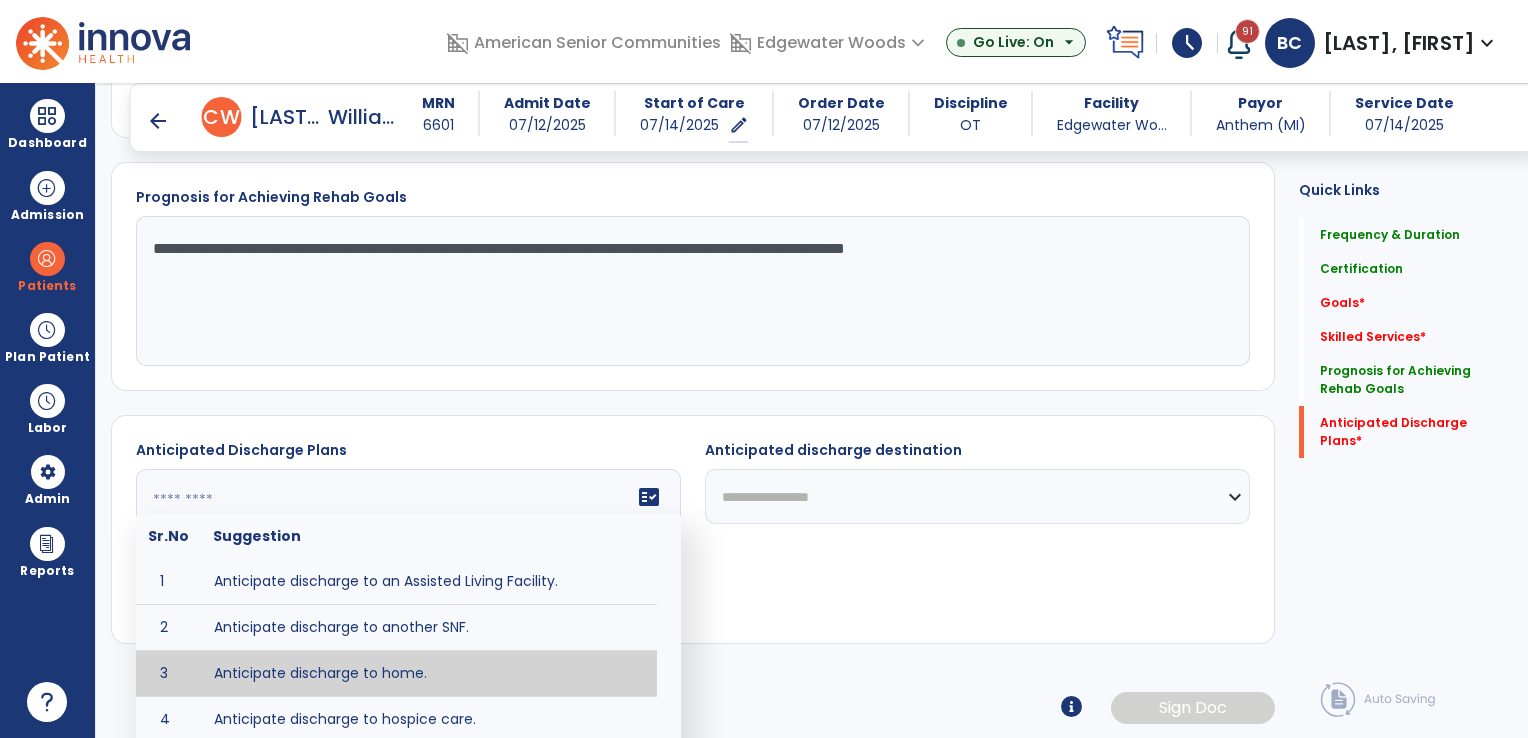 type on "**********" 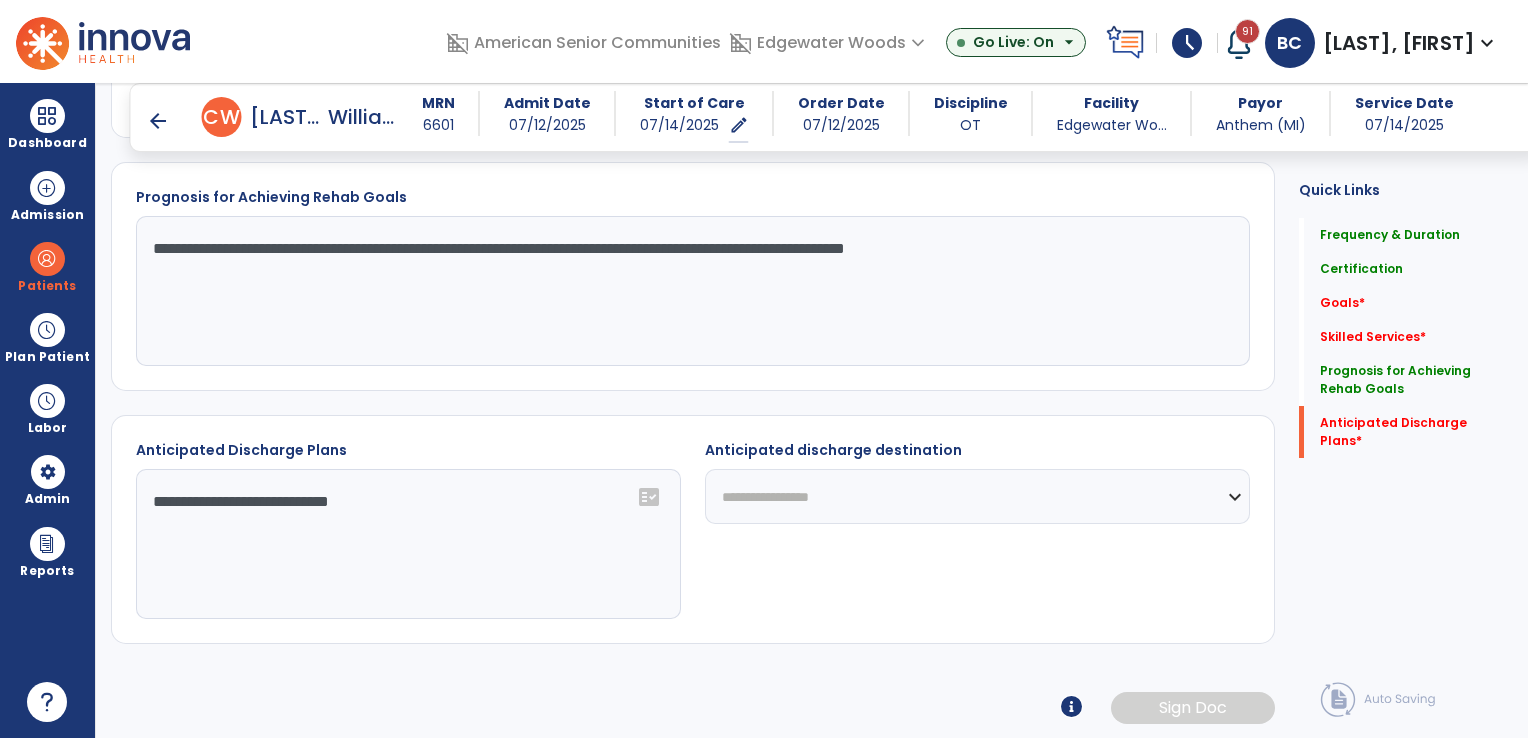 click on "**********" 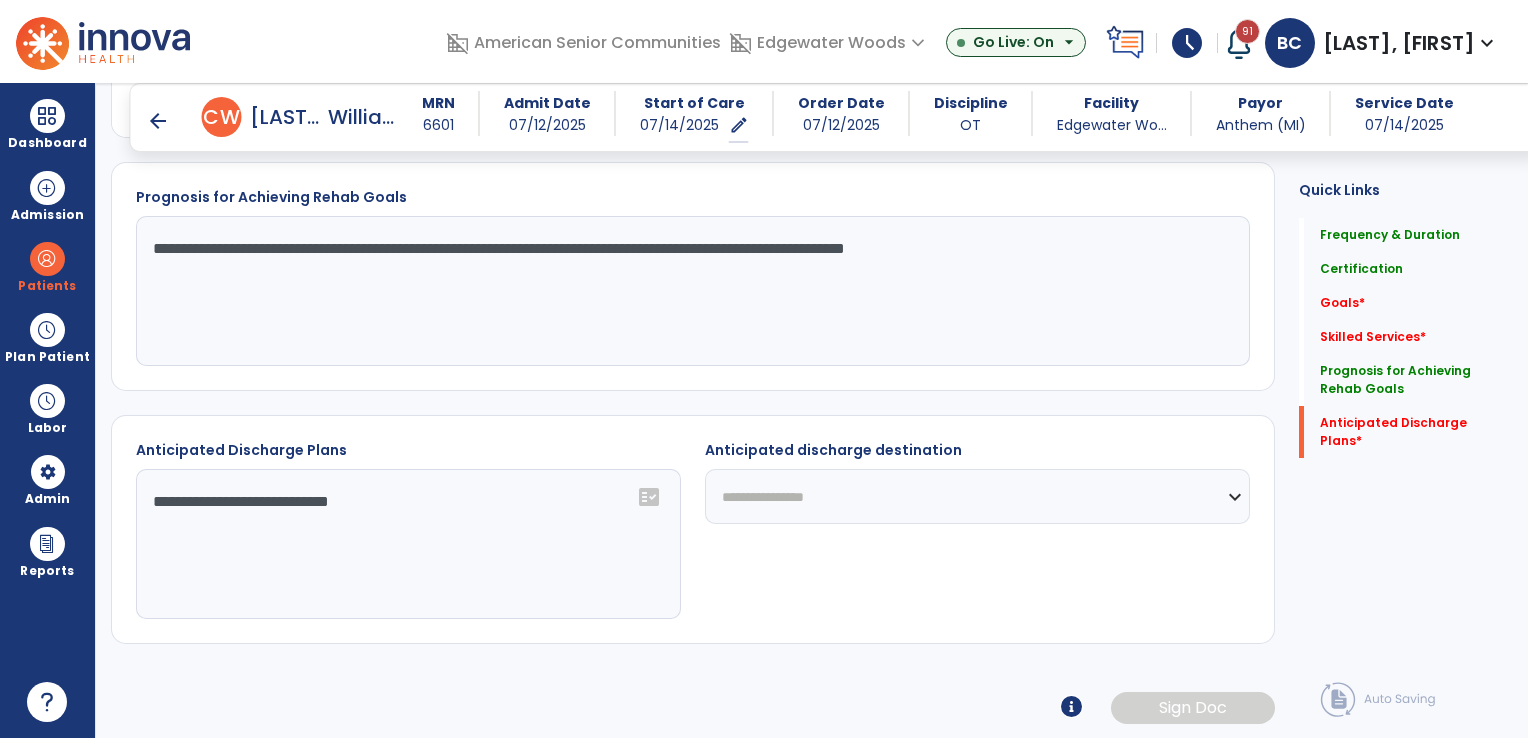 click on "**********" 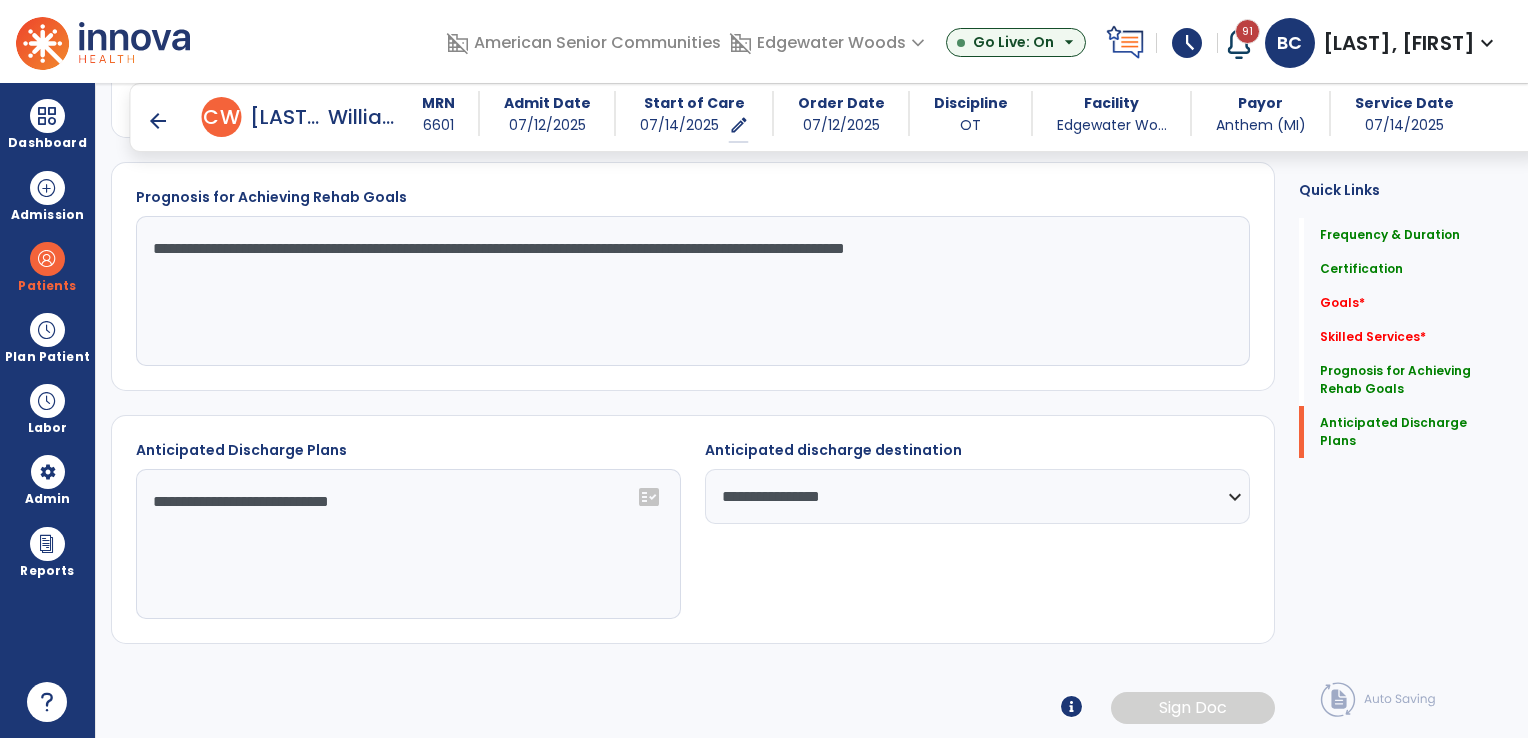 click on "**********" 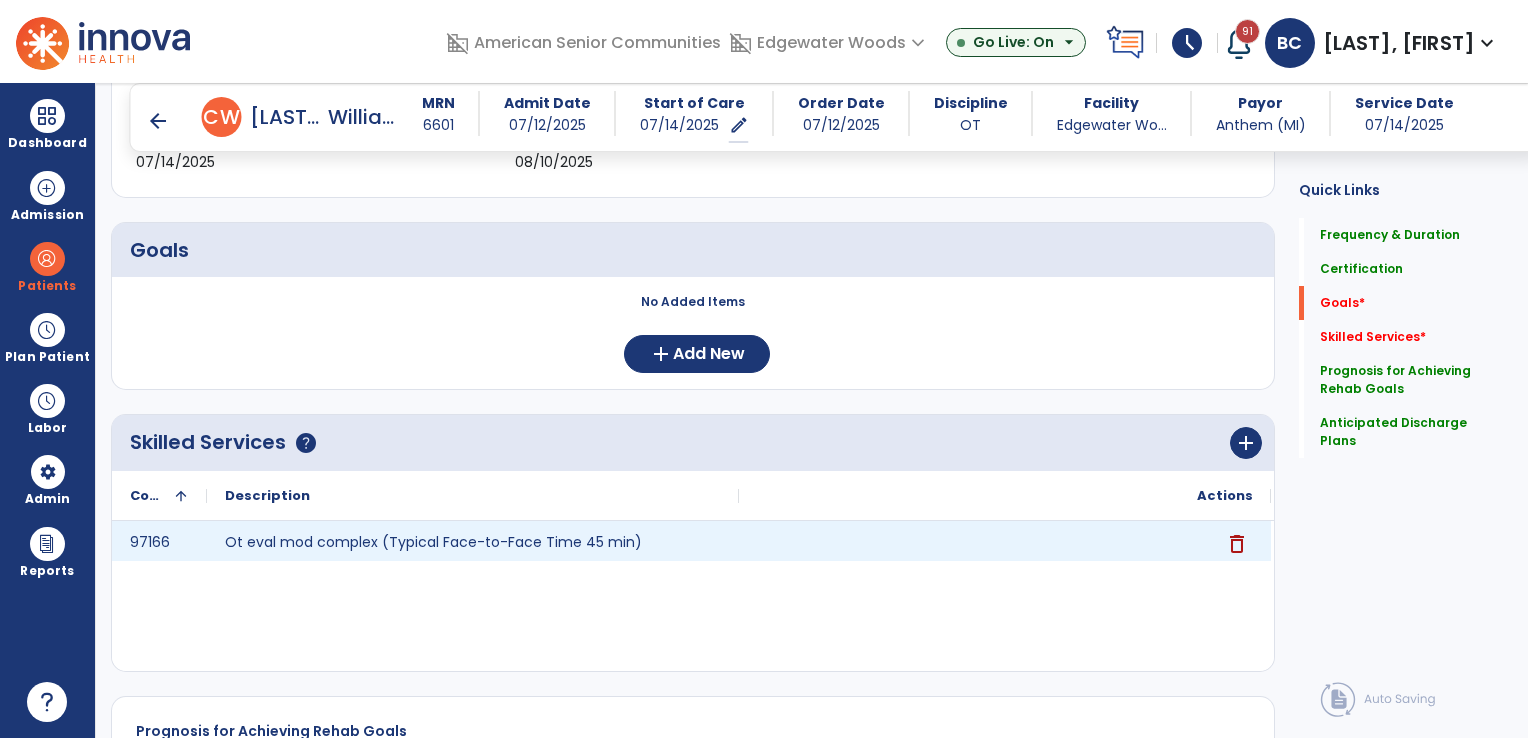 scroll, scrollTop: 328, scrollLeft: 0, axis: vertical 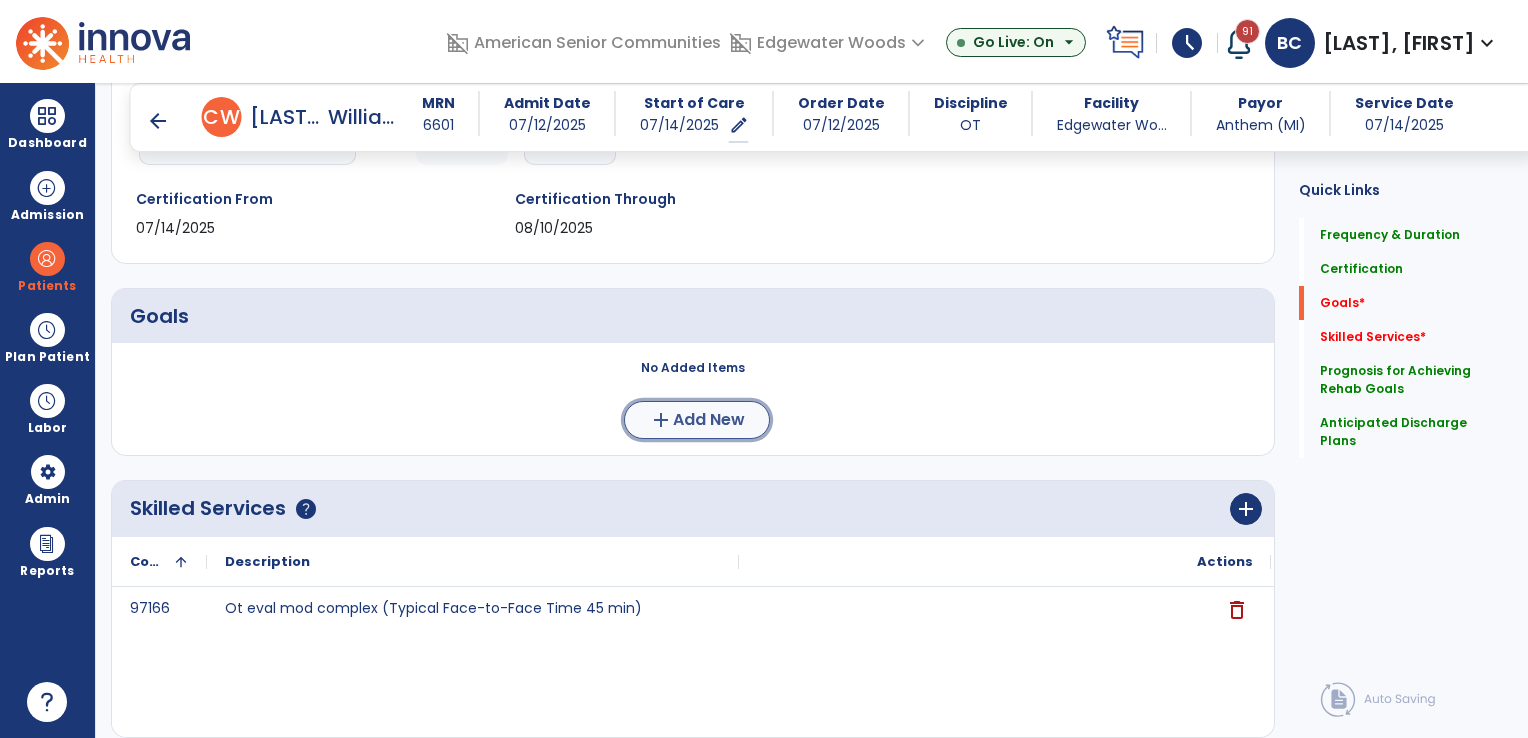click on "Add New" at bounding box center (709, 420) 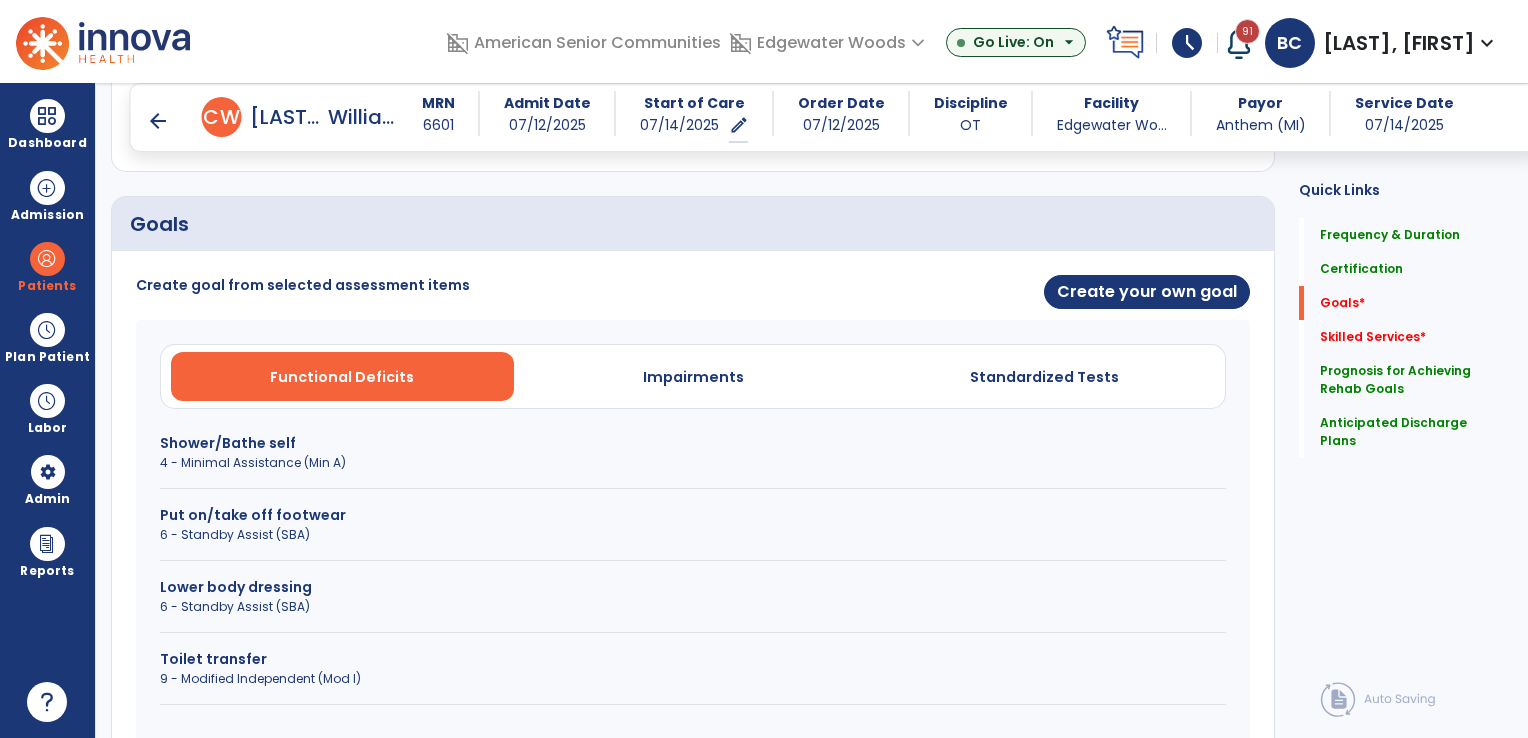 scroll, scrollTop: 528, scrollLeft: 0, axis: vertical 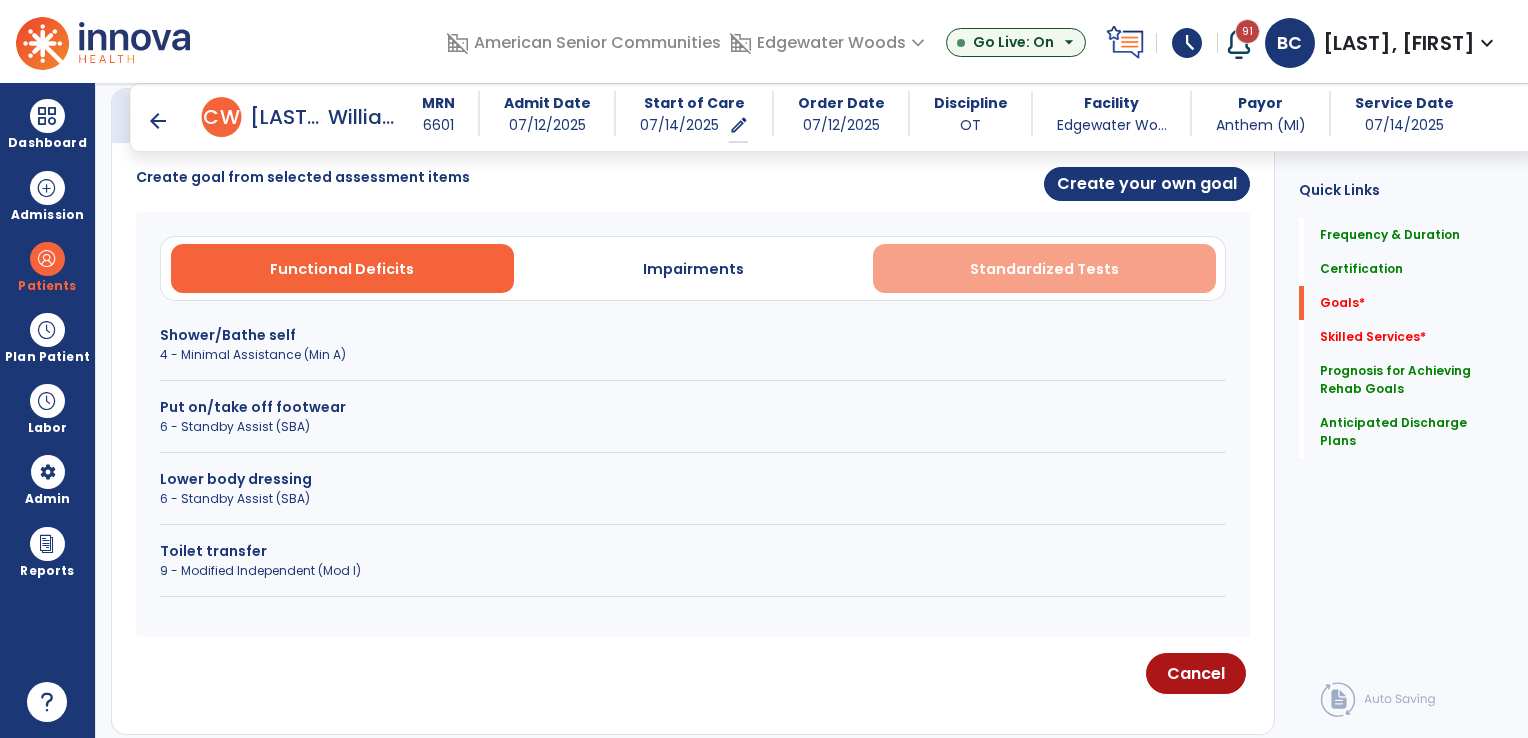 click on "Standardized Tests" at bounding box center [1044, 269] 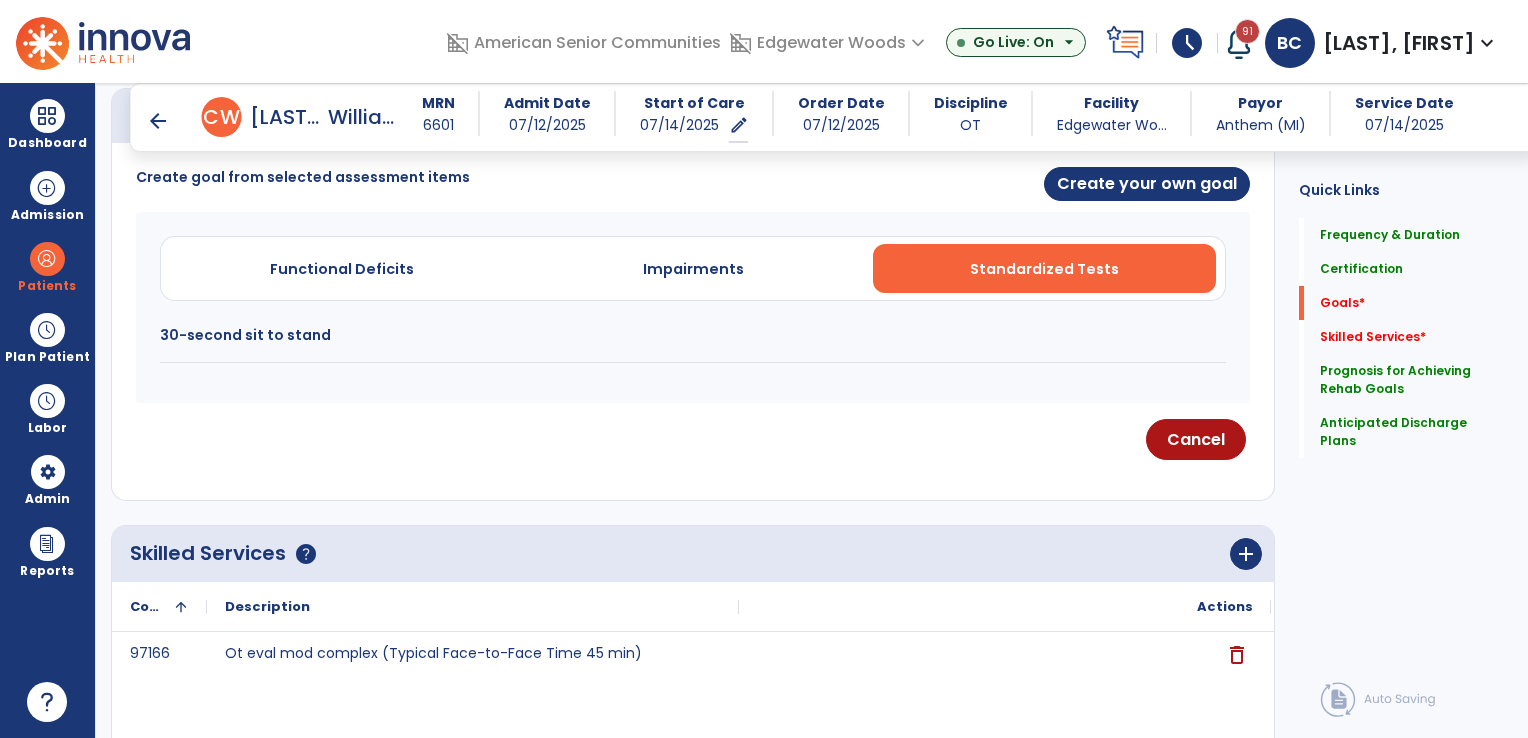 click on "30-second sit to stand" at bounding box center [693, 335] 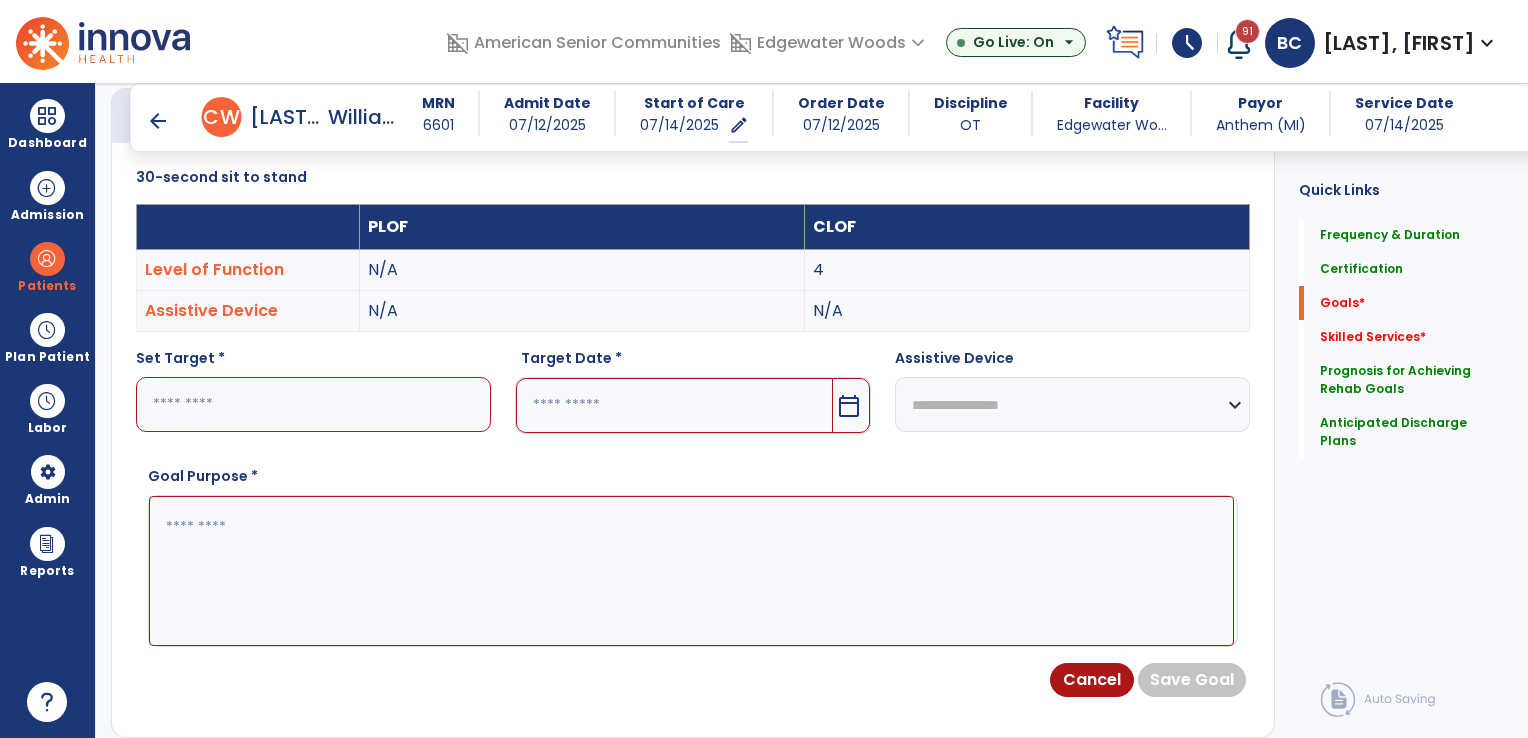 click at bounding box center [313, 404] 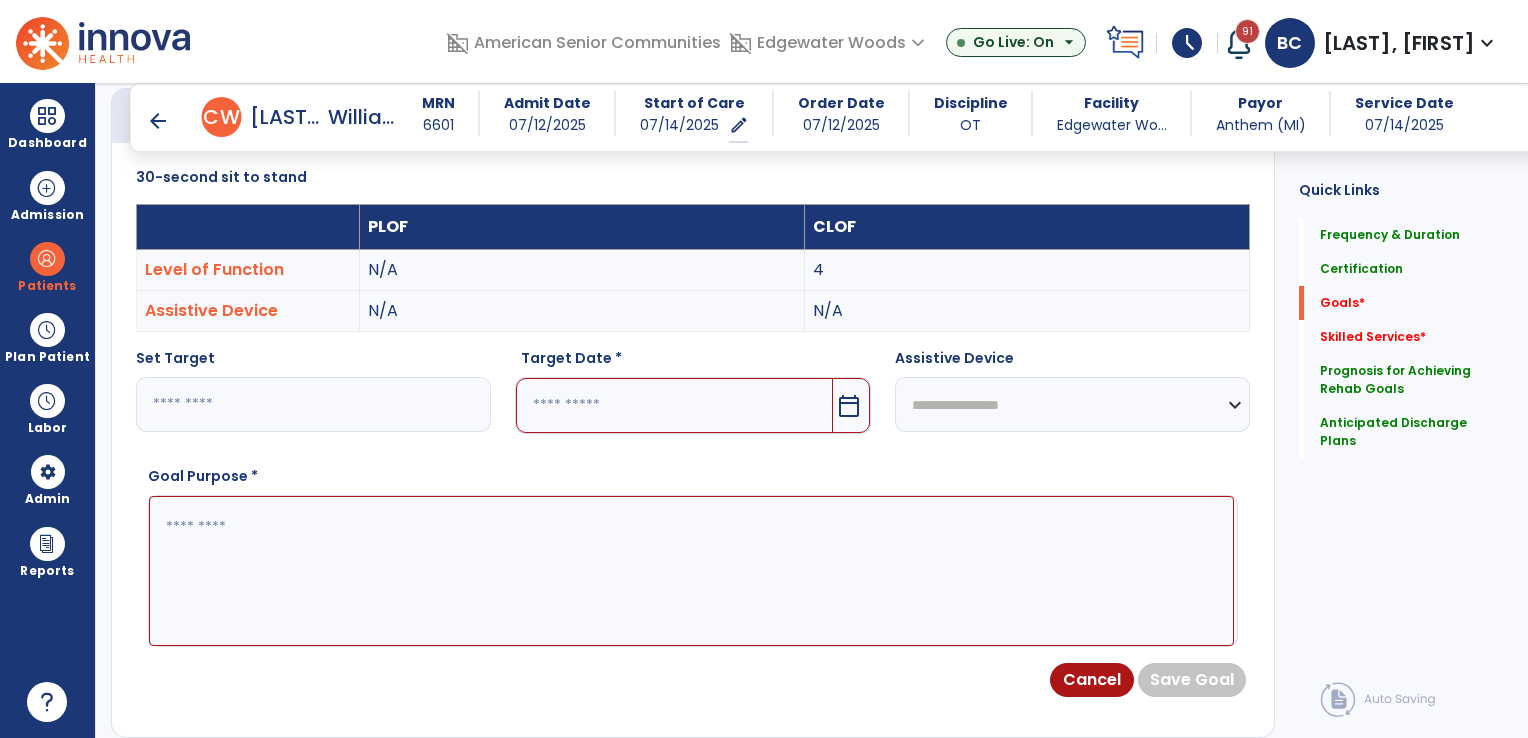 type on "**" 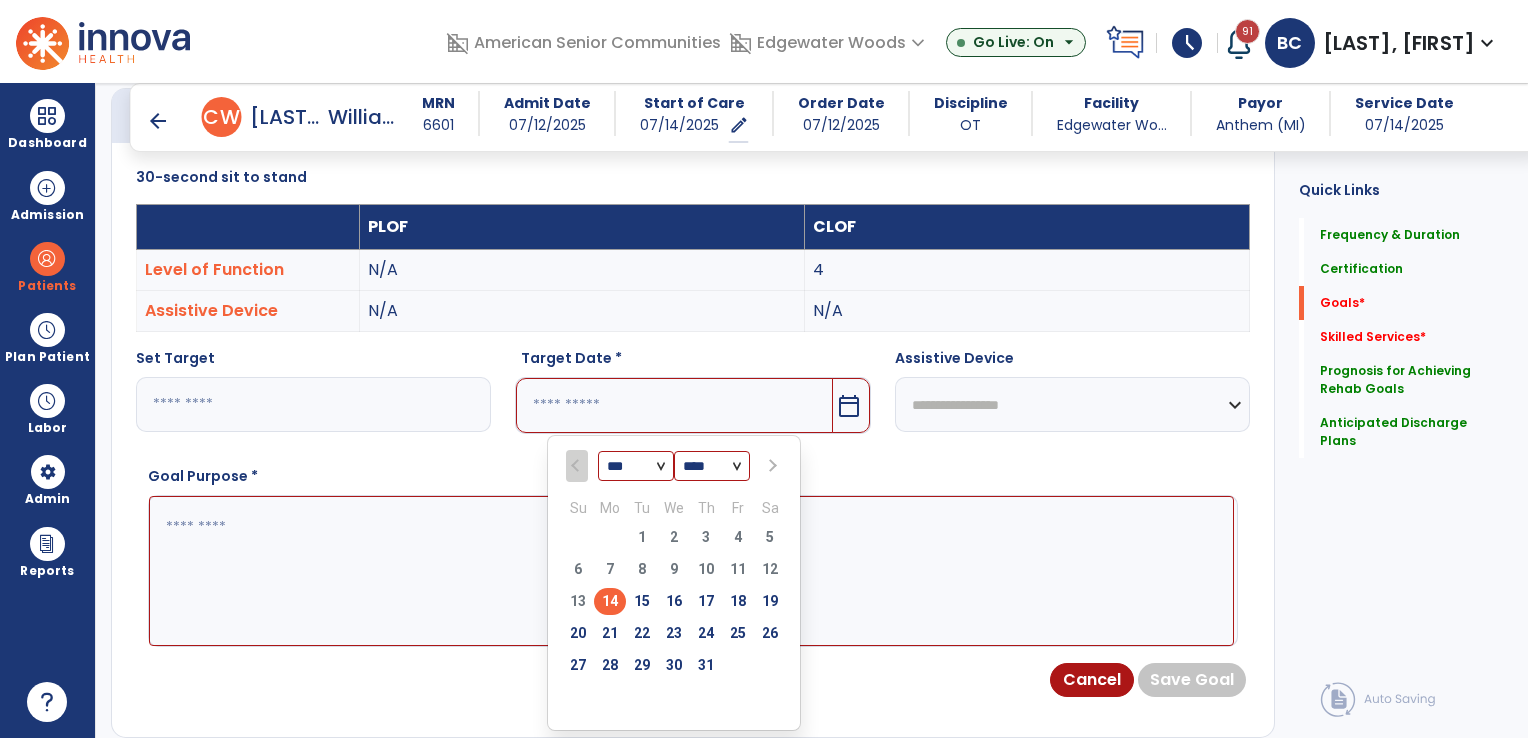 click at bounding box center (771, 466) 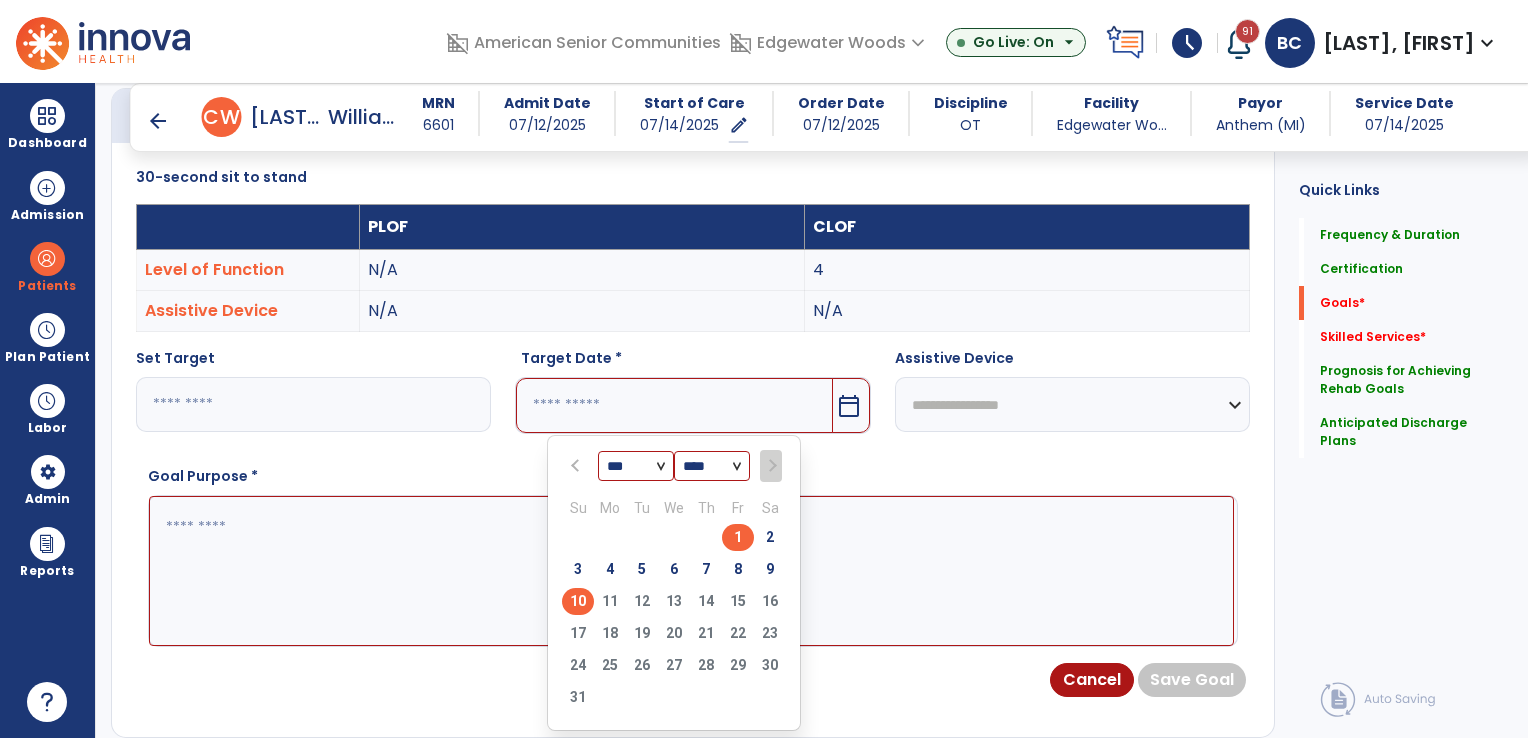 click on "10" at bounding box center (578, 601) 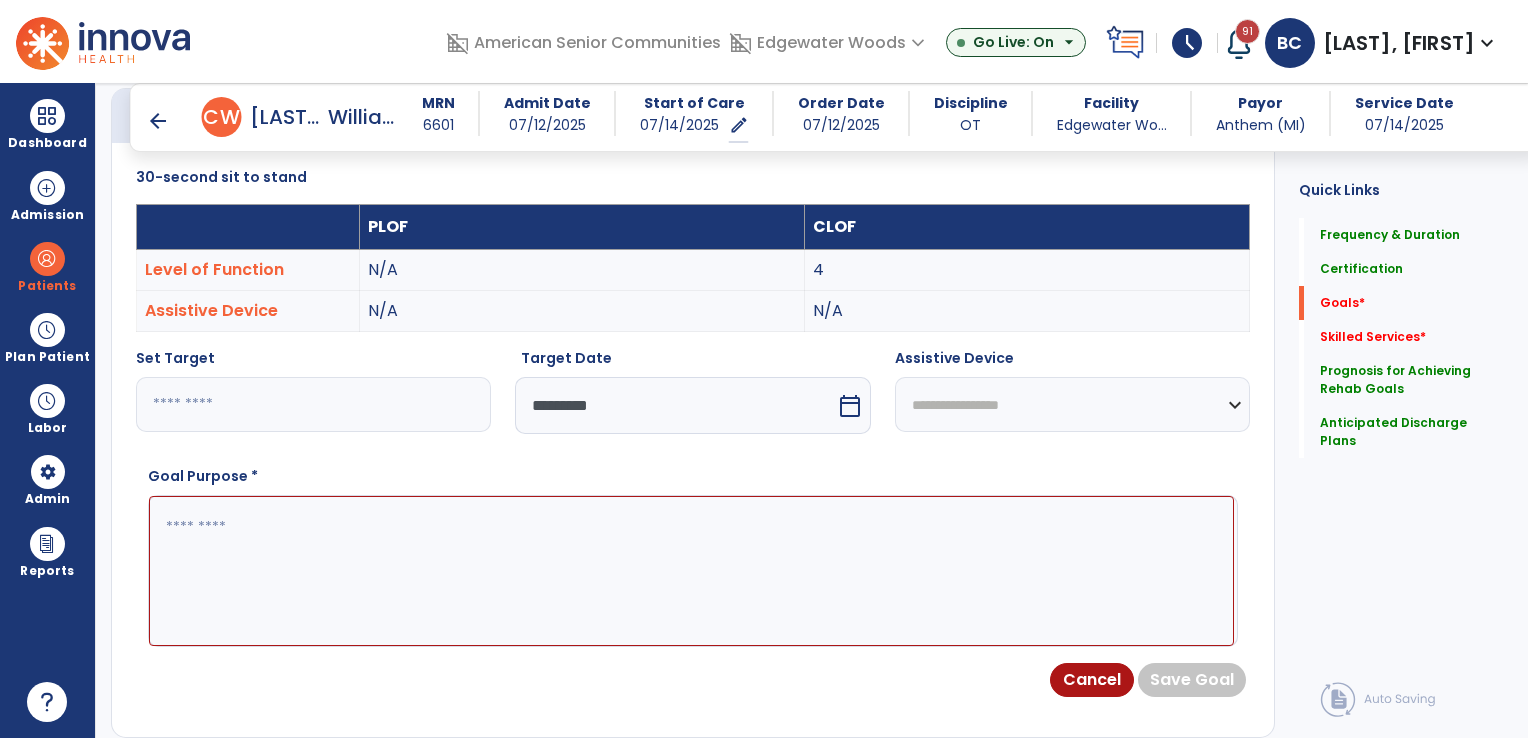 click at bounding box center [691, 571] 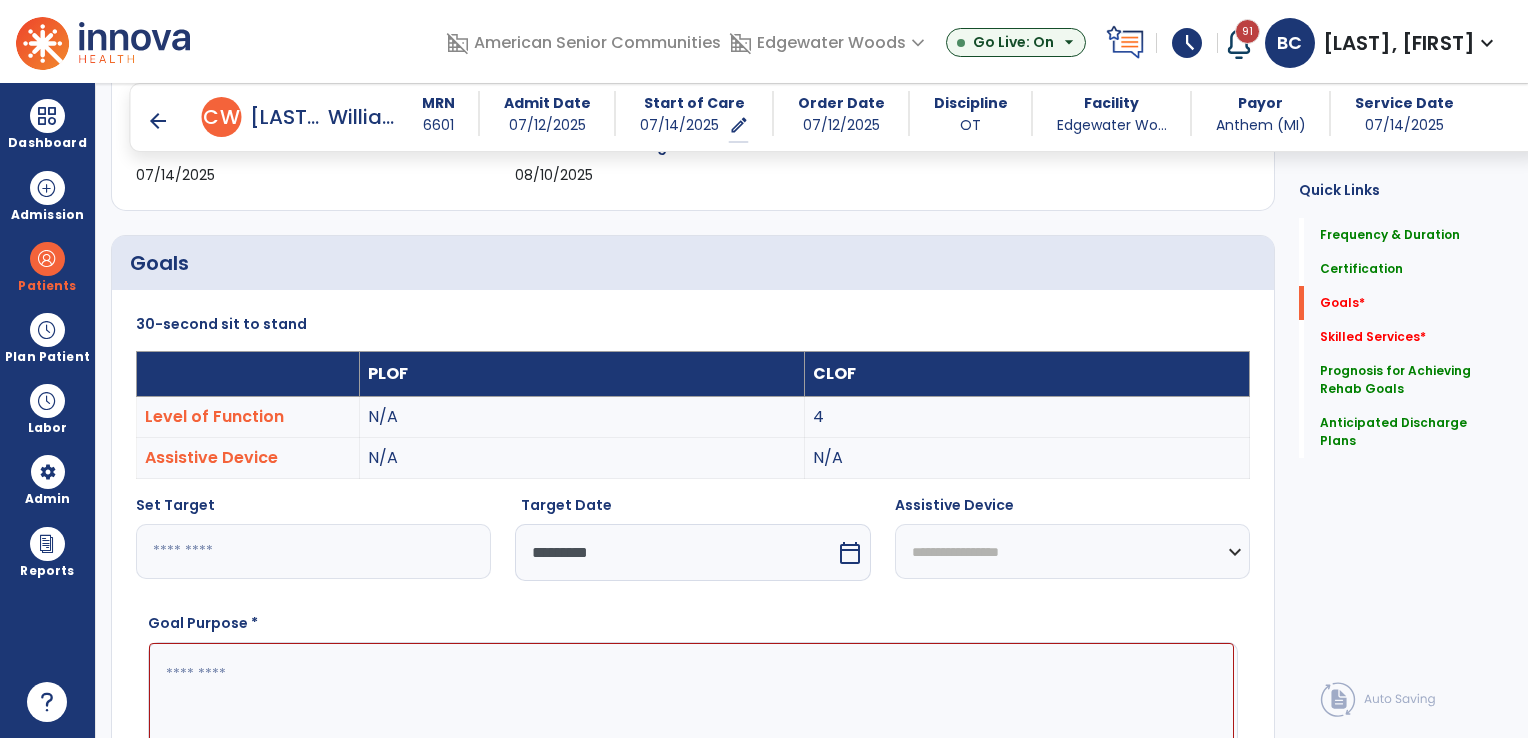 scroll, scrollTop: 528, scrollLeft: 0, axis: vertical 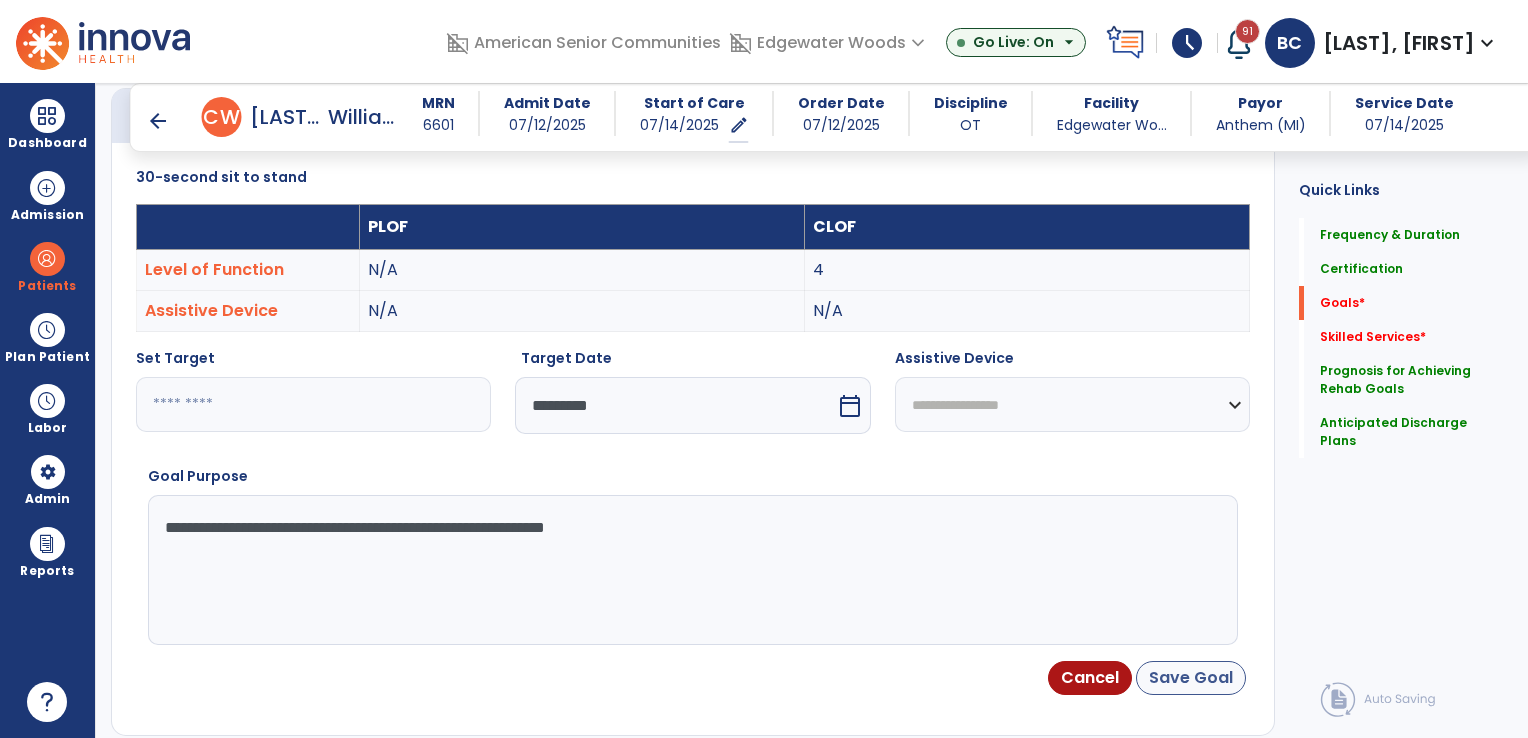 type on "**********" 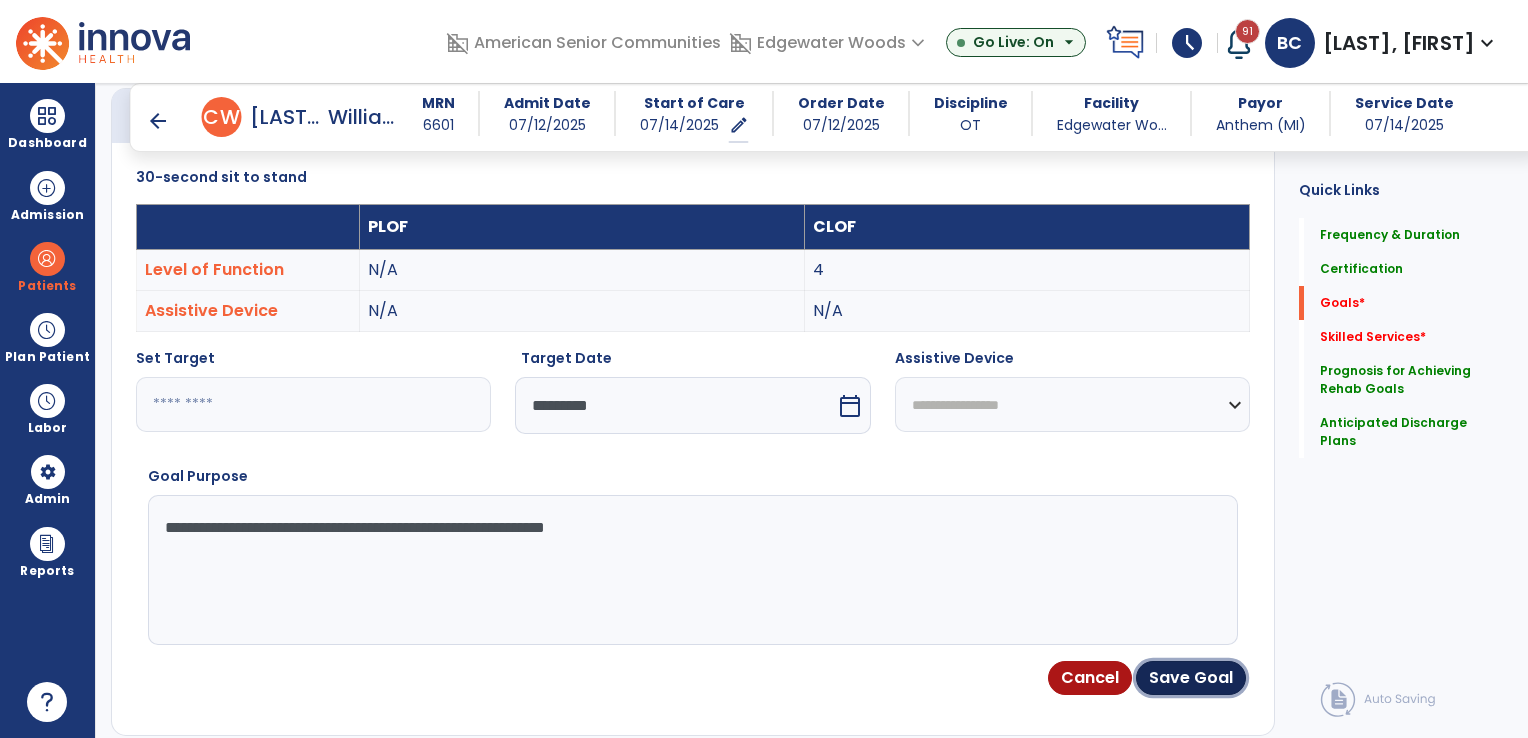 click on "Save Goal" at bounding box center [1191, 678] 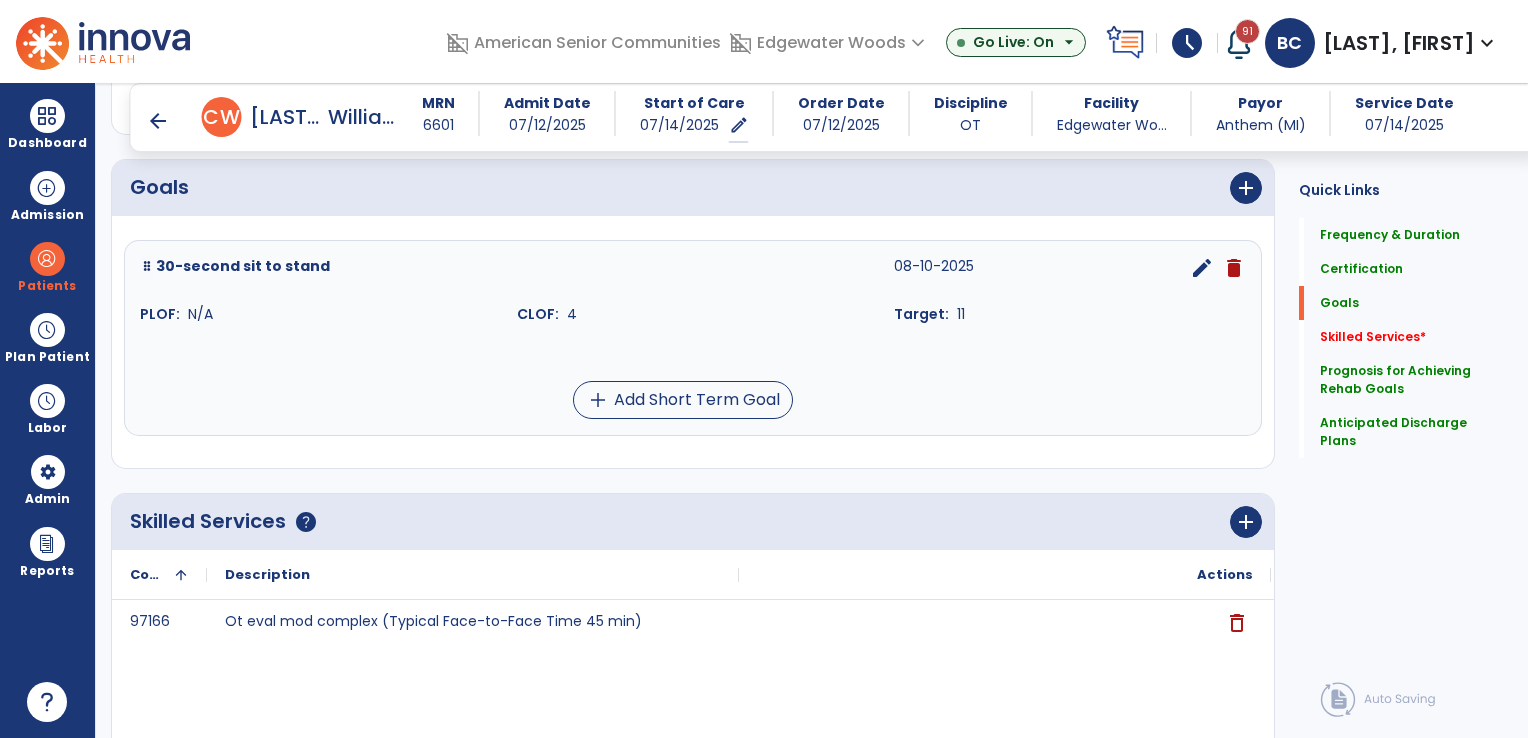scroll, scrollTop: 428, scrollLeft: 0, axis: vertical 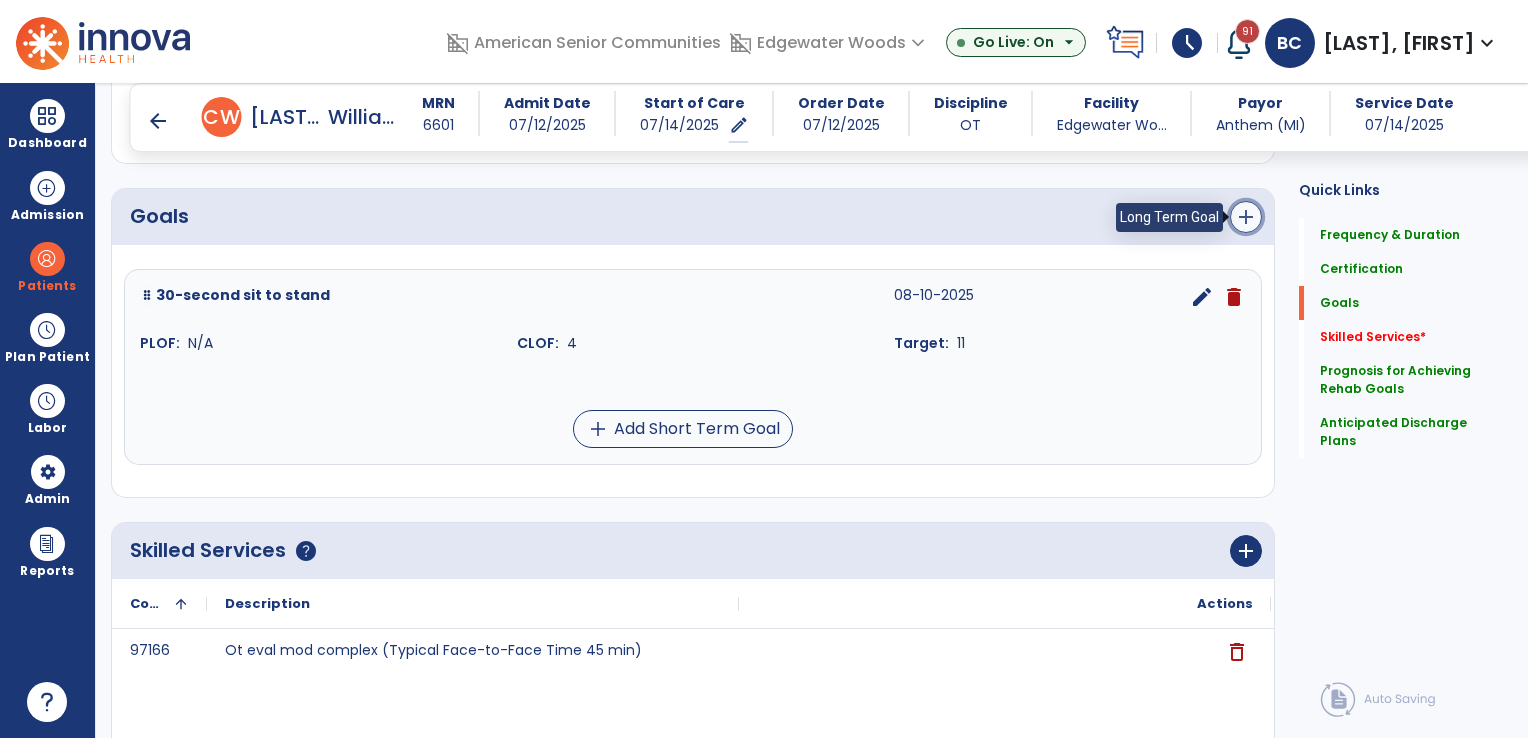 click on "add" at bounding box center (1246, 217) 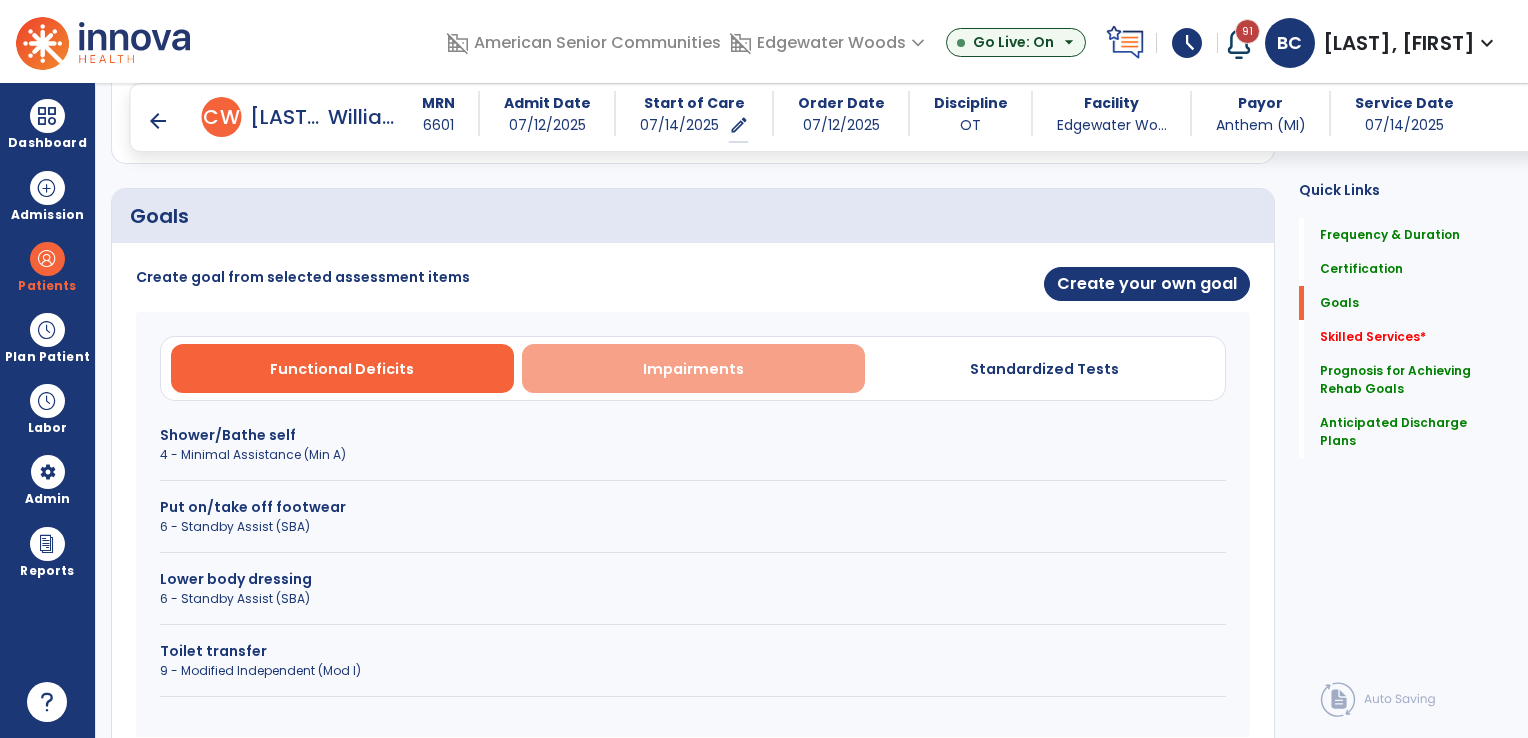 click on "Impairments" at bounding box center (693, 368) 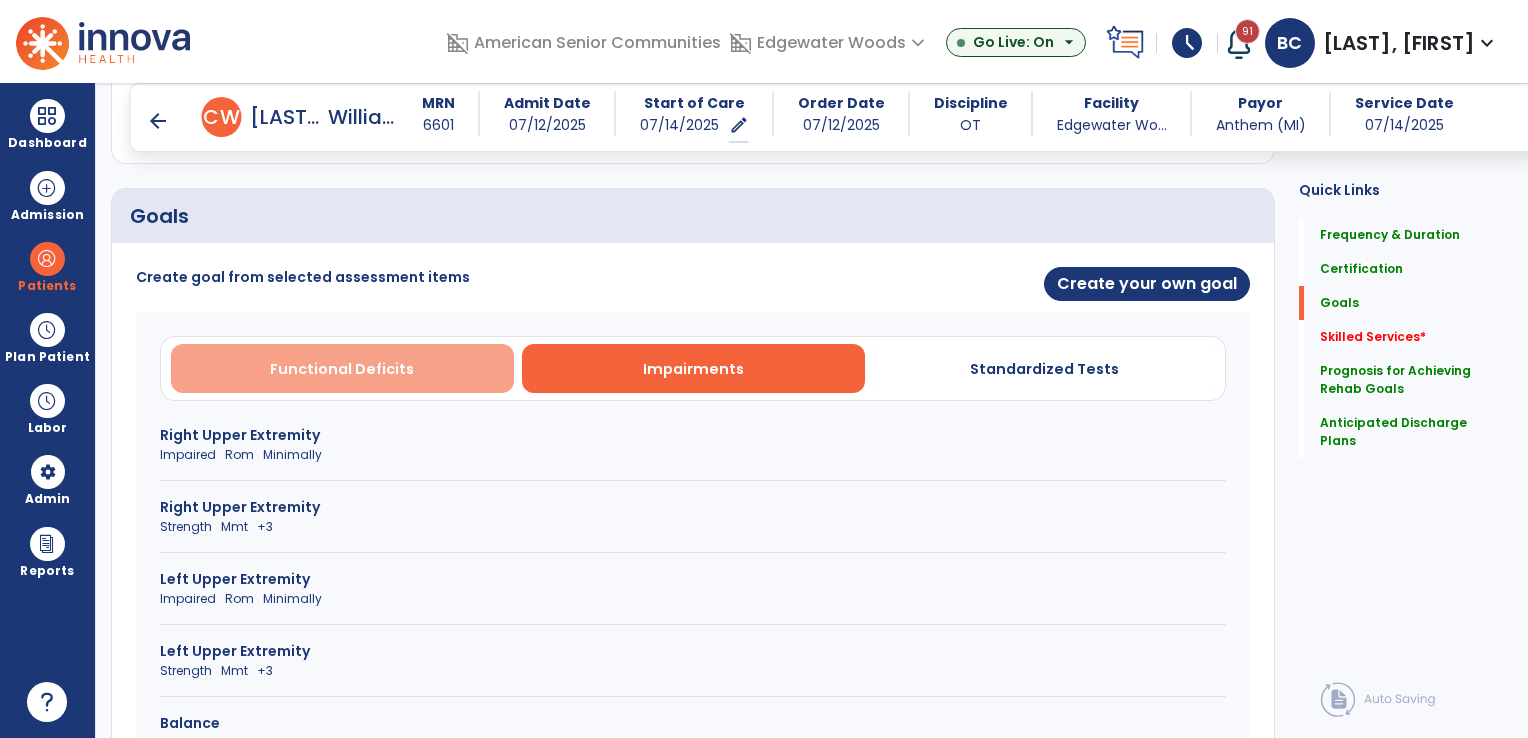 click on "Functional Deficits" at bounding box center (342, 369) 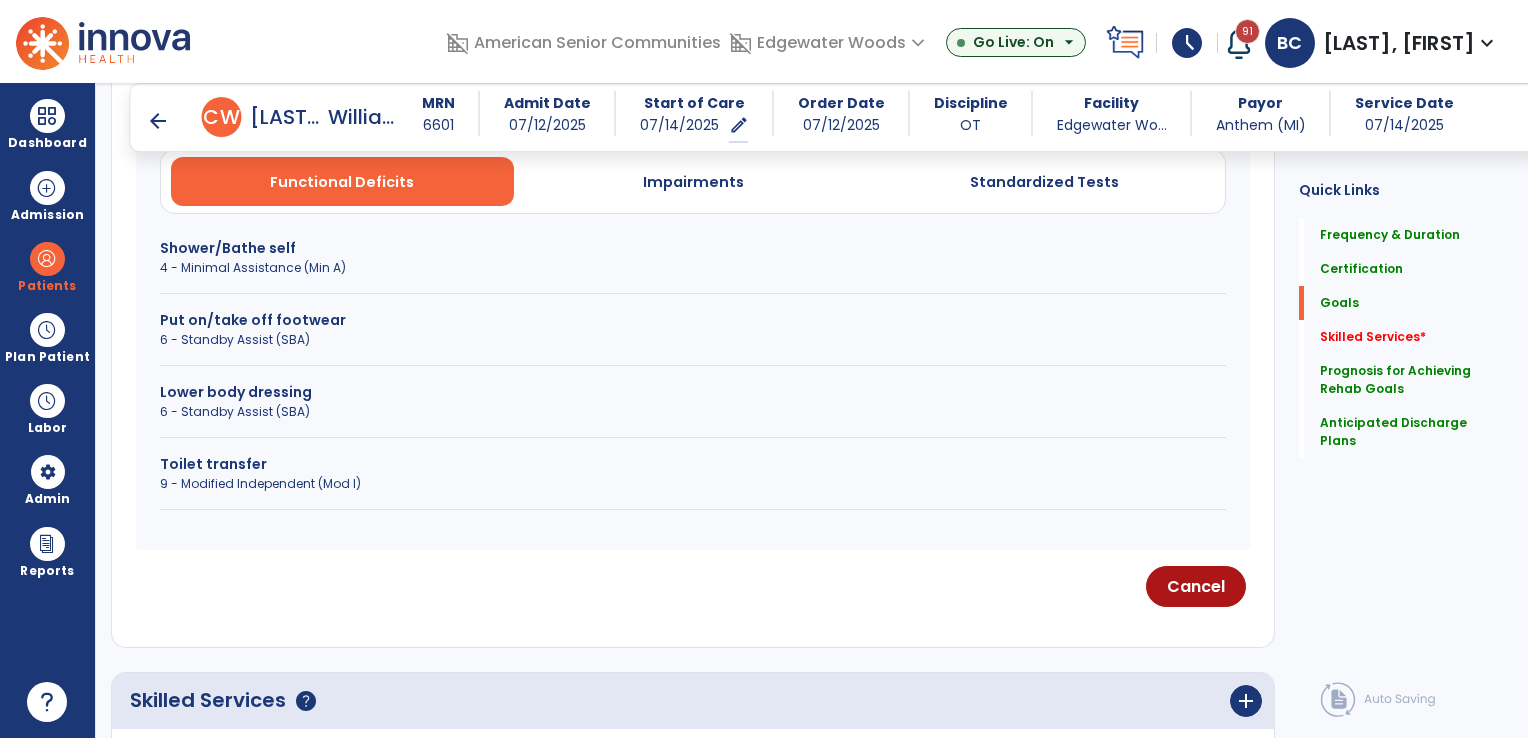 scroll, scrollTop: 628, scrollLeft: 0, axis: vertical 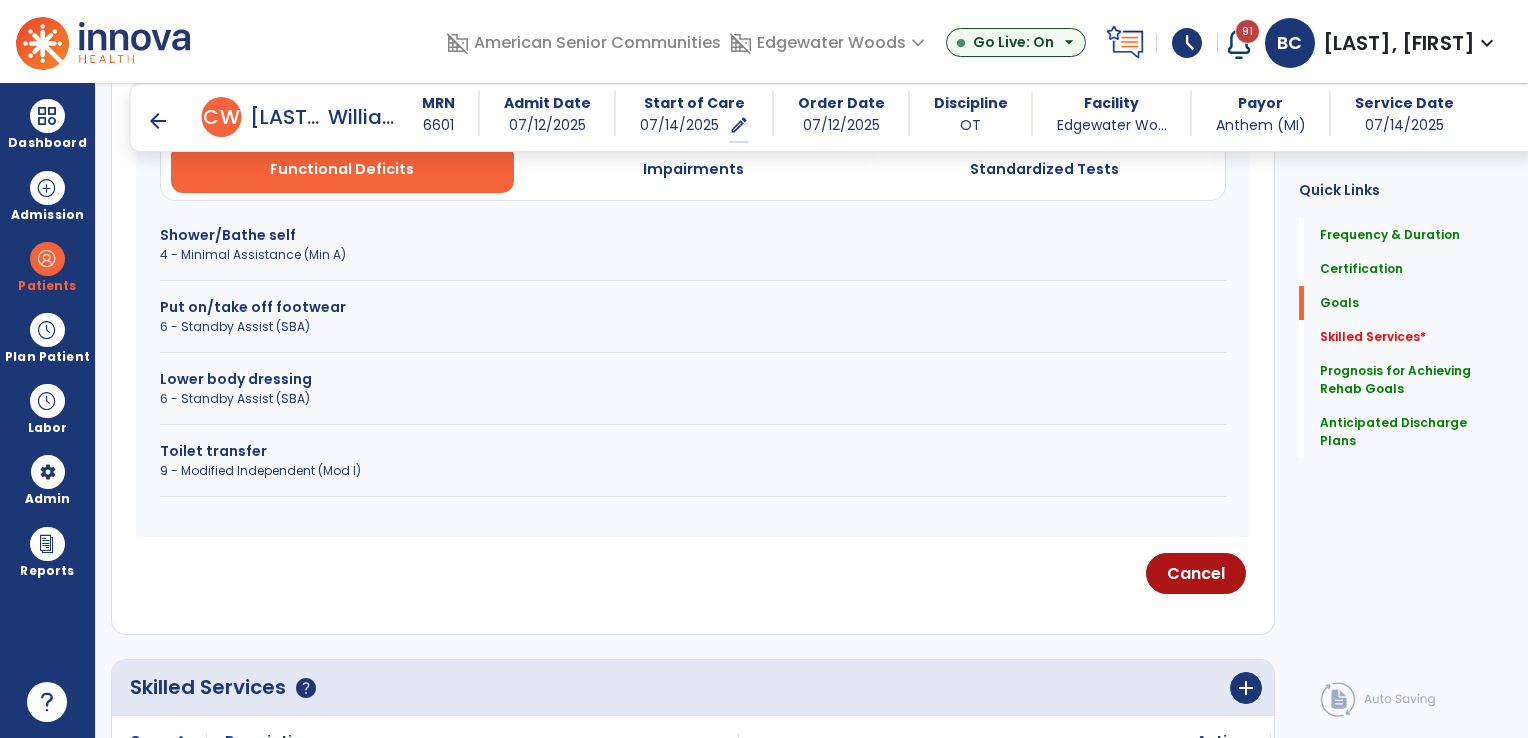 click on "Shower/Bathe self" at bounding box center [693, 235] 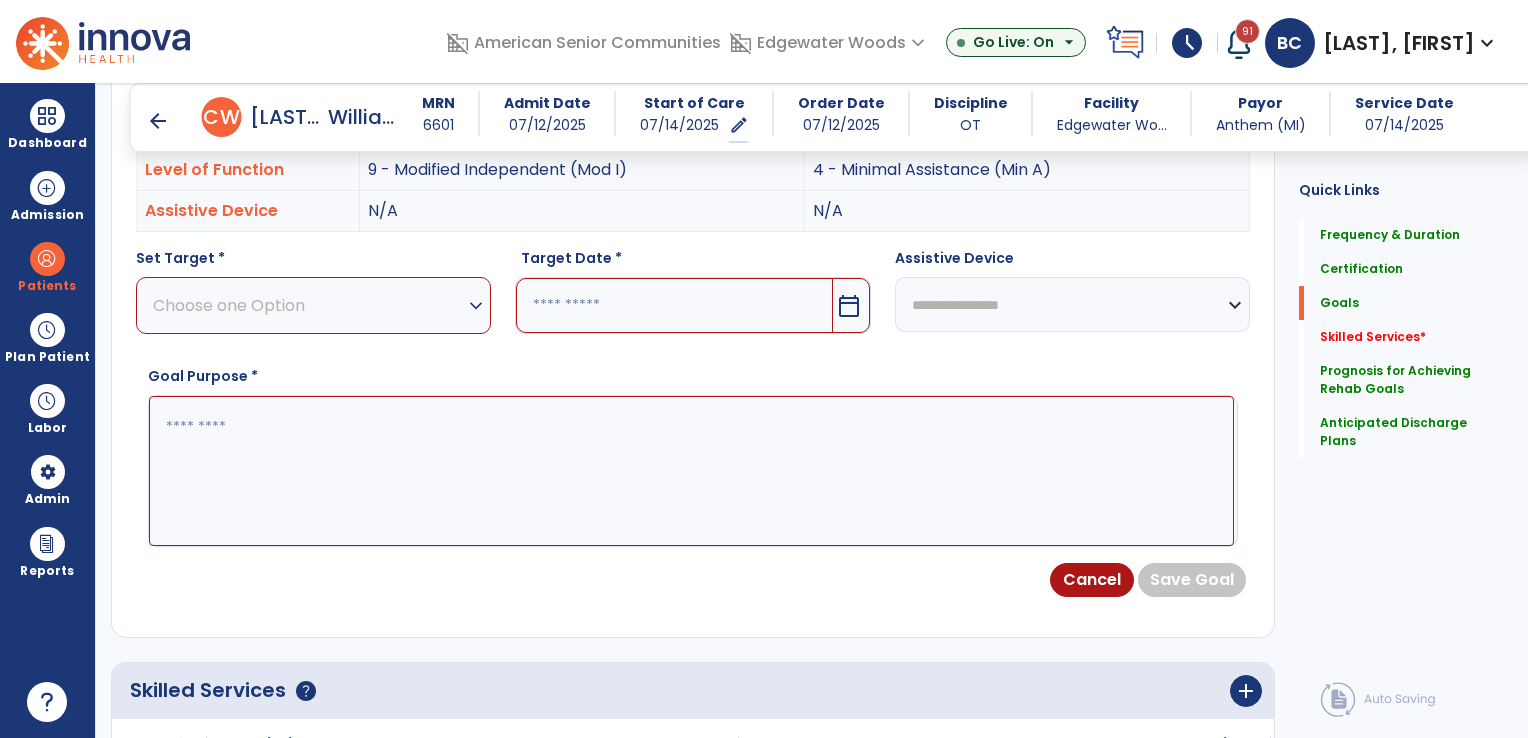 click on "Choose one Option" at bounding box center (308, 305) 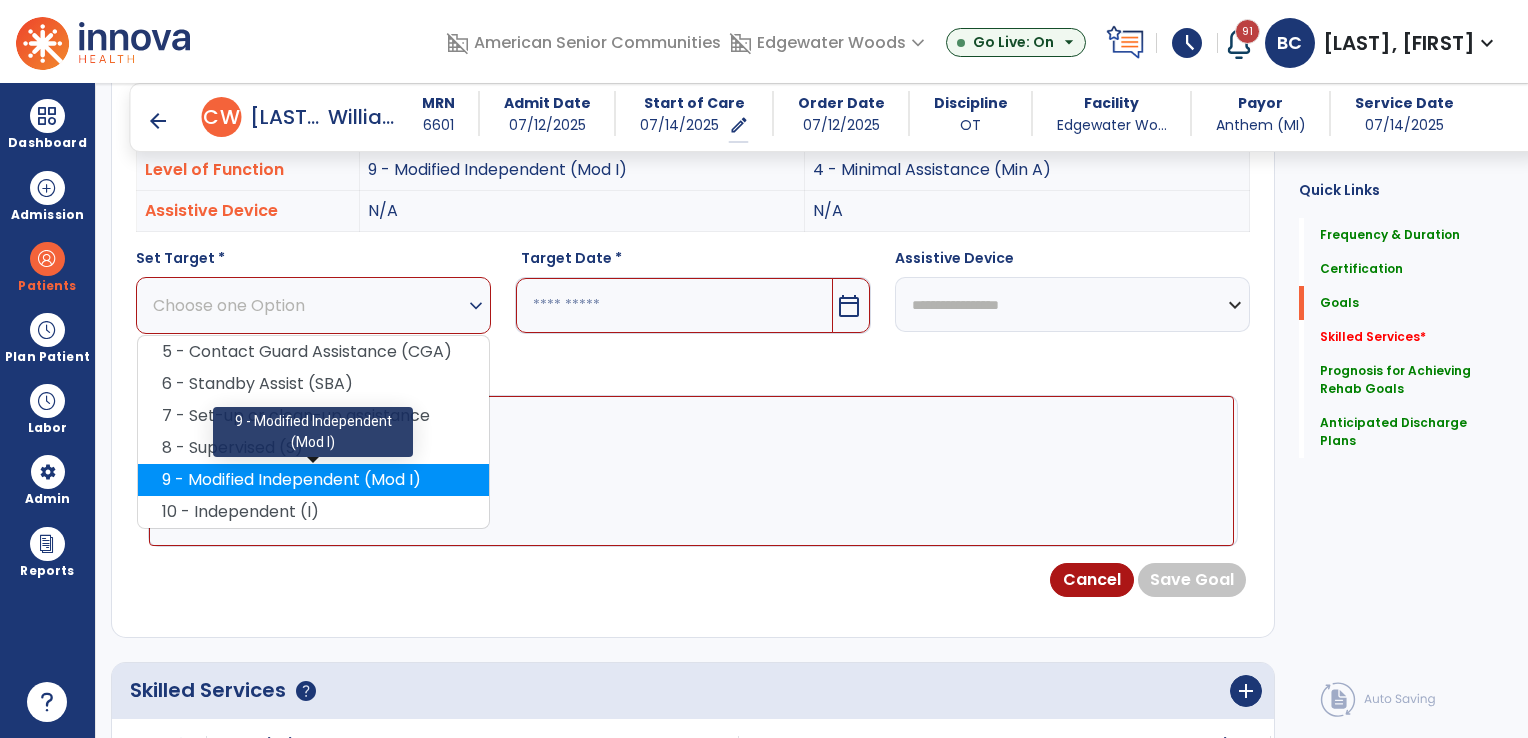 click on "9 - Modified Independent (Mod I)" at bounding box center [313, 480] 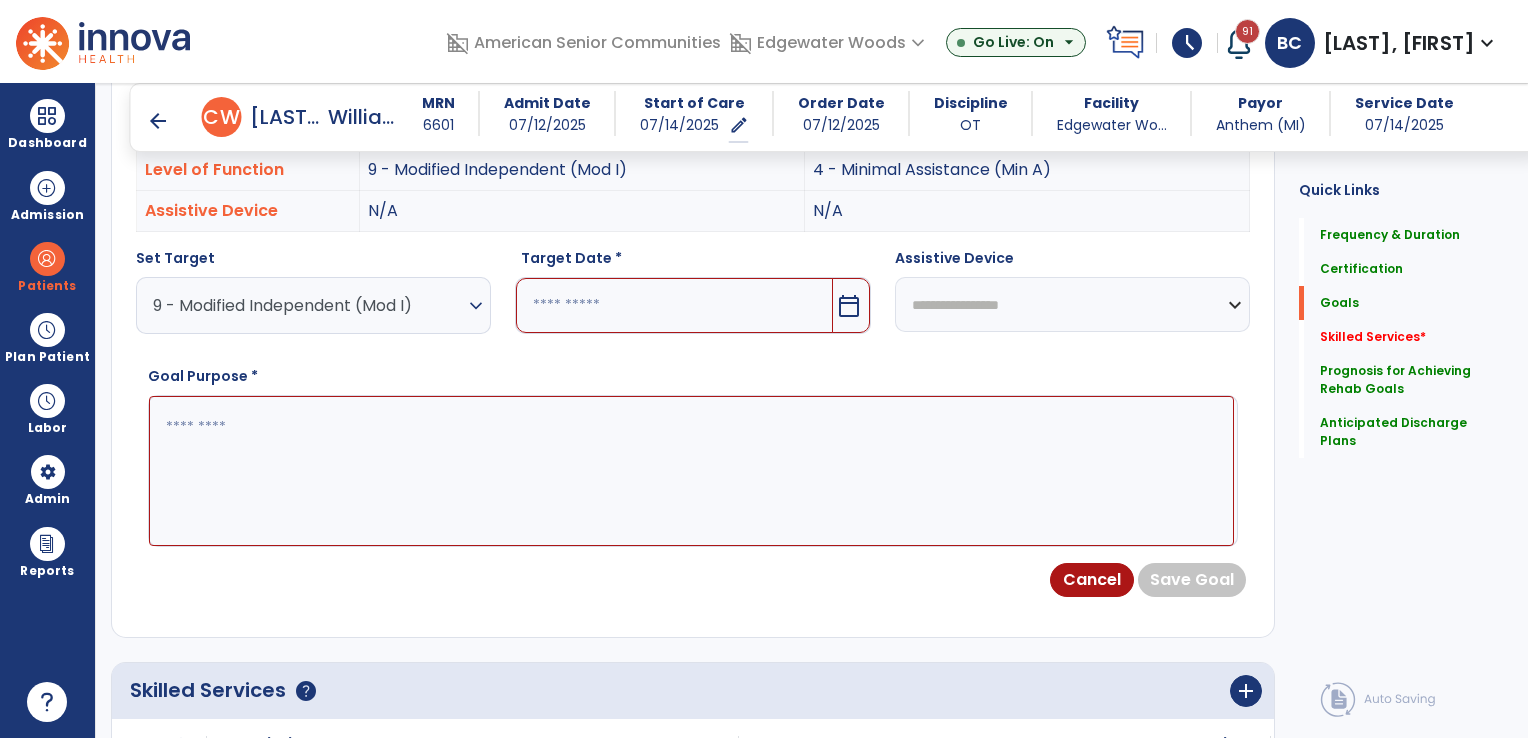 click on "calendar_today" at bounding box center [849, 306] 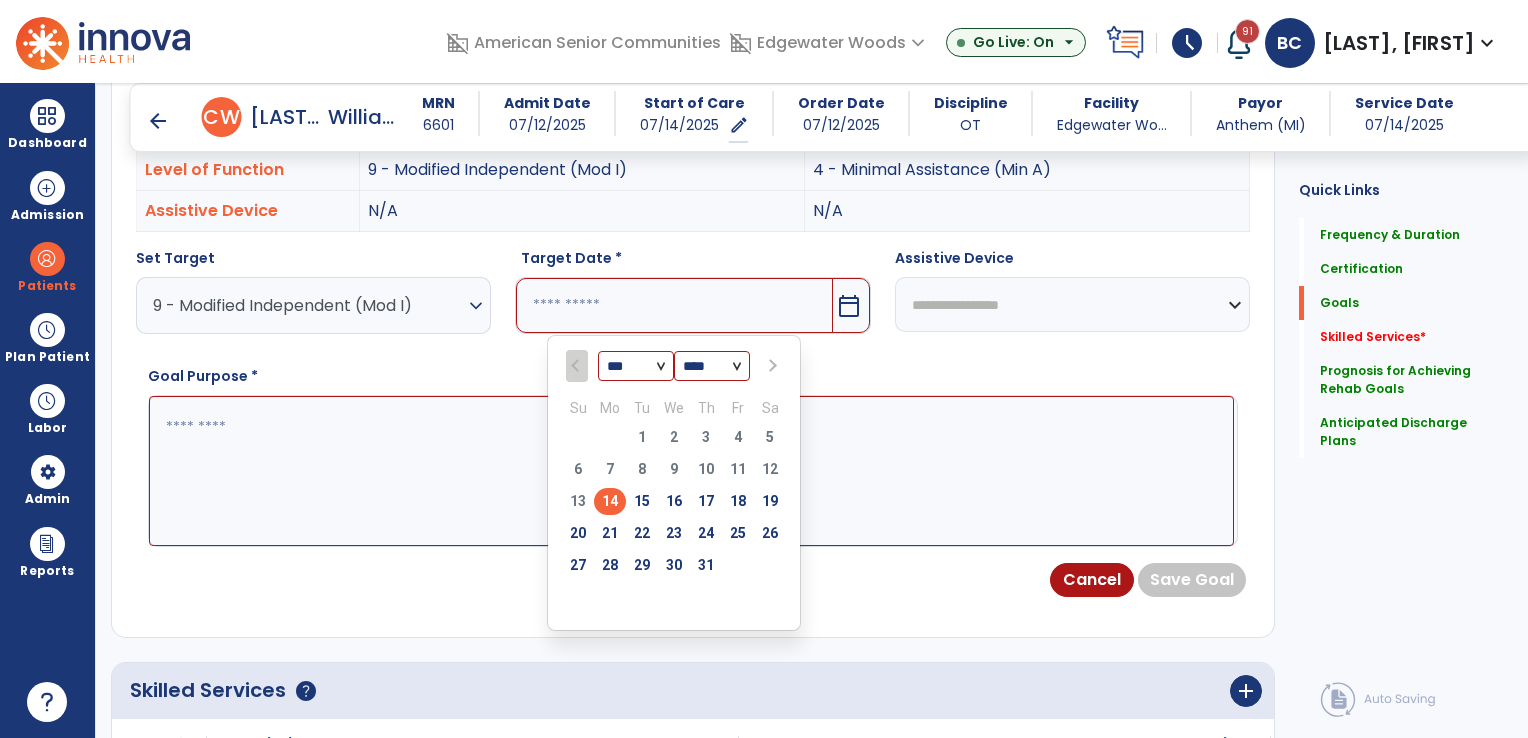 click at bounding box center [771, 366] 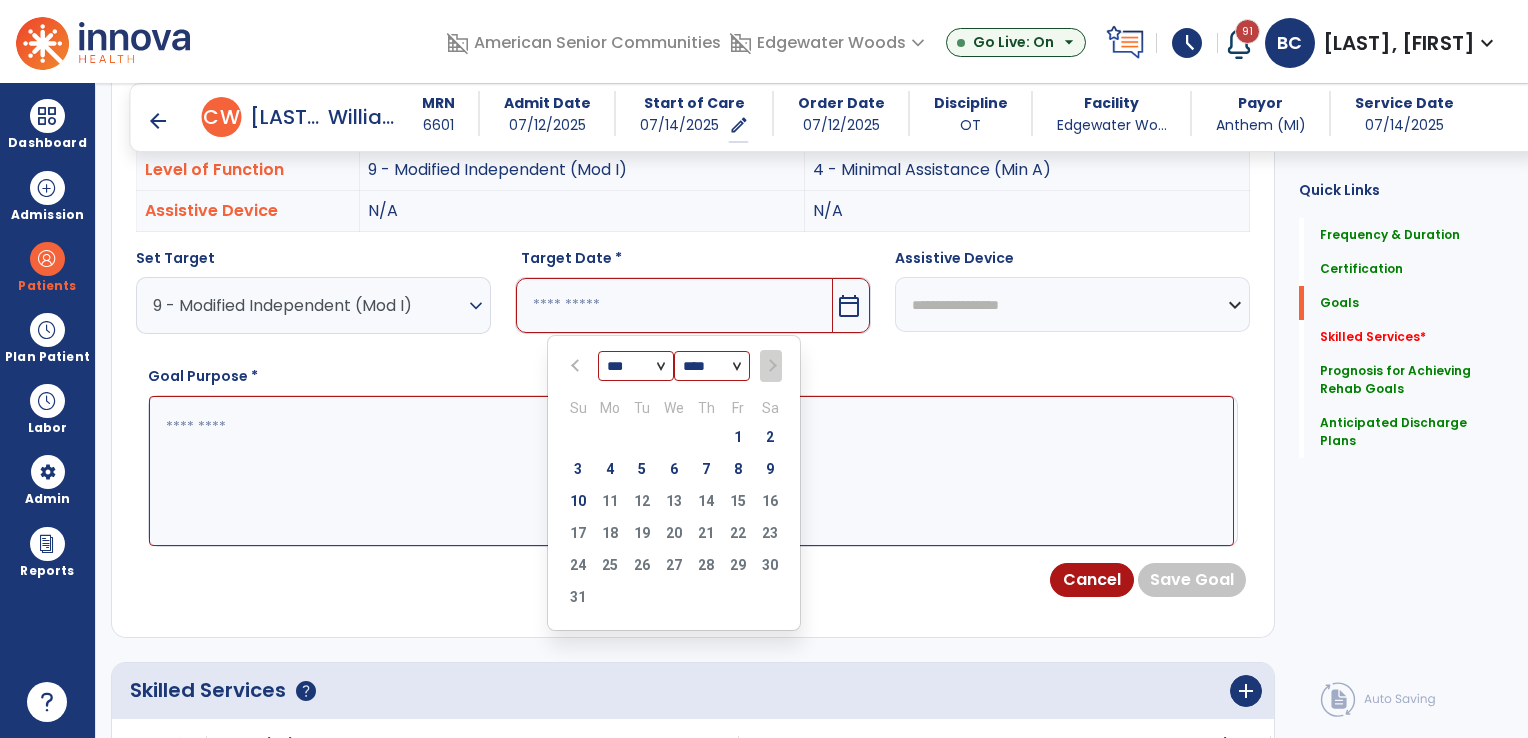 click on "10" at bounding box center (578, 501) 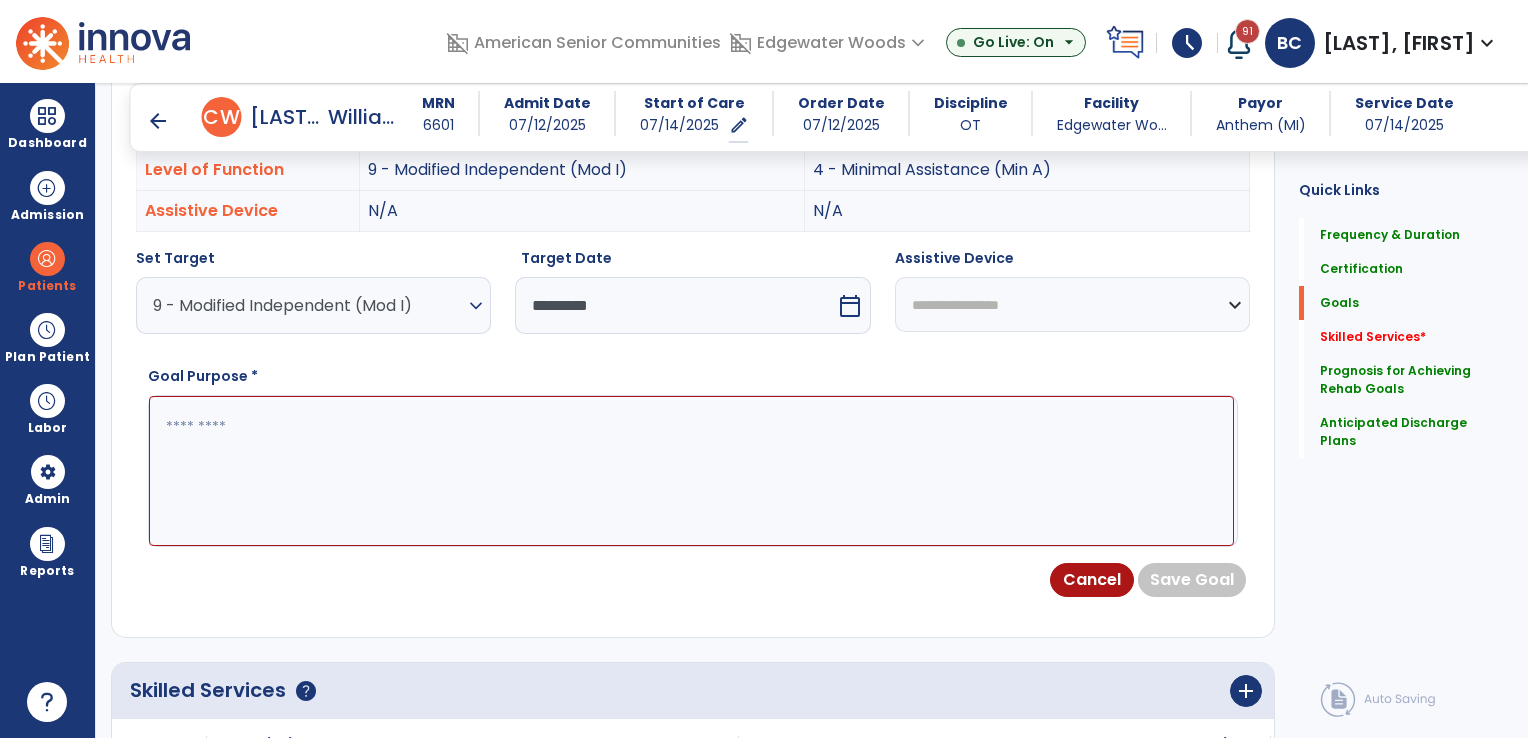 click at bounding box center (691, 471) 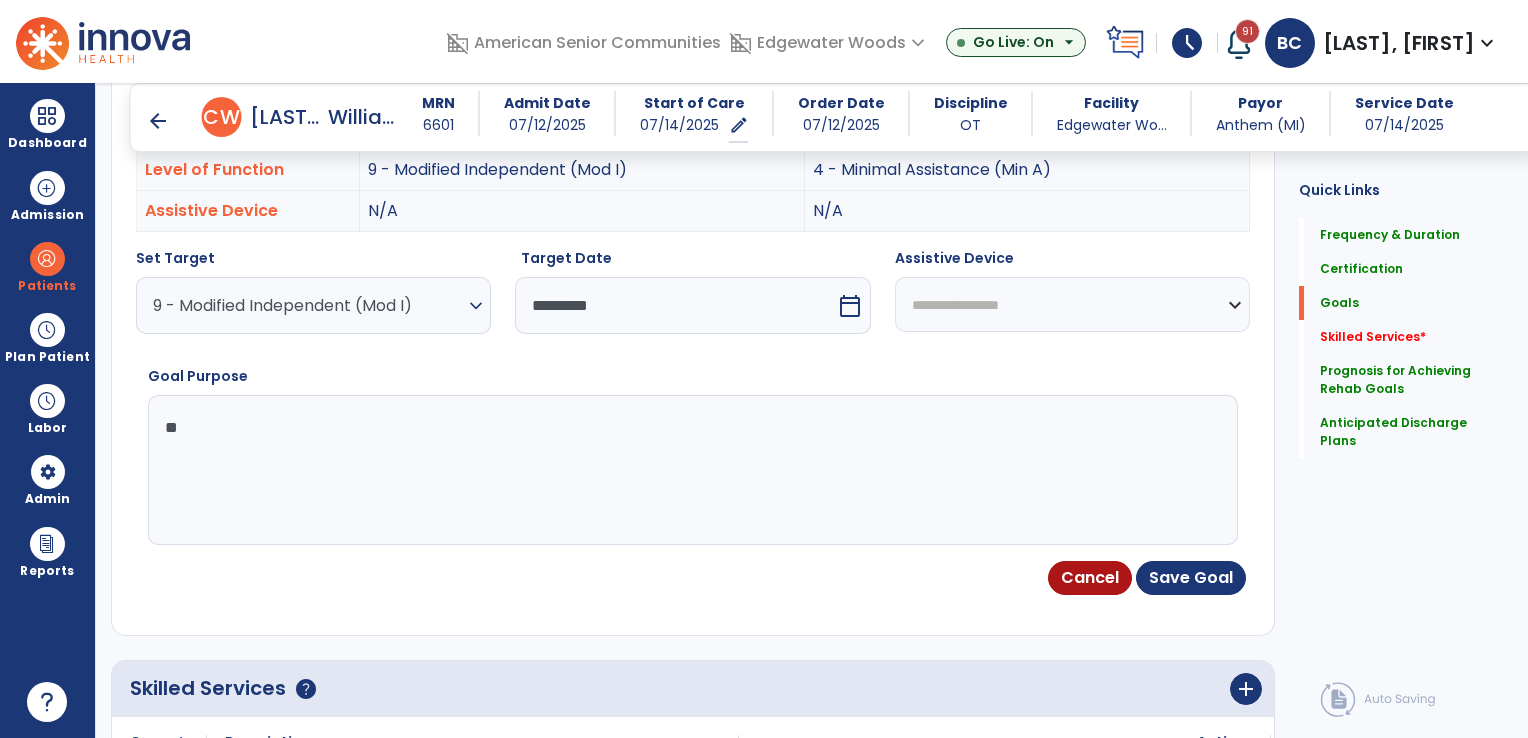 type on "*" 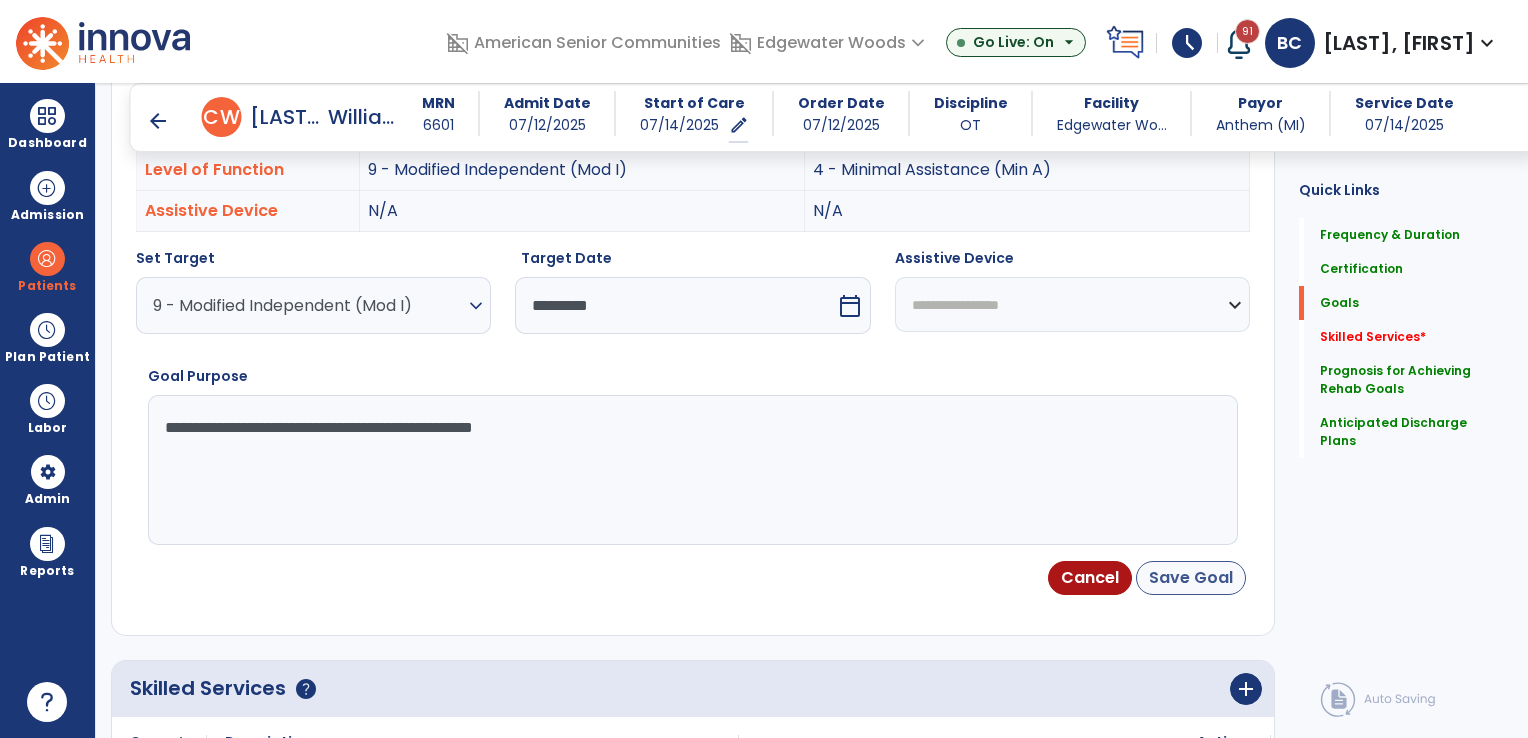 type on "**********" 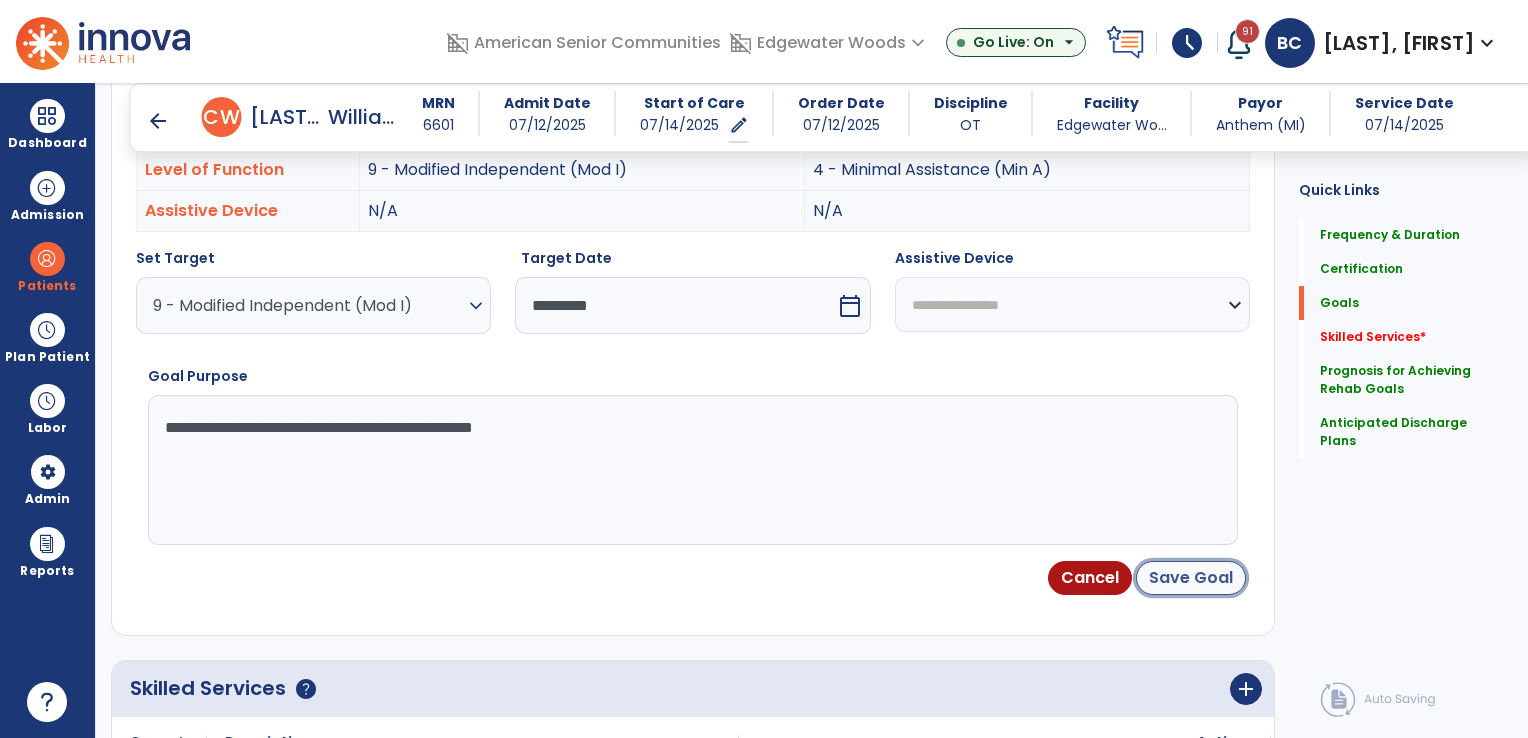 click on "Save Goal" at bounding box center [1191, 578] 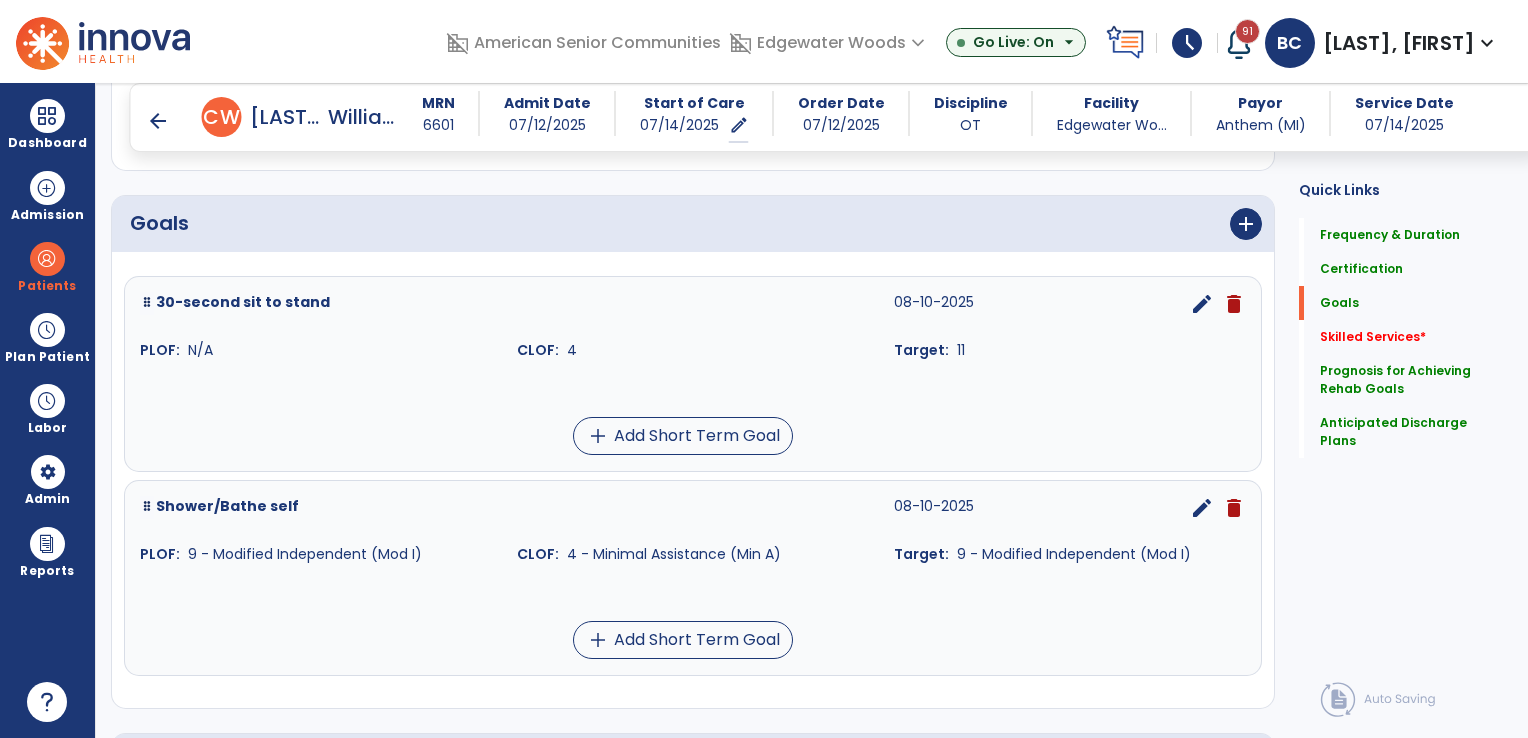 scroll, scrollTop: 540, scrollLeft: 0, axis: vertical 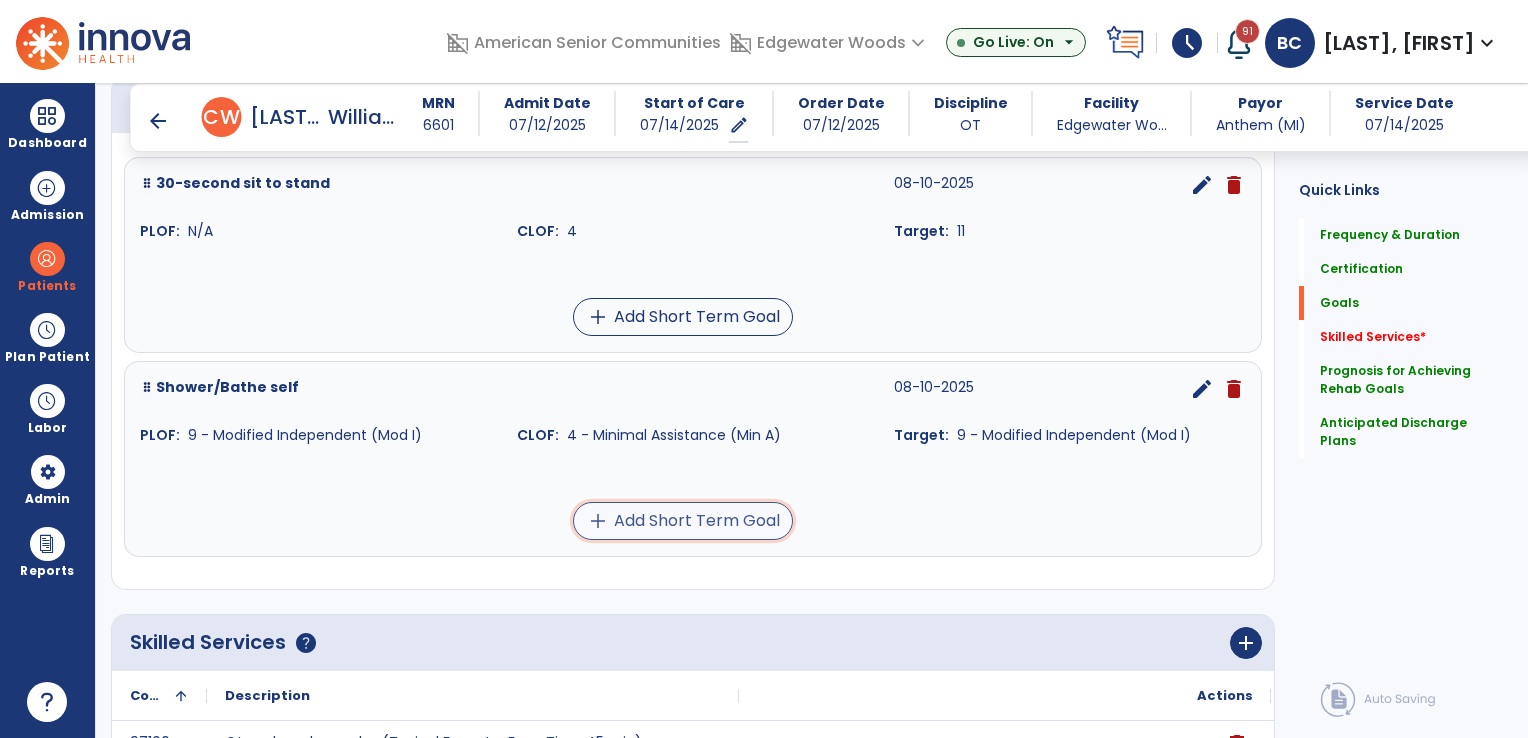 click on "add  Add Short Term Goal" at bounding box center (683, 521) 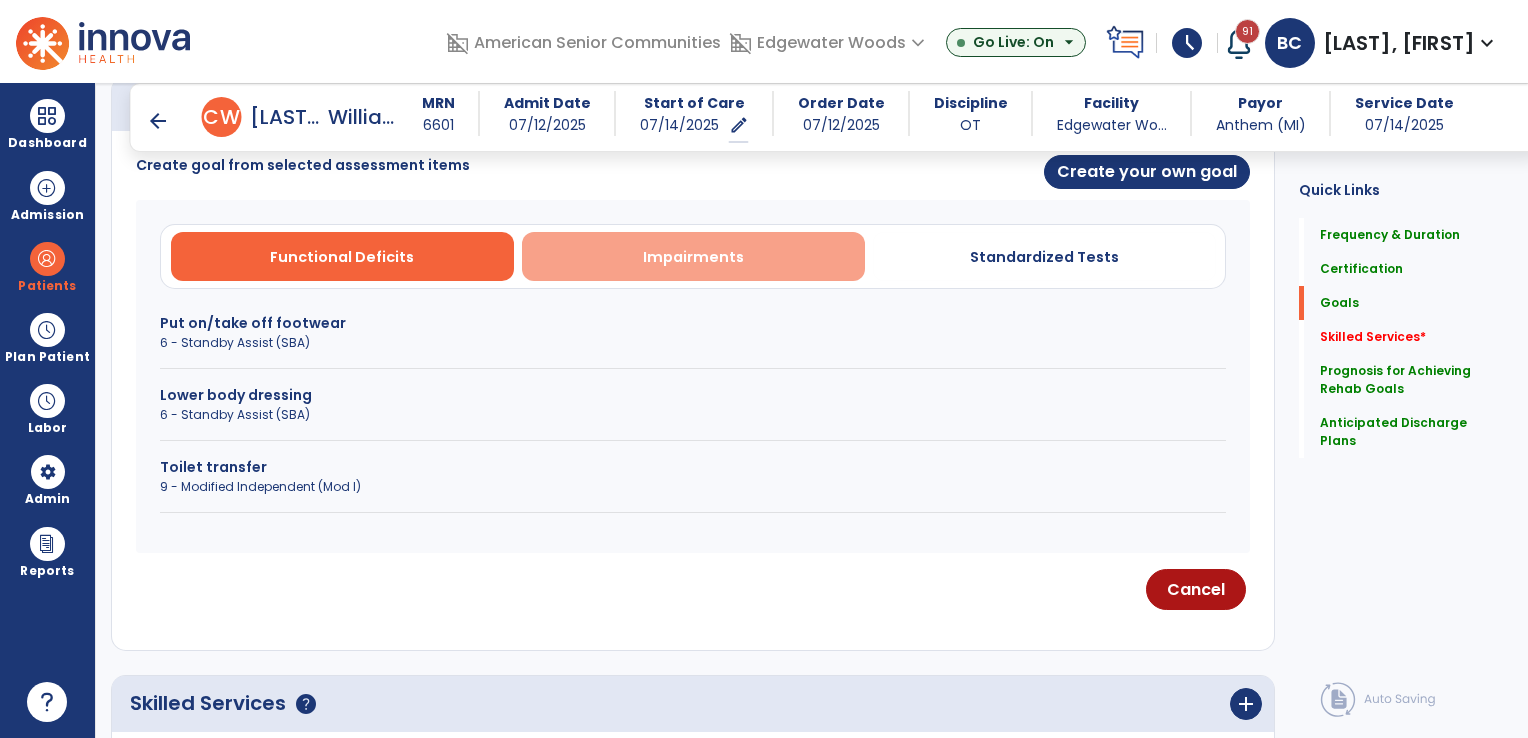 click on "Impairments" at bounding box center (693, 257) 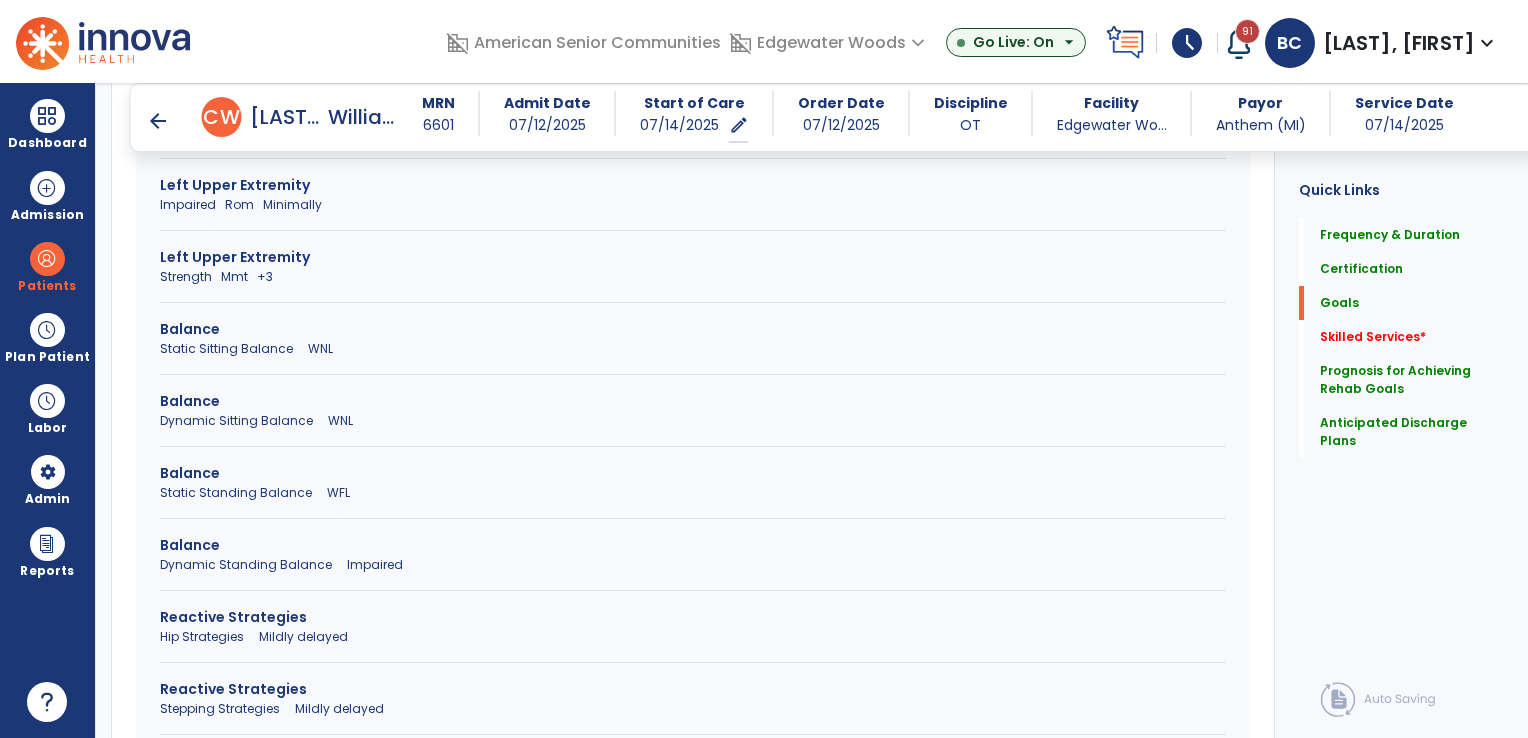 scroll, scrollTop: 740, scrollLeft: 0, axis: vertical 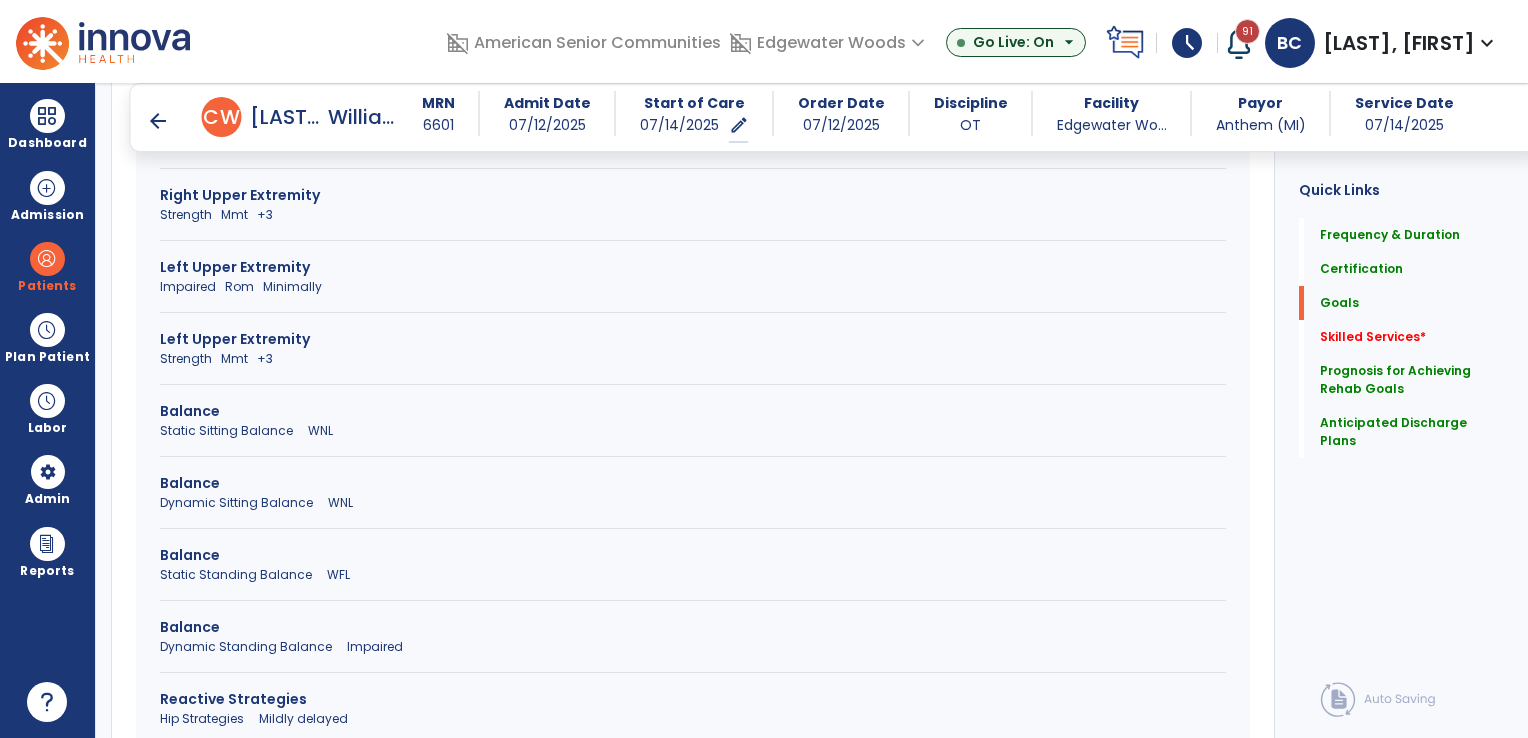 click on "Strength   Mmt   +3" at bounding box center (693, 359) 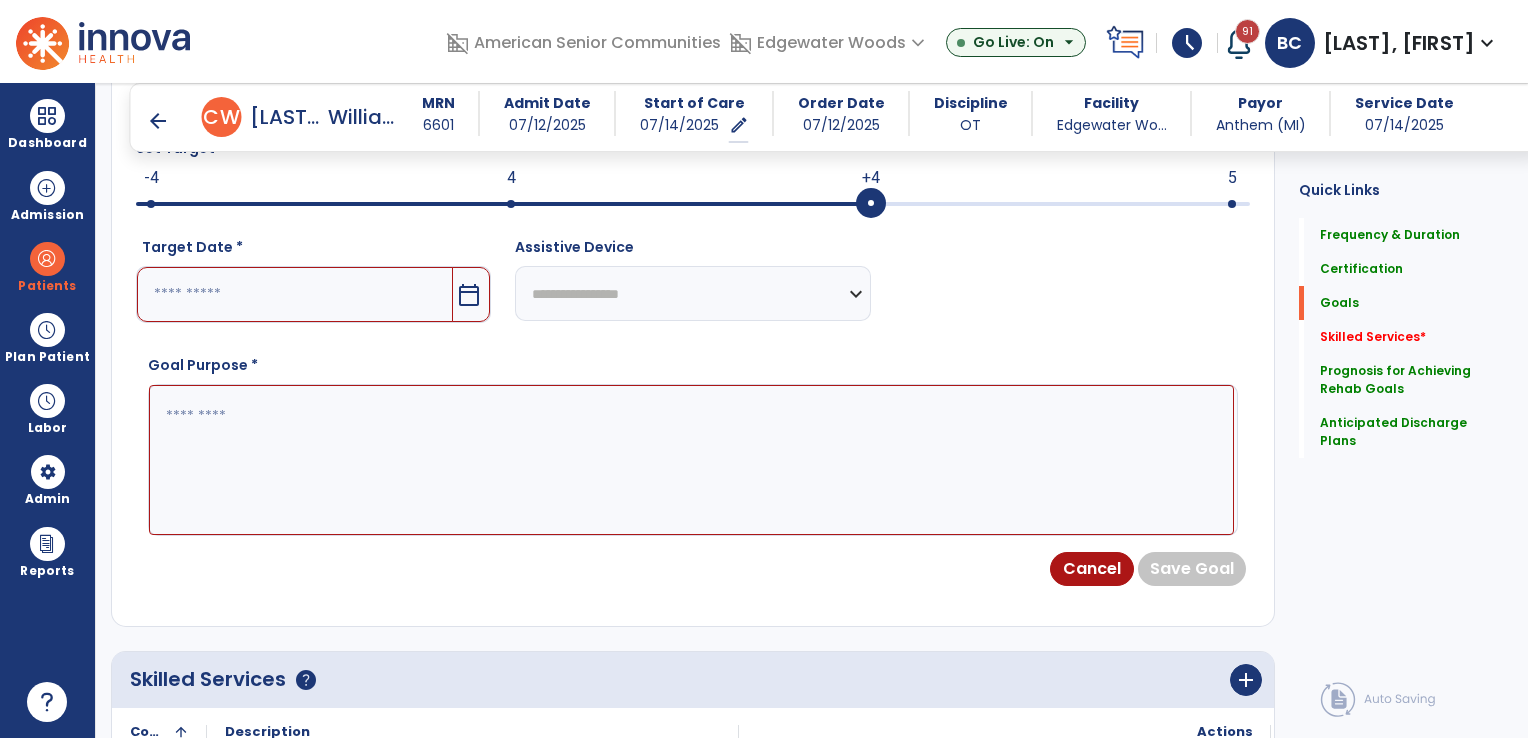 click at bounding box center [295, 294] 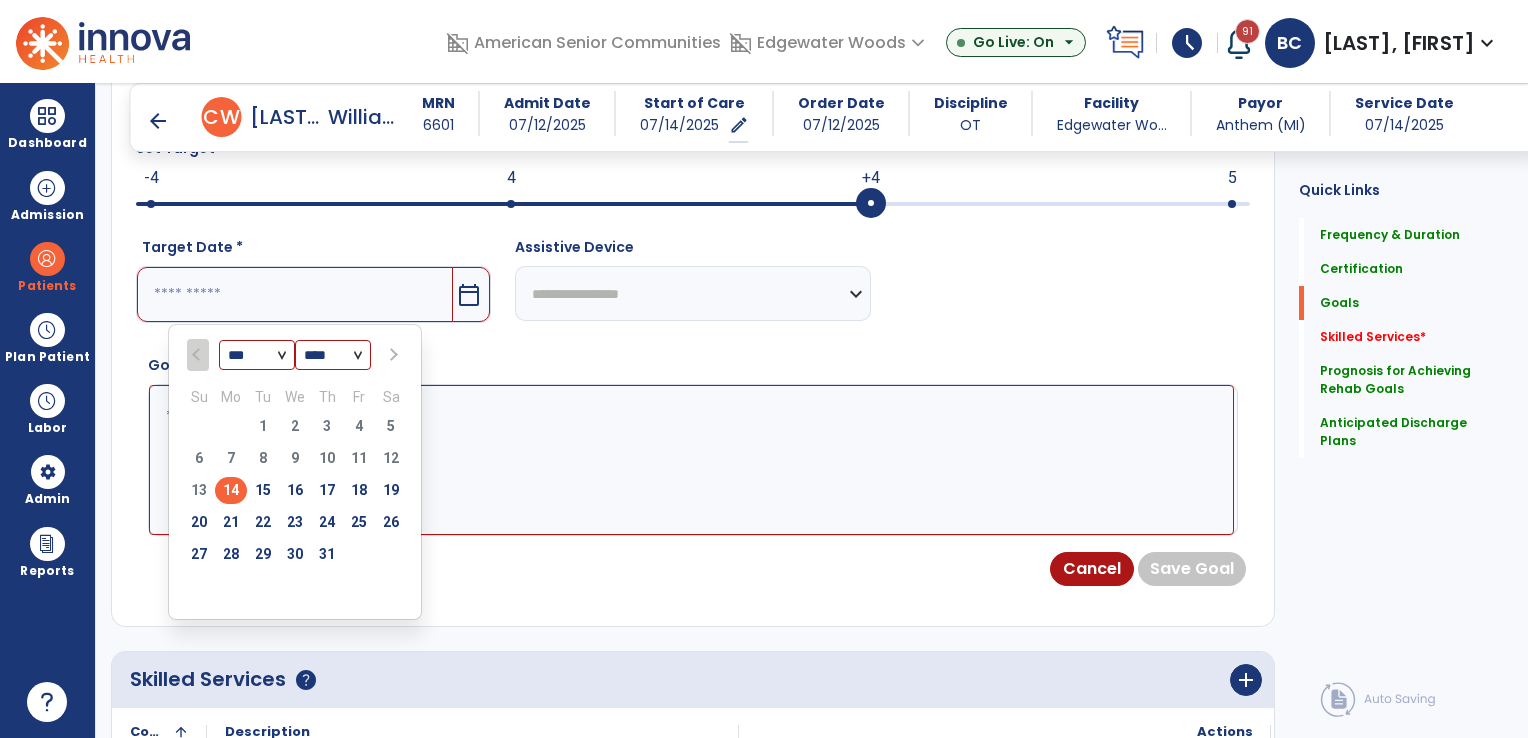 click at bounding box center (391, 355) 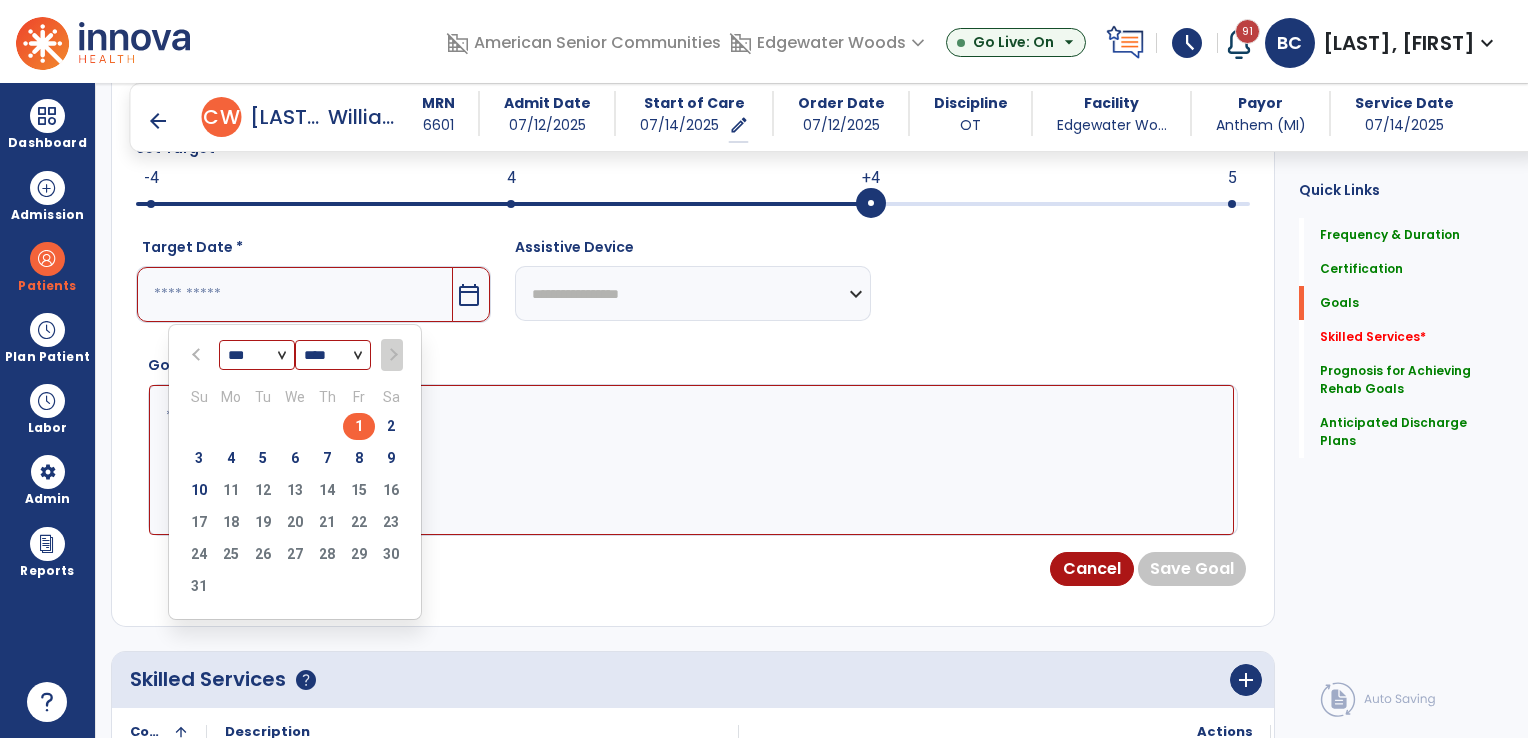 click on "1" at bounding box center [359, 426] 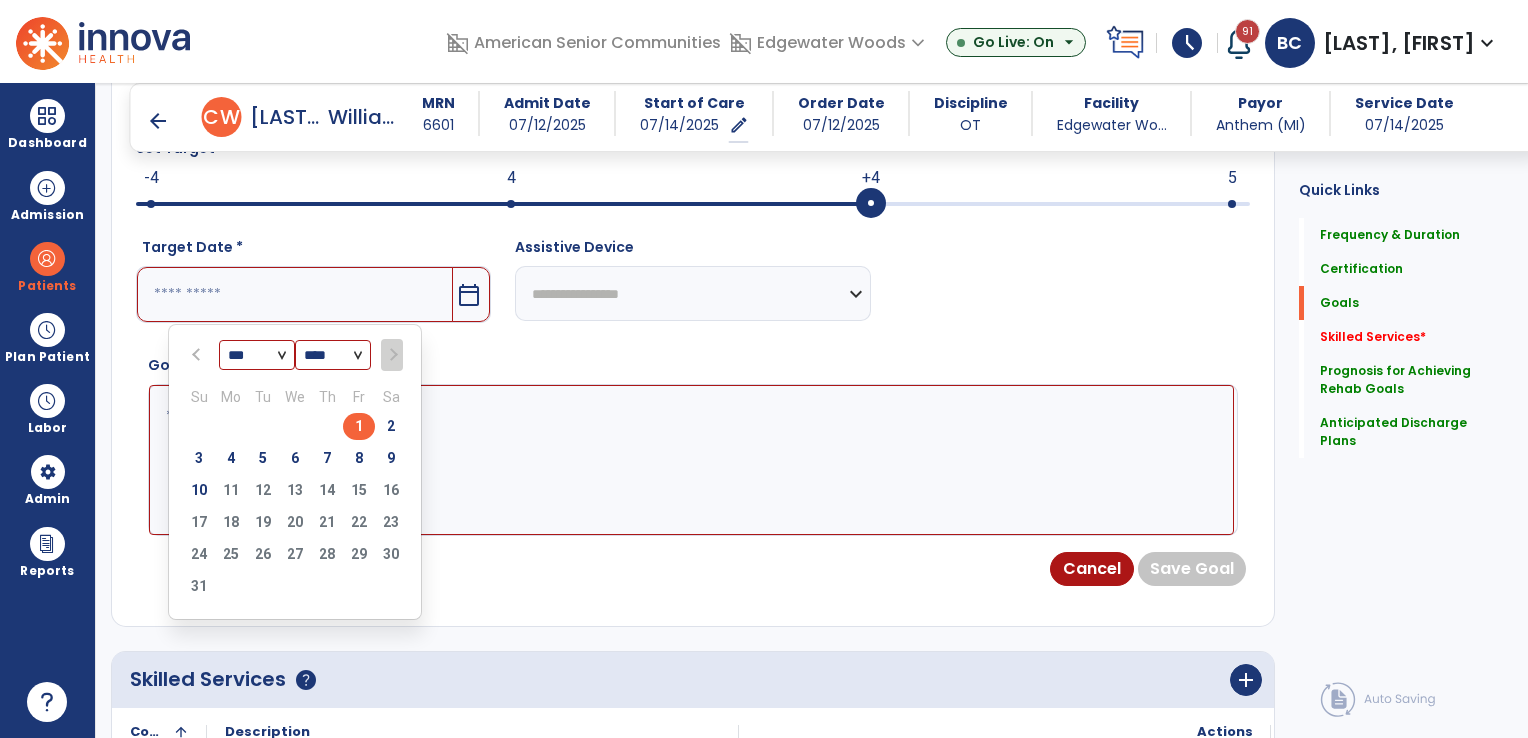 type on "********" 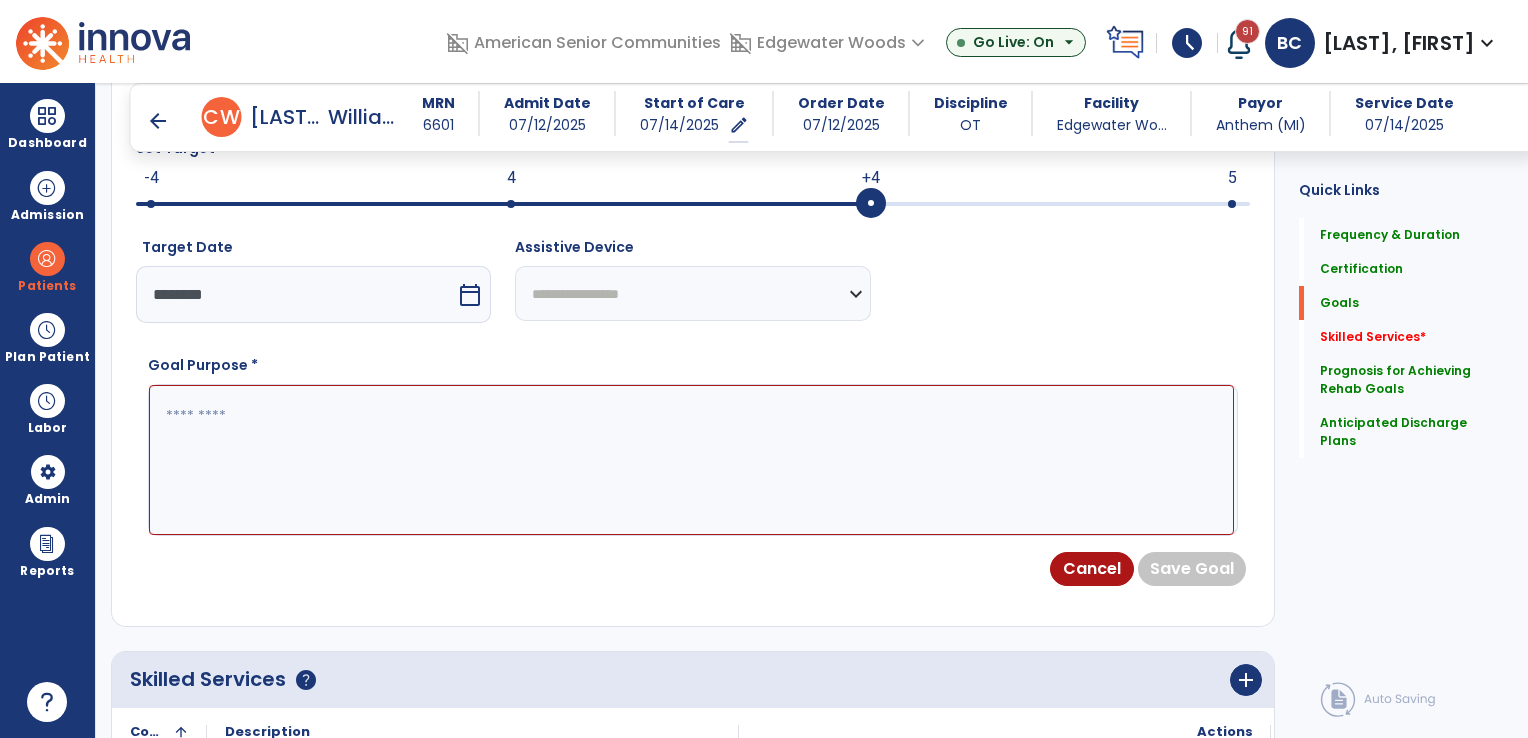 click at bounding box center (691, 460) 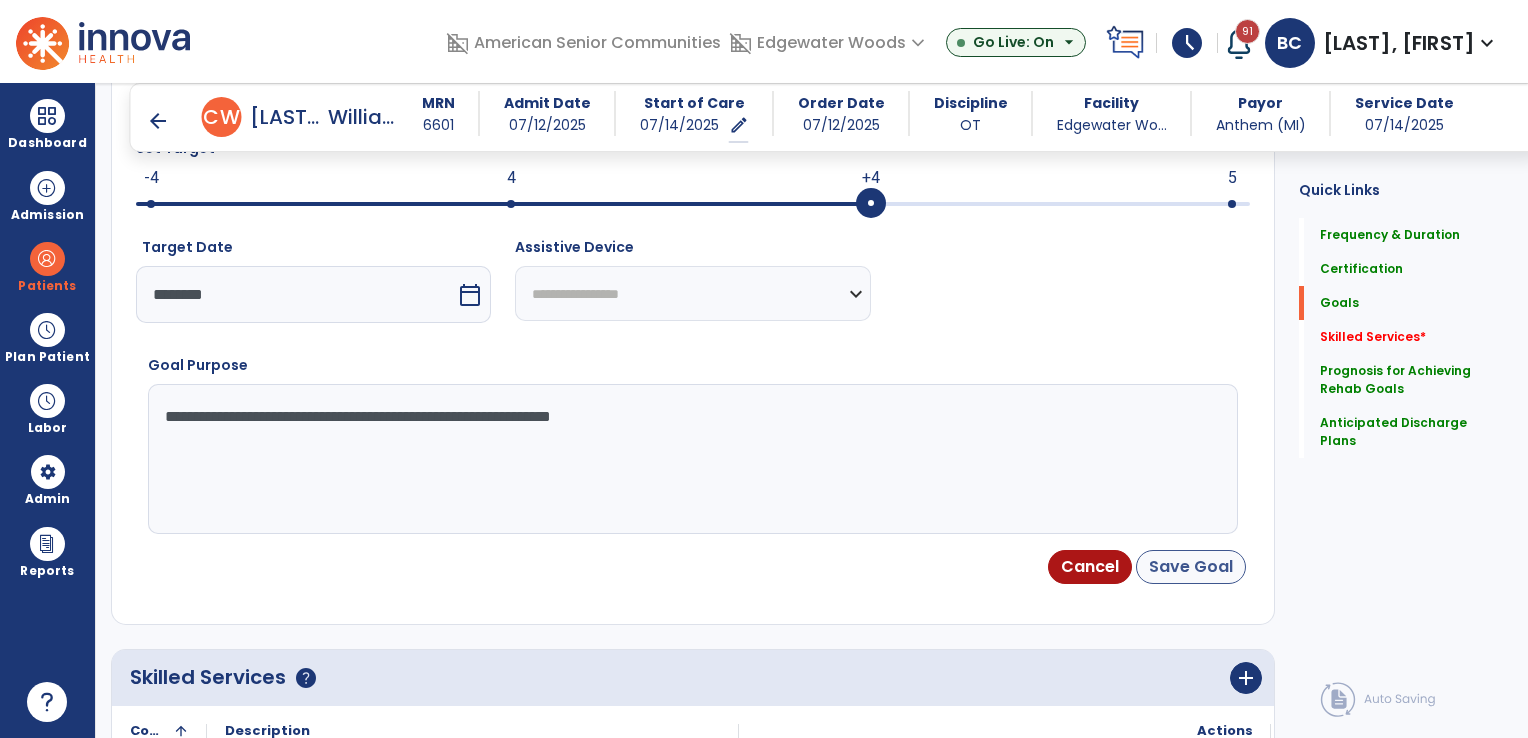 type on "**********" 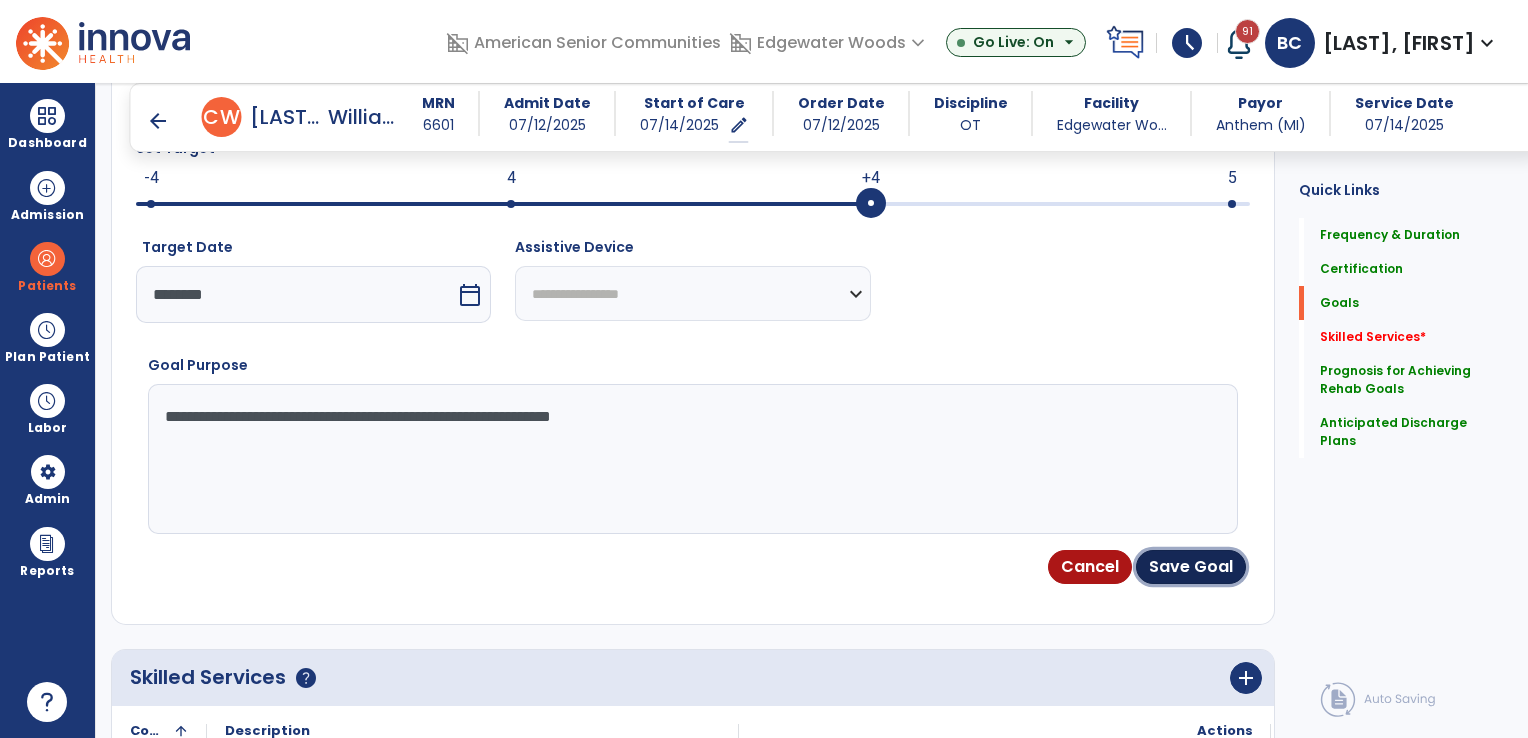 click on "Save Goal" at bounding box center [1191, 567] 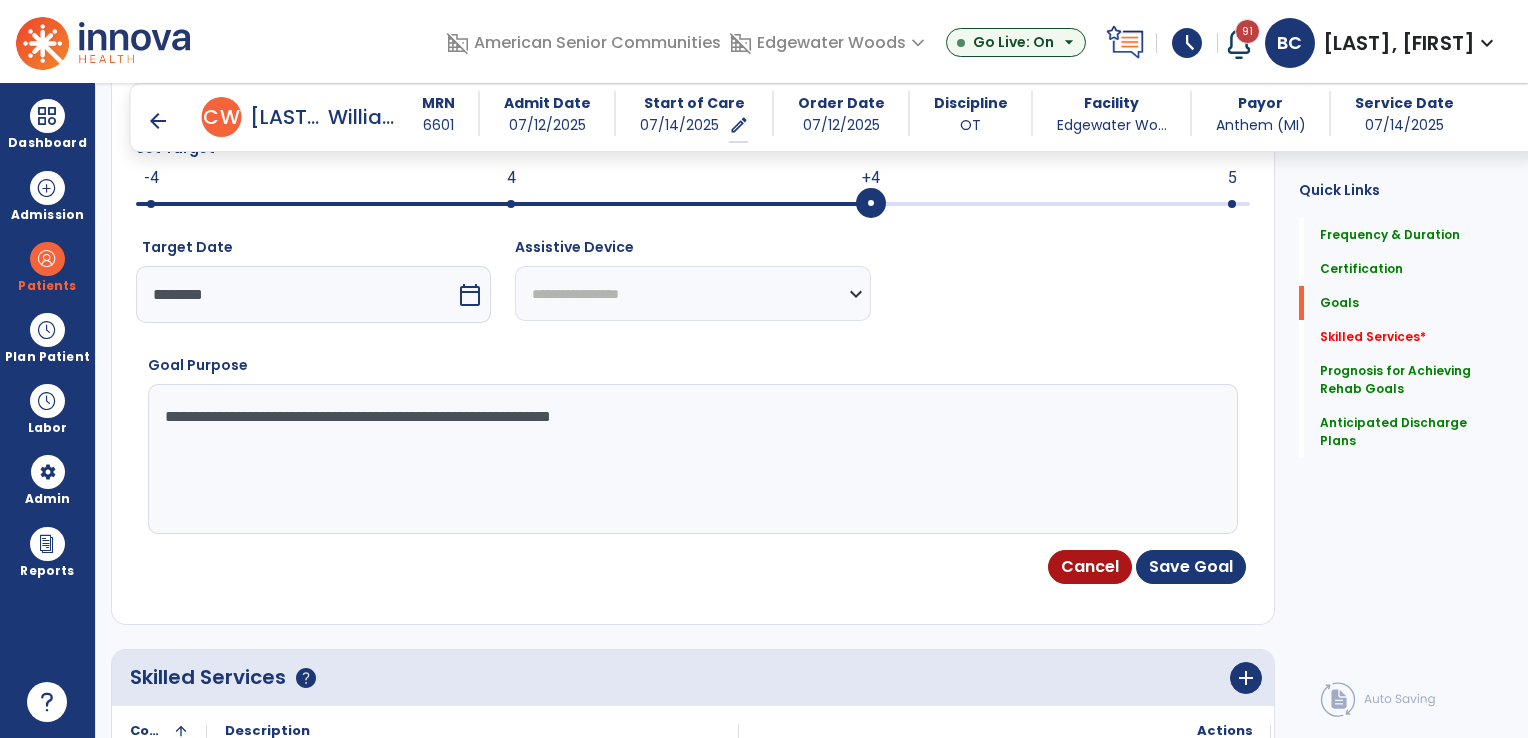 scroll, scrollTop: 49, scrollLeft: 0, axis: vertical 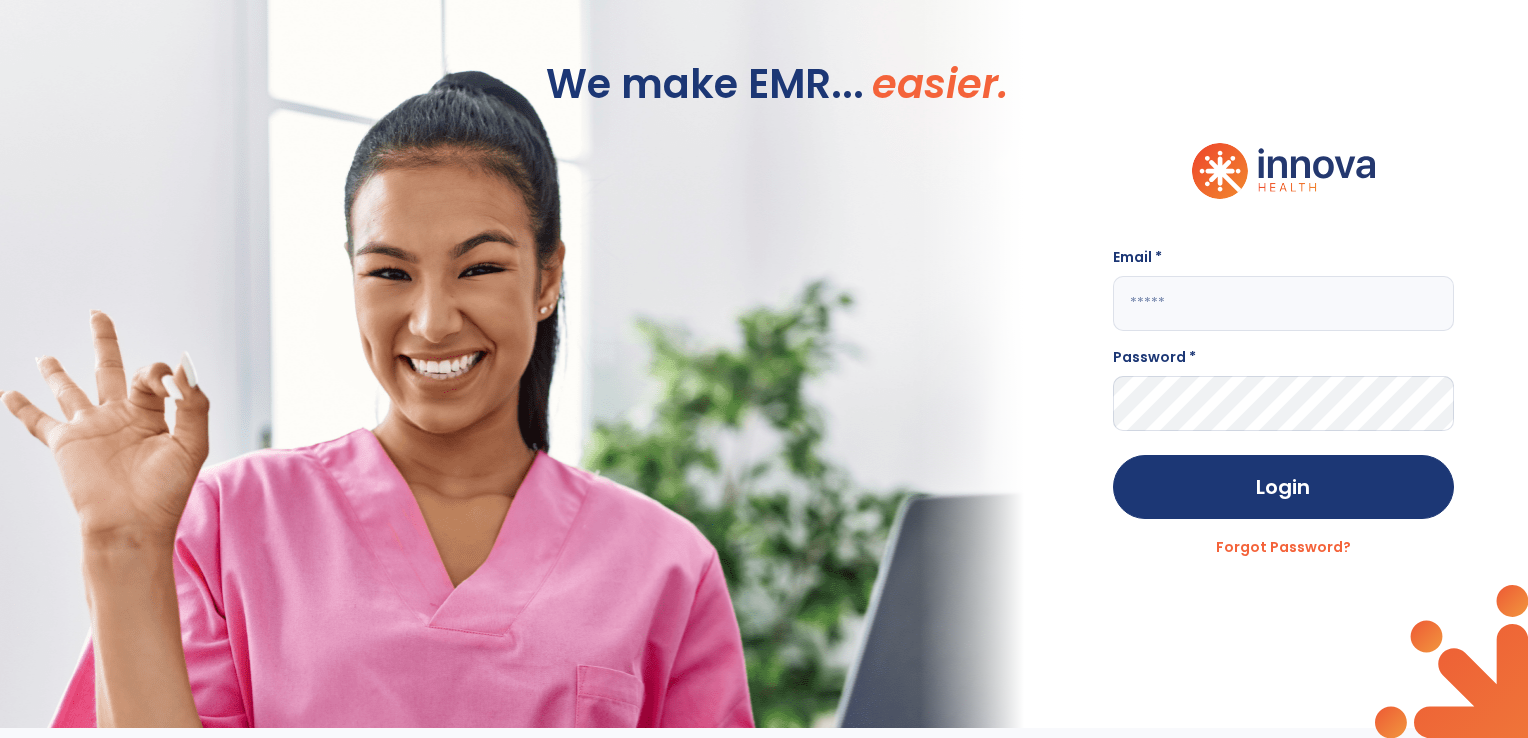 type on "**********" 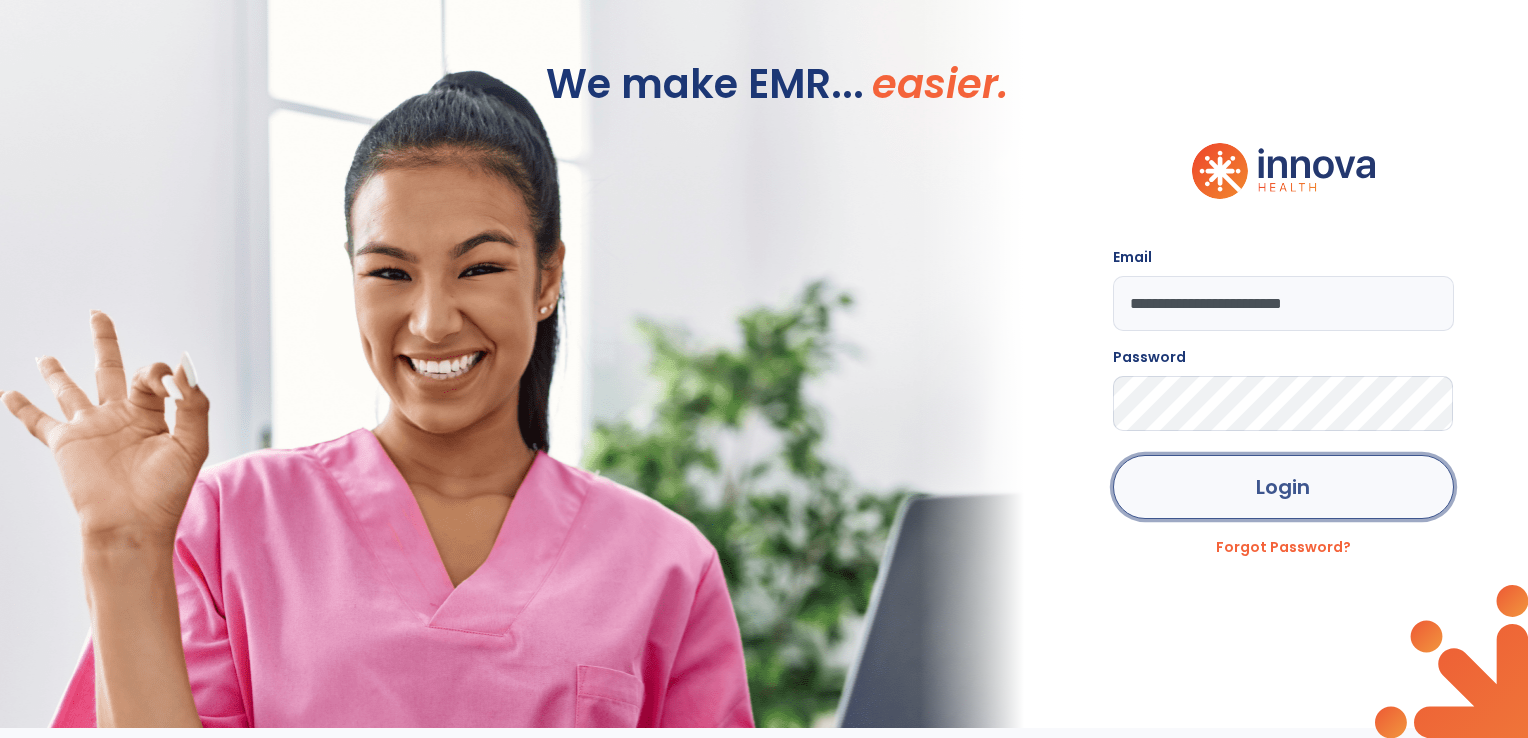 click on "Login" 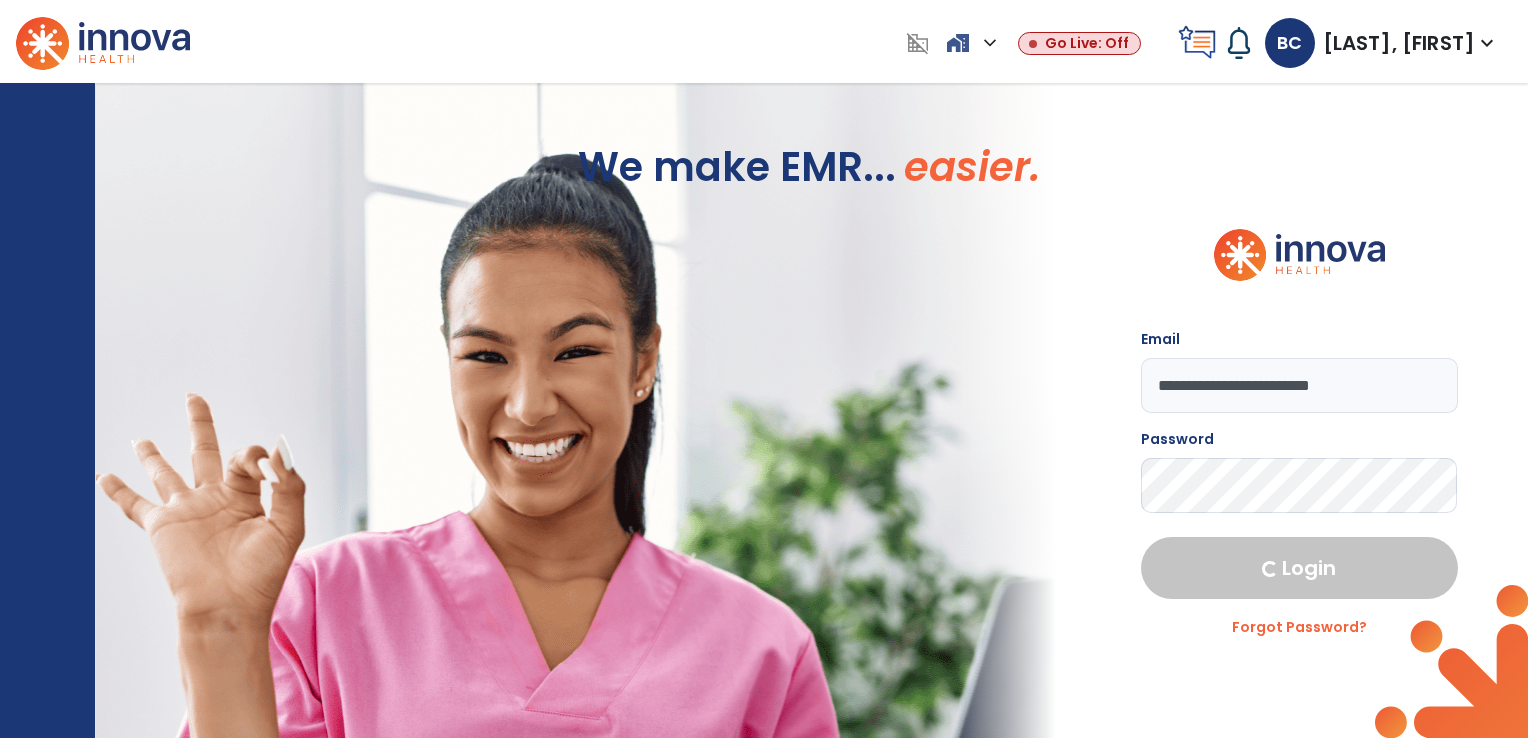 select on "***" 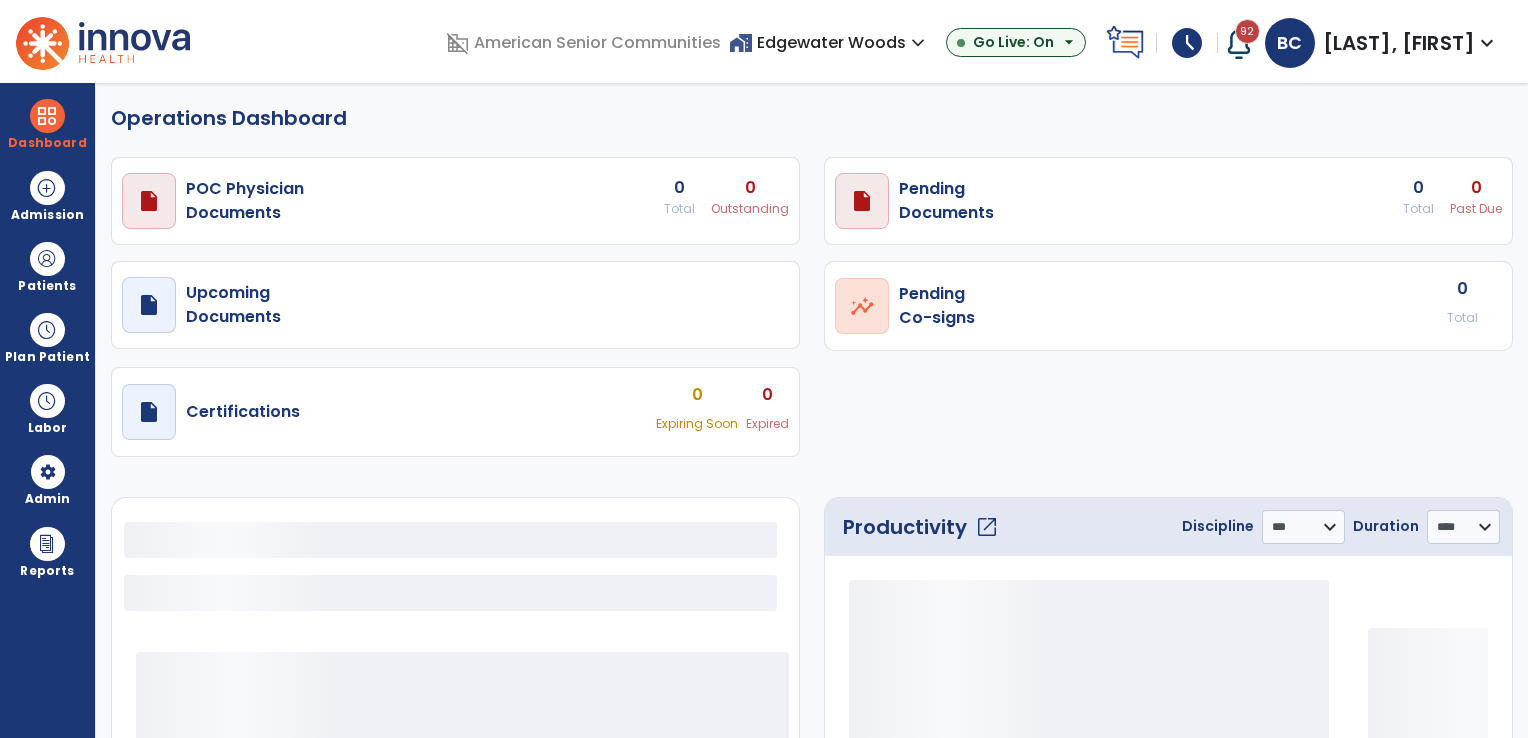 select on "***" 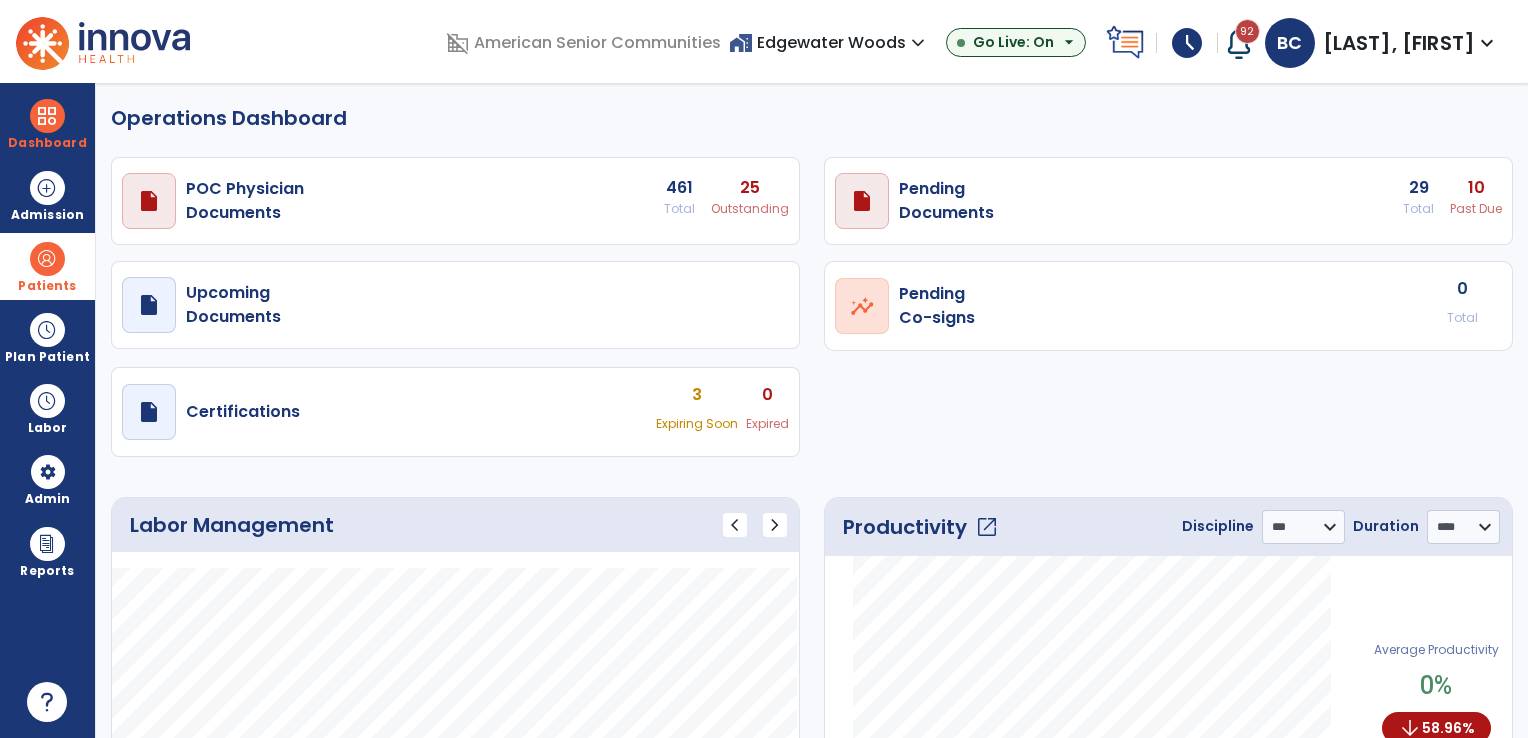 click on "Patients" at bounding box center [47, 266] 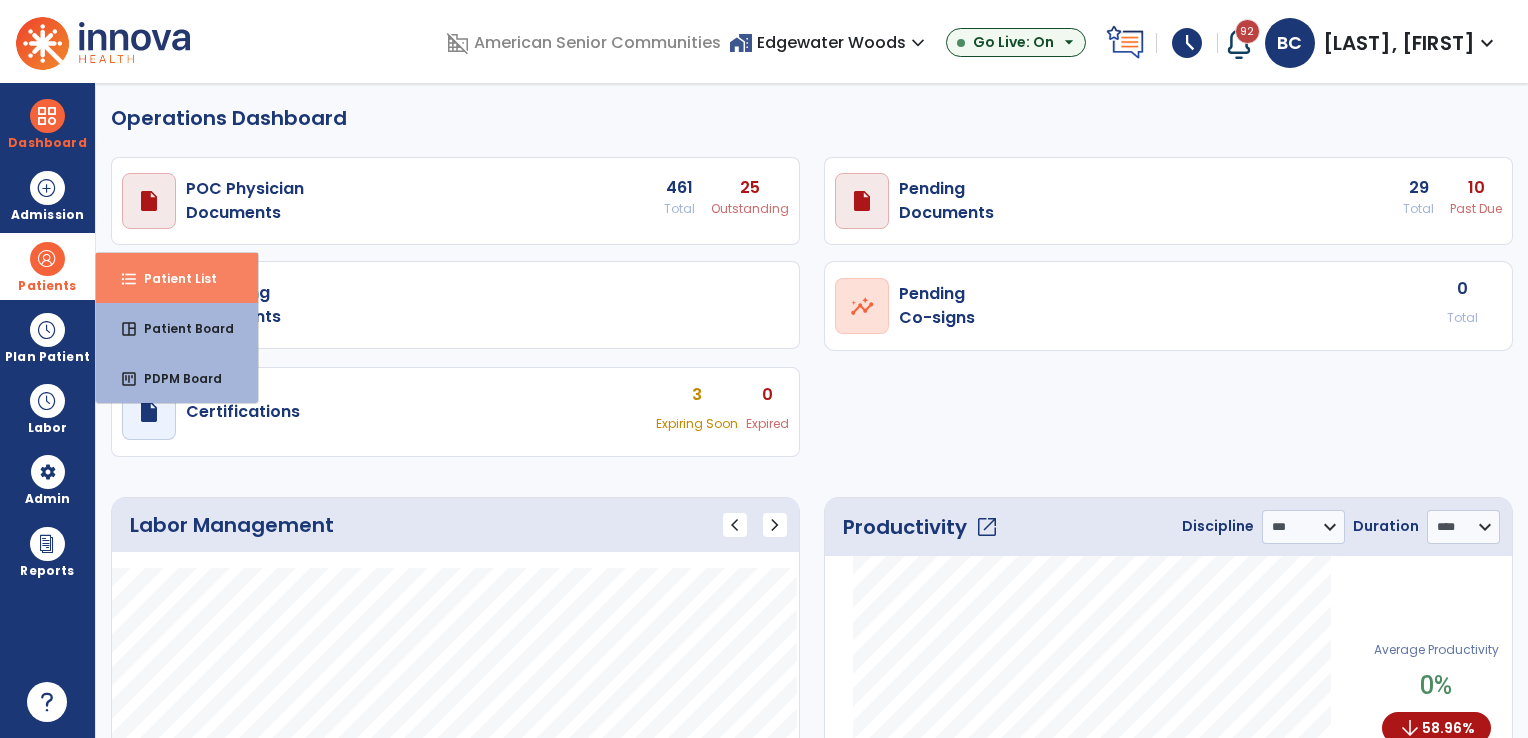 click on "Patient List" at bounding box center (172, 278) 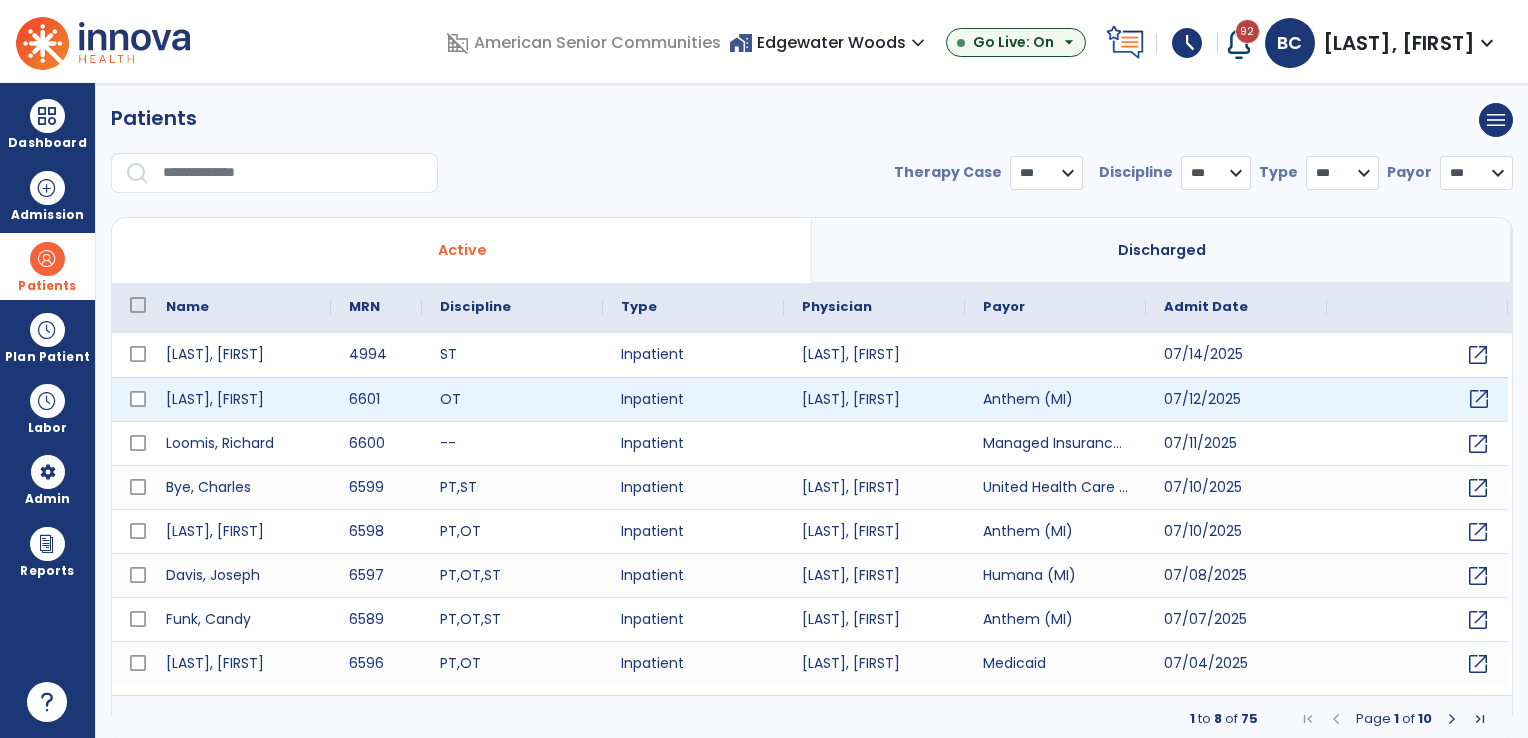 click on "open_in_new" at bounding box center (1479, 399) 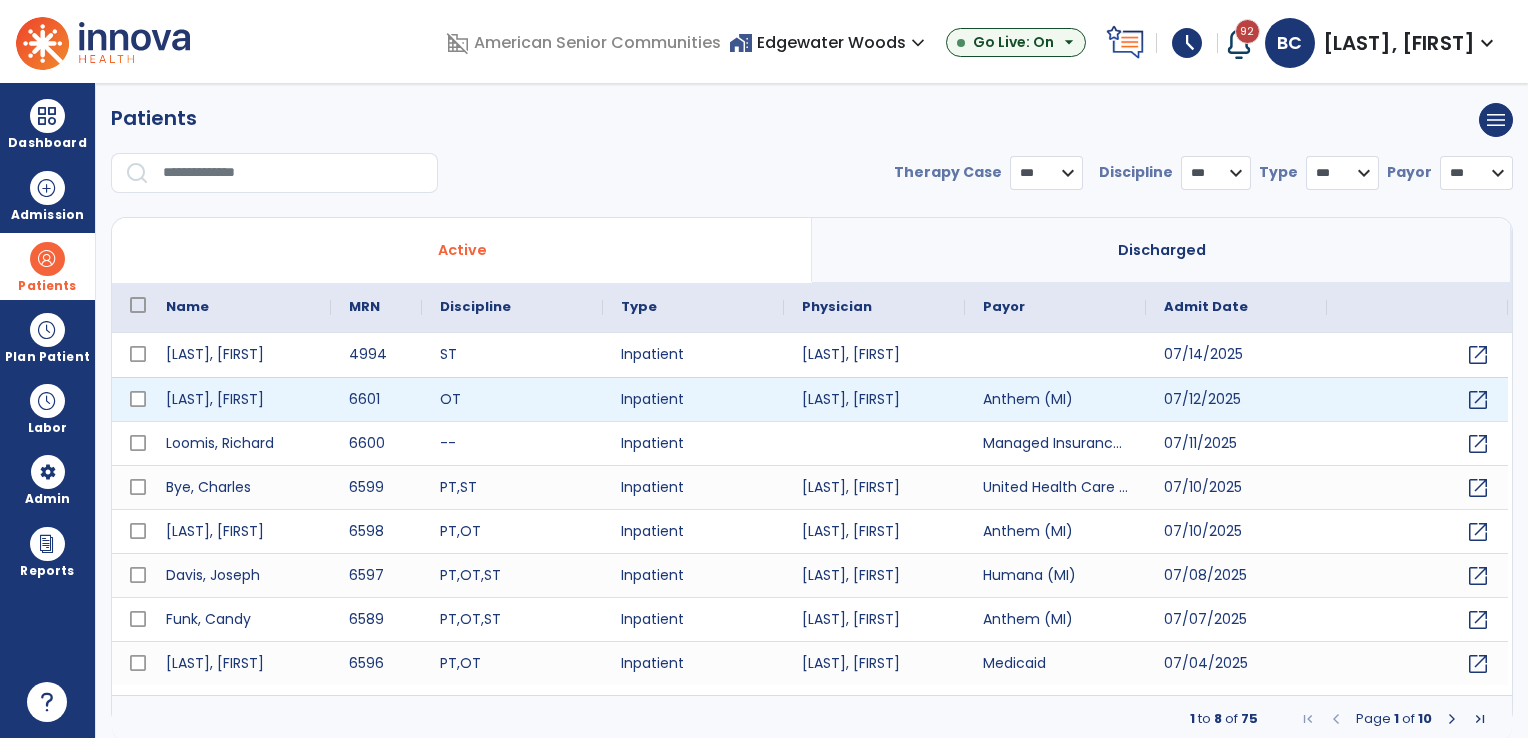 select on "***" 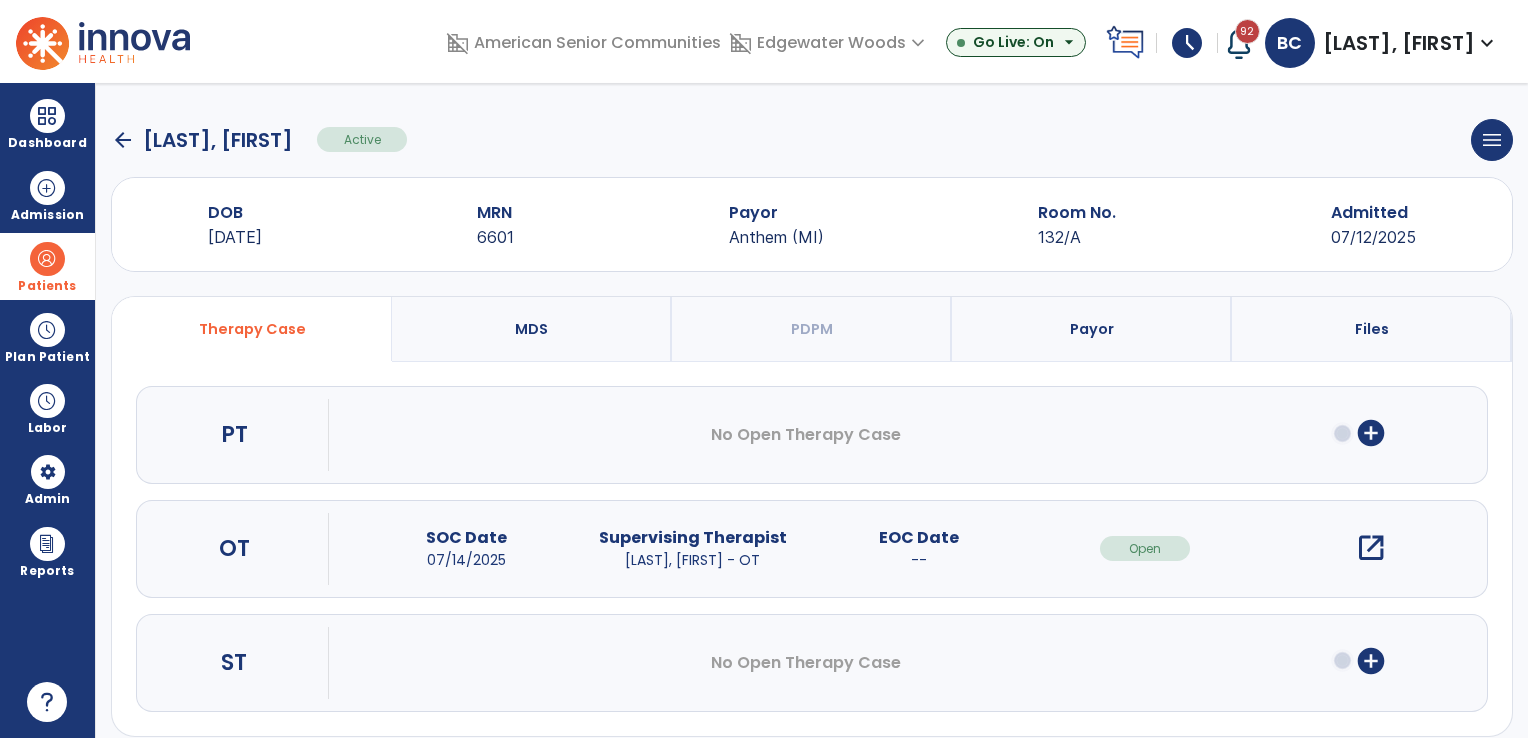 click on "open_in_new" at bounding box center (1371, 548) 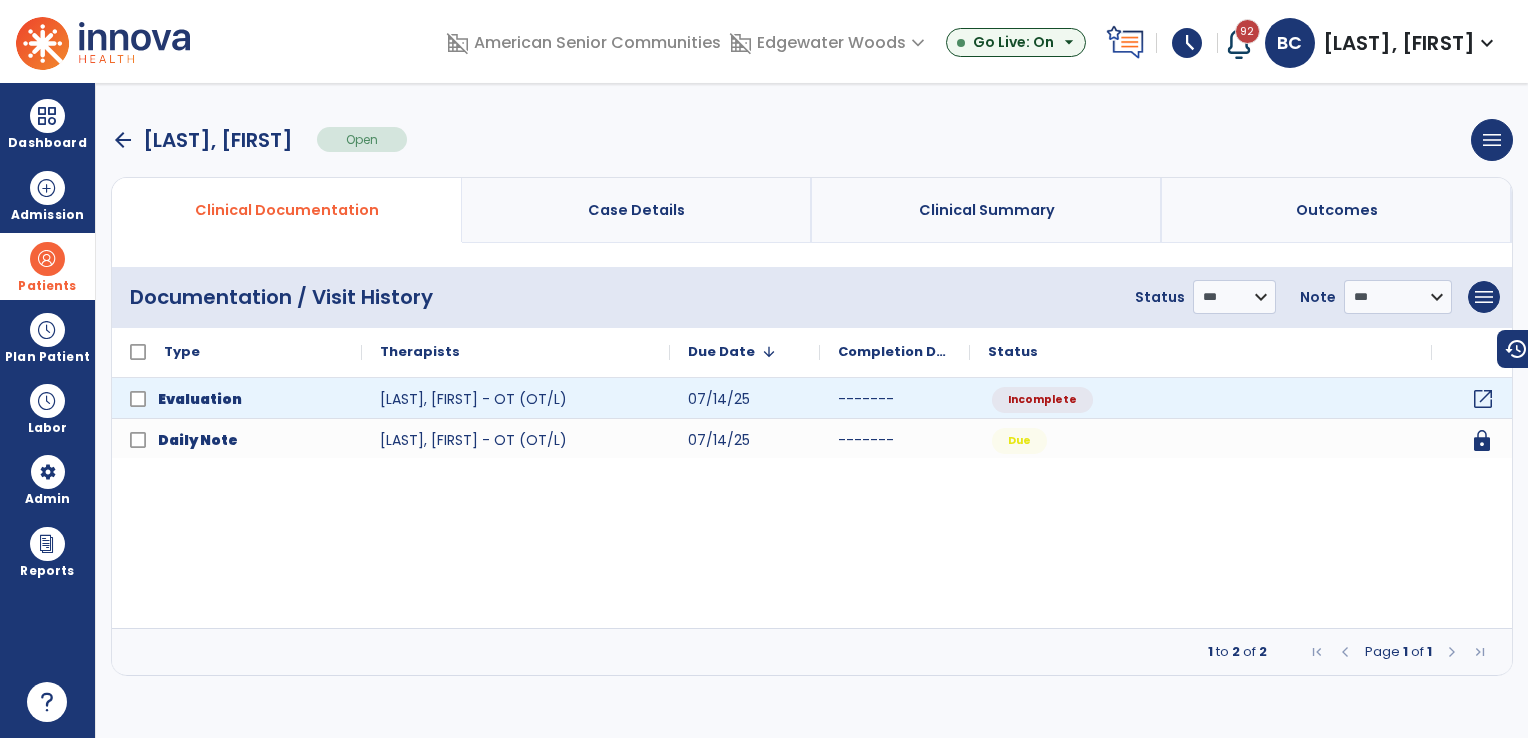 click on "open_in_new" 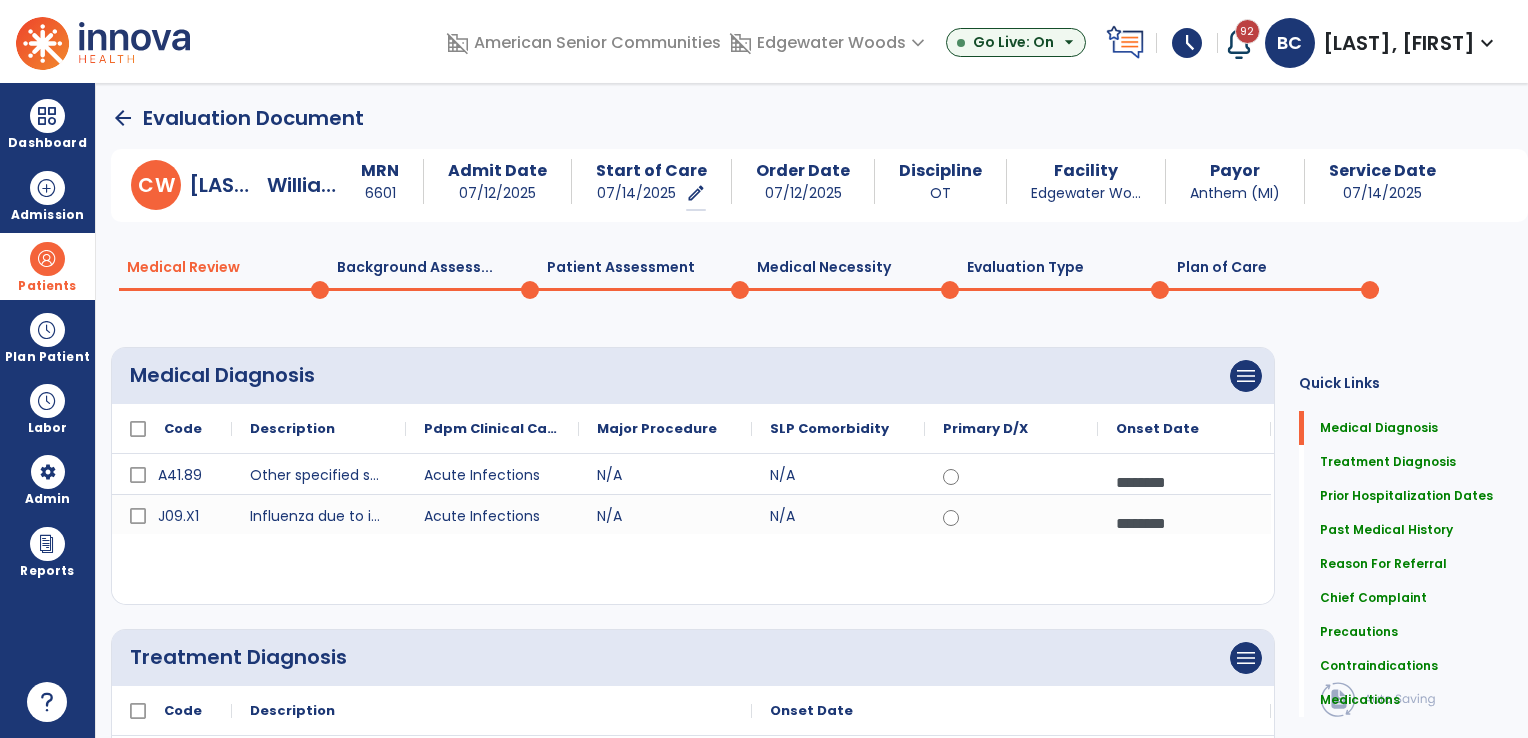click on "Plan of Care  0" 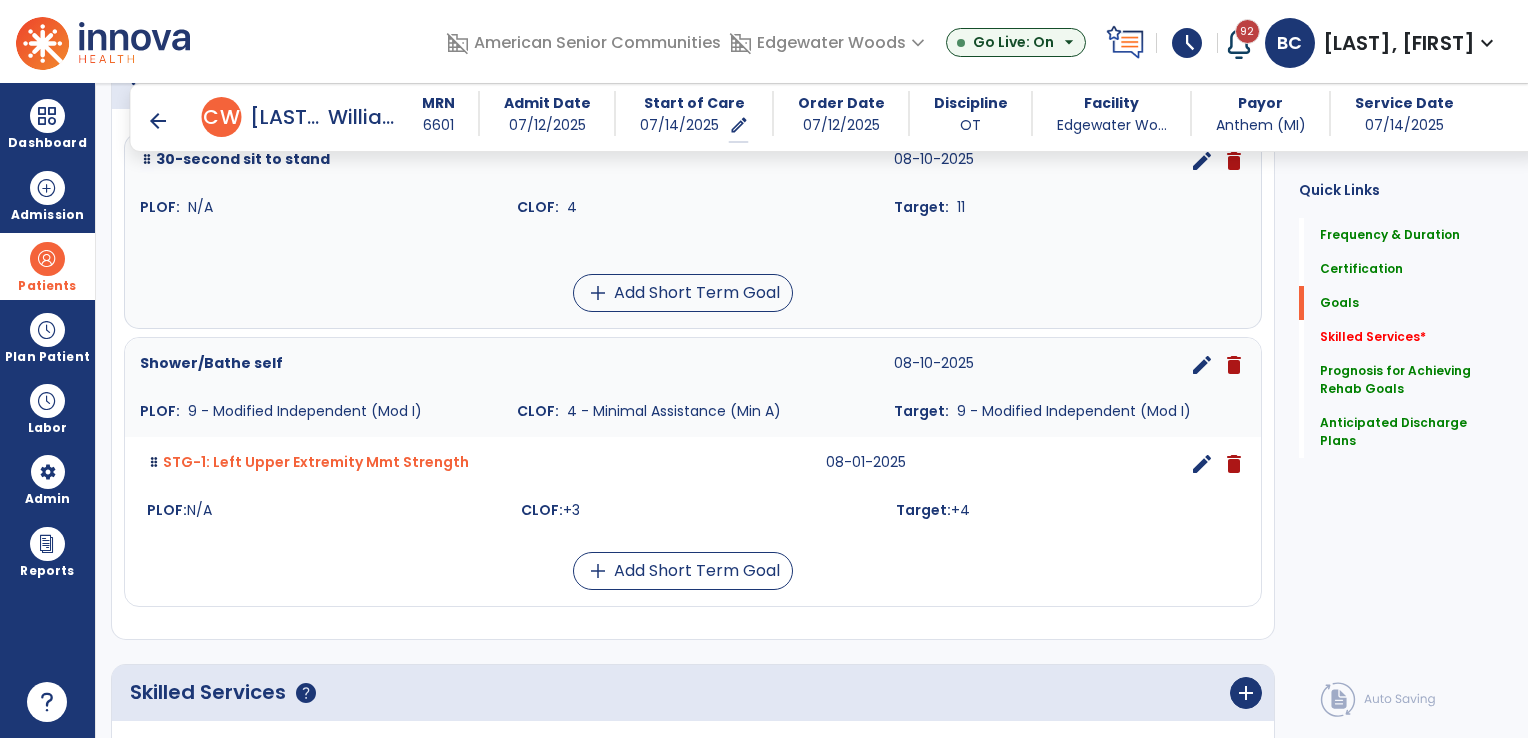 scroll, scrollTop: 600, scrollLeft: 0, axis: vertical 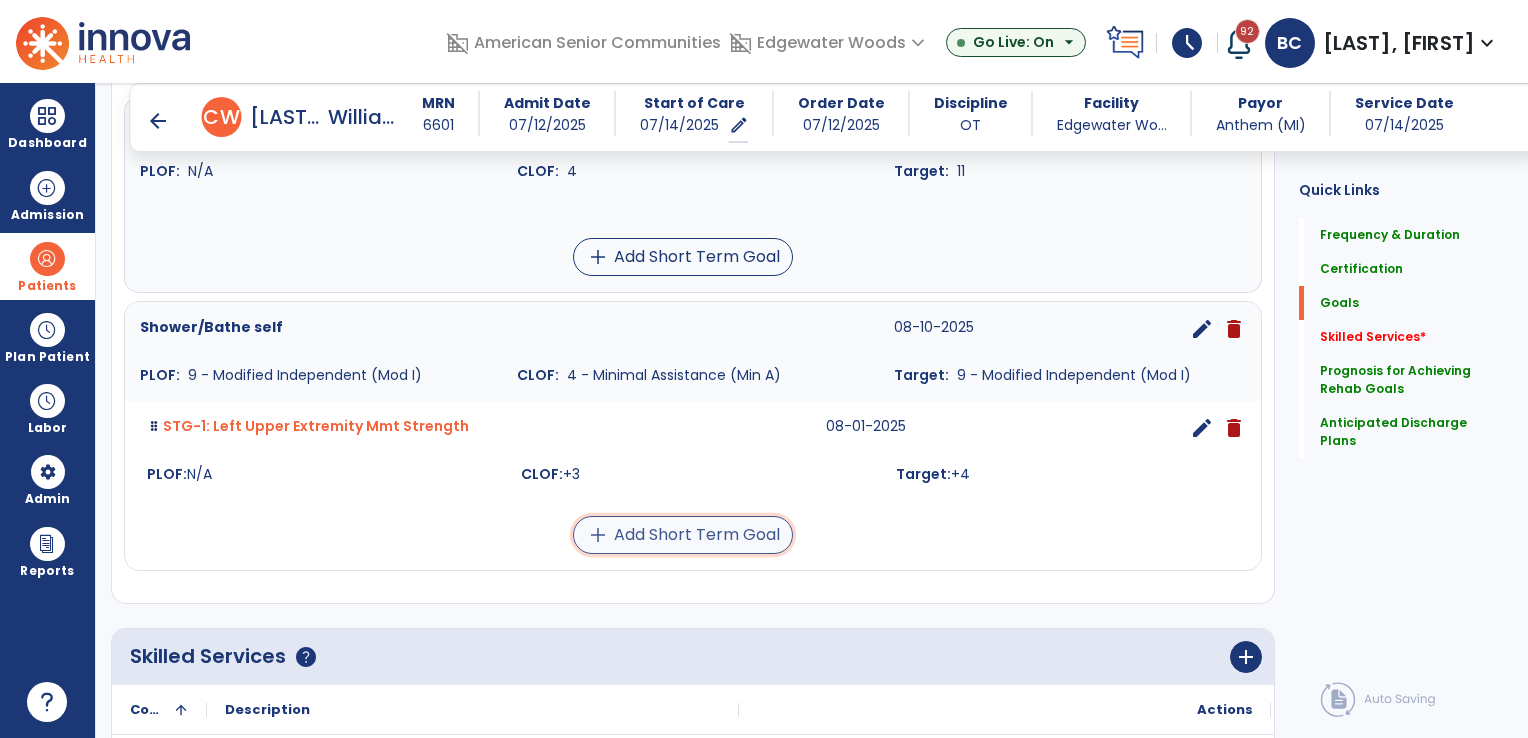 click on "add  Add Short Term Goal" at bounding box center (683, 535) 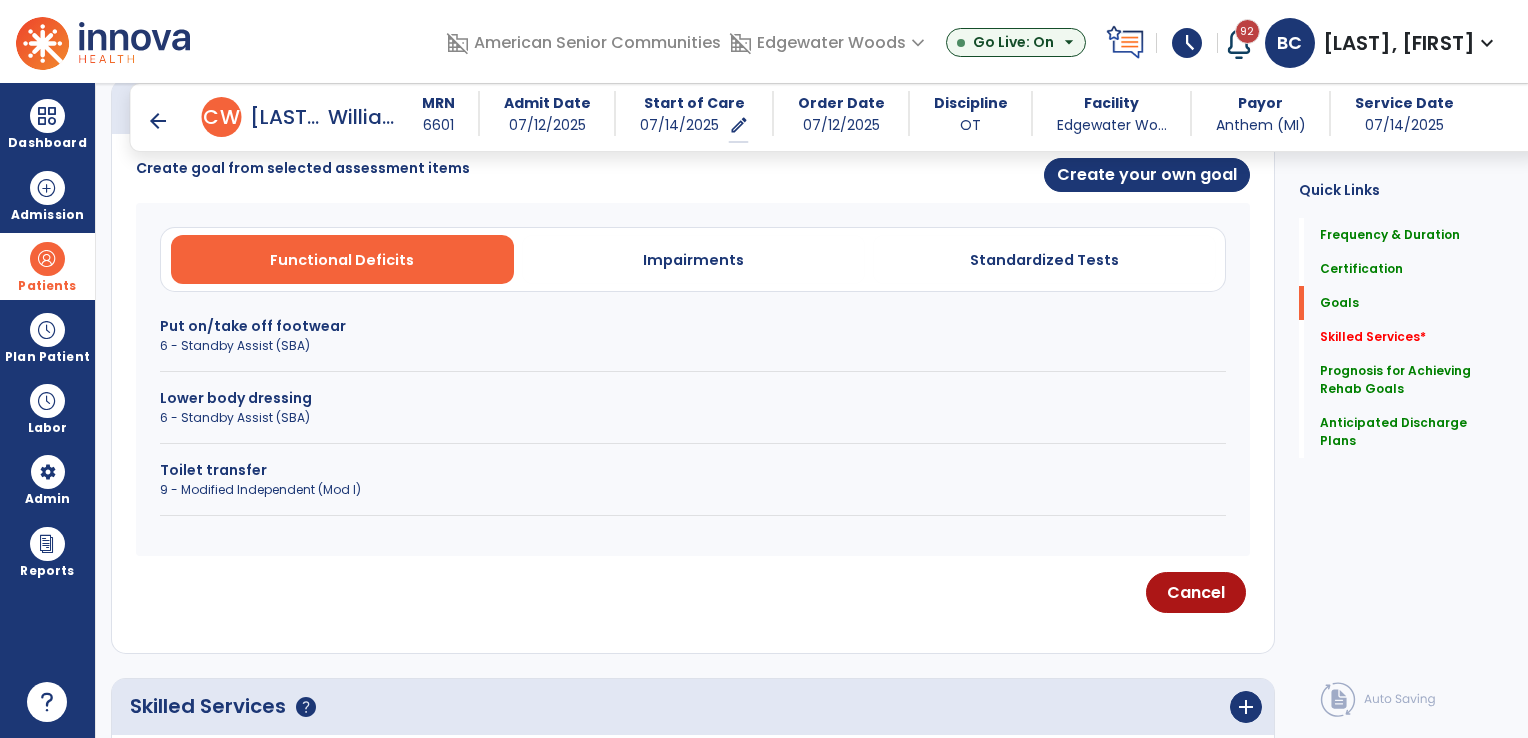 scroll, scrollTop: 516, scrollLeft: 0, axis: vertical 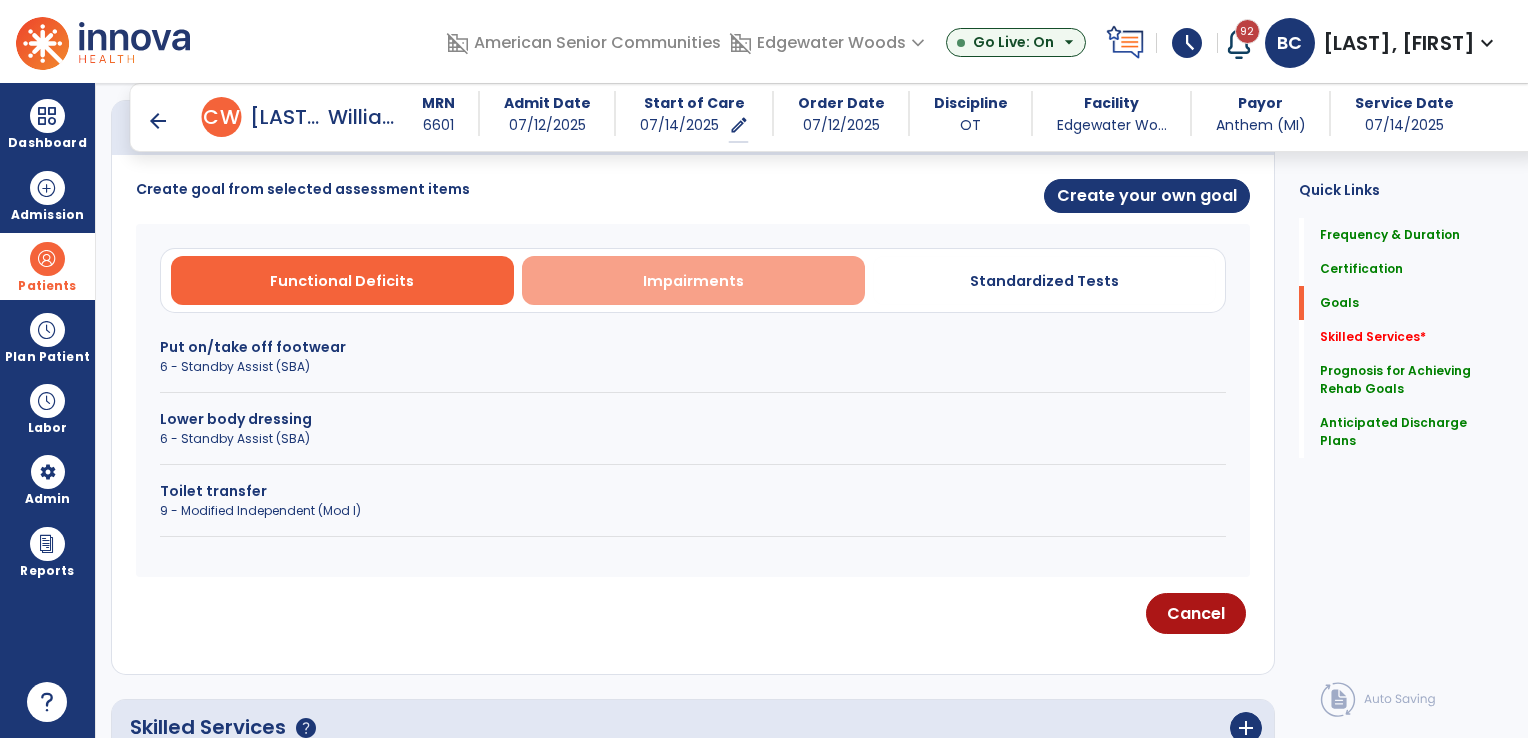 click on "Impairments" at bounding box center [693, 280] 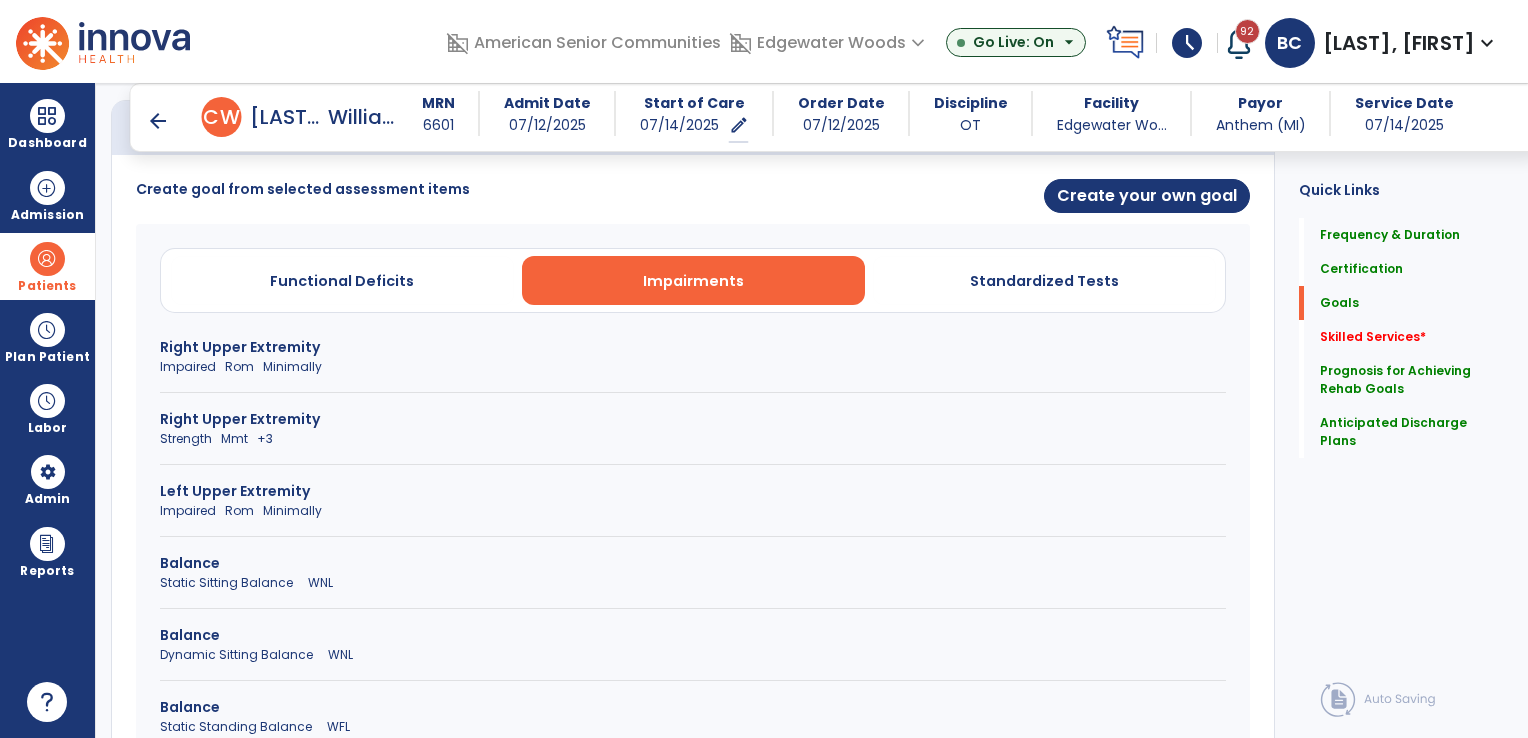 click on "Strength   Mmt   +3" at bounding box center [693, 439] 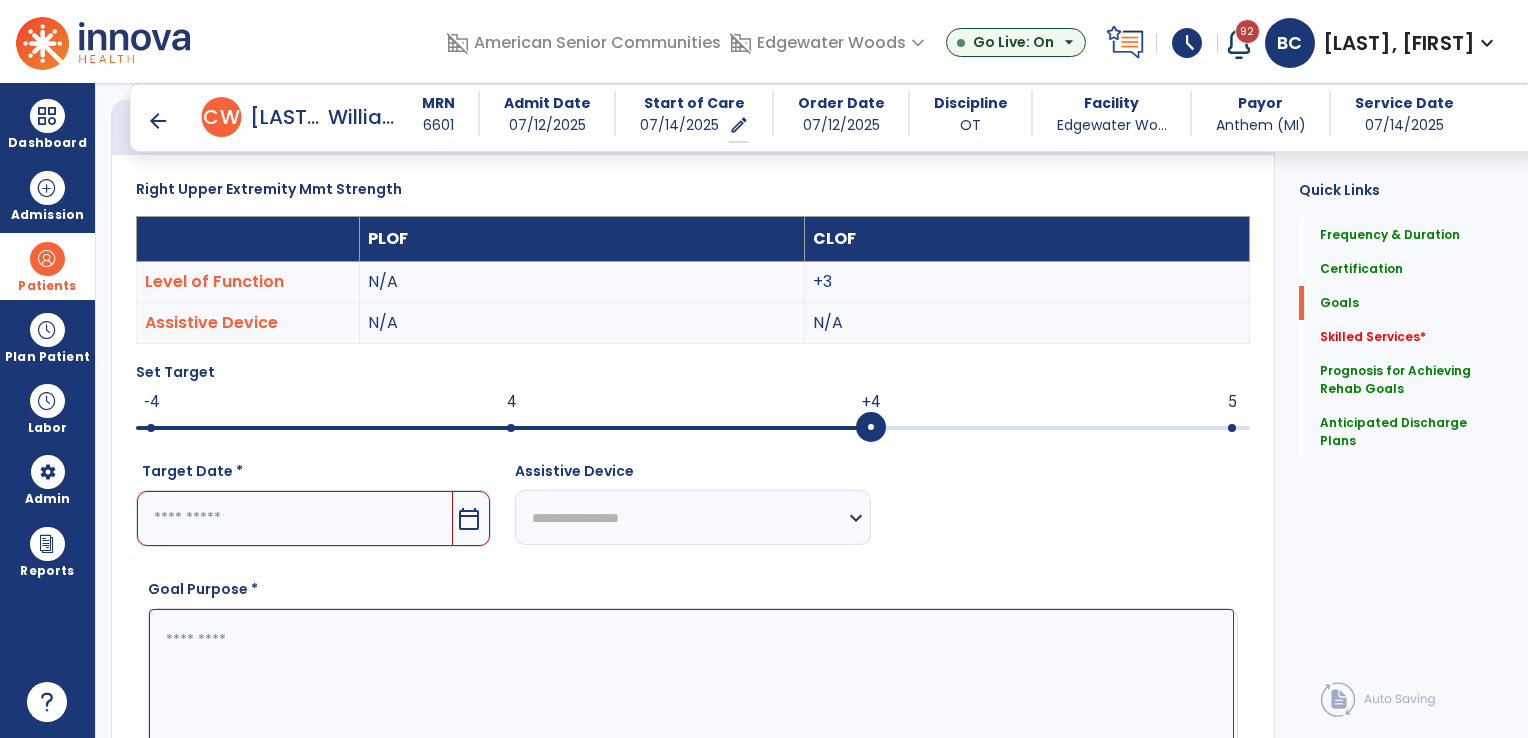 click on "calendar_today" at bounding box center [471, 518] 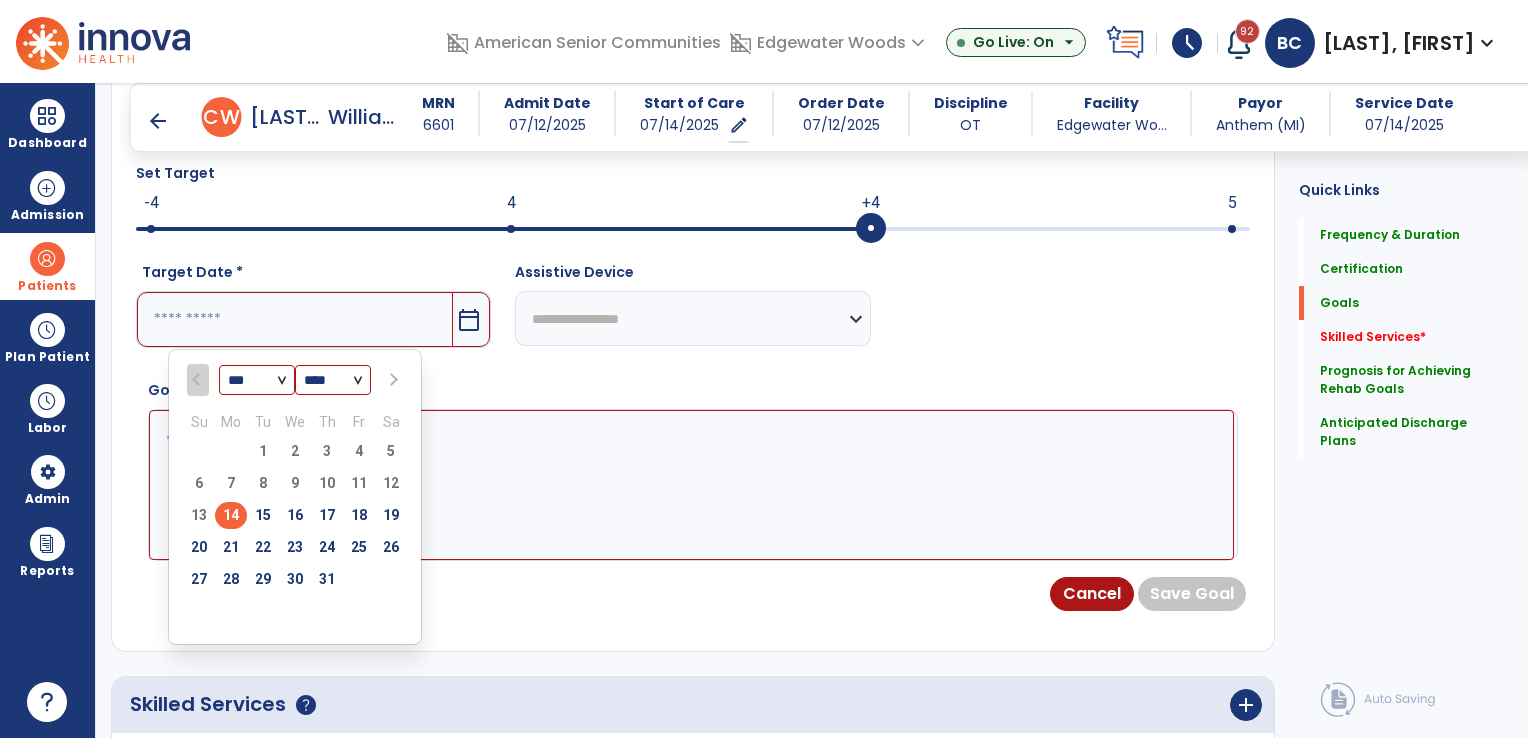scroll, scrollTop: 716, scrollLeft: 0, axis: vertical 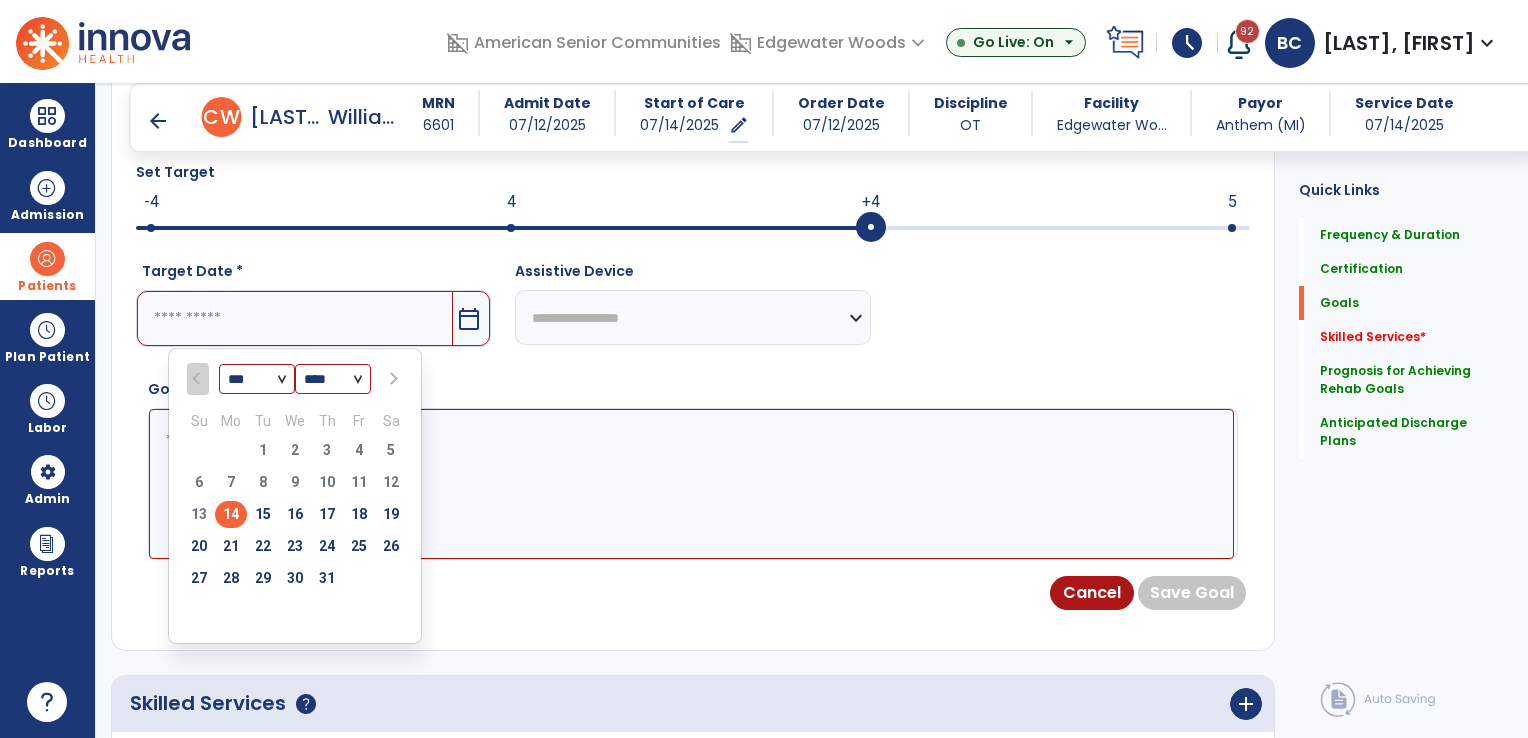 click at bounding box center (391, 379) 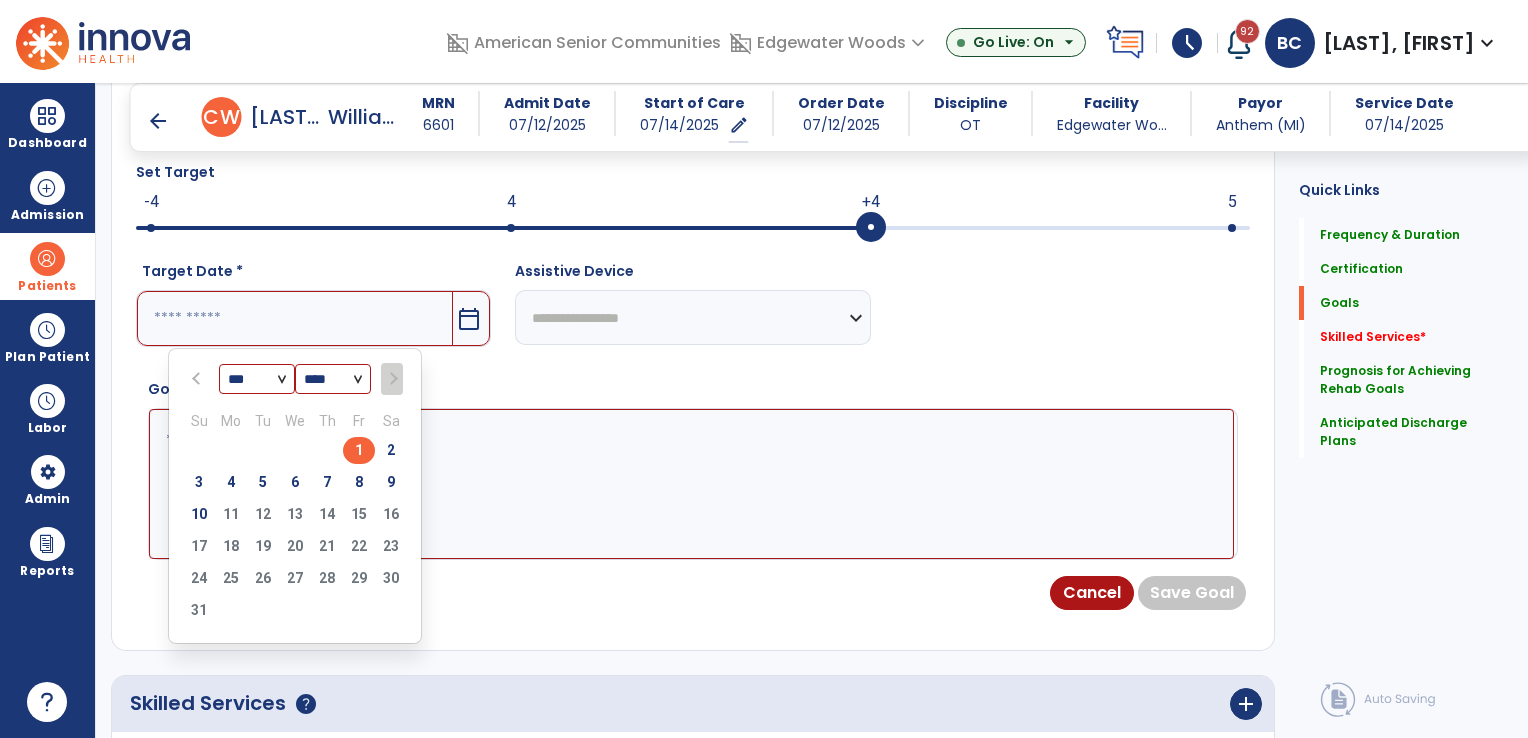 click on "1" at bounding box center (359, 450) 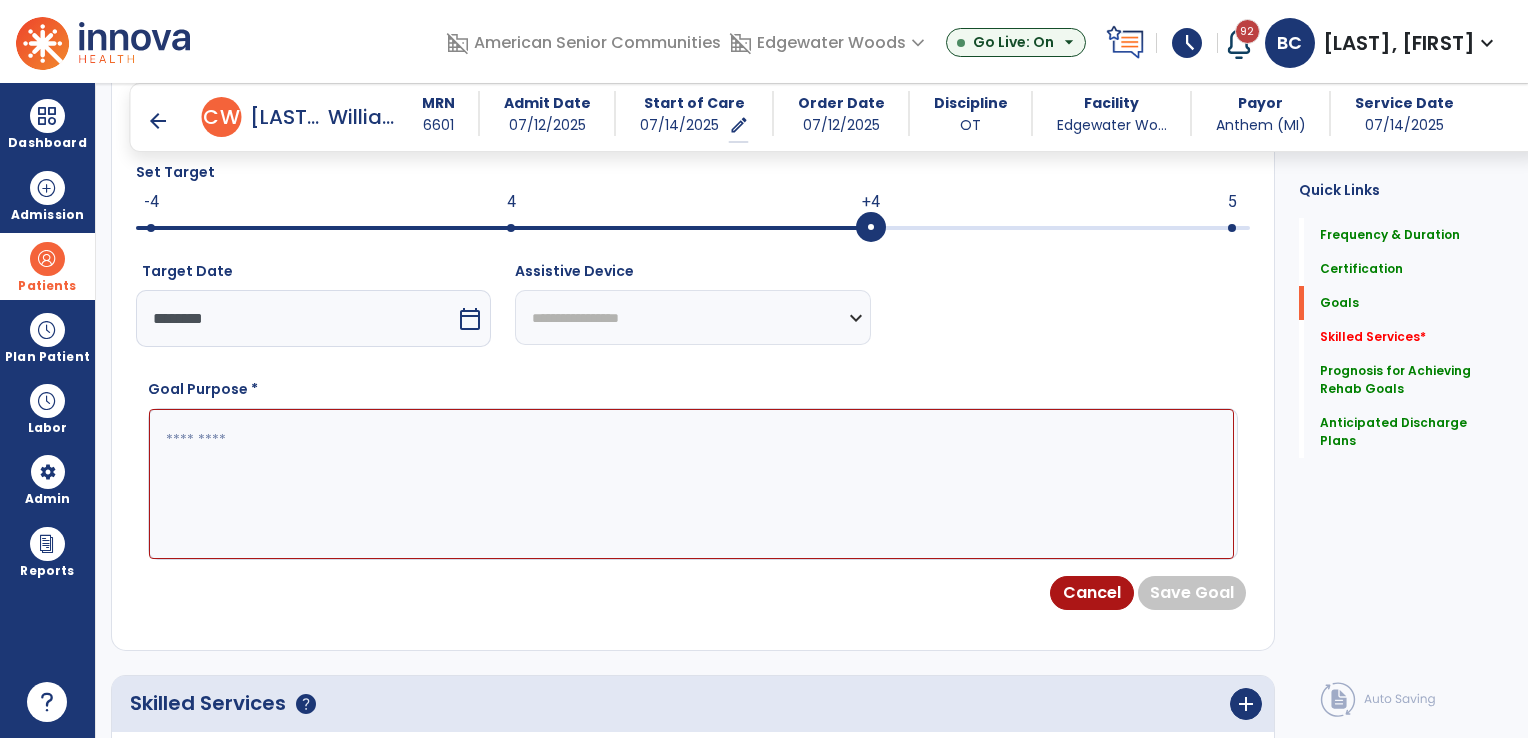 click at bounding box center [691, 484] 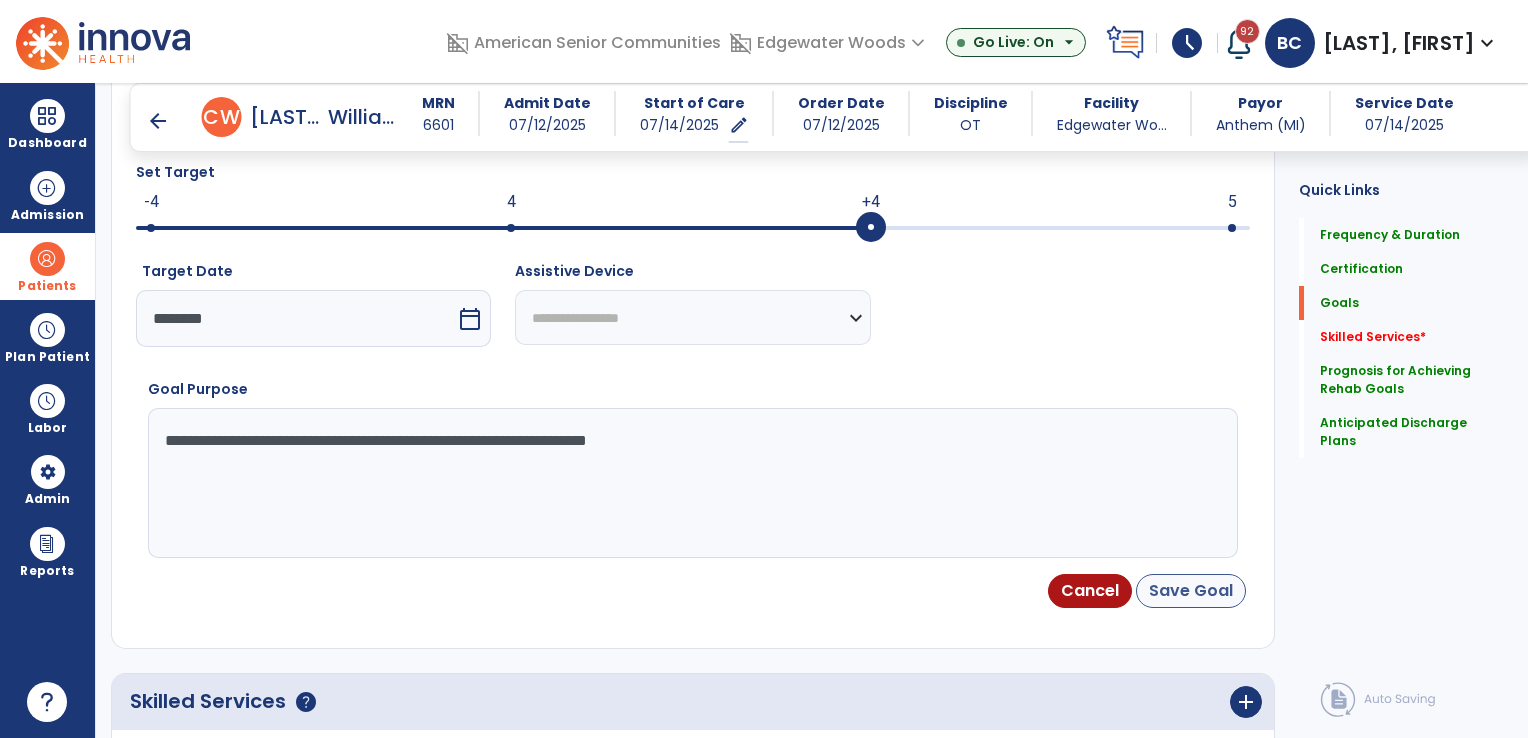 type on "**********" 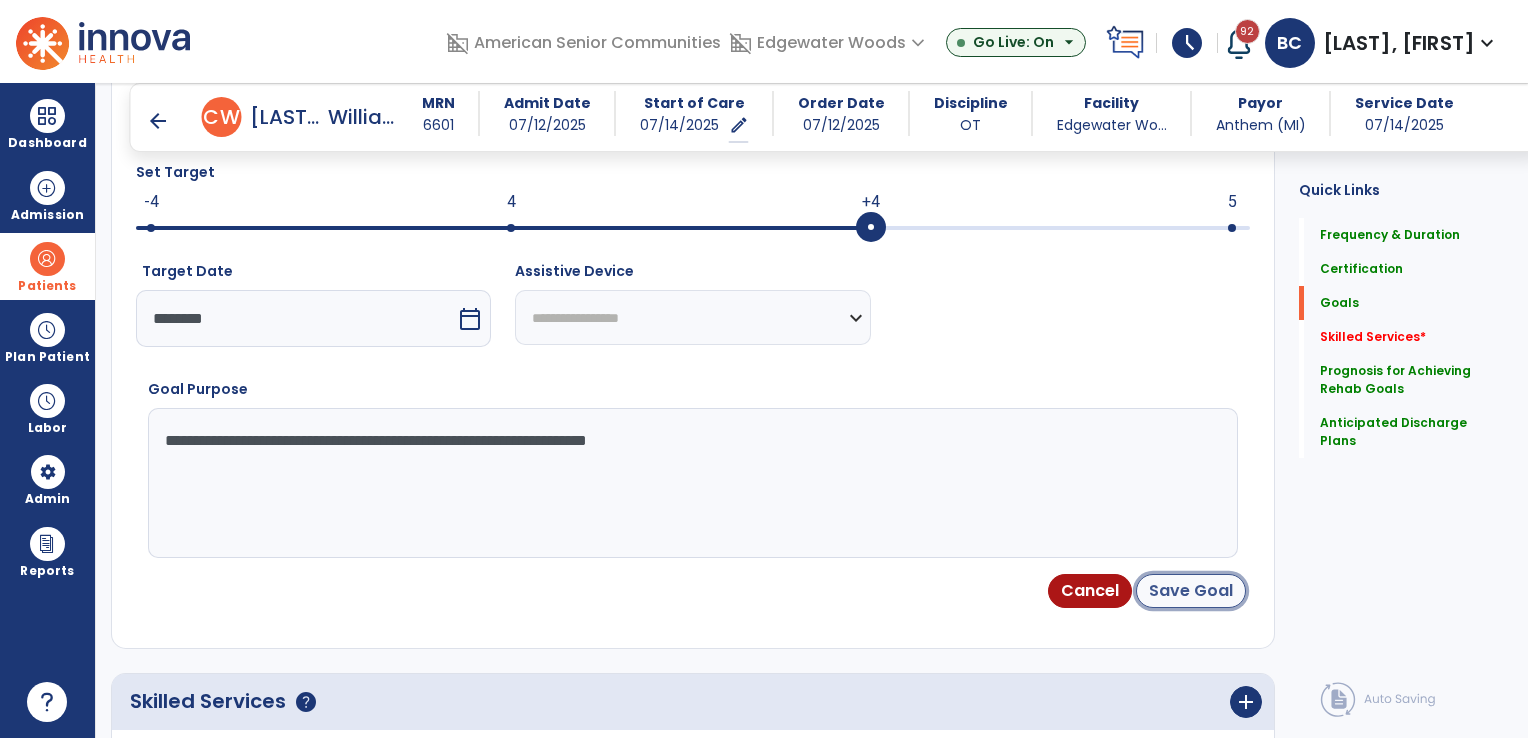 click on "Save Goal" at bounding box center (1191, 591) 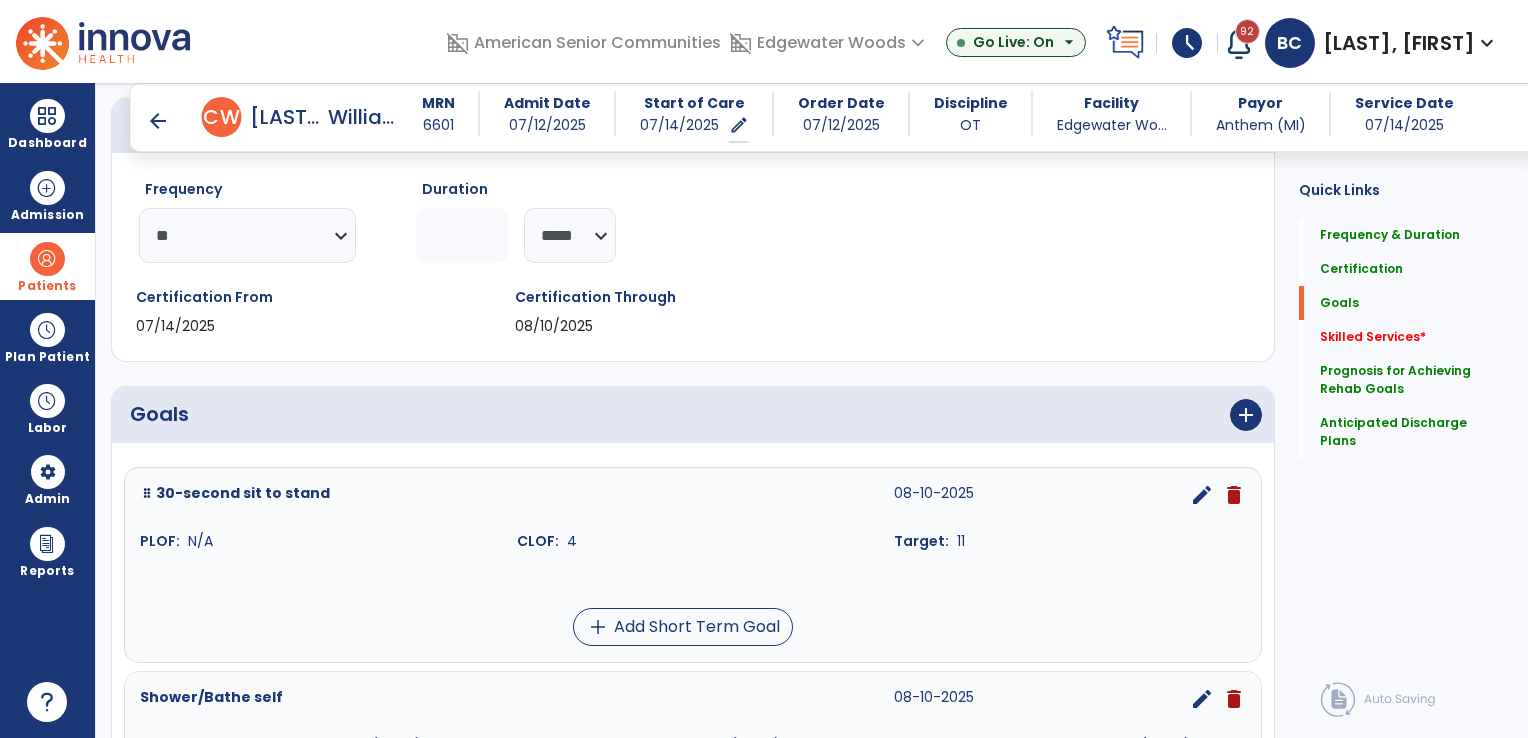 scroll, scrollTop: 226, scrollLeft: 0, axis: vertical 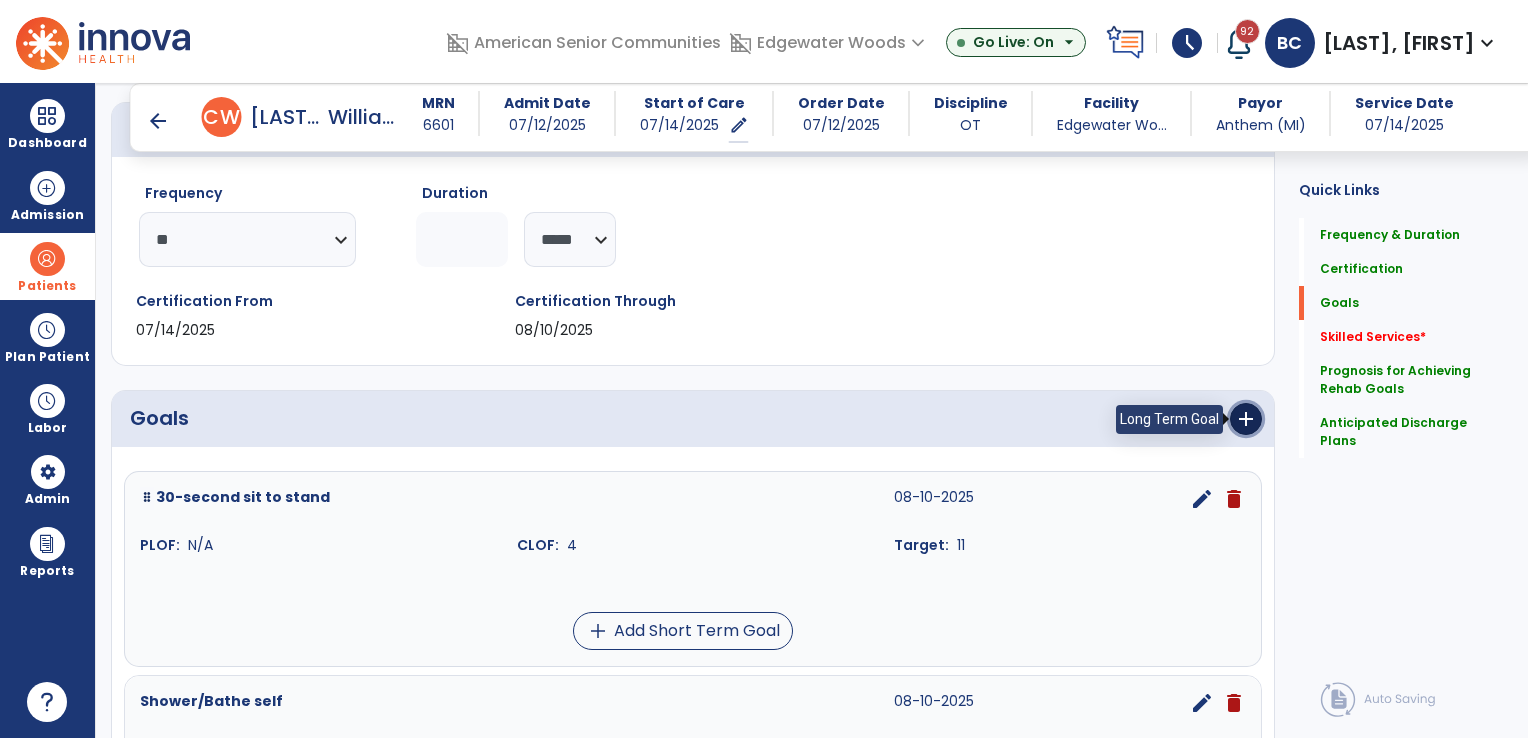 click on "add" at bounding box center (1246, 419) 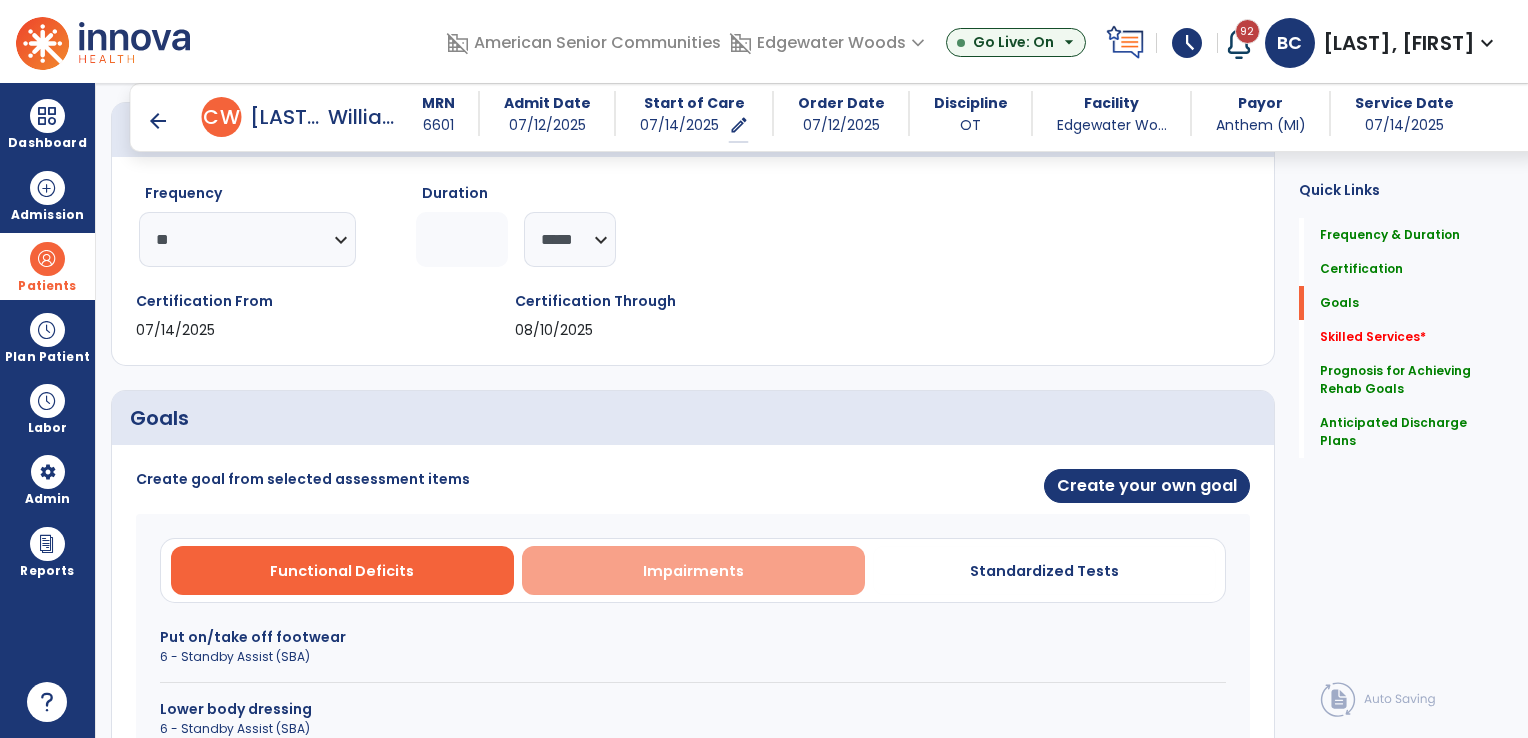 click on "Impairments" at bounding box center [693, 571] 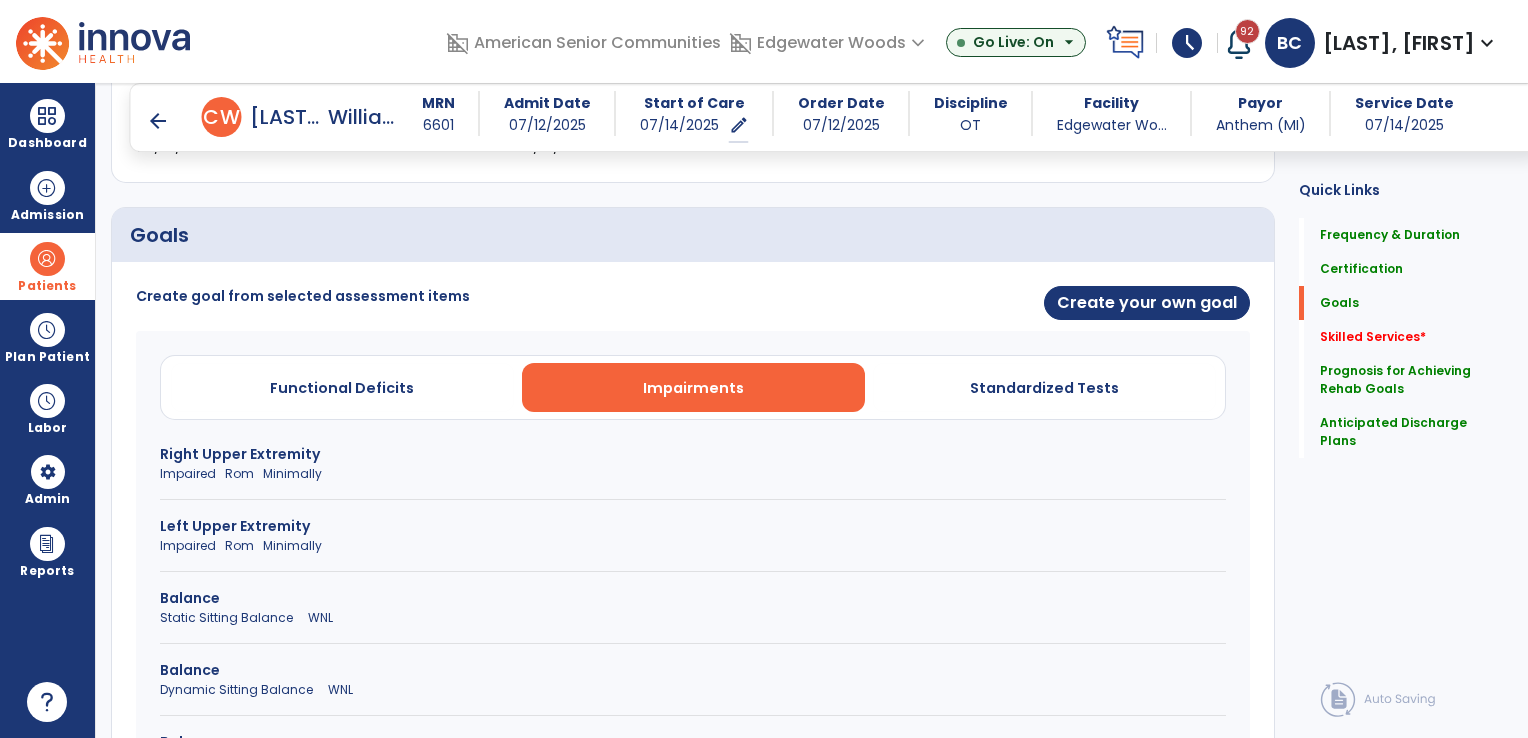 scroll, scrollTop: 426, scrollLeft: 0, axis: vertical 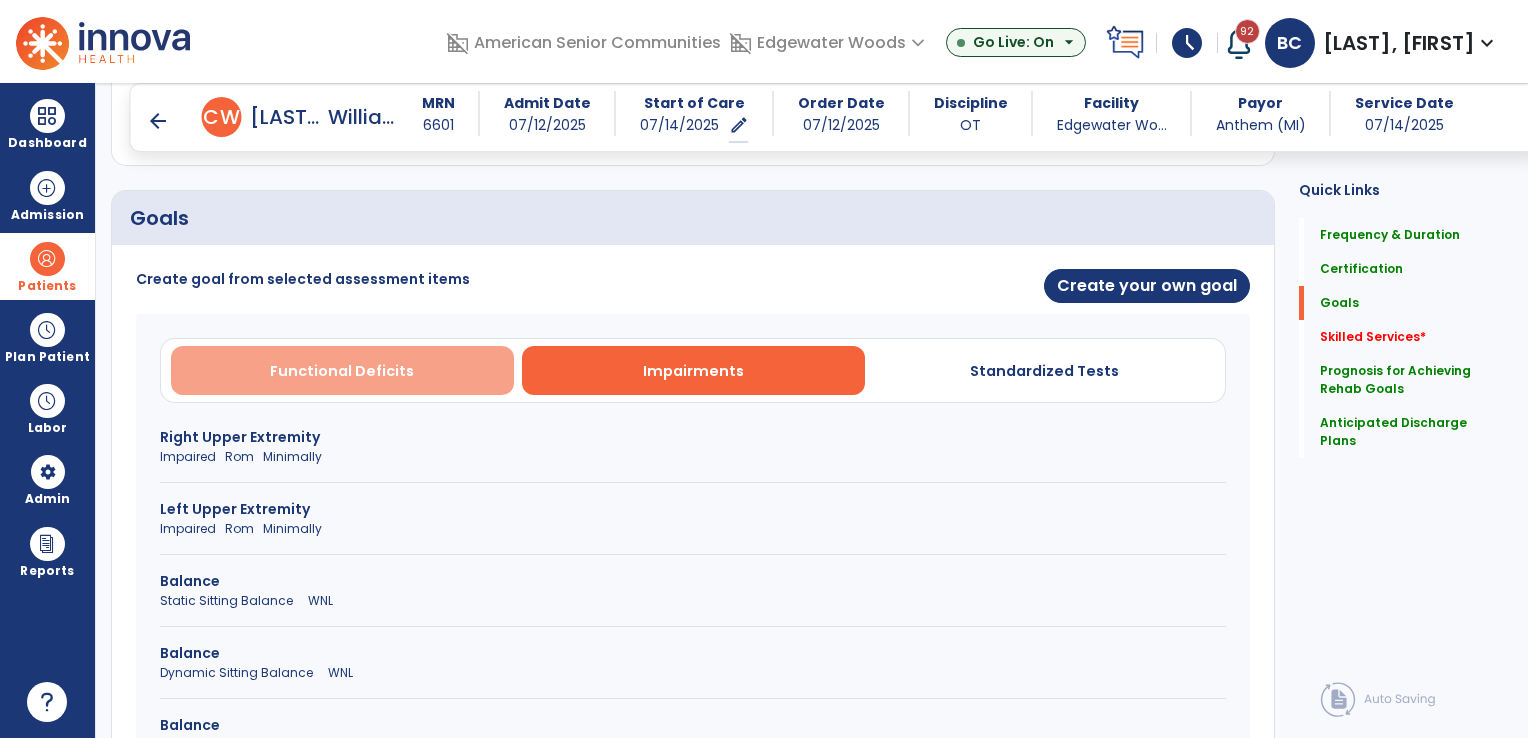 click on "Functional Deficits" at bounding box center [342, 371] 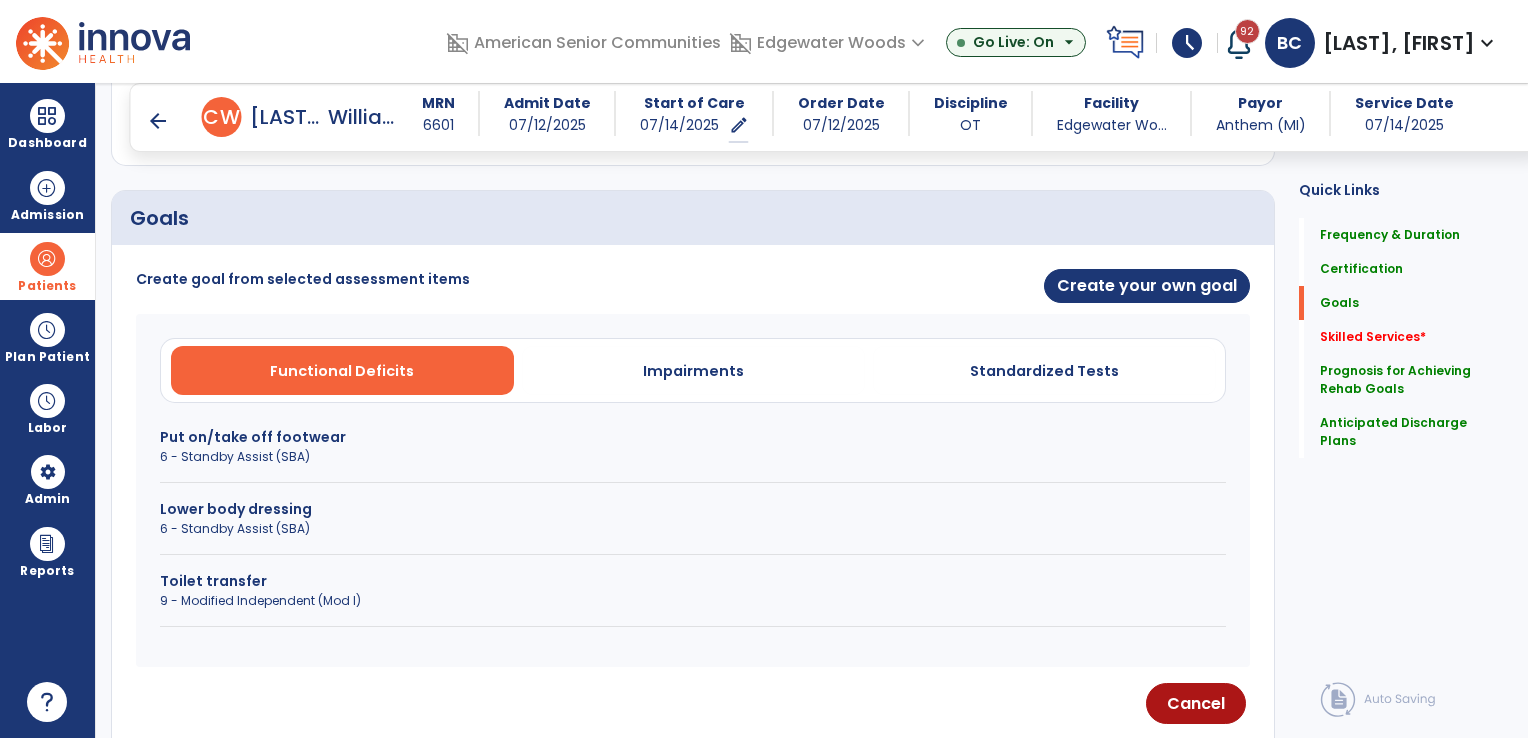 click on "Lower body dressing" at bounding box center [693, 509] 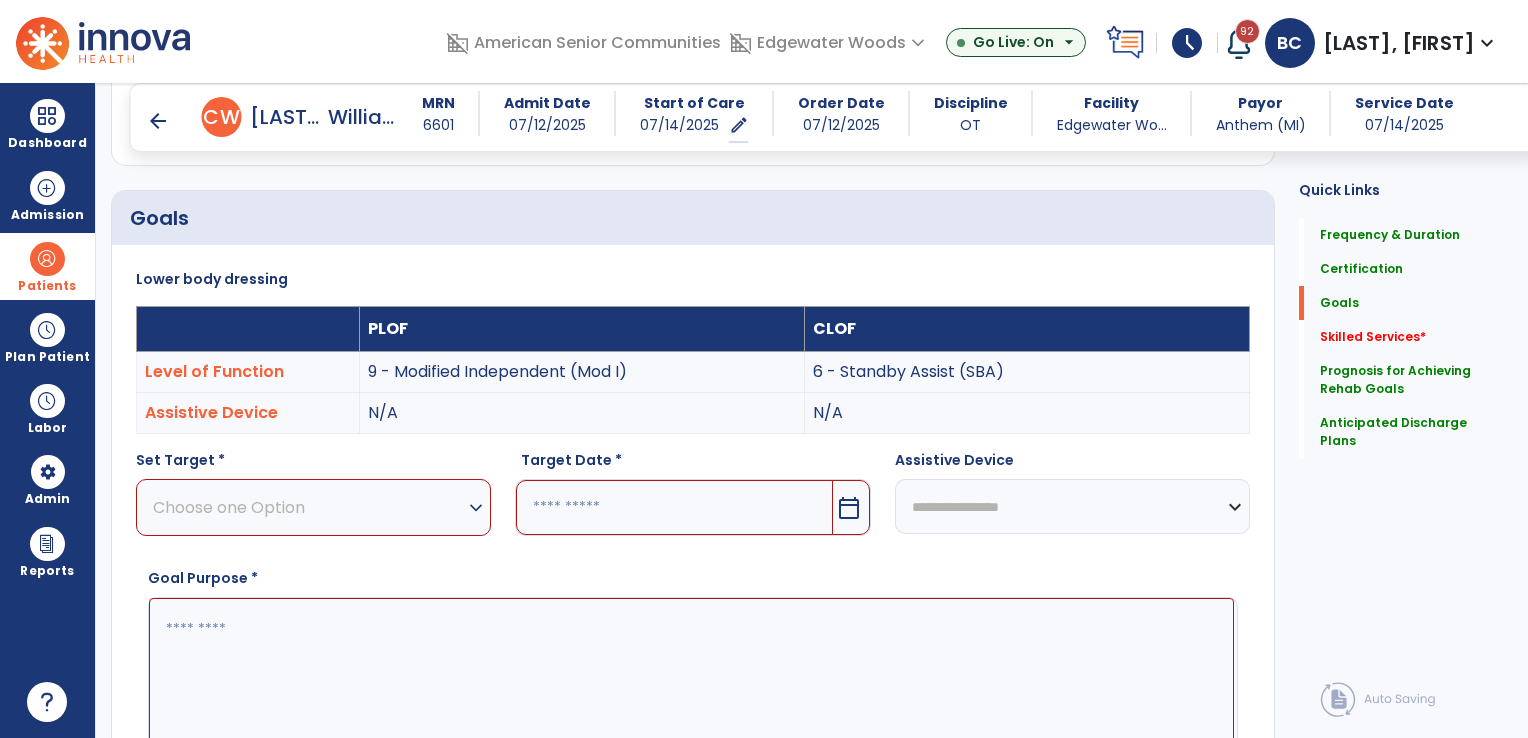 click on "Choose one Option" at bounding box center [308, 507] 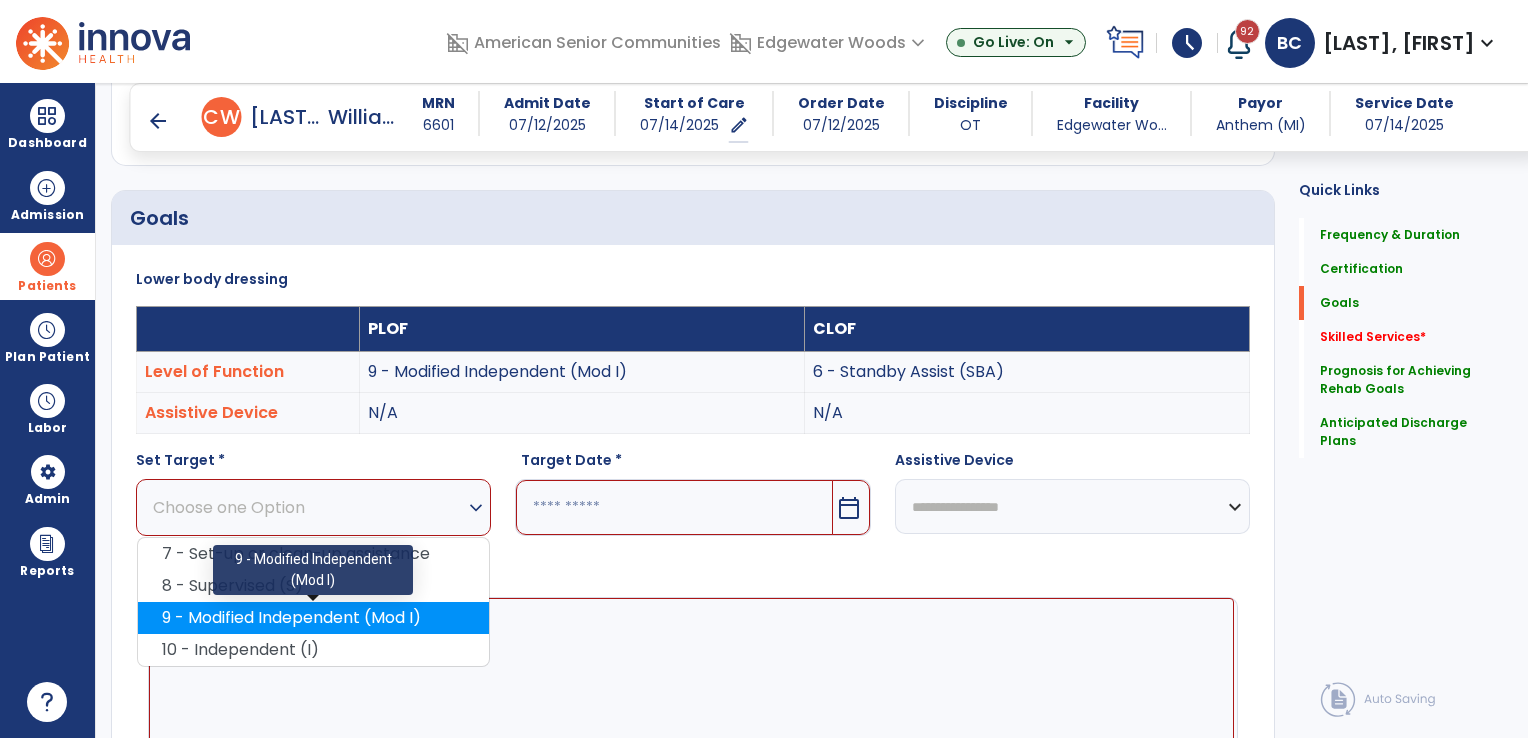 click on "9 - Modified Independent (Mod I)" at bounding box center [313, 618] 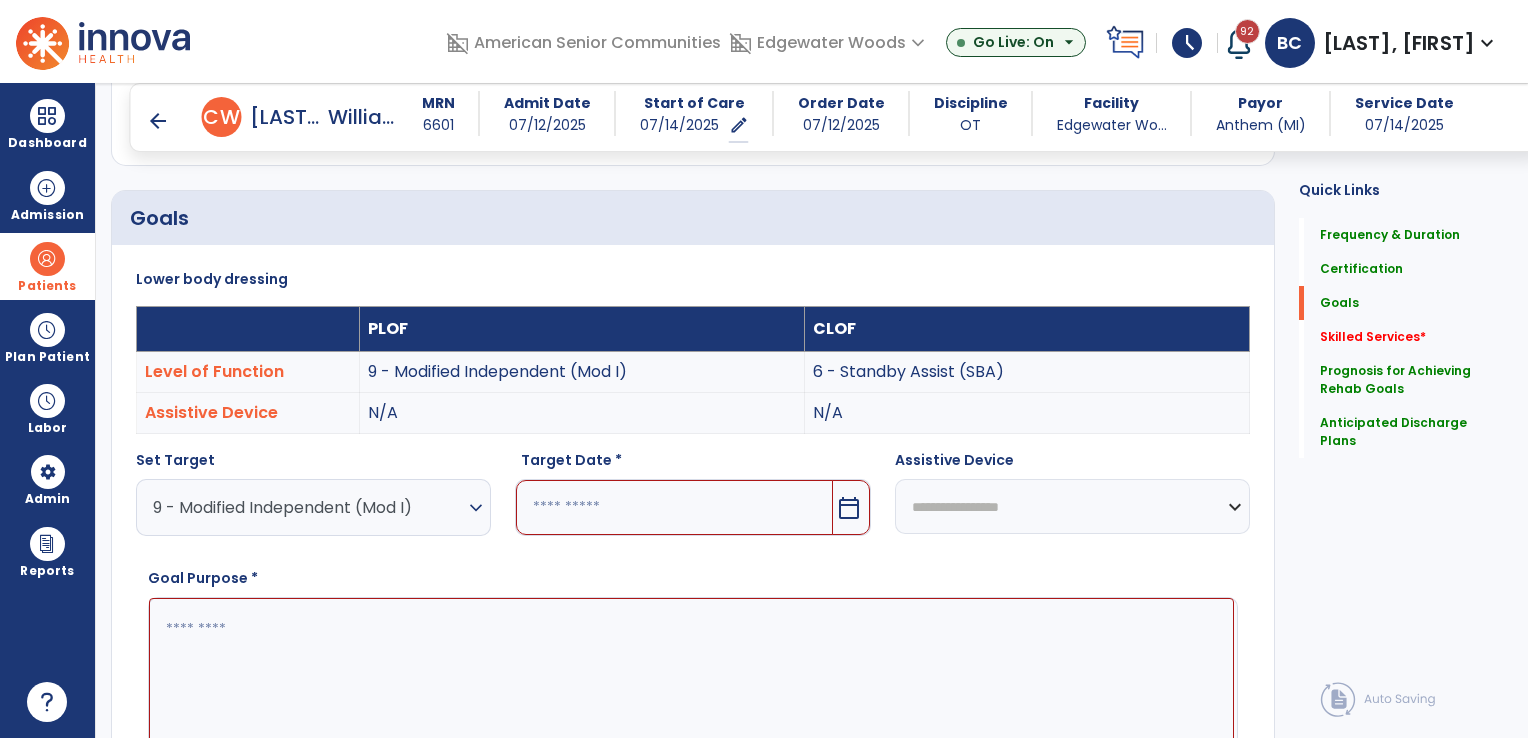 click on "calendar_today" at bounding box center [849, 508] 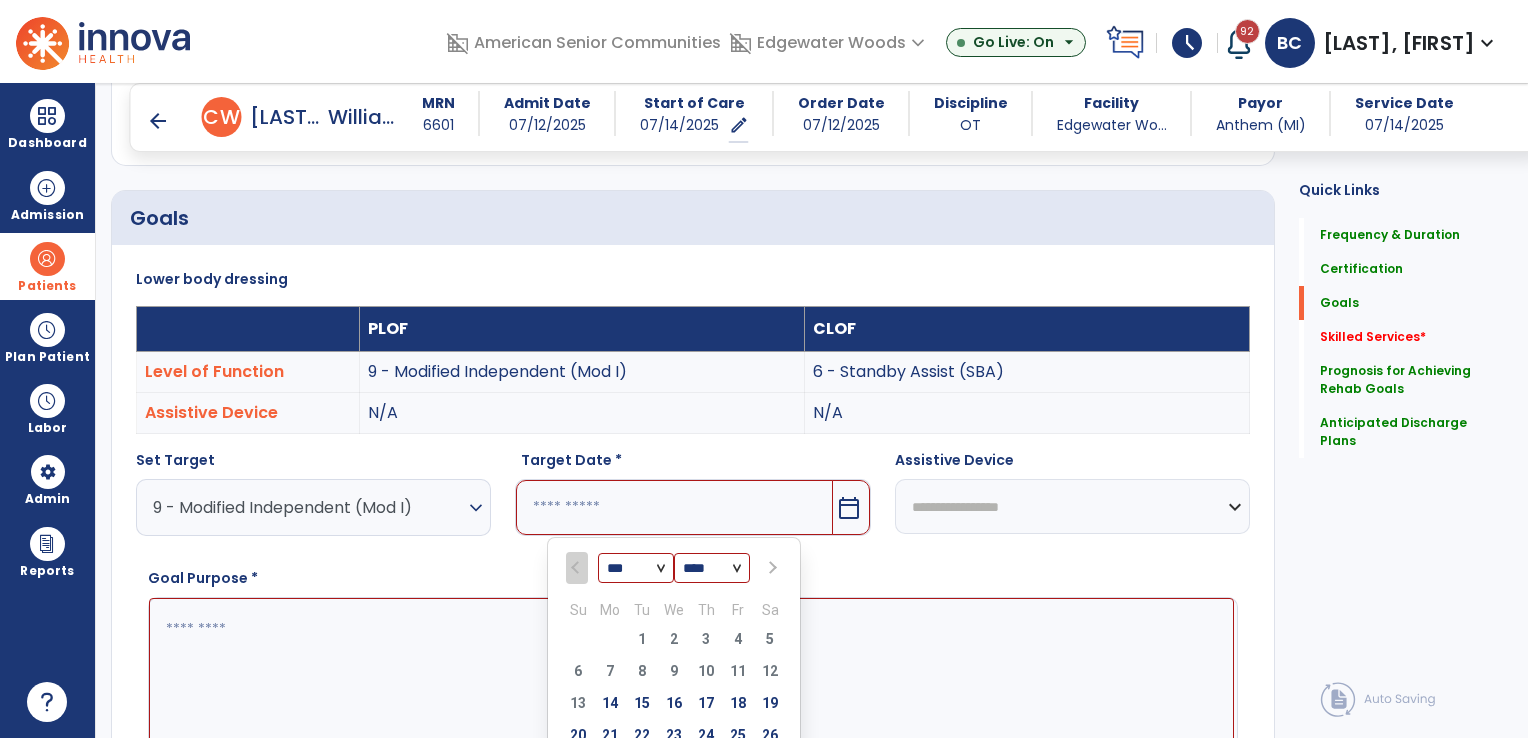 click at bounding box center (772, 568) 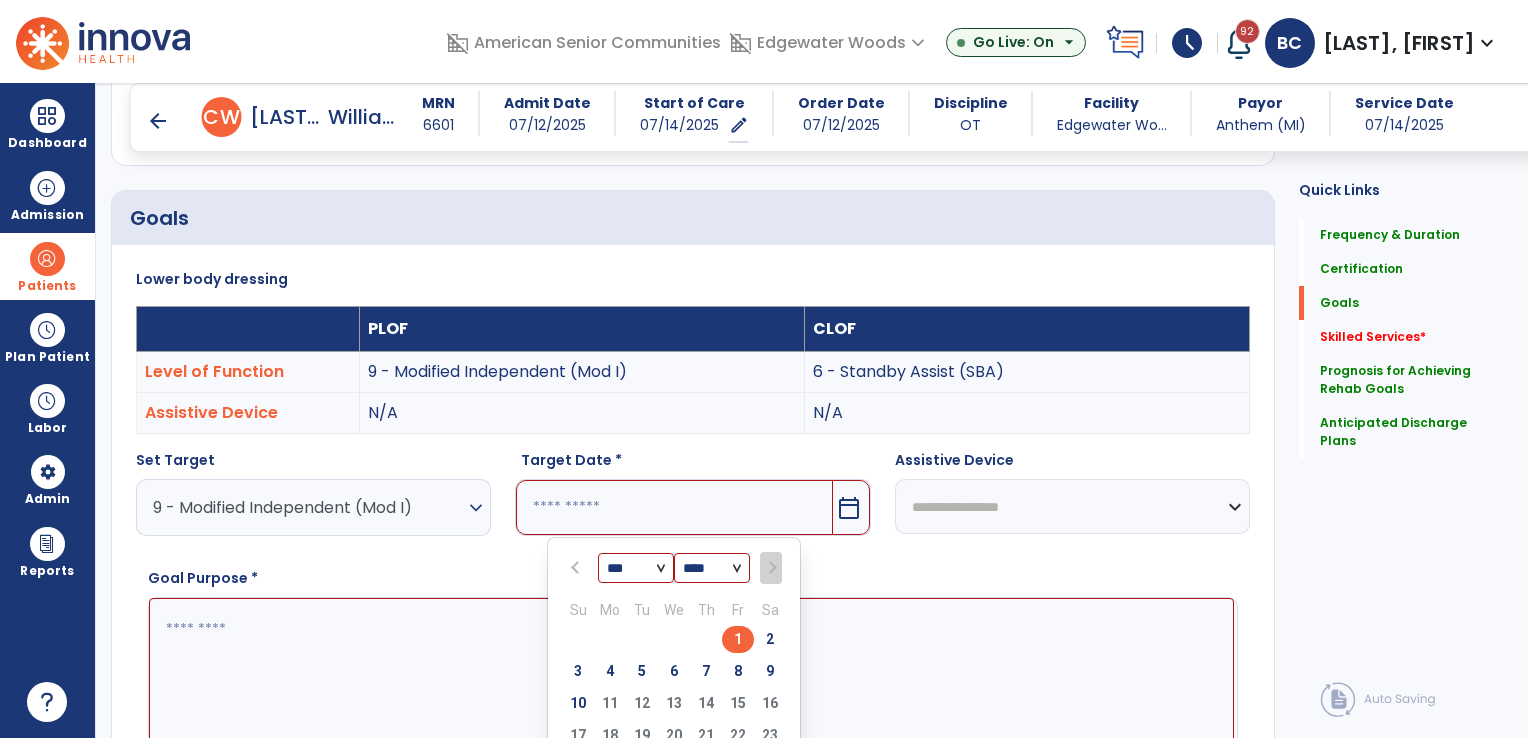 click on "1" at bounding box center [738, 639] 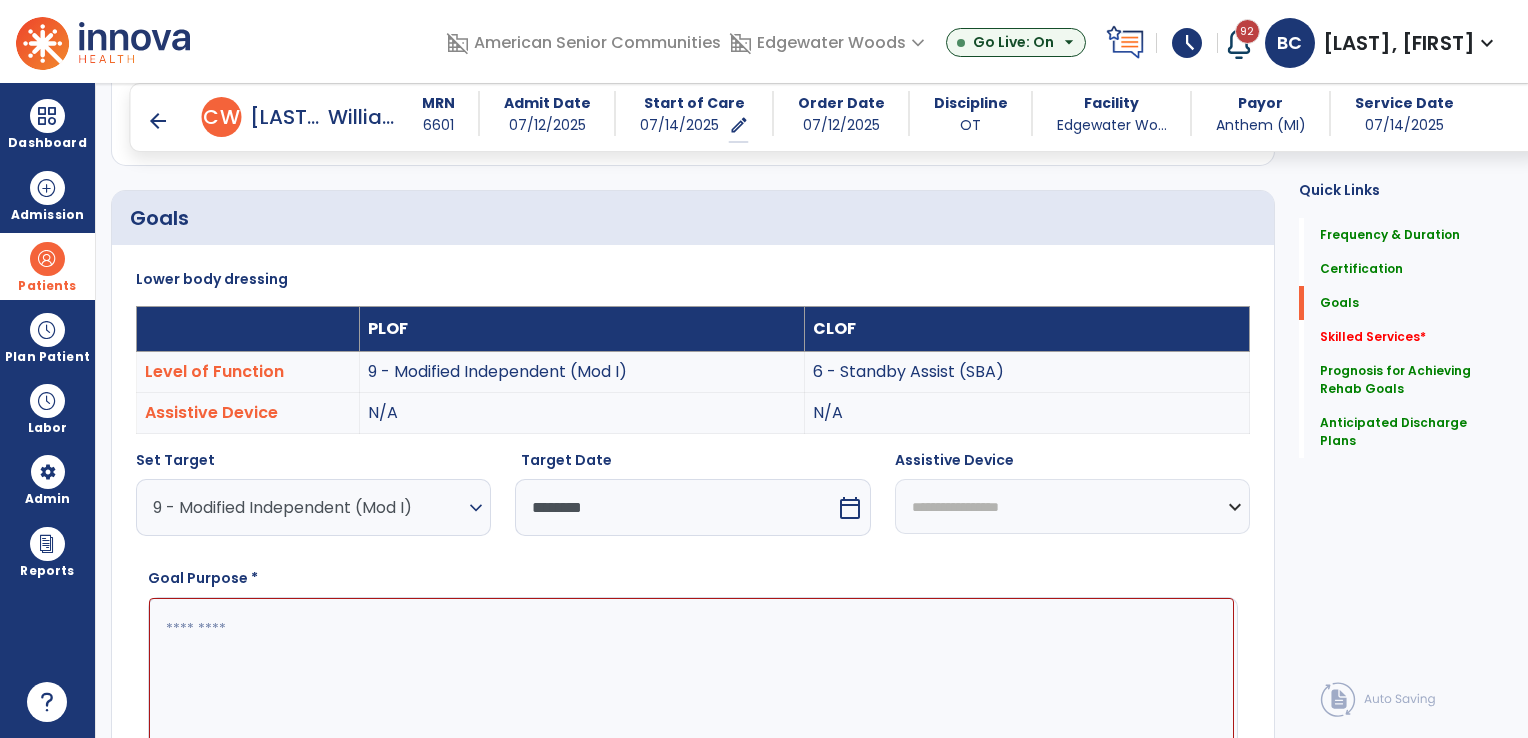 click at bounding box center [691, 673] 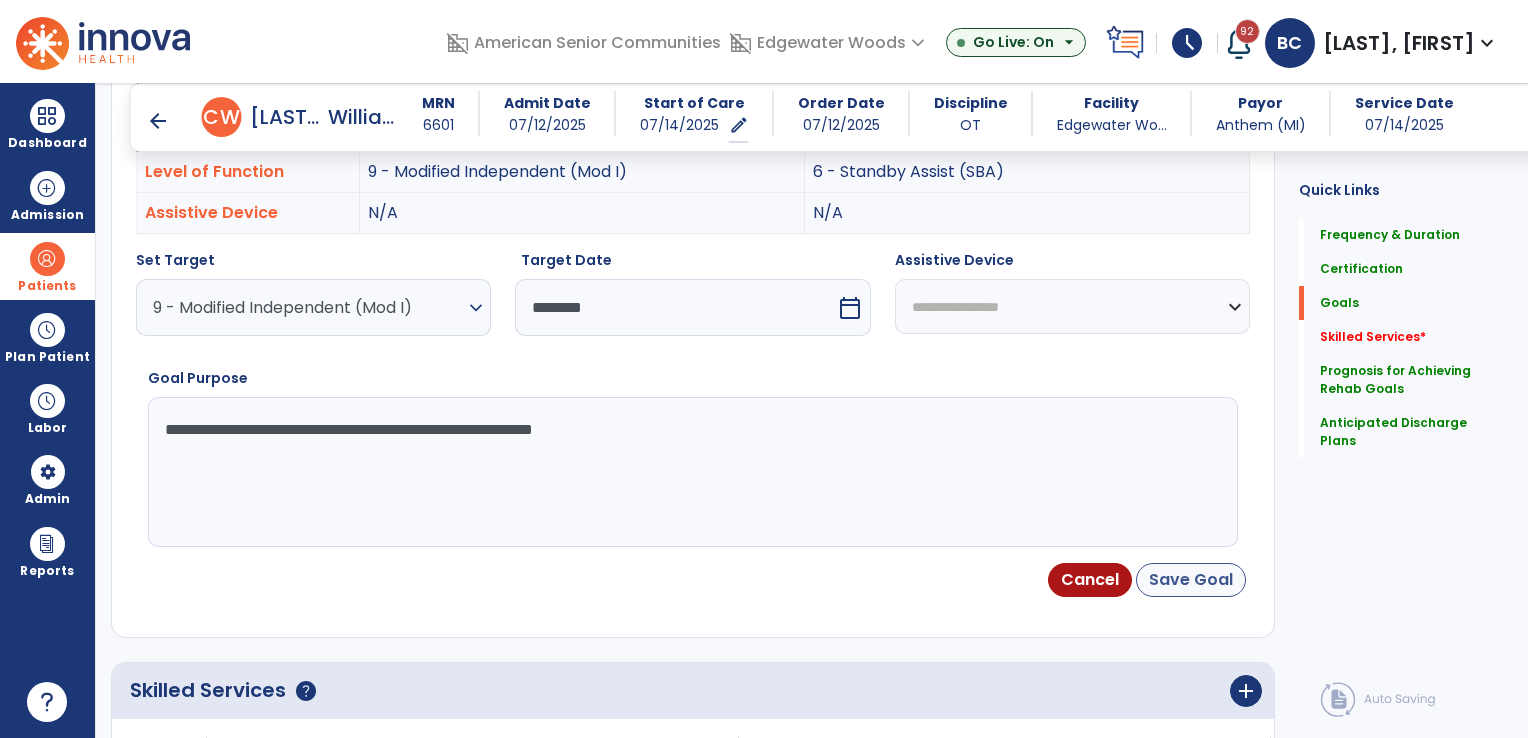 type on "**********" 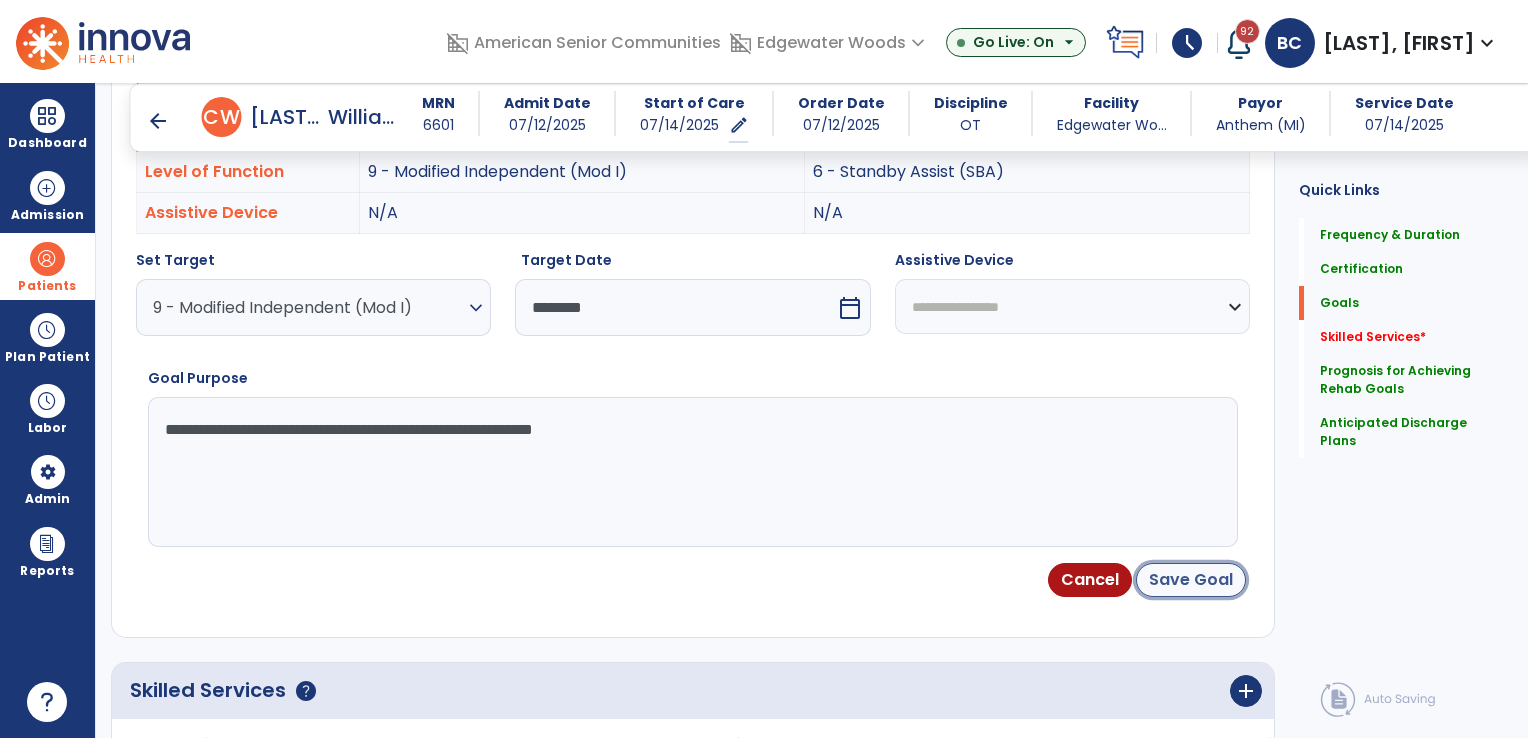 click on "Save Goal" at bounding box center [1191, 580] 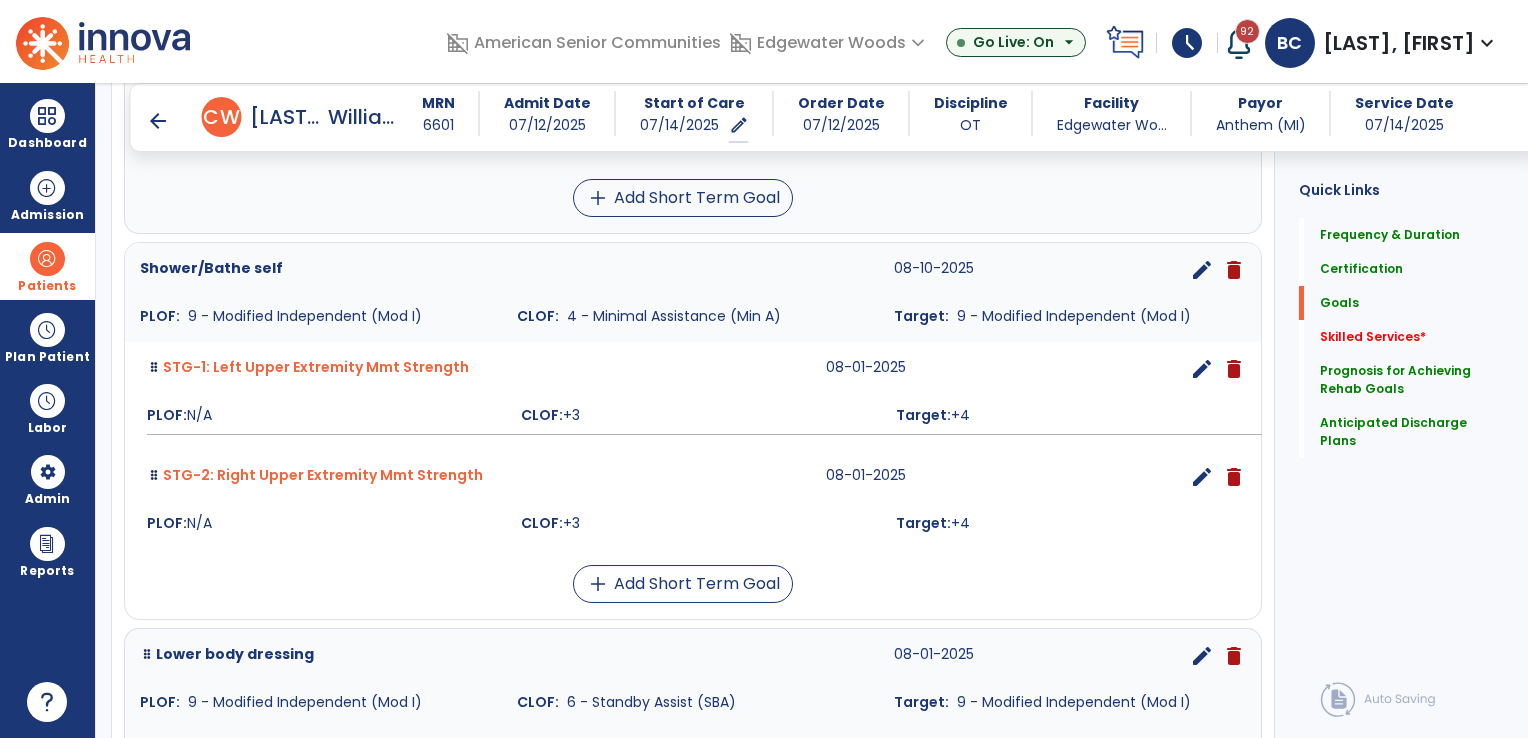 scroll, scrollTop: 838, scrollLeft: 0, axis: vertical 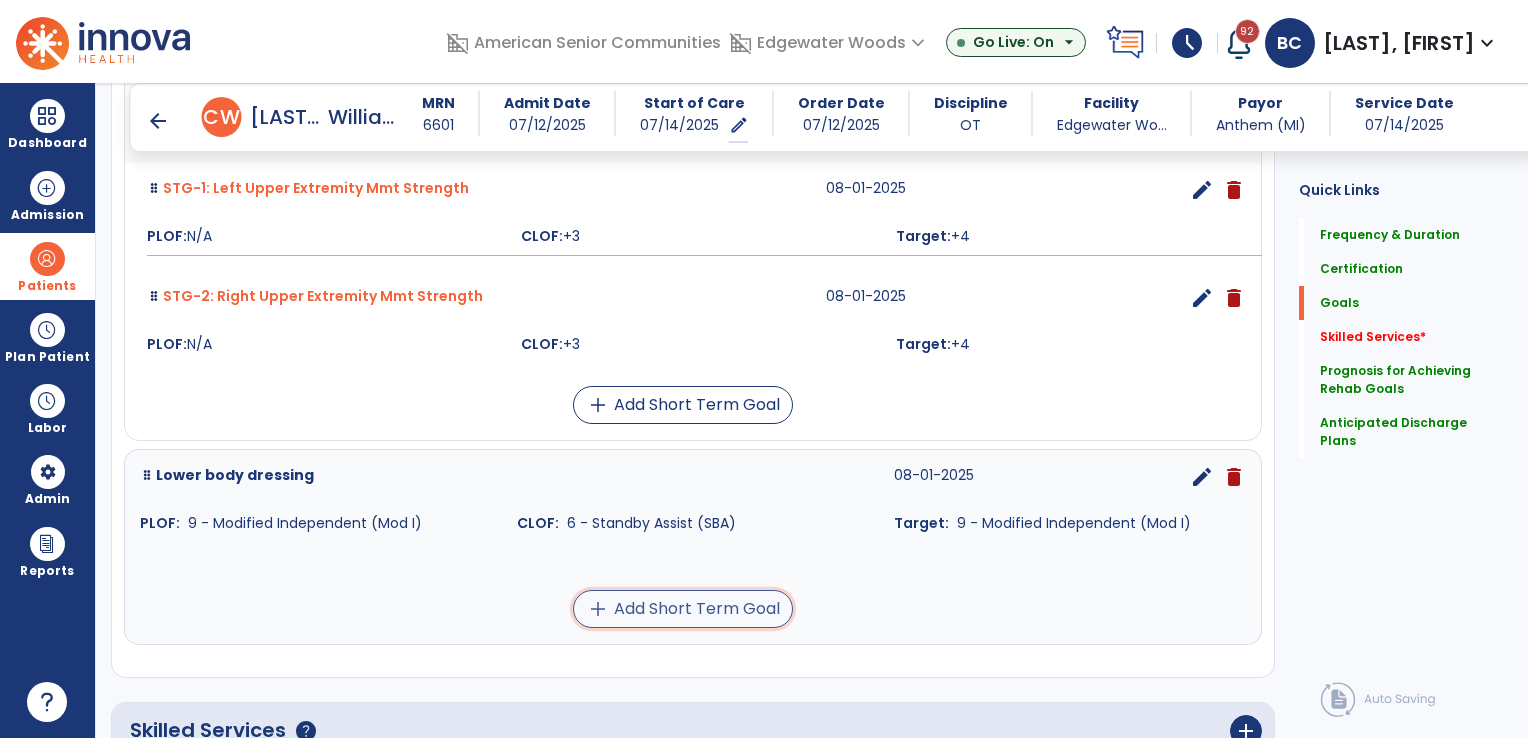 click on "add  Add Short Term Goal" at bounding box center (683, 609) 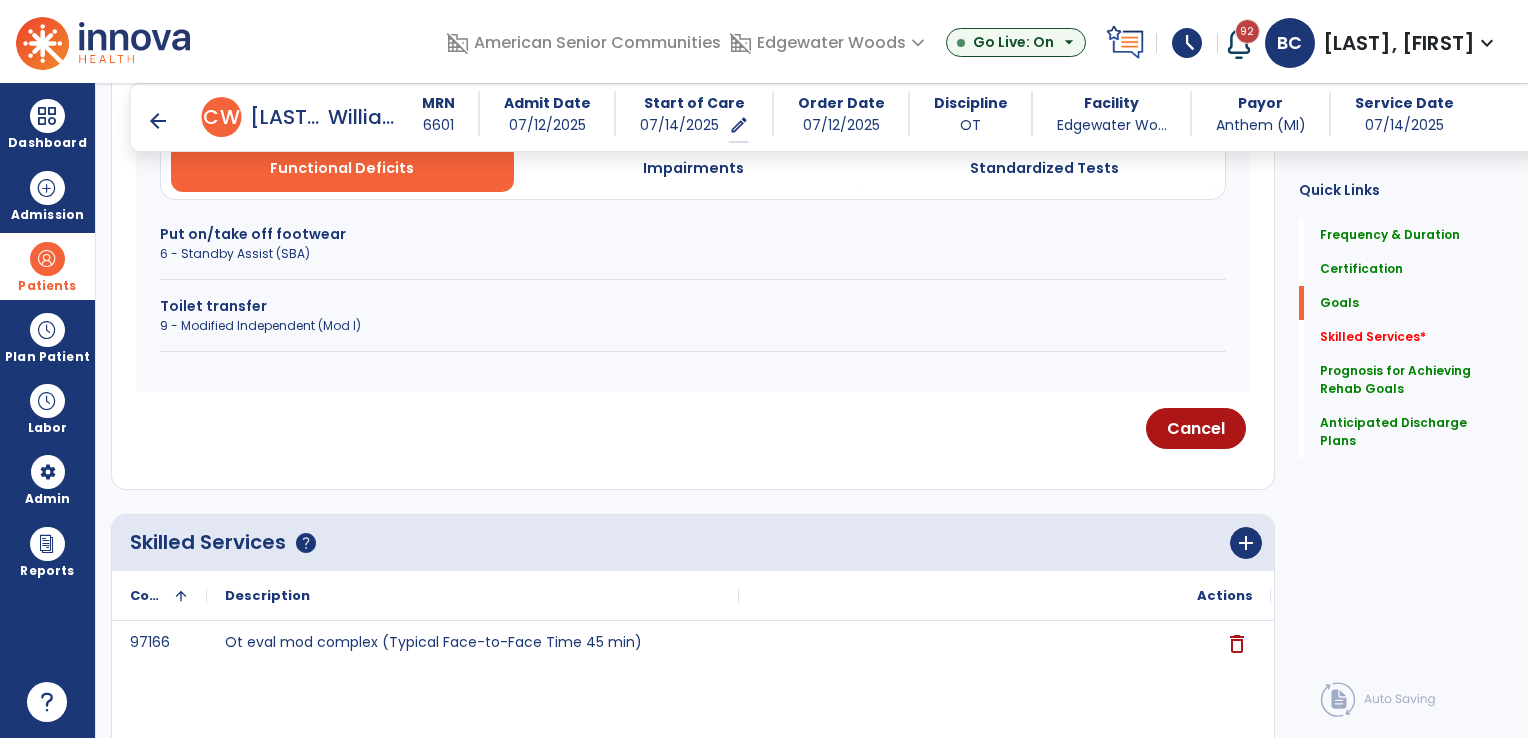 scroll, scrollTop: 462, scrollLeft: 0, axis: vertical 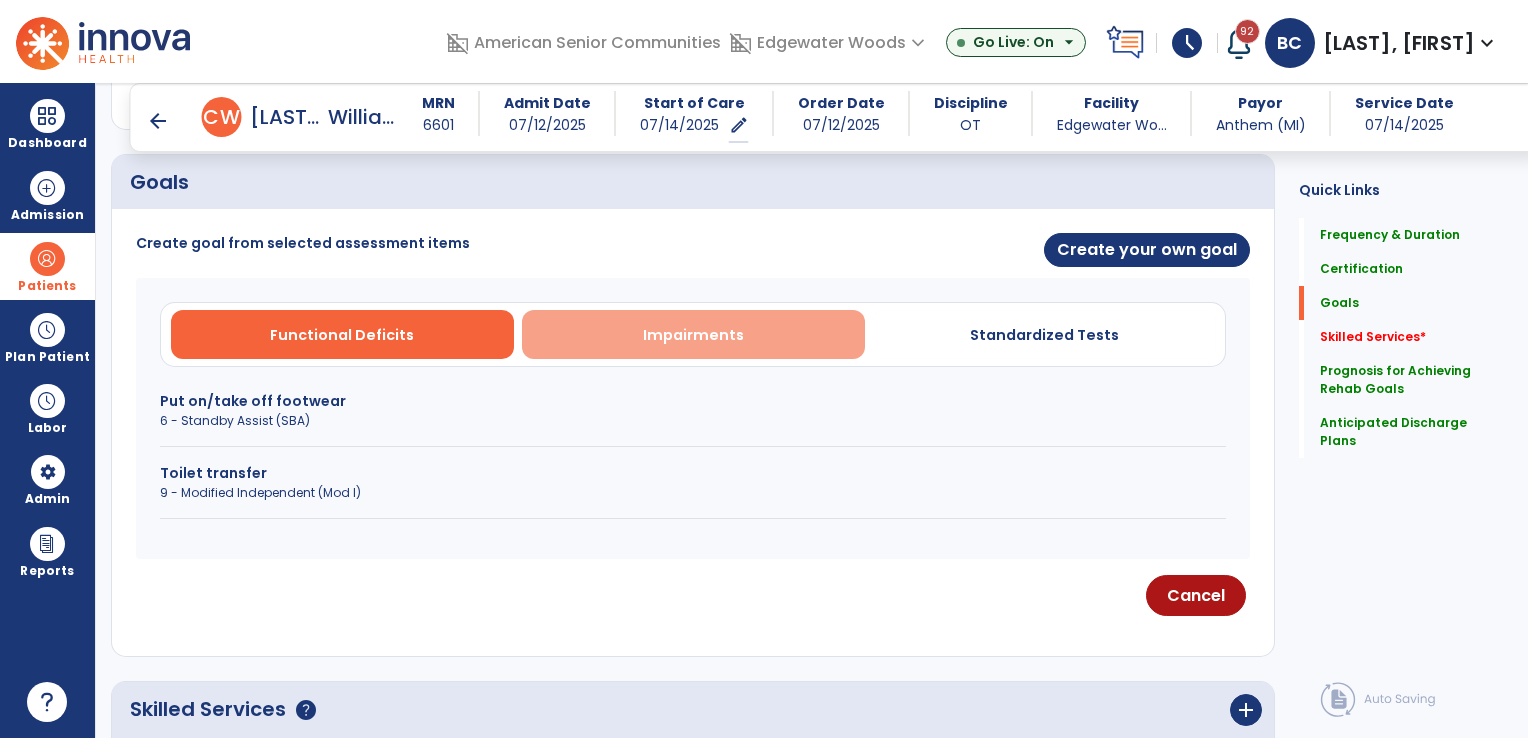 click on "Impairments" at bounding box center [693, 334] 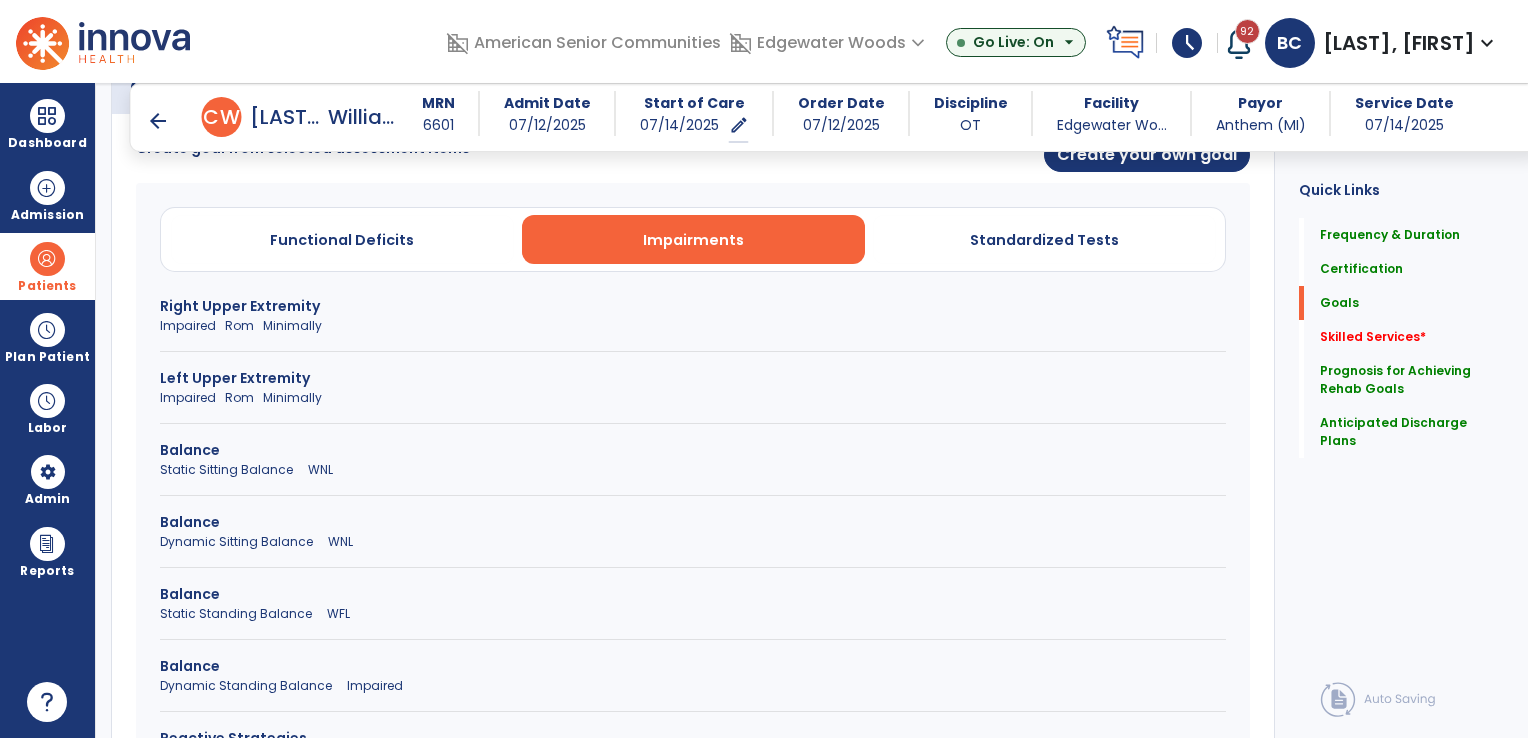 scroll, scrollTop: 562, scrollLeft: 0, axis: vertical 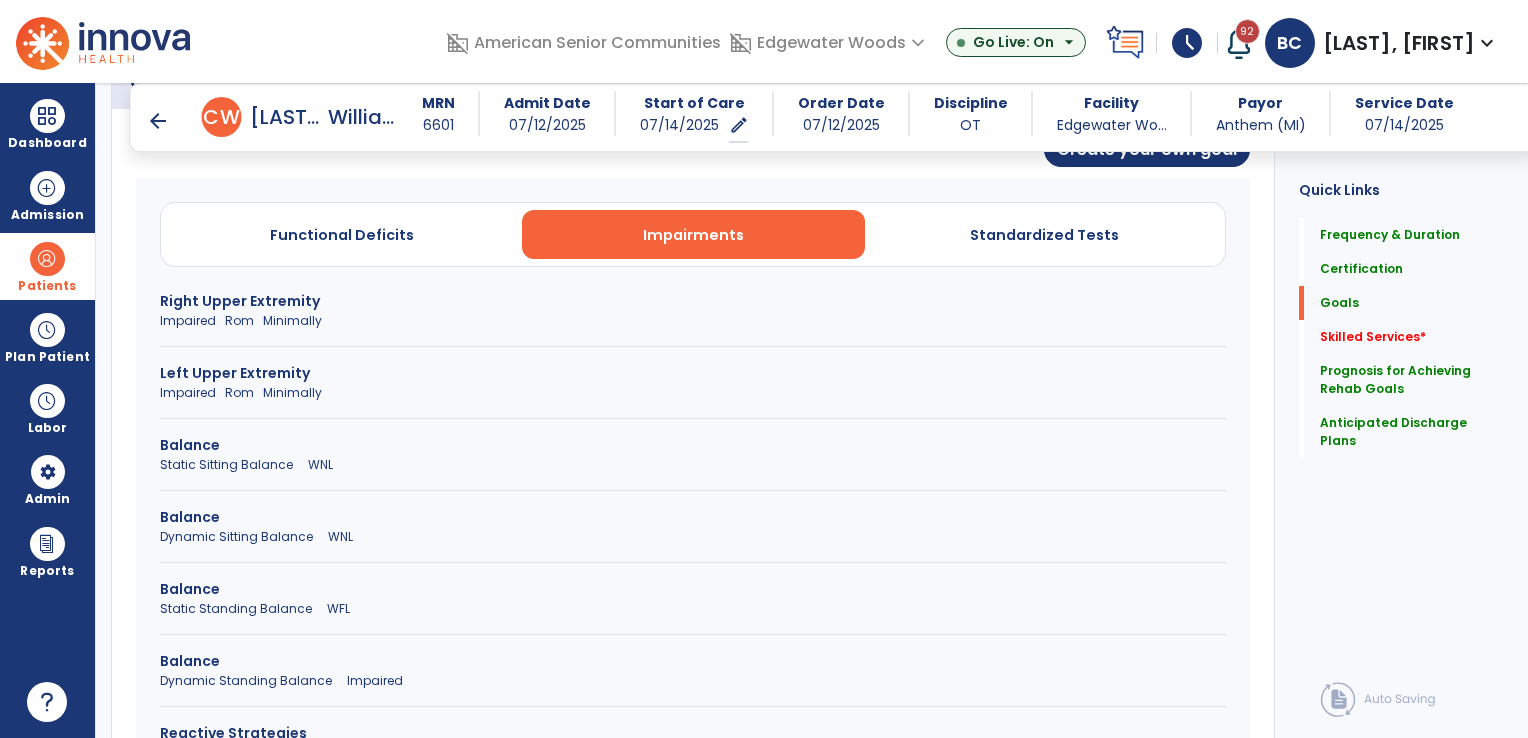 click on "Balance" at bounding box center (693, 589) 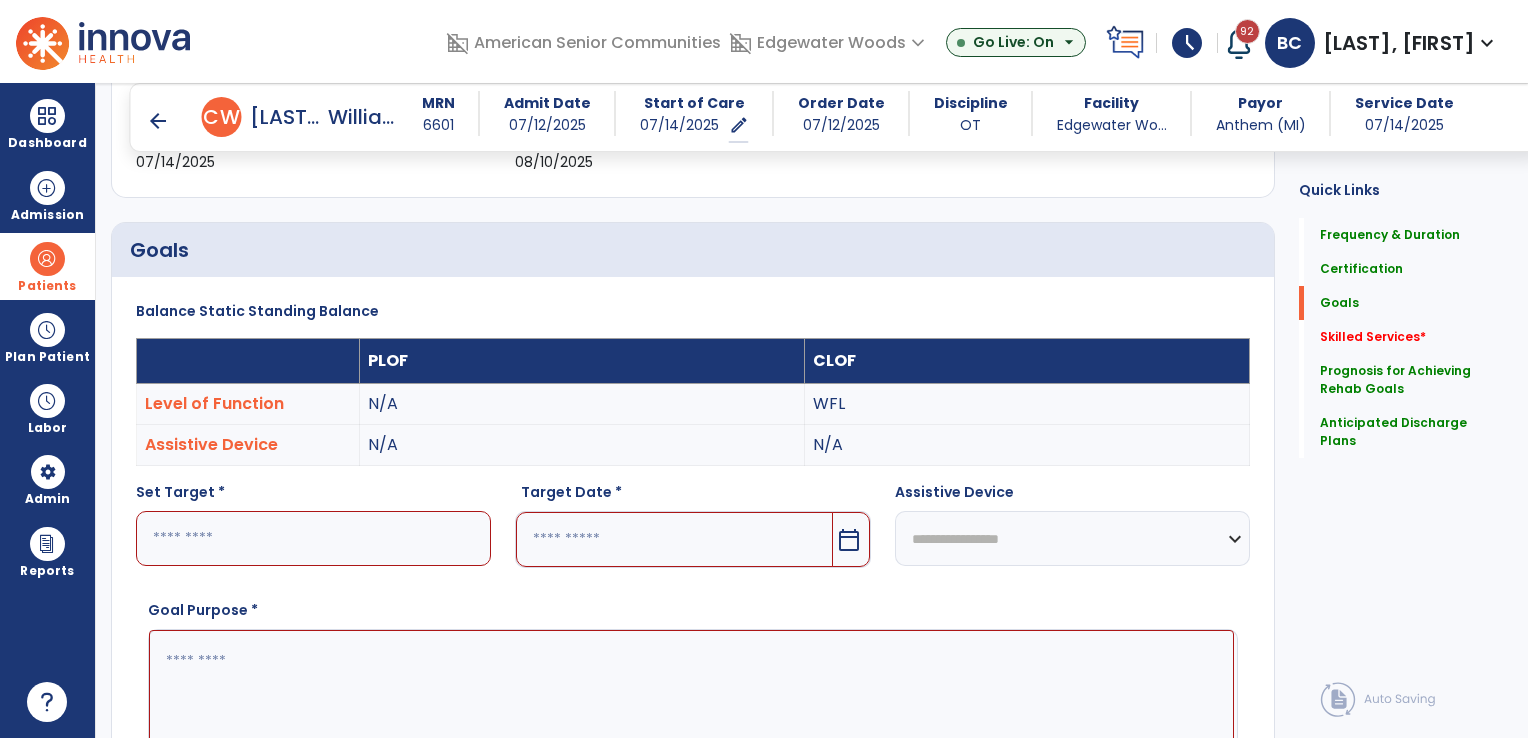 scroll, scrollTop: 362, scrollLeft: 0, axis: vertical 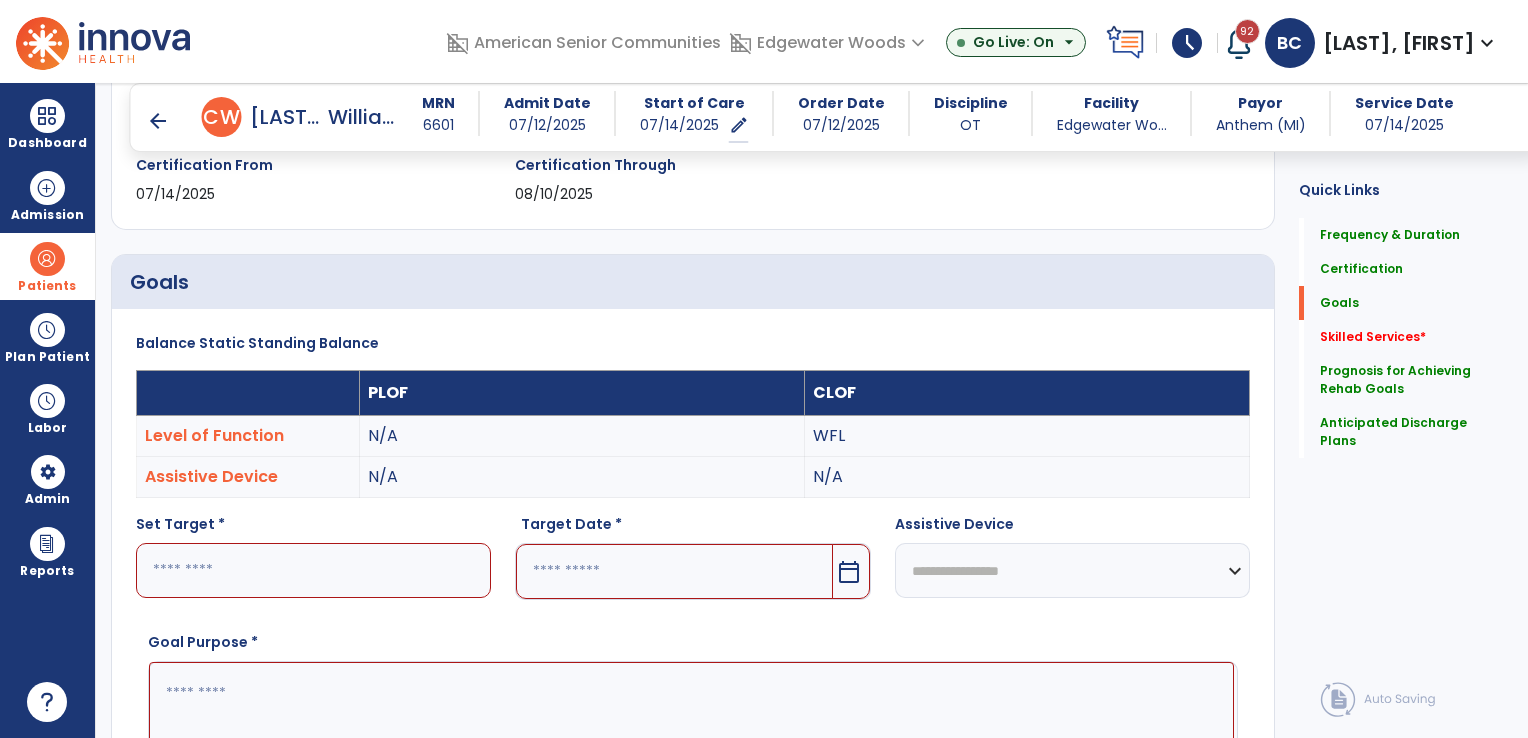 click on "arrow_back" at bounding box center (158, 121) 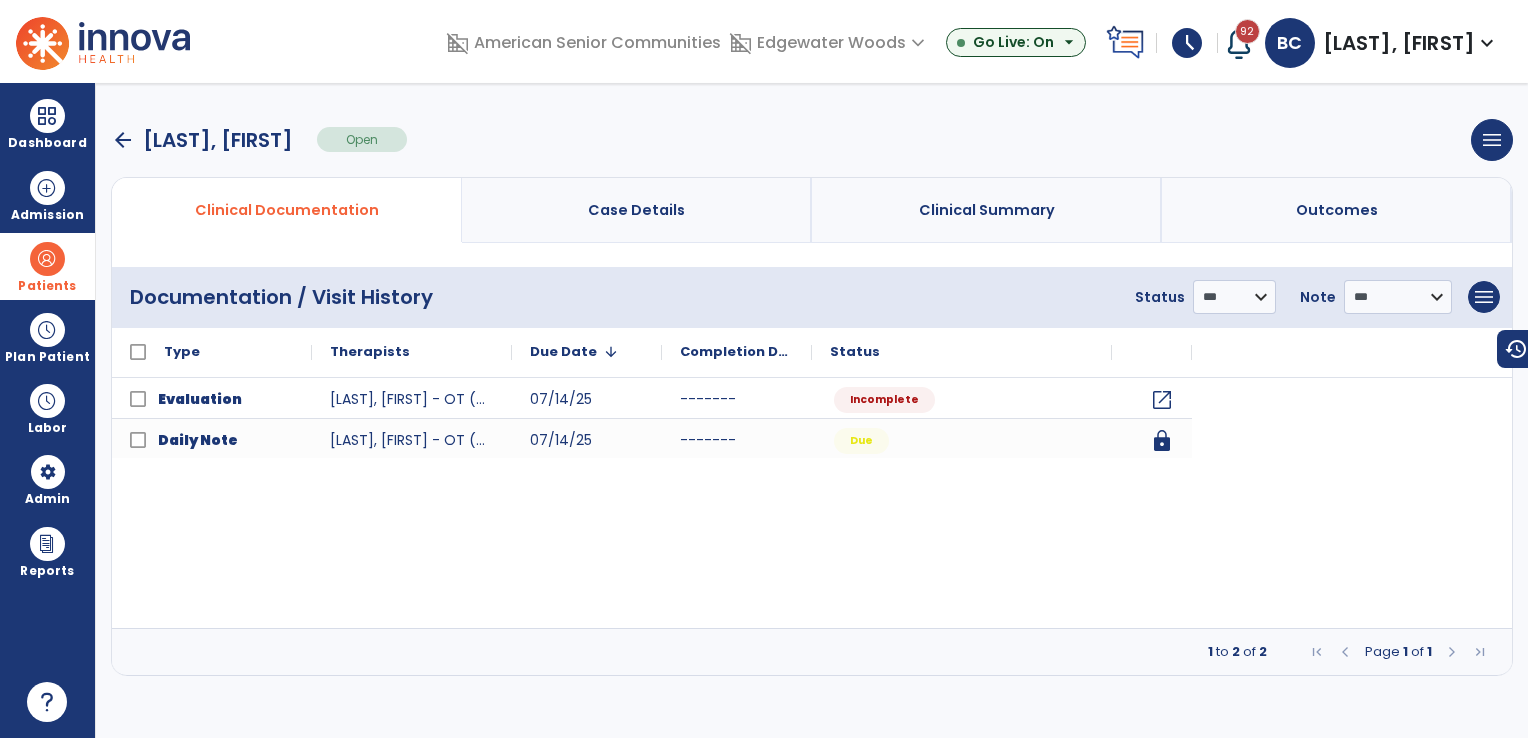 scroll, scrollTop: 0, scrollLeft: 0, axis: both 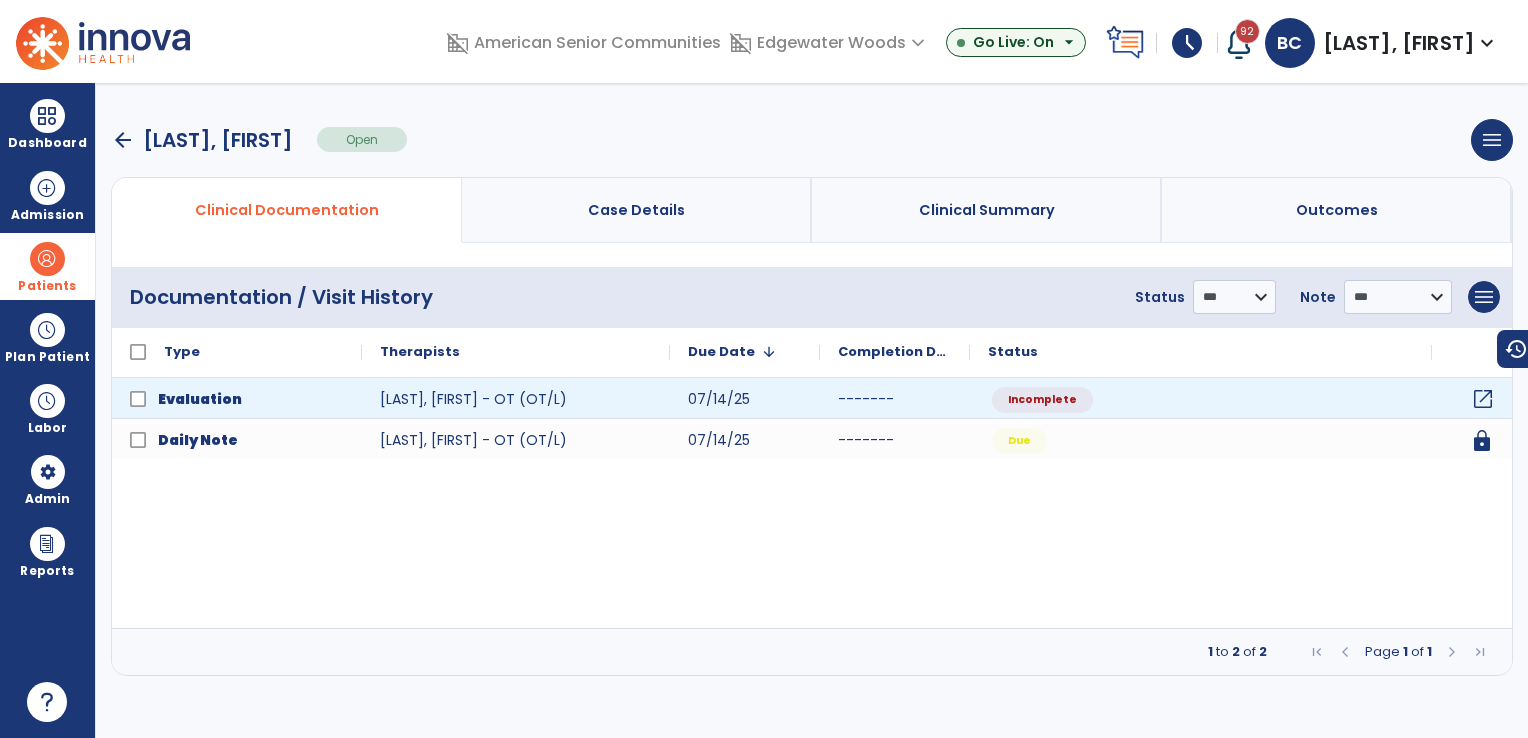 click on "open_in_new" 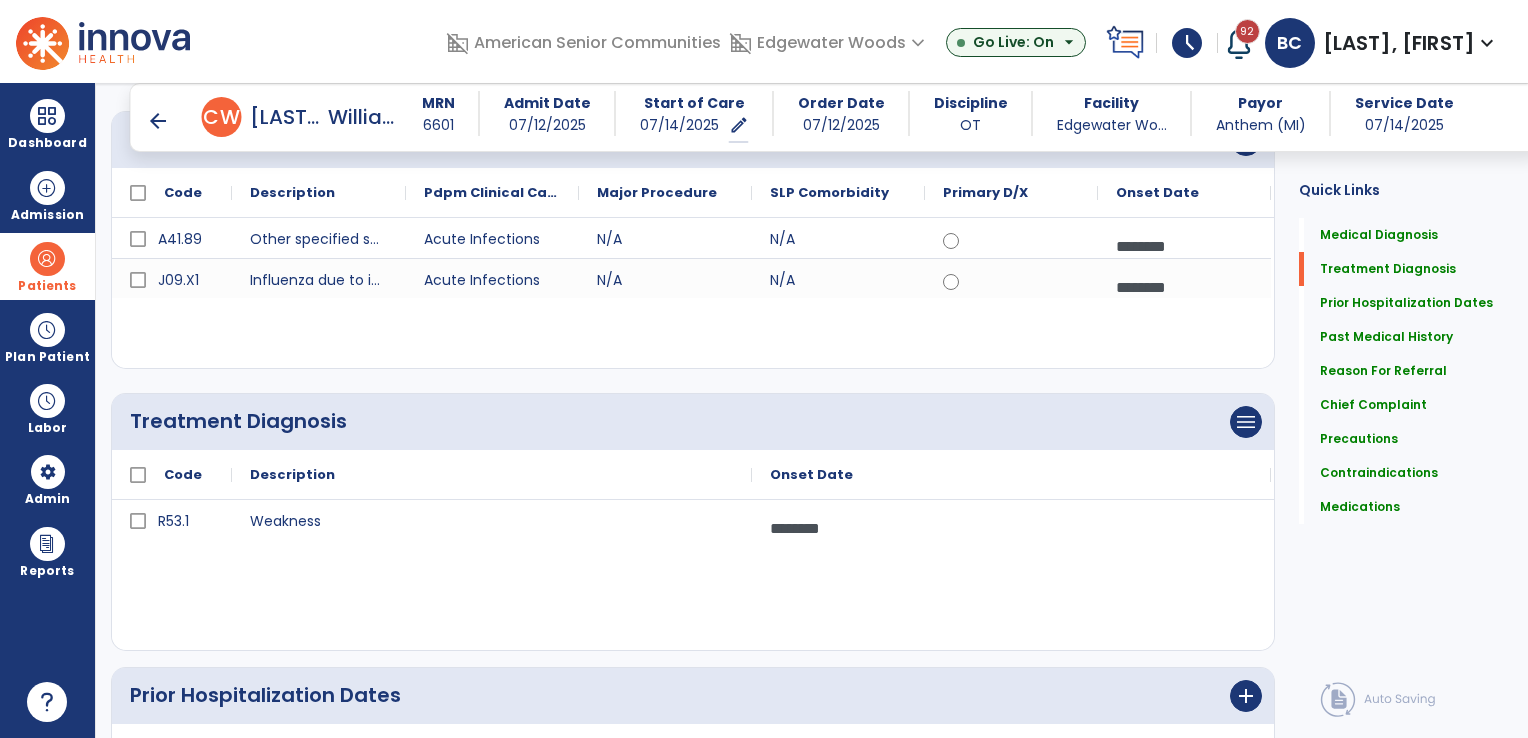 scroll, scrollTop: 0, scrollLeft: 0, axis: both 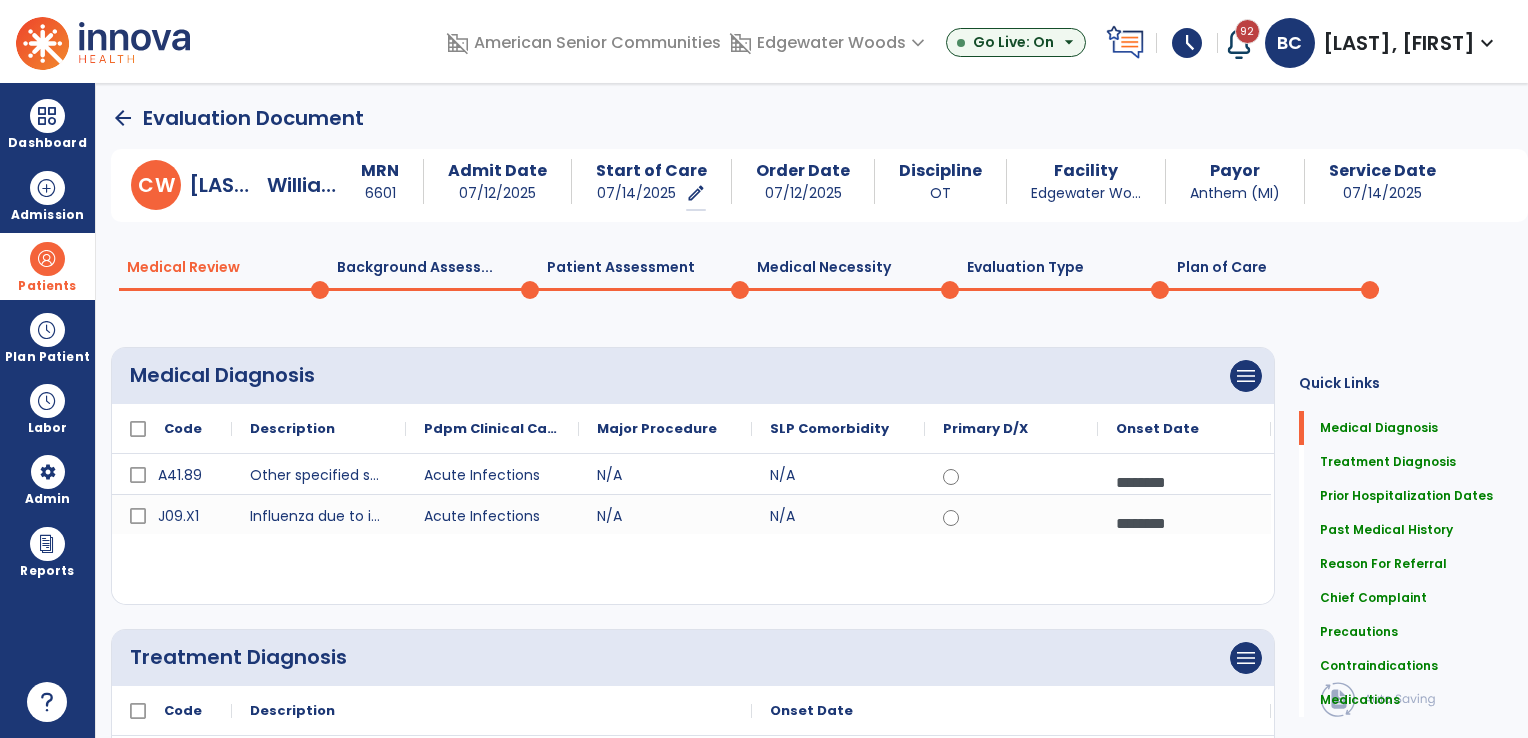 click on "Plan of Care  0" 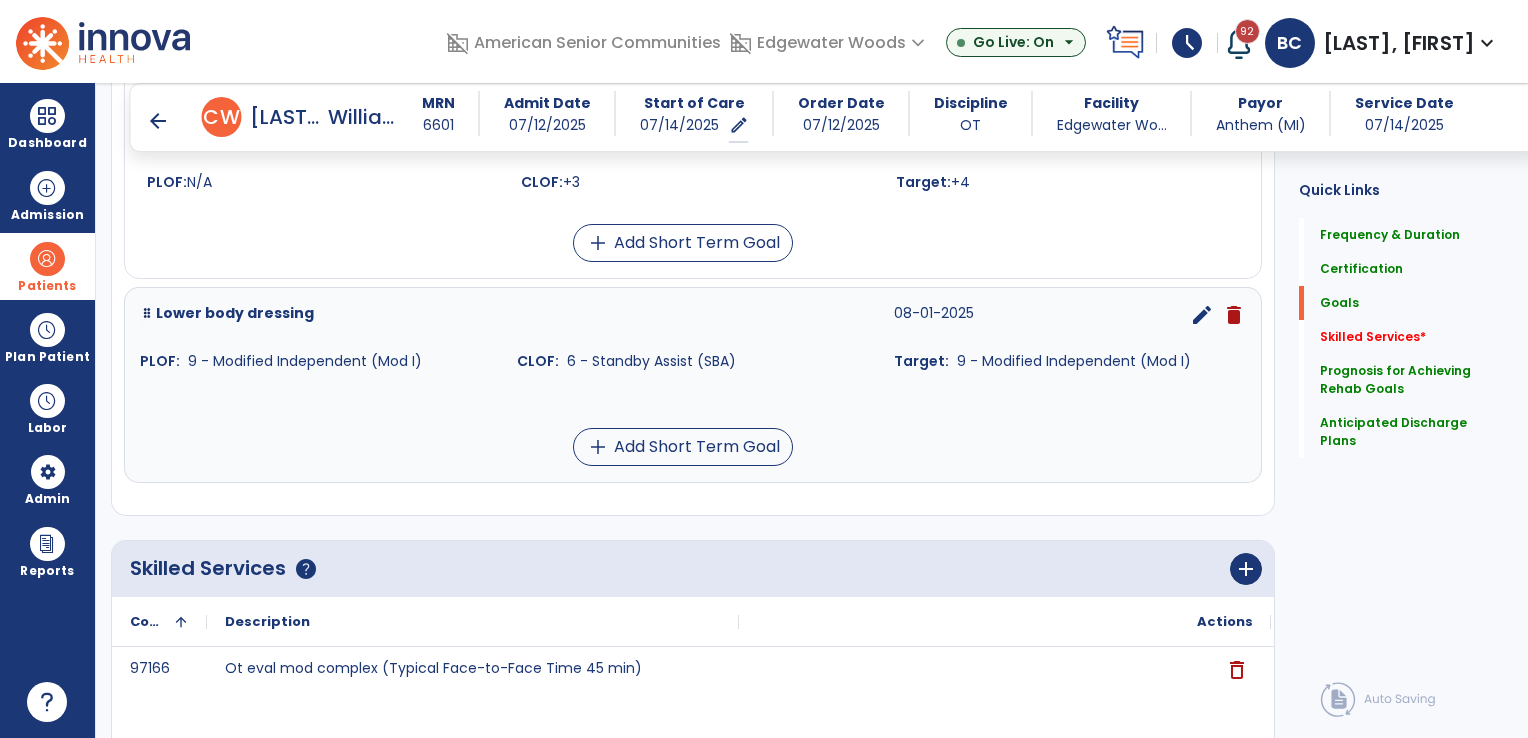 scroll, scrollTop: 1100, scrollLeft: 0, axis: vertical 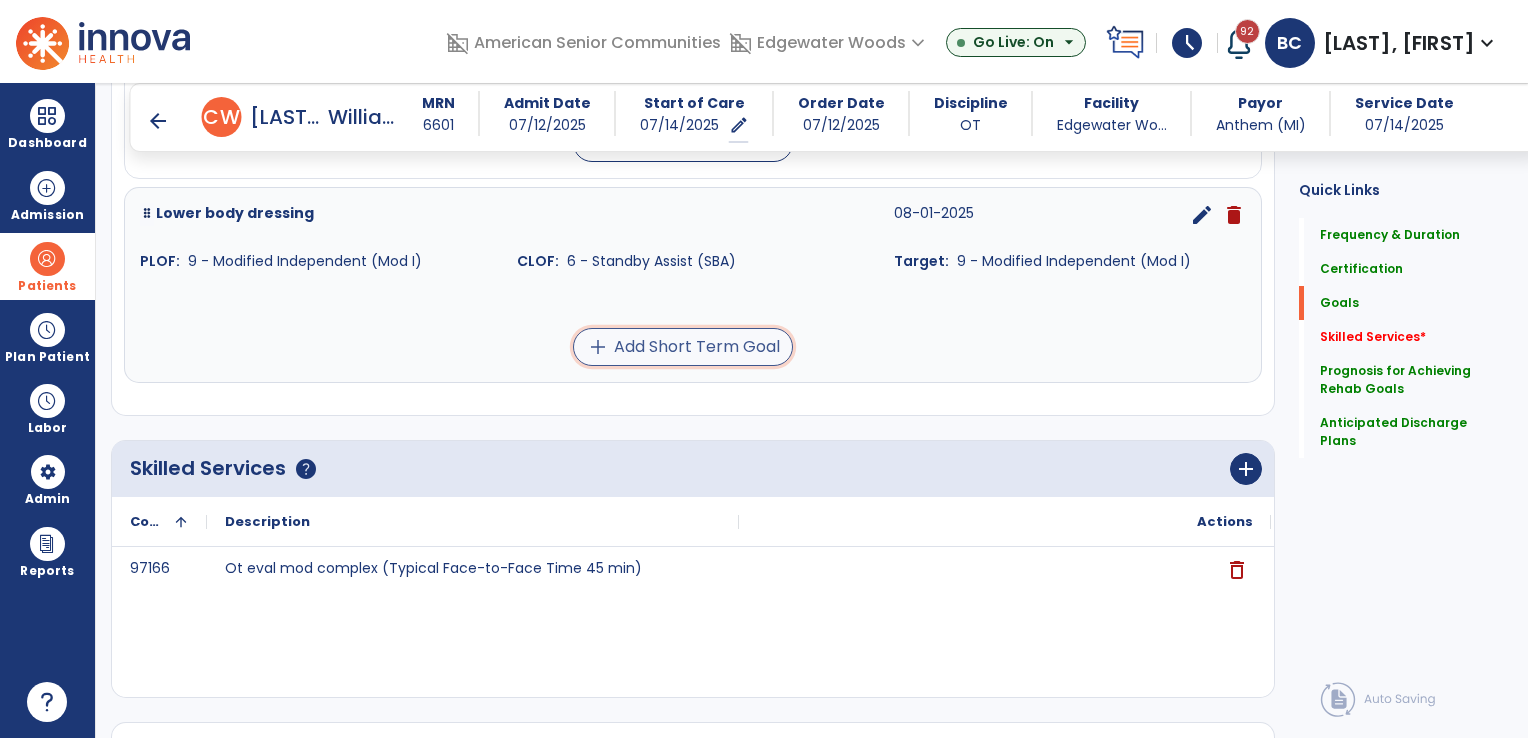 click on "add  Add Short Term Goal" at bounding box center (683, 347) 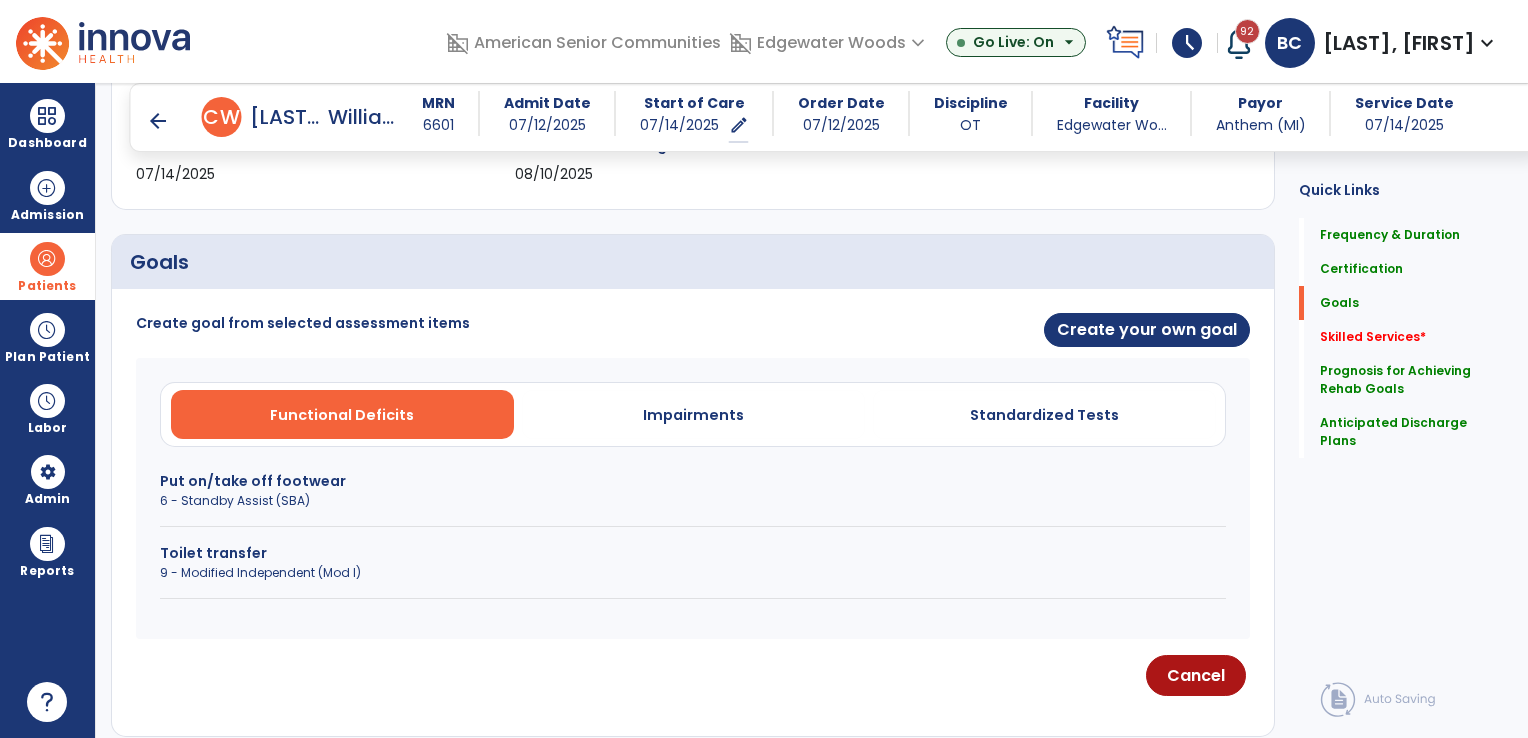 scroll, scrollTop: 362, scrollLeft: 0, axis: vertical 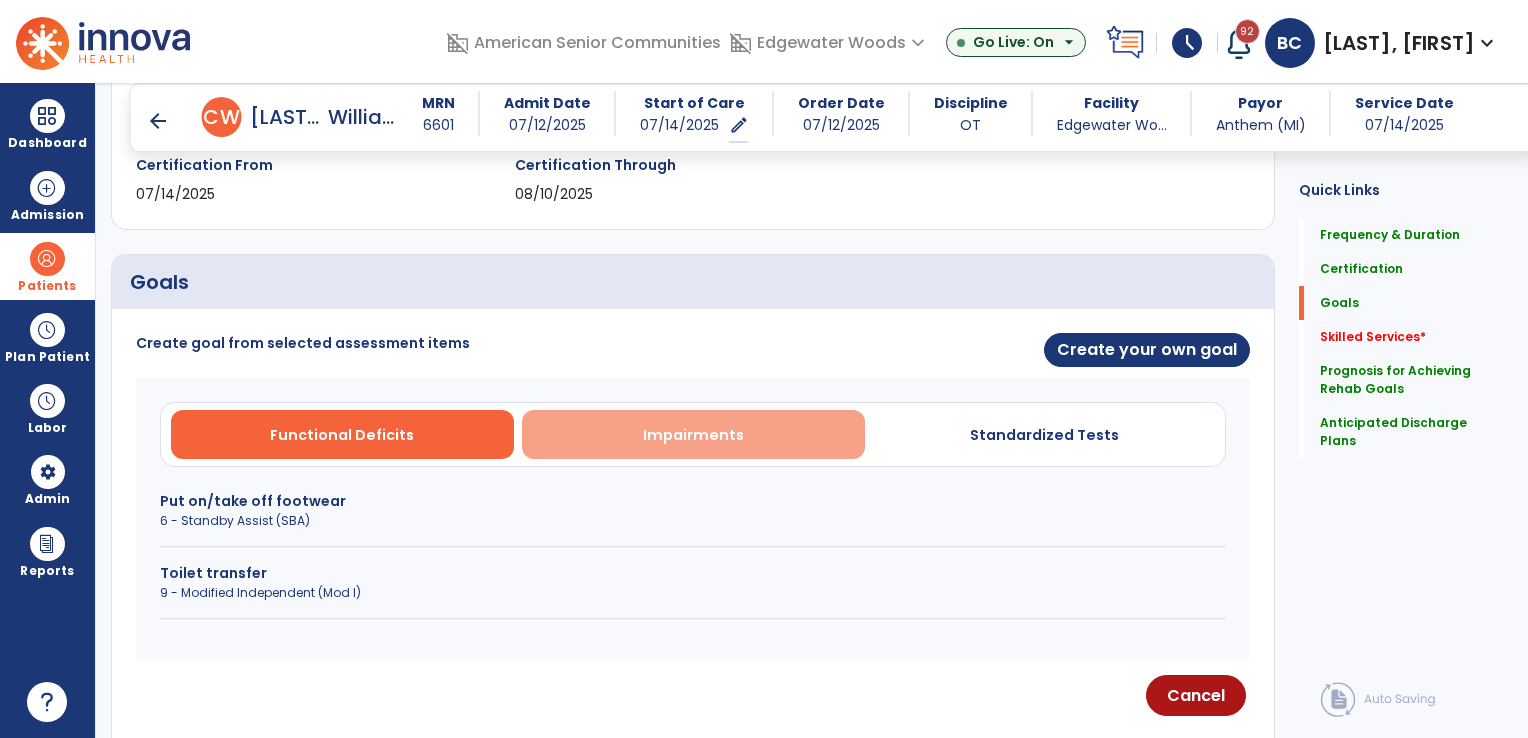 click on "Impairments" at bounding box center [693, 434] 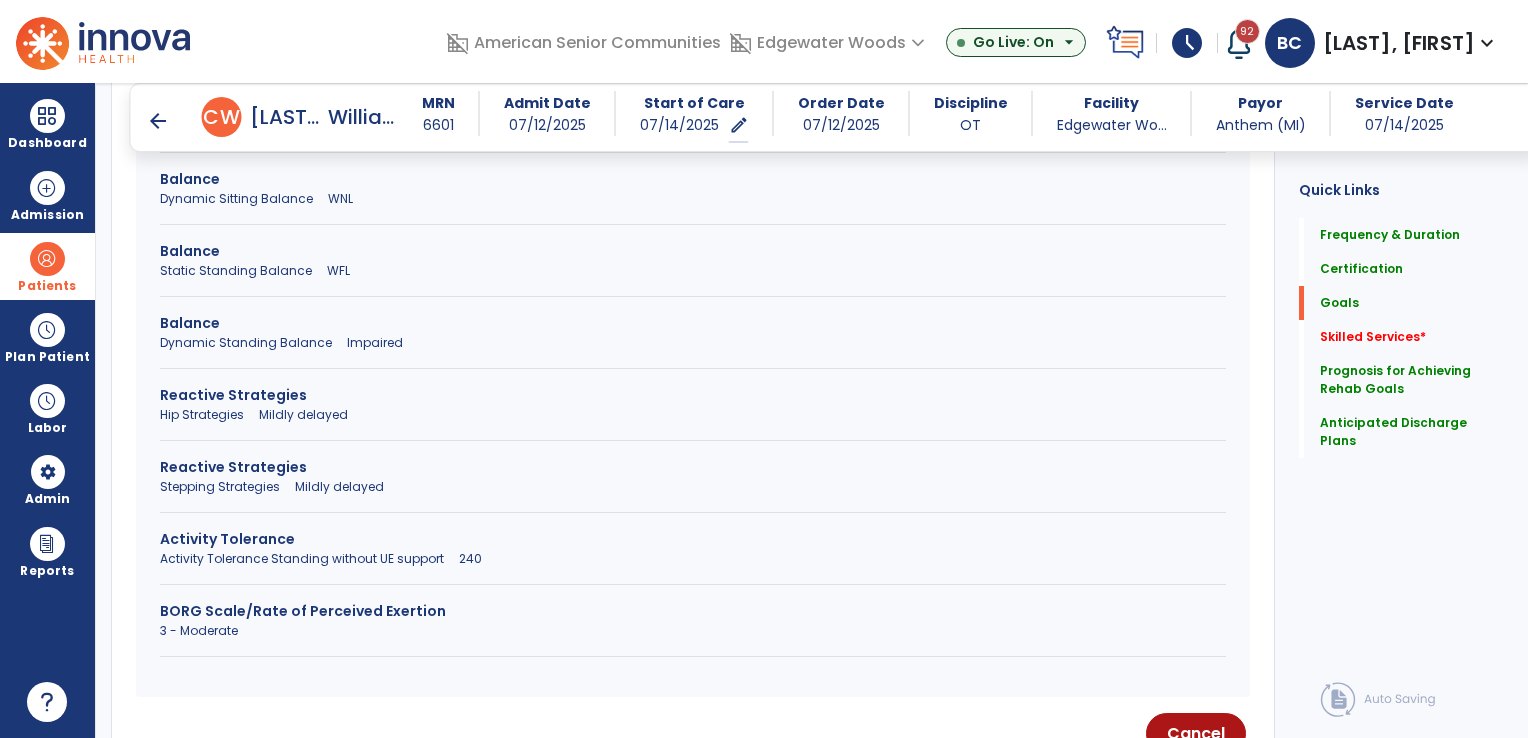 scroll, scrollTop: 962, scrollLeft: 0, axis: vertical 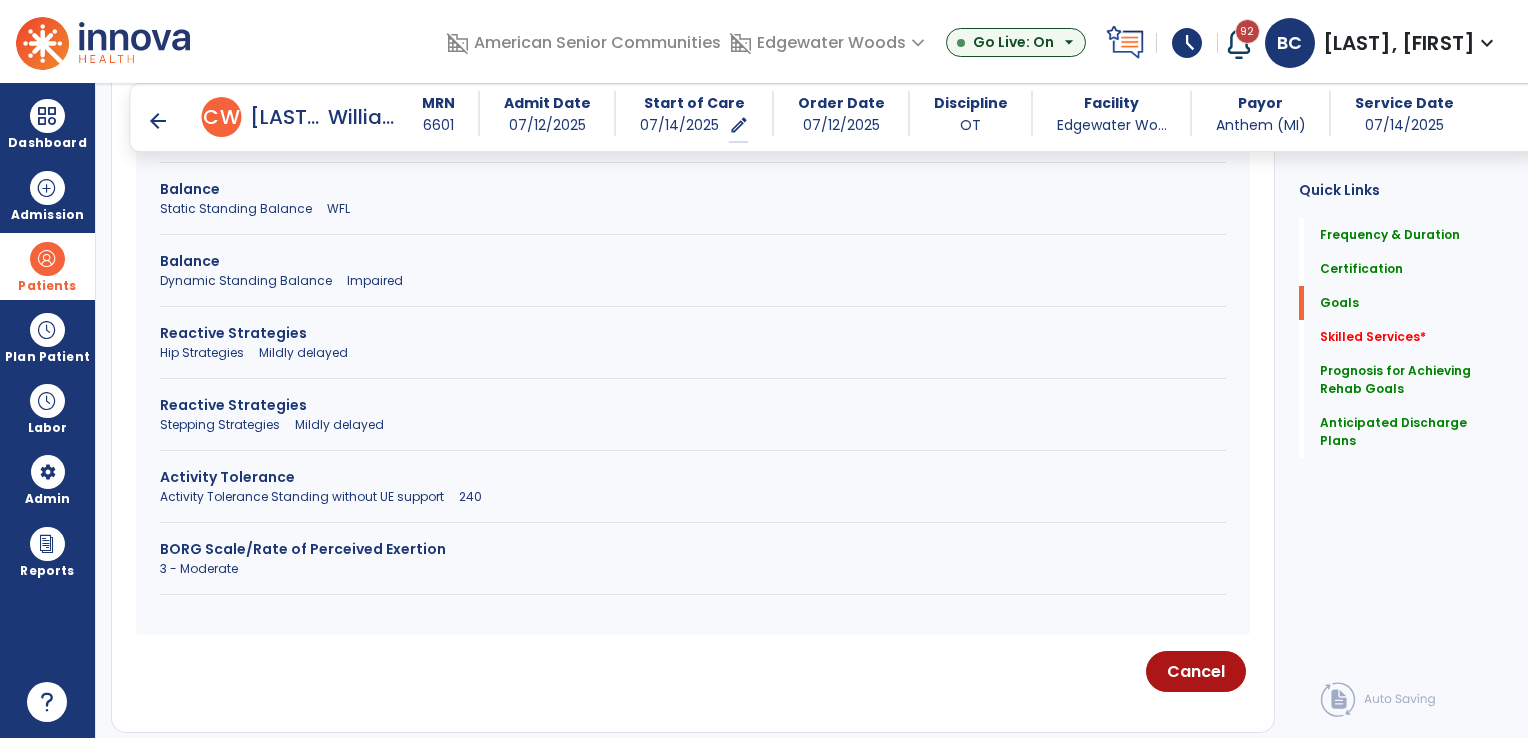 click on "Dynamic Standing Balance      Impaired" at bounding box center (693, 281) 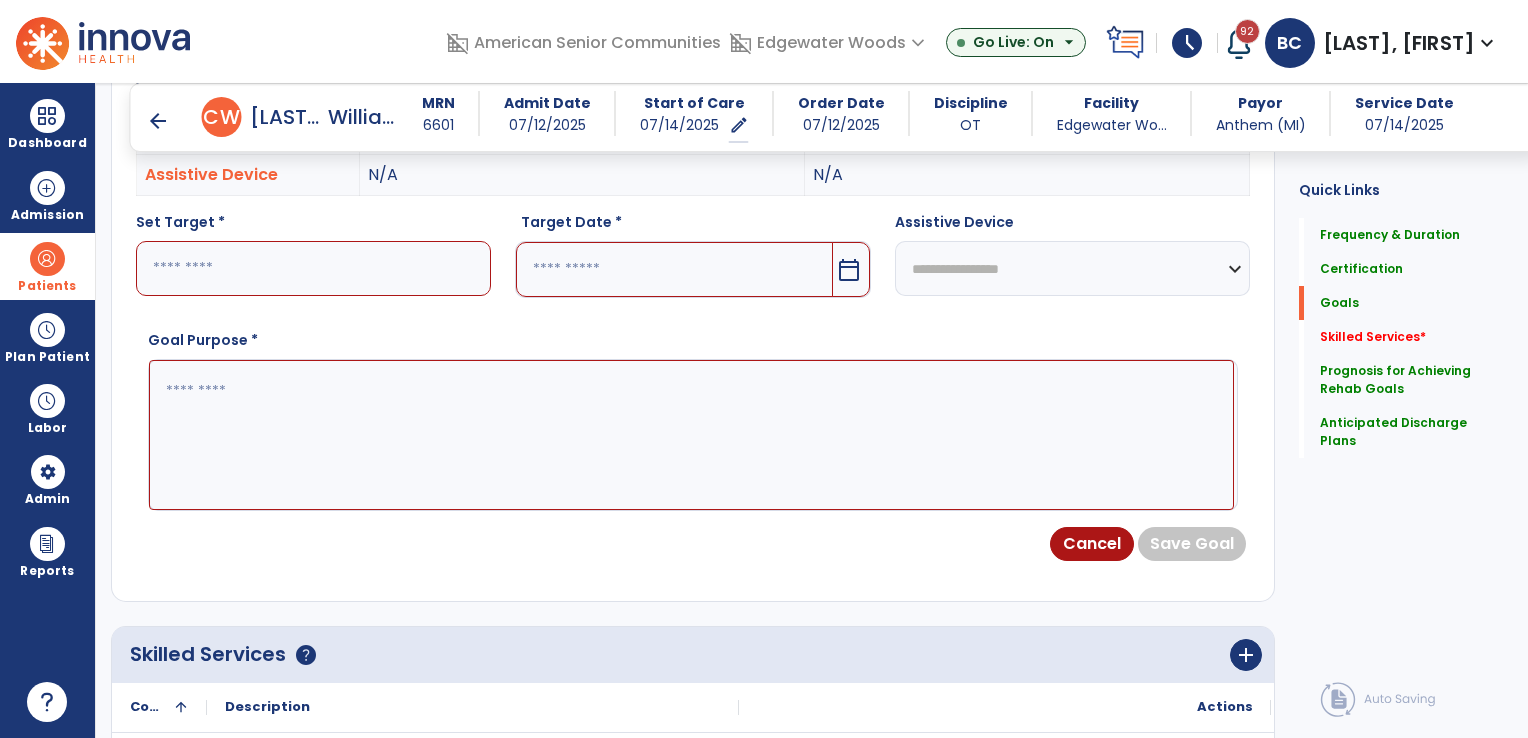 scroll, scrollTop: 662, scrollLeft: 0, axis: vertical 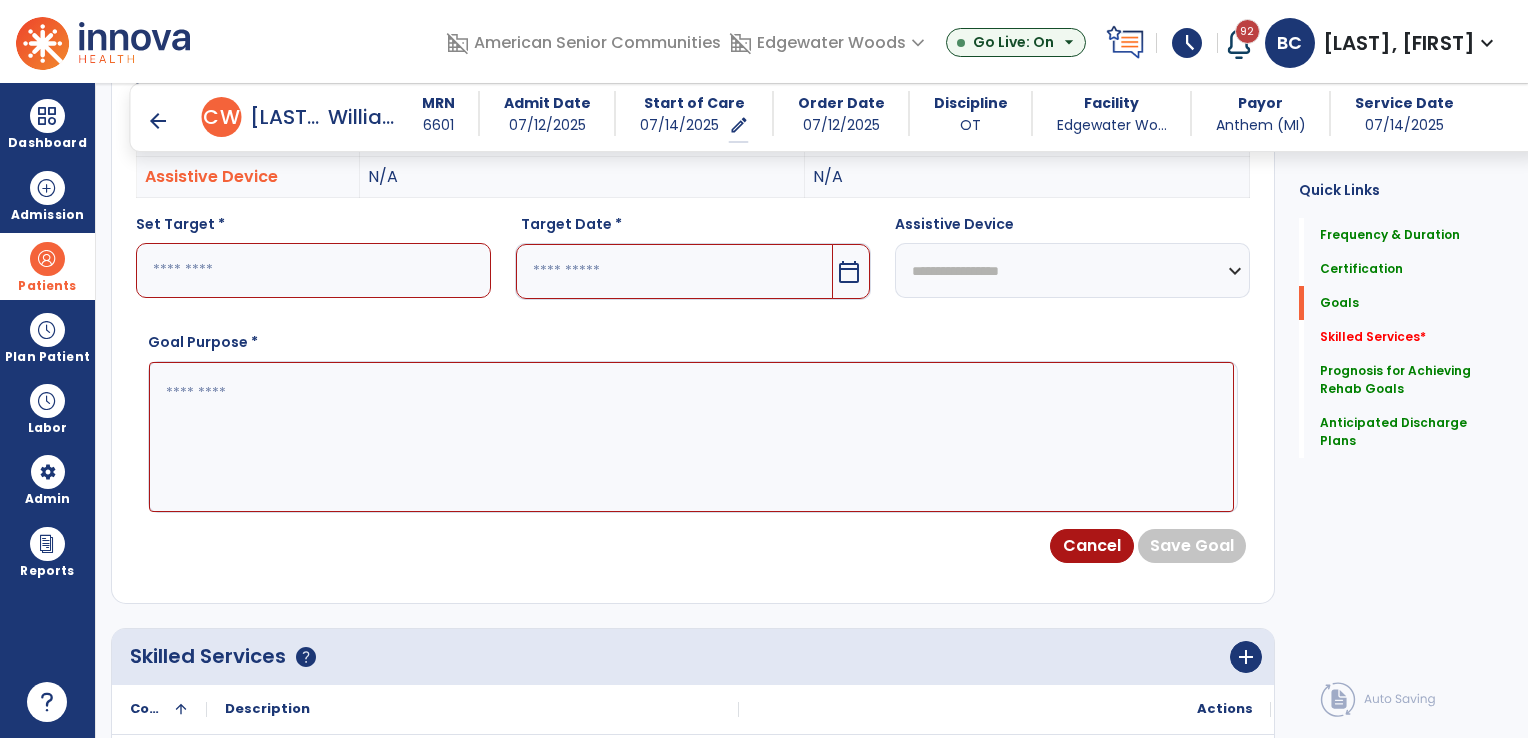 click at bounding box center [313, 270] 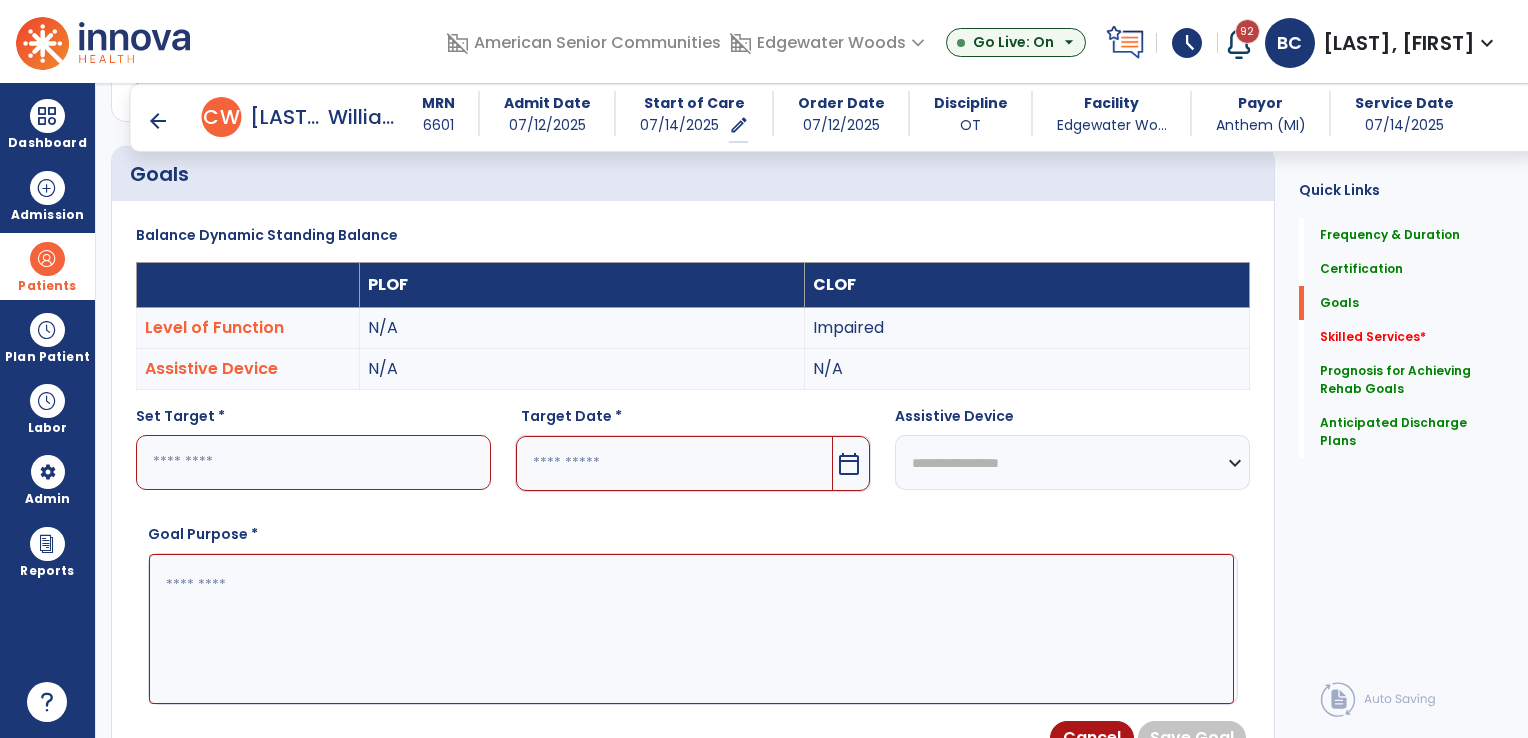 scroll, scrollTop: 462, scrollLeft: 0, axis: vertical 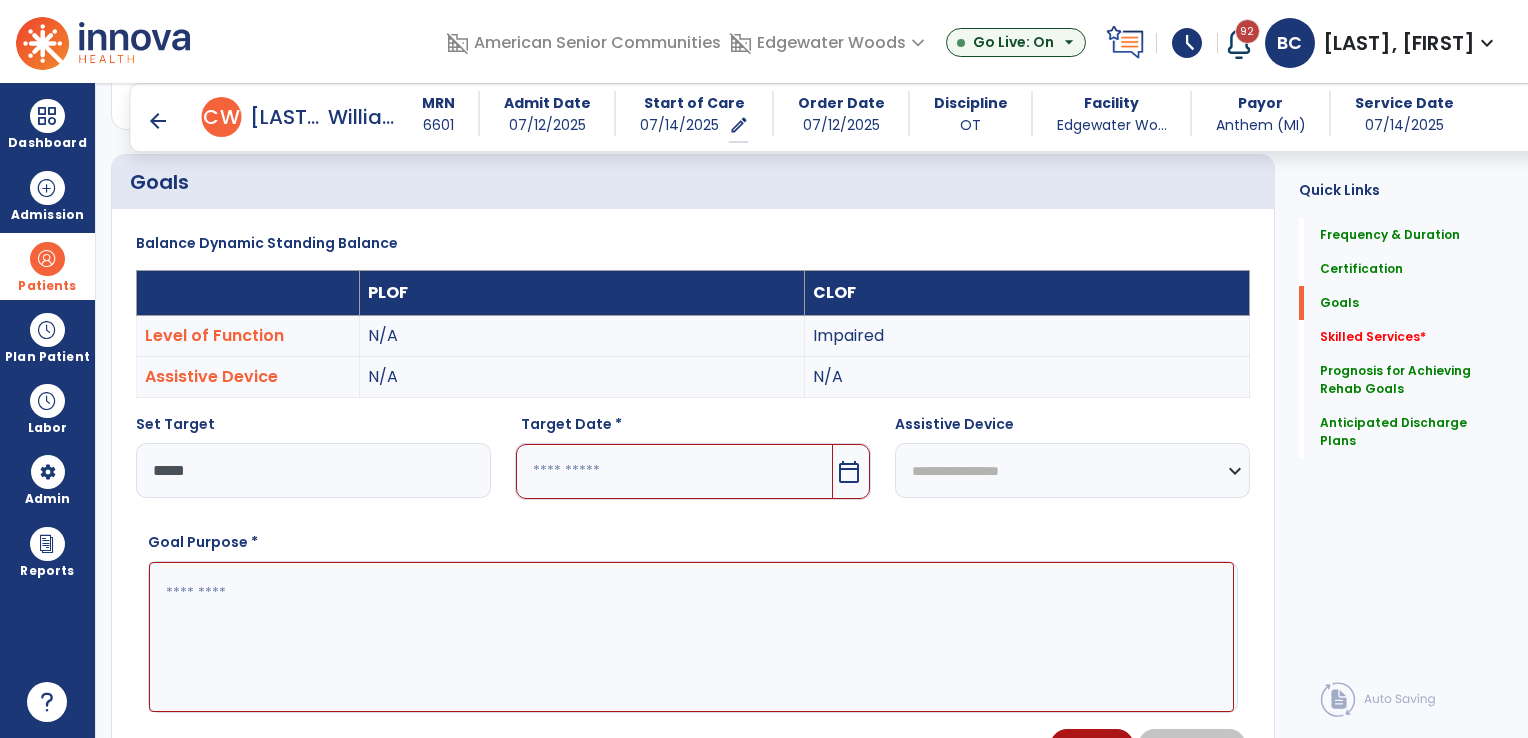 type on "*****" 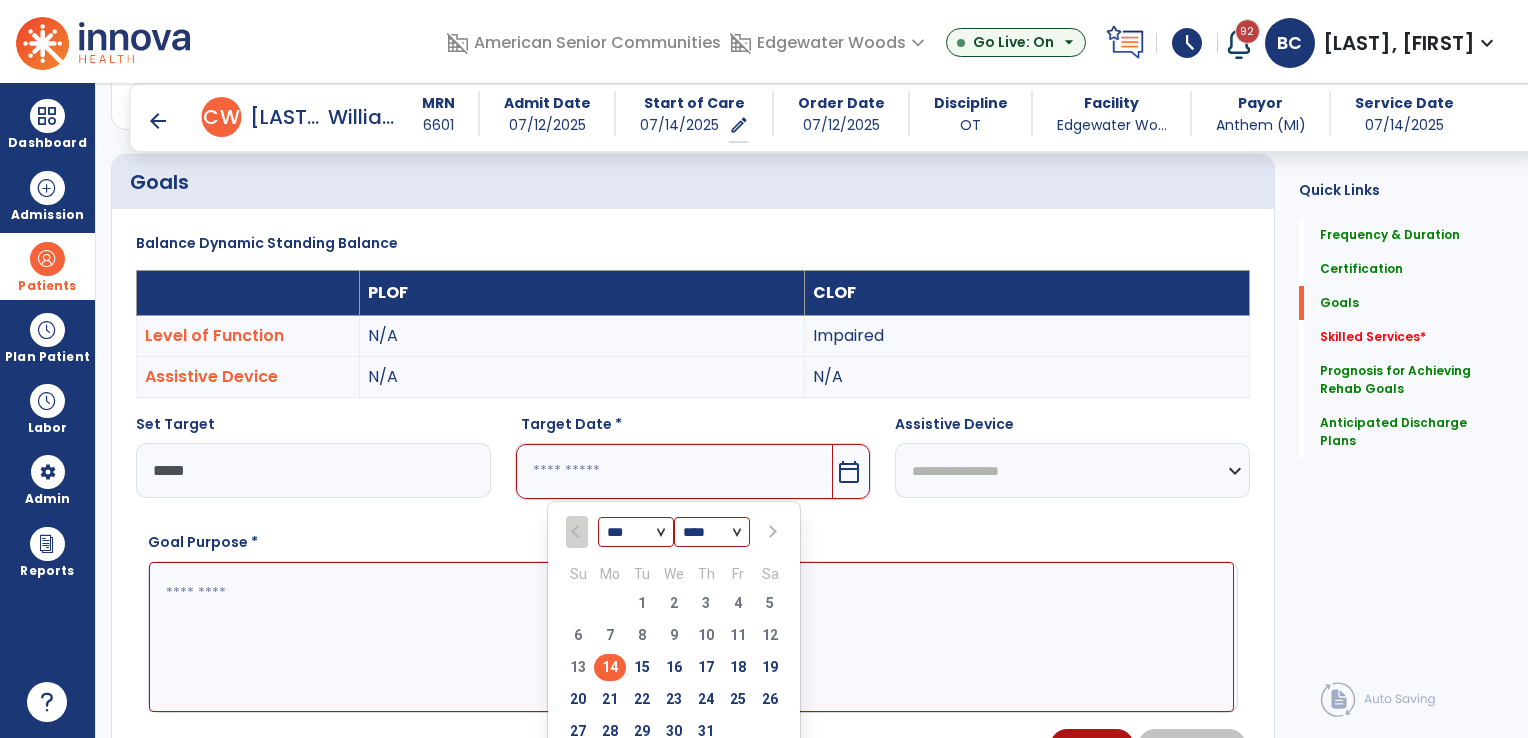 click at bounding box center [771, 532] 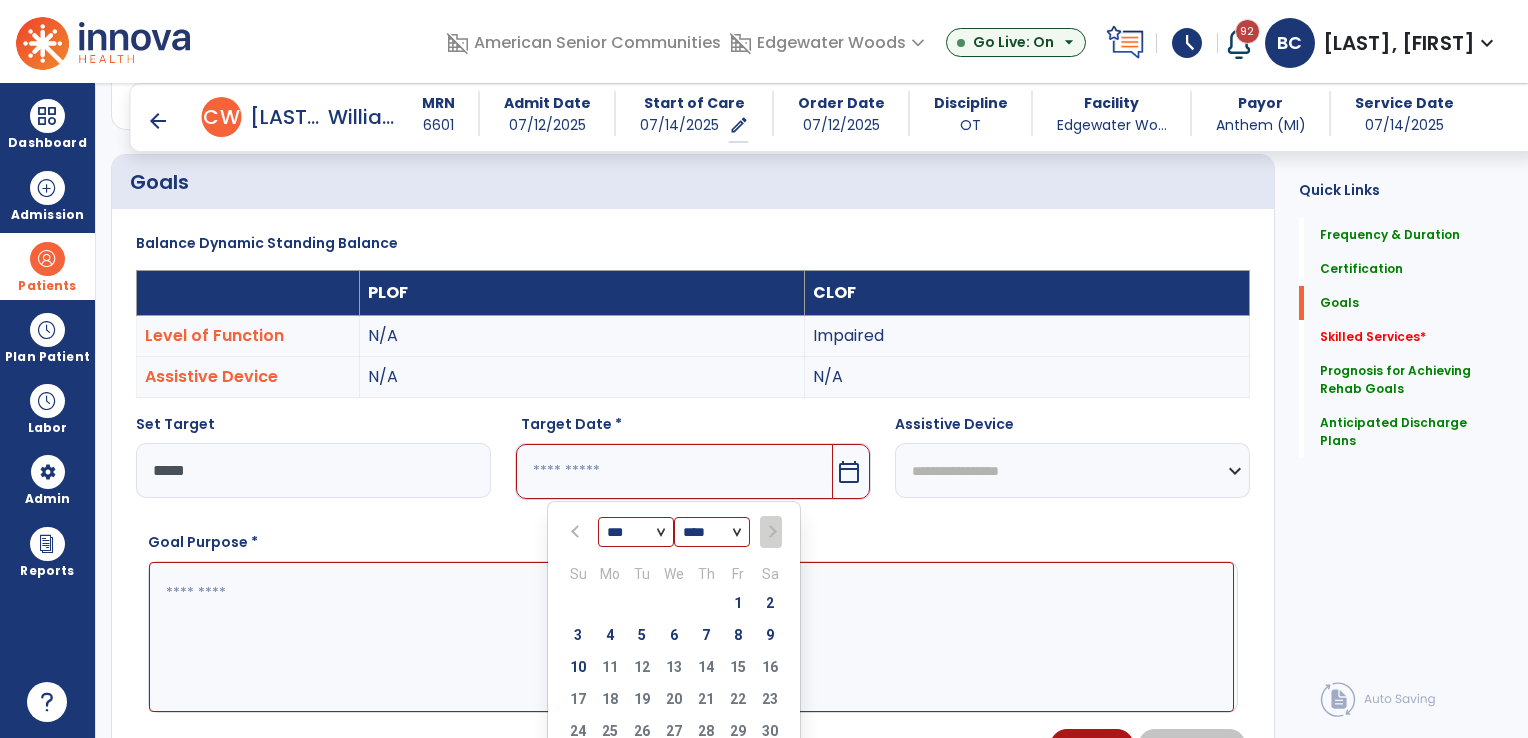 click on "1" at bounding box center (738, 603) 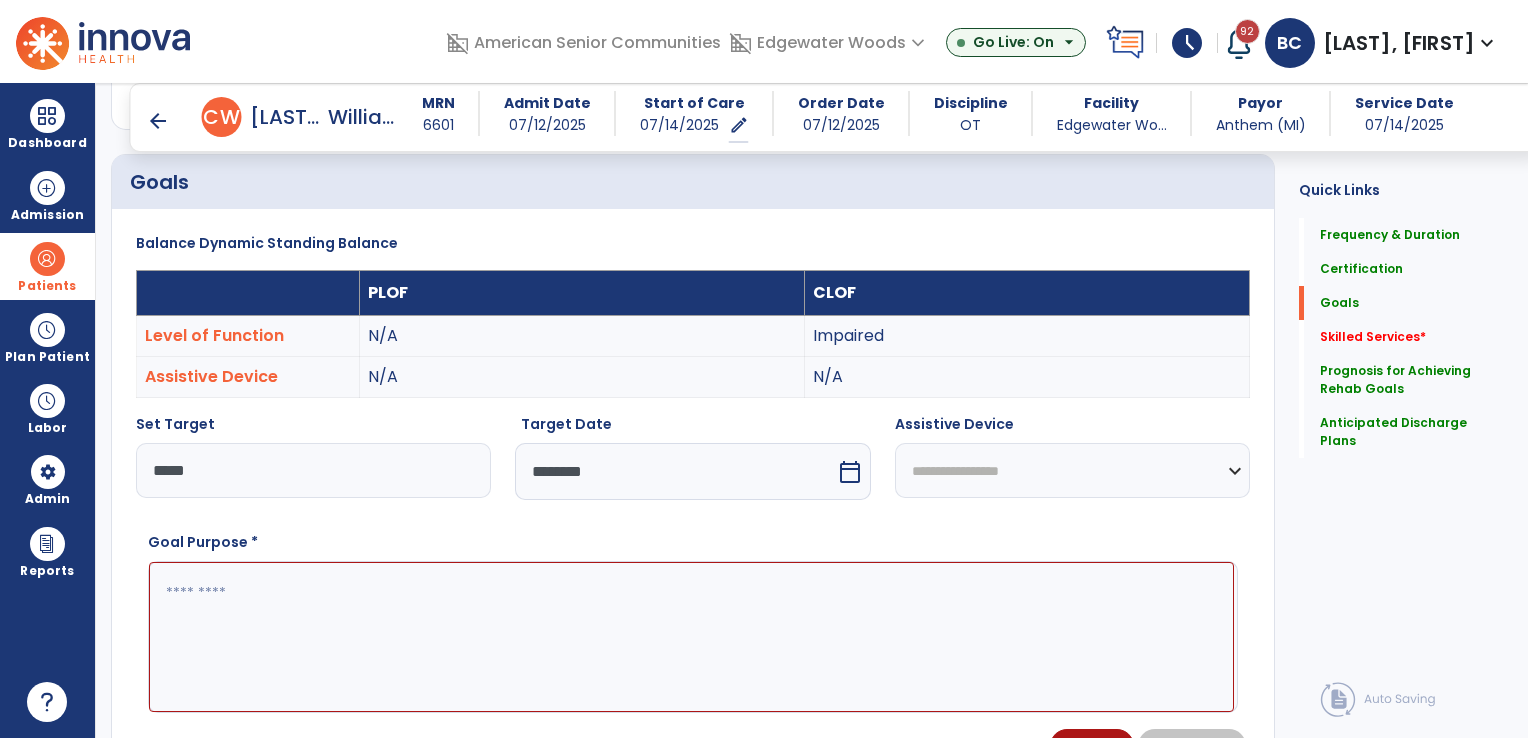 click at bounding box center [691, 637] 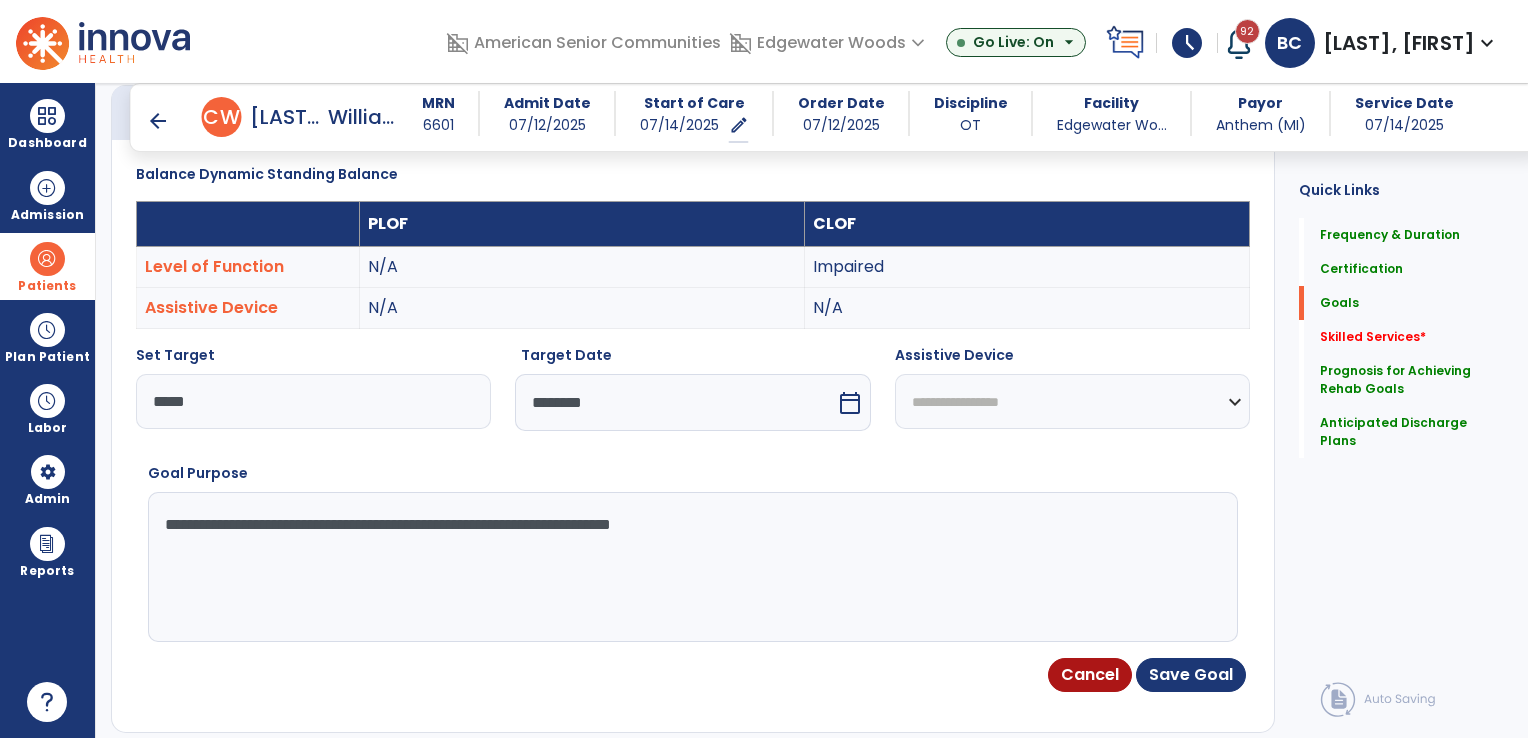 scroll, scrollTop: 562, scrollLeft: 0, axis: vertical 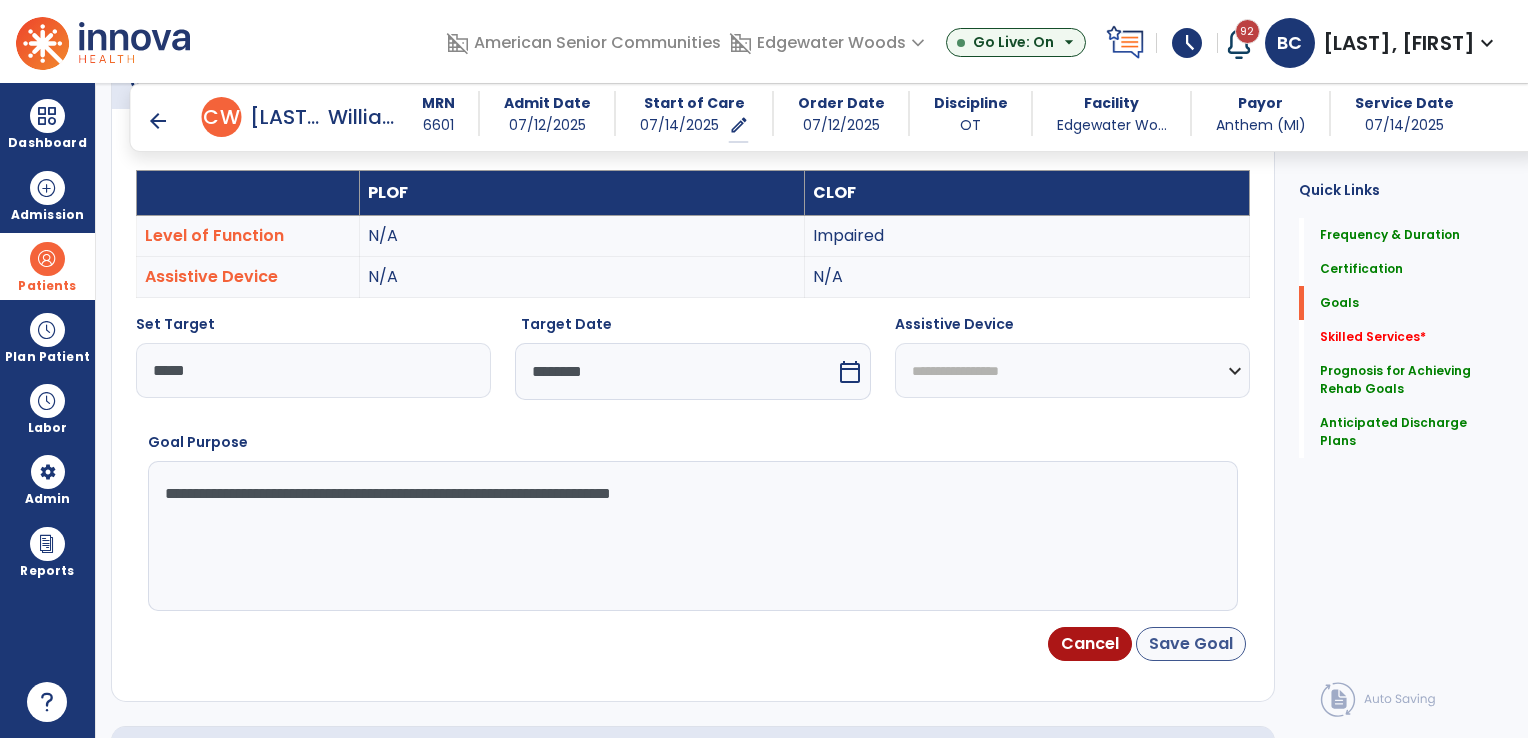 type on "**********" 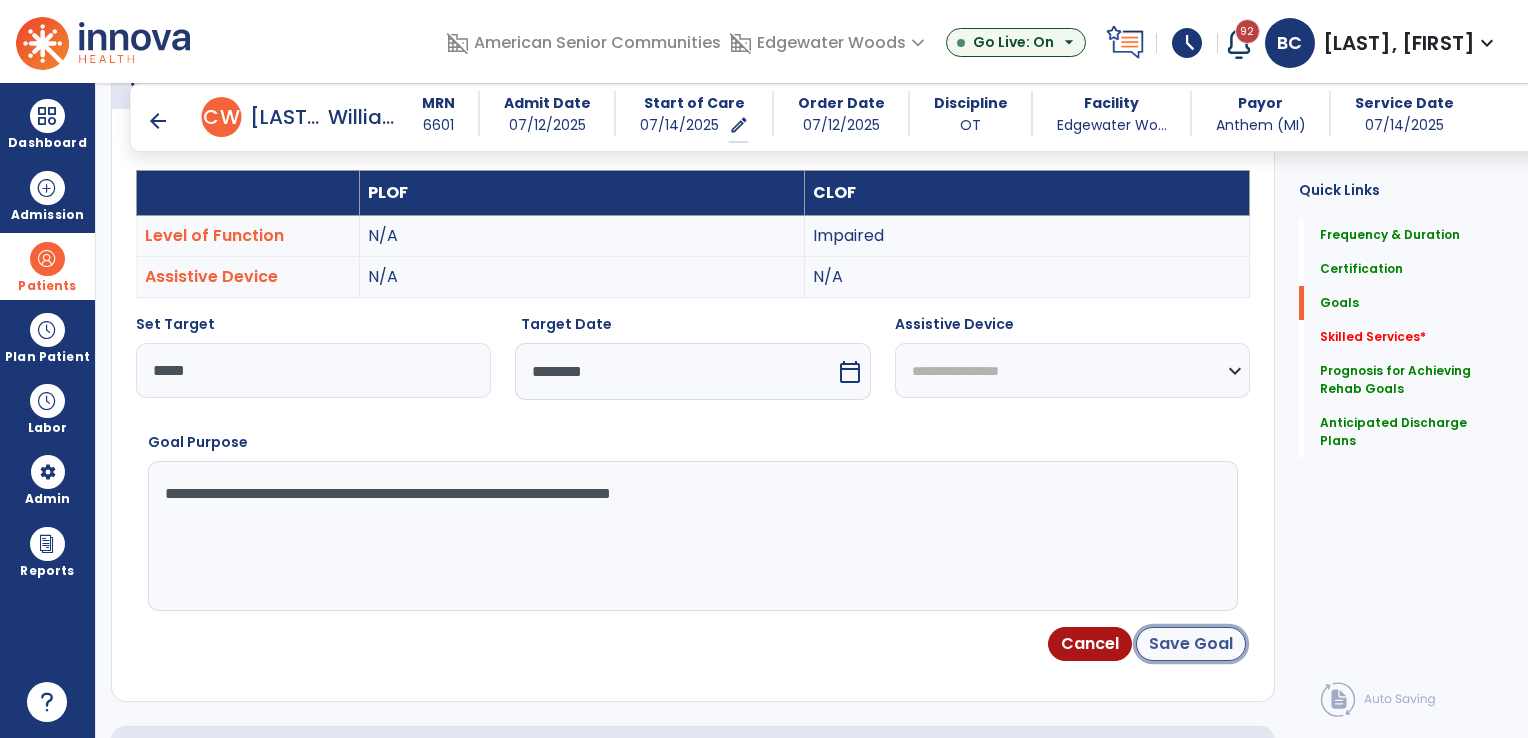 click on "Save Goal" at bounding box center [1191, 644] 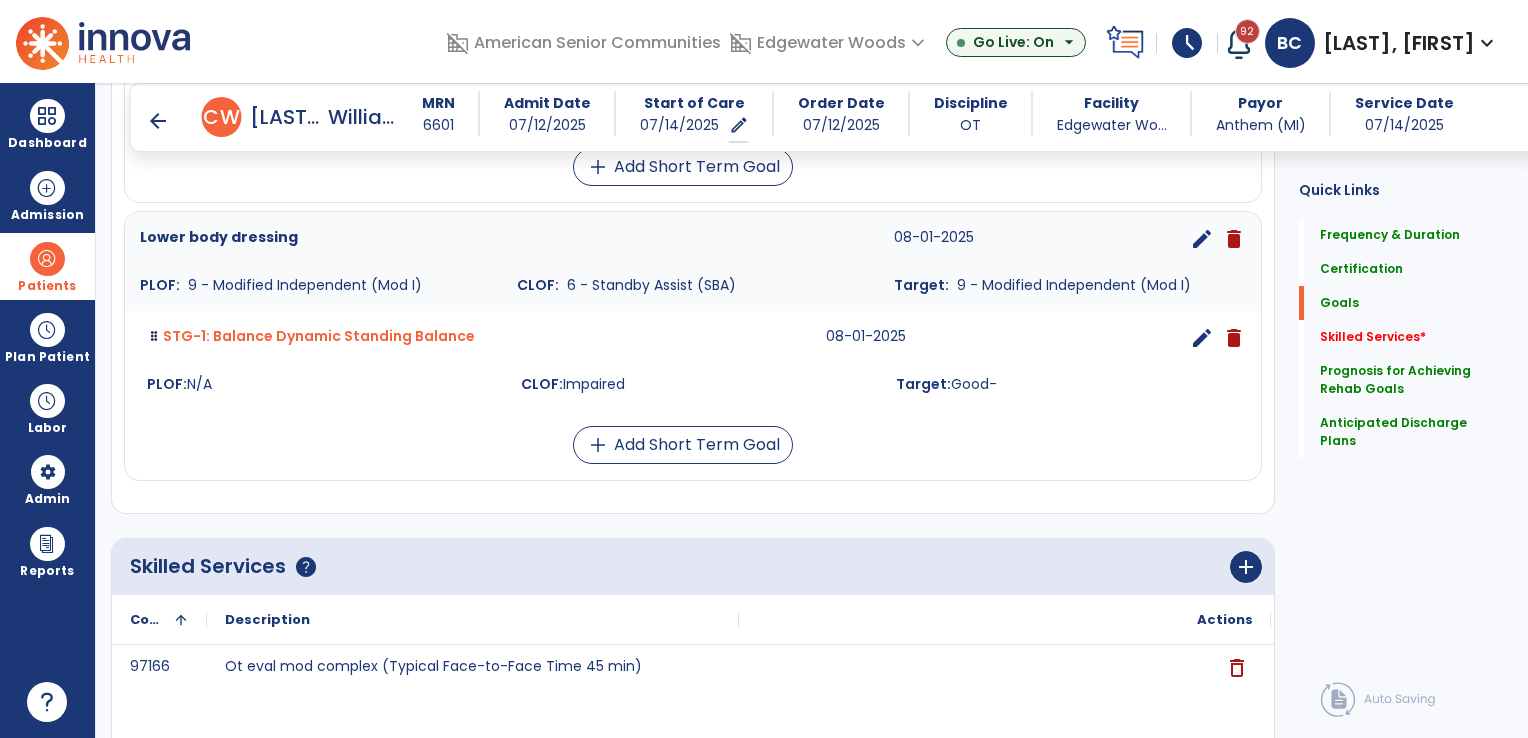 scroll, scrollTop: 1162, scrollLeft: 0, axis: vertical 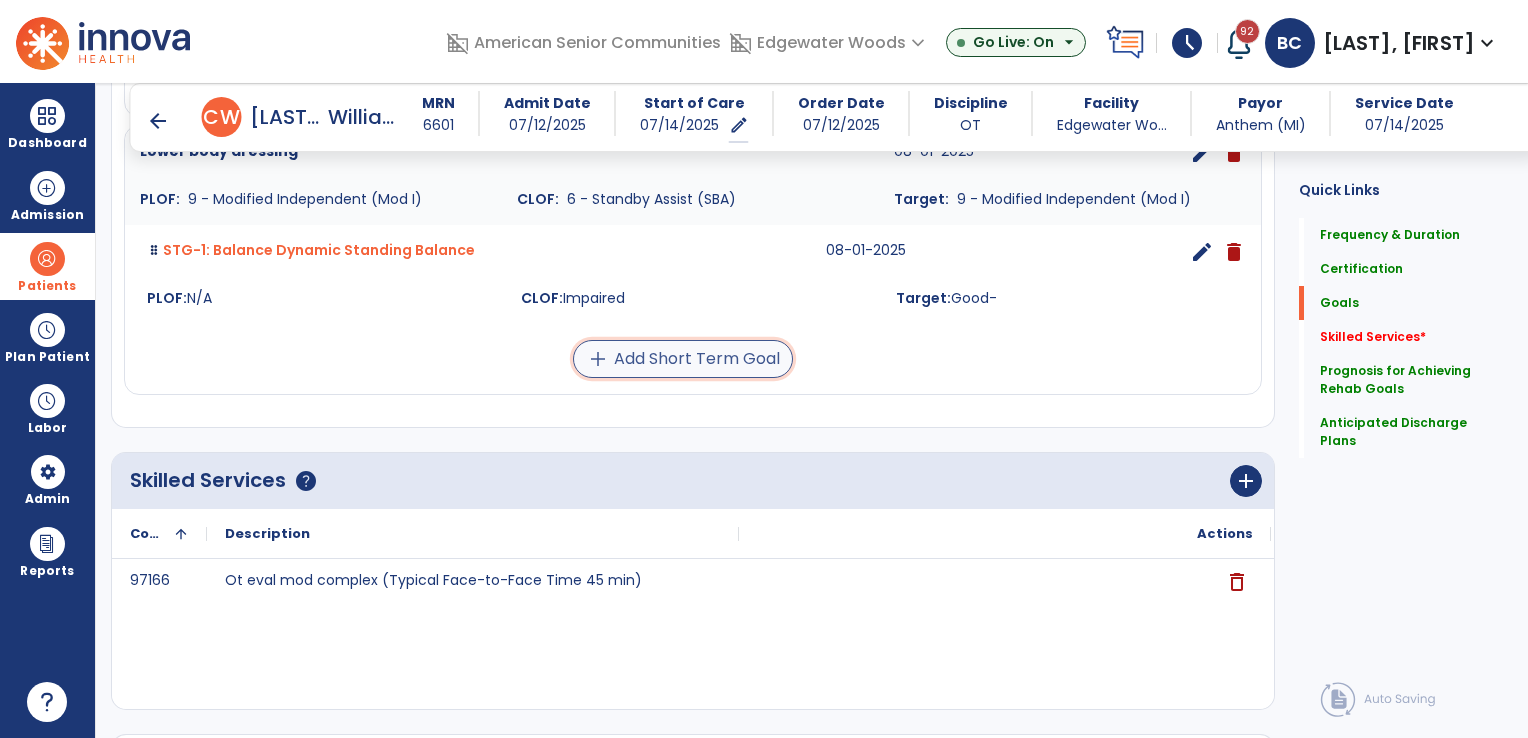 click on "add  Add Short Term Goal" at bounding box center [683, 359] 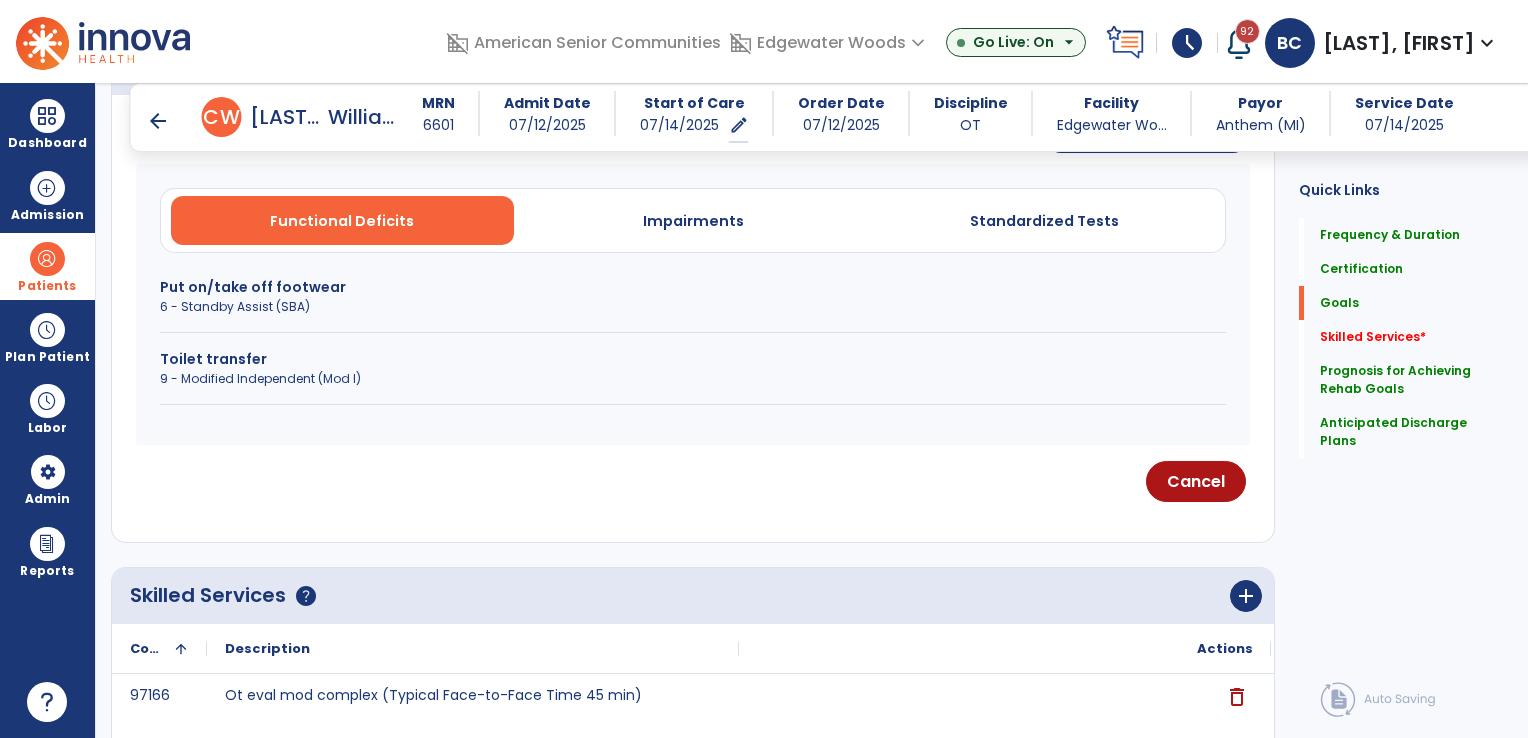 scroll, scrollTop: 562, scrollLeft: 0, axis: vertical 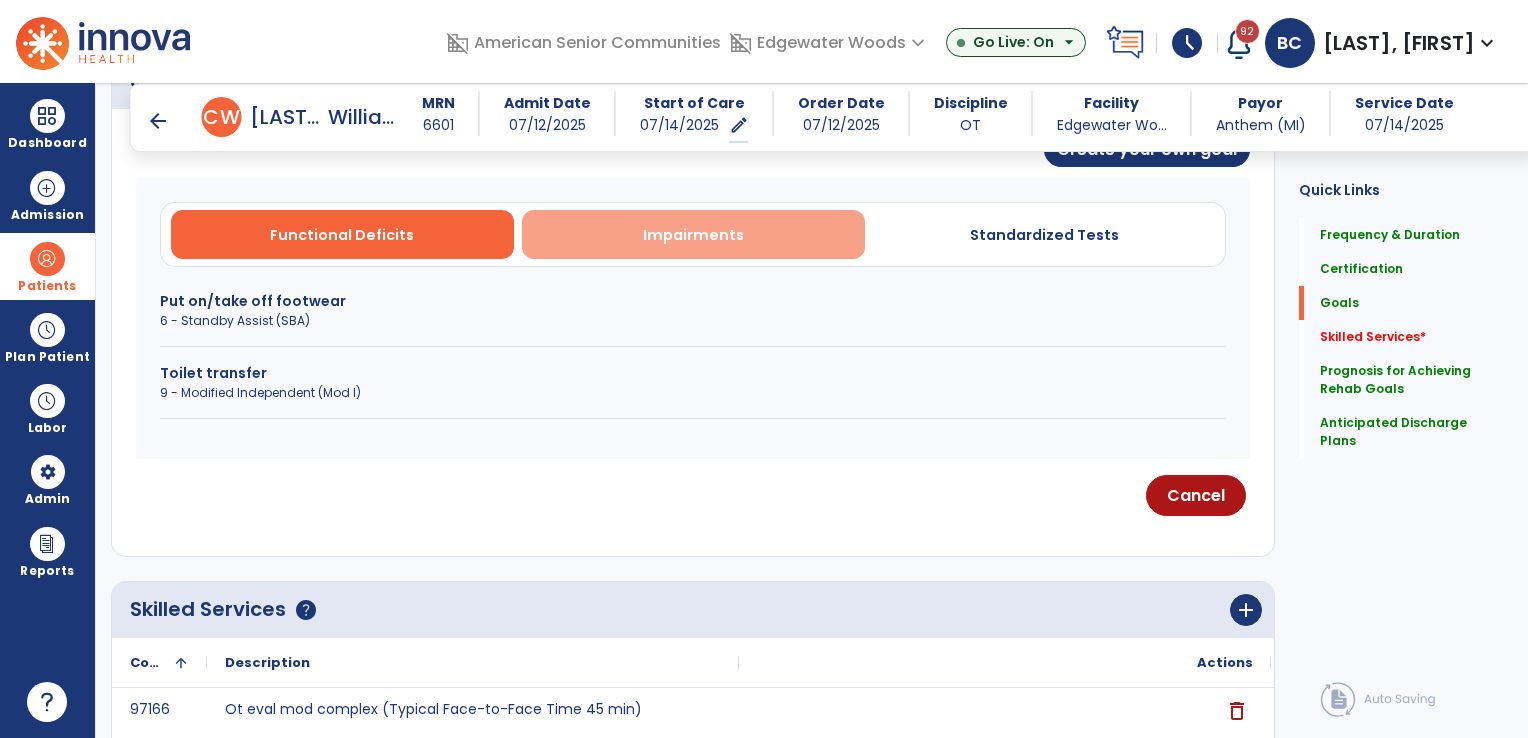 click on "Impairments" at bounding box center [693, 235] 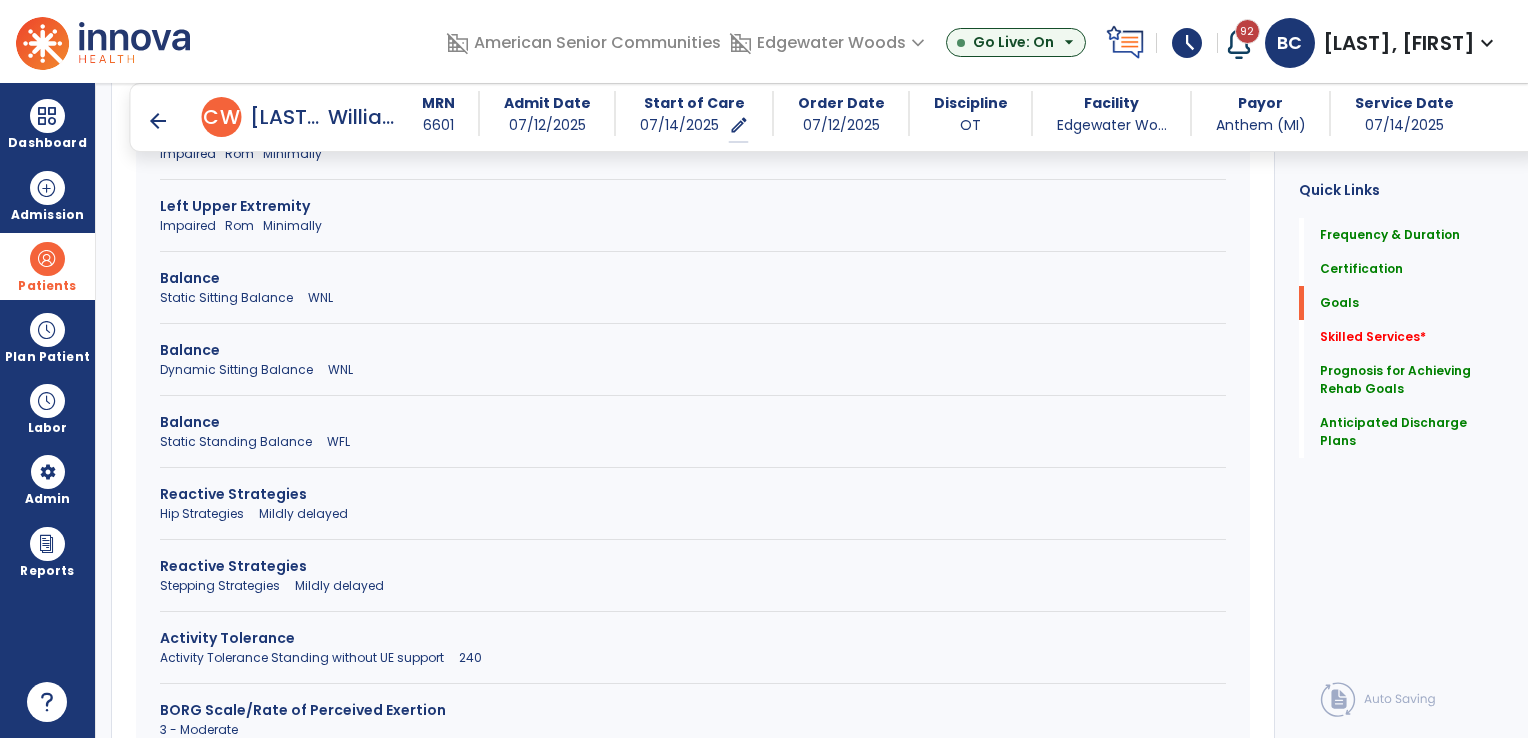 scroll, scrollTop: 762, scrollLeft: 0, axis: vertical 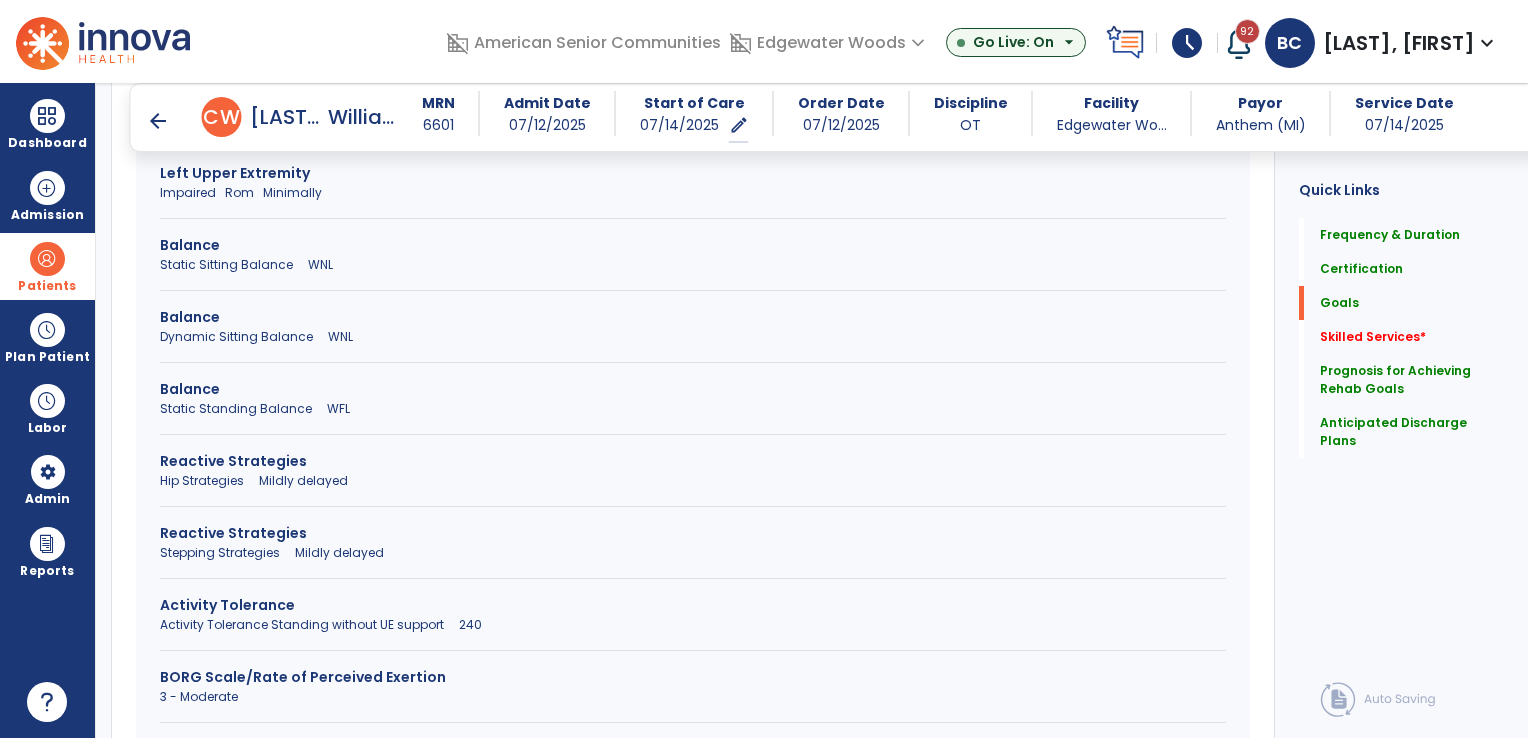 click on "Activity Tolerance" at bounding box center [693, 605] 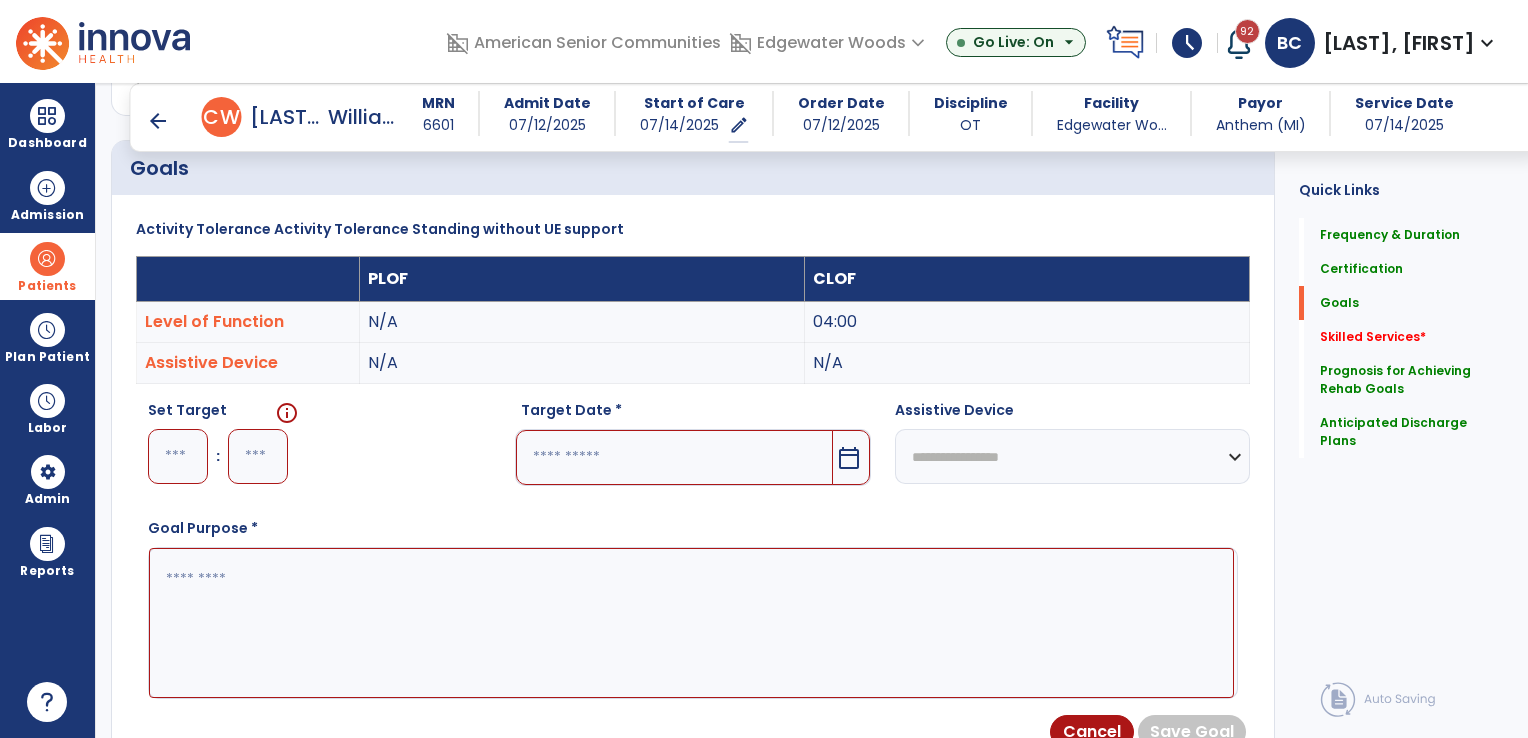 scroll, scrollTop: 462, scrollLeft: 0, axis: vertical 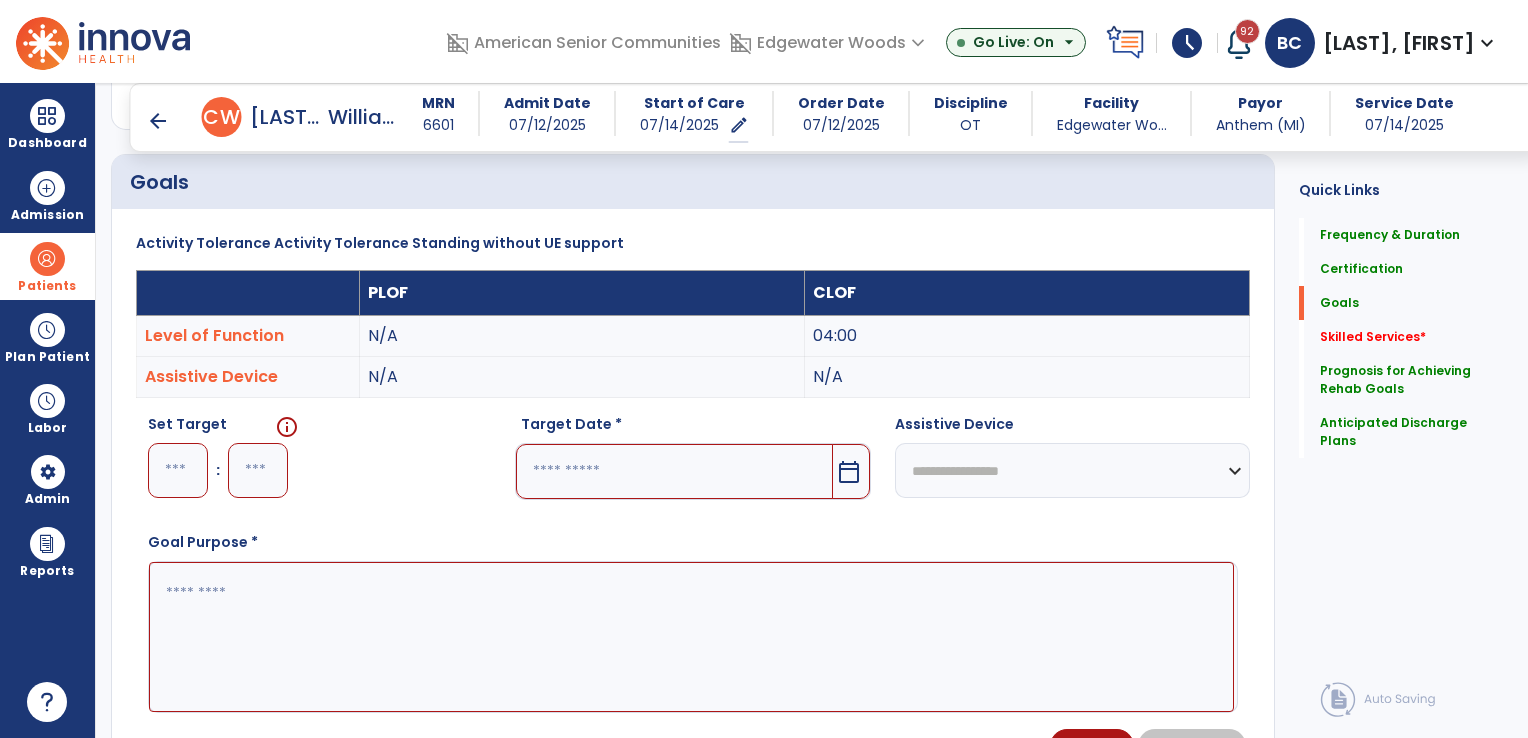 click at bounding box center (178, 470) 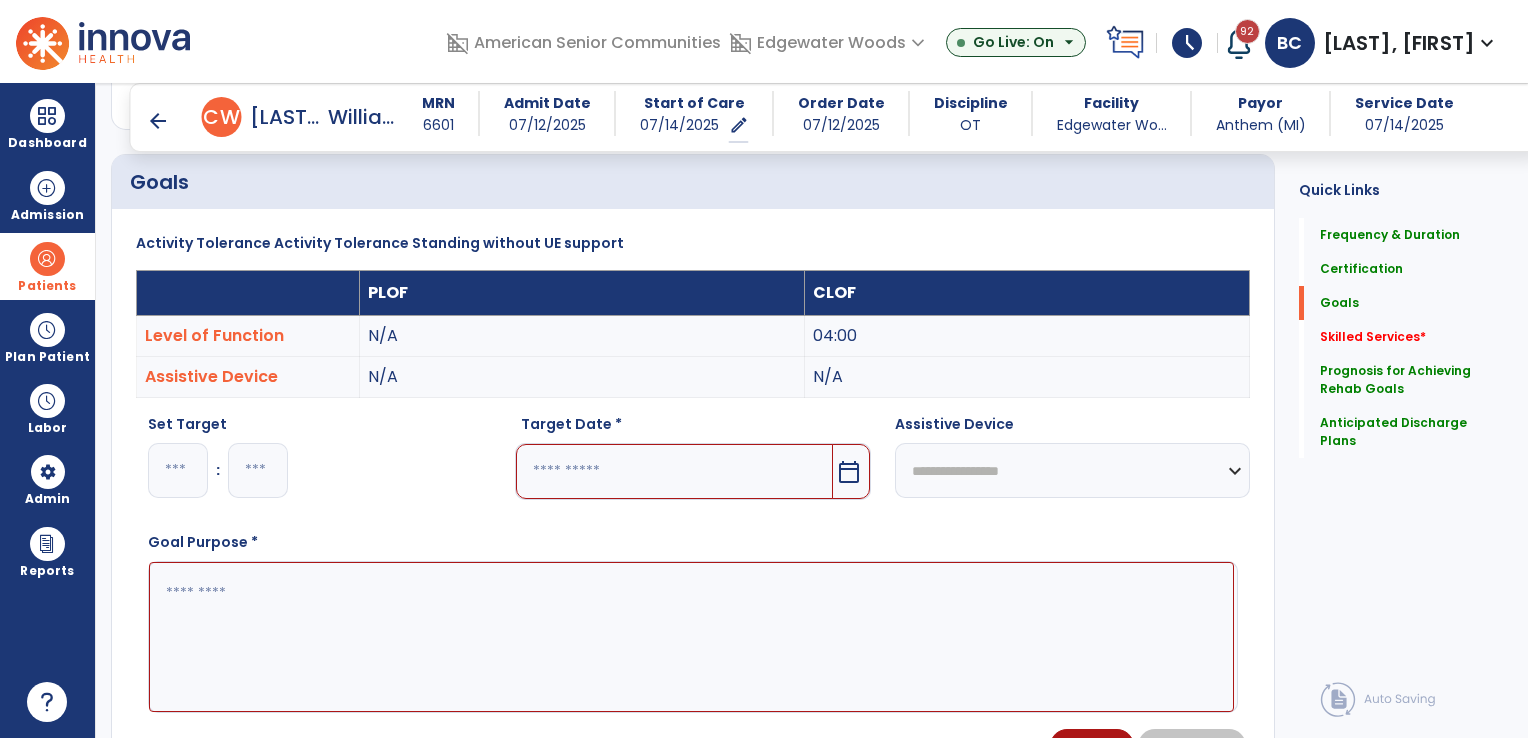 type on "*" 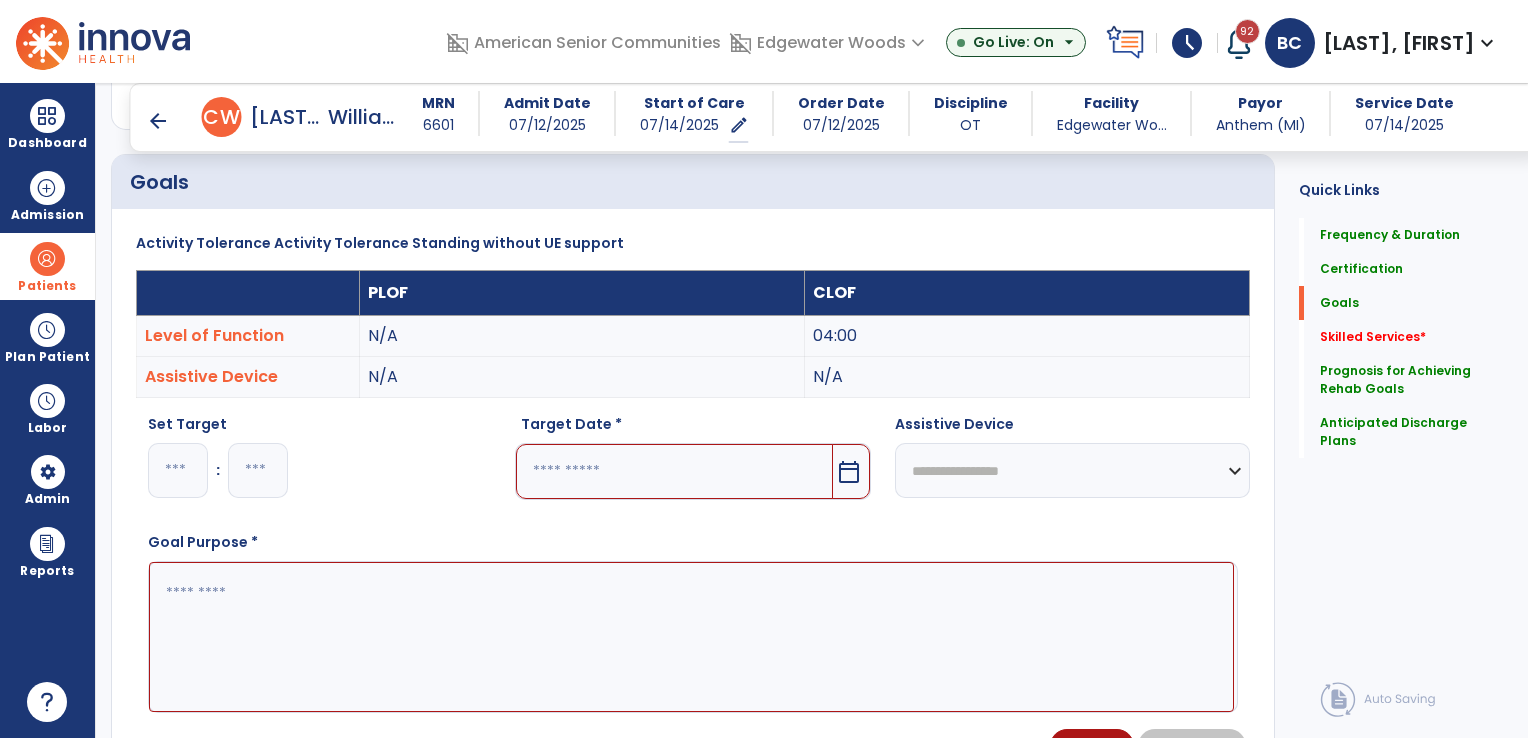 type on "**" 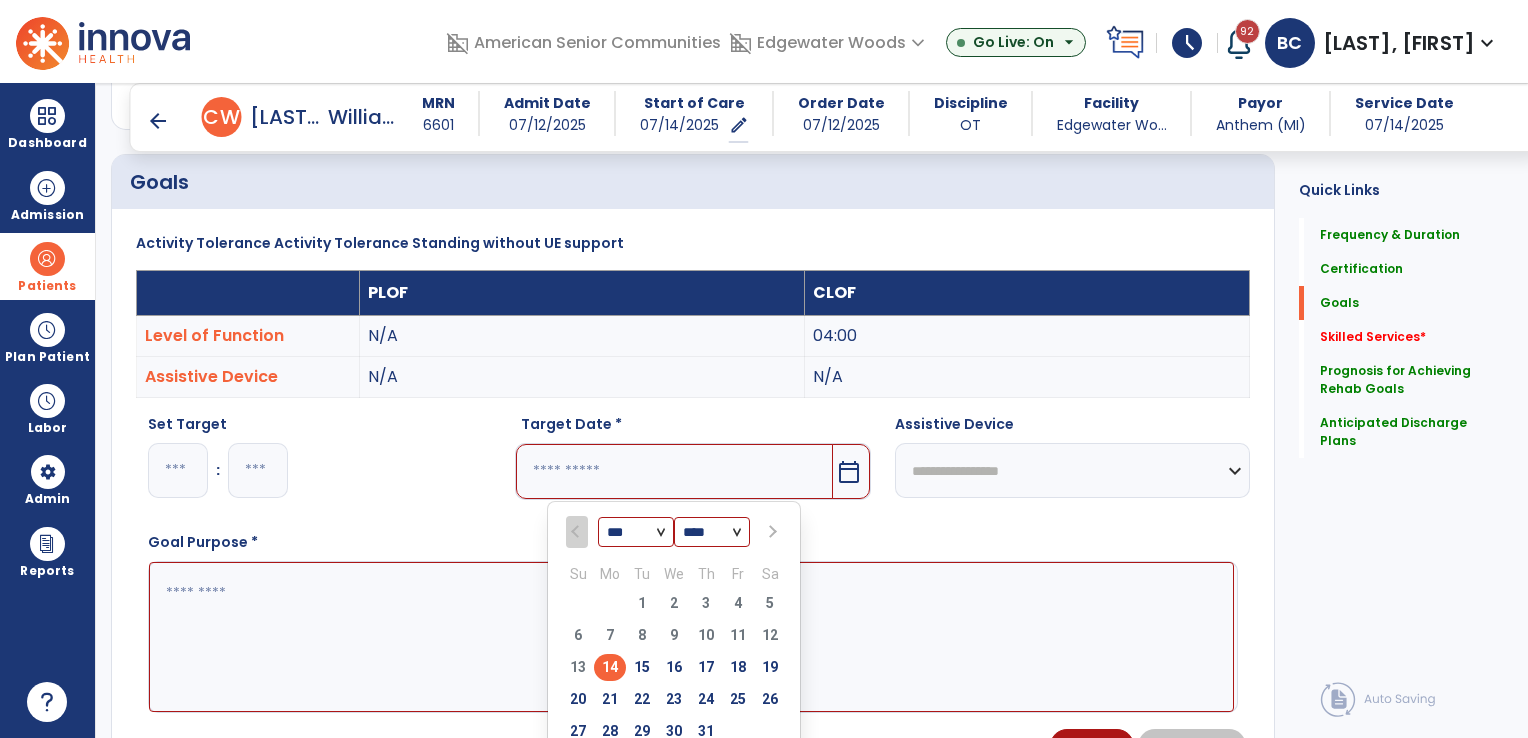 click at bounding box center (771, 532) 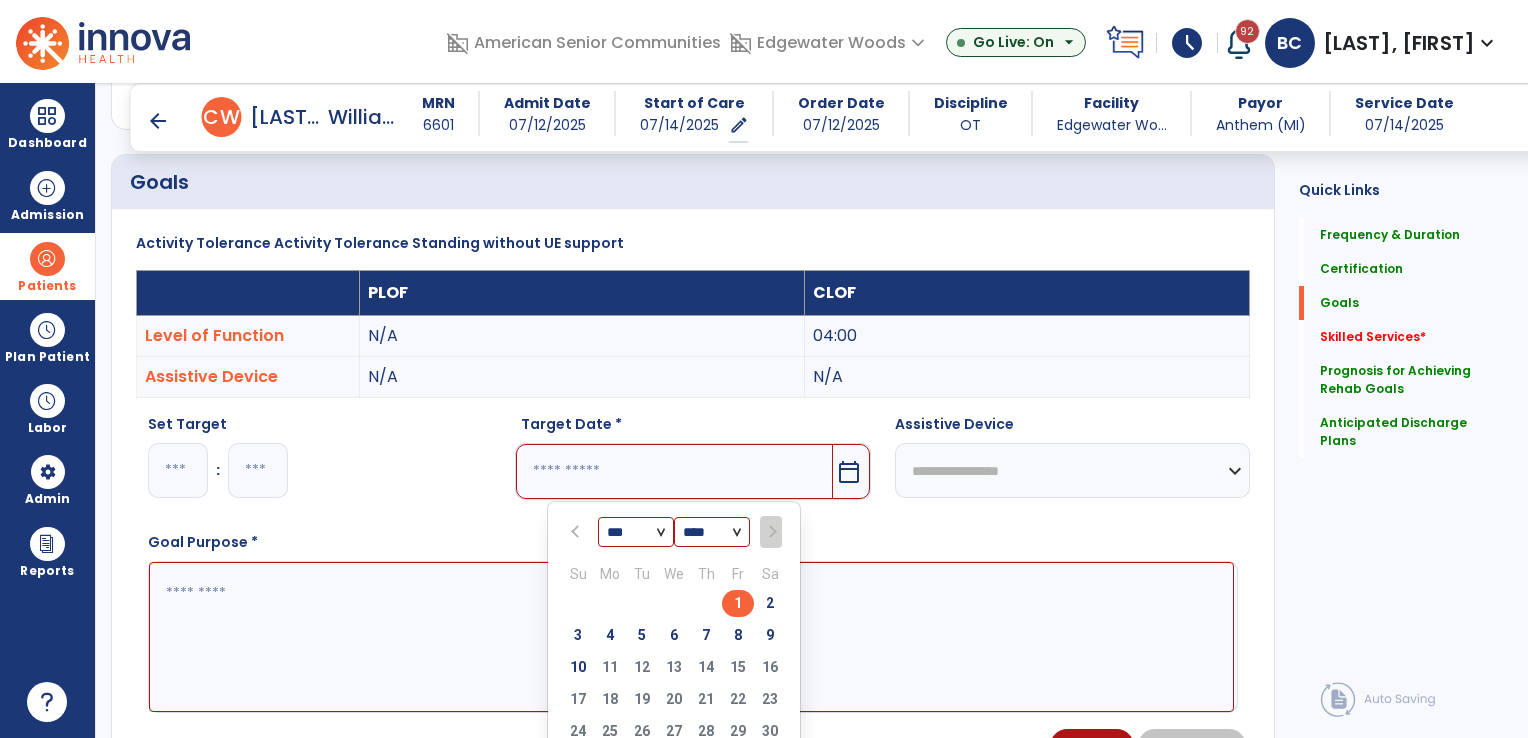 click on "1" at bounding box center (738, 603) 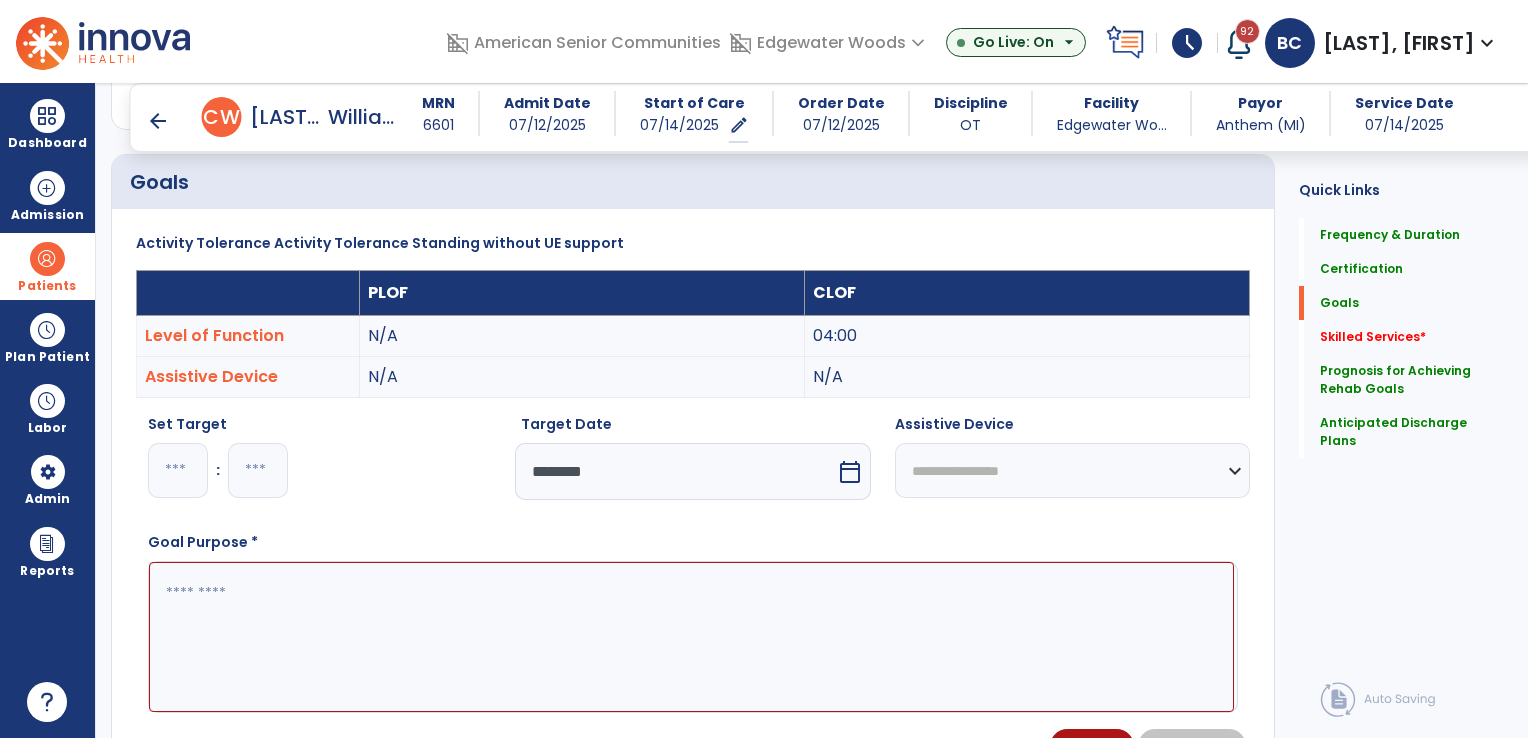 click at bounding box center [691, 637] 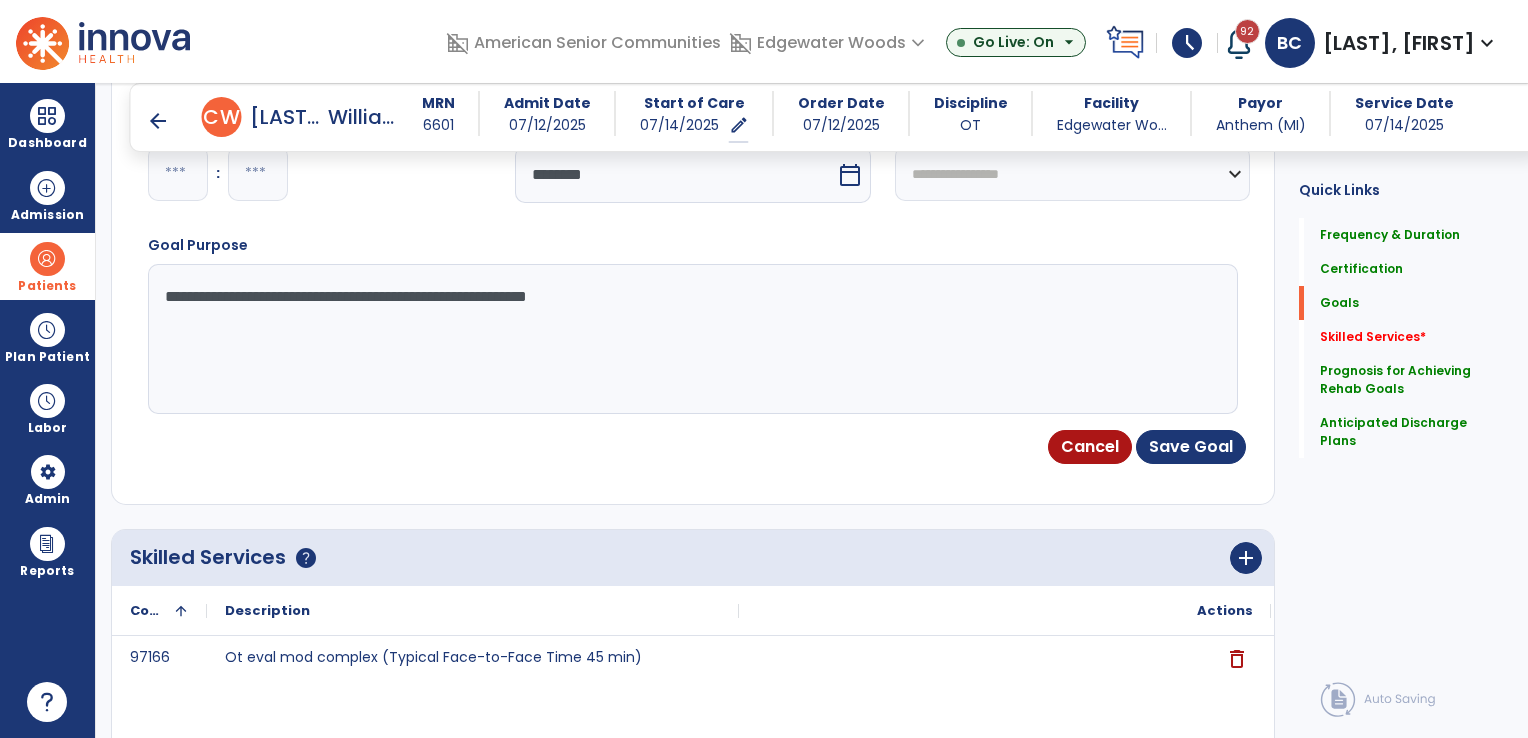 scroll, scrollTop: 762, scrollLeft: 0, axis: vertical 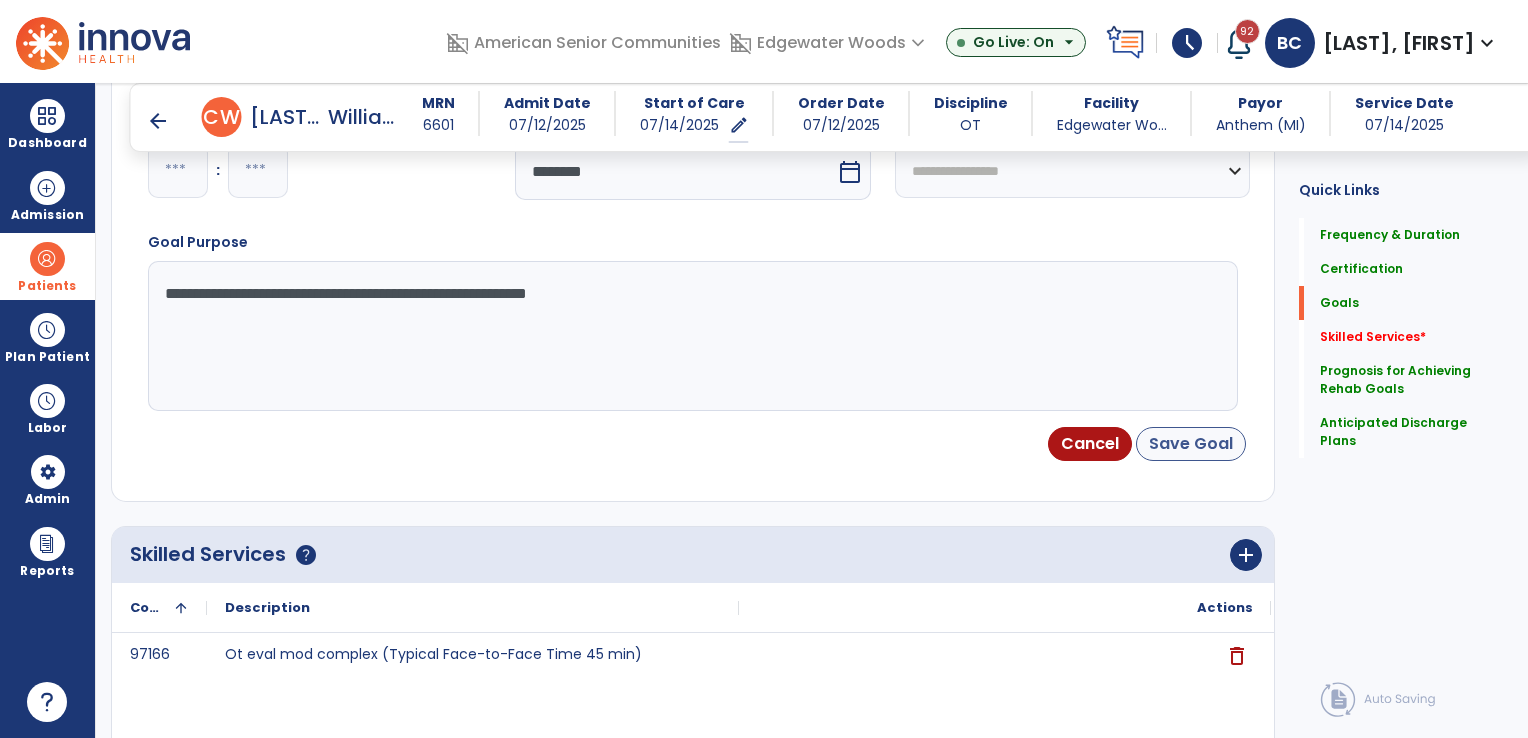 type on "**********" 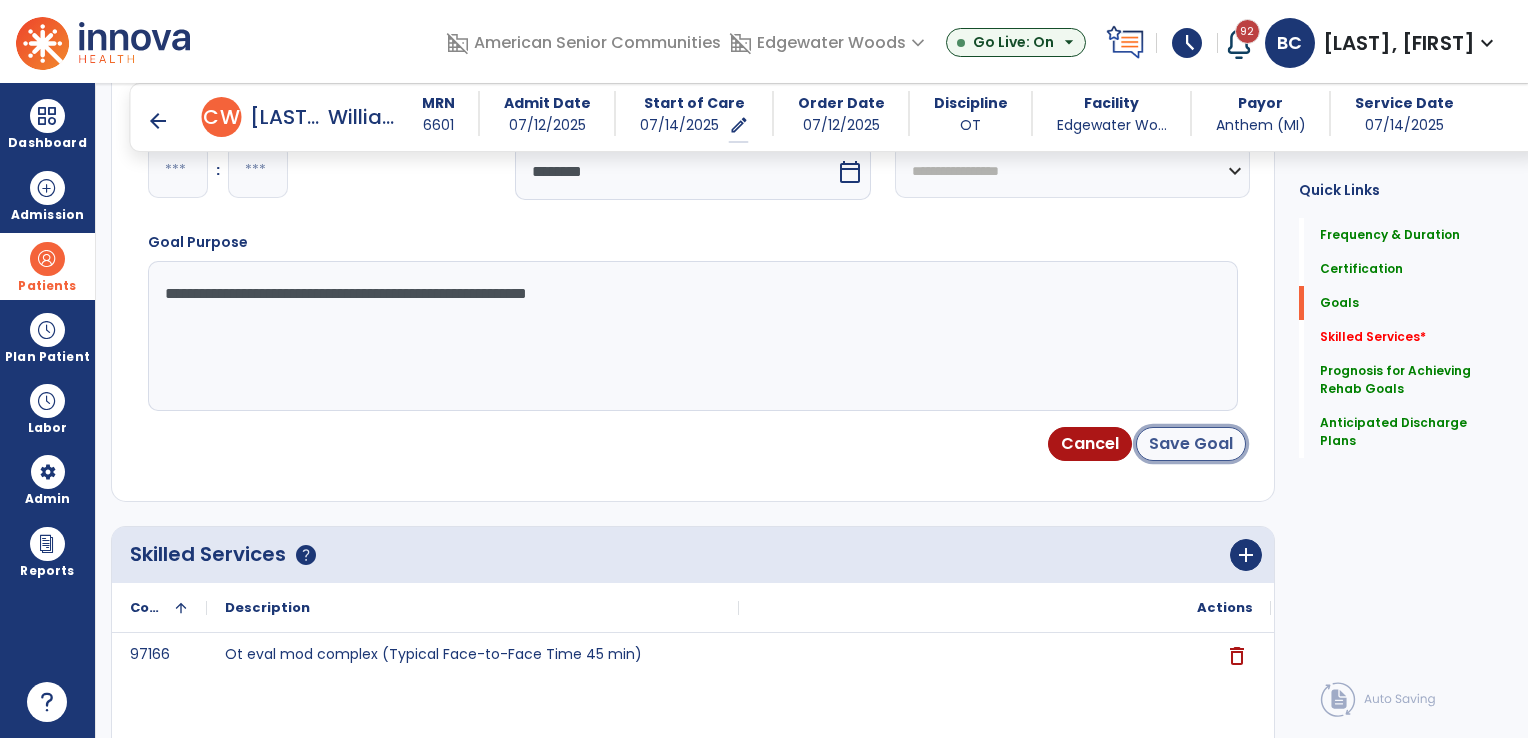 click on "Save Goal" at bounding box center (1191, 444) 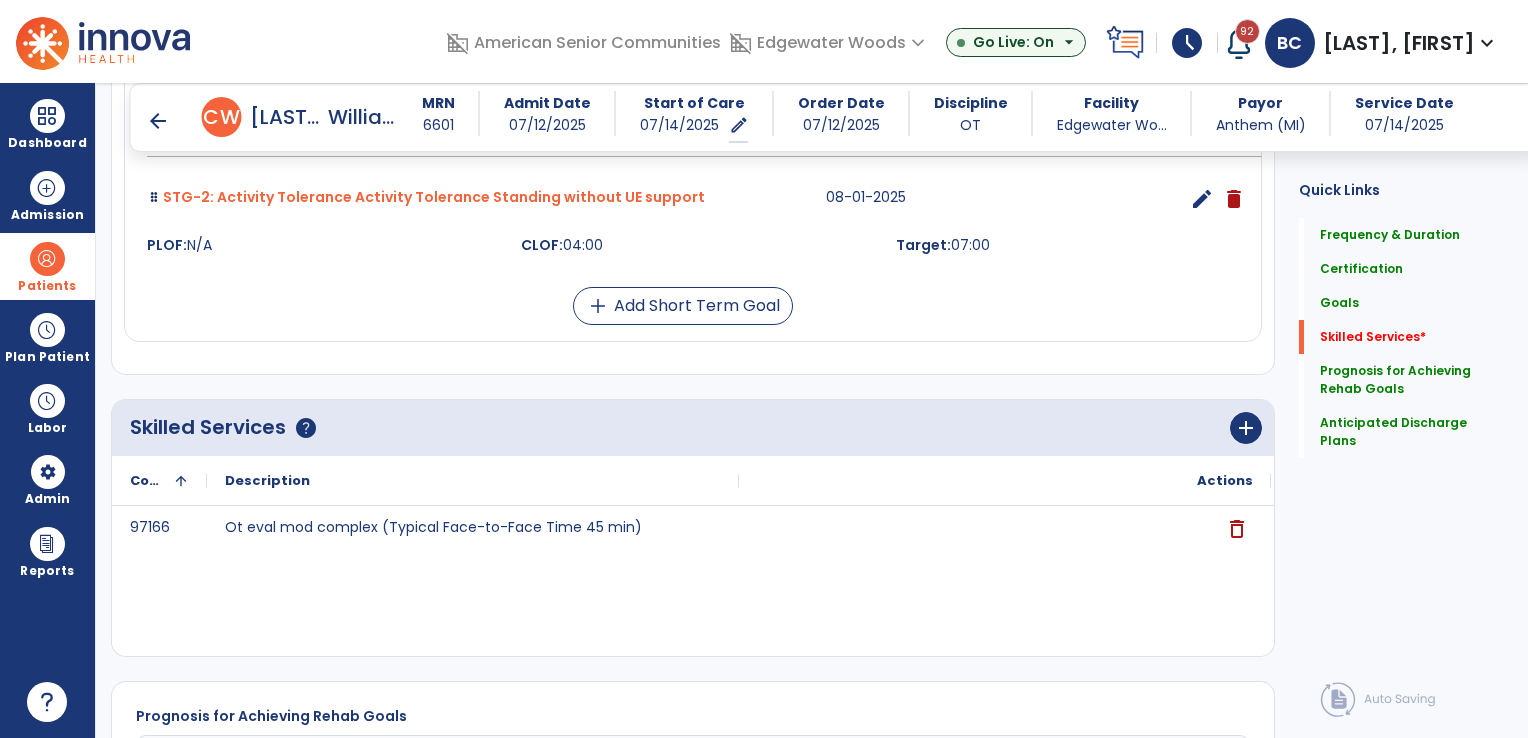 scroll, scrollTop: 1440, scrollLeft: 0, axis: vertical 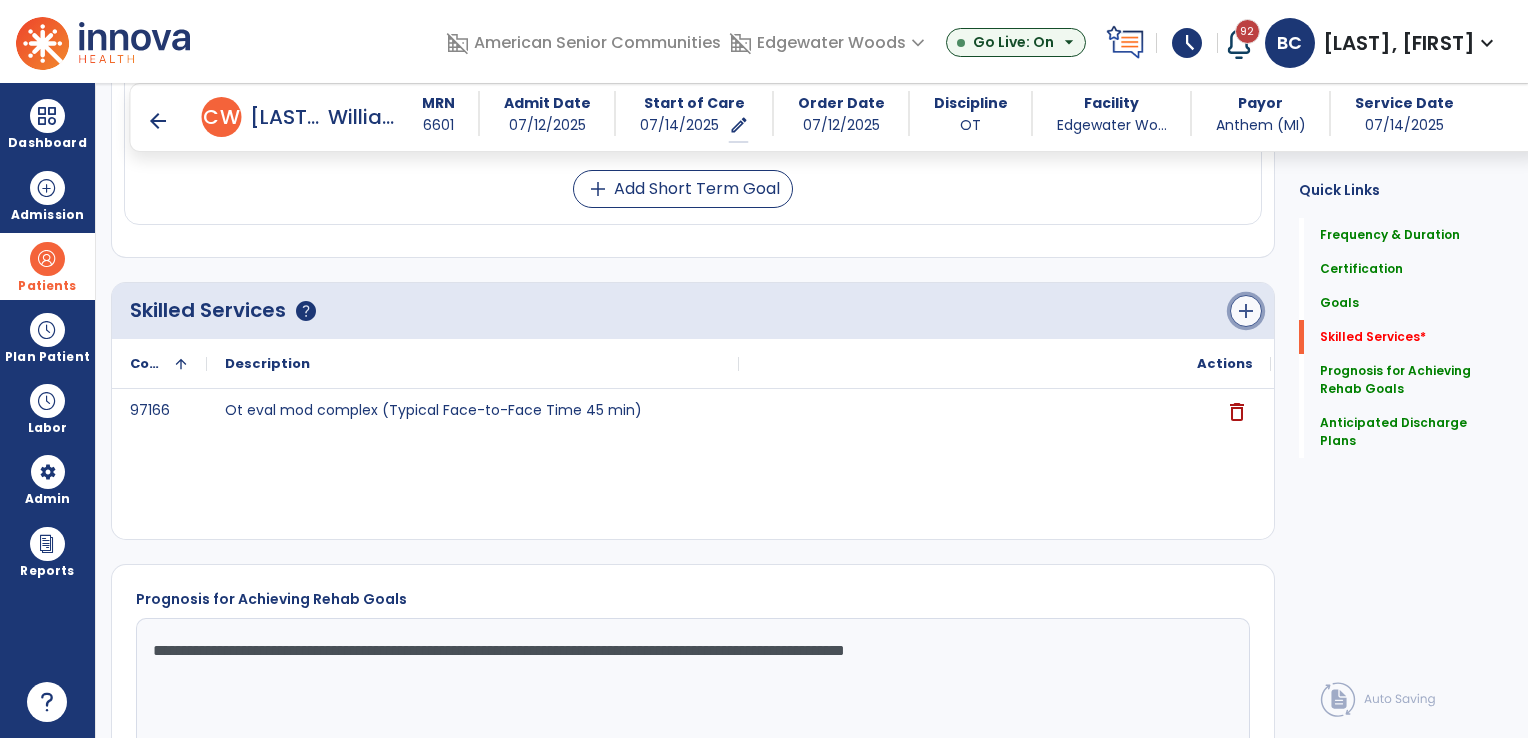 click on "add" 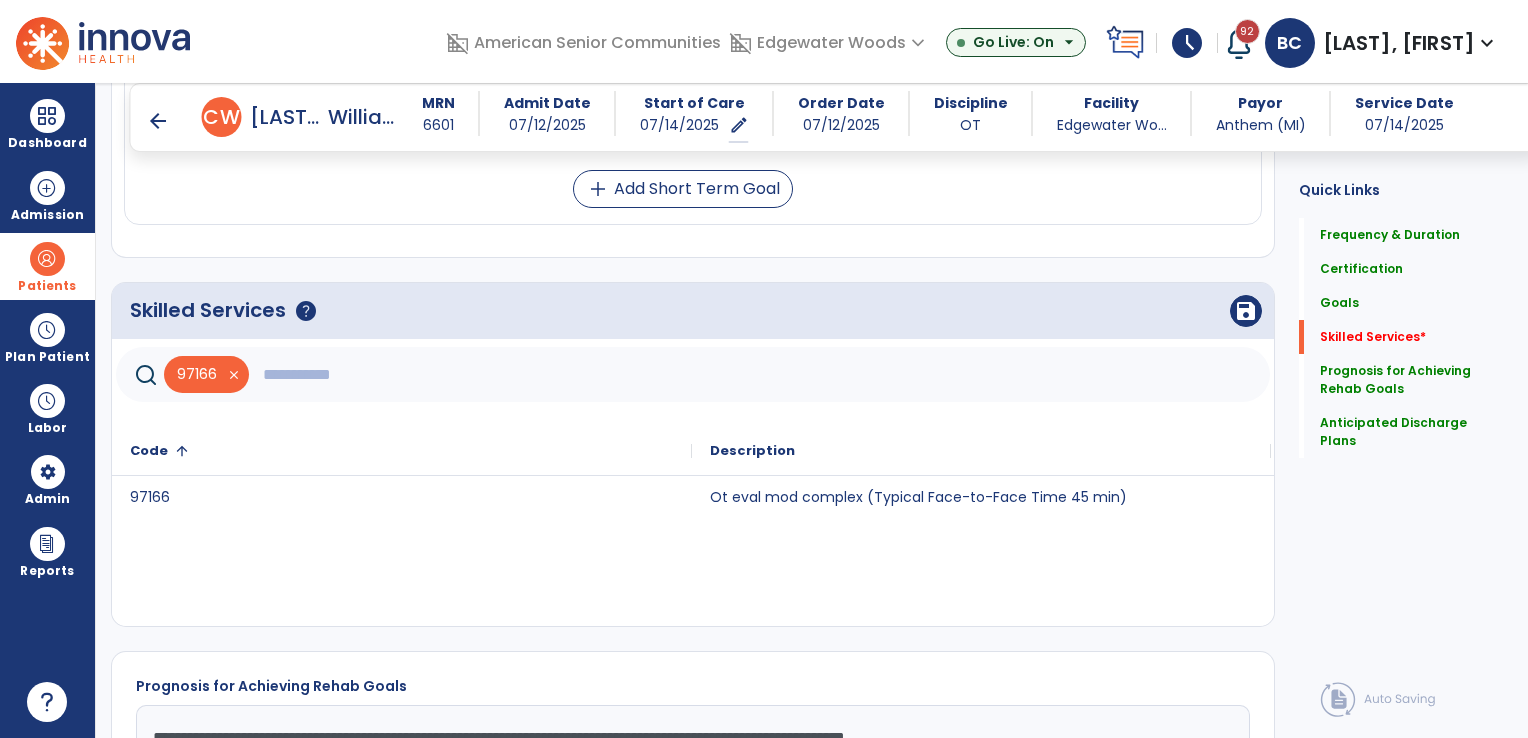 click 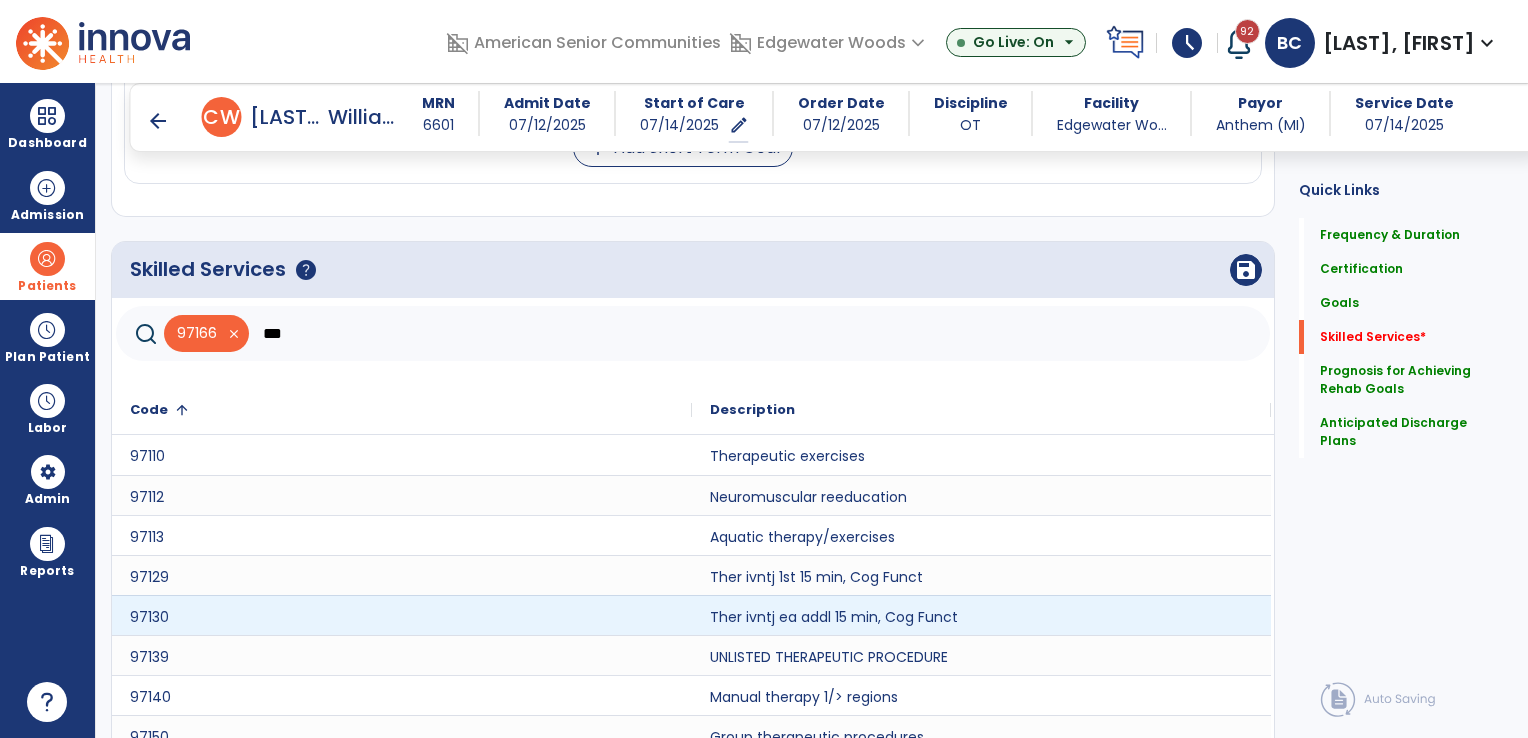scroll, scrollTop: 1620, scrollLeft: 0, axis: vertical 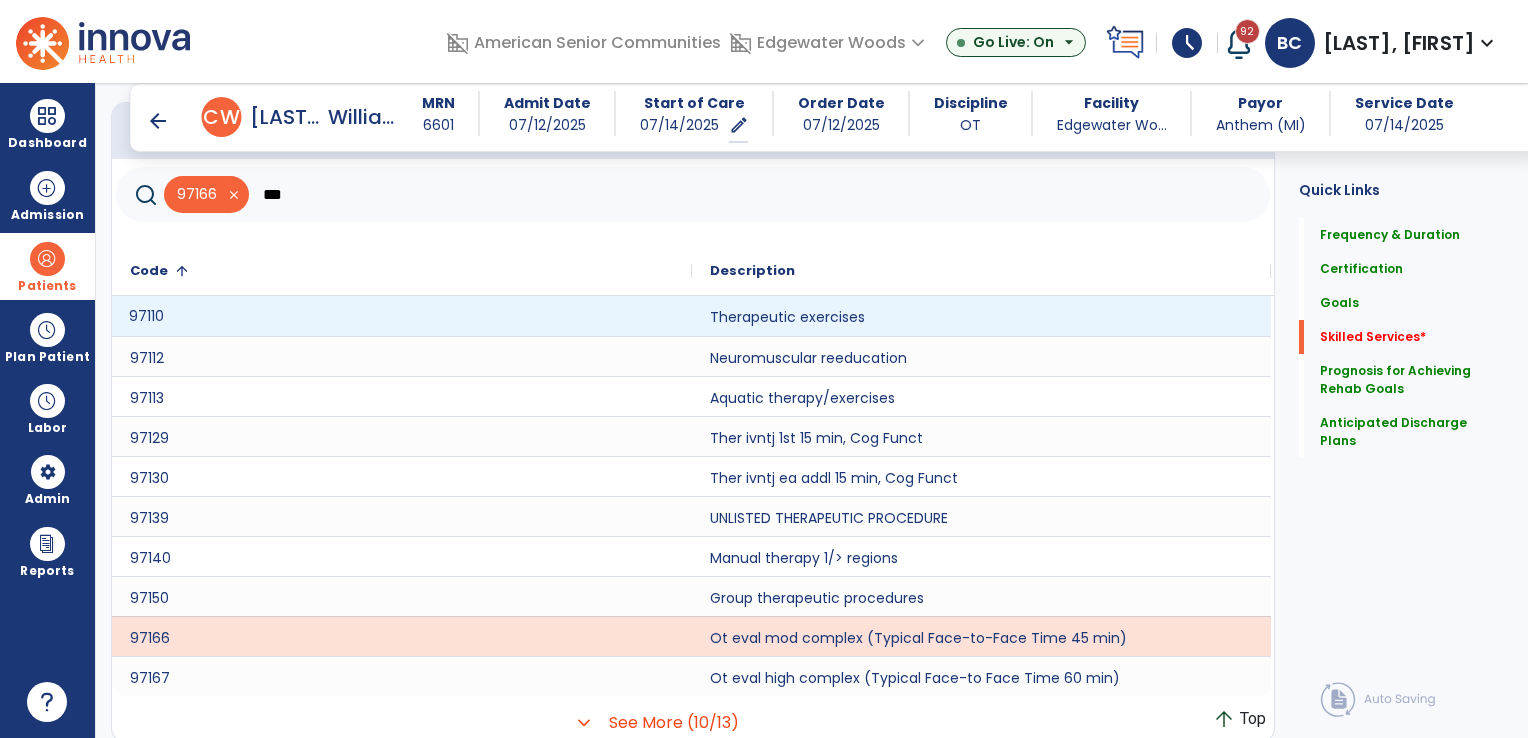 click on "97110" 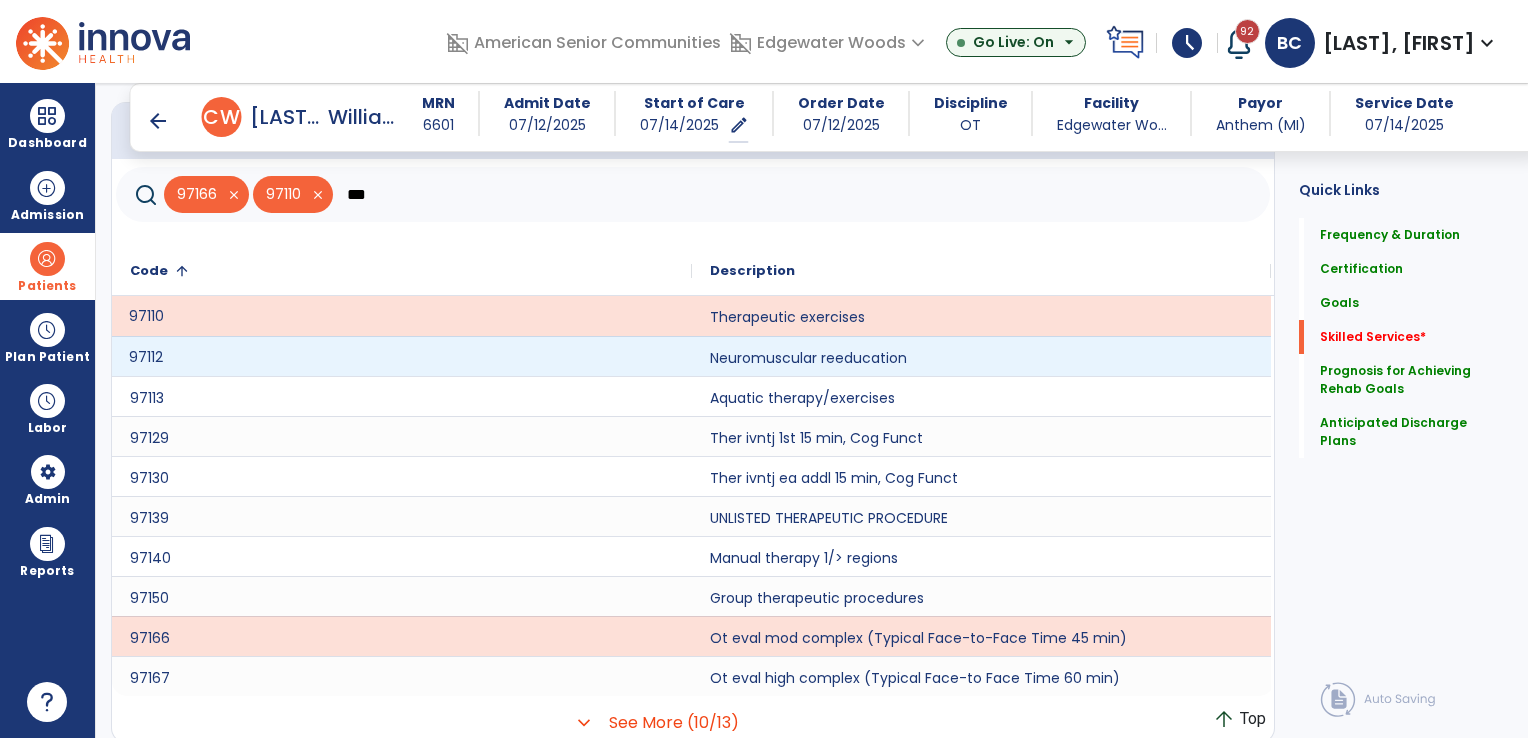 click on "97112" 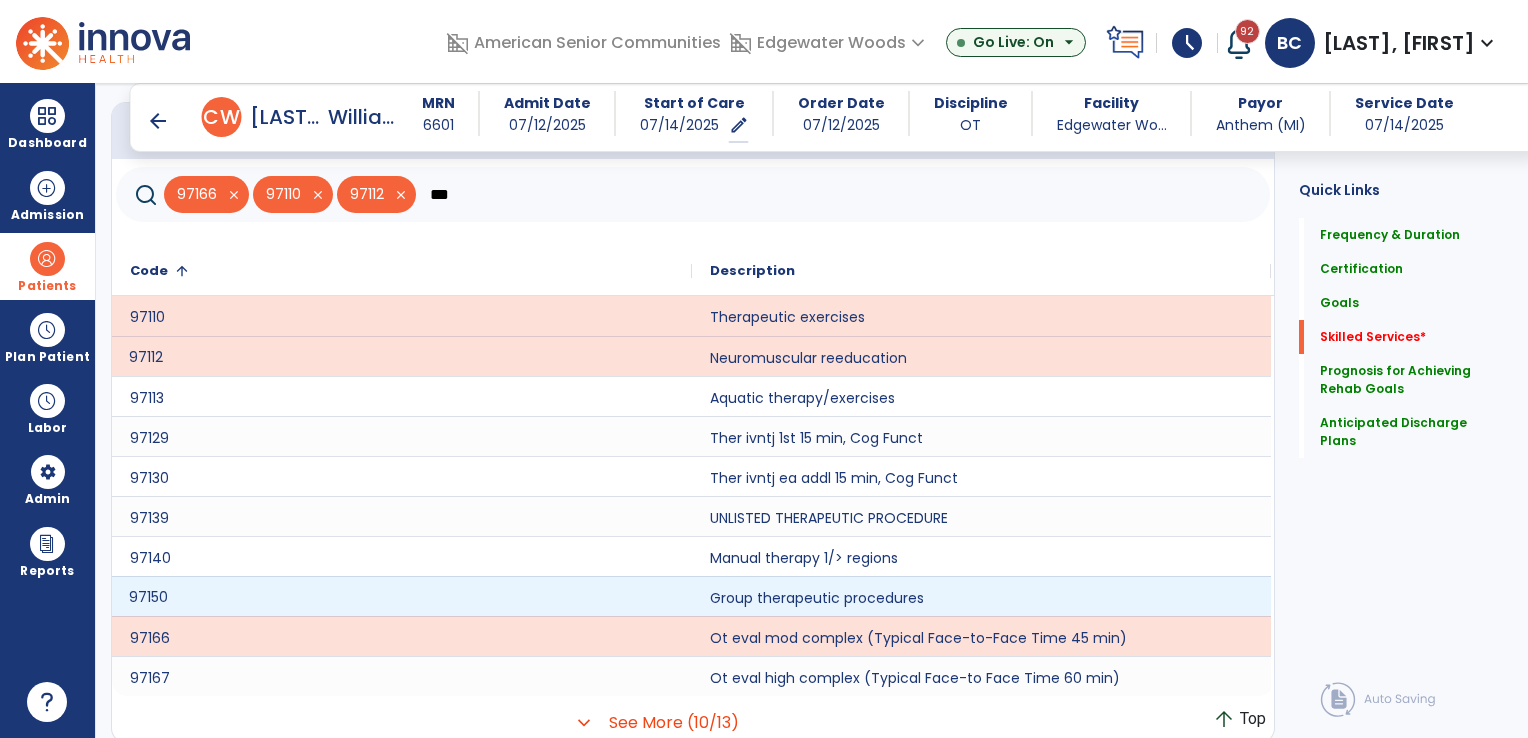 click on "97150" 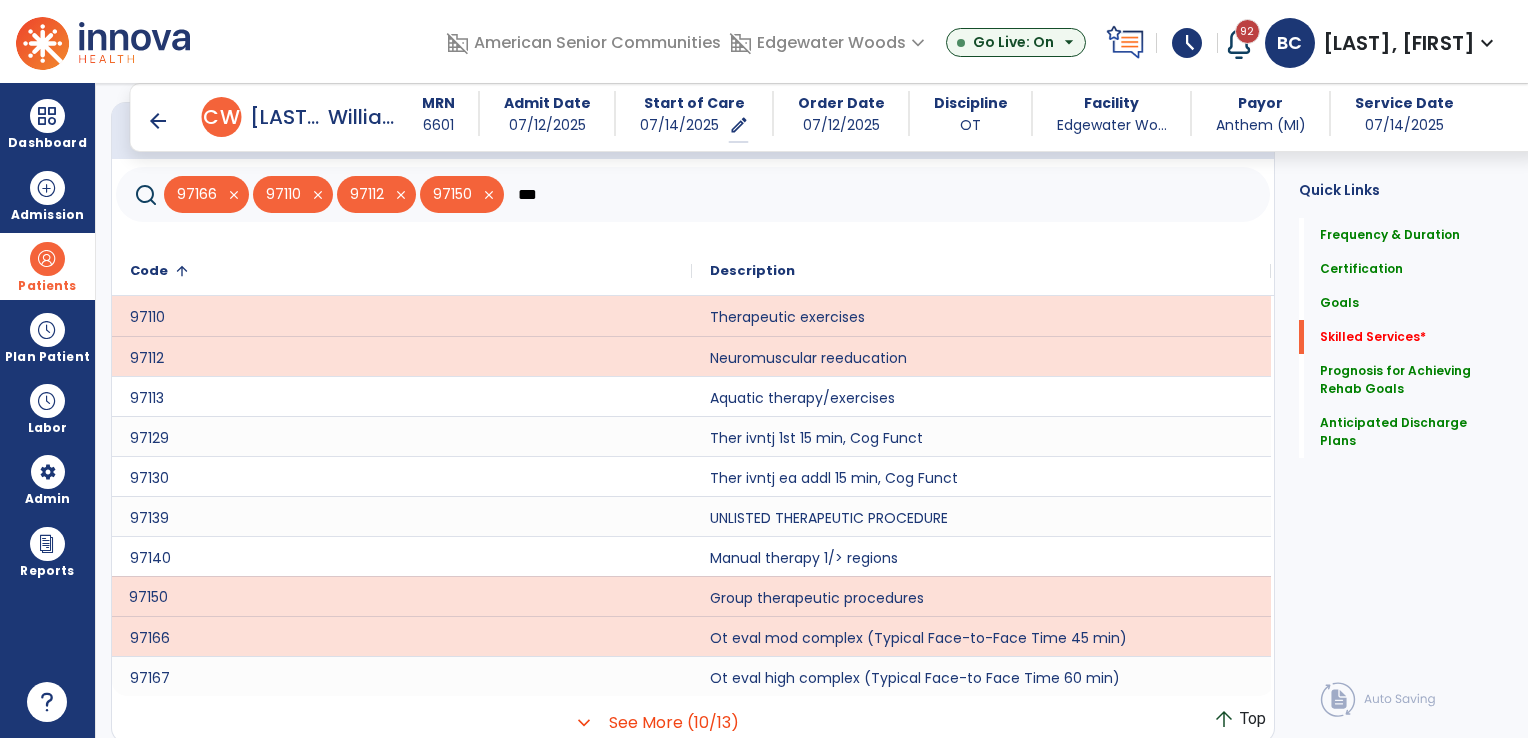 click on "***" 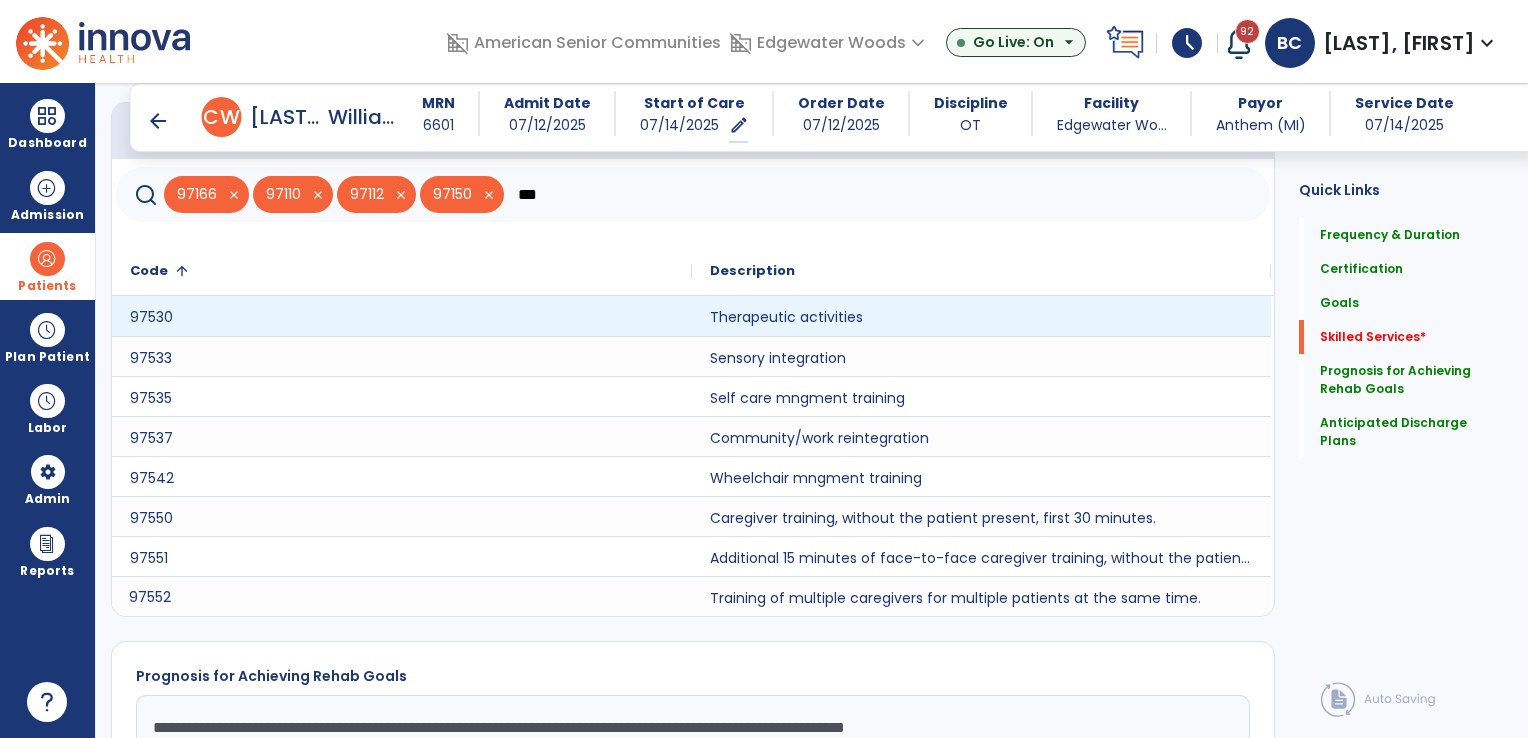 type on "***" 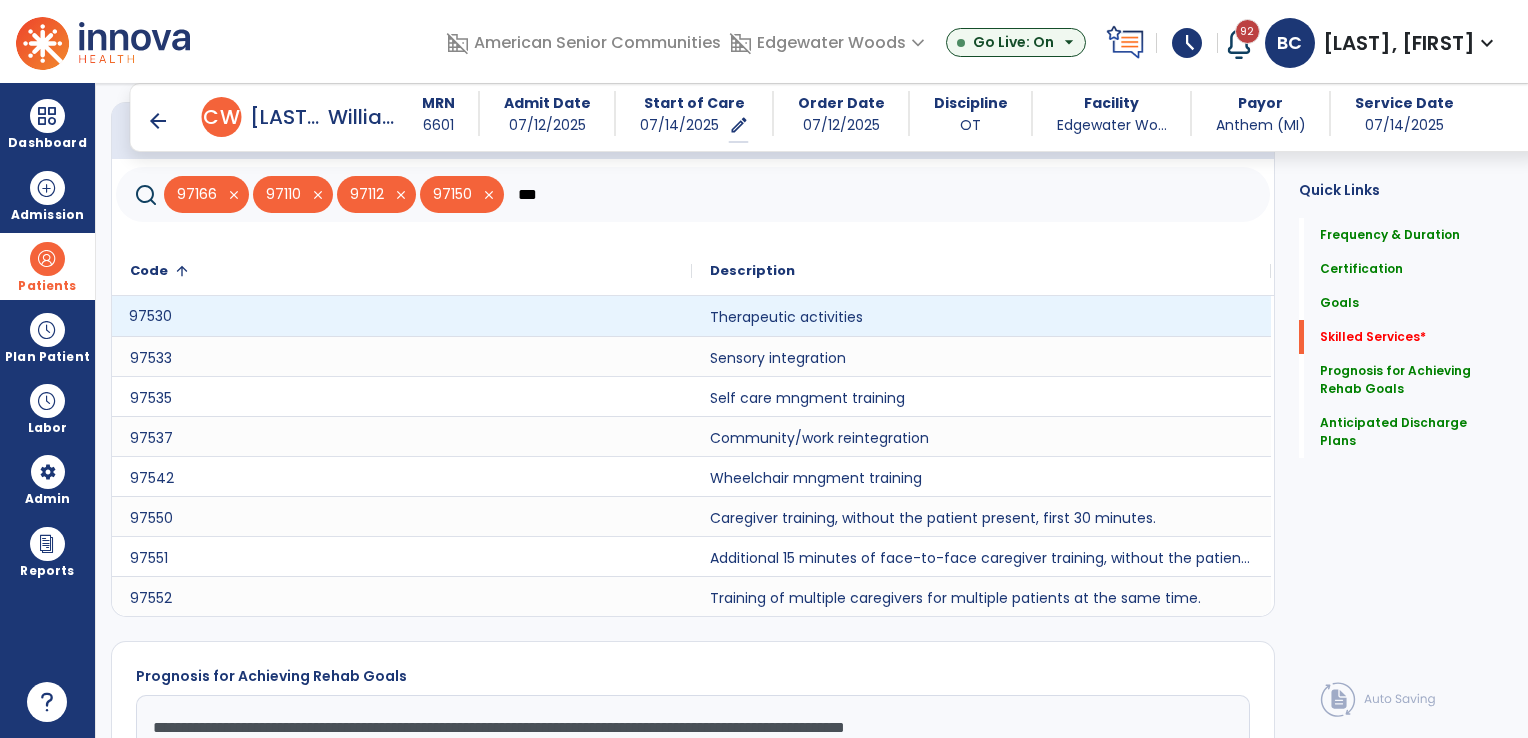 click on "97530" 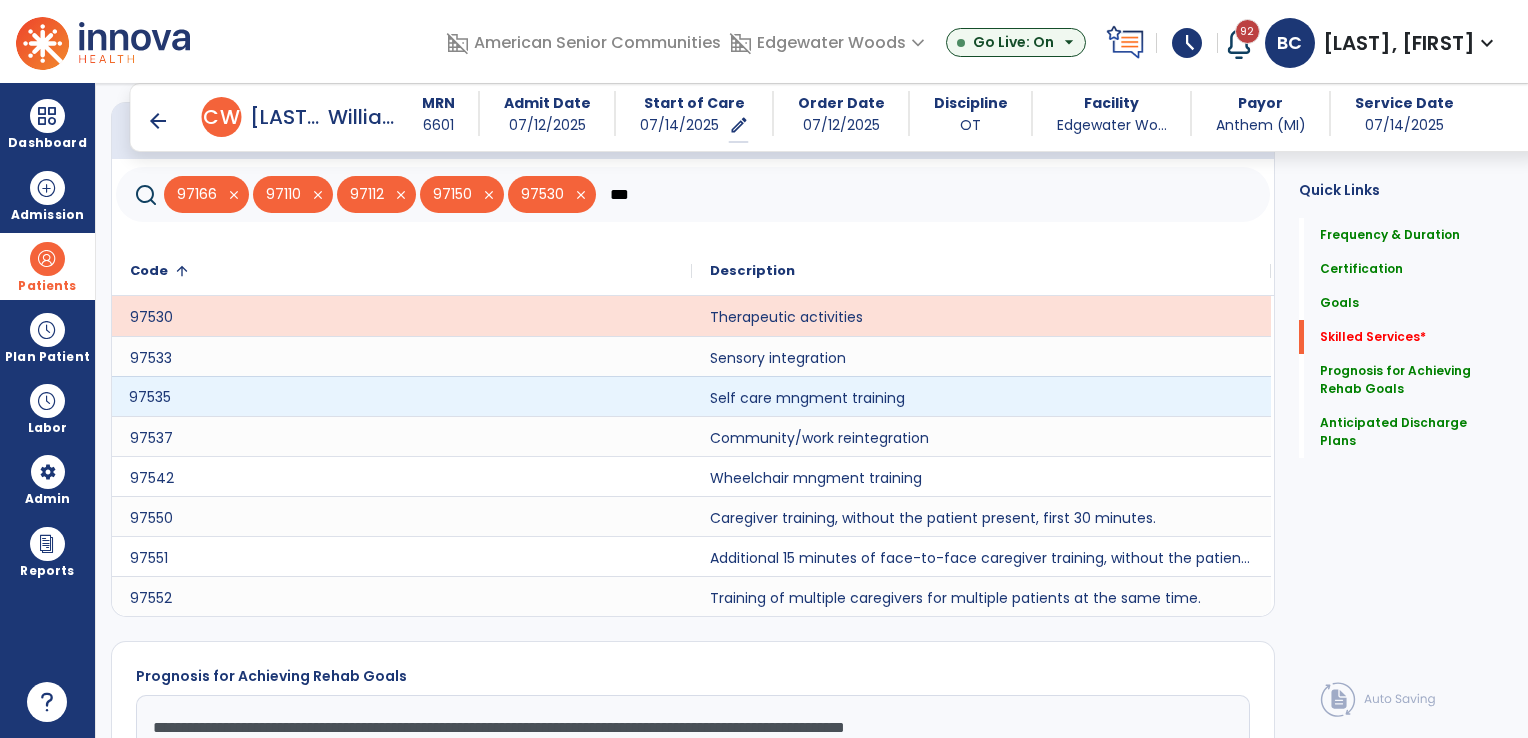 click on "97535" 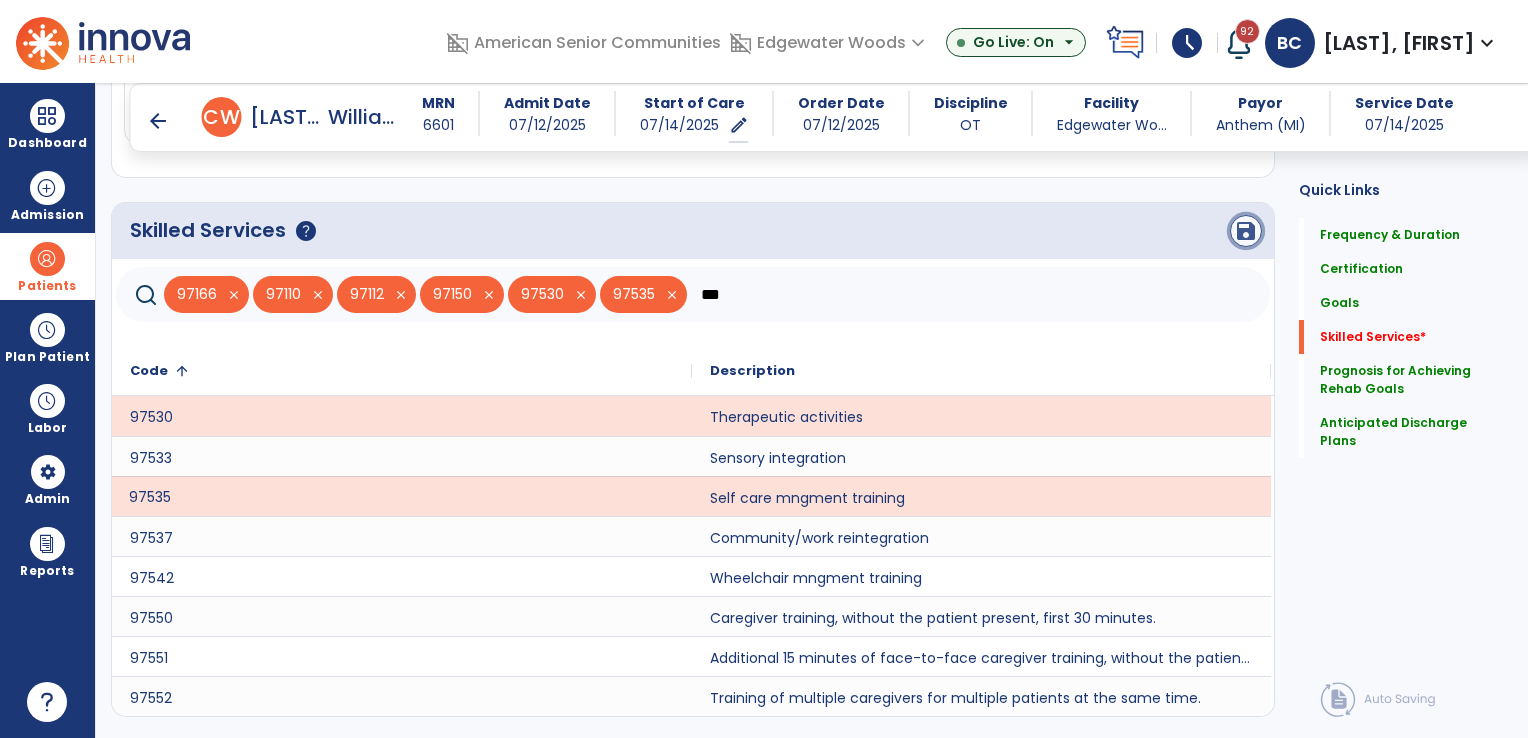 click on "save" 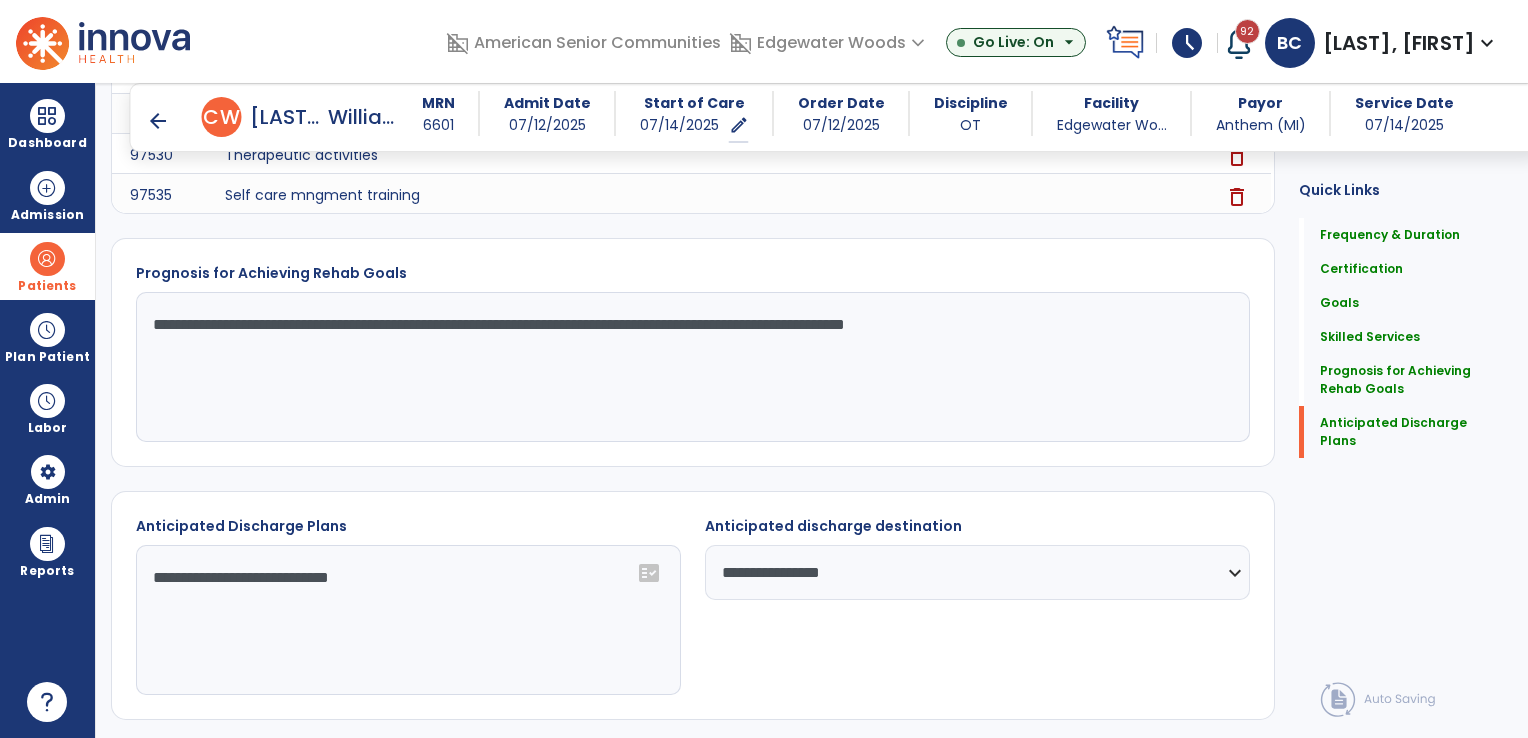 scroll, scrollTop: 1931, scrollLeft: 0, axis: vertical 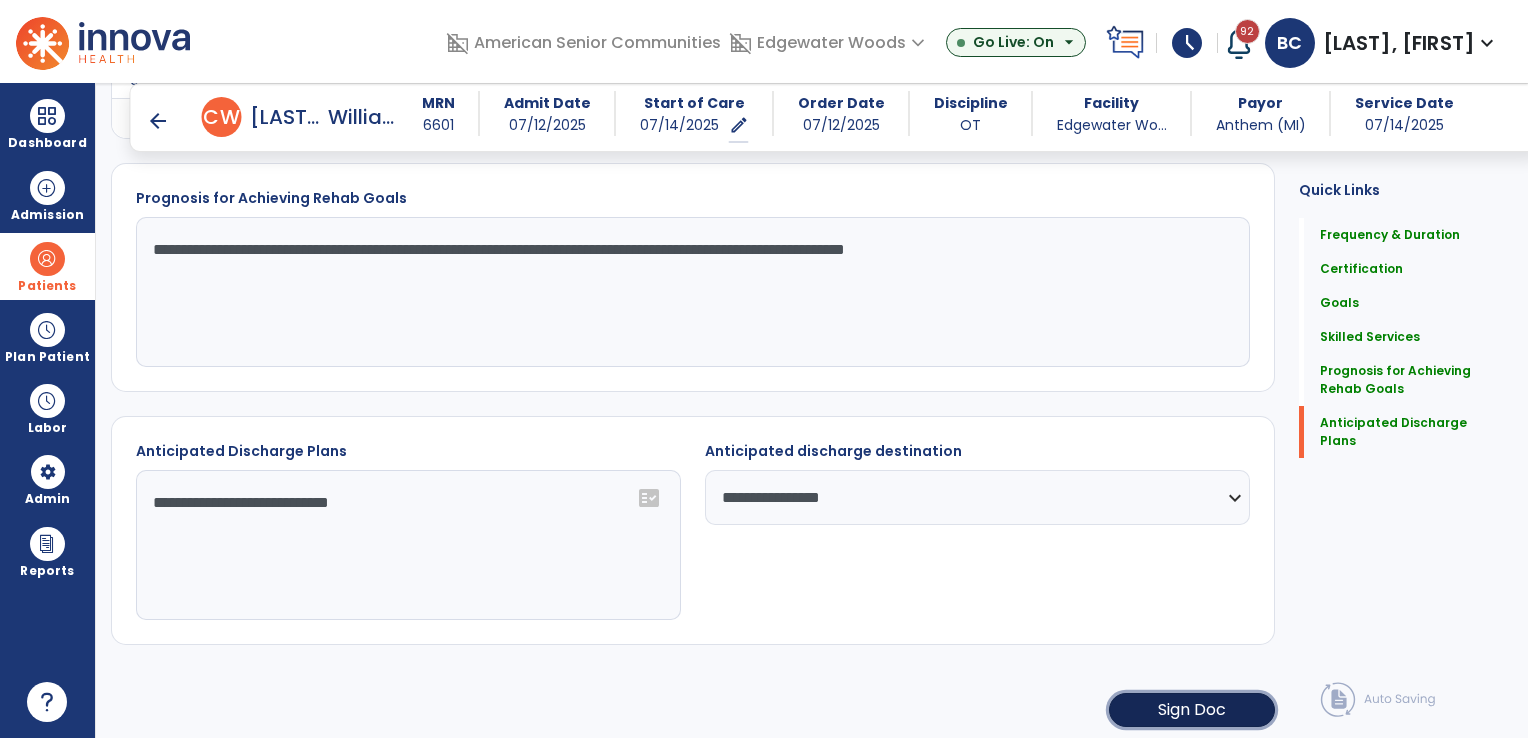 click on "Sign Doc" 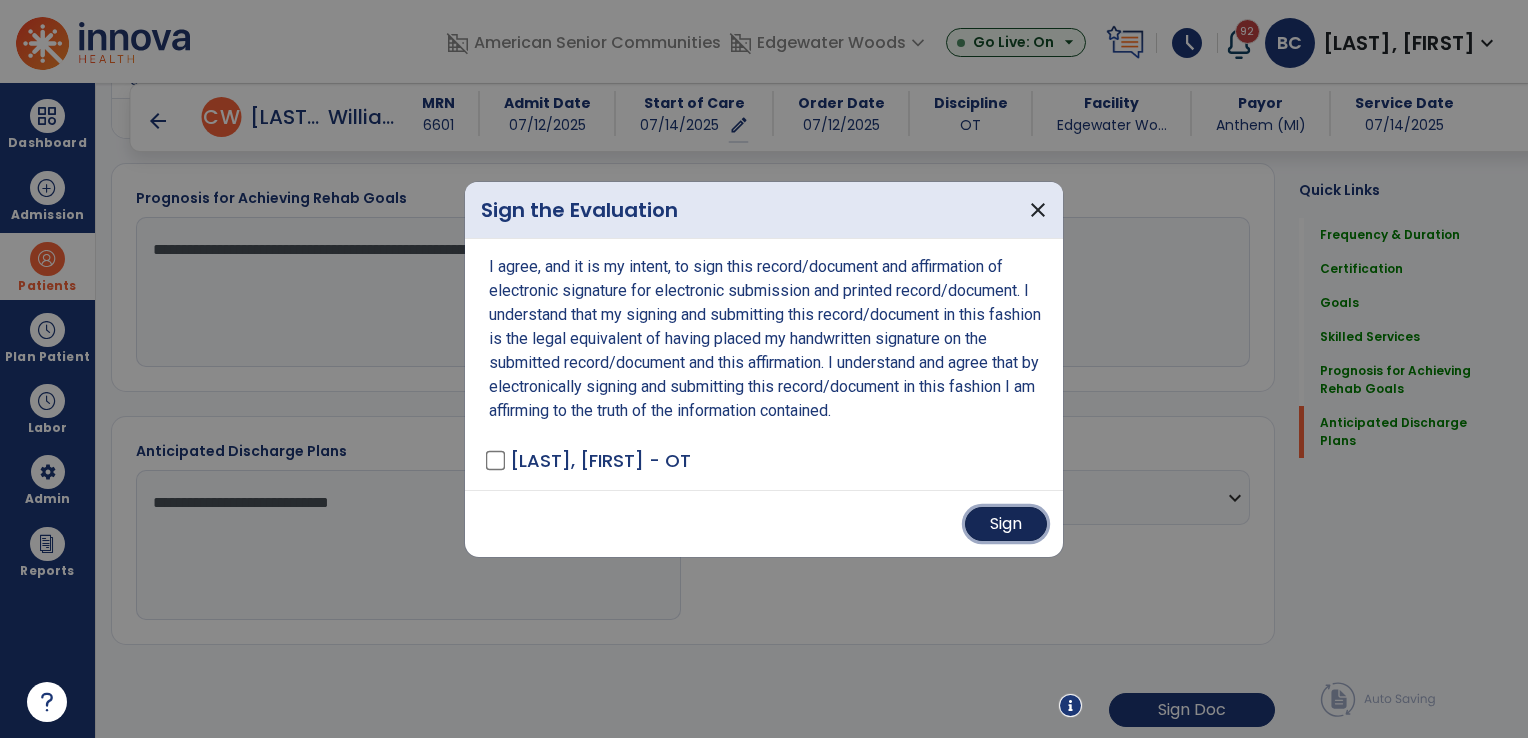 click on "Sign" at bounding box center [1006, 524] 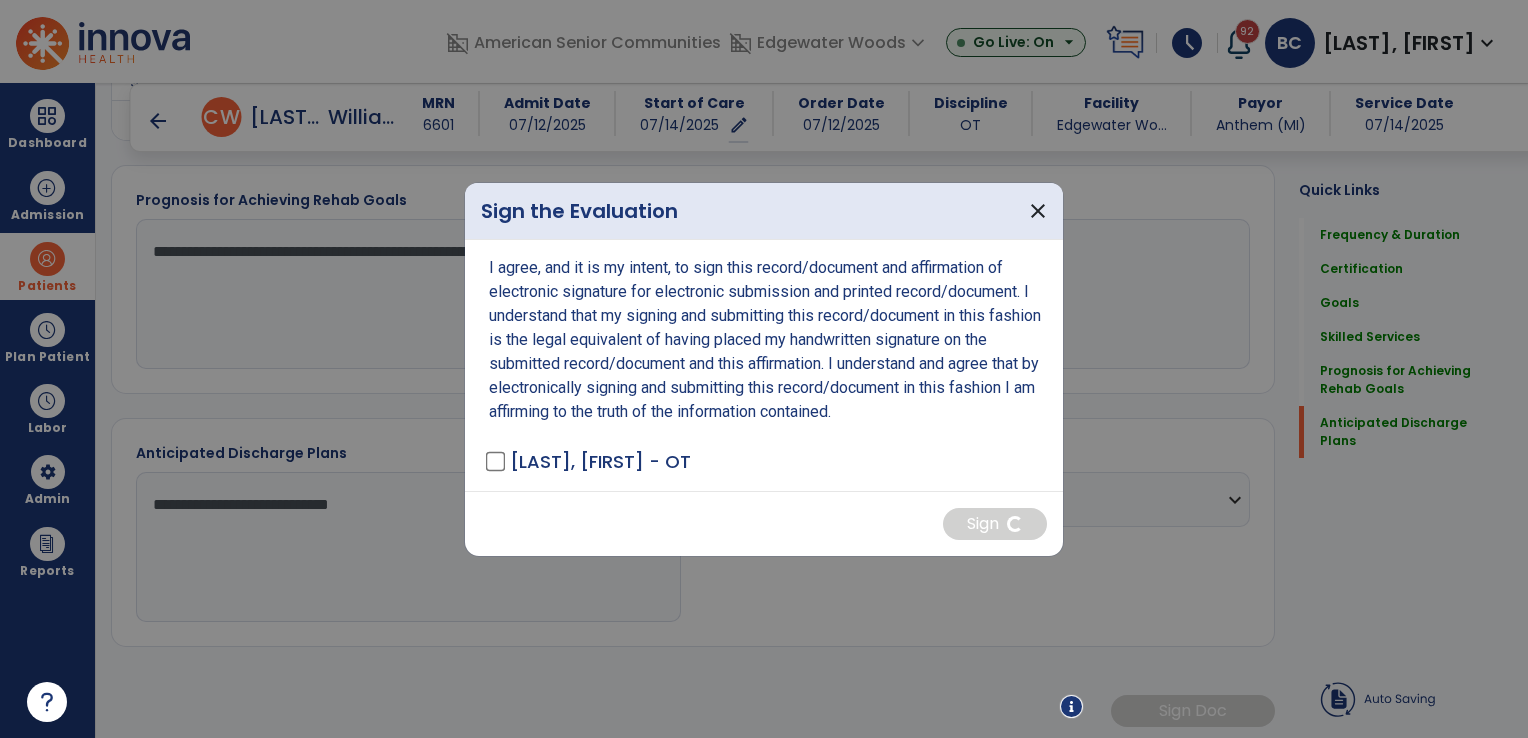 scroll, scrollTop: 1928, scrollLeft: 0, axis: vertical 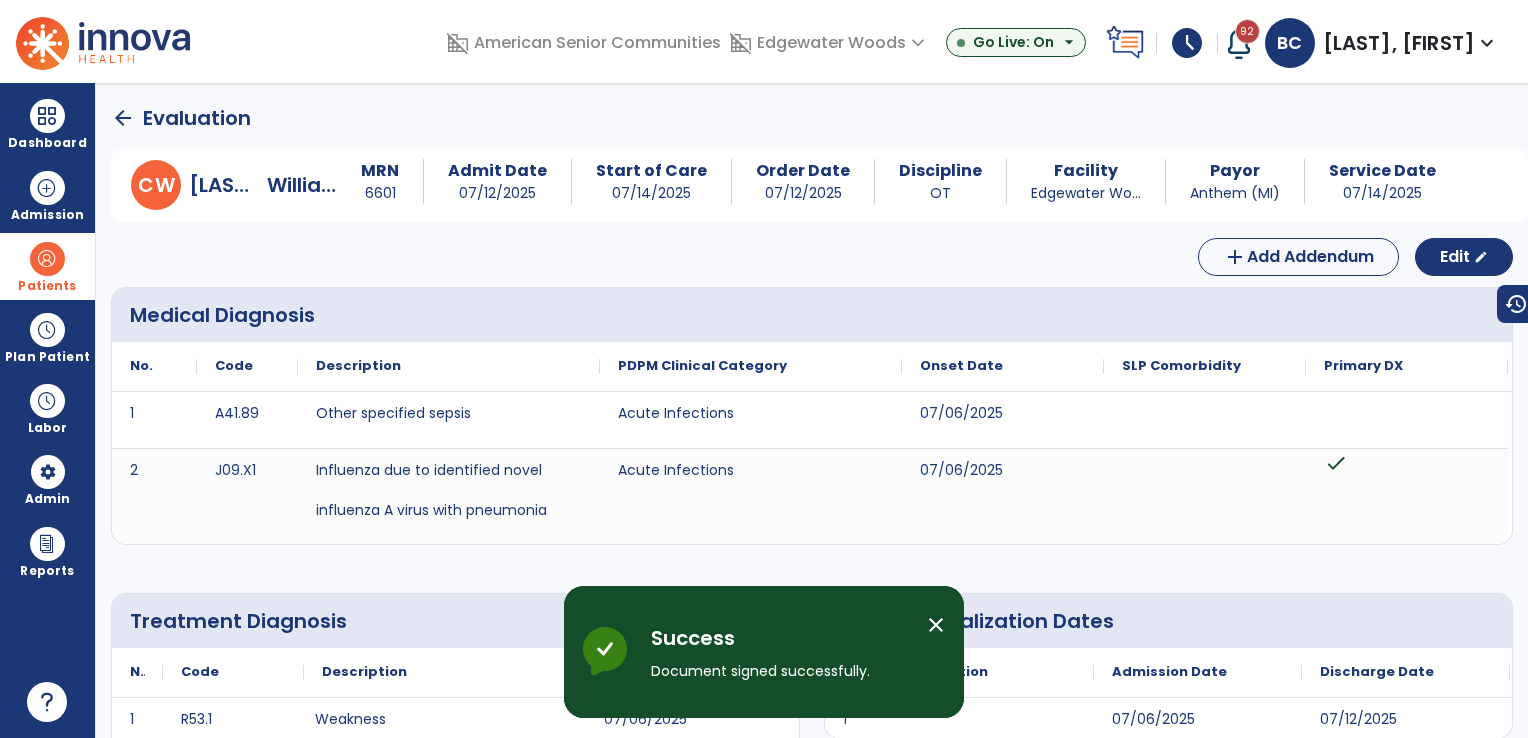click on "arrow_back" 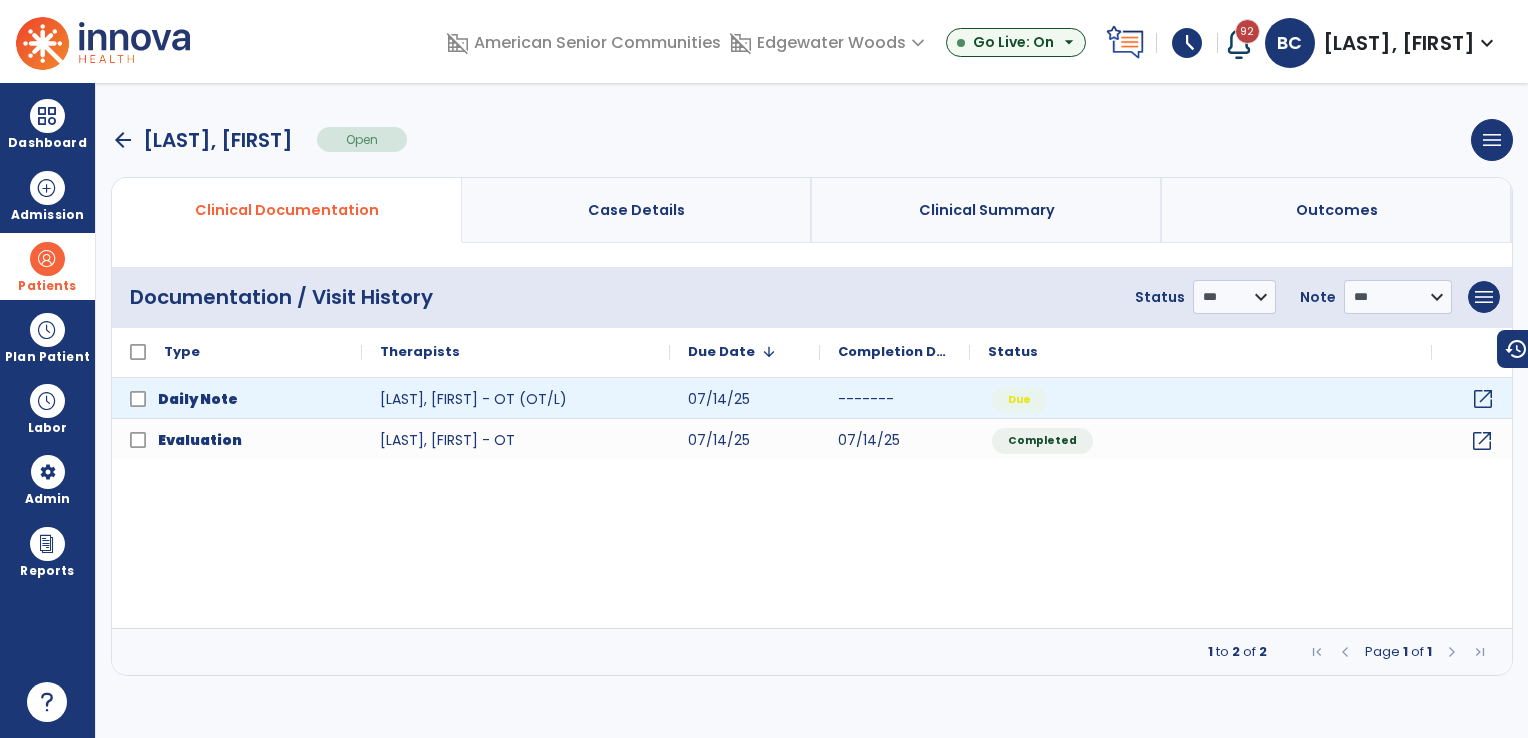 click on "open_in_new" 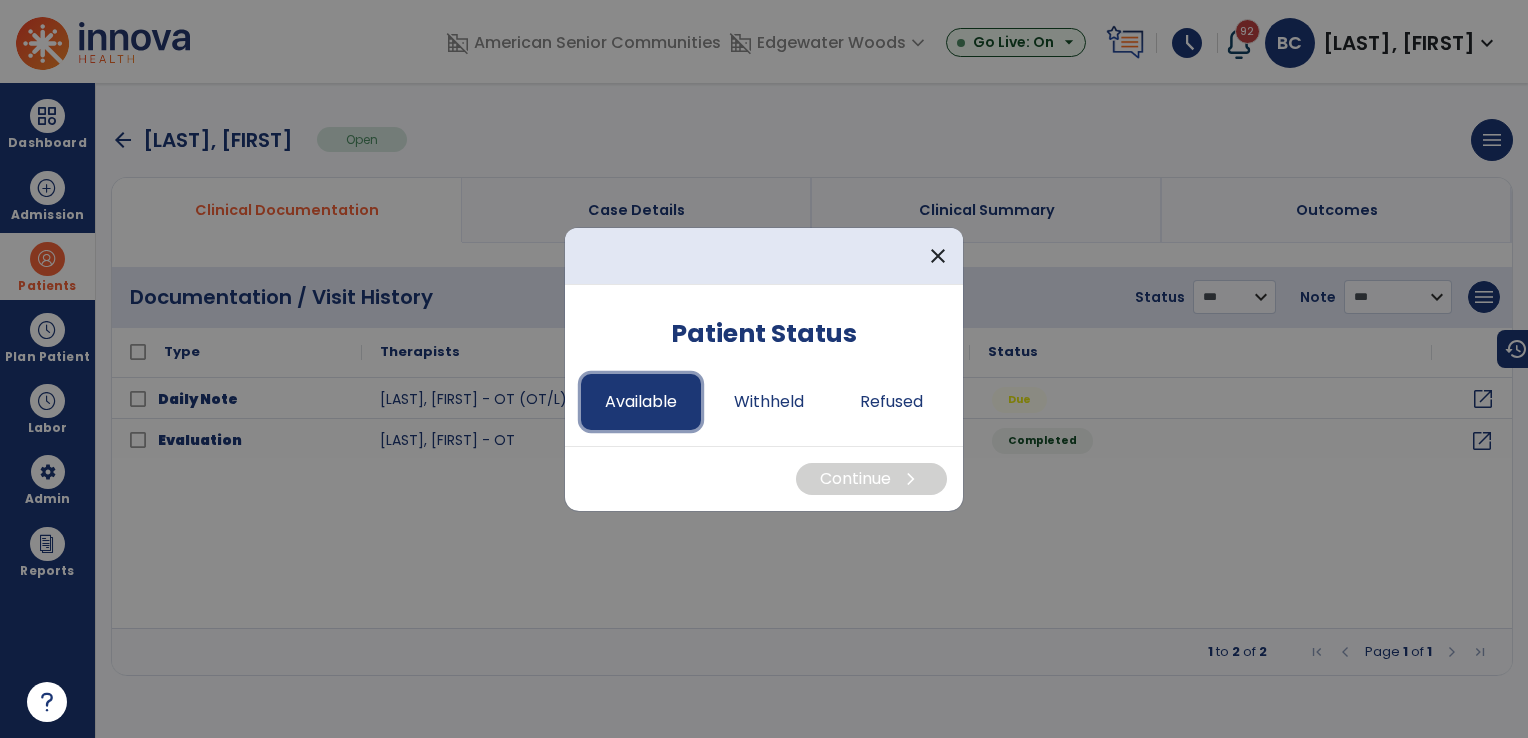 click on "Available" at bounding box center [641, 402] 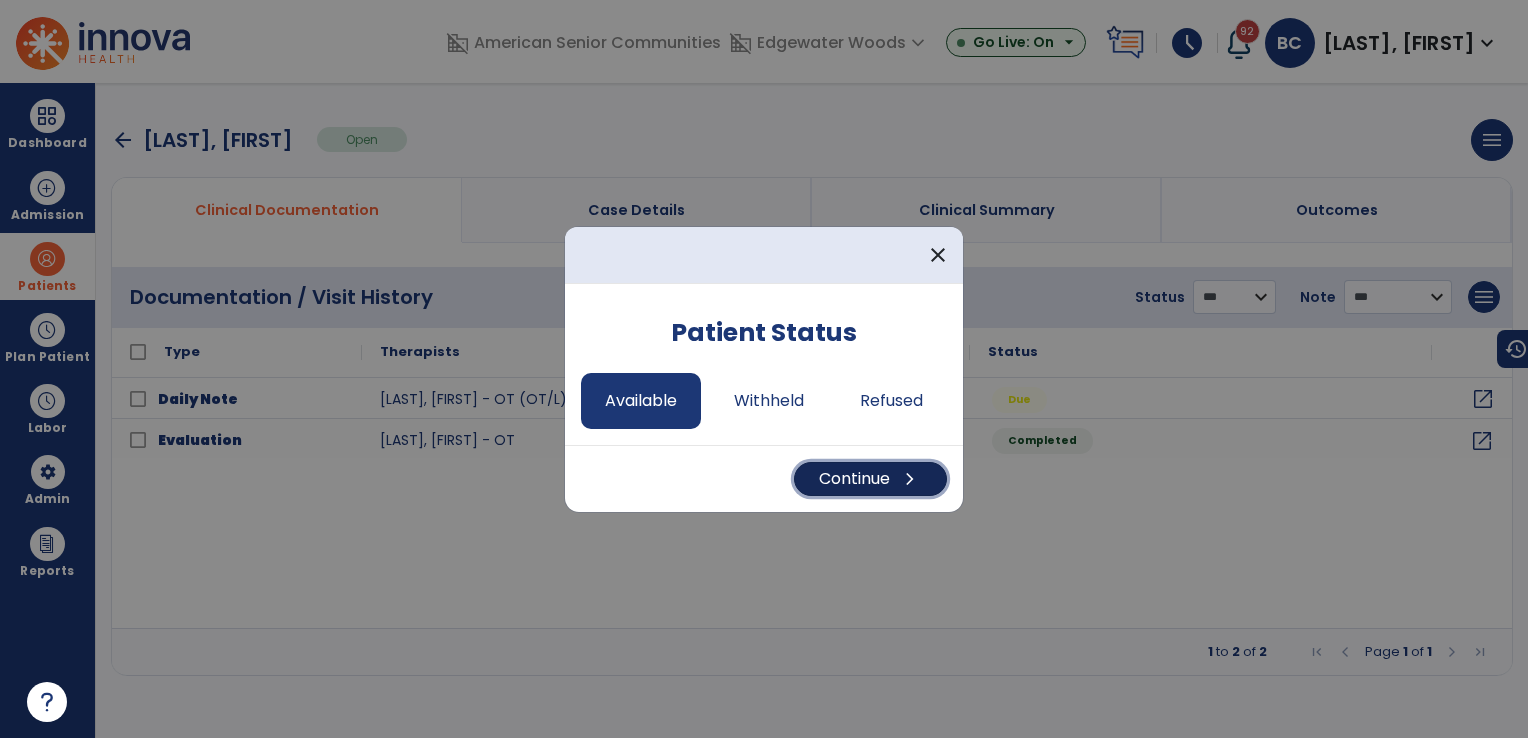 click on "Continue   chevron_right" at bounding box center (870, 479) 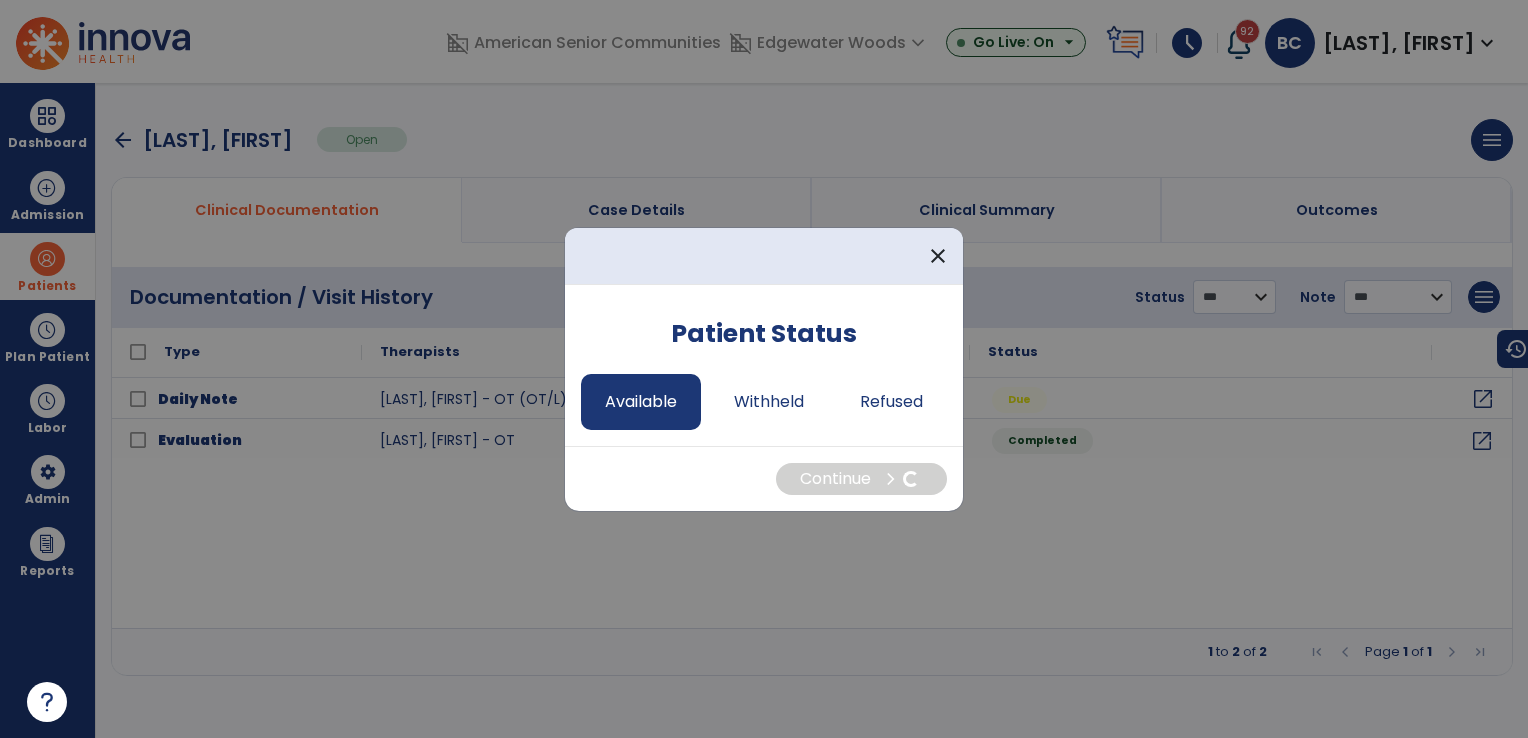 select on "*" 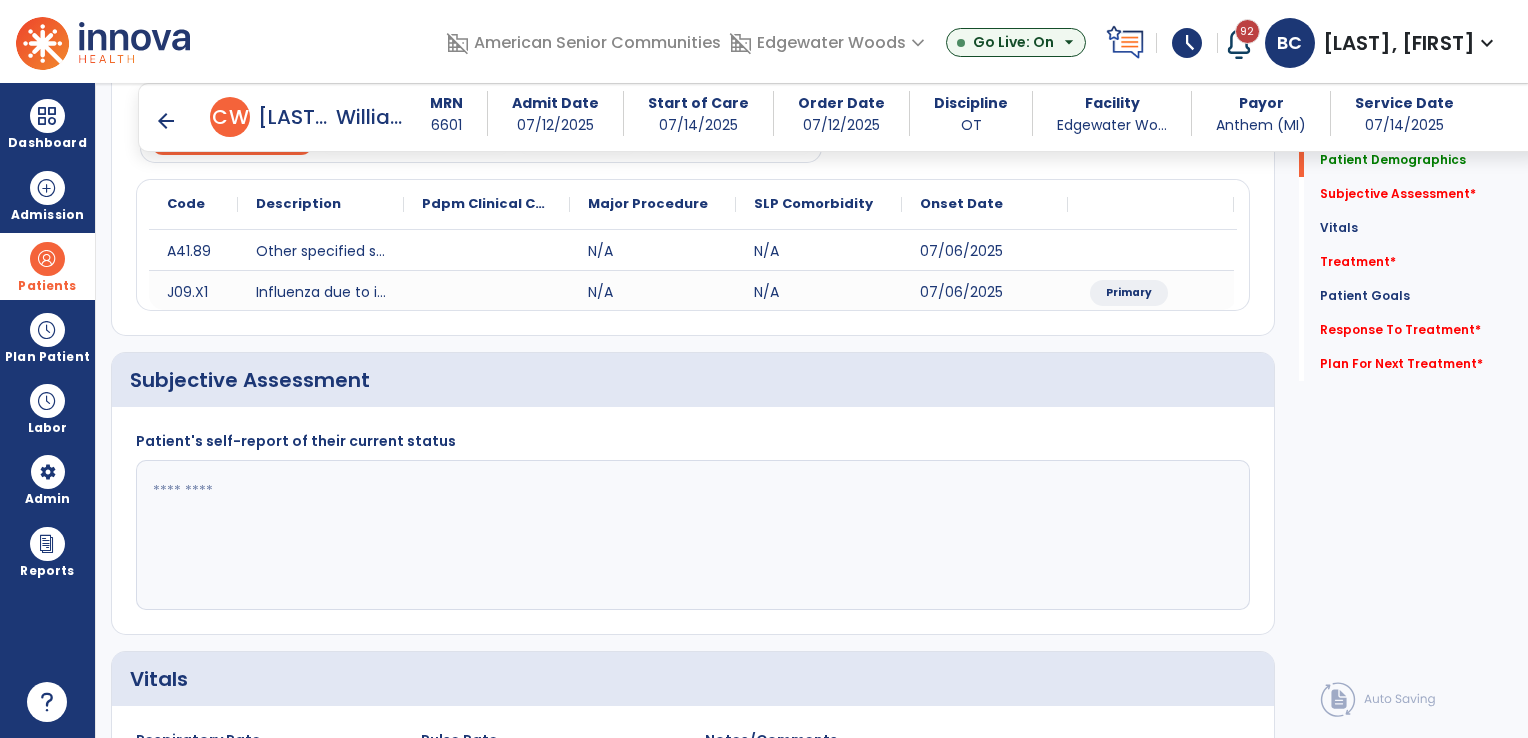 scroll, scrollTop: 300, scrollLeft: 0, axis: vertical 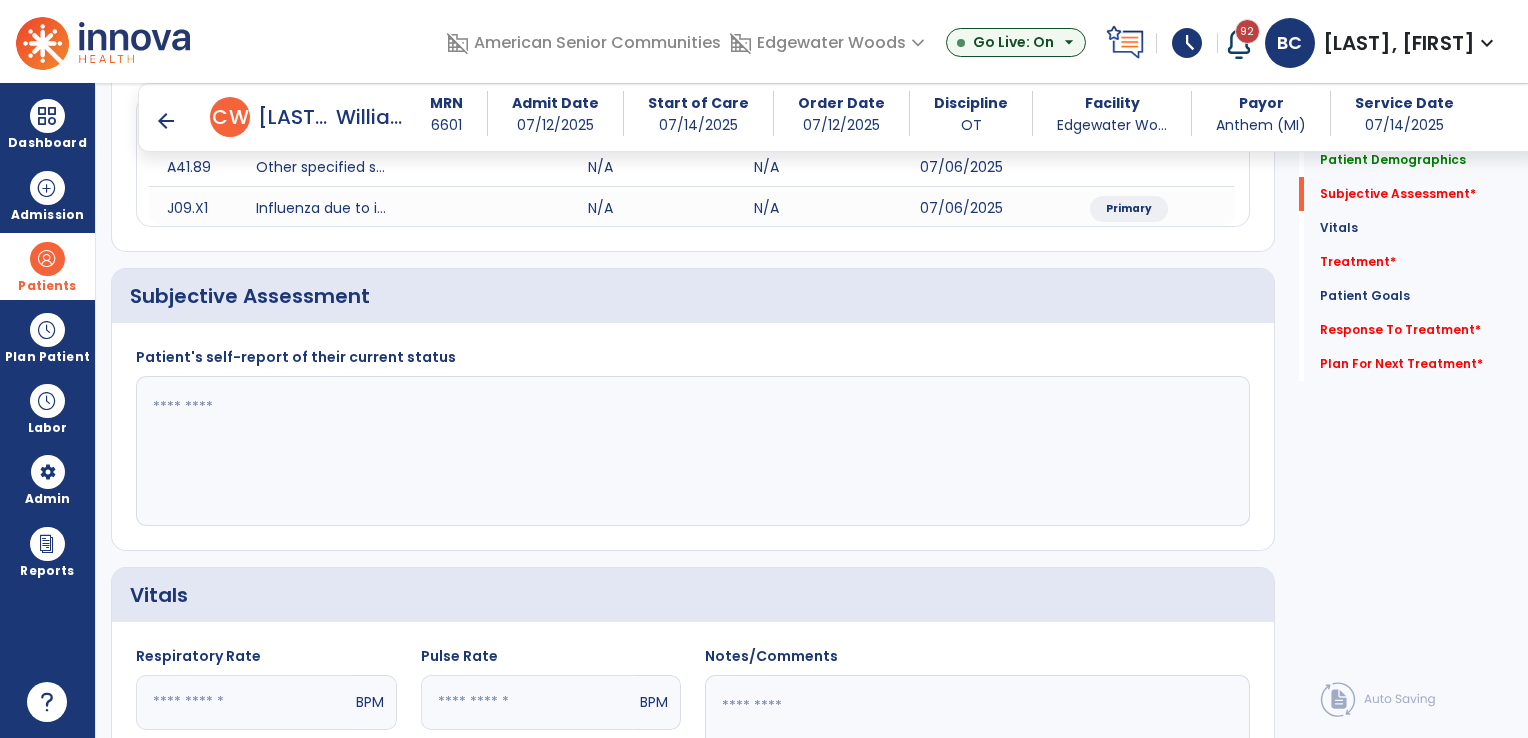 click 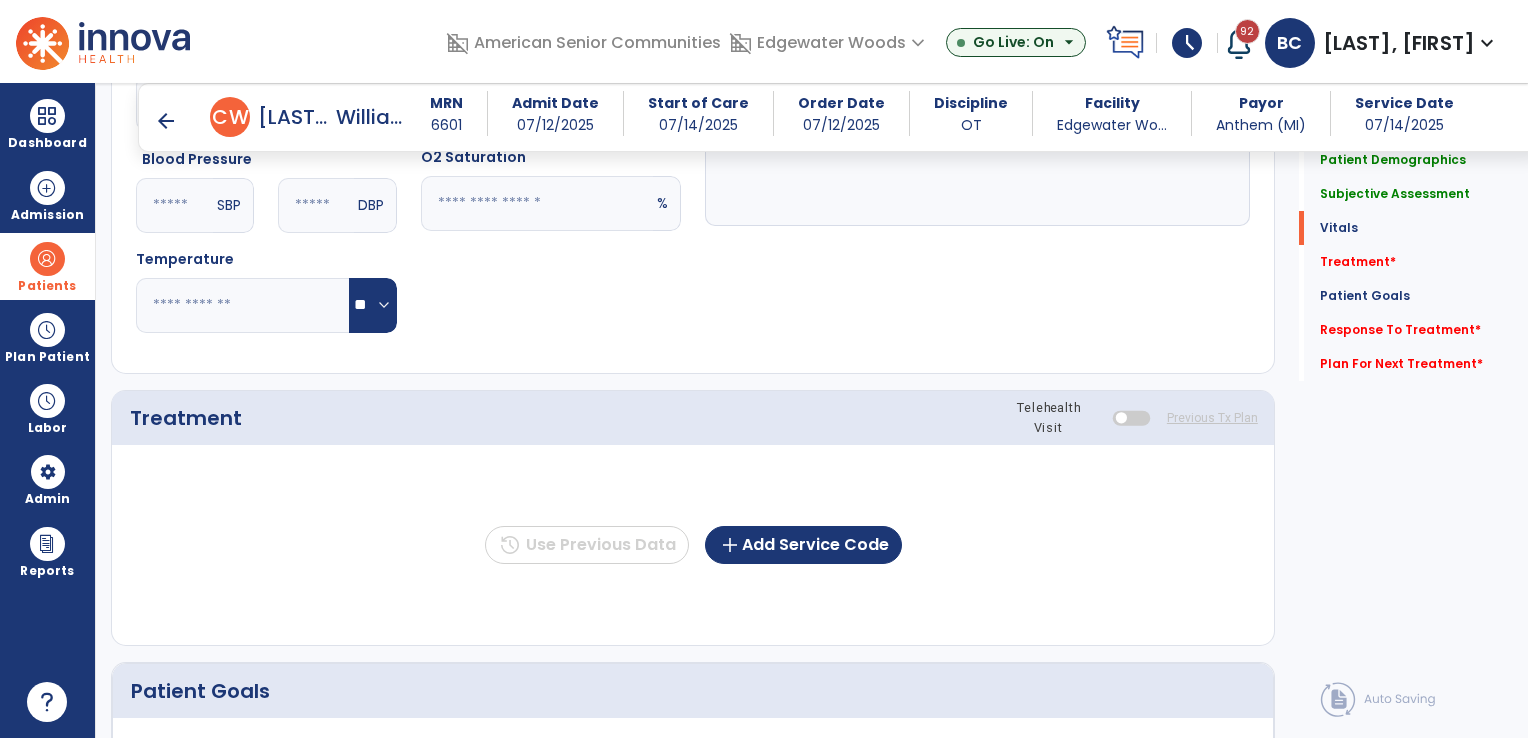 scroll, scrollTop: 900, scrollLeft: 0, axis: vertical 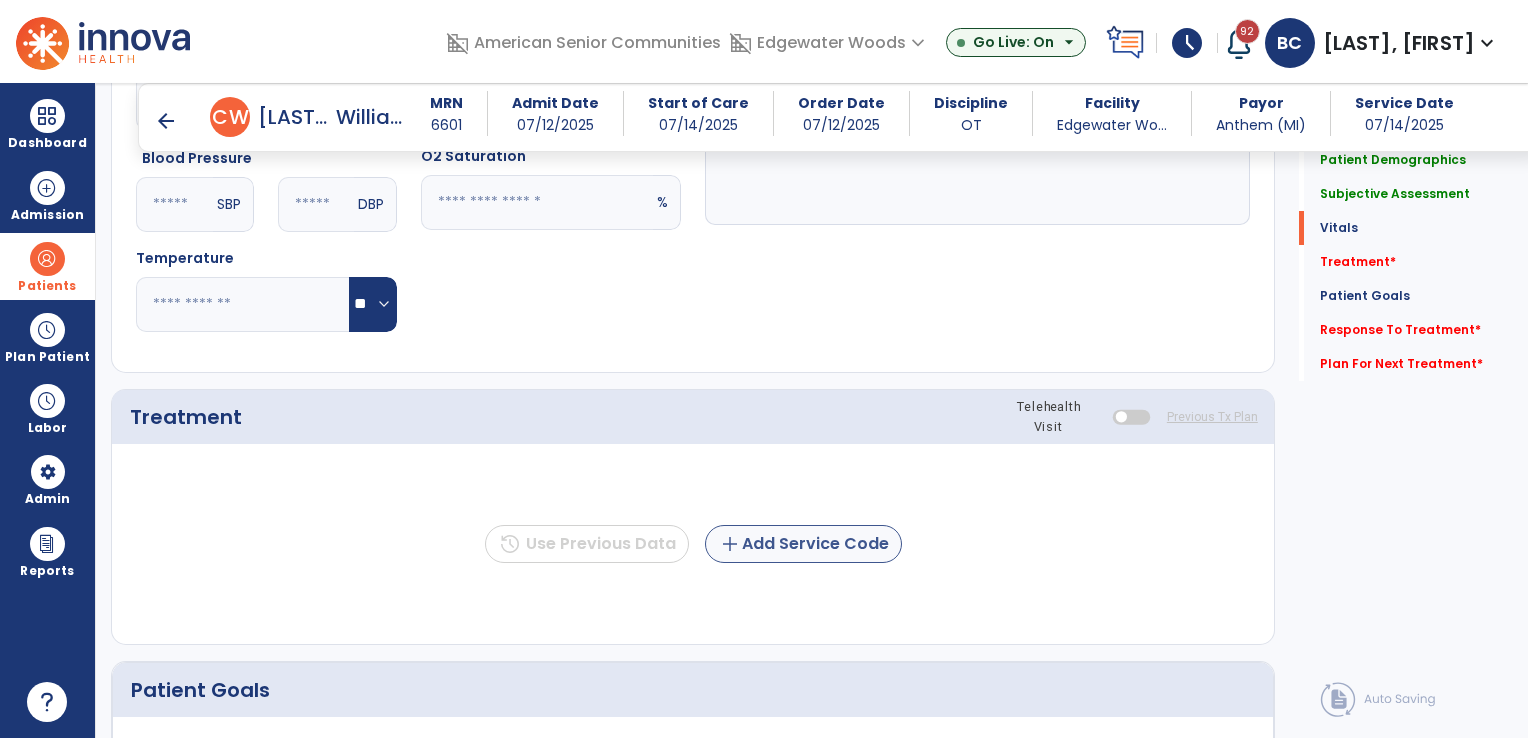 type on "**********" 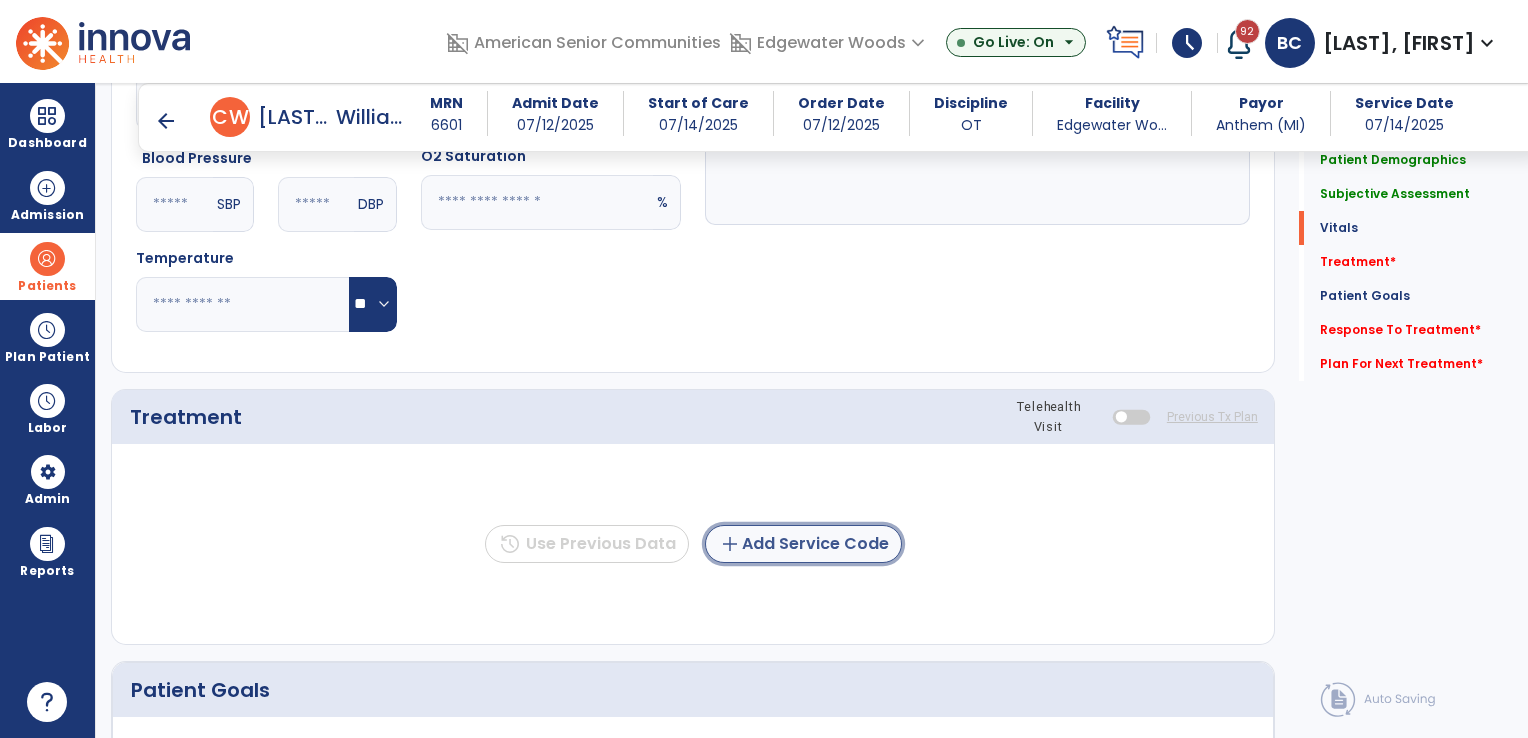 click on "add  Add Service Code" 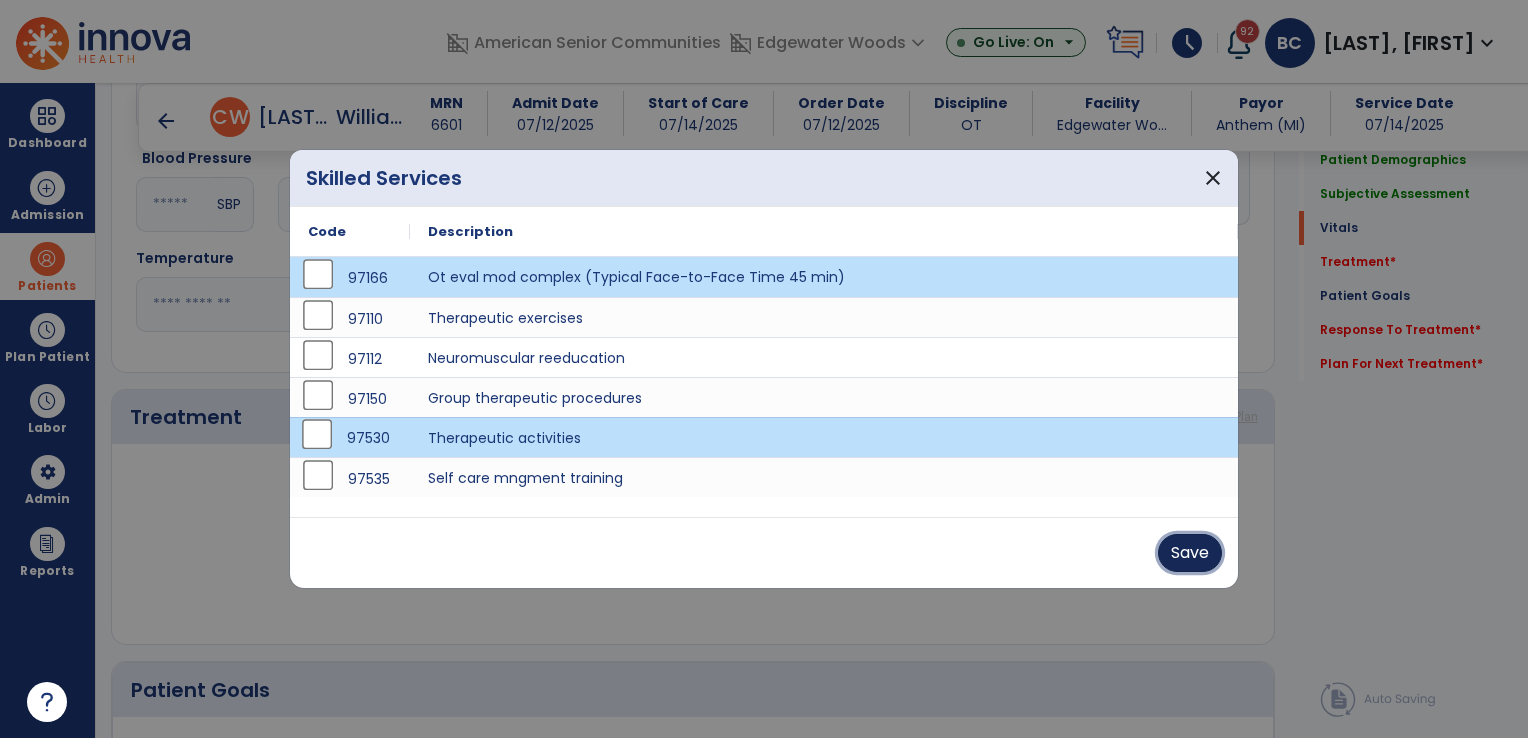 click on "Save" at bounding box center [1190, 553] 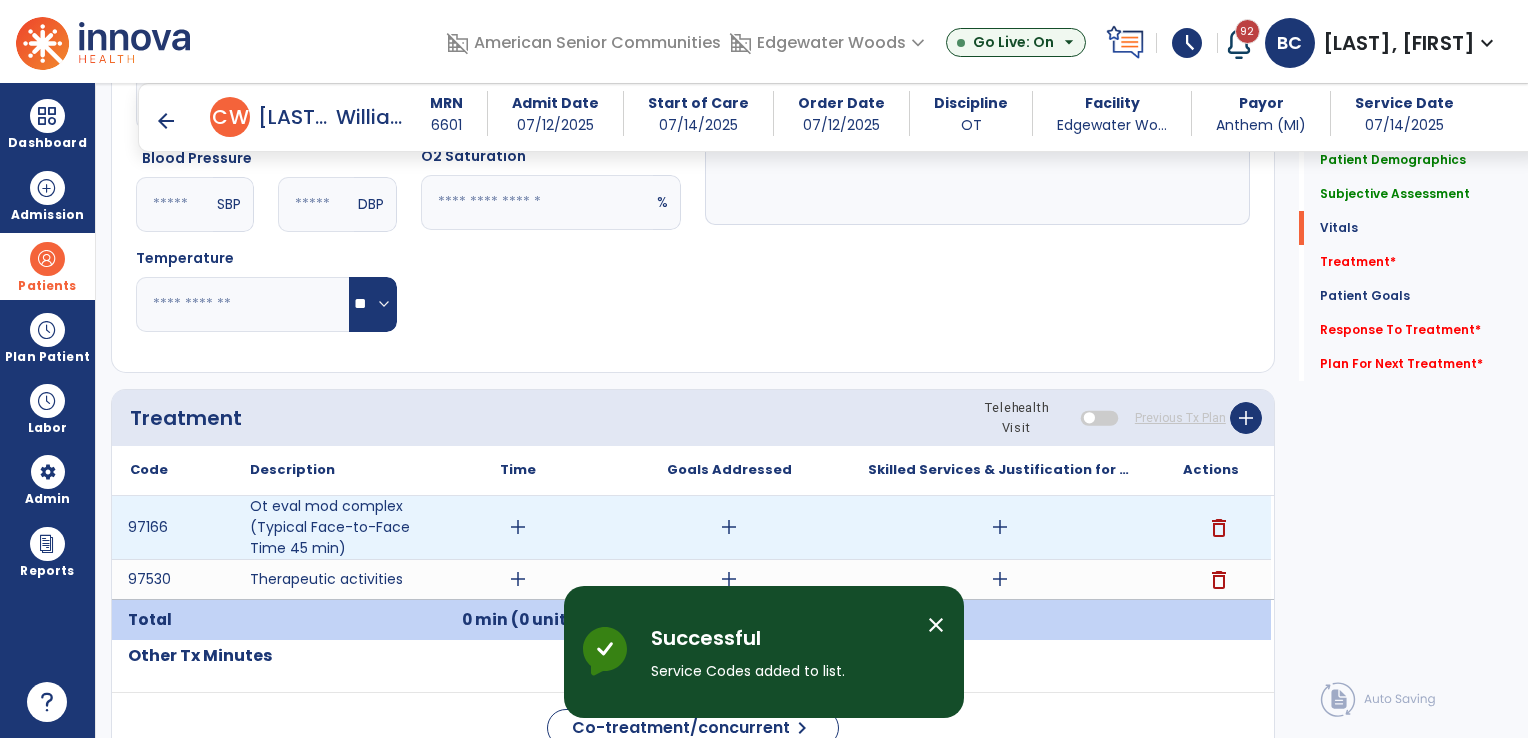 click on "add" at bounding box center (518, 527) 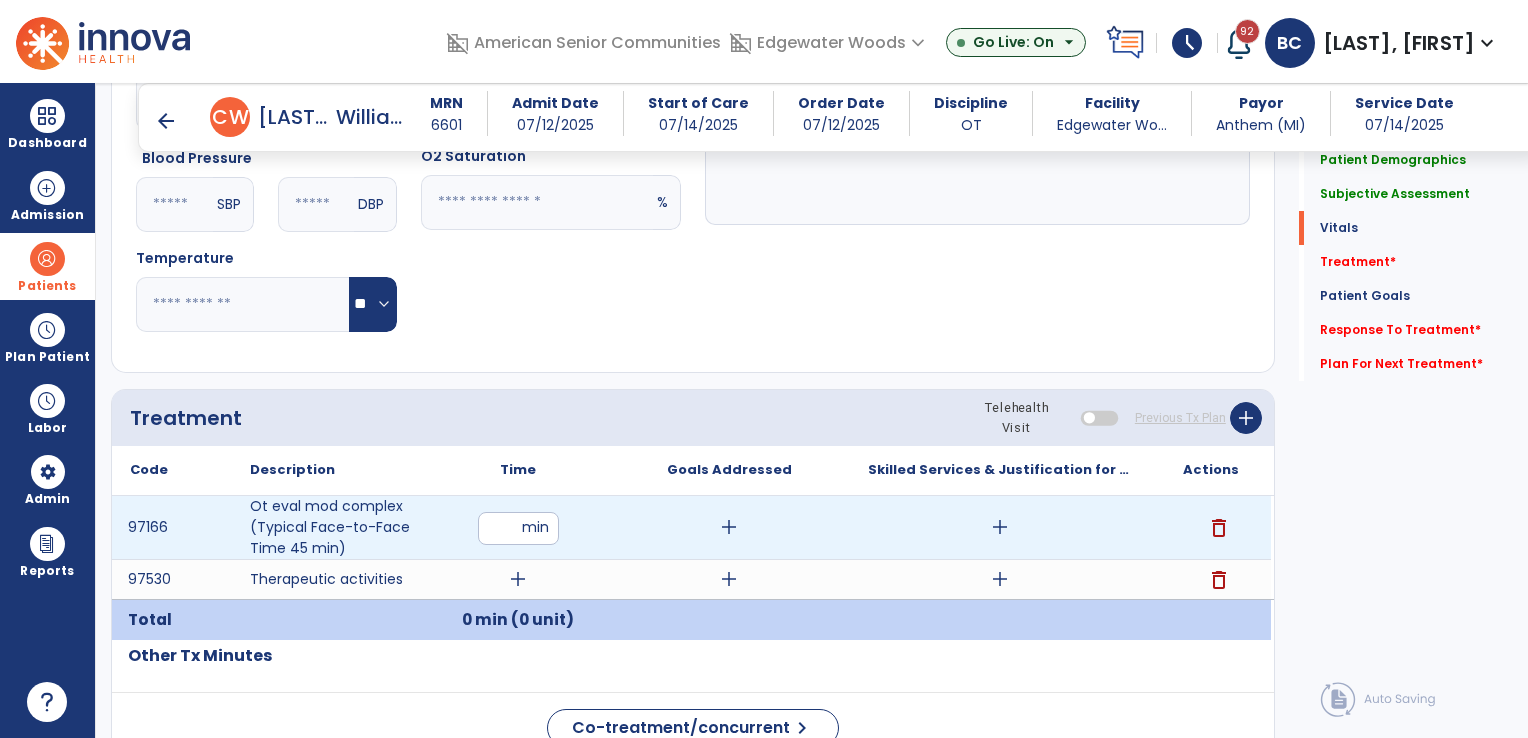 type on "**" 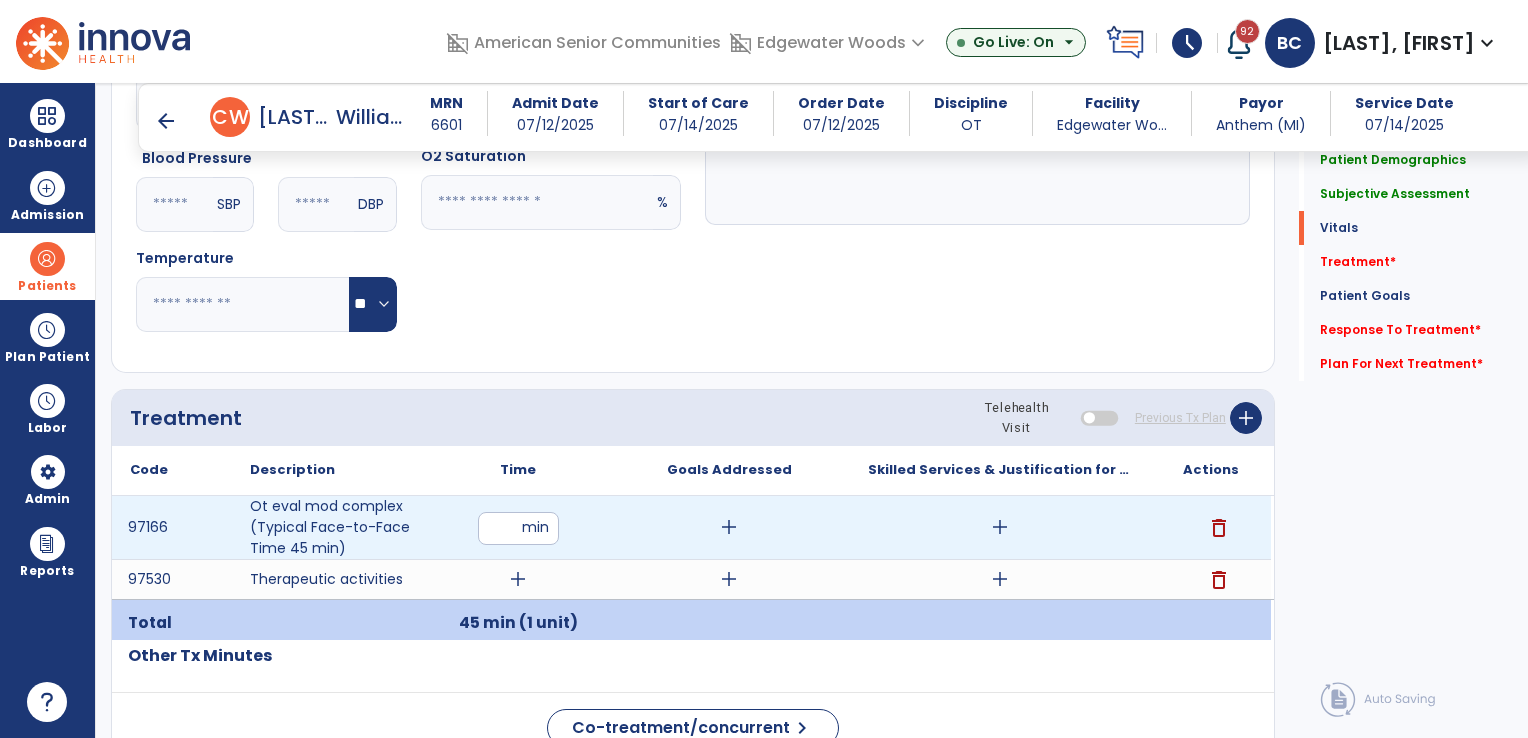 click on "add" at bounding box center (729, 527) 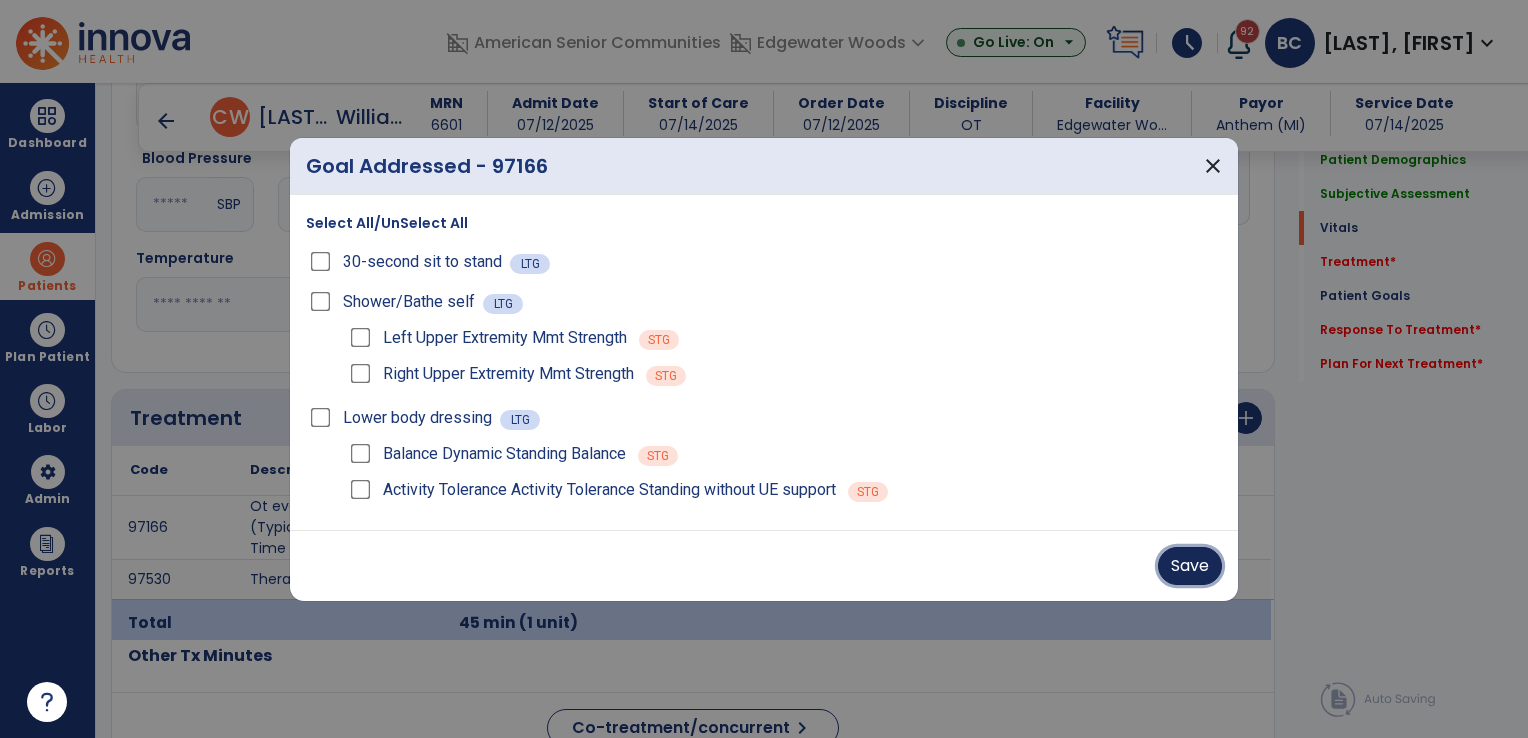 click on "Save" at bounding box center (1190, 566) 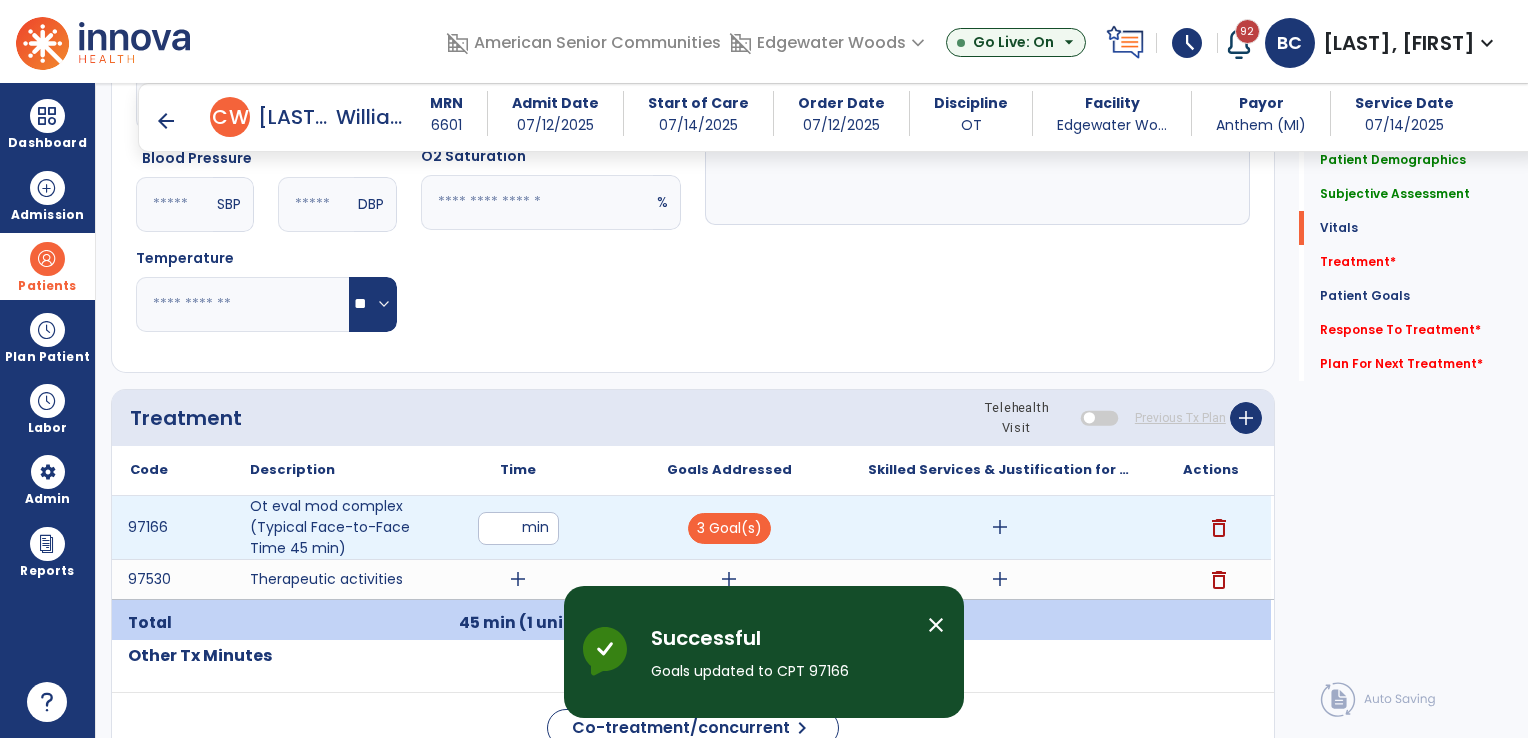 click on "add" at bounding box center [1000, 527] 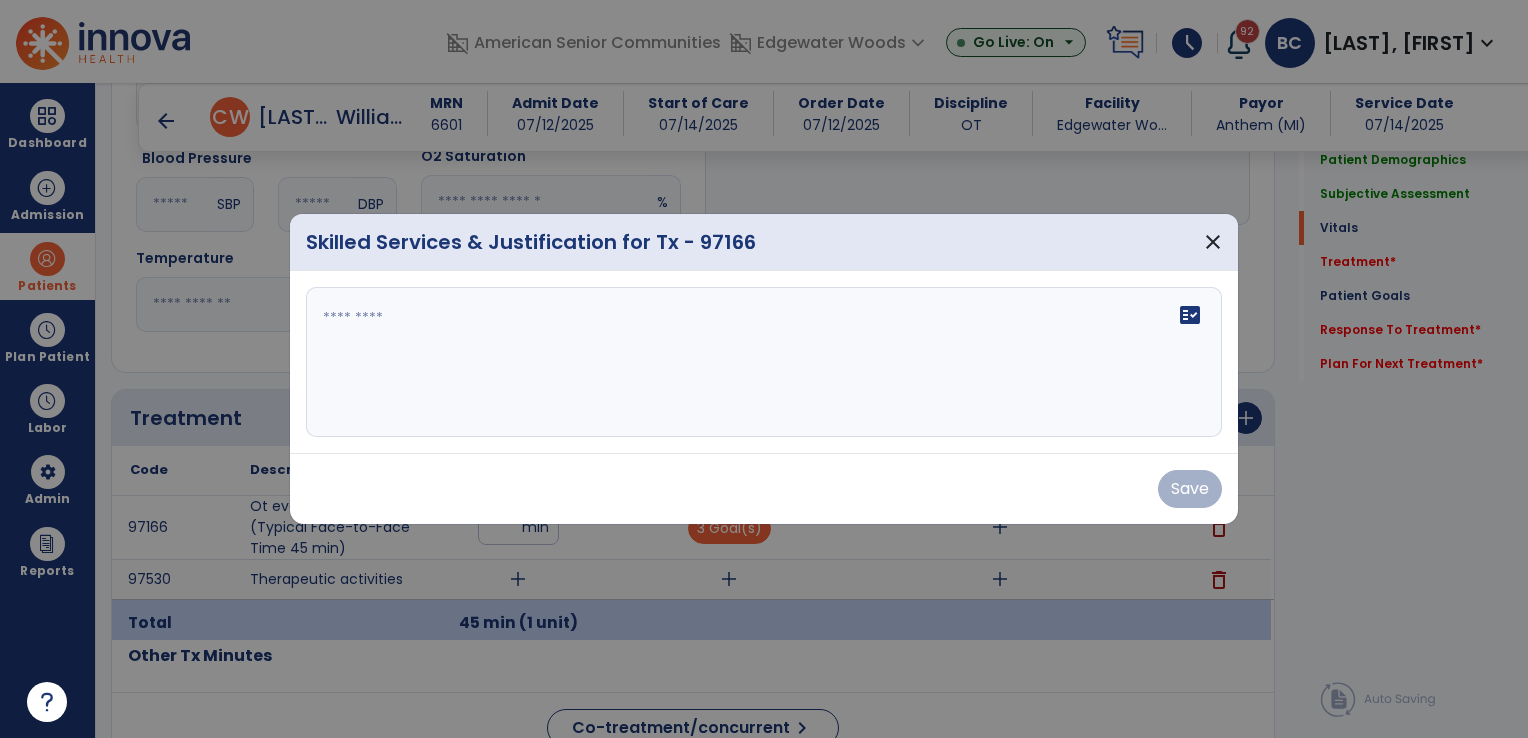 click on "fact_check" at bounding box center [764, 362] 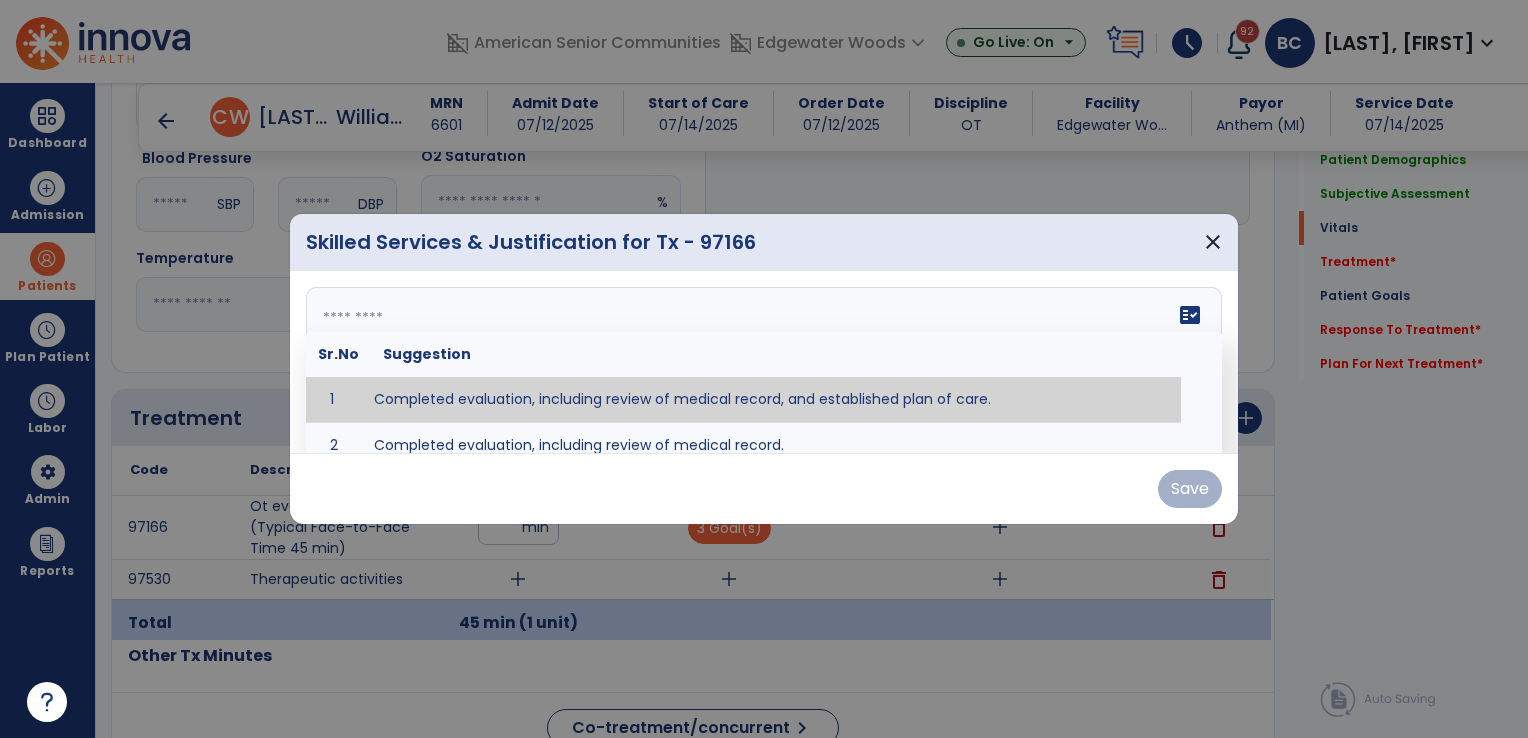 type on "**********" 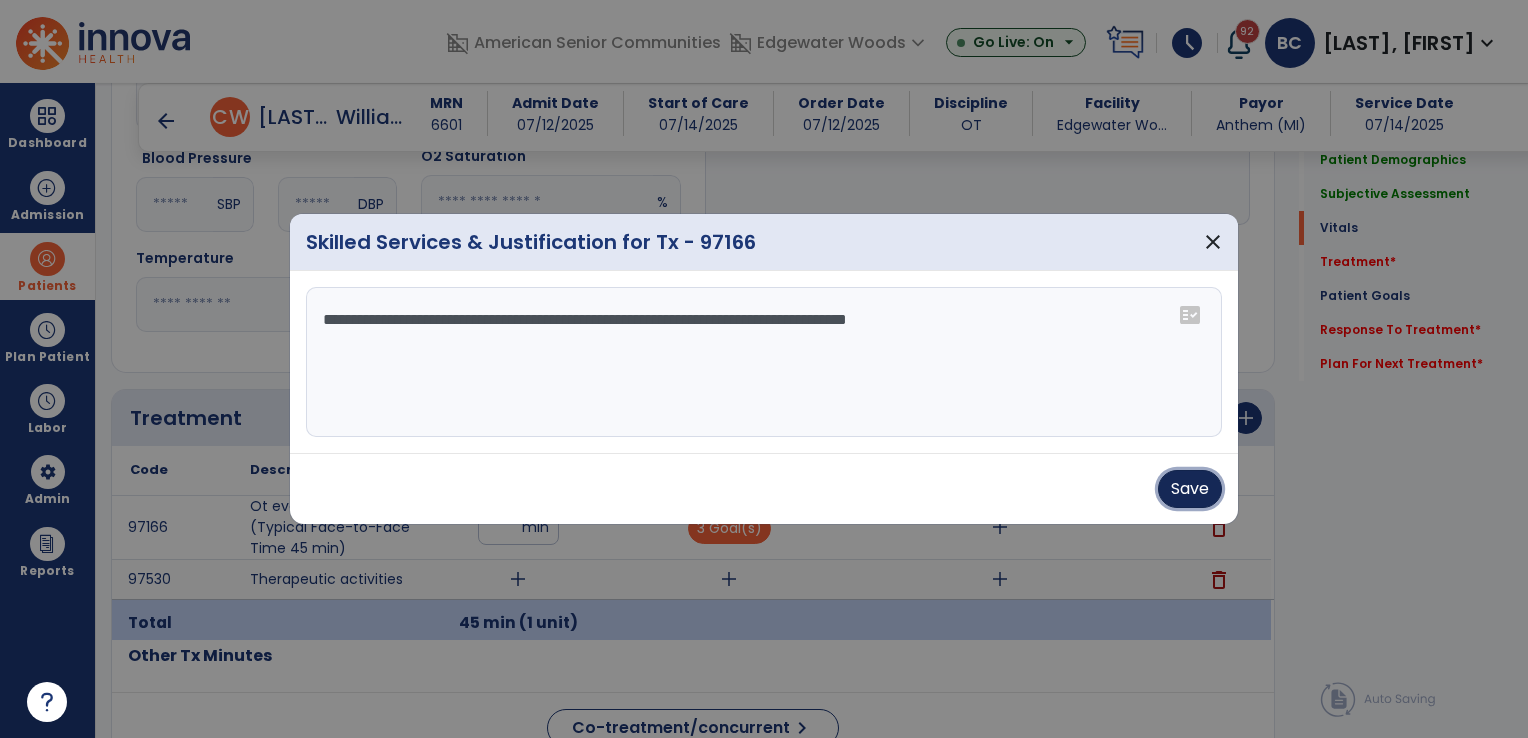 click on "Save" at bounding box center [1190, 489] 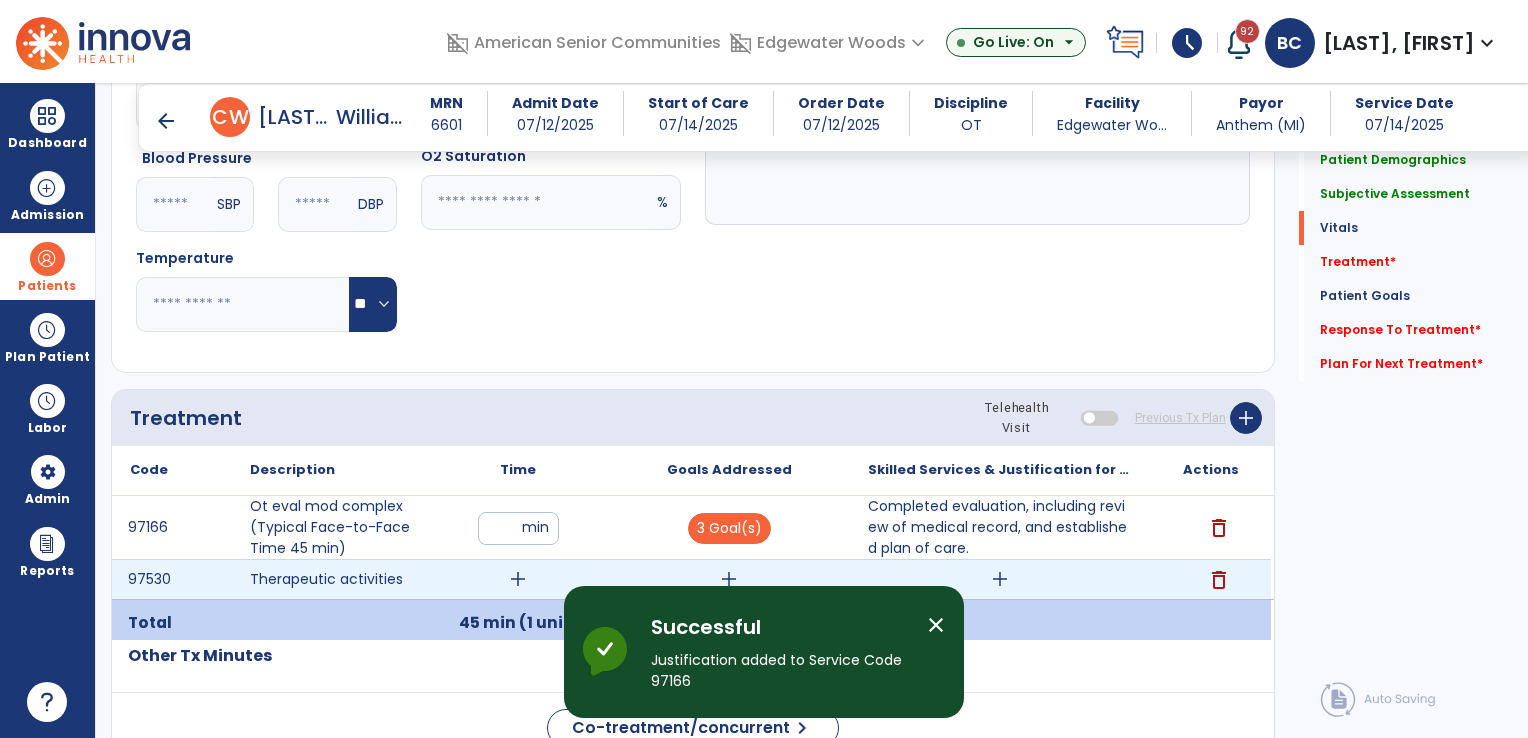 click on "add" at bounding box center (518, 579) 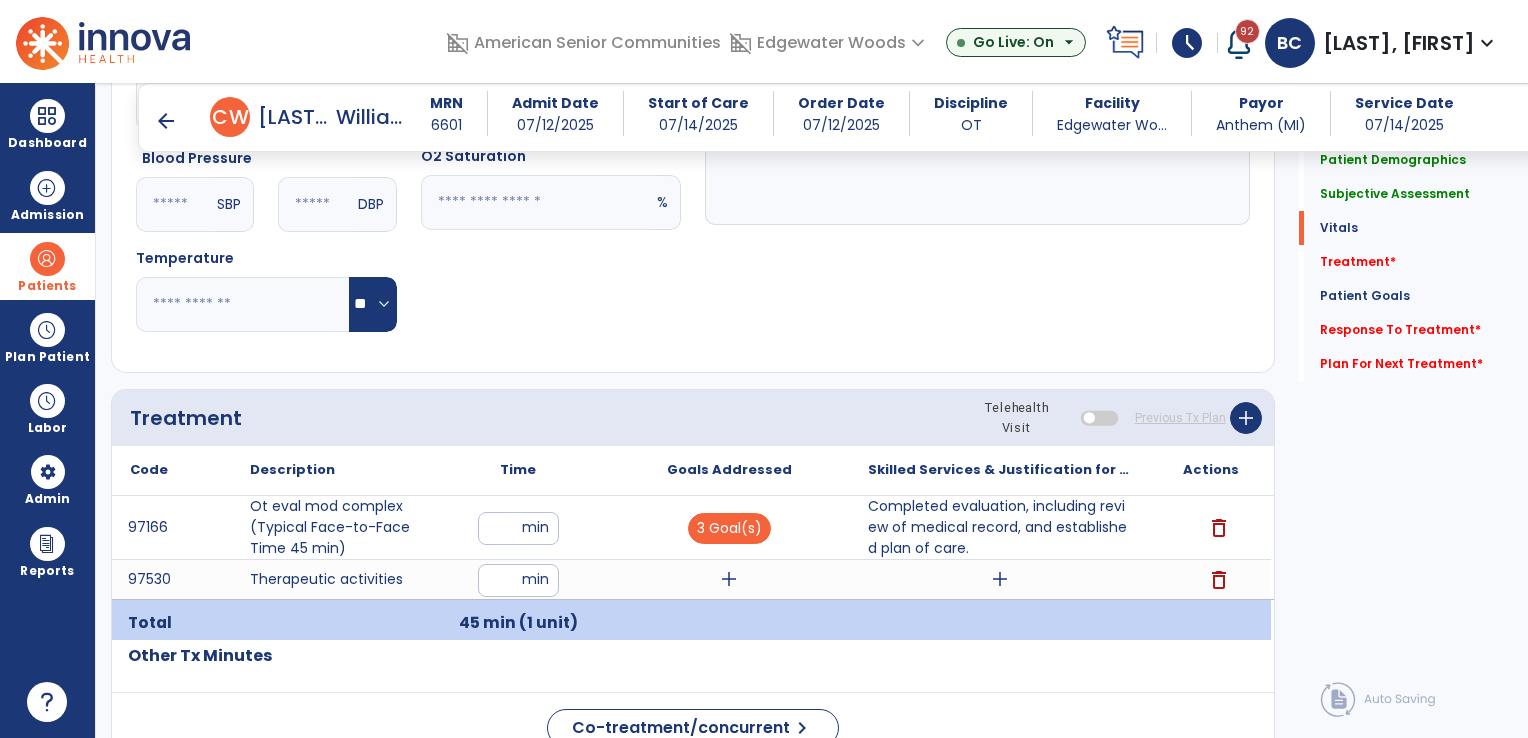 type on "**" 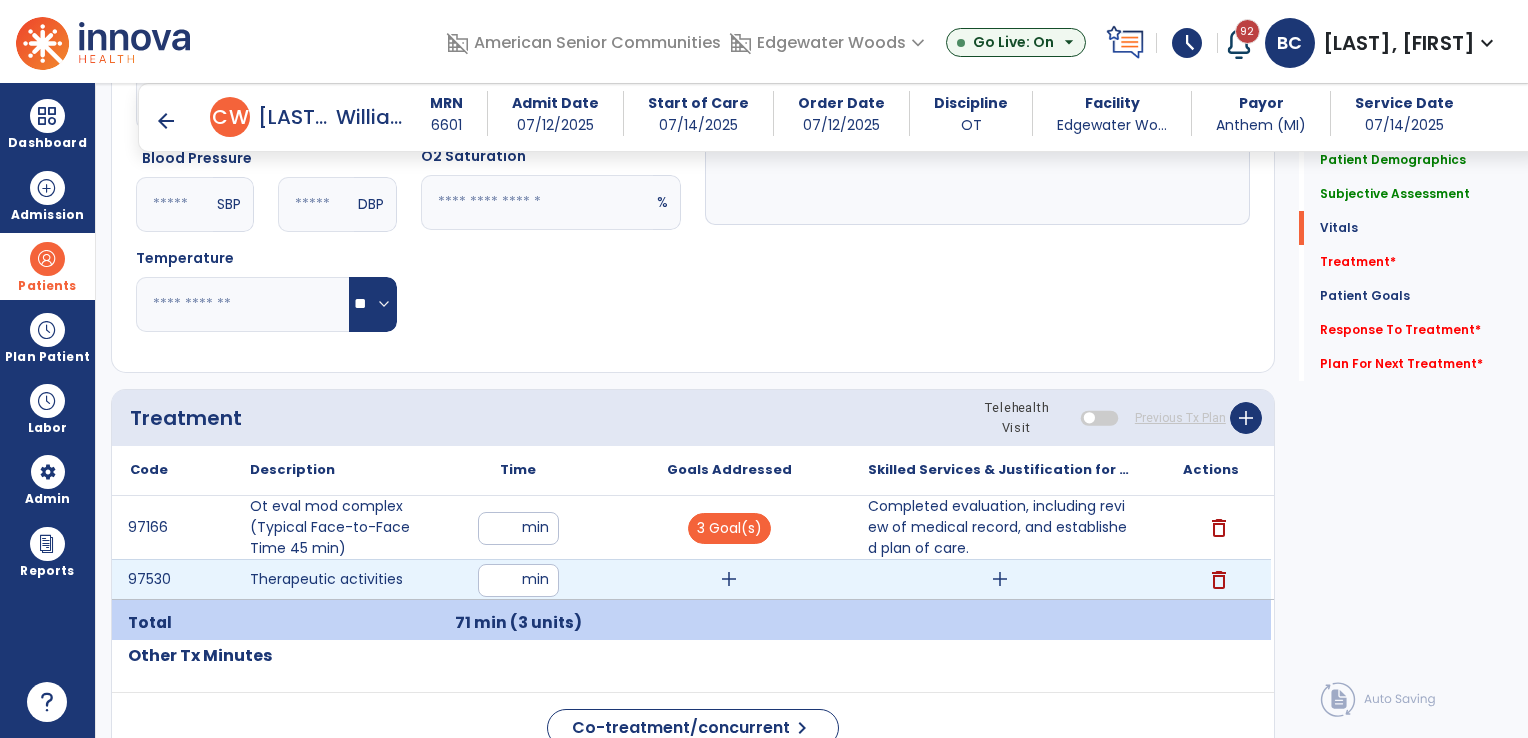 click on "add" at bounding box center (729, 579) 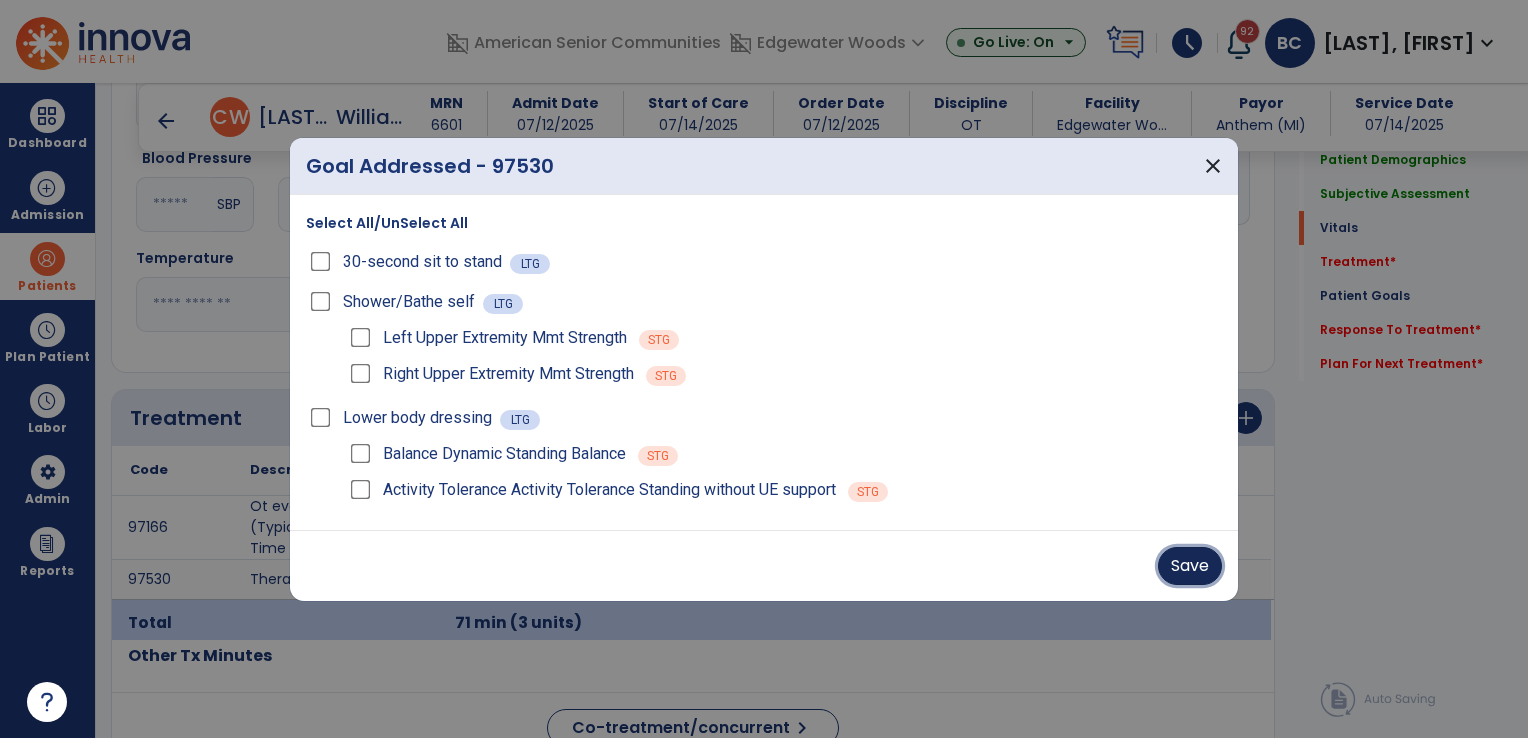 click on "Save" at bounding box center [1190, 566] 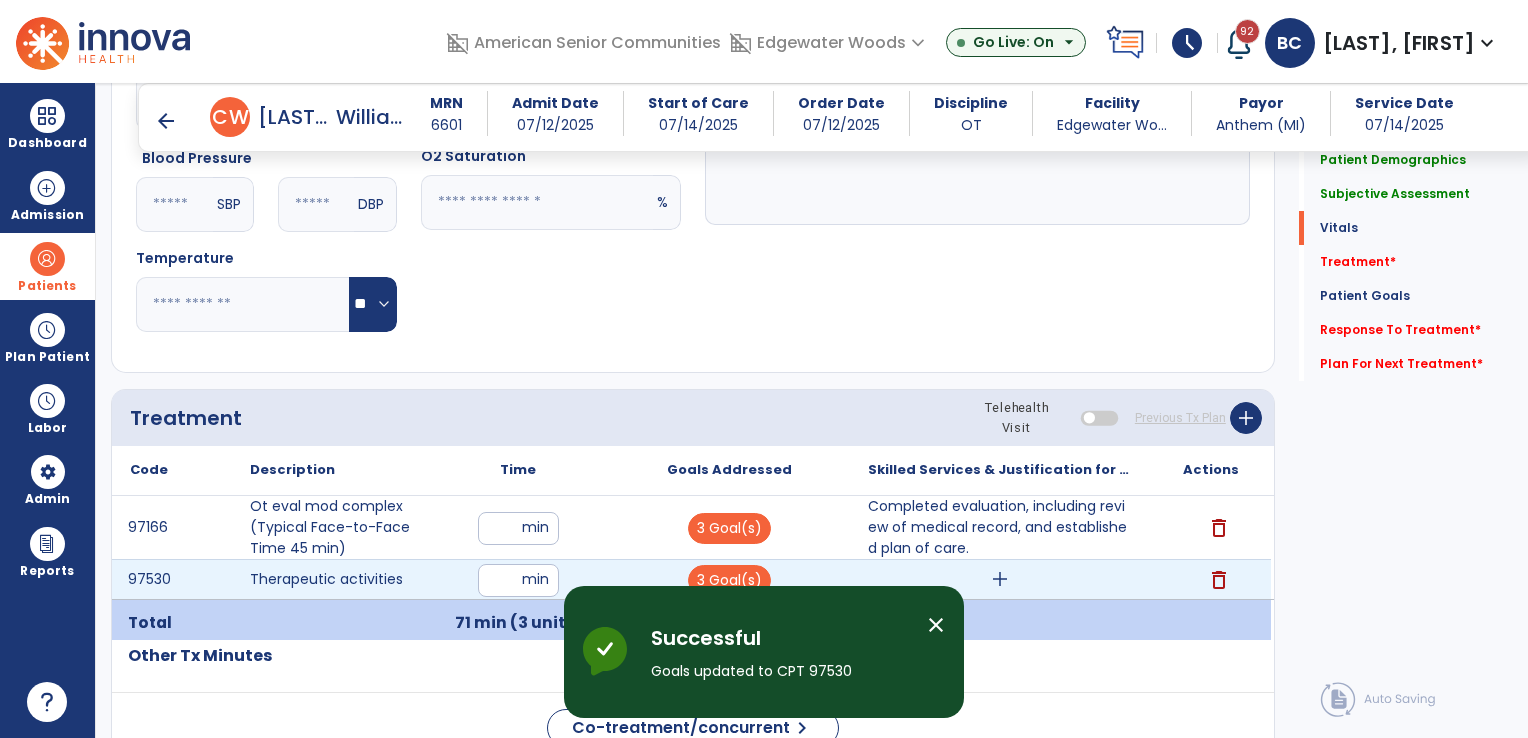 click on "add" at bounding box center (1000, 579) 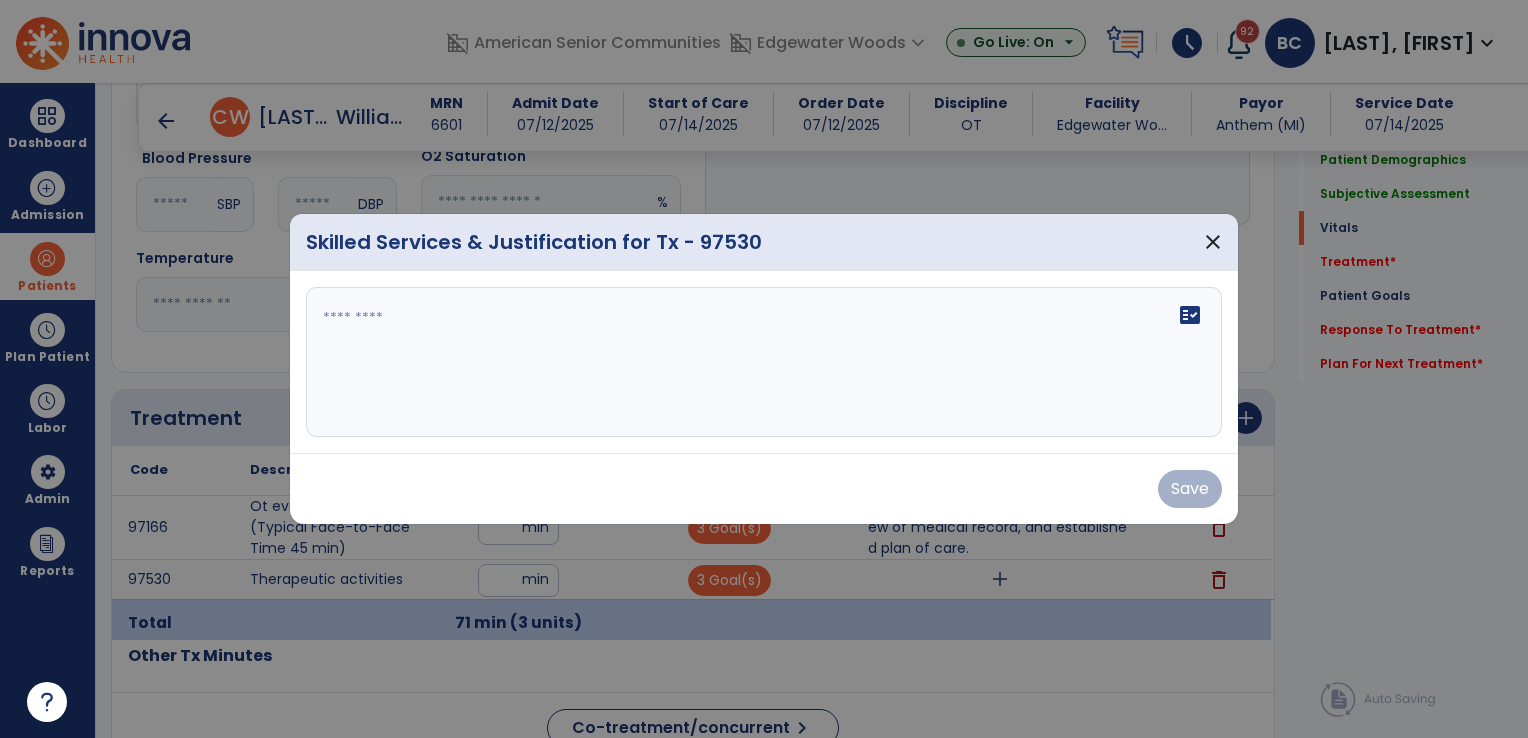 click on "fact_check" at bounding box center [764, 362] 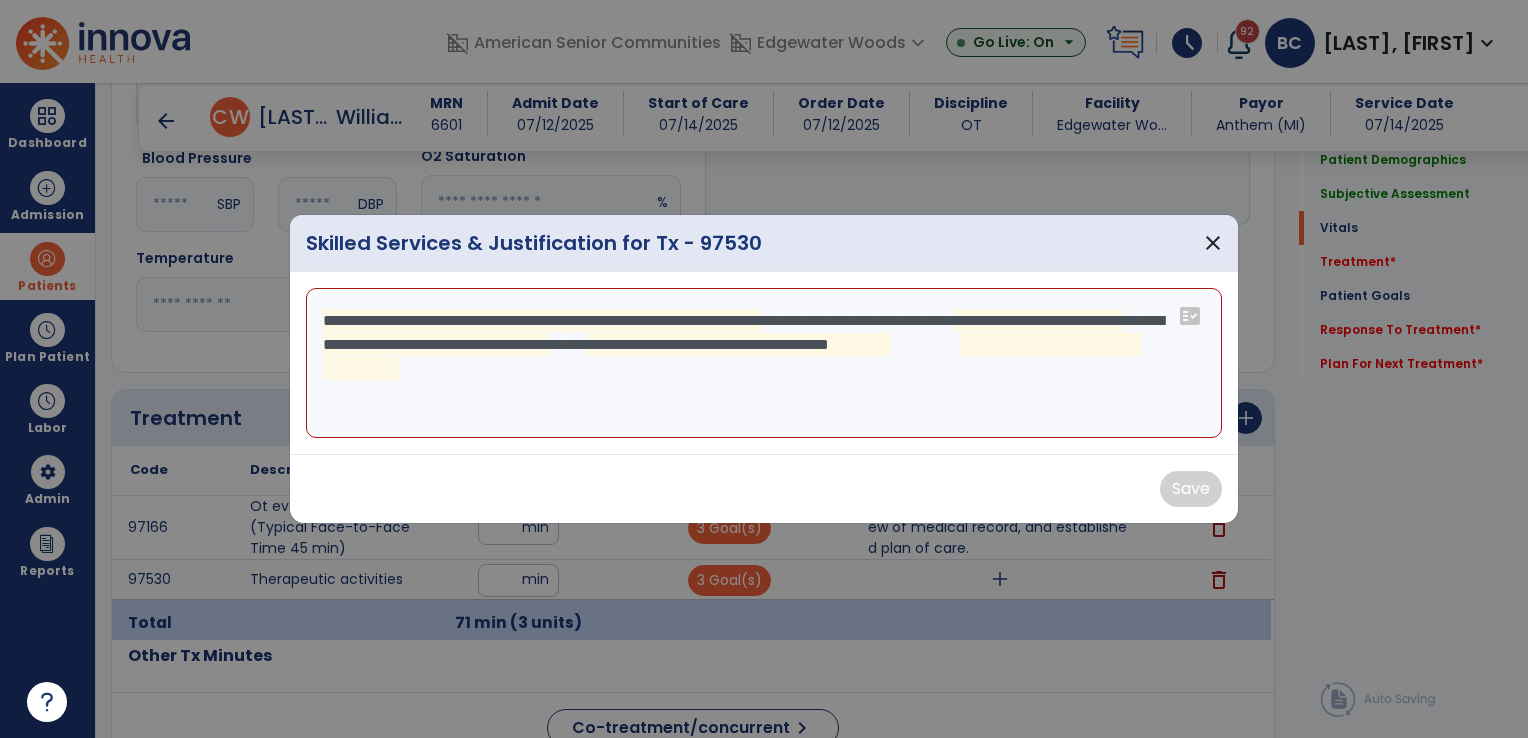 click on "**********" at bounding box center [764, 363] 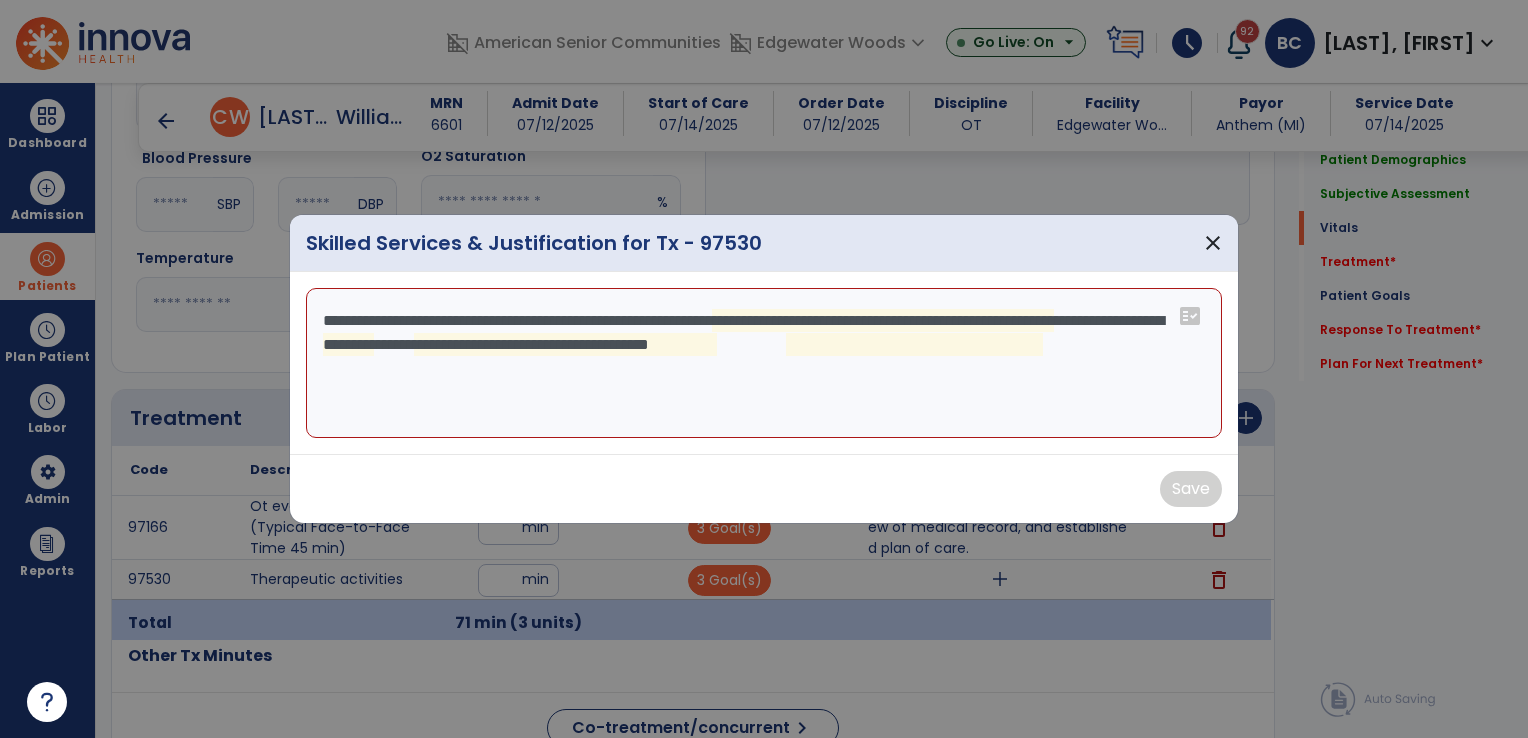 drag, startPoint x: 644, startPoint y: 320, endPoint x: 664, endPoint y: 333, distance: 23.853722 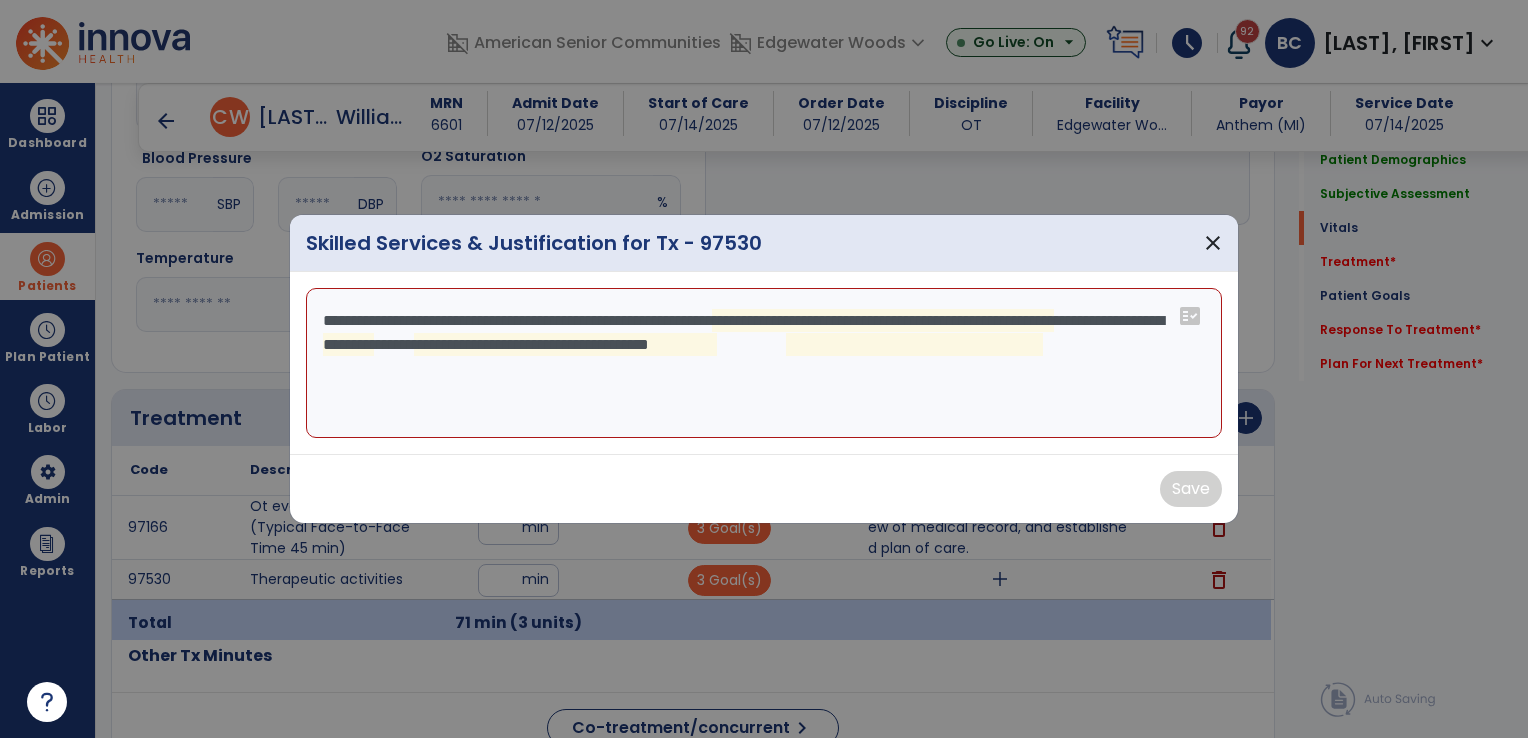 click on "**********" at bounding box center (764, 363) 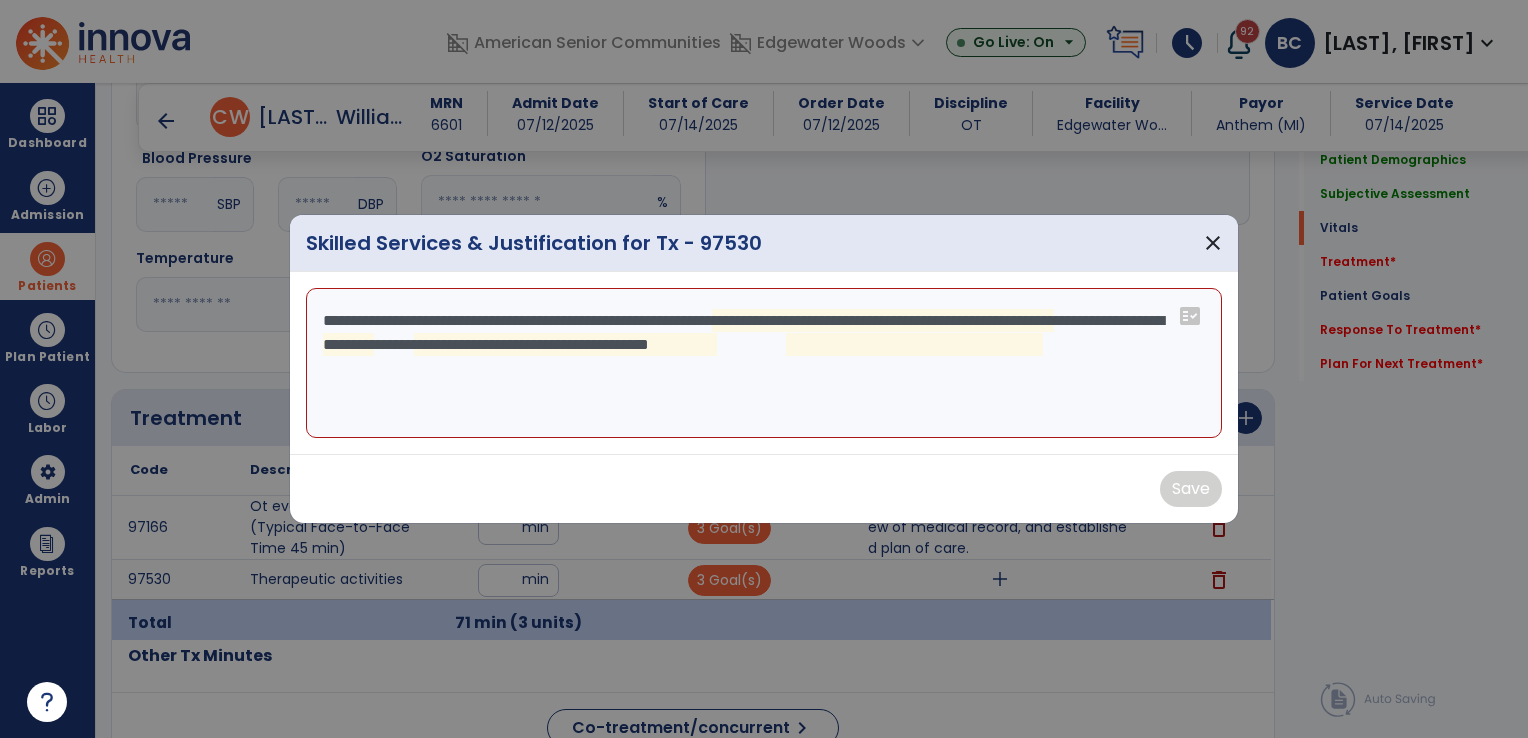 click on "**********" at bounding box center (764, 363) 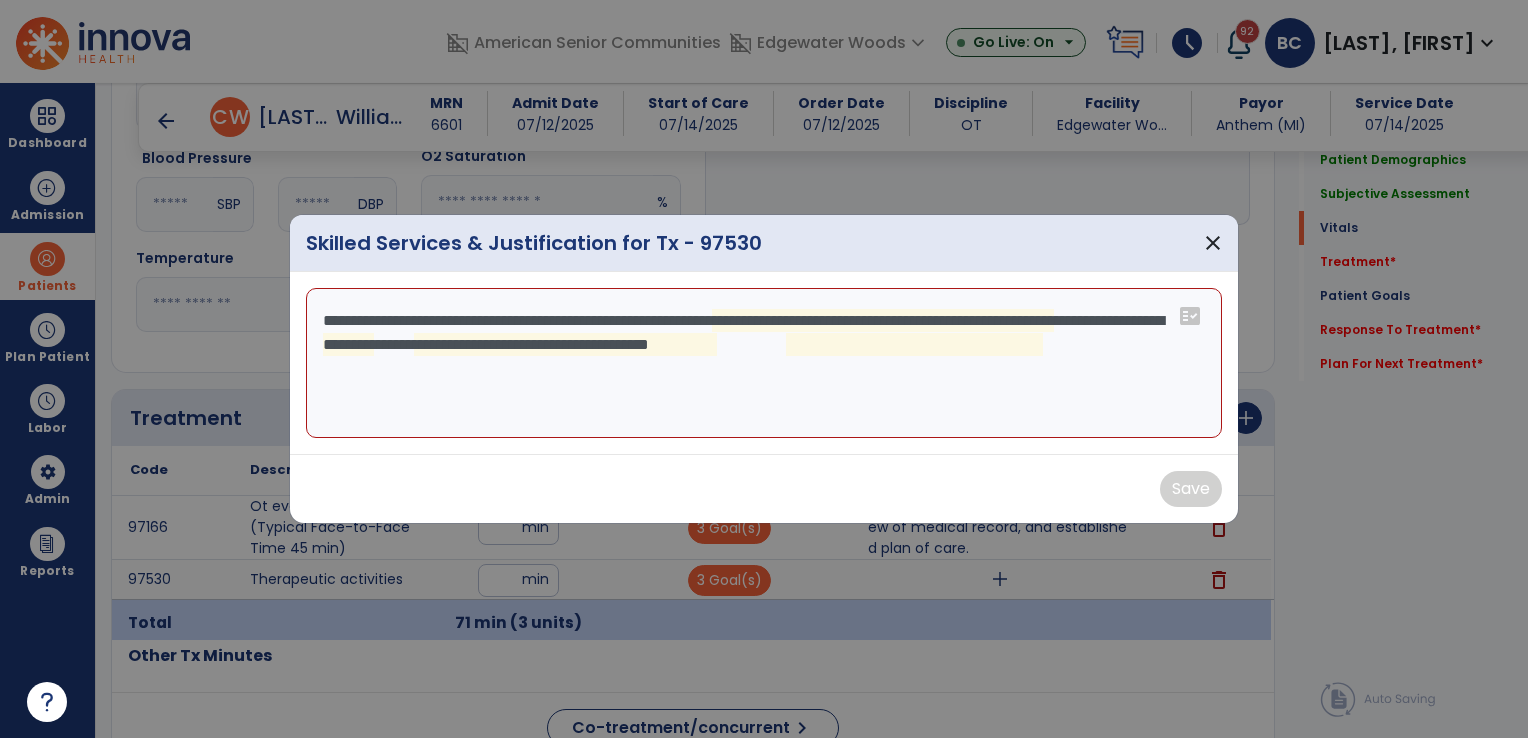 click on "**********" at bounding box center (764, 363) 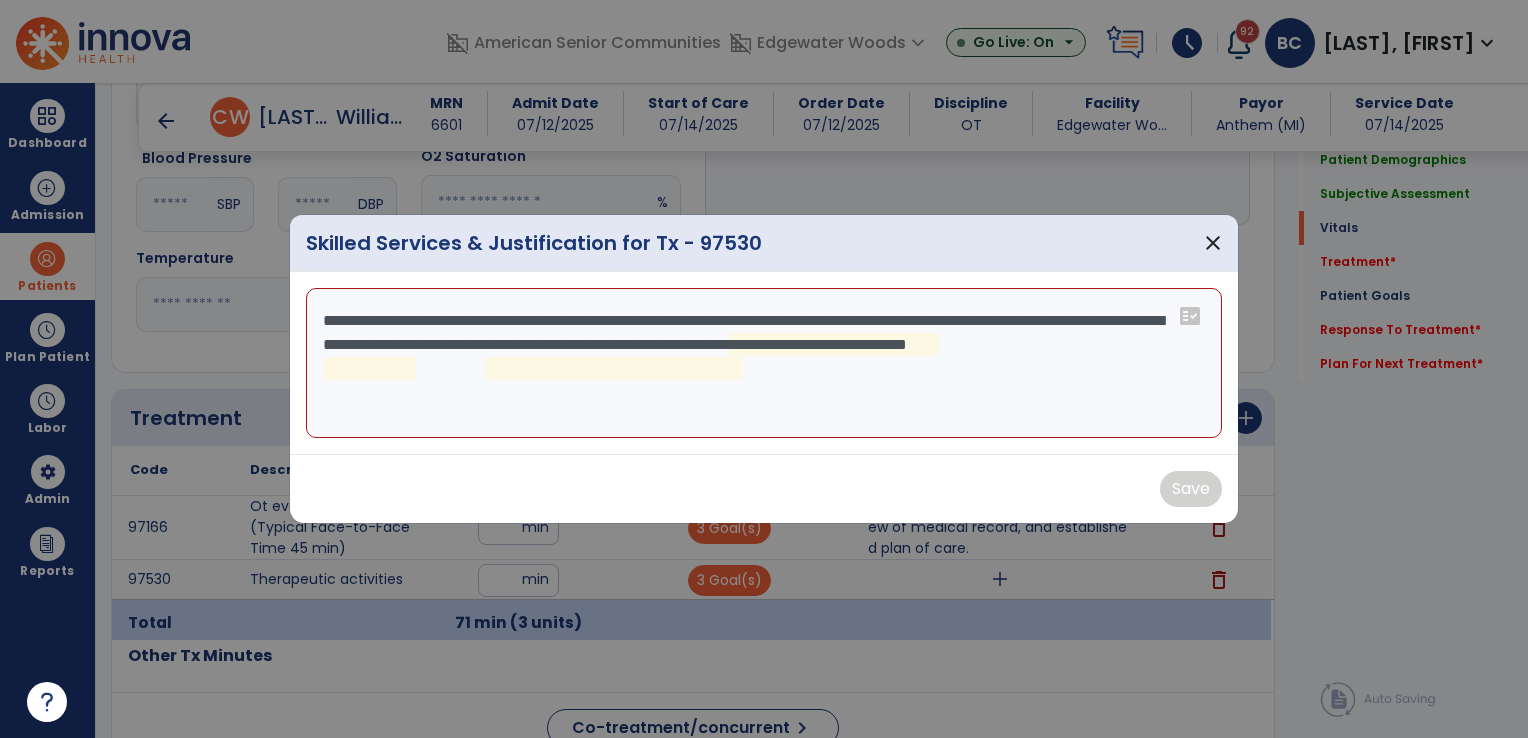 click on "**********" at bounding box center [764, 363] 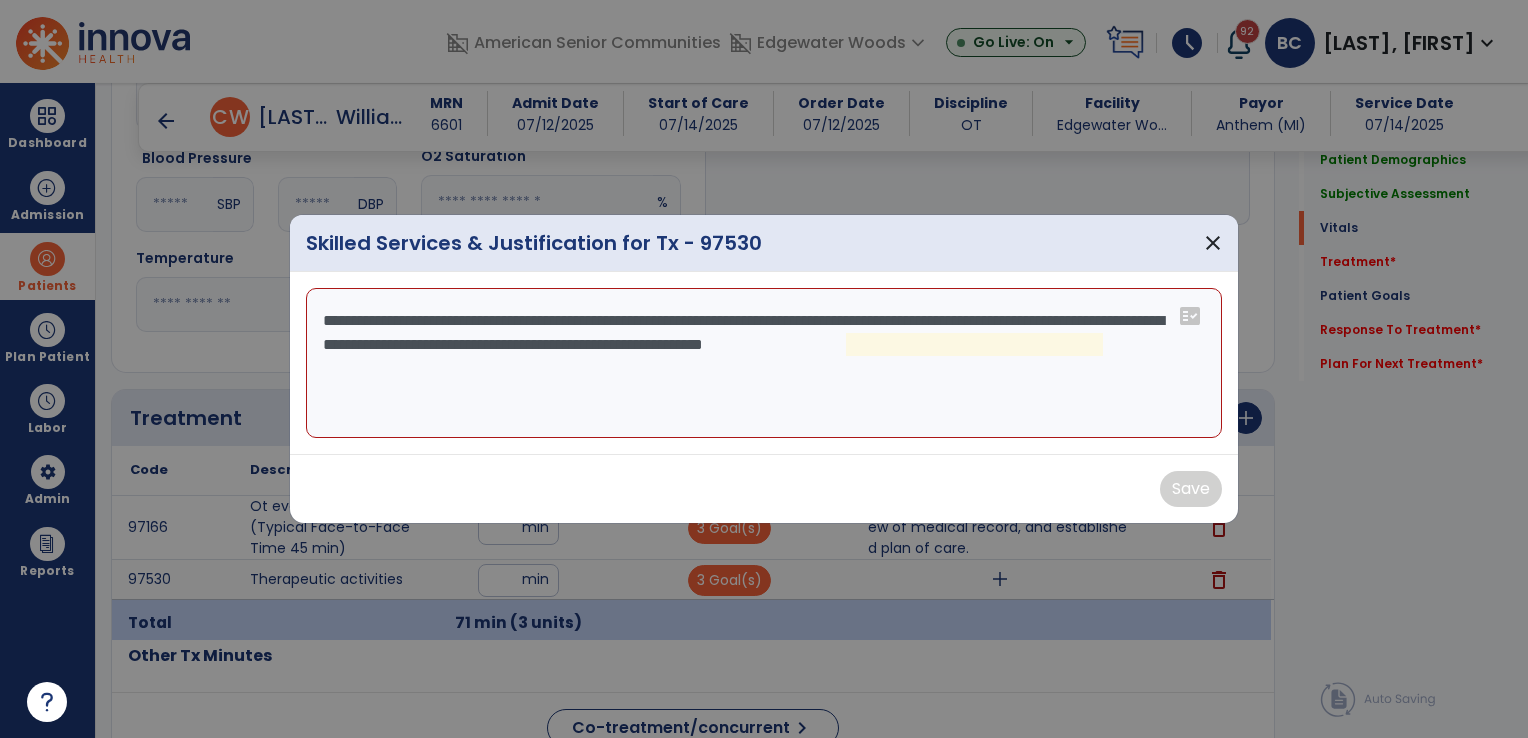 click on "**********" at bounding box center (764, 363) 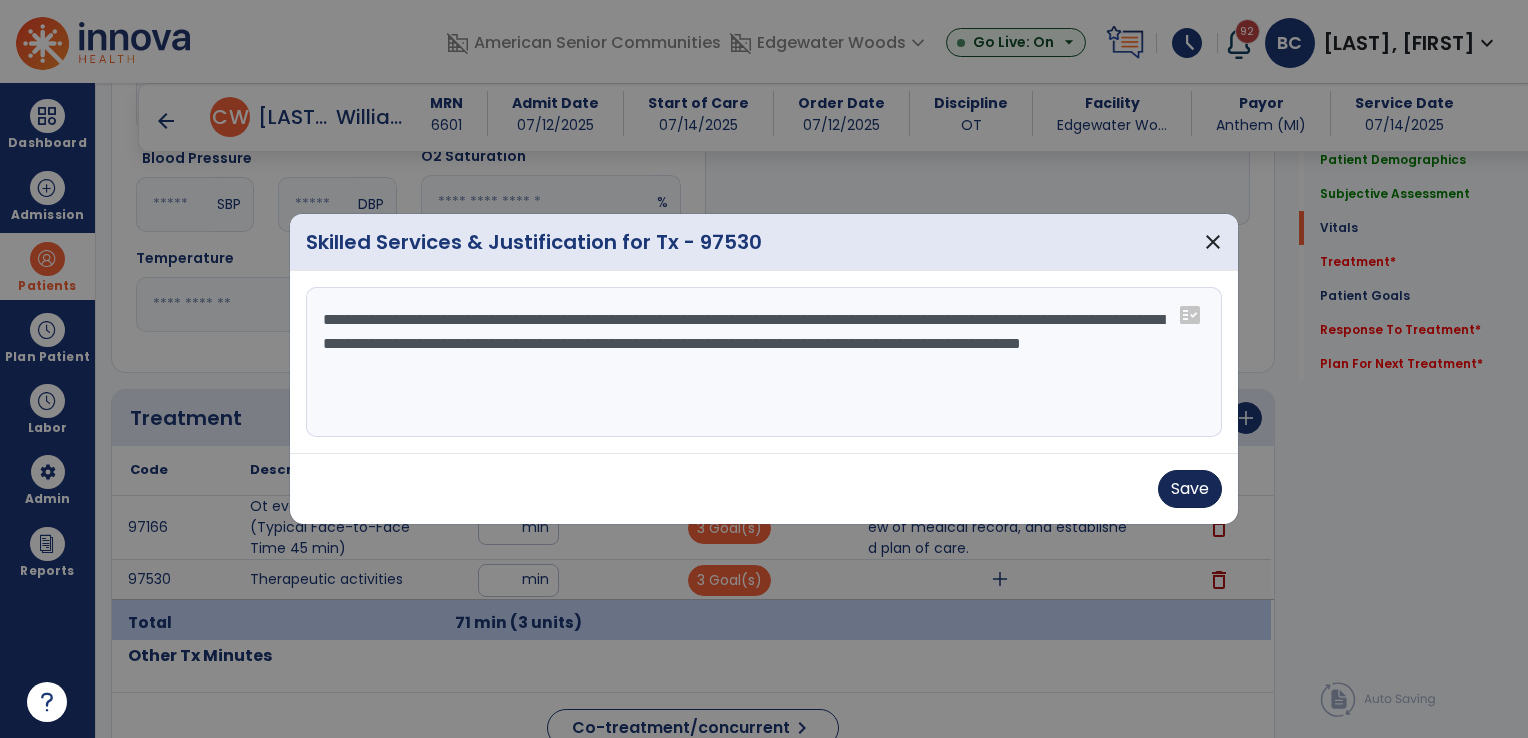 type on "**********" 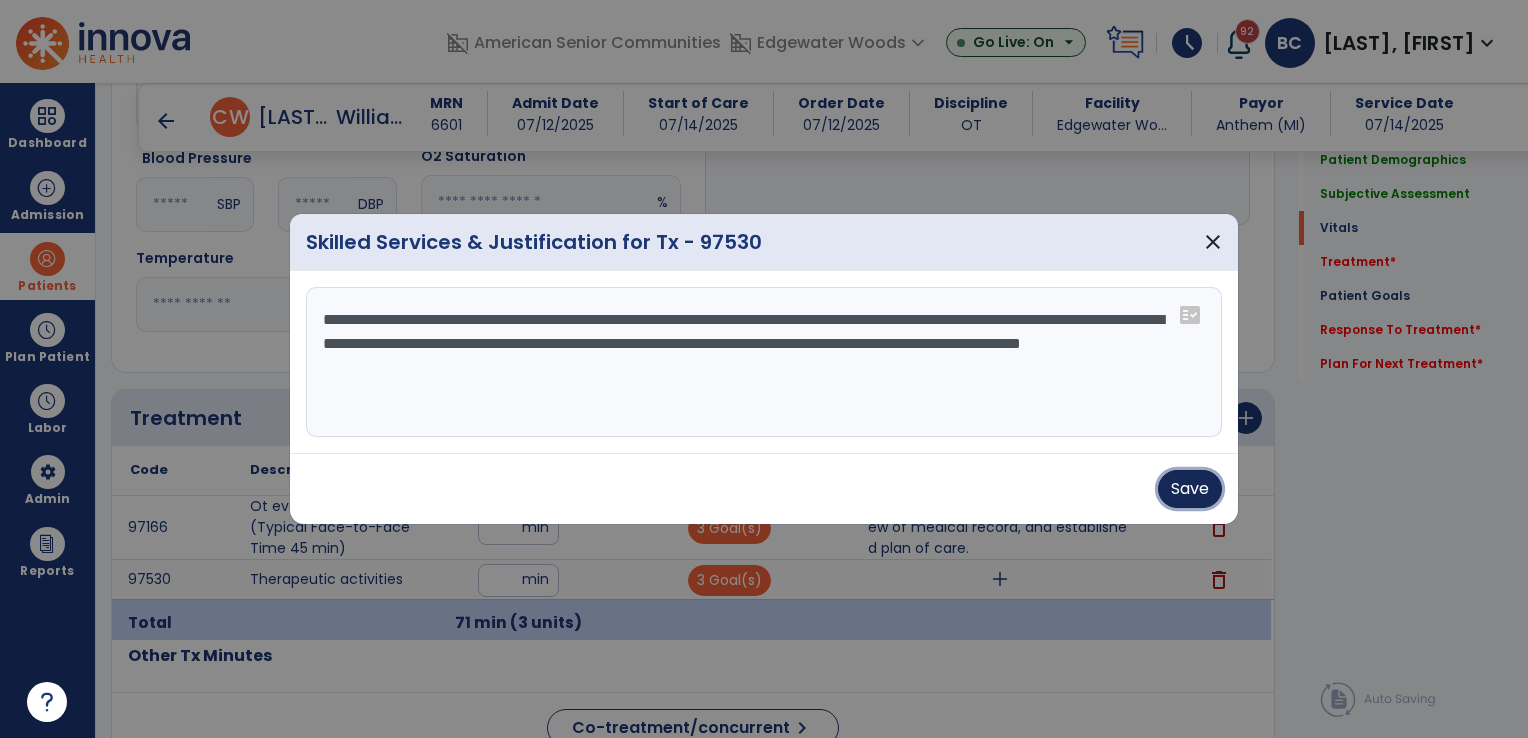 click on "Save" at bounding box center (1190, 489) 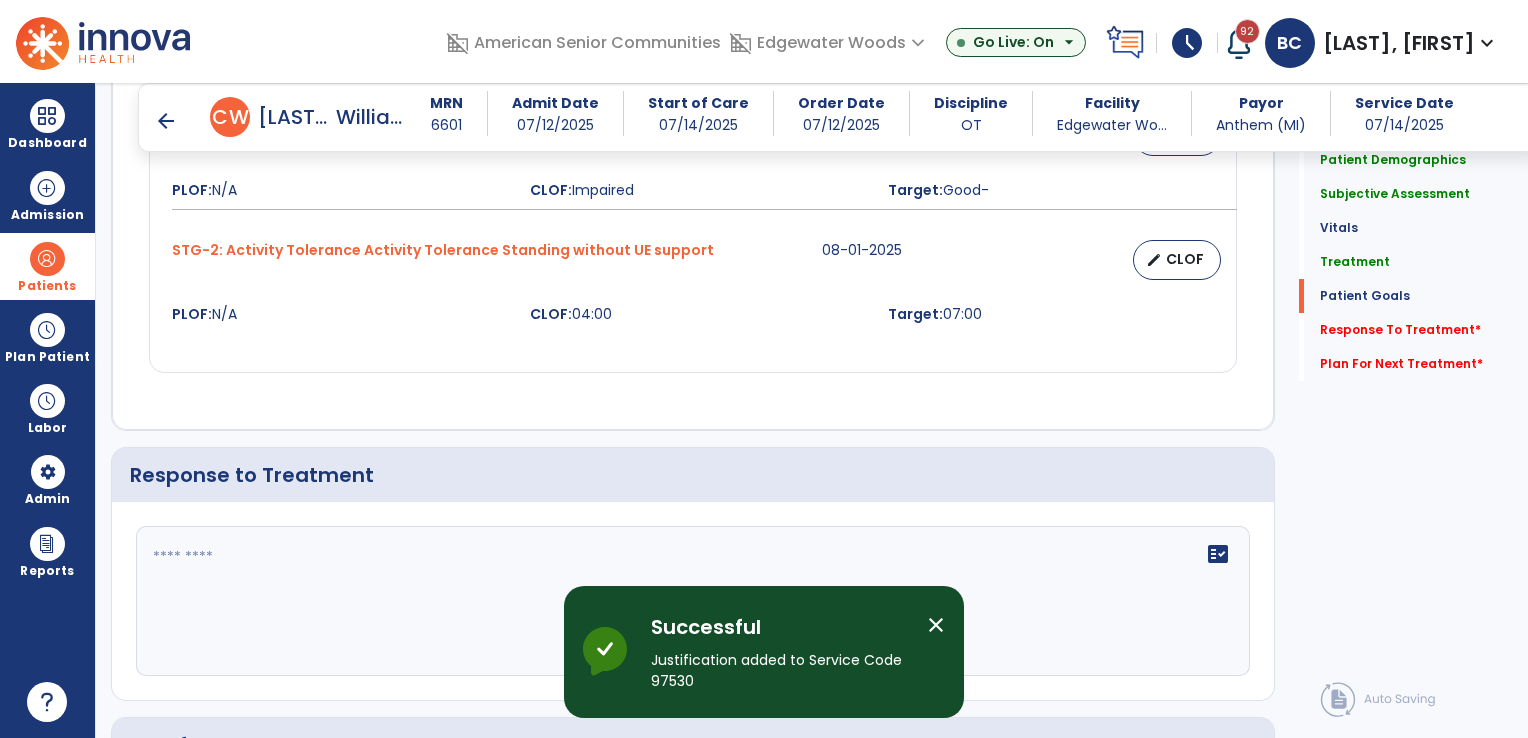 scroll, scrollTop: 2692, scrollLeft: 0, axis: vertical 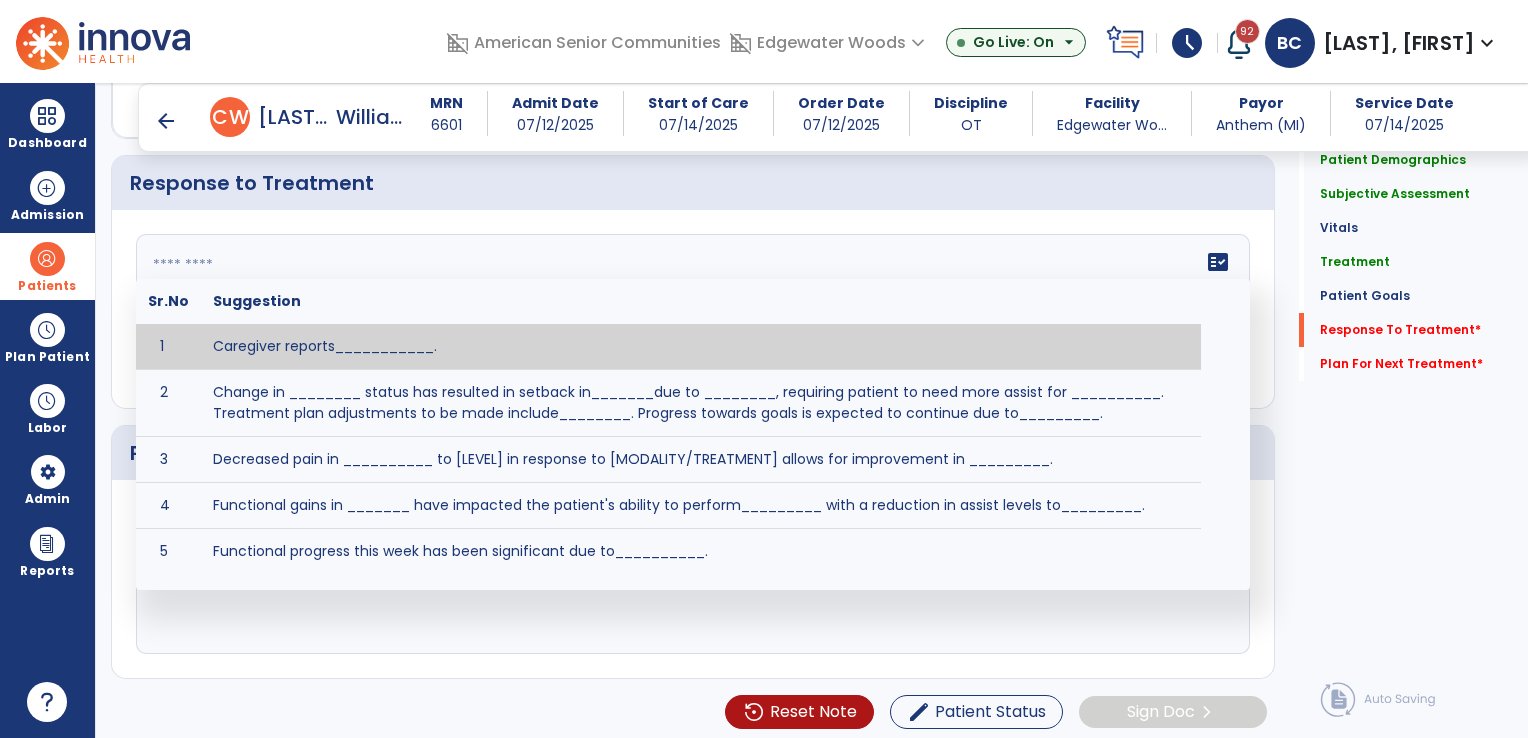 click on "fact_check  Sr.No Suggestion 1 Caregiver reports___________. 2 Change in ________ status has resulted in setback in_______due to ________, requiring patient to need more assist for __________.   Treatment plan adjustments to be made include________.  Progress towards goals is expected to continue due to_________. 3 Decreased pain in __________ to [LEVEL] in response to [MODALITY/TREATMENT] allows for improvement in _________. 4 Functional gains in _______ have impacted the patient's ability to perform_________ with a reduction in assist levels to_________. 5 Functional progress this week has been significant due to__________. 6 Gains in ________ have improved the patient's ability to perform ______with decreased levels of assist to___________. 7 Improvement in ________allows patient to tolerate higher levels of challenges in_________. 8 Pain in [AREA] has decreased to [LEVEL] in response to [TREATMENT/MODALITY], allowing fore ease in completing__________. 9 10 11 12 13 14 15 16 17 18 19 20 21" 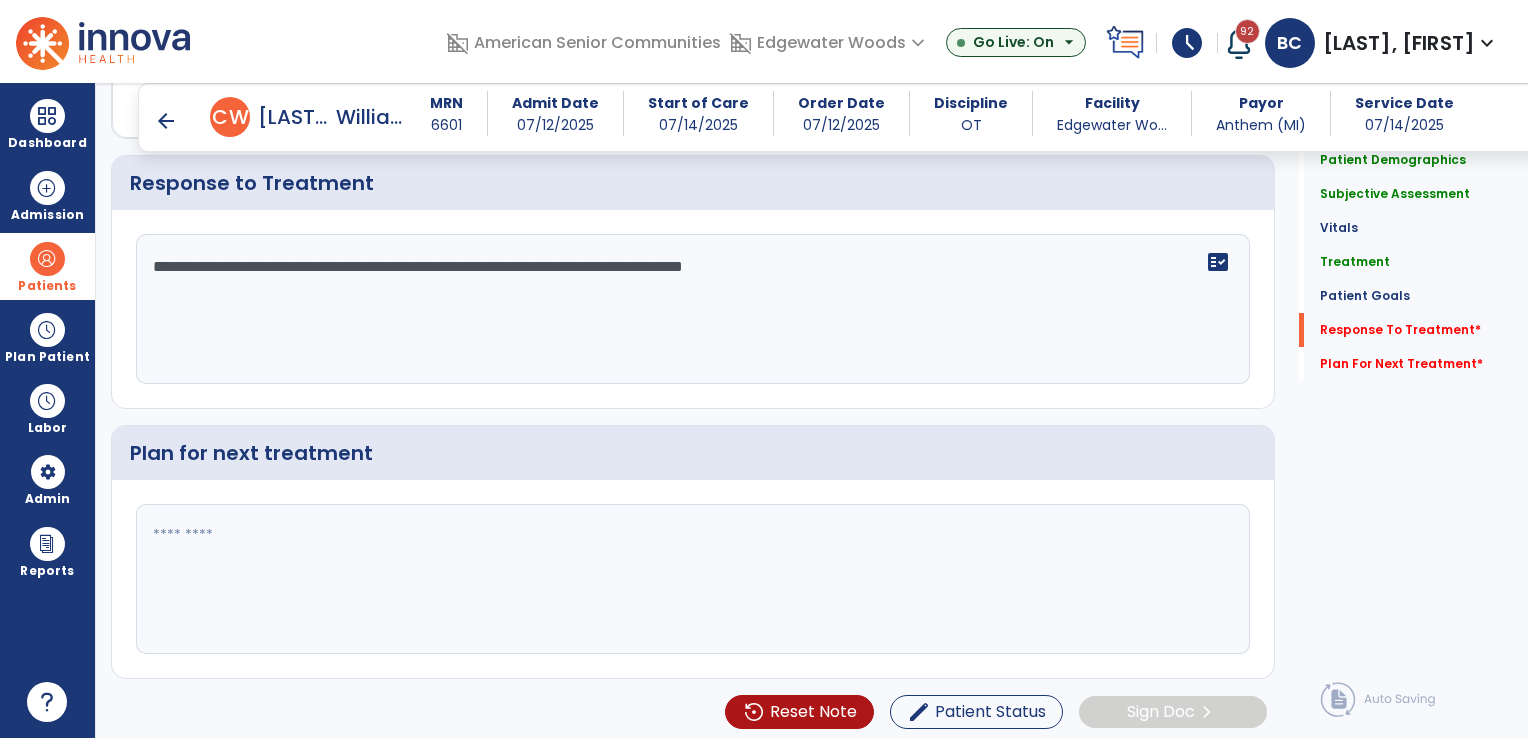 type on "**********" 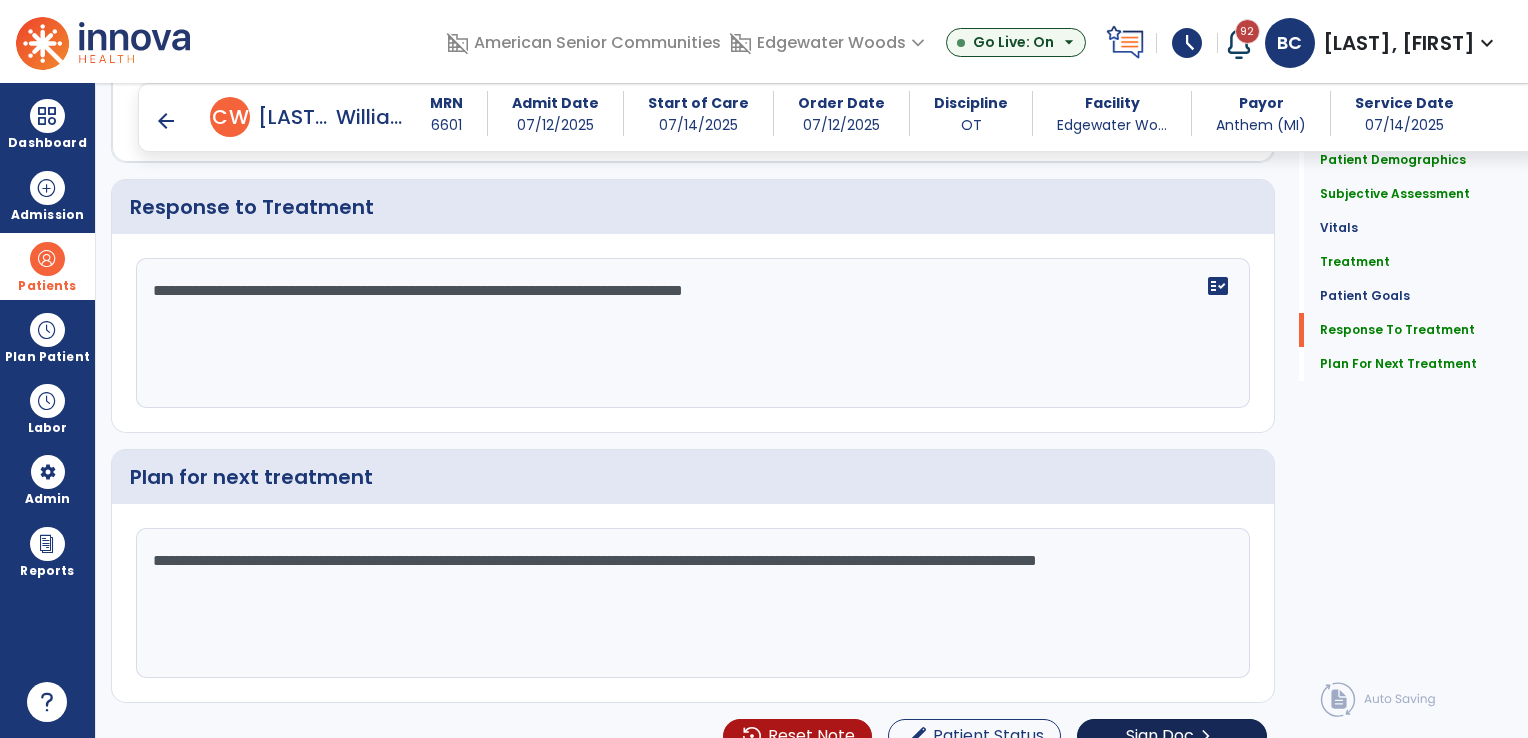 scroll, scrollTop: 2692, scrollLeft: 0, axis: vertical 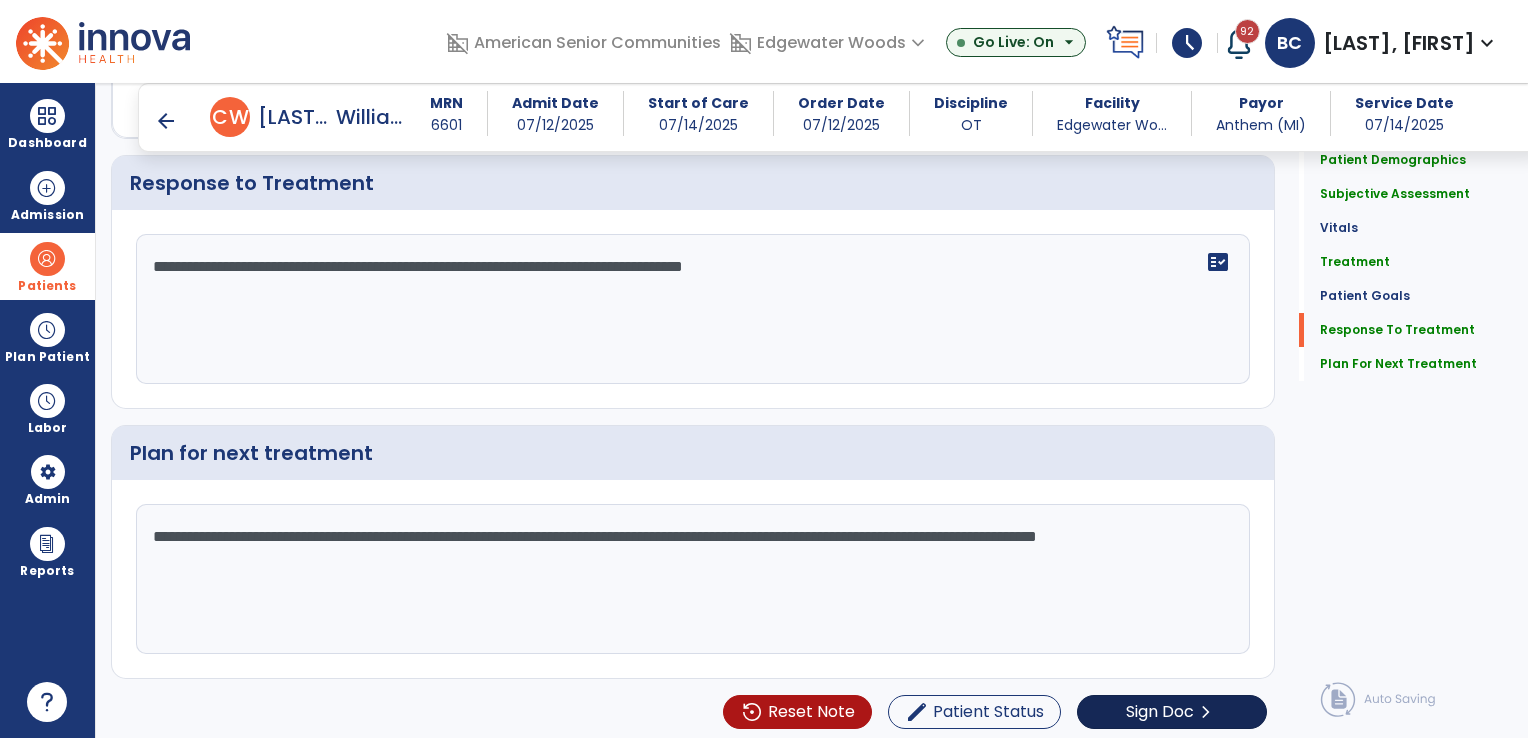 type on "**********" 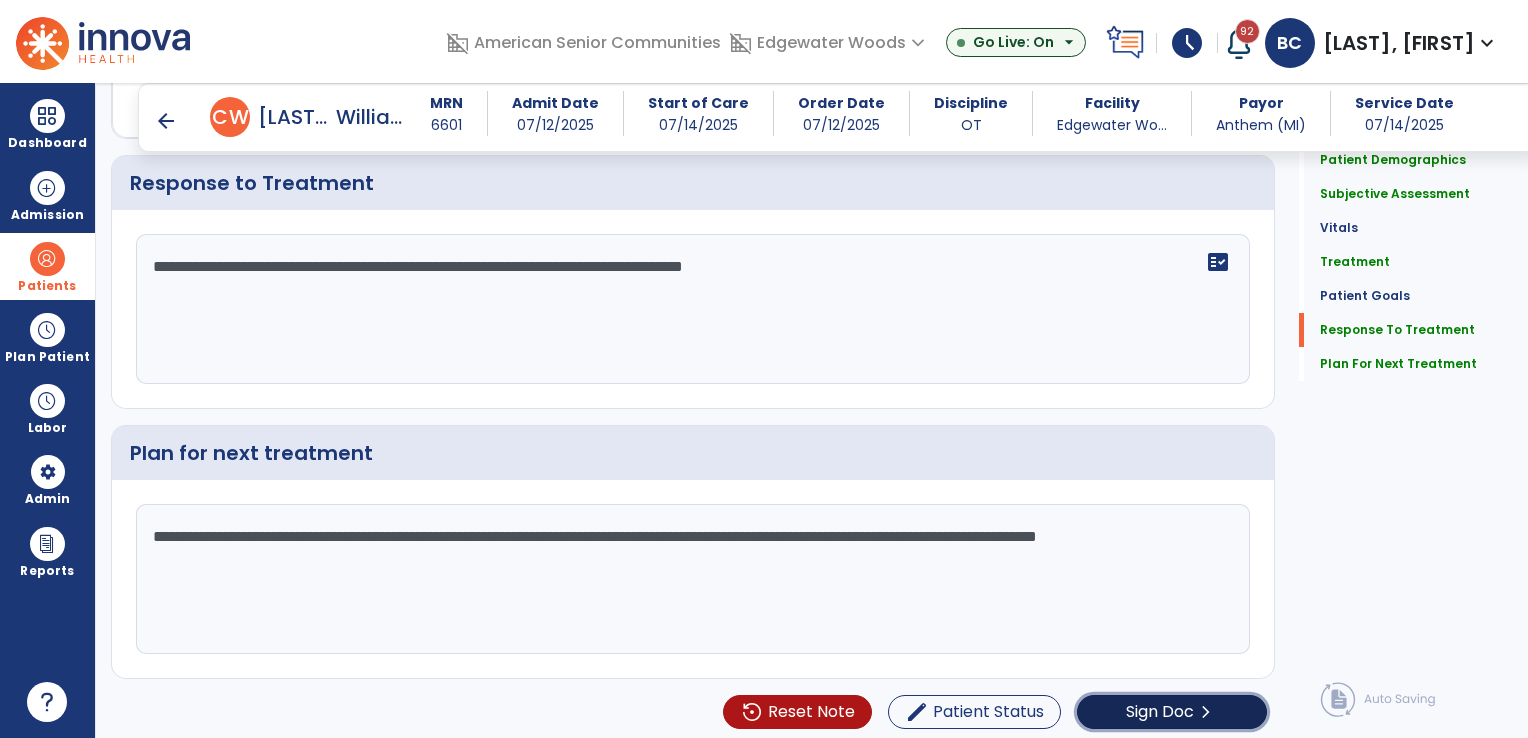 click on "Sign Doc" 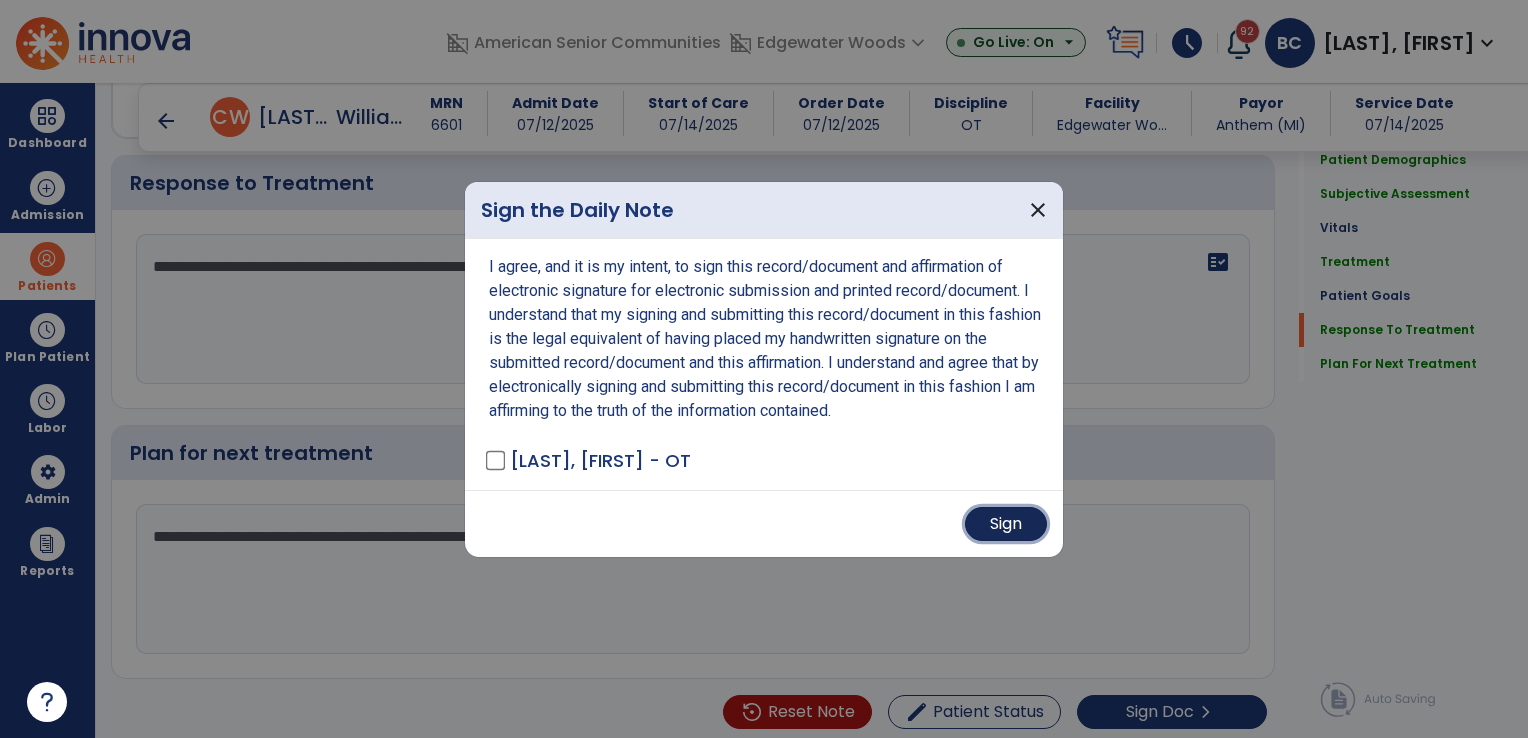 click on "Sign" at bounding box center [1006, 524] 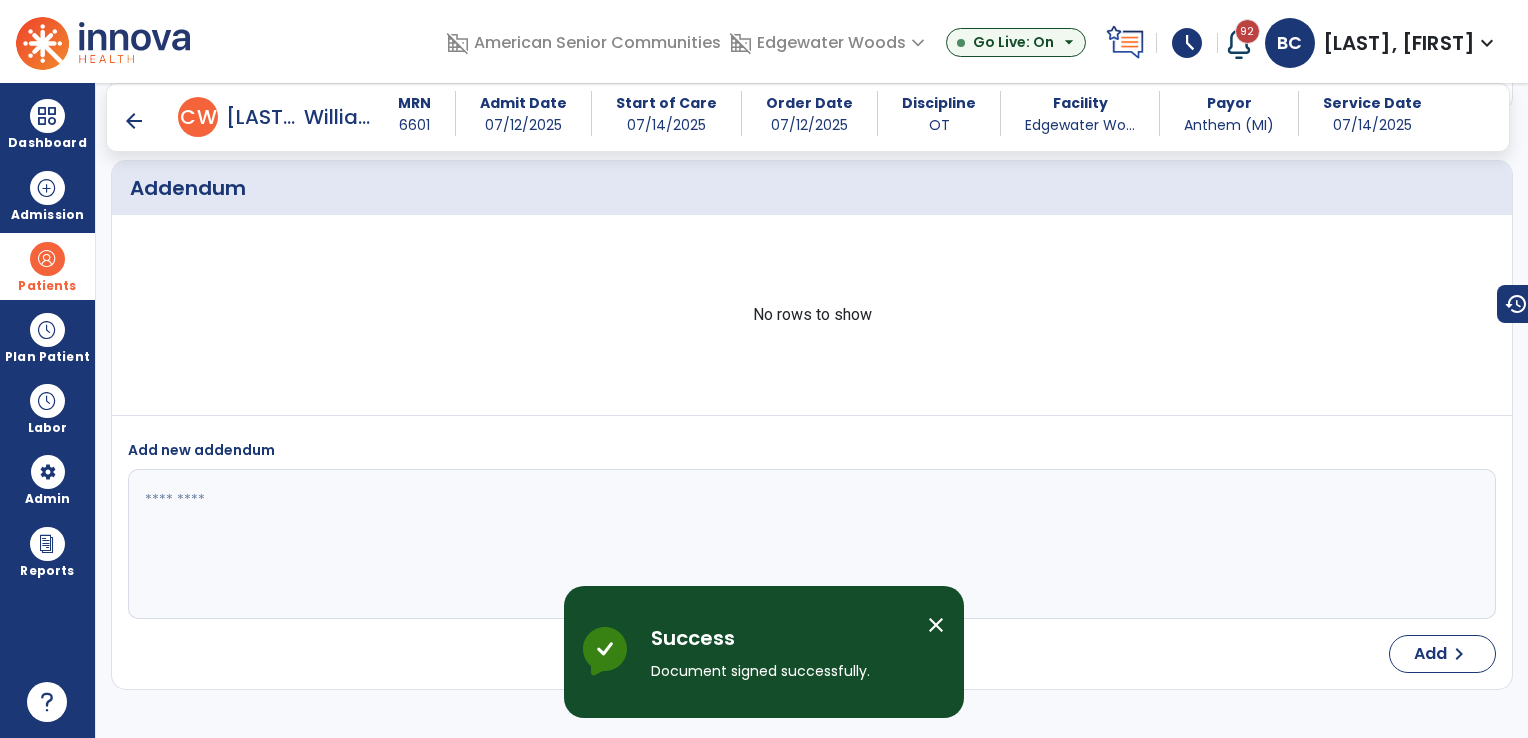 scroll, scrollTop: 3676, scrollLeft: 0, axis: vertical 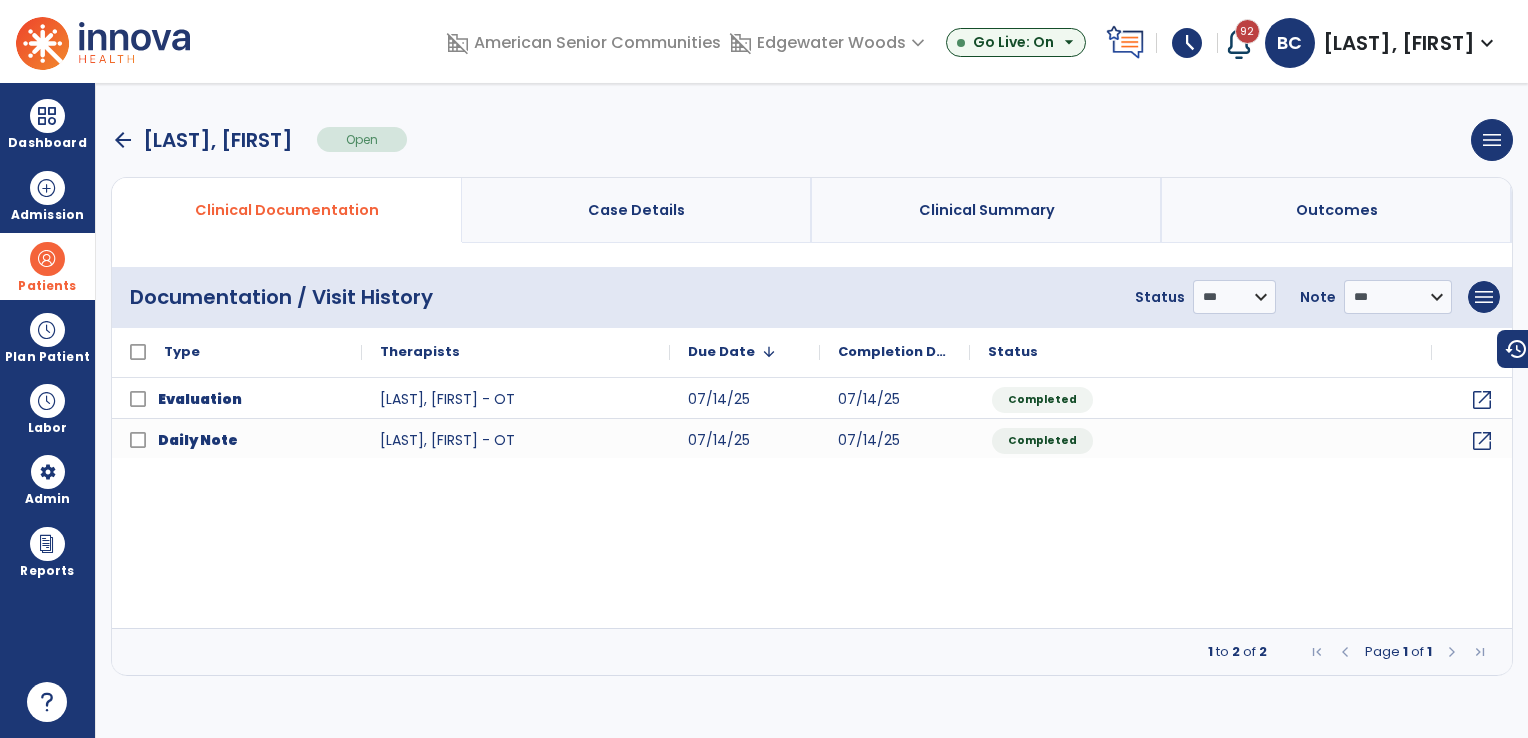 click on "arrow_back" at bounding box center [123, 140] 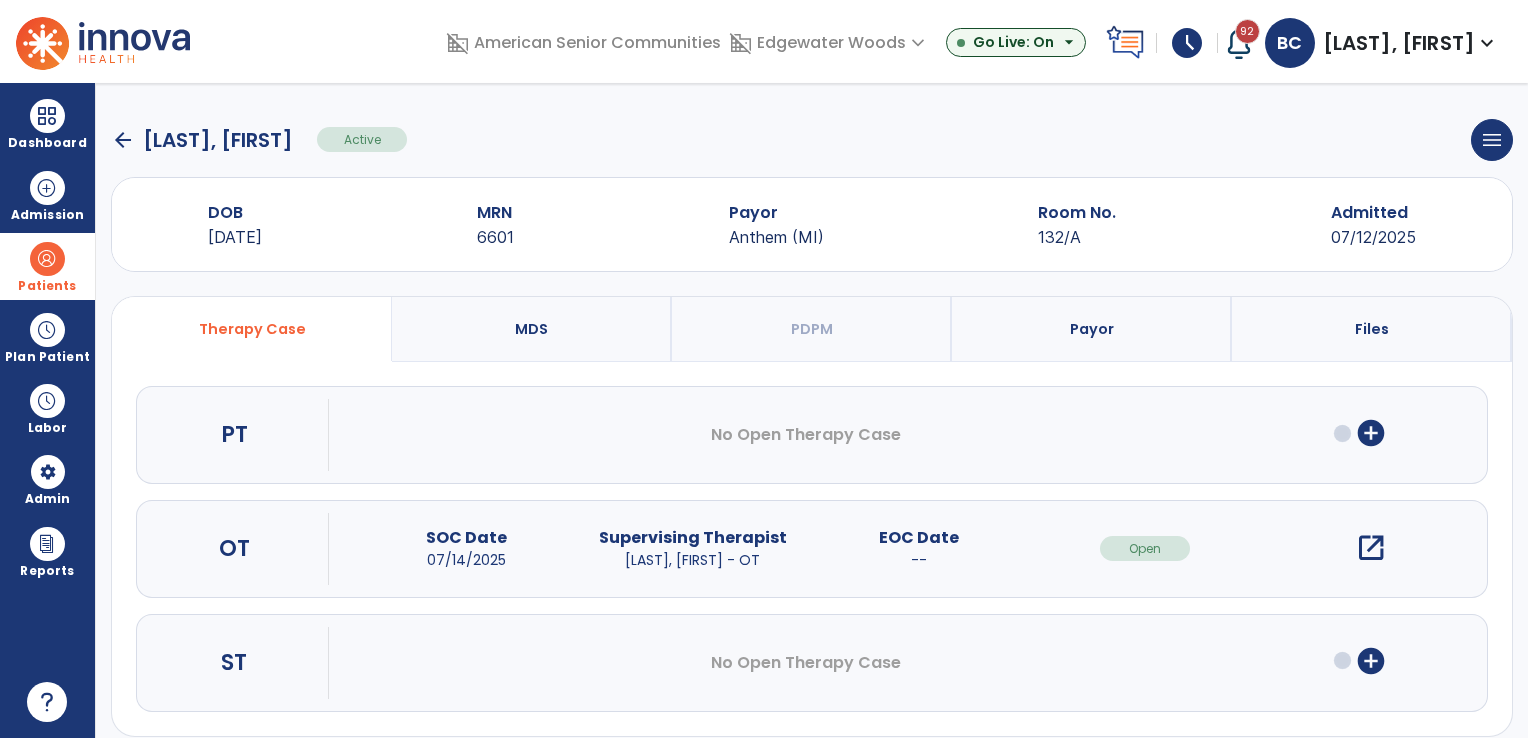 click on "arrow_back" 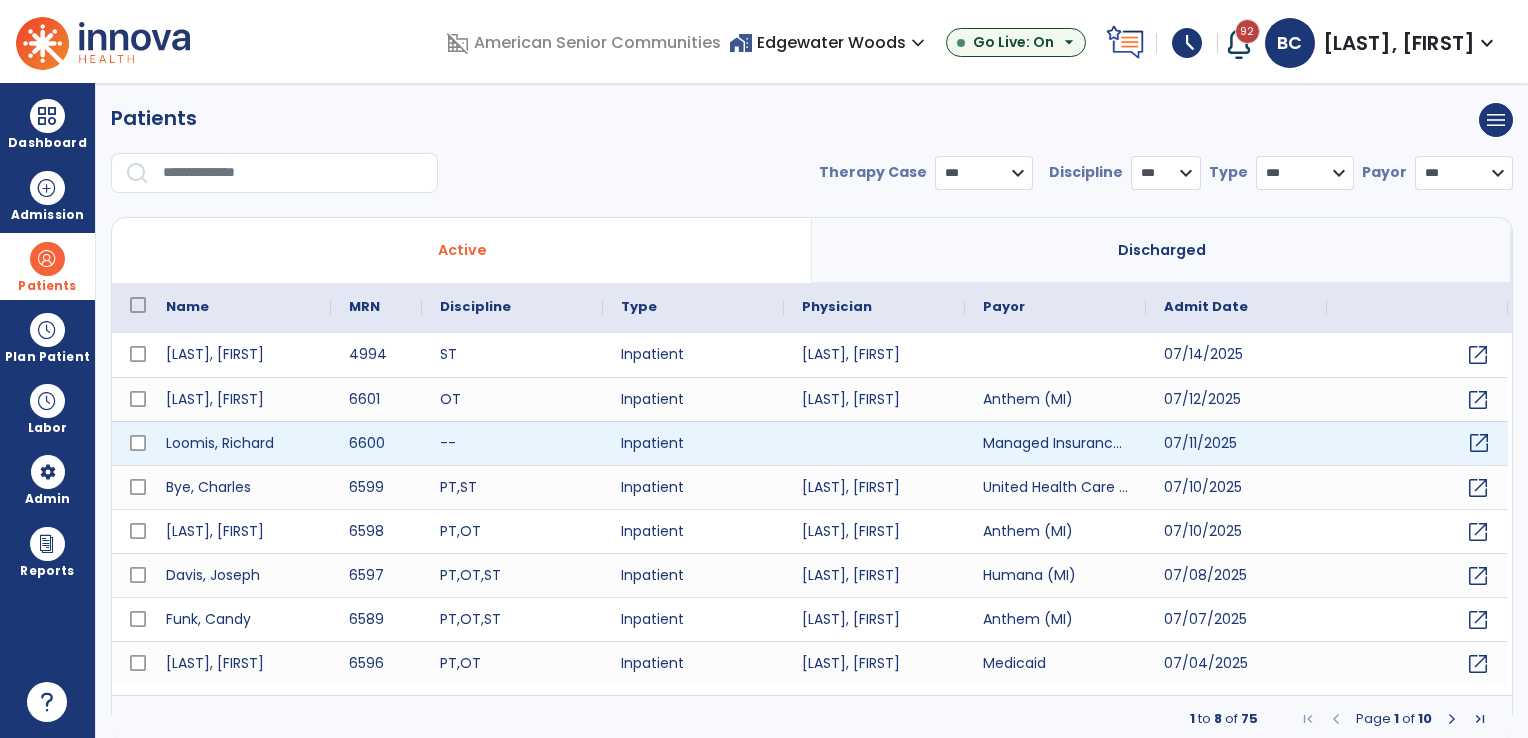 click on "open_in_new" at bounding box center [1479, 443] 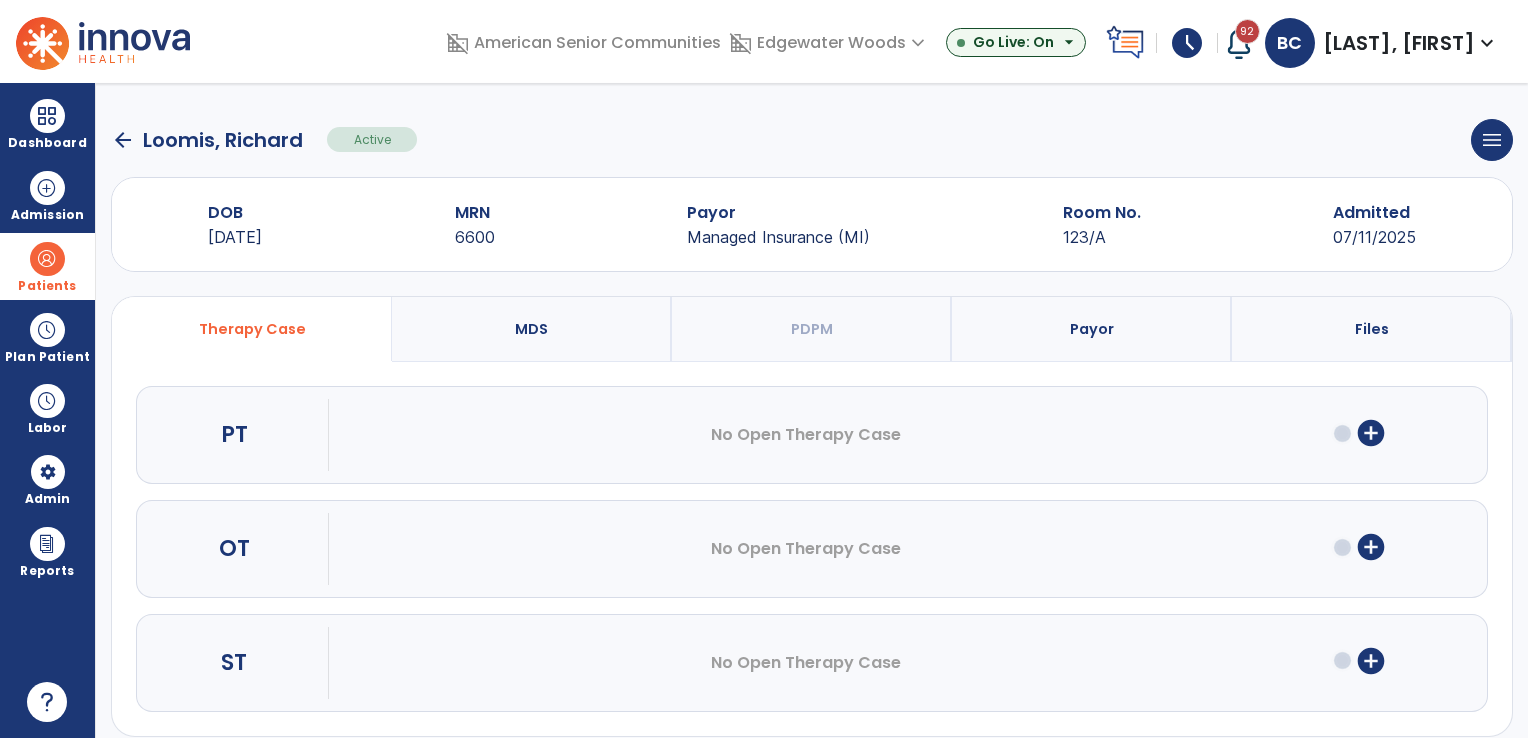 click 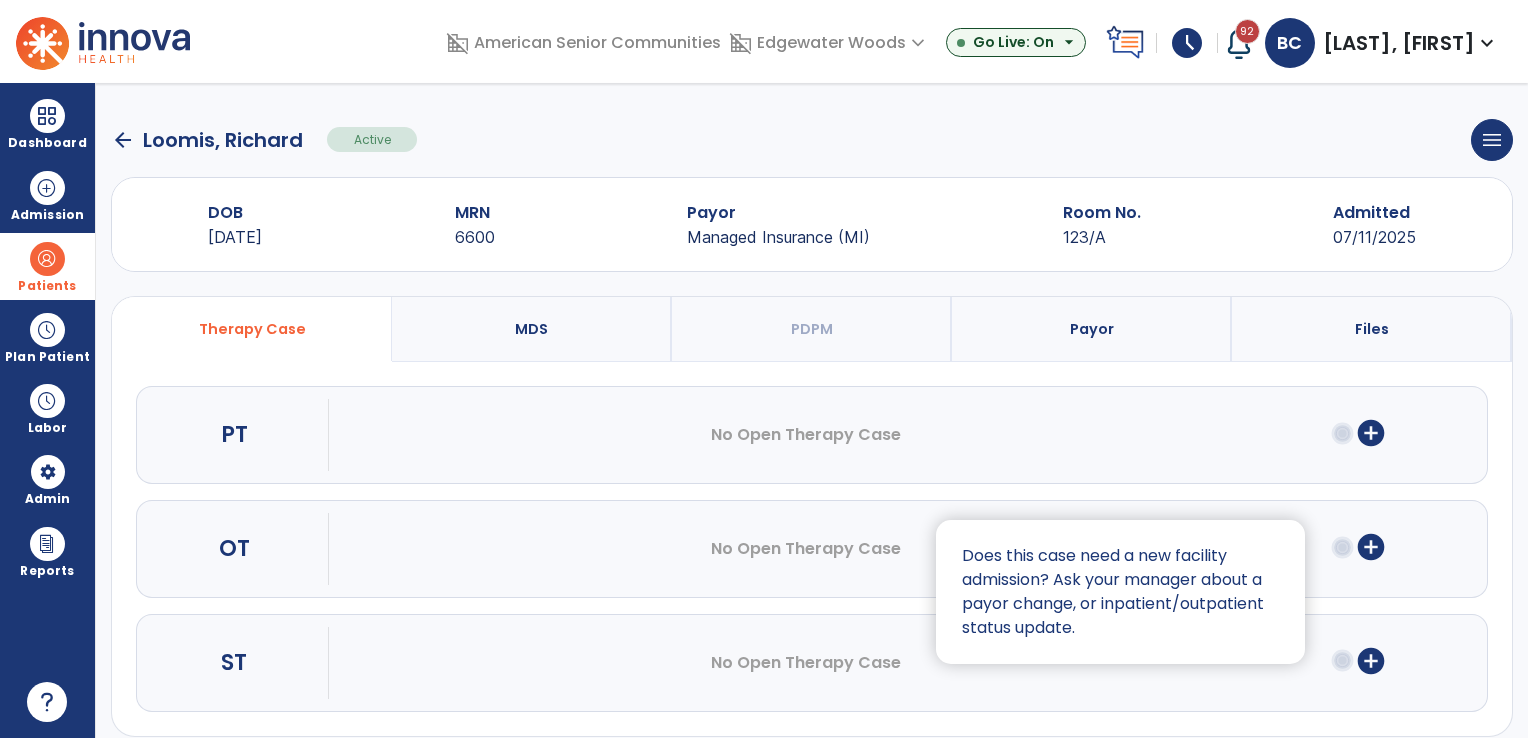 click at bounding box center (764, 369) 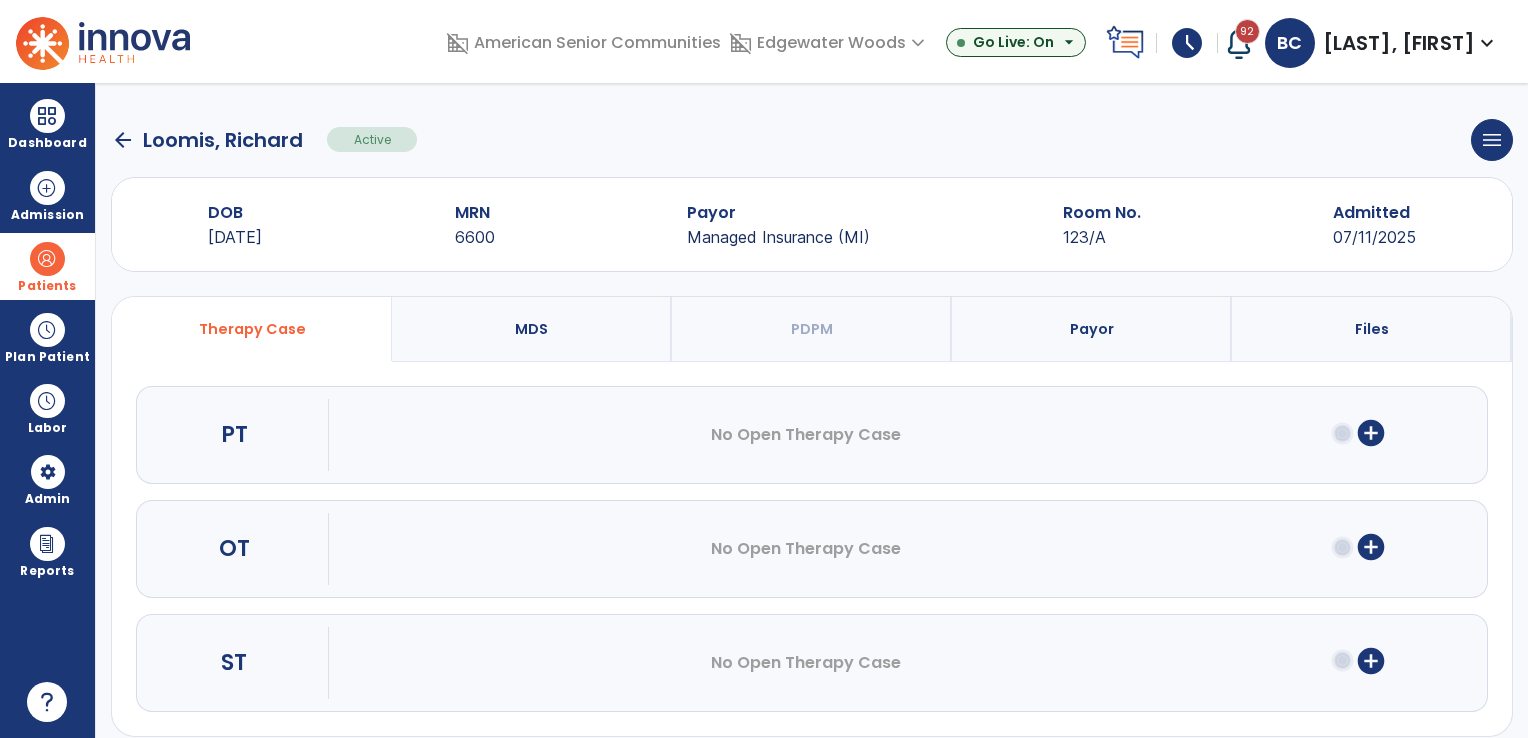 click on "Payor" at bounding box center (1092, 329) 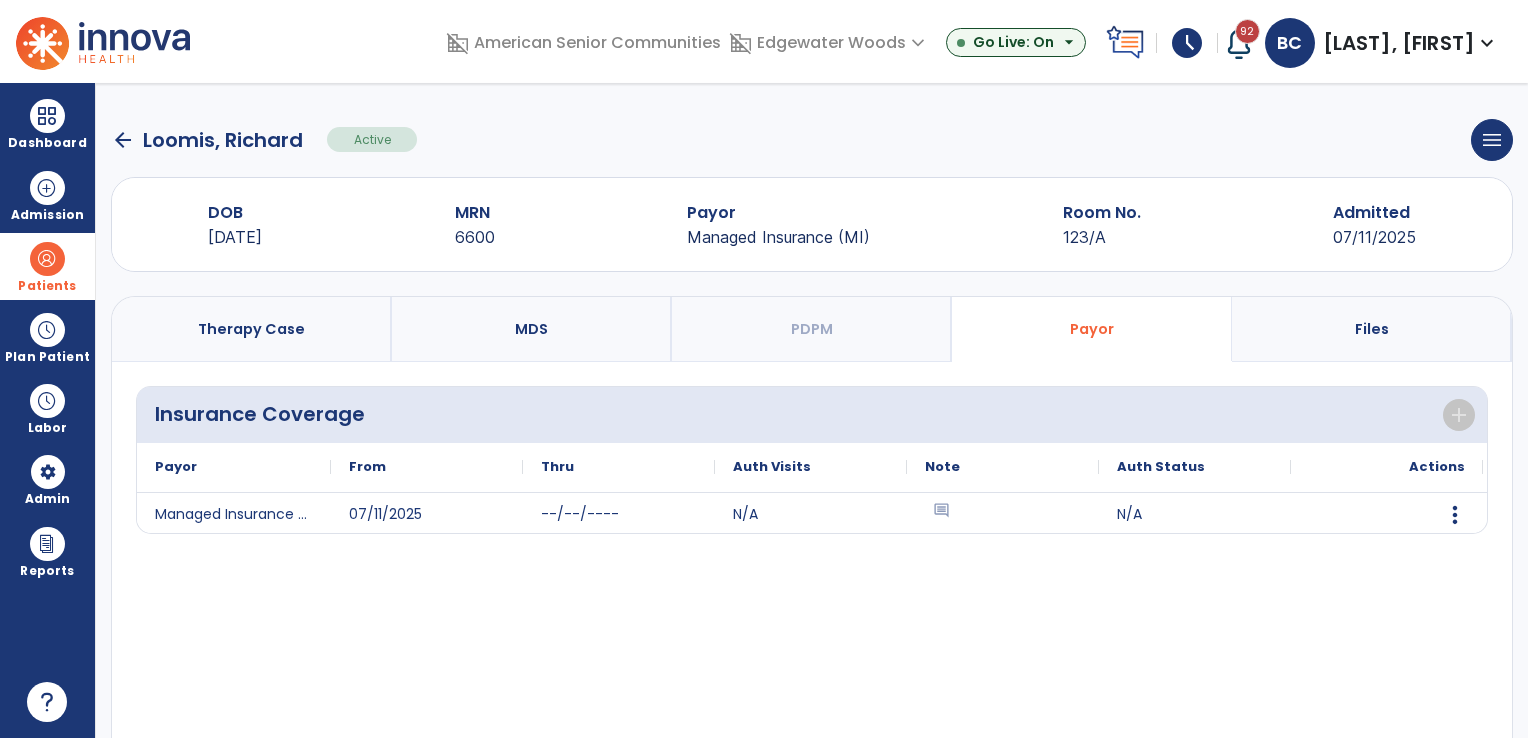 click on "Therapy Case" at bounding box center (251, 329) 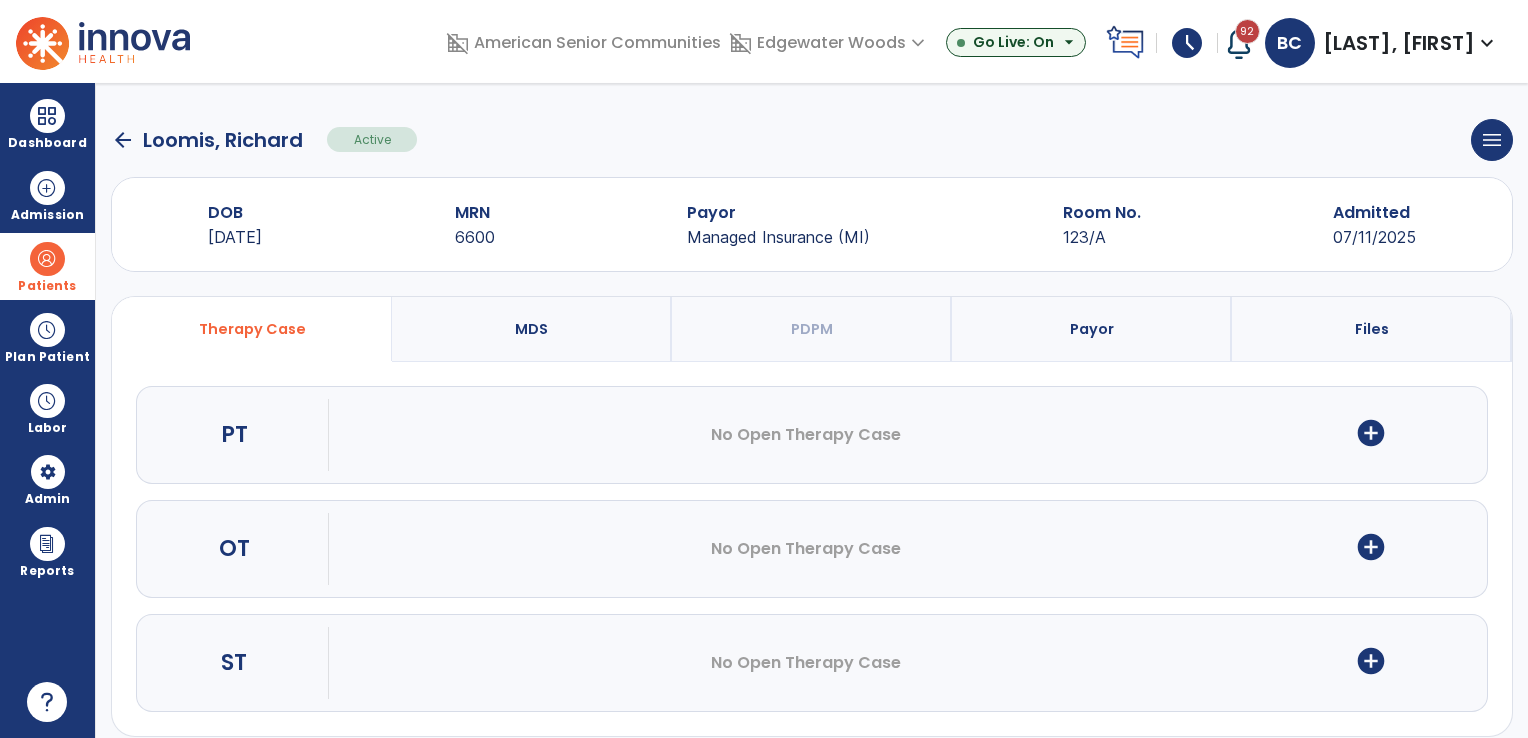 click on "add_circle" at bounding box center [1371, 547] 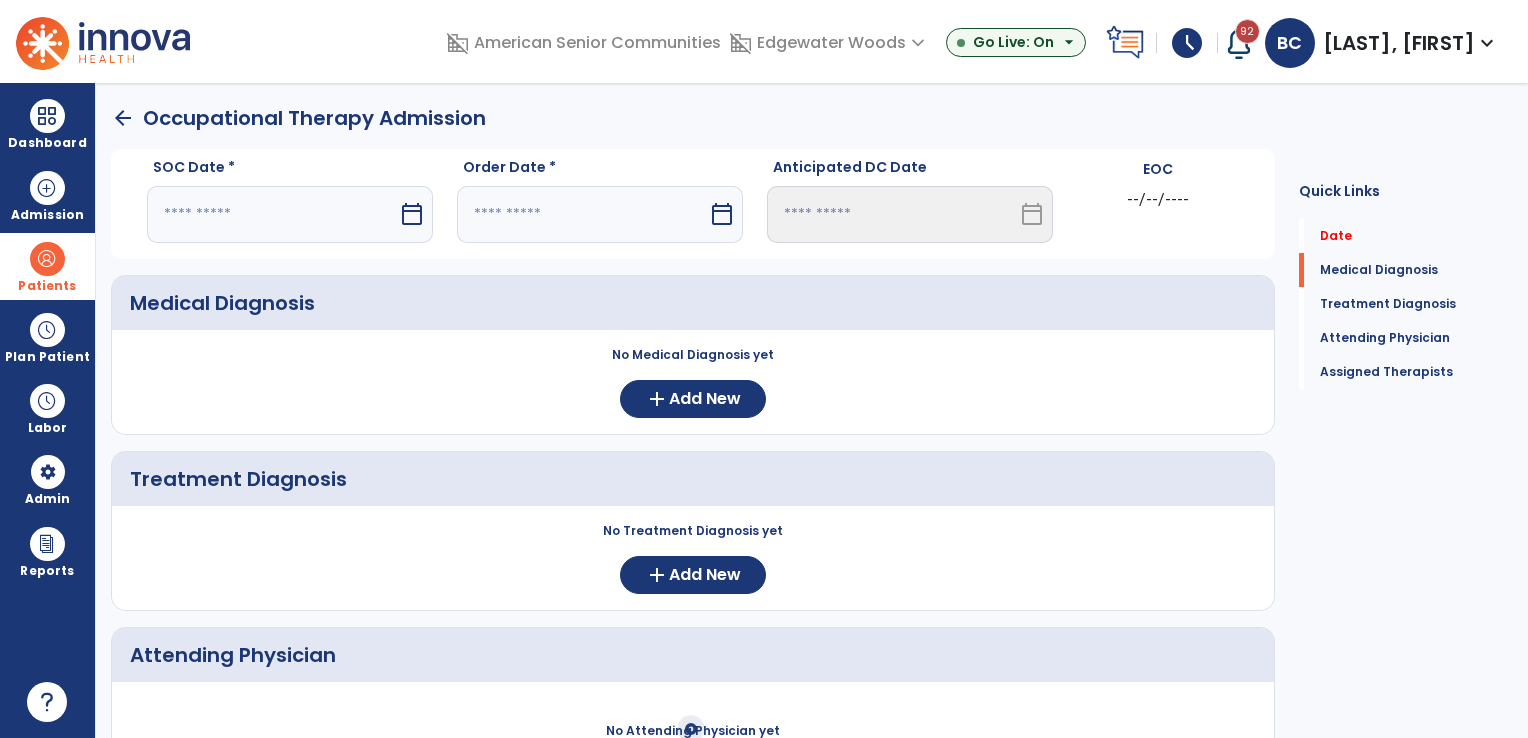 click on "calendar_today" at bounding box center (412, 214) 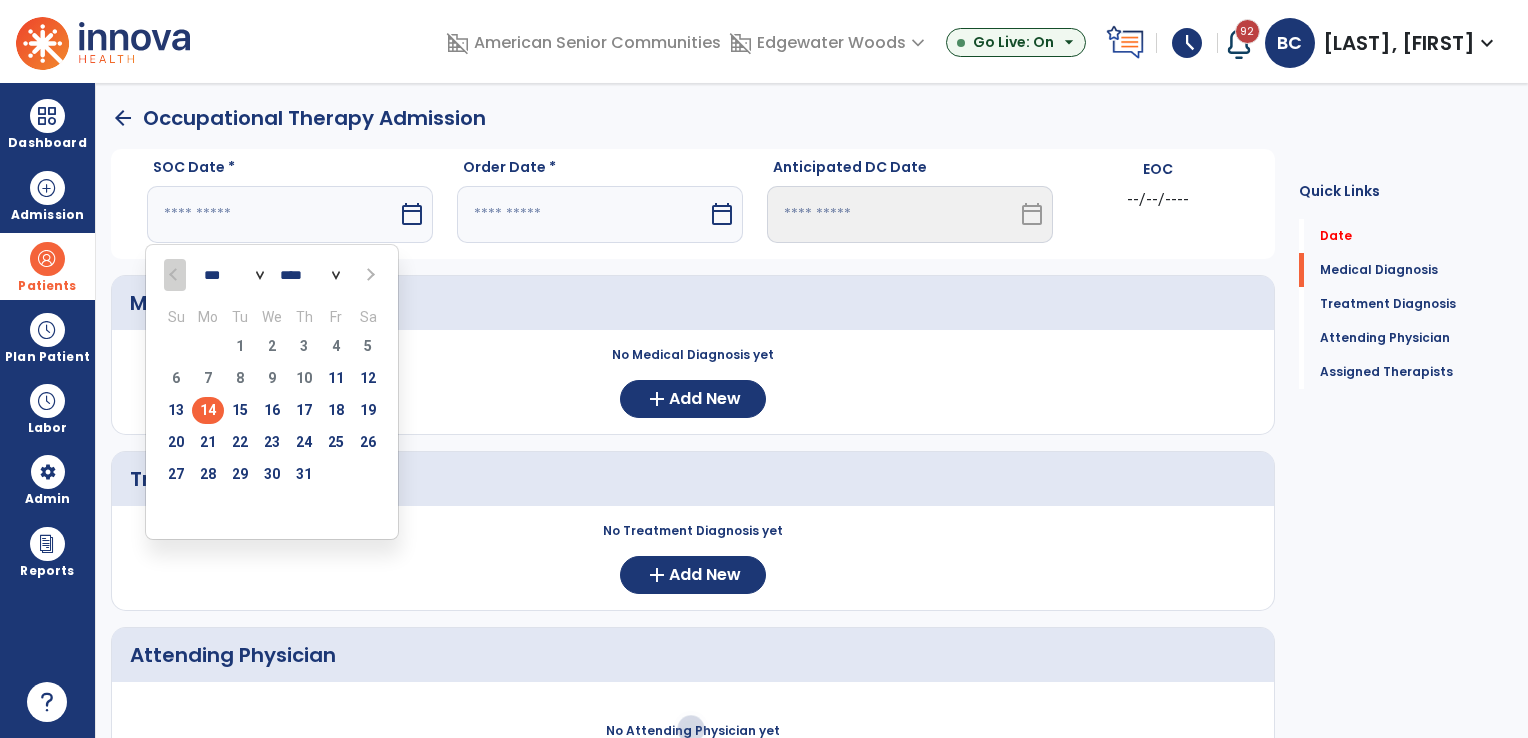click on "14" at bounding box center [208, 410] 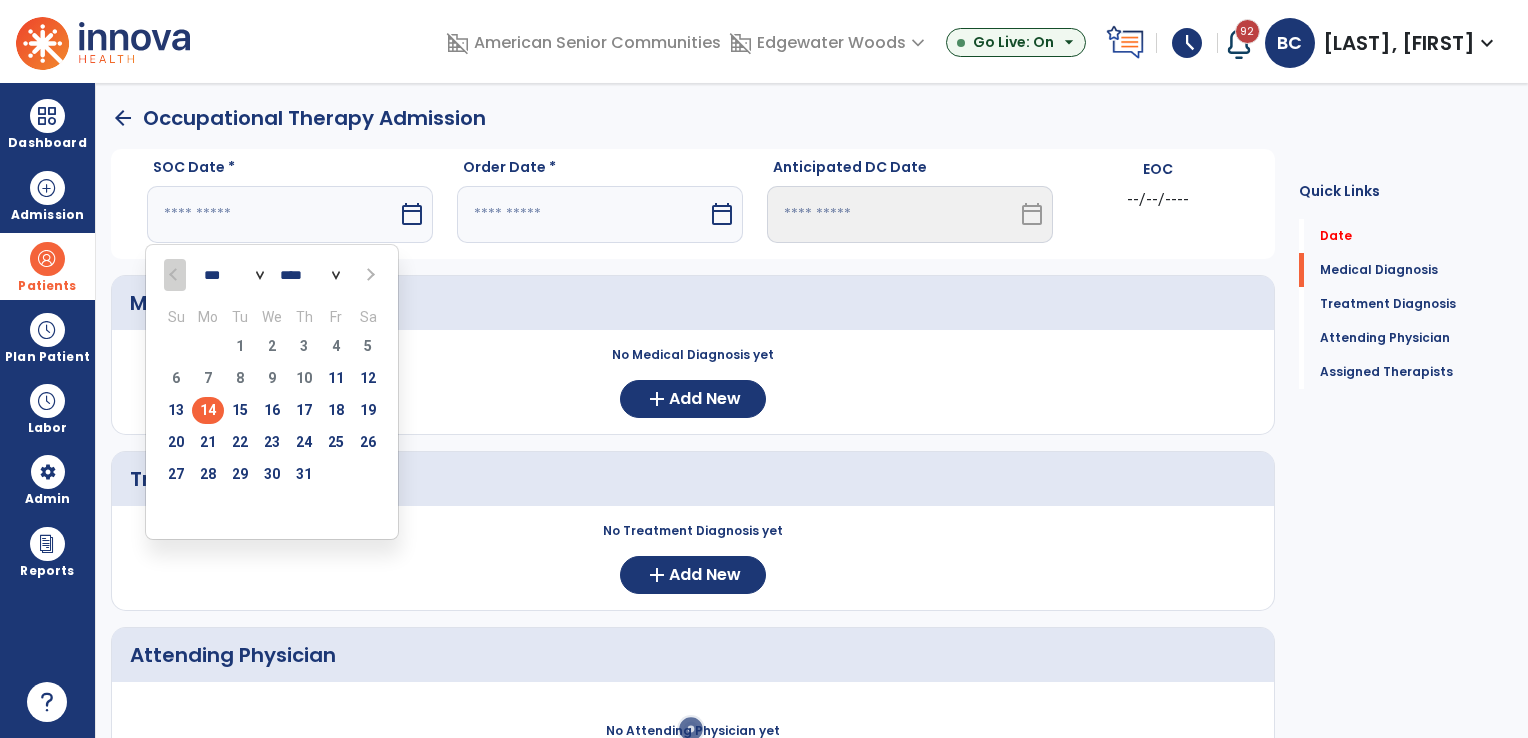 type on "*********" 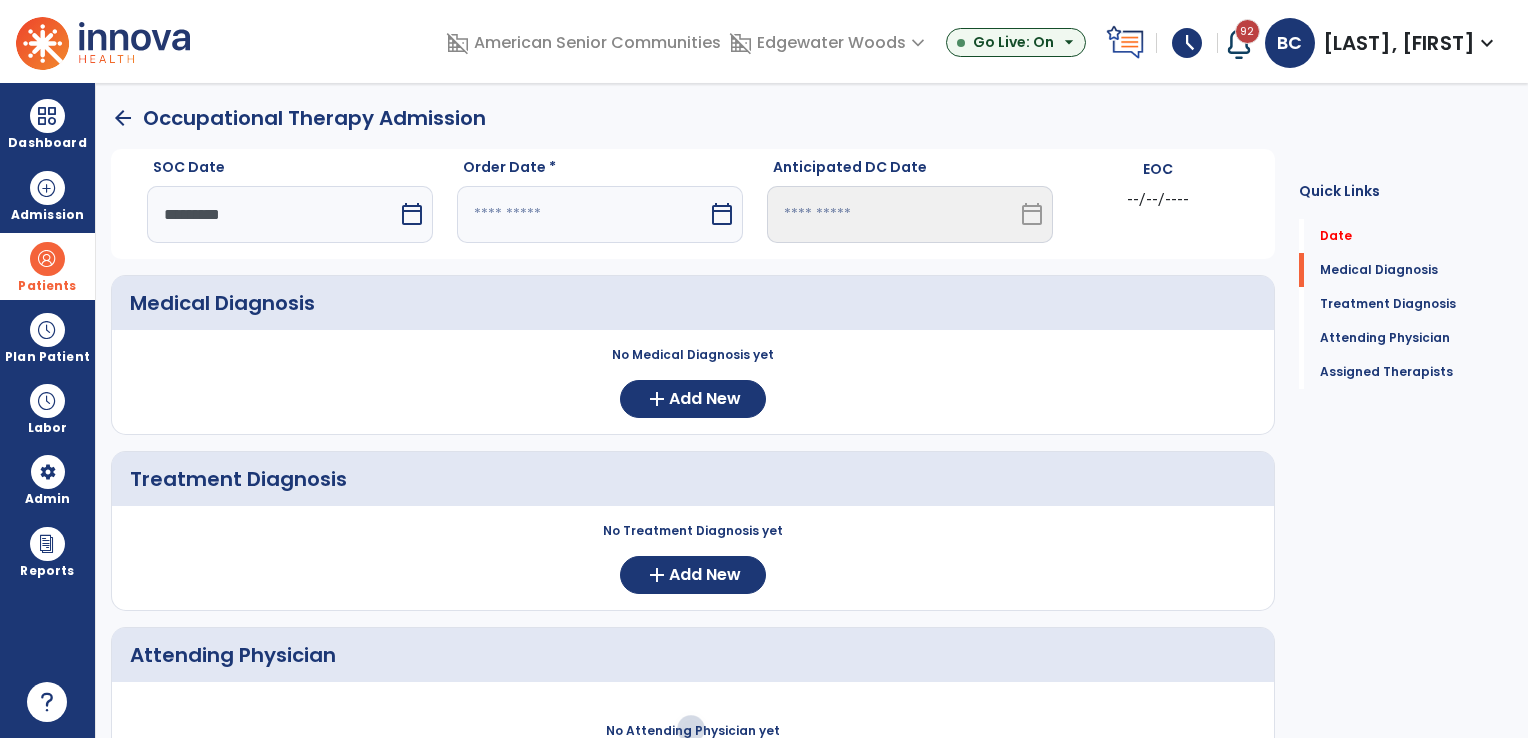 click on "calendar_today" at bounding box center (722, 214) 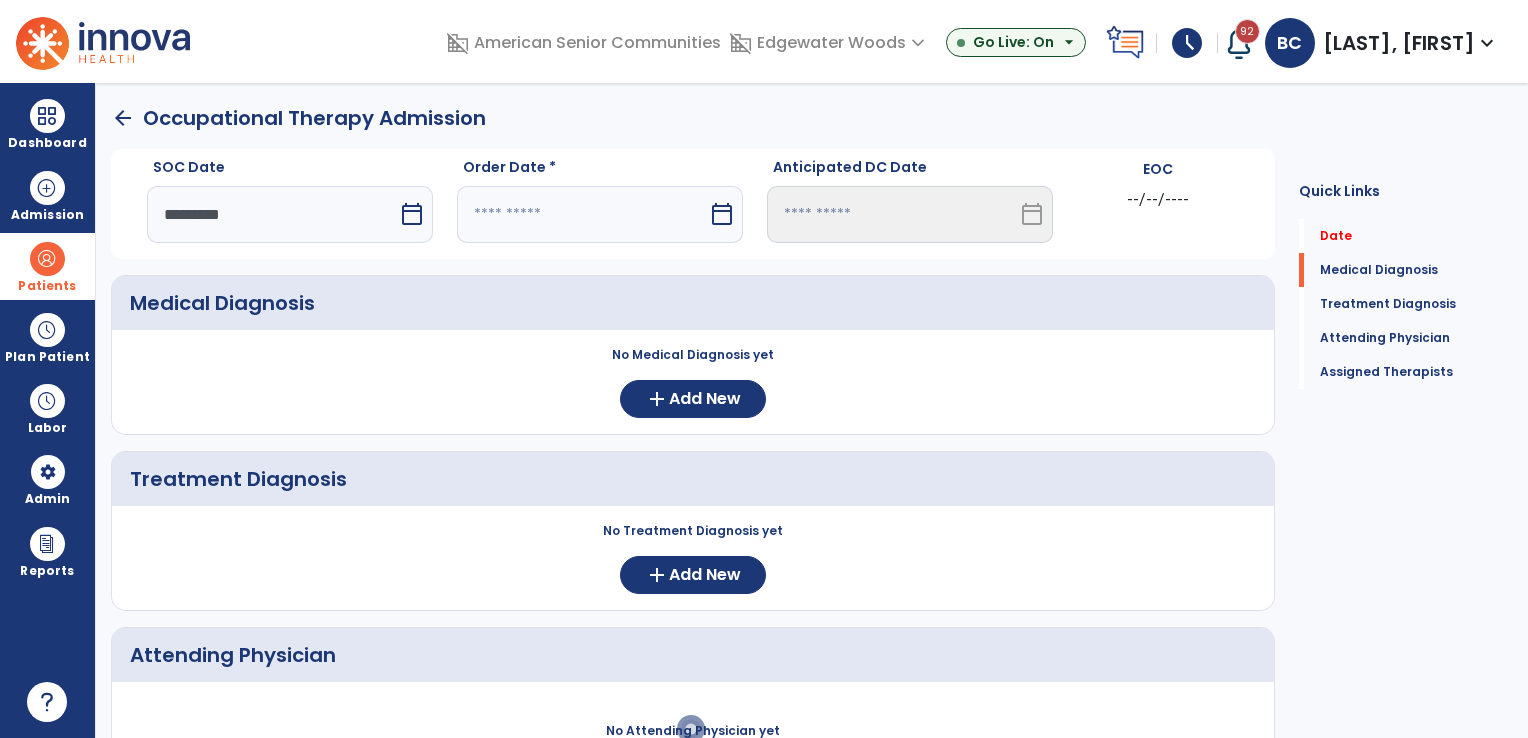 select on "*" 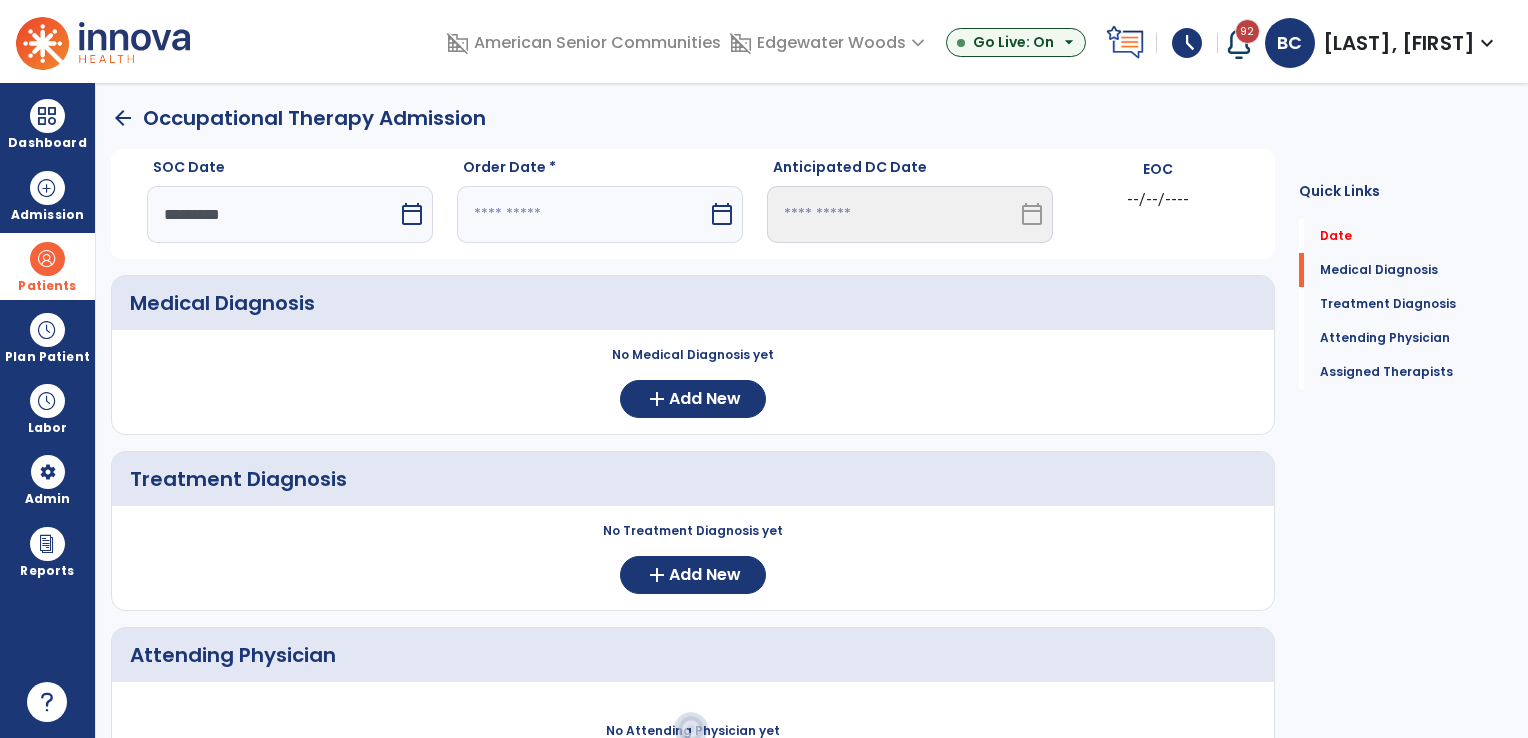 select on "****" 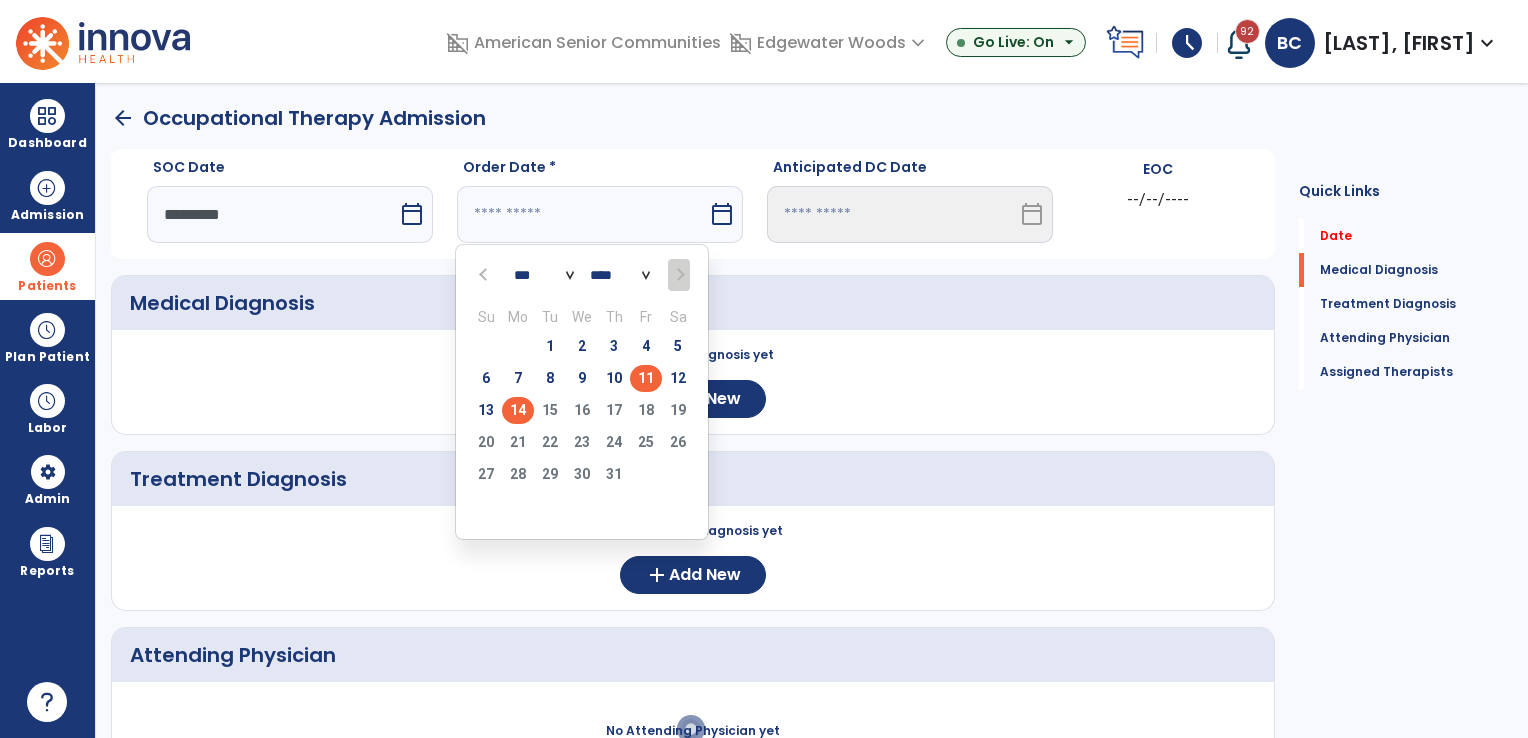 click on "11" at bounding box center [646, 378] 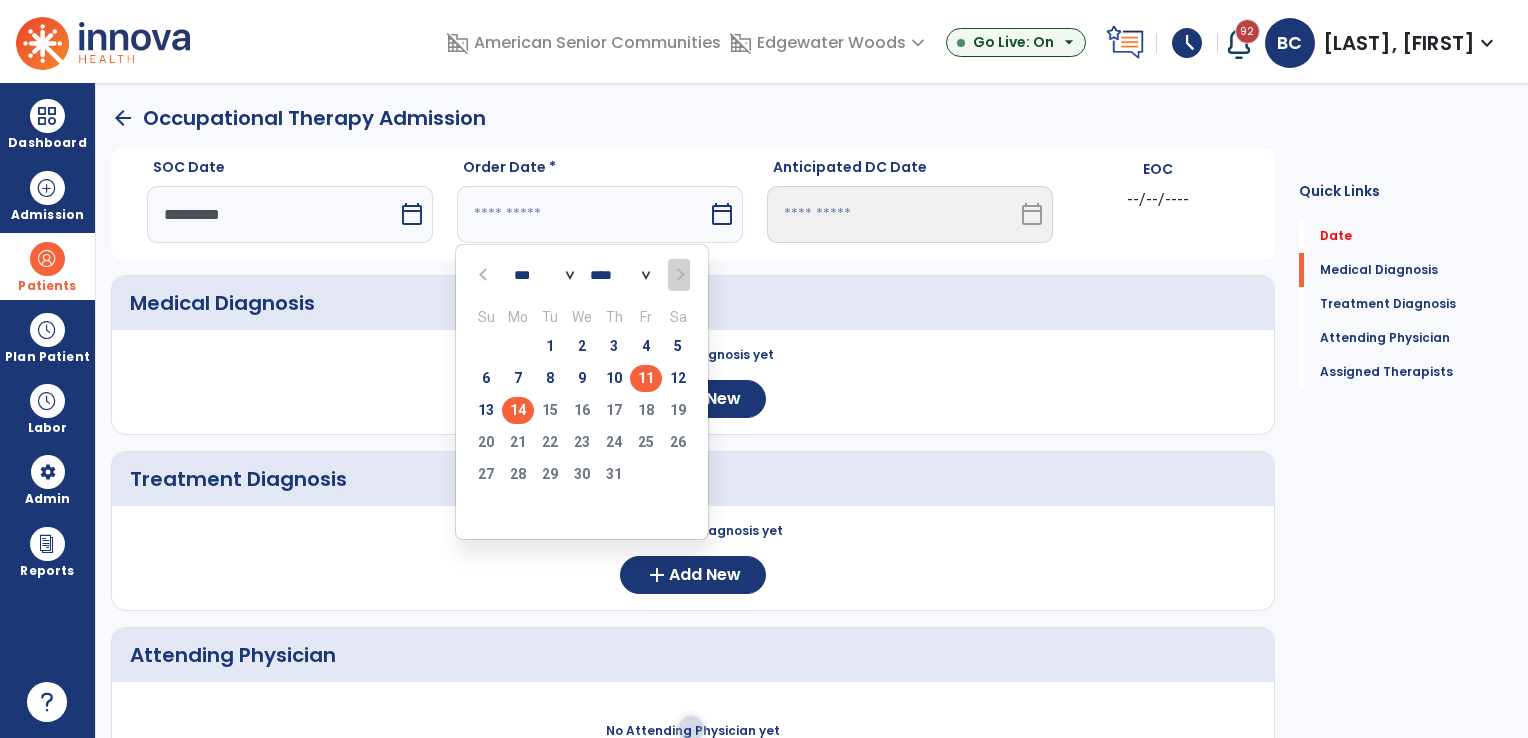 type on "*********" 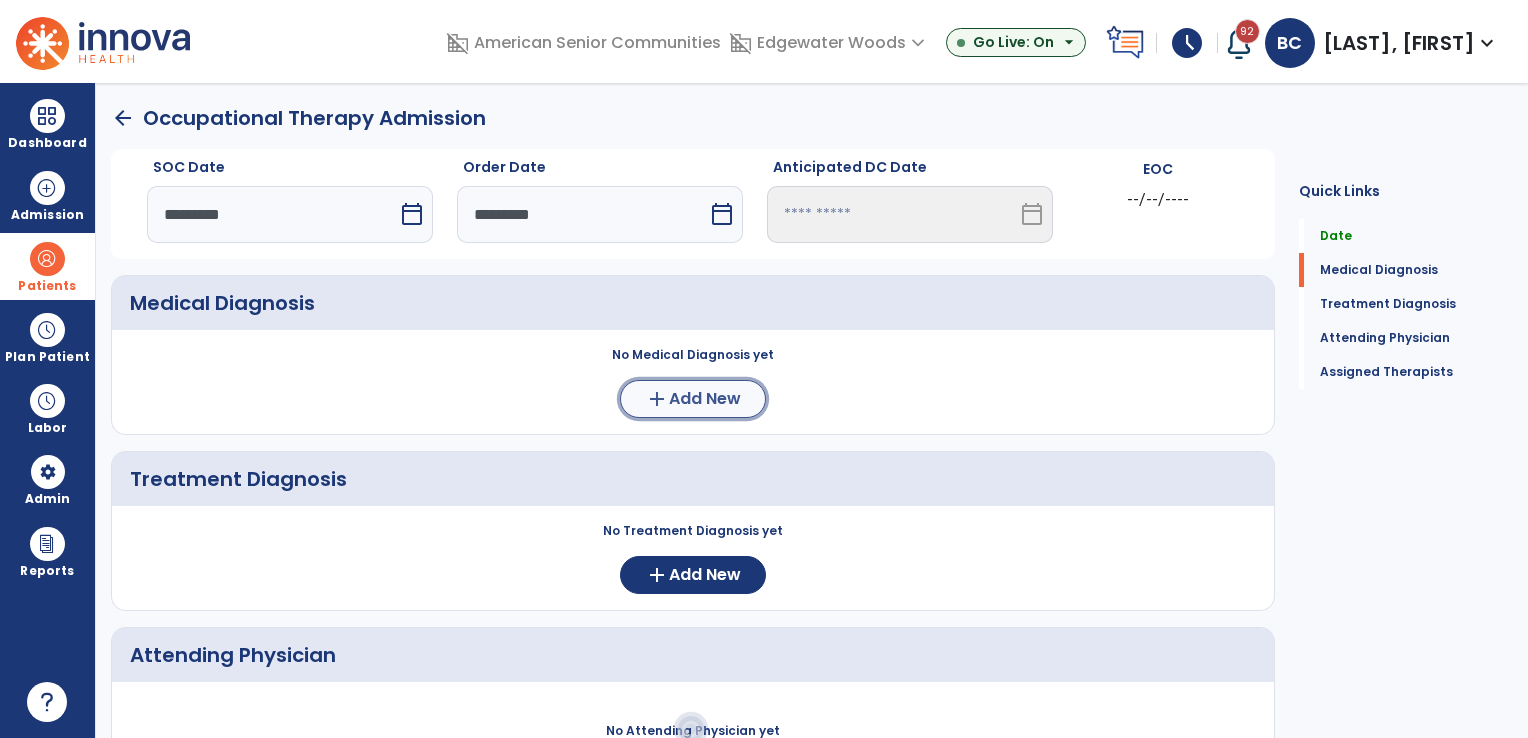 click on "Add New" 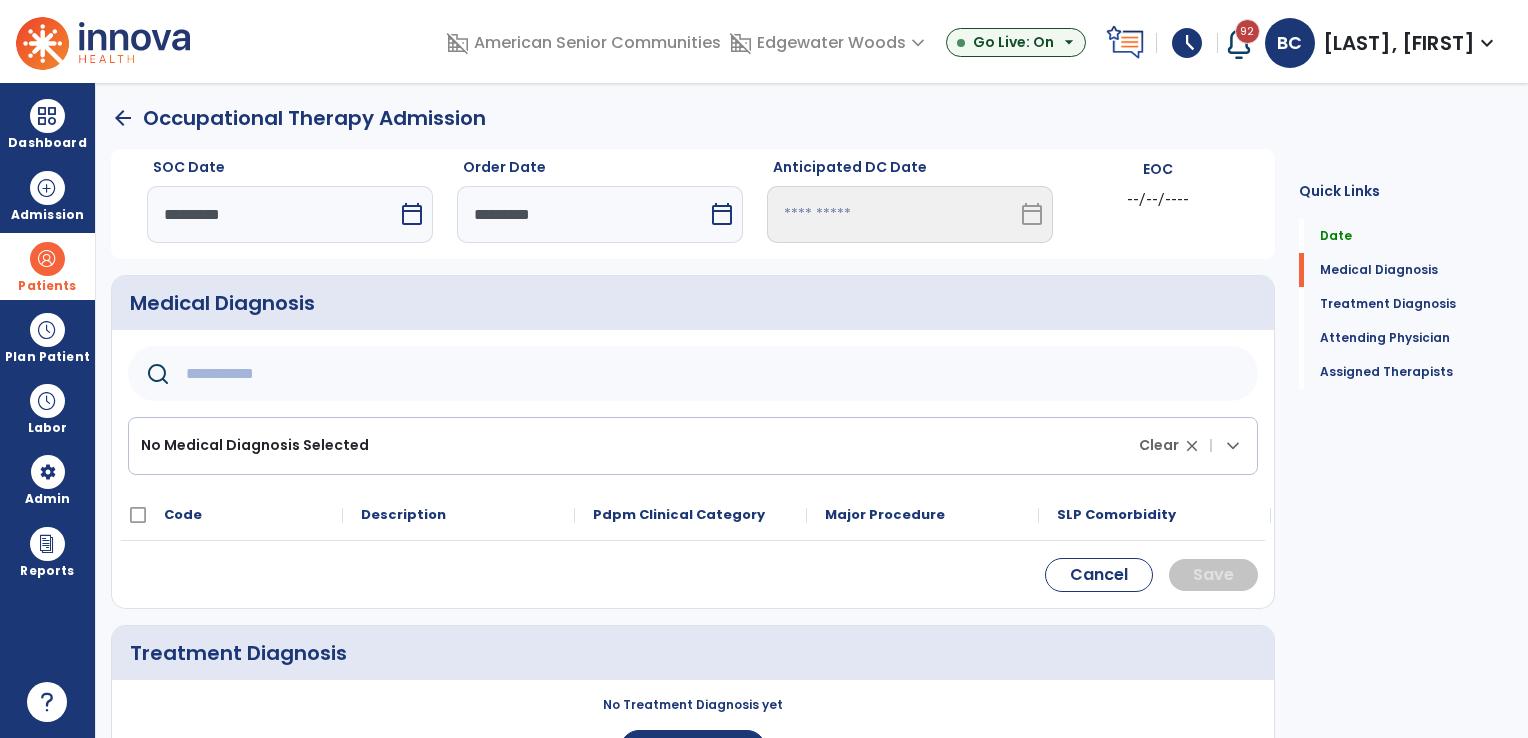 click on "arrow_back" 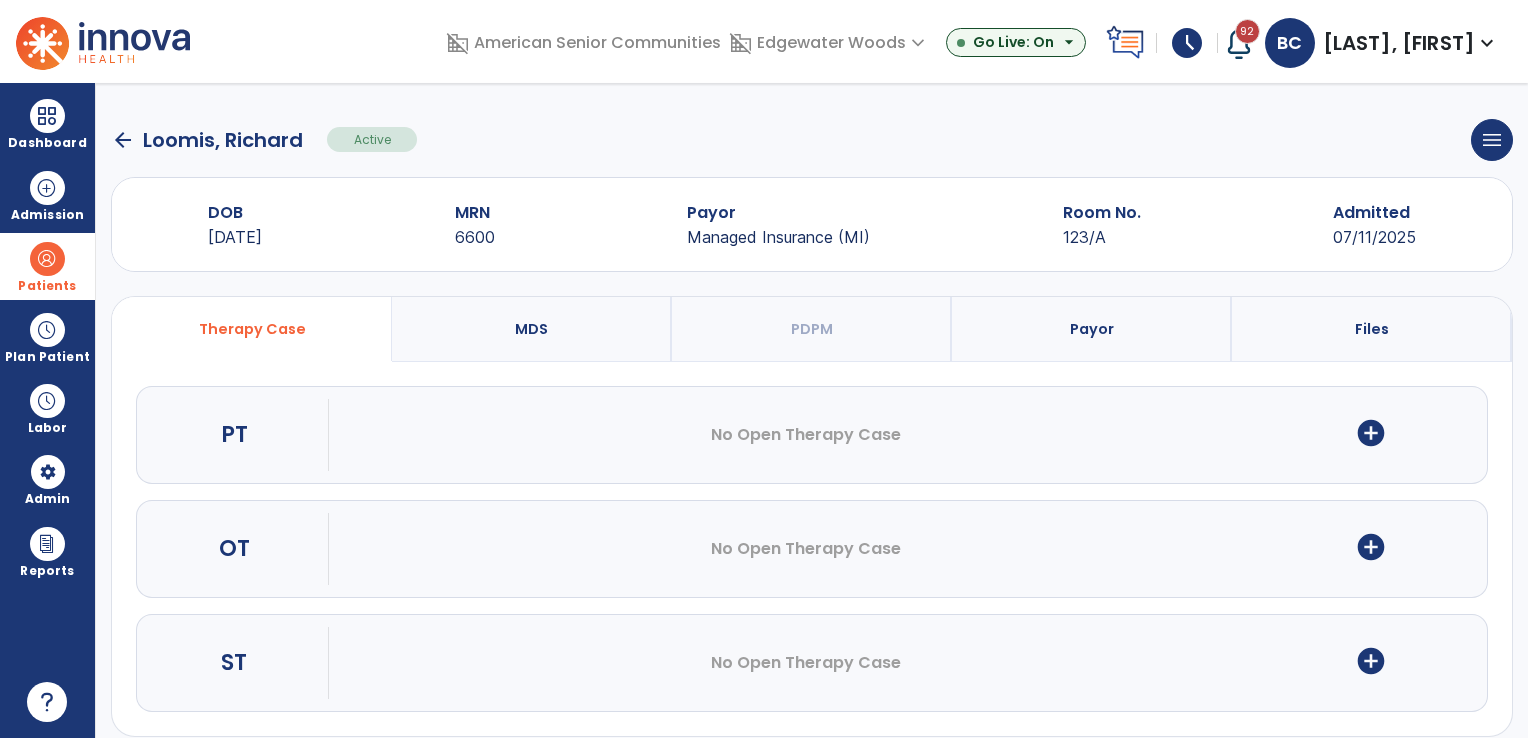 click on "arrow_back" 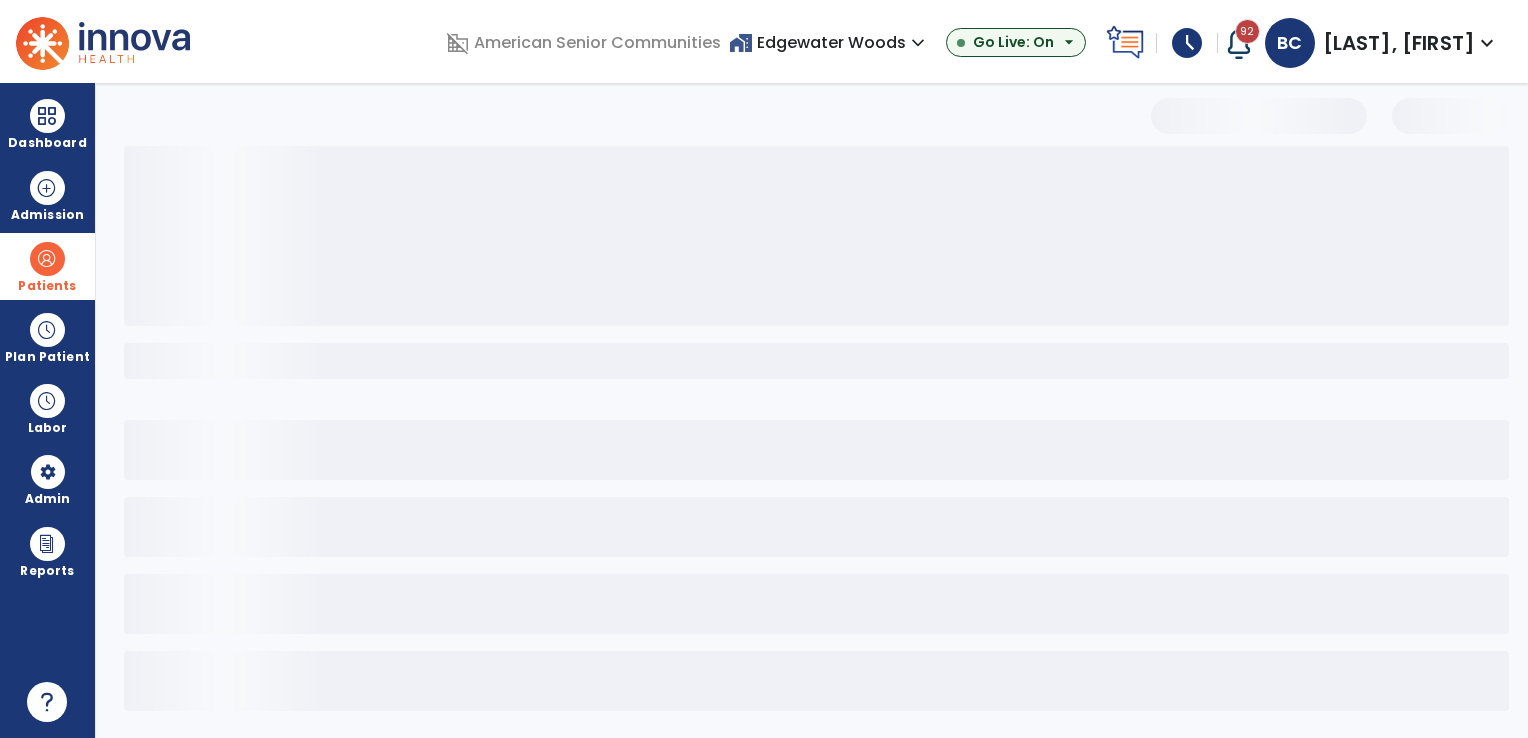 select on "***" 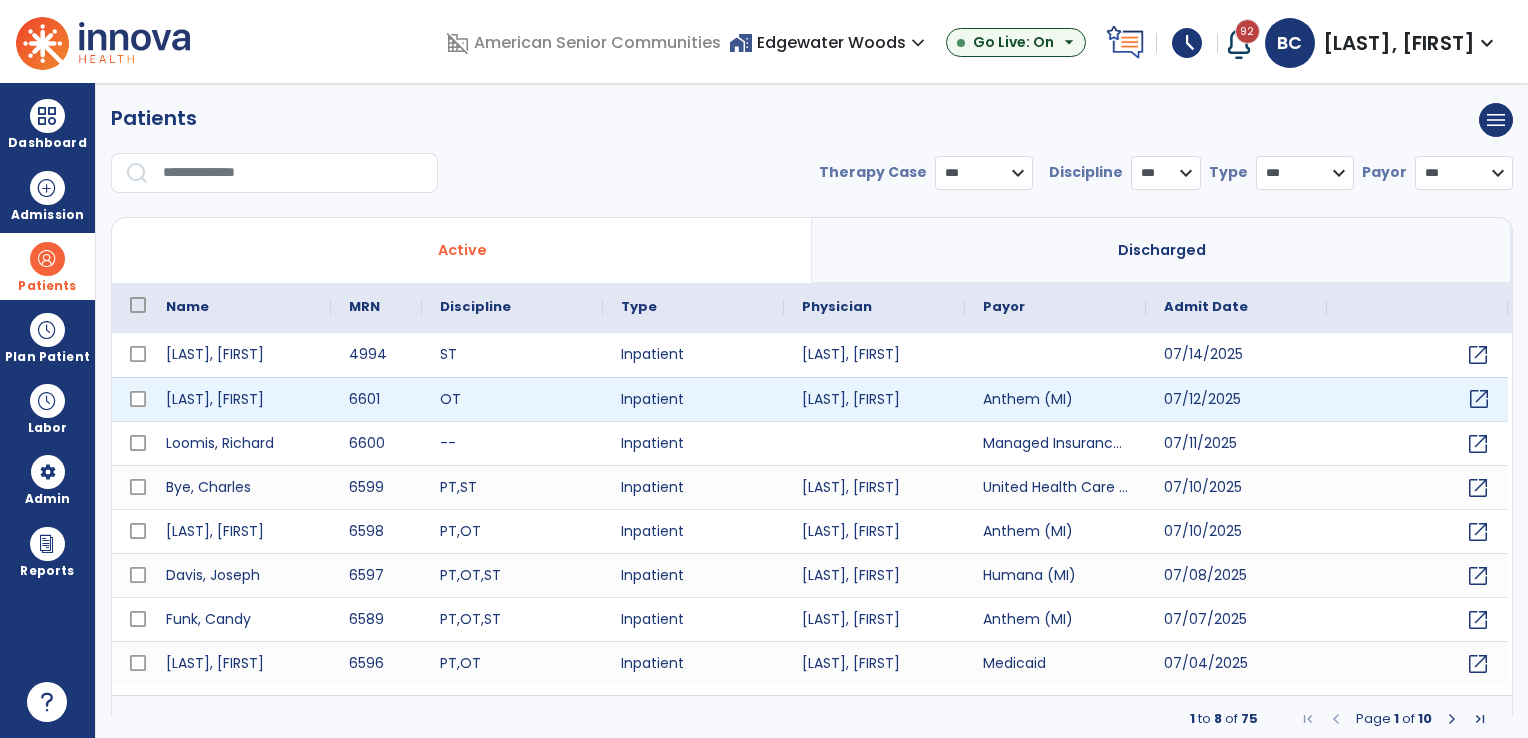 click on "open_in_new" at bounding box center [1479, 399] 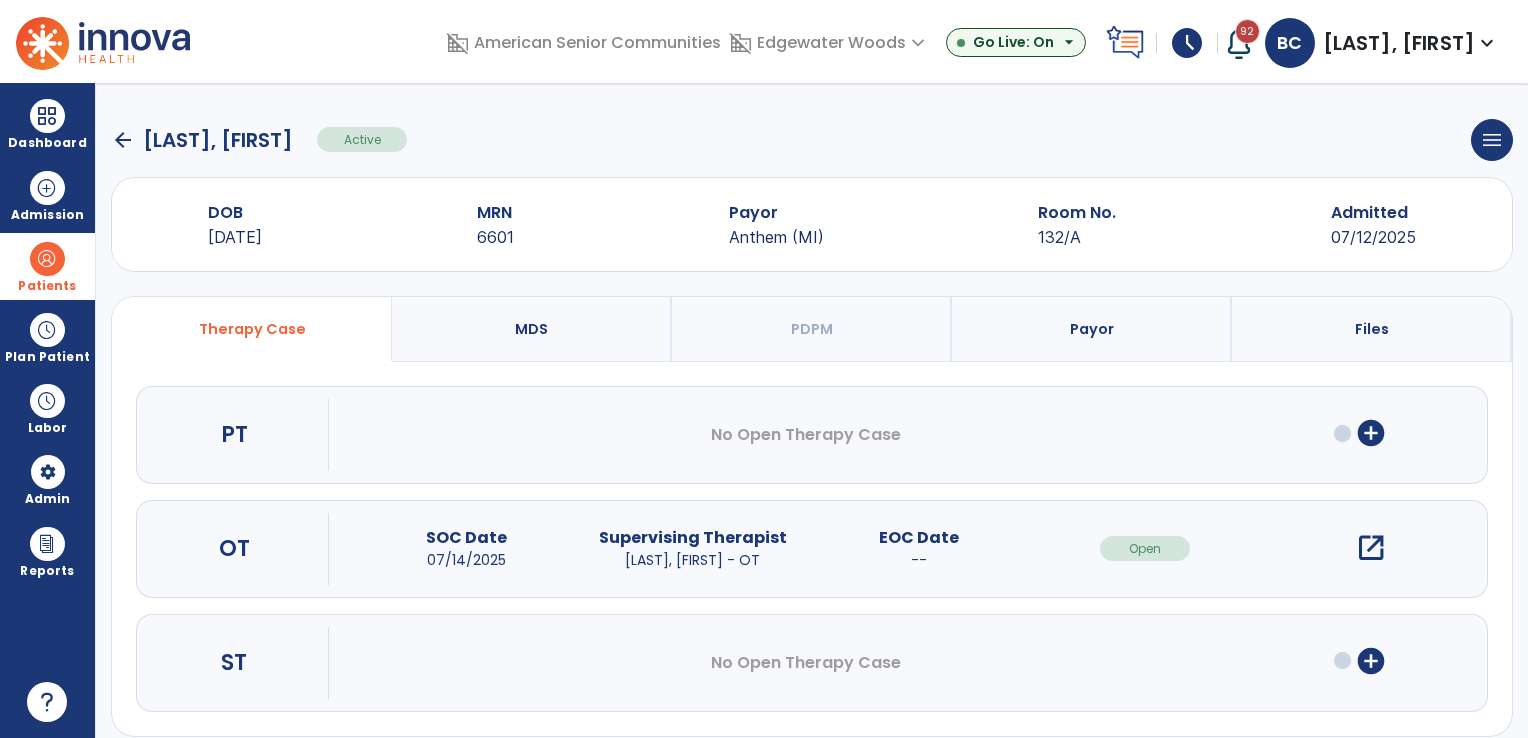 click on "open_in_new" at bounding box center (1371, 548) 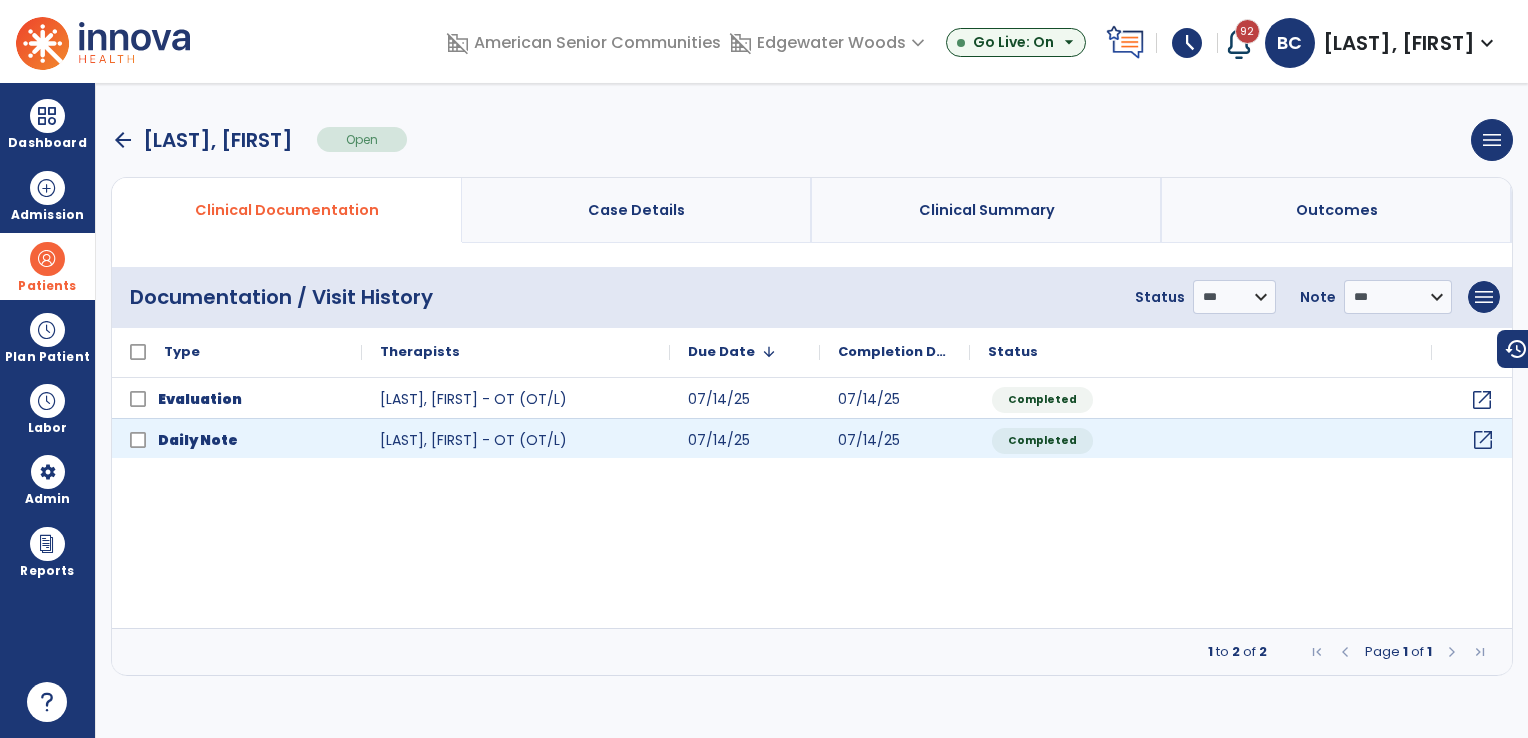 click on "open_in_new" 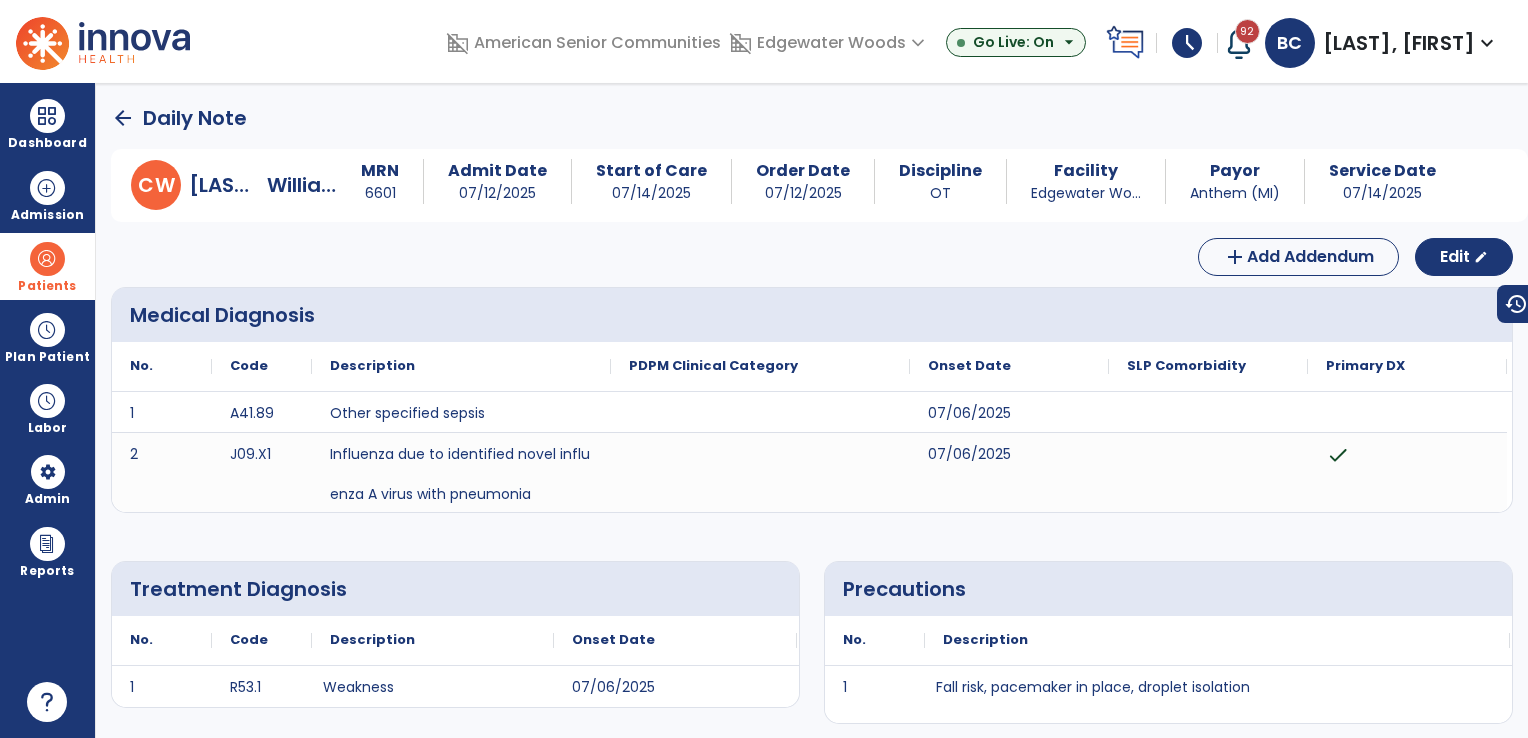 click on "arrow_back" 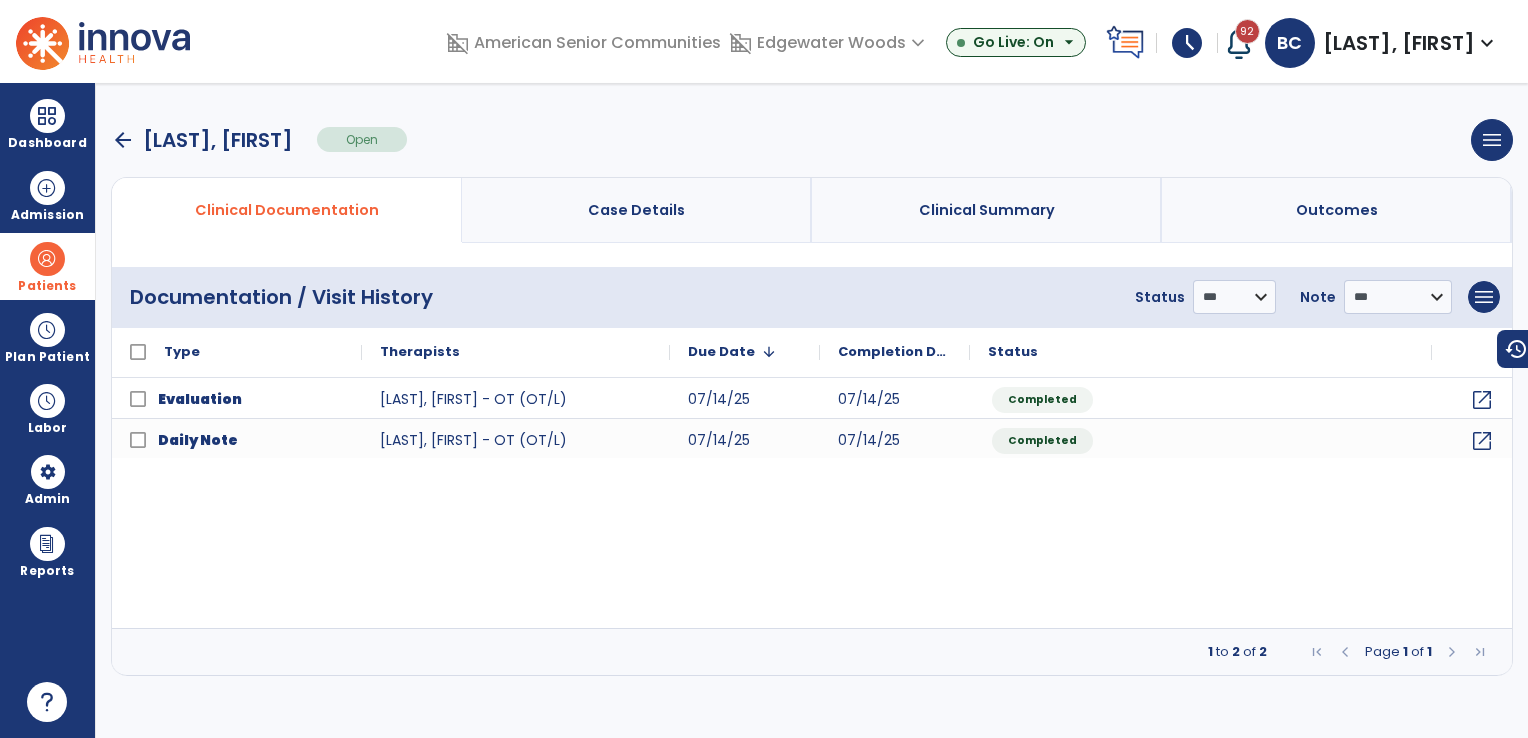 click on "arrow_back" at bounding box center [123, 140] 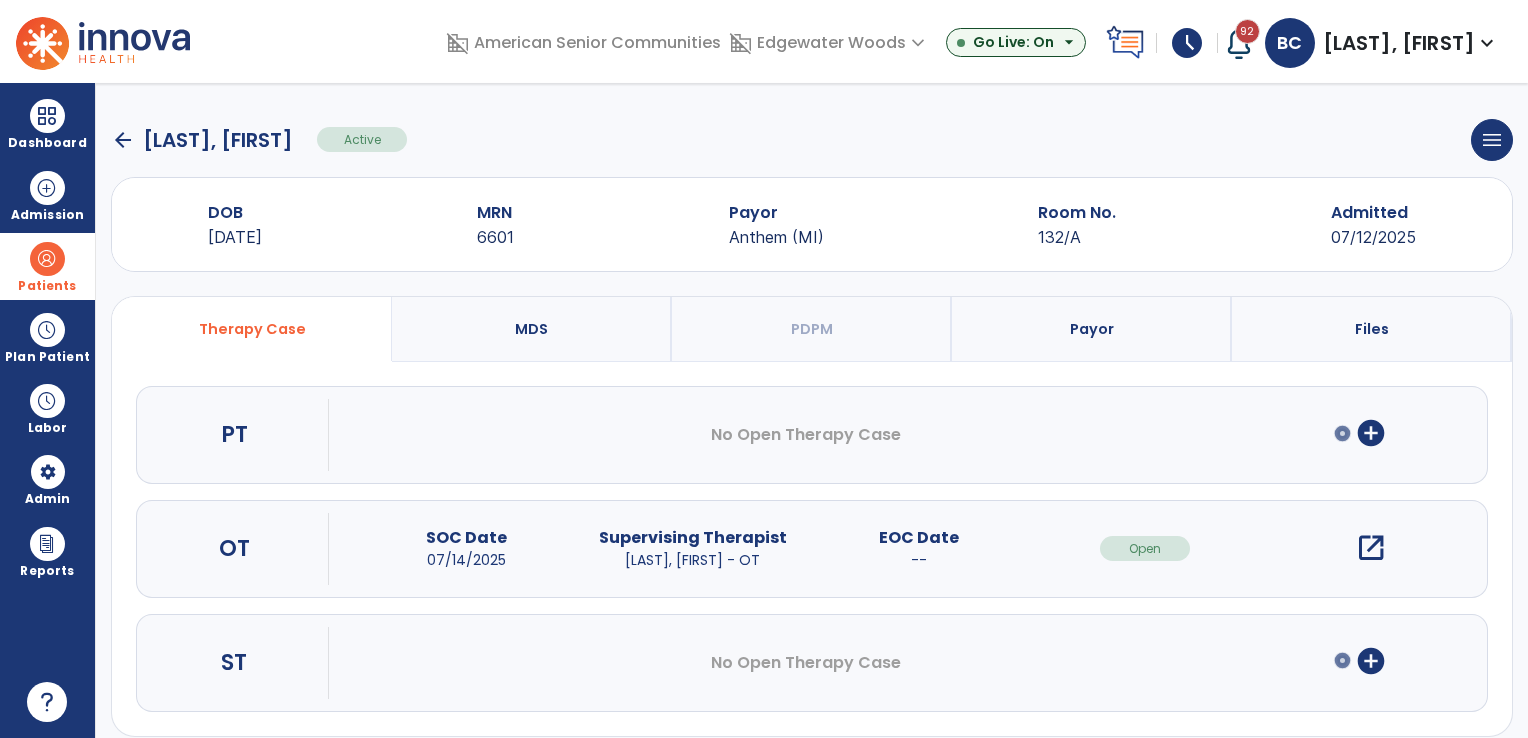 click on "arrow_back" 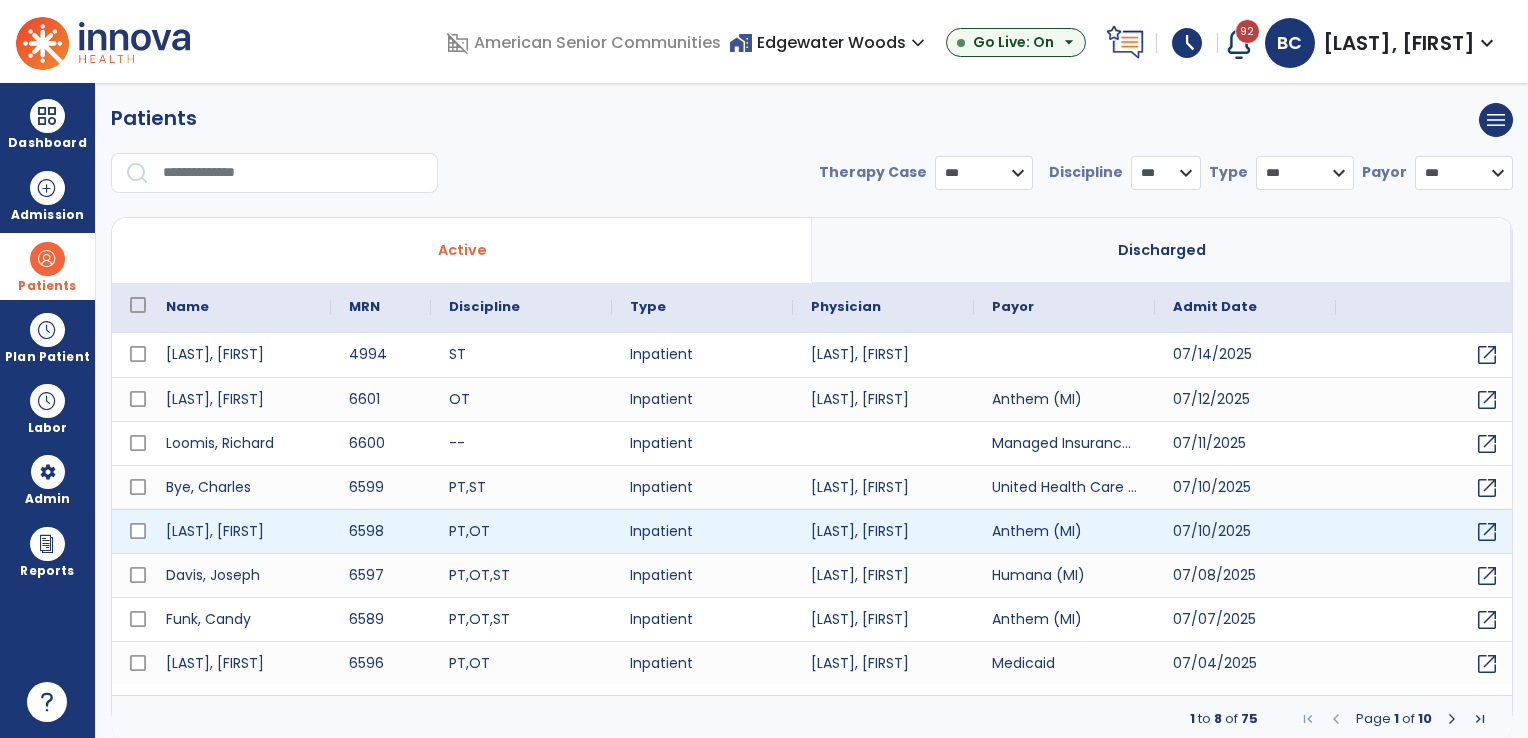 select on "***" 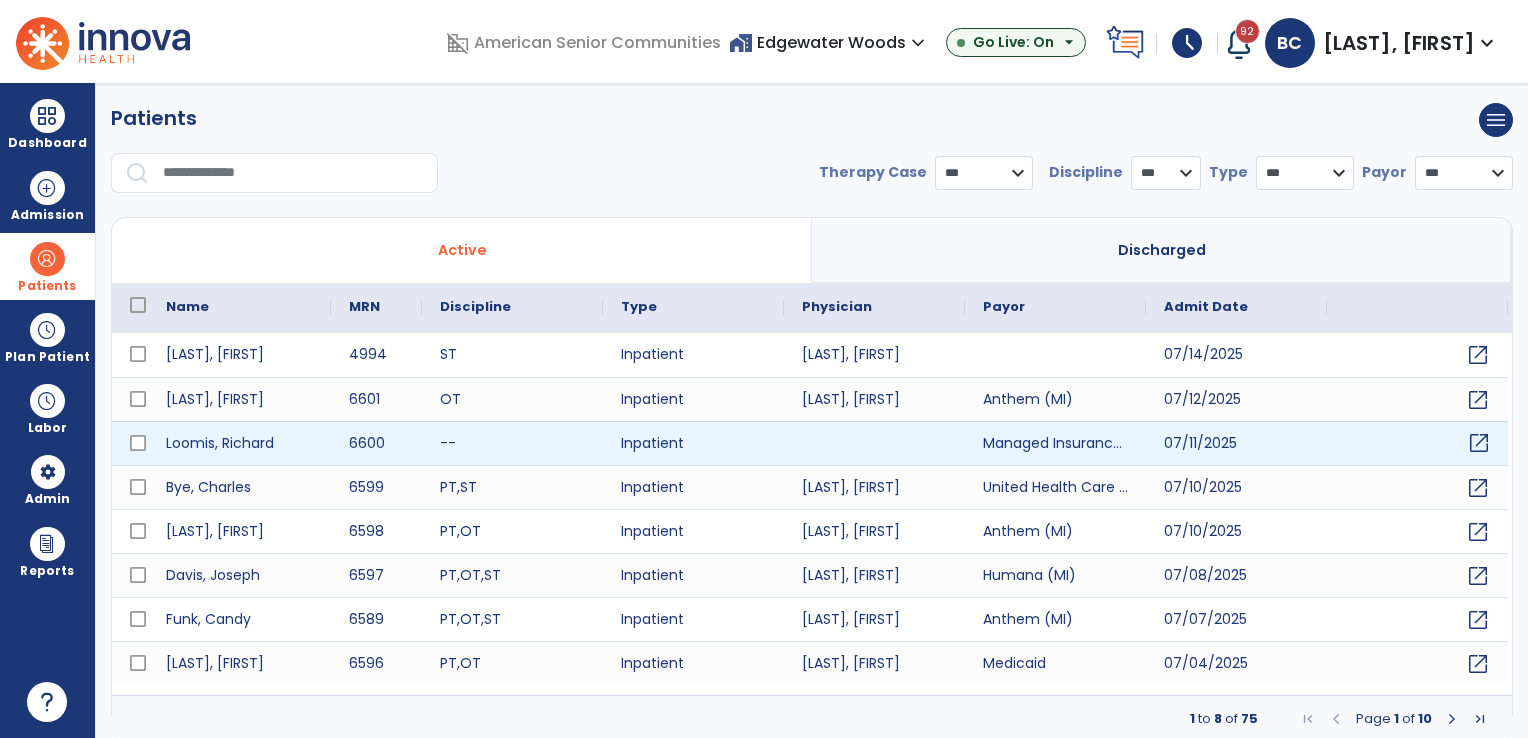 click on "open_in_new" at bounding box center (1479, 443) 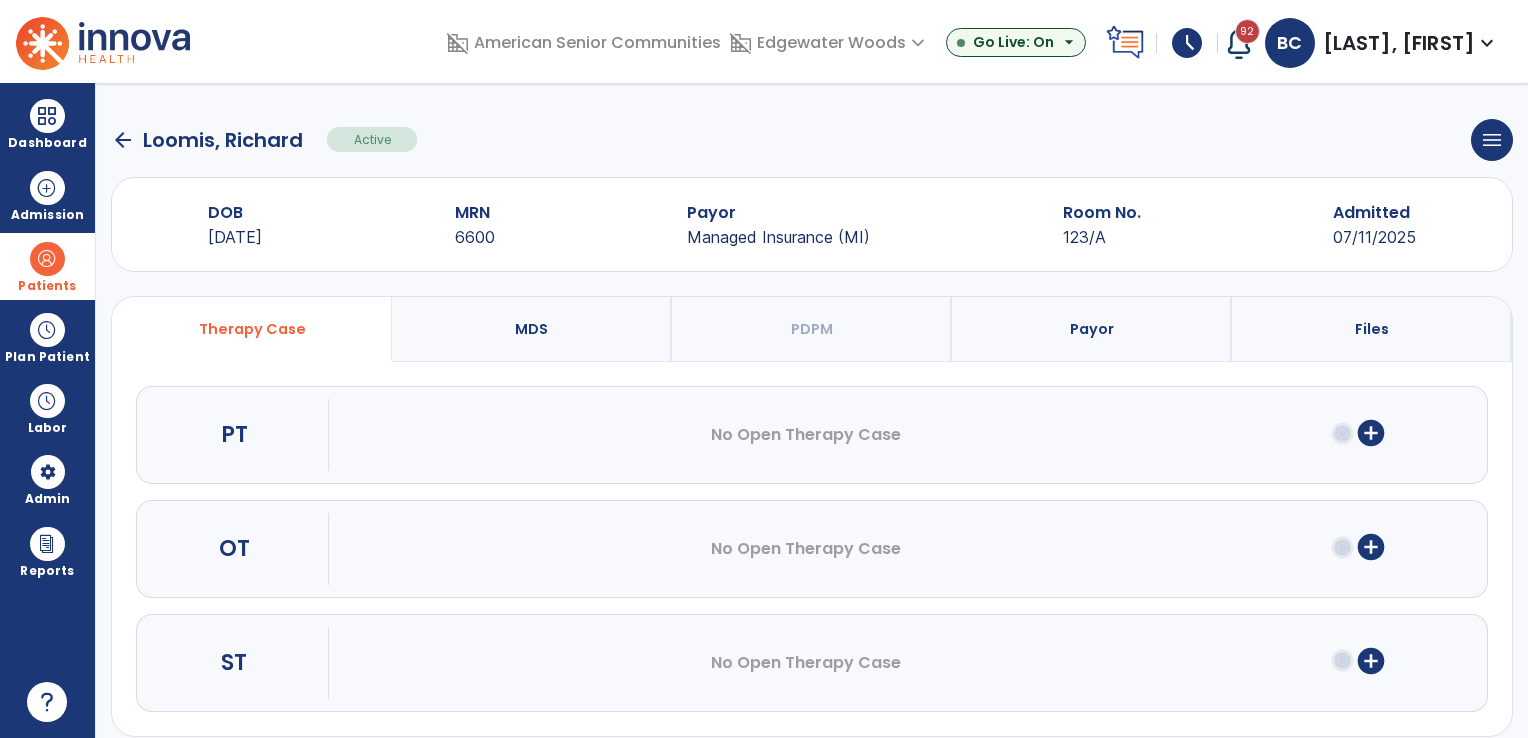 click on "add_circle" at bounding box center (1371, 547) 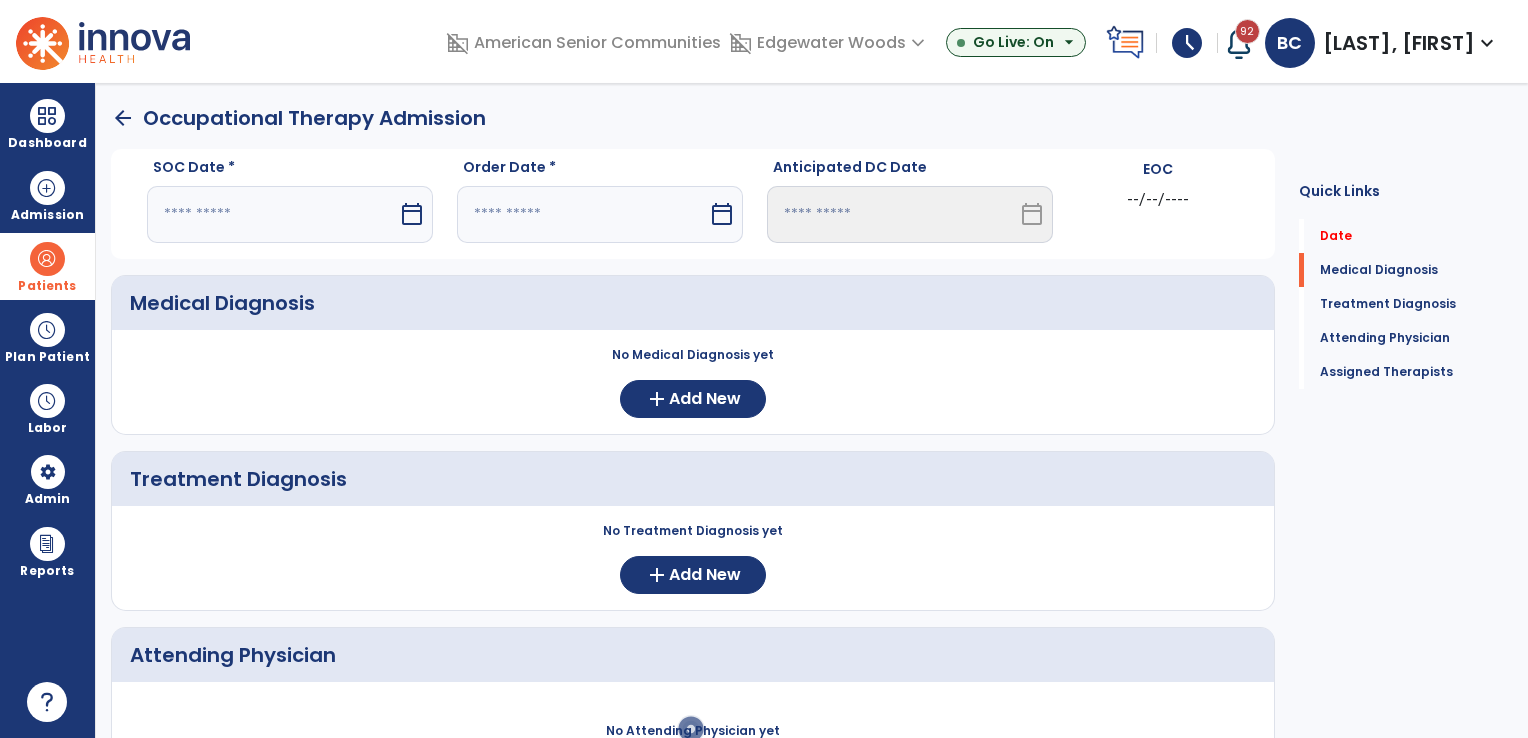 click on "calendar_today" at bounding box center [412, 214] 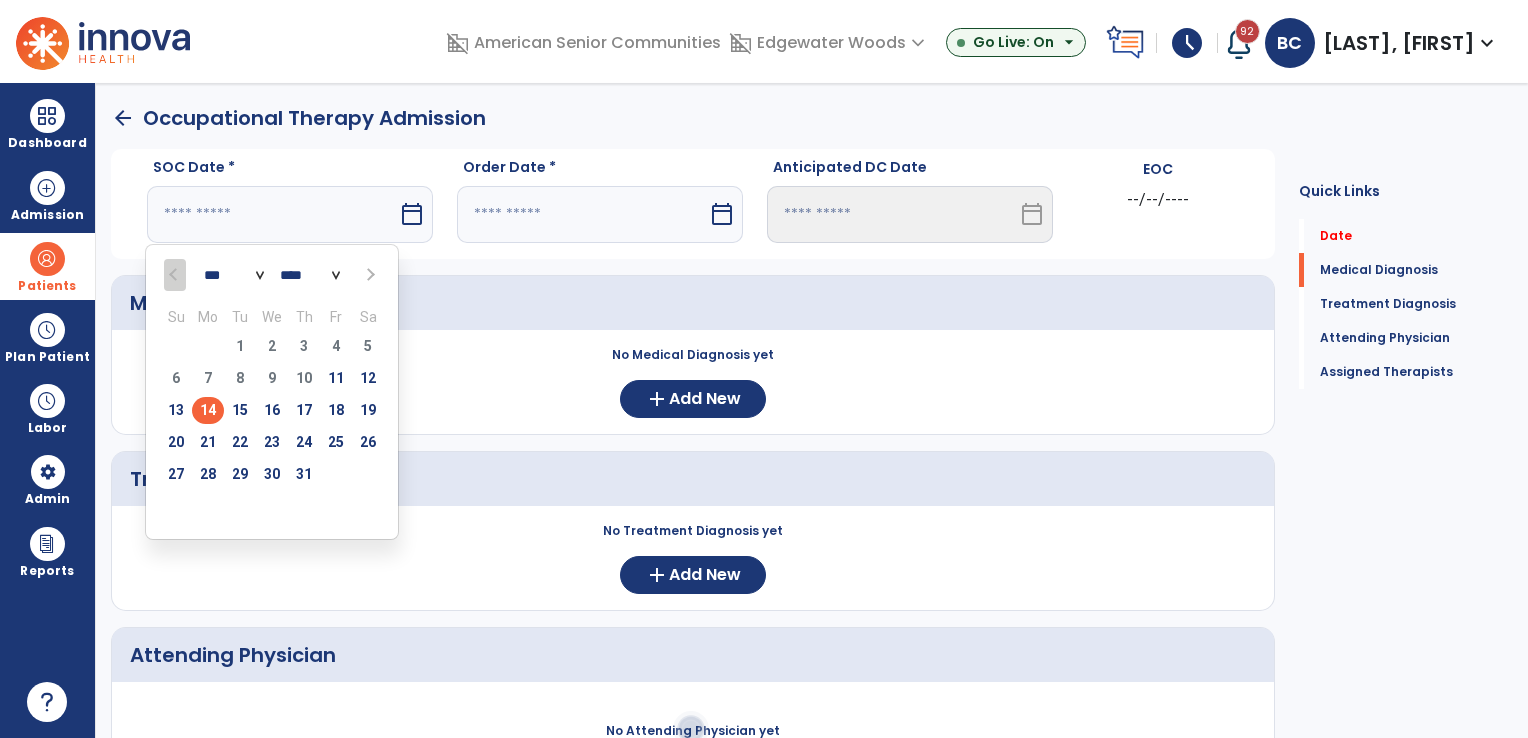 click on "14" at bounding box center (208, 410) 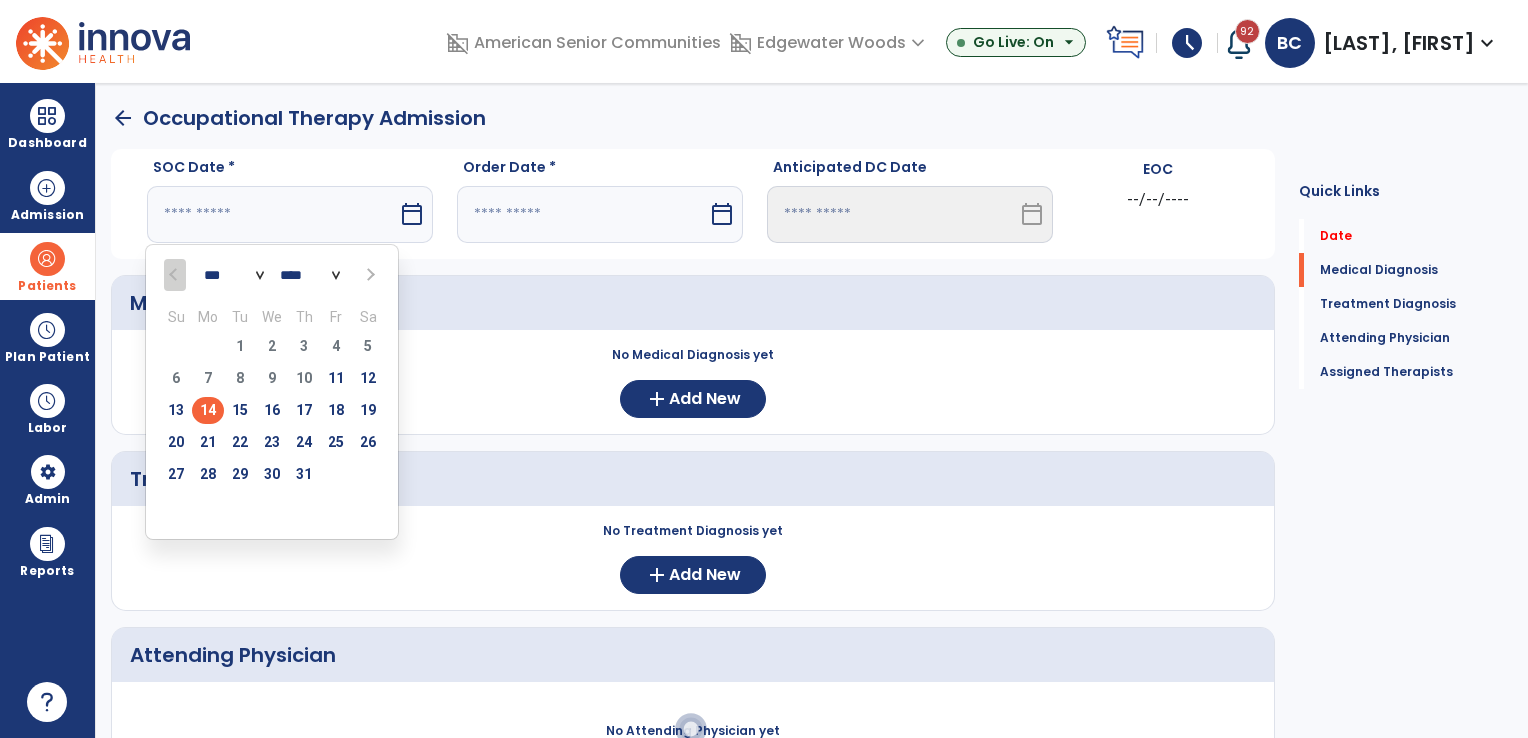 type on "*********" 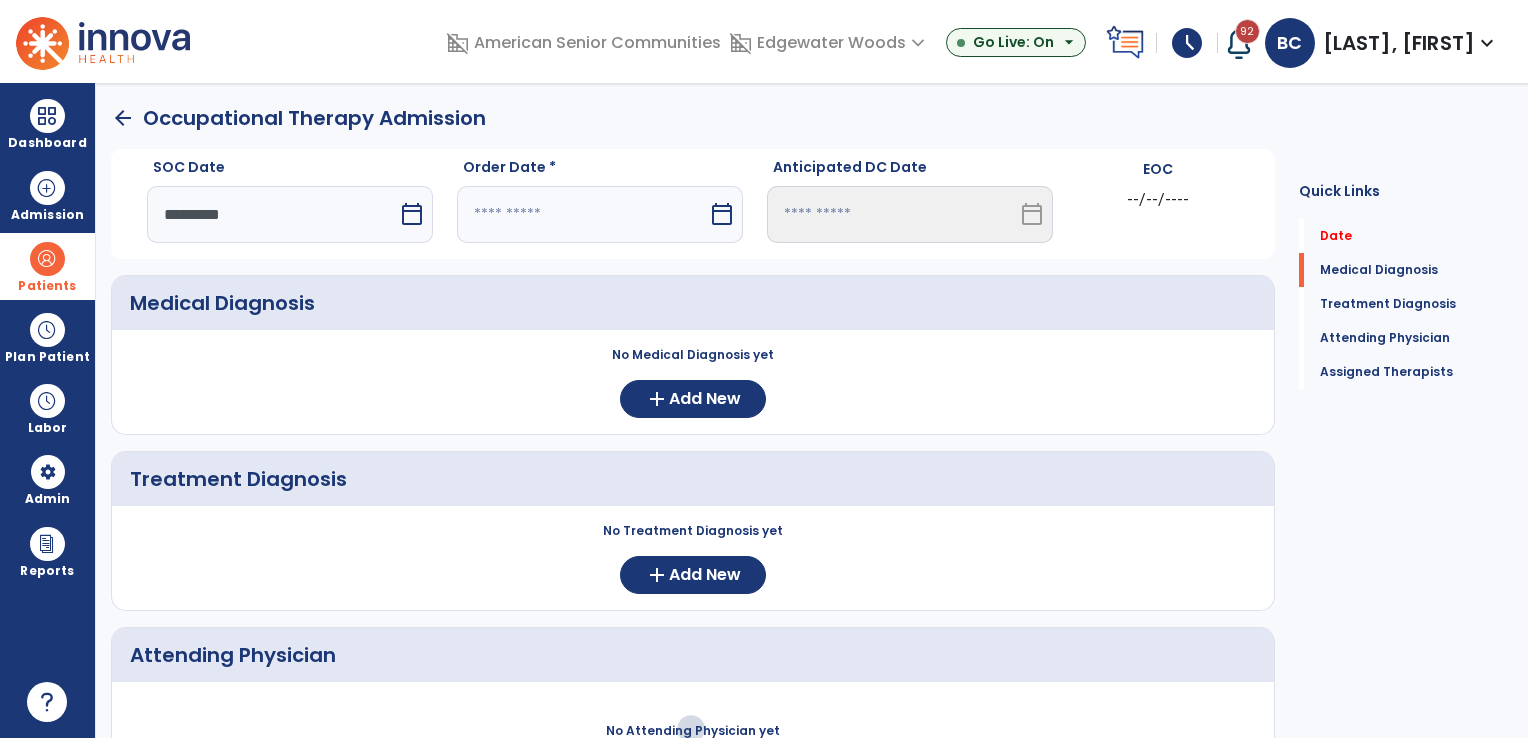click on "calendar_today" at bounding box center (722, 214) 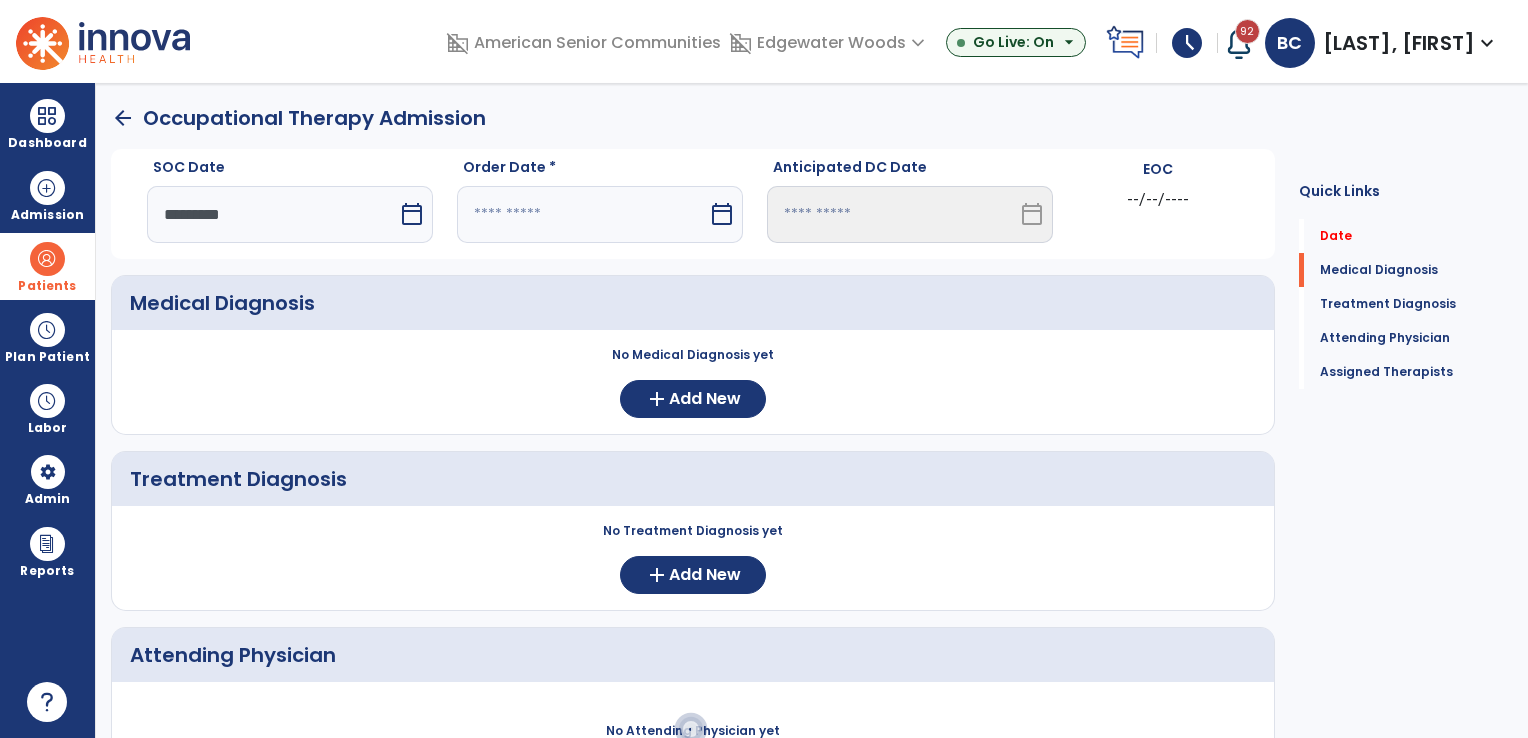 select on "*" 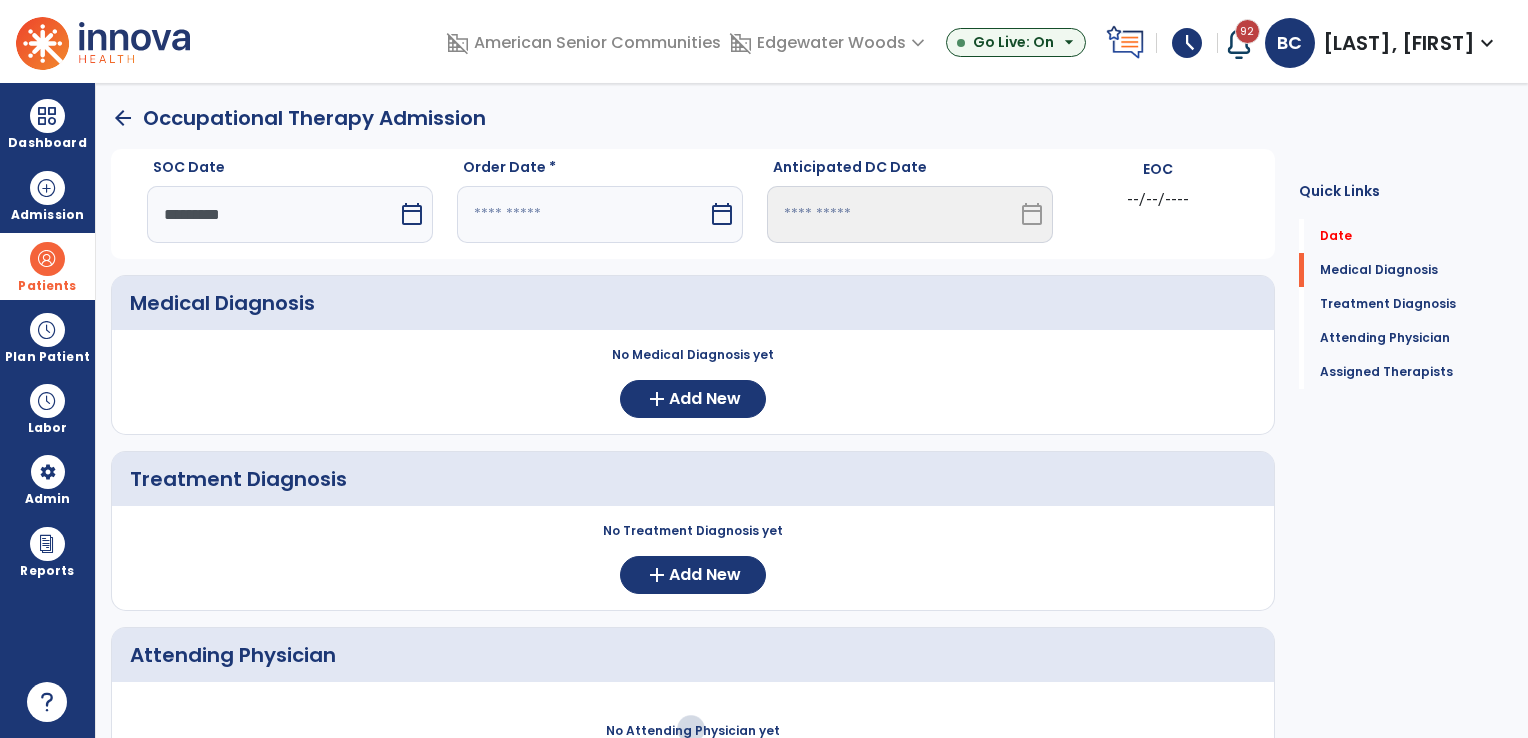 select on "****" 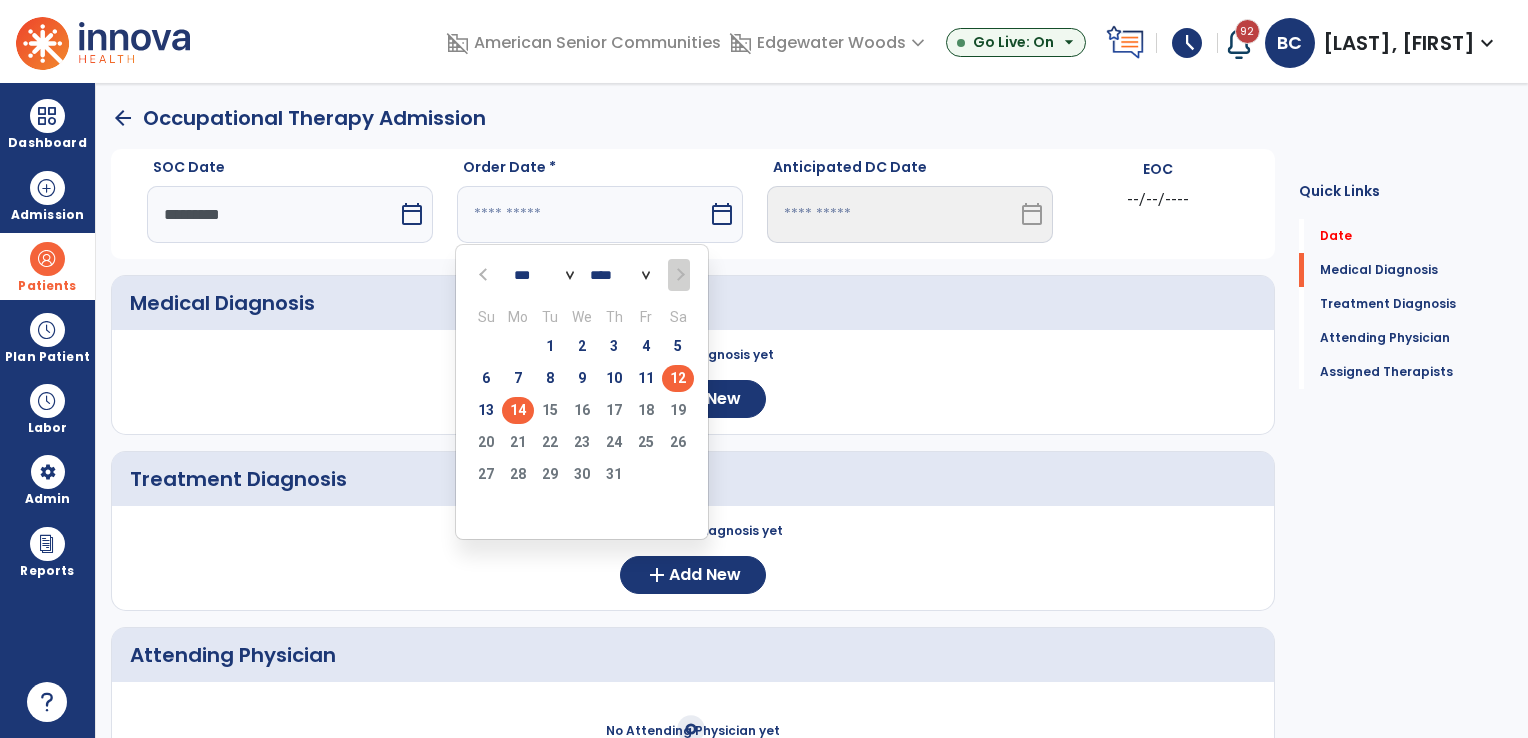 click on "12" at bounding box center (678, 378) 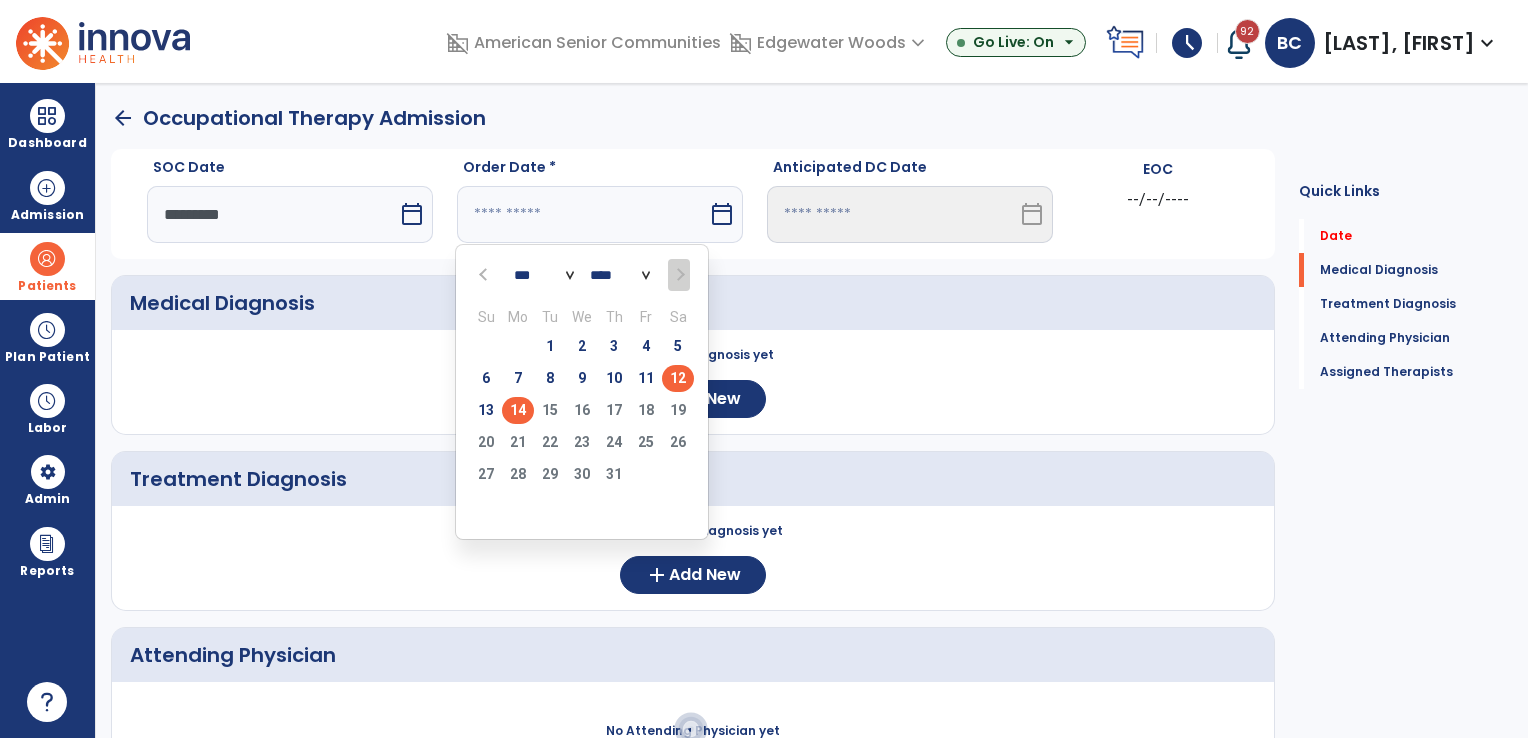 type on "*********" 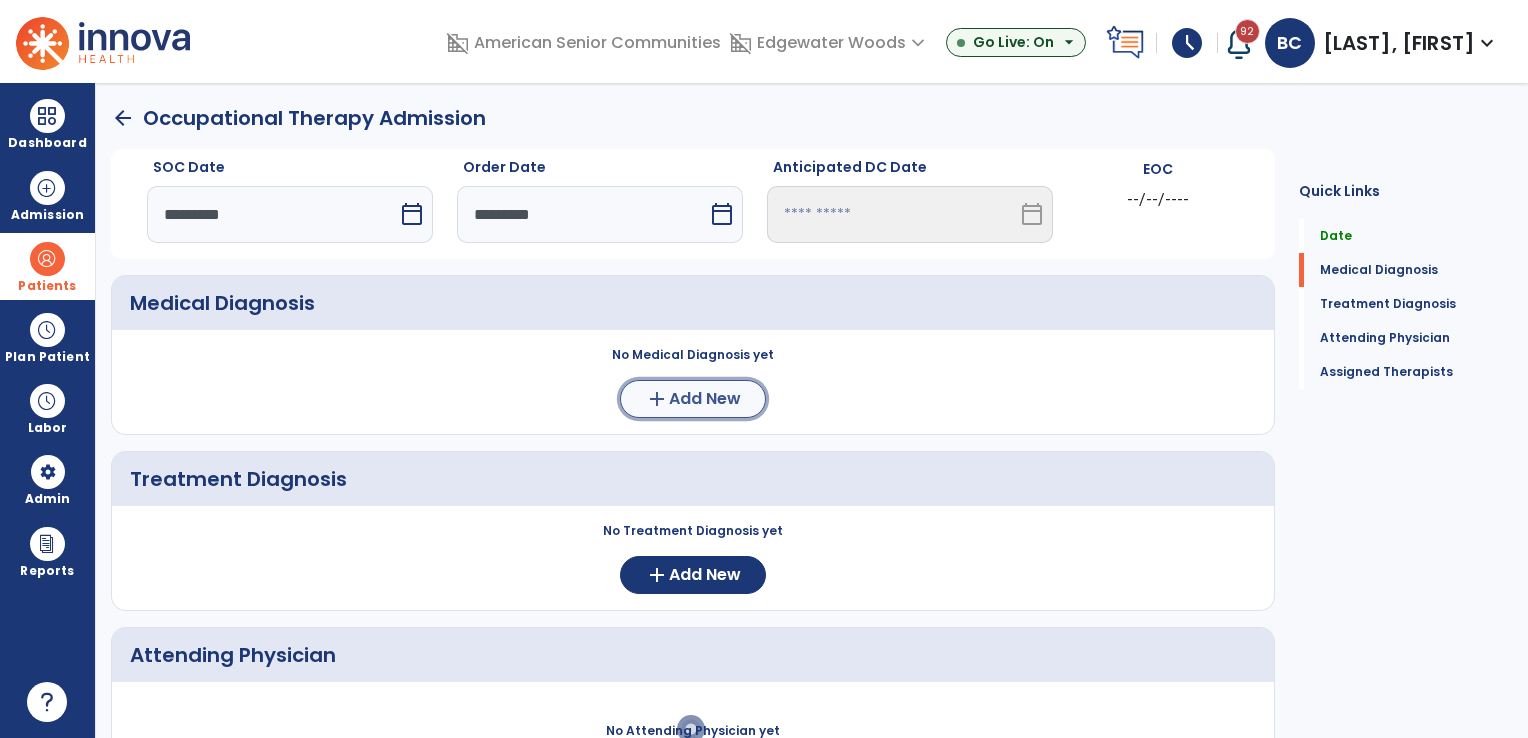 click on "Add New" 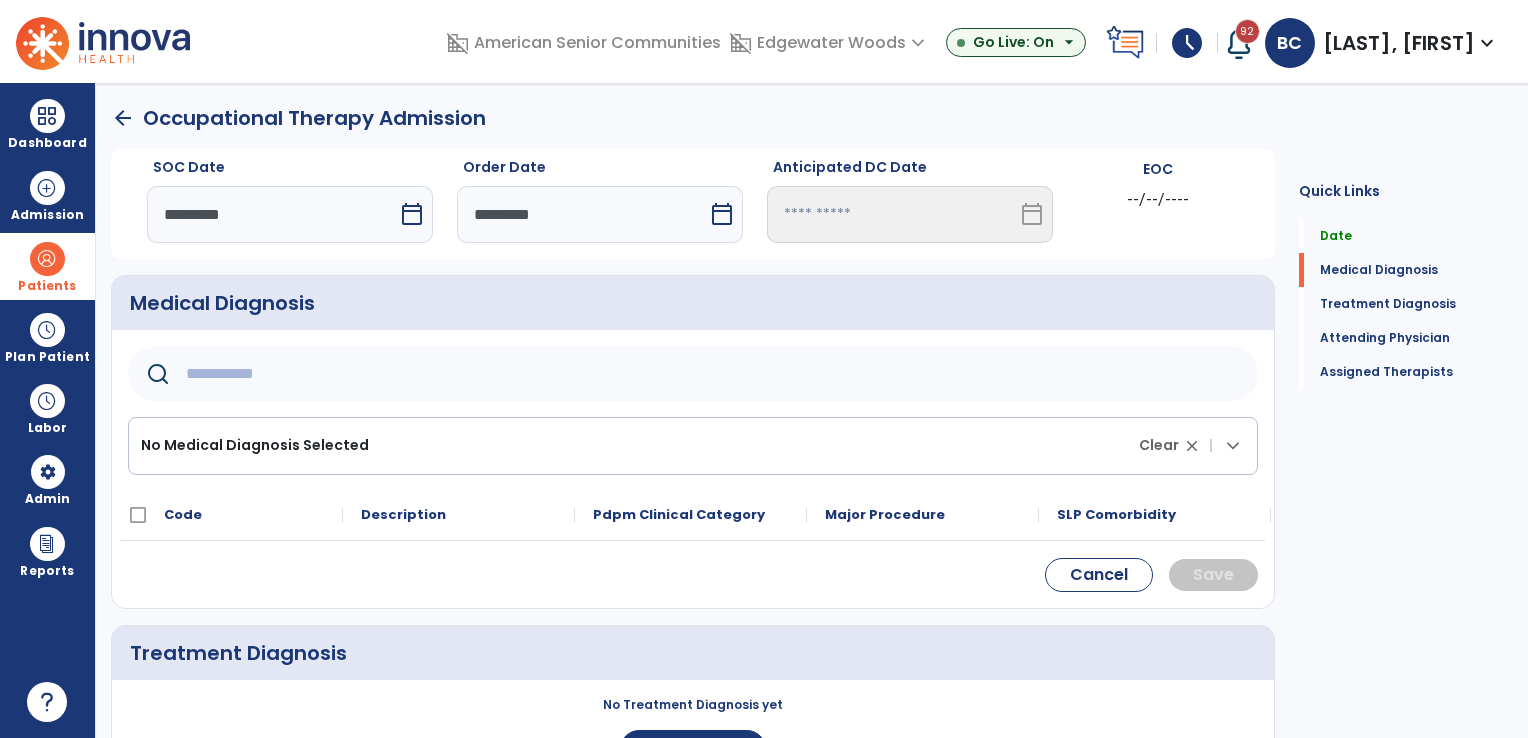 click 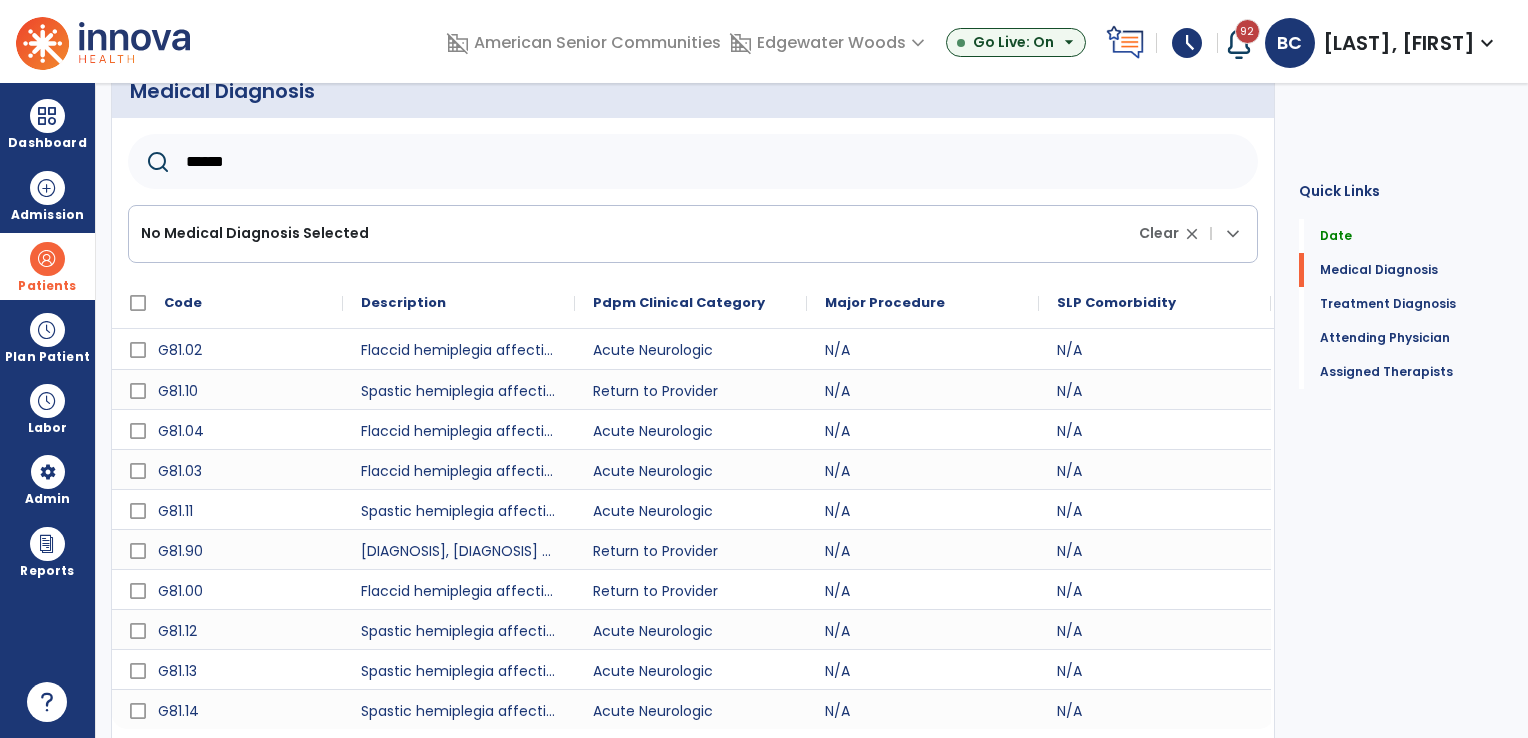scroll, scrollTop: 247, scrollLeft: 0, axis: vertical 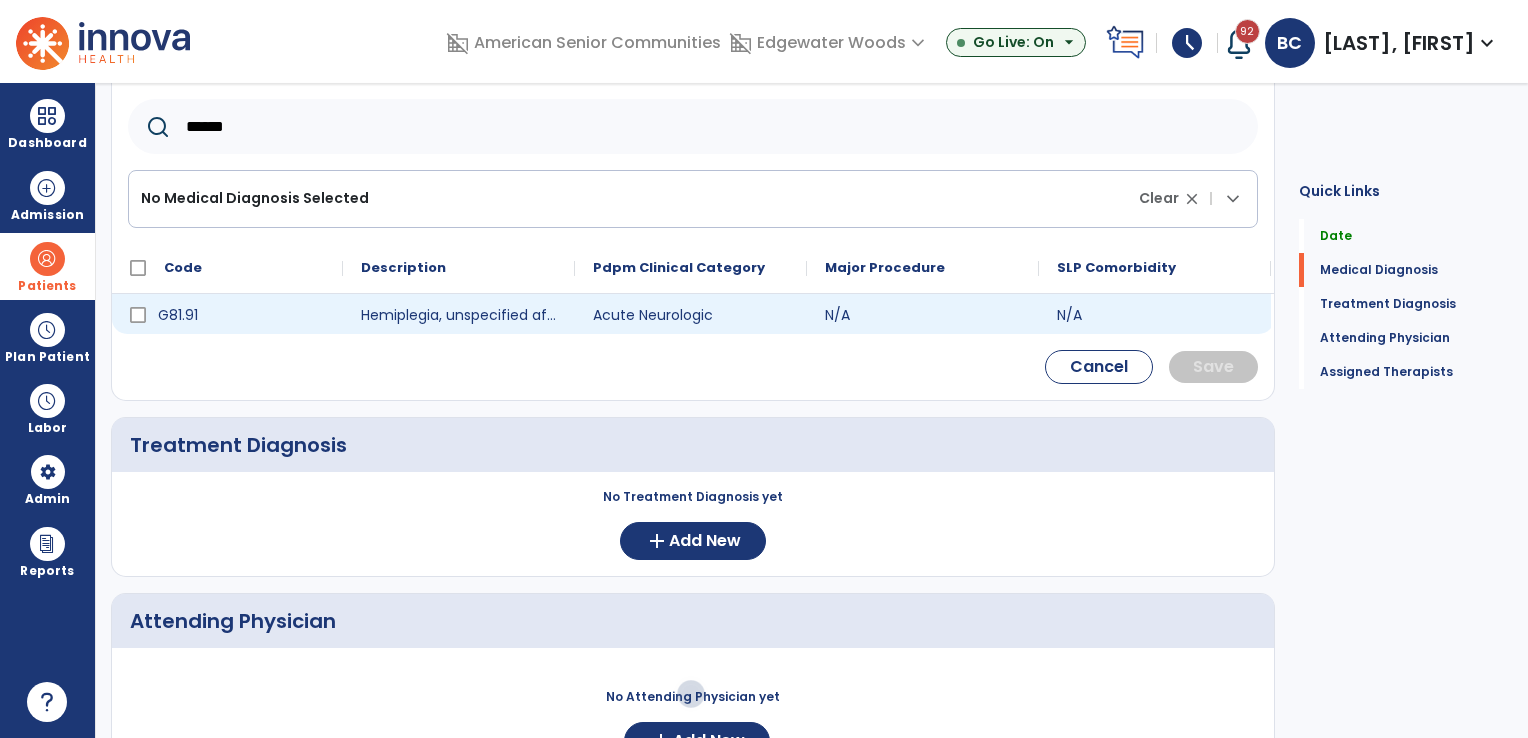 type on "******" 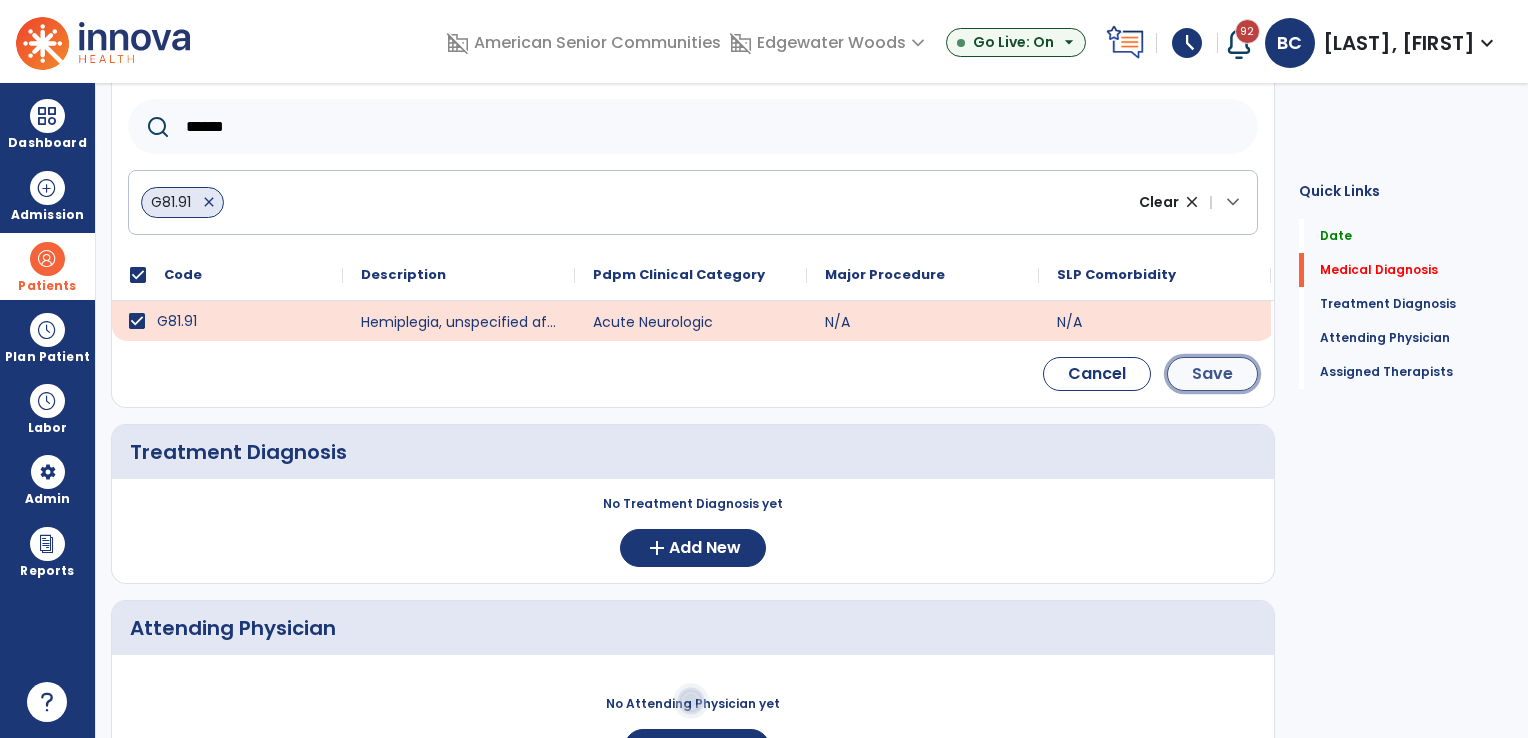 click on "Save" 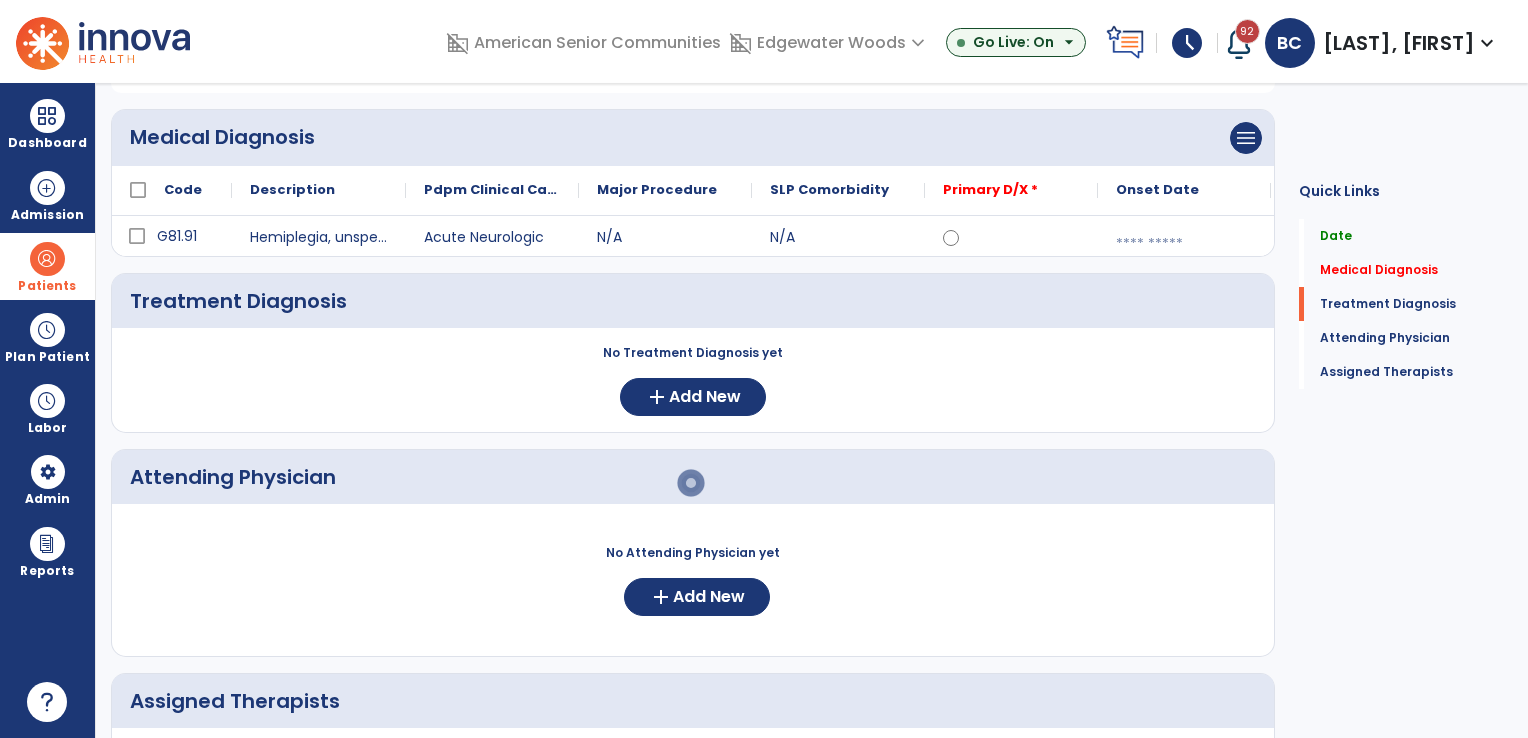 scroll, scrollTop: 133, scrollLeft: 0, axis: vertical 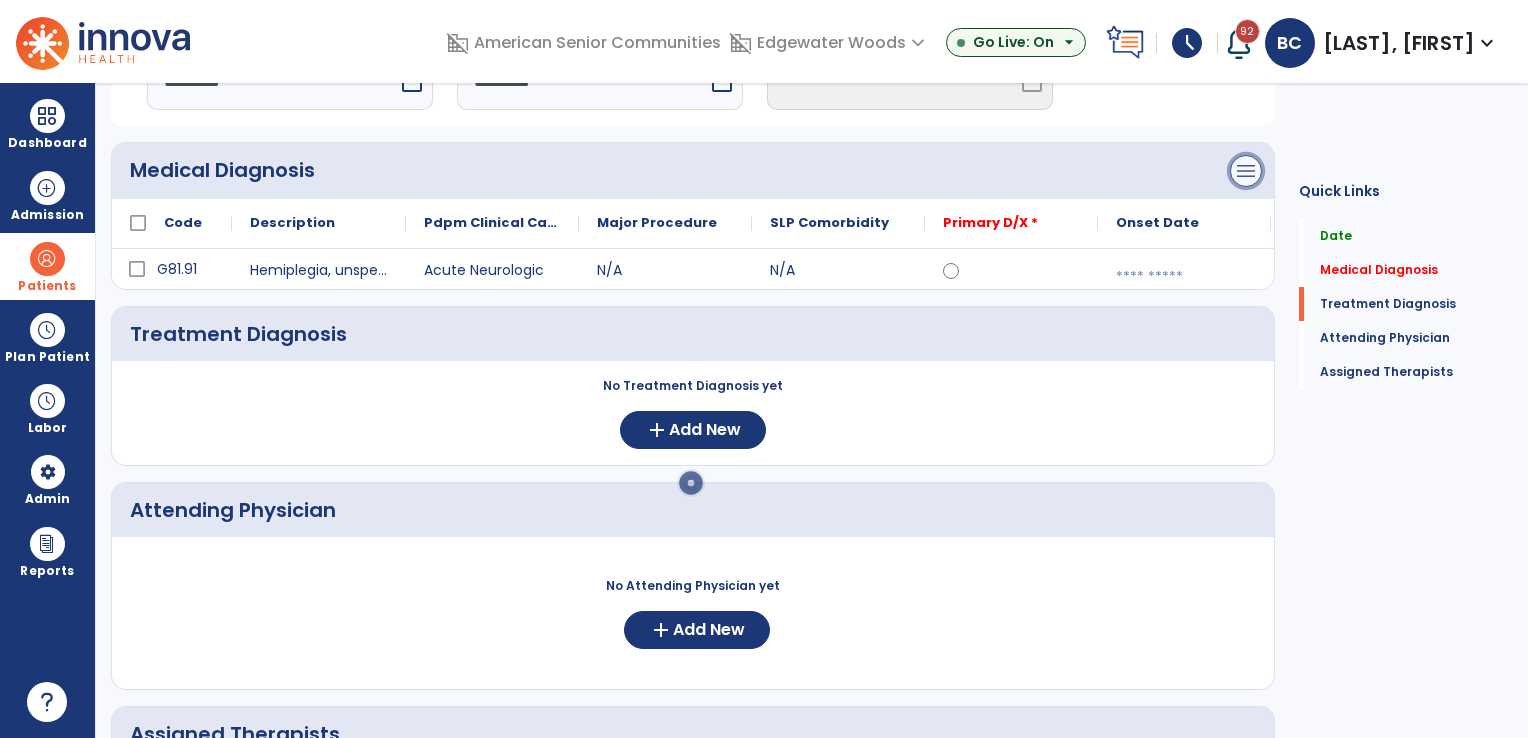 click on "menu" at bounding box center (1246, 171) 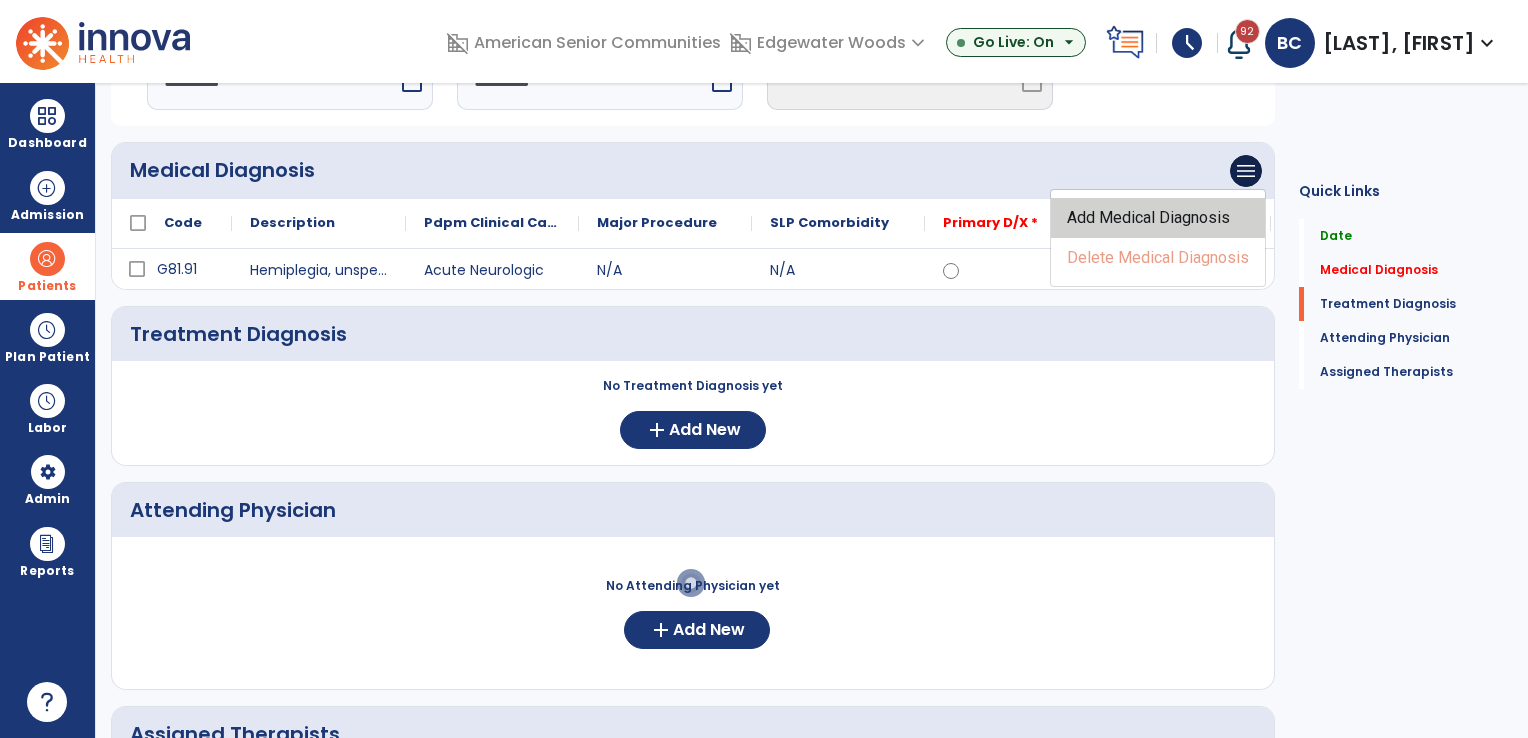 click on "Add Medical Diagnosis" 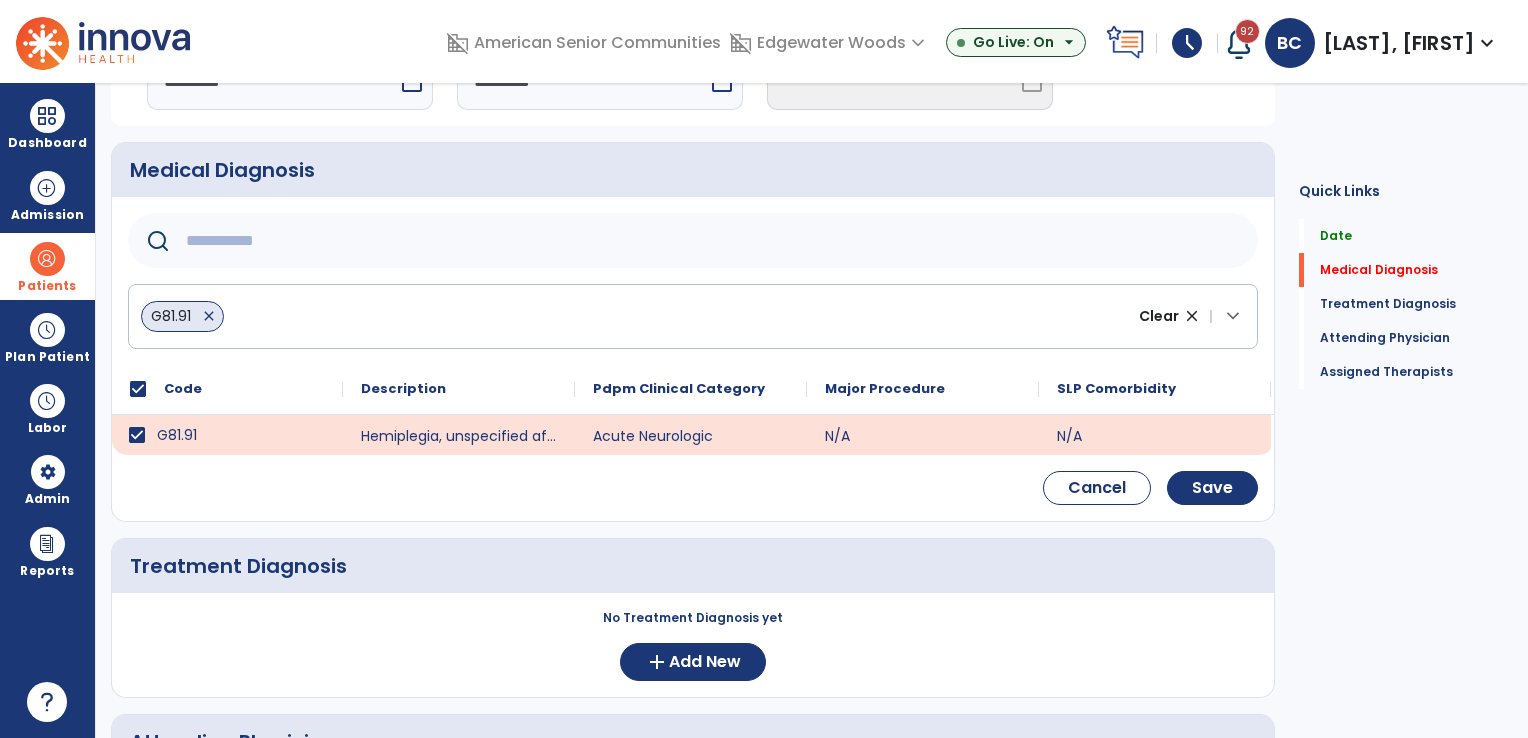 click on "G81.91 close" 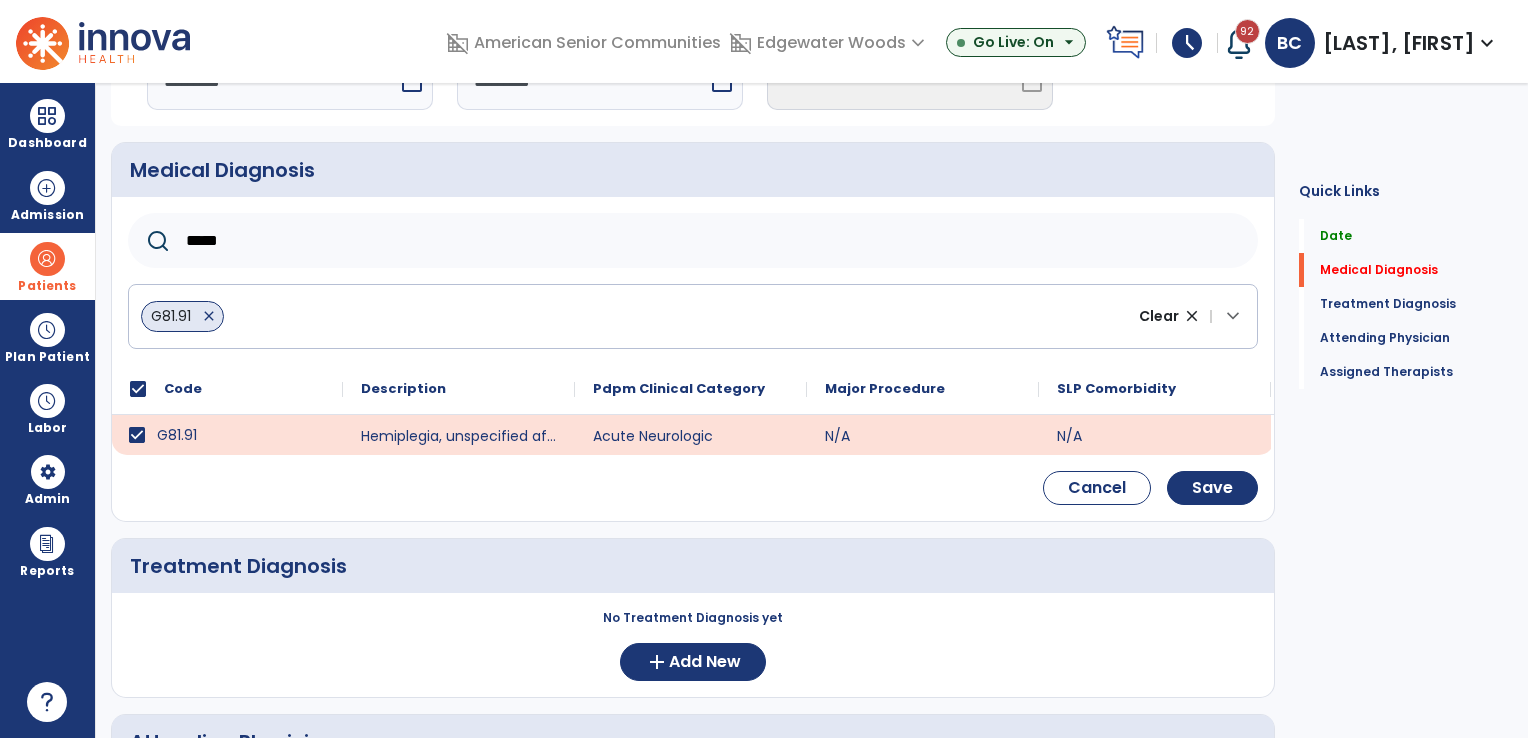 type on "*****" 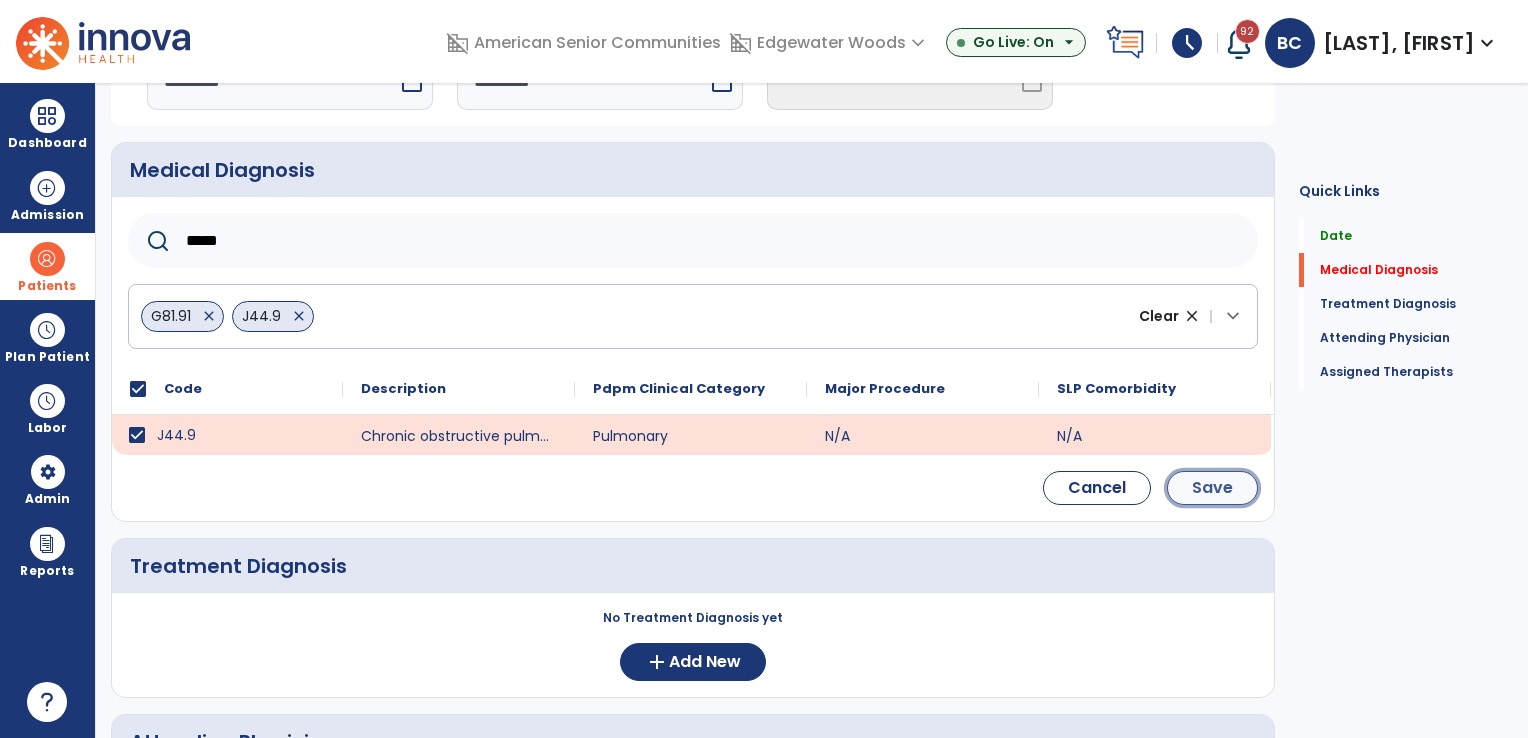click on "Save" 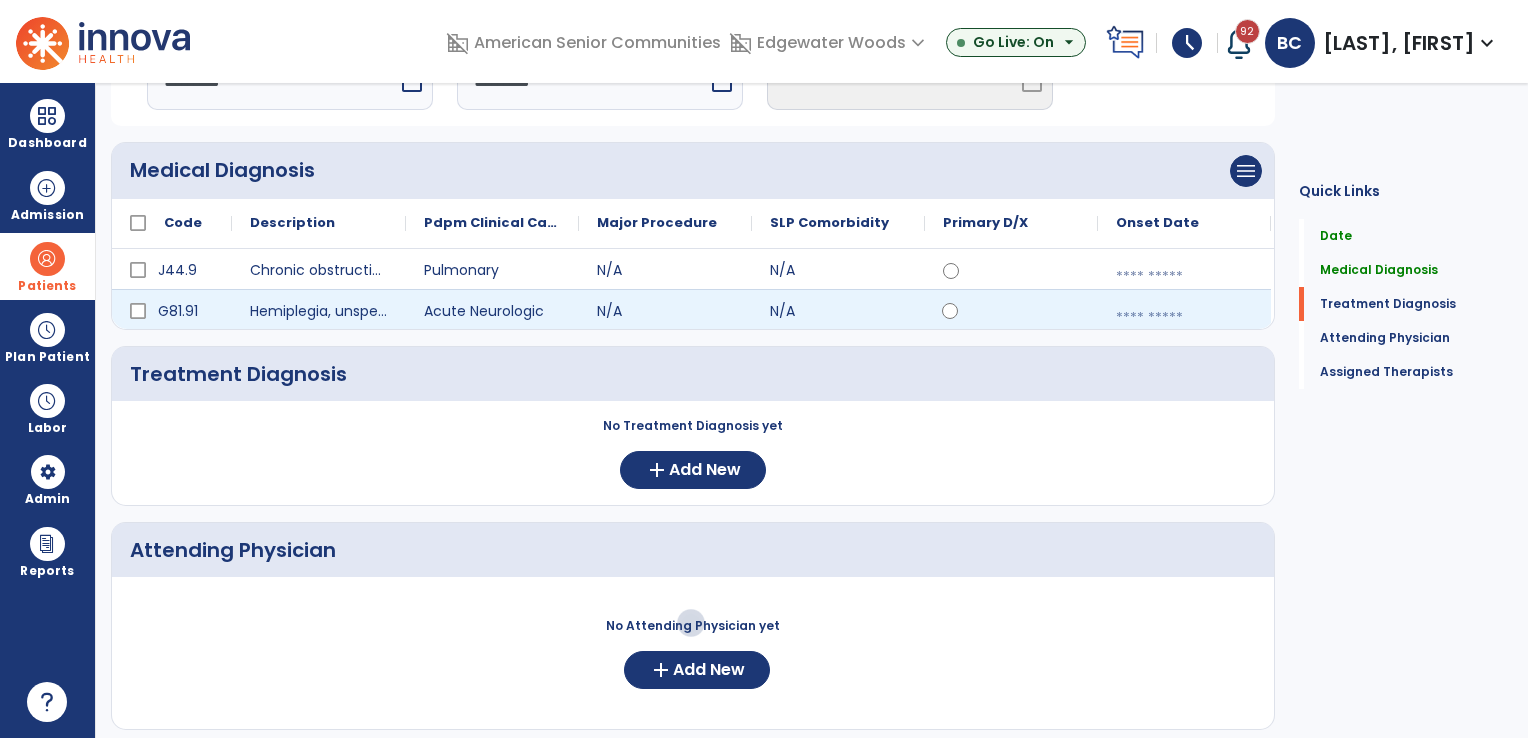 click at bounding box center [1184, 318] 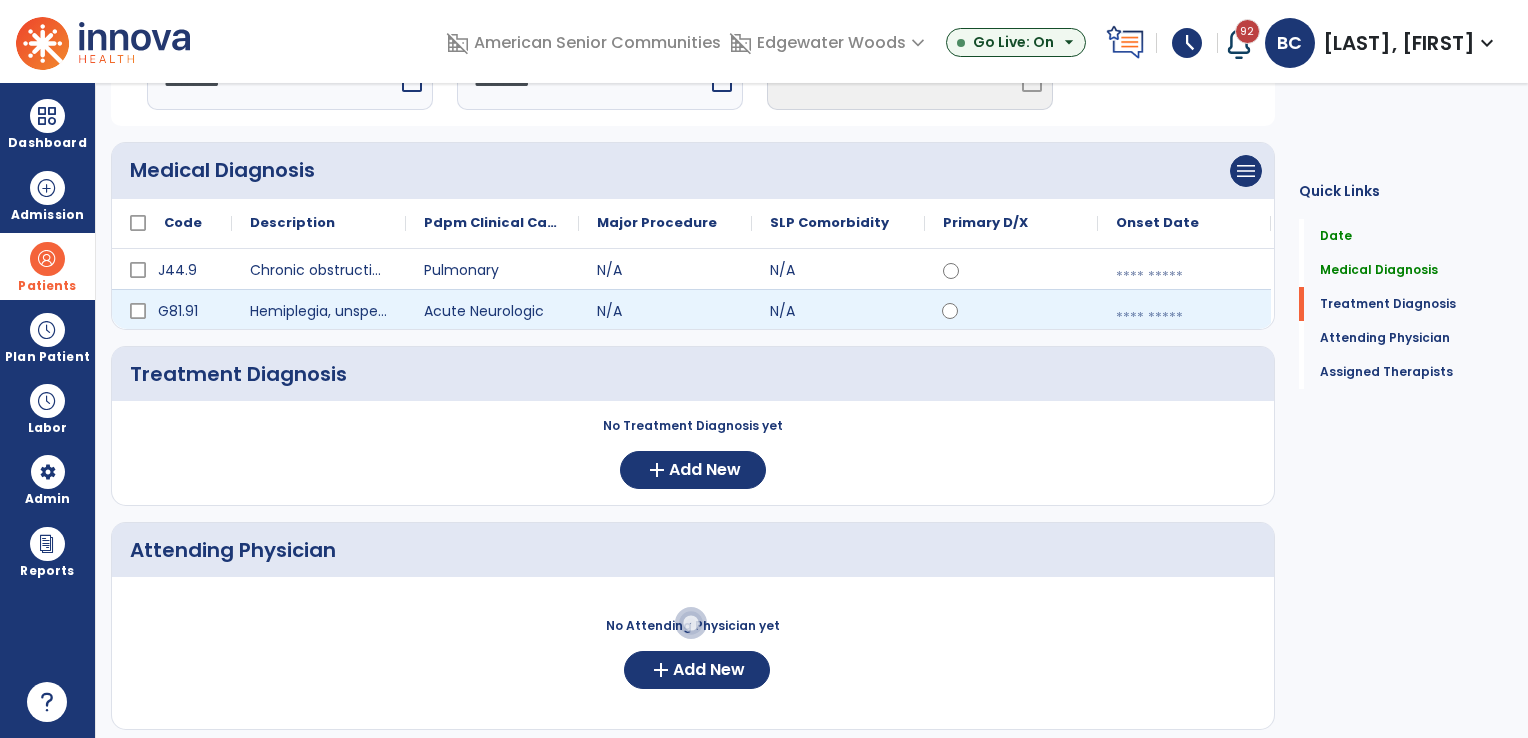 select on "*" 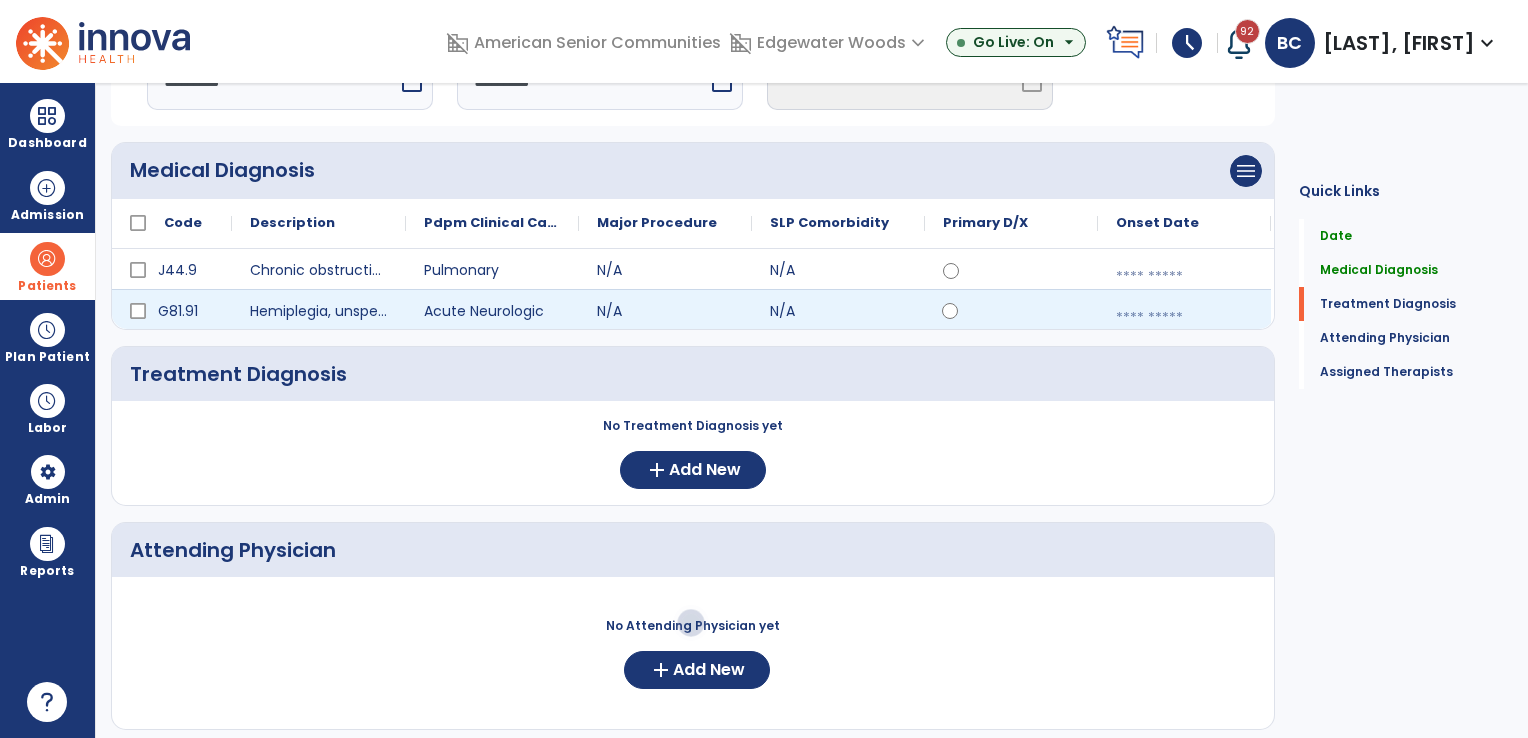 select on "****" 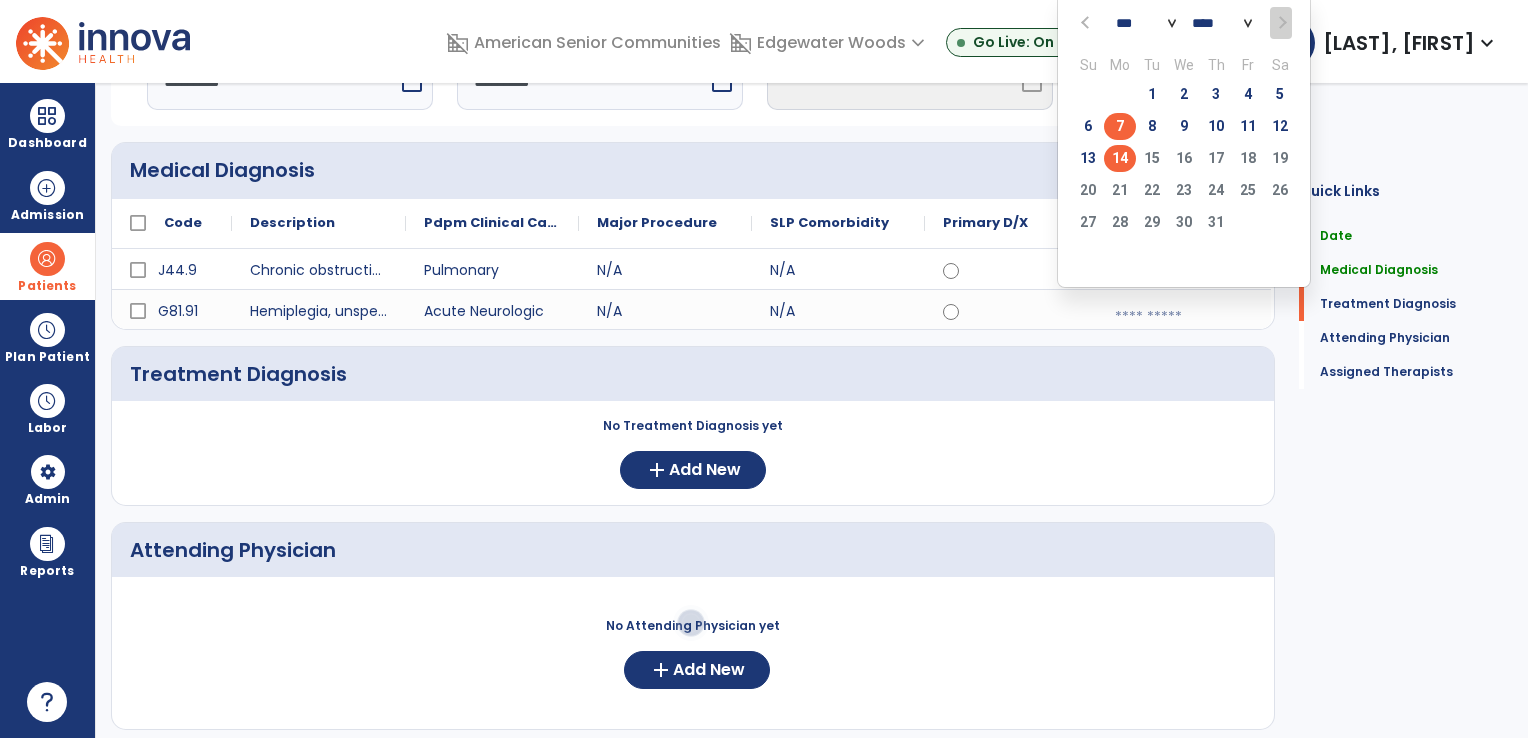 click on "7" 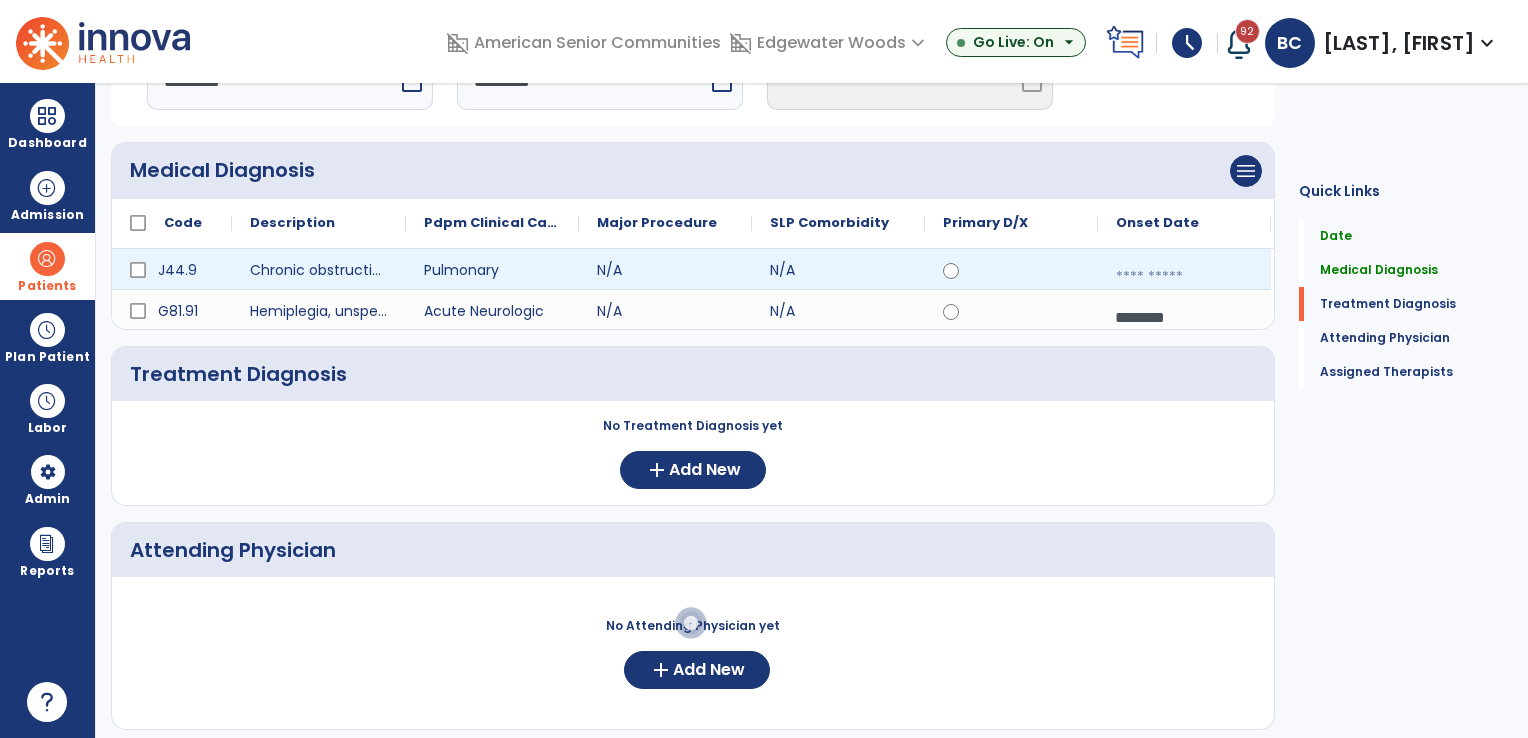click at bounding box center (1184, 277) 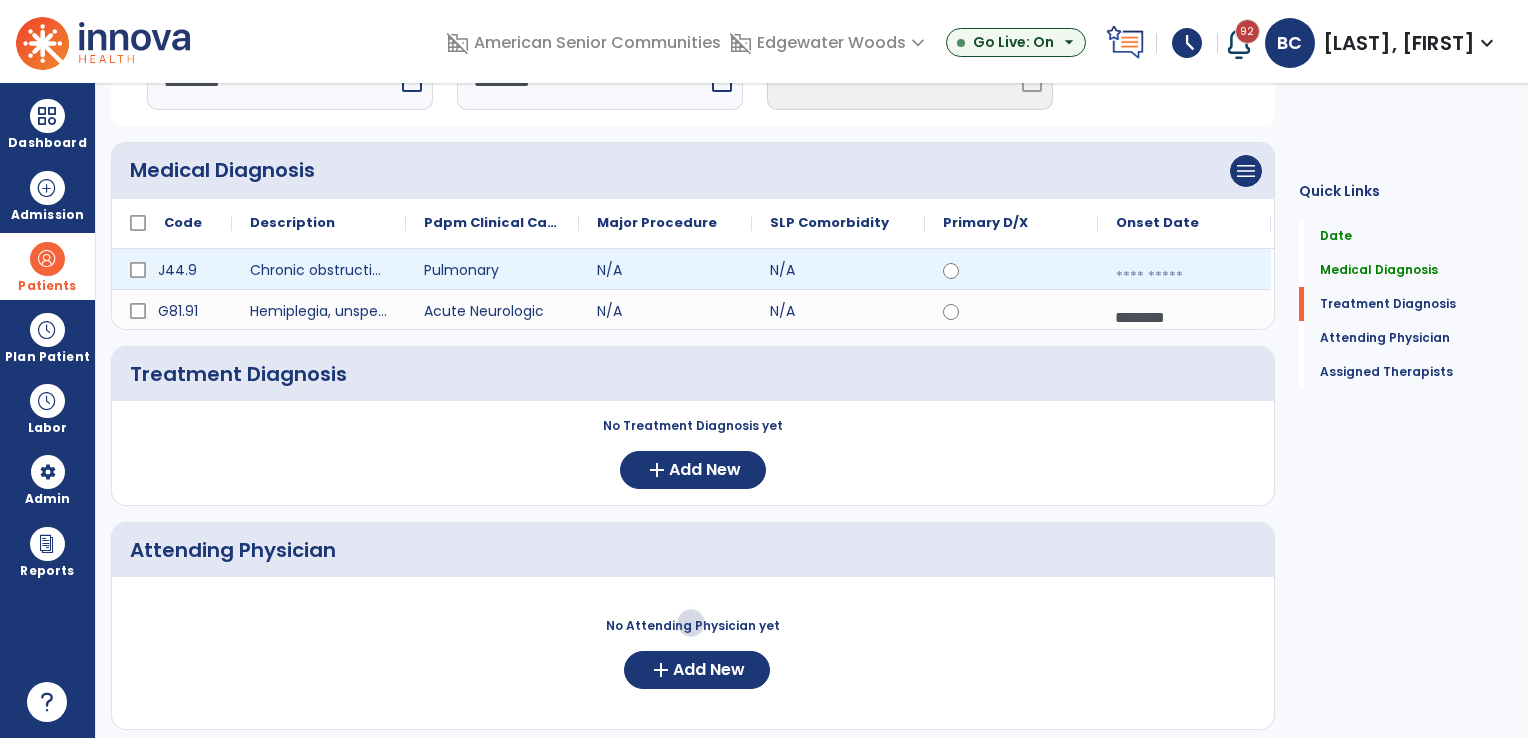 select on "*" 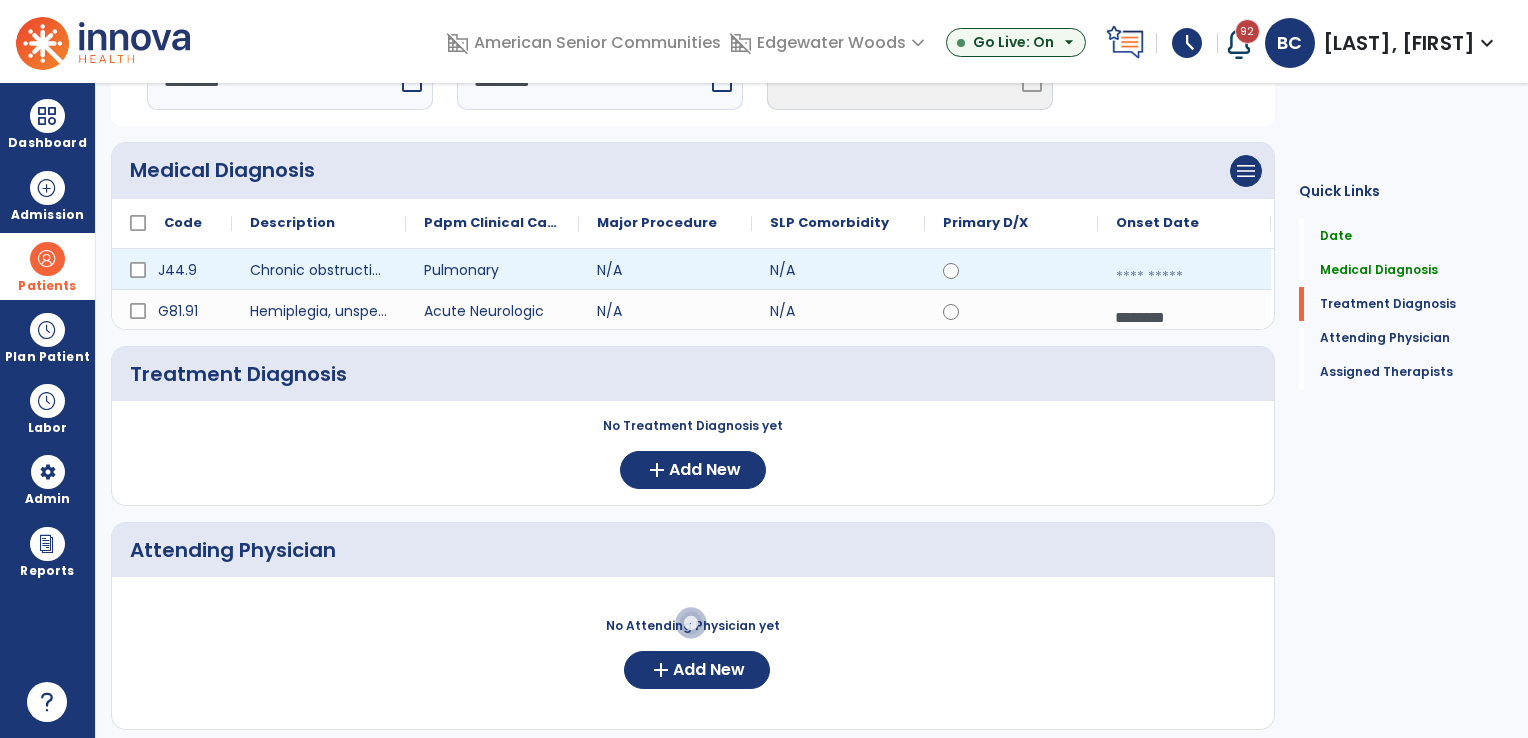 select on "****" 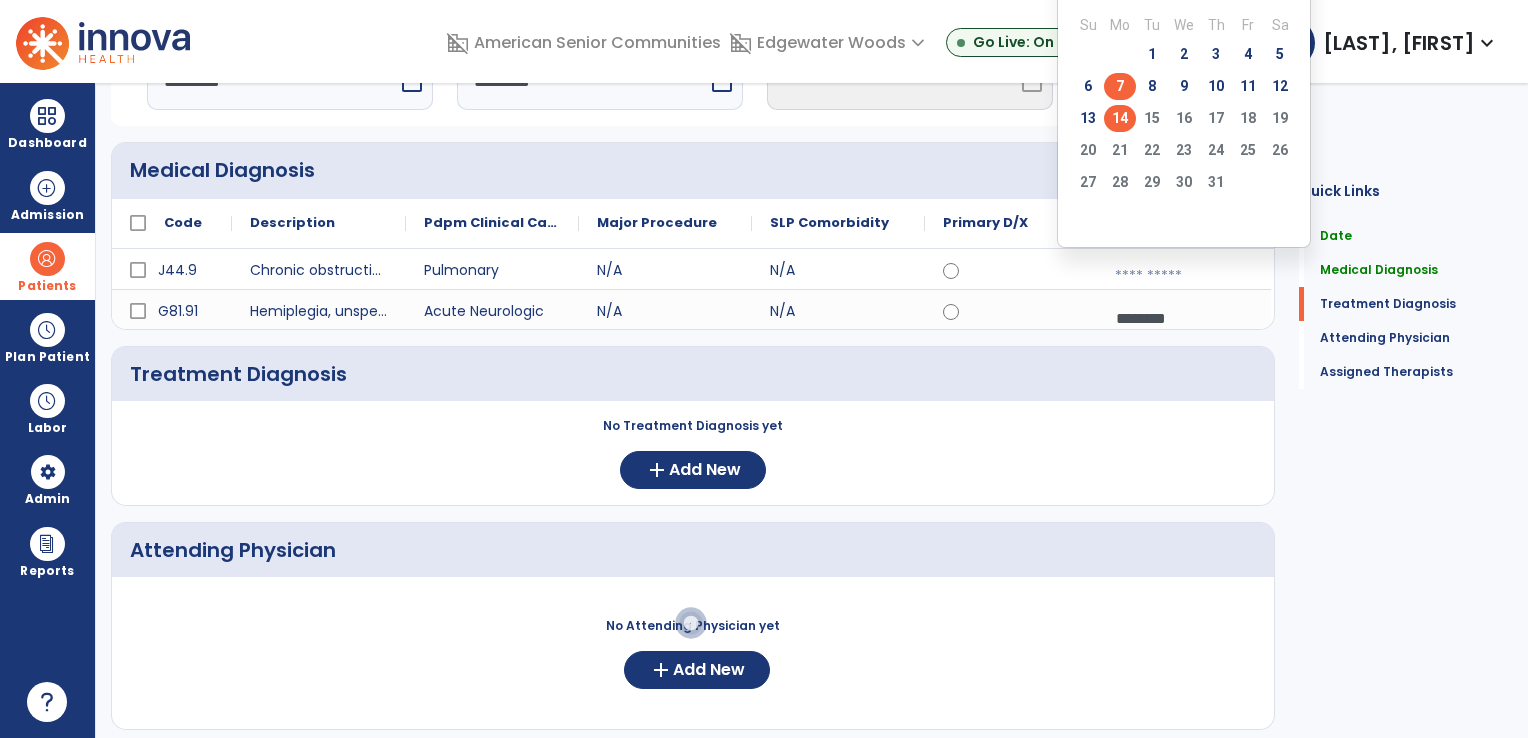 click on "7" 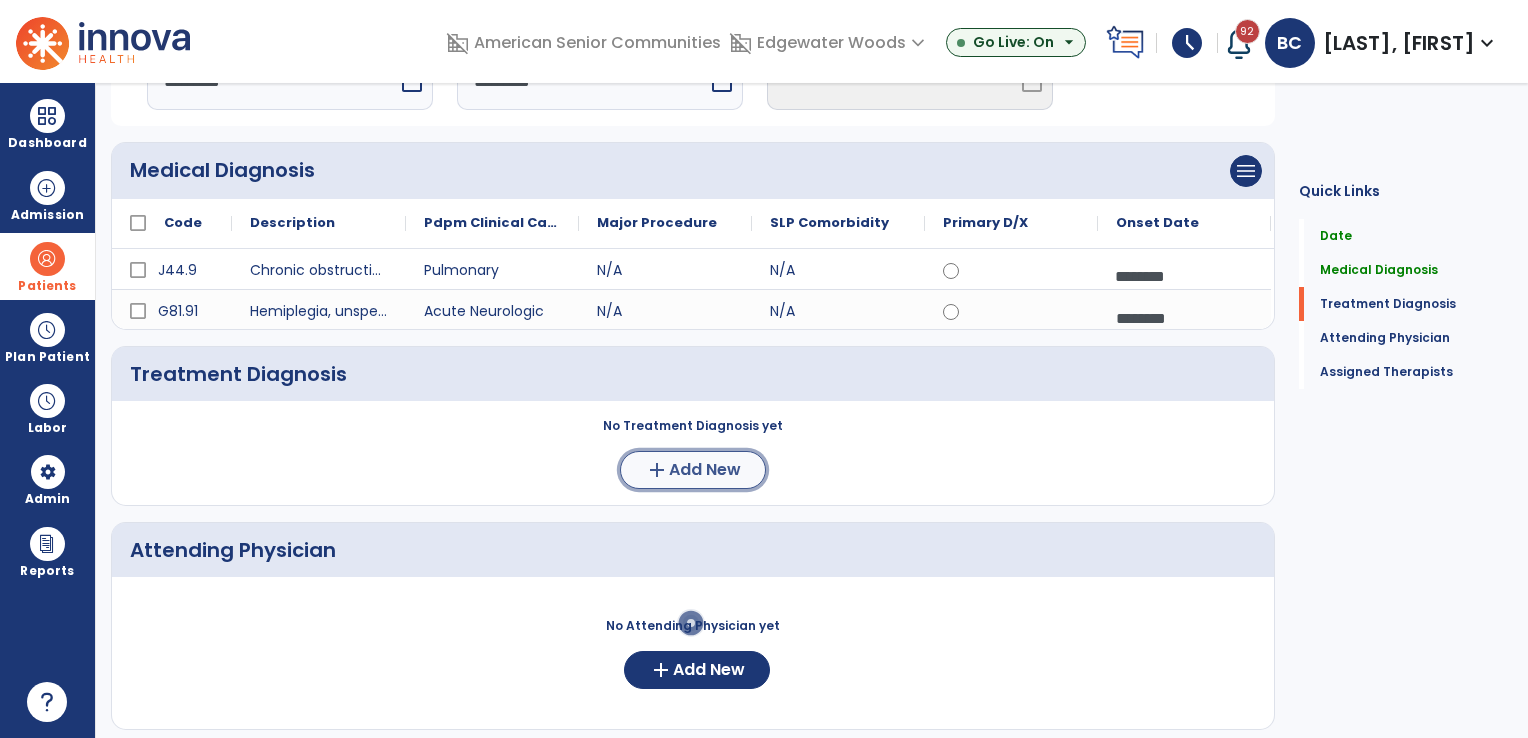 click on "Add New" 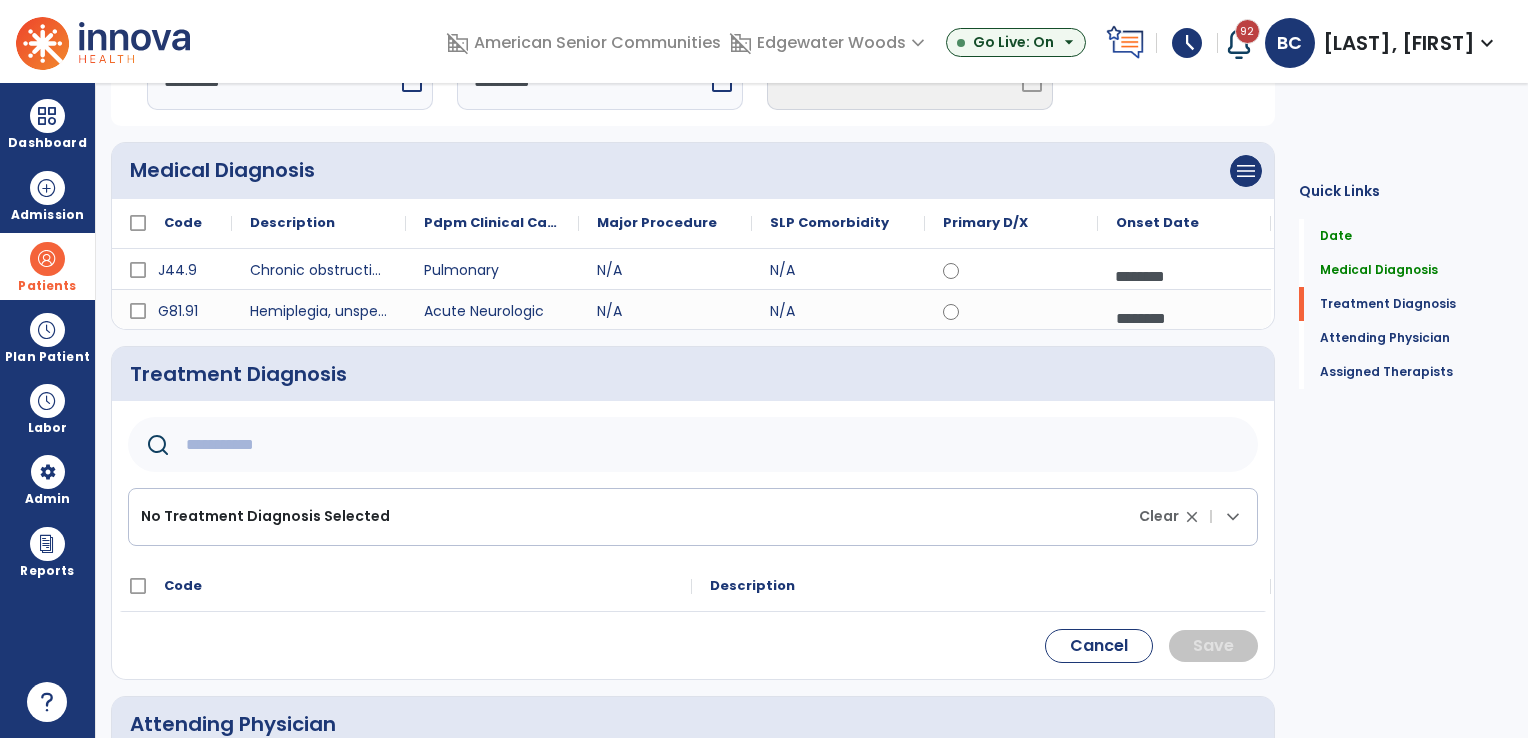 drag, startPoint x: 575, startPoint y: 442, endPoint x: 591, endPoint y: 446, distance: 16.492422 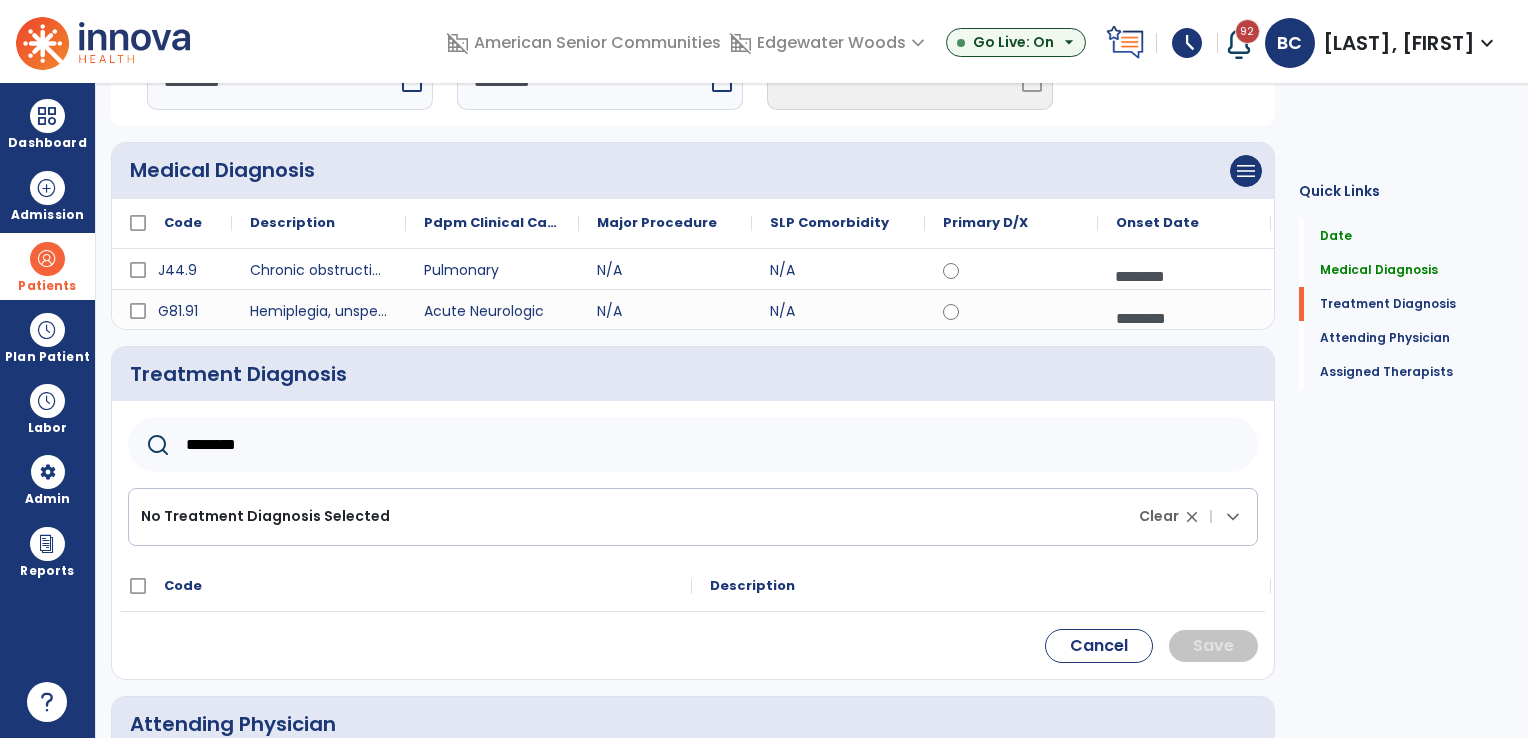 type on "********" 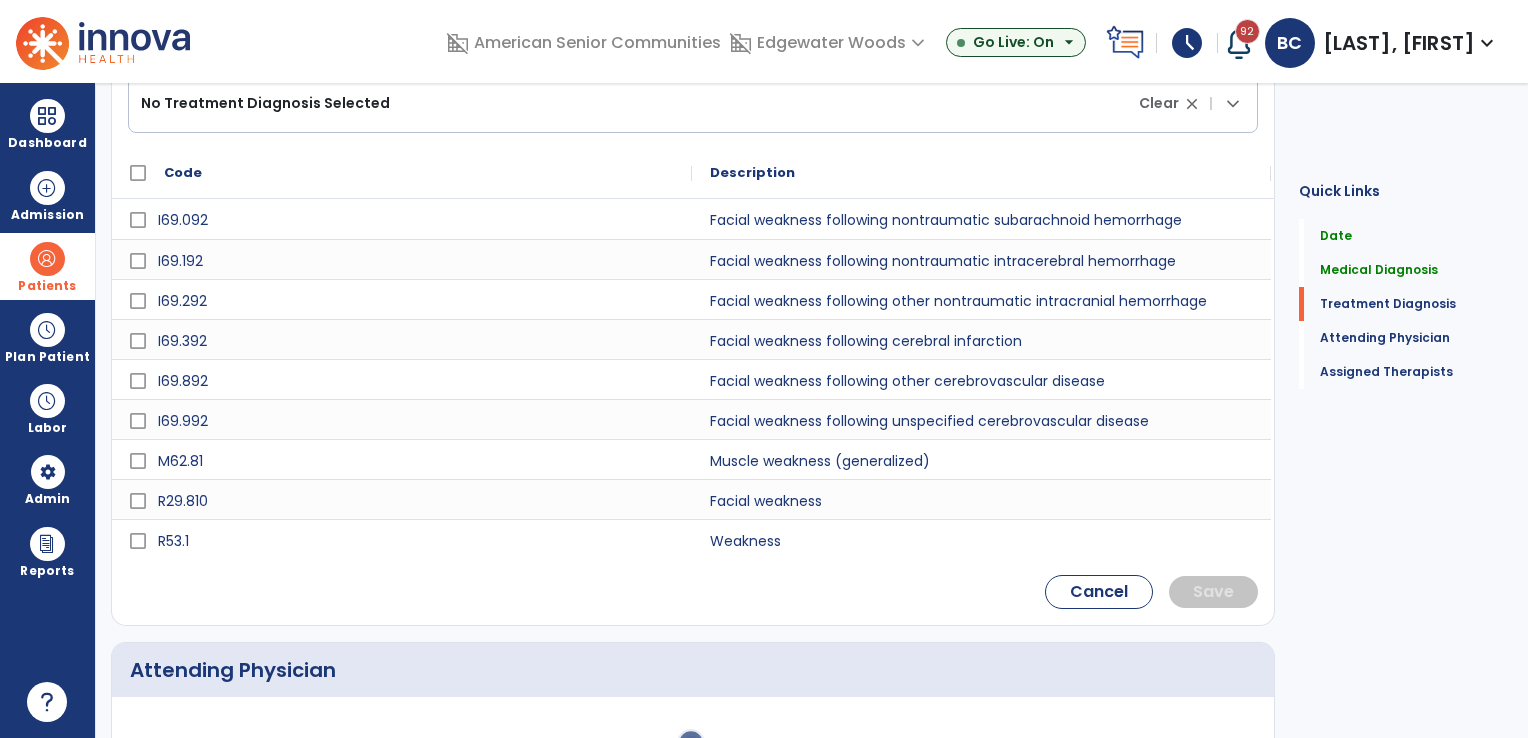 scroll, scrollTop: 633, scrollLeft: 0, axis: vertical 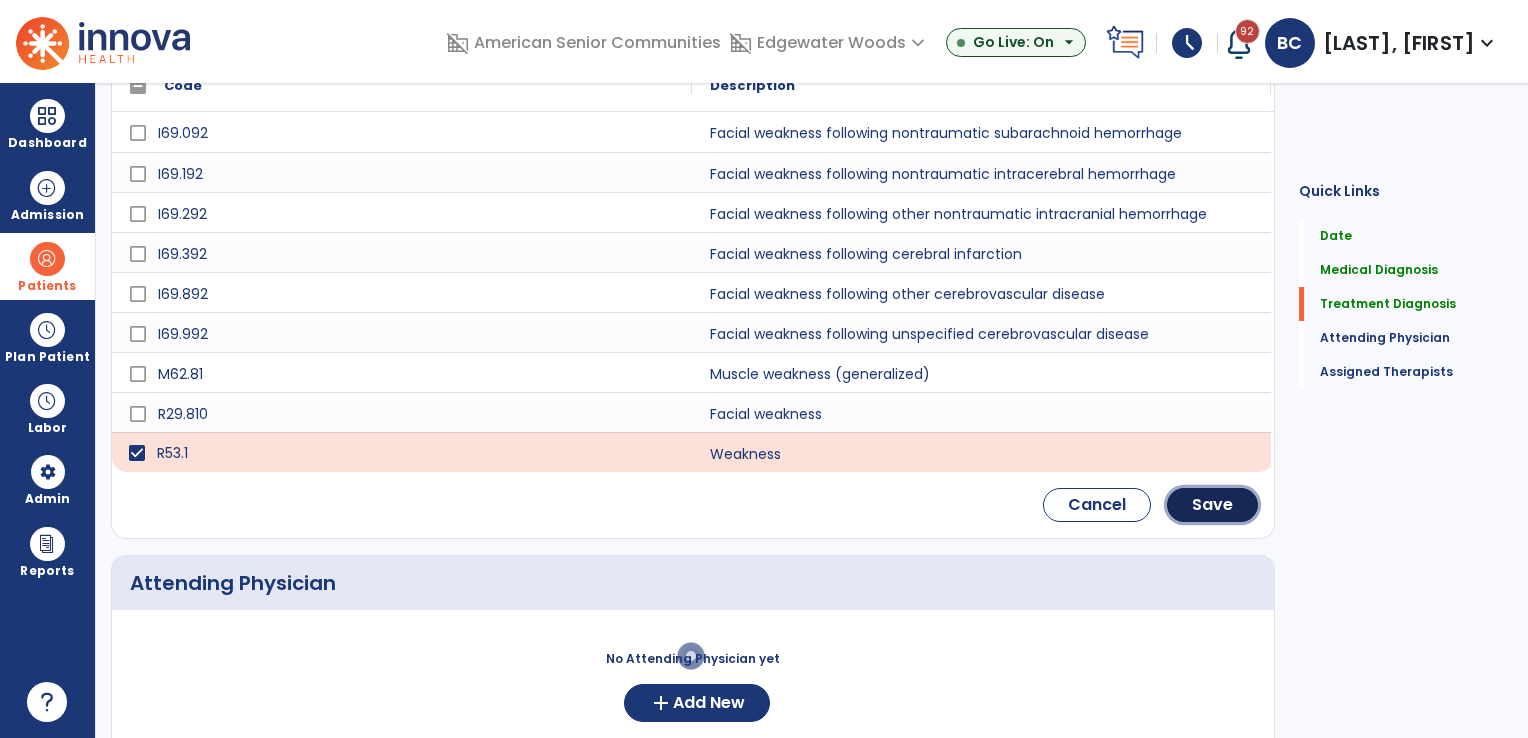 click on "Save" 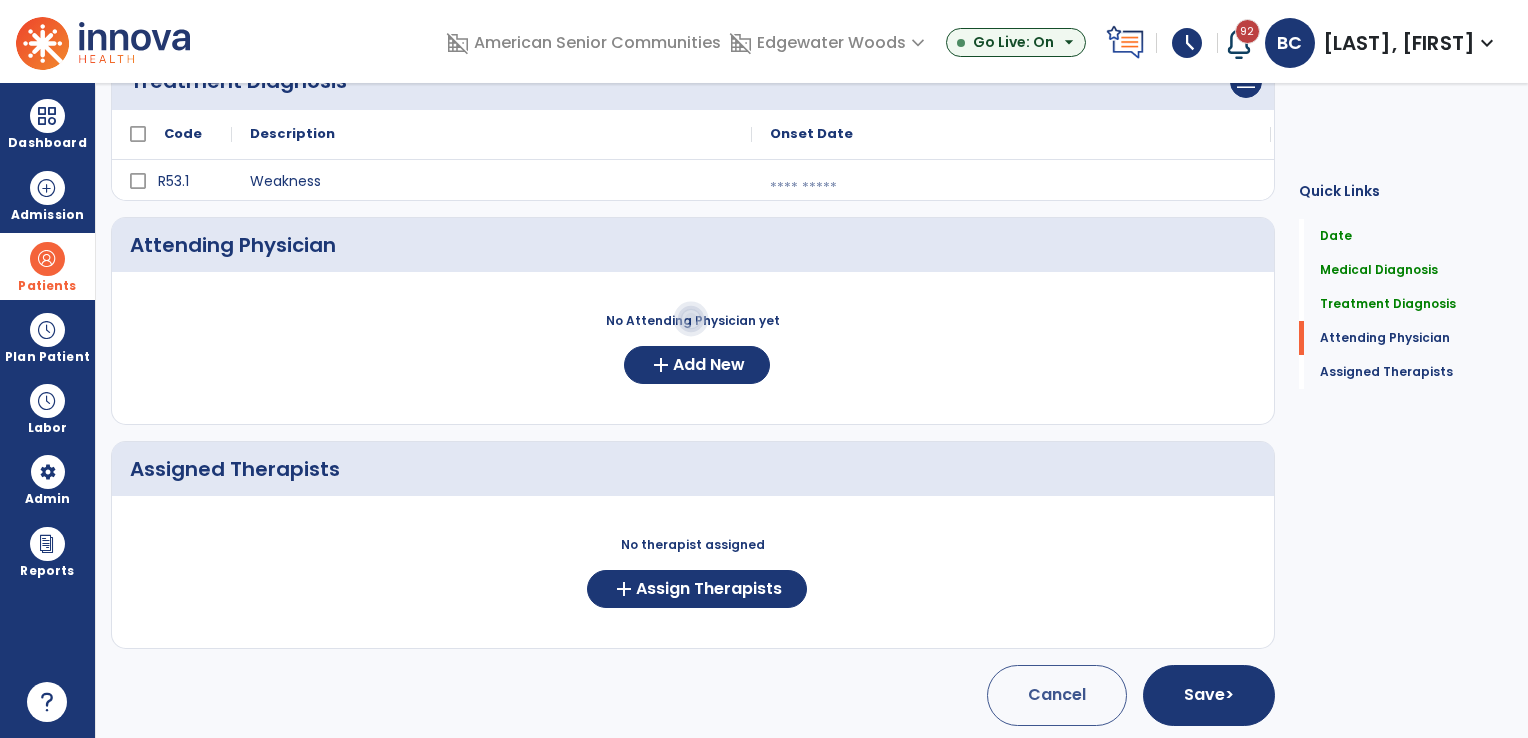 scroll, scrollTop: 326, scrollLeft: 0, axis: vertical 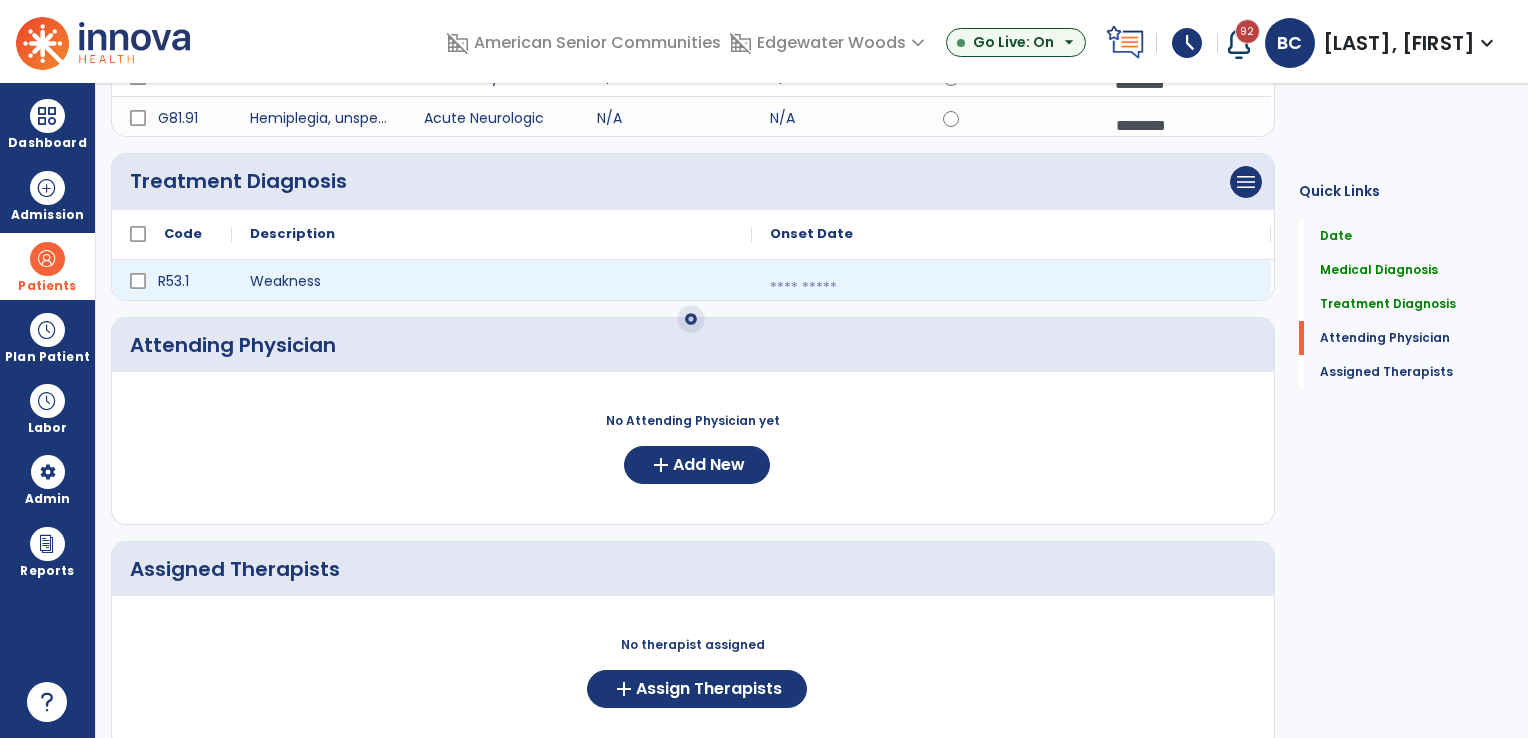 click at bounding box center [1011, 288] 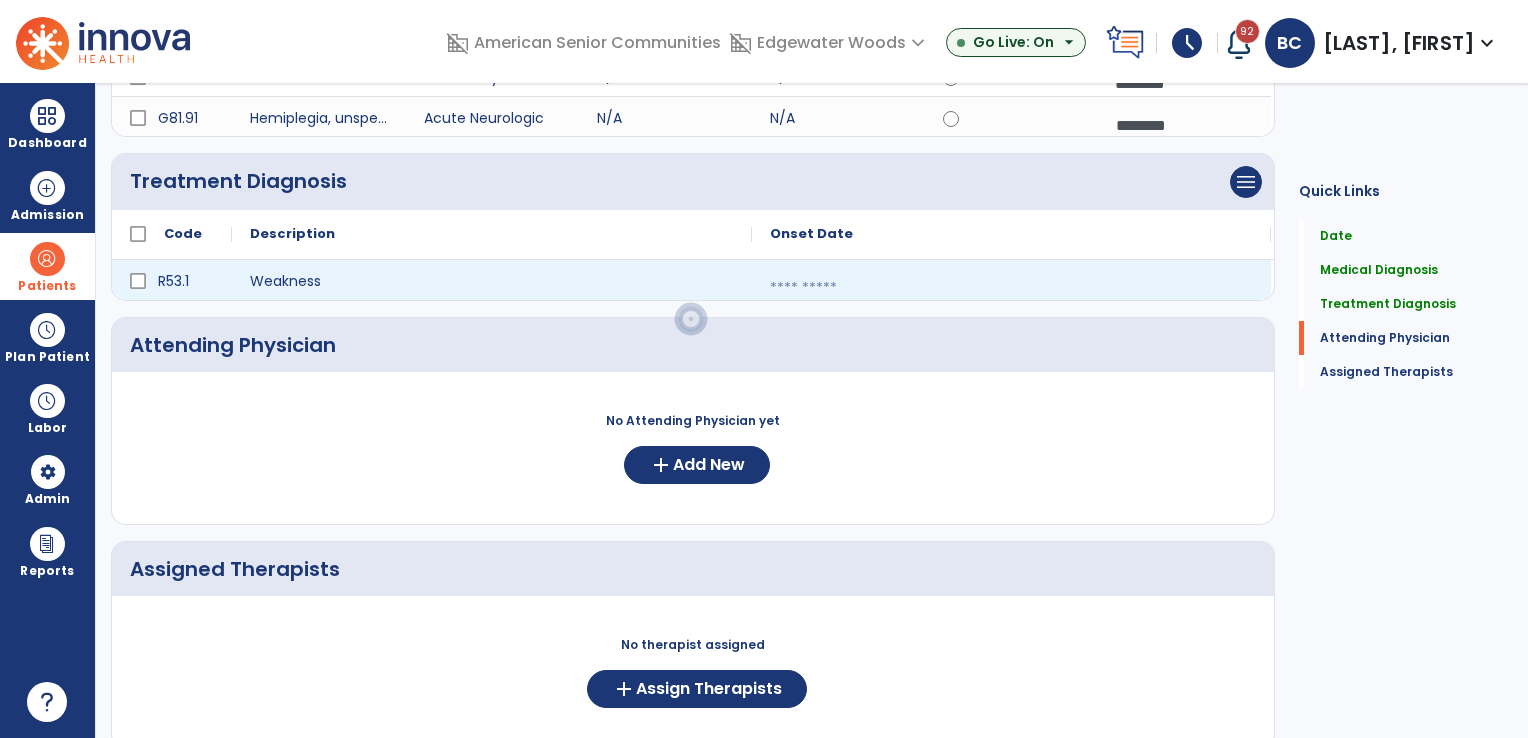 select on "*" 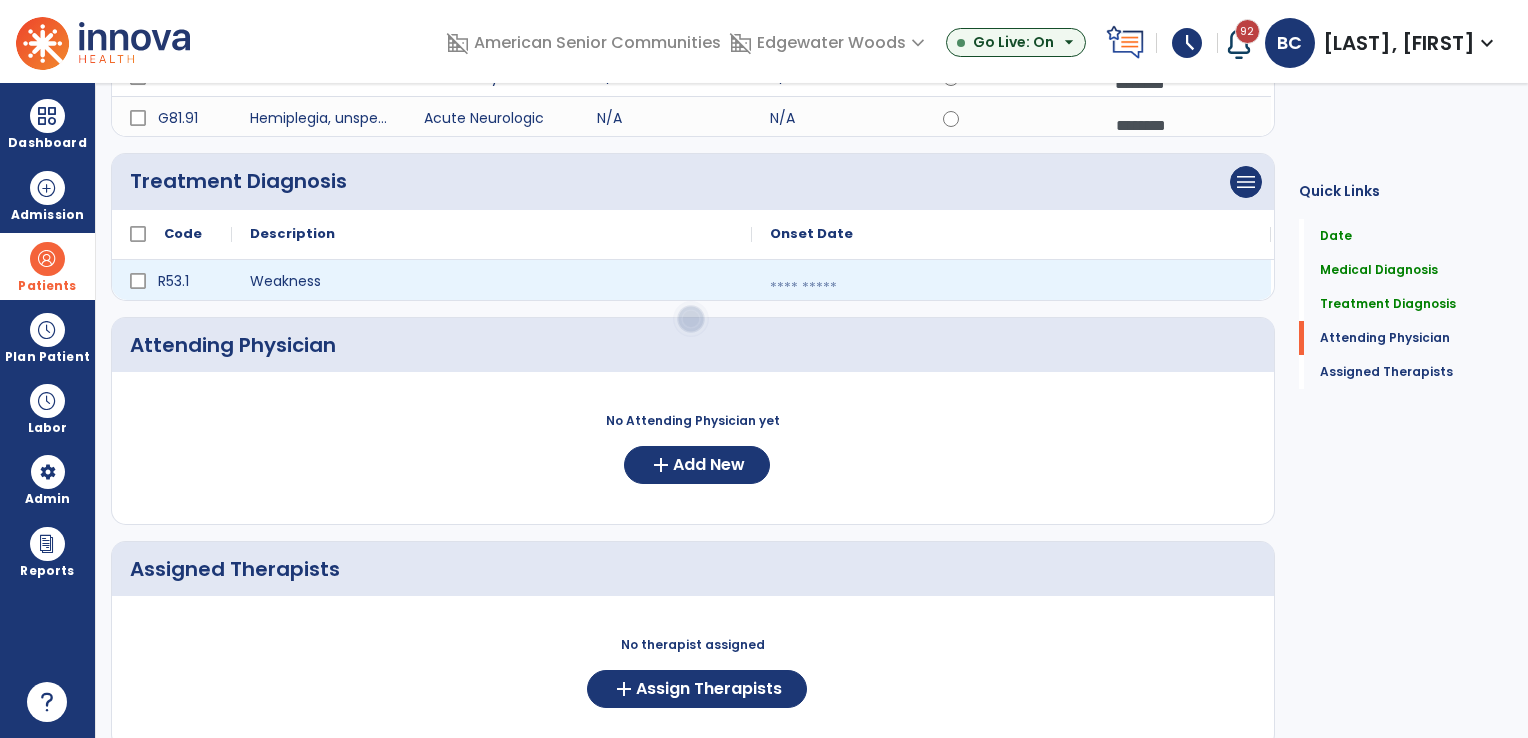 select on "****" 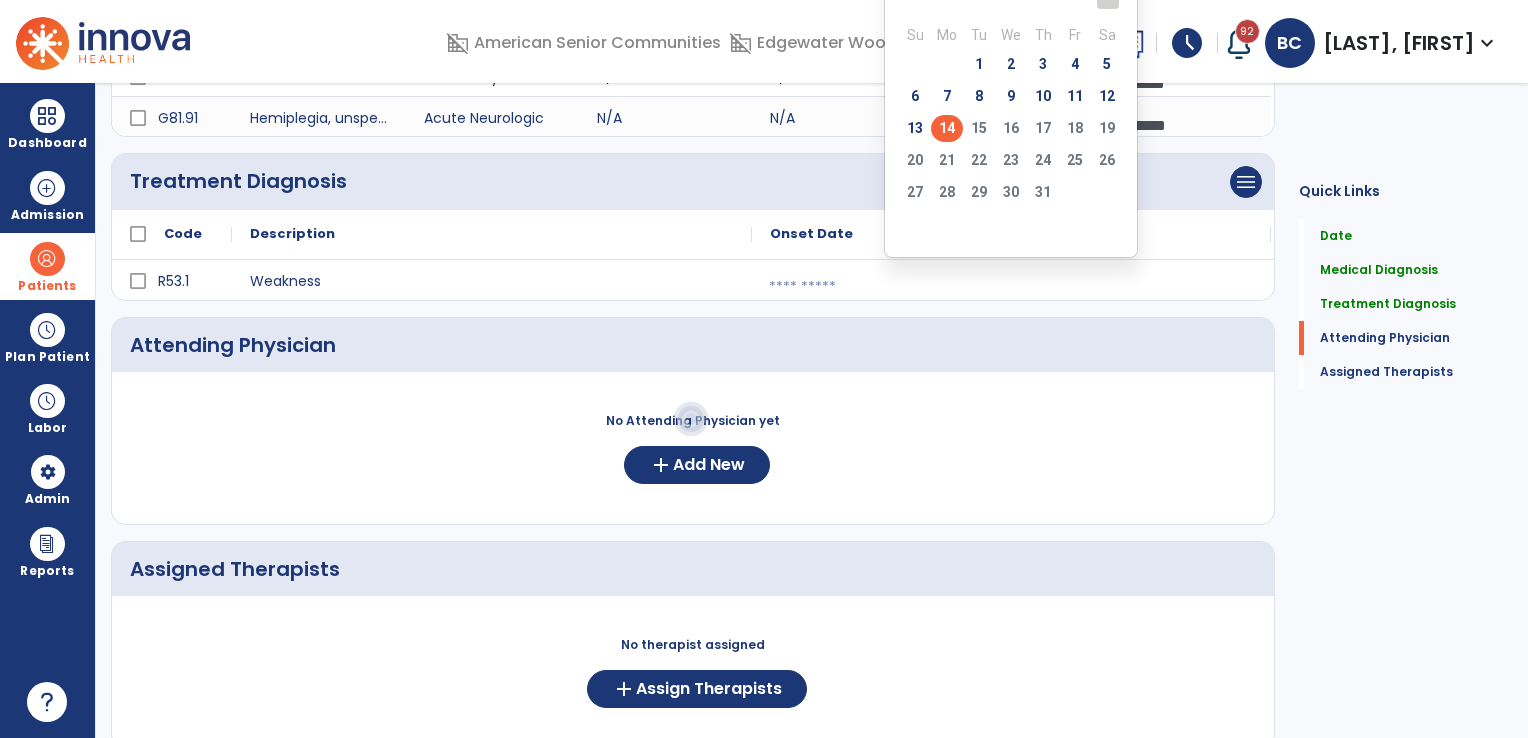 click on "7" 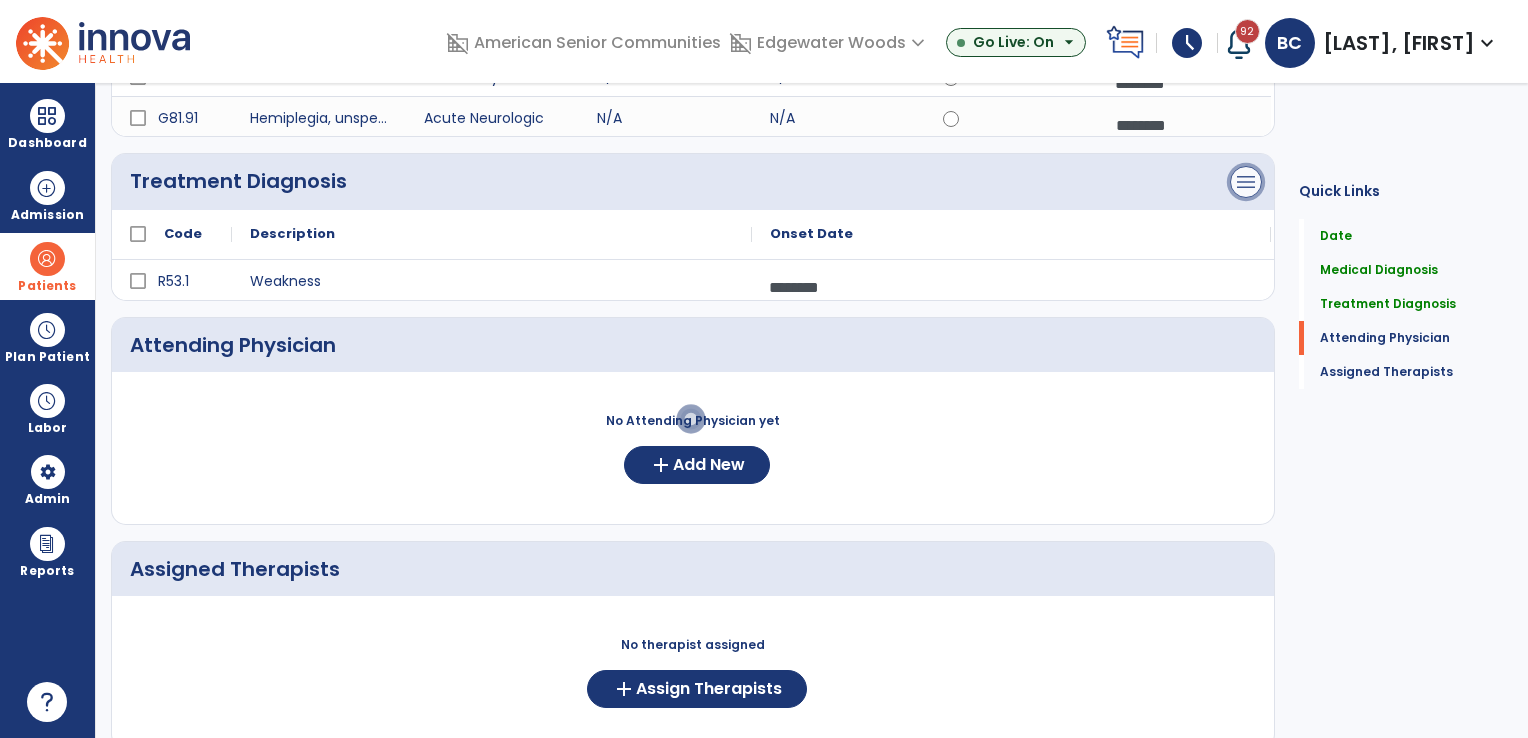 click on "menu" at bounding box center [1246, -22] 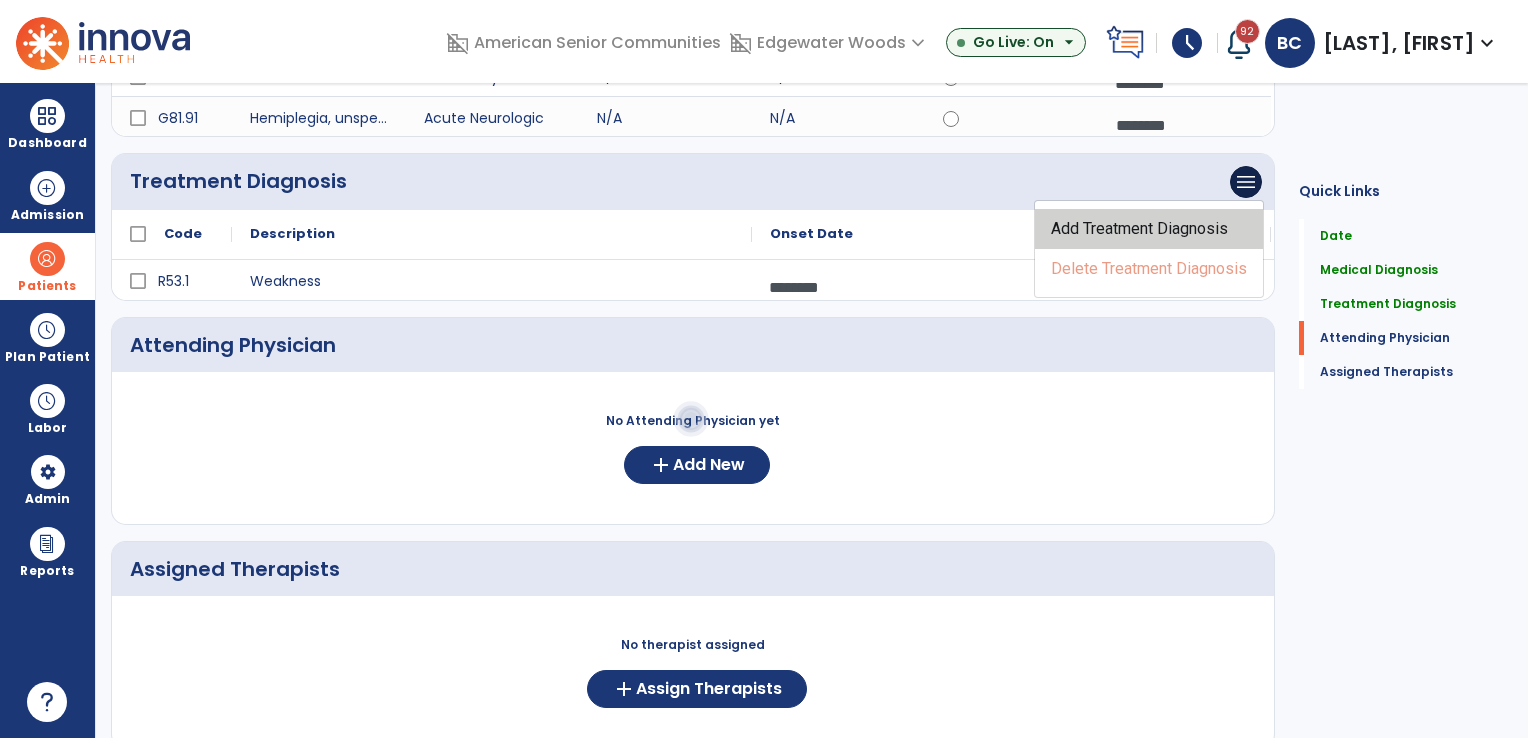 click on "Add Treatment Diagnosis" 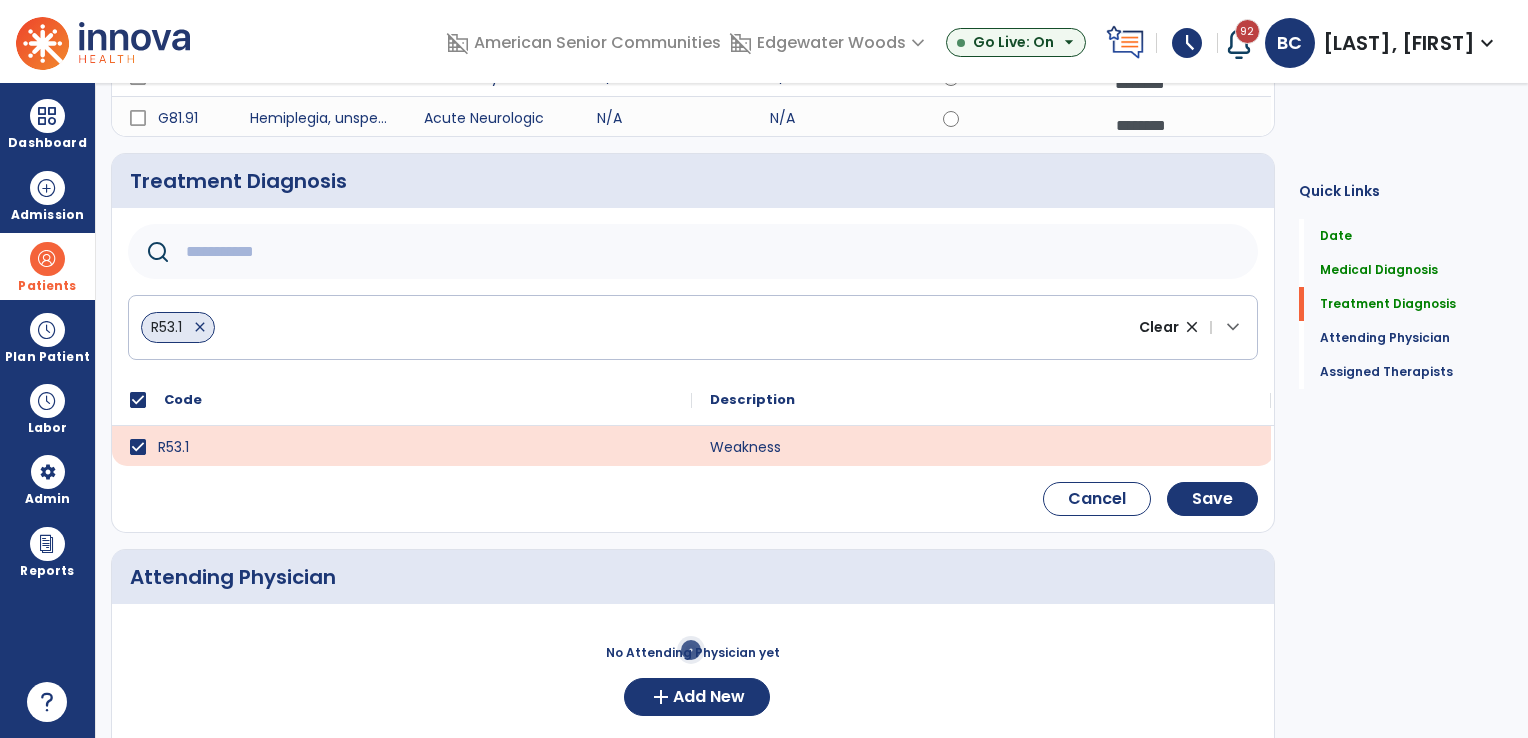click 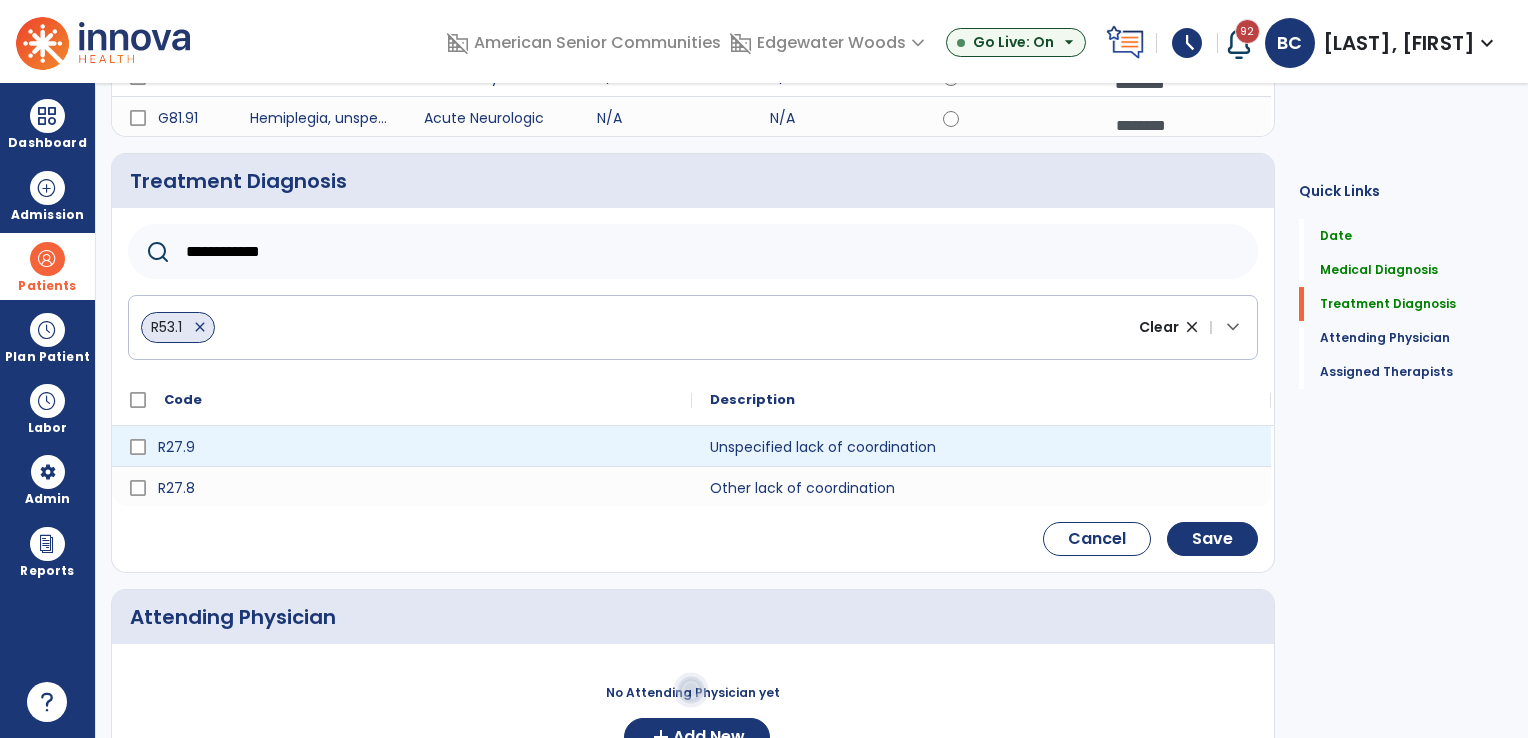 type on "**********" 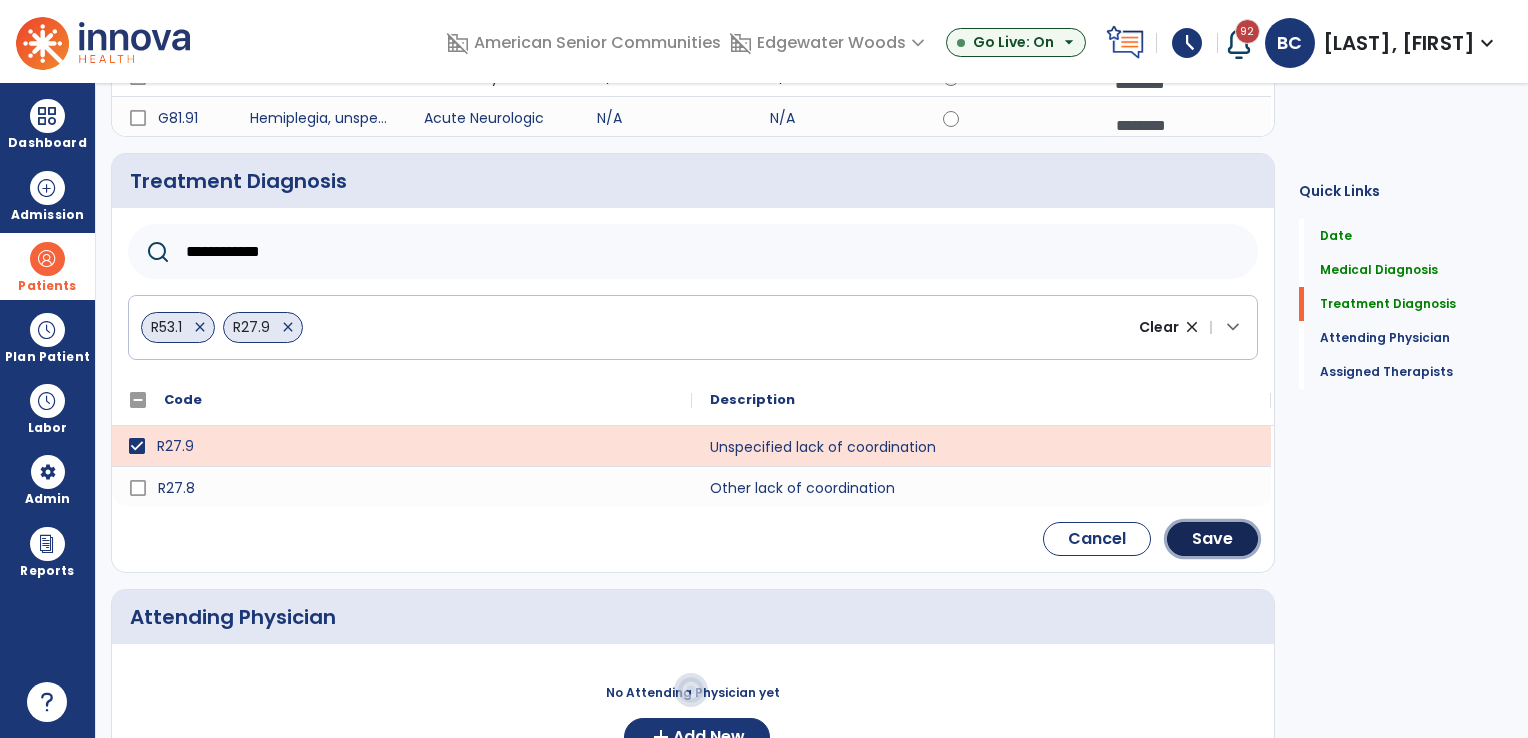 click on "Save" 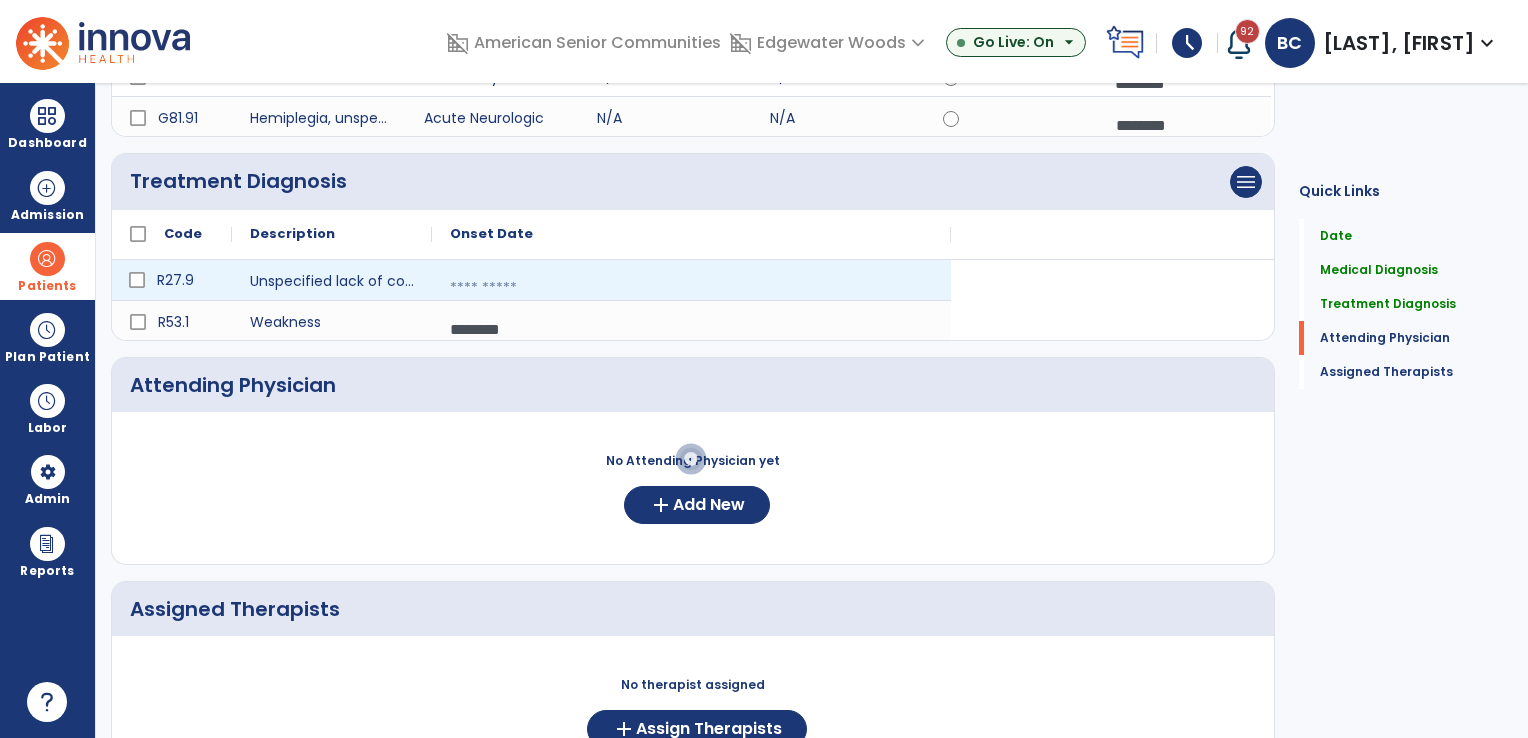 click at bounding box center (691, 288) 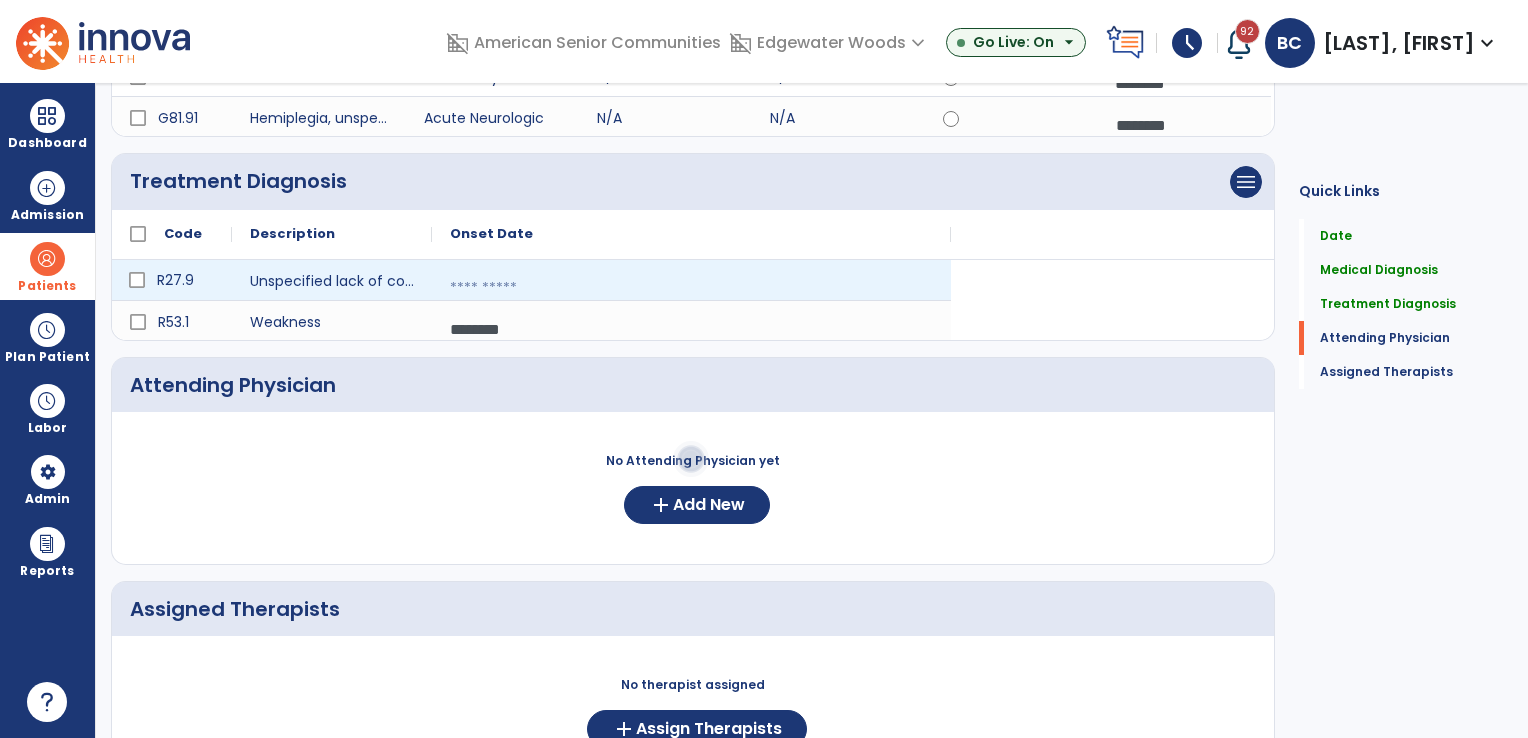 select on "*" 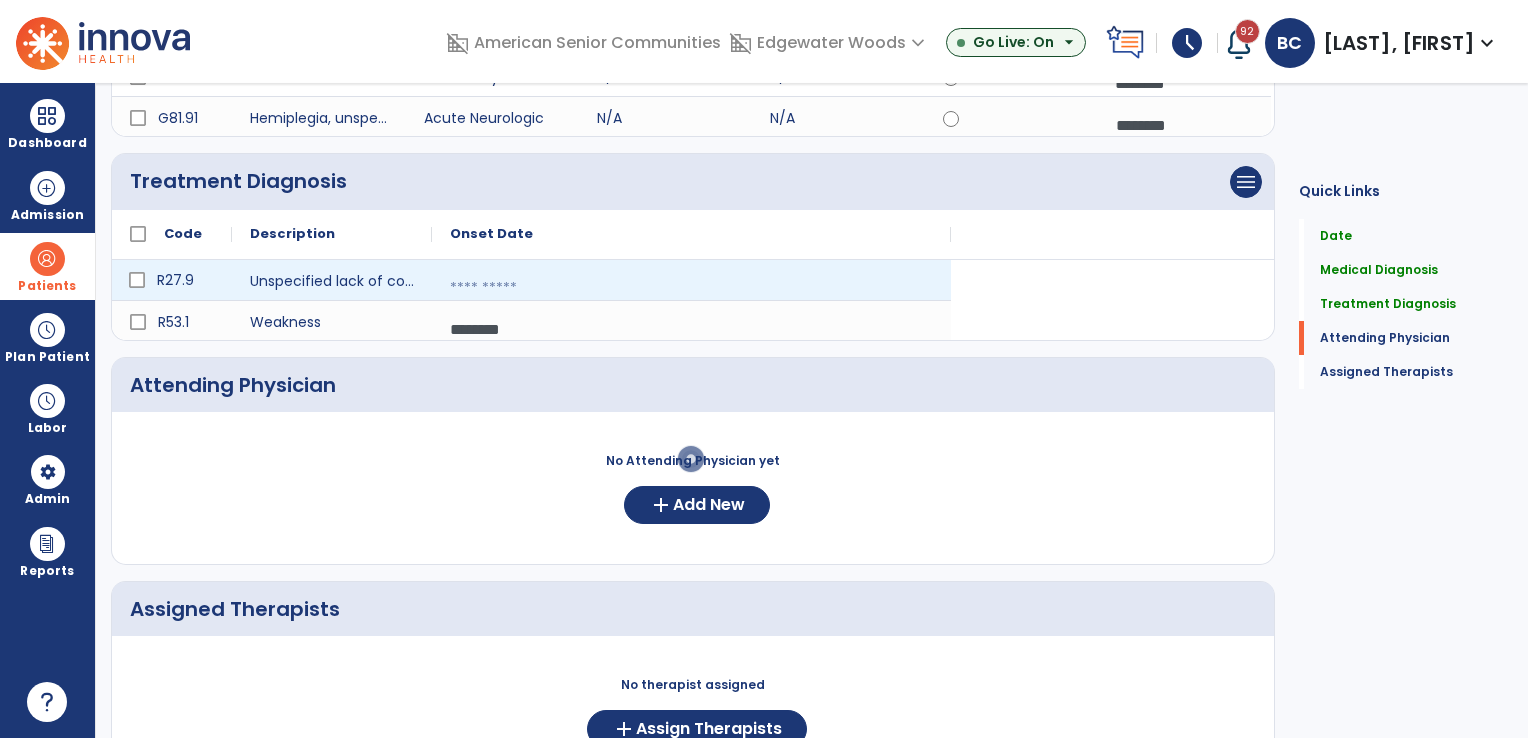 select on "****" 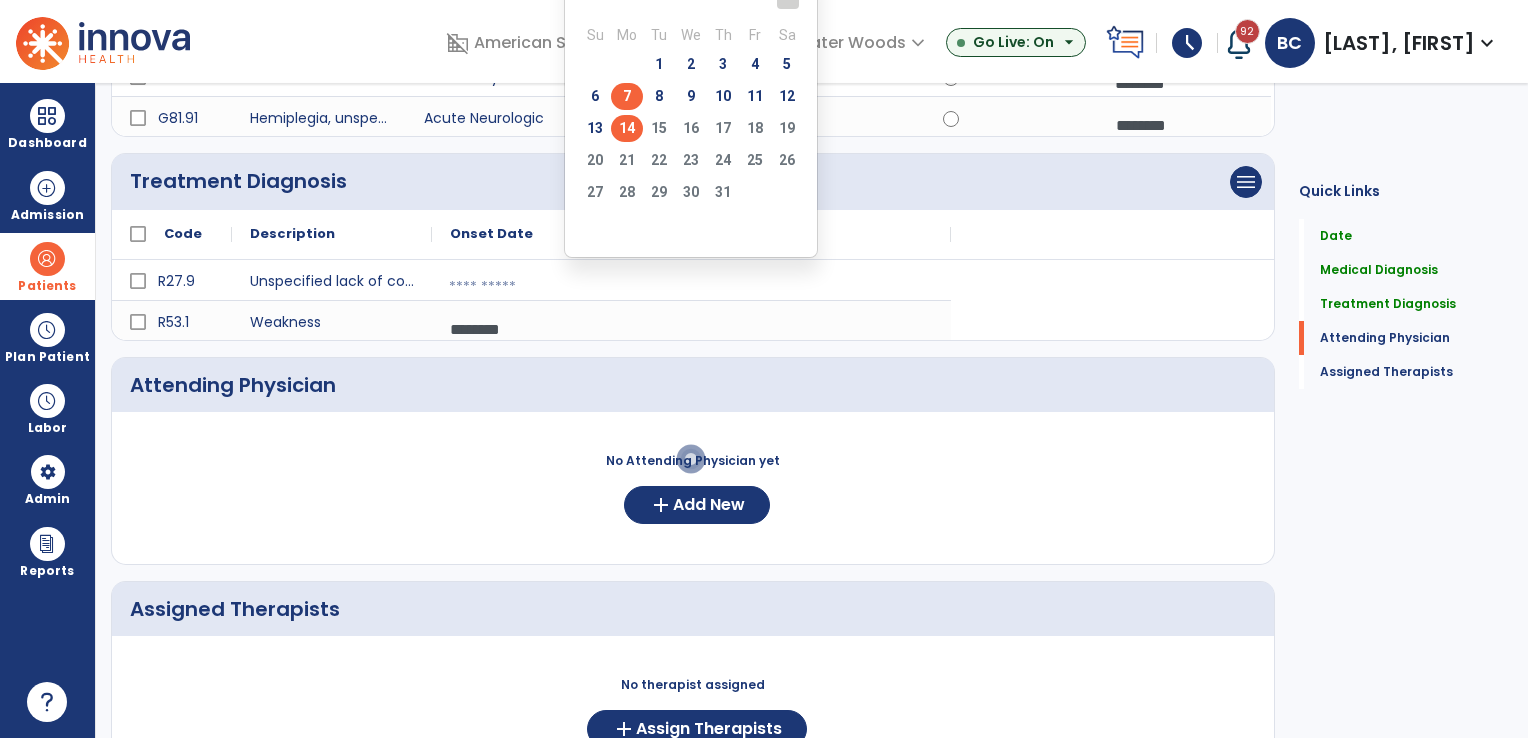 click on "7" 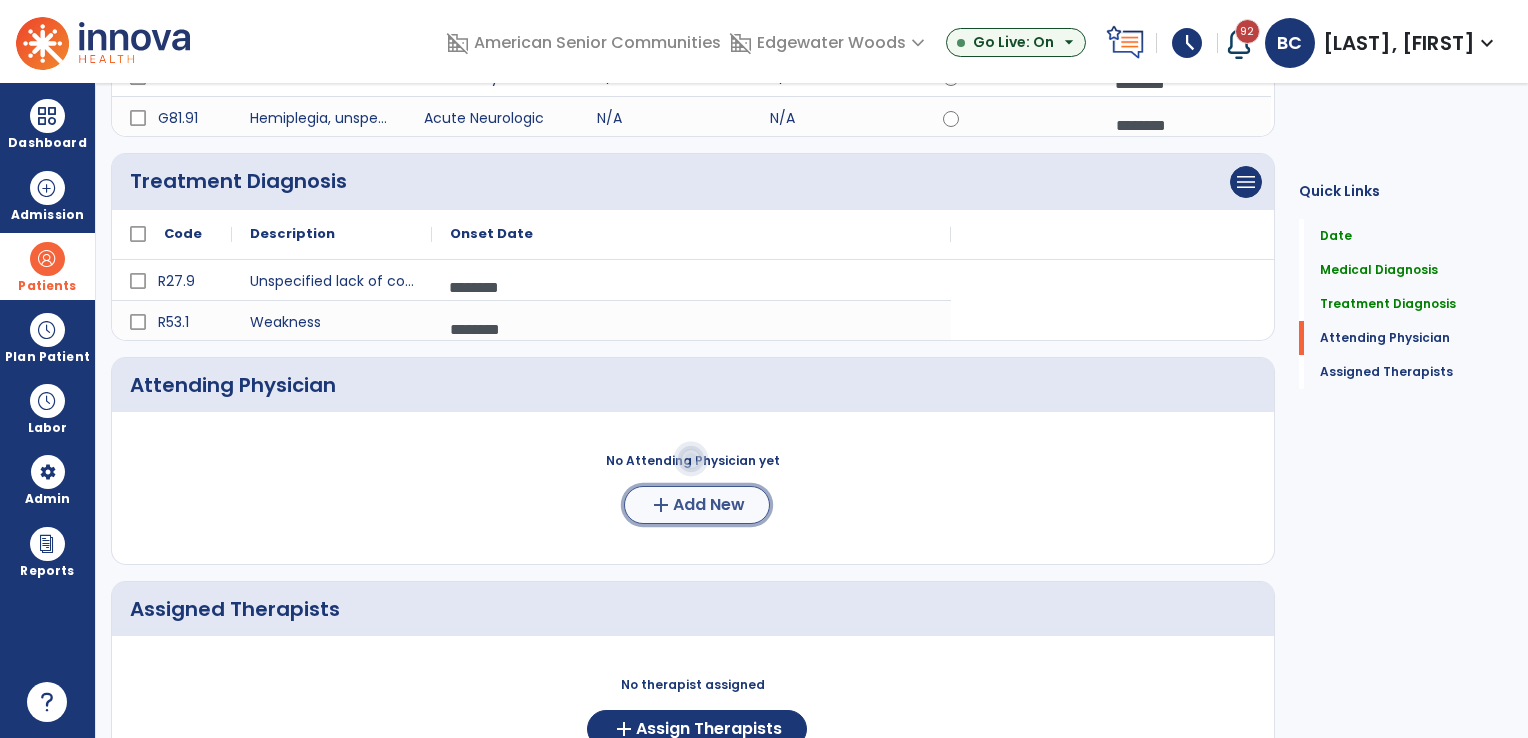click on "add" 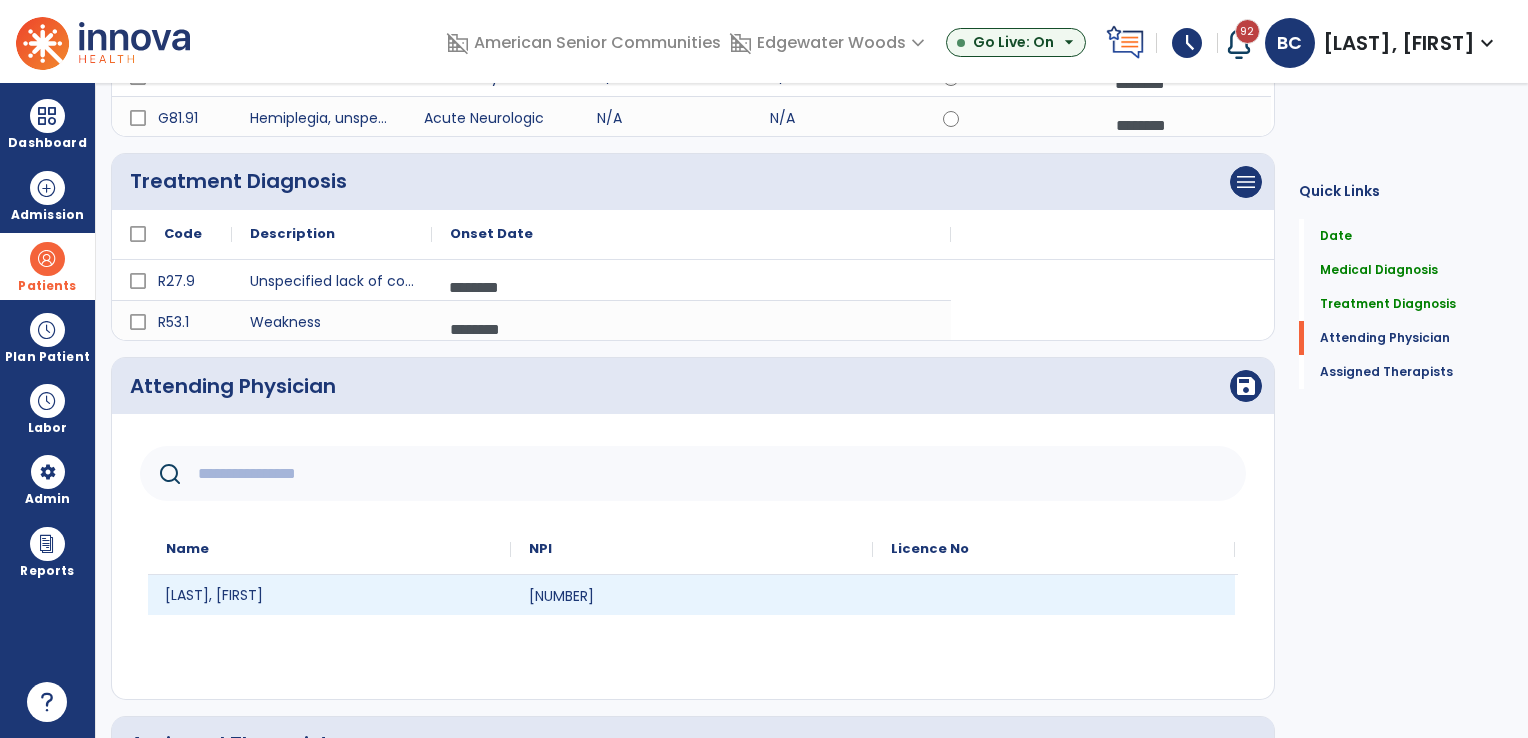 click on "[LAST], [FIRST]" 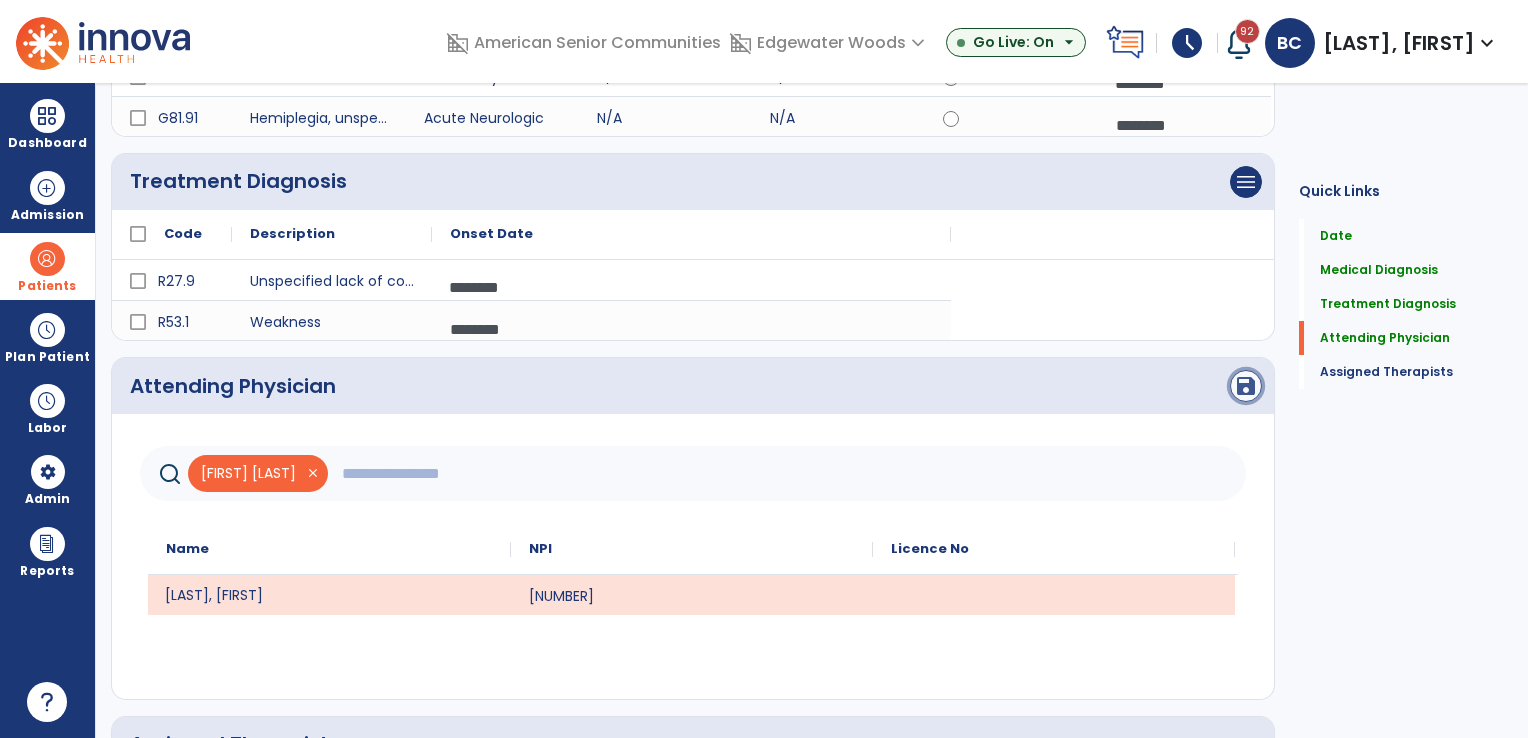 click on "save" 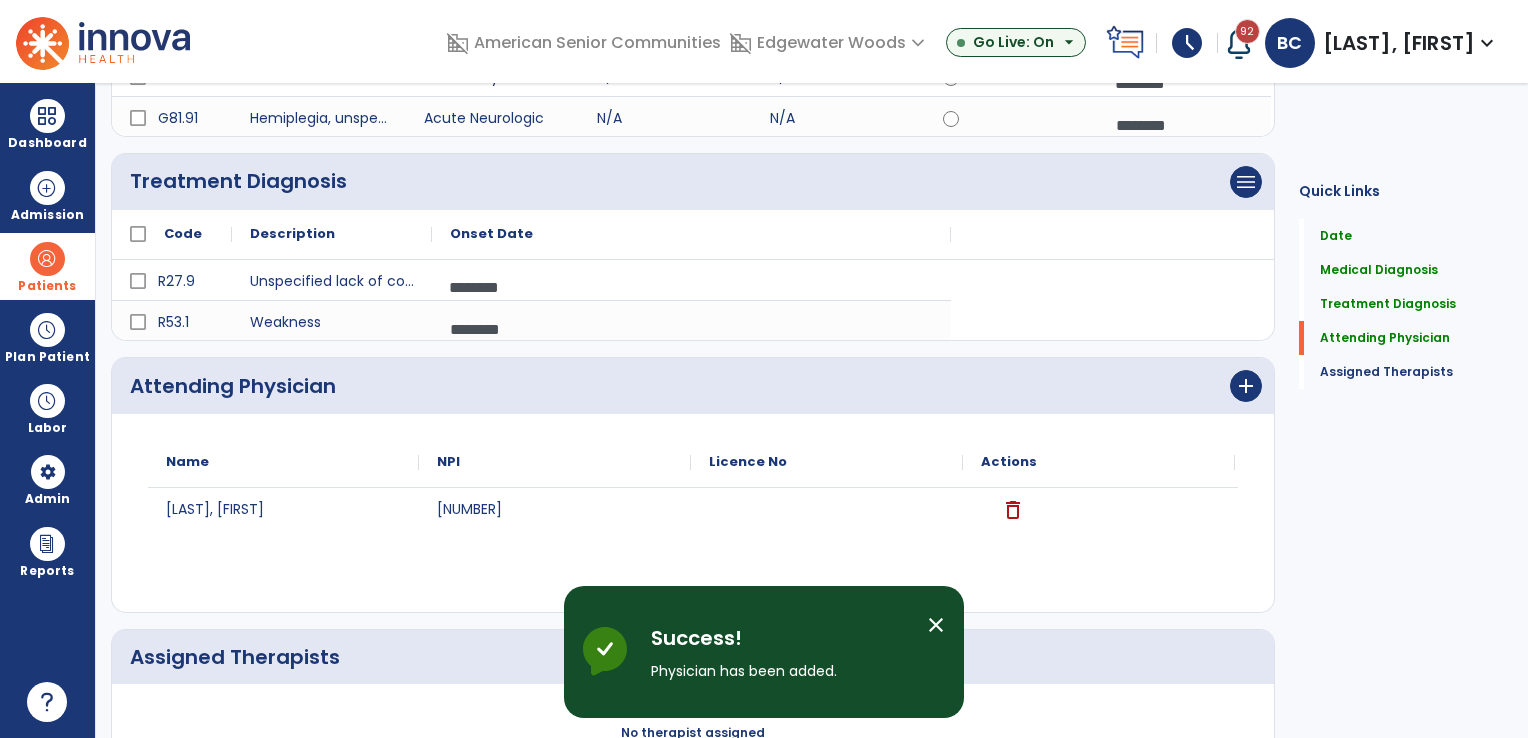 scroll, scrollTop: 514, scrollLeft: 0, axis: vertical 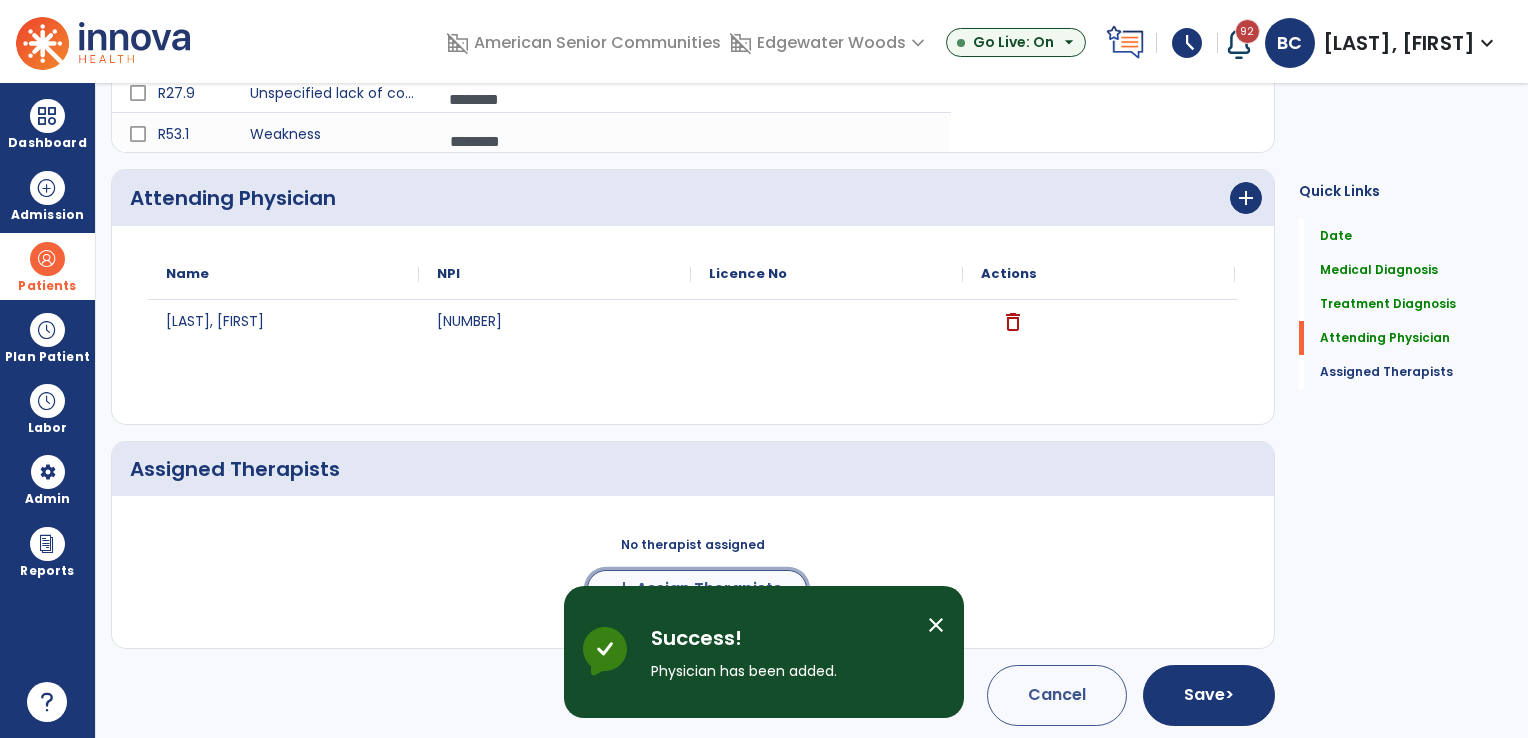click on "add  Assign Therapists" 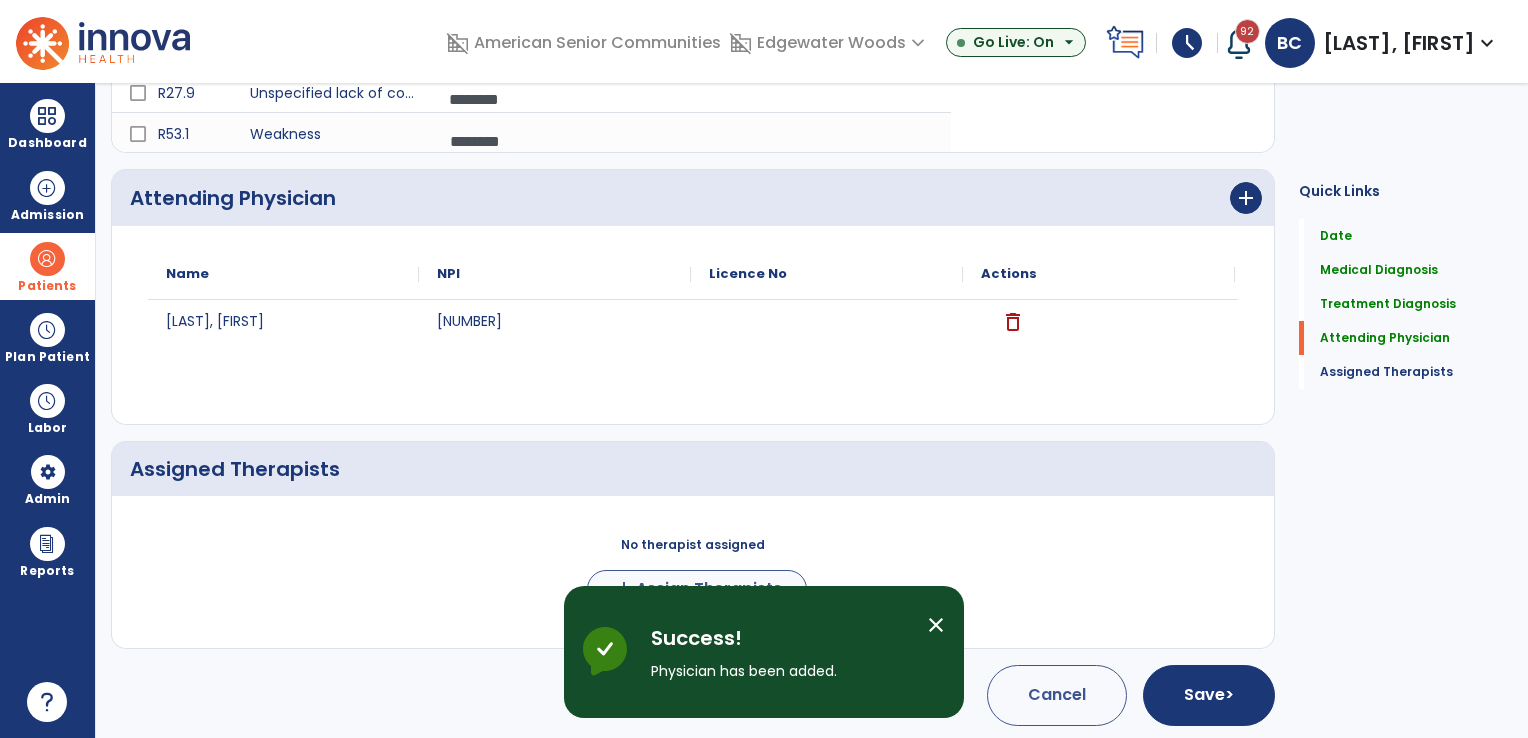 scroll, scrollTop: 511, scrollLeft: 0, axis: vertical 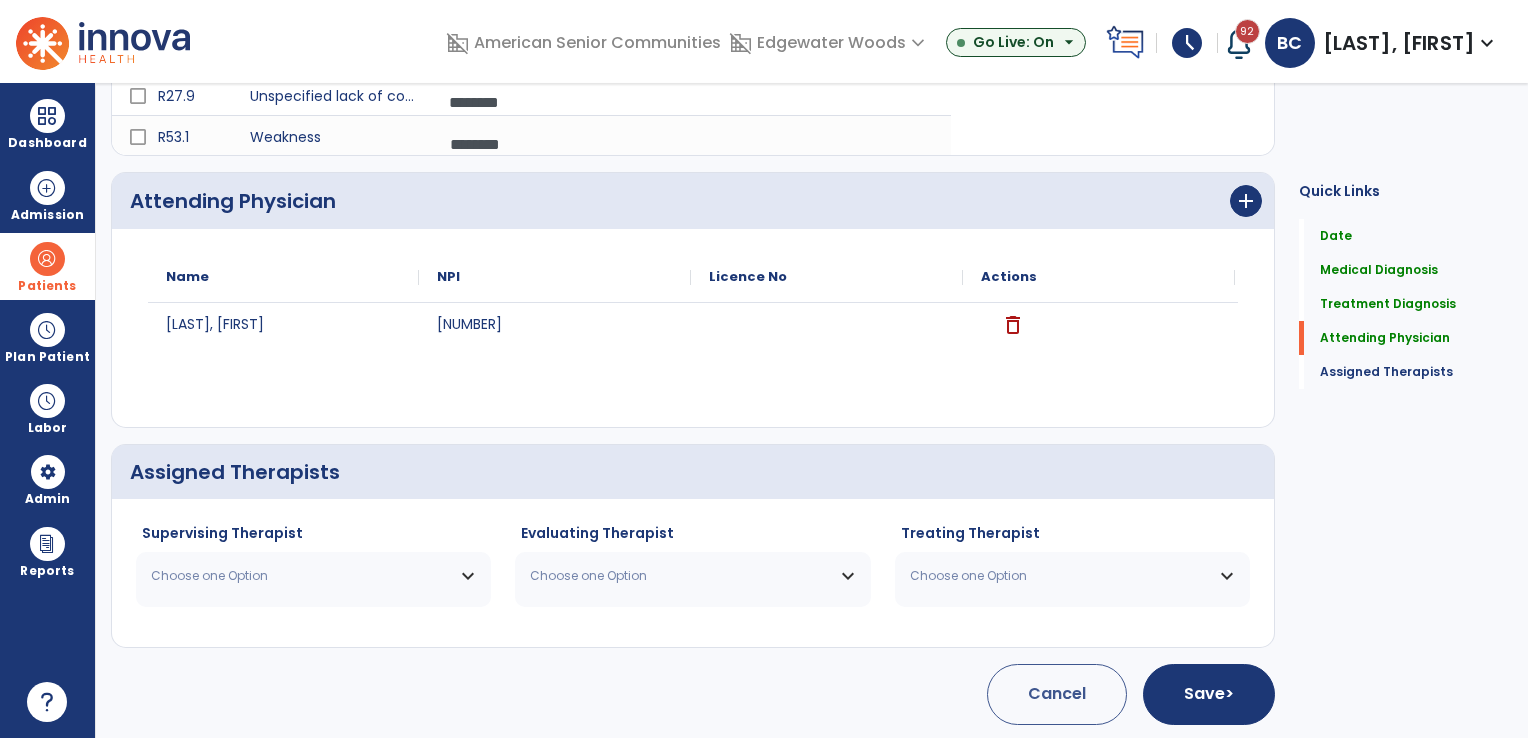 click on "Choose one Option" at bounding box center [301, 576] 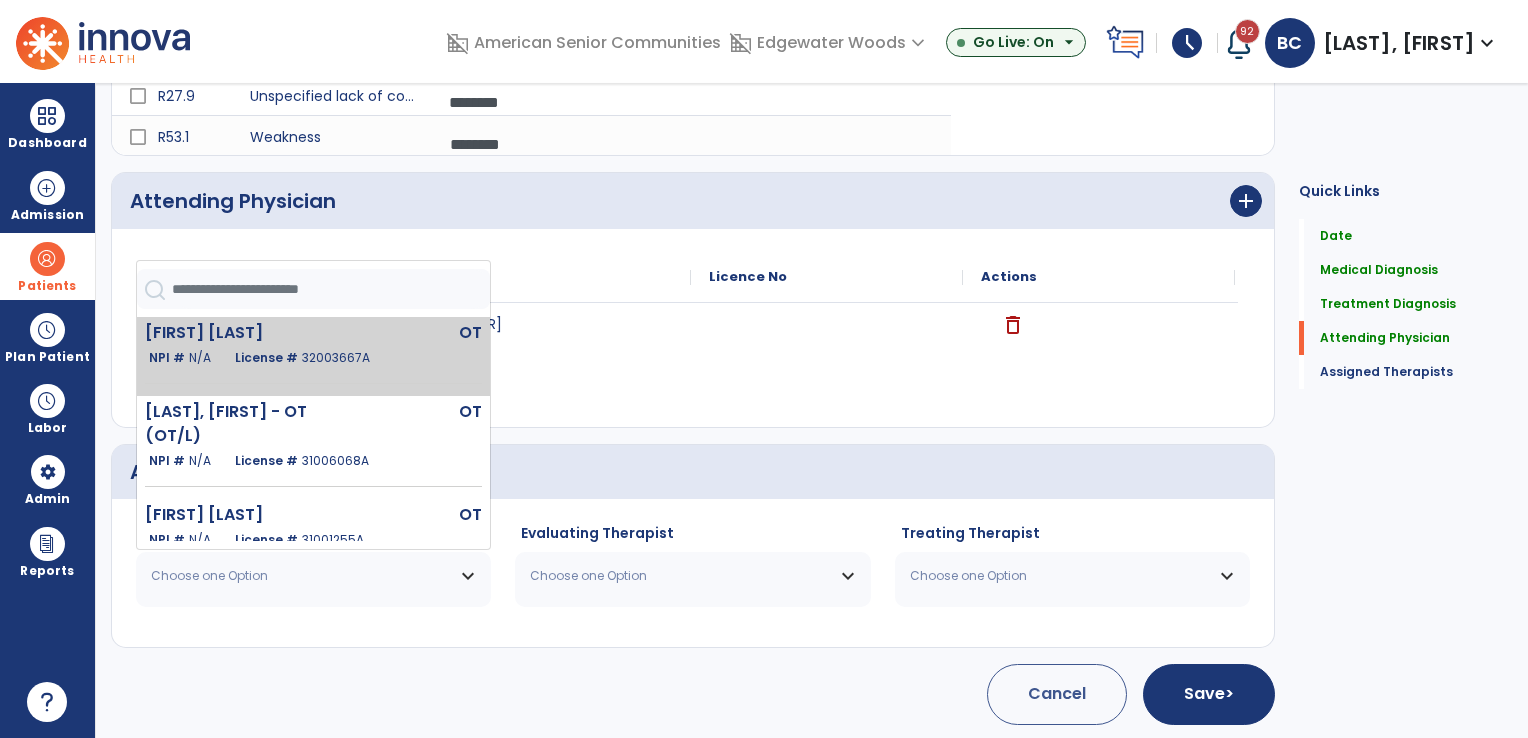 click on "[FIRST] [LAST]" 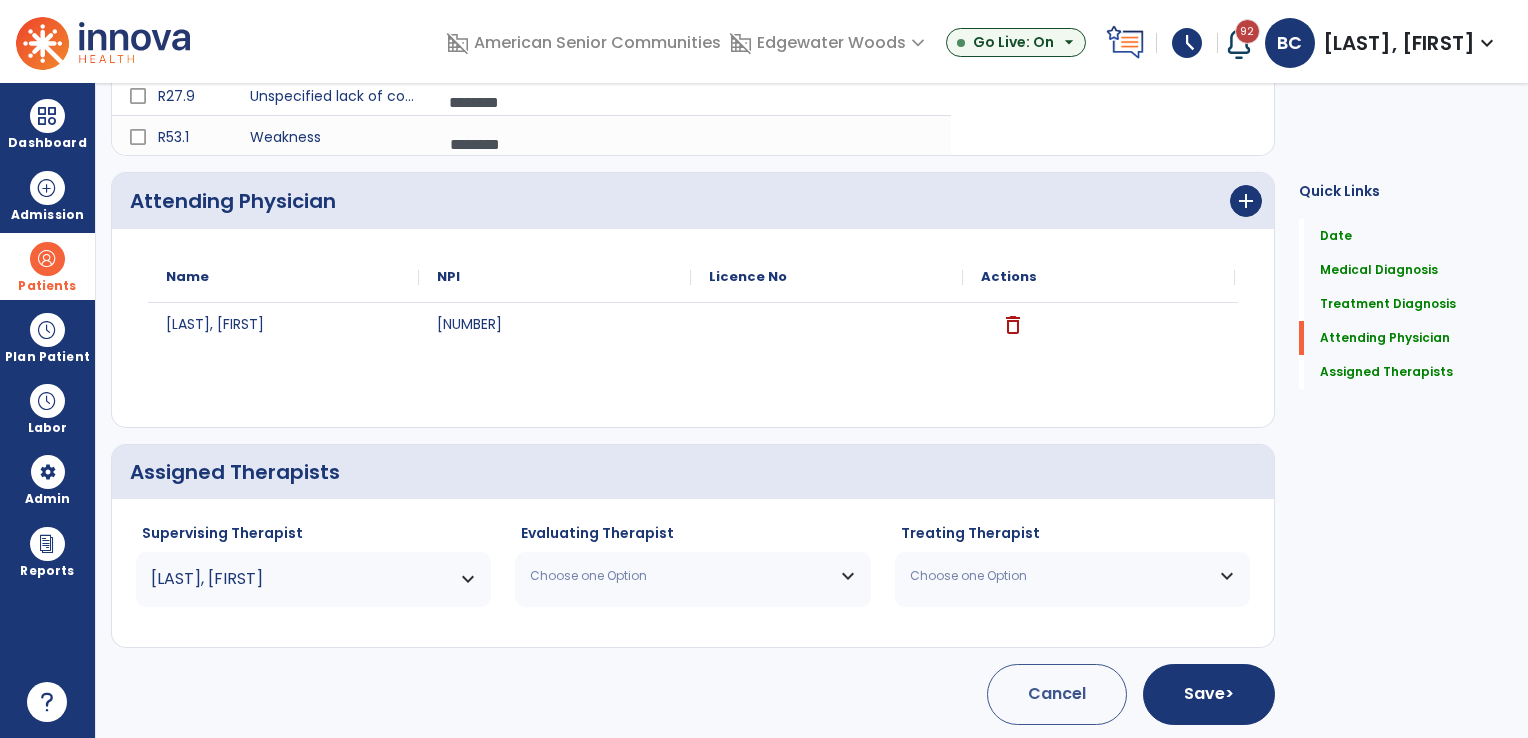 click on "Choose one Option" at bounding box center [680, 576] 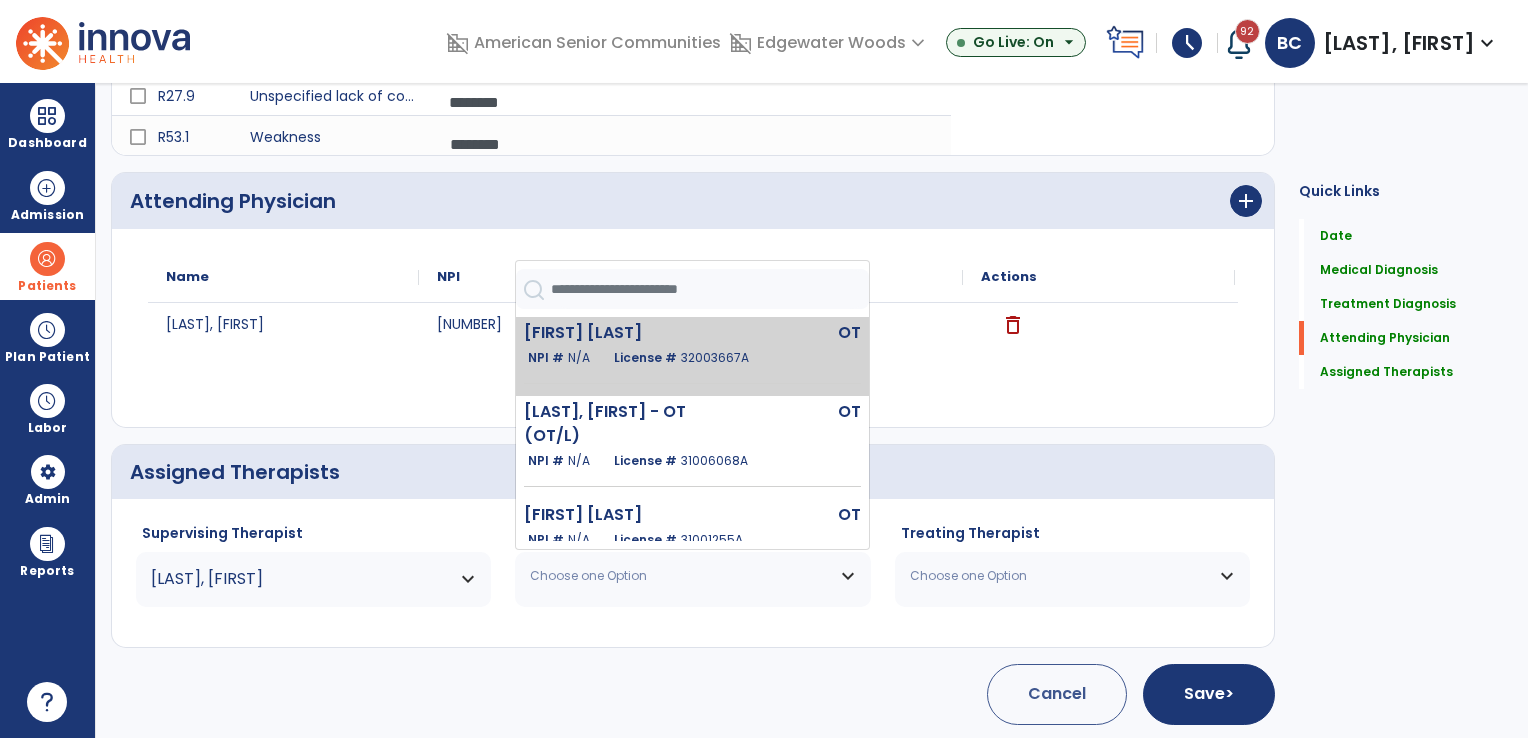 click on "N/A" 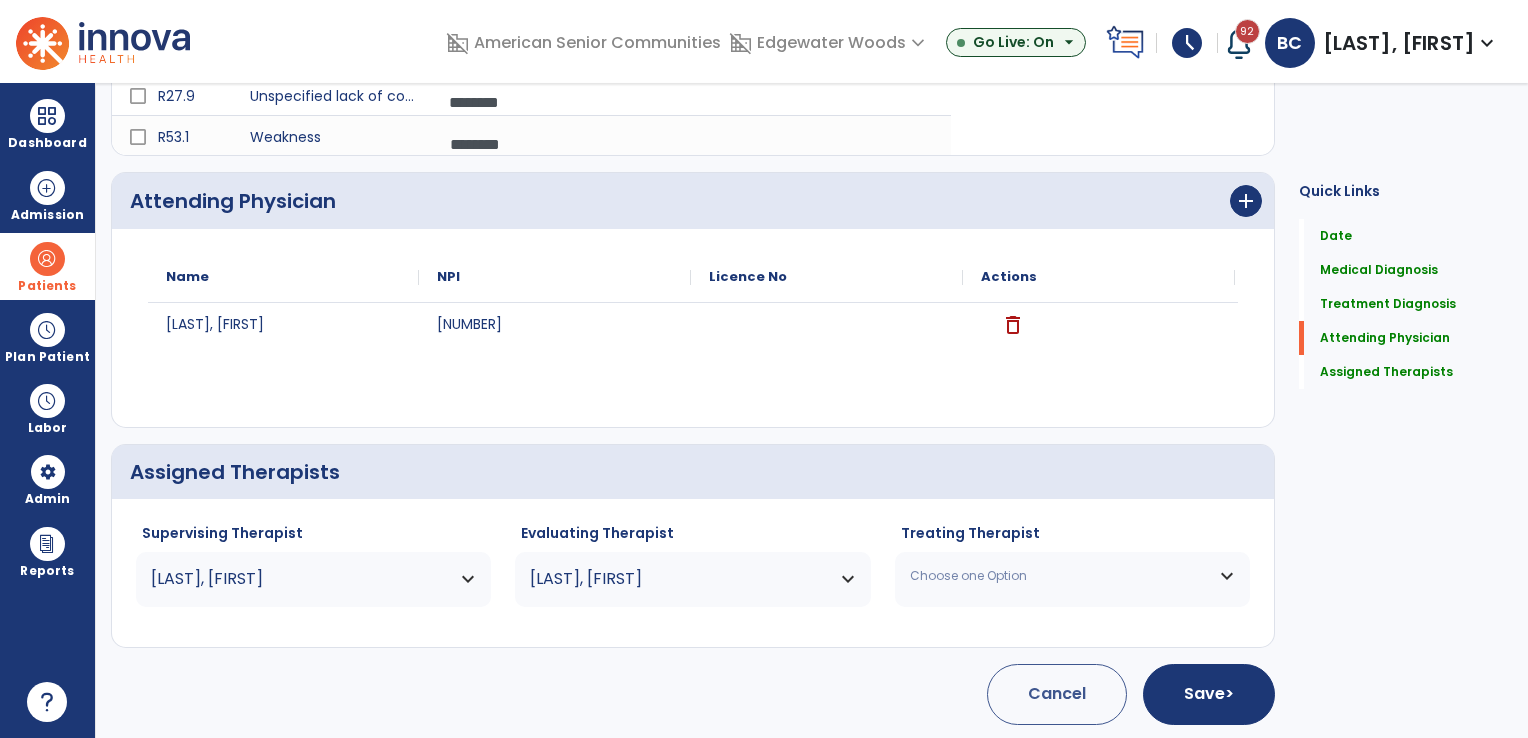 click on "Choose one Option" at bounding box center (1060, 576) 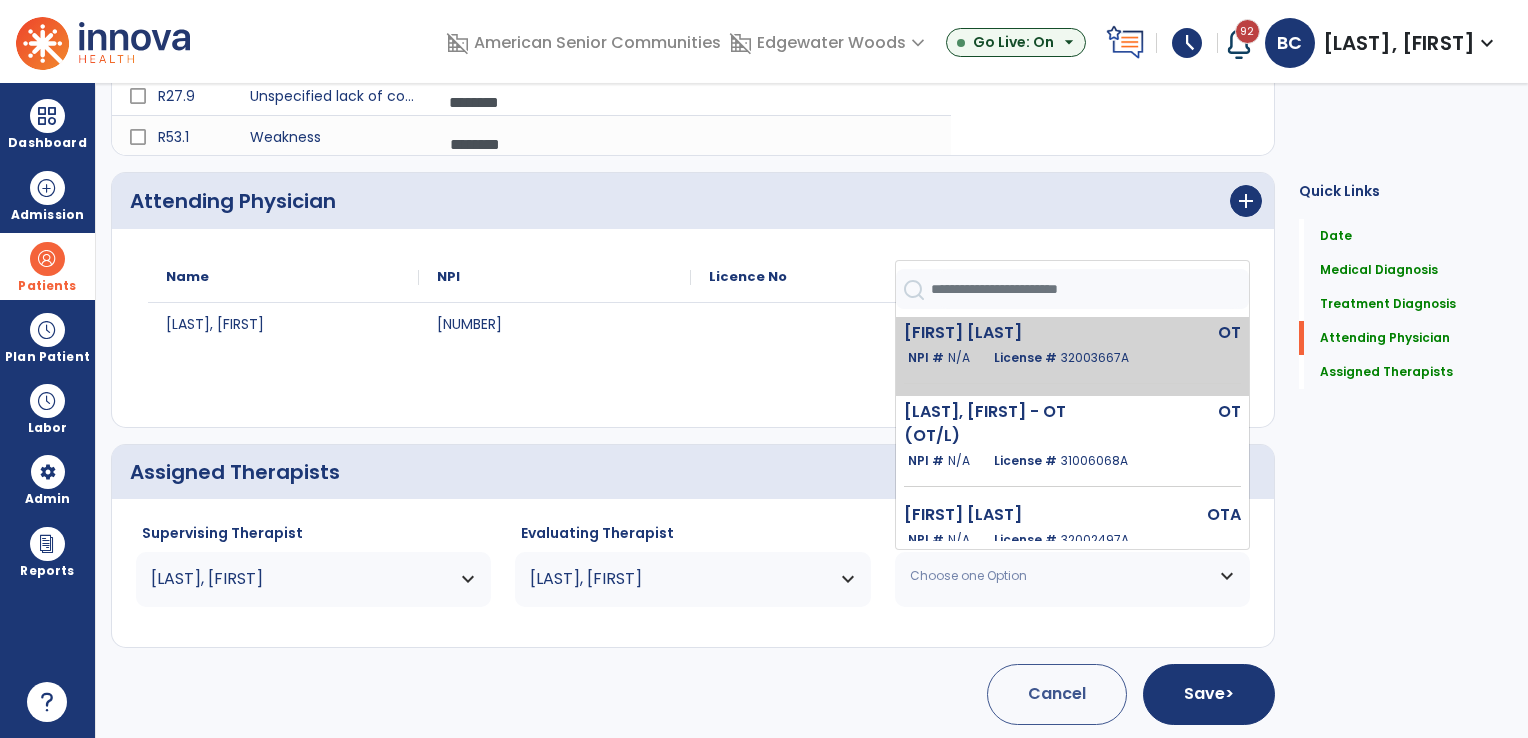 click on "NPI #  N/A" 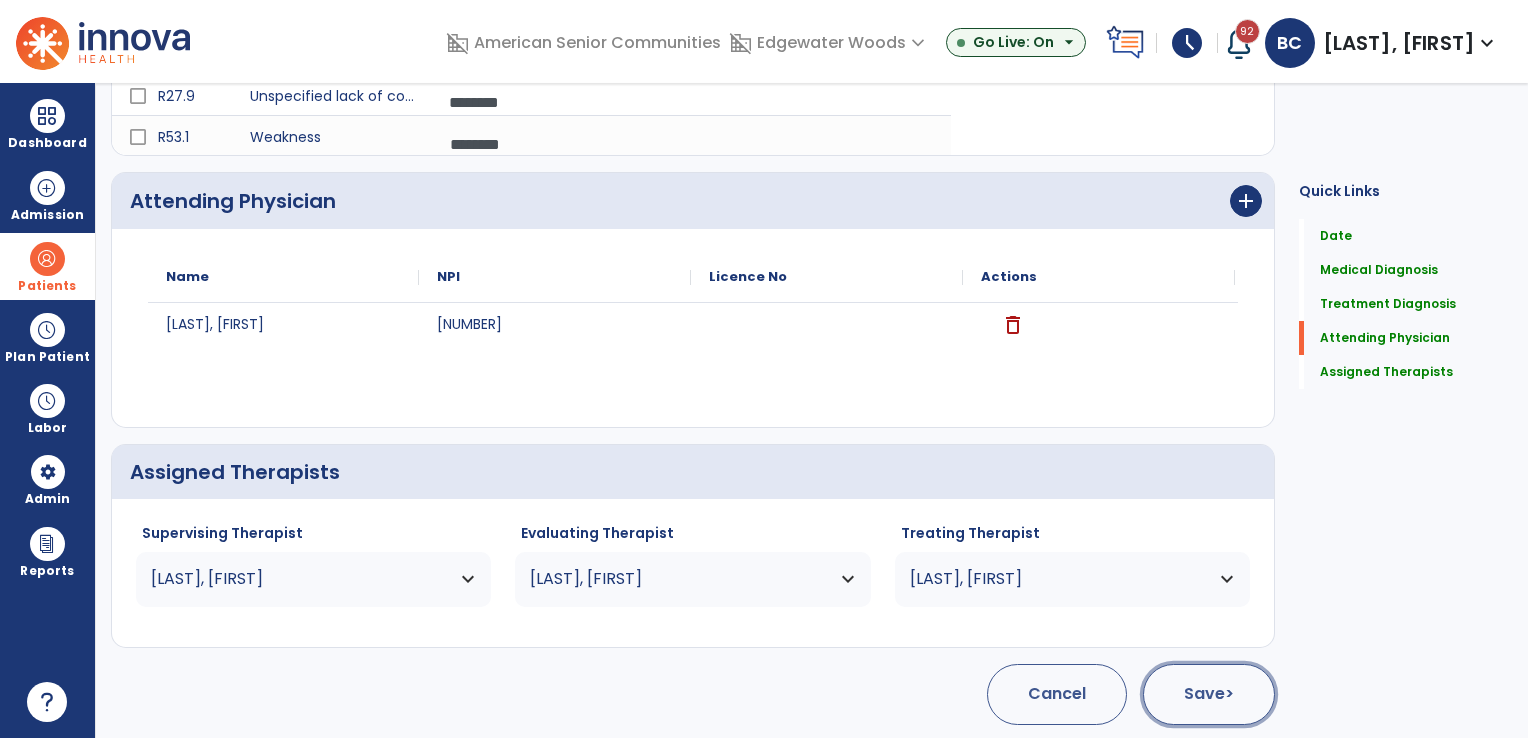 click on "Save  >" 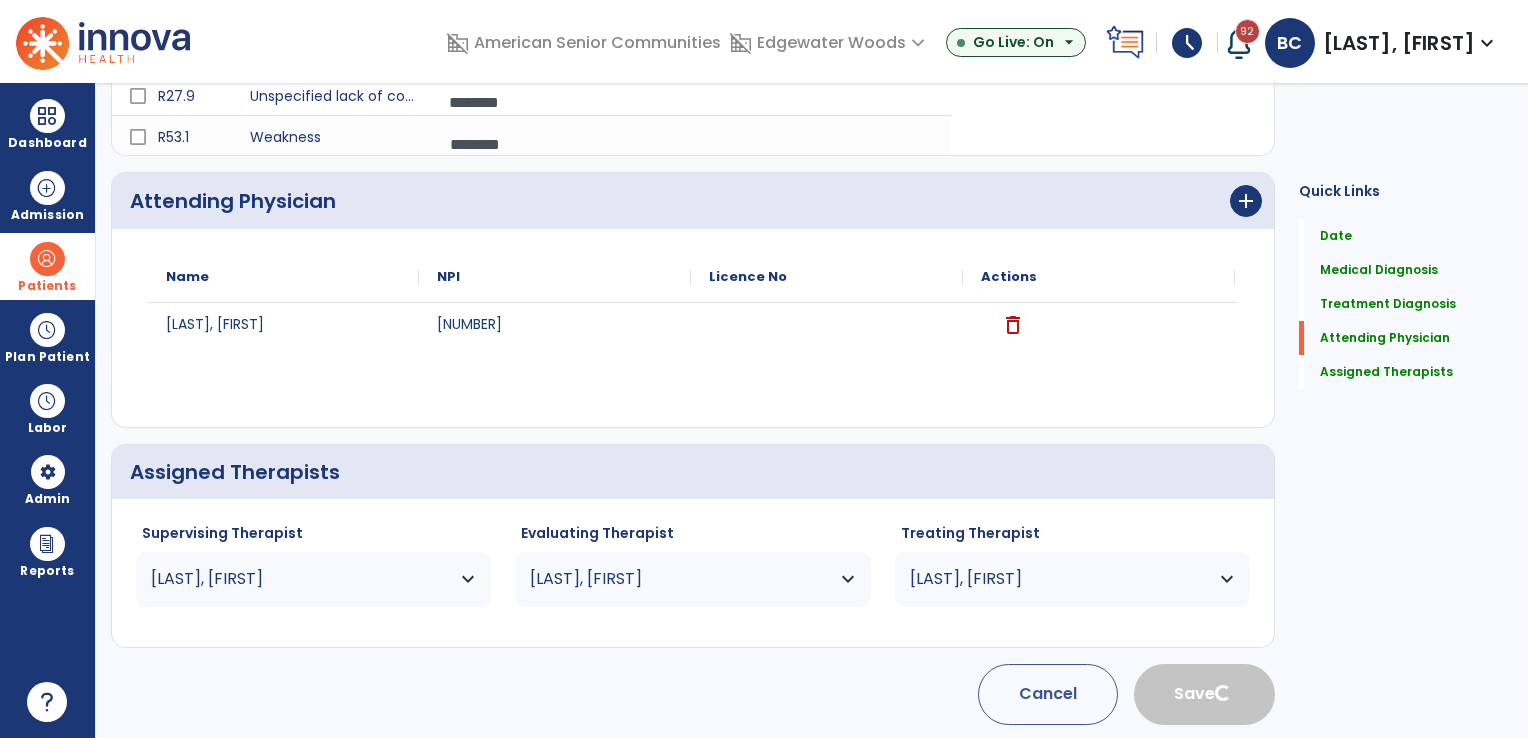 type 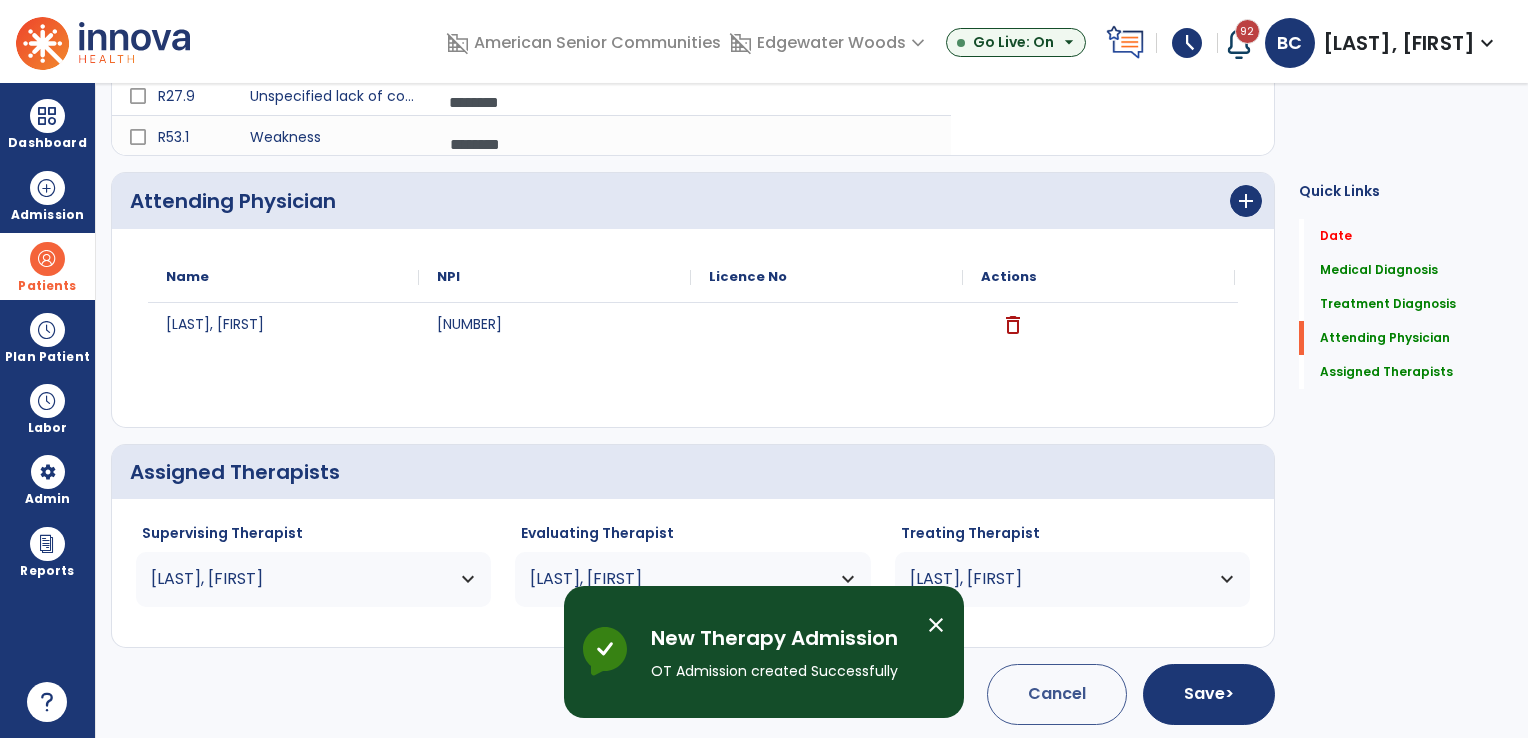 scroll, scrollTop: 19, scrollLeft: 0, axis: vertical 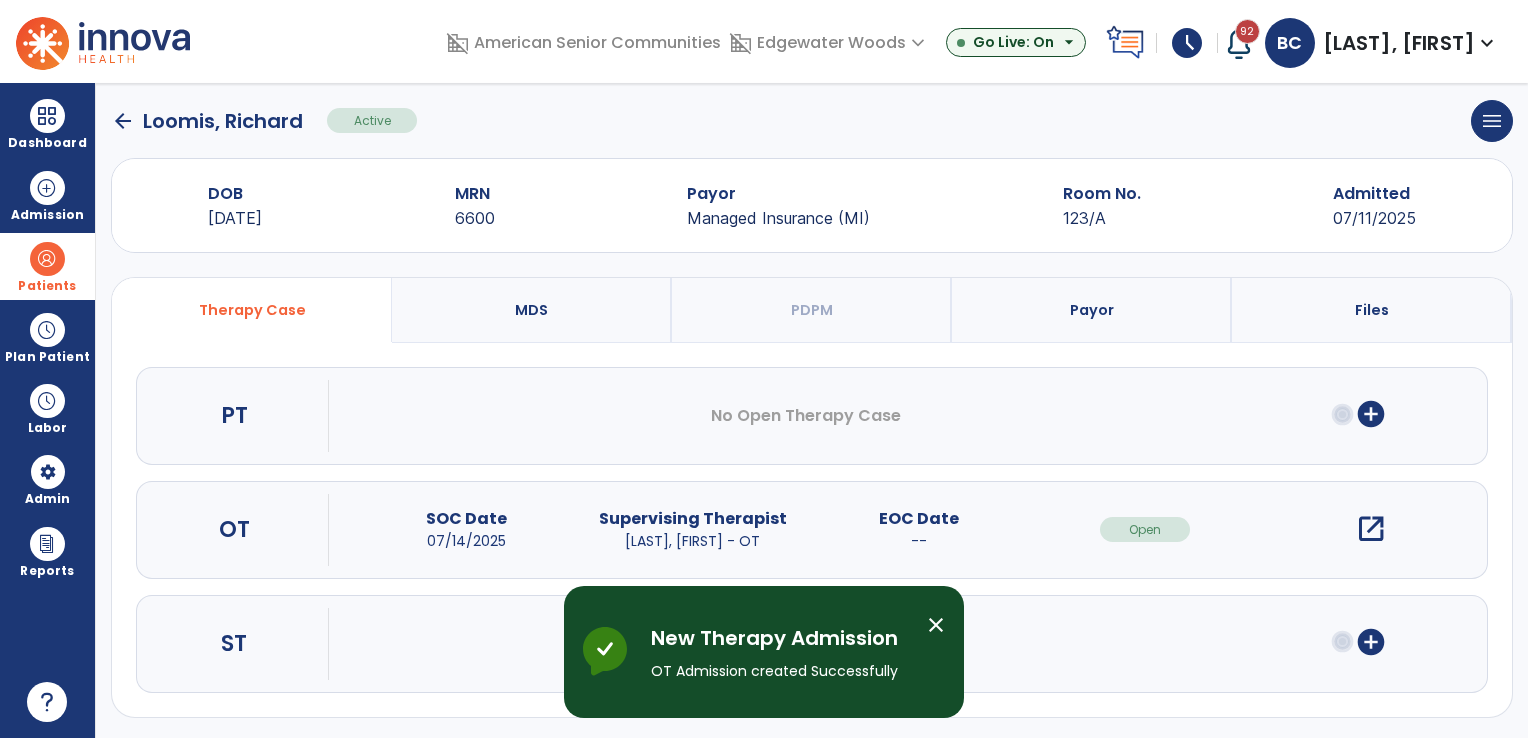 click on "open_in_new" at bounding box center (1371, 529) 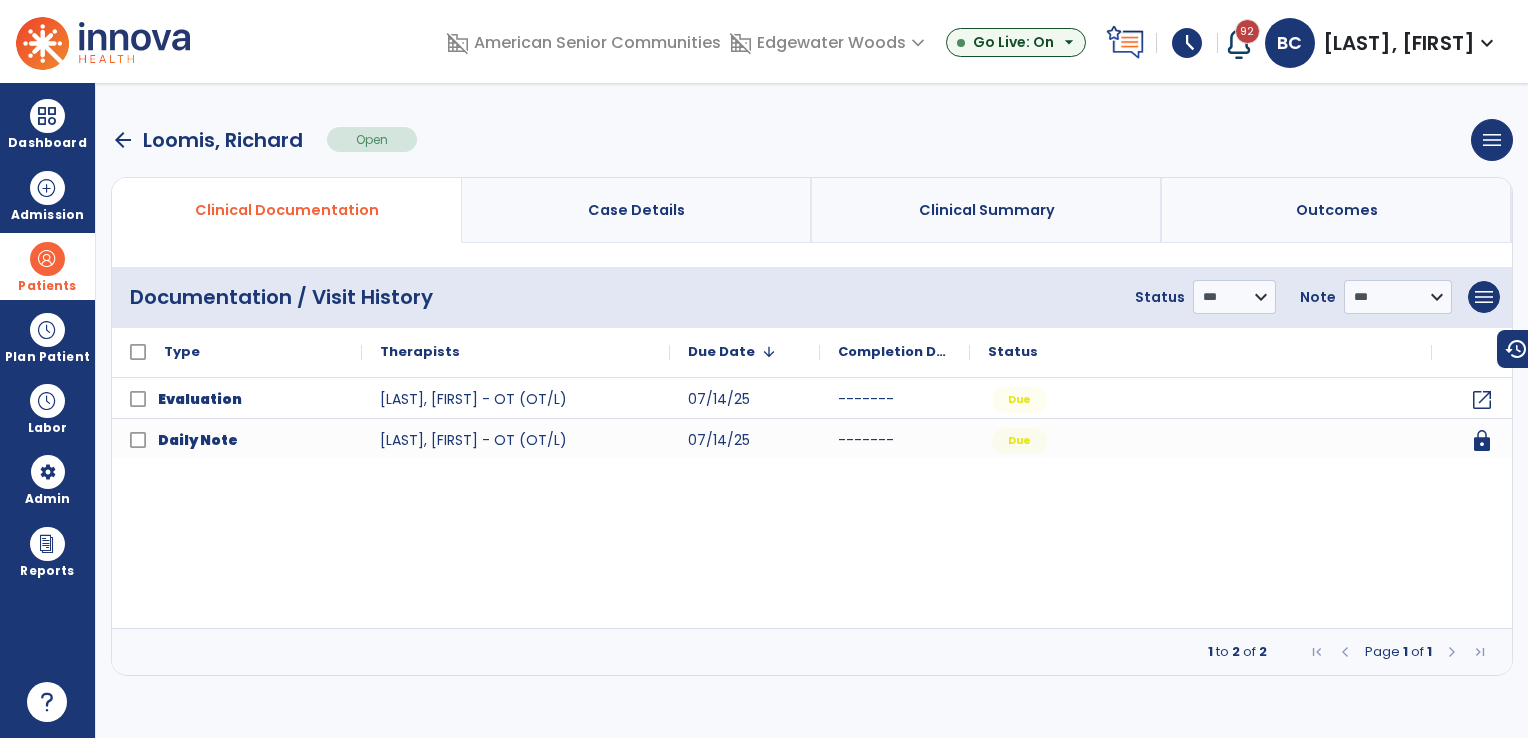 scroll, scrollTop: 0, scrollLeft: 0, axis: both 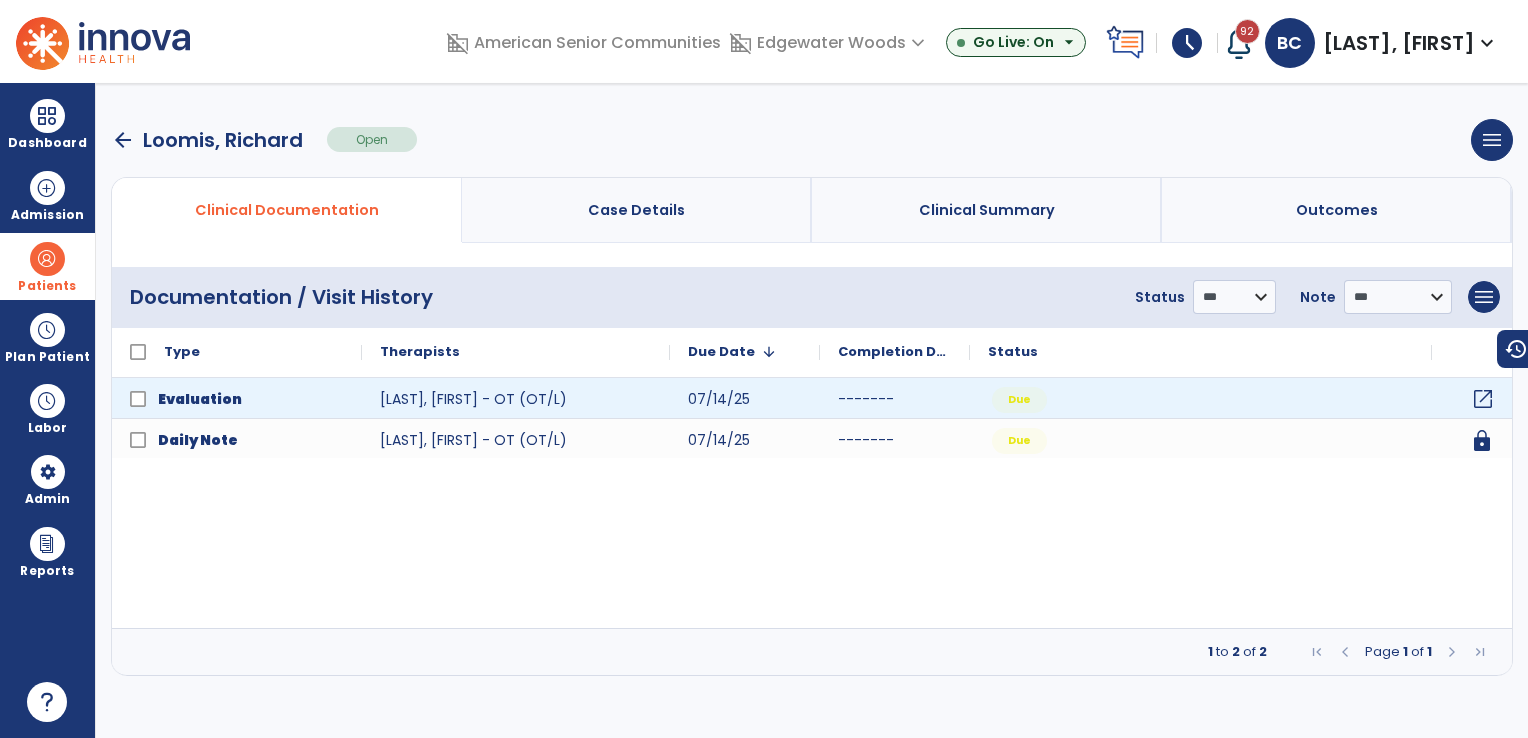 click on "open_in_new" 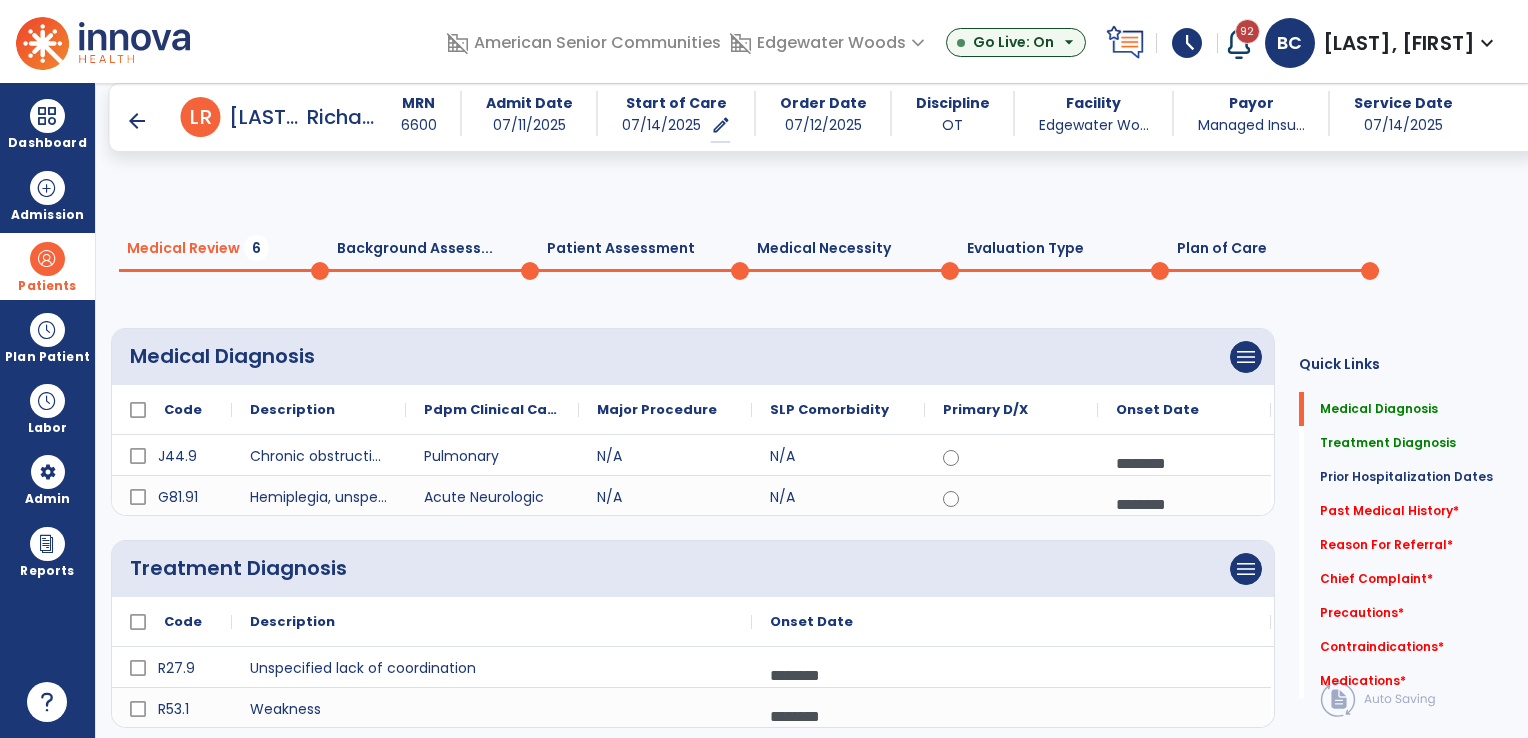 scroll, scrollTop: 300, scrollLeft: 0, axis: vertical 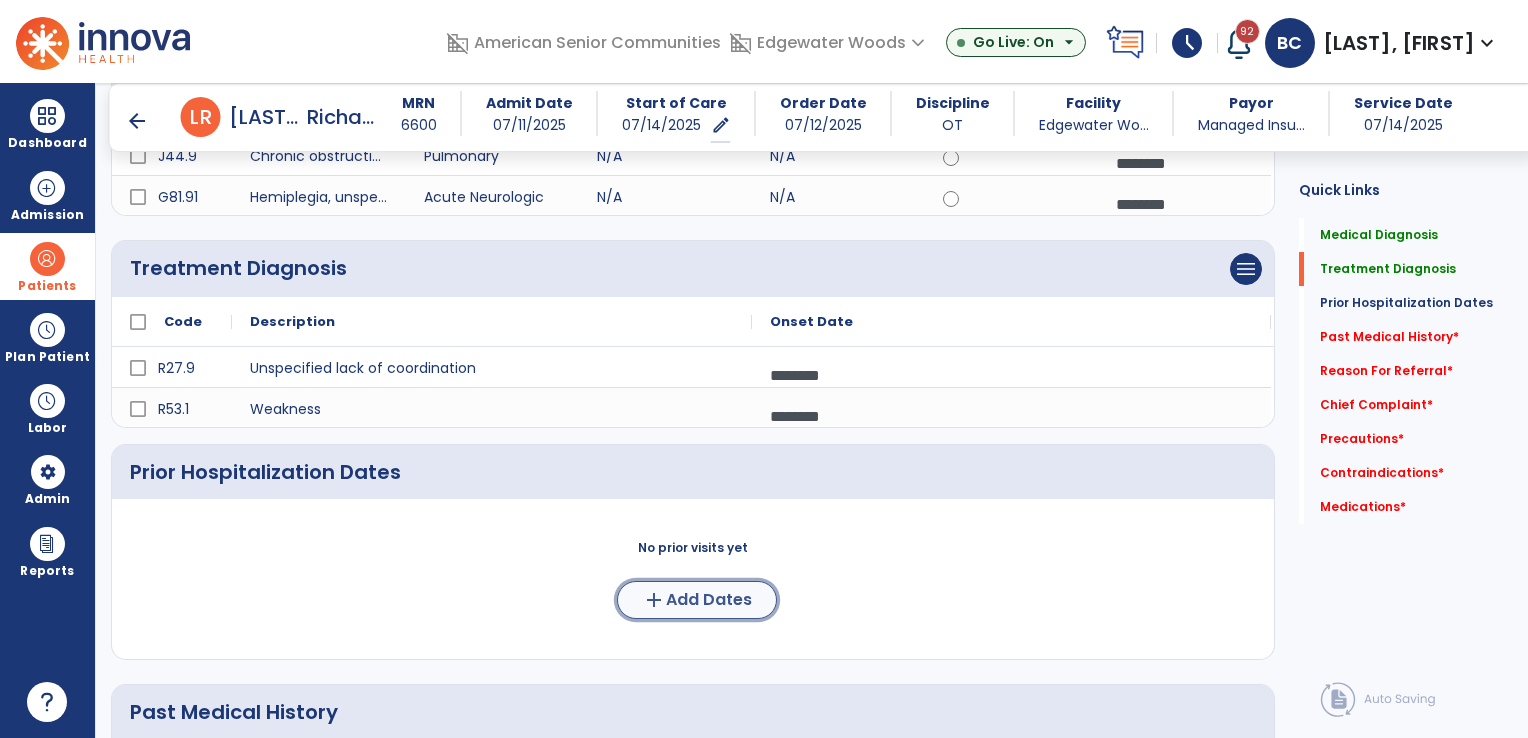 click on "add" 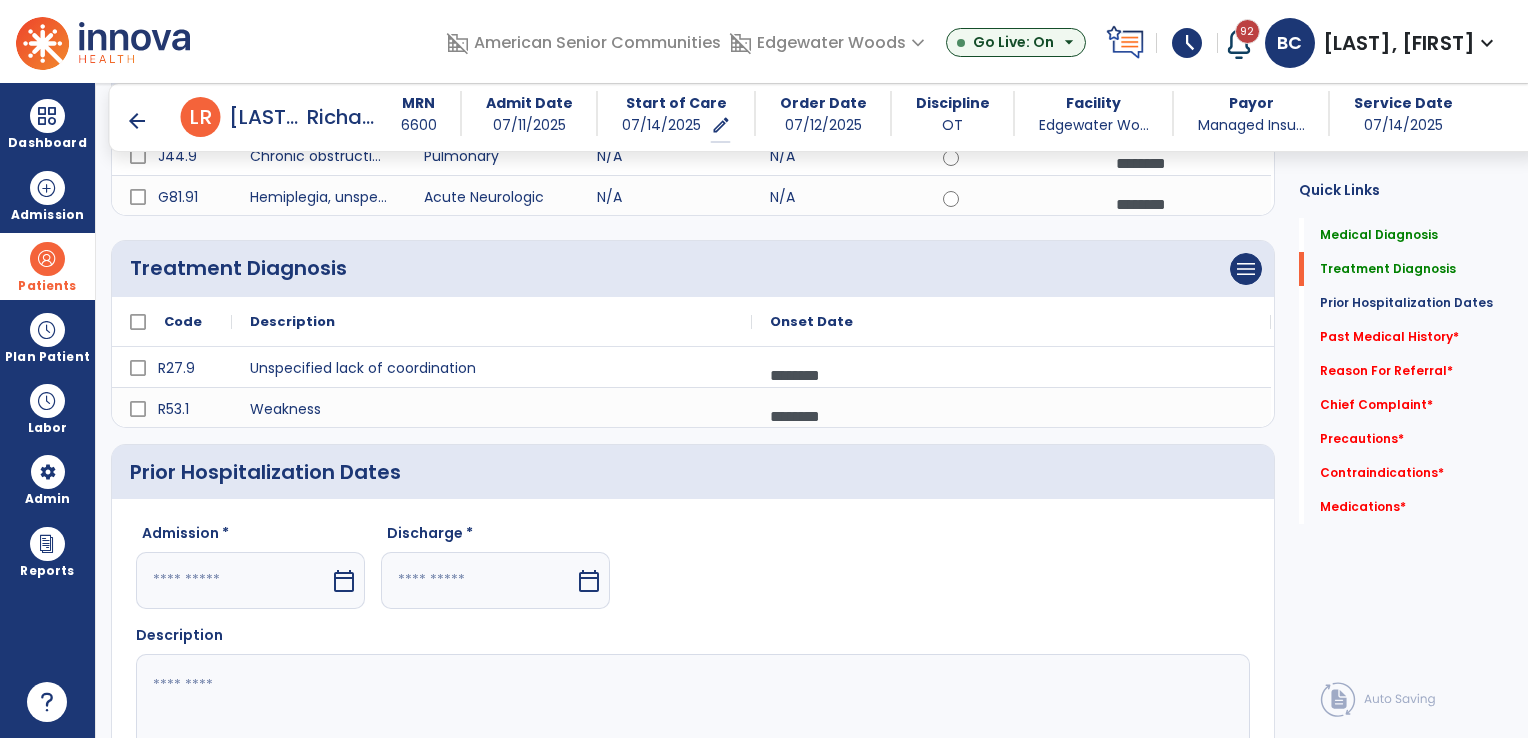 click at bounding box center (233, 580) 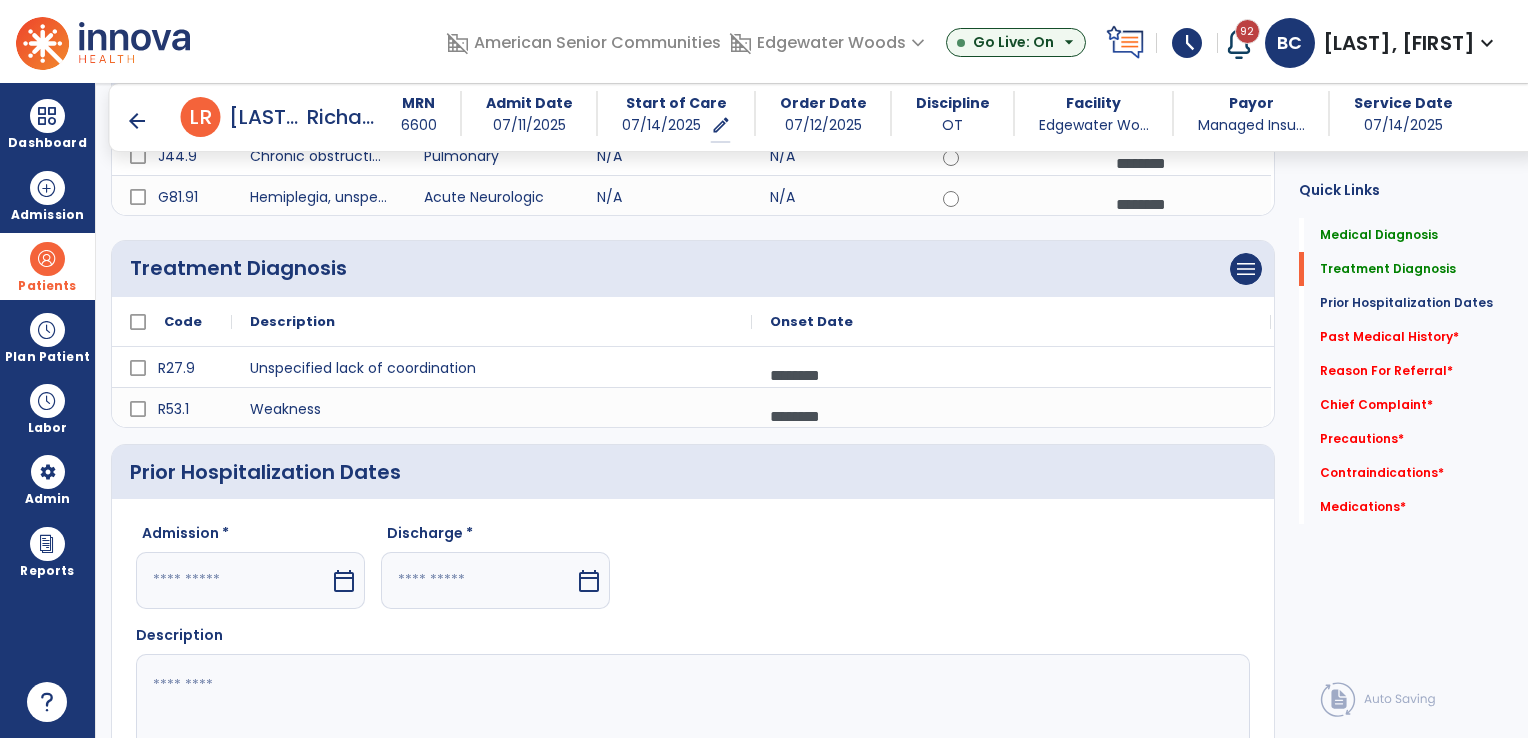 select on "*" 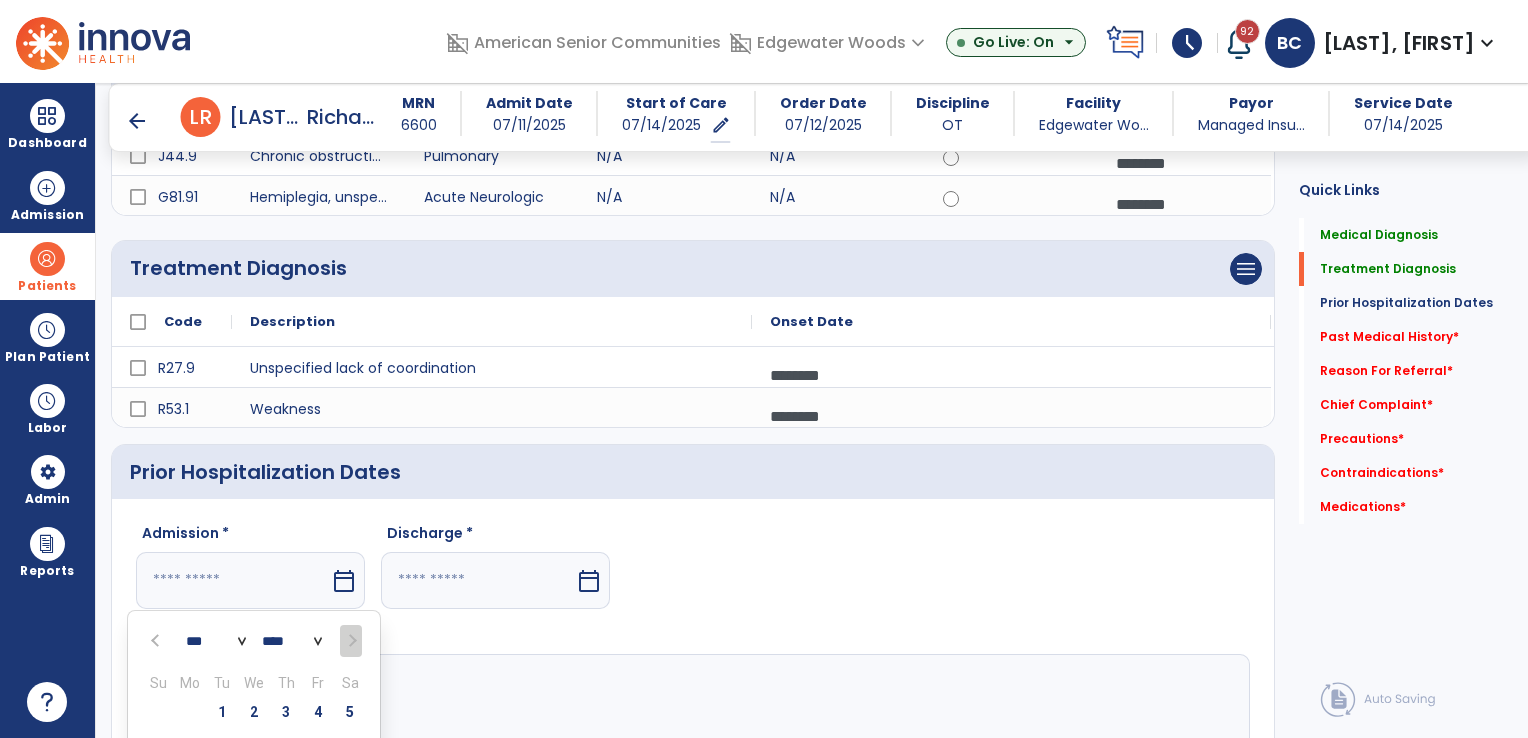 scroll, scrollTop: 667, scrollLeft: 0, axis: vertical 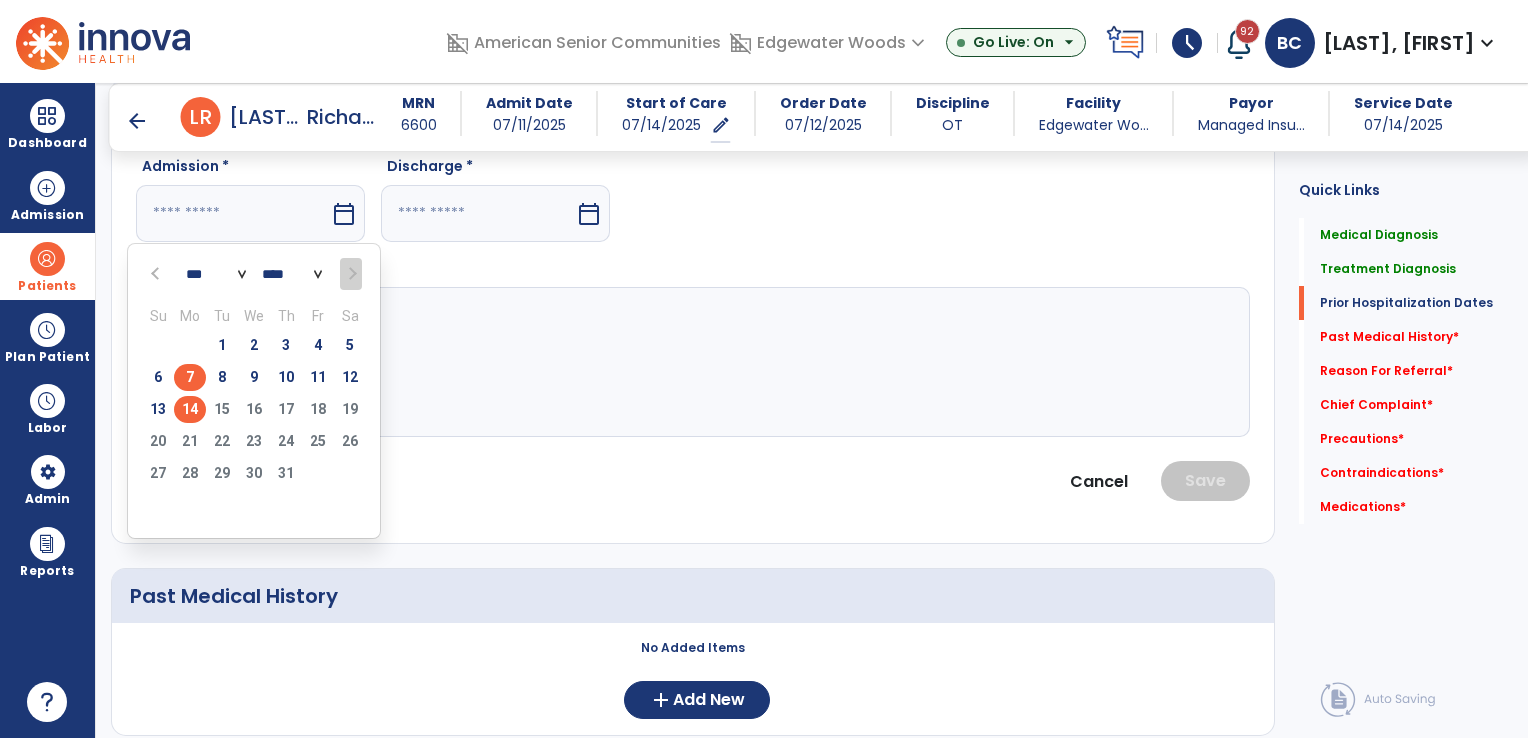 click on "7" at bounding box center [190, 377] 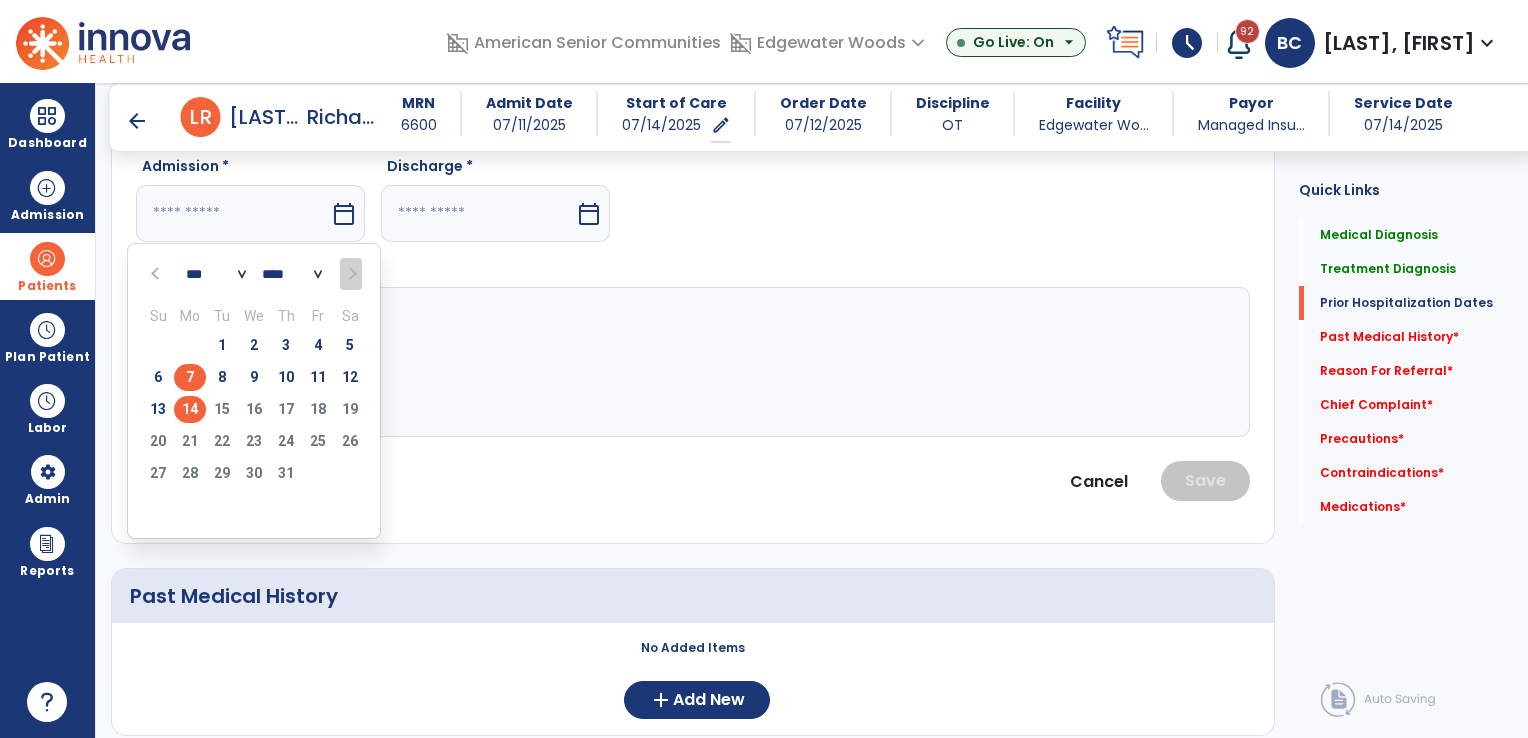 type on "********" 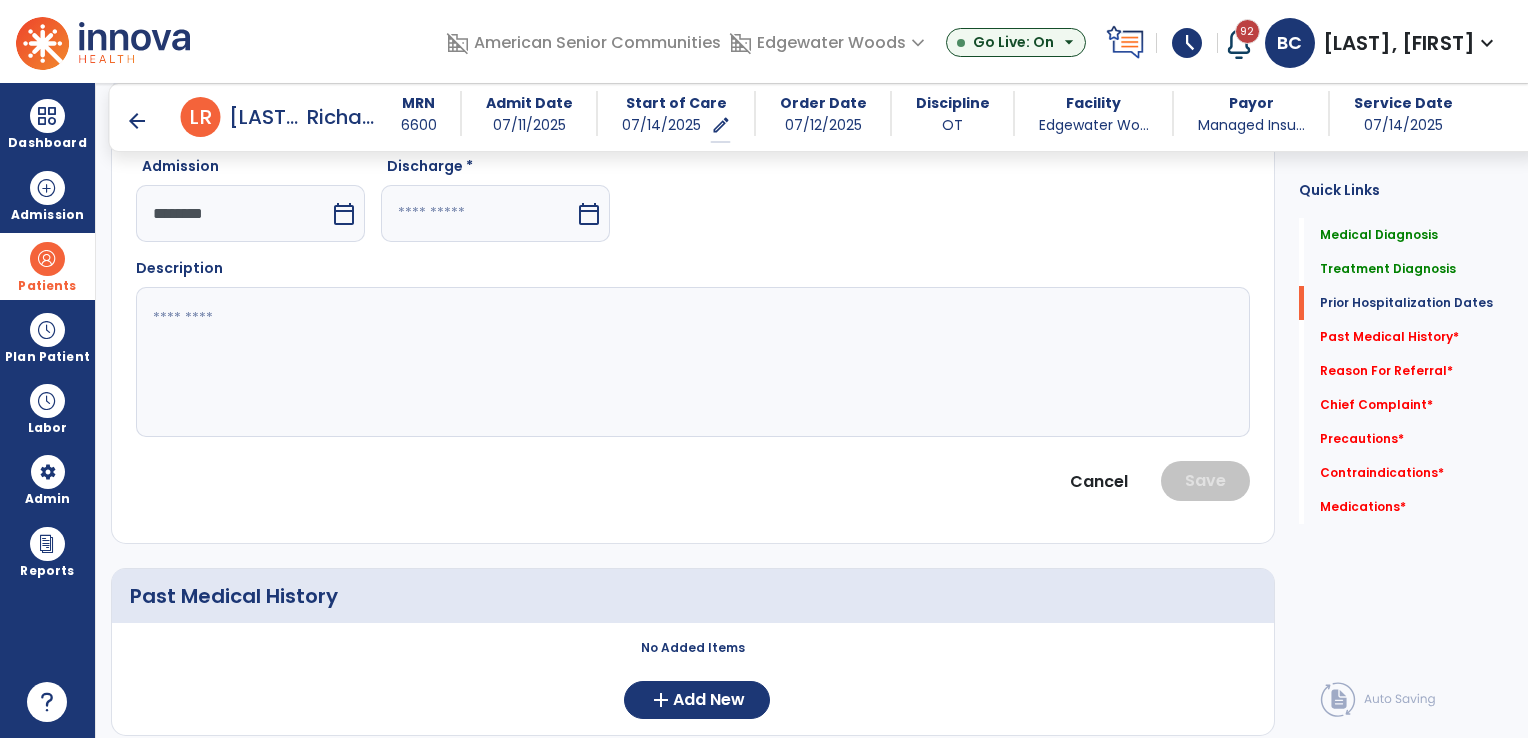 click at bounding box center (478, 213) 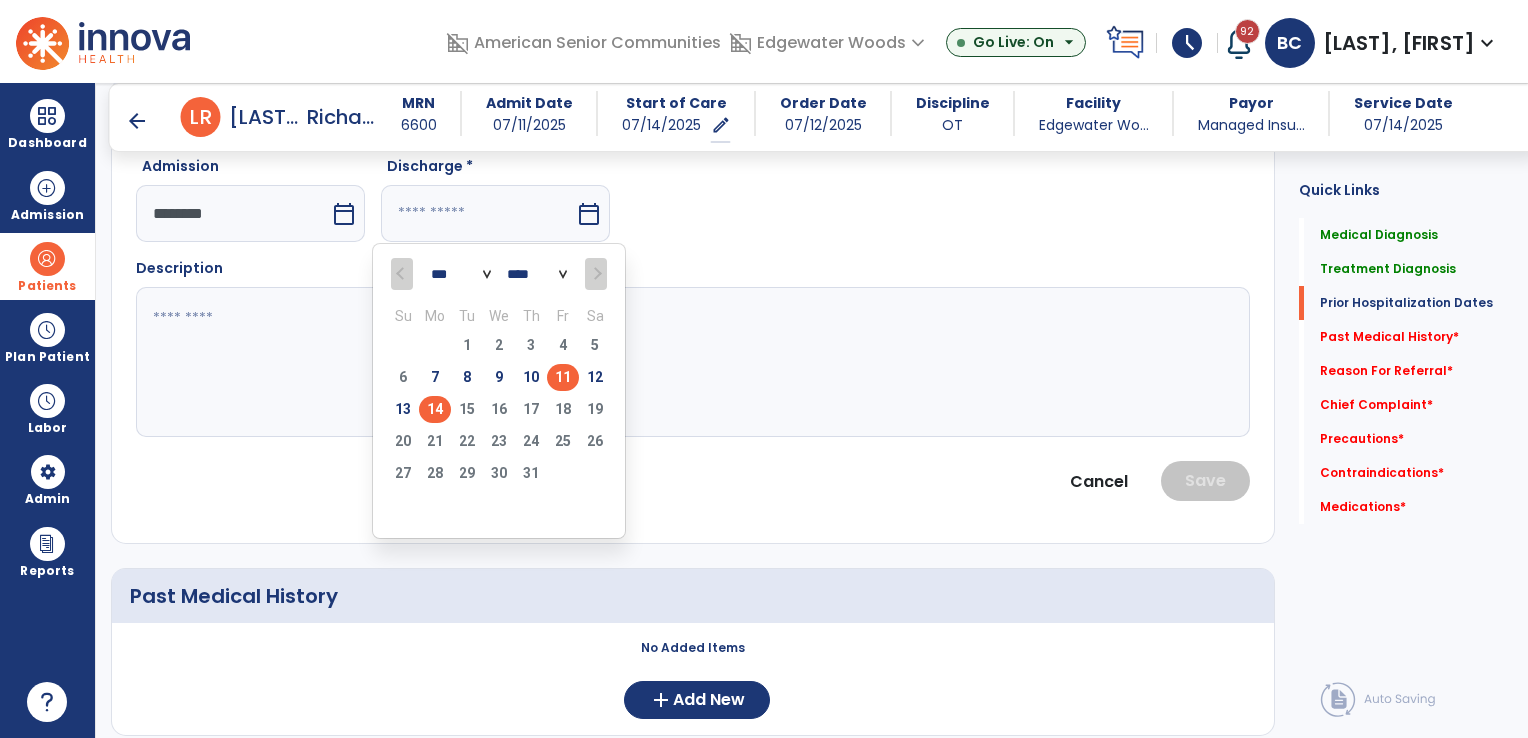 click on "11" at bounding box center (563, 377) 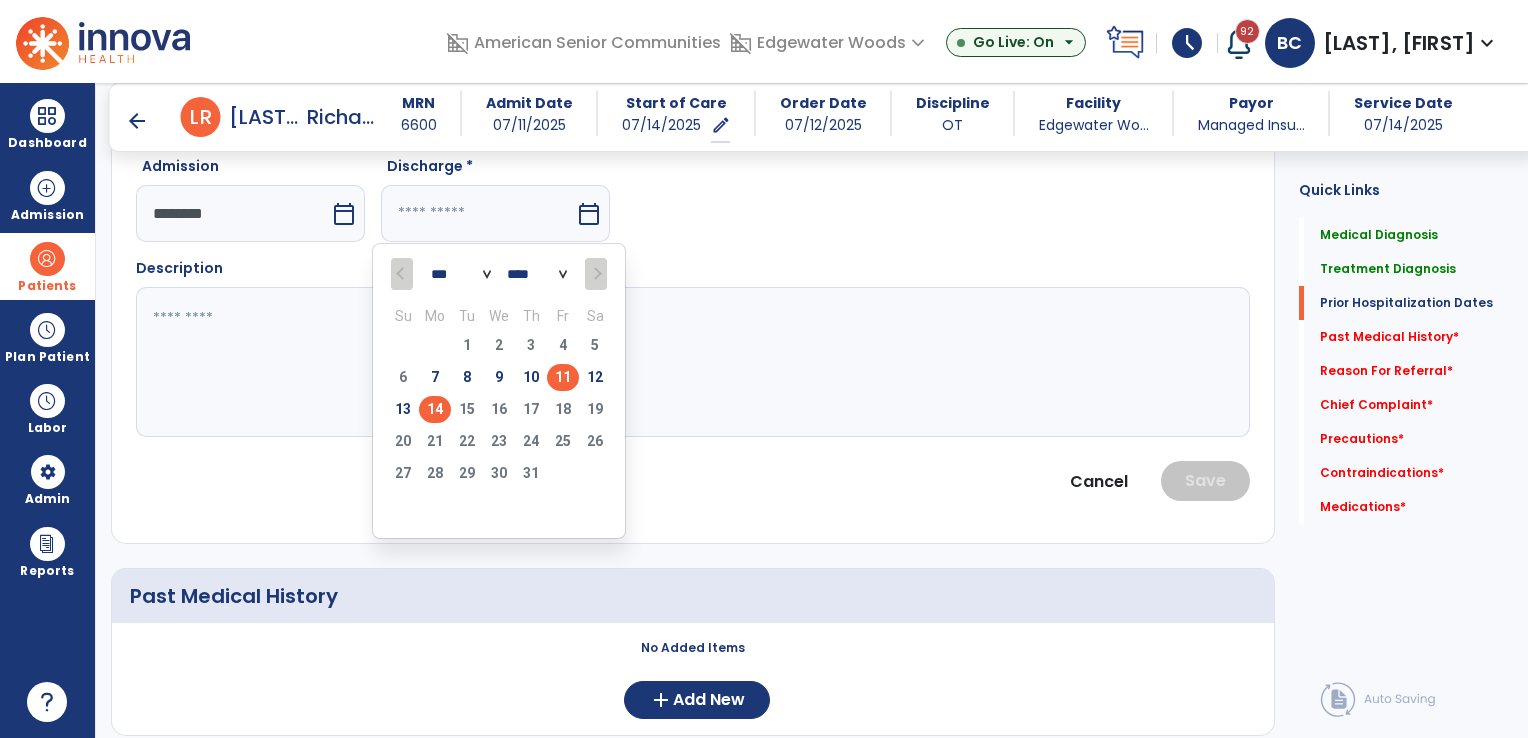 type on "*********" 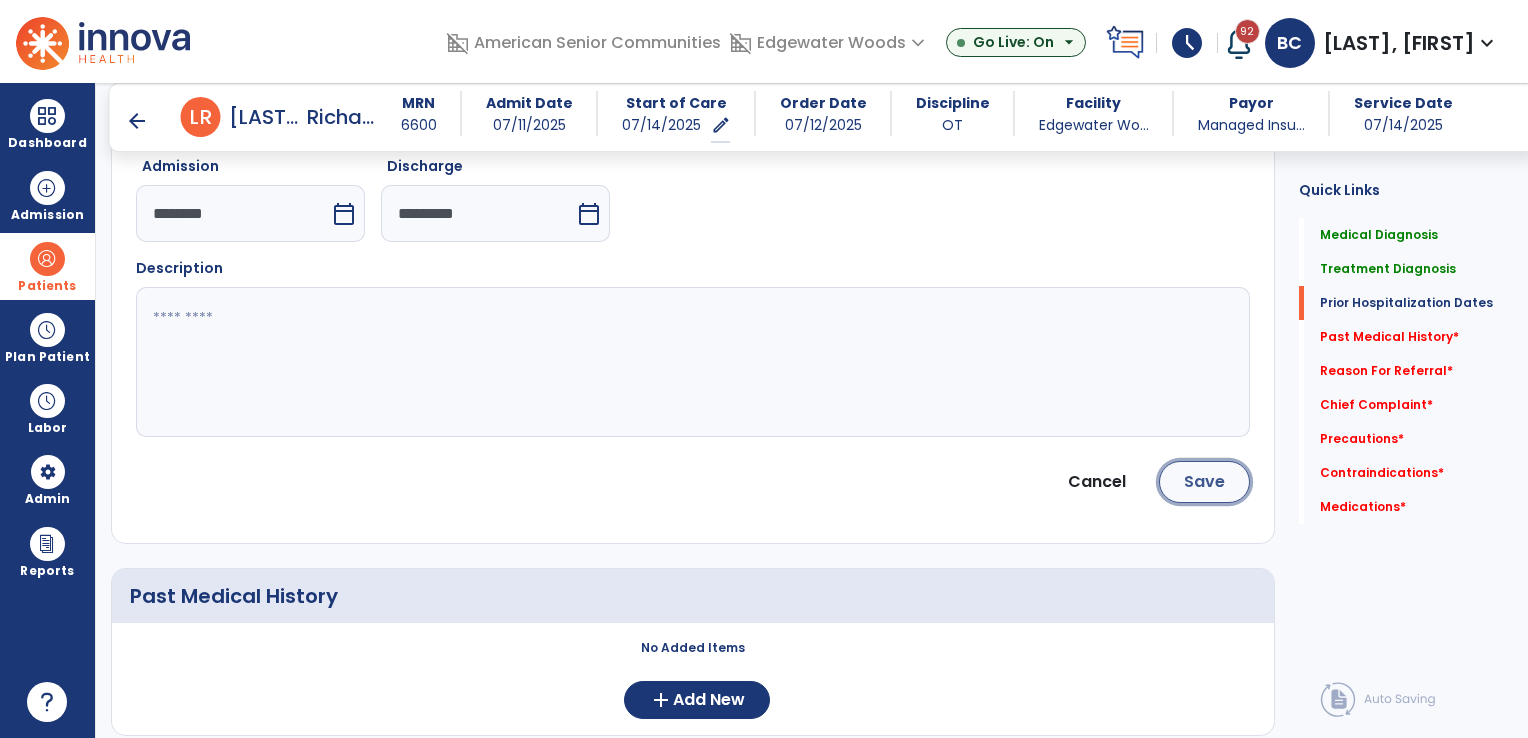click on "Save" 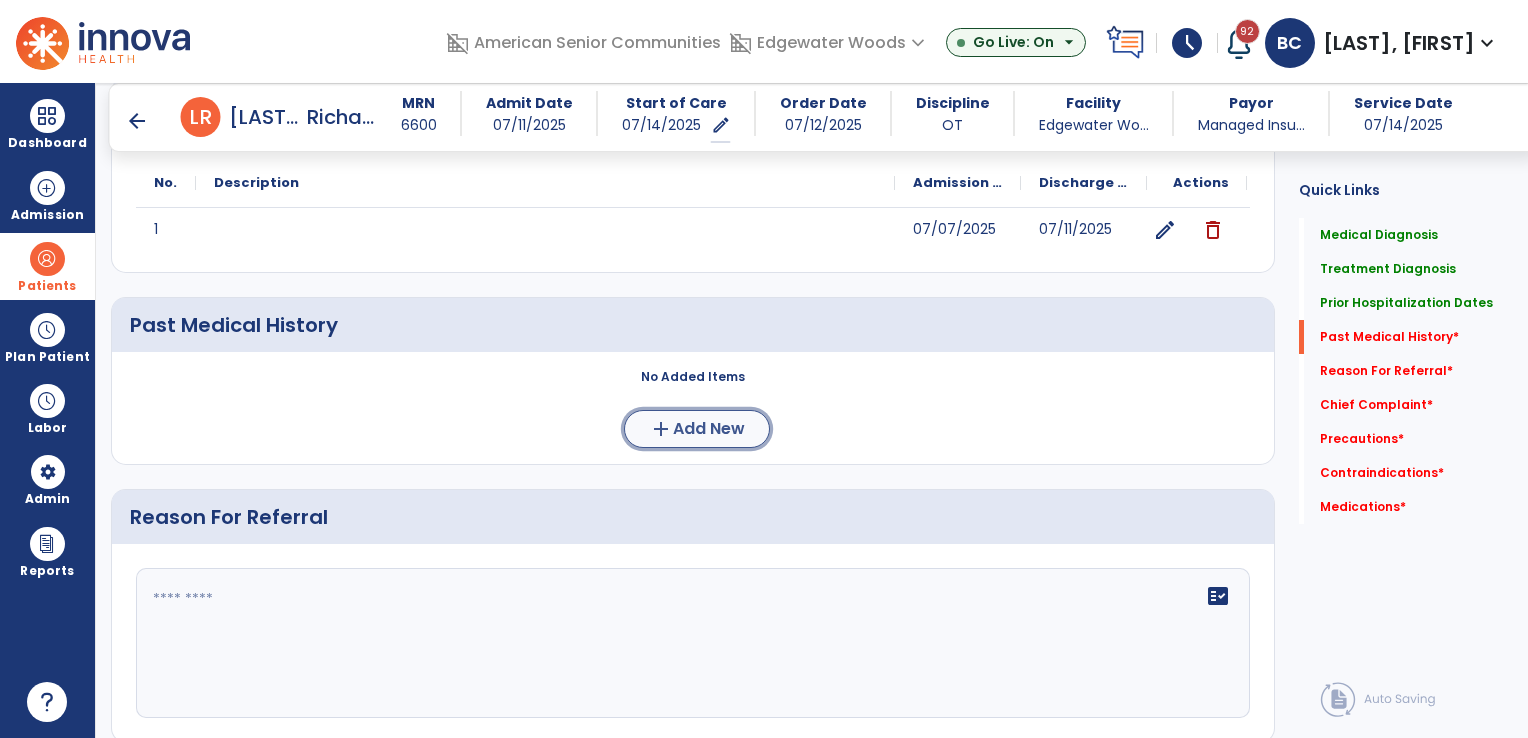 click on "Add New" 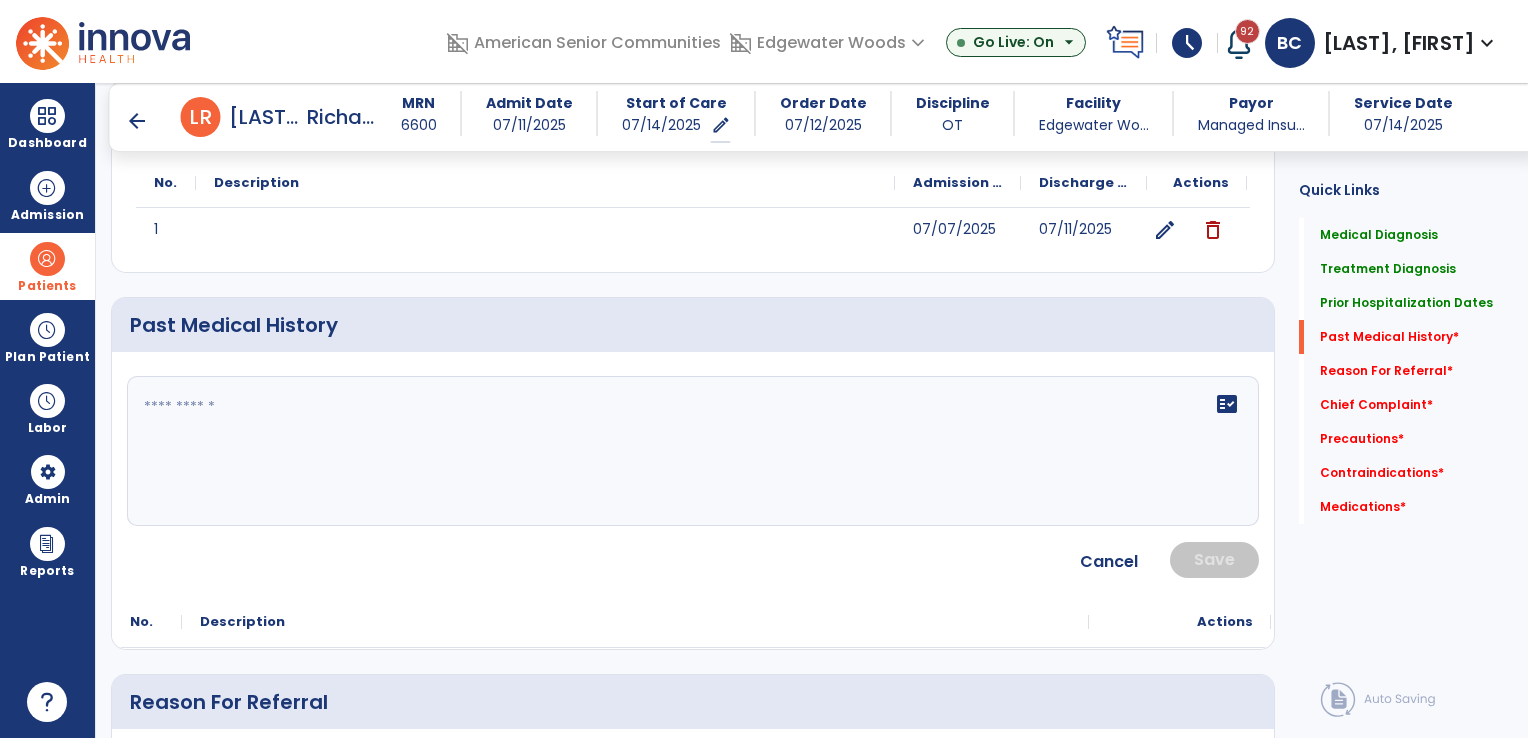 click 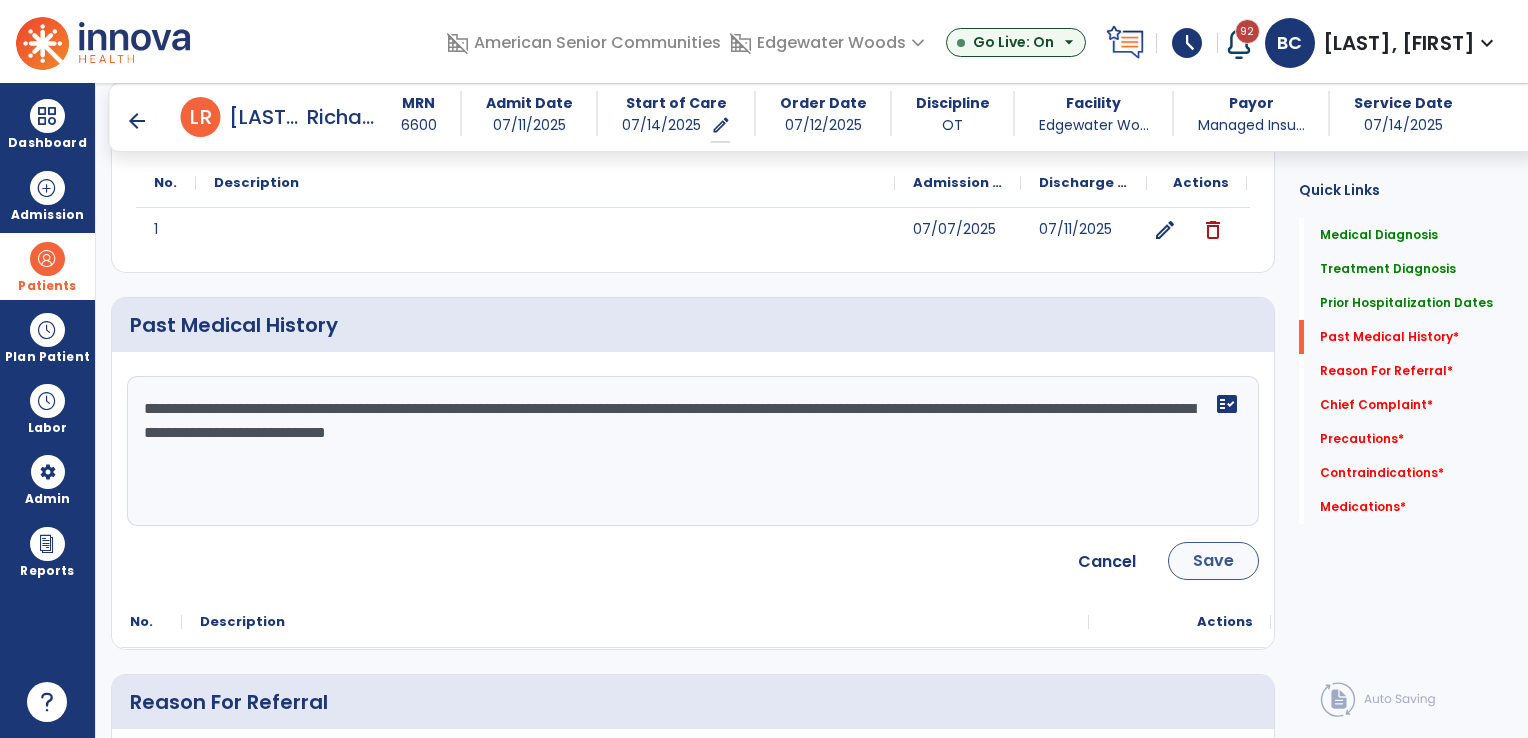 type on "**********" 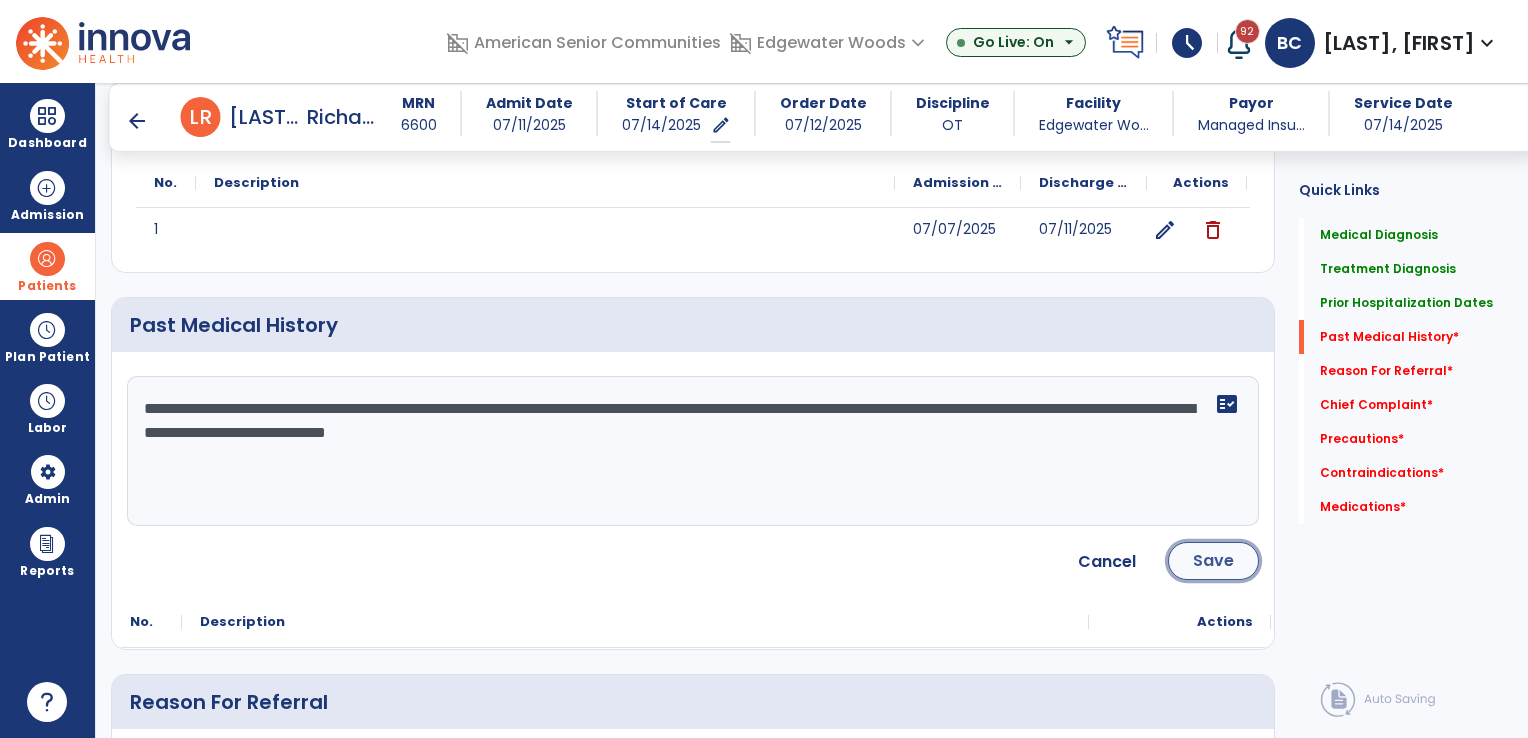click on "Save" 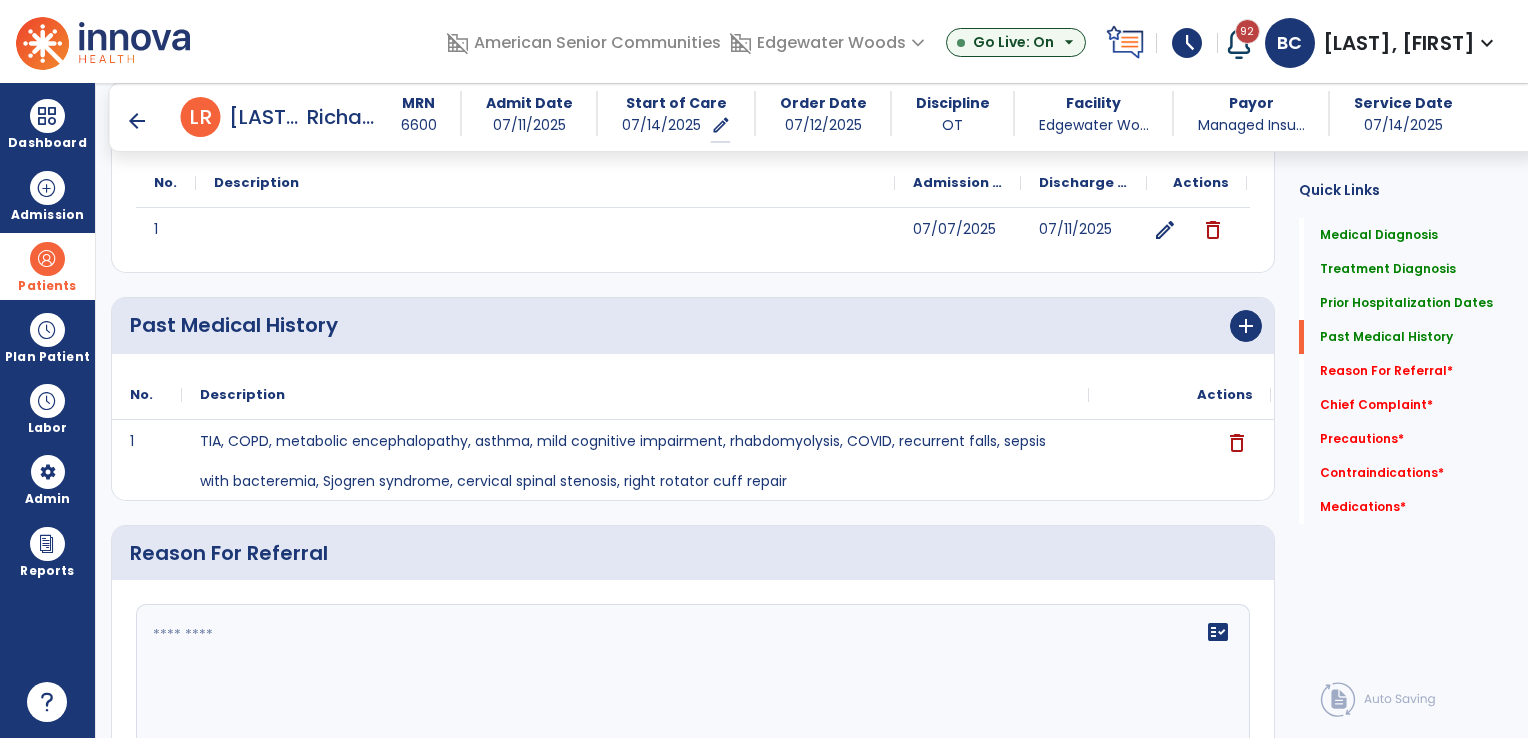 scroll, scrollTop: 867, scrollLeft: 0, axis: vertical 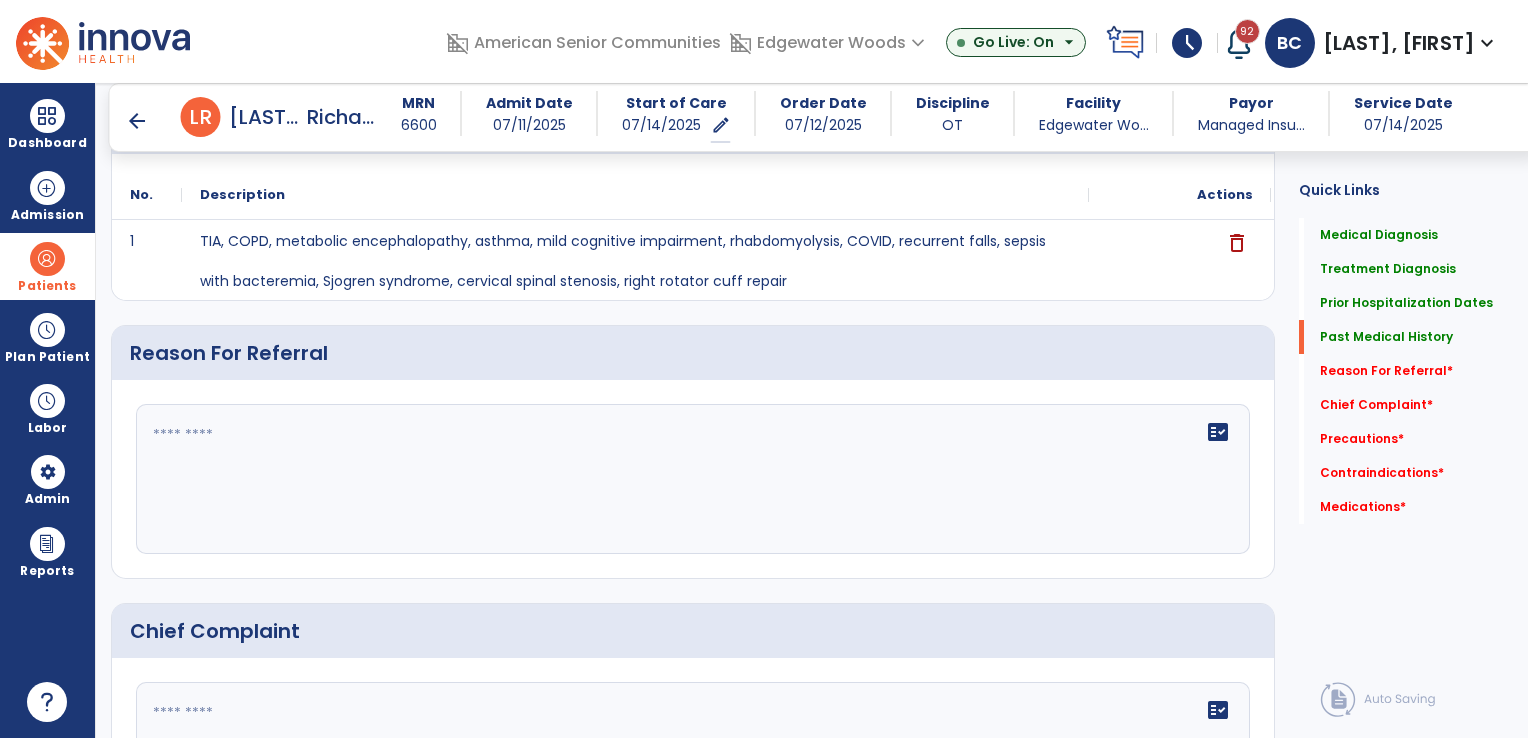 click on "fact_check" 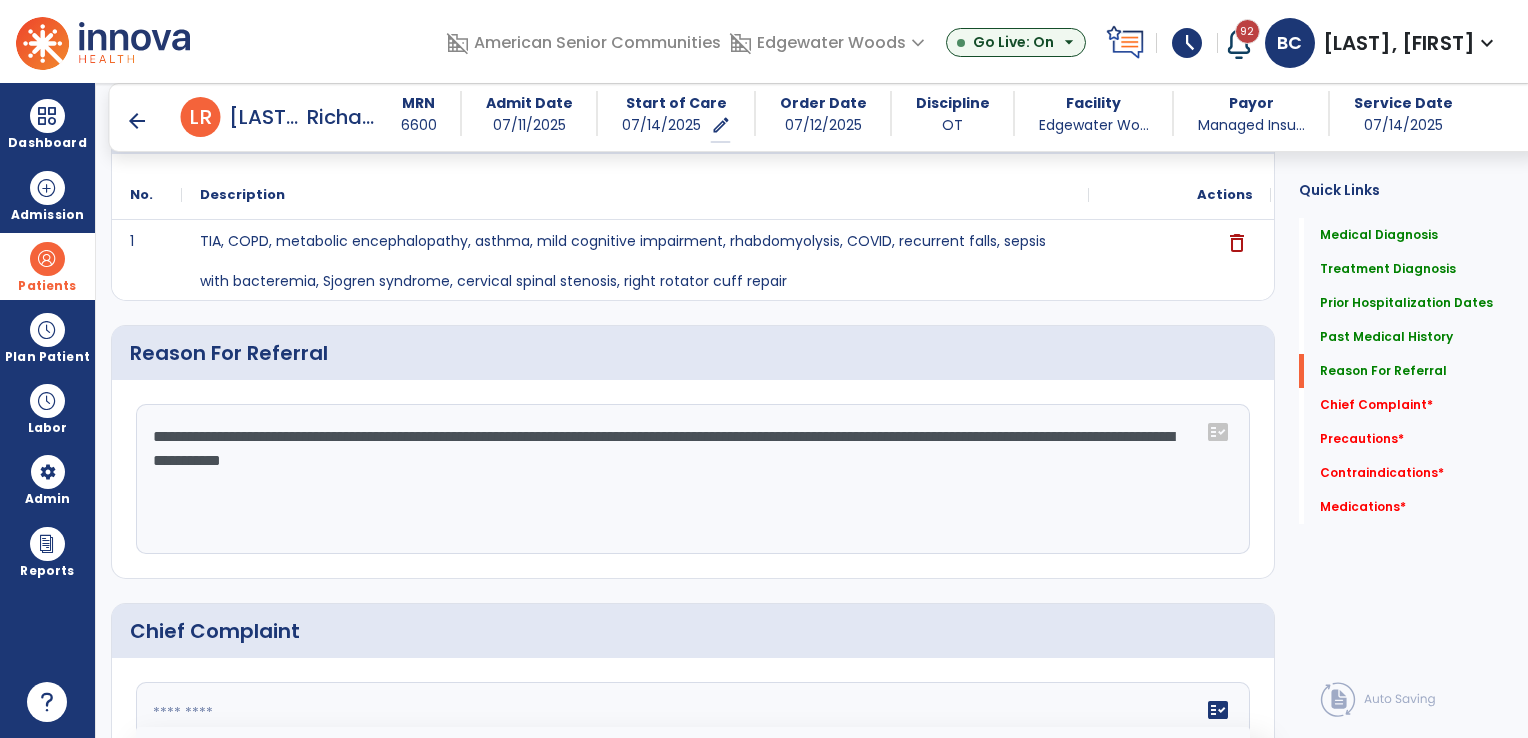 click on "**********" 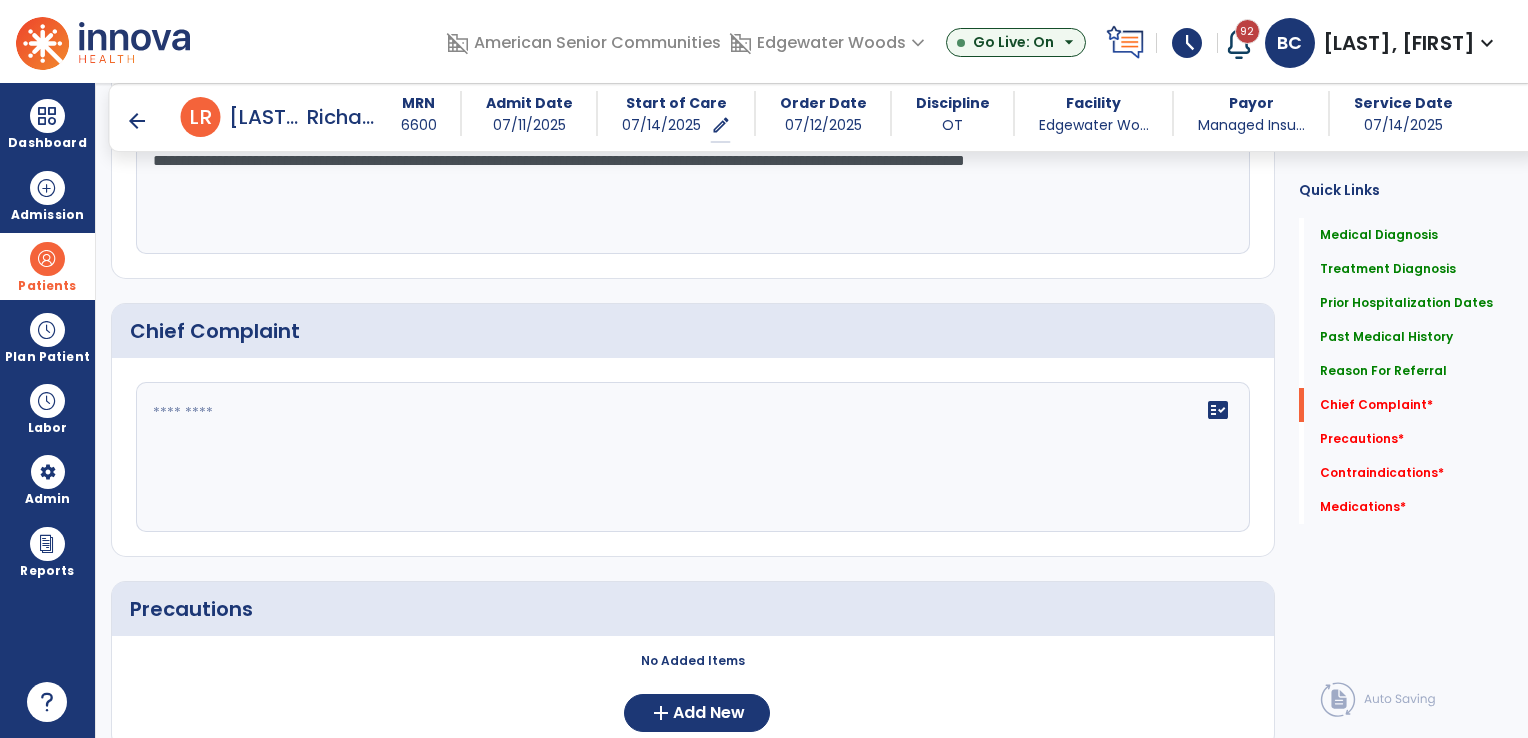 scroll, scrollTop: 1167, scrollLeft: 0, axis: vertical 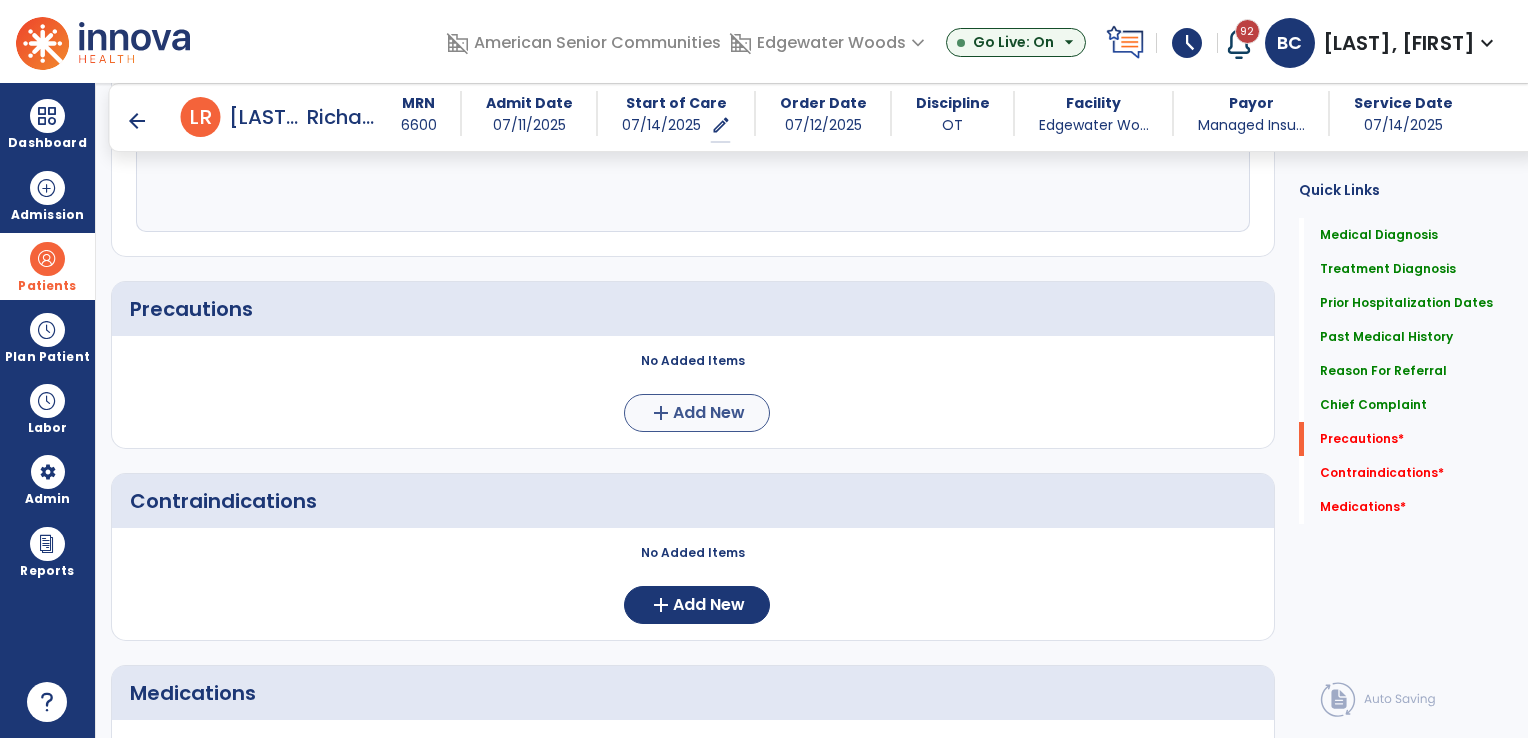 type on "**********" 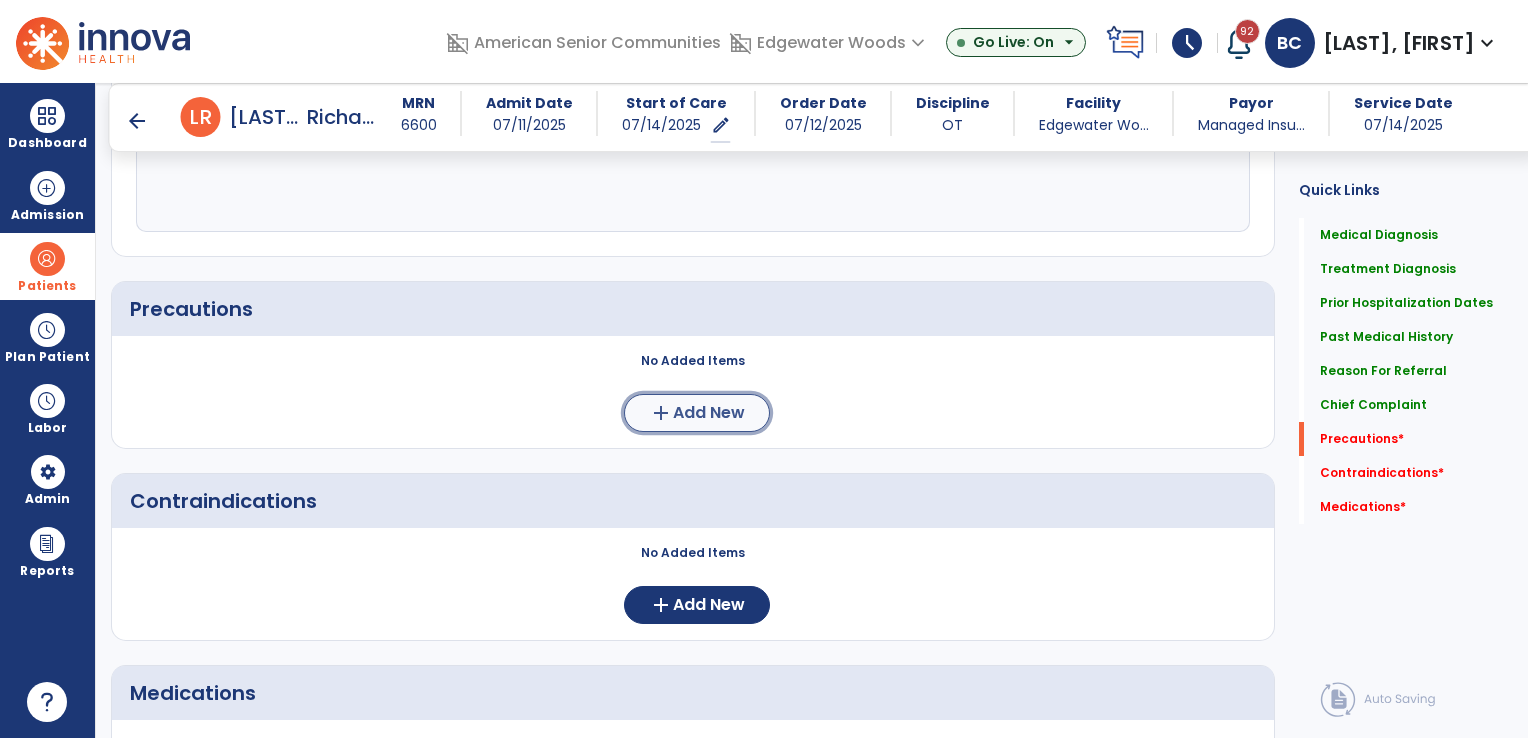 click on "Add New" 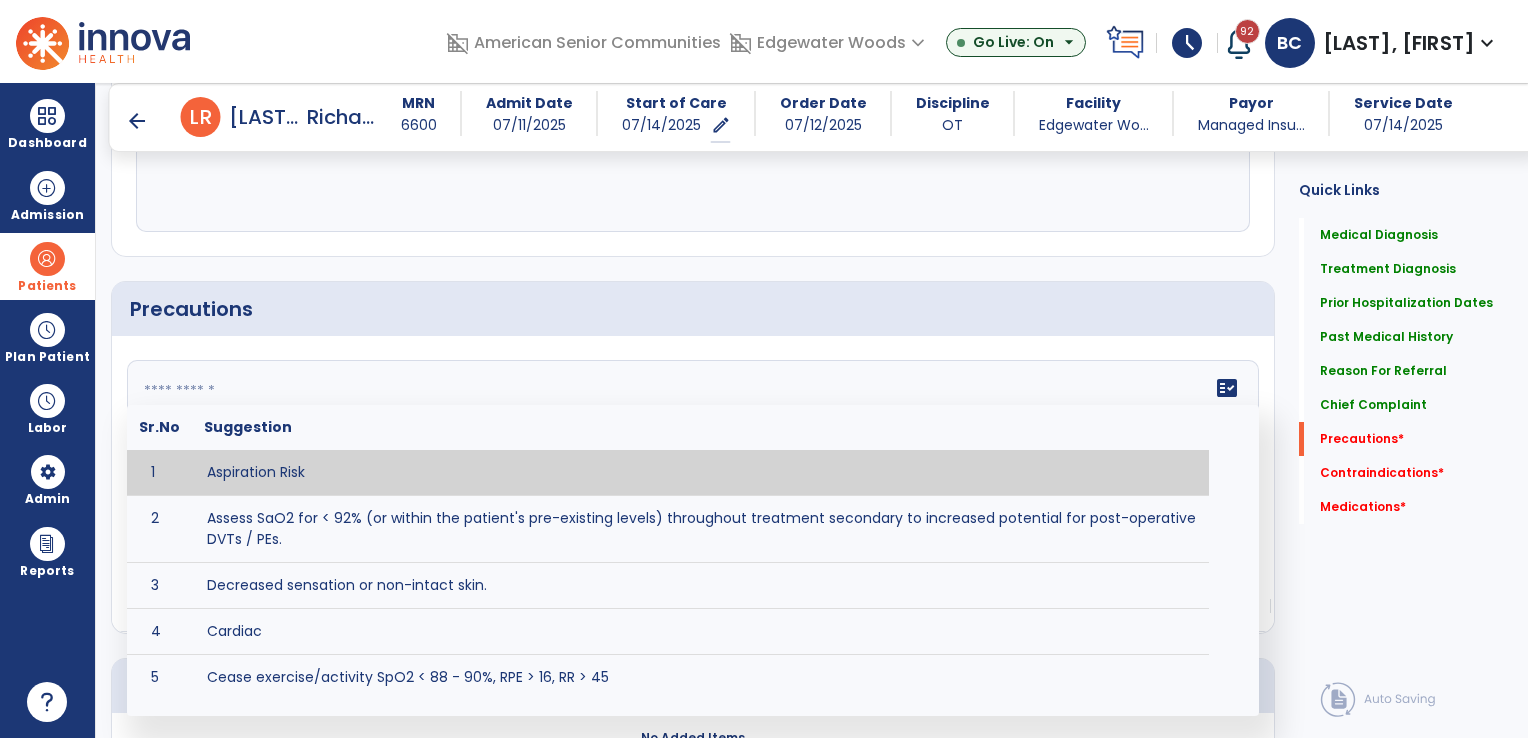 click on "fact_check  Sr.No Suggestion 1 Aspiration Risk 2 Assess SaO2 for < 92% (or within the patient's pre-existing levels) throughout treatment secondary to increased potential for post-operative DVTs / PEs. 3 Decreased sensation or non-intact skin. 4 Cardiac 5 Cease exercise/activity SpO2 < 88 - 90%, RPE > 16, RR > 45 6 Check for modified diet / oral intake restrictions related to swallowing impairments. Consult ST as appropriate. 7 Check INR lab results prior to activity if patient on blood thinners. 8 Closely monitor anxiety or stress due to increased SOB/dyspnea and cease activity/exercise until patient is able to control this response 9 Code Status:  10 Confirm surgical approach and discoloration or other precautions. 11 Confirm surgical procedure and specific precautions based on procedure (e.g., no twisting/bending/lifting, need for post-op brace, limiting time in sitting, etc.). 12 Confirm weight bearing status as defined by the surgeon. 13 14 Precautions for exercise include:  15 Depression 16 17 18 19 20" 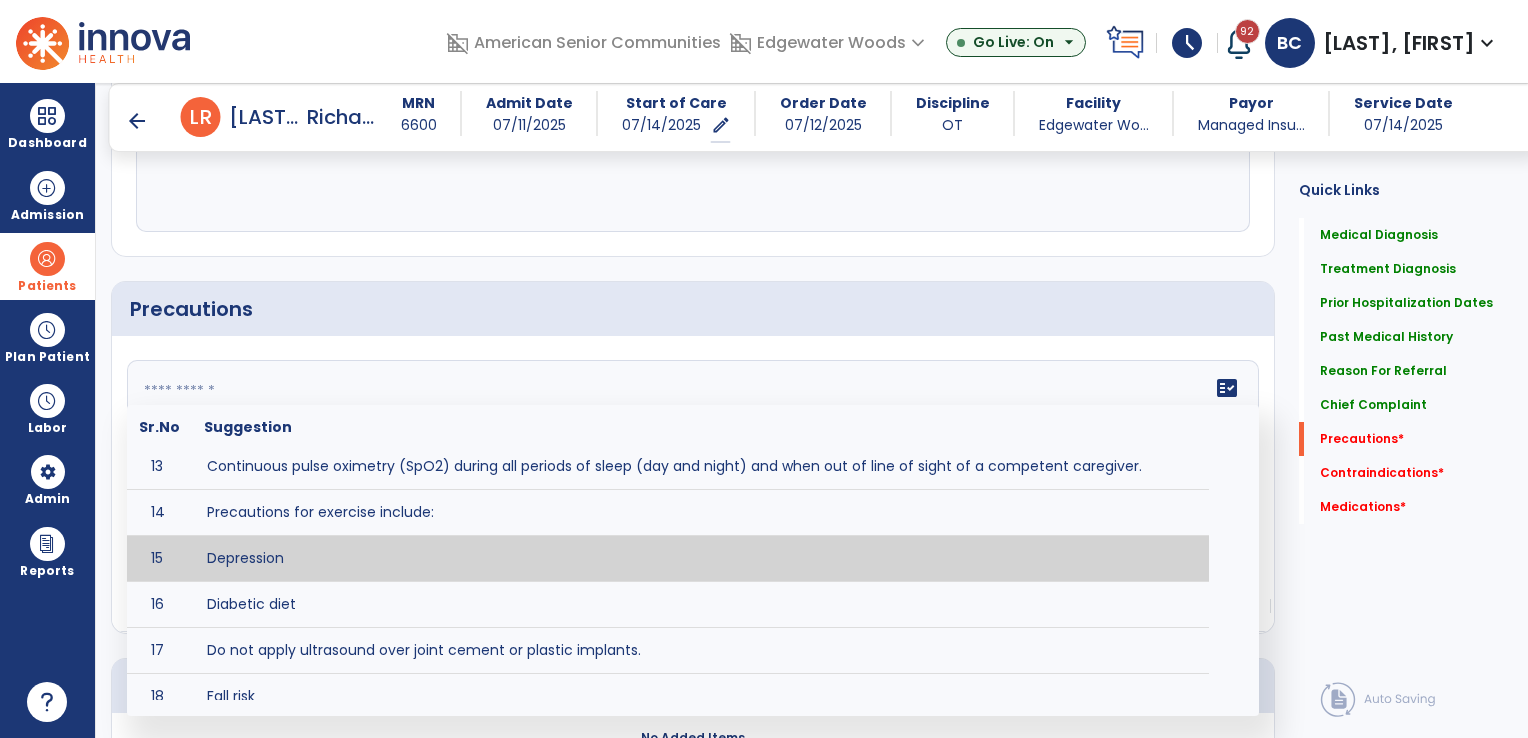 scroll, scrollTop: 700, scrollLeft: 0, axis: vertical 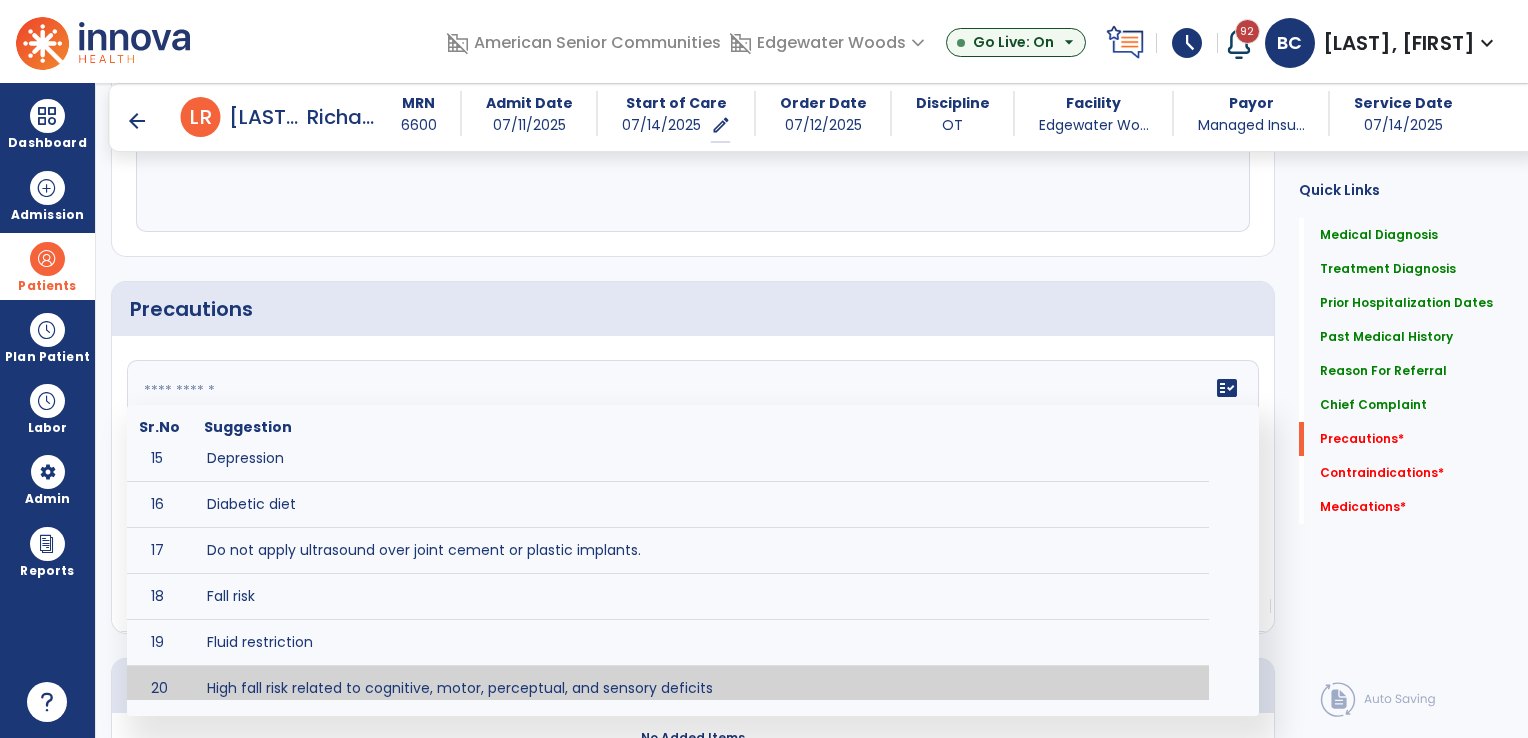 type on "**********" 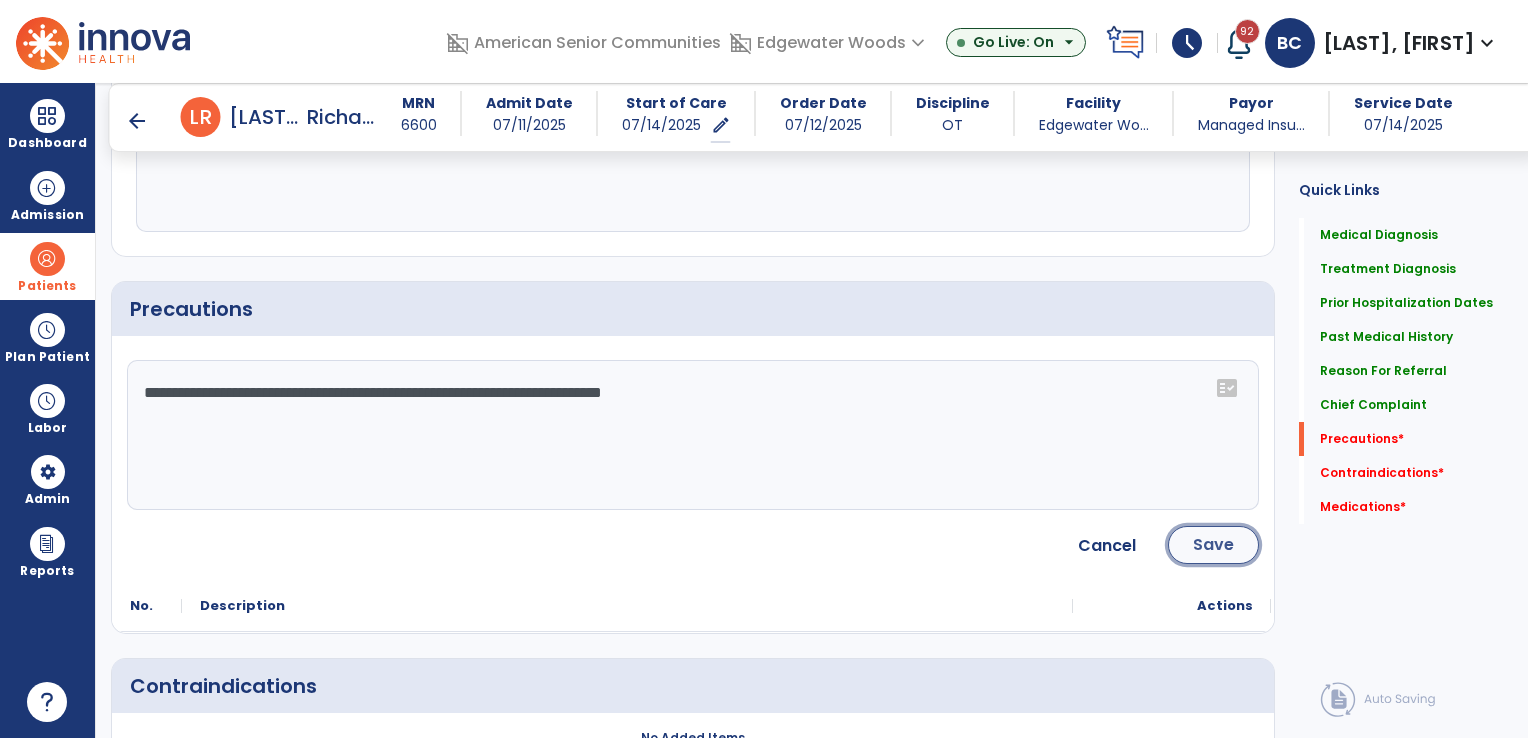 click on "Save" 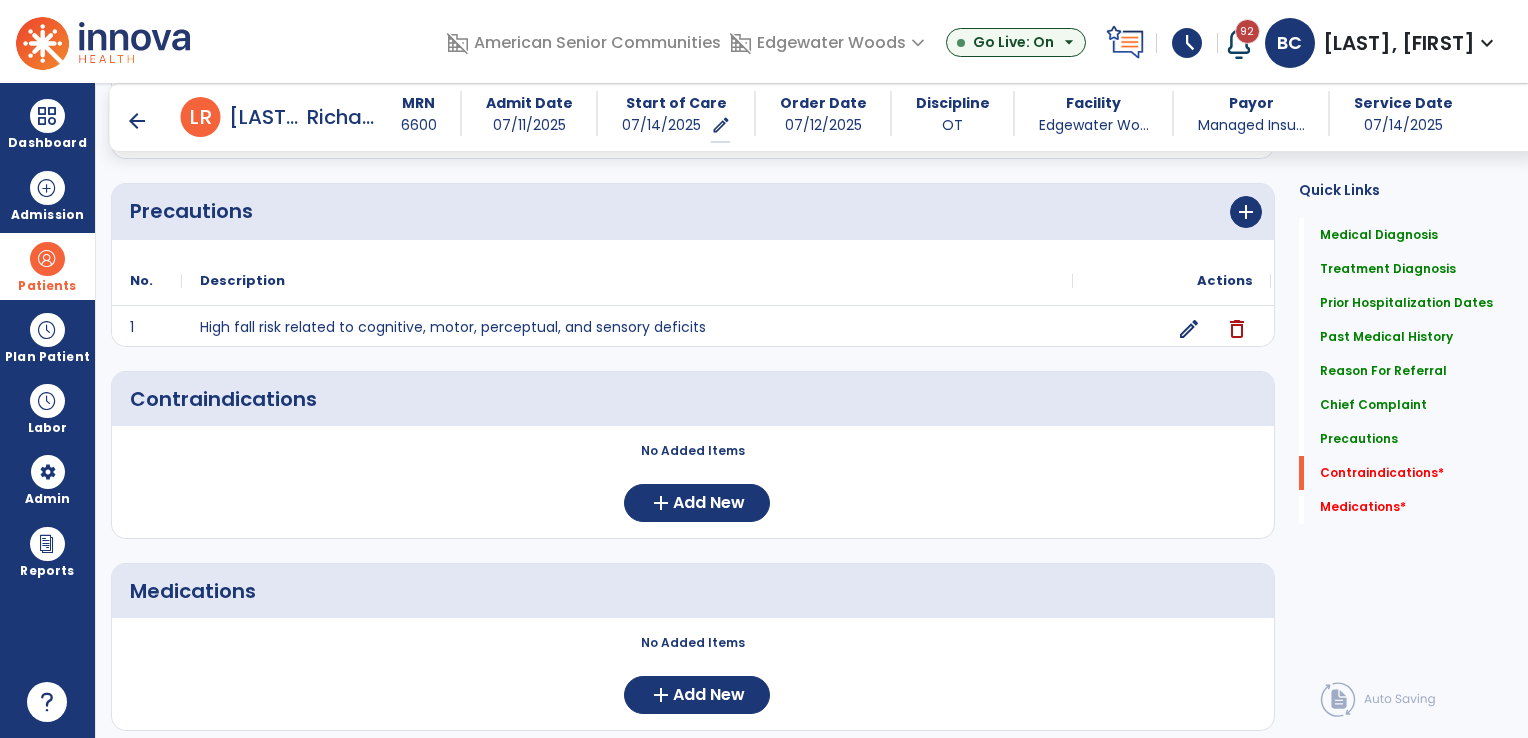 scroll, scrollTop: 1567, scrollLeft: 0, axis: vertical 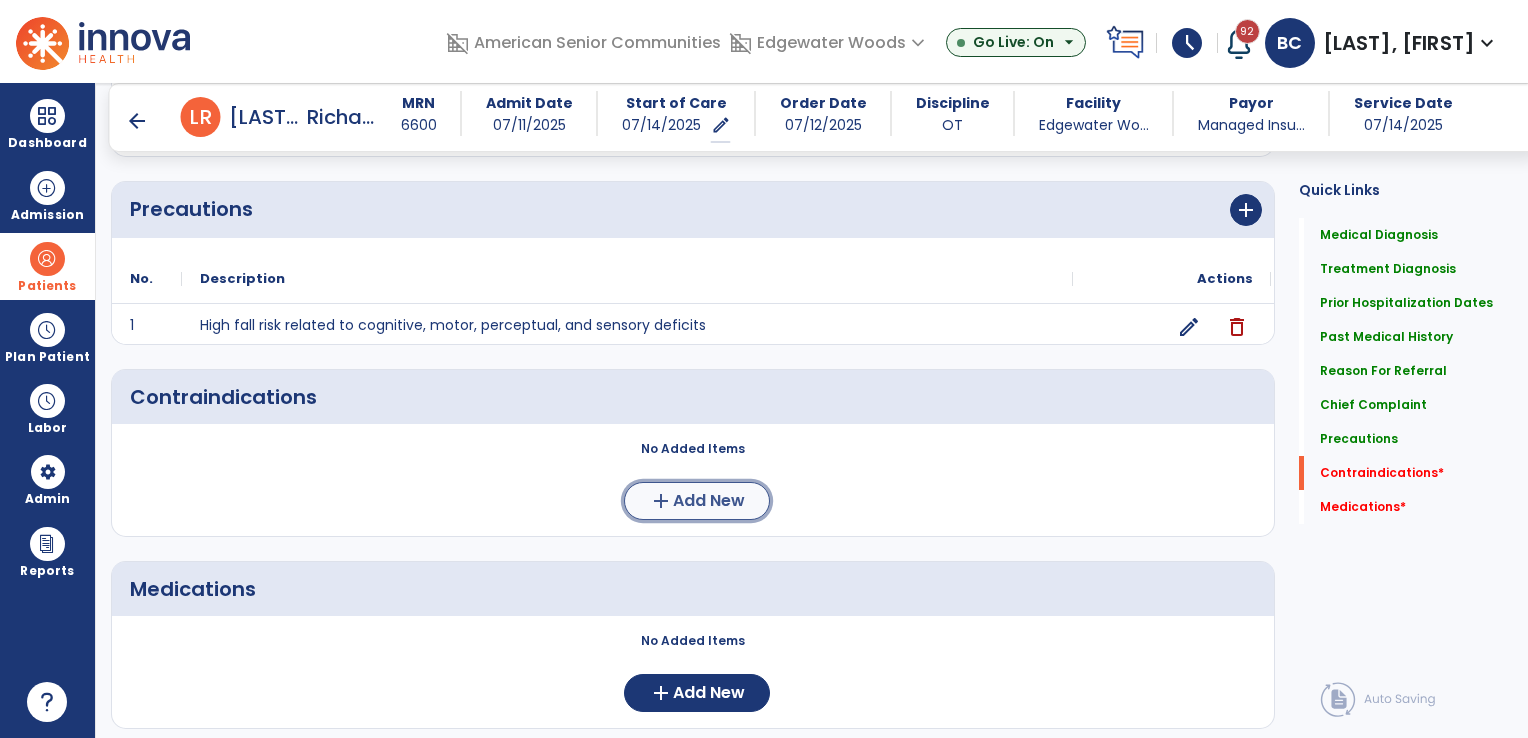 click on "Add New" 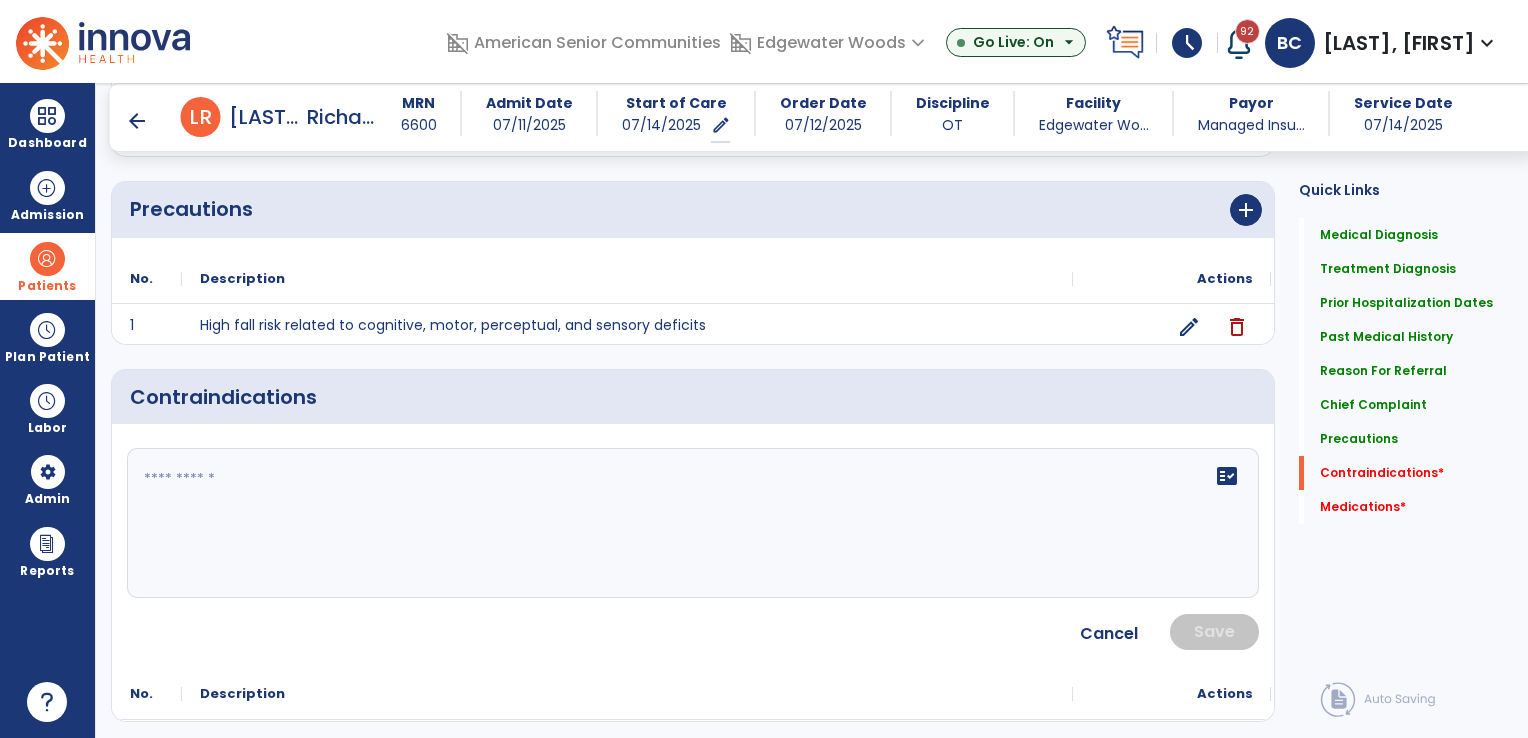 click on "fact_check" 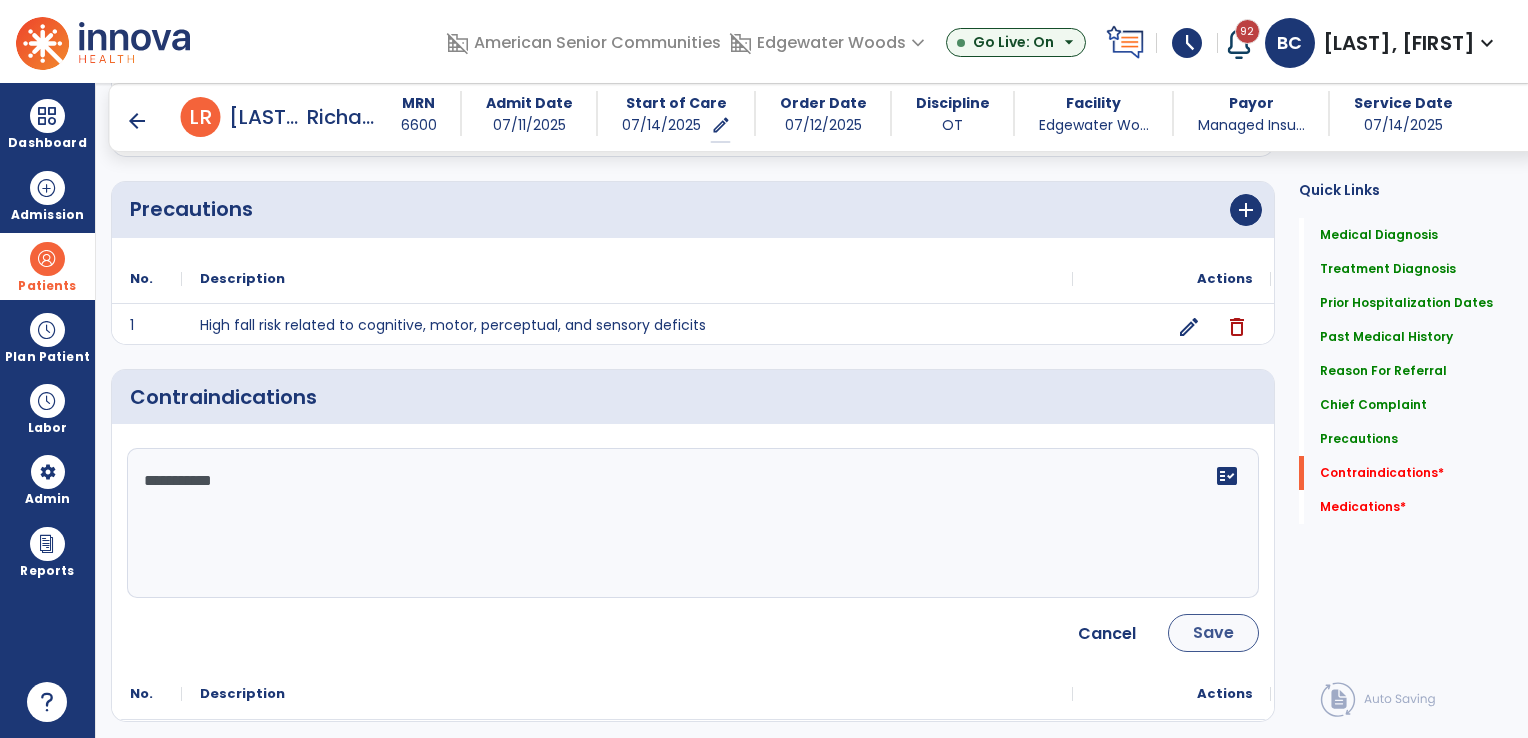 type on "**********" 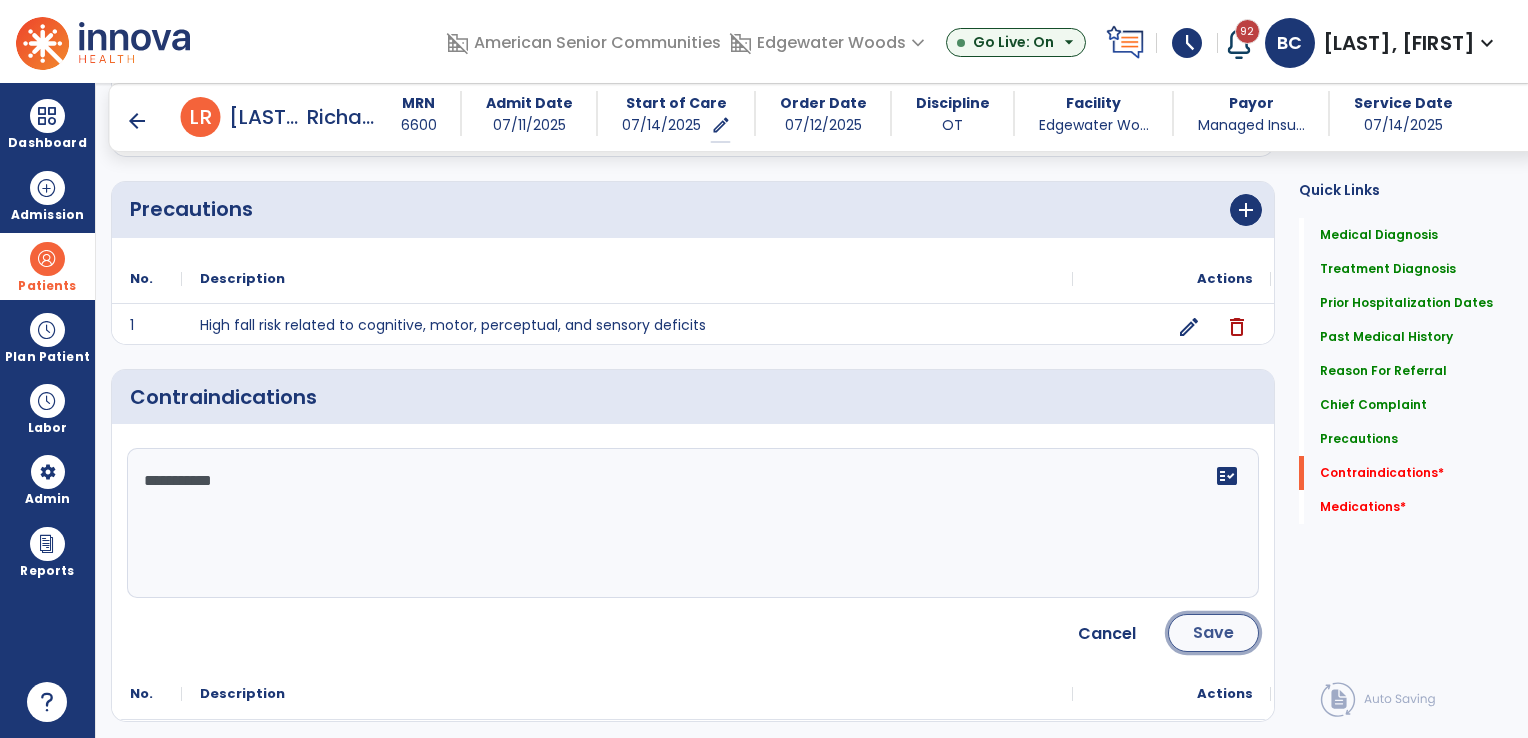 click on "Save" 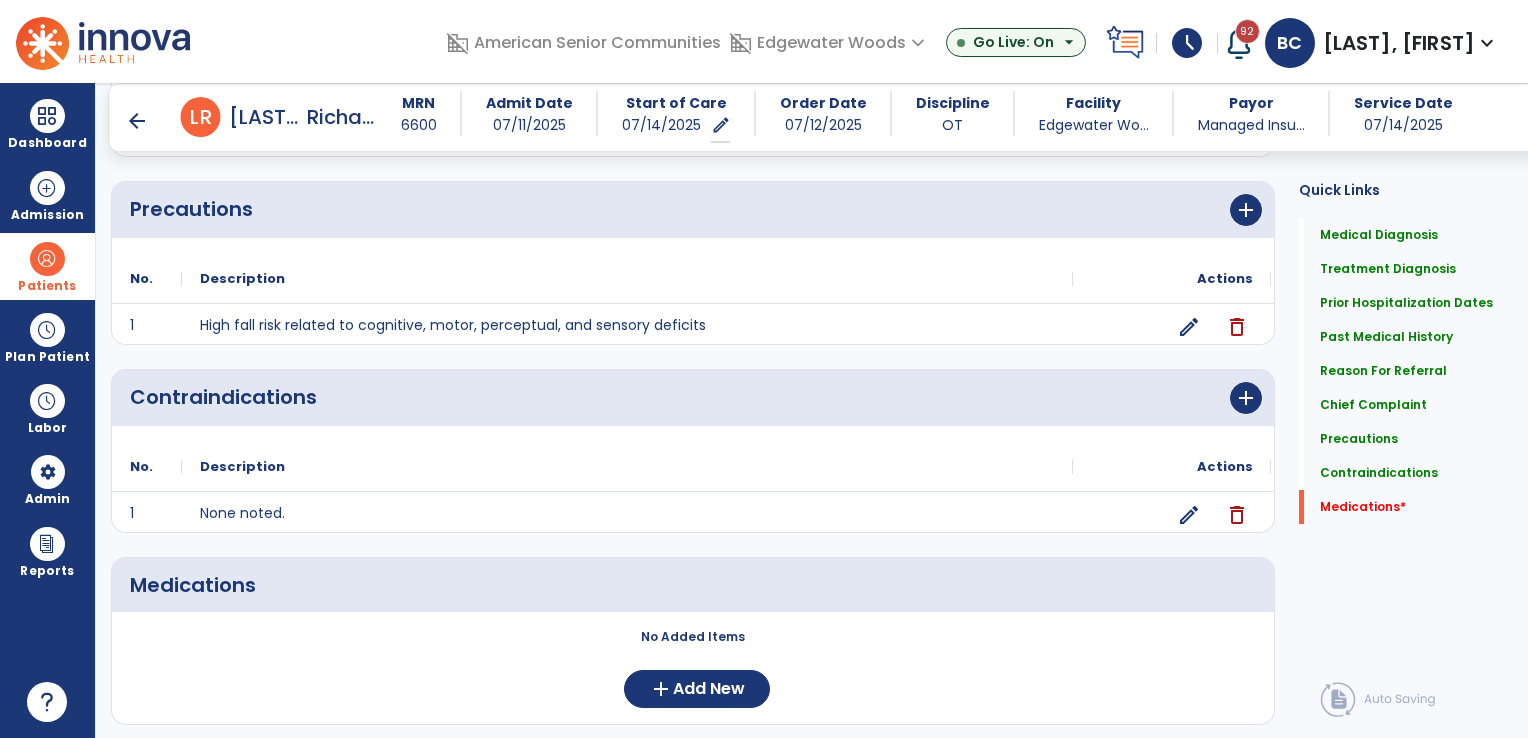 scroll, scrollTop: 1567, scrollLeft: 0, axis: vertical 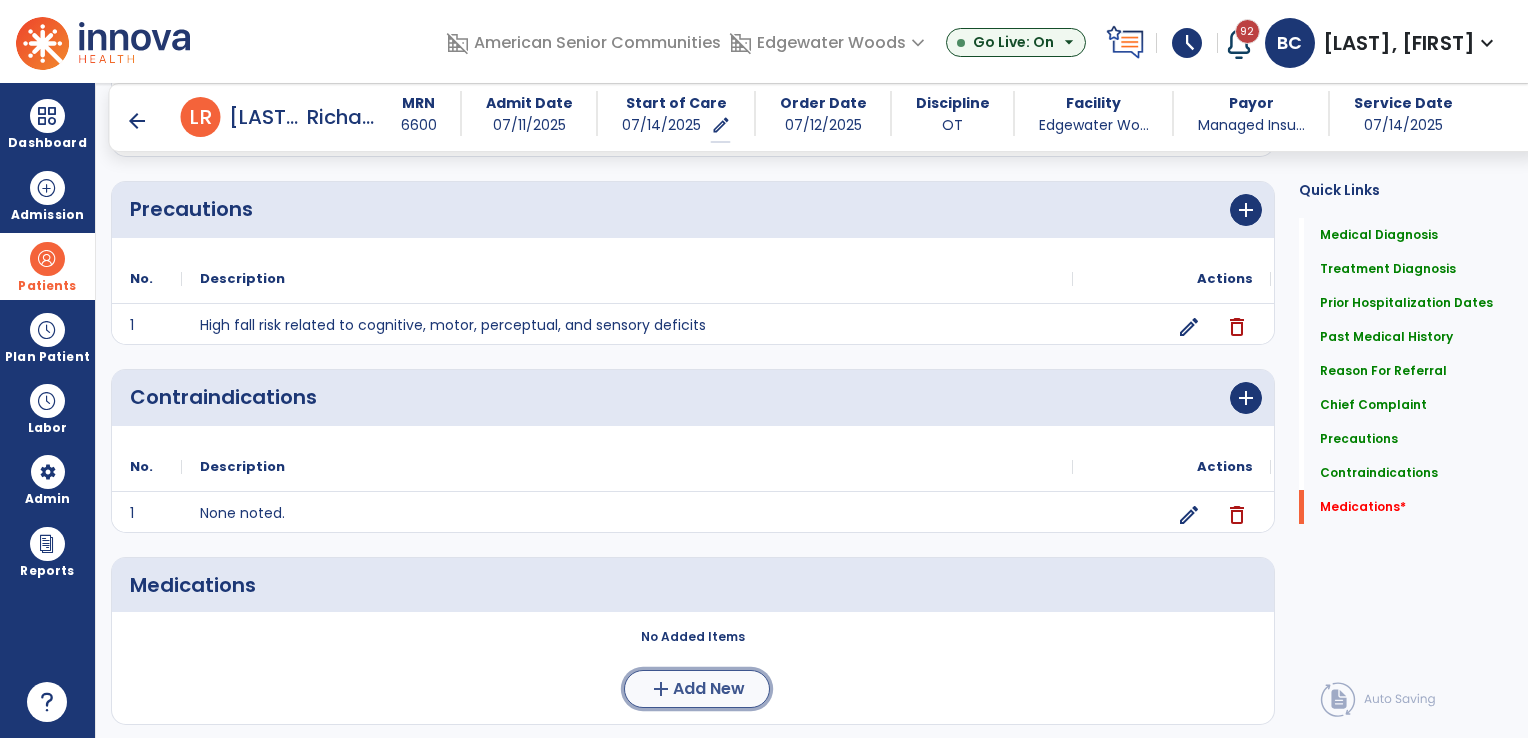 click on "add" 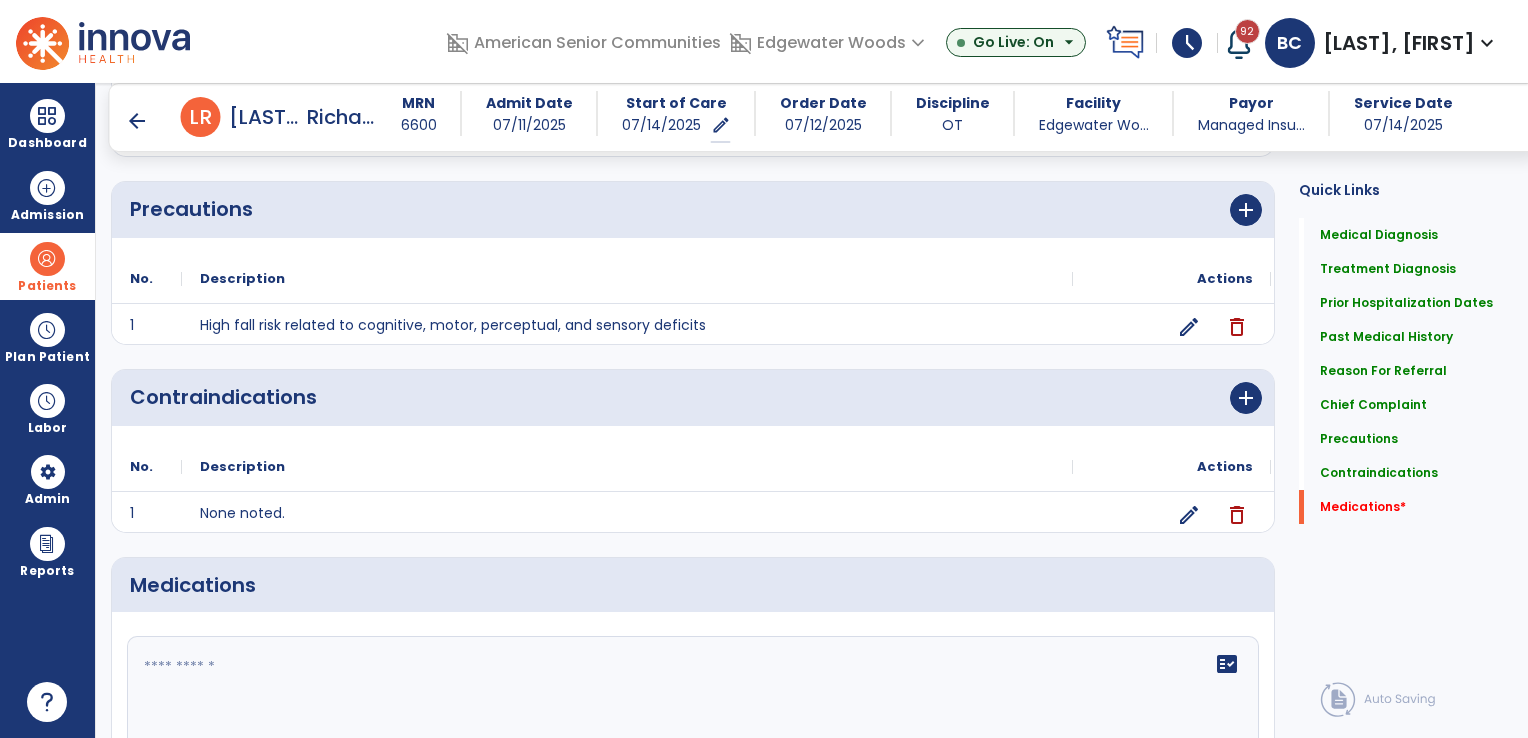 drag, startPoint x: 610, startPoint y: 665, endPoint x: 586, endPoint y: 646, distance: 30.610456 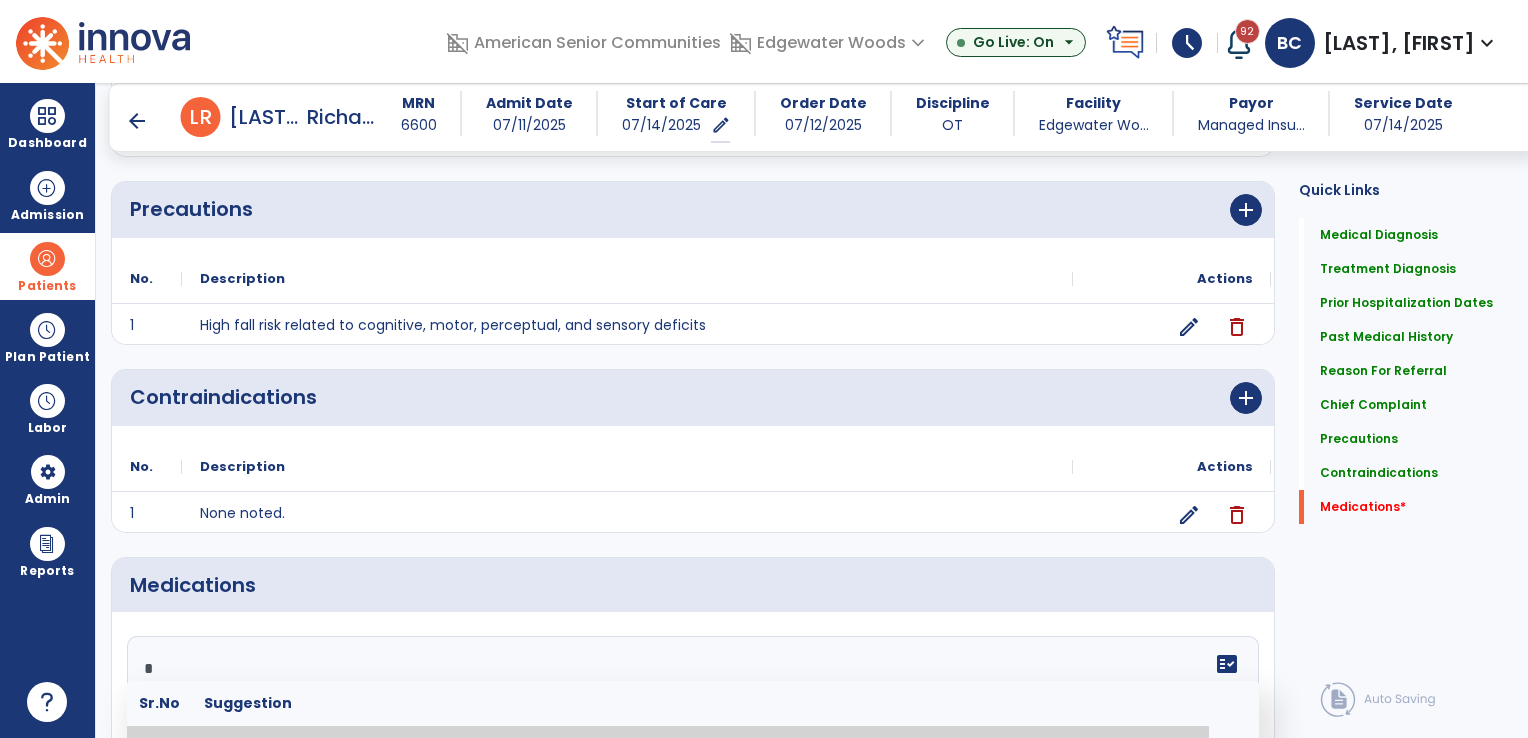 scroll, scrollTop: 1589, scrollLeft: 0, axis: vertical 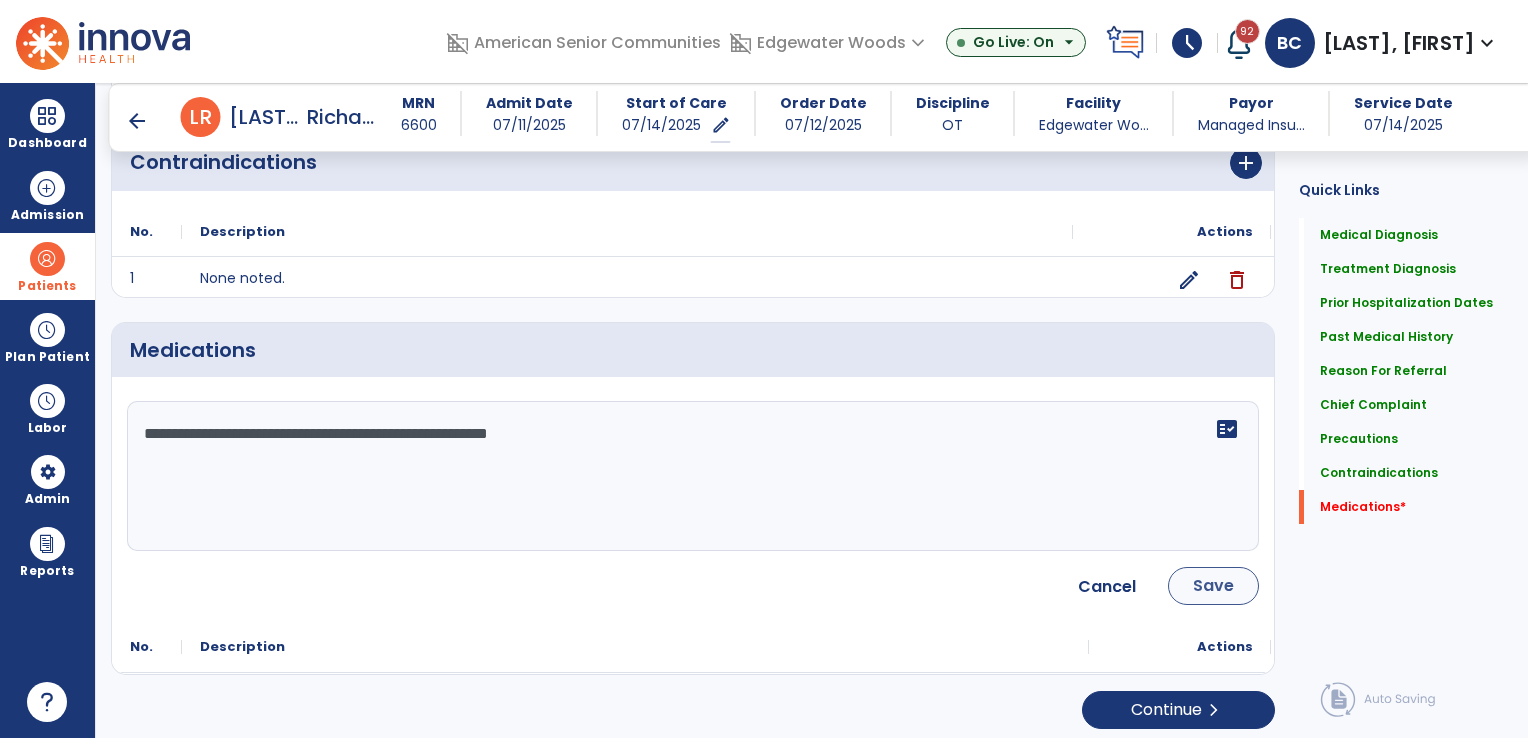 type on "**********" 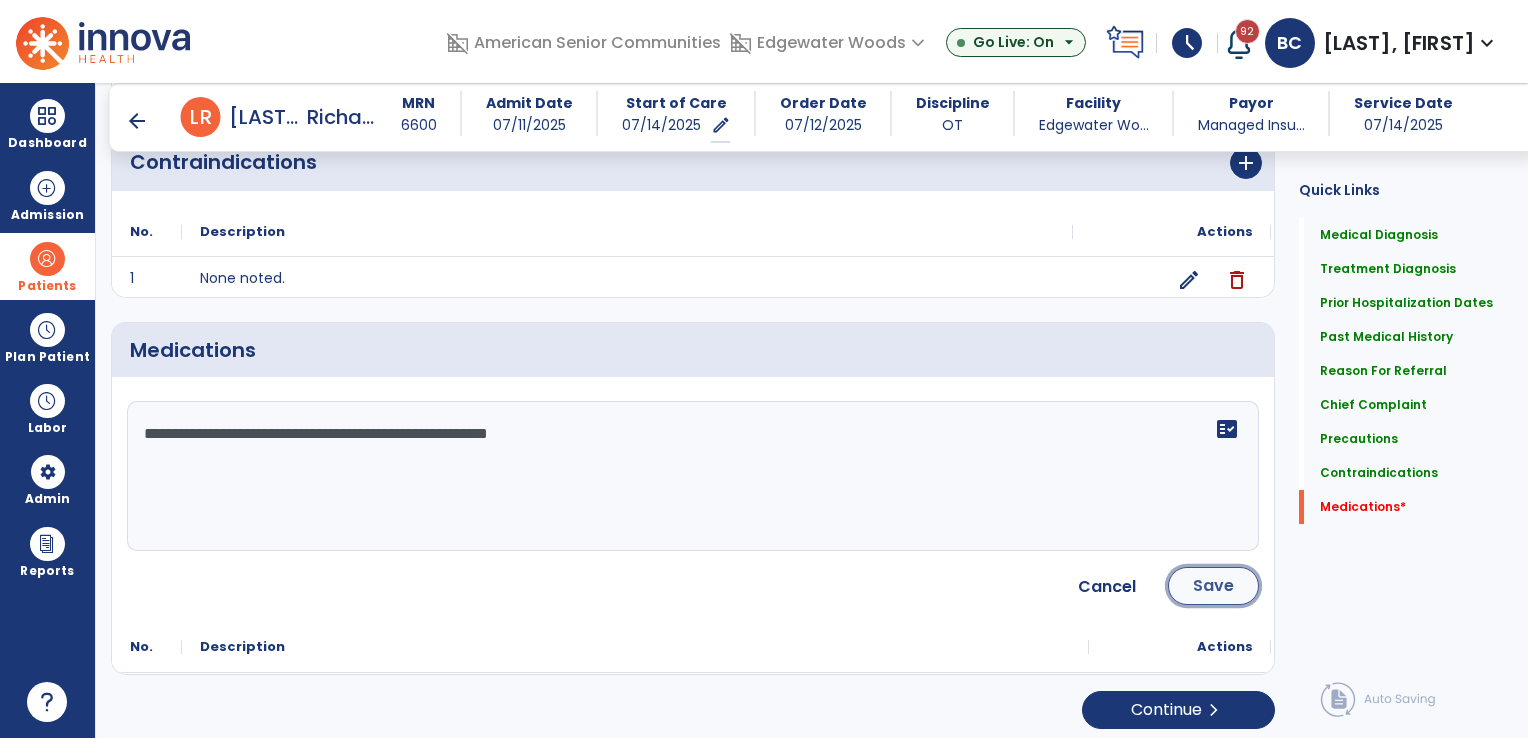 click on "Save" 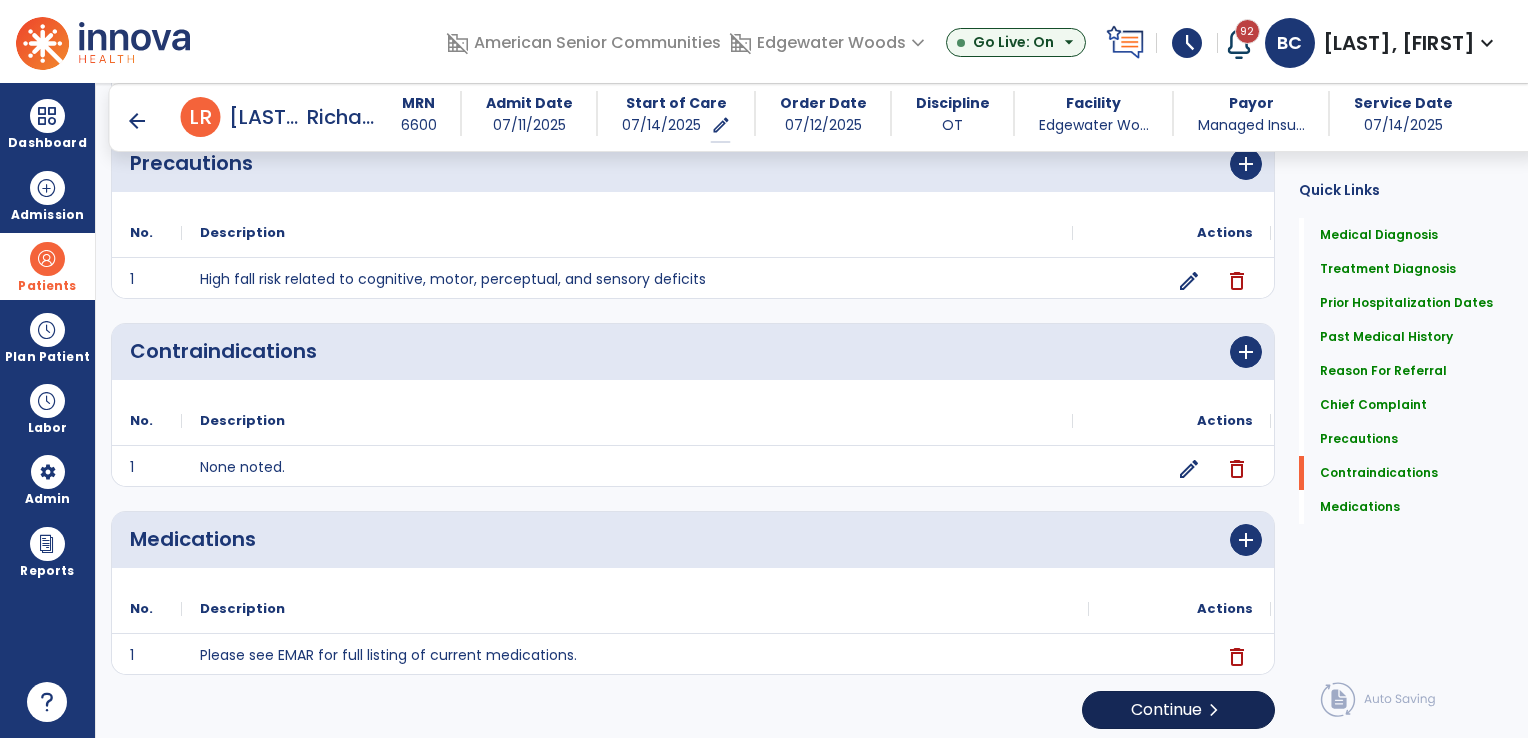 scroll, scrollTop: 1615, scrollLeft: 0, axis: vertical 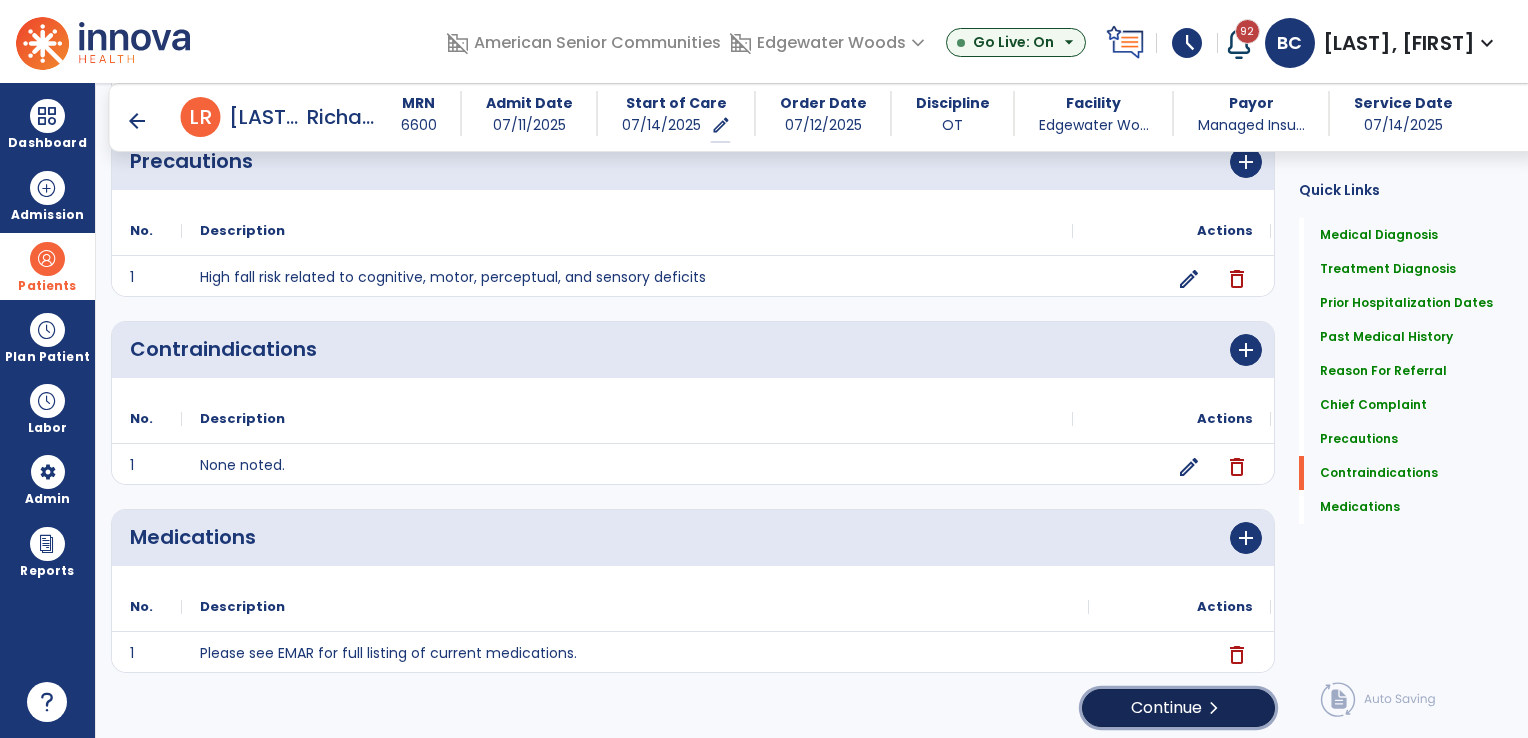 click on "Continue  chevron_right" 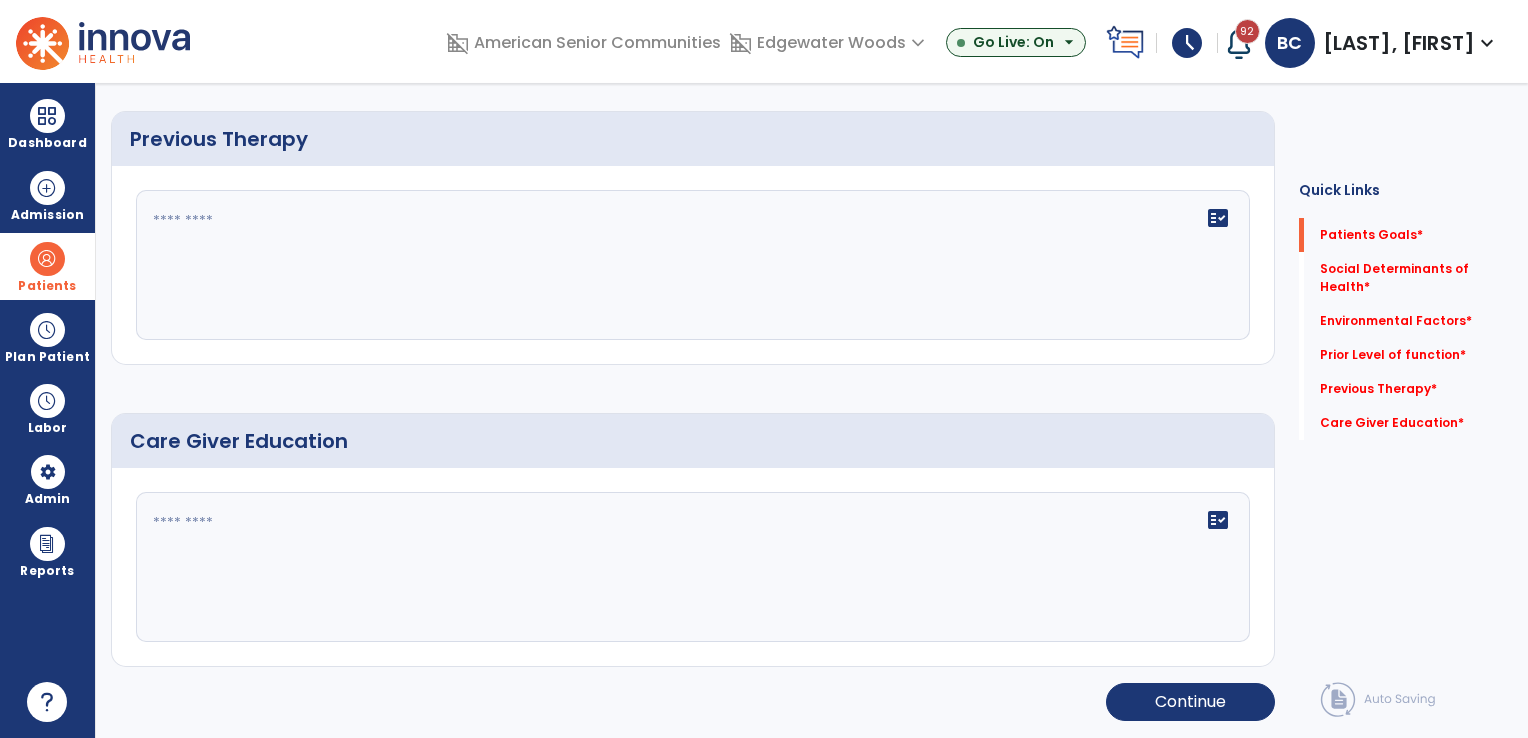 scroll, scrollTop: 0, scrollLeft: 0, axis: both 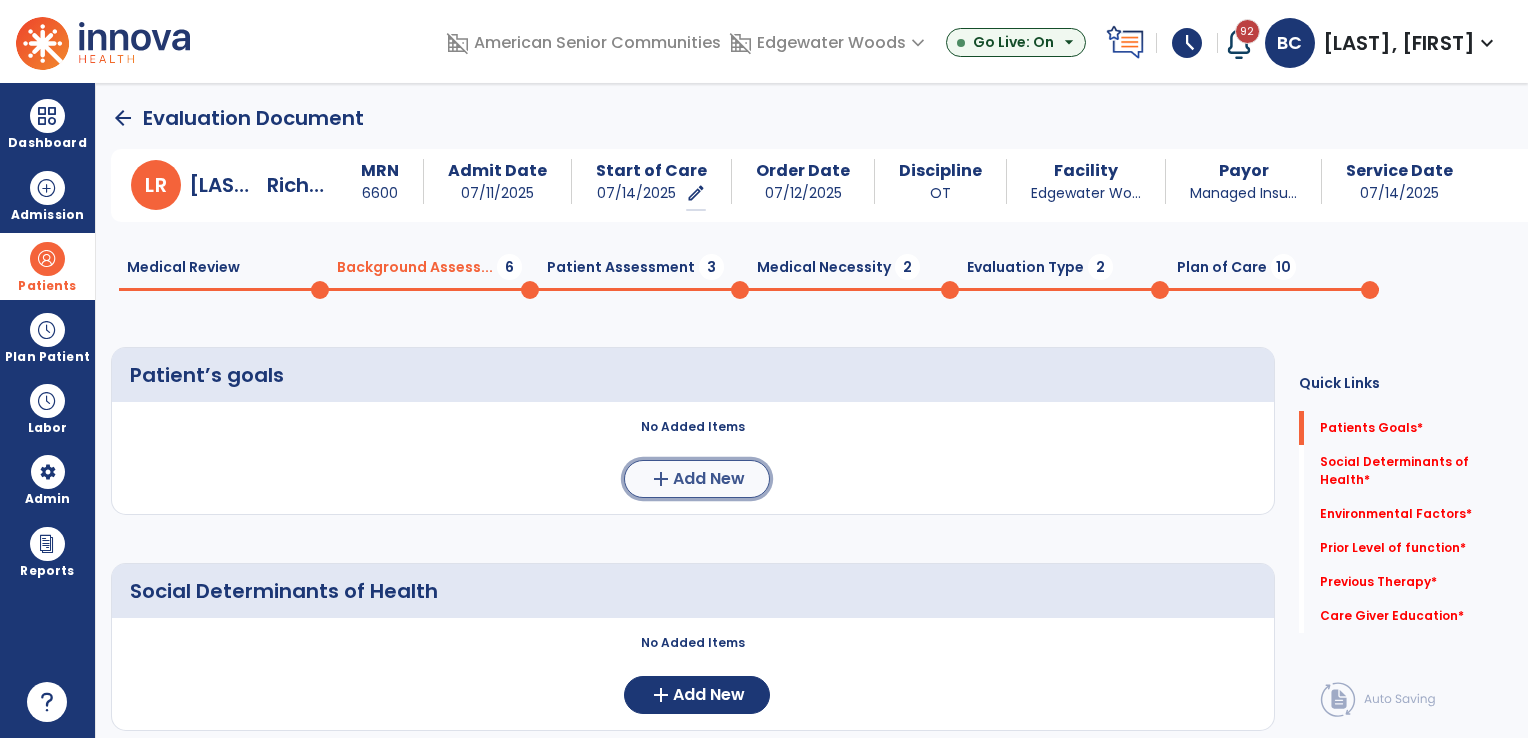 click on "Add New" 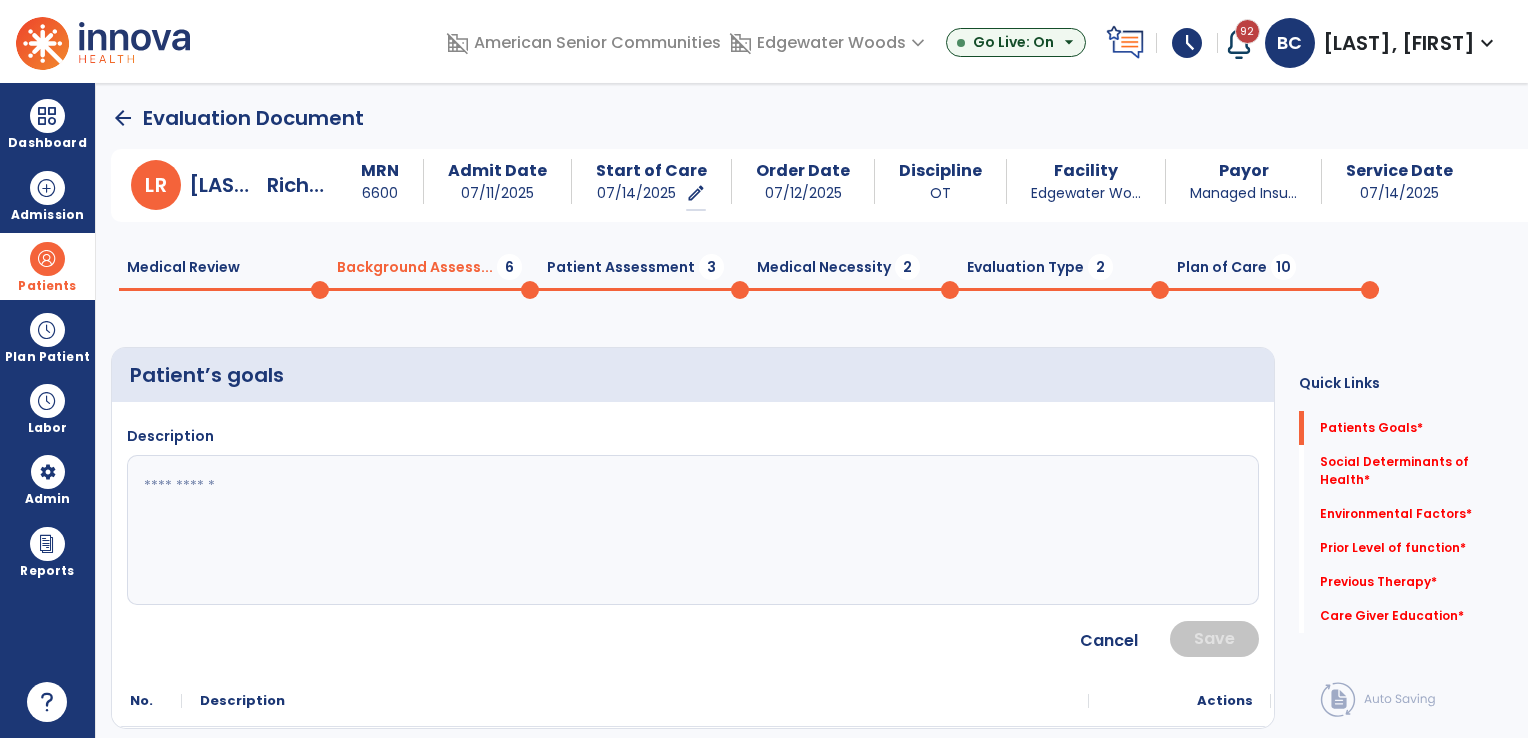 click 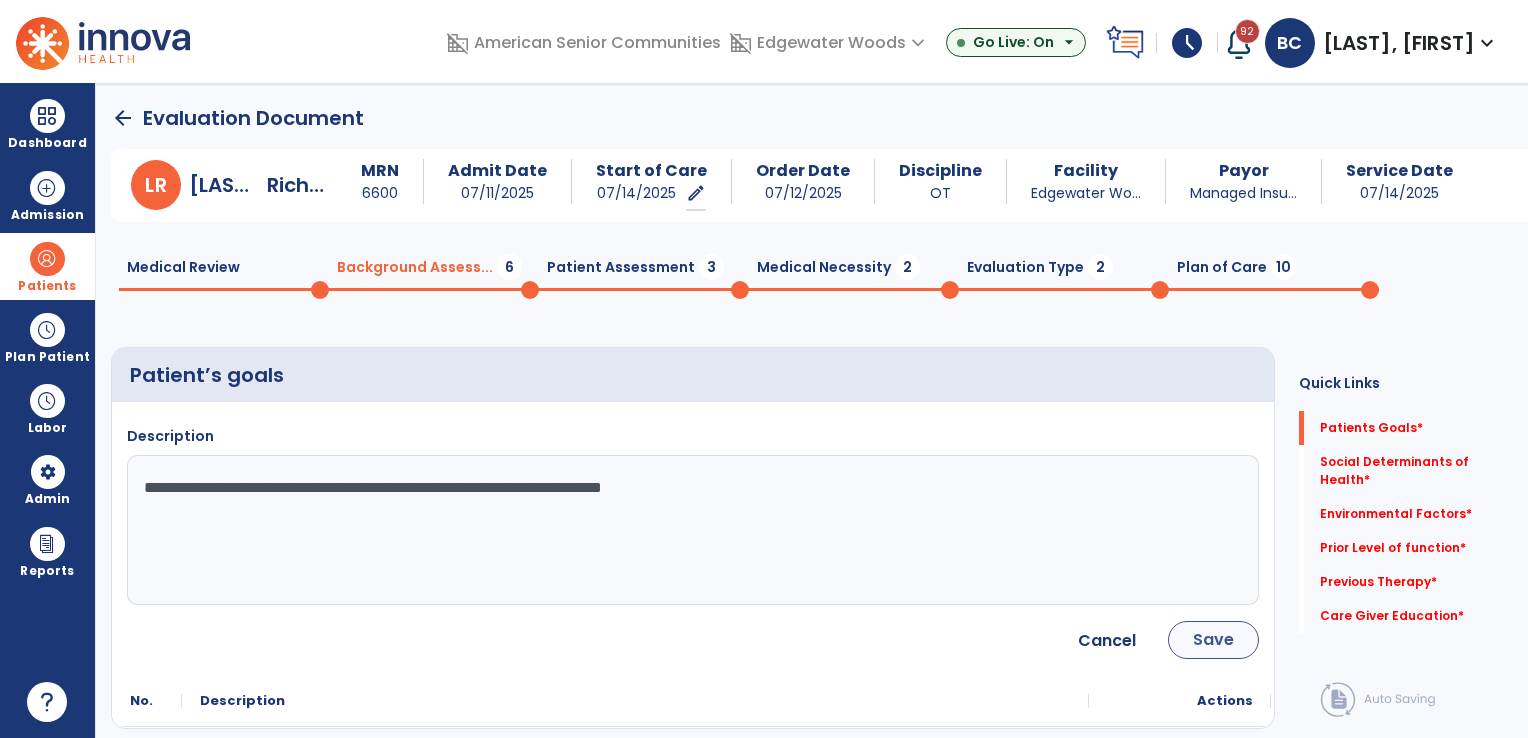 type on "**********" 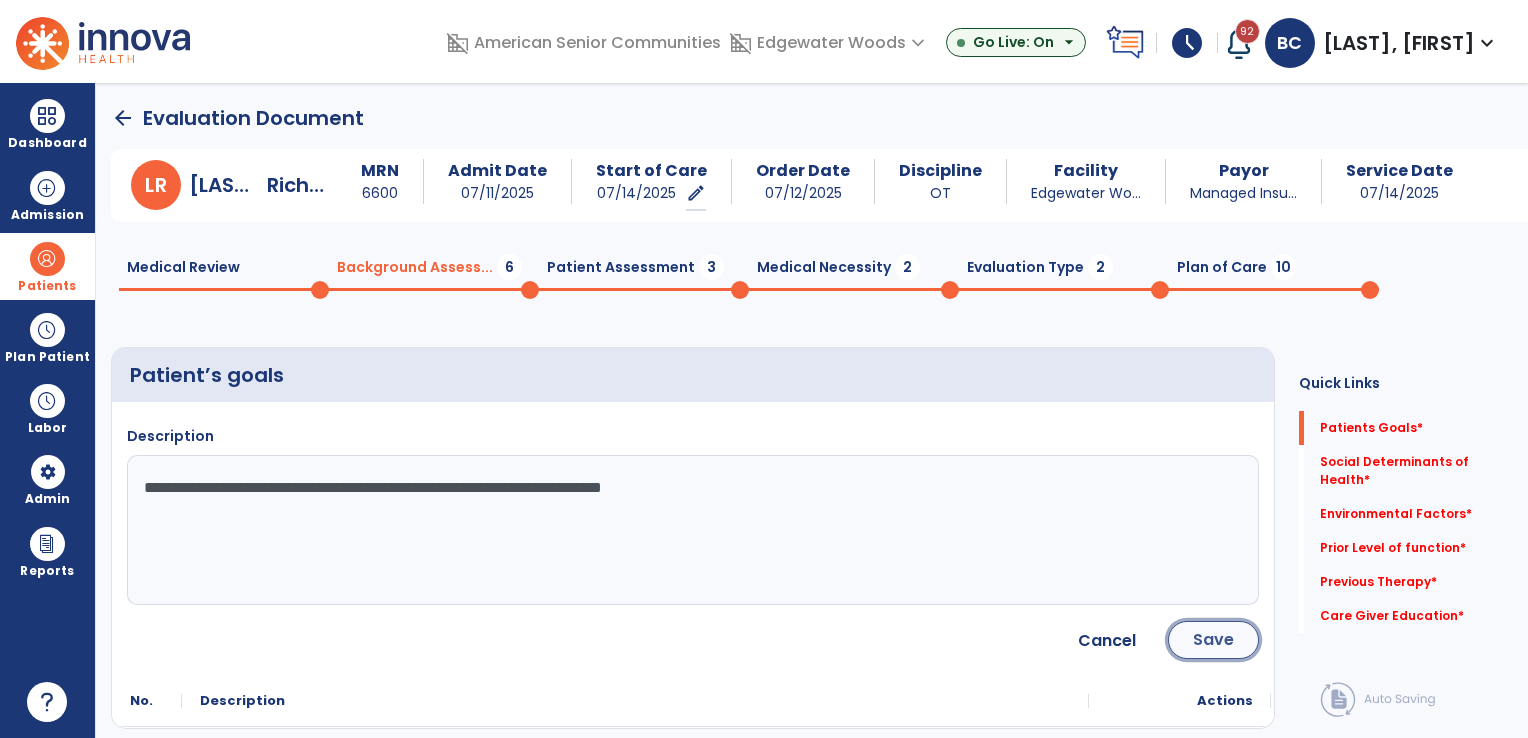 click on "Save" 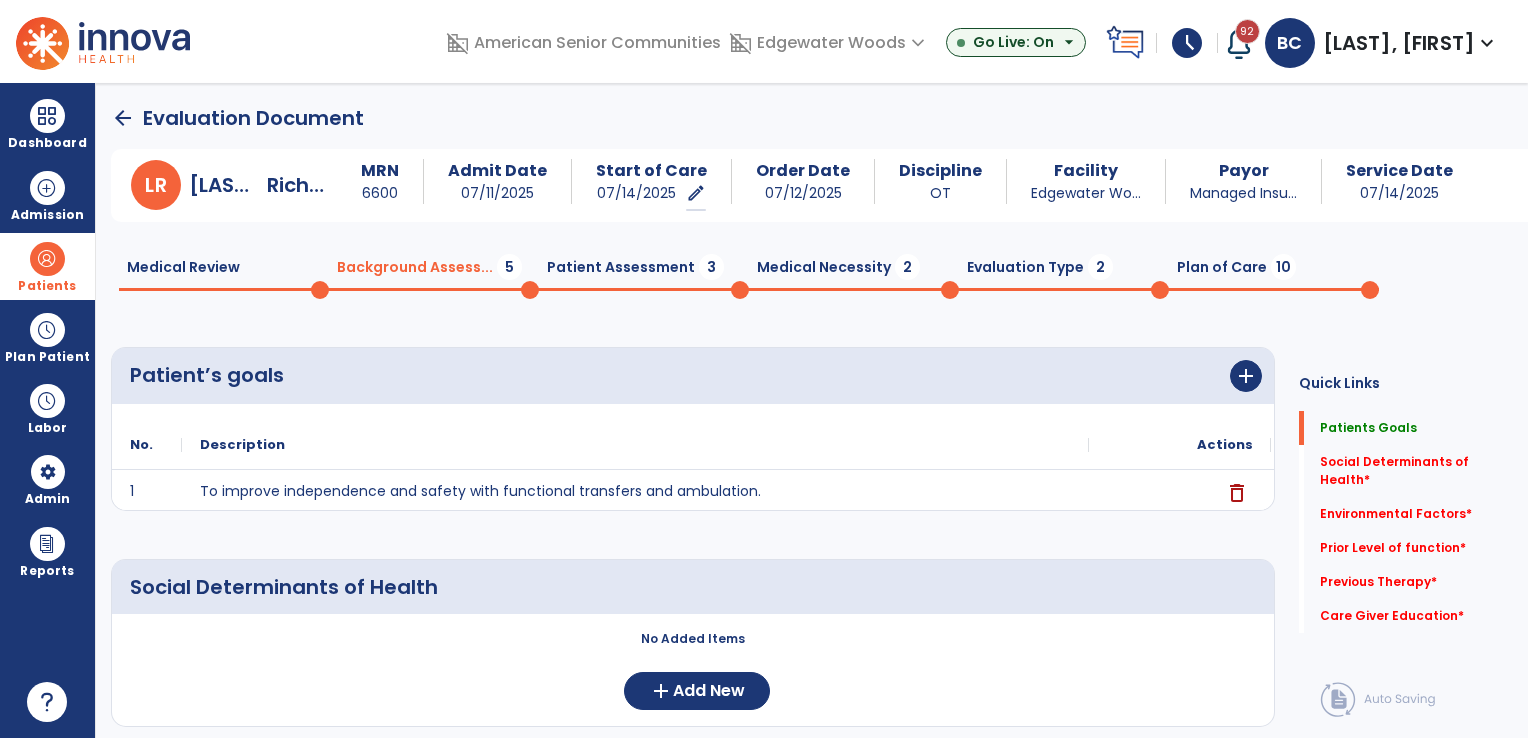 scroll, scrollTop: 200, scrollLeft: 0, axis: vertical 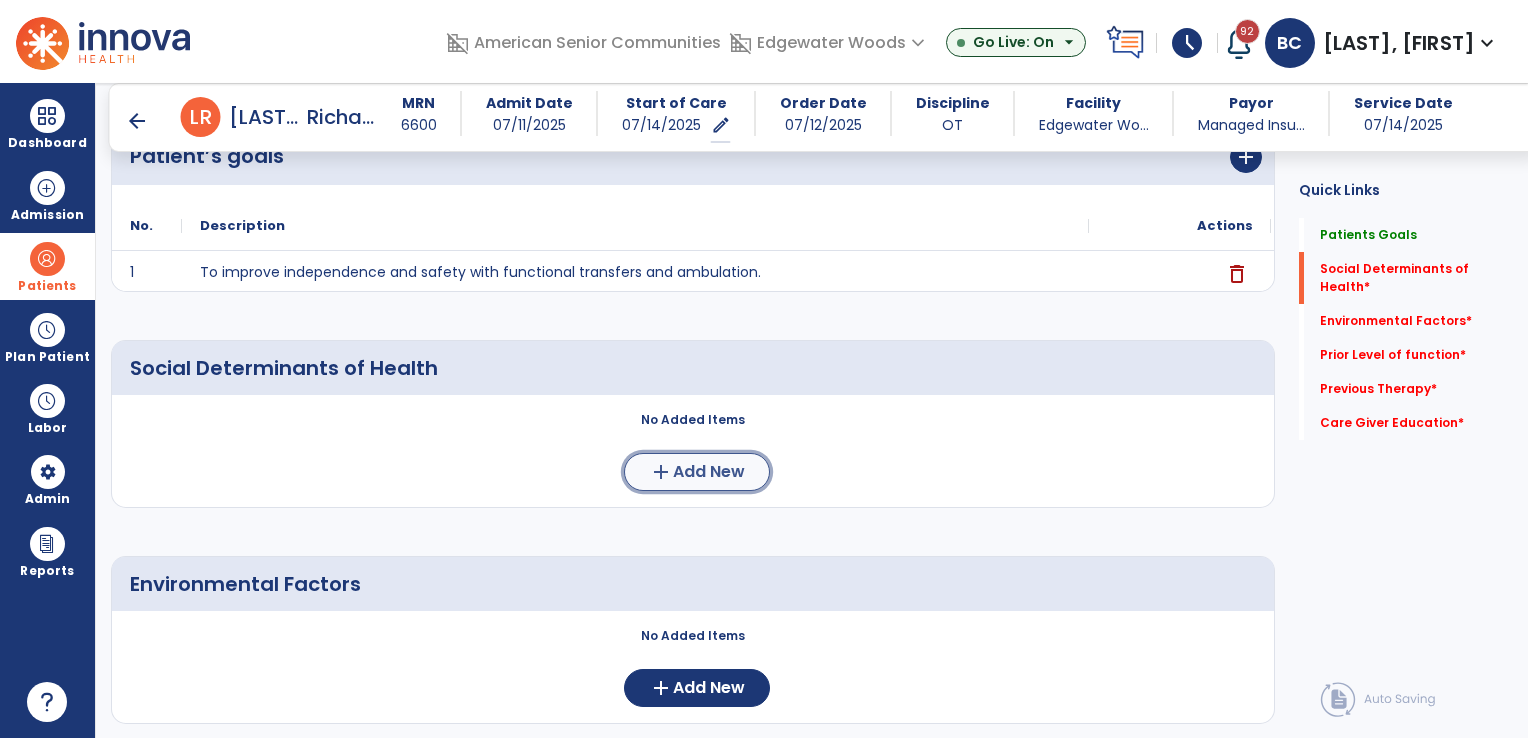 click on "add" 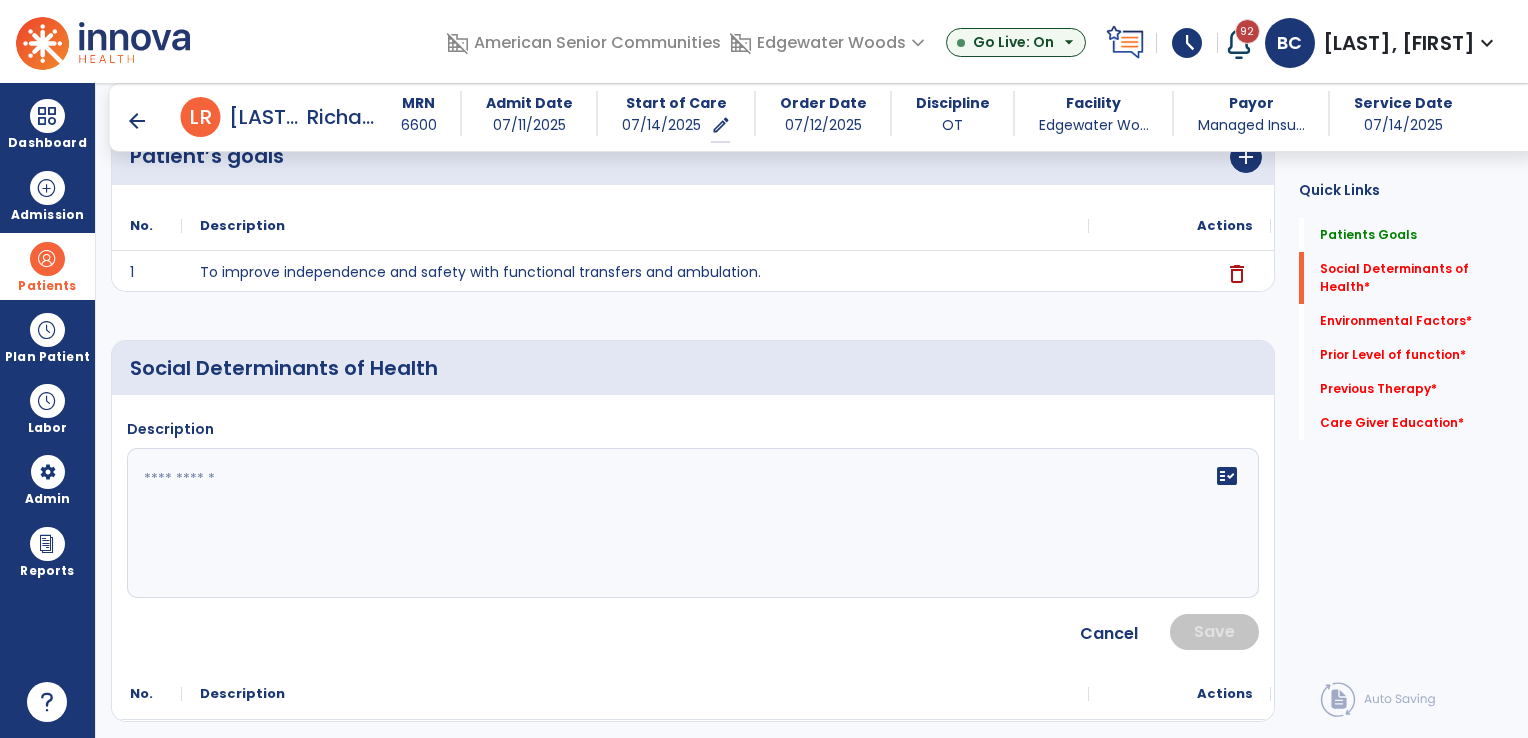 click 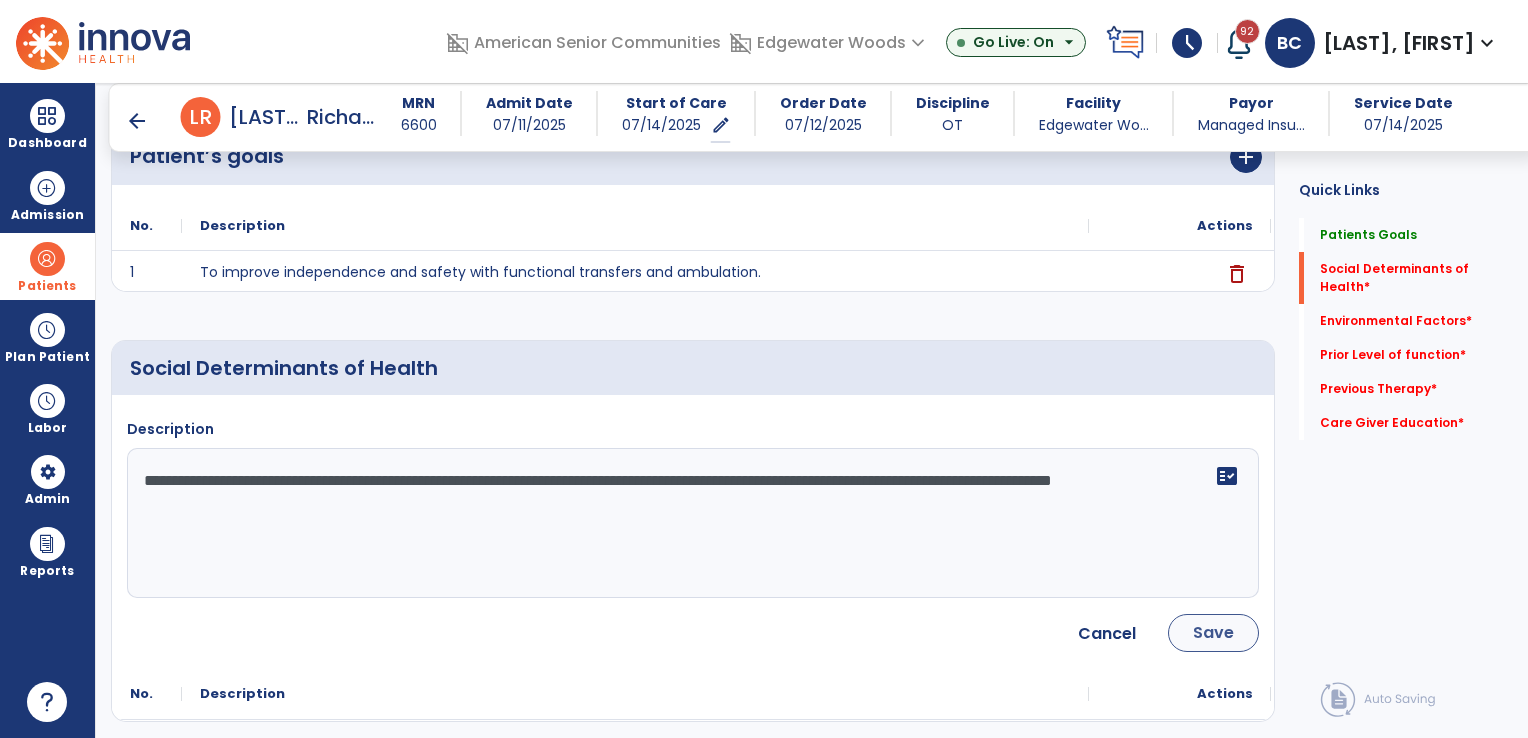 type on "**********" 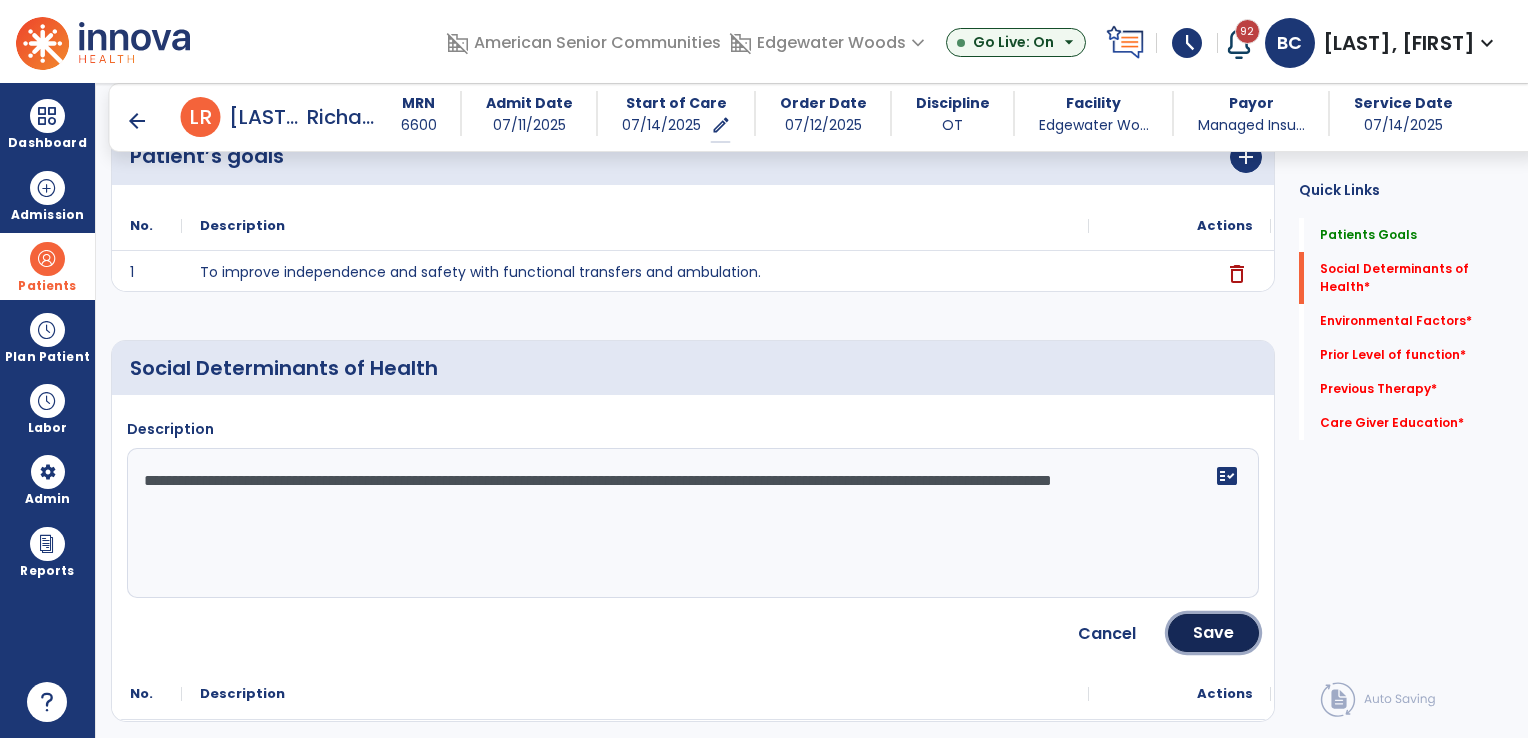 click on "Save" 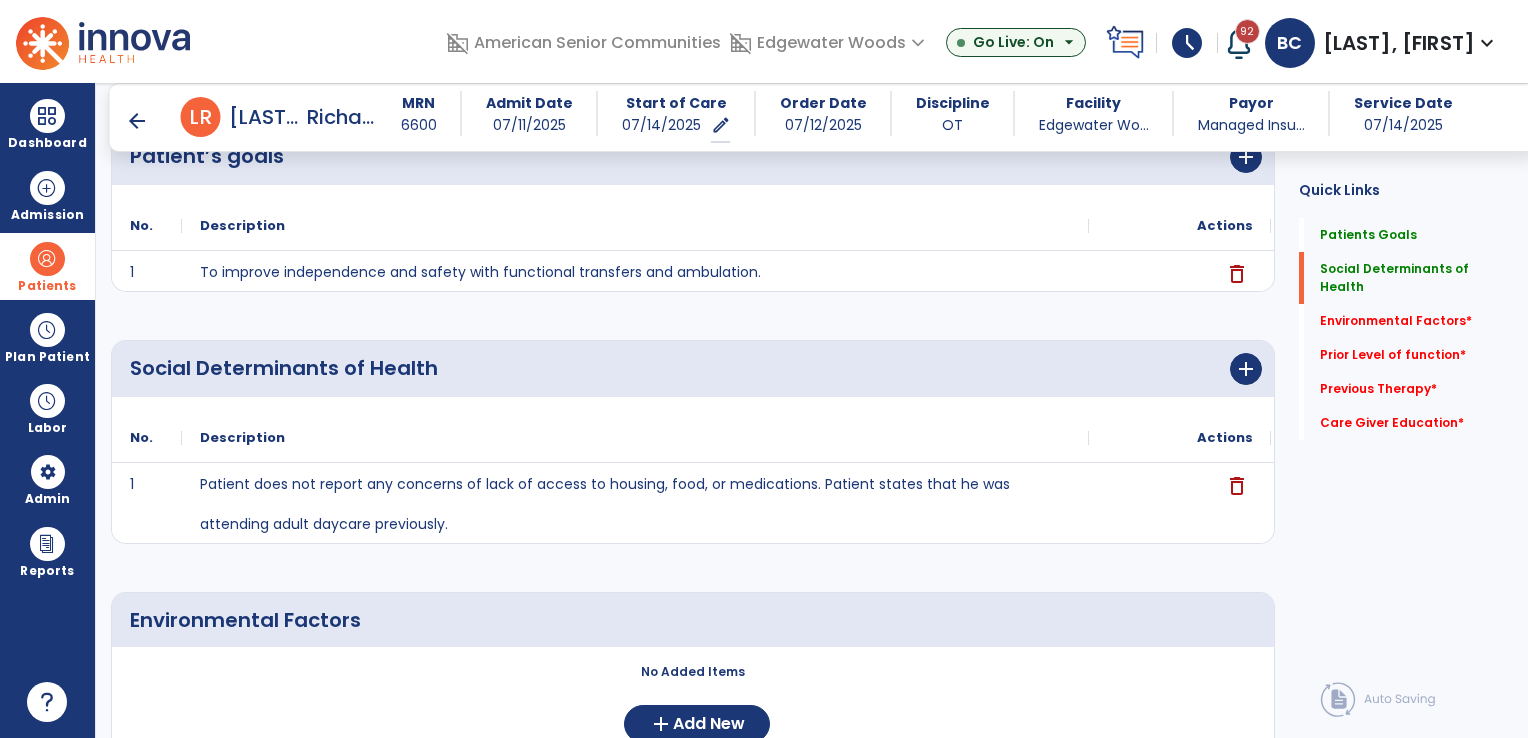 scroll, scrollTop: 500, scrollLeft: 0, axis: vertical 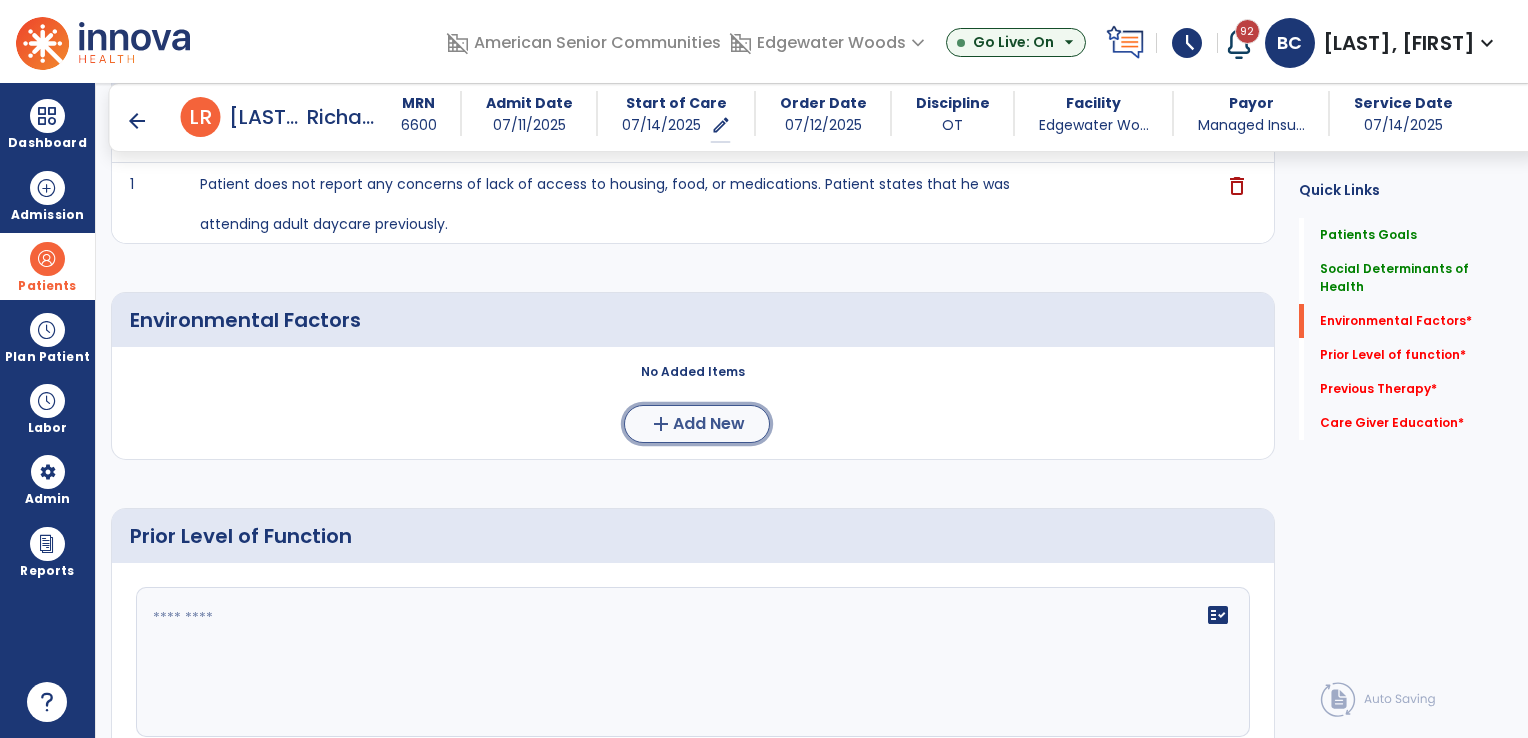 click on "Add New" 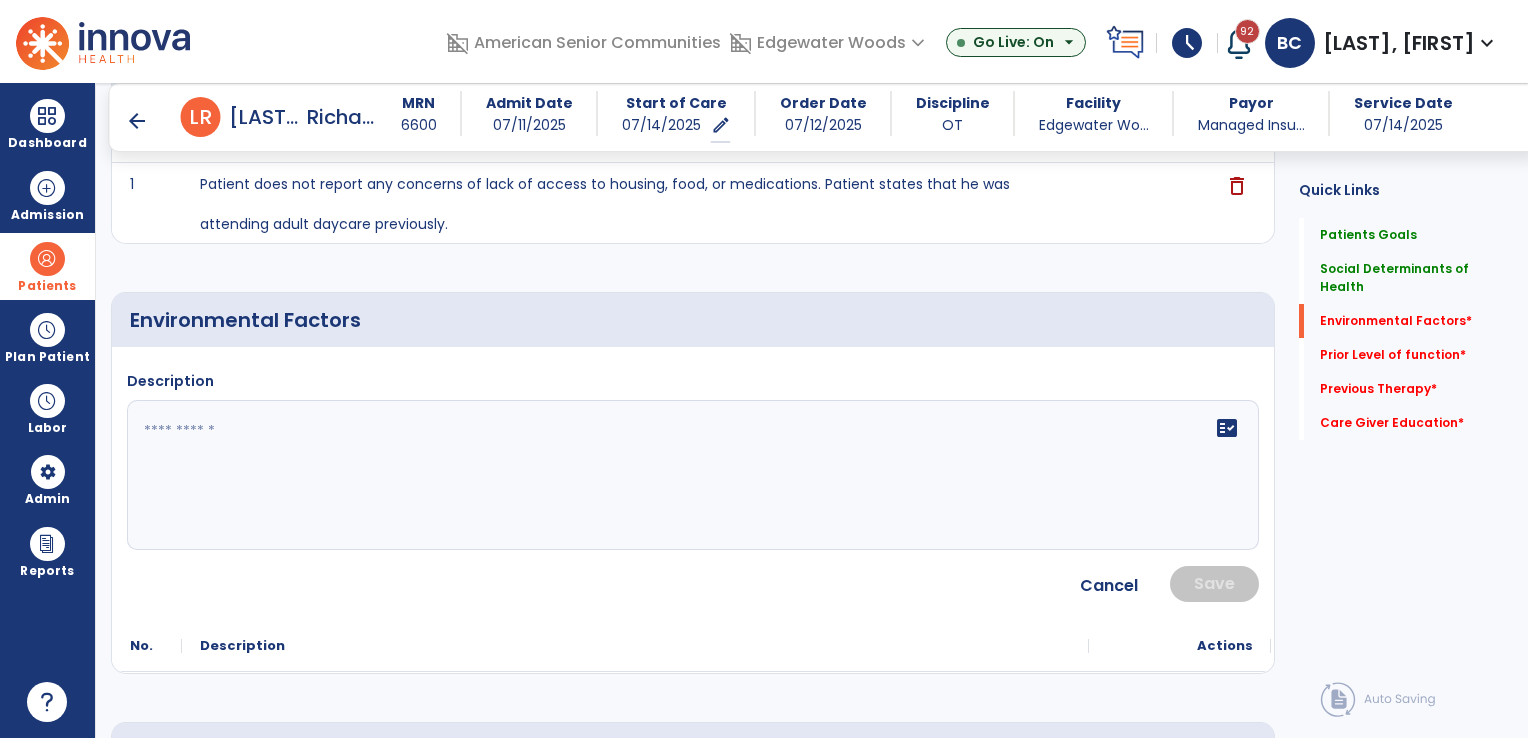 drag, startPoint x: 671, startPoint y: 426, endPoint x: 680, endPoint y: 442, distance: 18.35756 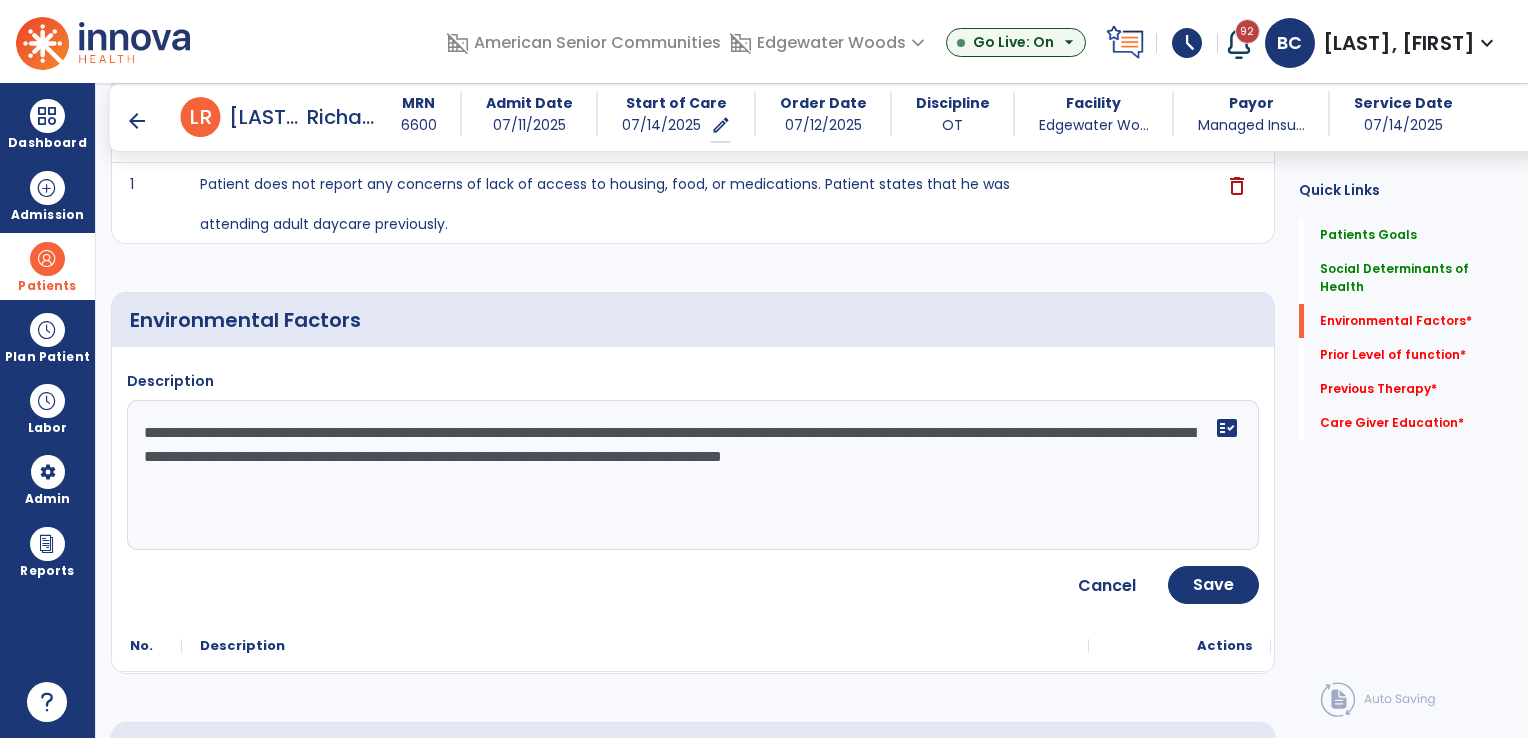 drag, startPoint x: 266, startPoint y: 457, endPoint x: 1208, endPoint y: 474, distance: 942.1534 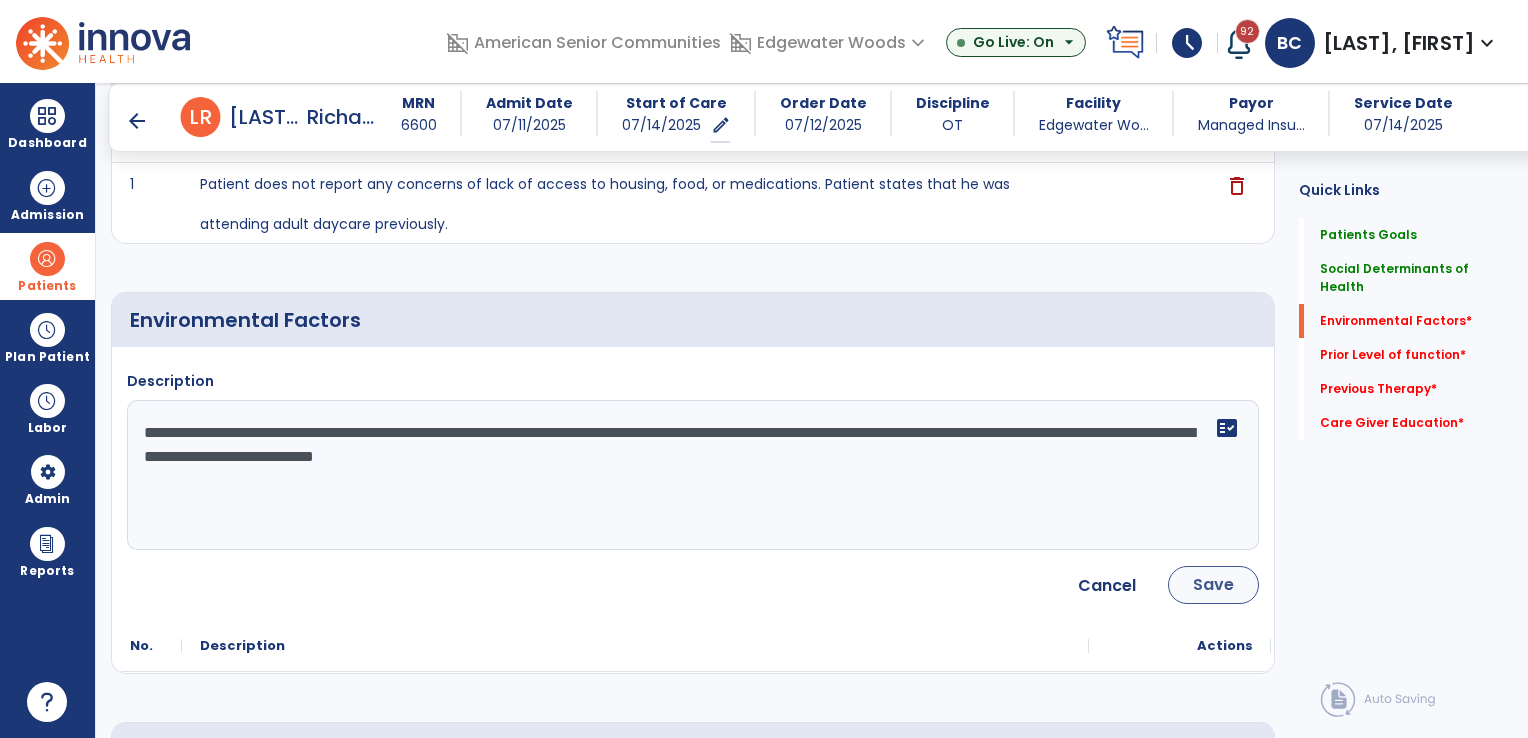 type on "**********" 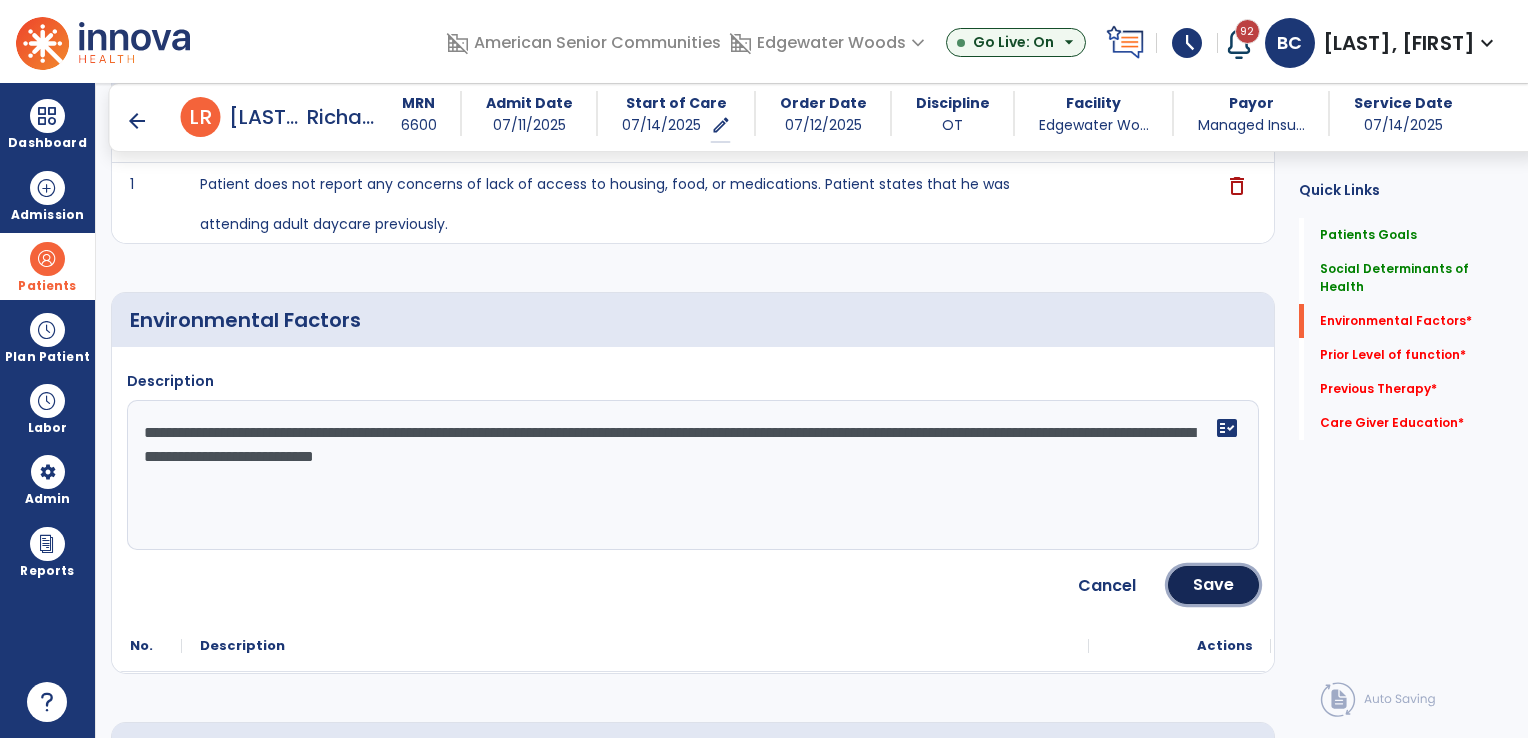click on "Save" 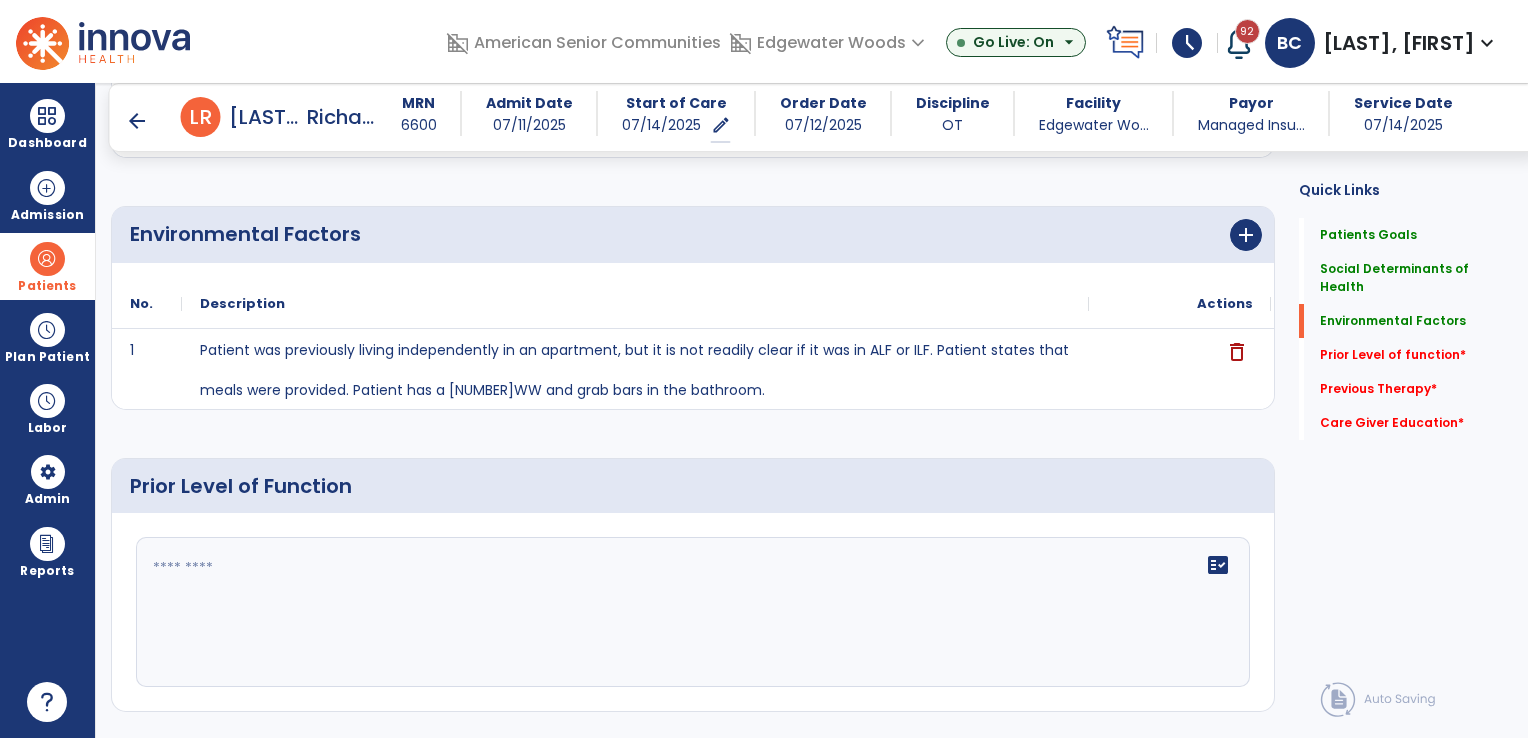 scroll, scrollTop: 800, scrollLeft: 0, axis: vertical 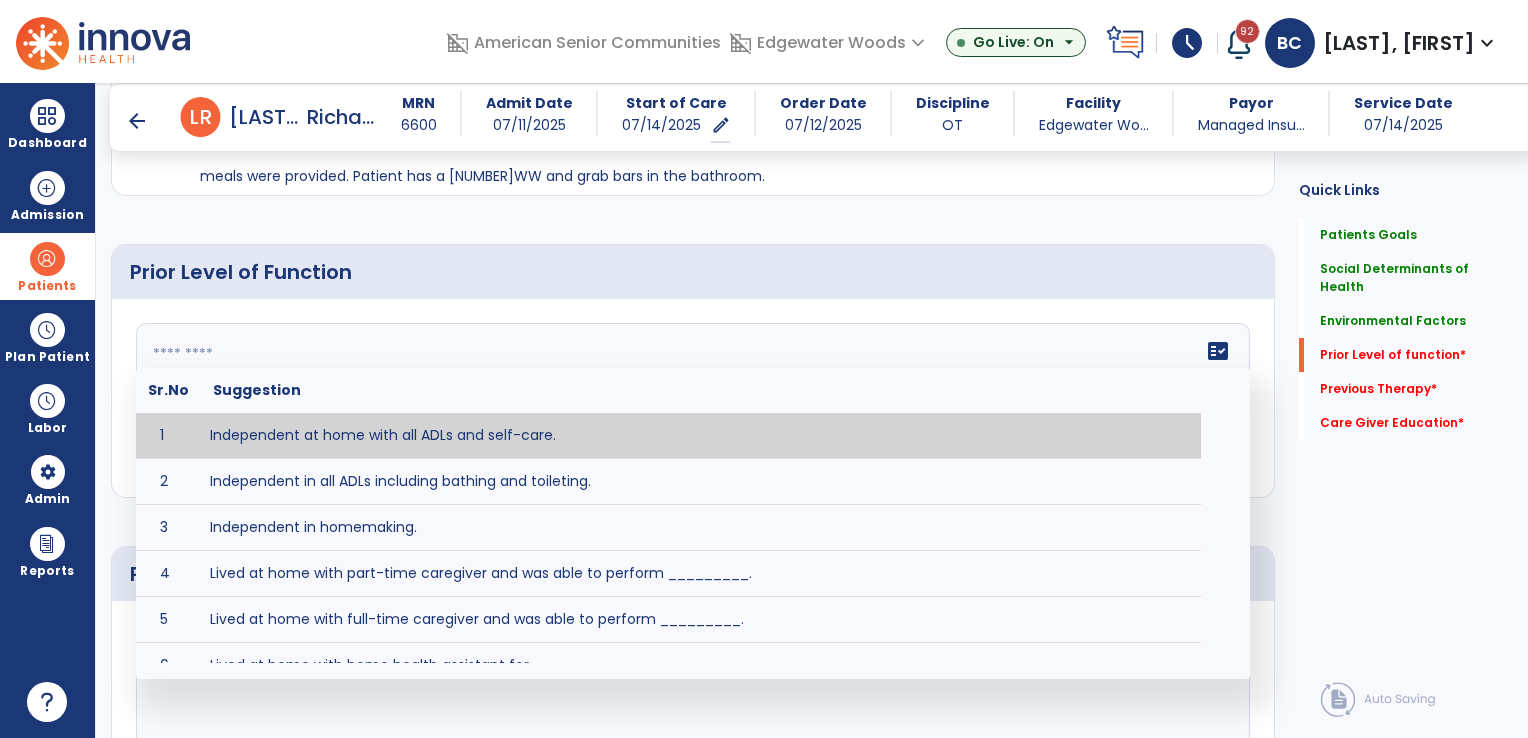 drag, startPoint x: 328, startPoint y: 378, endPoint x: 320, endPoint y: 367, distance: 13.601471 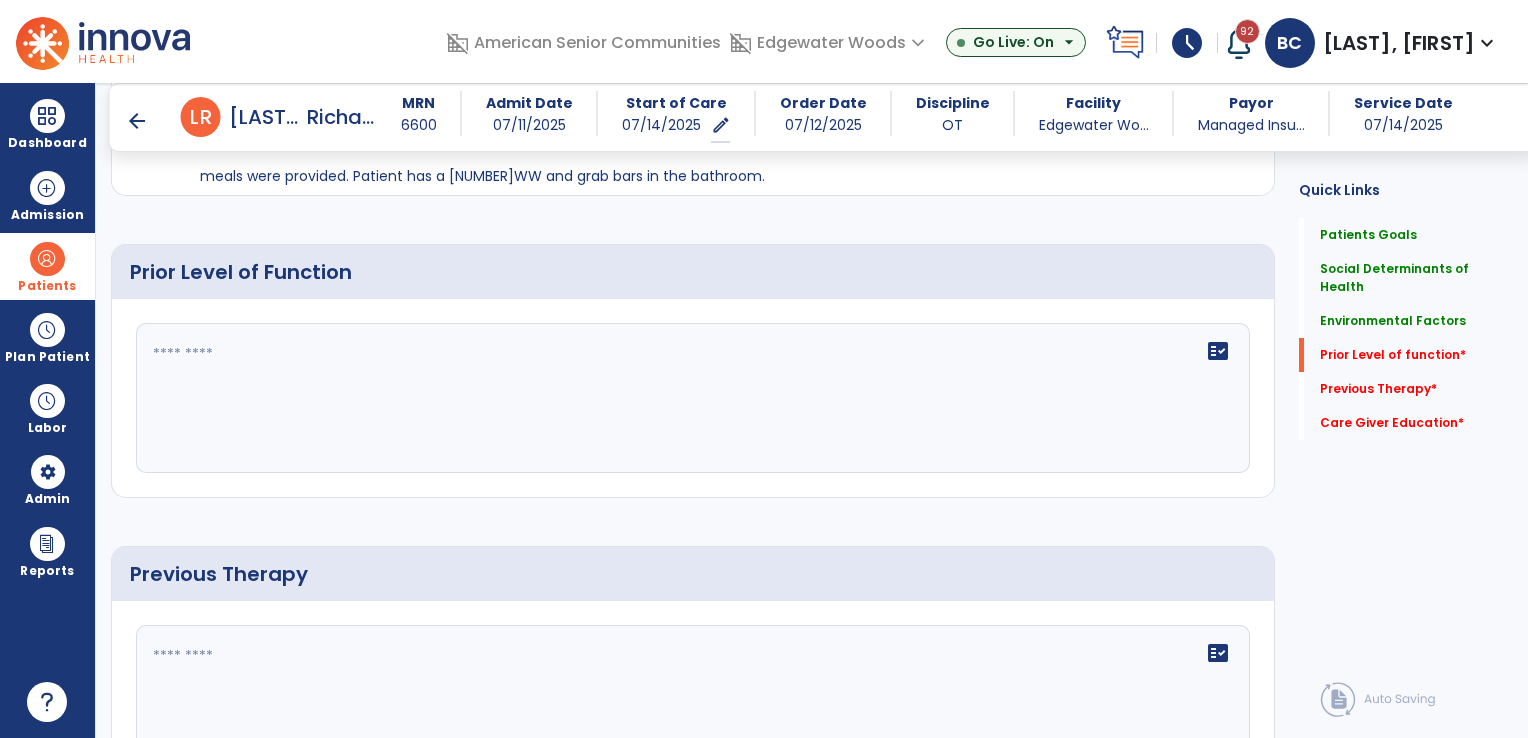 click on "fact_check" 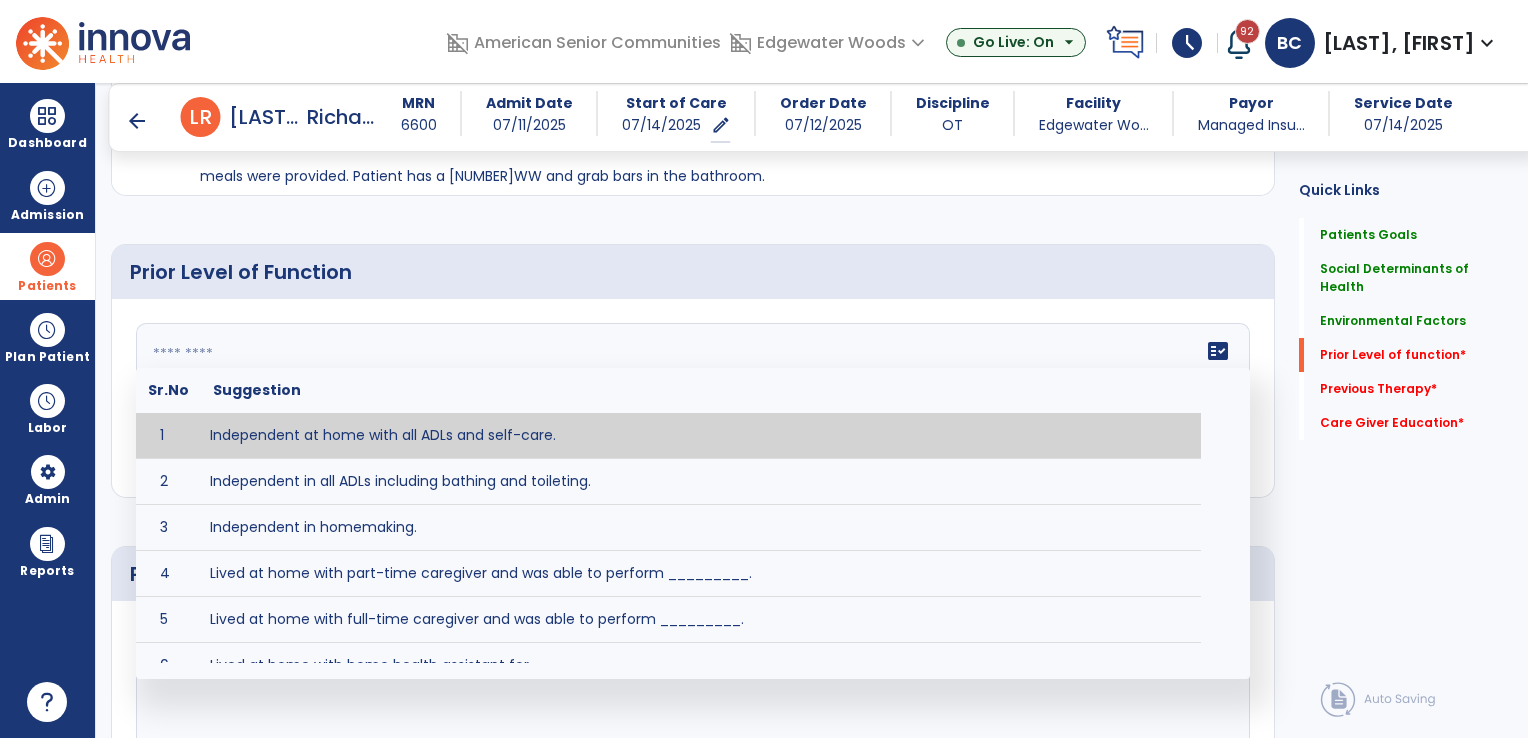 paste on "**********" 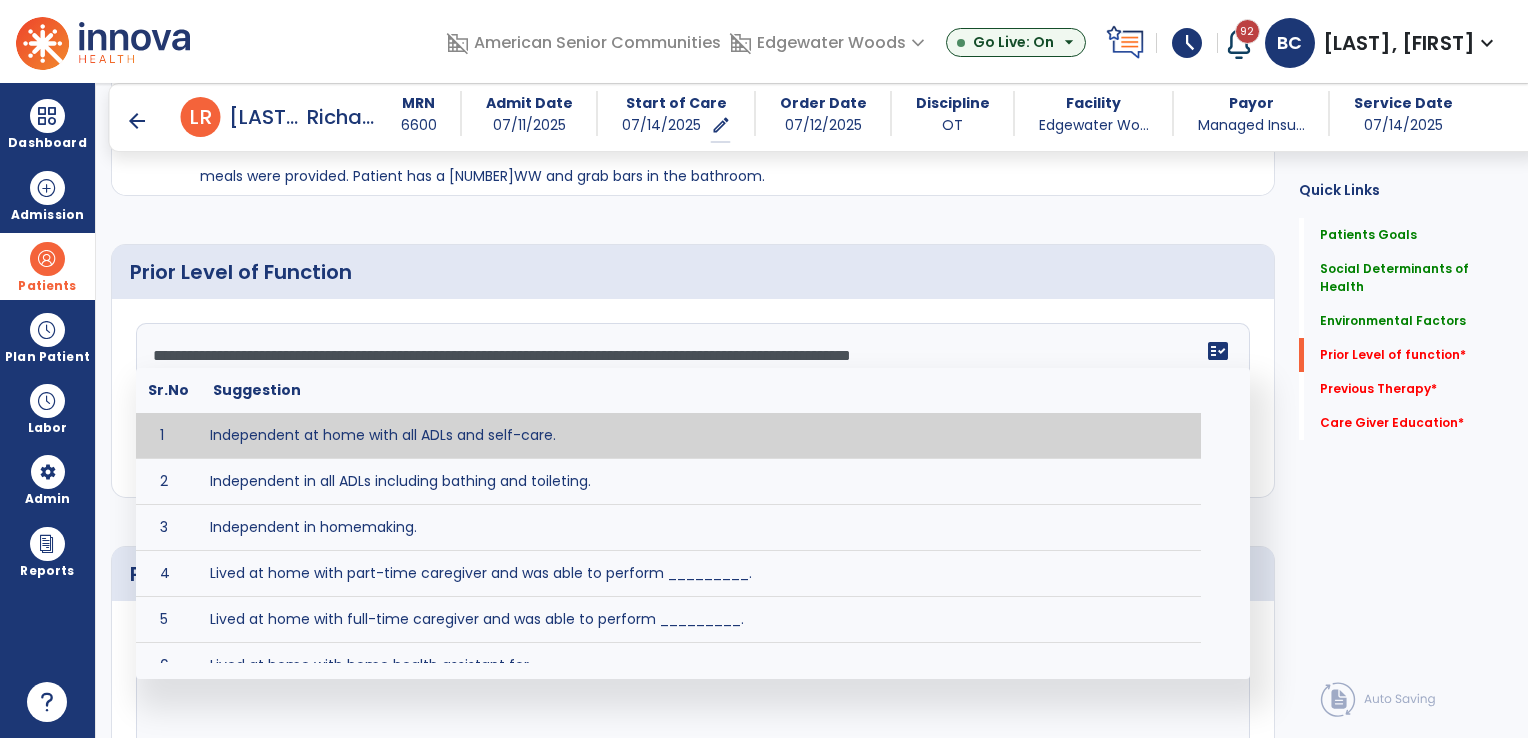 type on "**********" 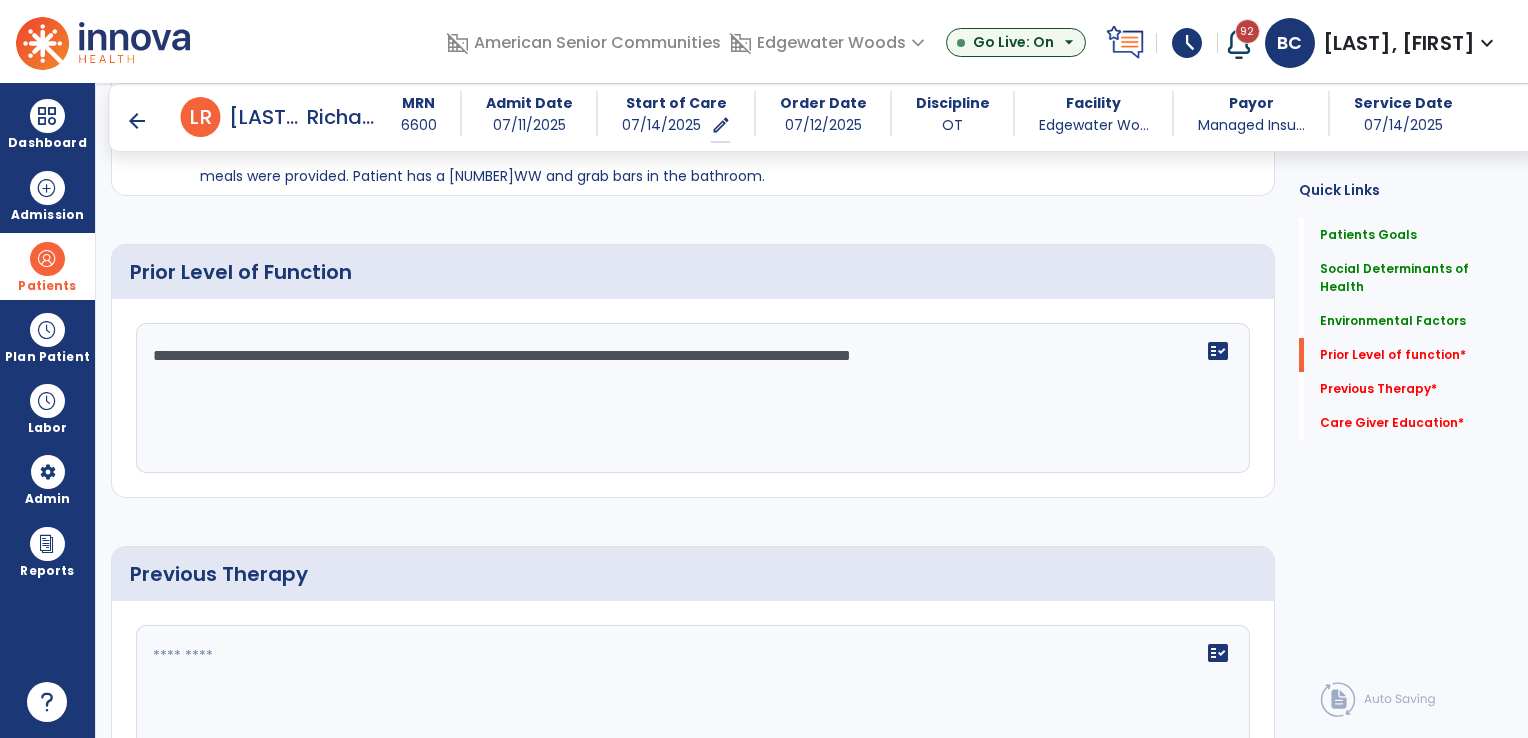 click on "Prior Level of Function" 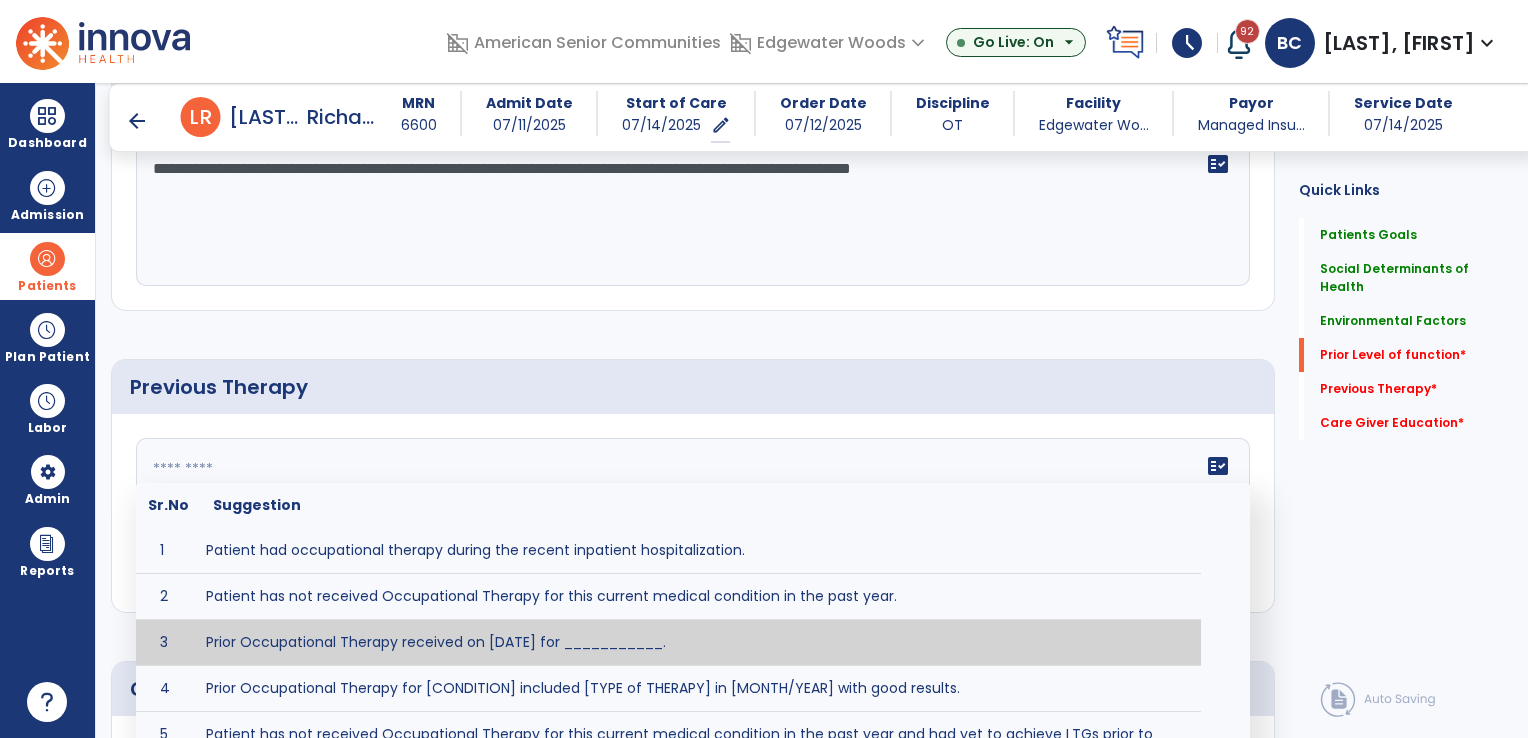 scroll, scrollTop: 1000, scrollLeft: 0, axis: vertical 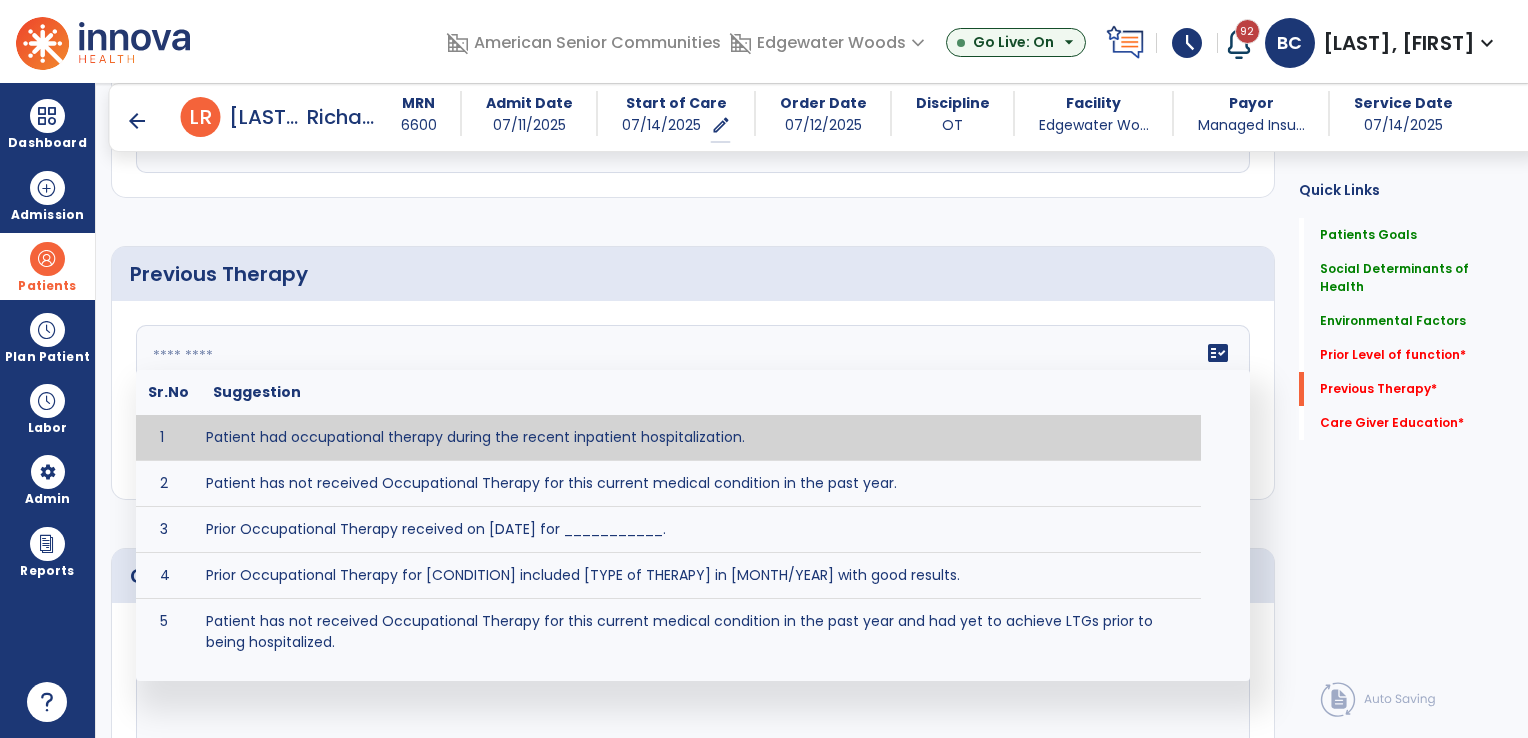 type on "**********" 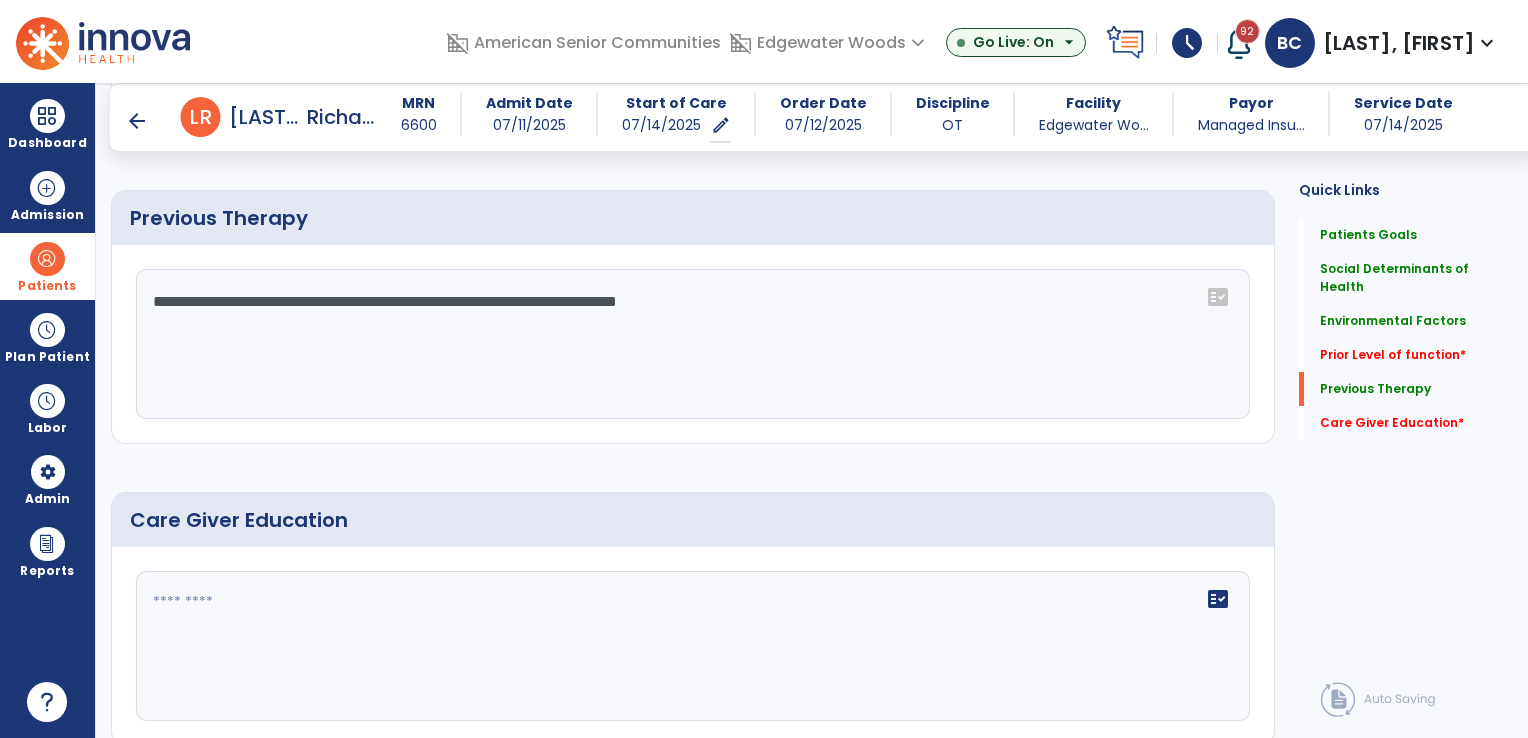 scroll, scrollTop: 1229, scrollLeft: 0, axis: vertical 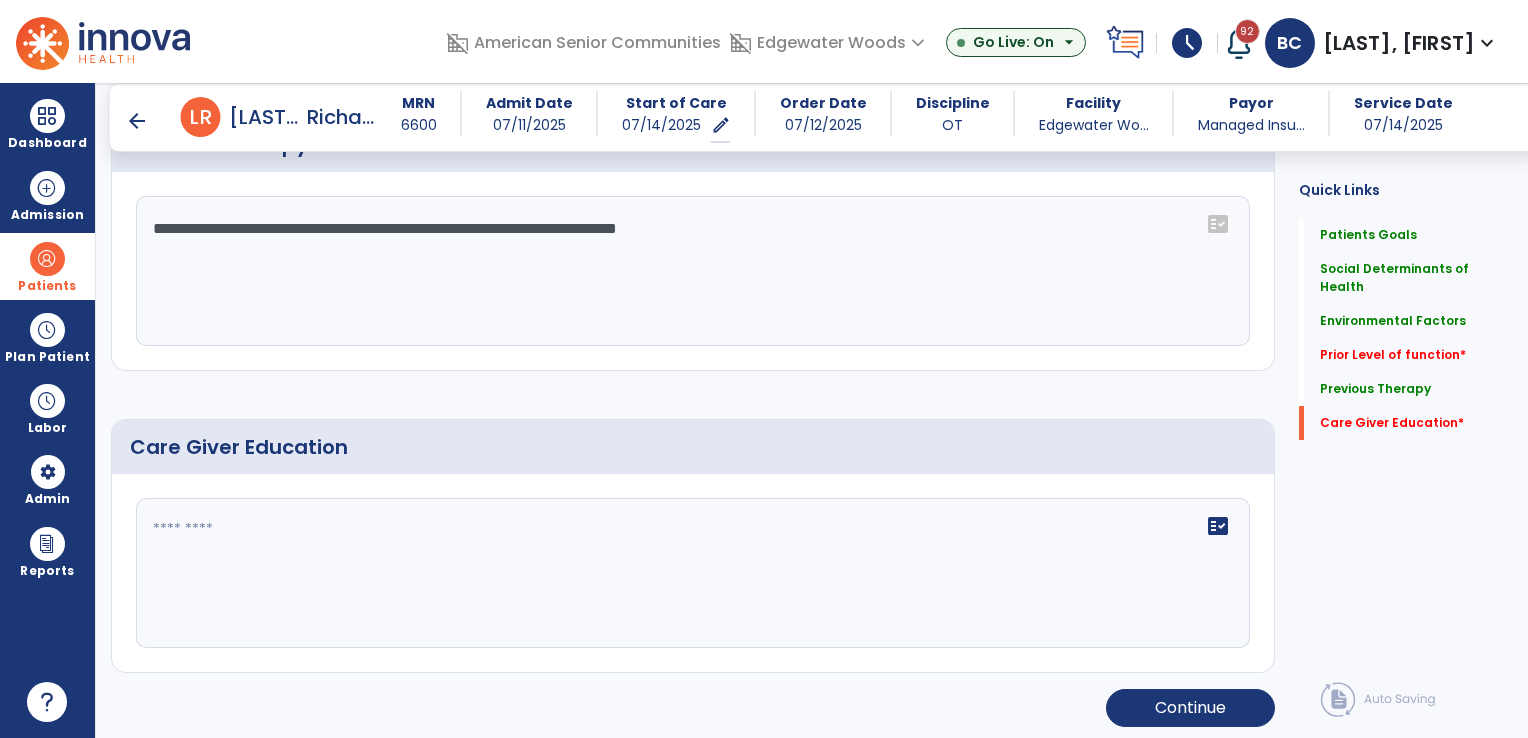 click 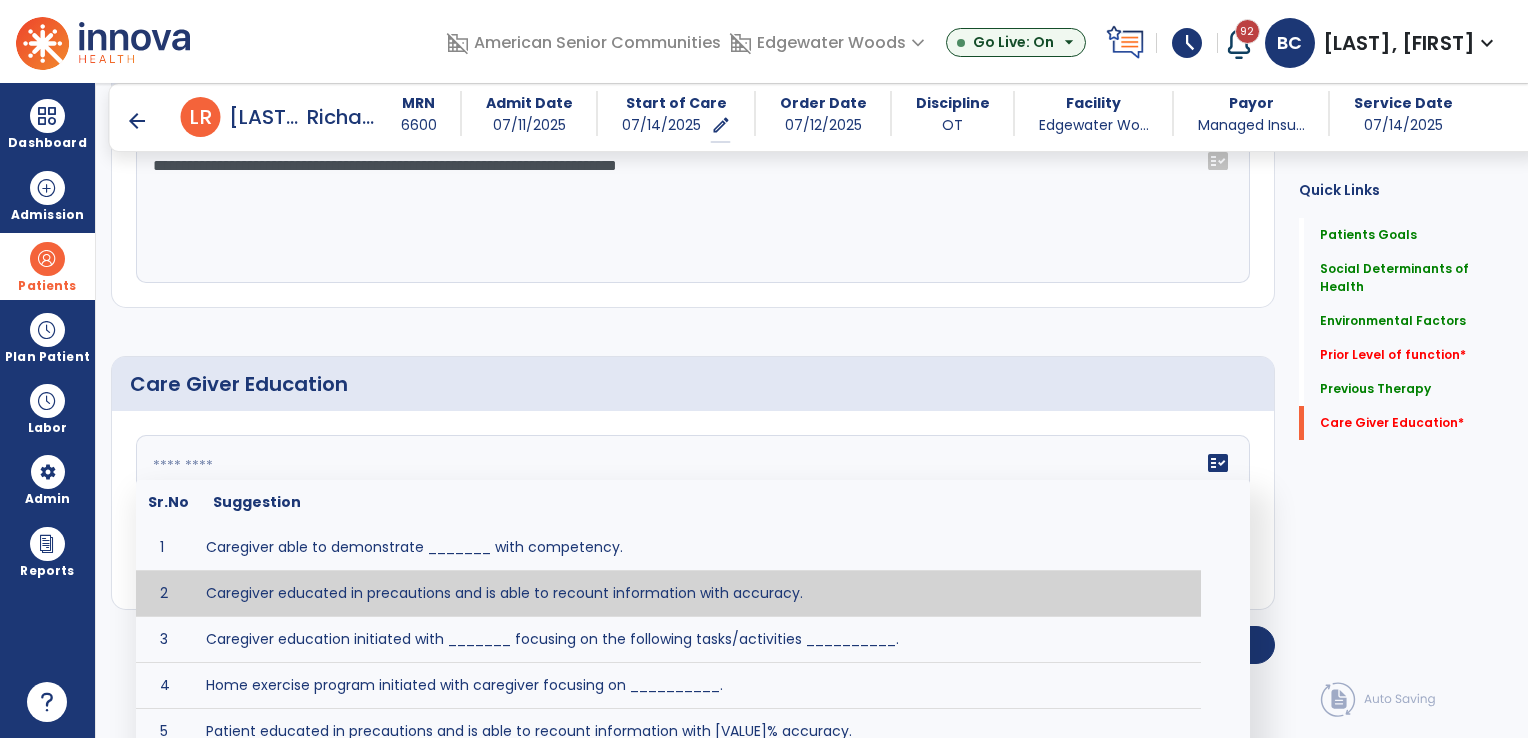 scroll, scrollTop: 1320, scrollLeft: 0, axis: vertical 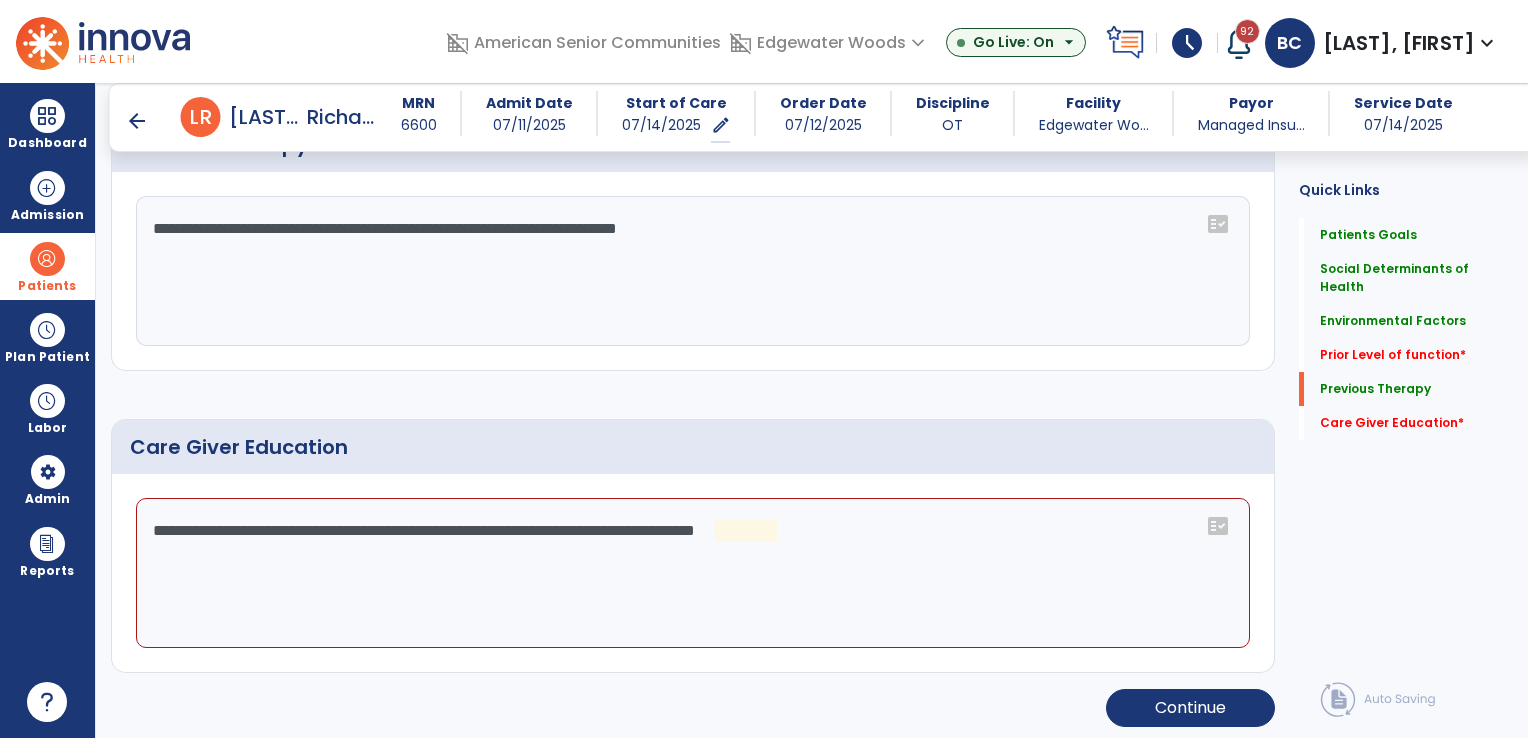 click on "**********" 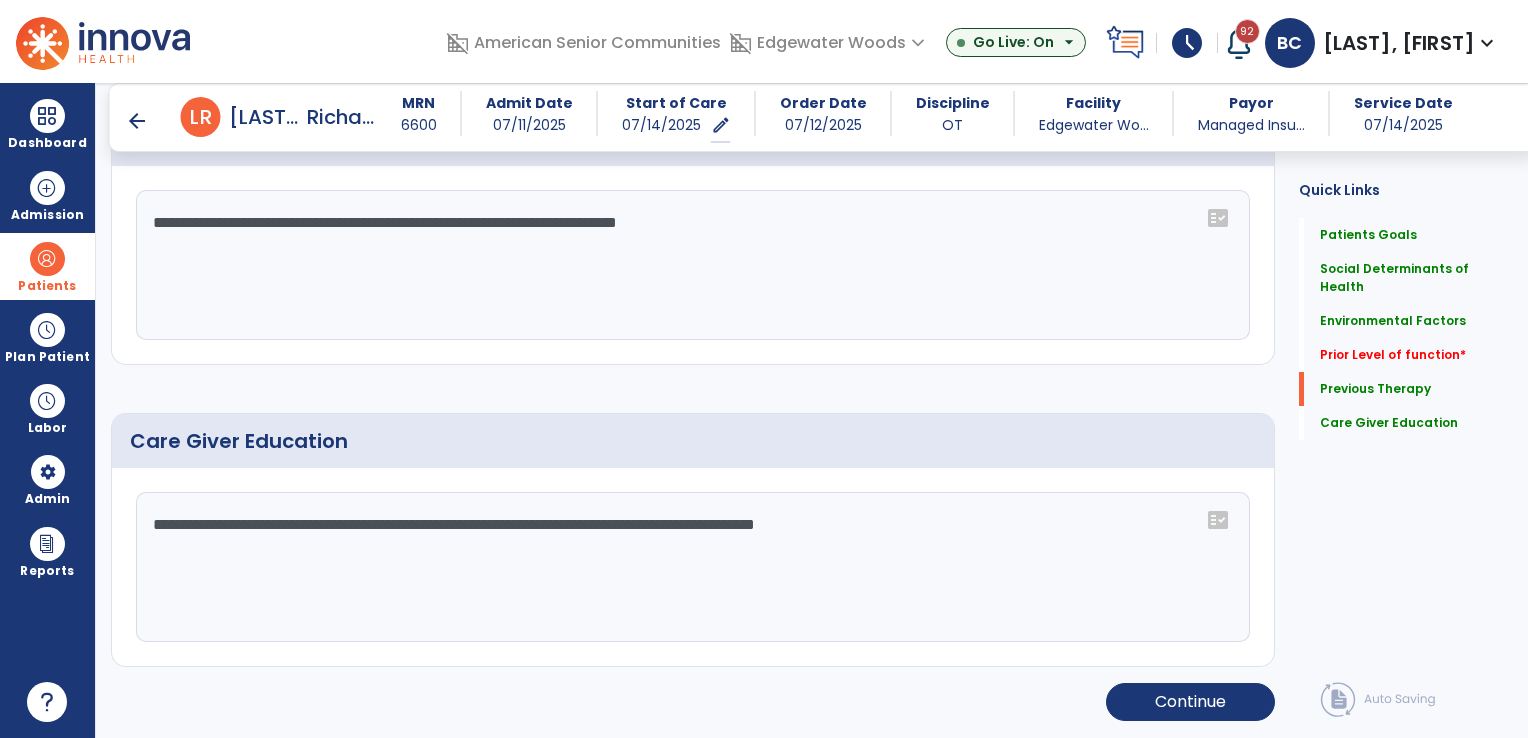 scroll, scrollTop: 1229, scrollLeft: 0, axis: vertical 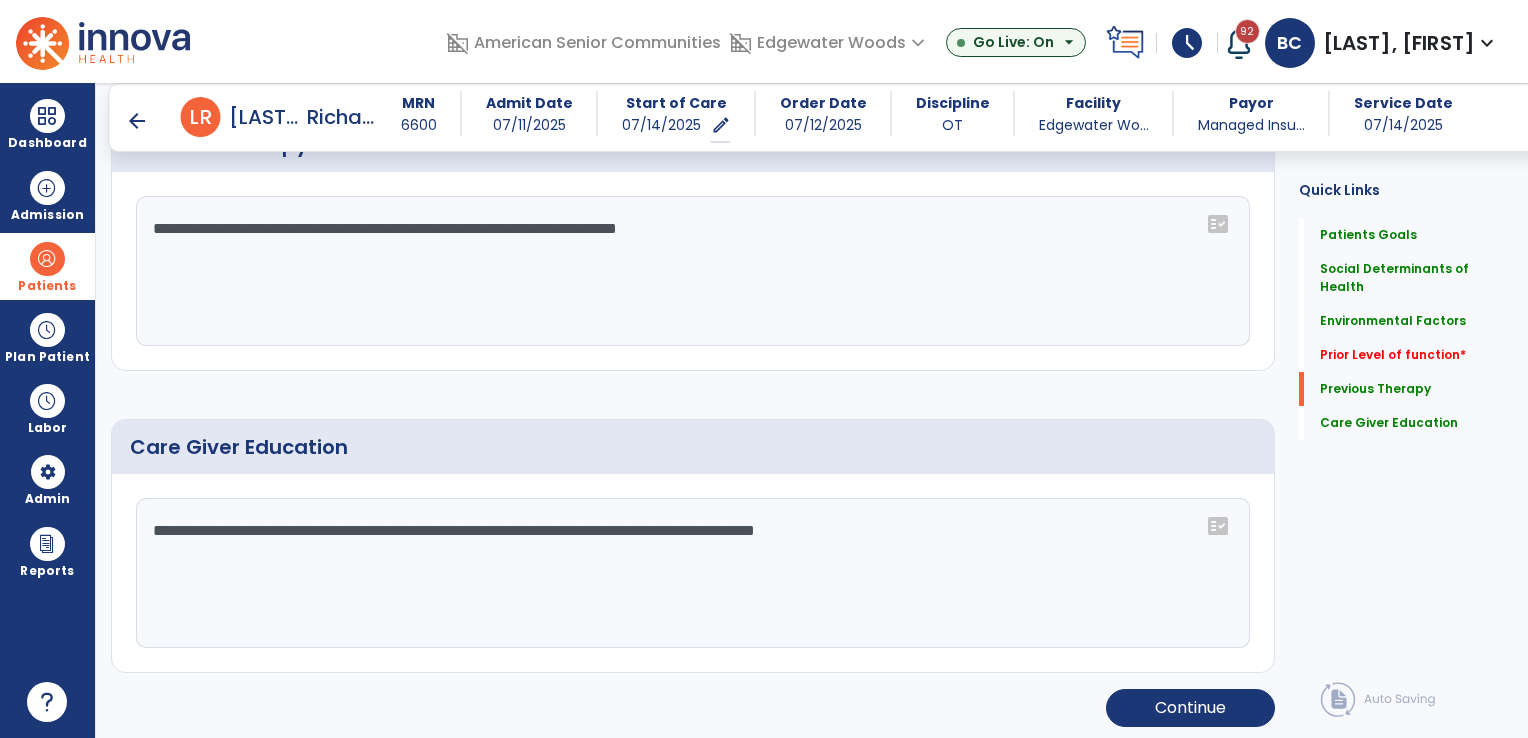 click on "**********" 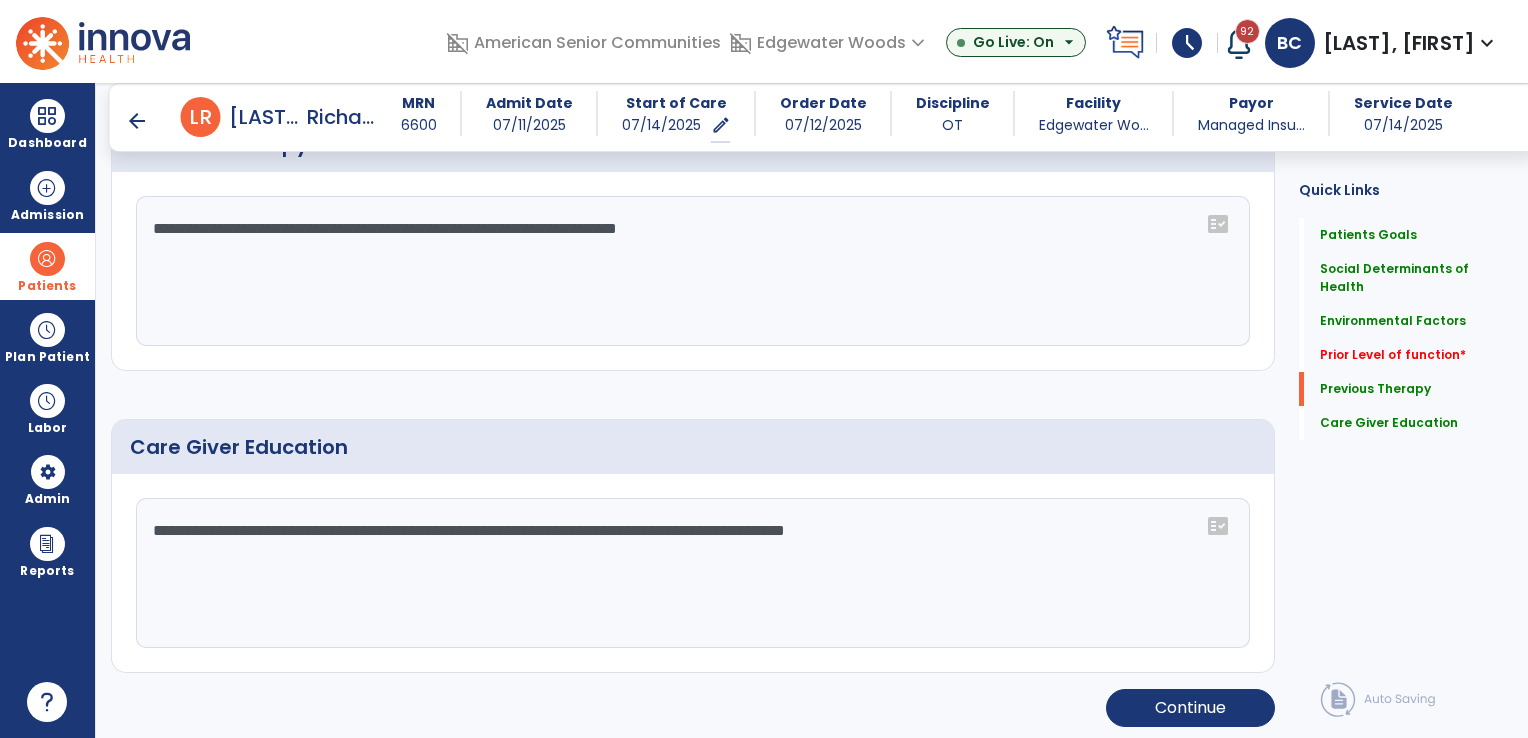 click on "**********" 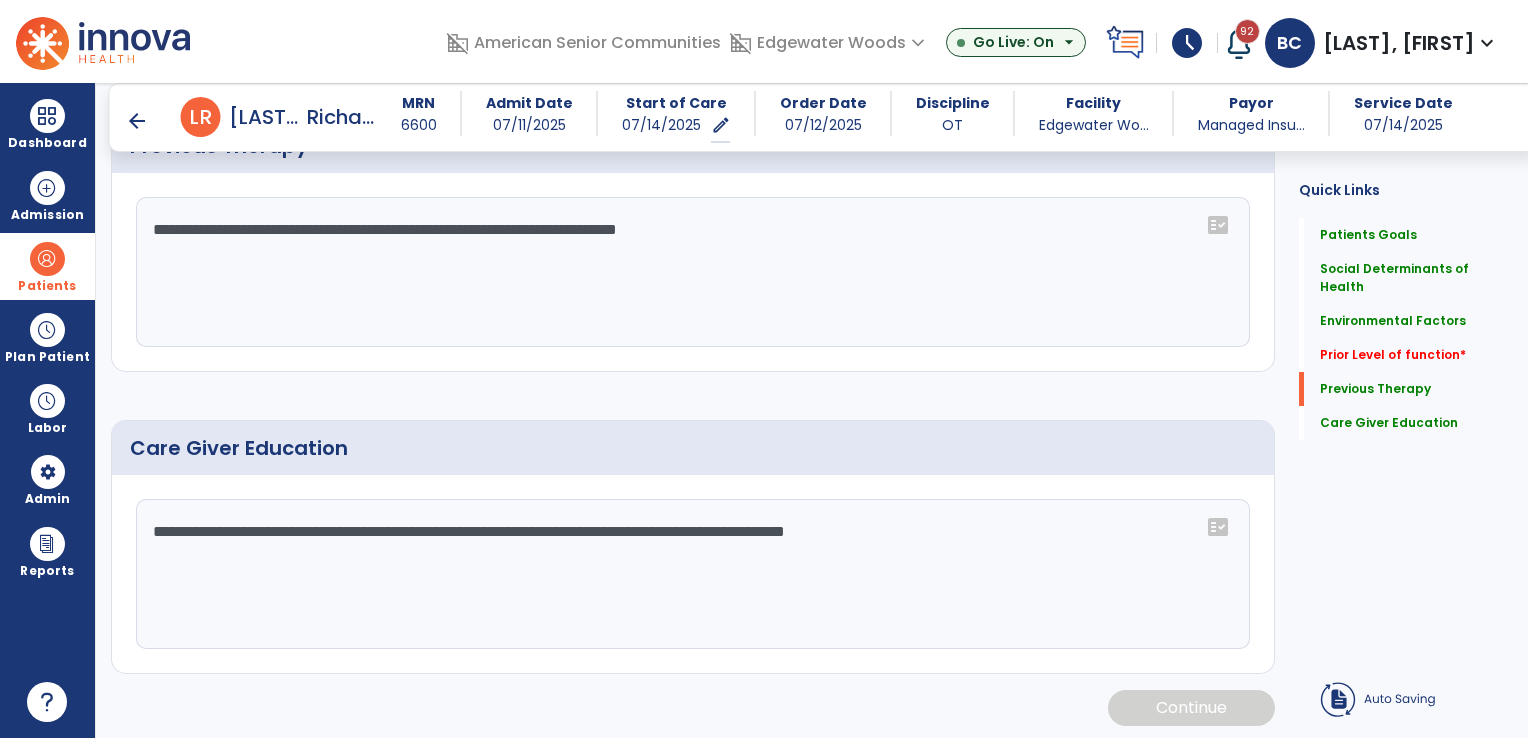 click on "**********" 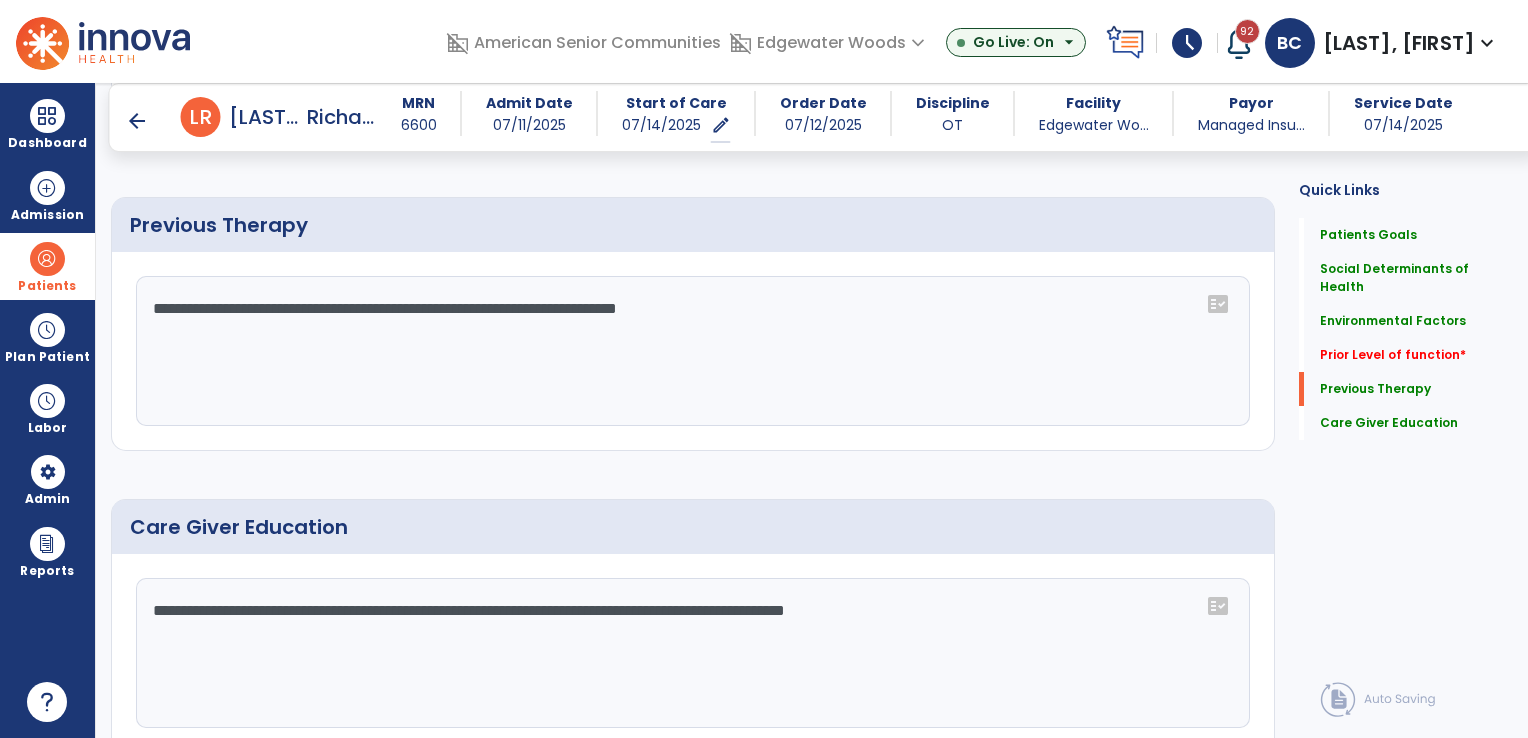 click on "**********" 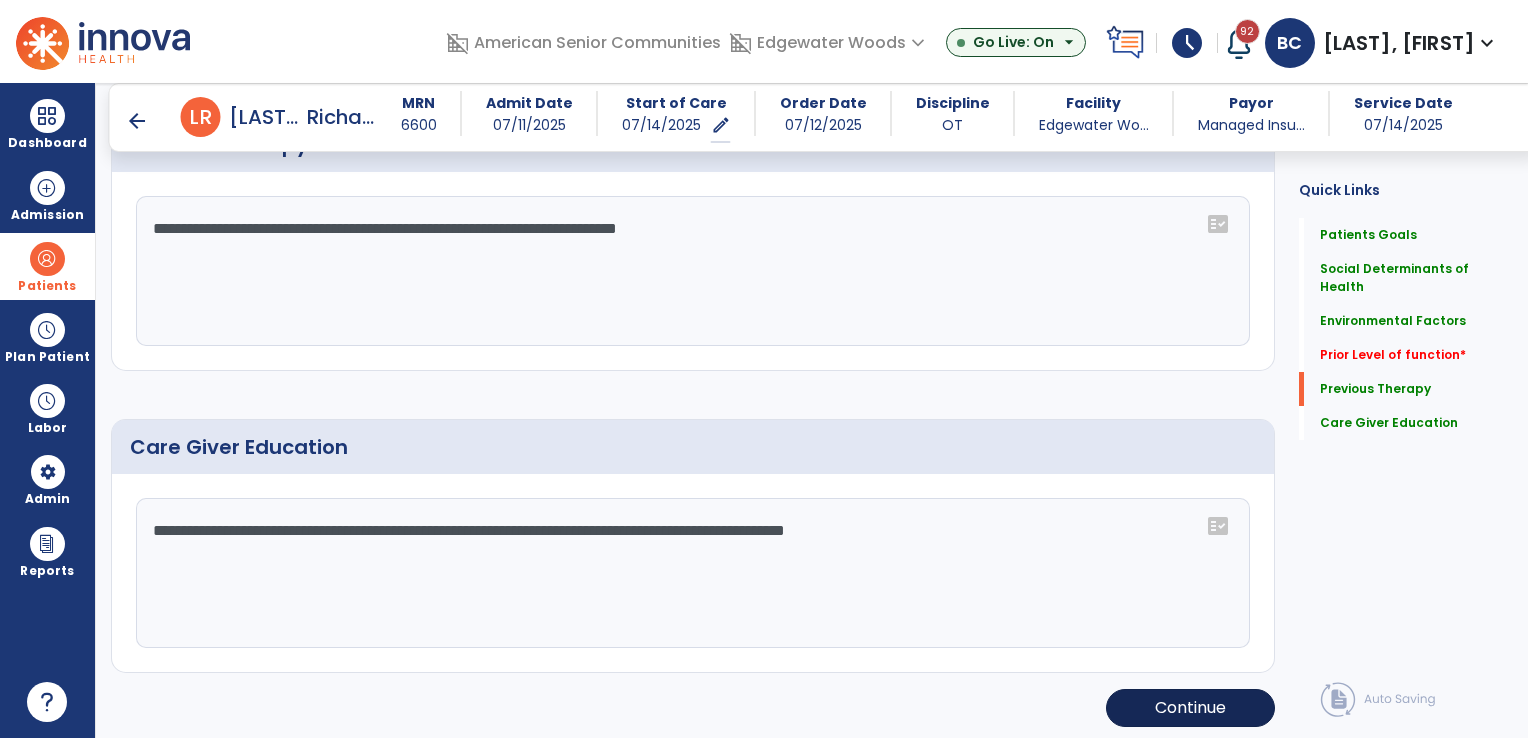type on "**********" 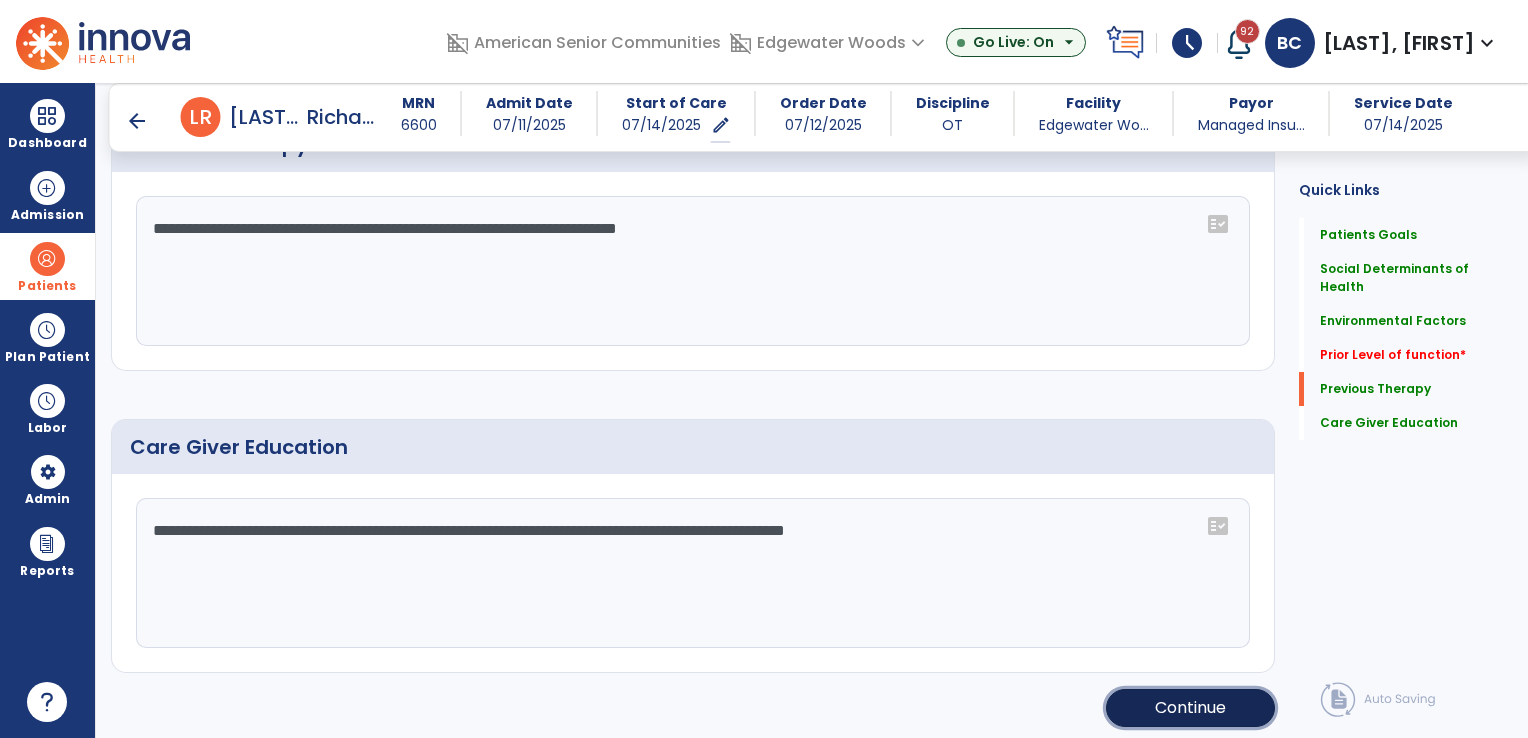 click on "Continue" 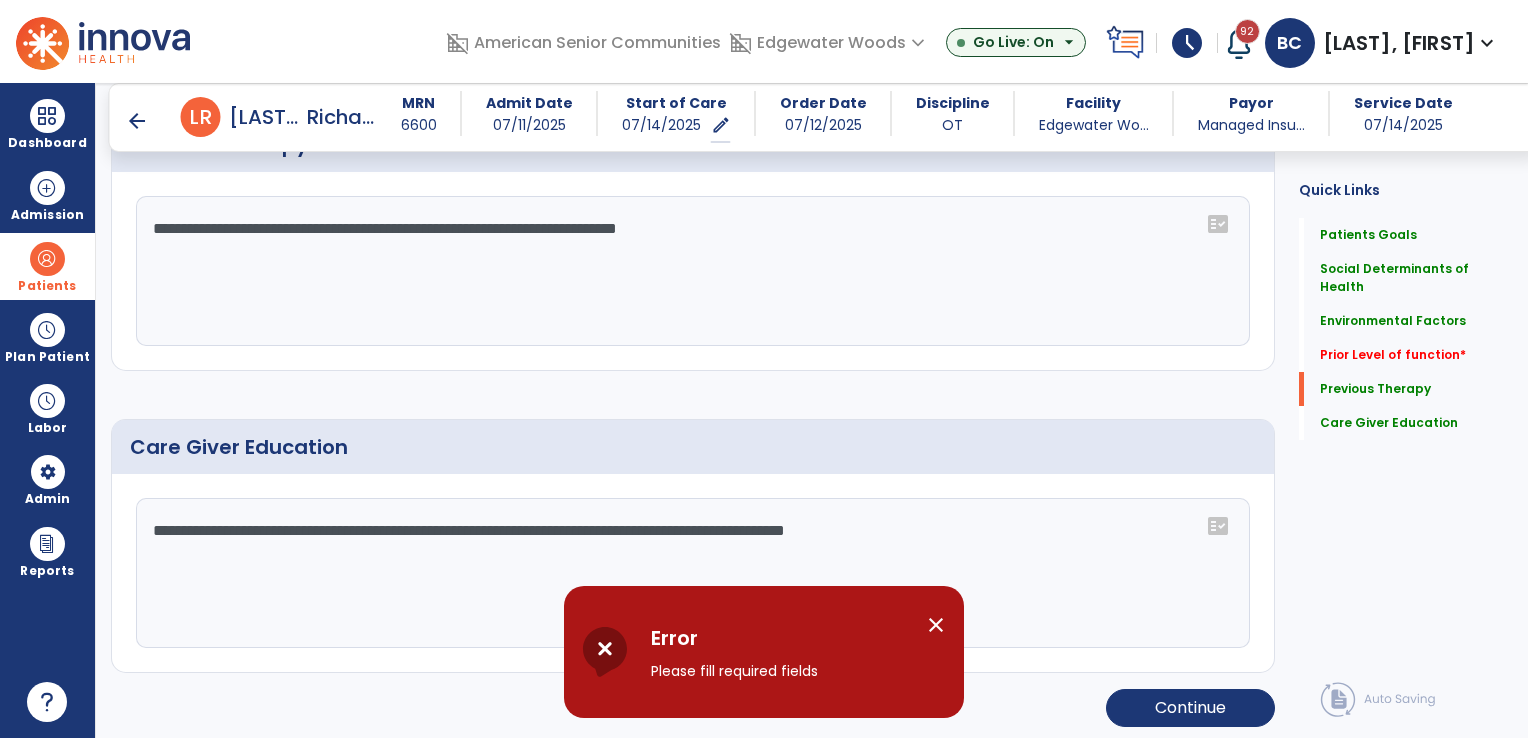 click on "close" at bounding box center [936, 625] 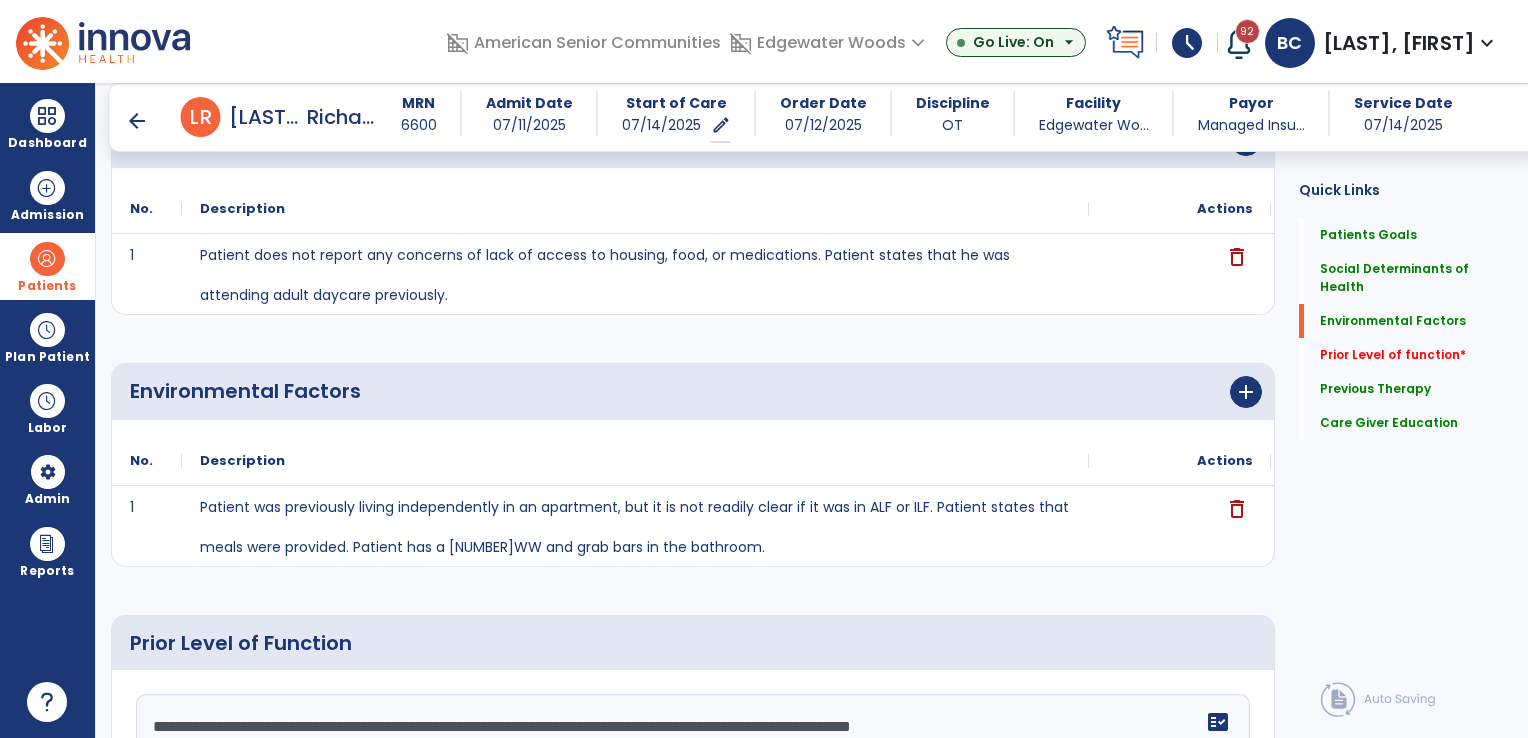 scroll, scrollTop: 629, scrollLeft: 0, axis: vertical 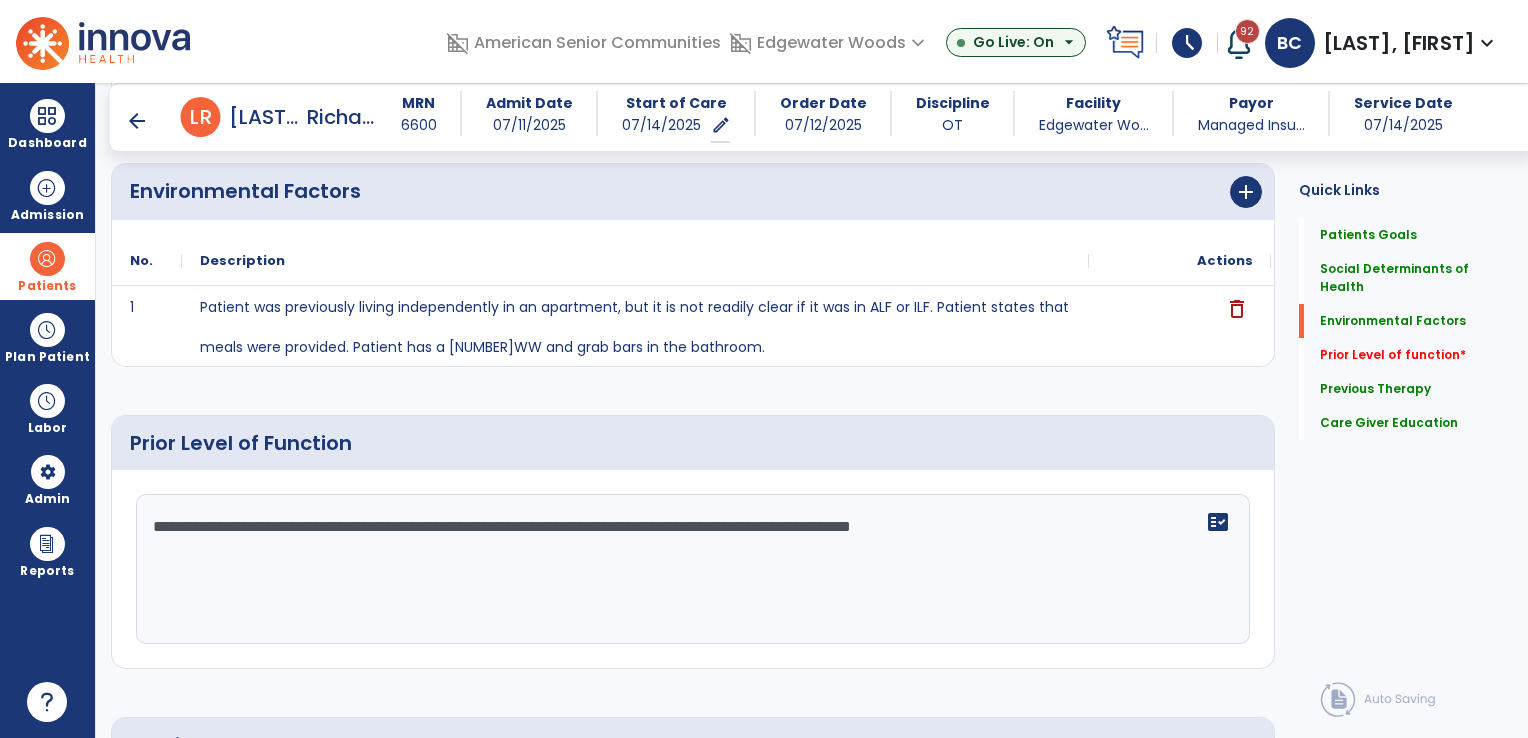 click on "**********" 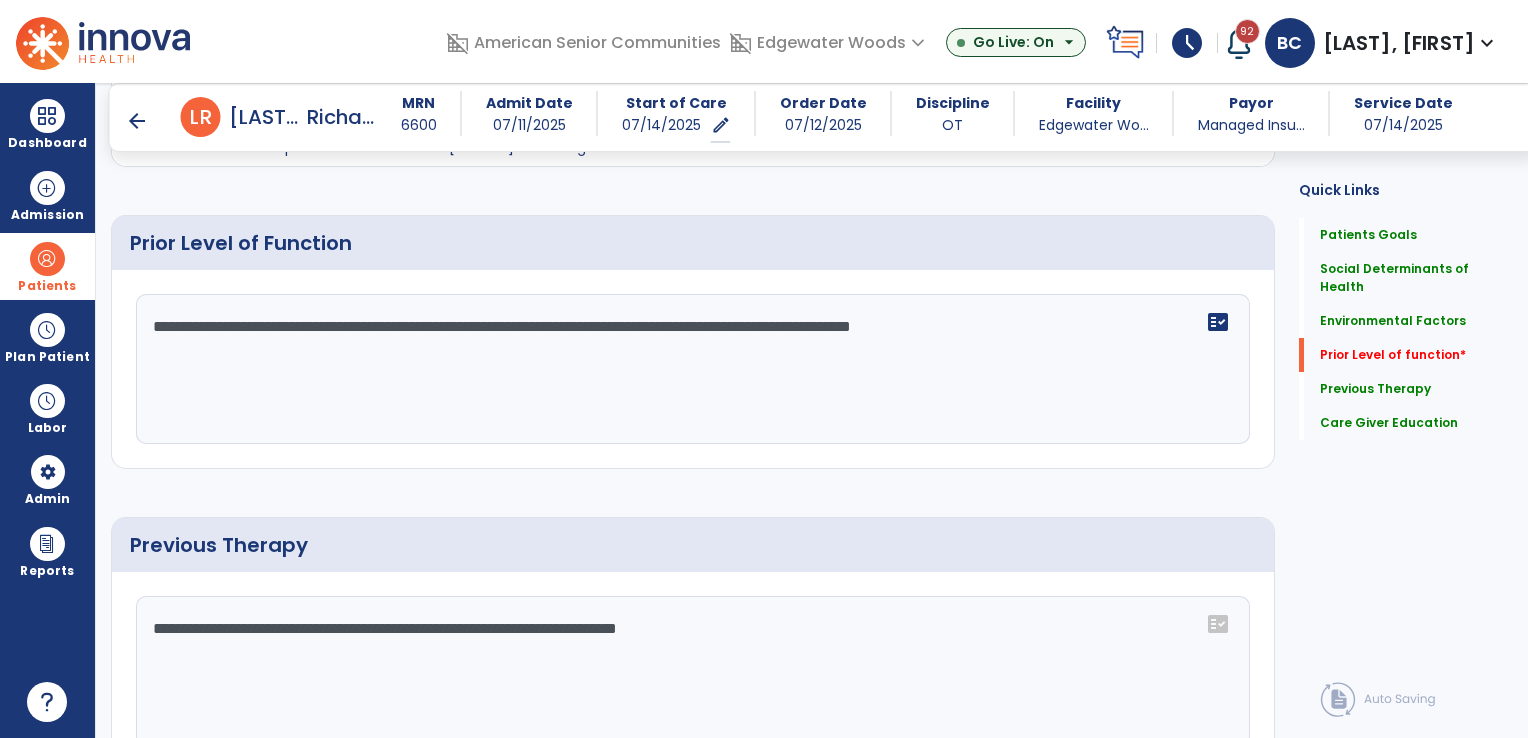 click on "**********" 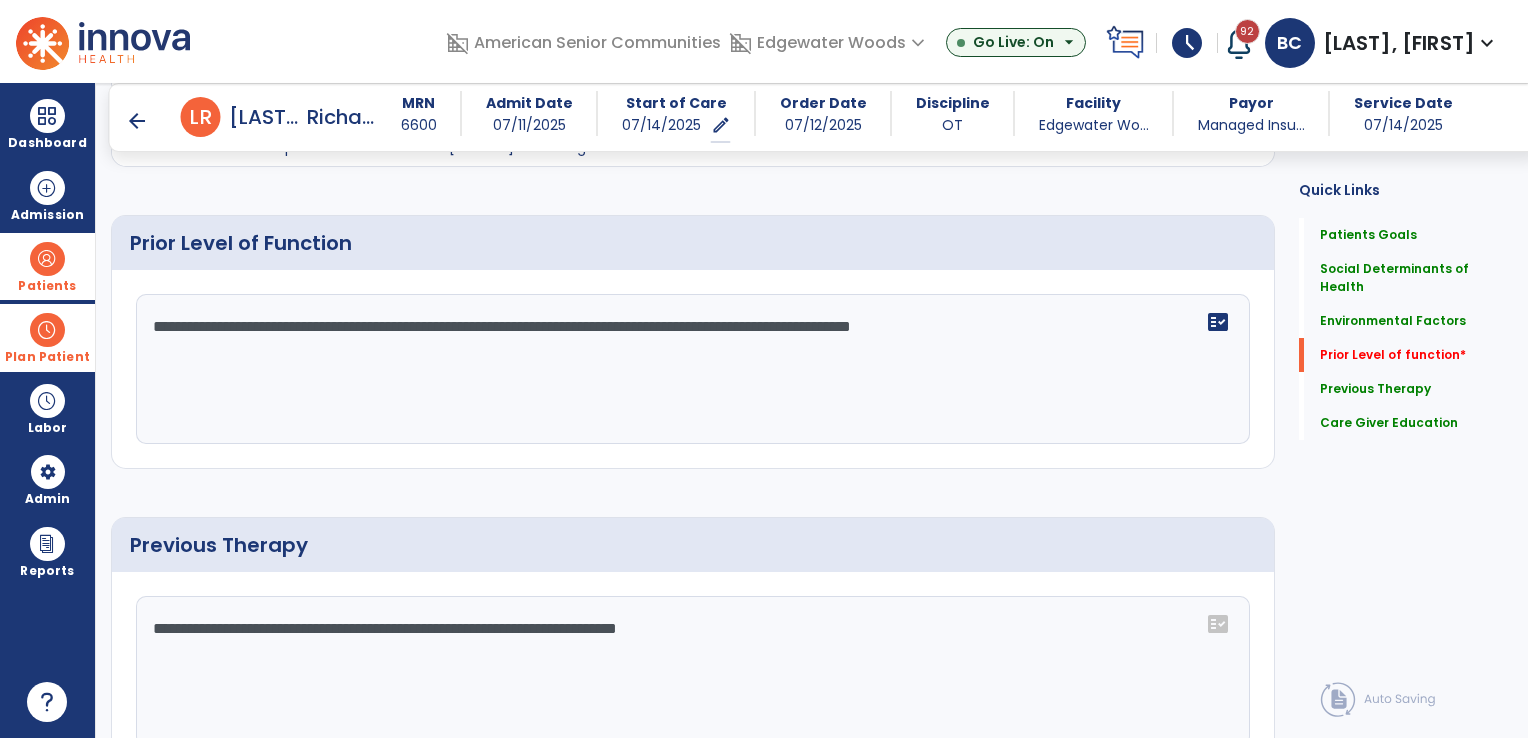 drag, startPoint x: 1084, startPoint y: 329, endPoint x: 82, endPoint y: 330, distance: 1002.0005 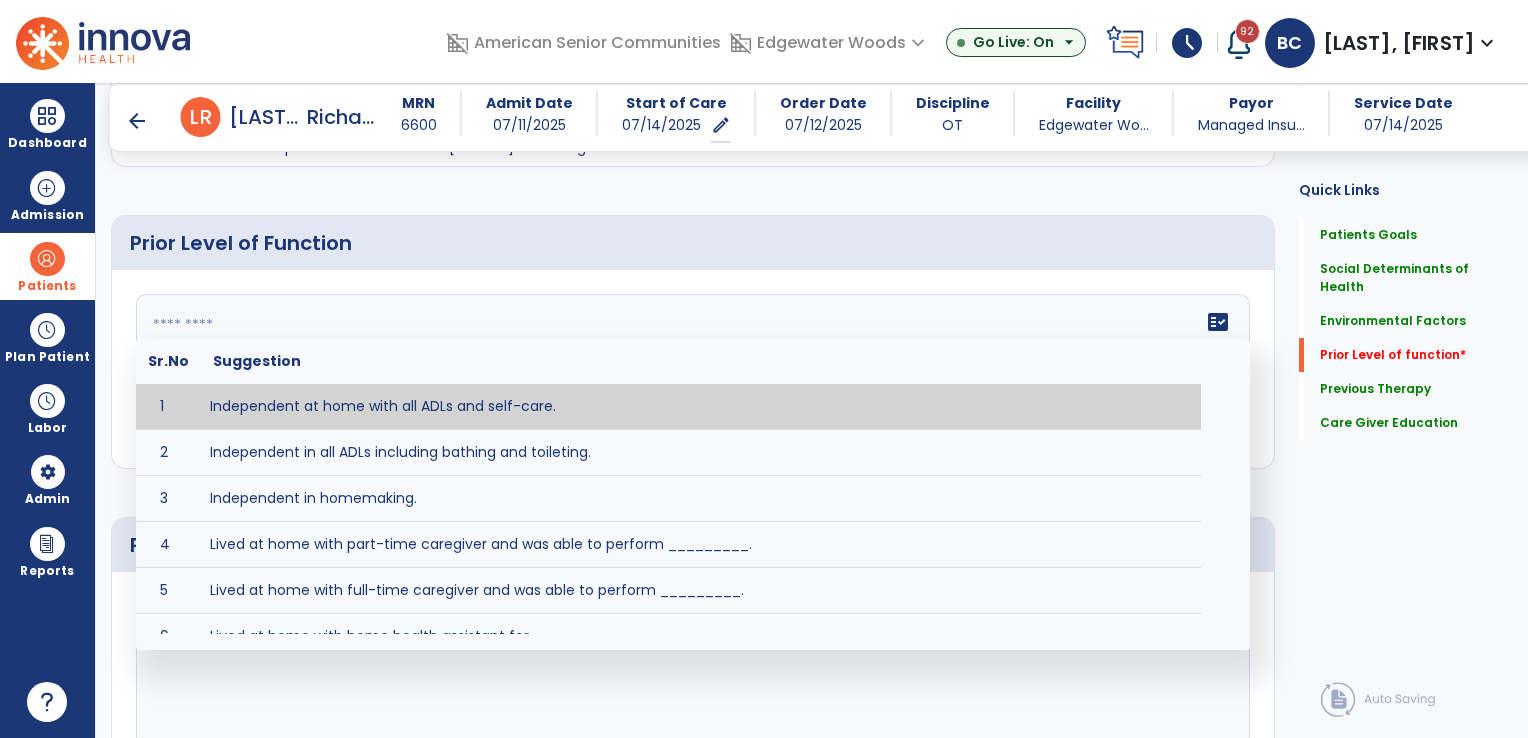 scroll, scrollTop: 829, scrollLeft: 0, axis: vertical 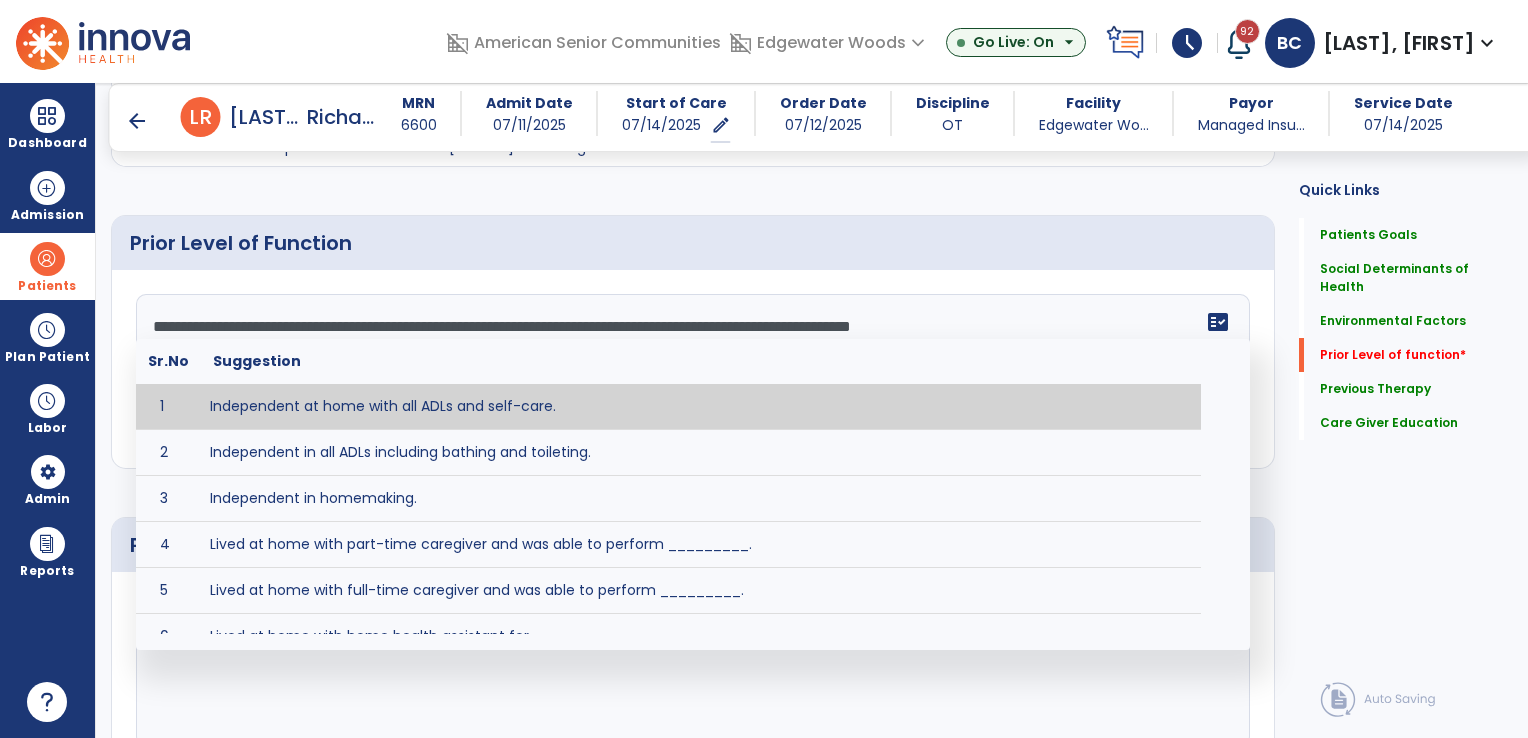 click on "**********" 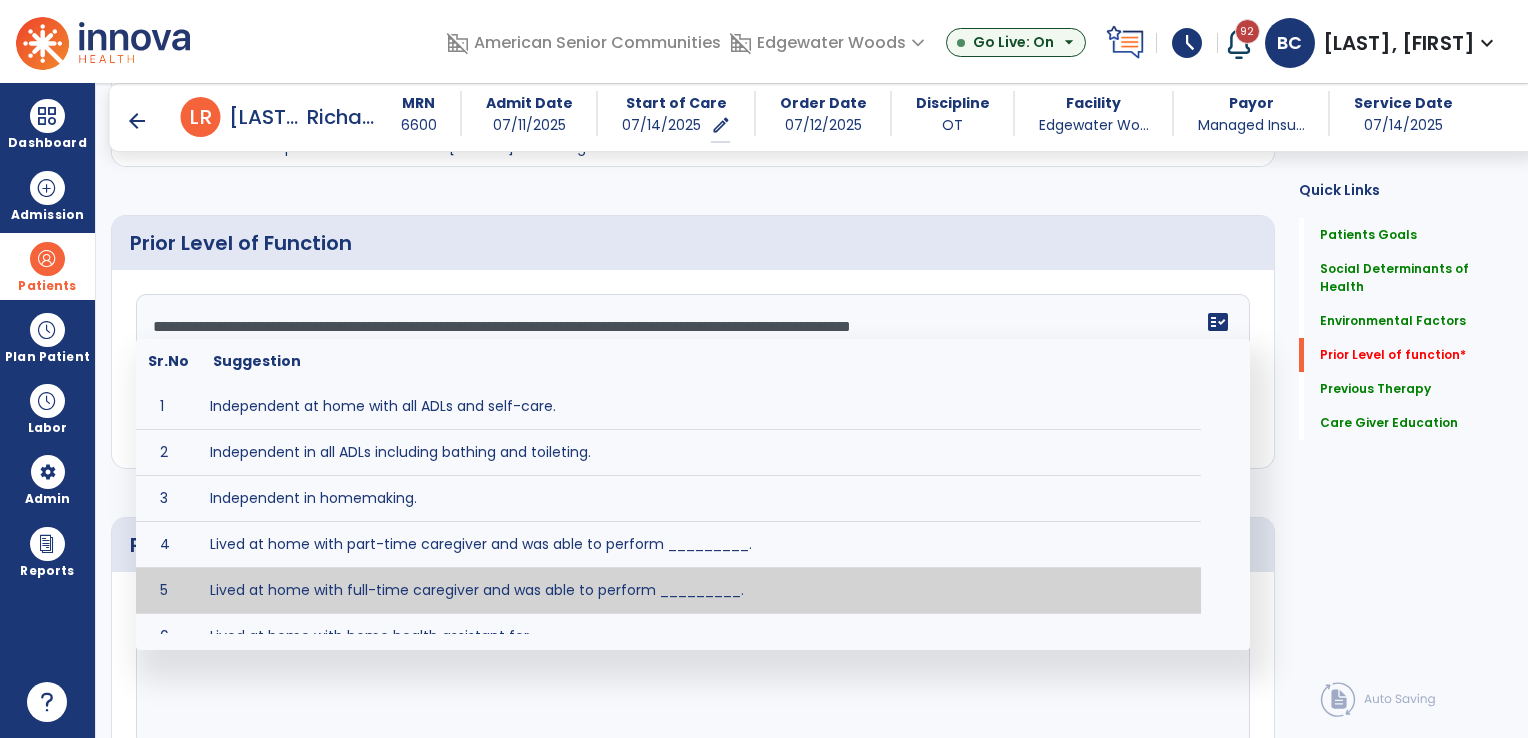 click on "**********" 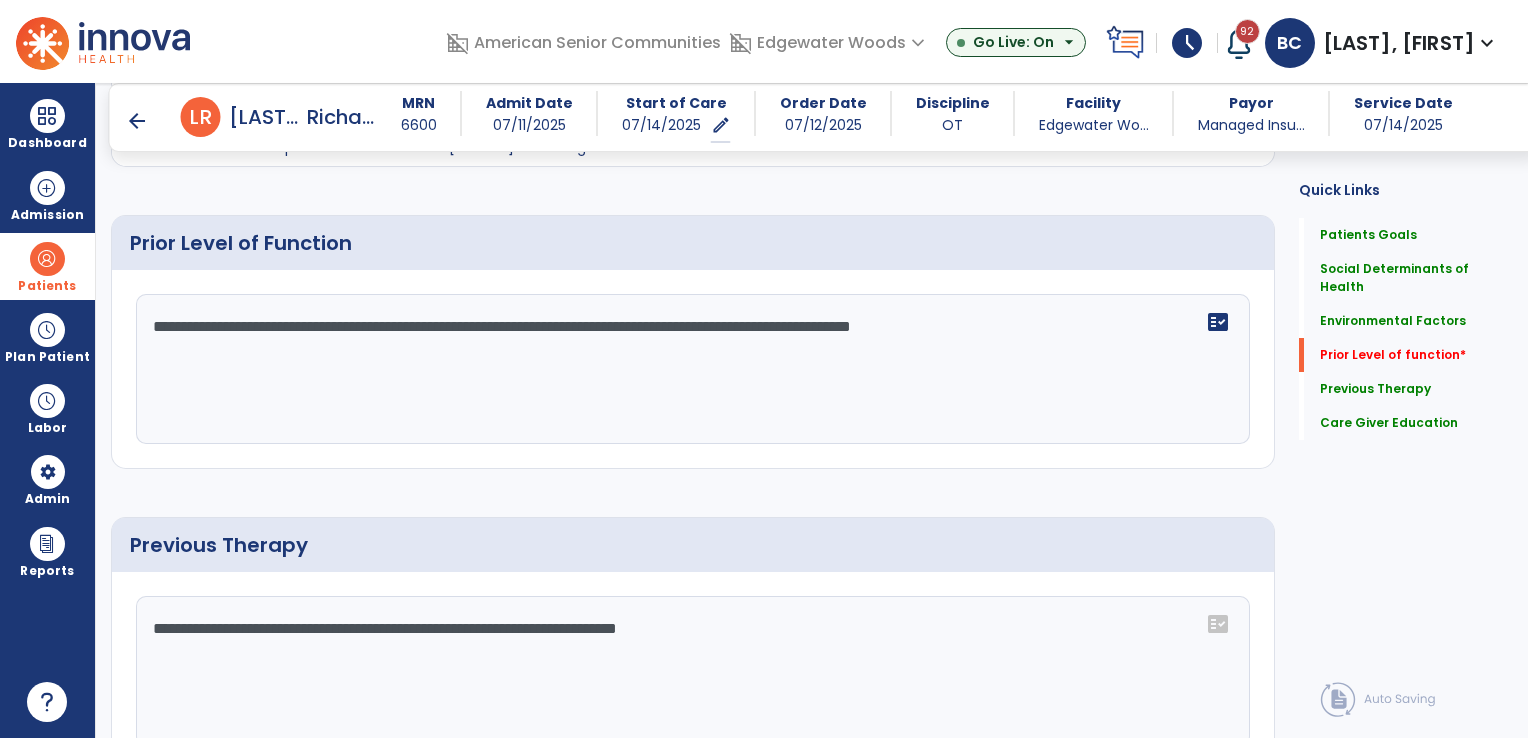click on "**********" 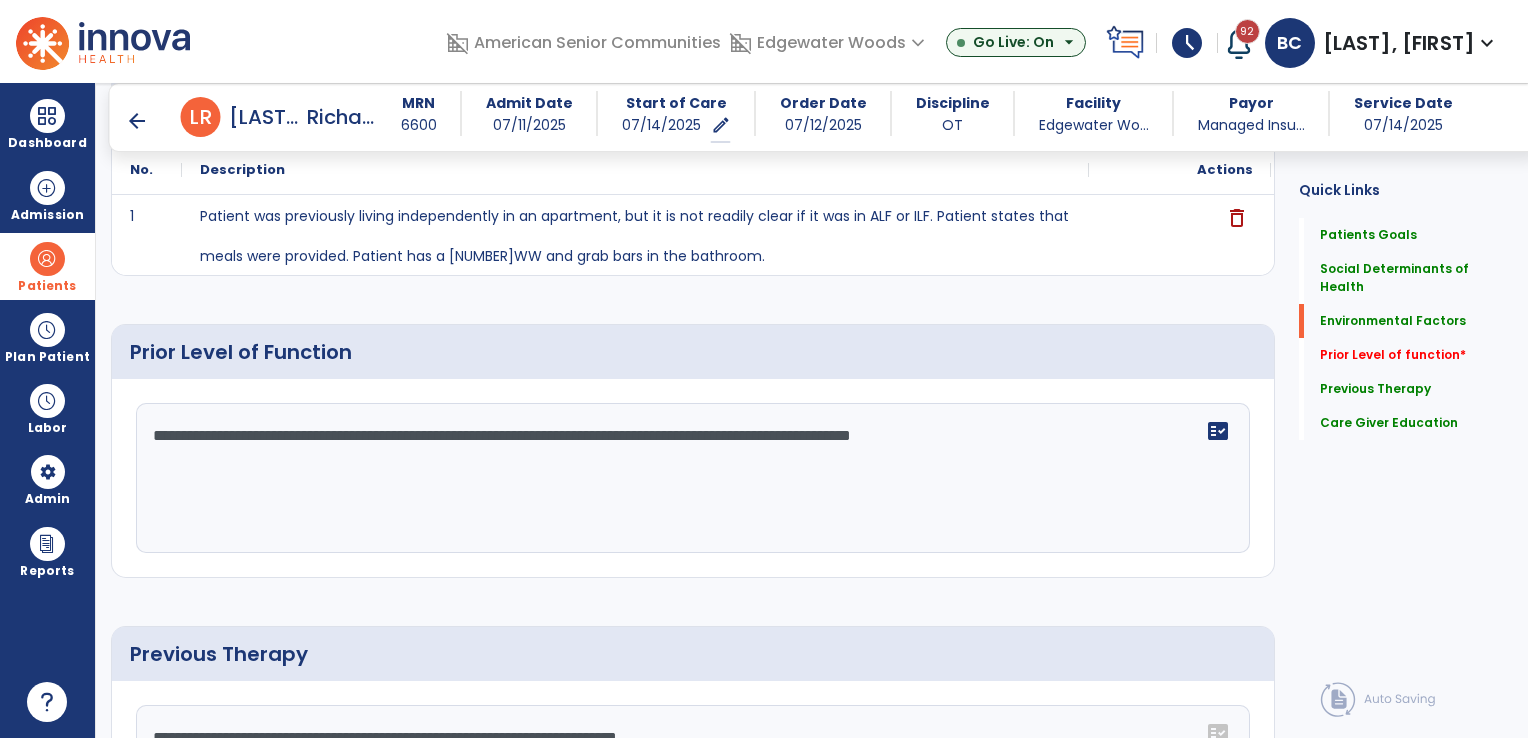 scroll, scrollTop: 629, scrollLeft: 0, axis: vertical 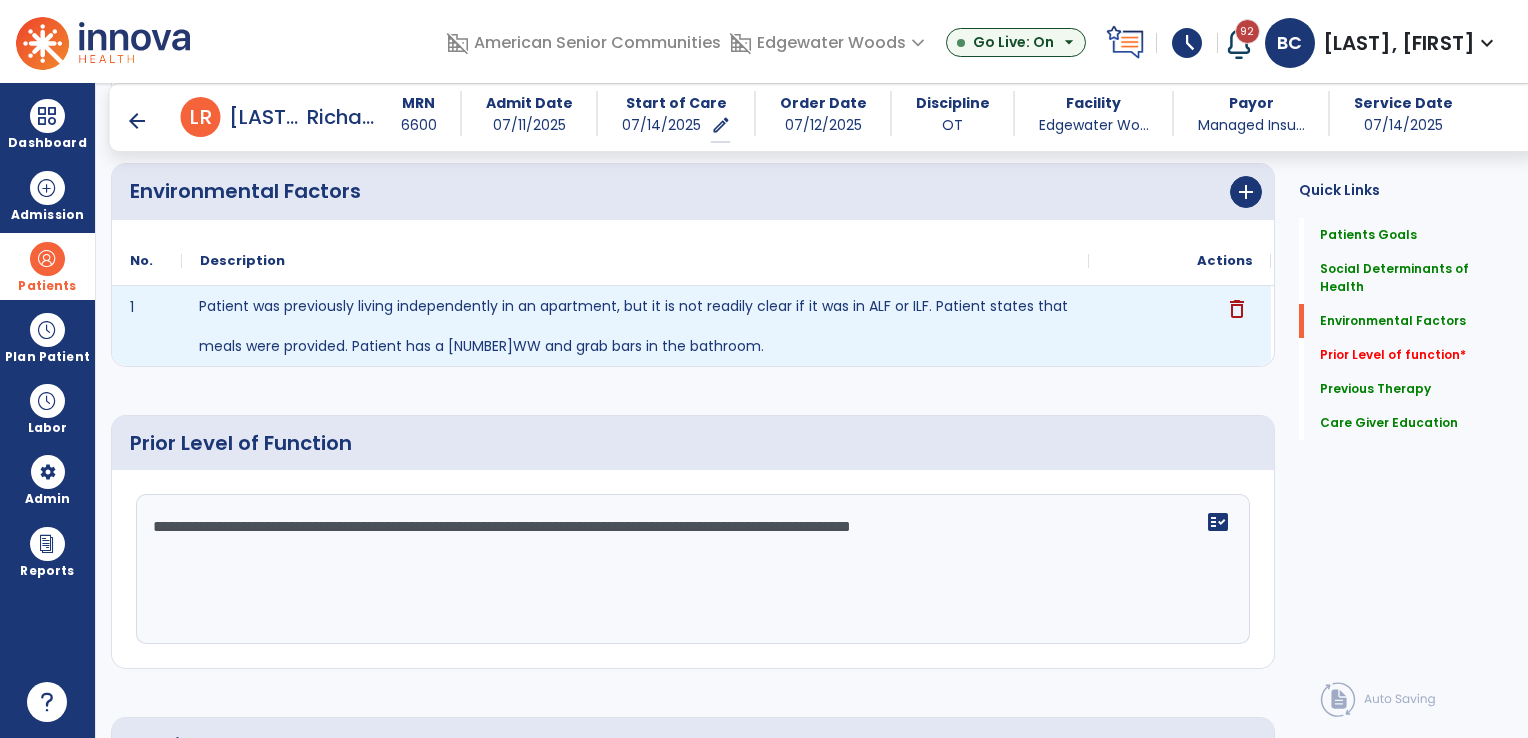 click on "Patient was previously living independently in an apartment, but it is not readily clear if it was in ALF or ILF. Patient states that meals were provided. Patient has a [NUMBER]WW and grab bars in the bathroom." 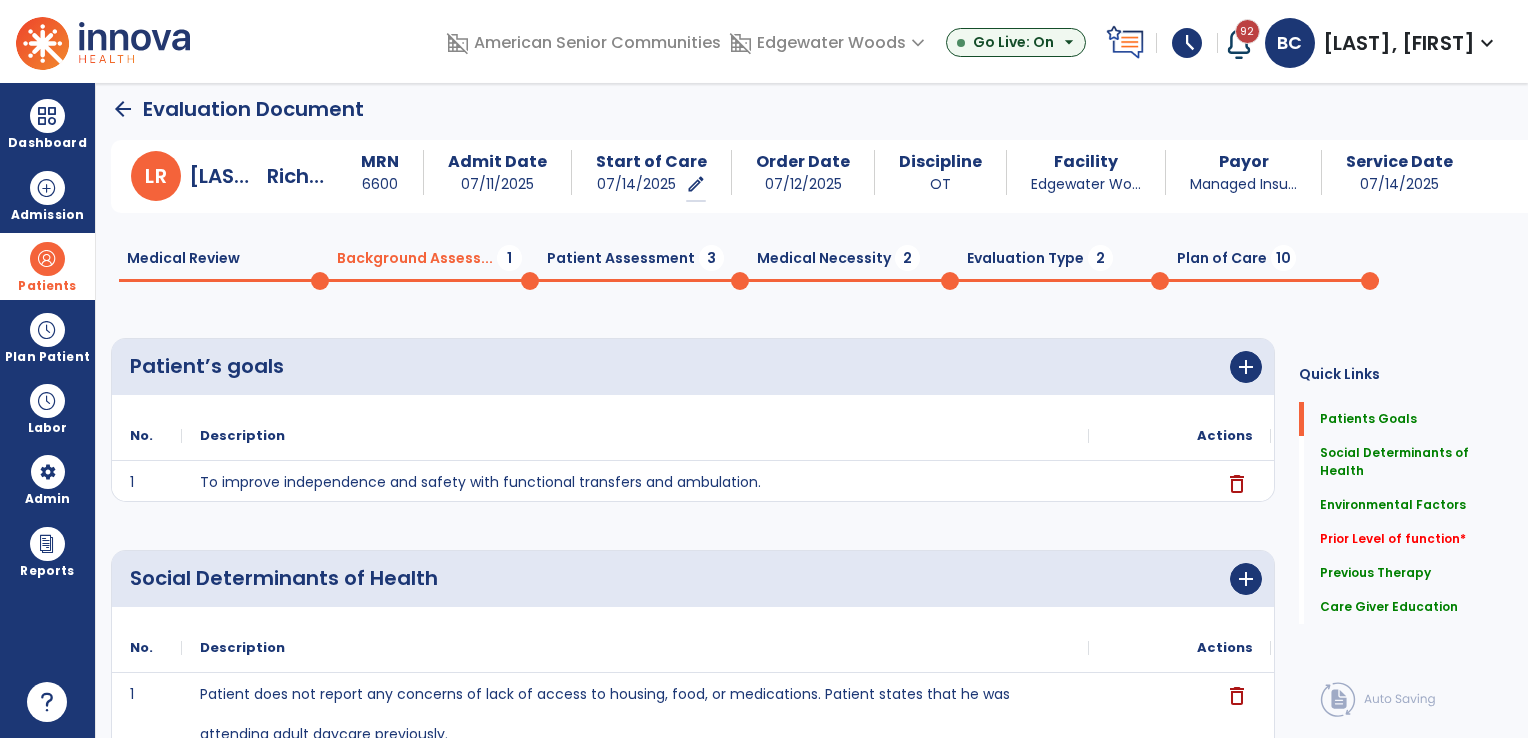scroll, scrollTop: 0, scrollLeft: 0, axis: both 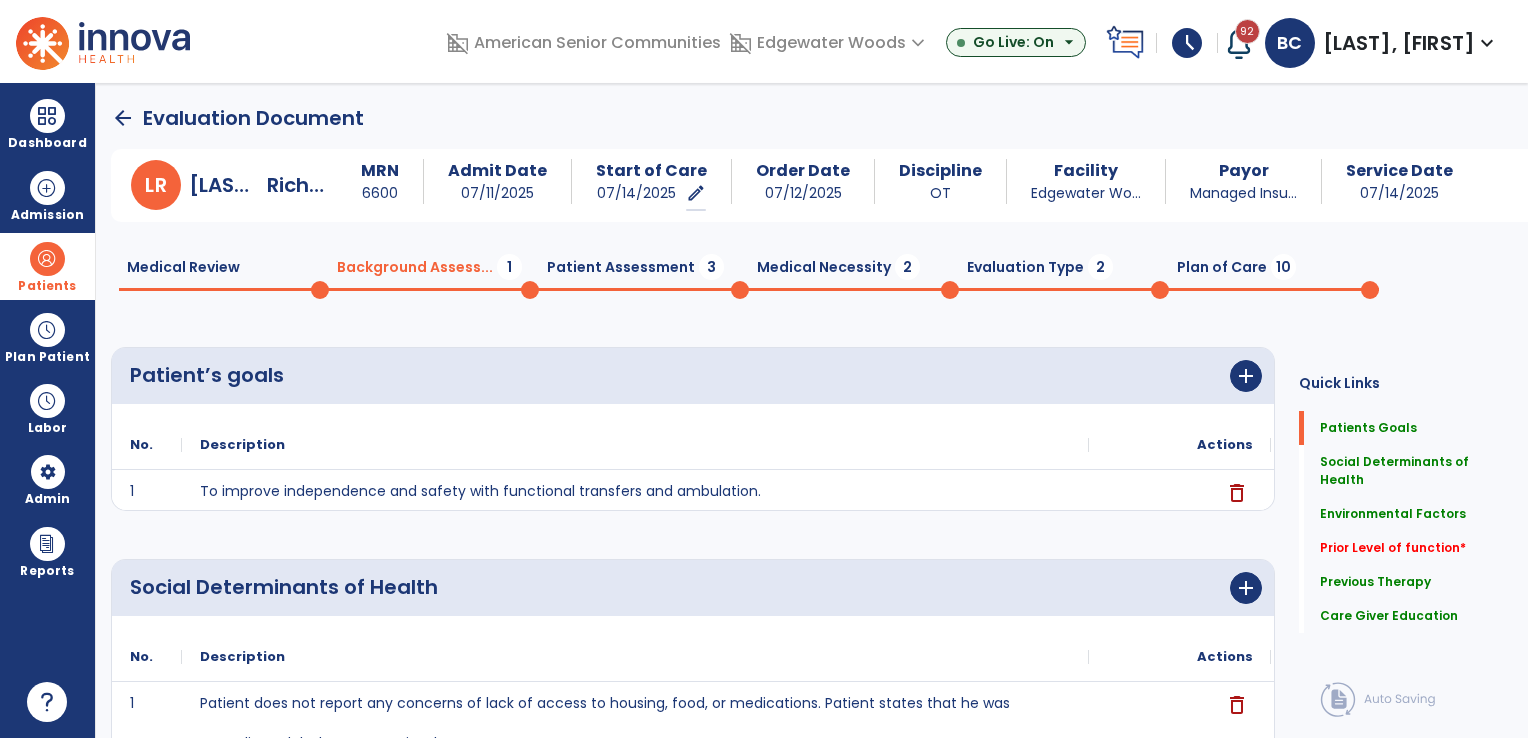 click on "Patient Assessment  3" 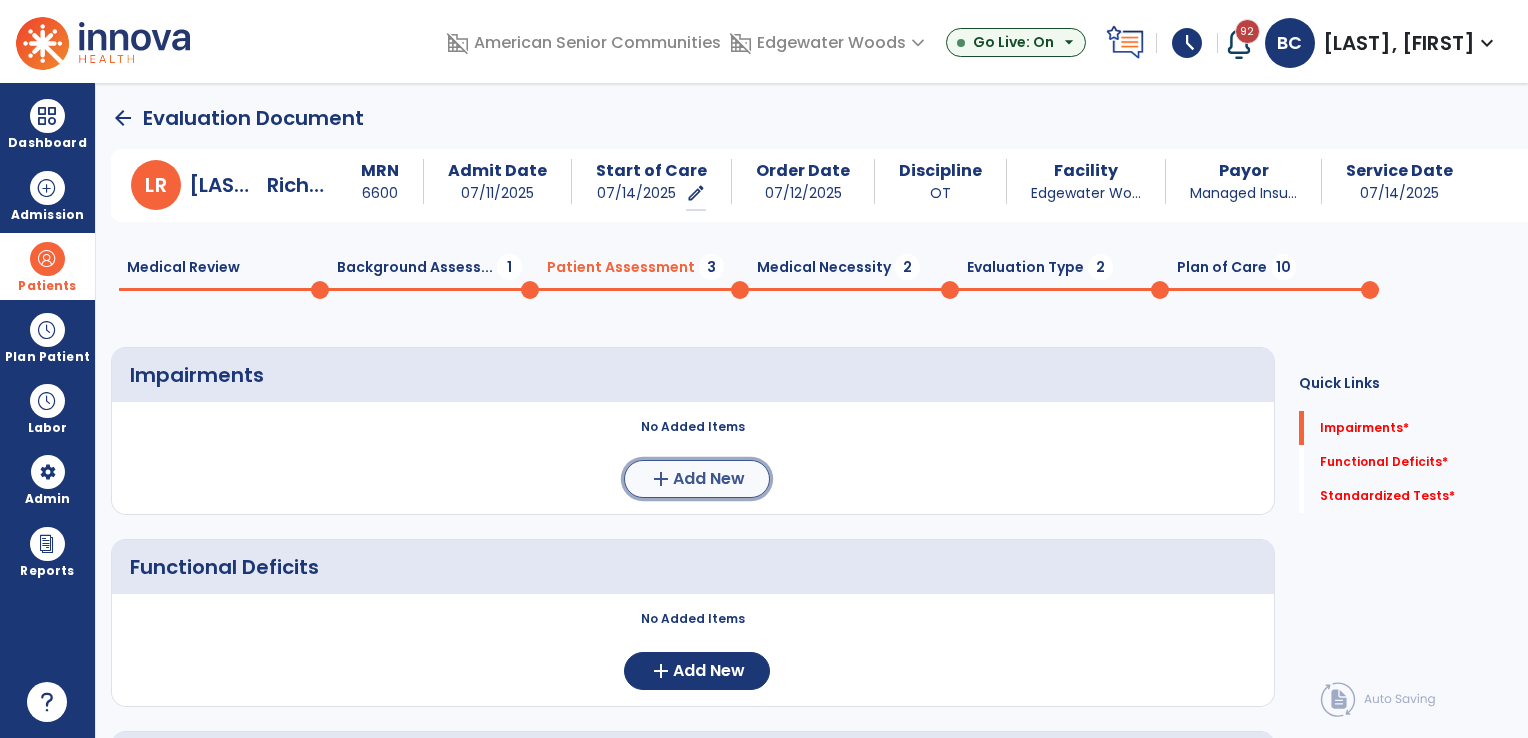 click on "add  Add New" 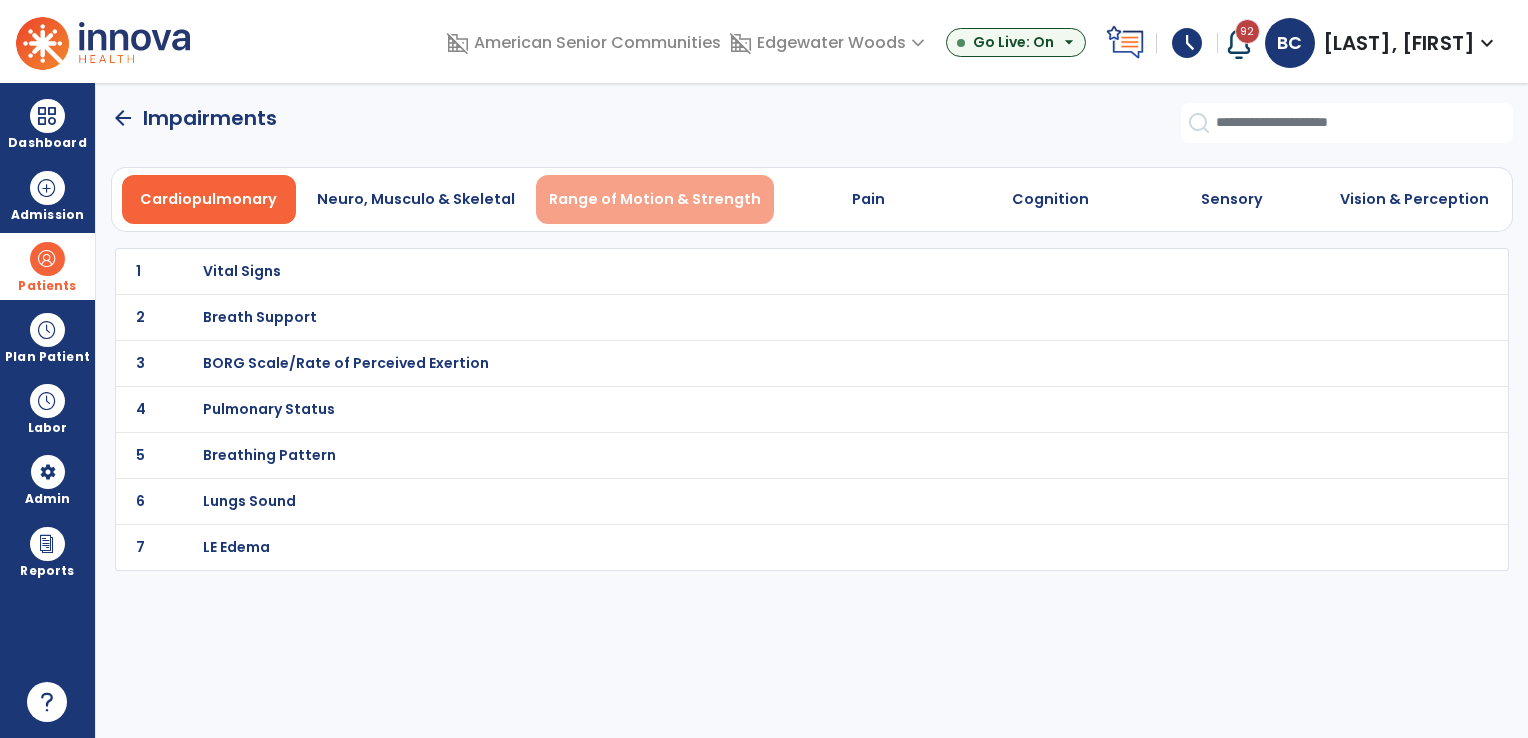 click on "Range of Motion & Strength" at bounding box center (655, 199) 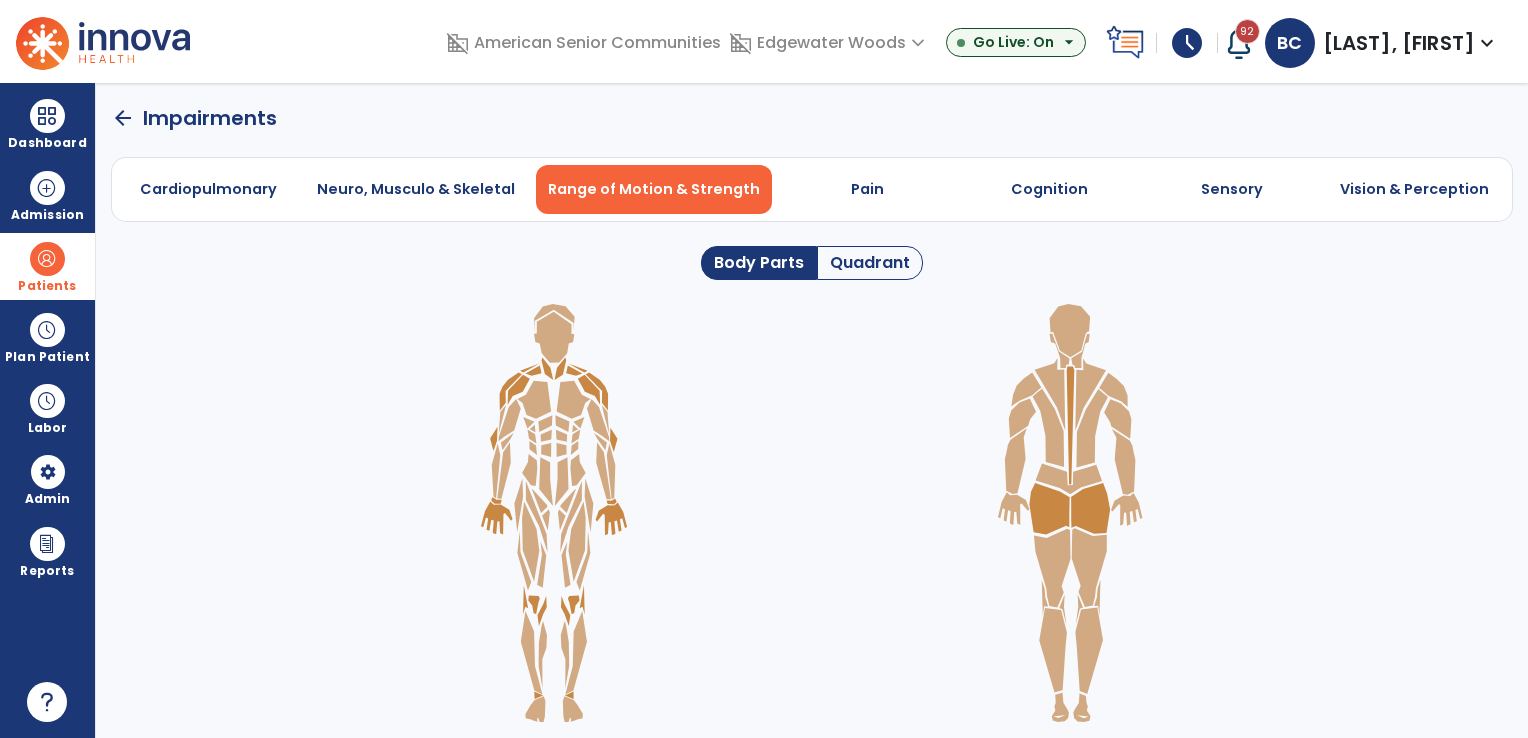 click on "Quadrant" 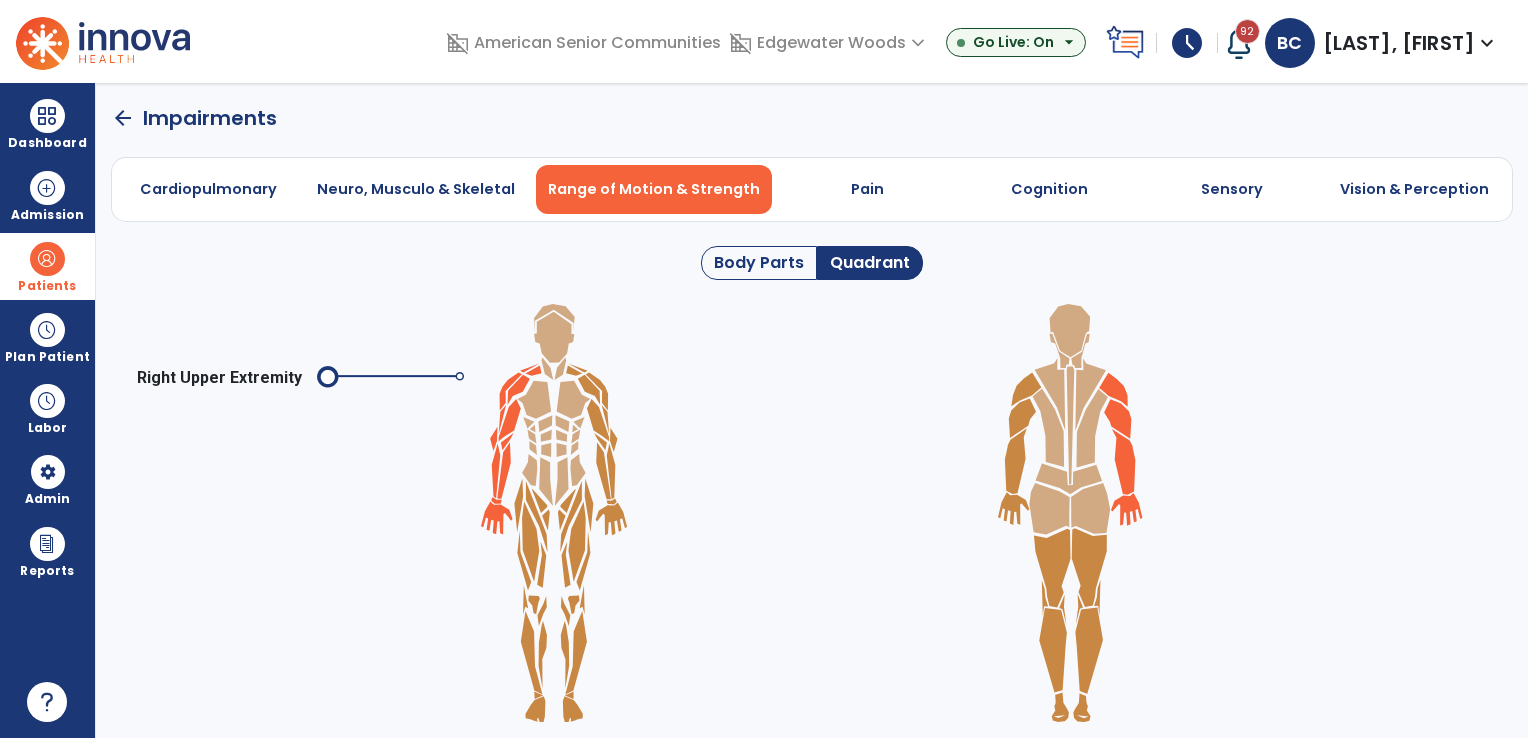 click 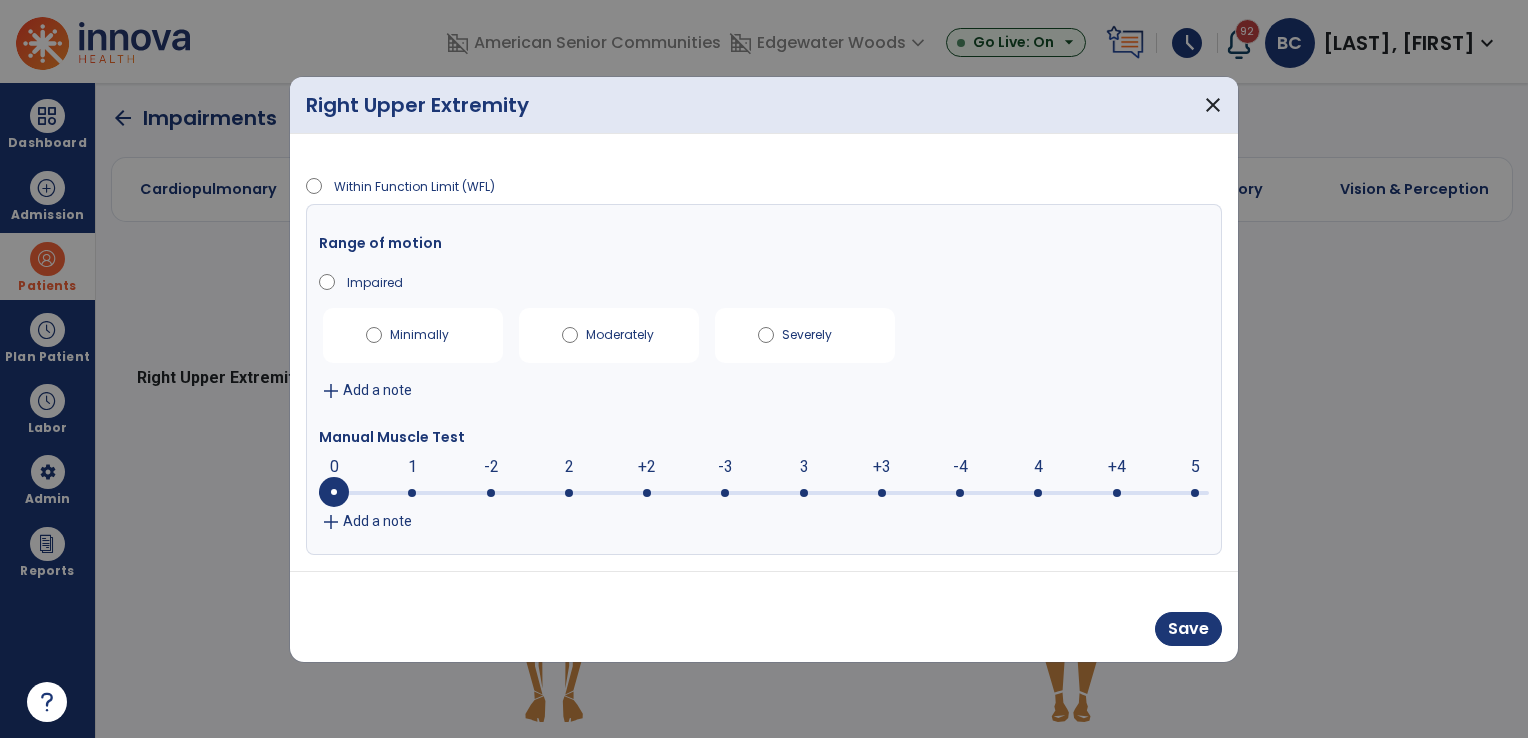 click at bounding box center [882, 493] 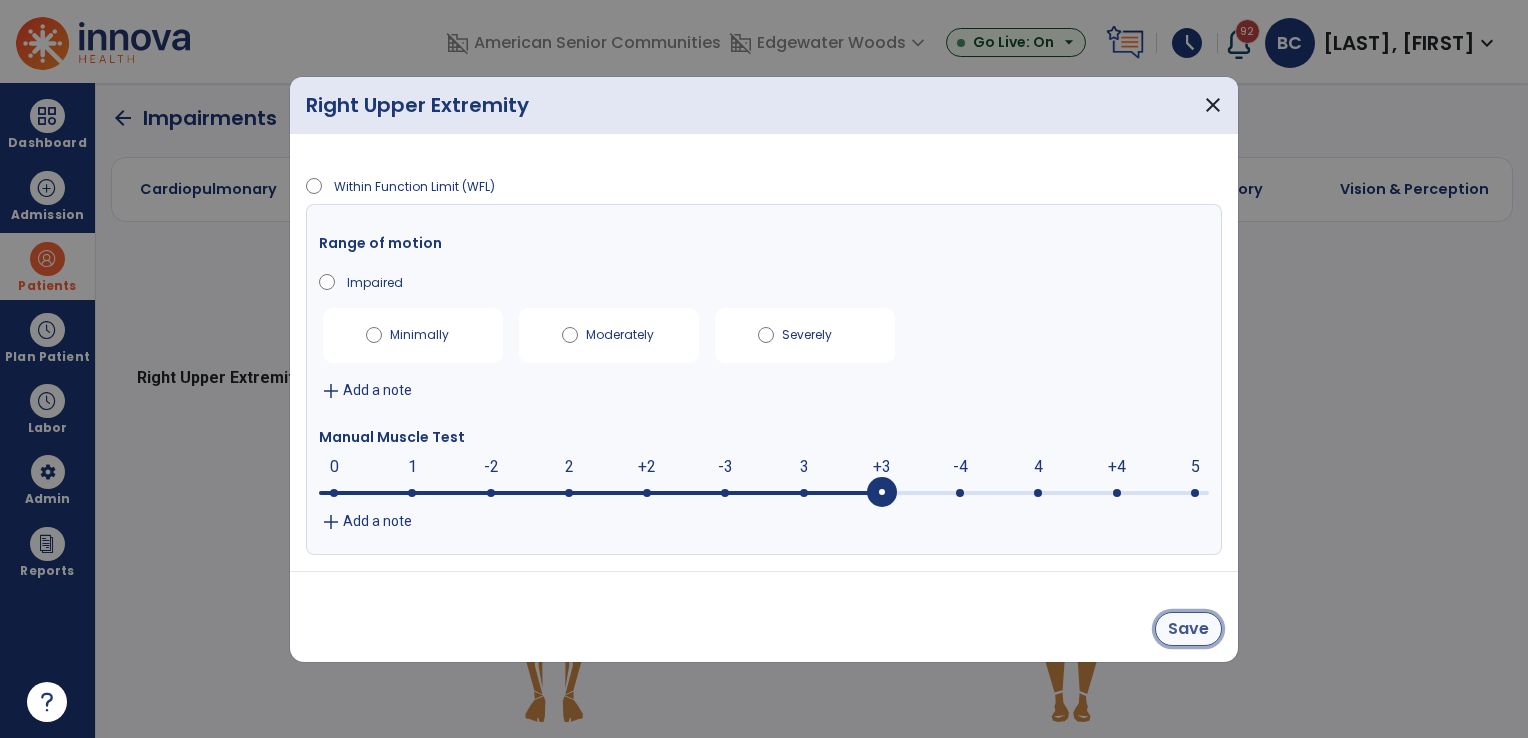 click on "Save" at bounding box center [1188, 629] 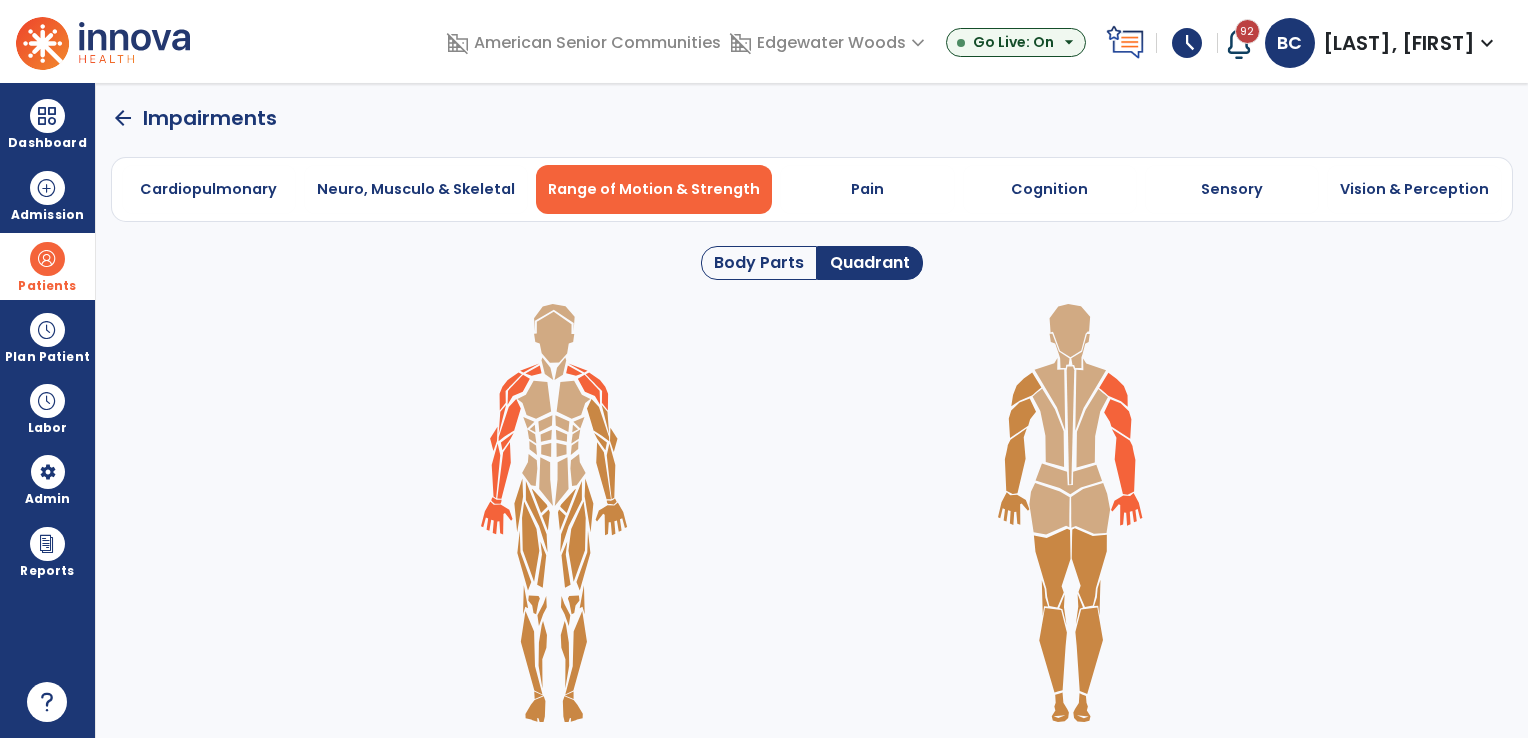 click 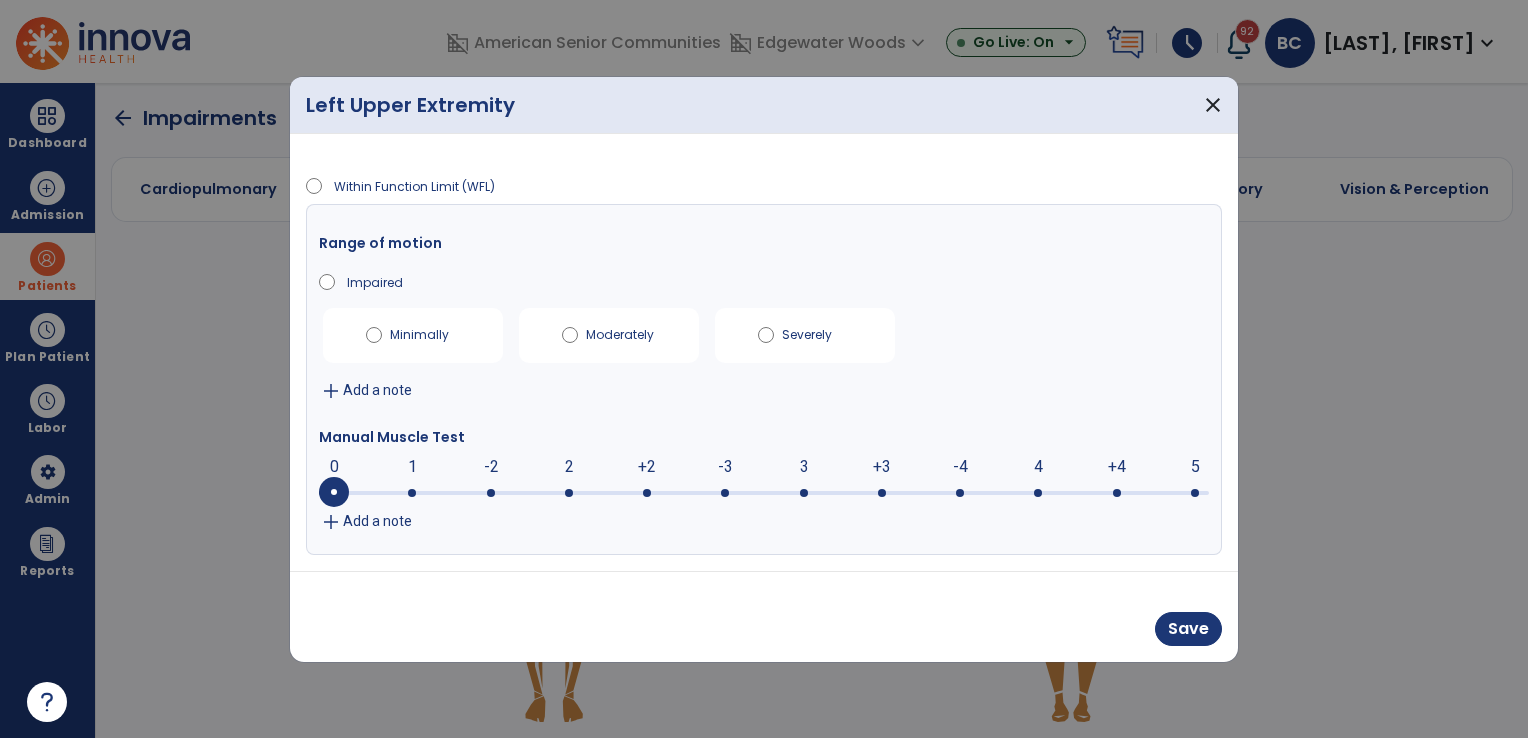 click at bounding box center (882, 493) 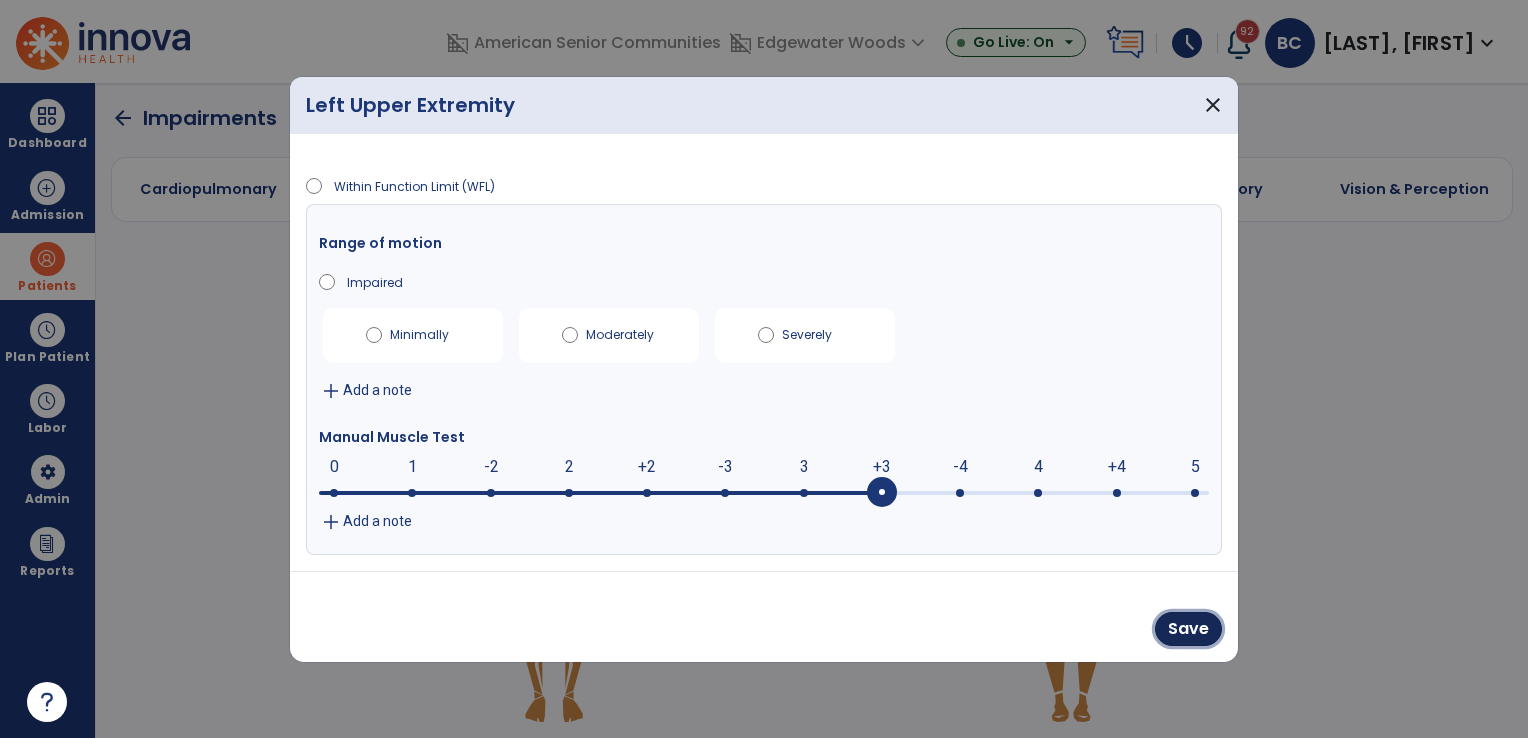 click on "Save" at bounding box center (1188, 629) 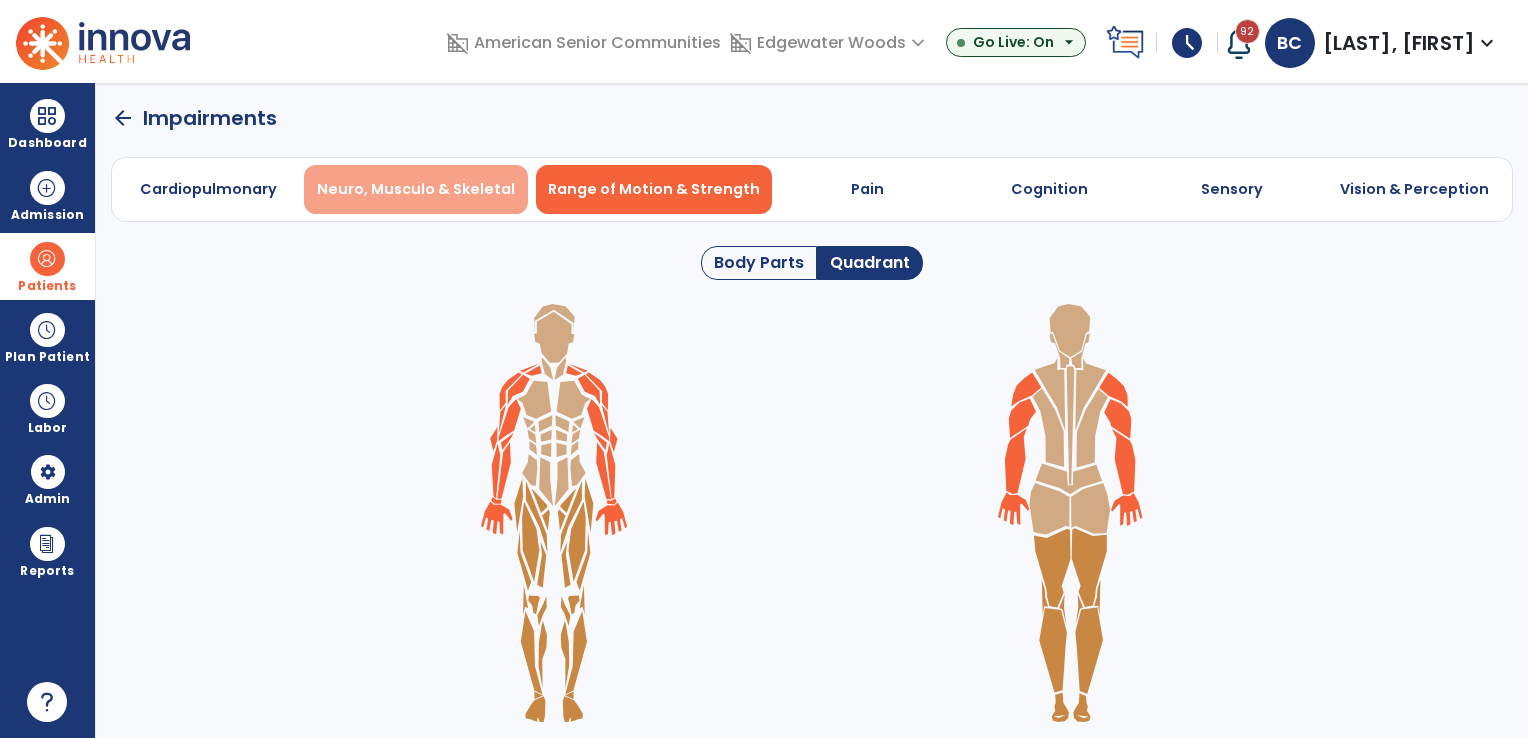 click on "Neuro, Musculo & Skeletal" at bounding box center [416, 189] 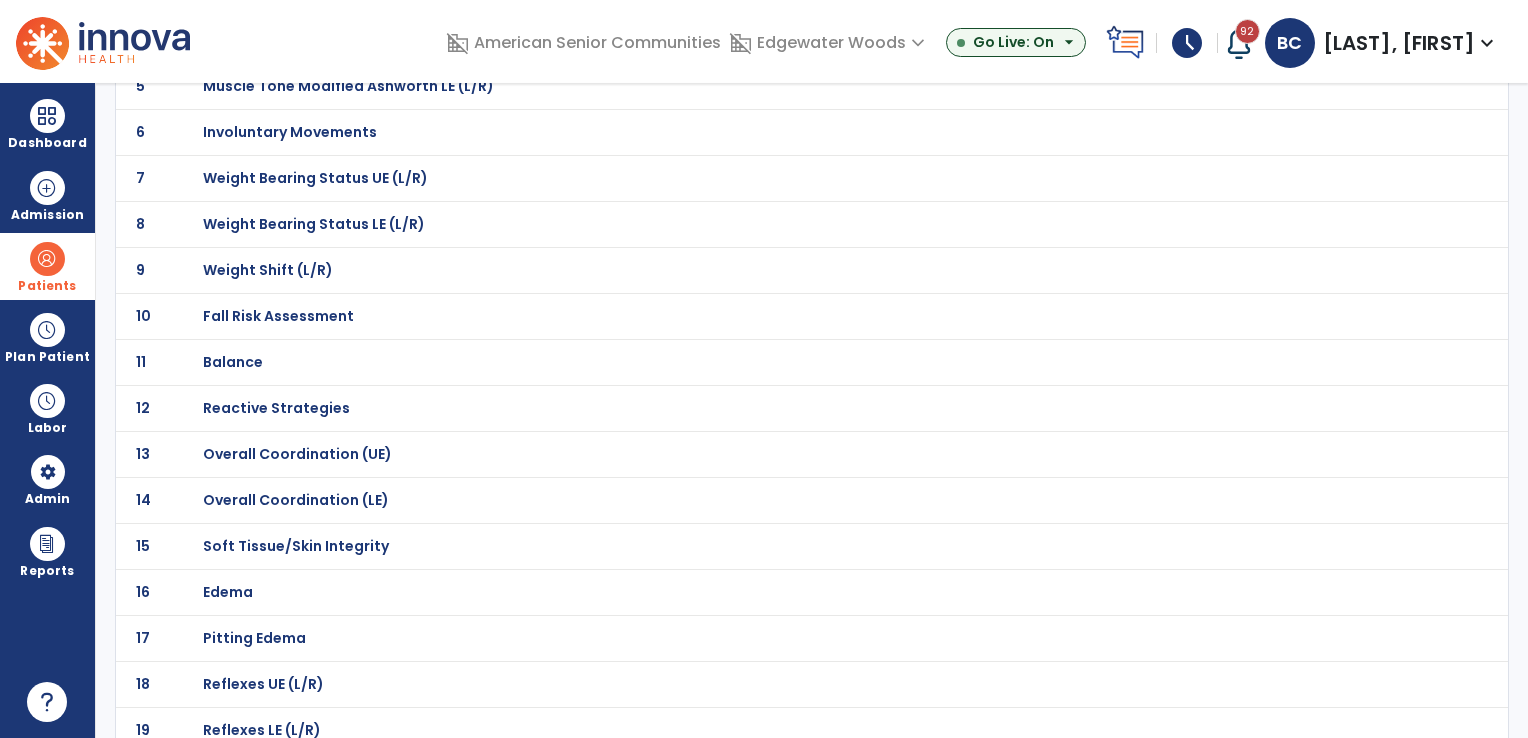 scroll, scrollTop: 400, scrollLeft: 0, axis: vertical 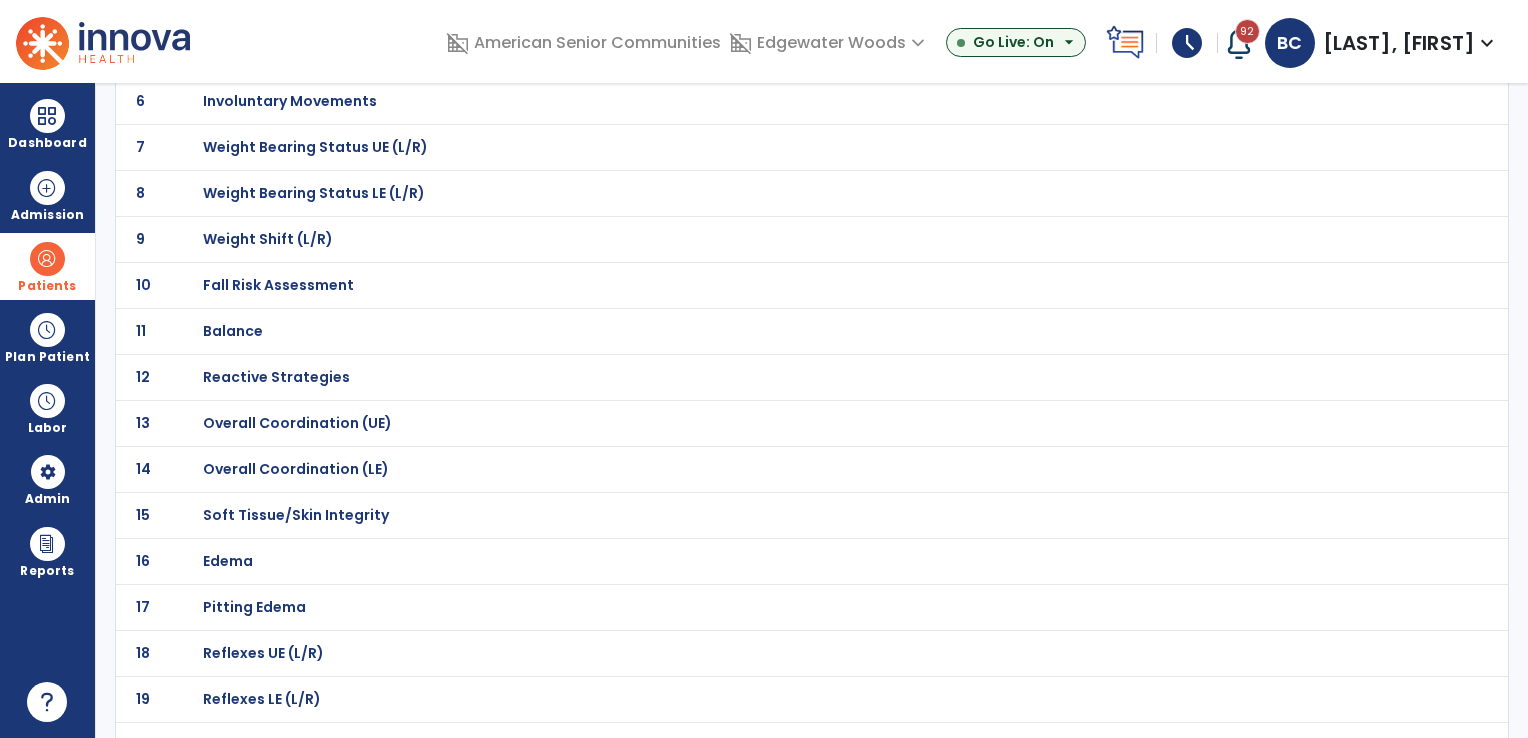 click on "Overall Coordination (UE)" at bounding box center [274, -129] 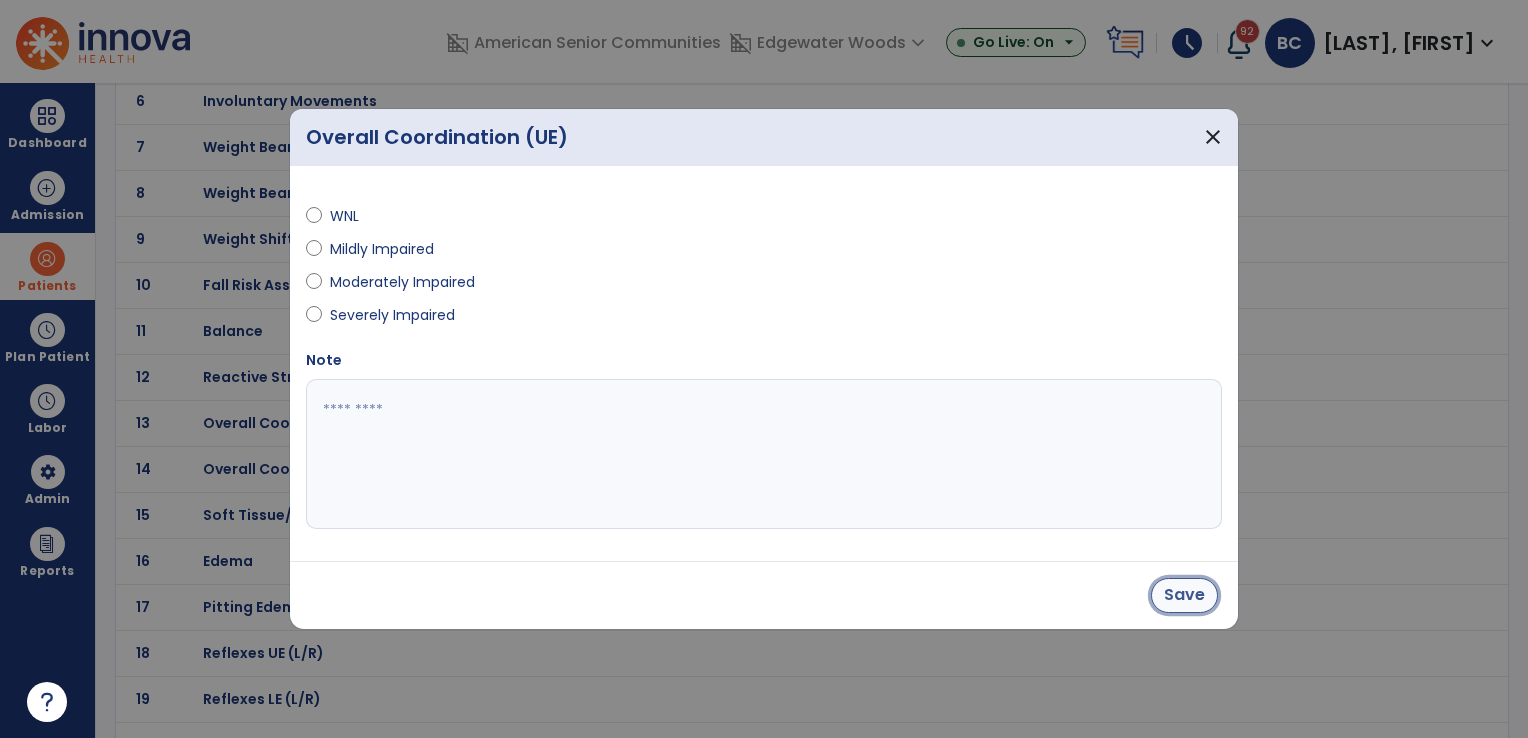 click on "Save" at bounding box center [1184, 595] 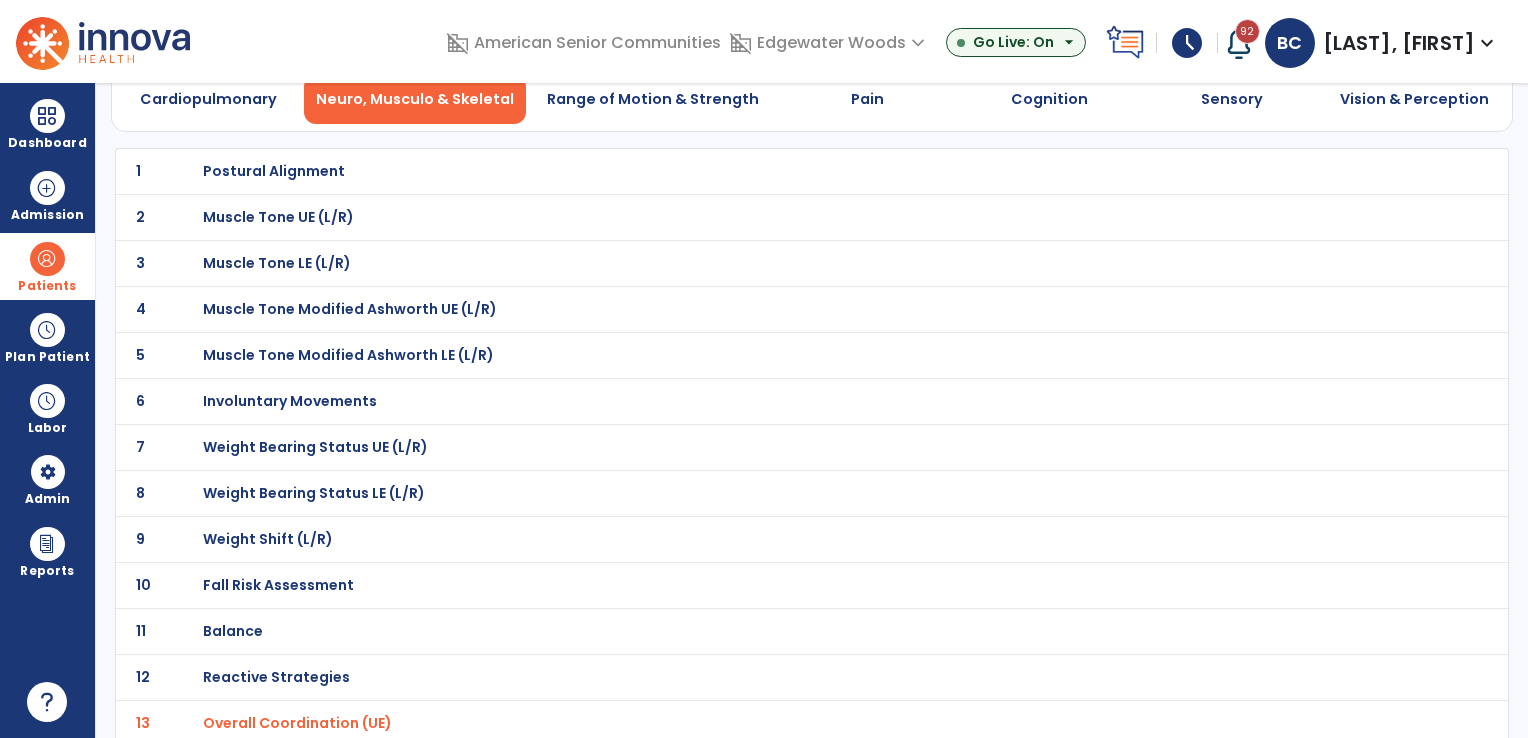 scroll, scrollTop: 200, scrollLeft: 0, axis: vertical 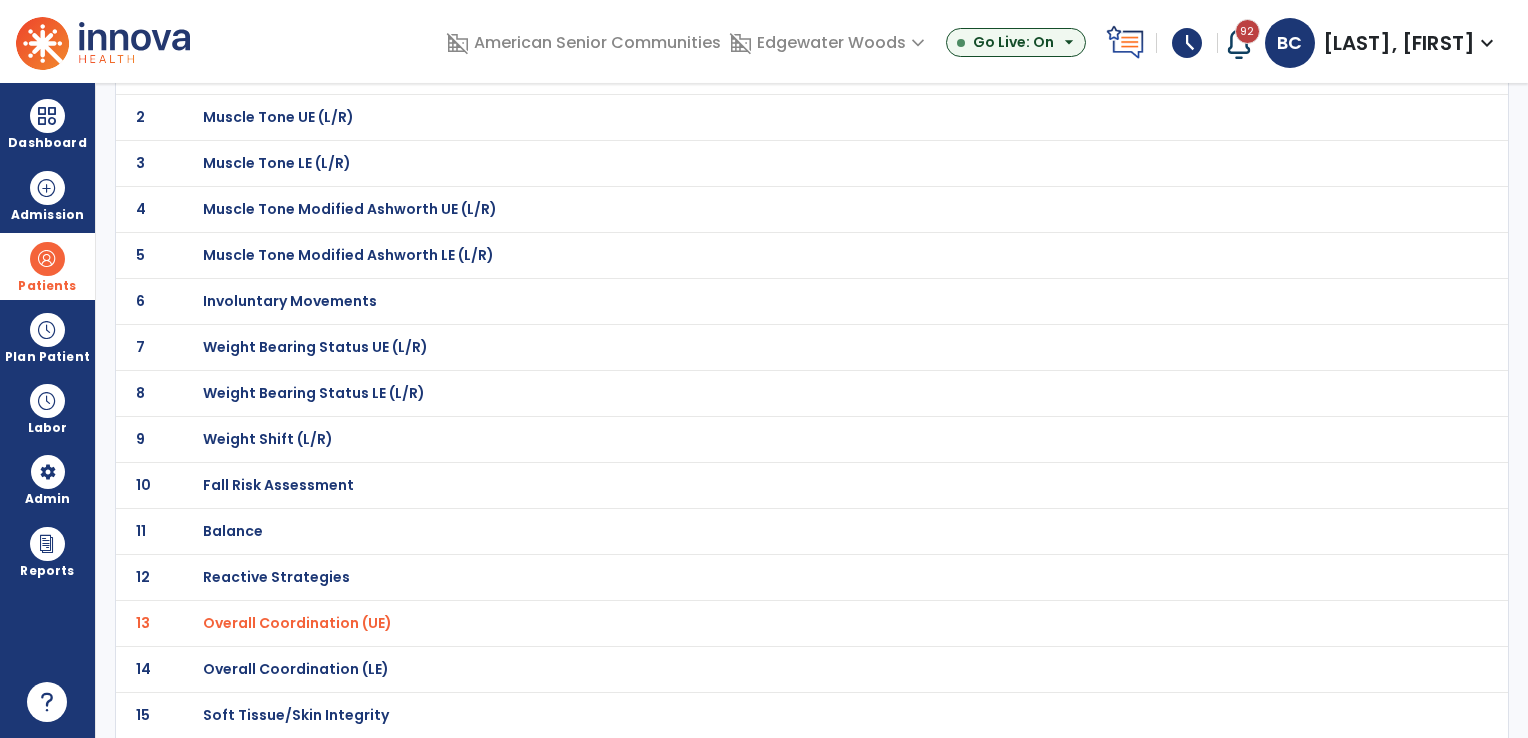 click on "Balance" at bounding box center (274, 71) 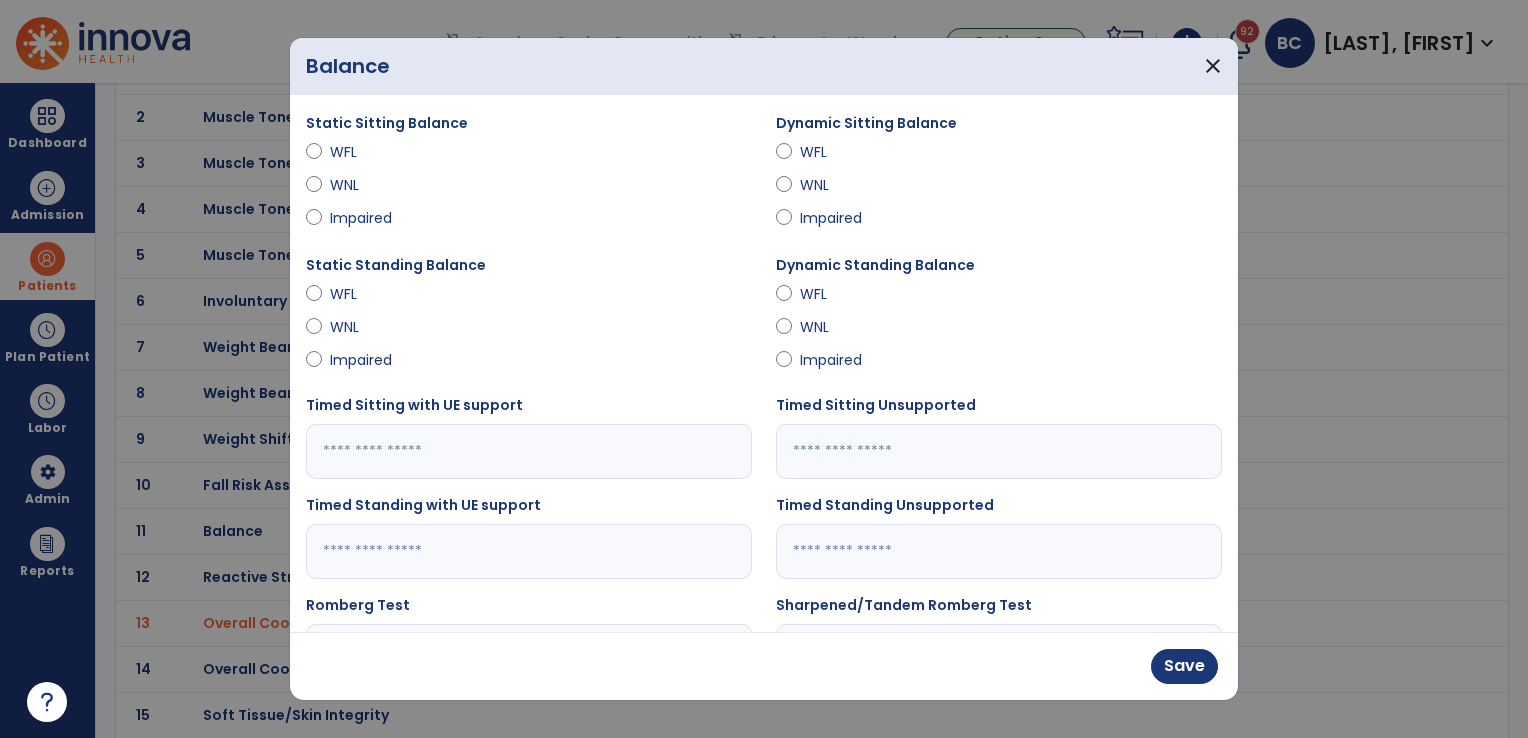 click on "WFL" at bounding box center [529, 298] 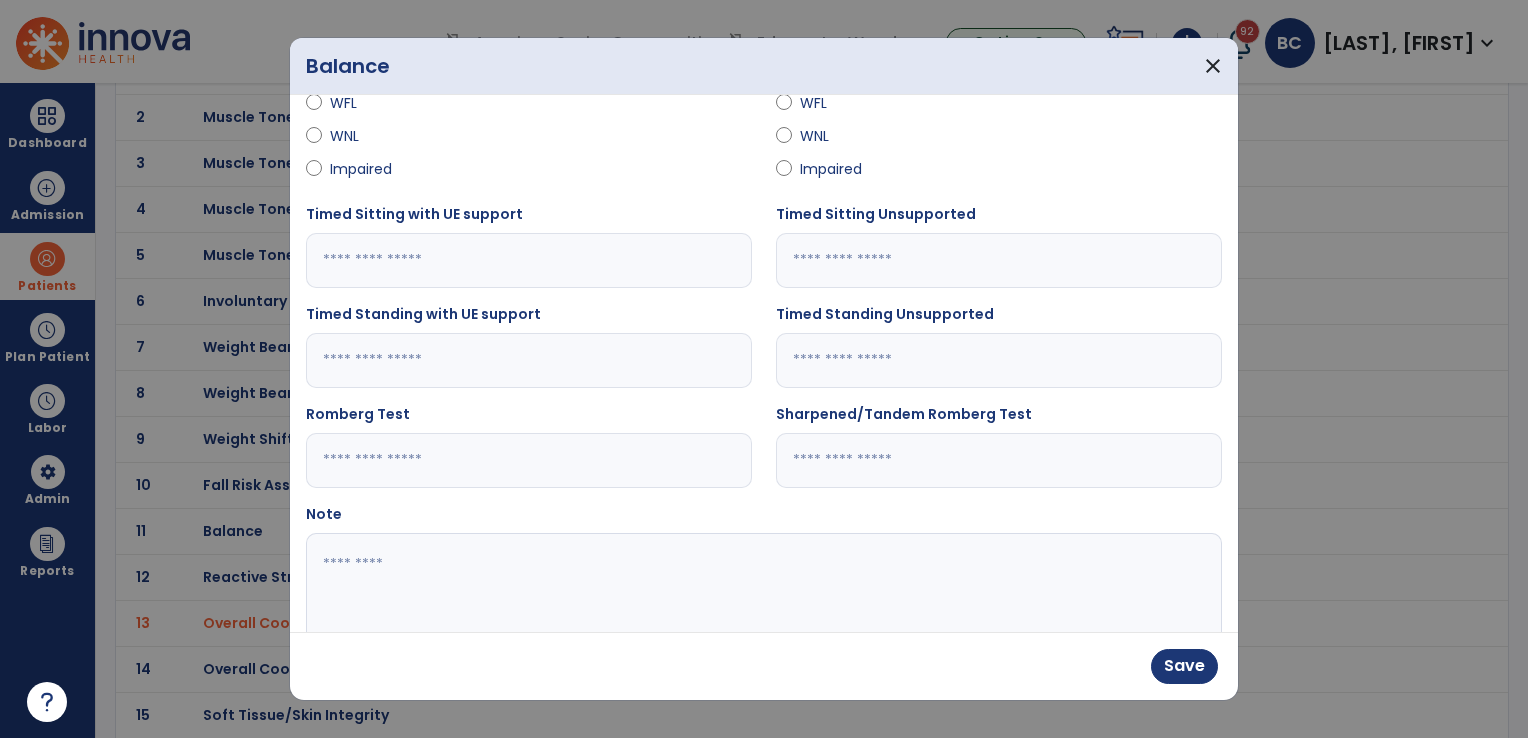 scroll, scrollTop: 273, scrollLeft: 0, axis: vertical 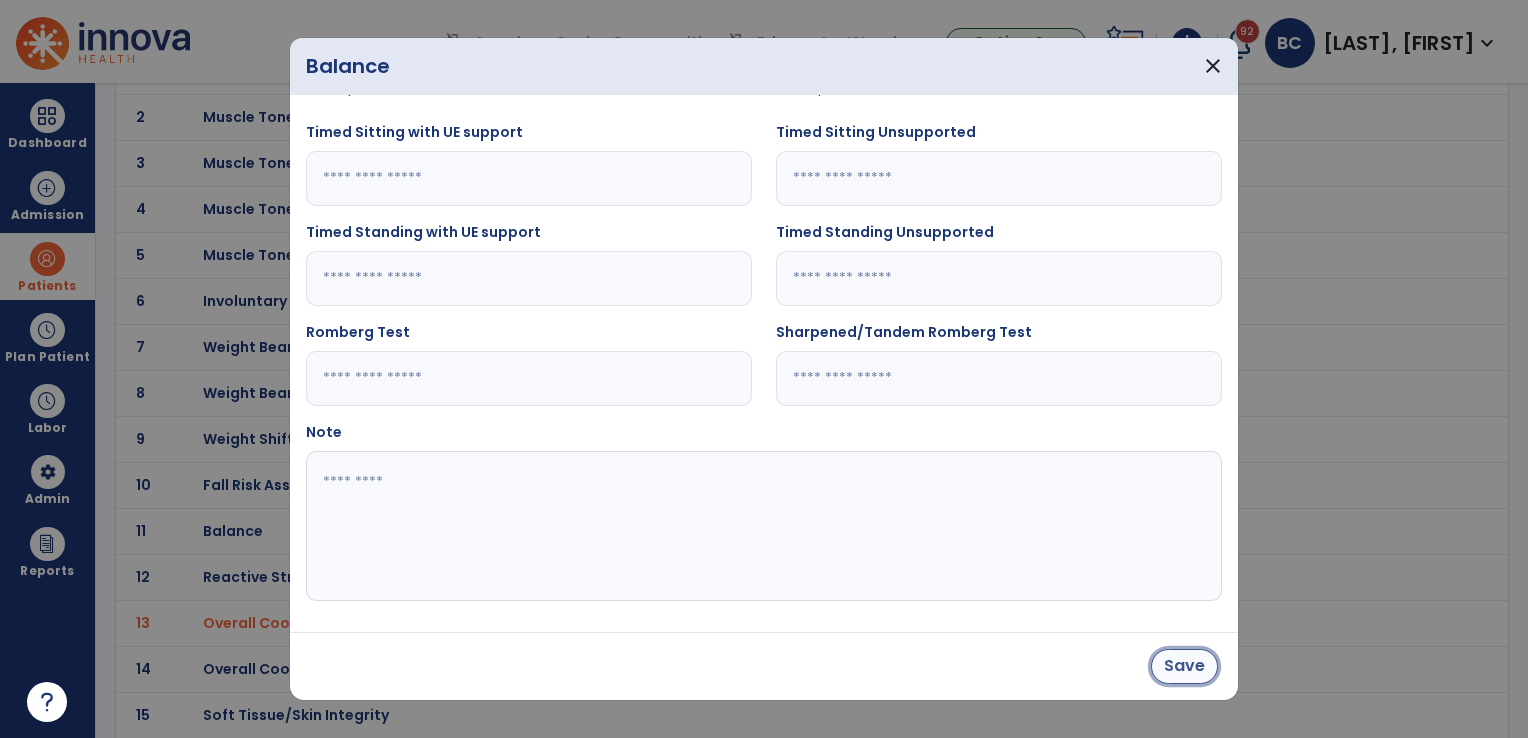 click on "Save" at bounding box center (1184, 666) 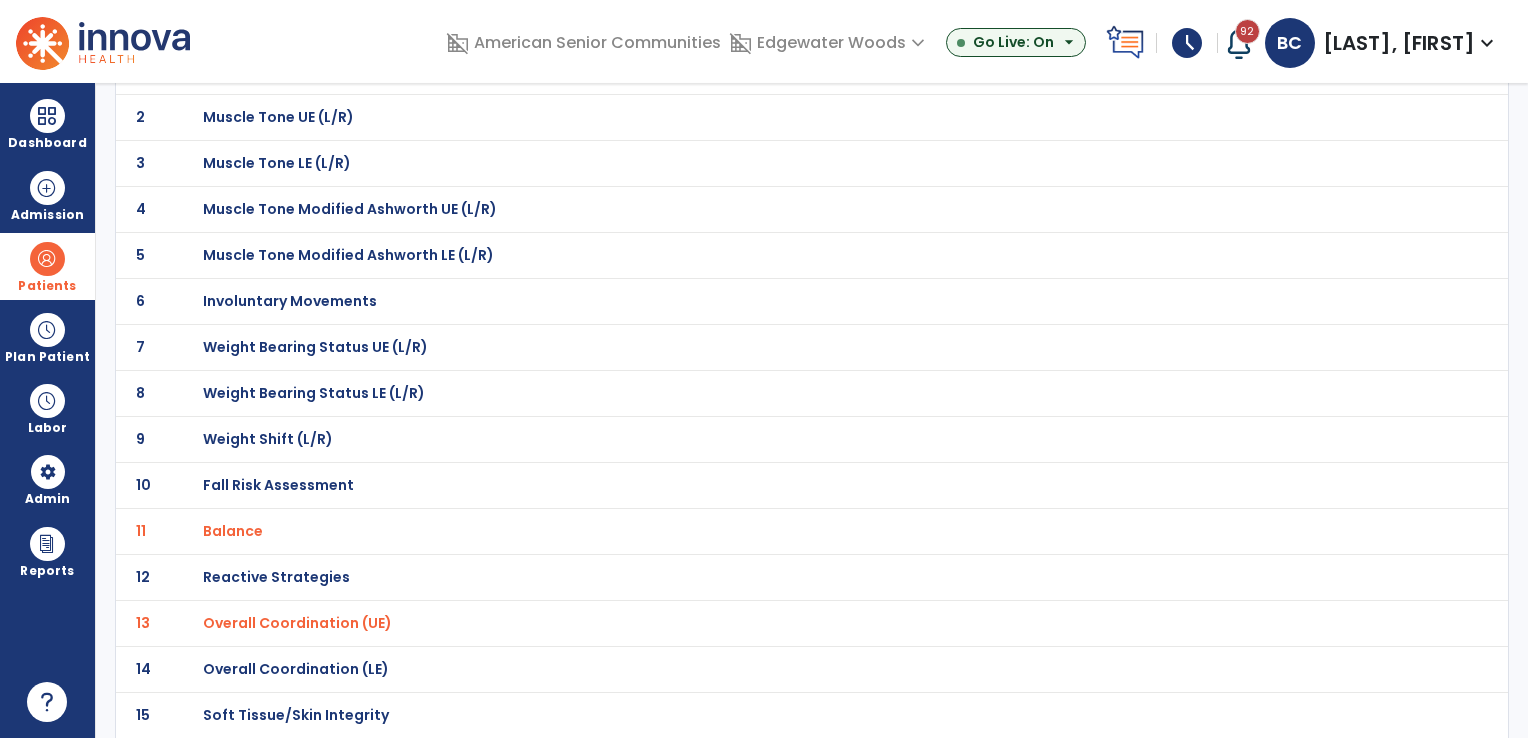 click on "Reactive Strategies" at bounding box center (274, 71) 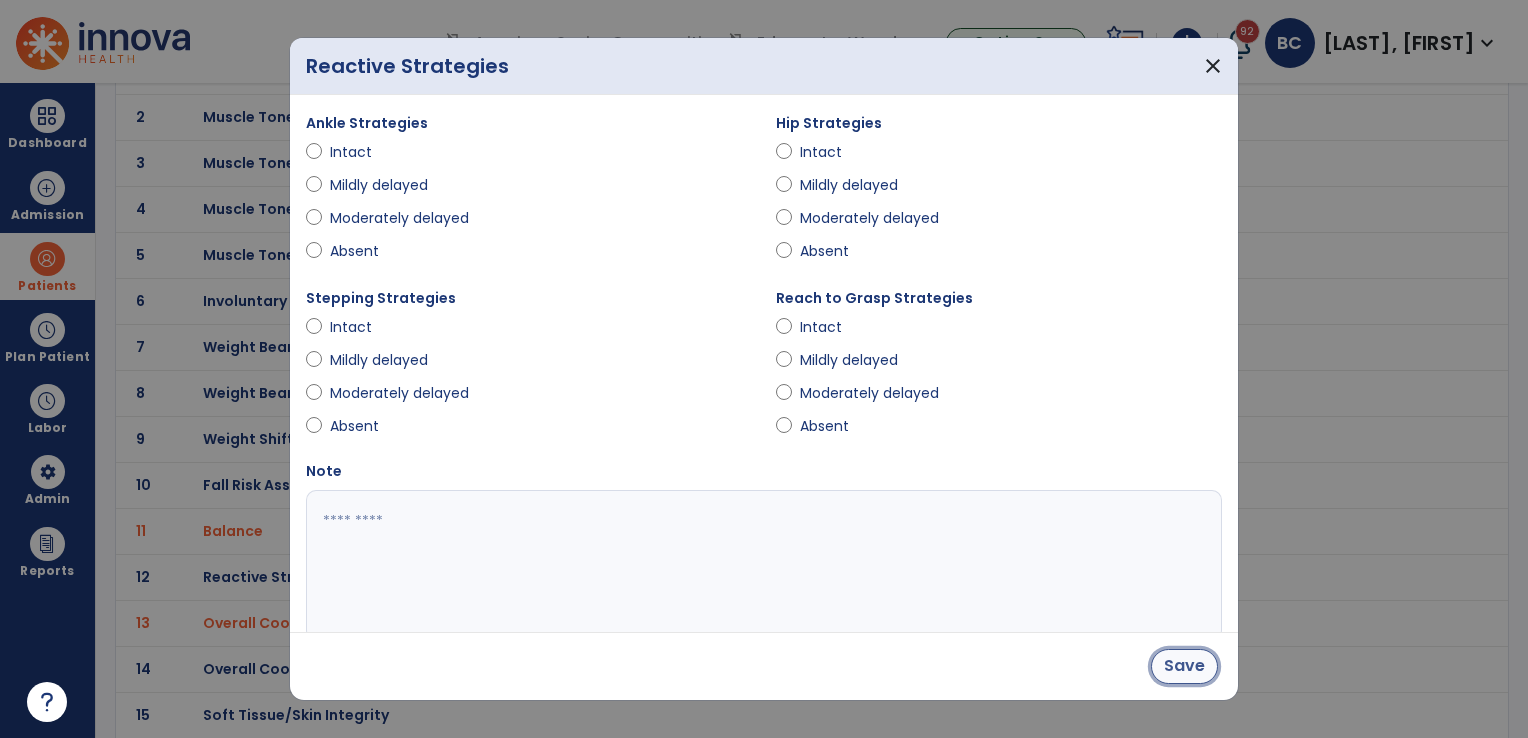 click on "Save" at bounding box center (1184, 666) 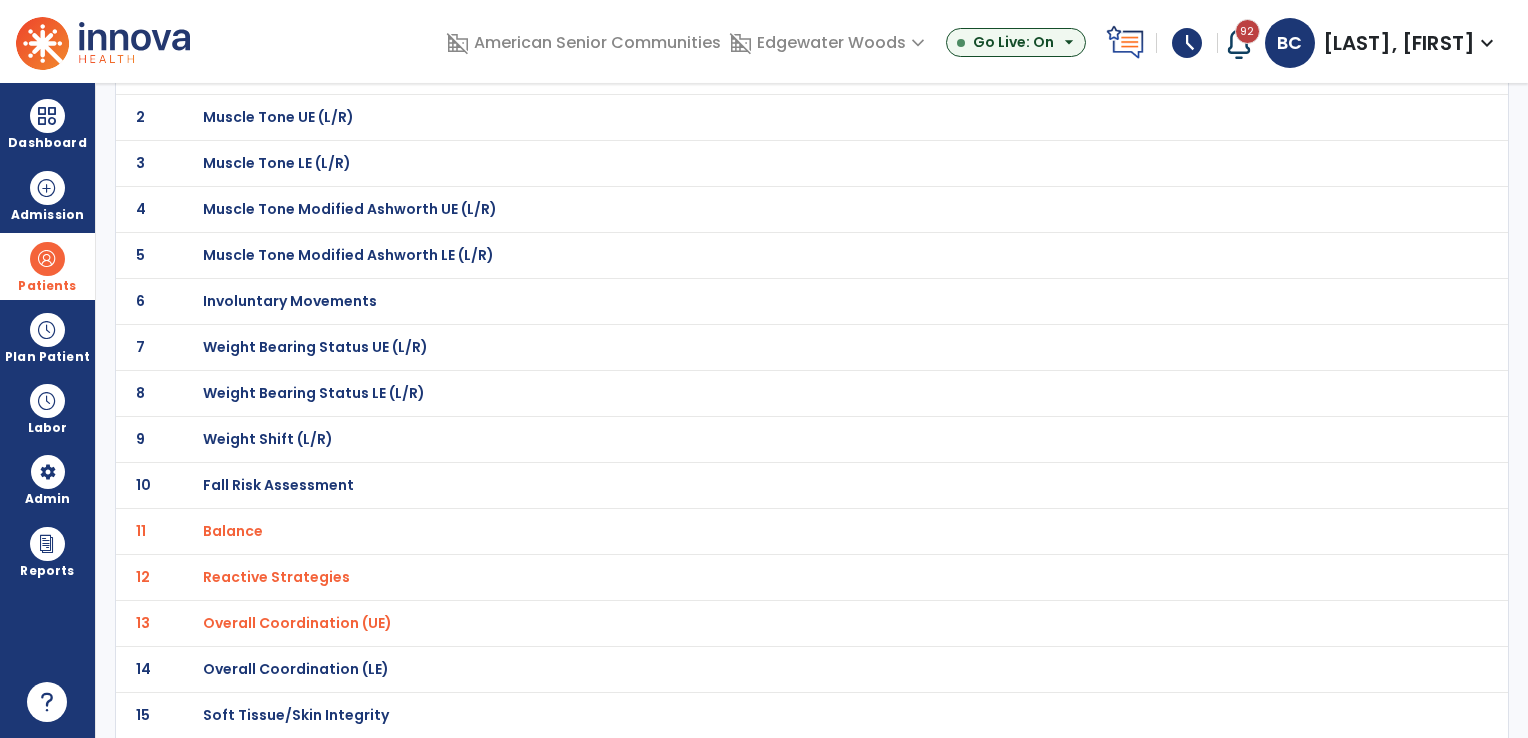 click on "Reactive Strategies" at bounding box center [233, 531] 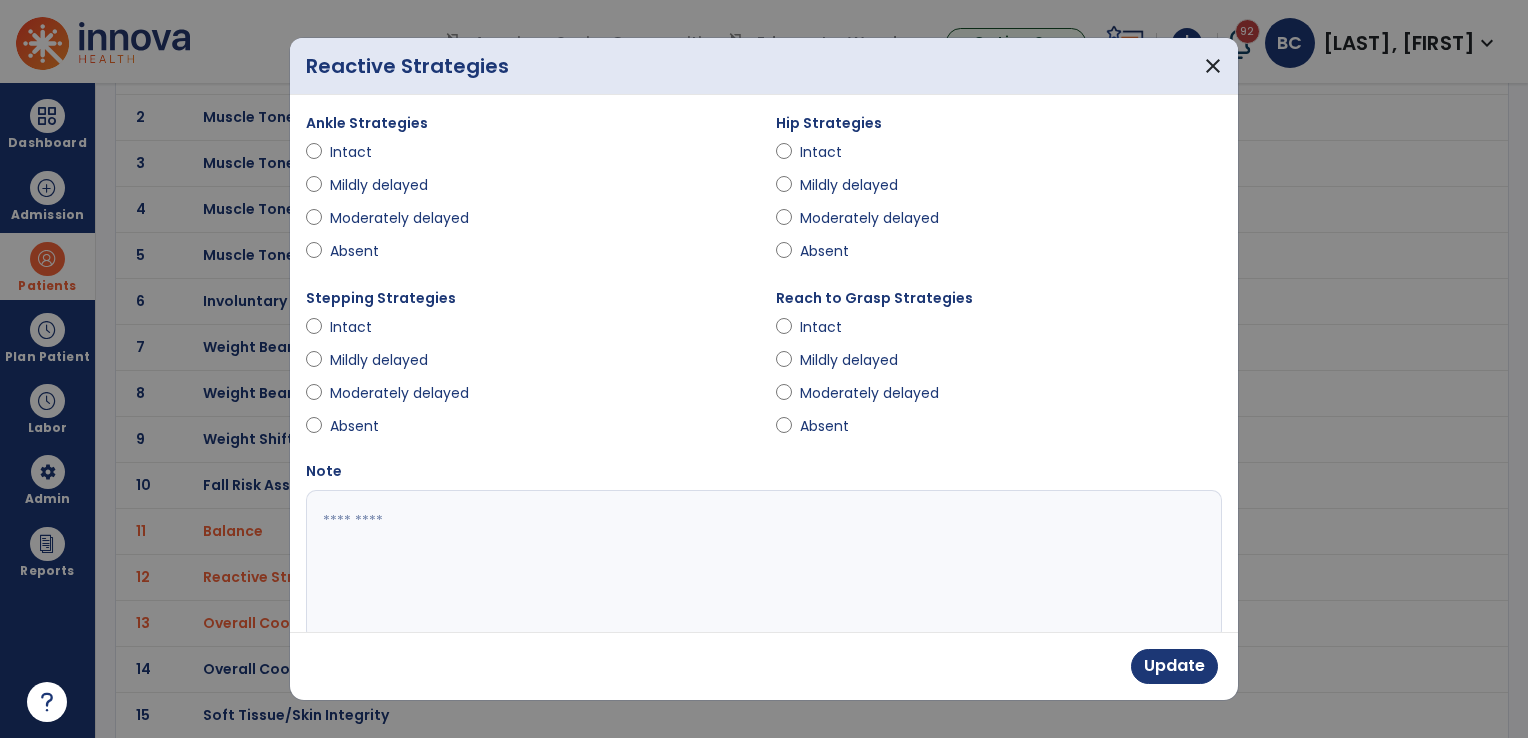 click at bounding box center (762, 565) 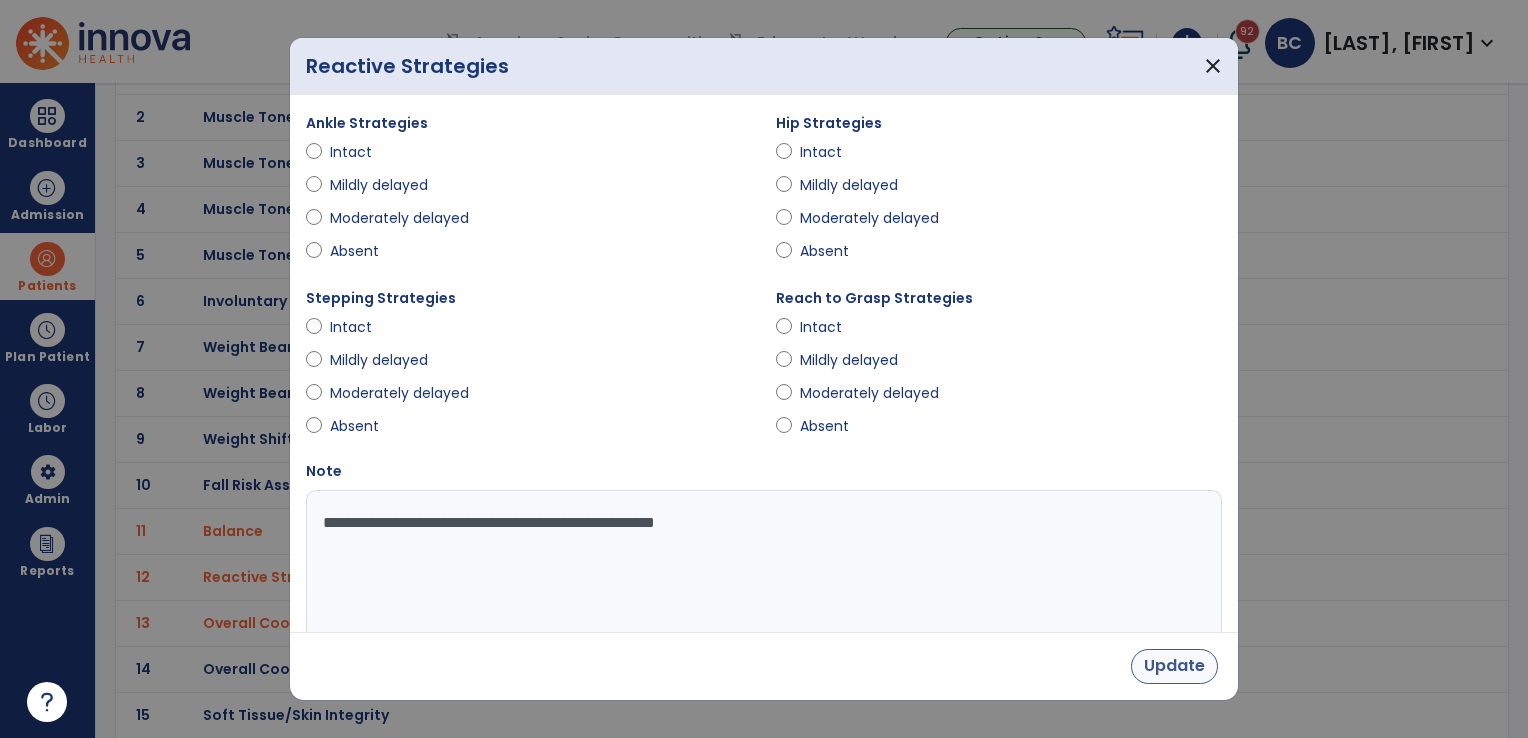 type on "**********" 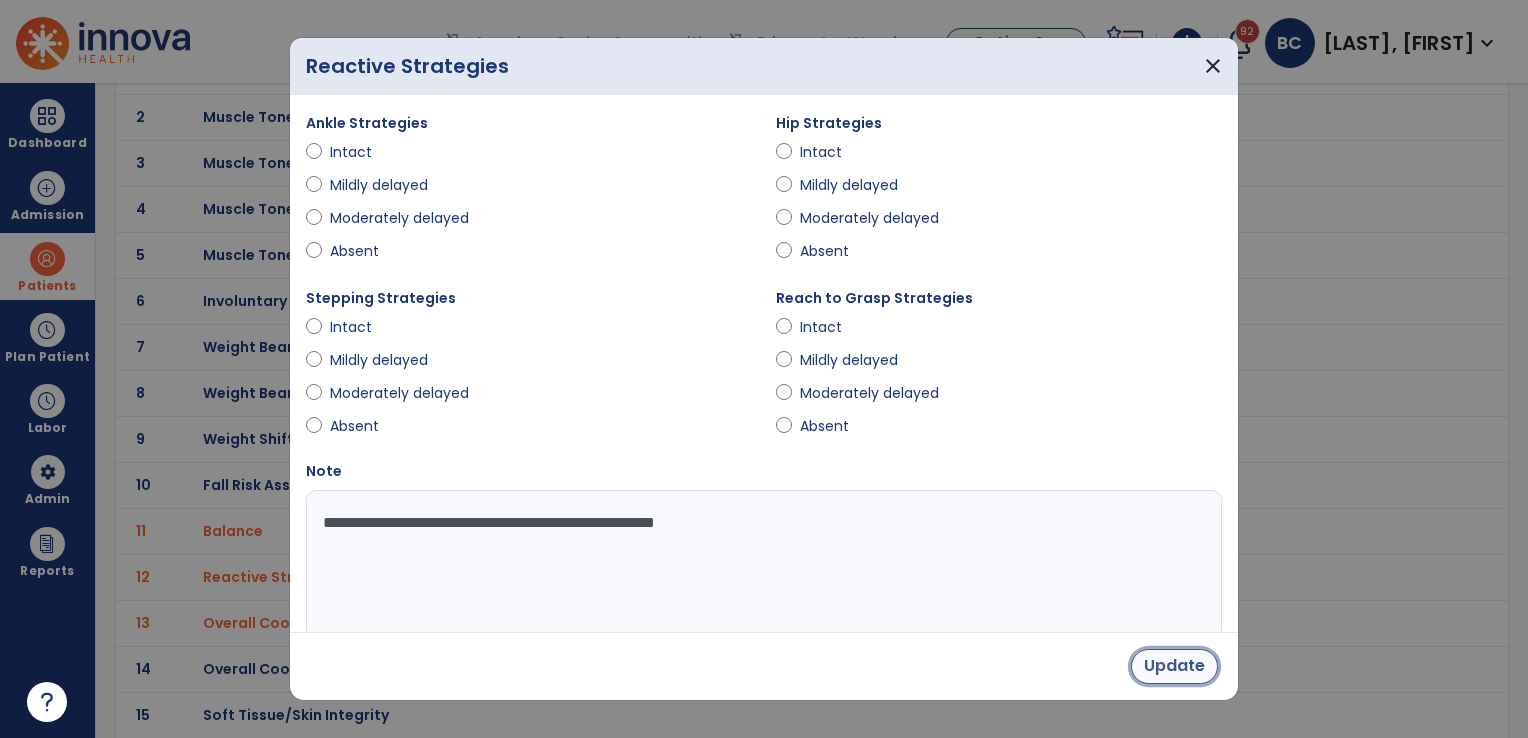 click on "Update" at bounding box center [1174, 666] 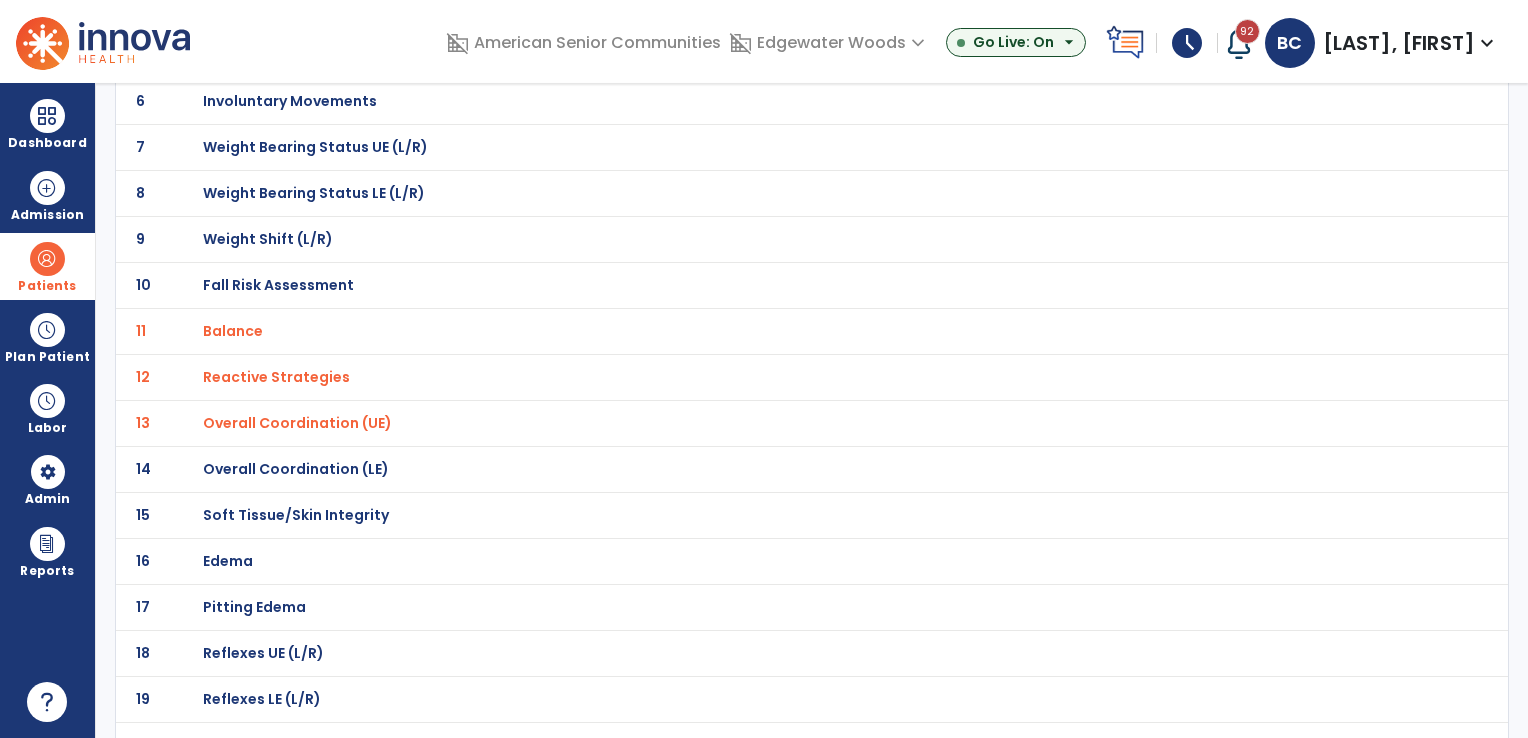 scroll, scrollTop: 500, scrollLeft: 0, axis: vertical 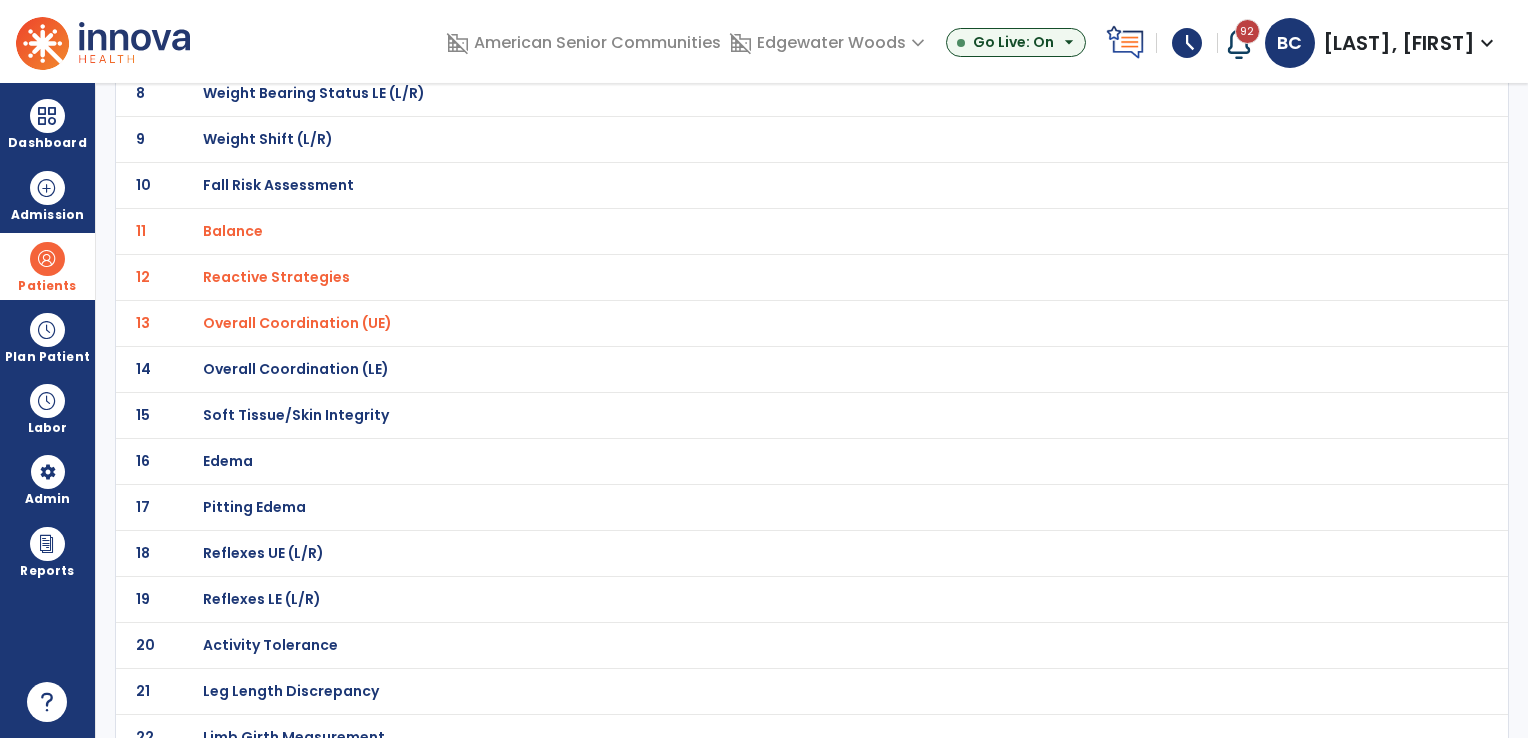 click on "Fall Risk Assessment" at bounding box center [274, -229] 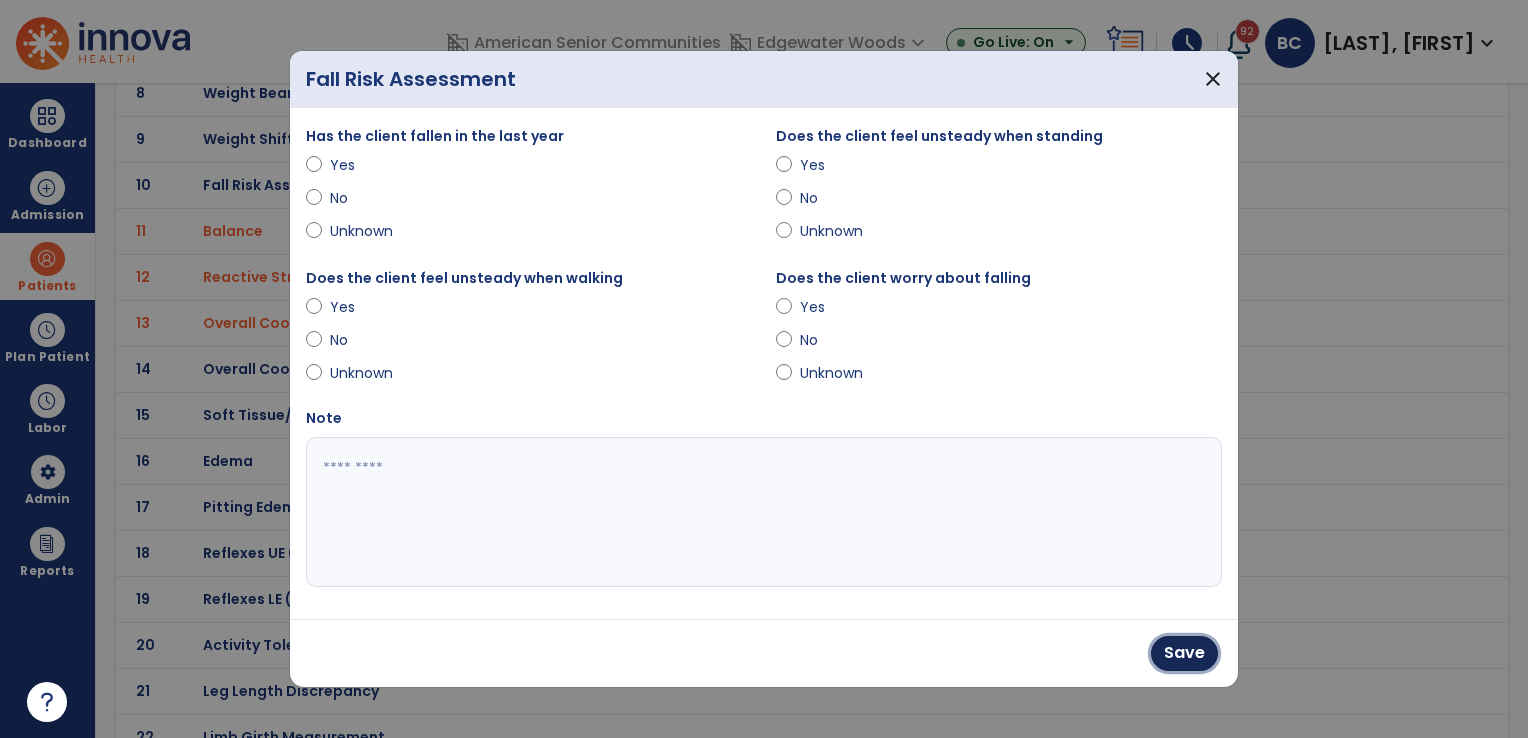 click on "Save" at bounding box center (1184, 653) 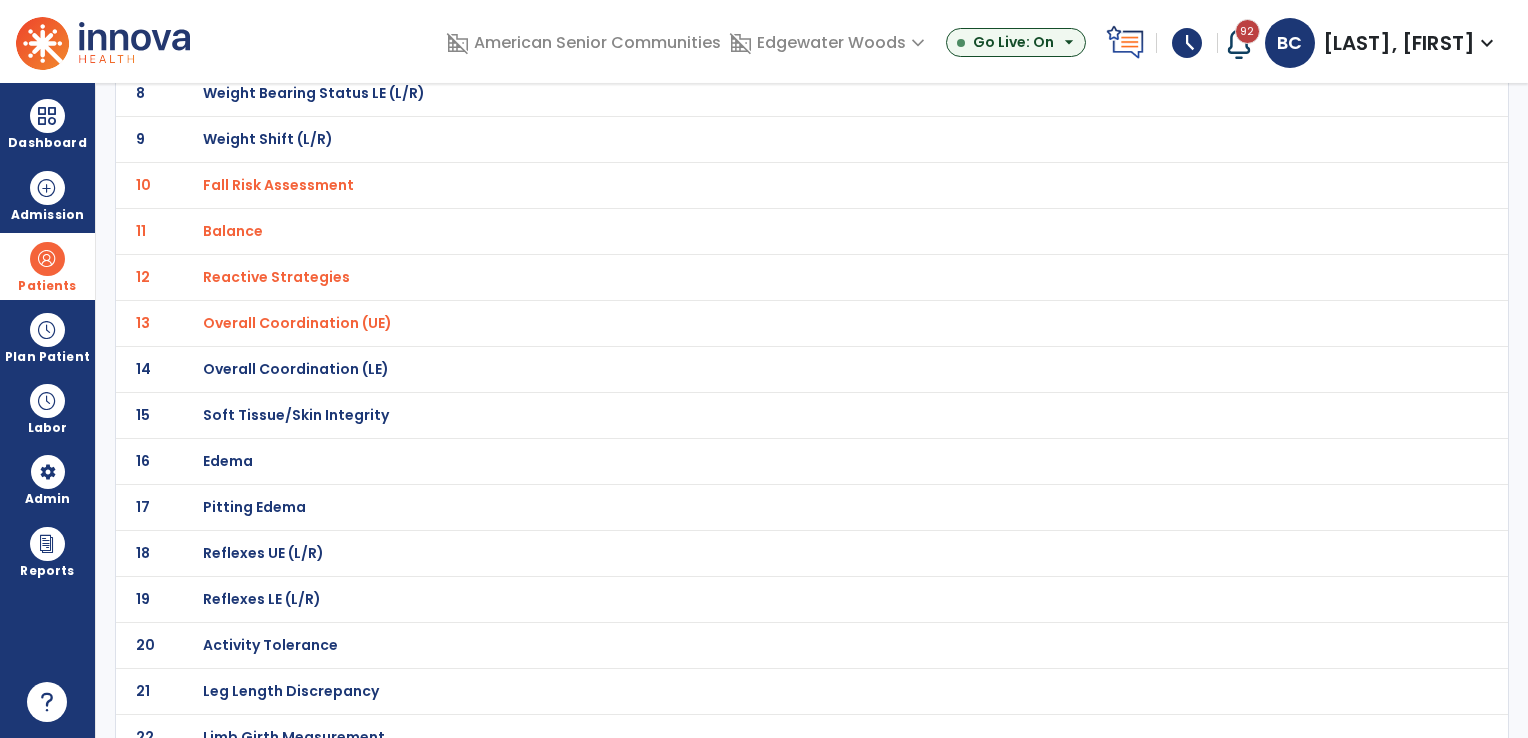 click on "Activity Tolerance" at bounding box center (274, -229) 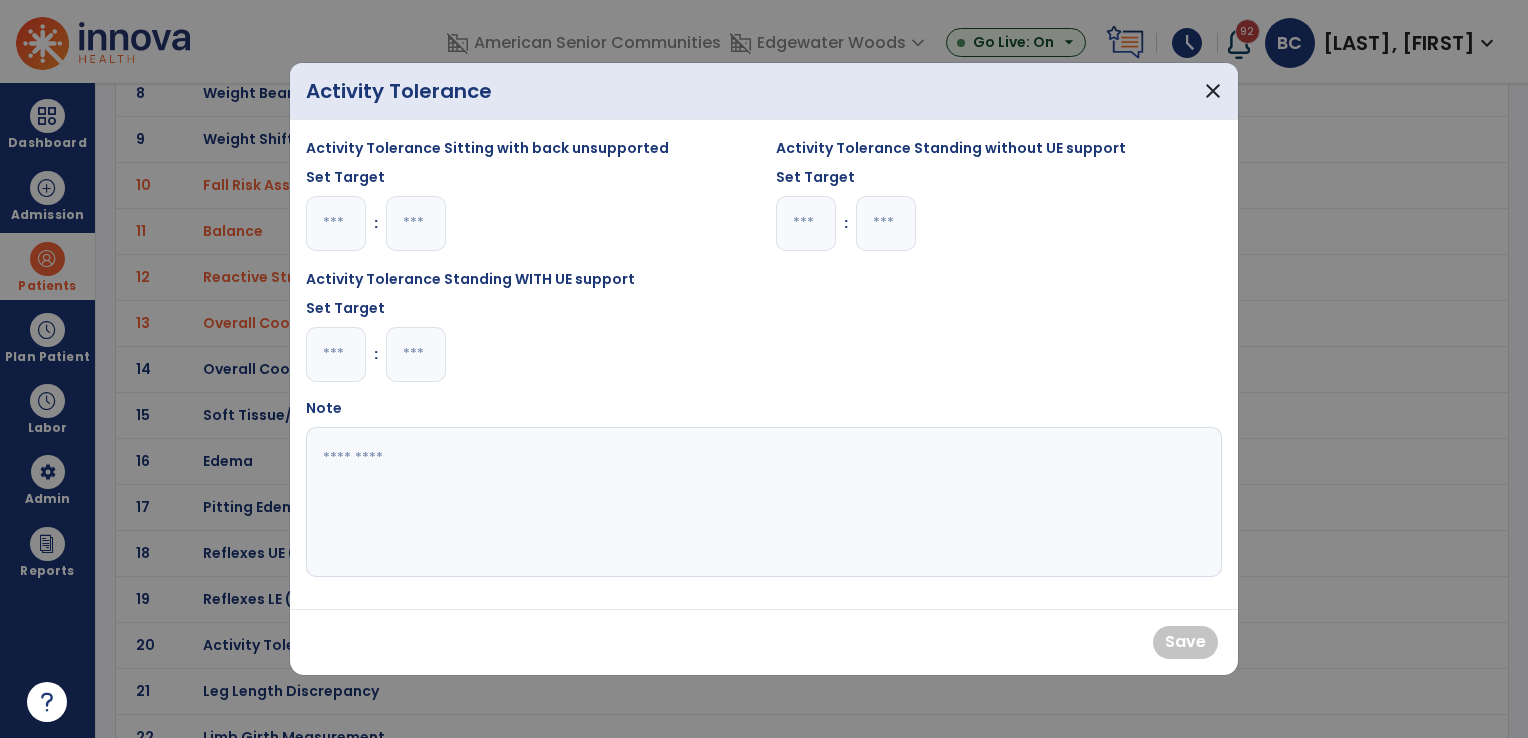 click at bounding box center (336, 354) 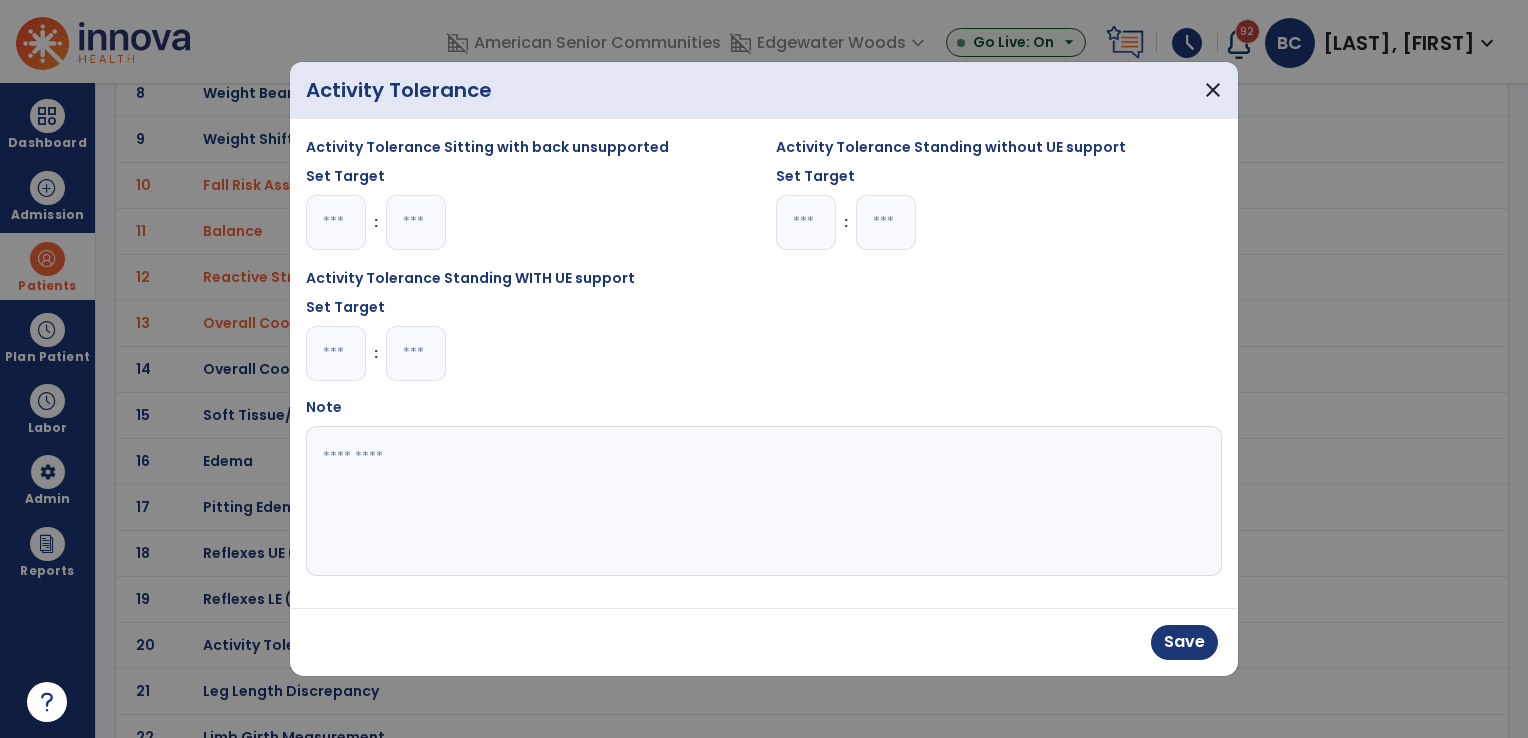 type on "*" 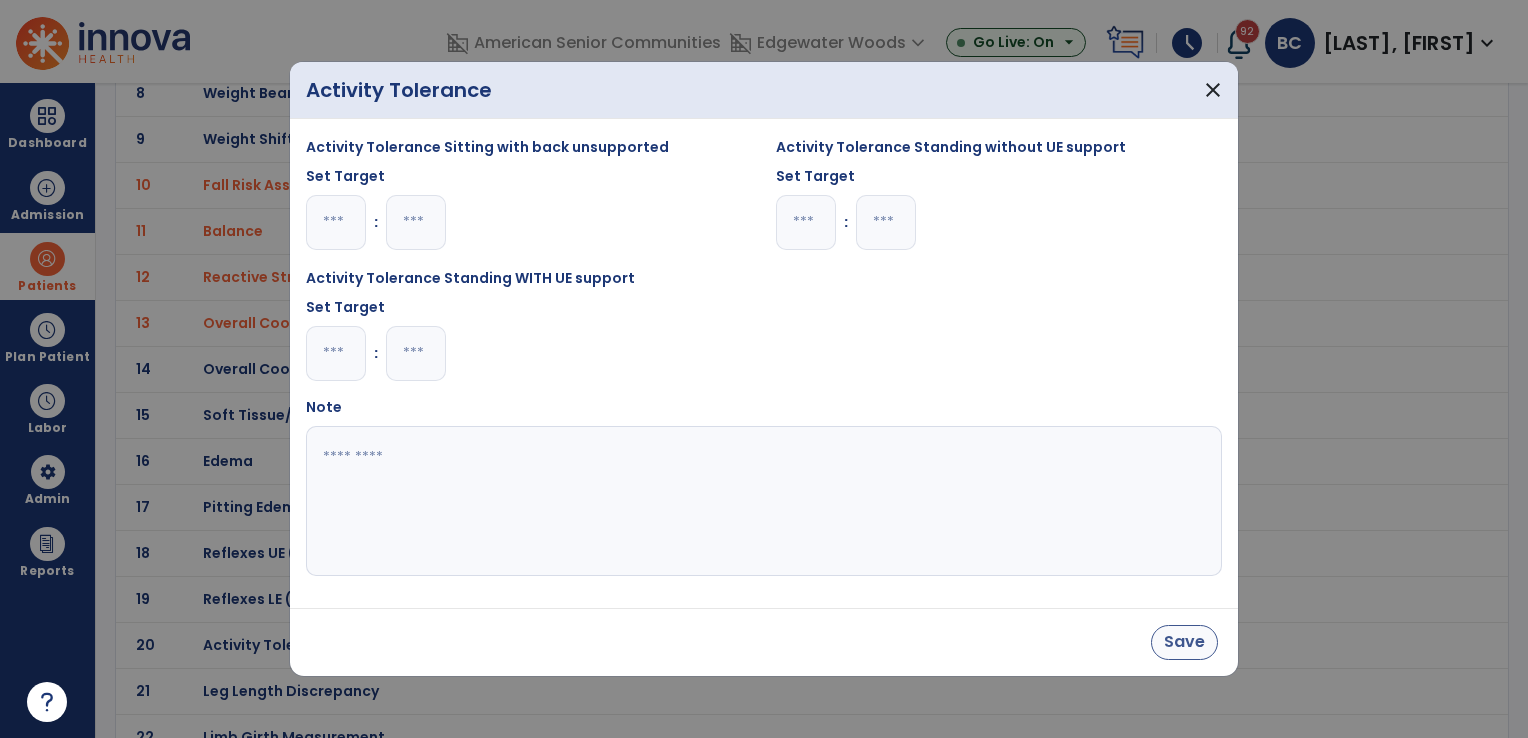 type on "**" 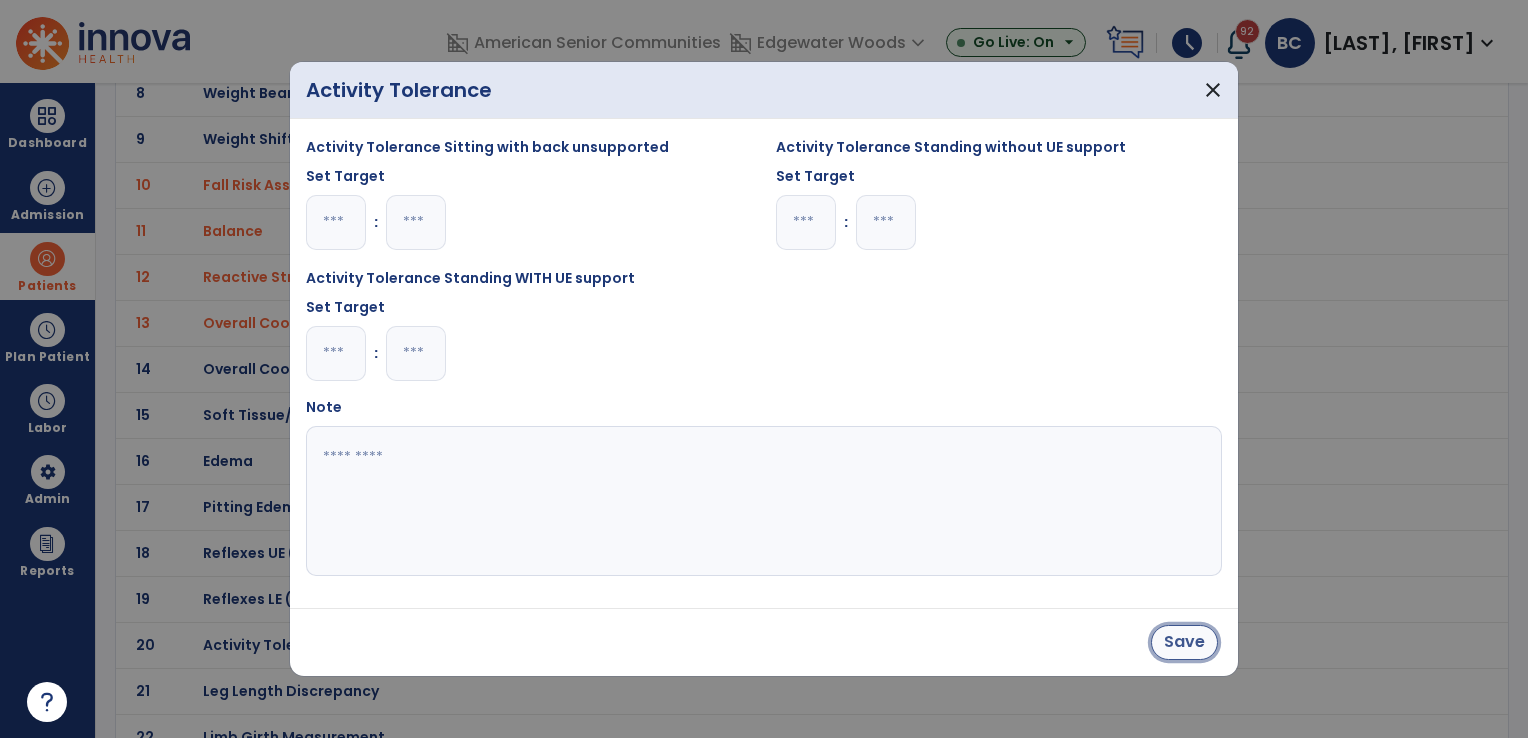 click on "Save" at bounding box center (1184, 642) 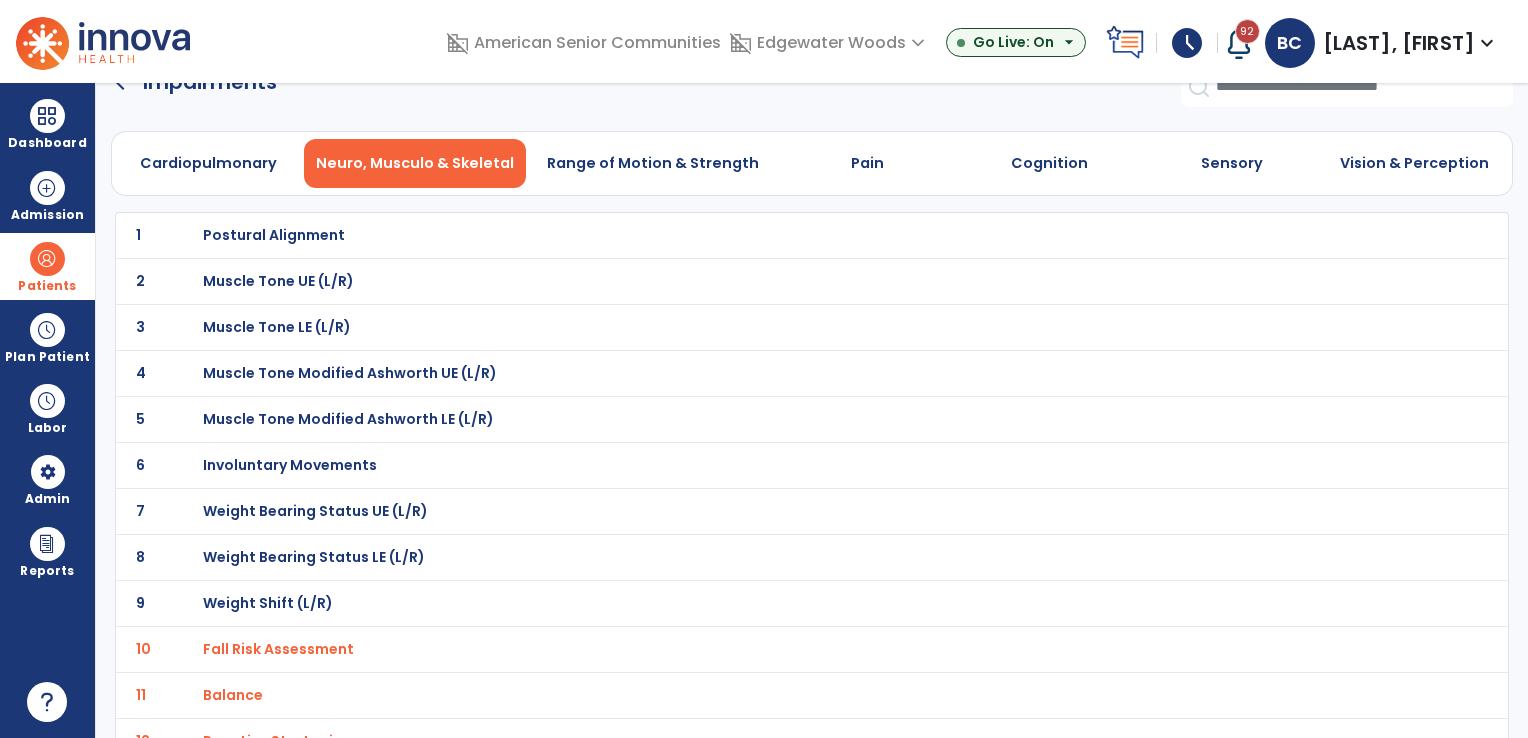 scroll, scrollTop: 0, scrollLeft: 0, axis: both 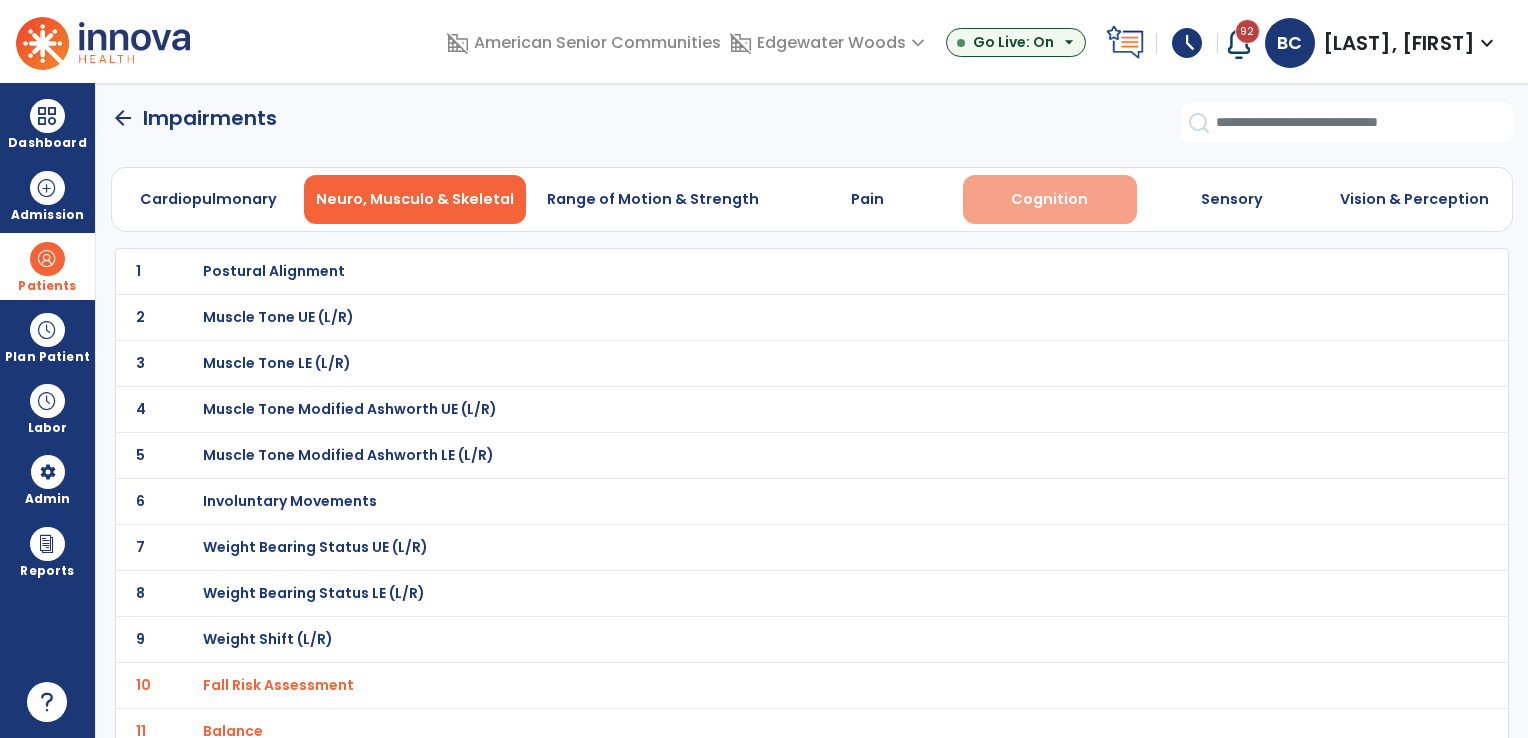 click on "Cognition" at bounding box center [1049, 199] 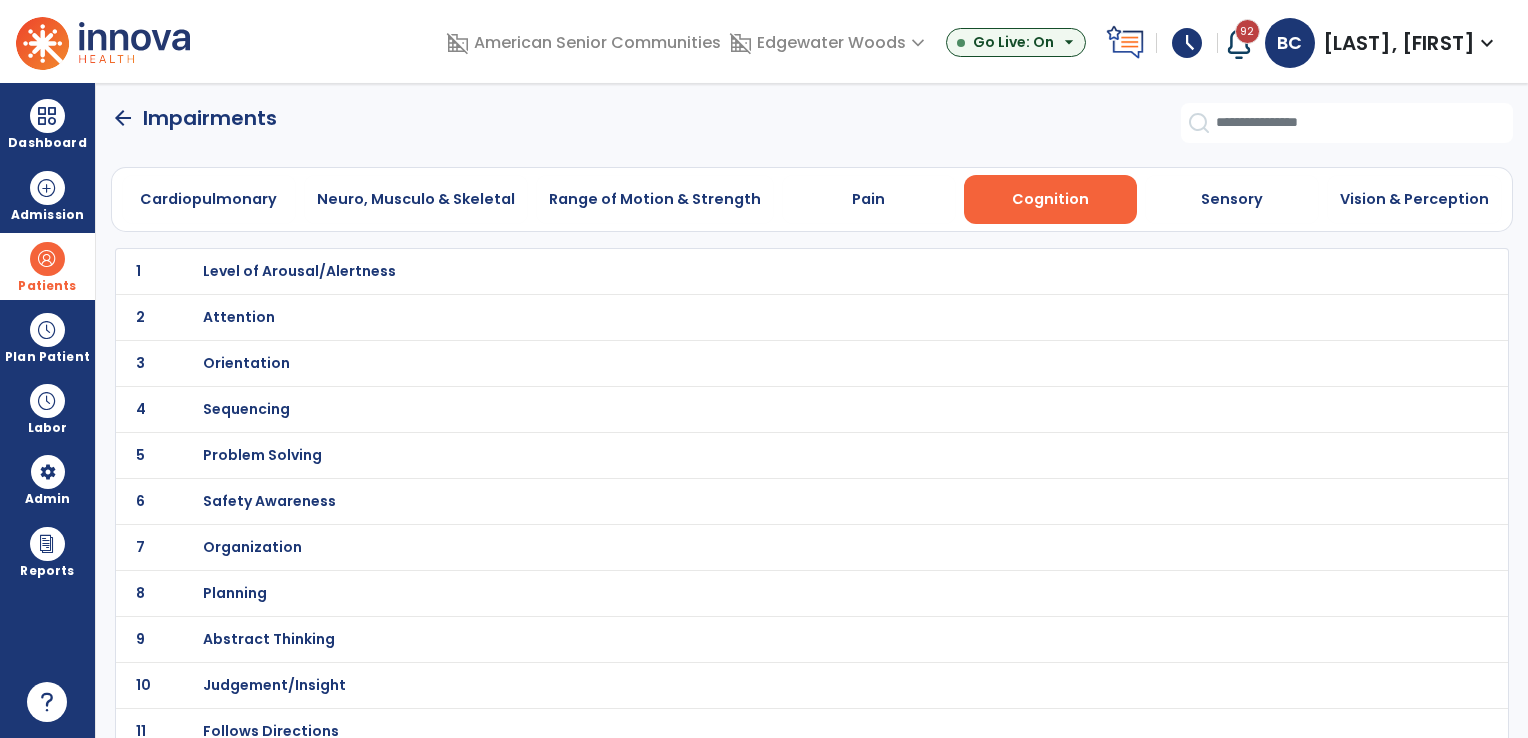 click on "Orientation" at bounding box center (299, 271) 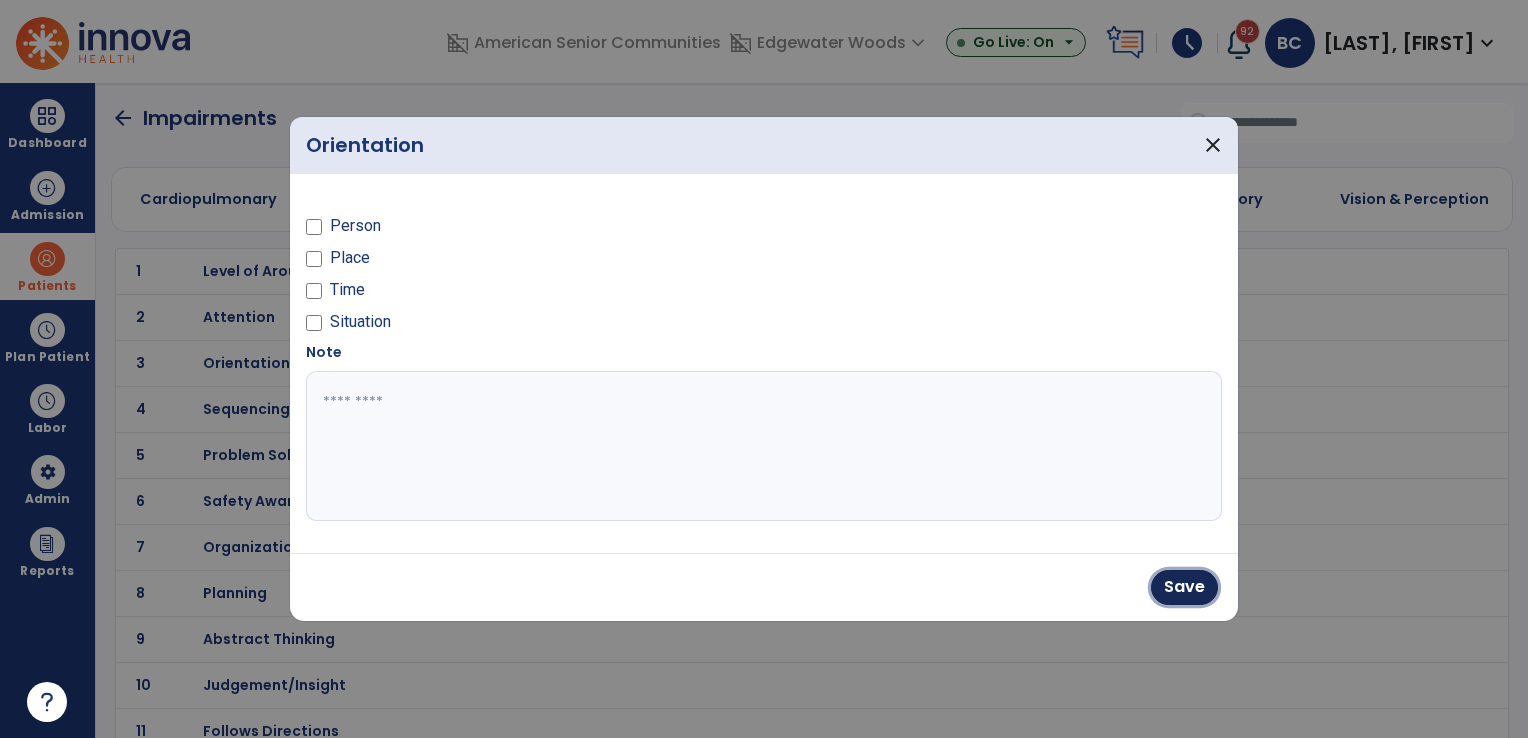 click on "Save" at bounding box center (1184, 587) 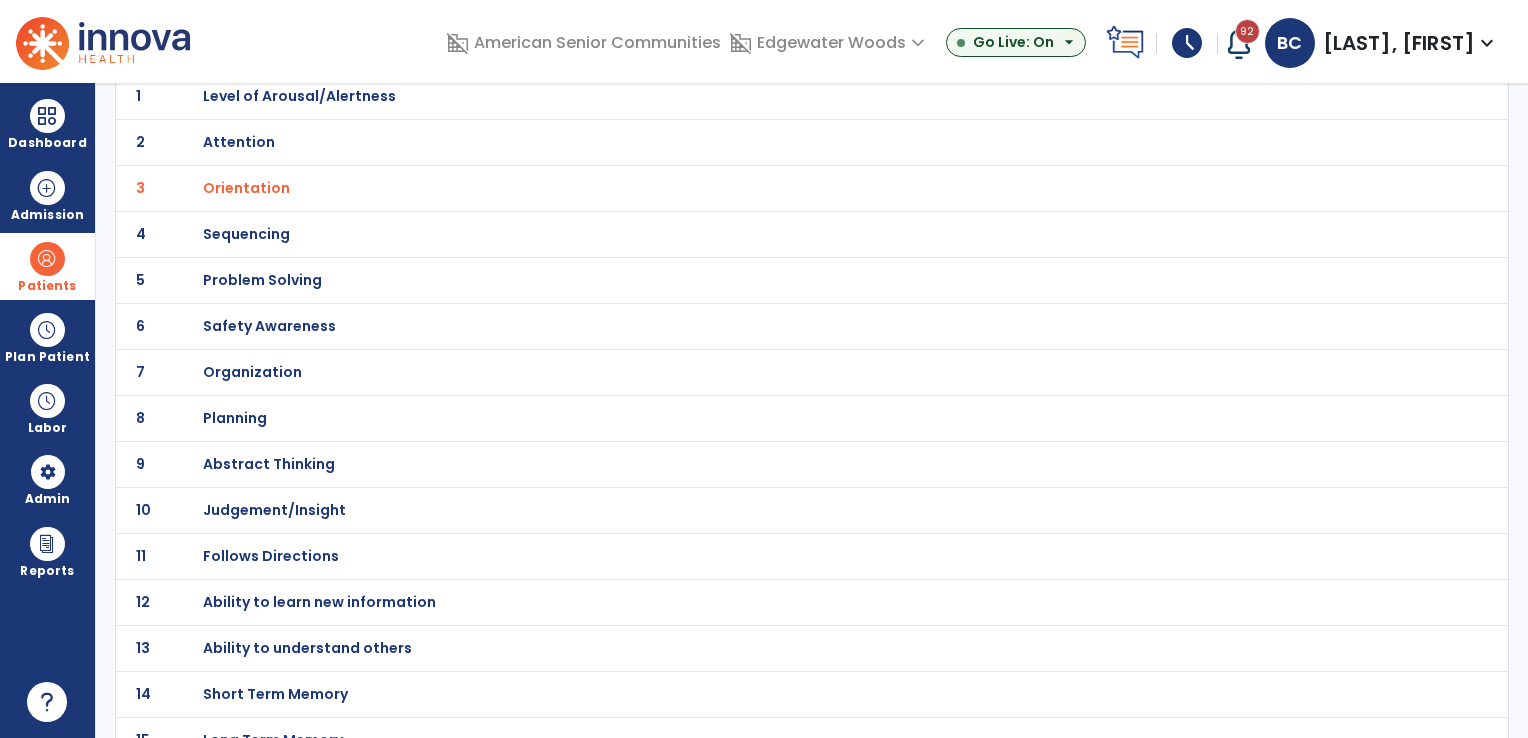 scroll, scrollTop: 196, scrollLeft: 0, axis: vertical 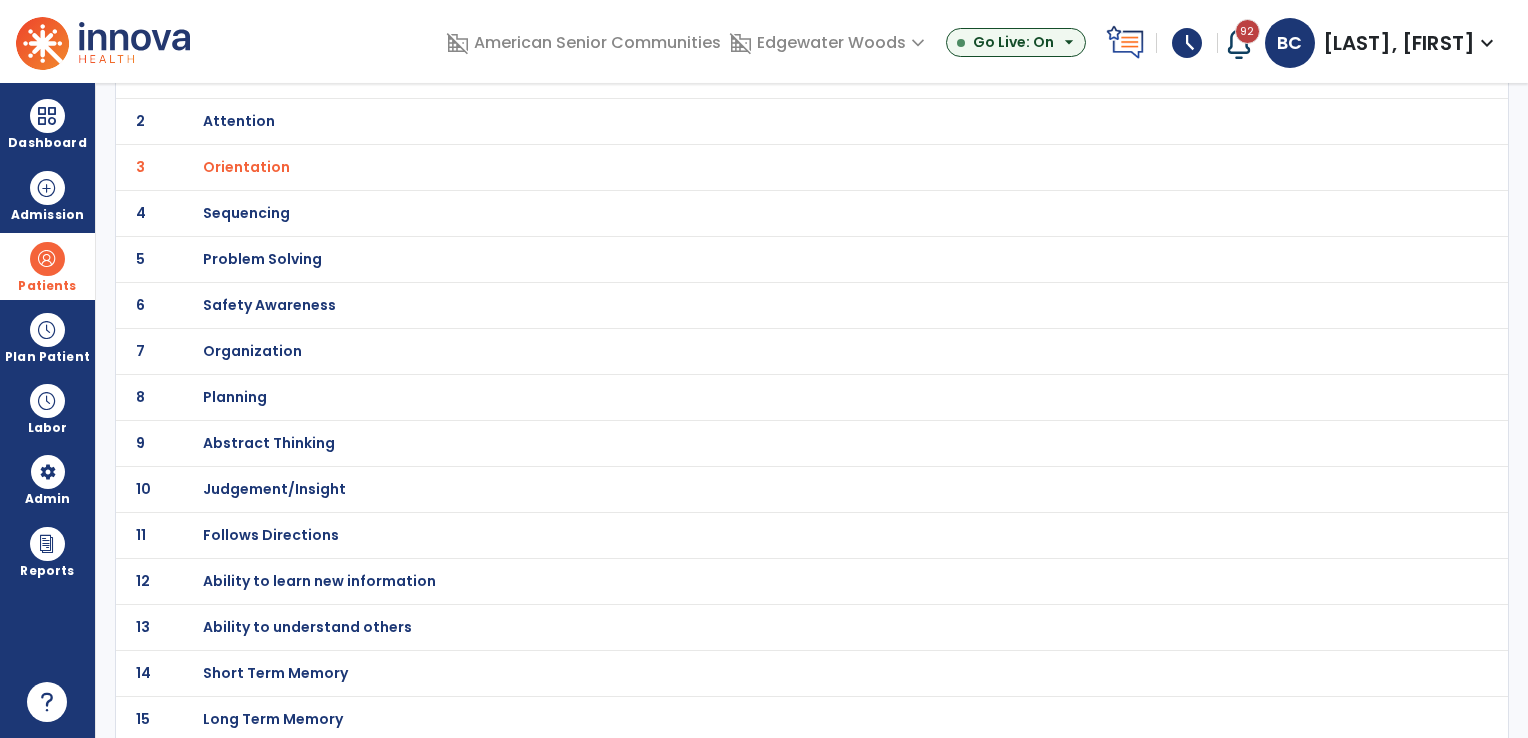 click on "Judgement/Insight" at bounding box center [299, 75] 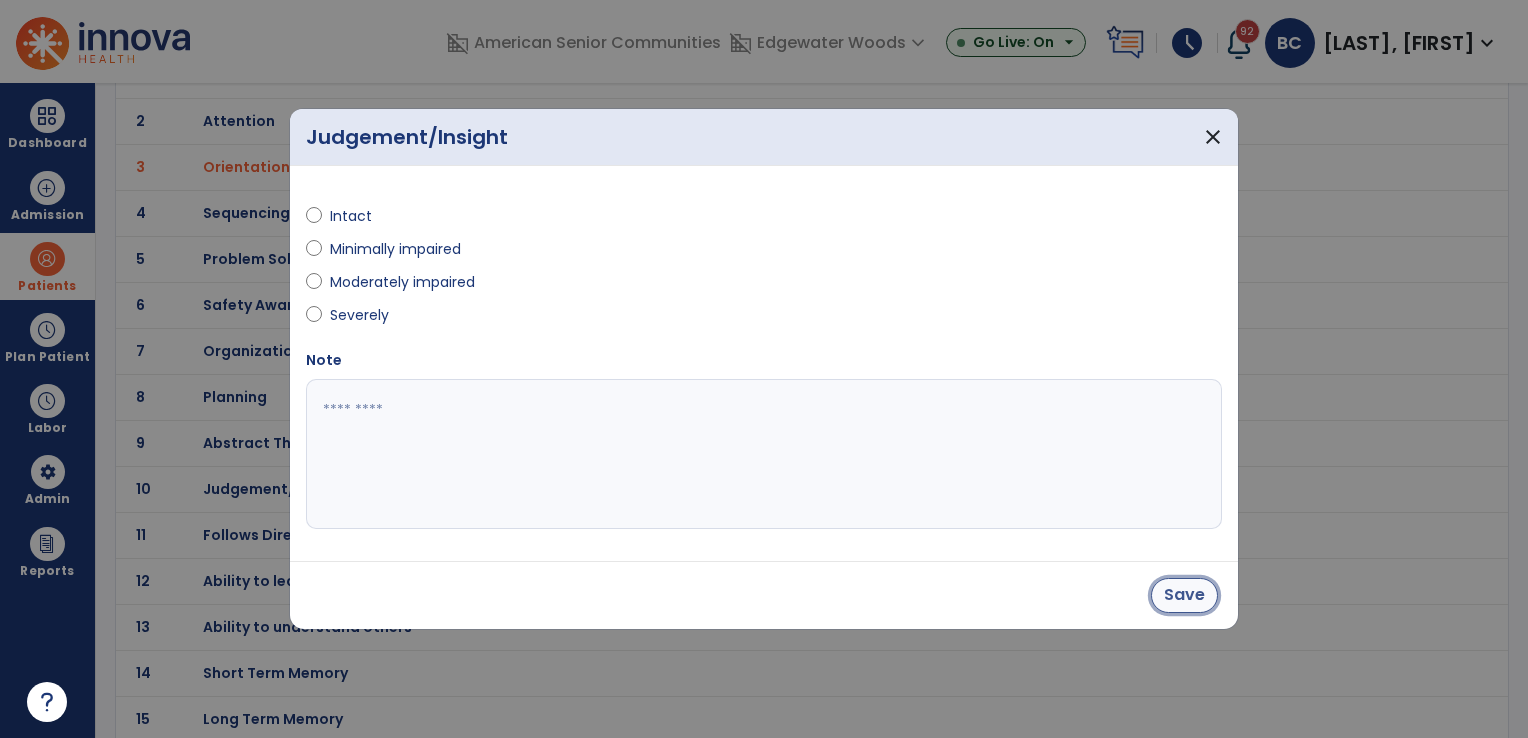 click on "Save" at bounding box center (1184, 595) 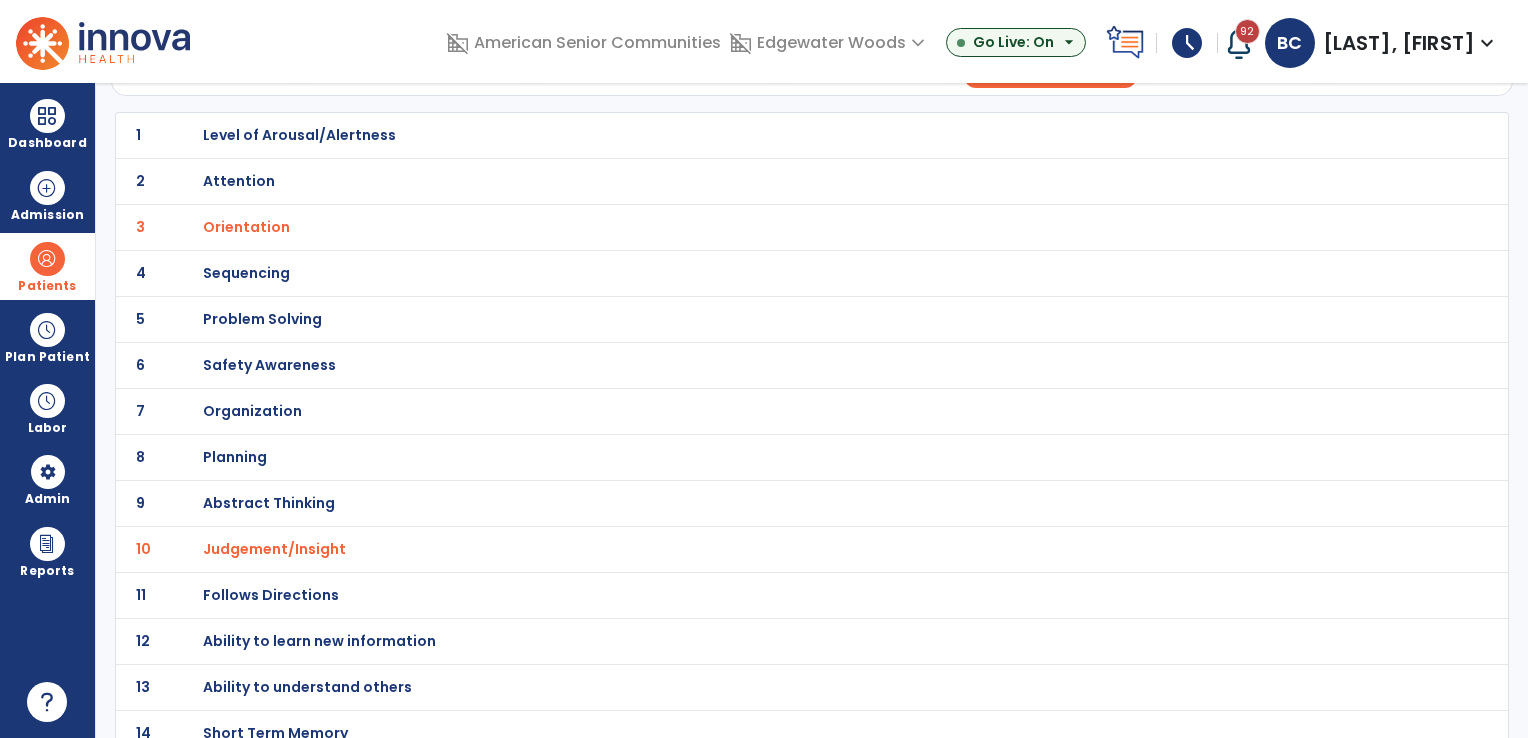 scroll, scrollTop: 0, scrollLeft: 0, axis: both 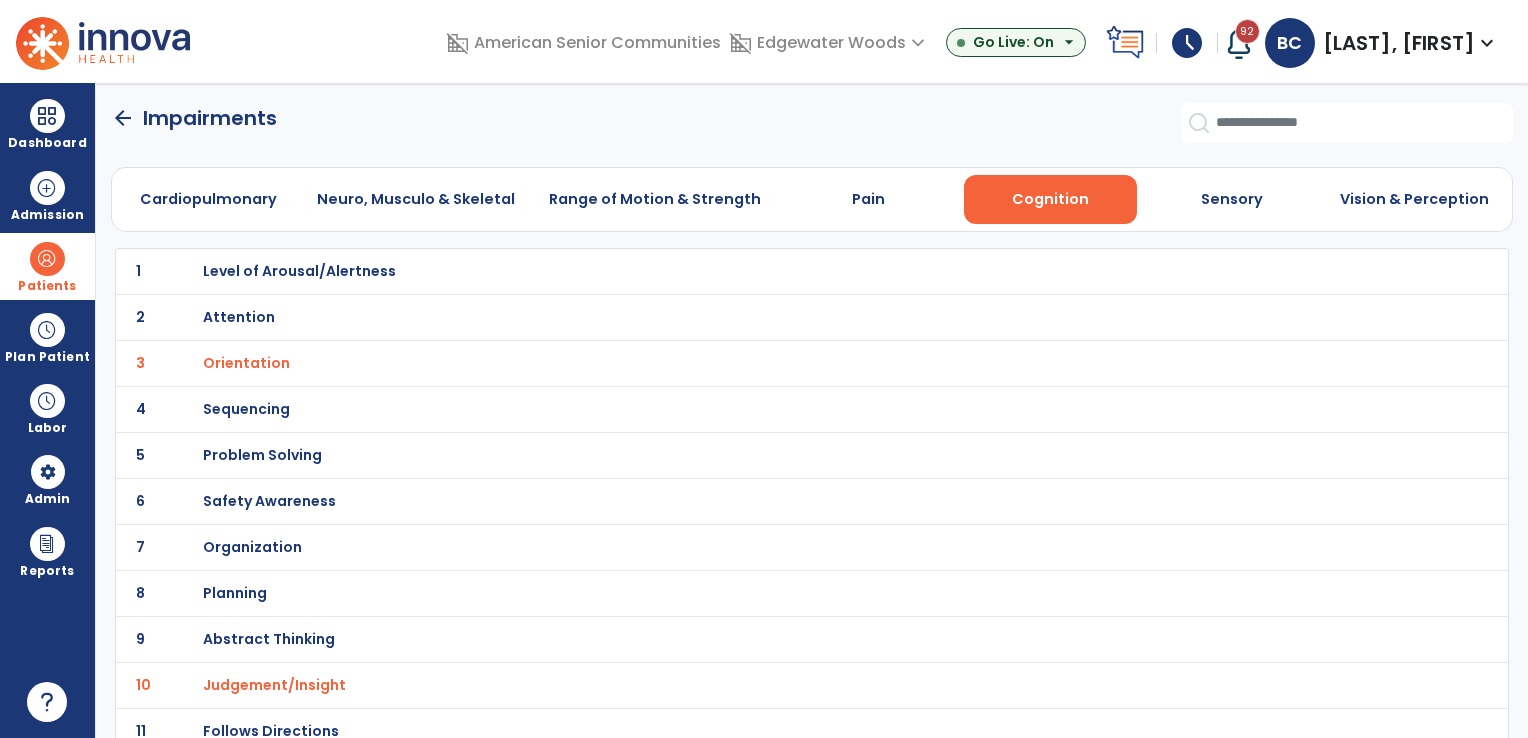 click on "arrow_back" 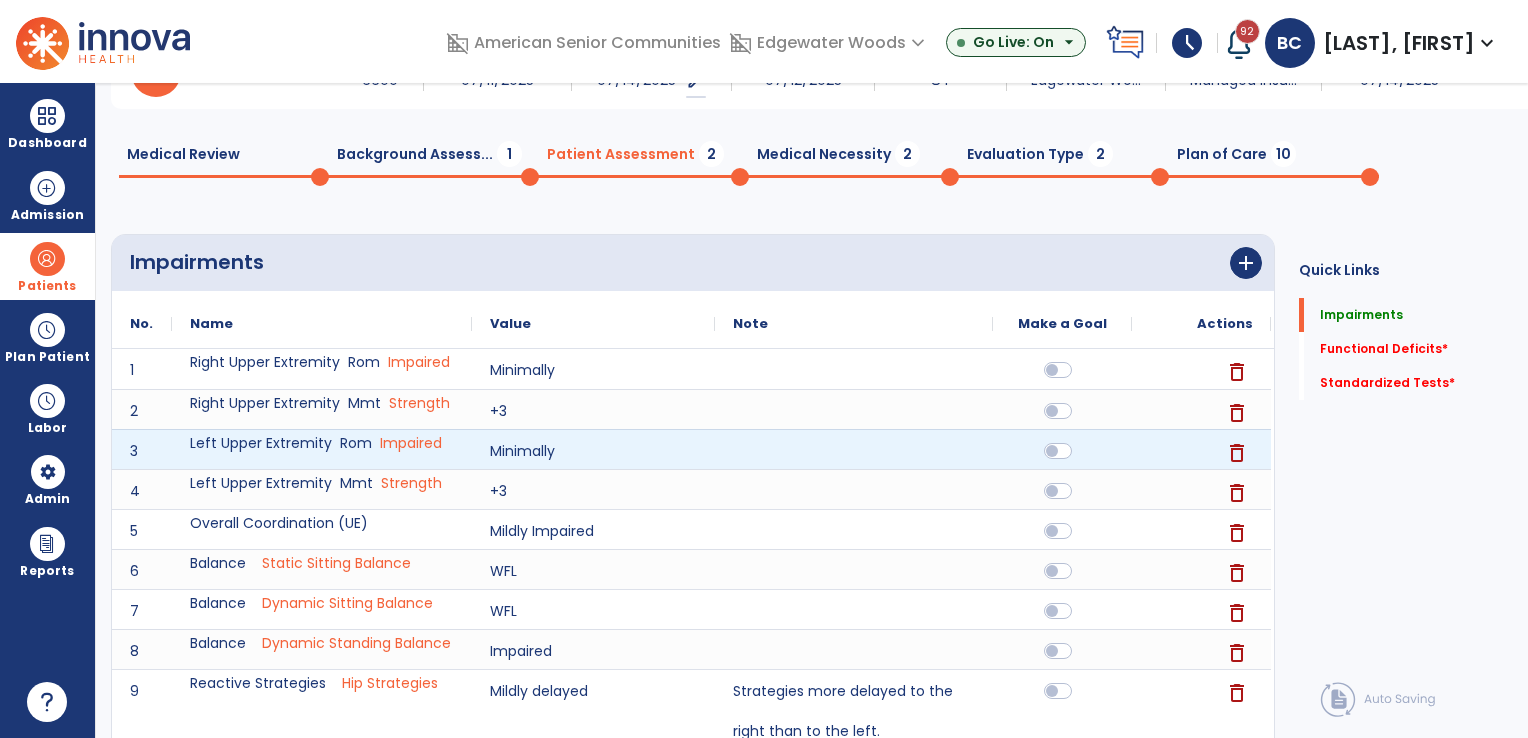 scroll, scrollTop: 0, scrollLeft: 0, axis: both 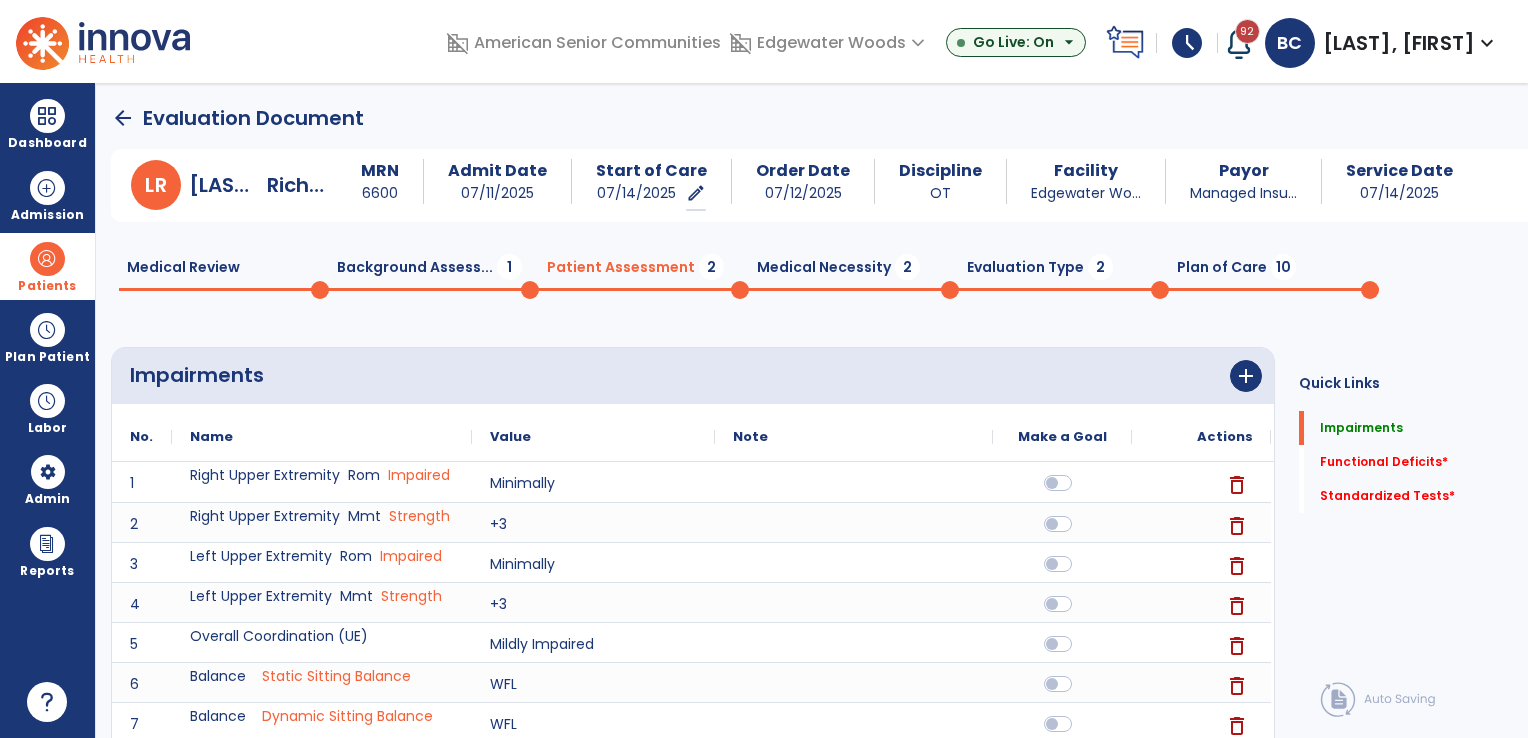 click on "Background Assess...  1" 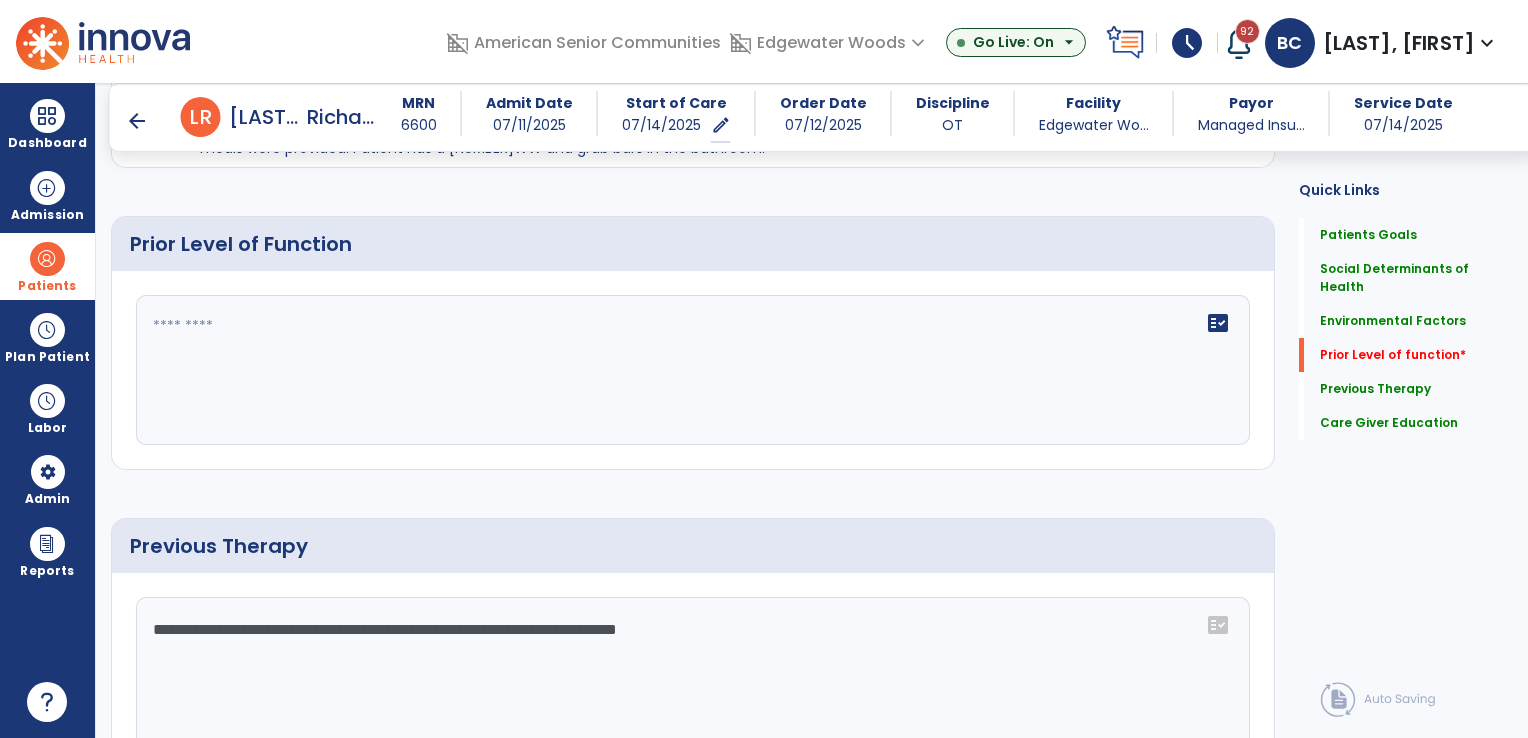 scroll, scrollTop: 729, scrollLeft: 0, axis: vertical 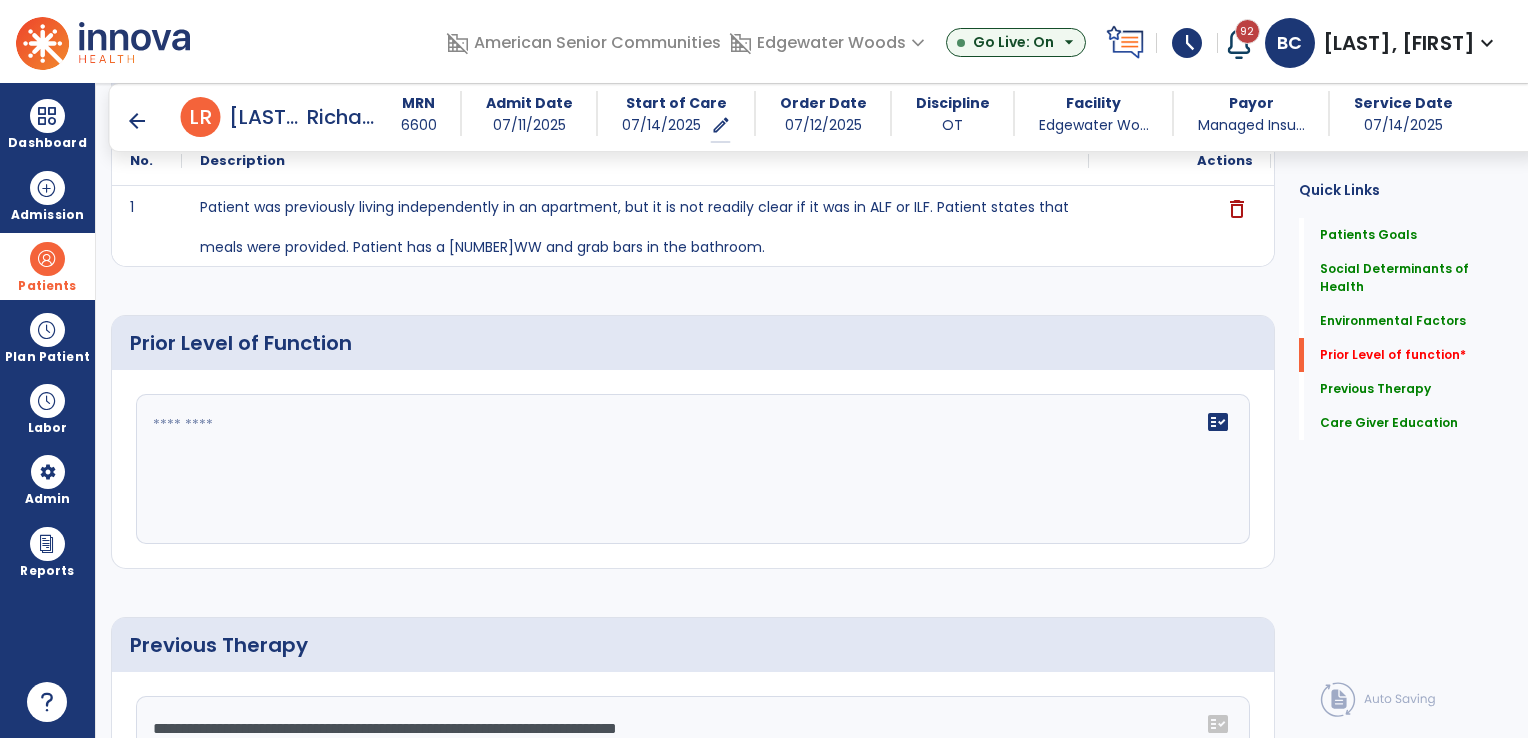 click on "fact_check" 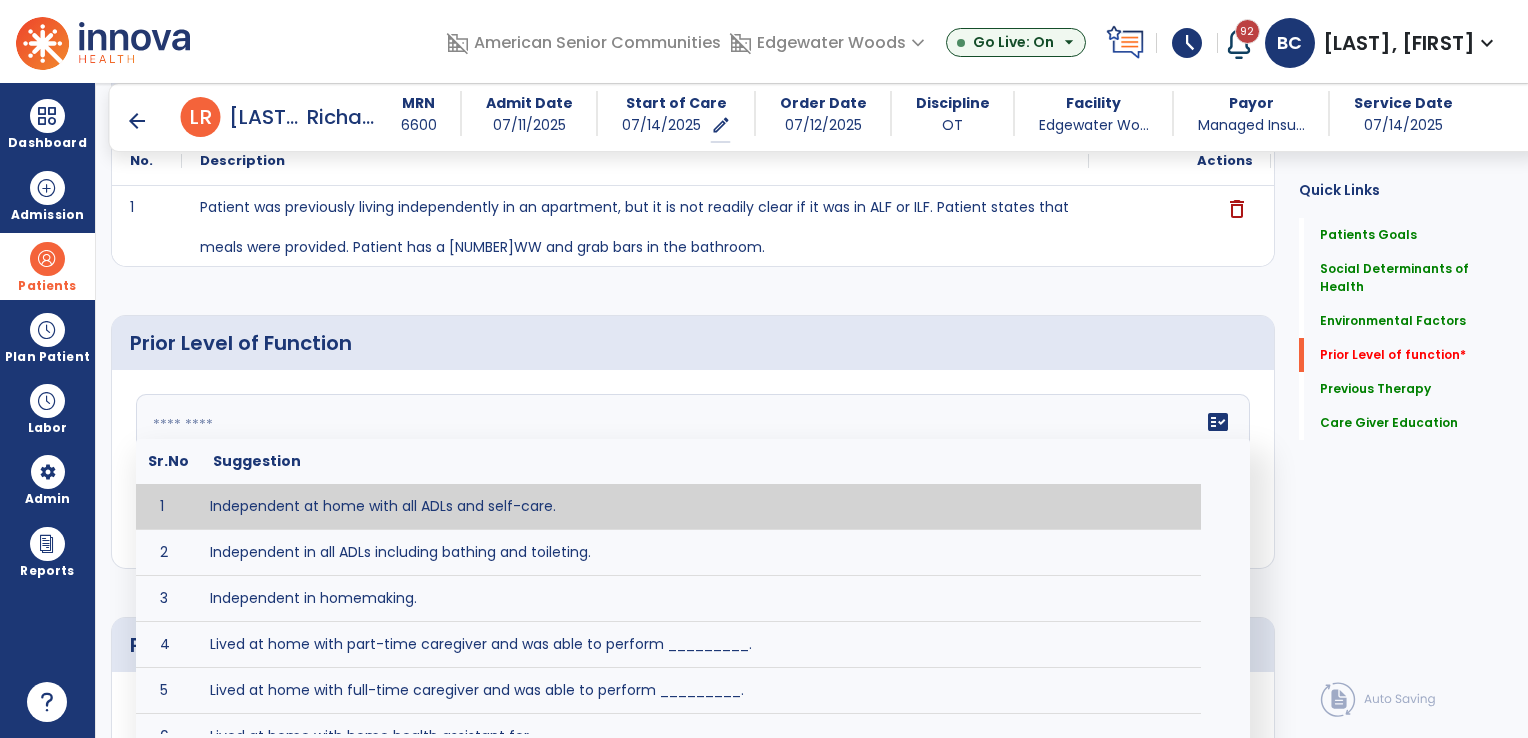 paste on "**********" 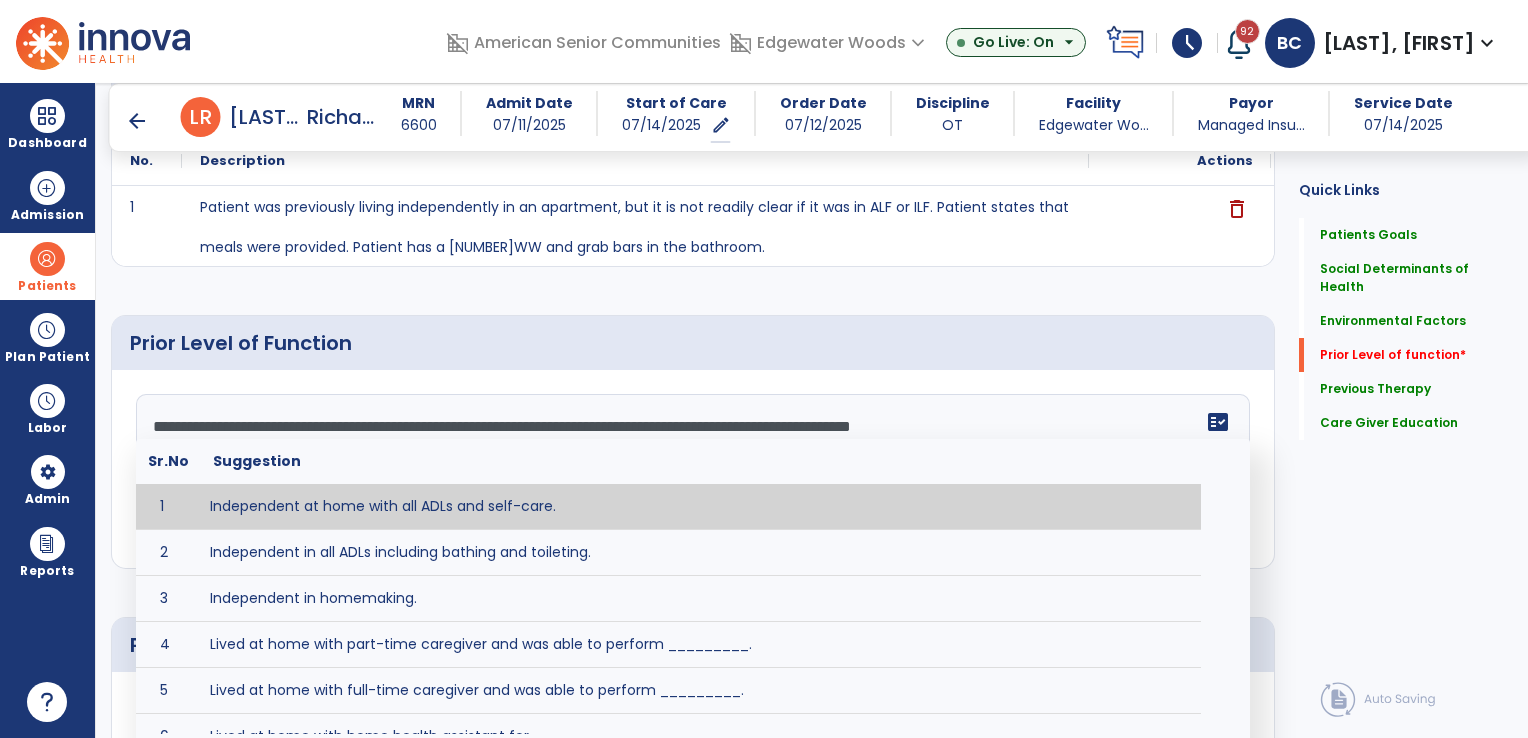 click on "**********" 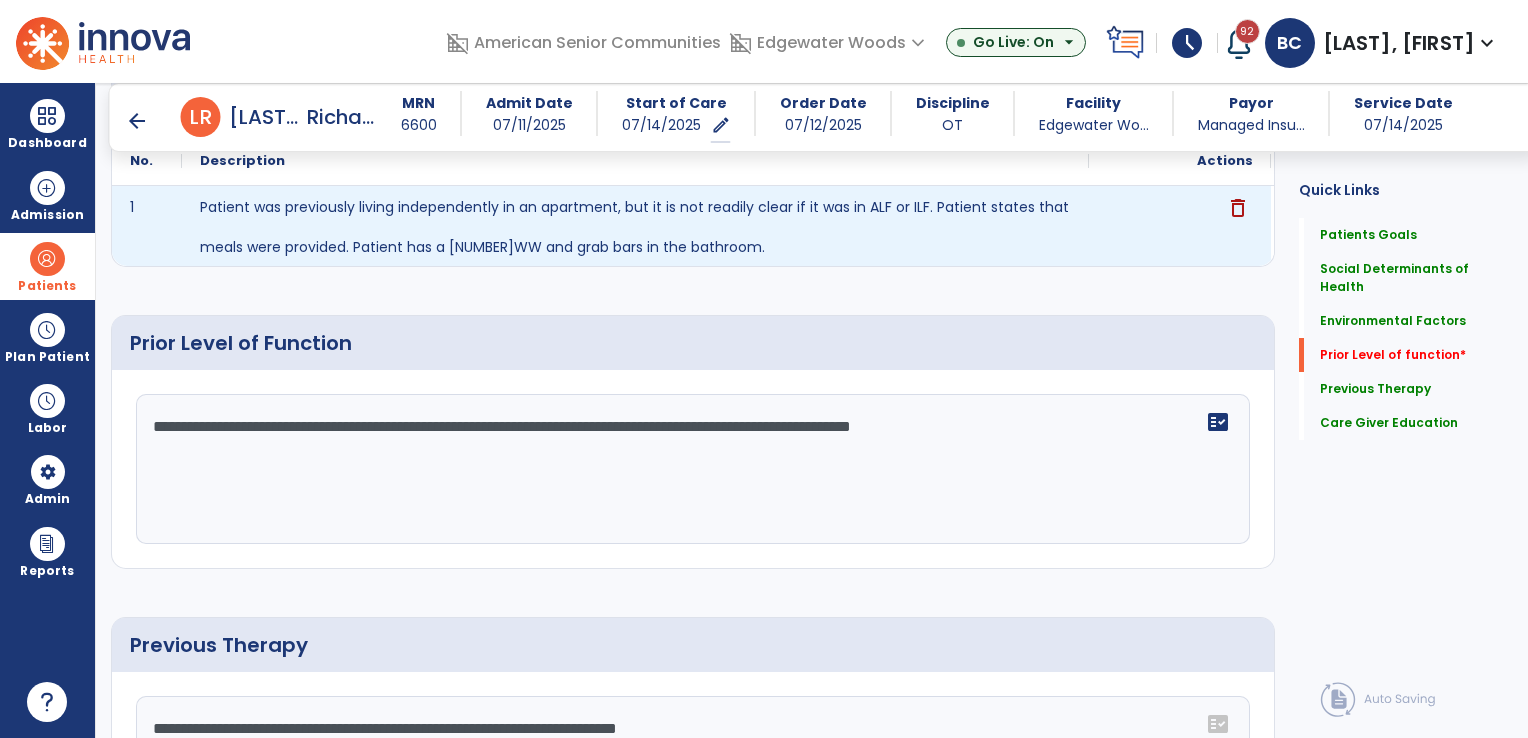 click on "delete" 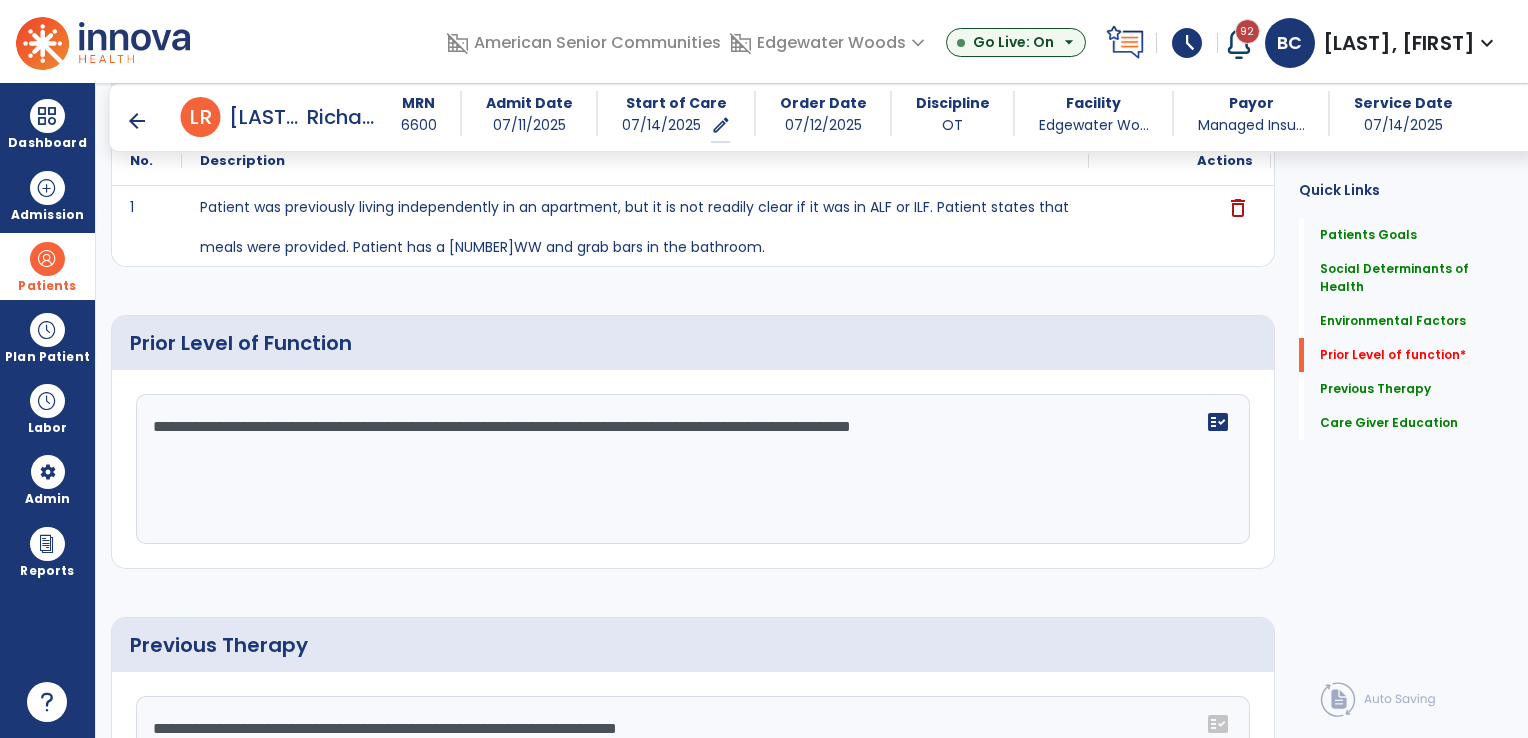 click on "**********" 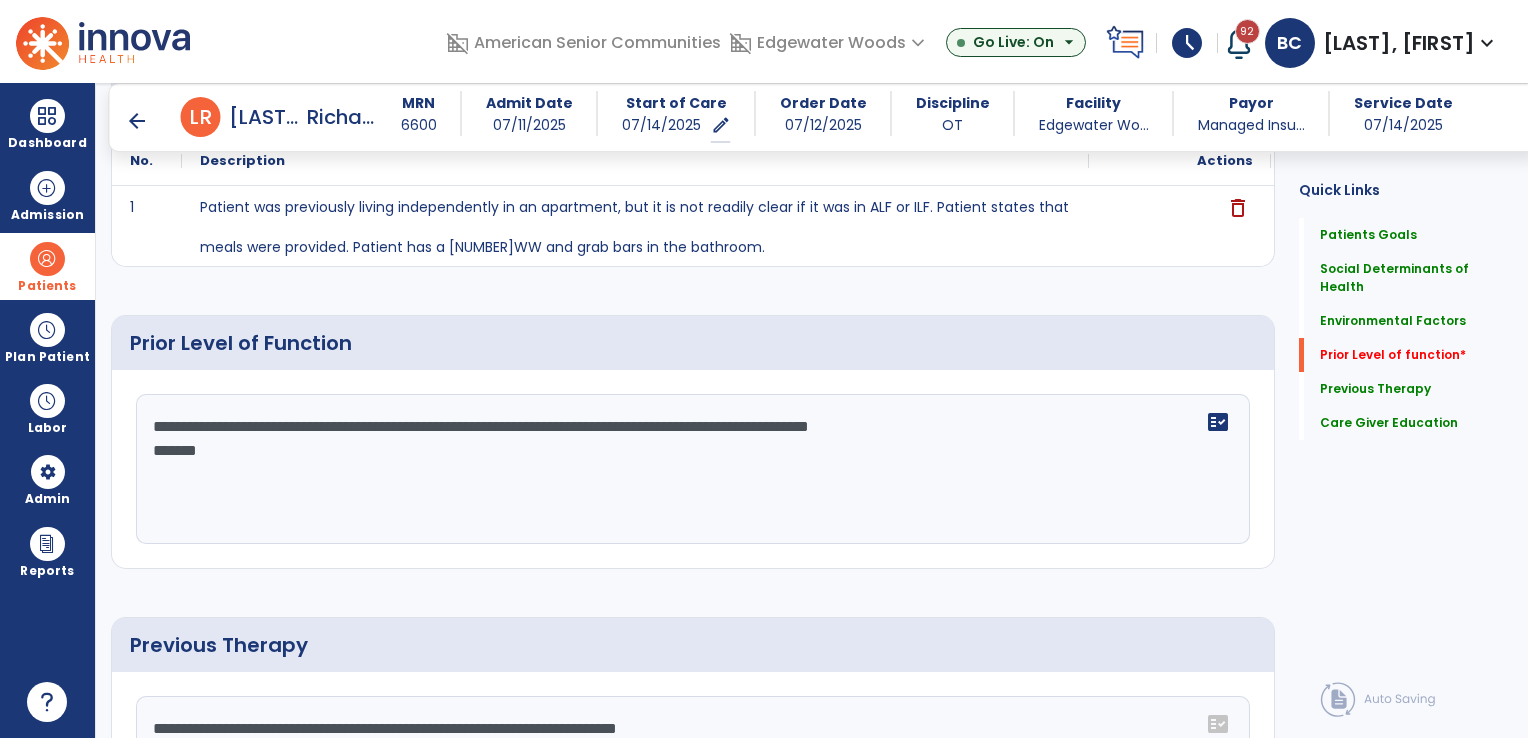 type on "**********" 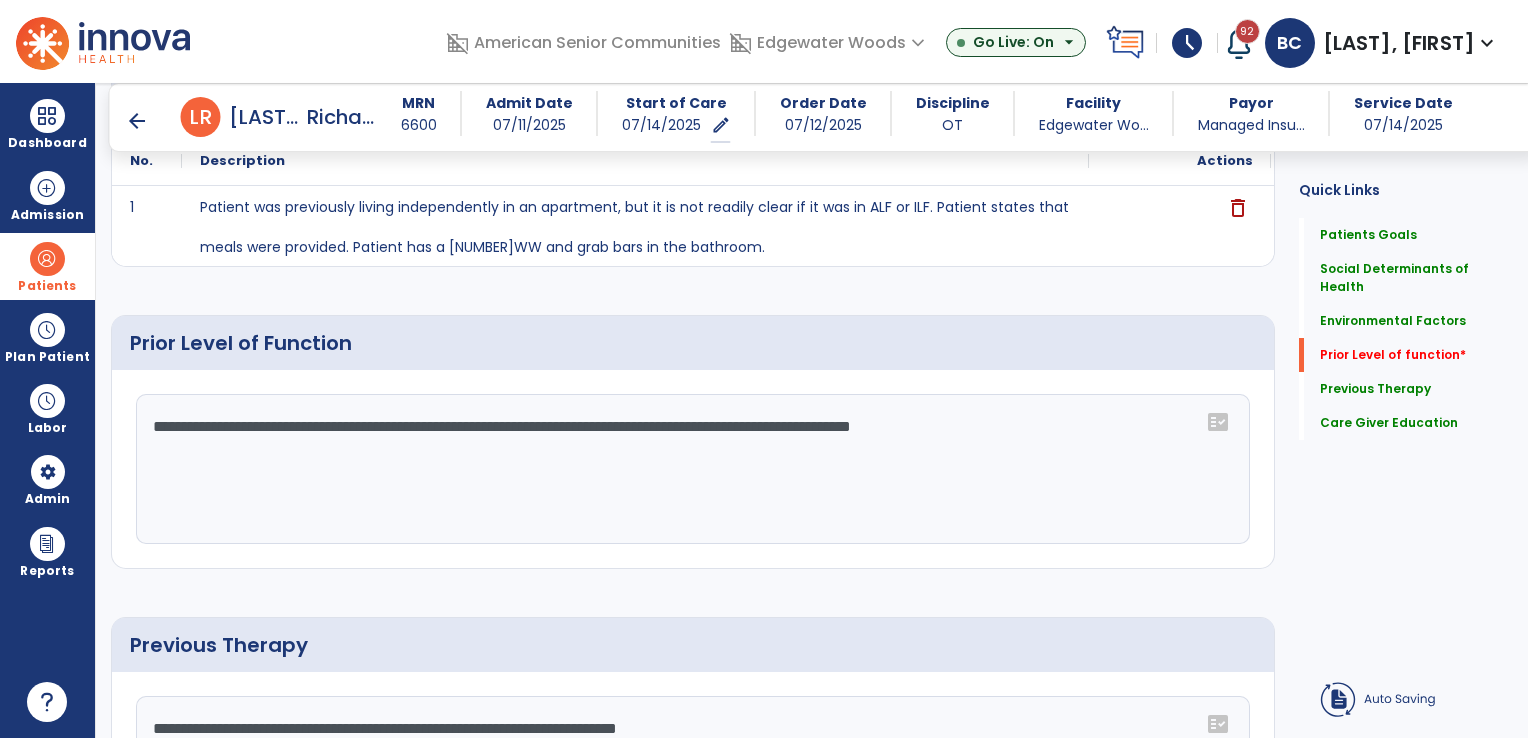 click on "**********" 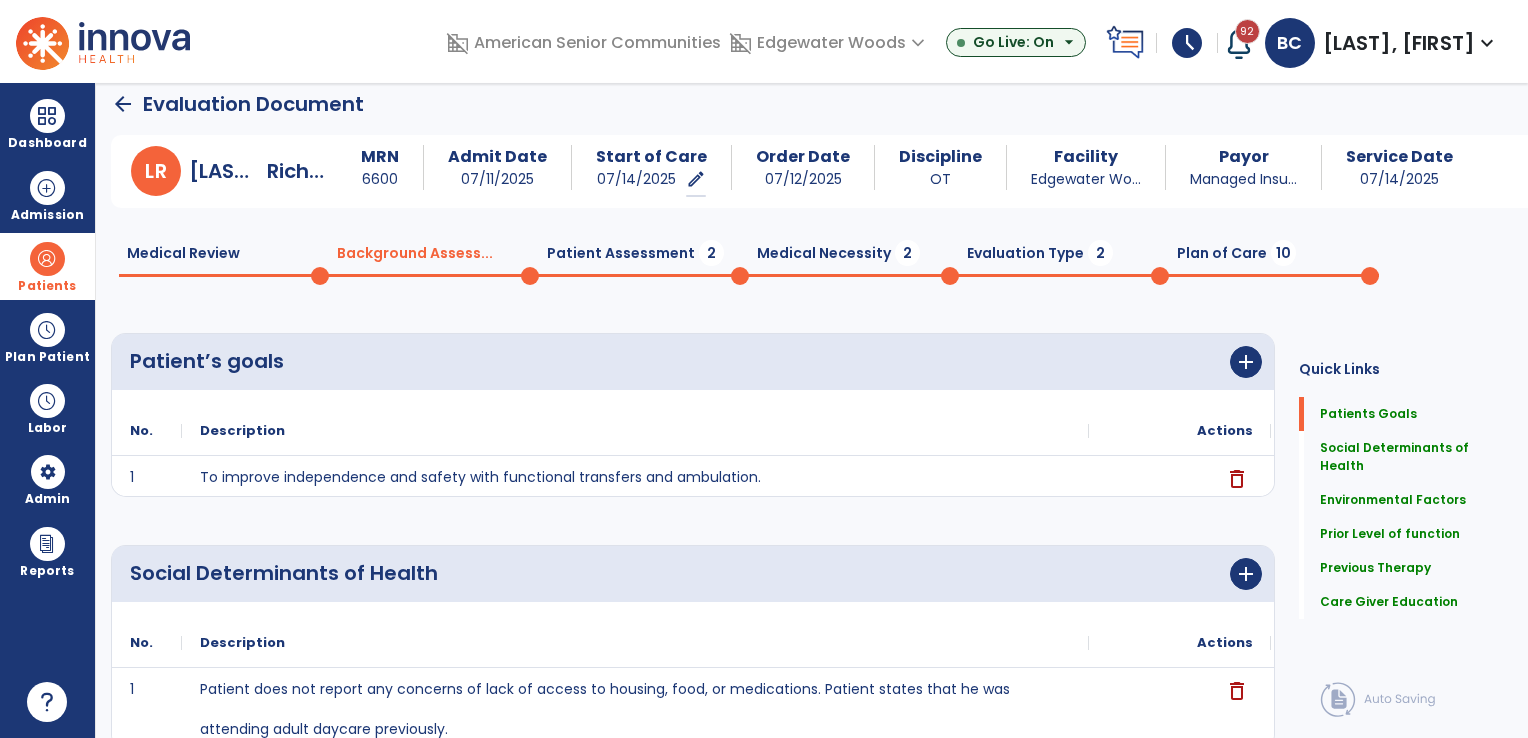 scroll, scrollTop: 0, scrollLeft: 0, axis: both 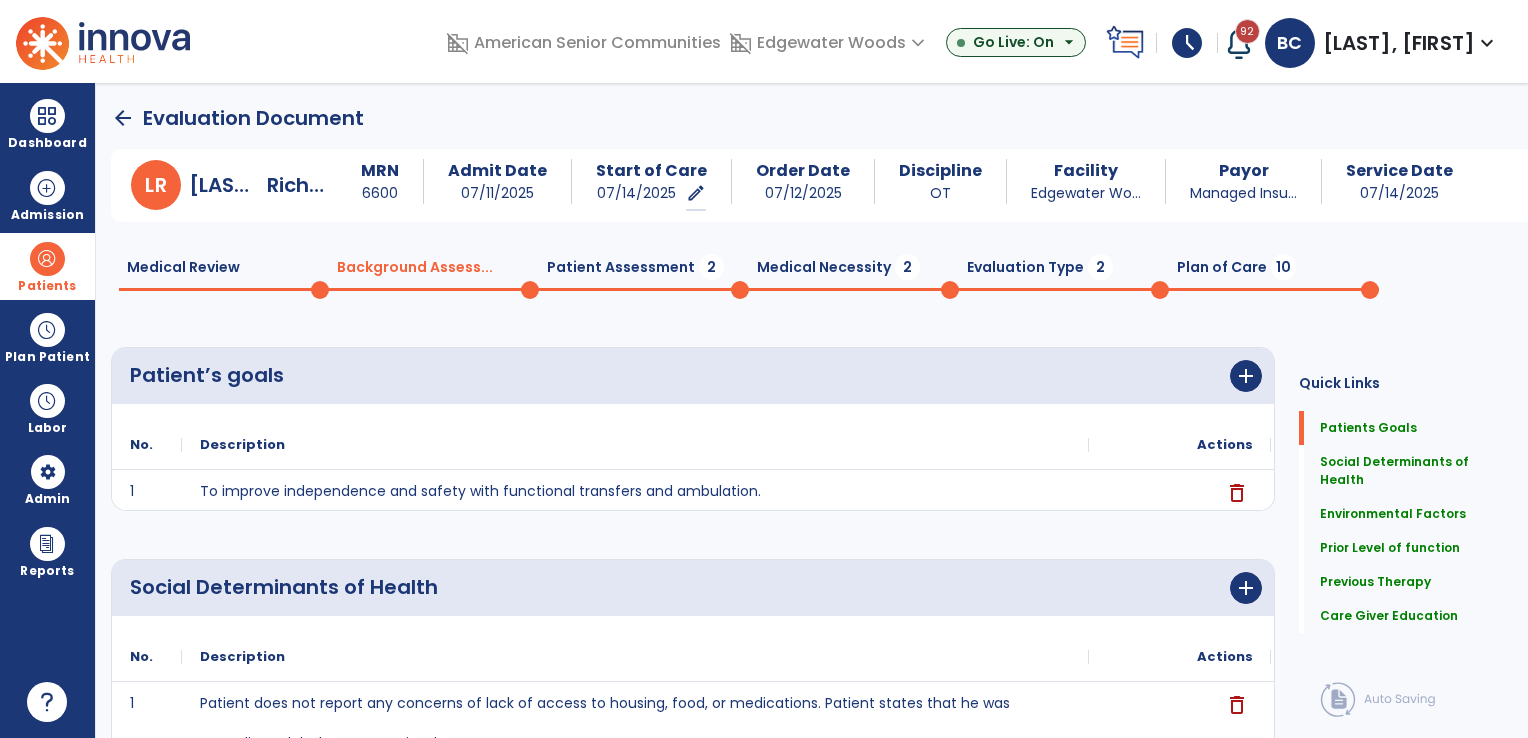 click on "Patient Assessment  2" 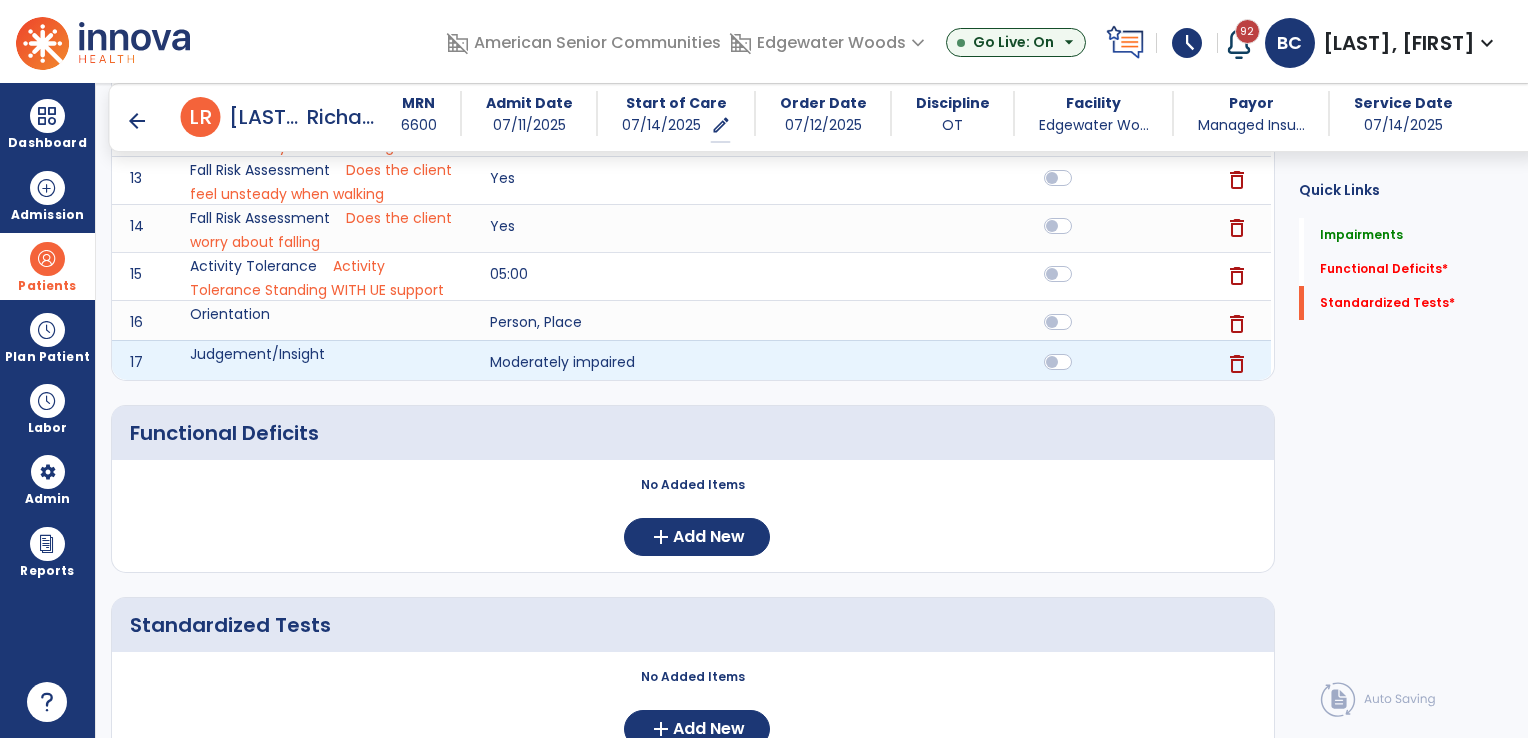 scroll, scrollTop: 957, scrollLeft: 0, axis: vertical 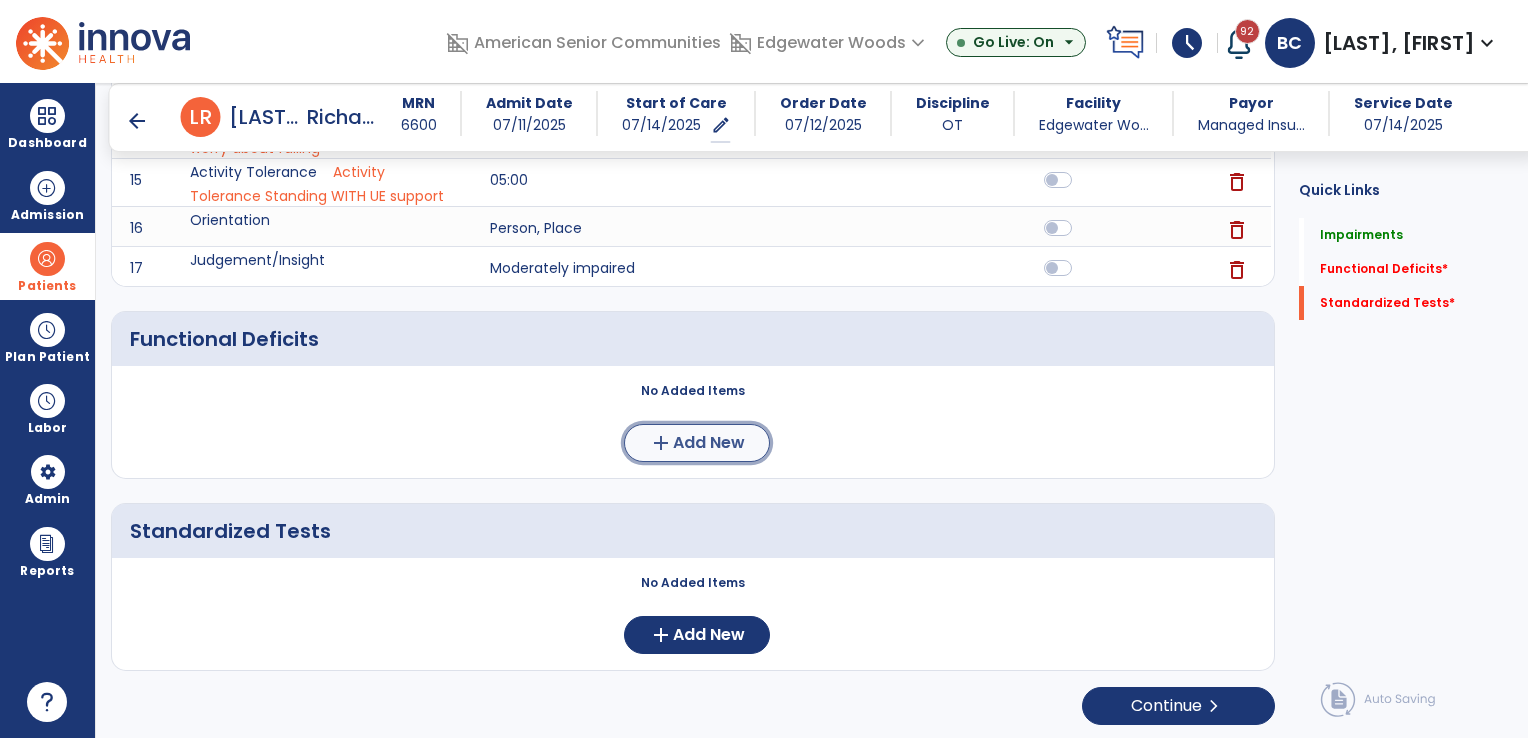 click on "Add New" 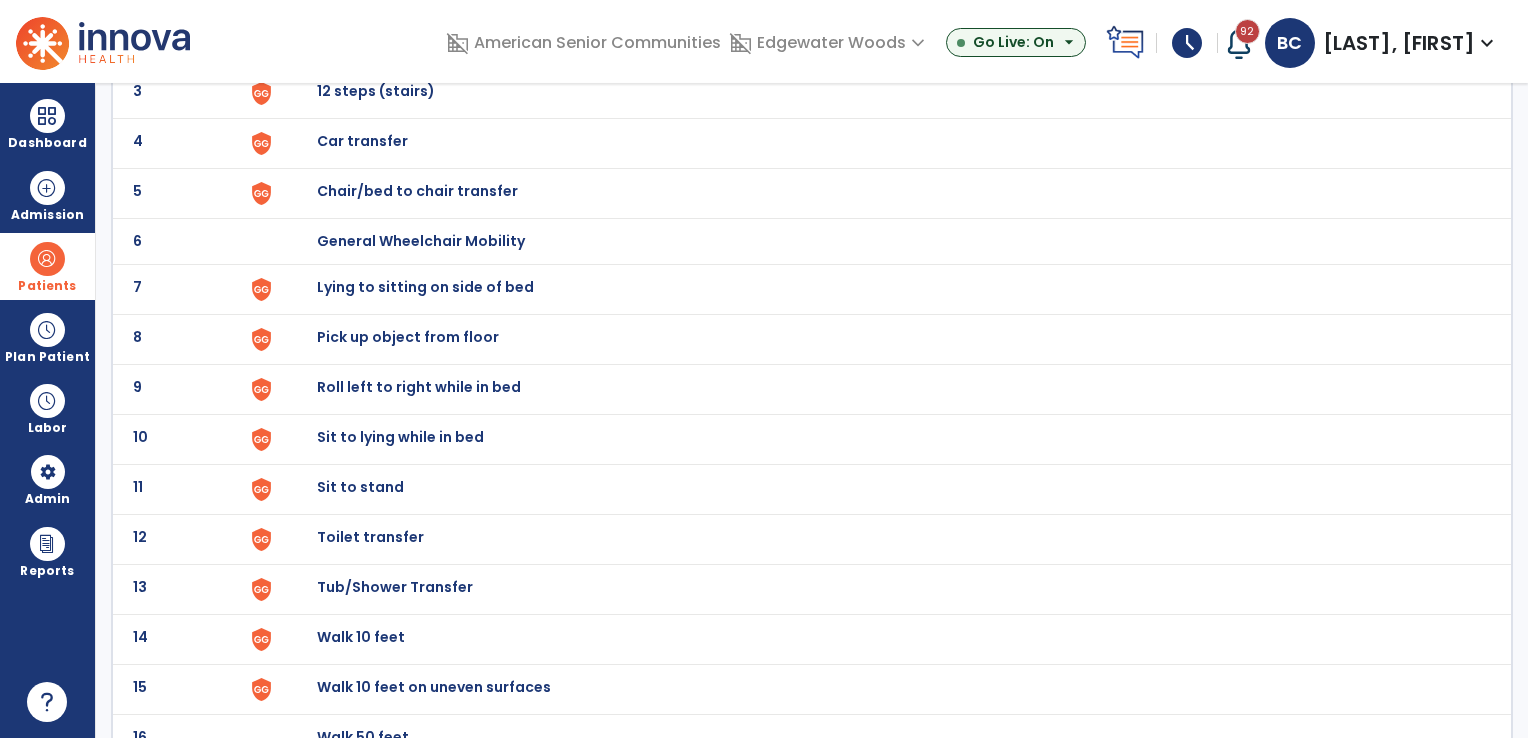 scroll, scrollTop: 300, scrollLeft: 0, axis: vertical 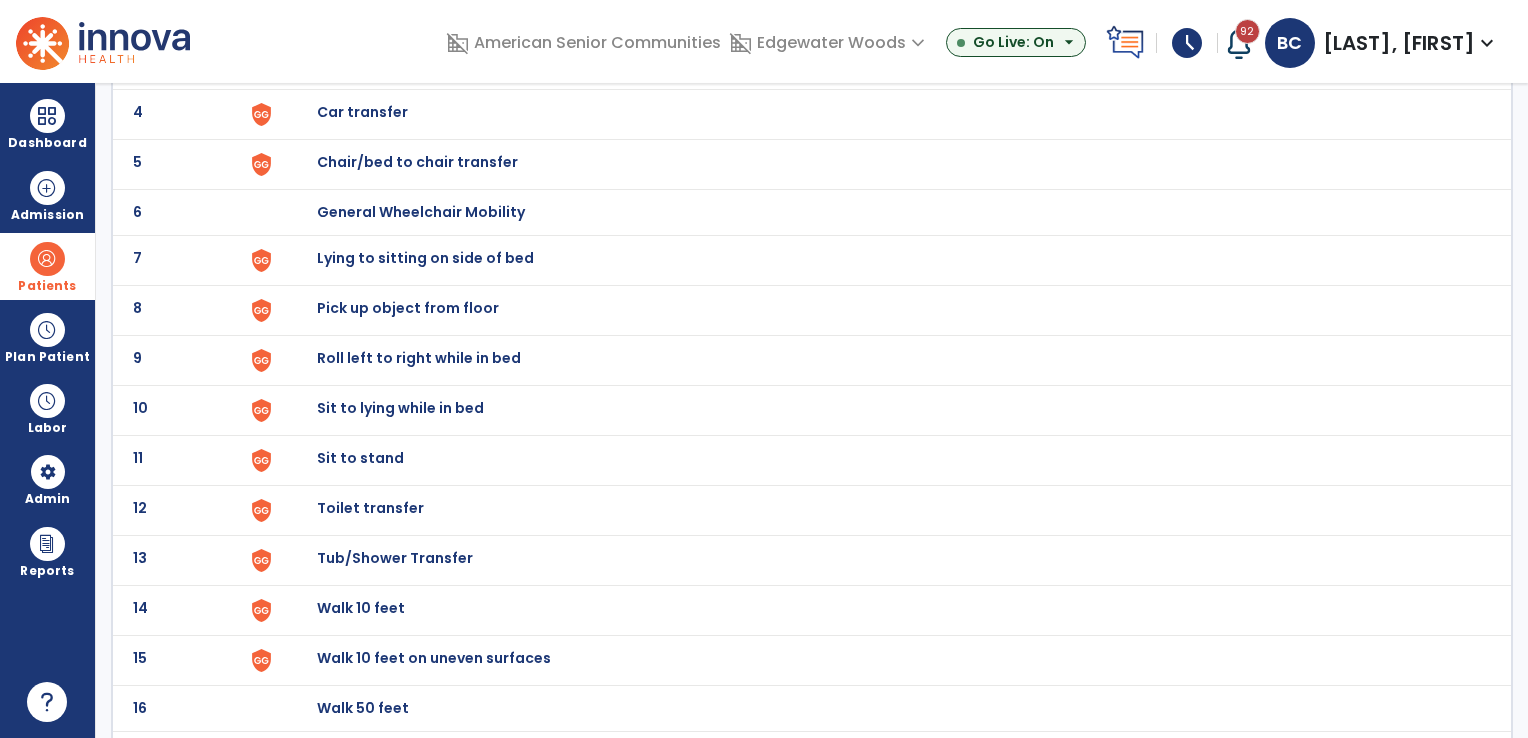 click on "Toilet transfer" at bounding box center [363, -38] 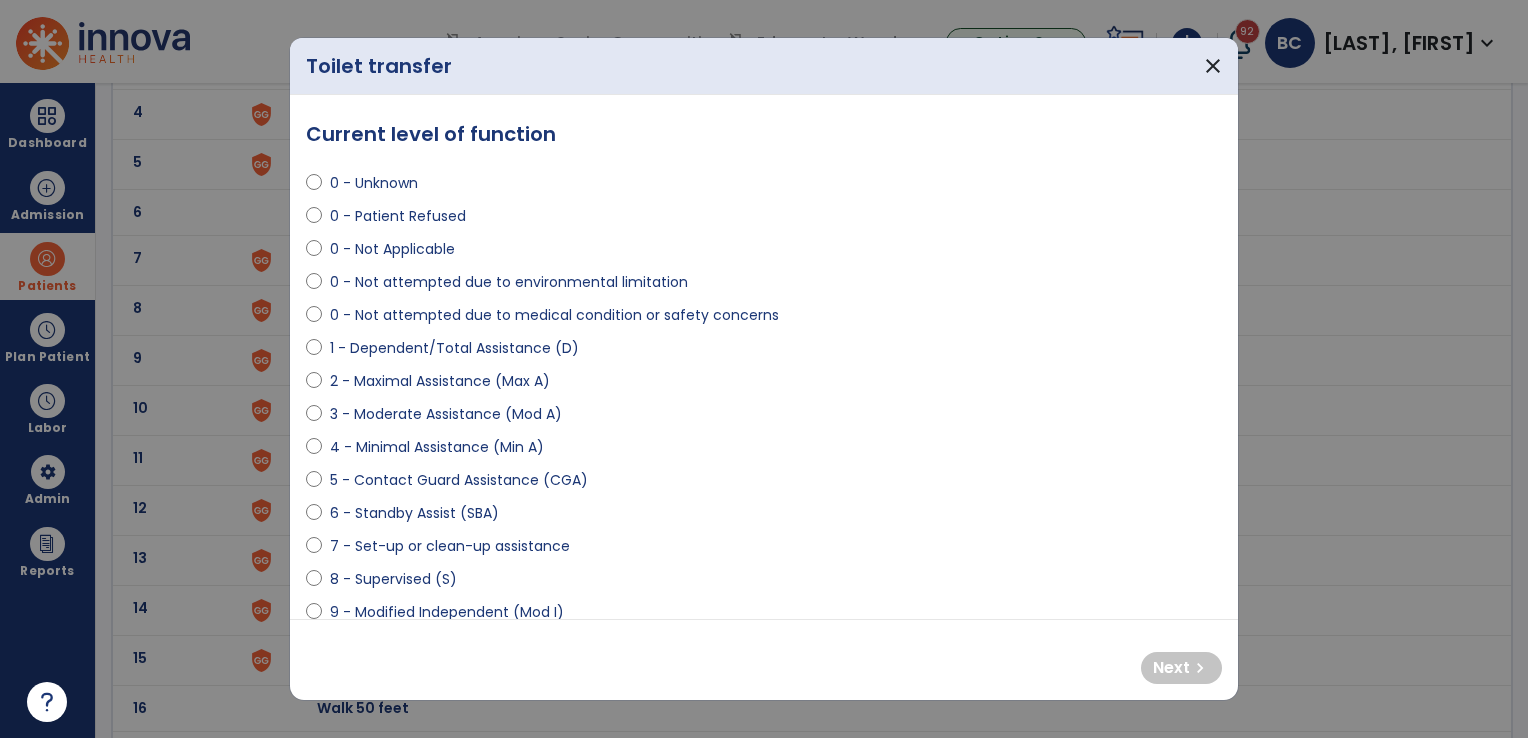 select on "**********" 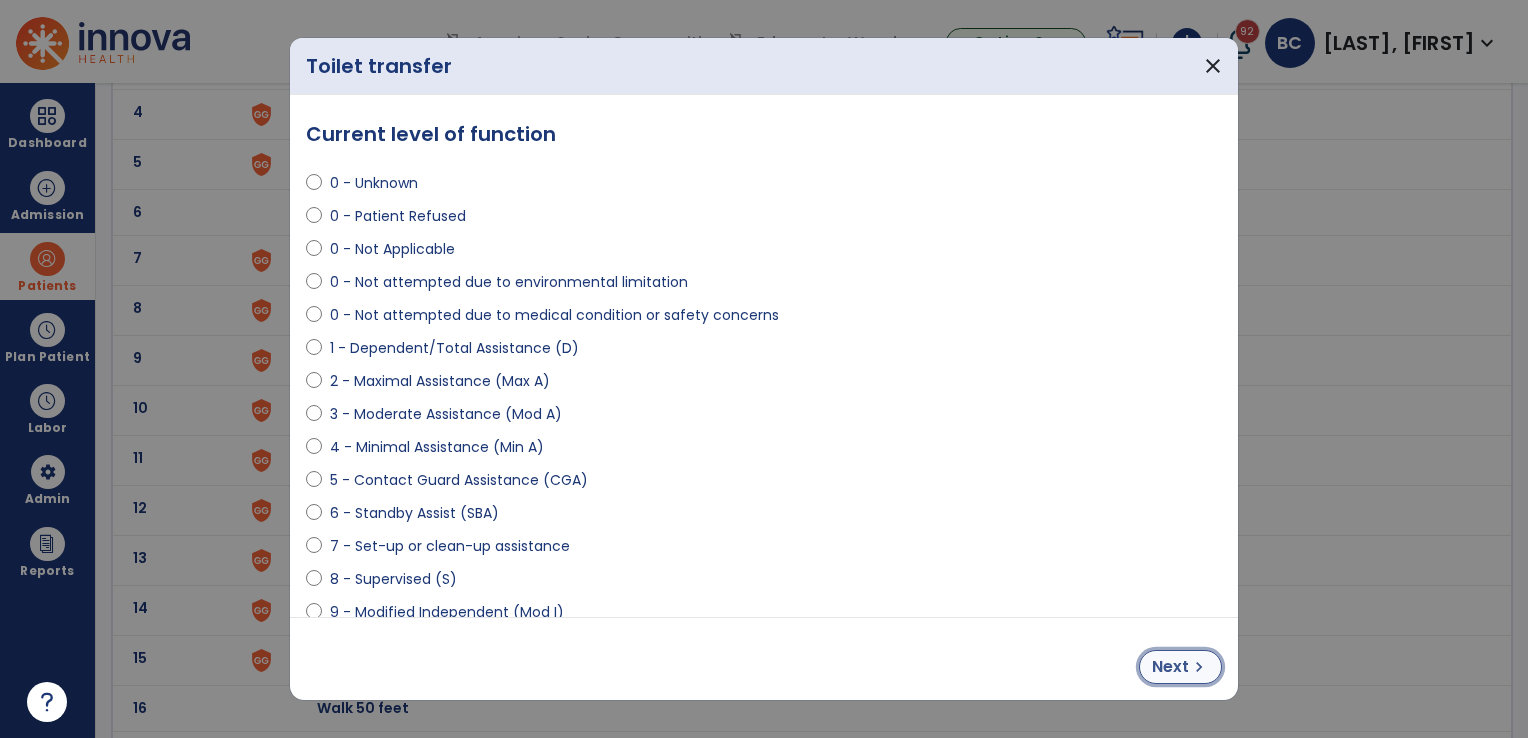 click on "Next  chevron_right" at bounding box center [1180, 667] 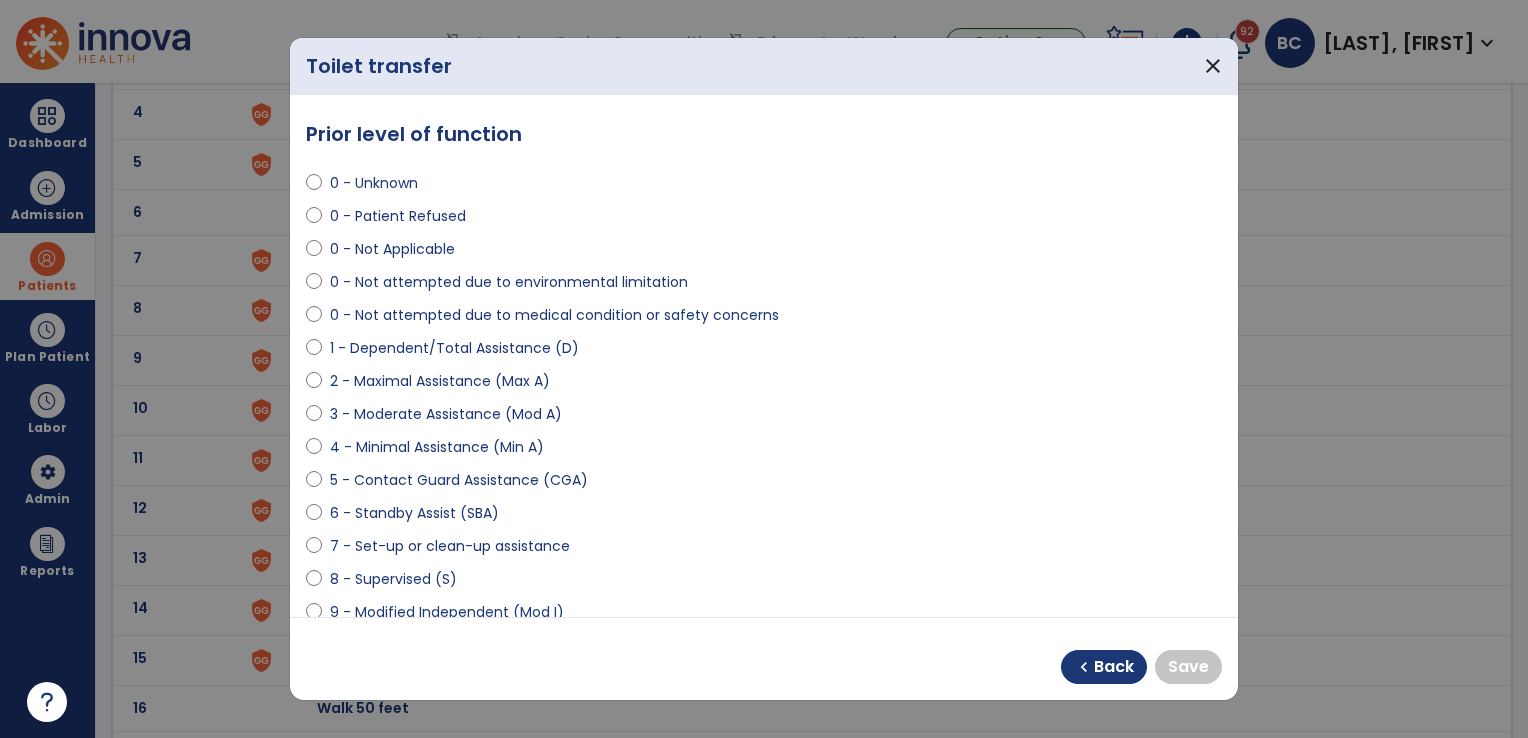select on "**********" 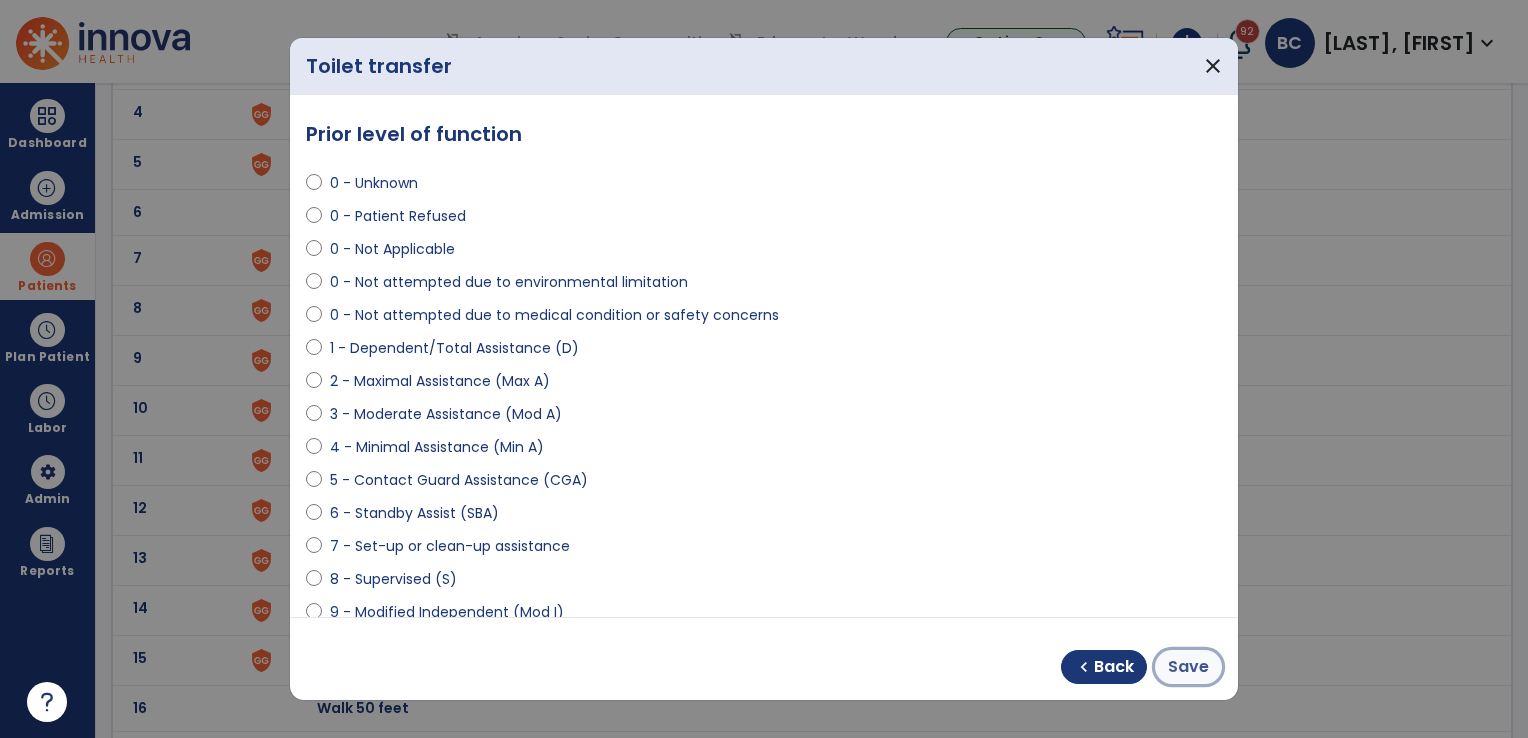 click on "Save" at bounding box center [1188, 667] 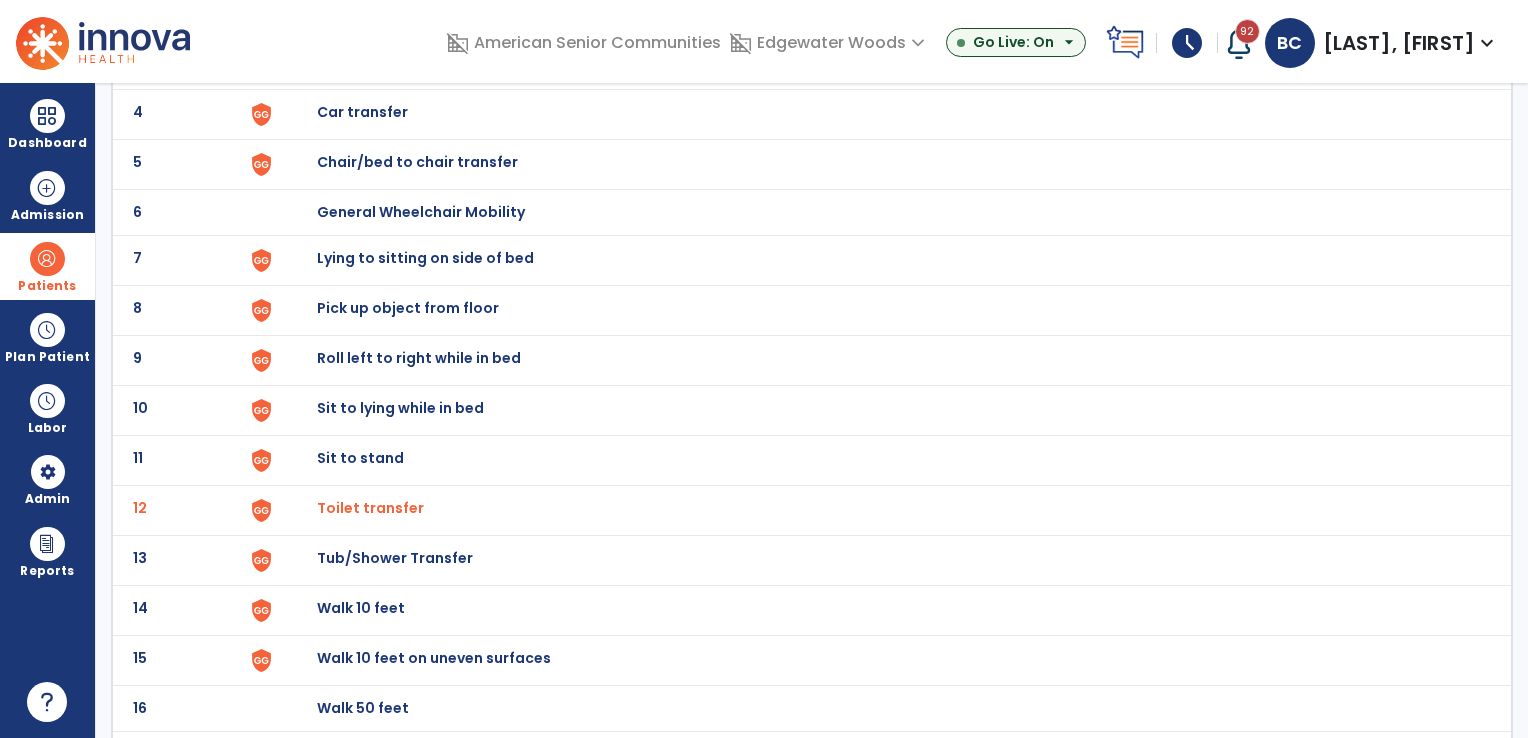 scroll, scrollTop: 0, scrollLeft: 0, axis: both 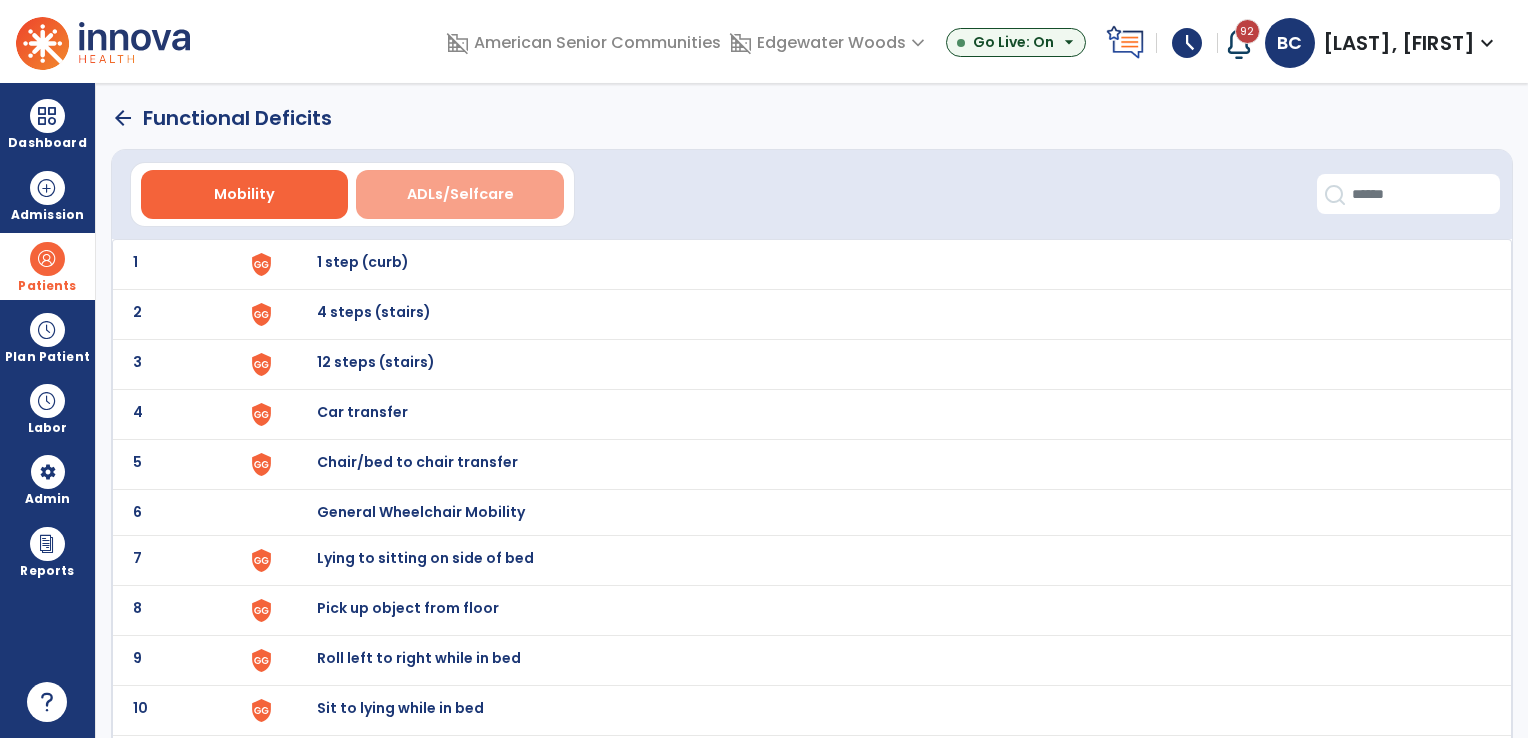click on "ADLs/Selfcare" at bounding box center (460, 194) 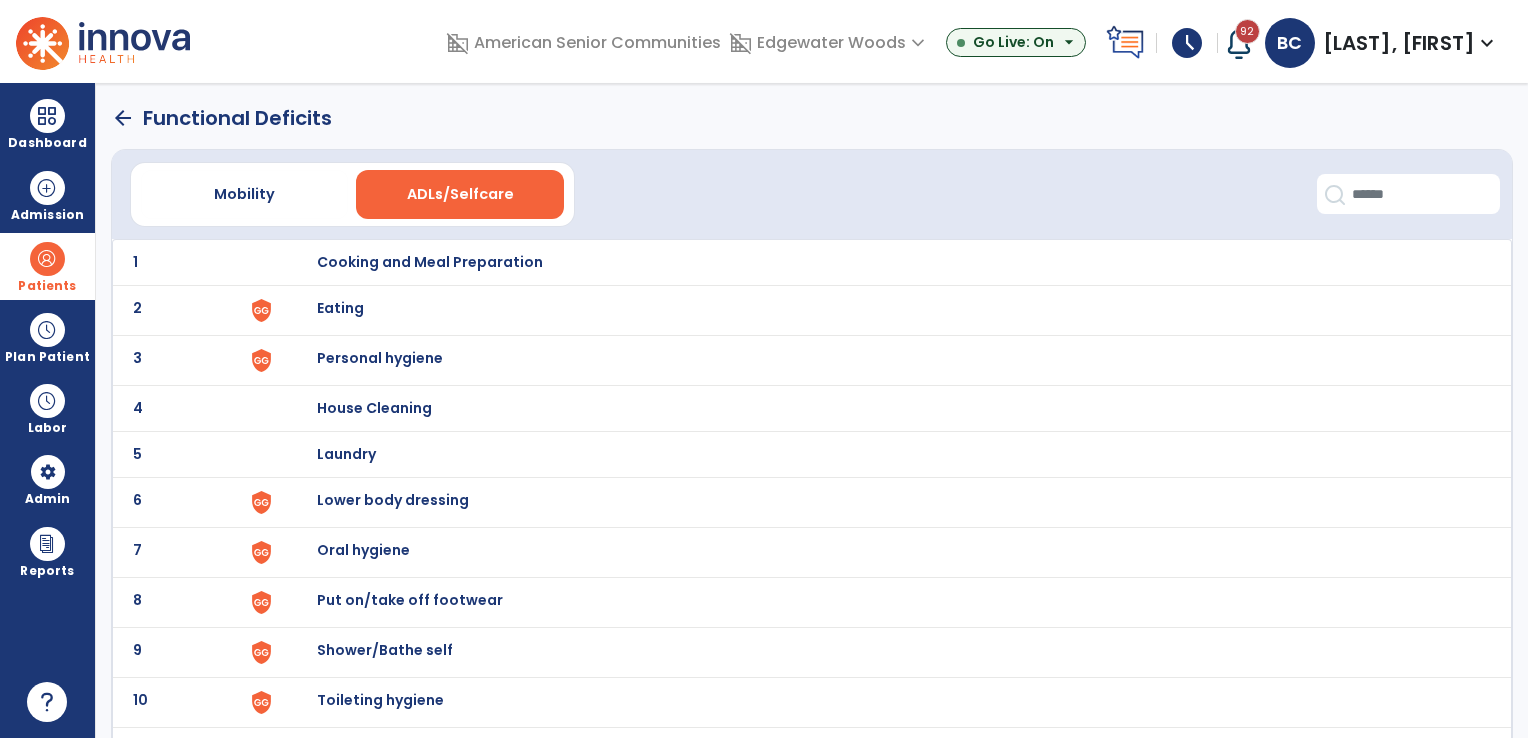 click on "Lower body dressing" at bounding box center (430, 262) 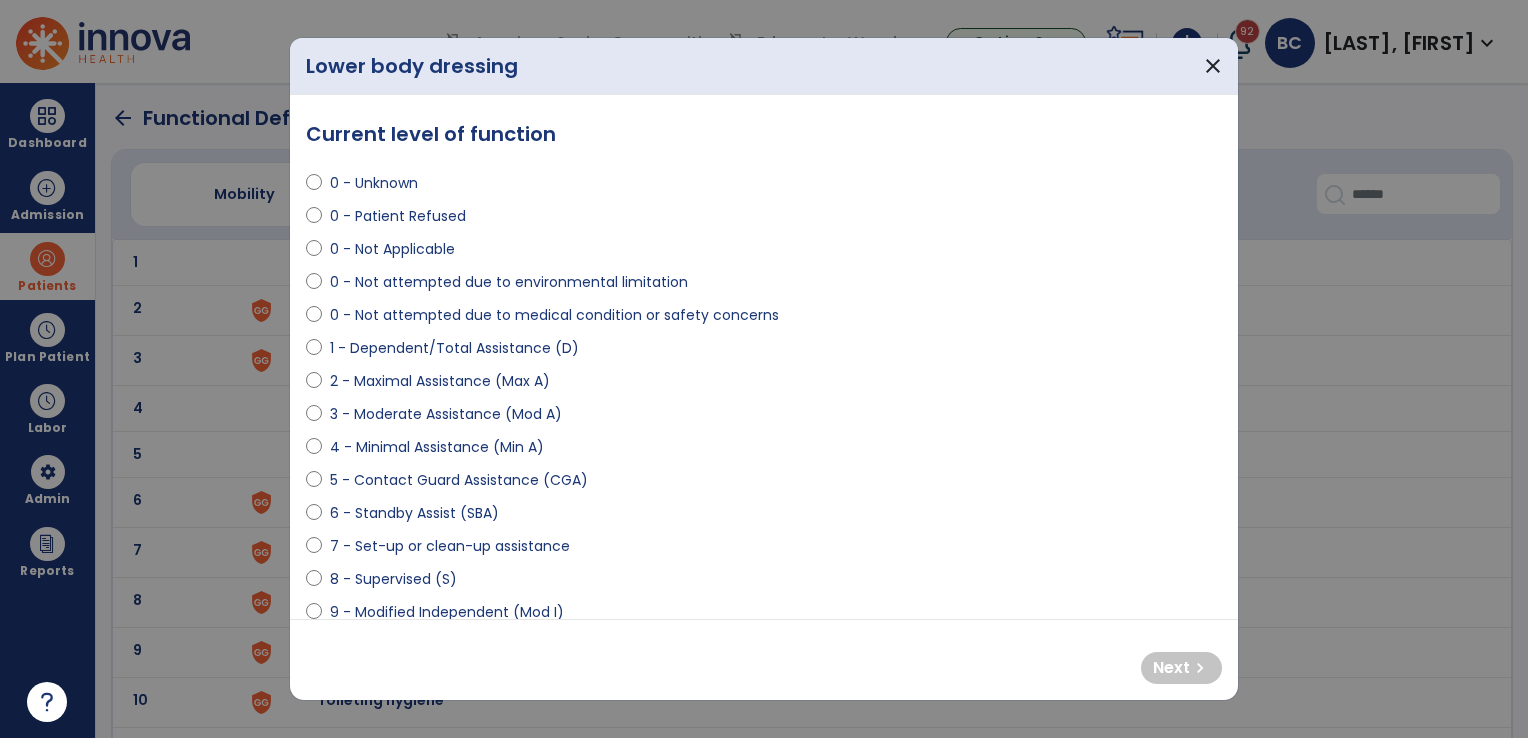 select on "**********" 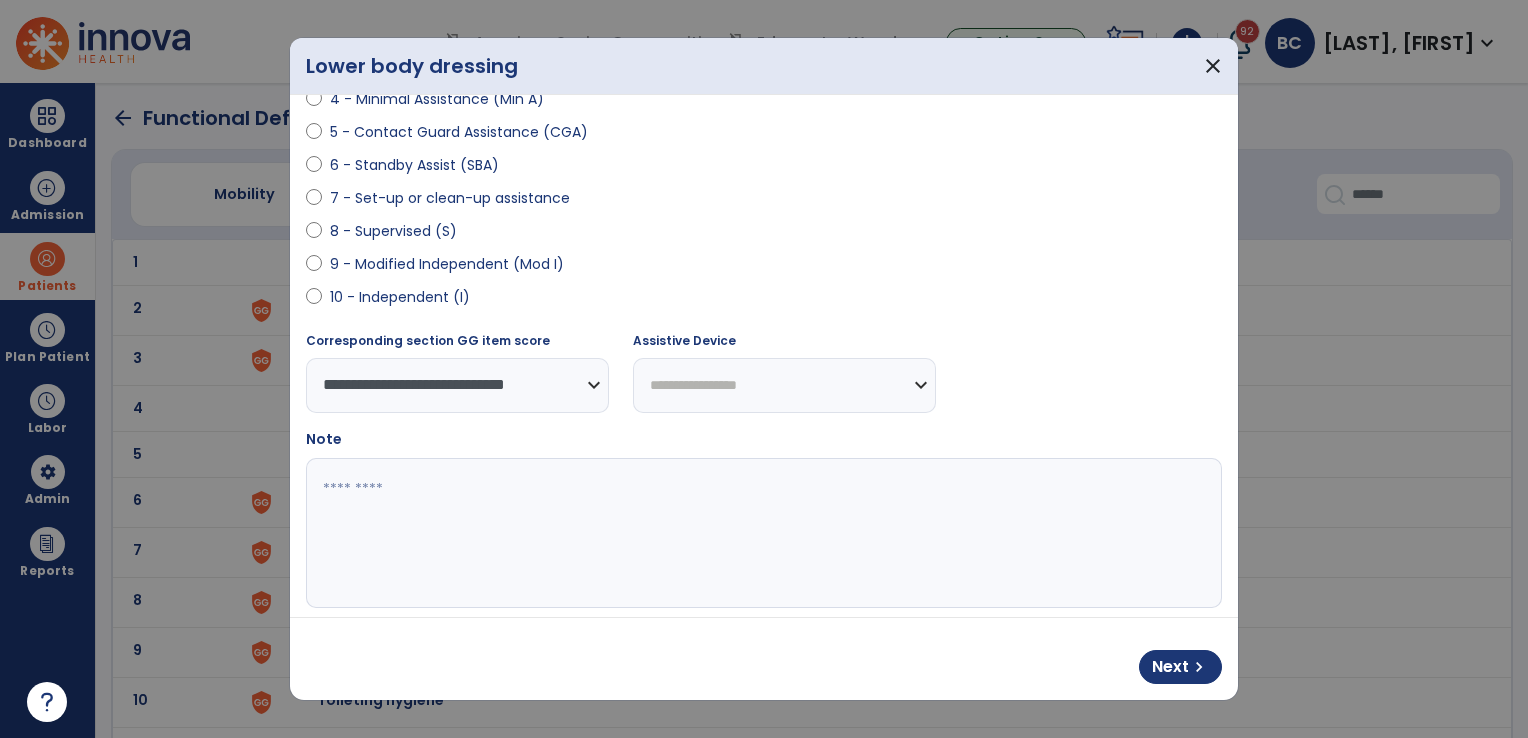scroll, scrollTop: 369, scrollLeft: 0, axis: vertical 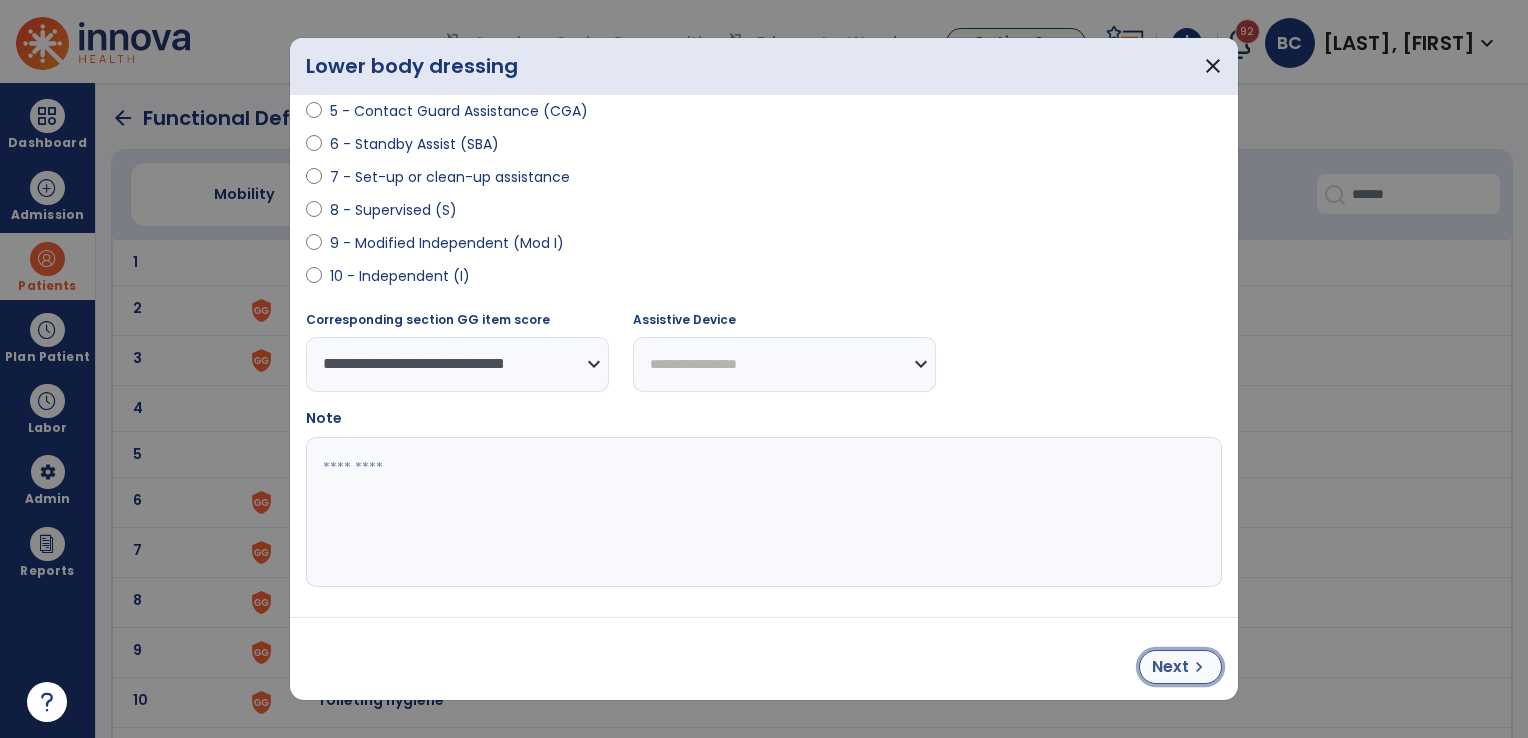 click on "Next" at bounding box center (1170, 667) 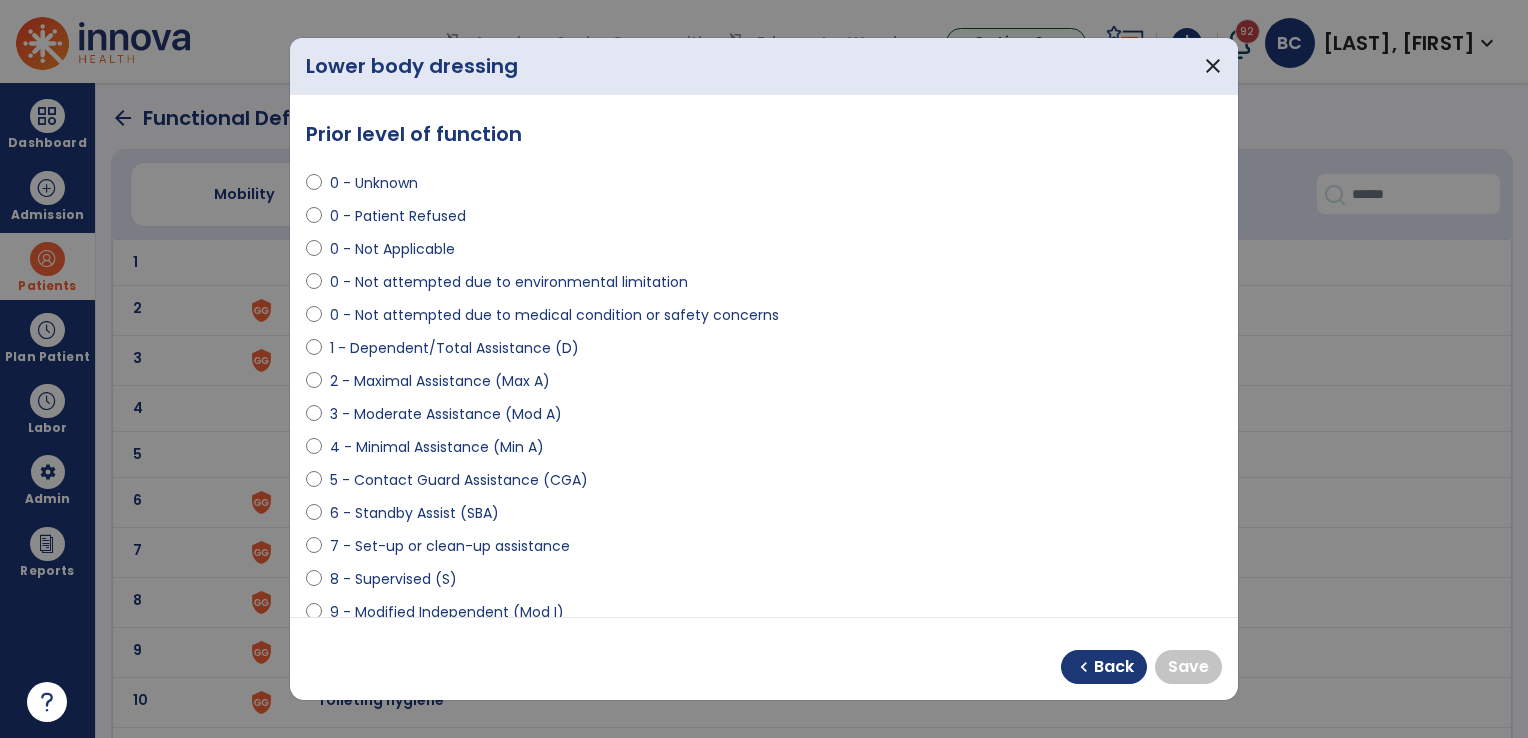 scroll, scrollTop: 300, scrollLeft: 0, axis: vertical 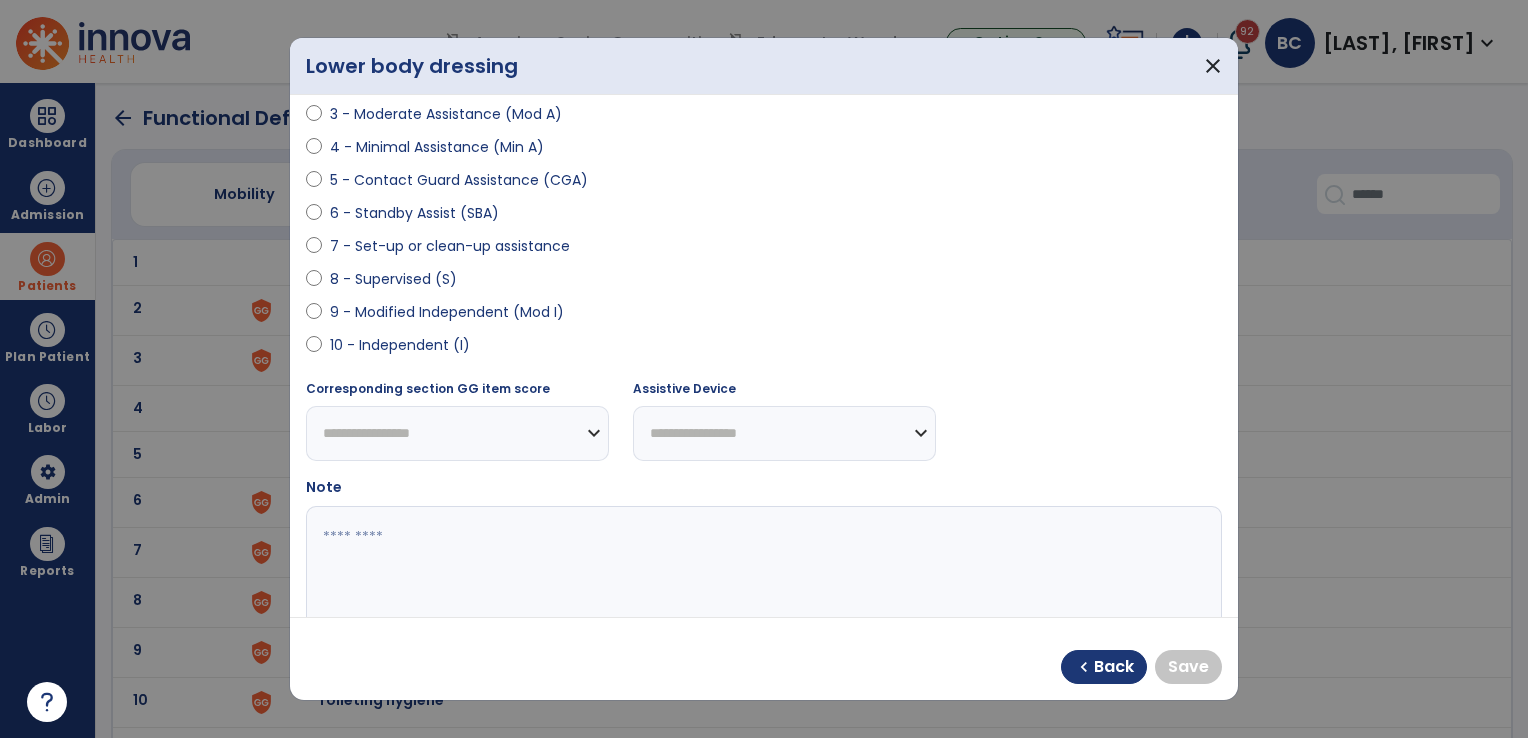 select on "**********" 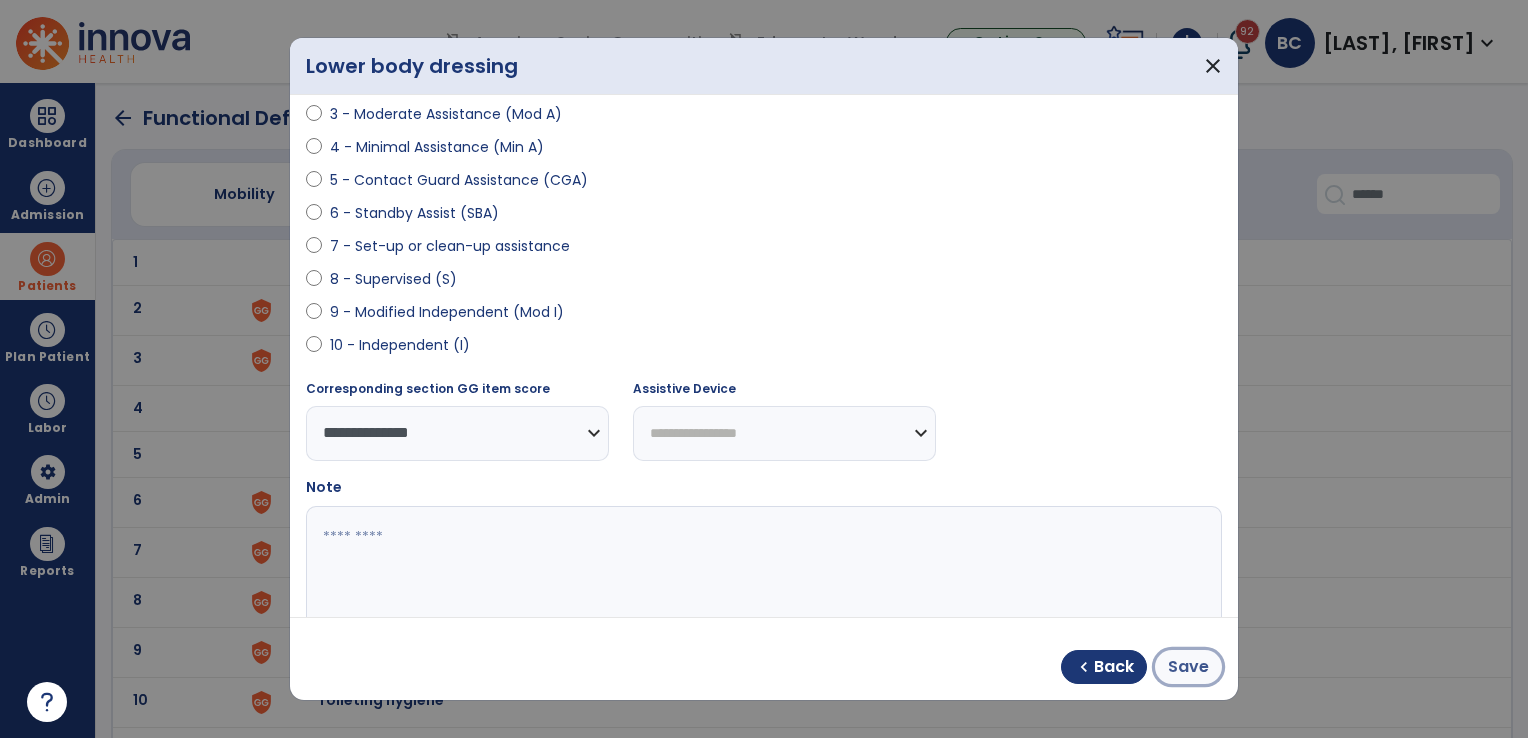 click on "Save" at bounding box center [1188, 667] 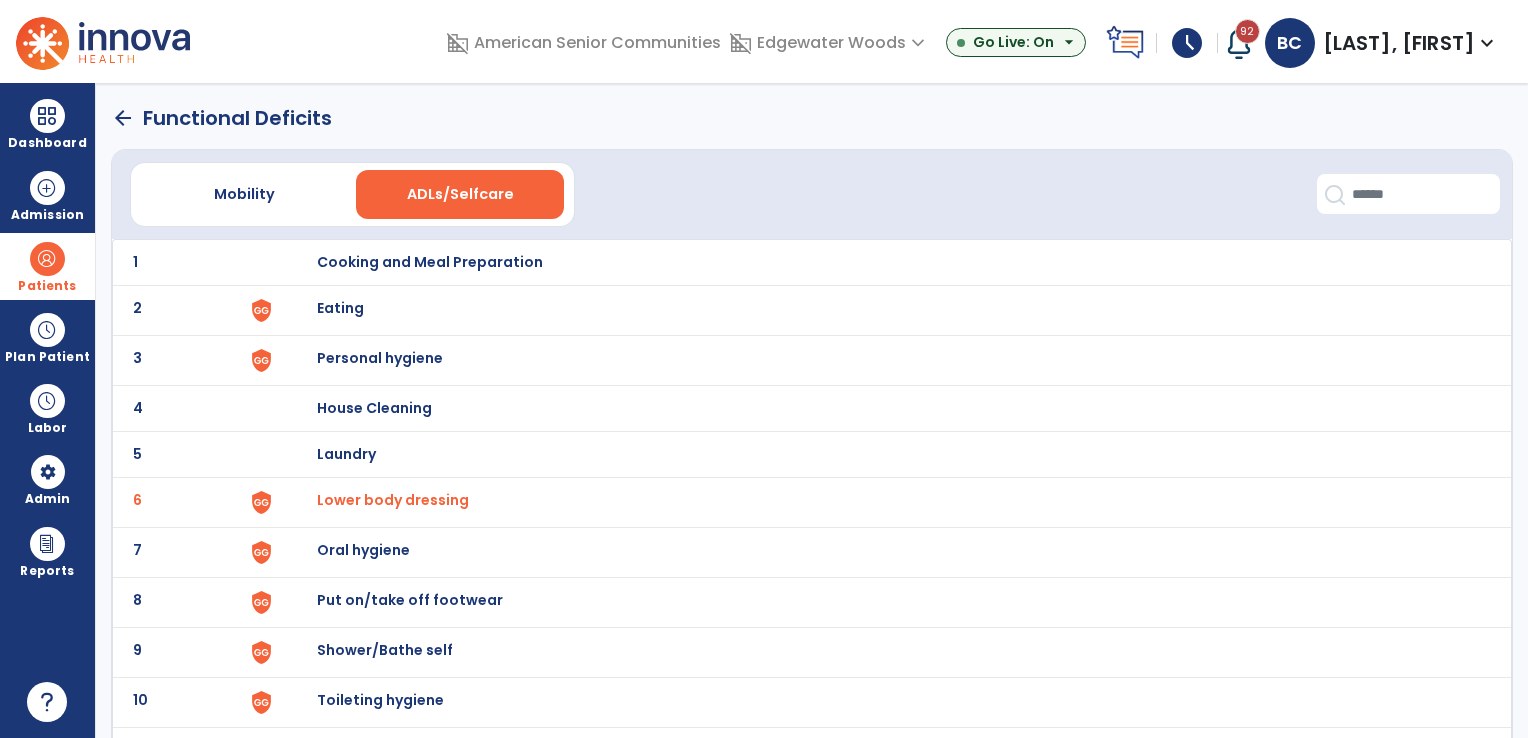 click on "Shower/Bathe self" at bounding box center [430, 262] 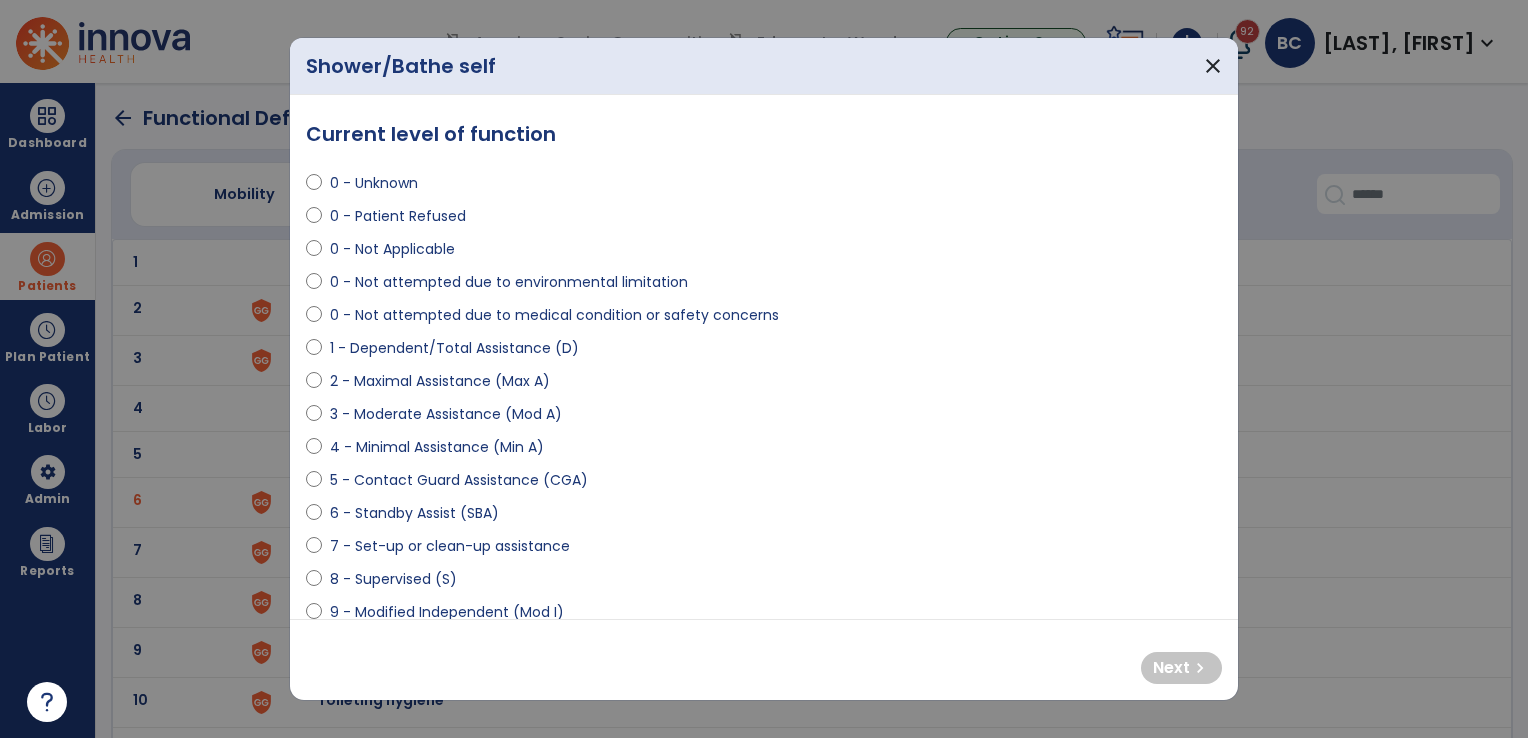 select on "**********" 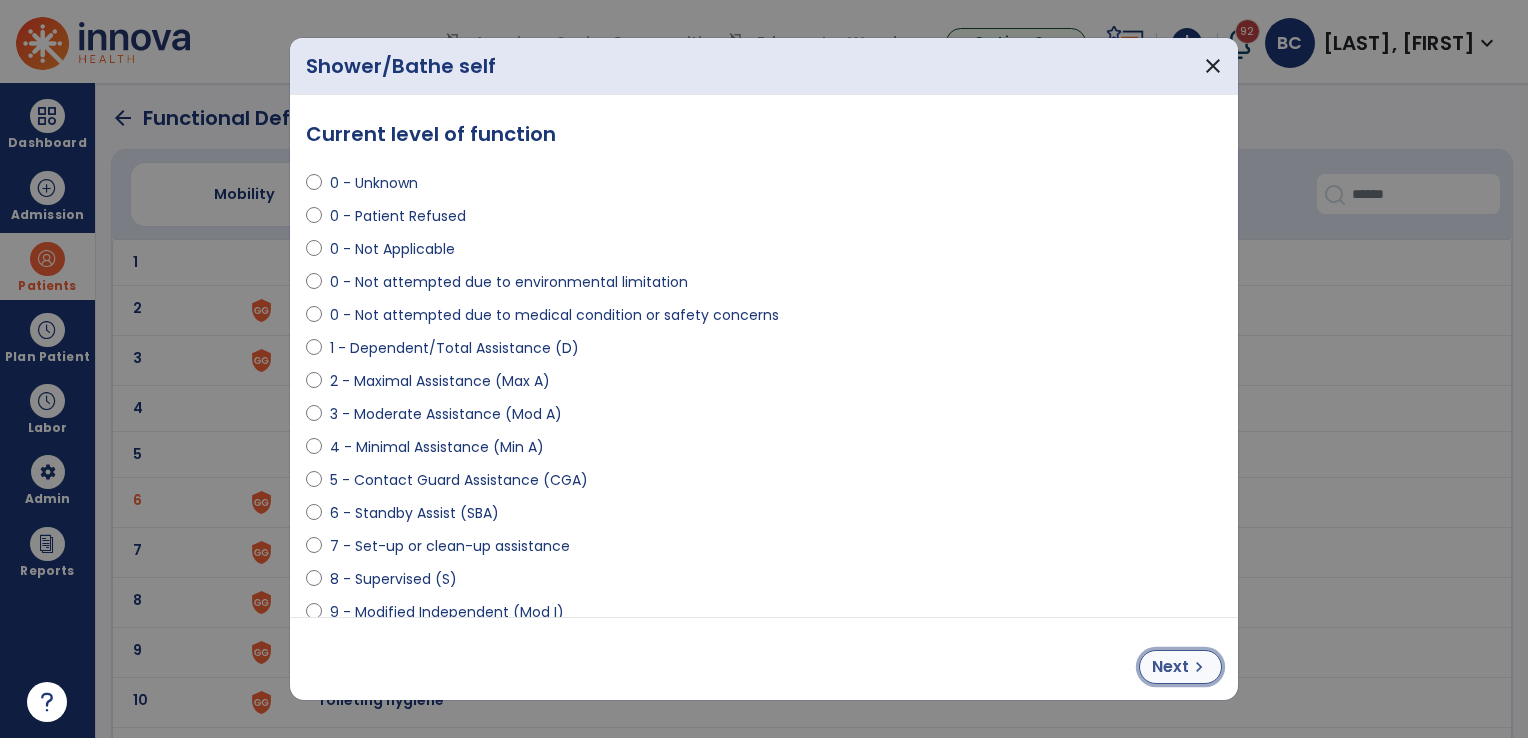 click on "Next  chevron_right" at bounding box center (1180, 667) 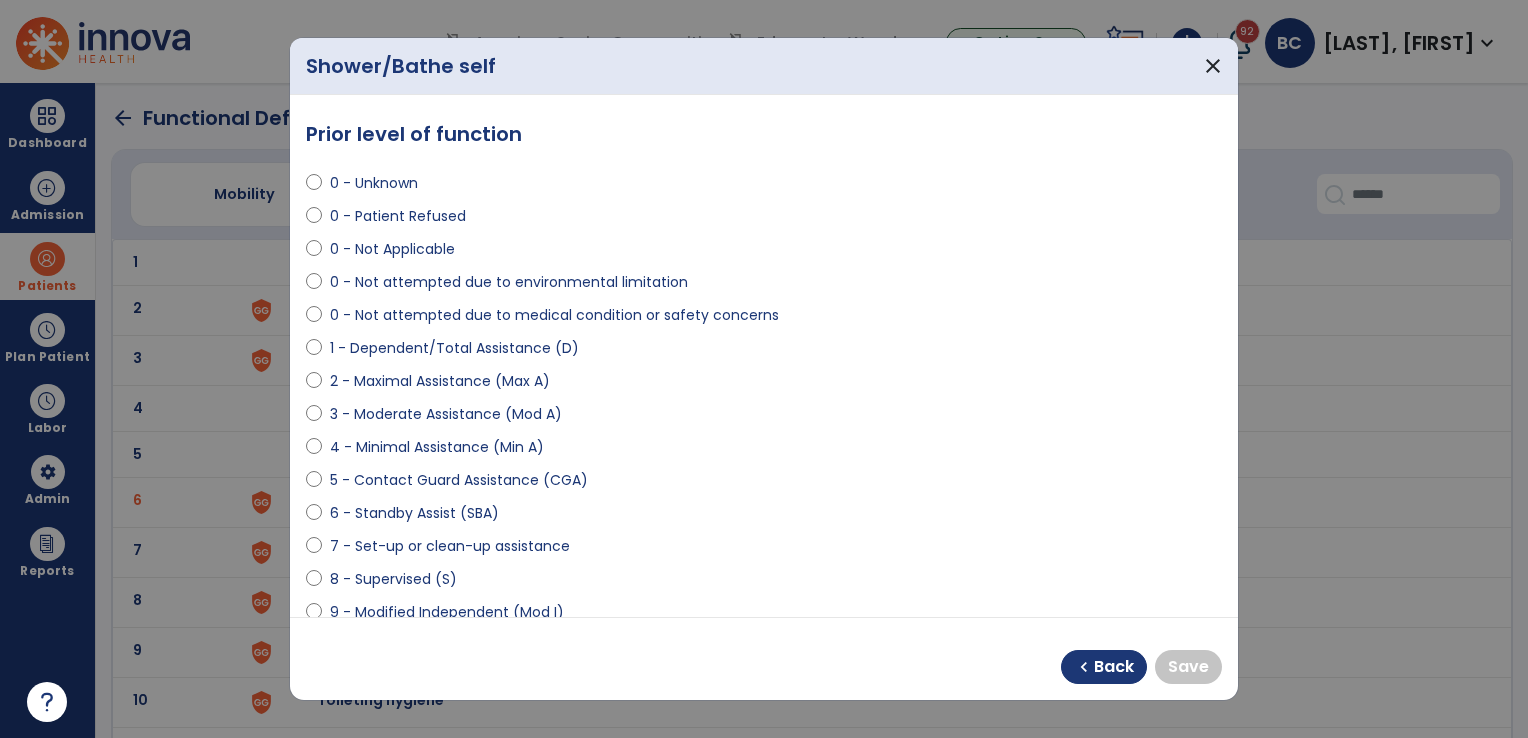 select on "**********" 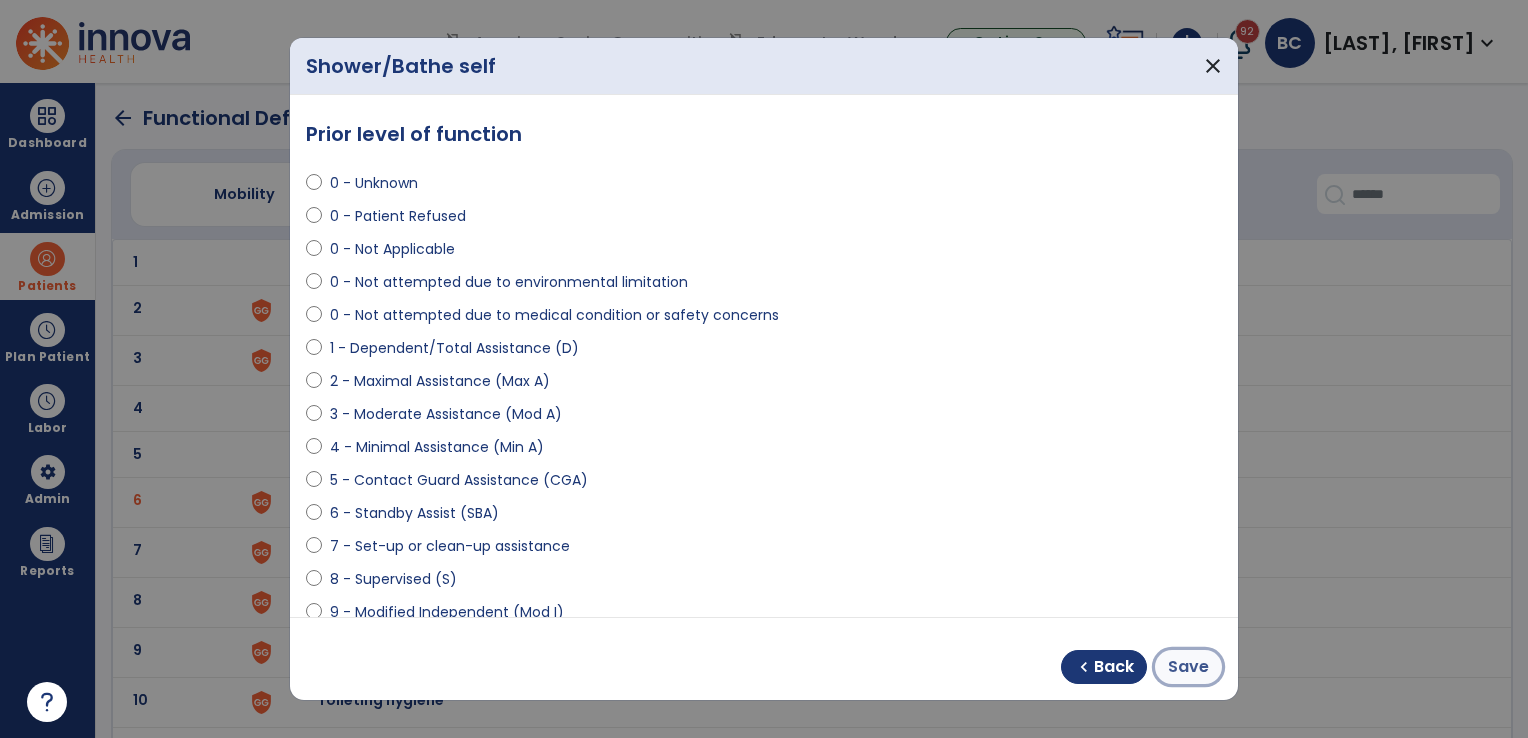 click on "Save" at bounding box center (1188, 667) 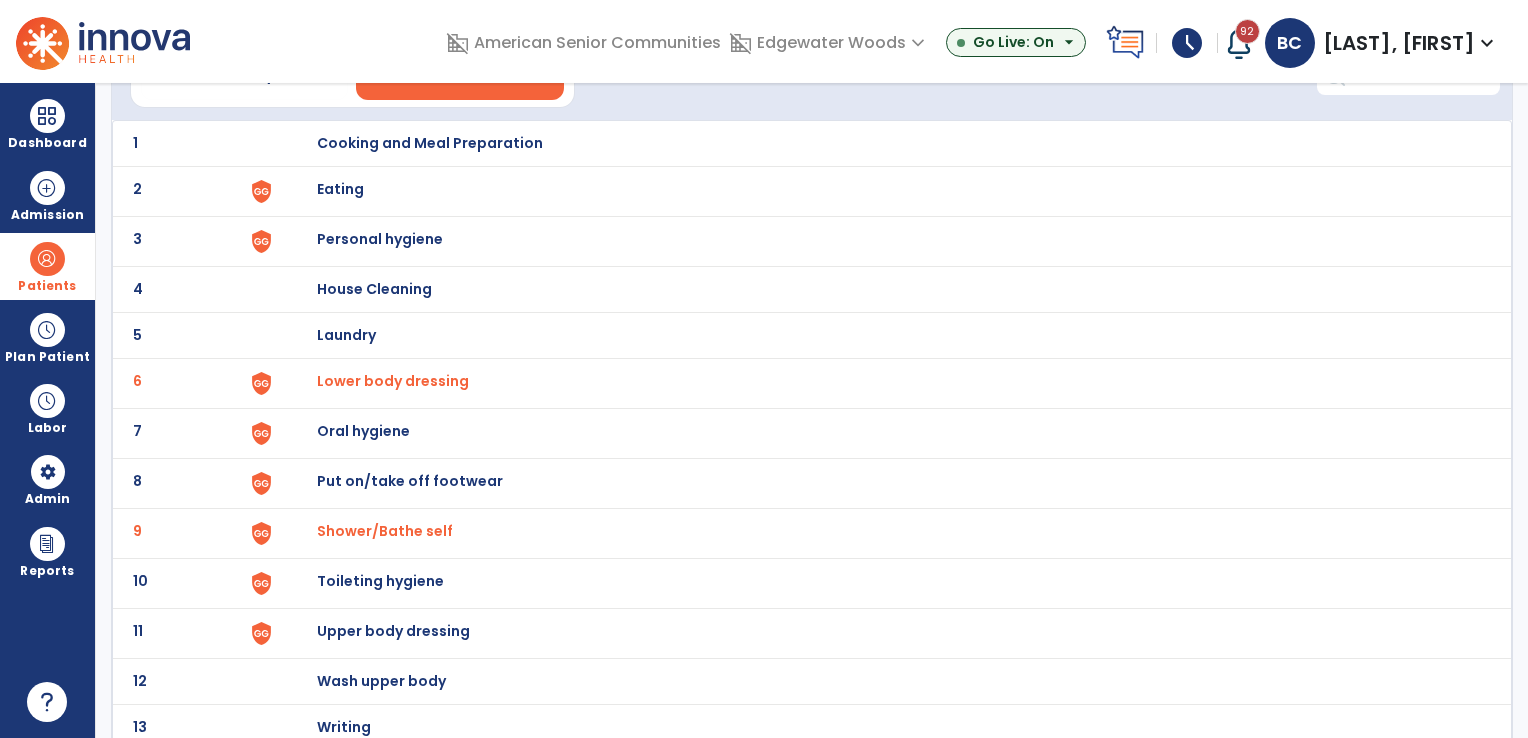 scroll, scrollTop: 128, scrollLeft: 0, axis: vertical 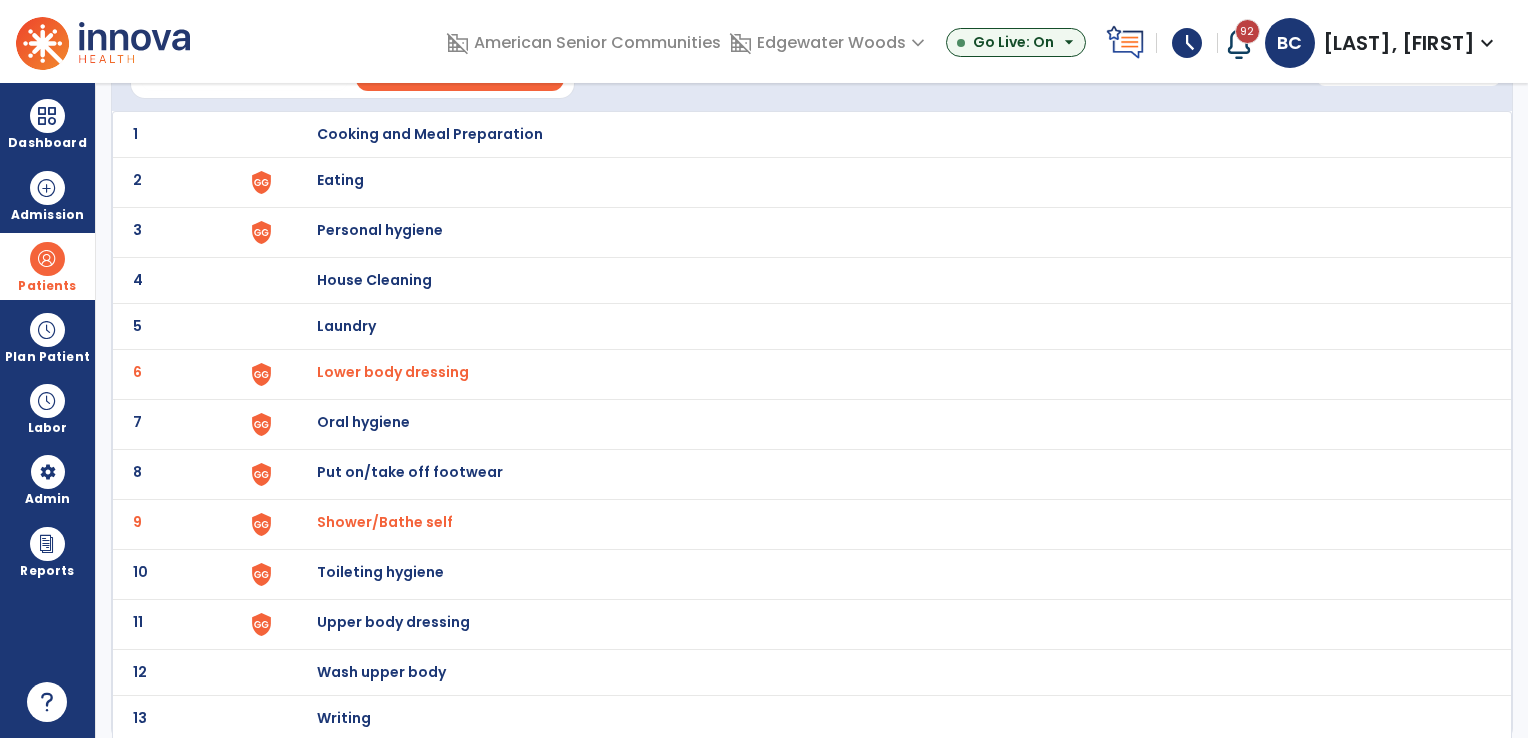 click on "Upper body dressing" at bounding box center [430, 134] 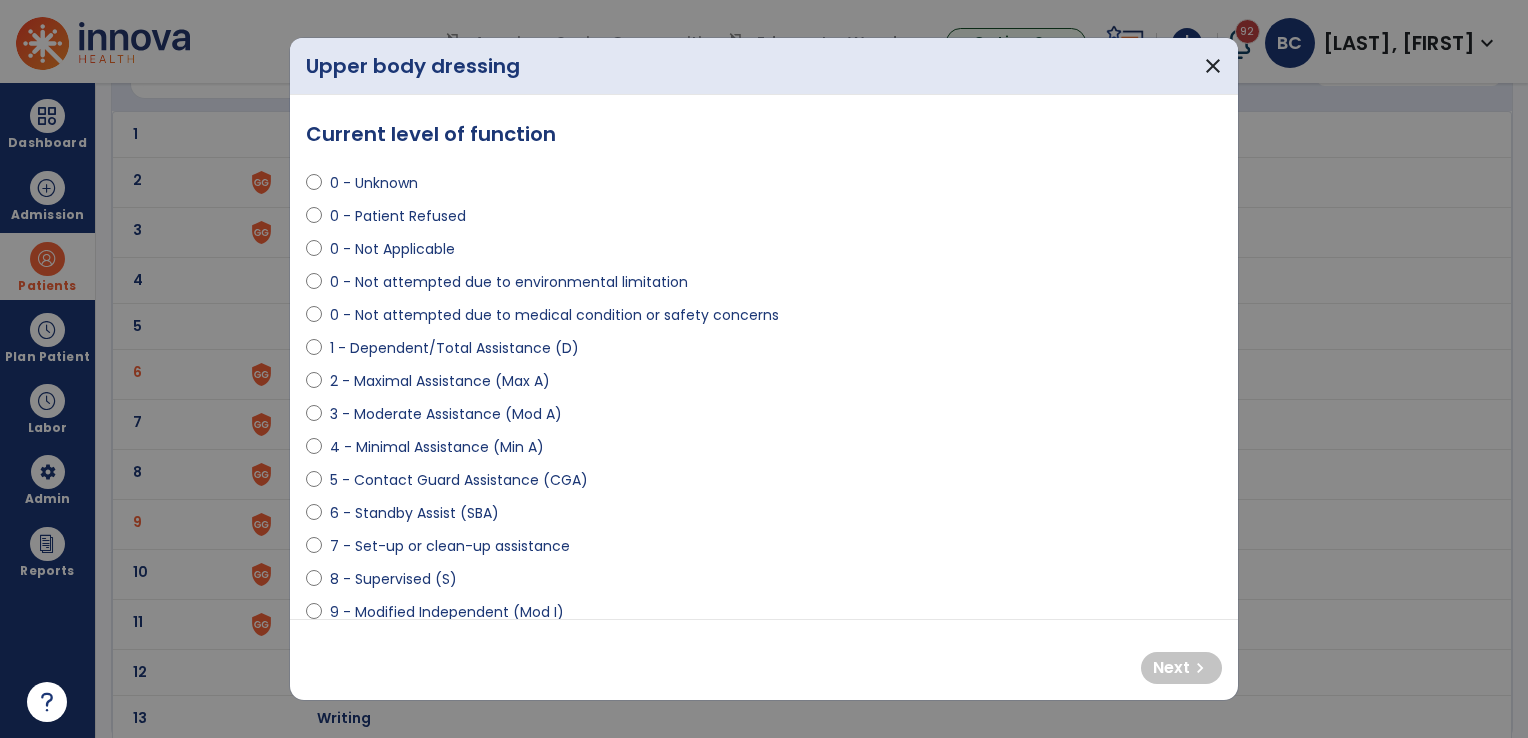 select on "**********" 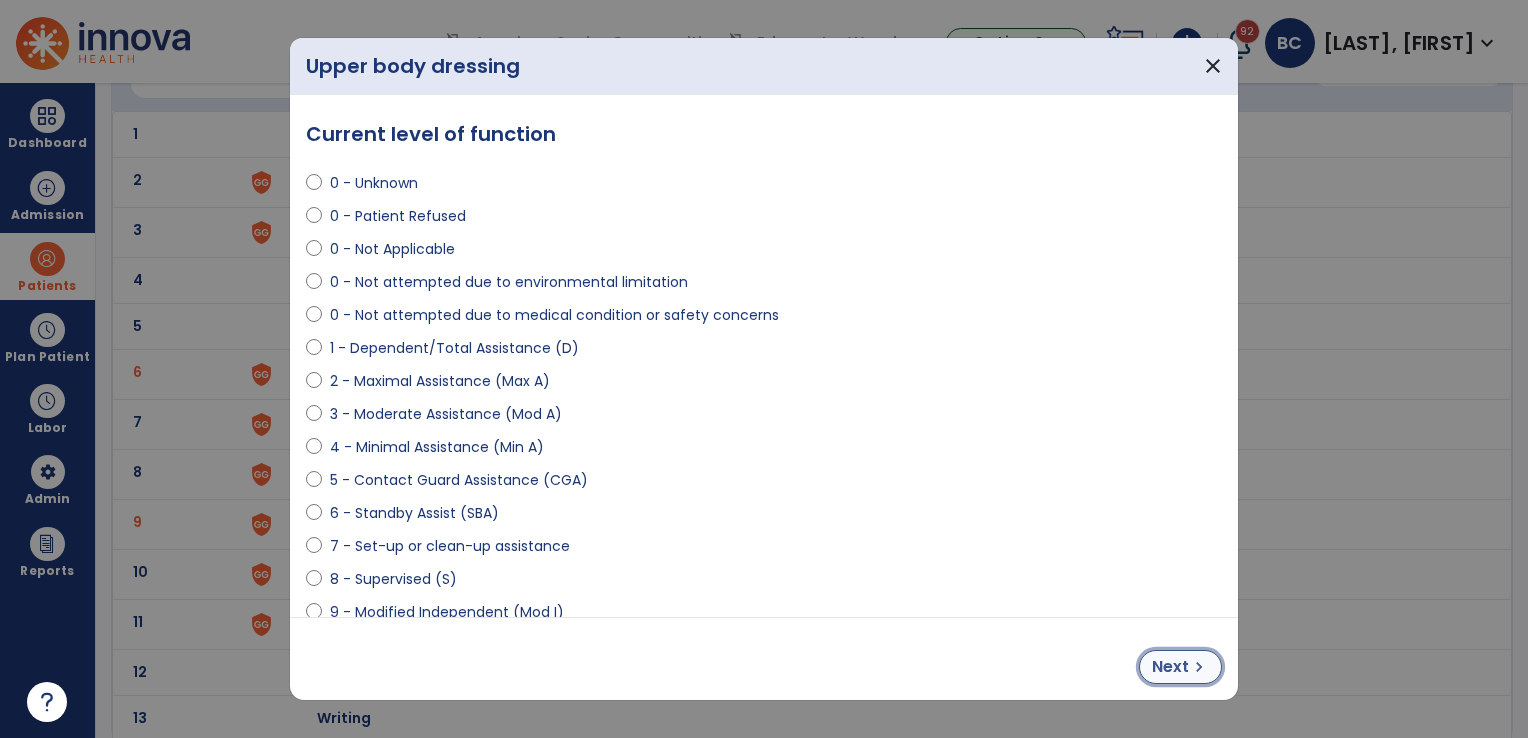 click on "Next" at bounding box center [1170, 667] 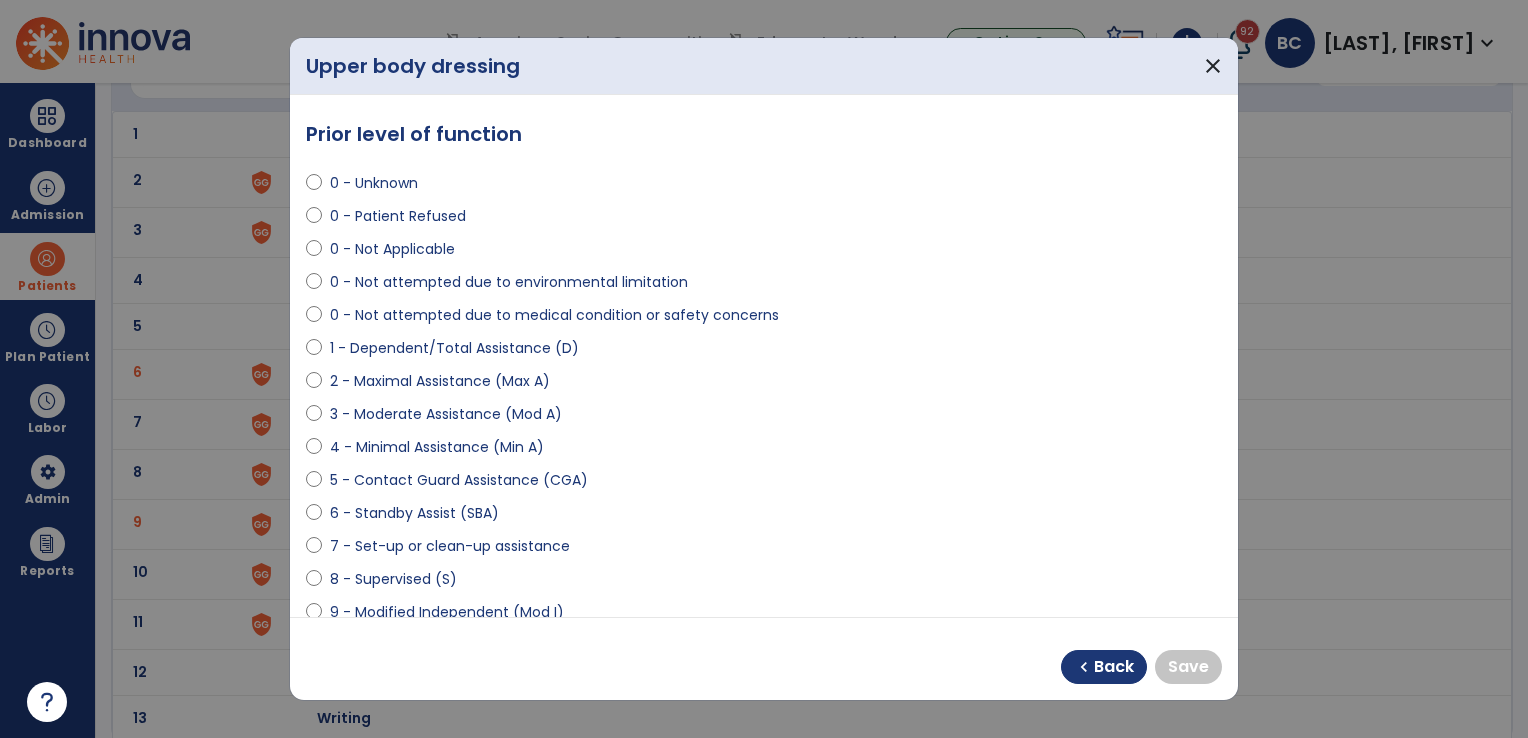 select on "**********" 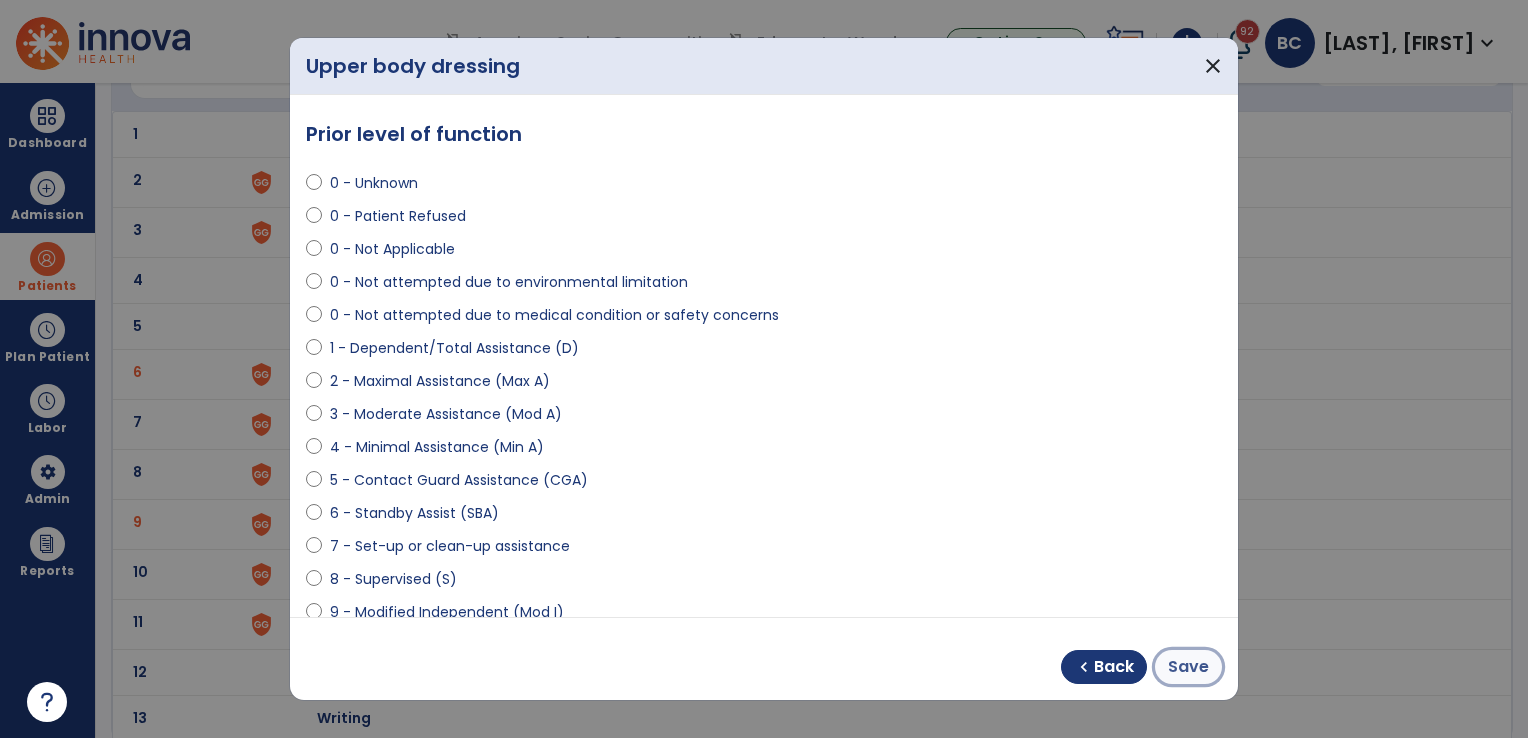 click on "Save" at bounding box center (1188, 667) 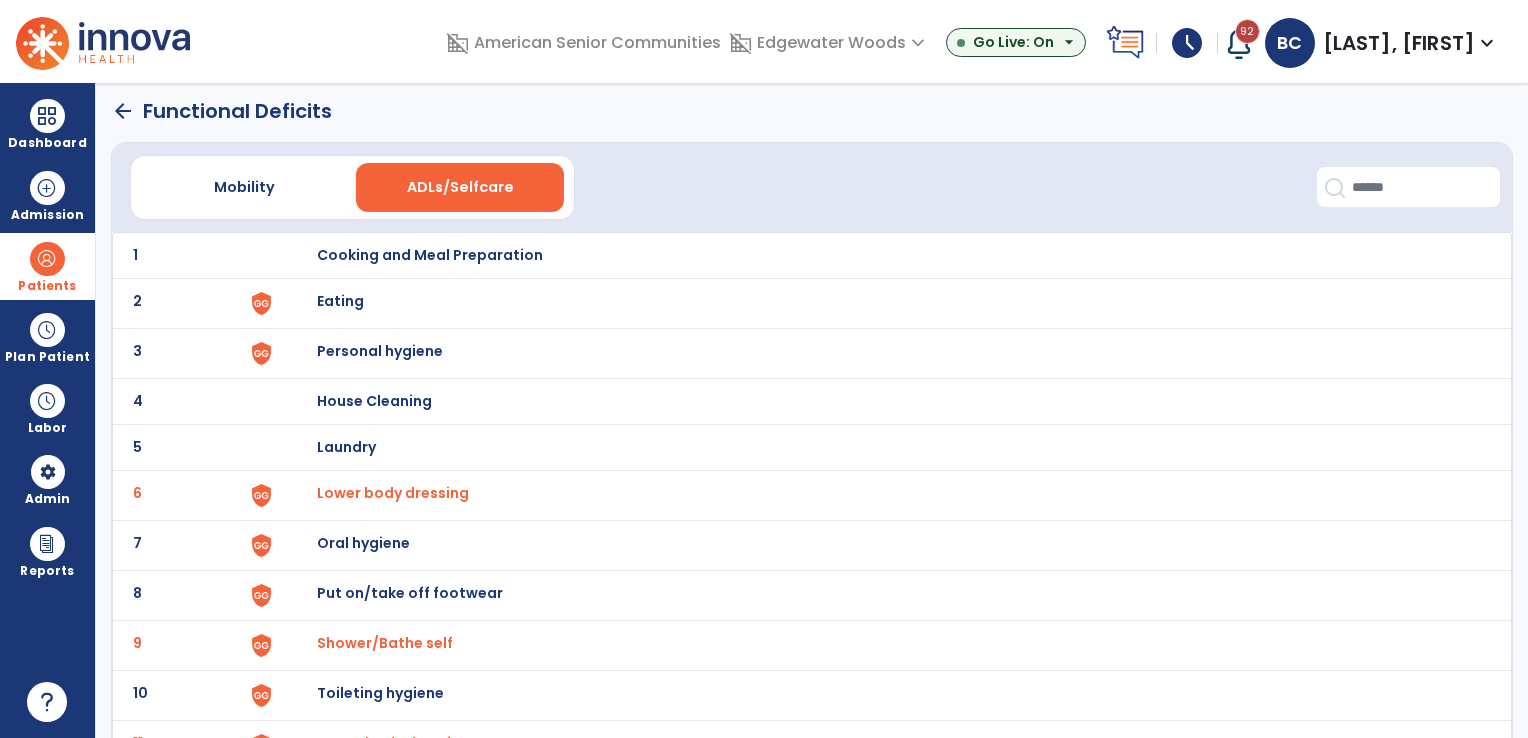 scroll, scrollTop: 0, scrollLeft: 0, axis: both 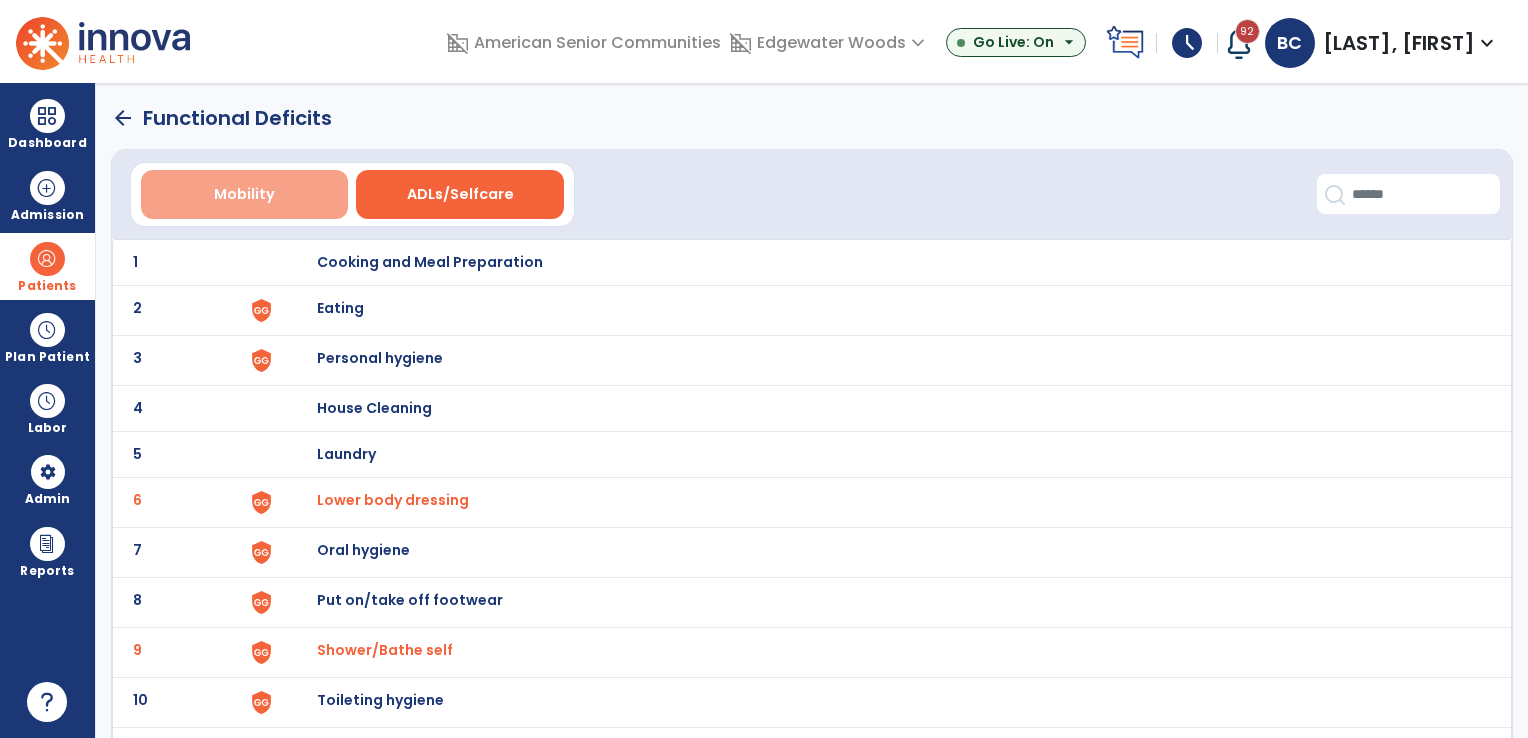 click on "Mobility" at bounding box center (244, 194) 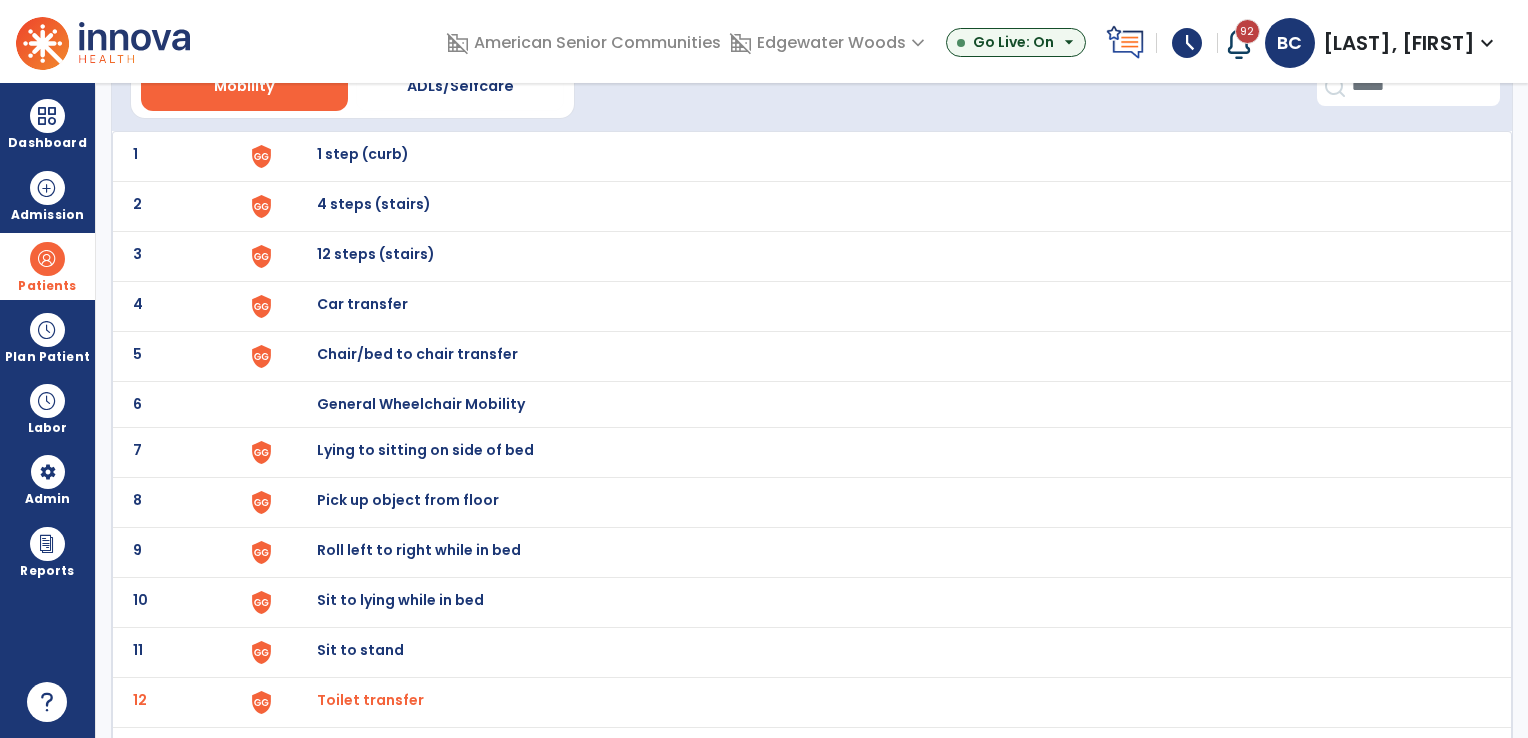 scroll, scrollTop: 0, scrollLeft: 0, axis: both 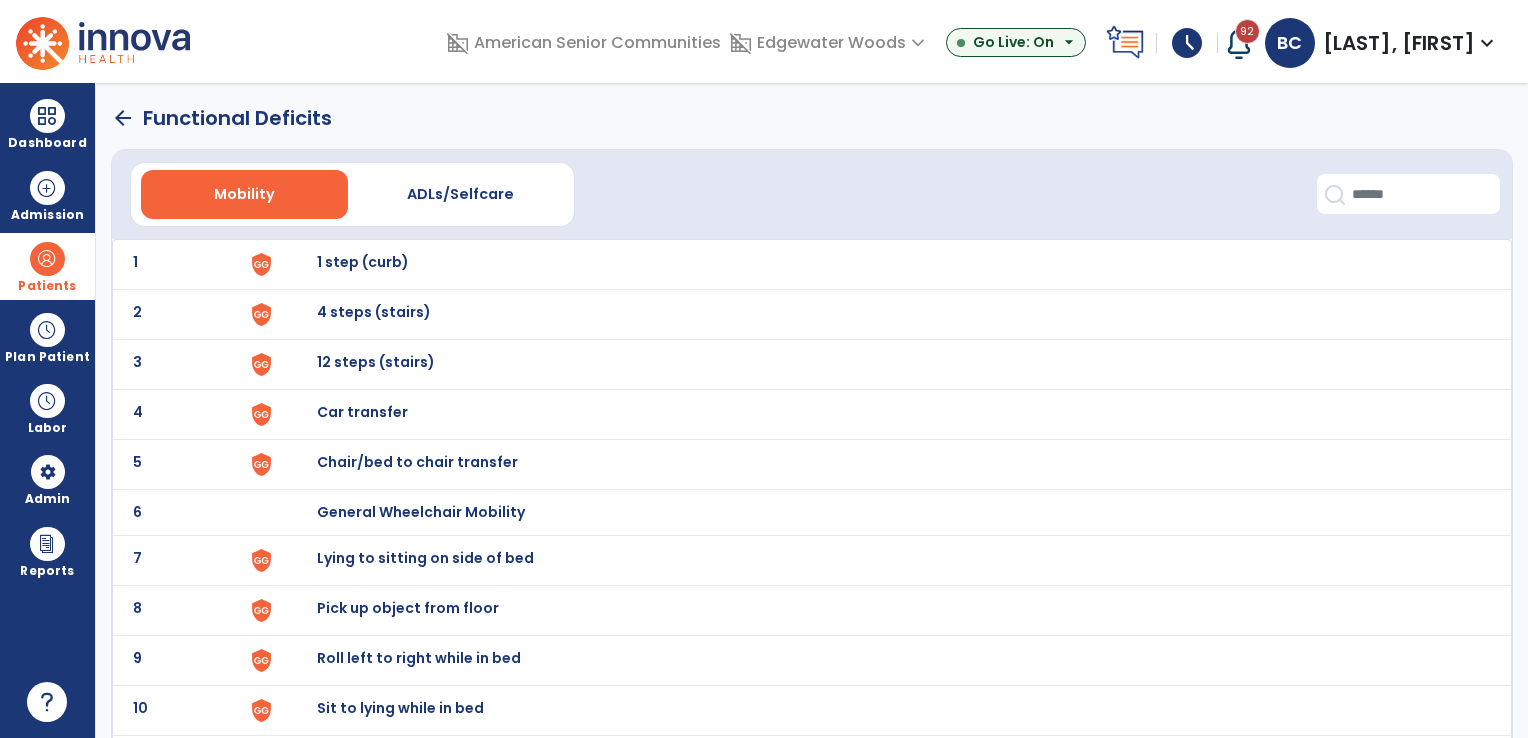 click on "arrow_back" 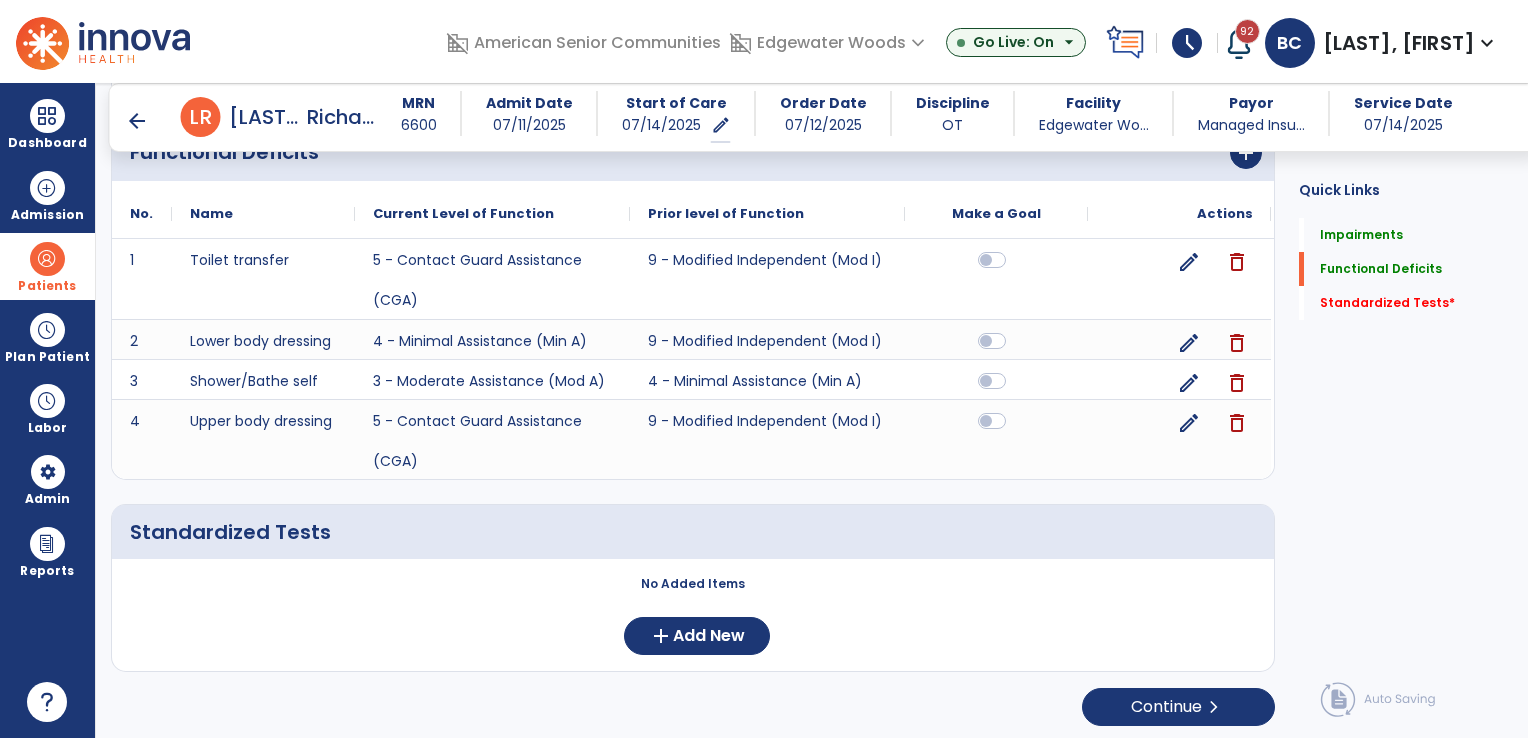 scroll, scrollTop: 1145, scrollLeft: 0, axis: vertical 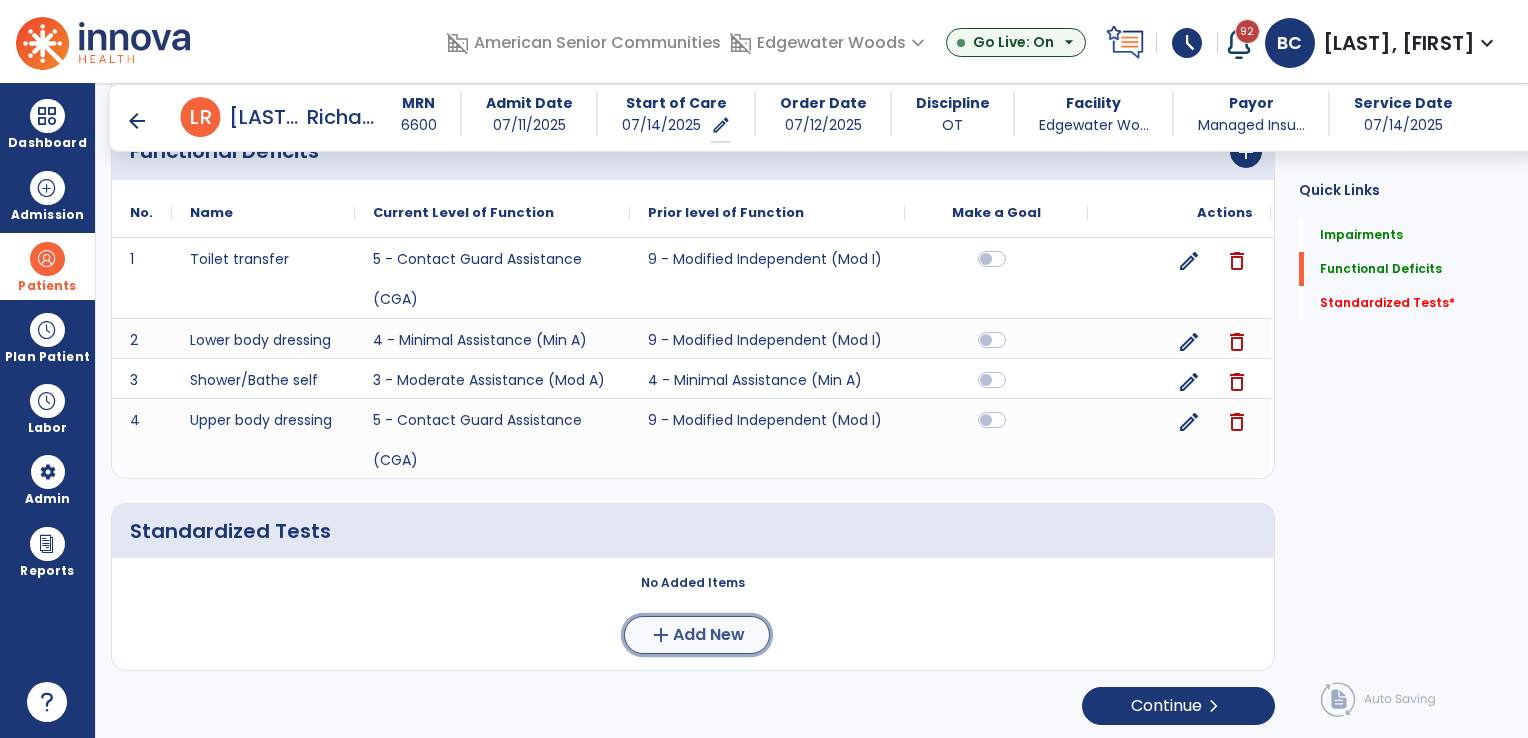 click on "Add New" 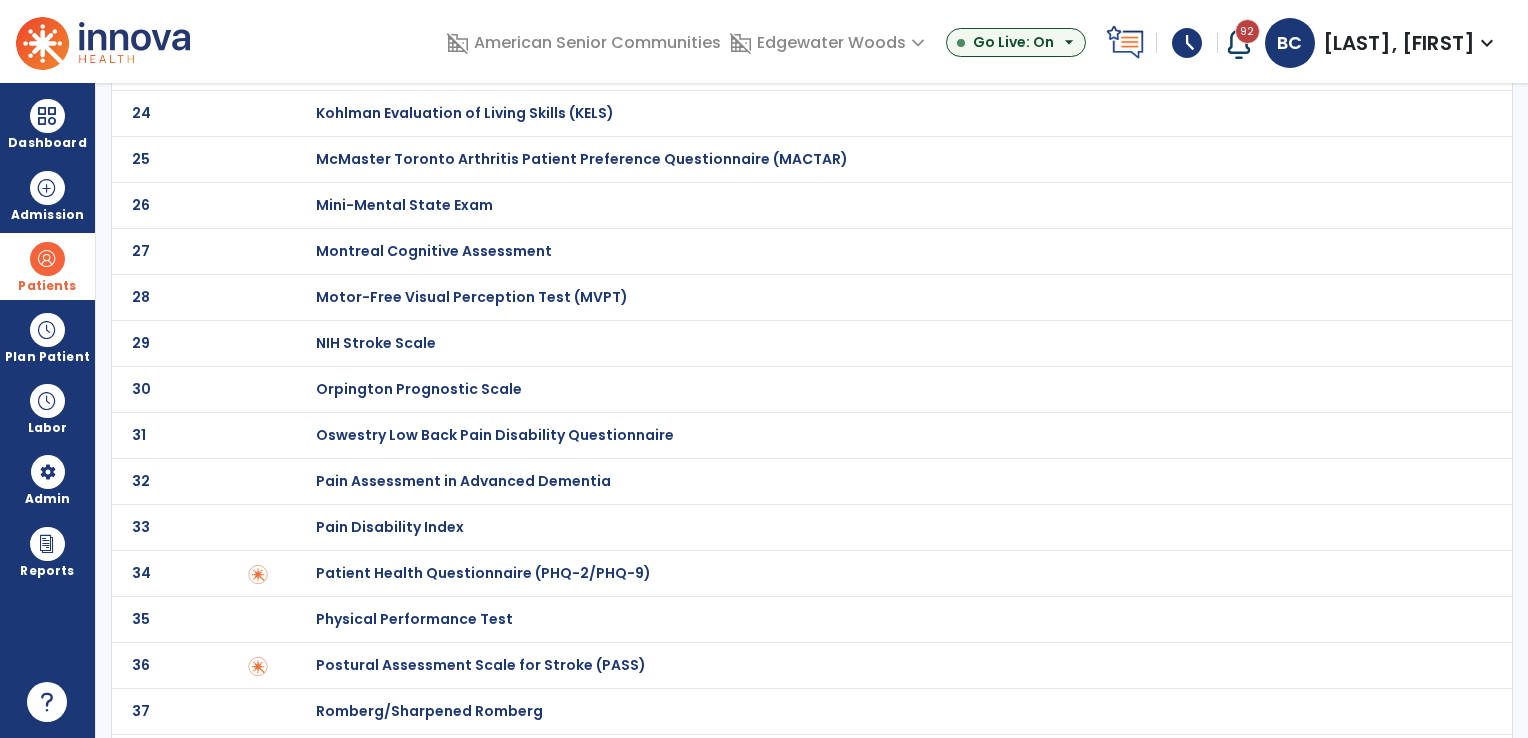 scroll, scrollTop: 0, scrollLeft: 0, axis: both 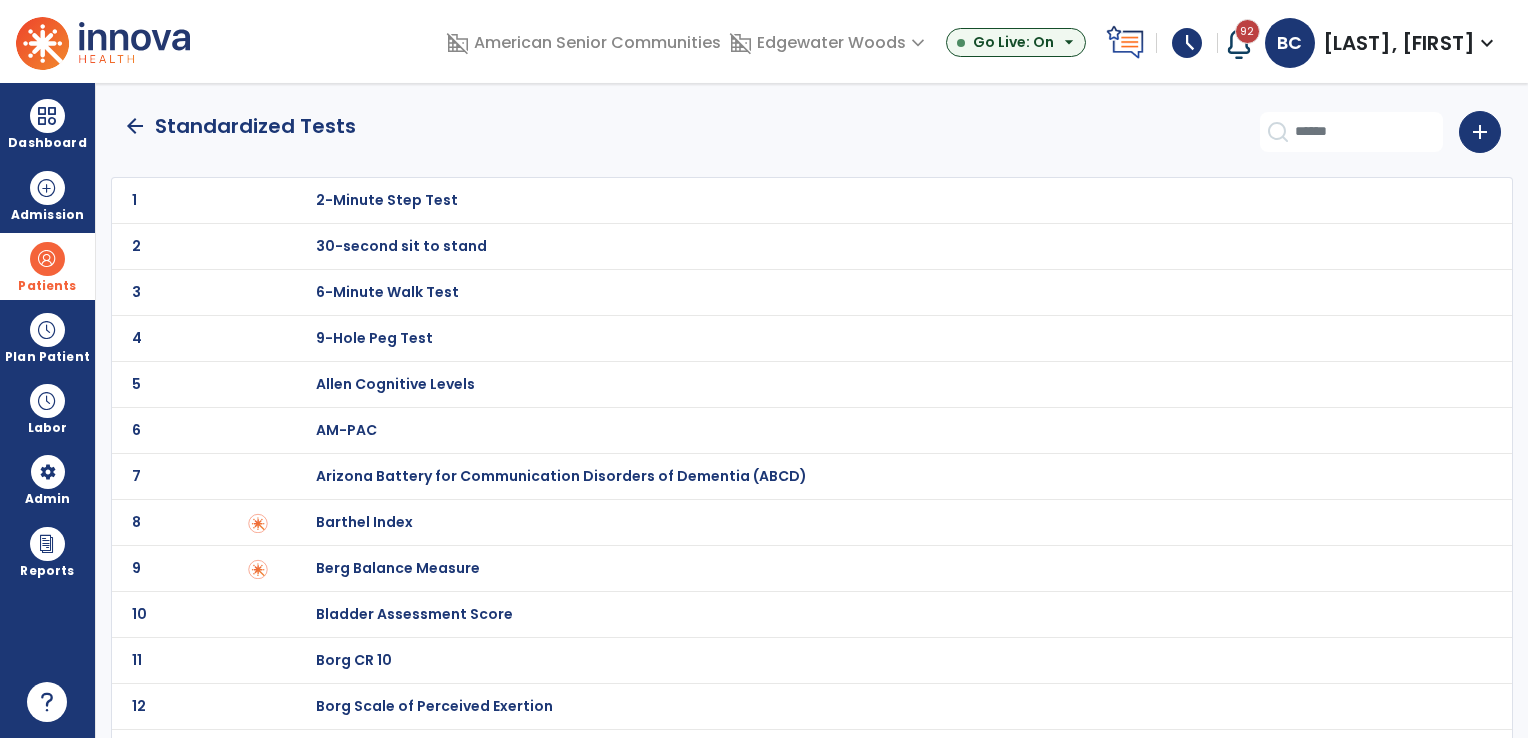 click on "Barthel Index" at bounding box center [387, 200] 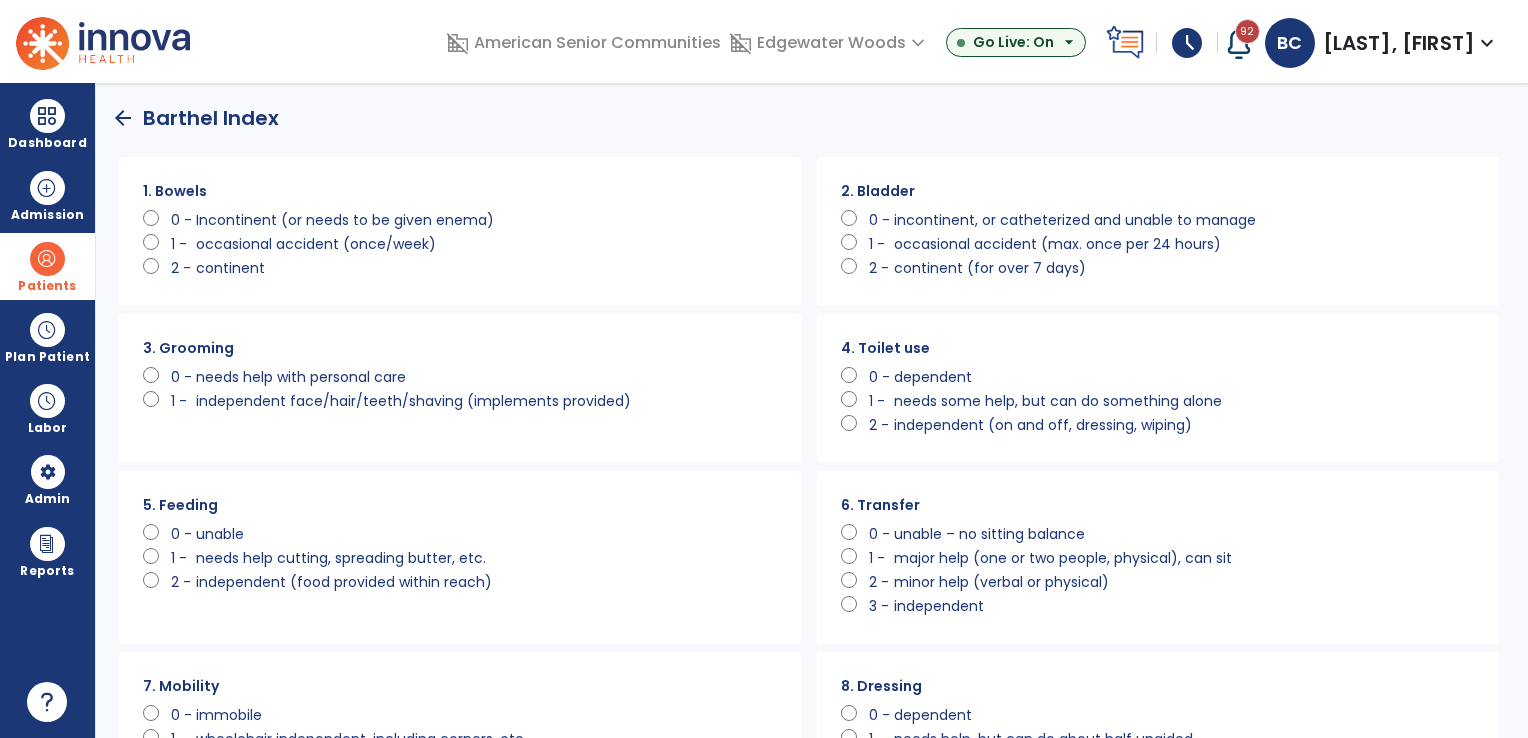 scroll, scrollTop: 0, scrollLeft: 0, axis: both 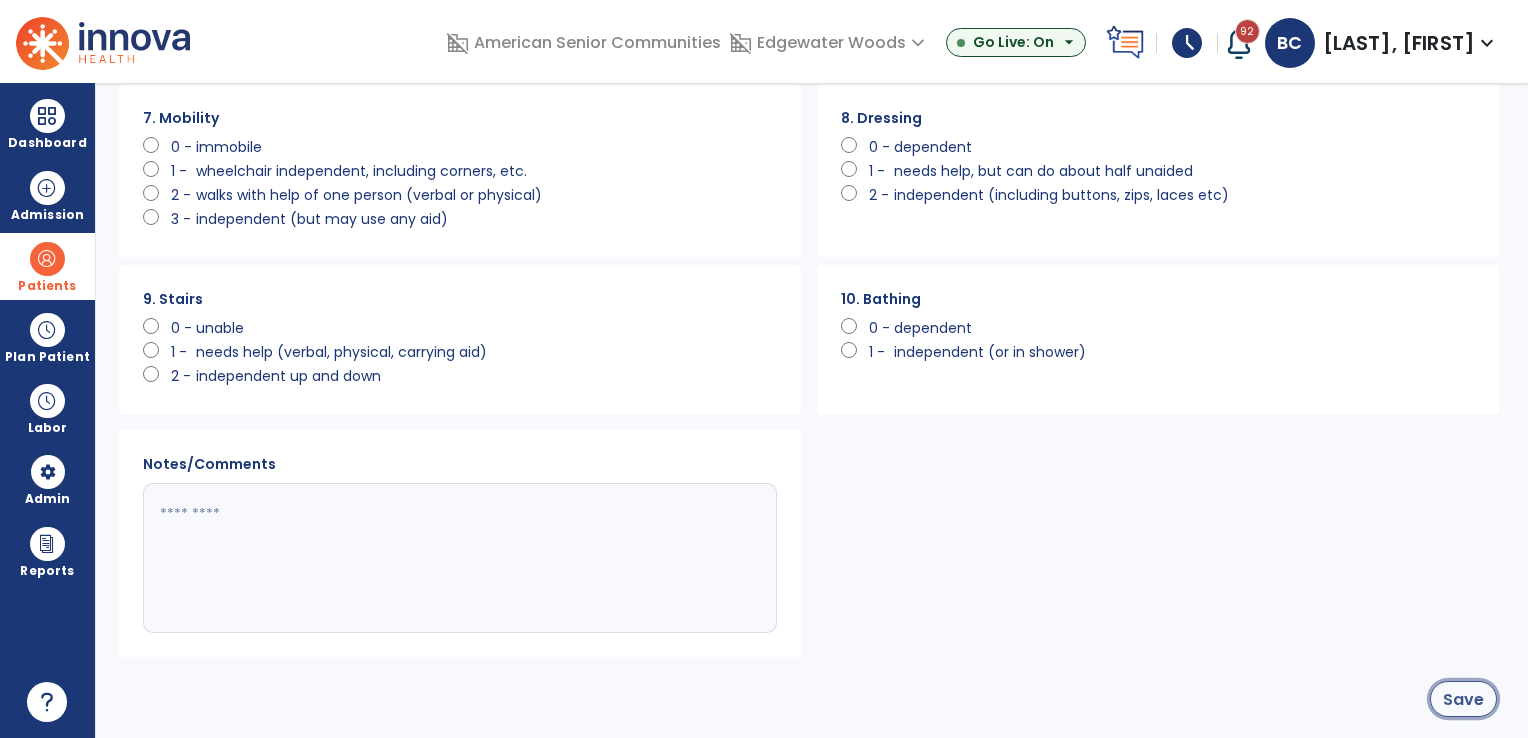 click on "Save" 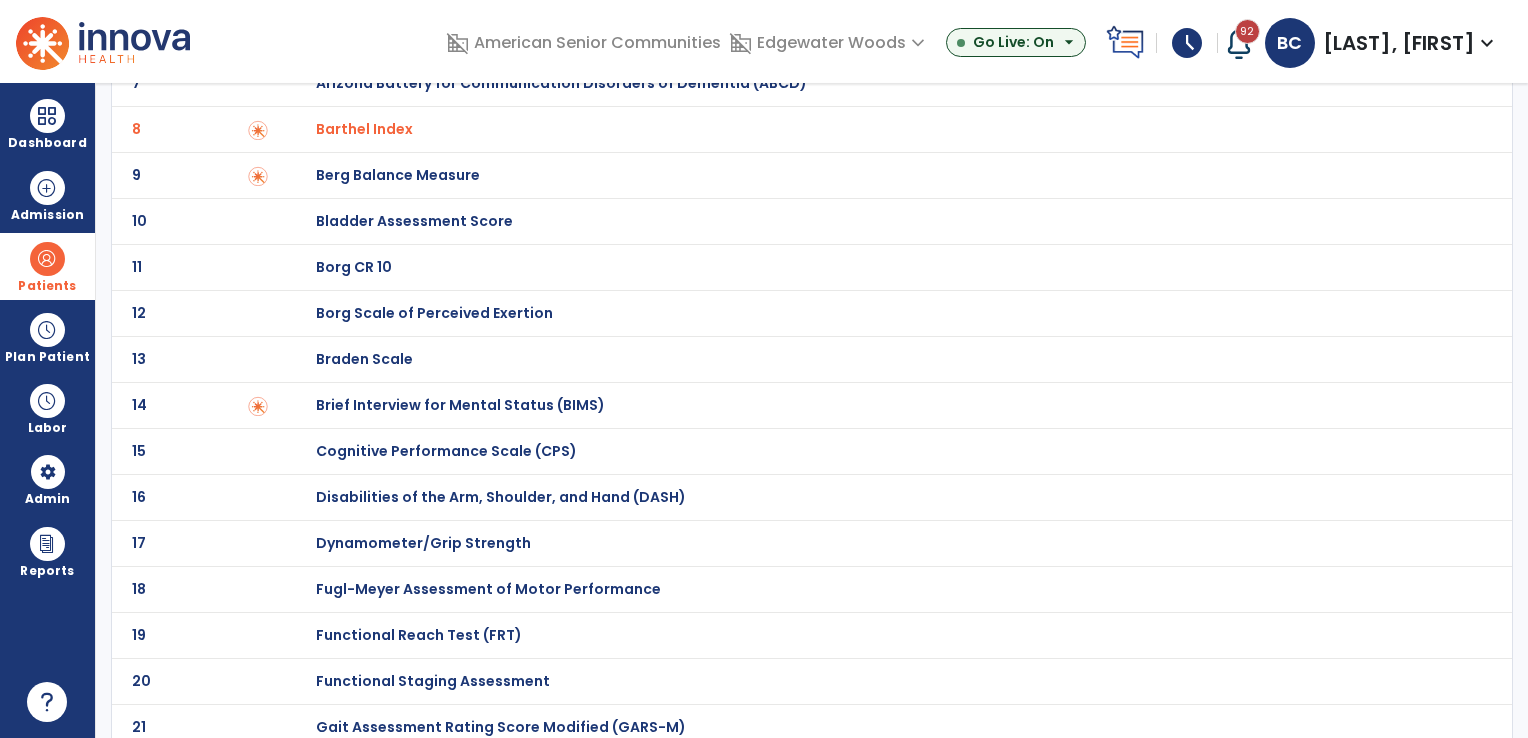 scroll, scrollTop: 0, scrollLeft: 0, axis: both 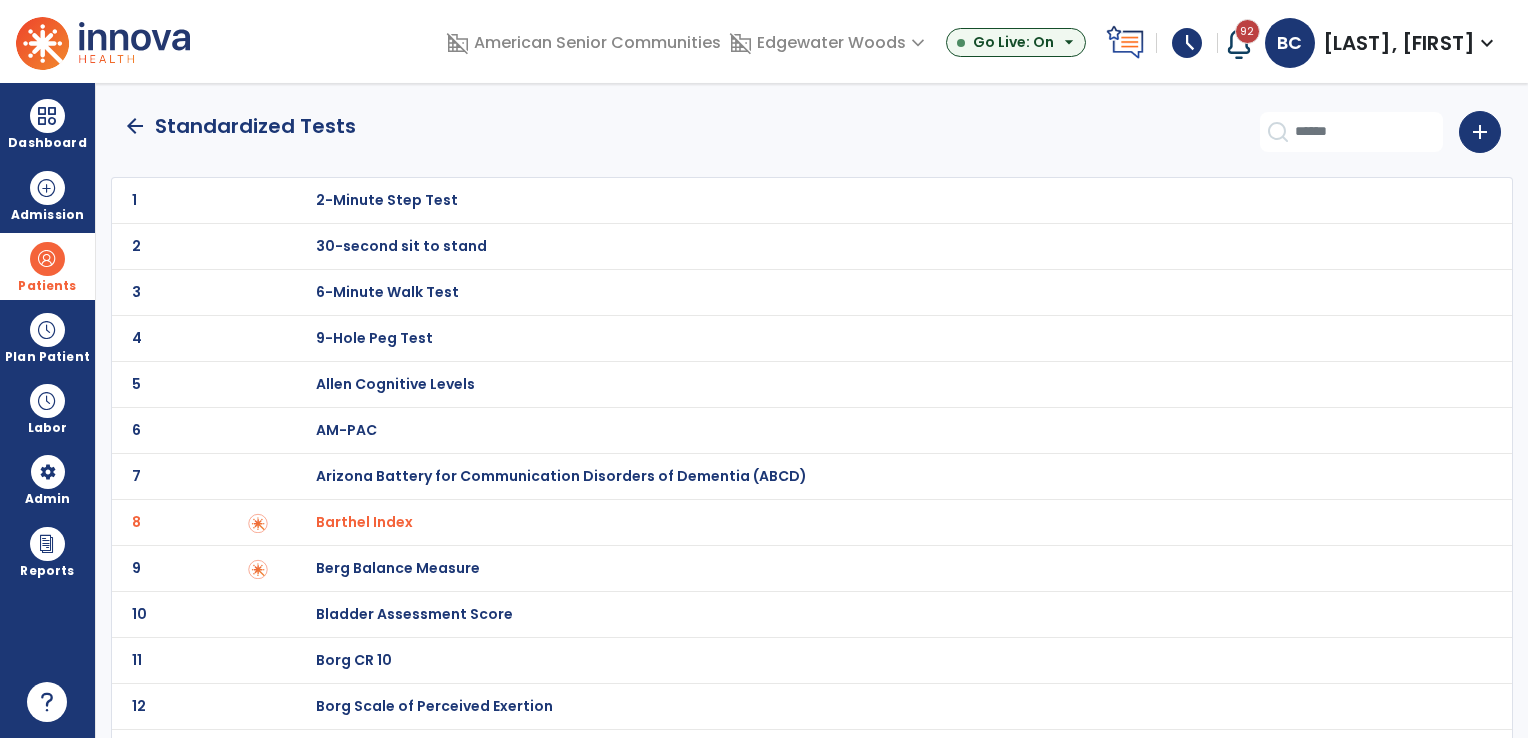 click on "arrow_back" 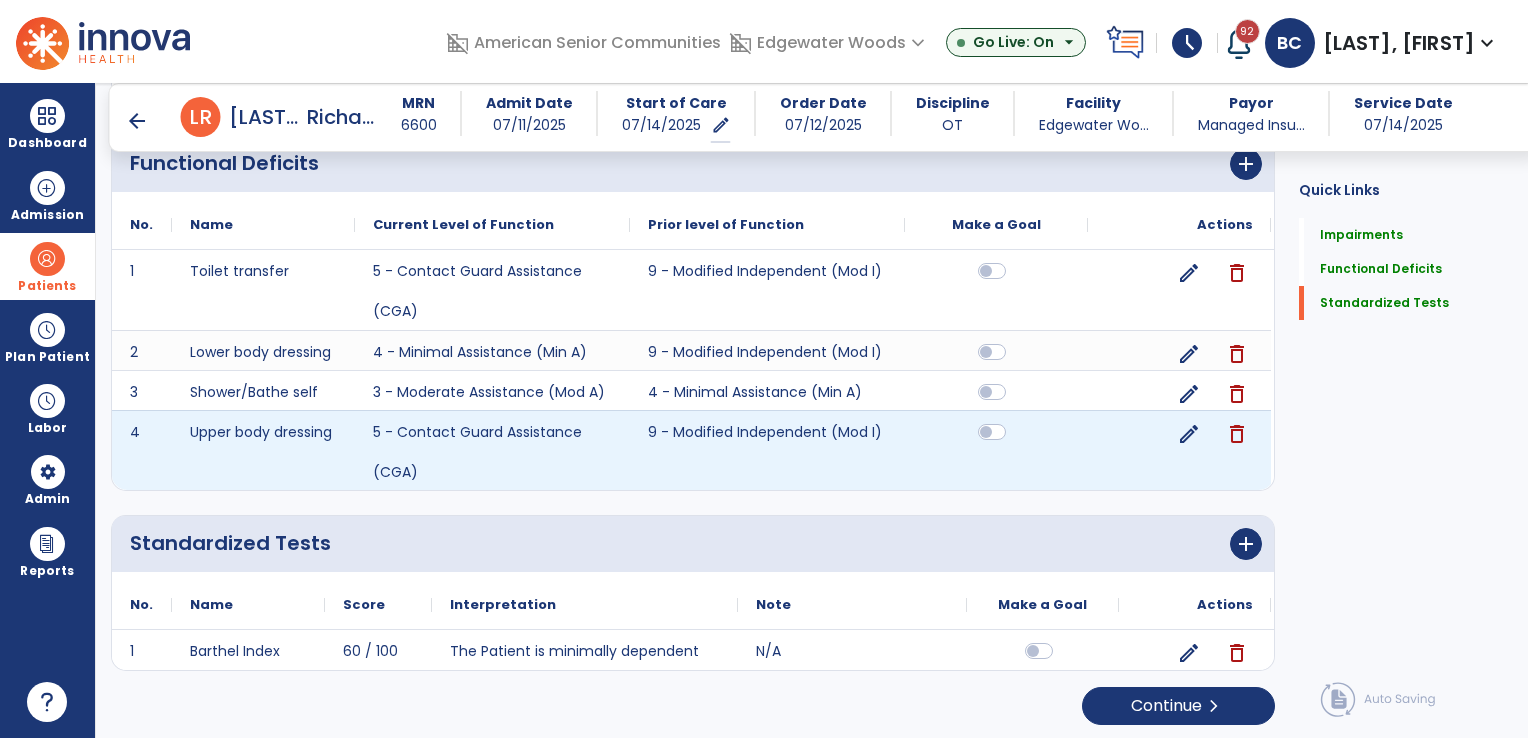 scroll, scrollTop: 1134, scrollLeft: 0, axis: vertical 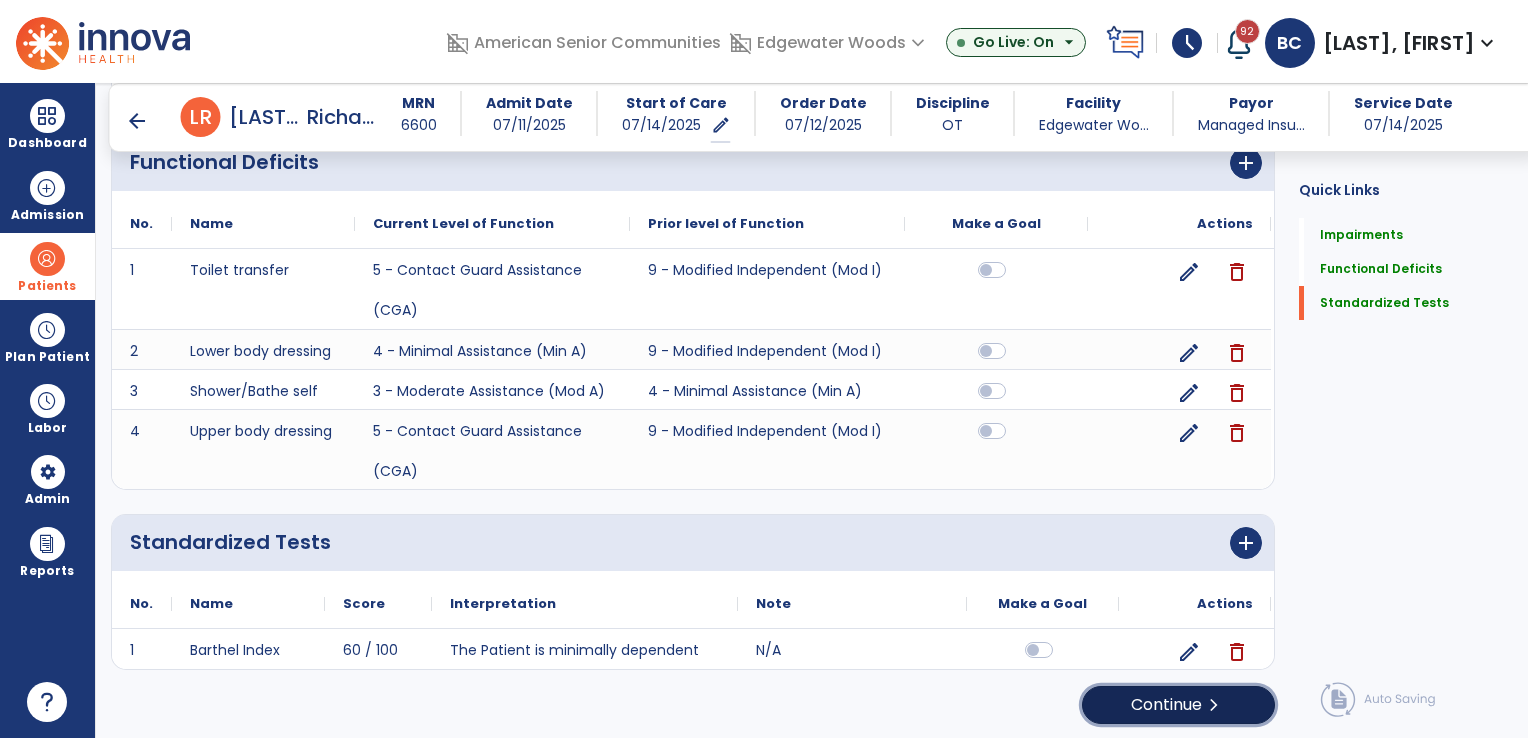 click on "Continue  chevron_right" 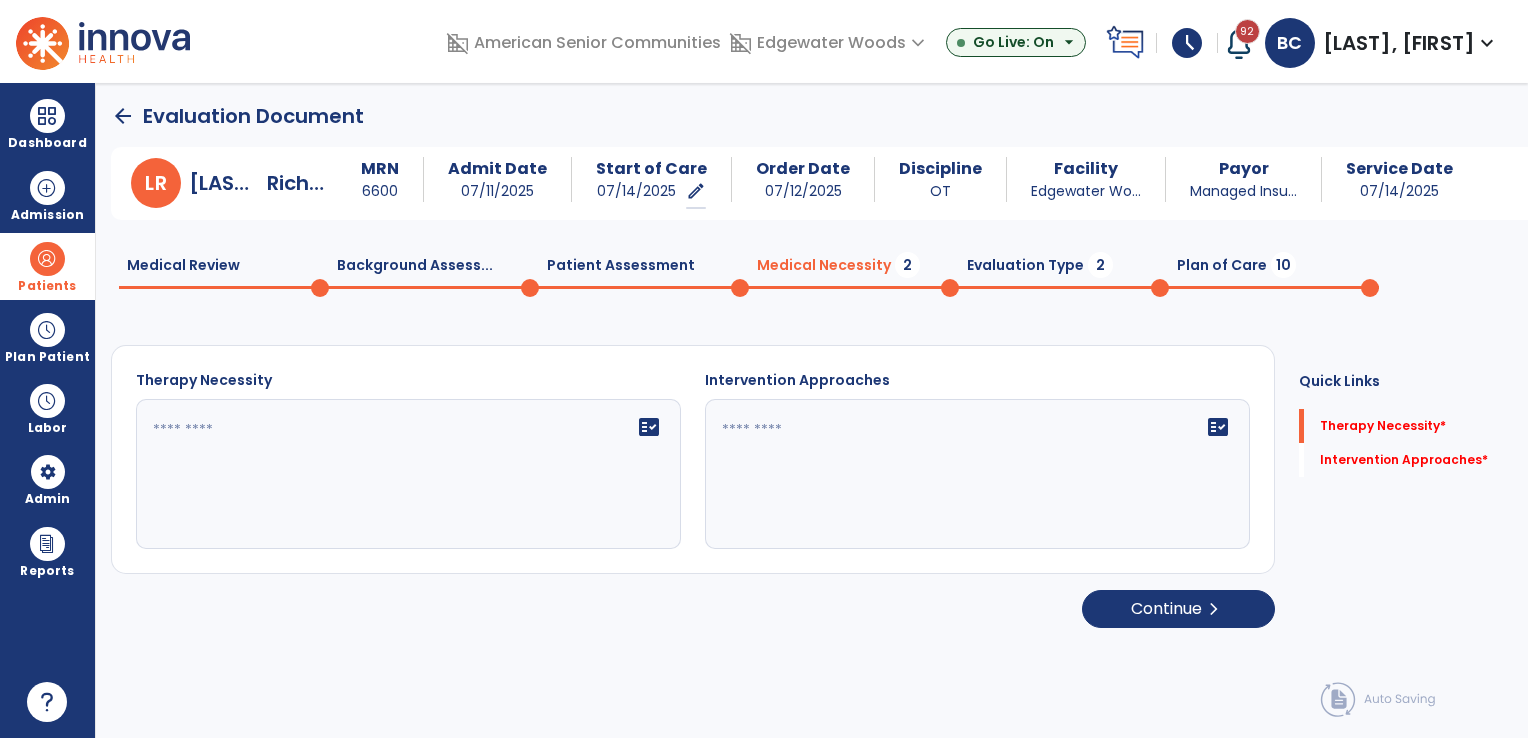 scroll, scrollTop: 0, scrollLeft: 0, axis: both 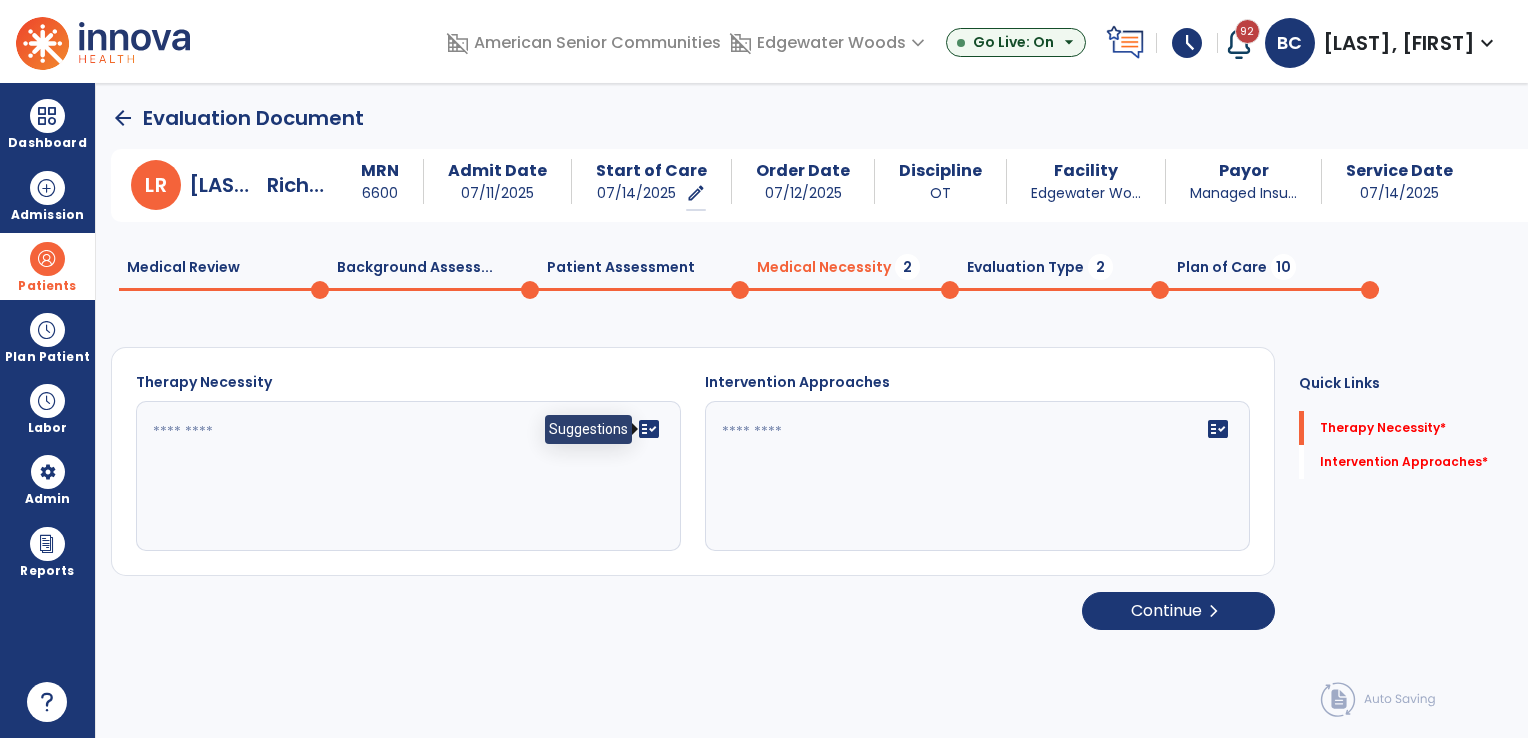 click on "fact_check" 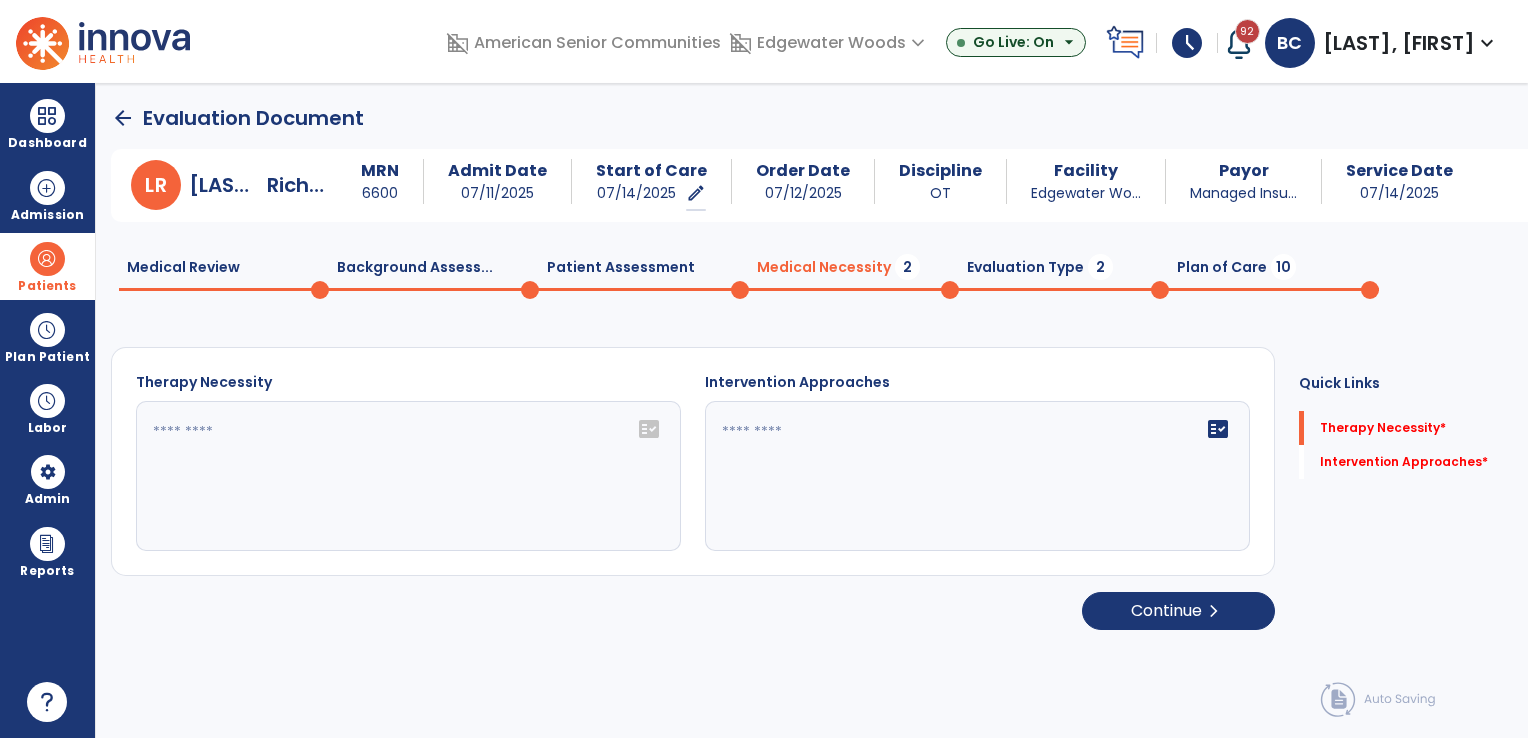 click 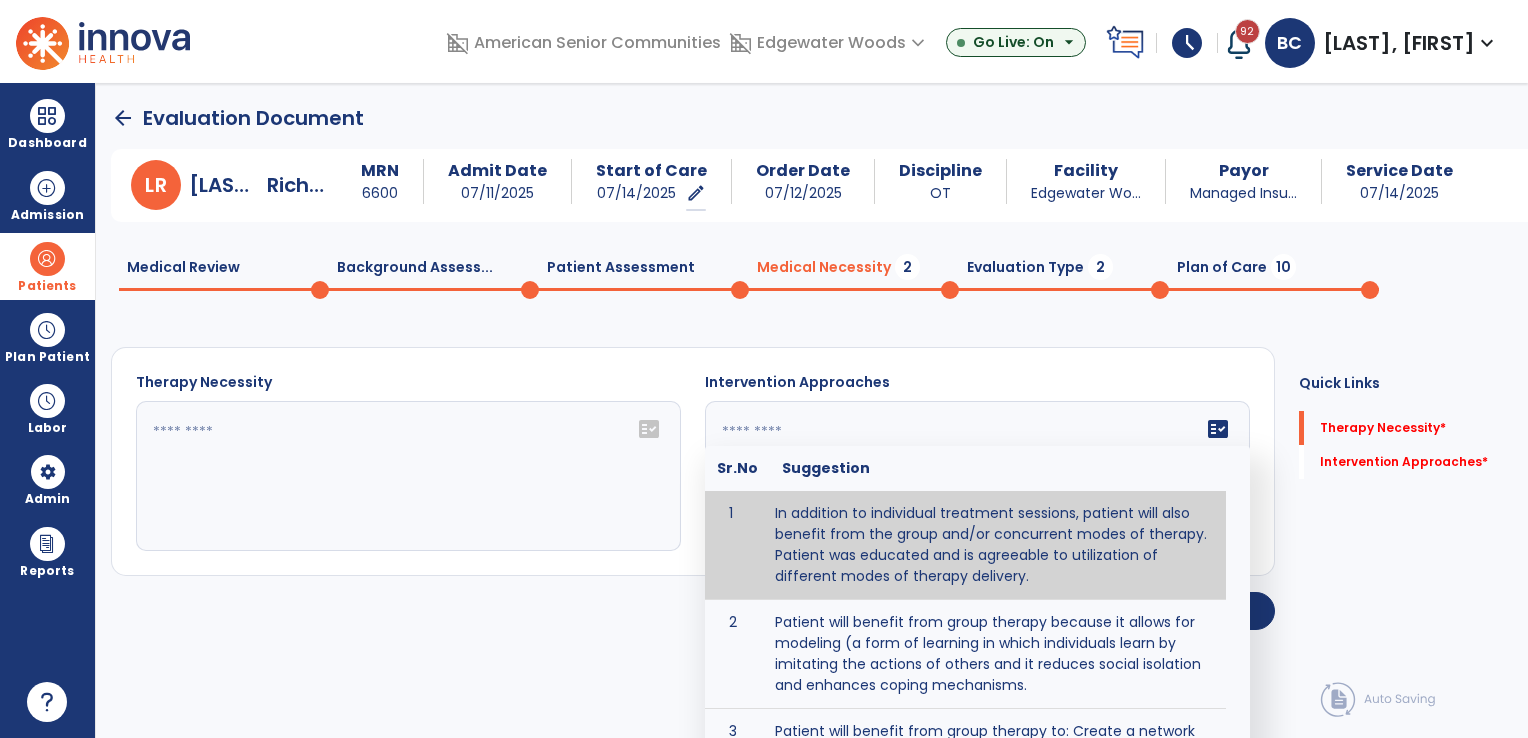 type on "**********" 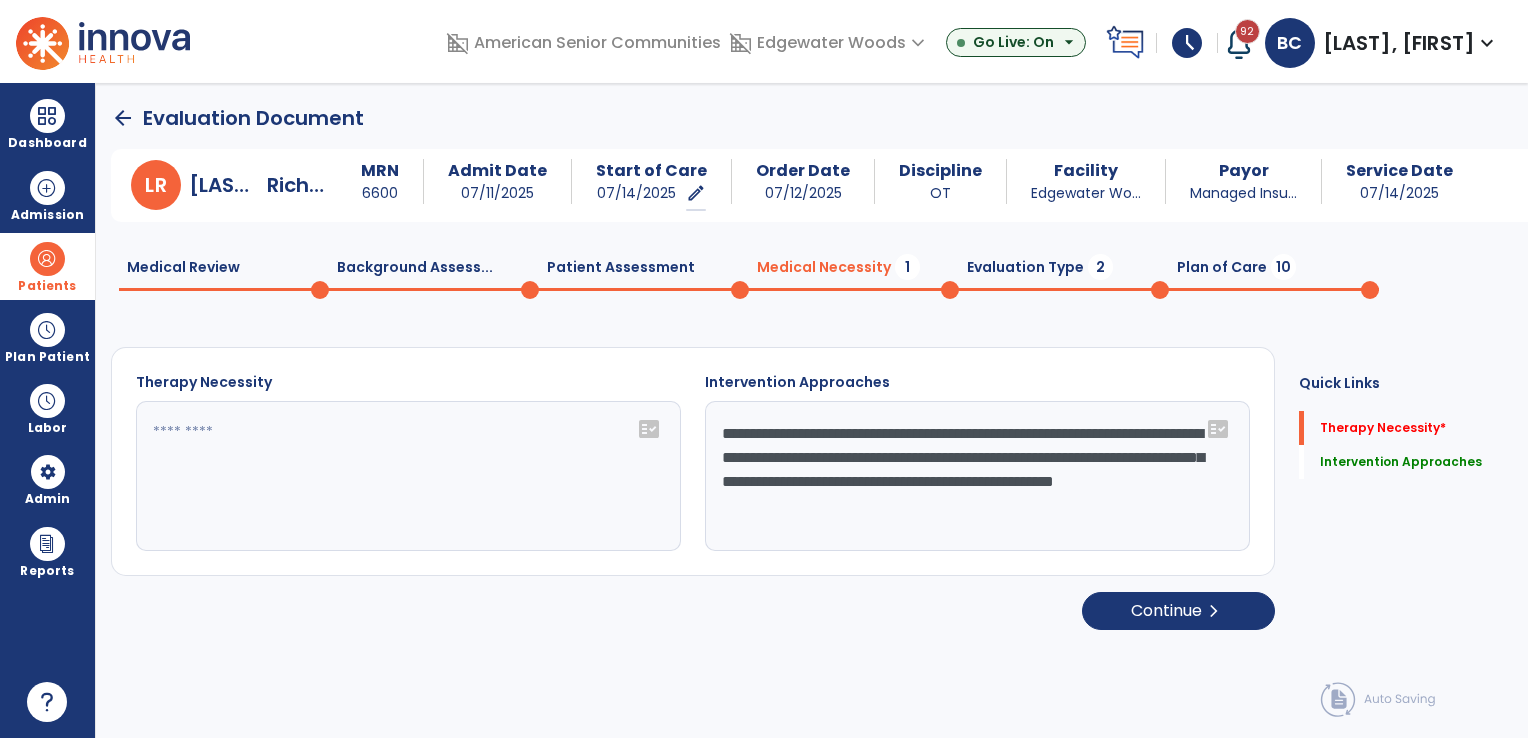click 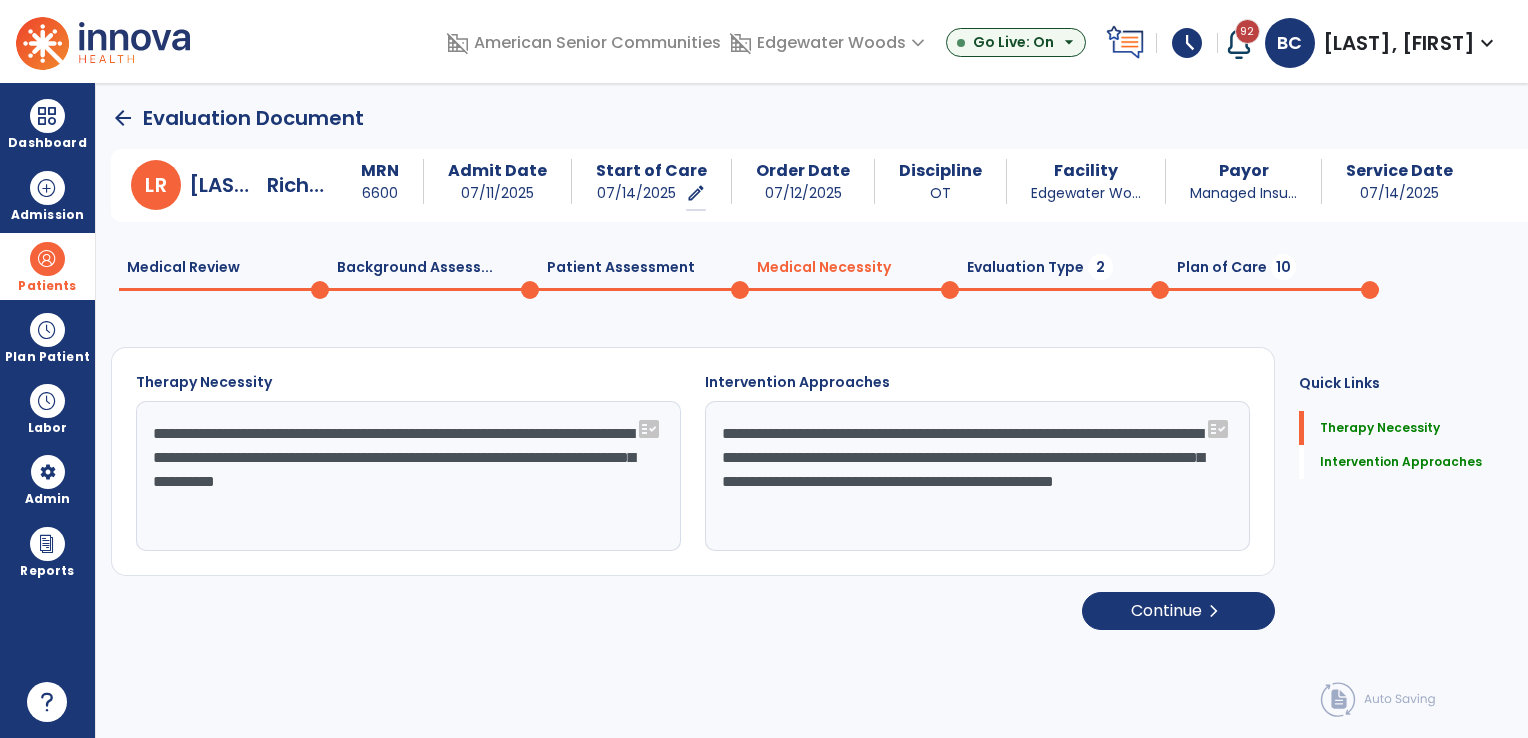 click on "**********" 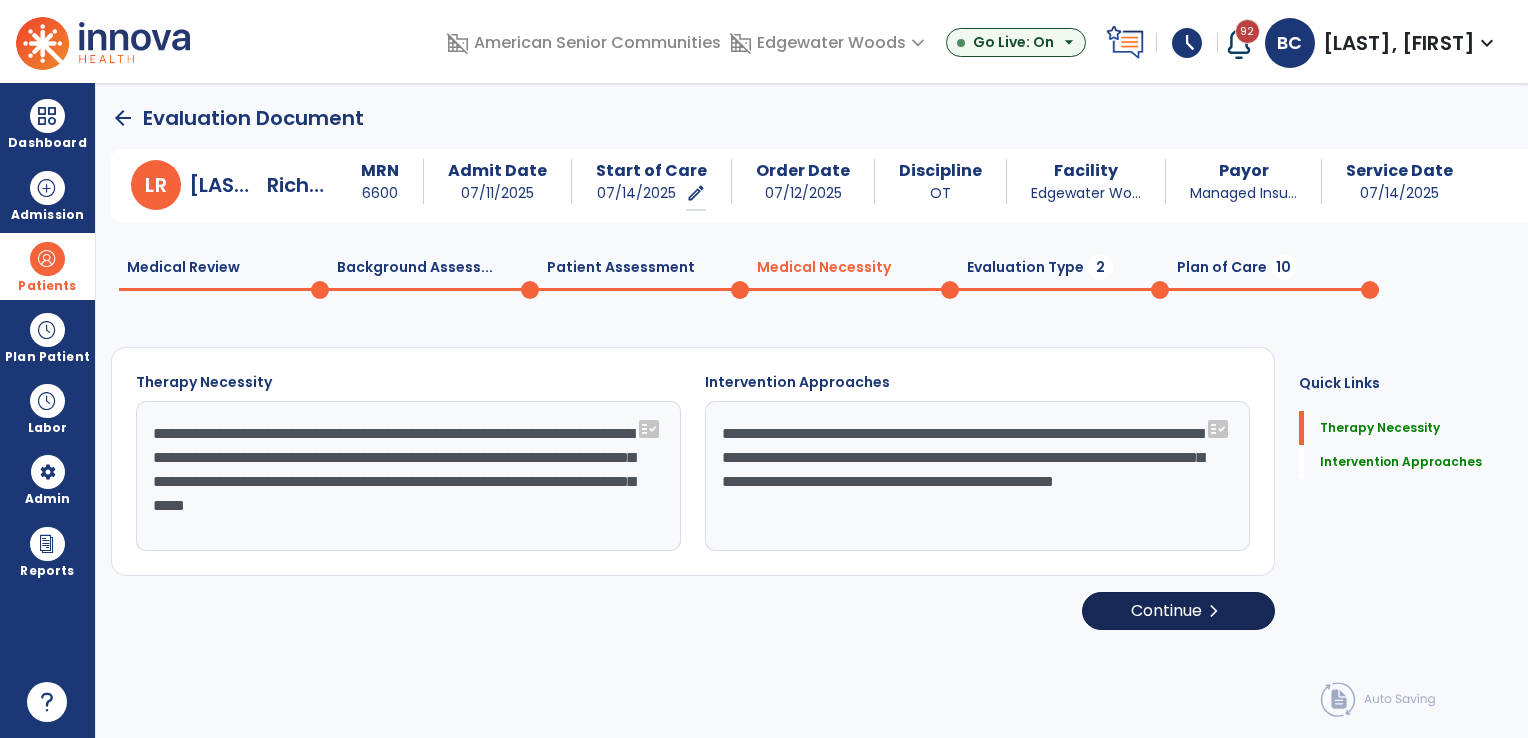 type on "**********" 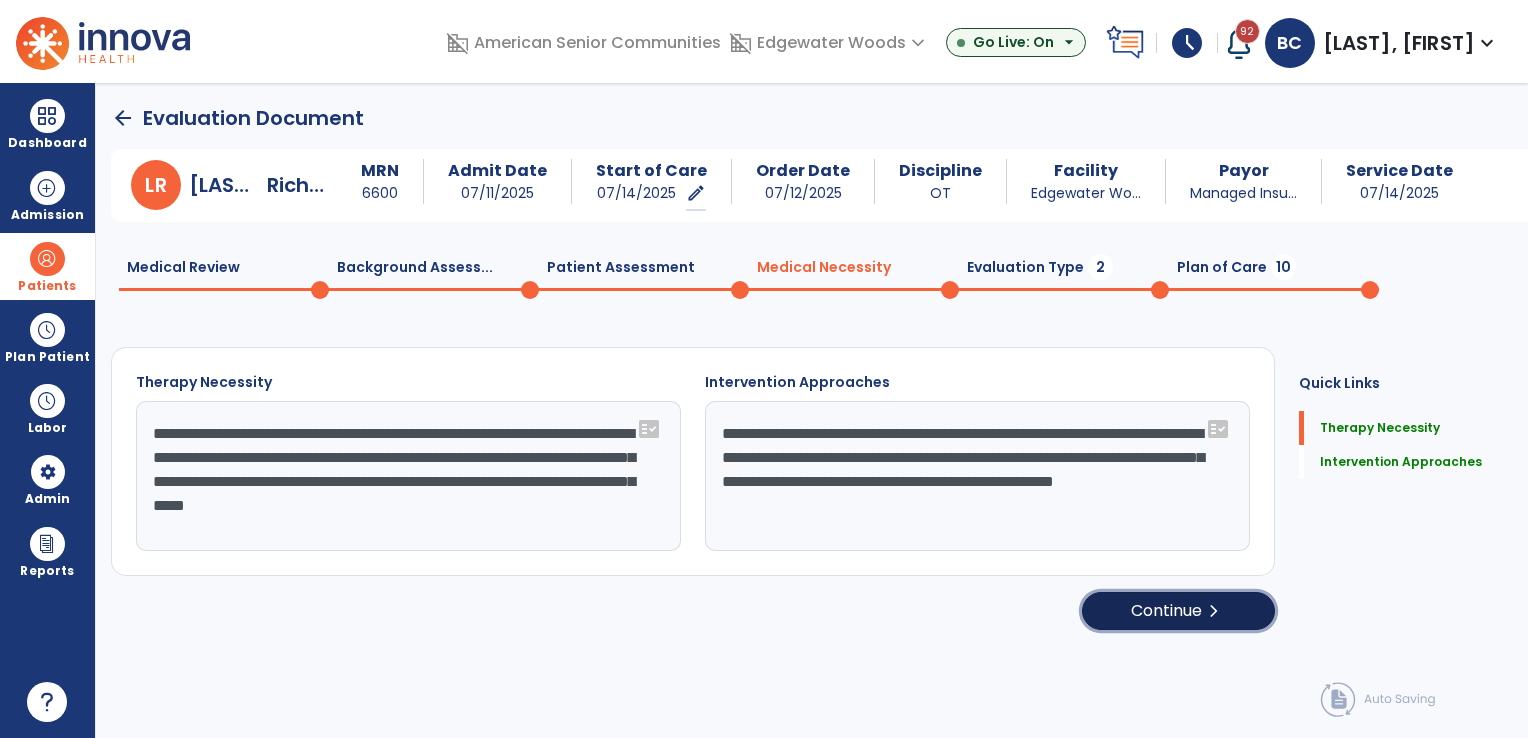 click on "Continue  chevron_right" 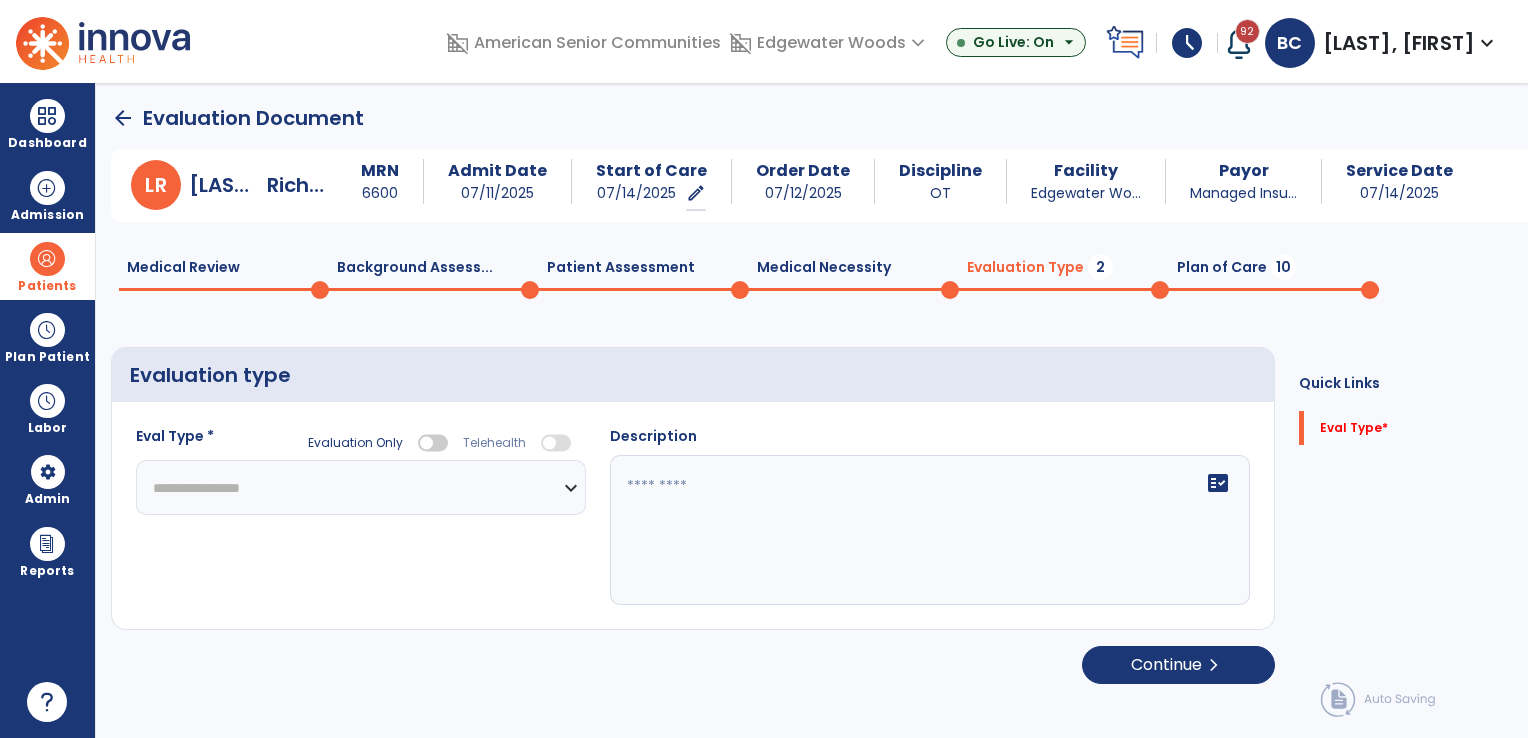 click on "**********" 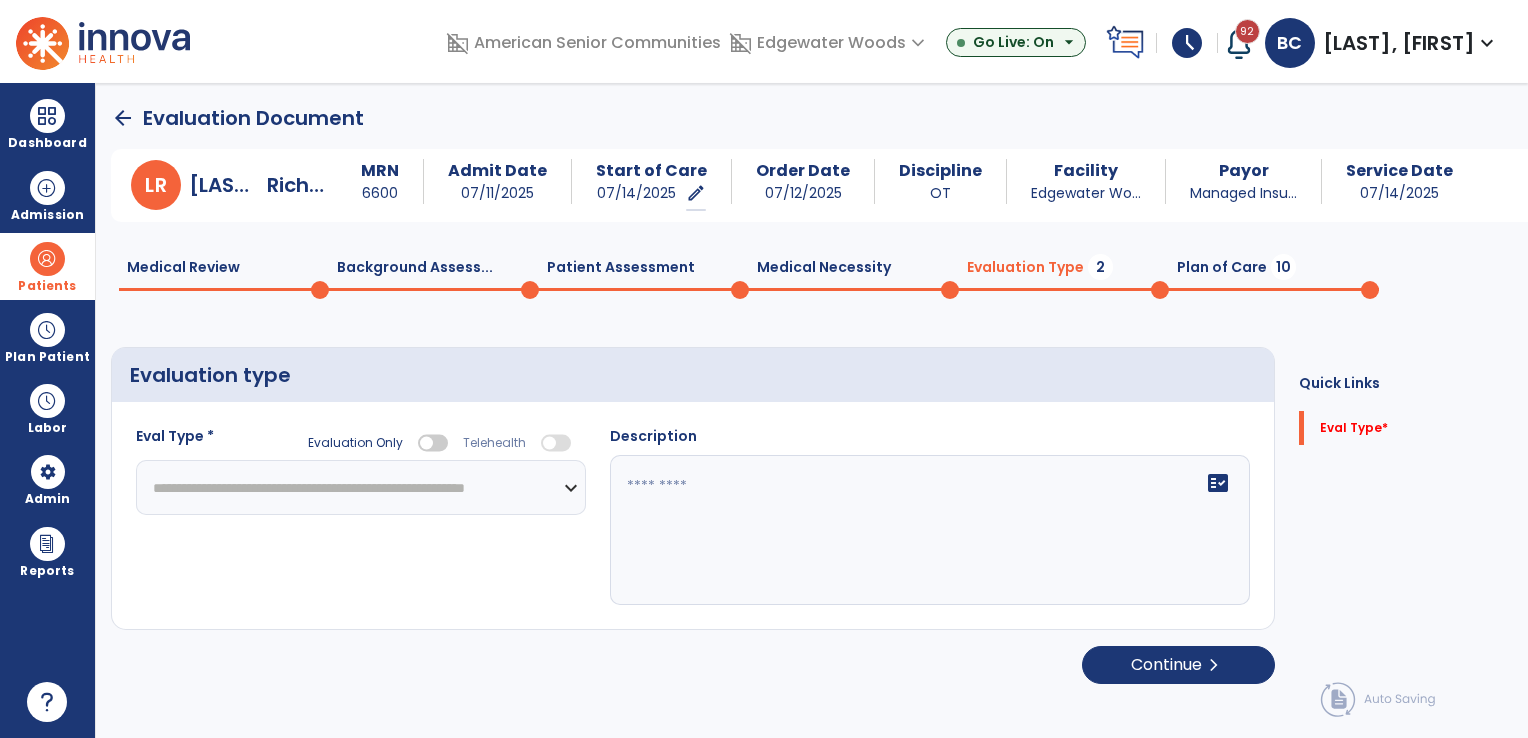 click on "**********" 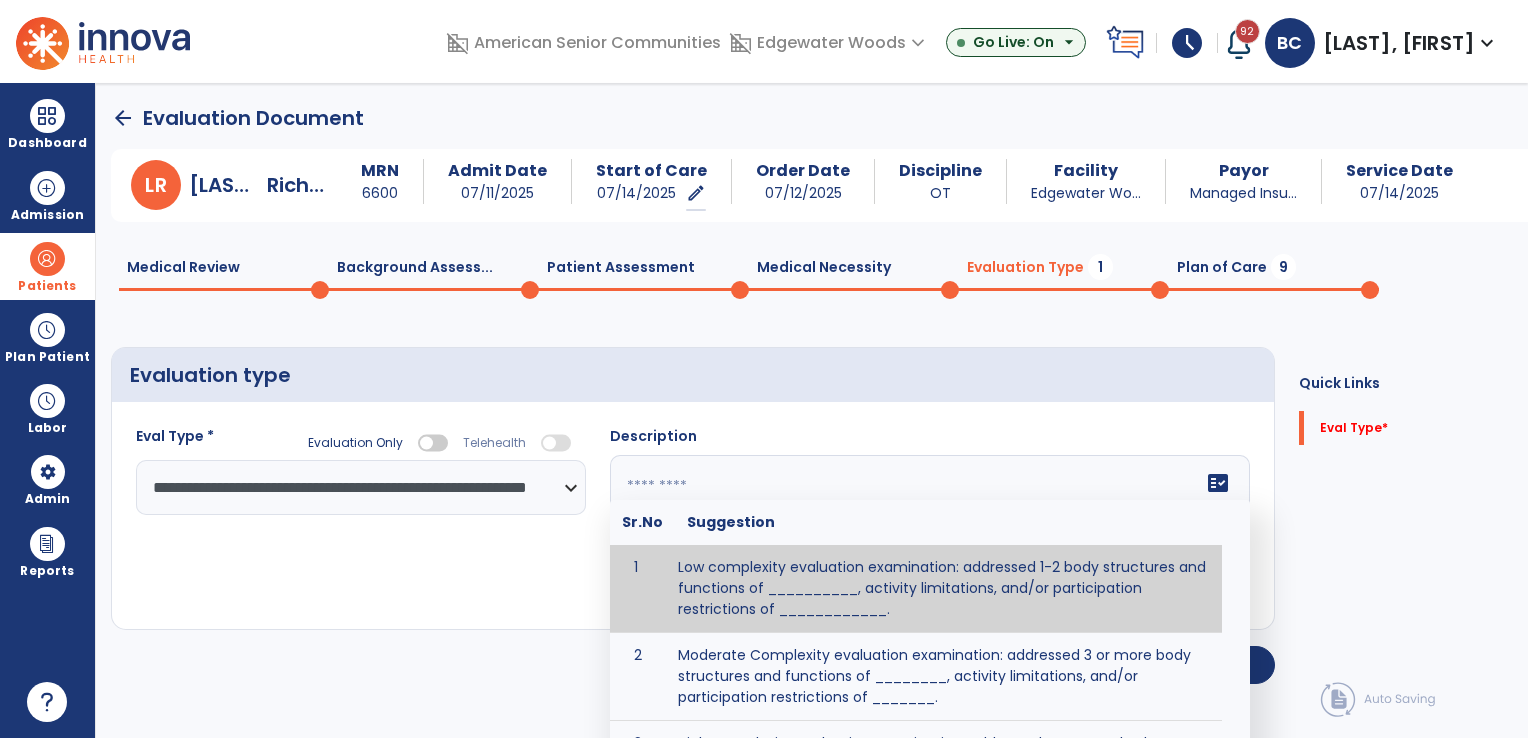 click 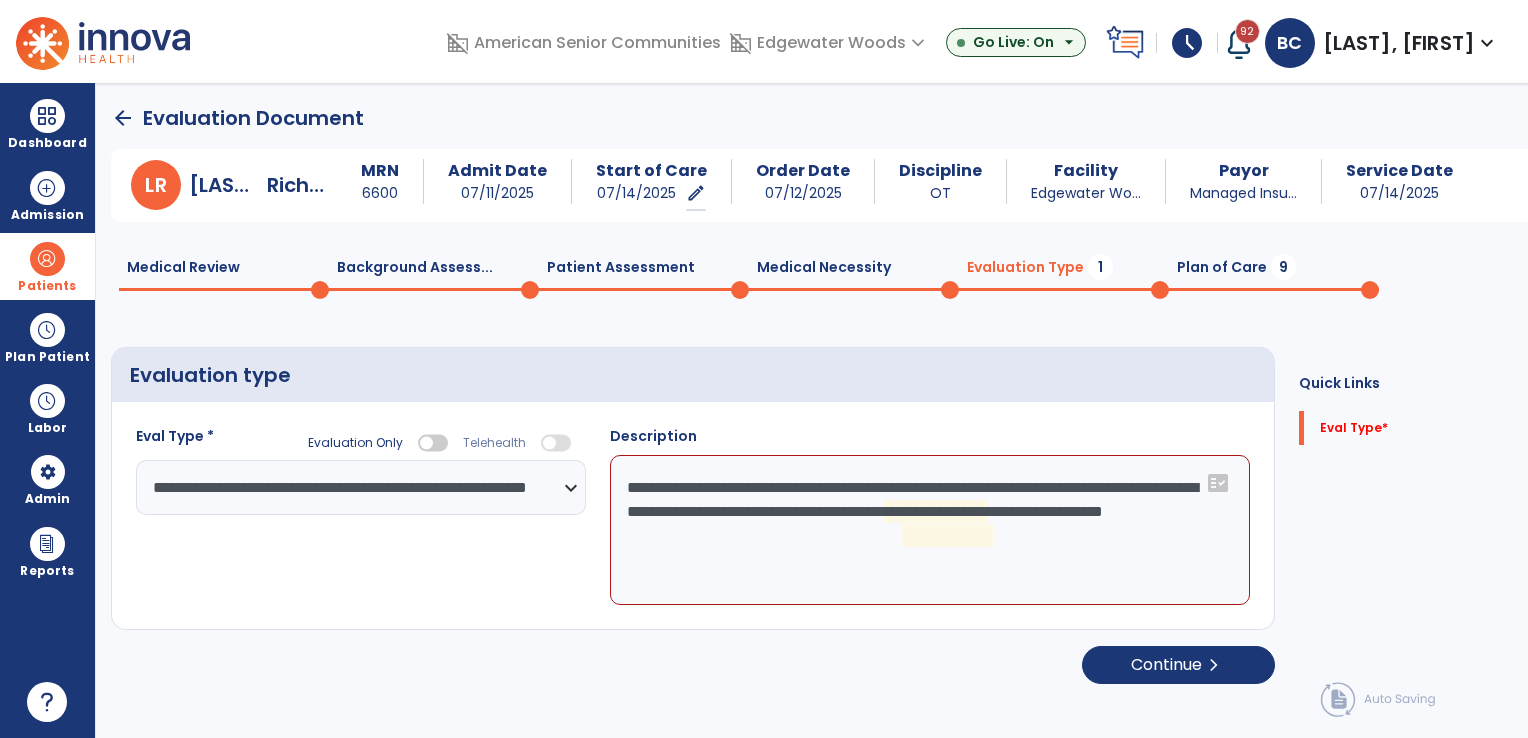 click on "**********" 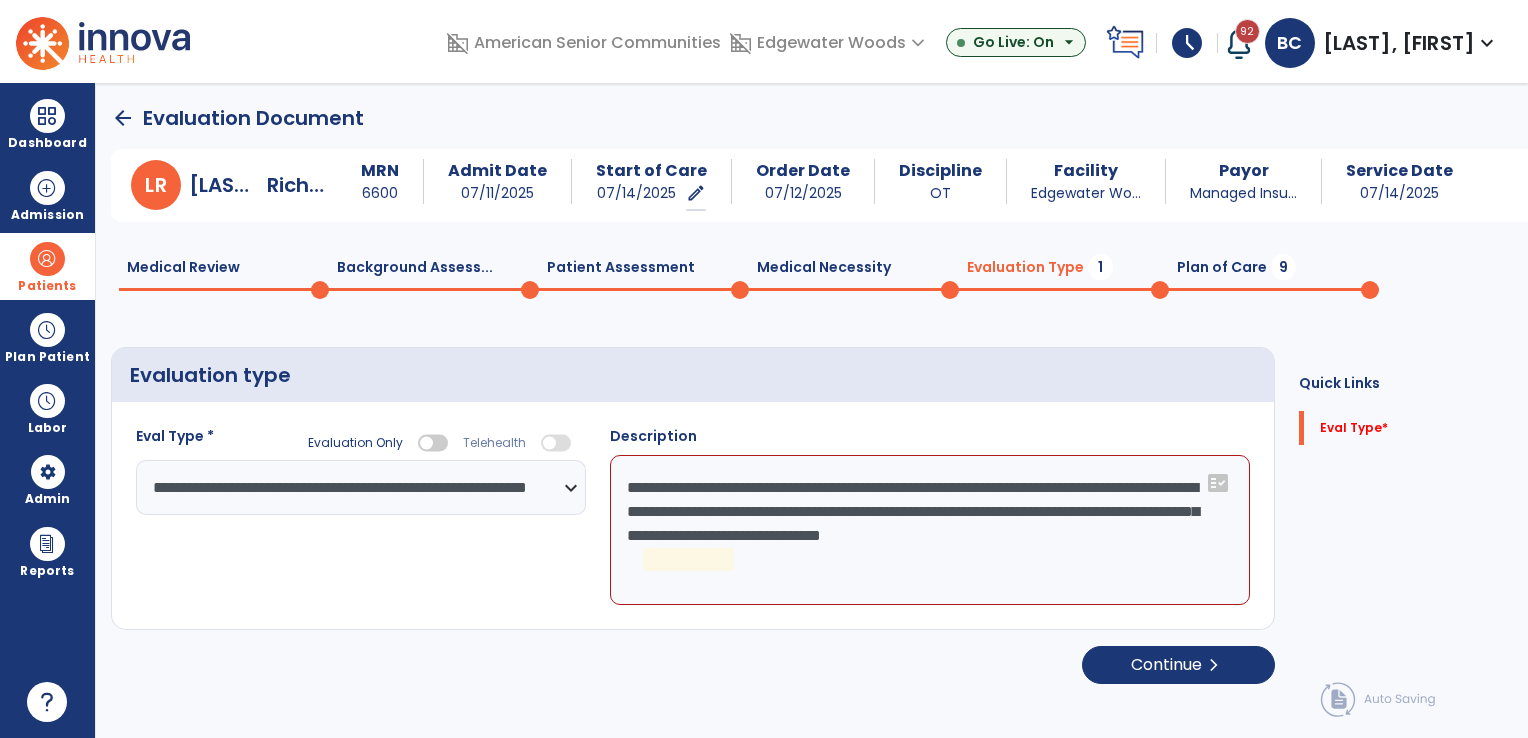 click on "**********" 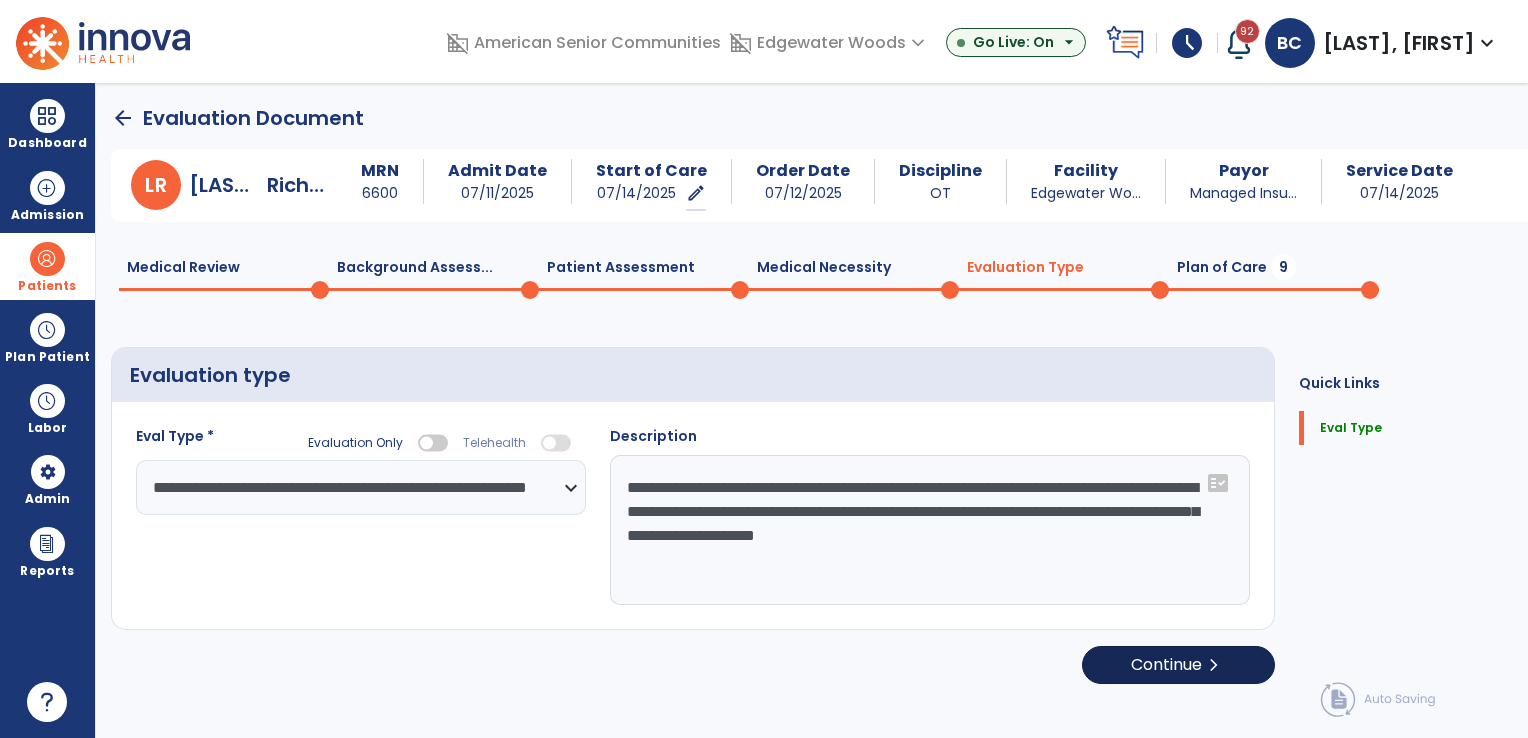 type on "**********" 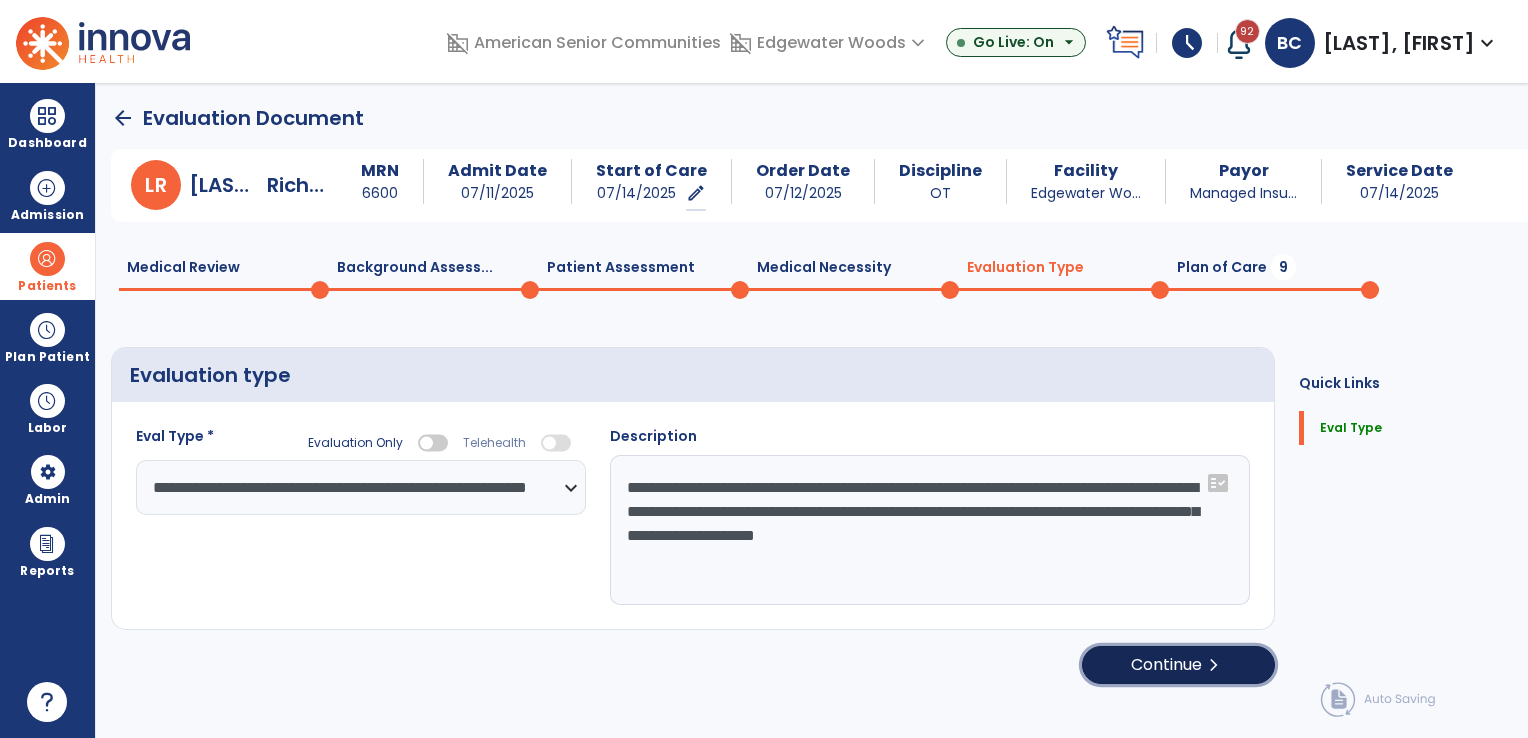 click on "Continue  chevron_right" 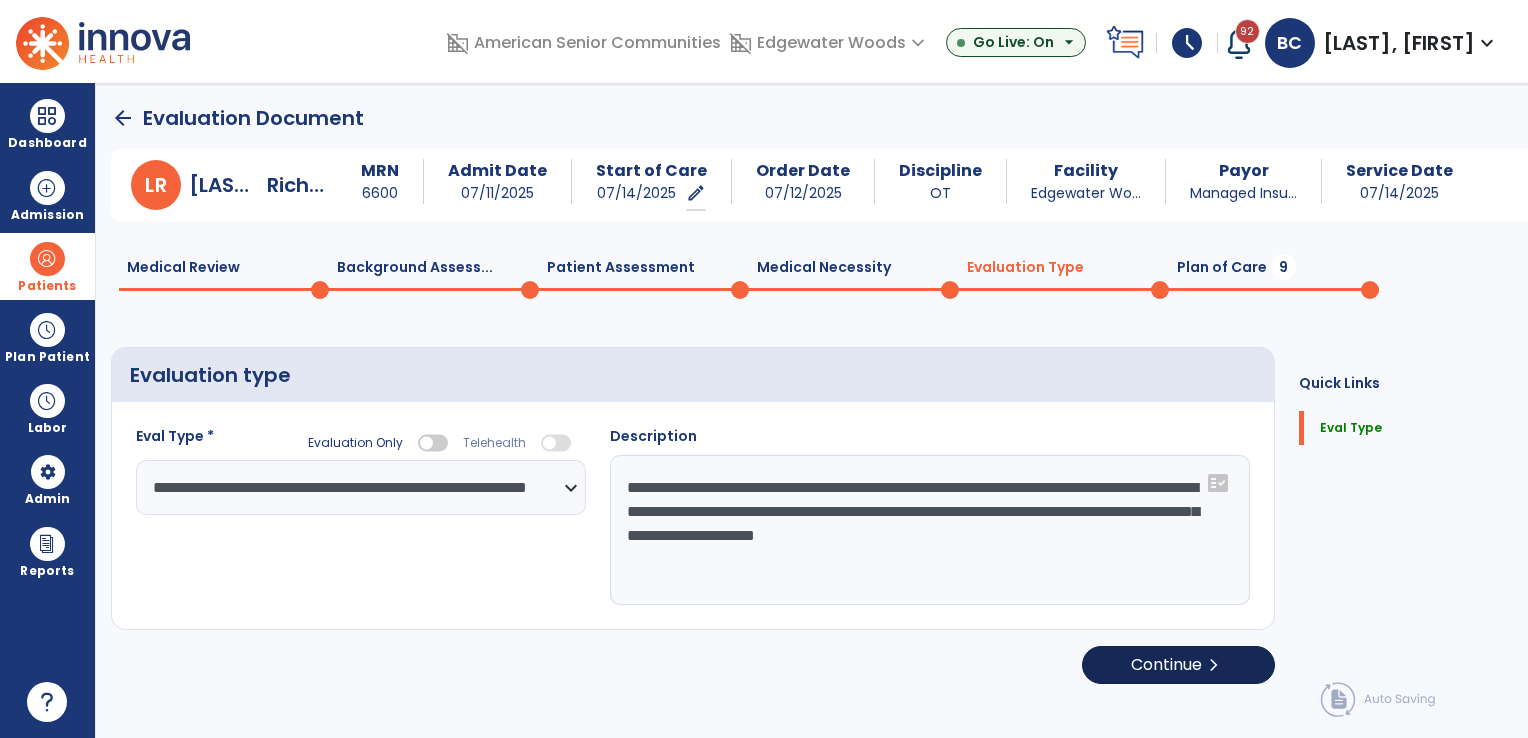 select on "*****" 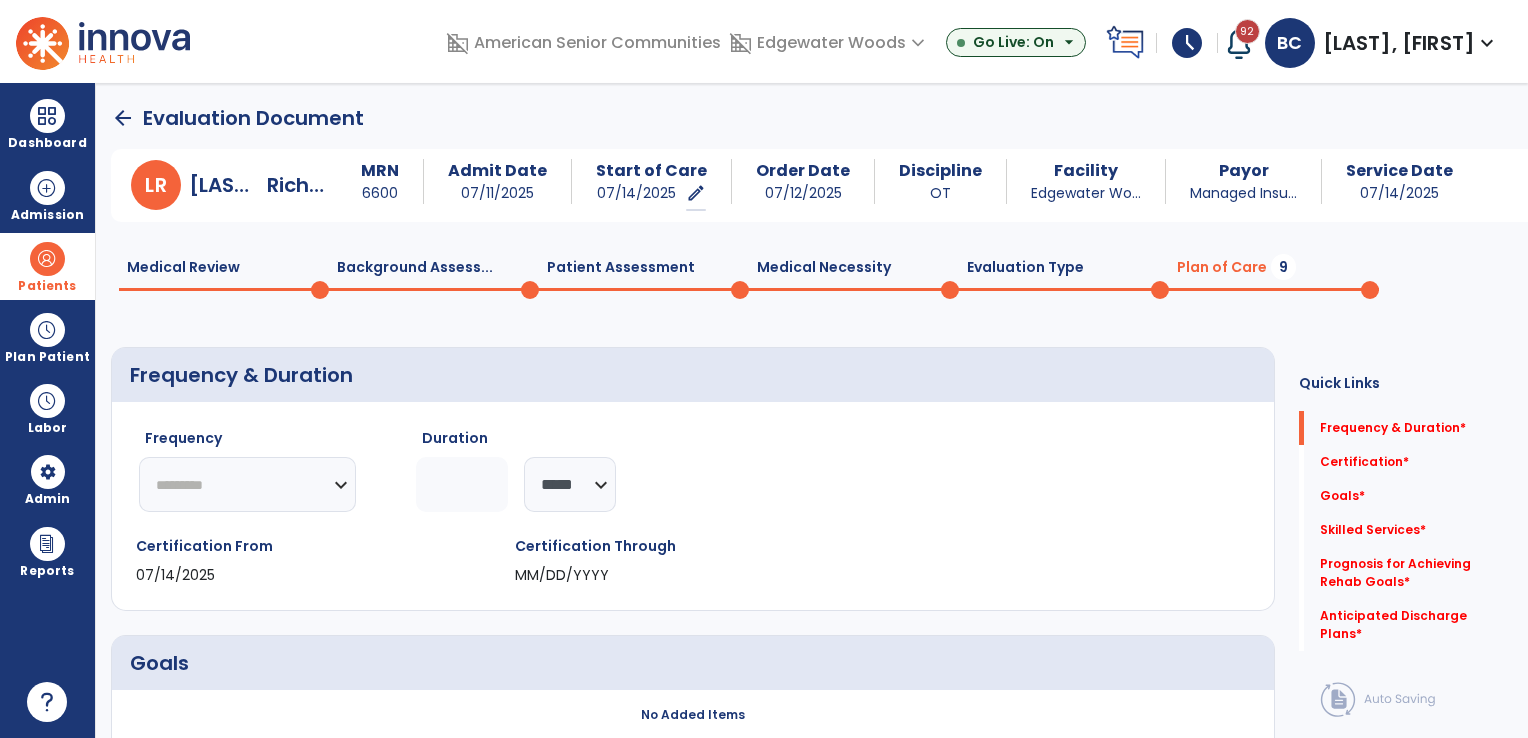 click on "********* ** ** ** ** ** ** **" 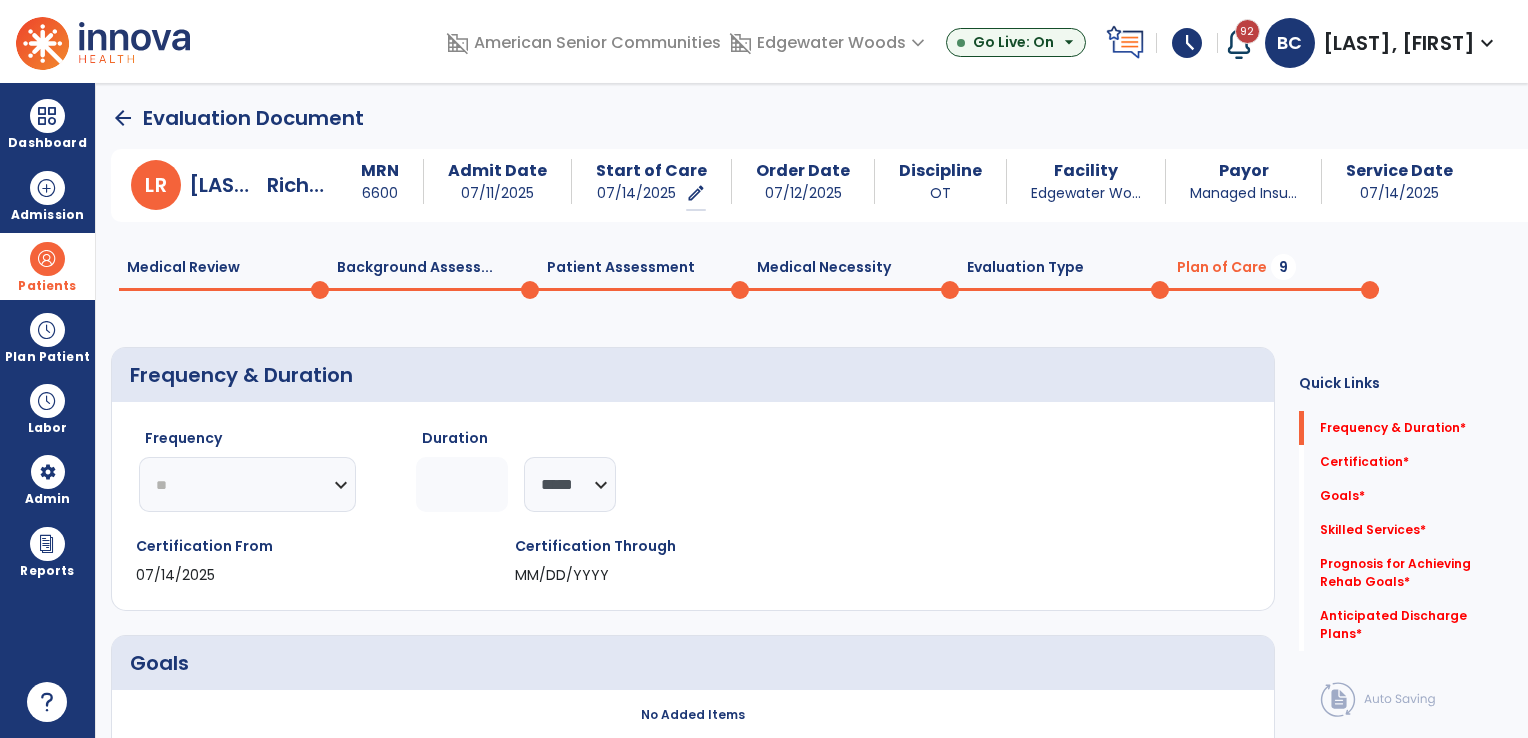 click on "********* ** ** ** ** ** ** **" 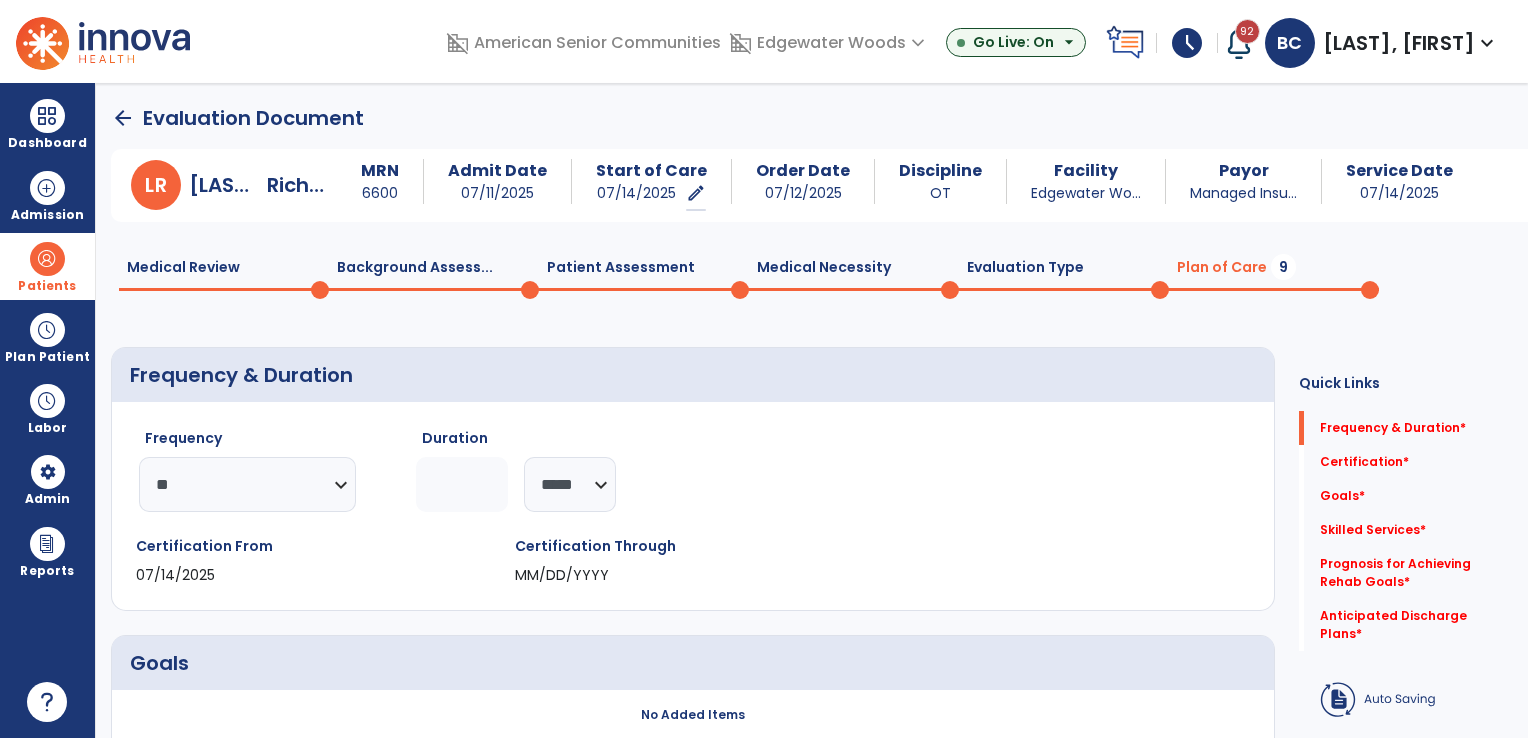 click 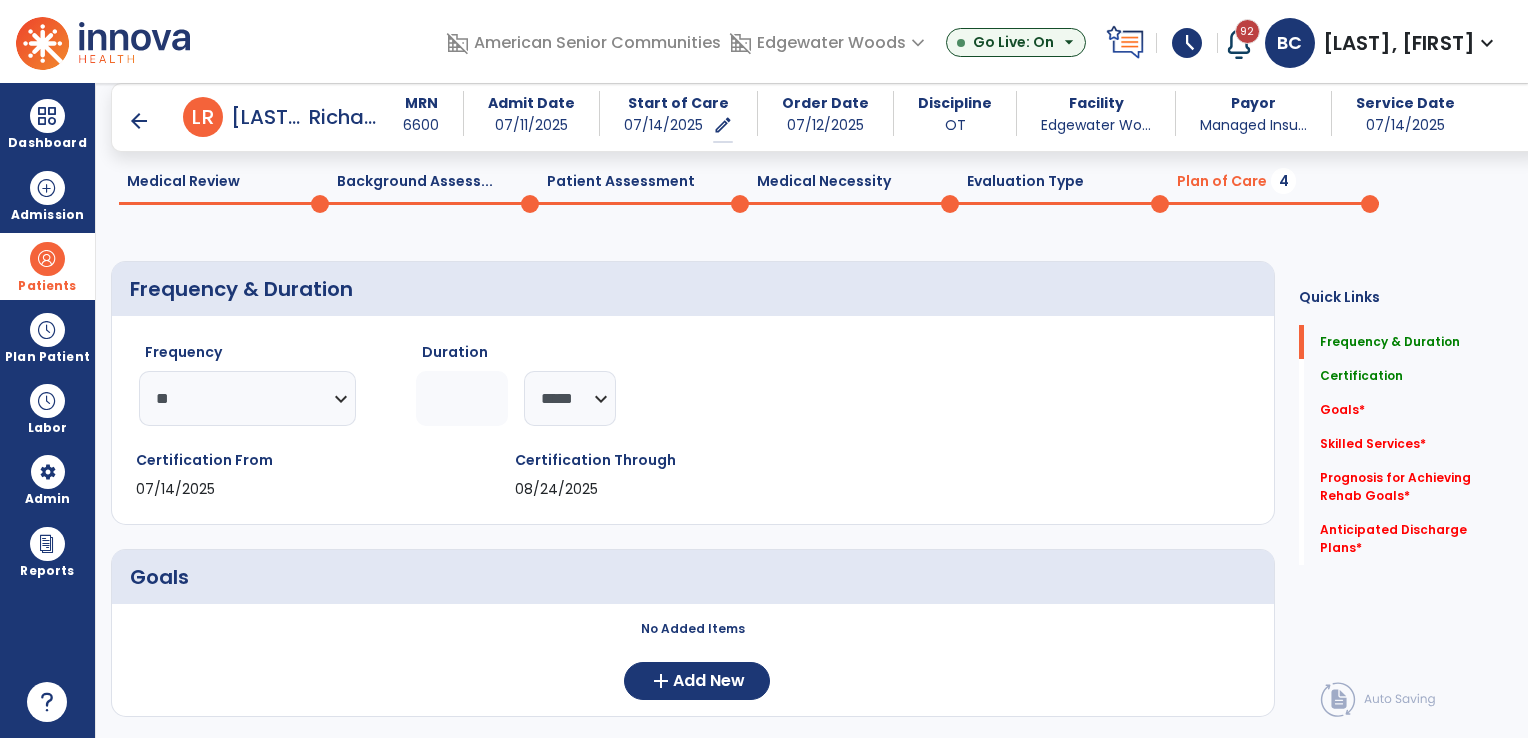 scroll, scrollTop: 200, scrollLeft: 0, axis: vertical 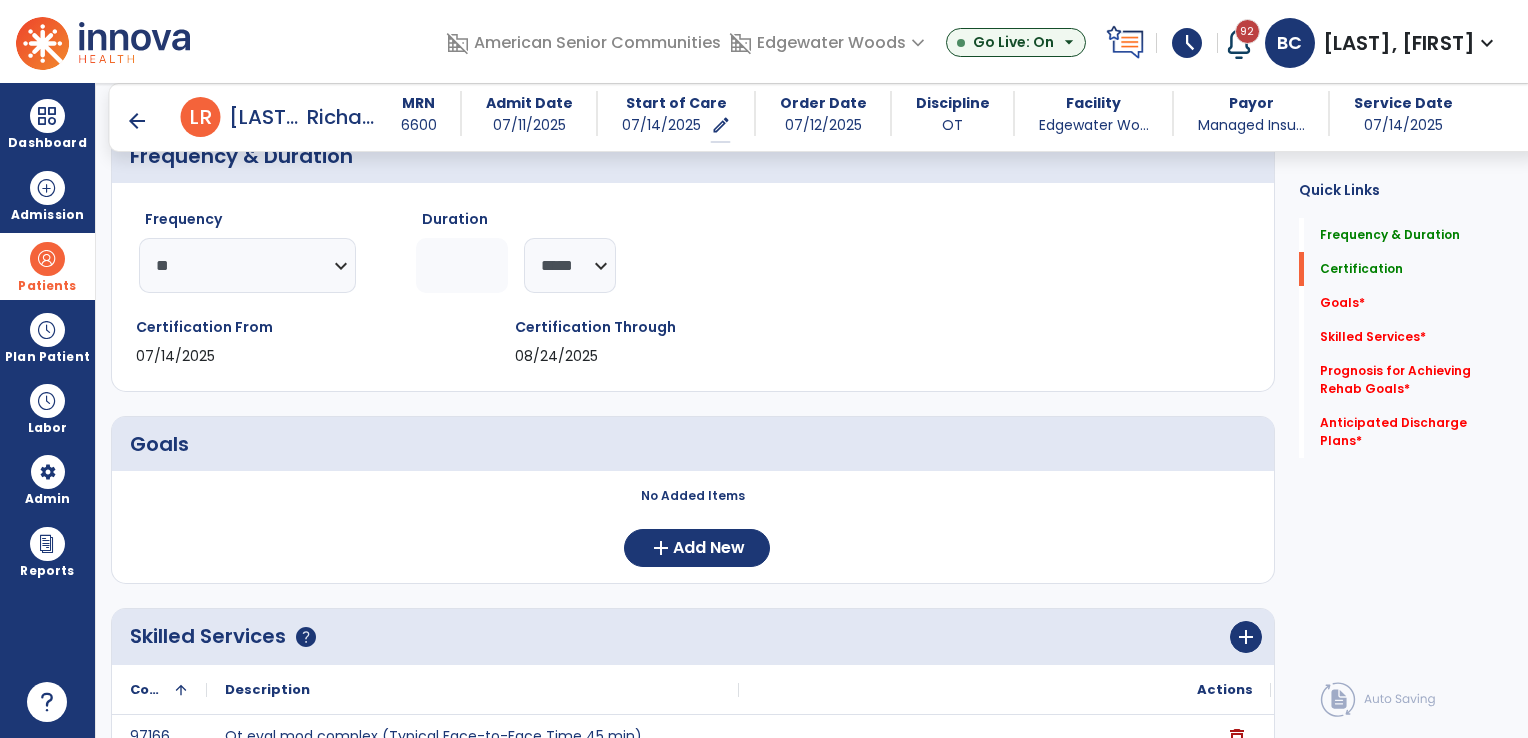type on "*" 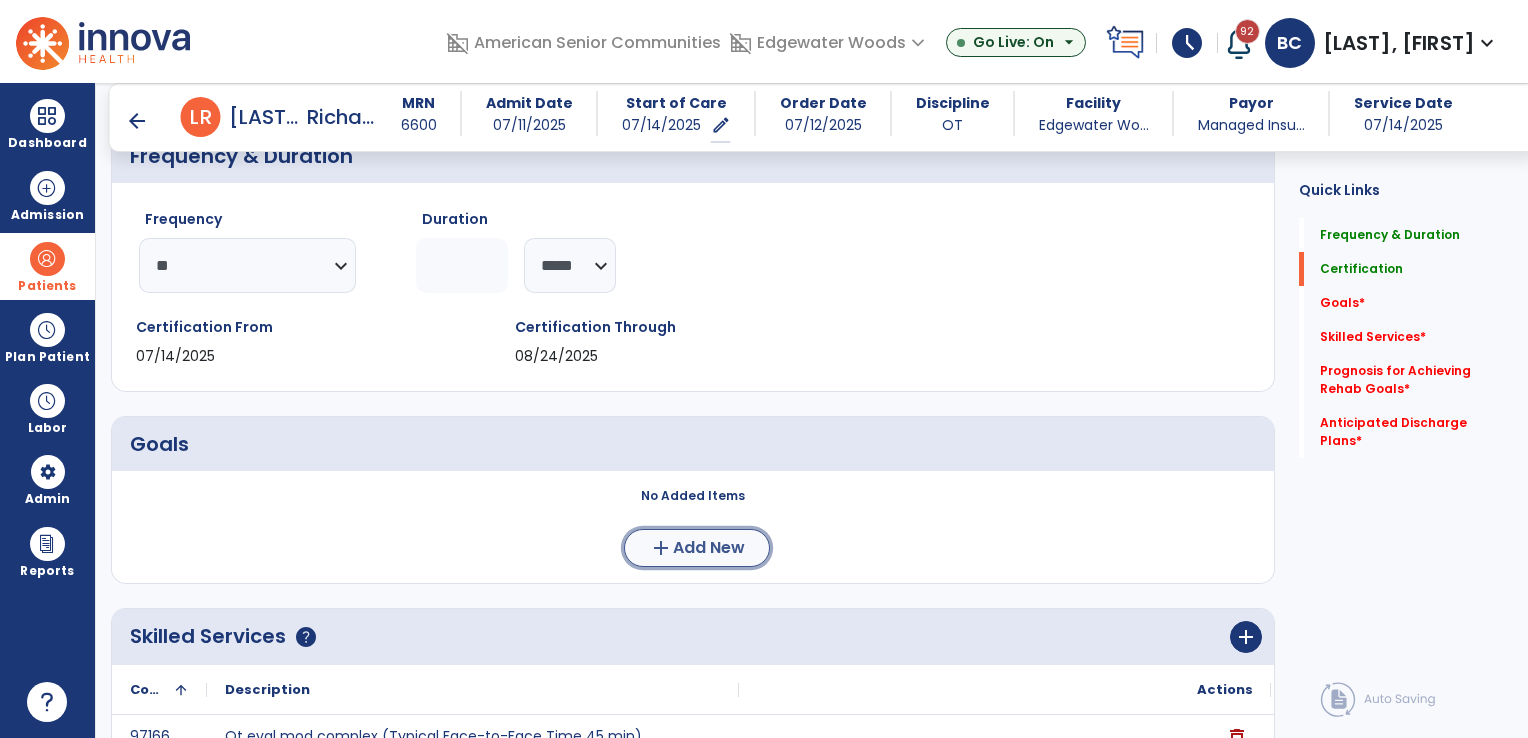 click on "Add New" at bounding box center (709, 548) 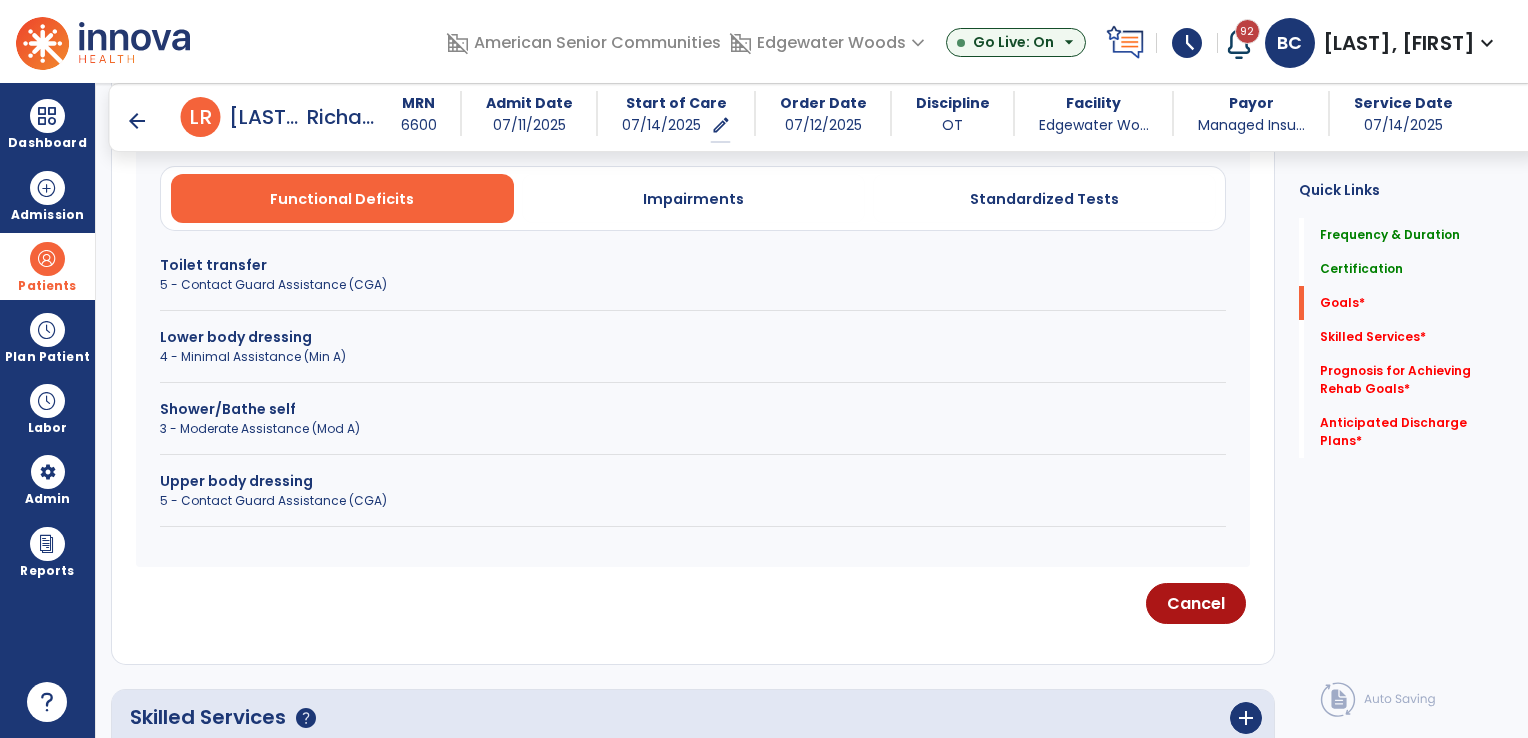 scroll, scrollTop: 600, scrollLeft: 0, axis: vertical 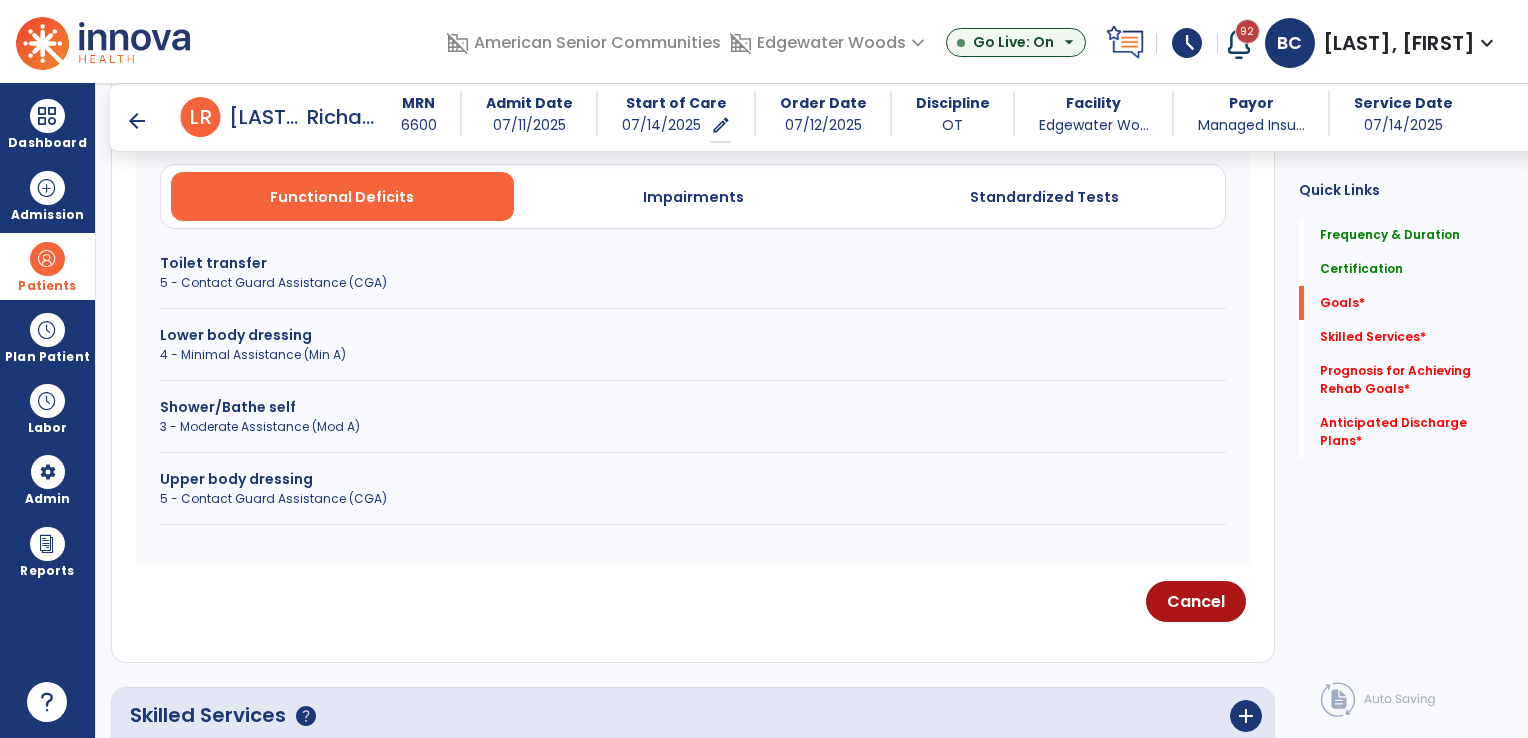 click on "Toilet transfer" at bounding box center (693, 263) 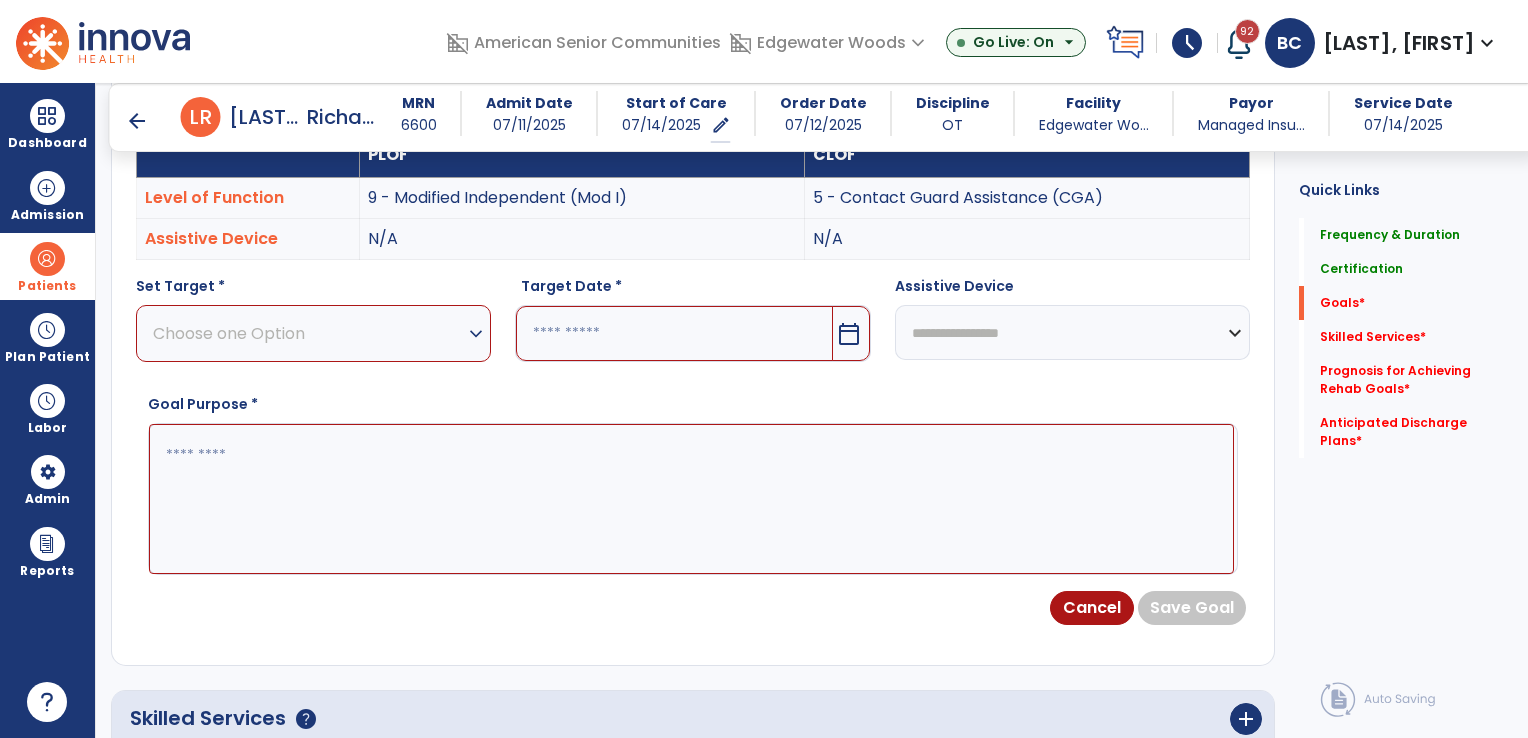 click on "expand_more" at bounding box center [476, 334] 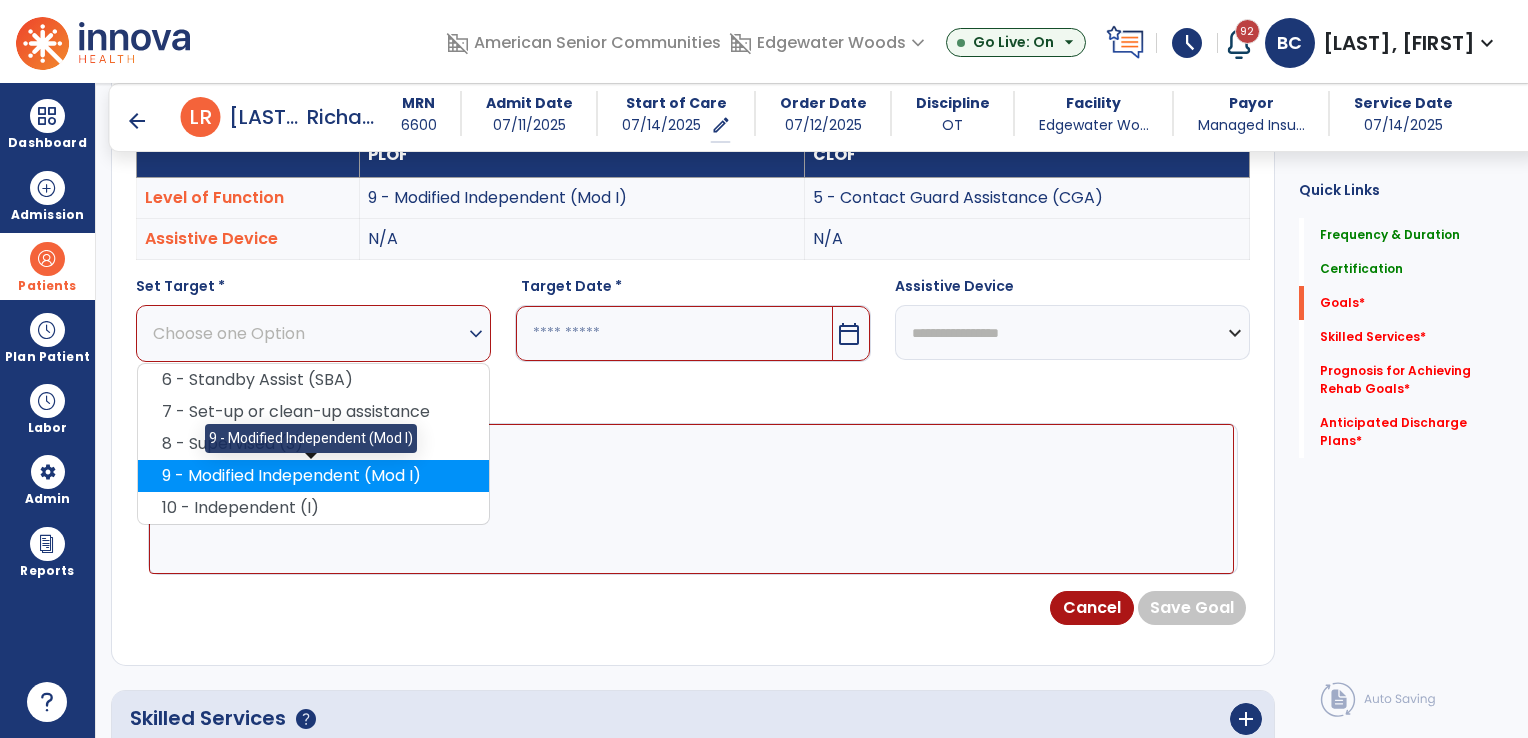 click on "9 - Modified Independent (Mod I)" at bounding box center (313, 476) 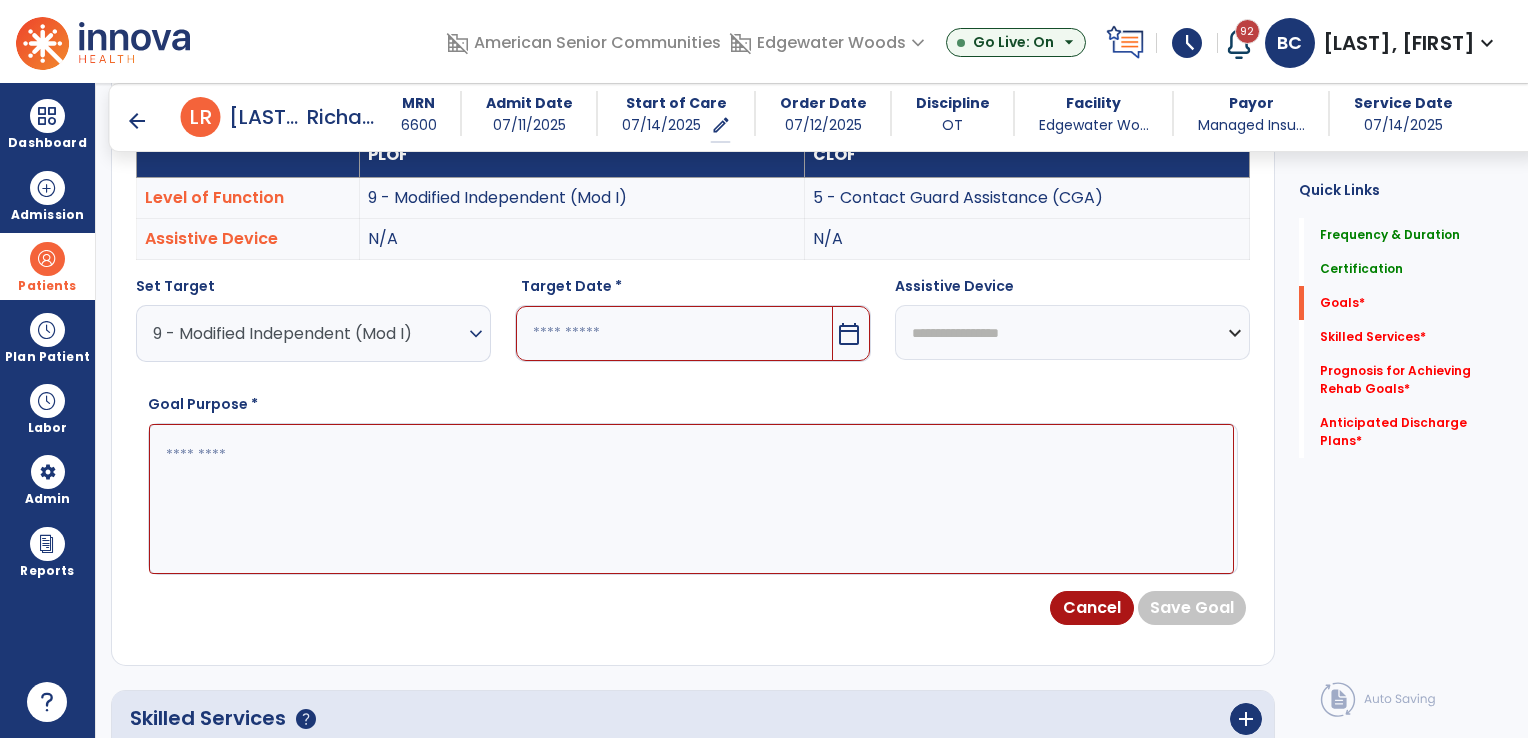 click at bounding box center [674, 333] 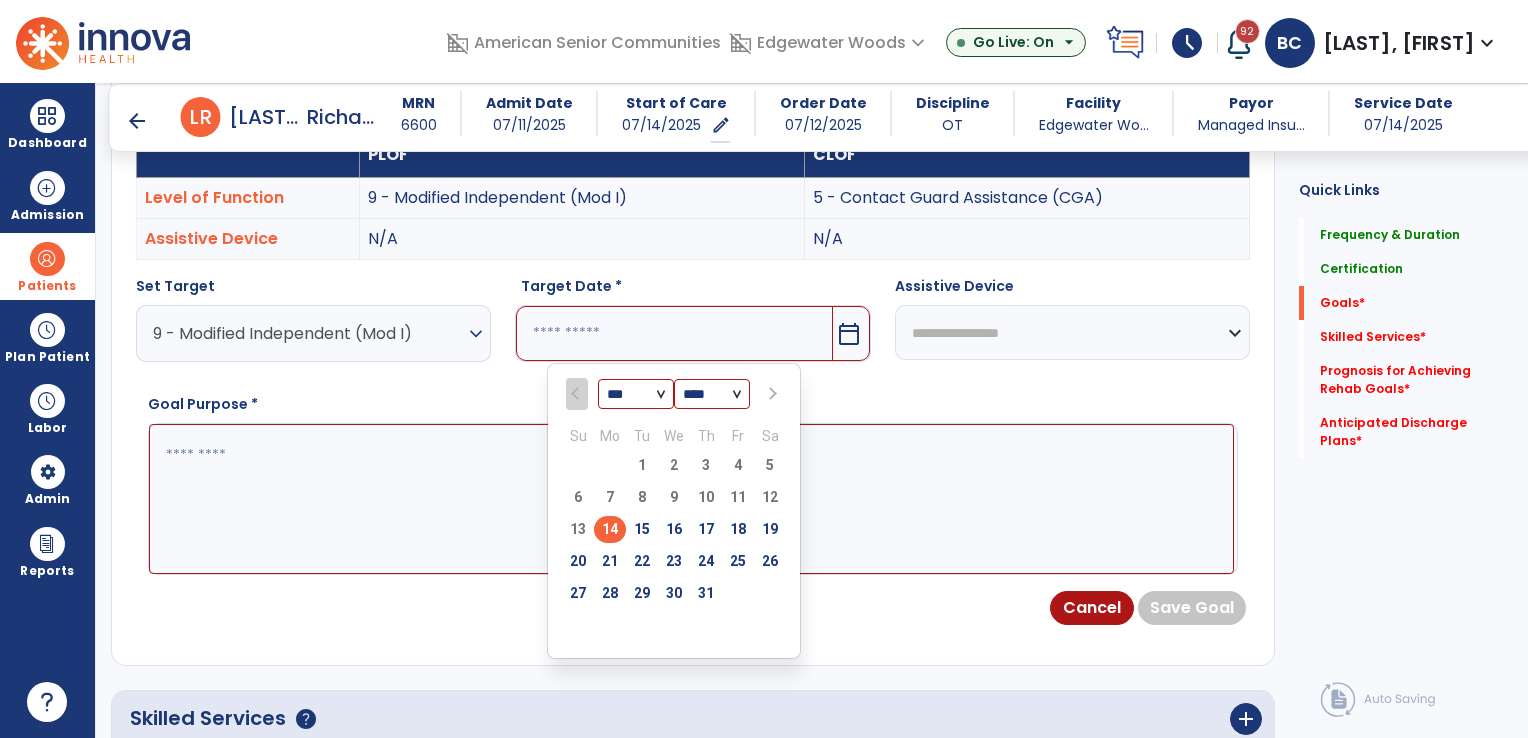 click at bounding box center (772, 394) 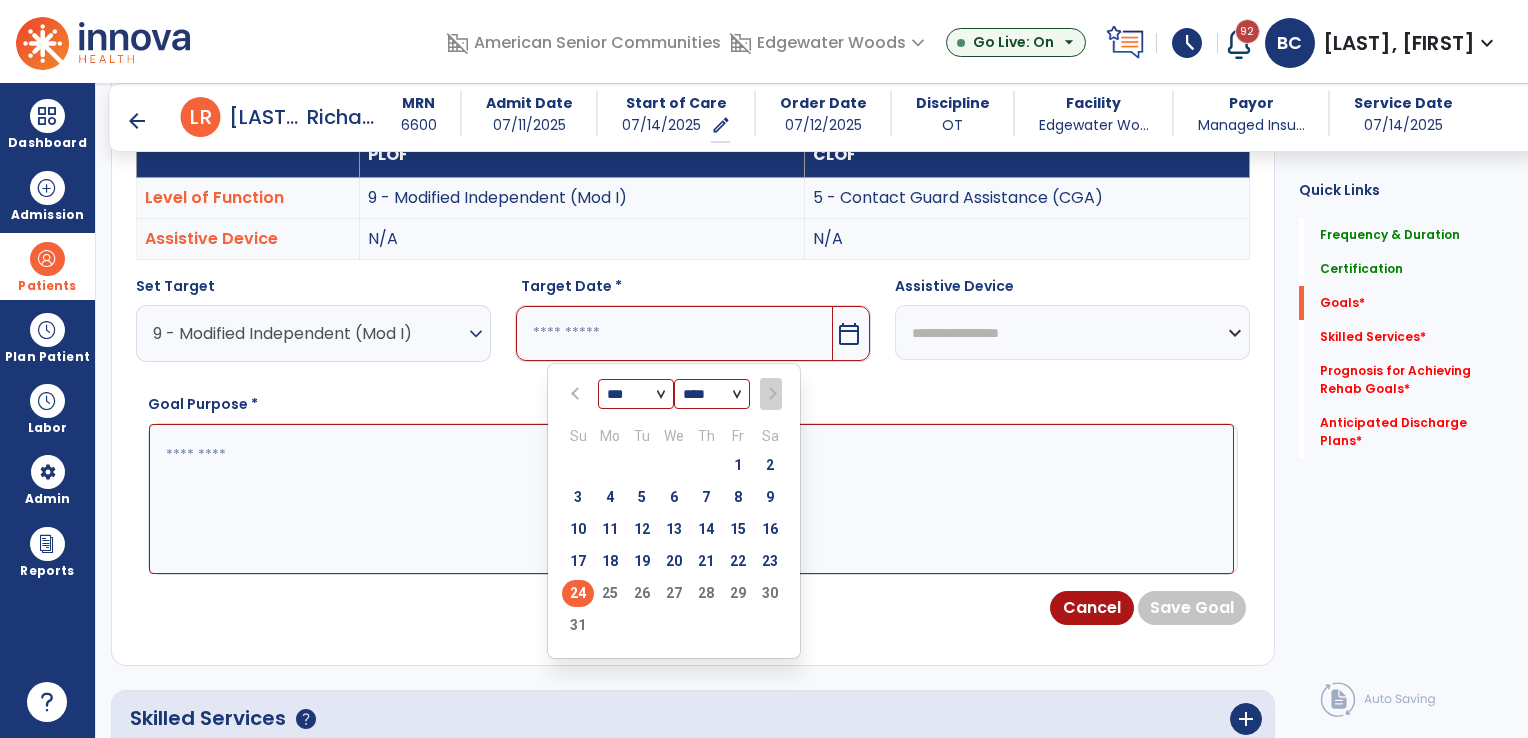 click on "24" at bounding box center (578, 593) 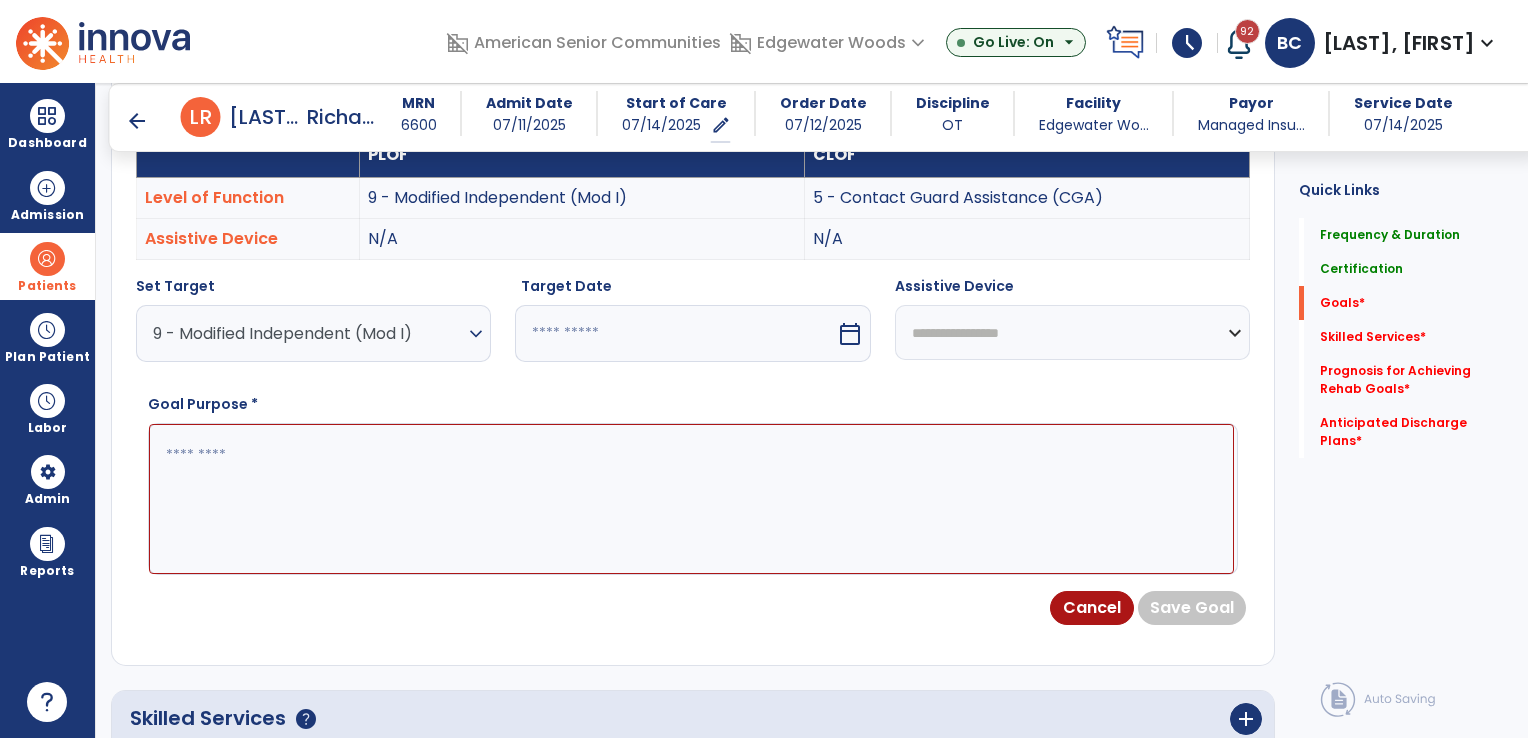 type on "*********" 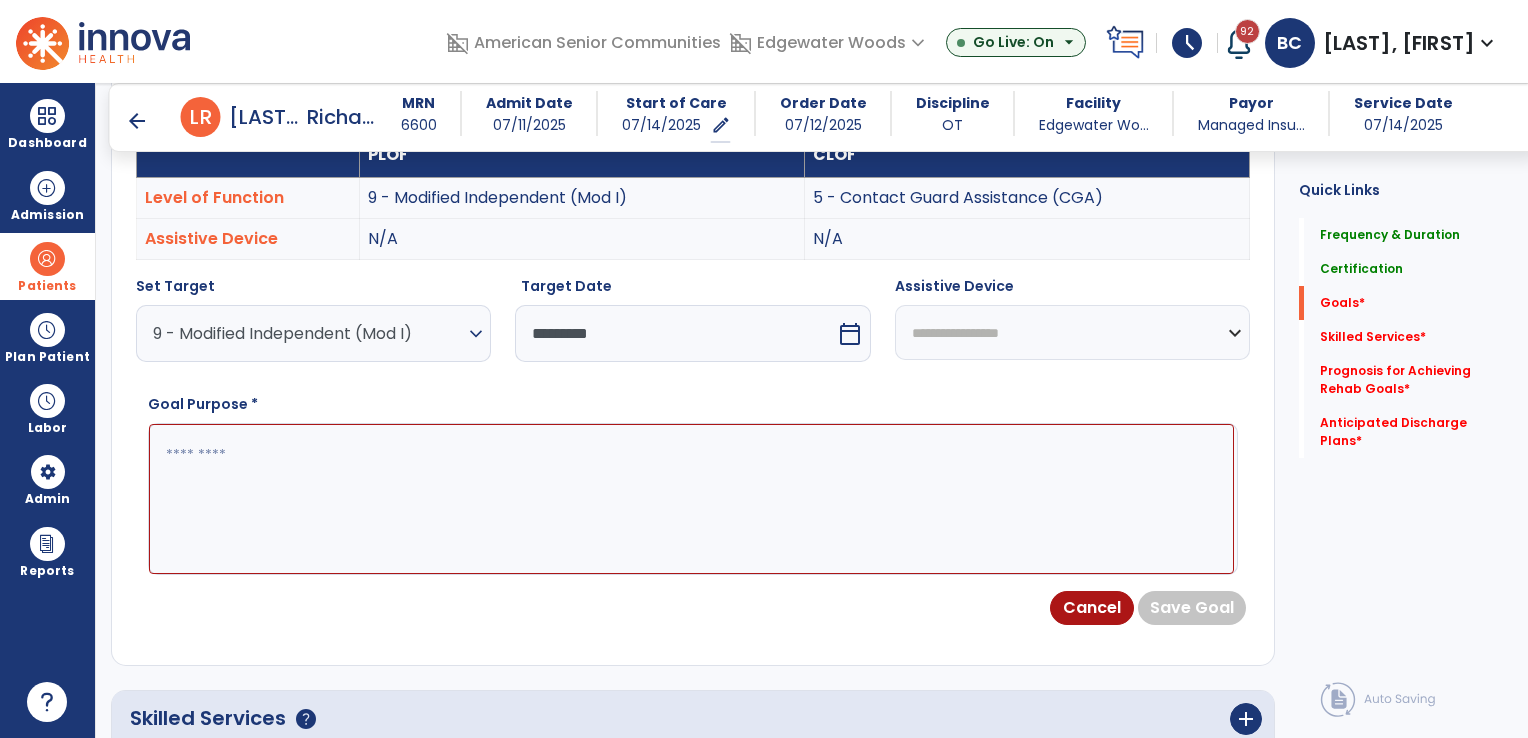 click at bounding box center (691, 499) 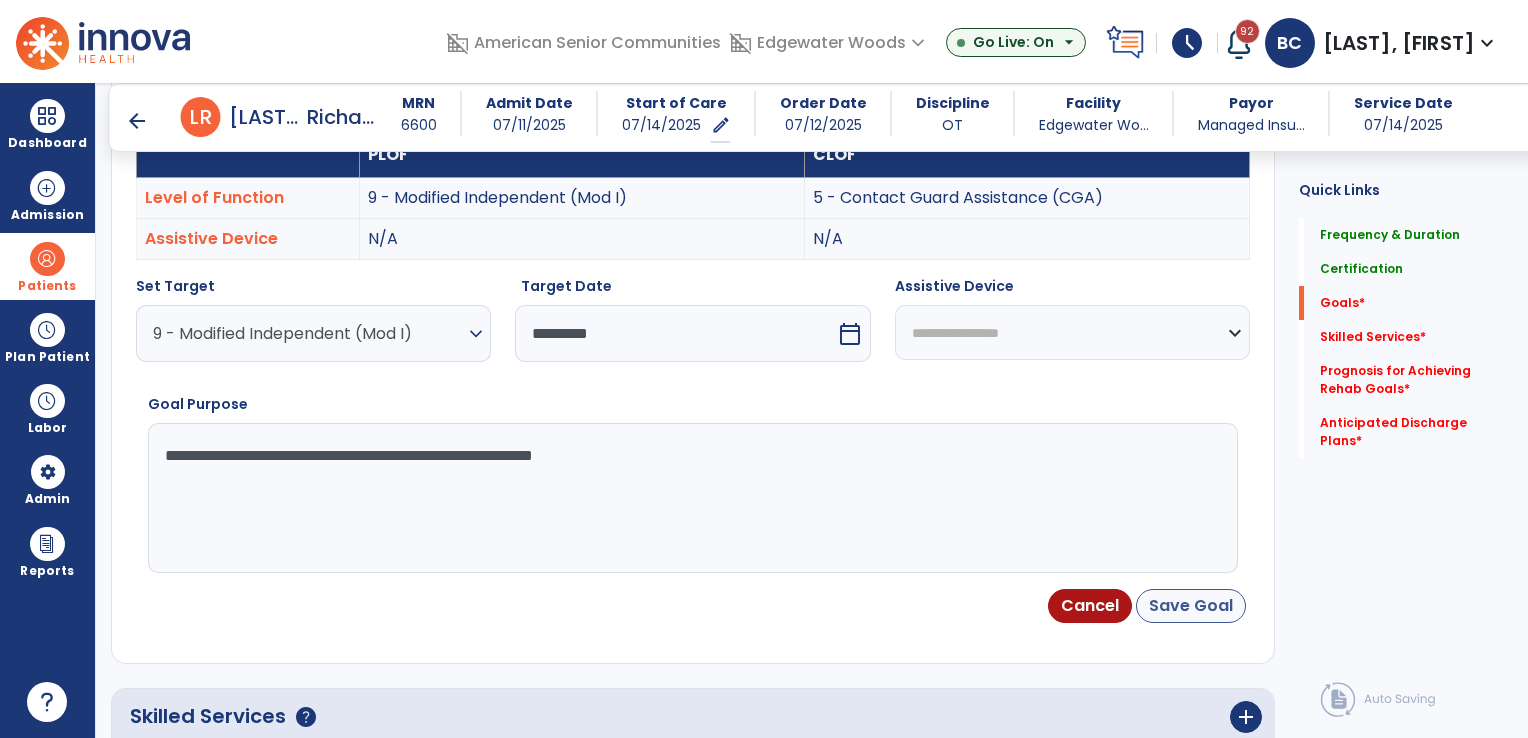 type on "**********" 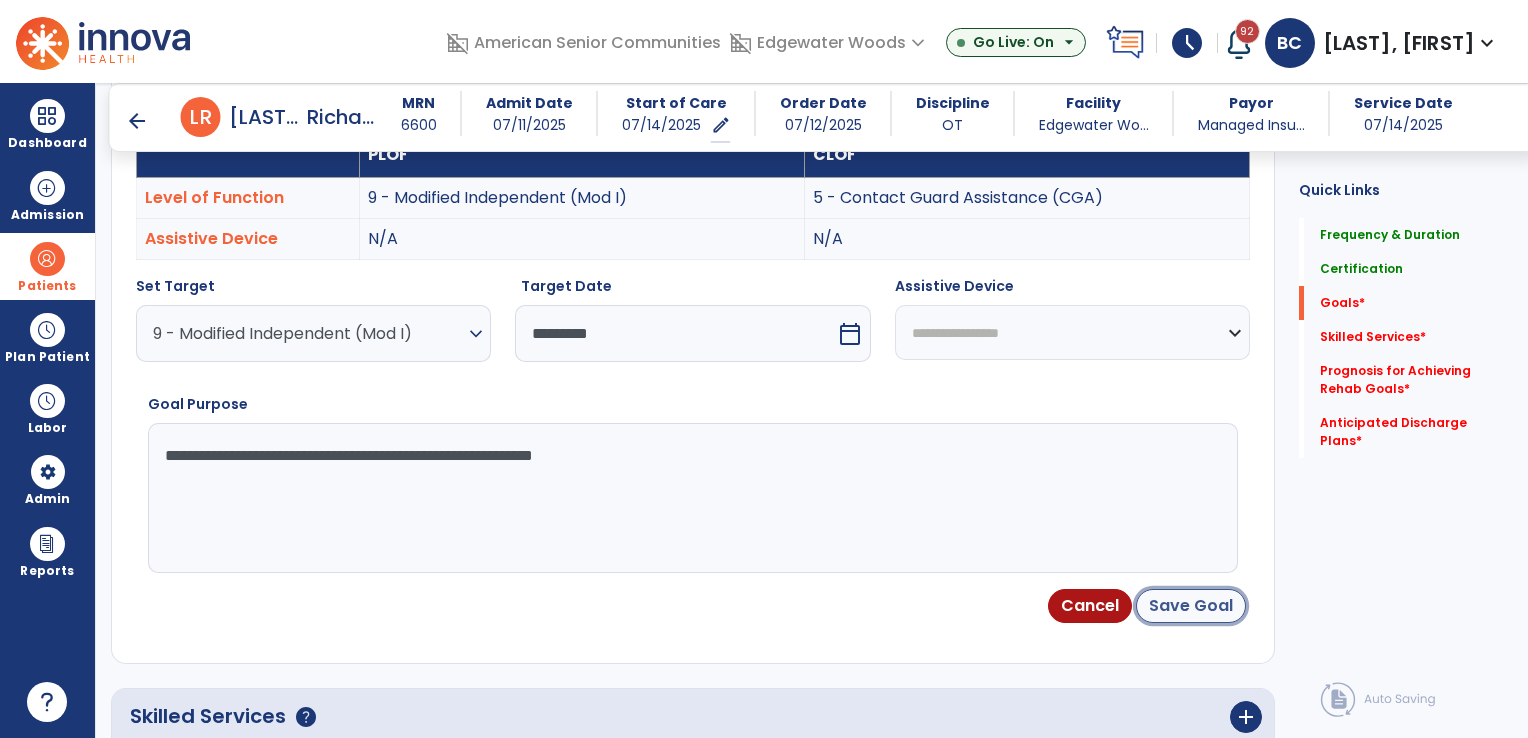 click on "Save Goal" at bounding box center (1191, 606) 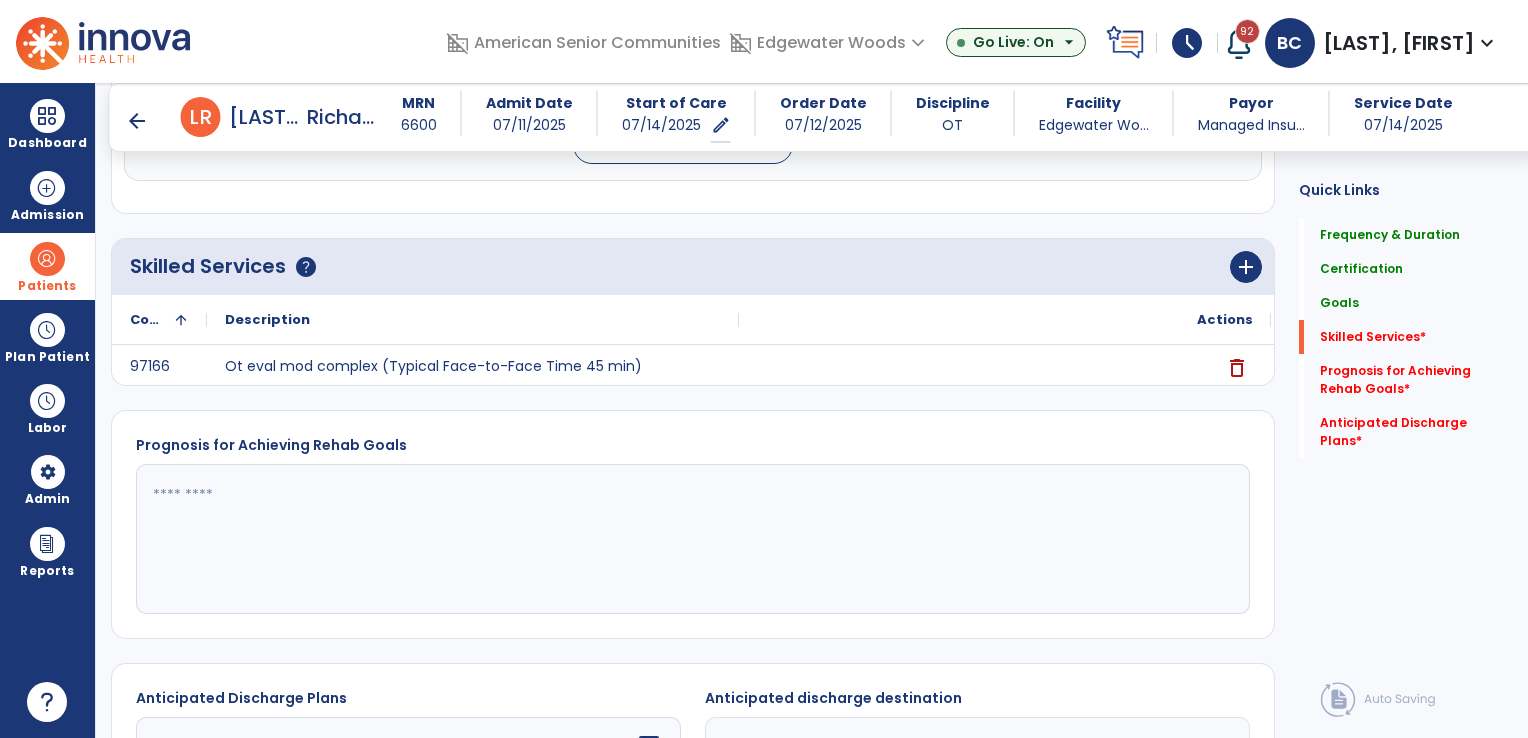 scroll, scrollTop: 312, scrollLeft: 0, axis: vertical 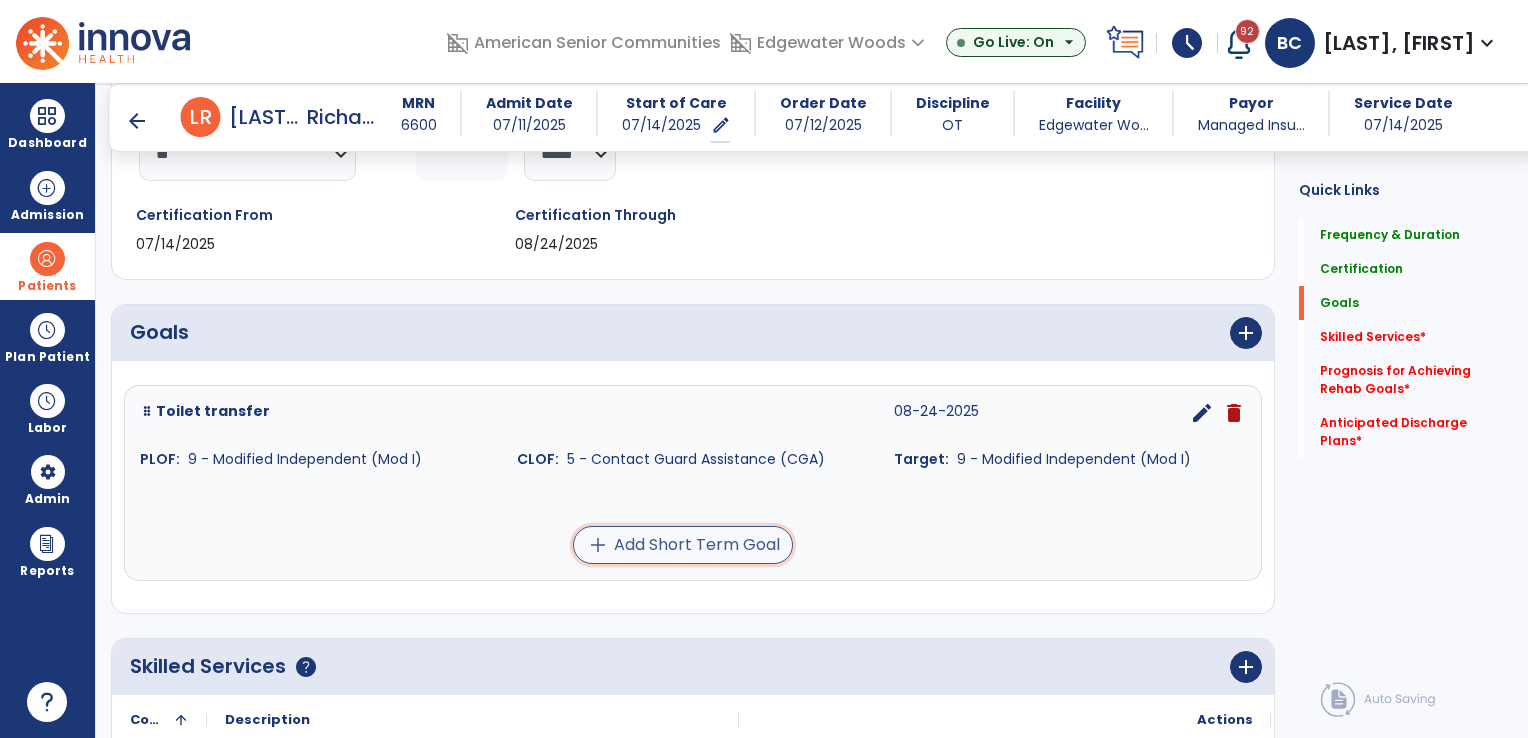 click on "add  Add Short Term Goal" at bounding box center (683, 545) 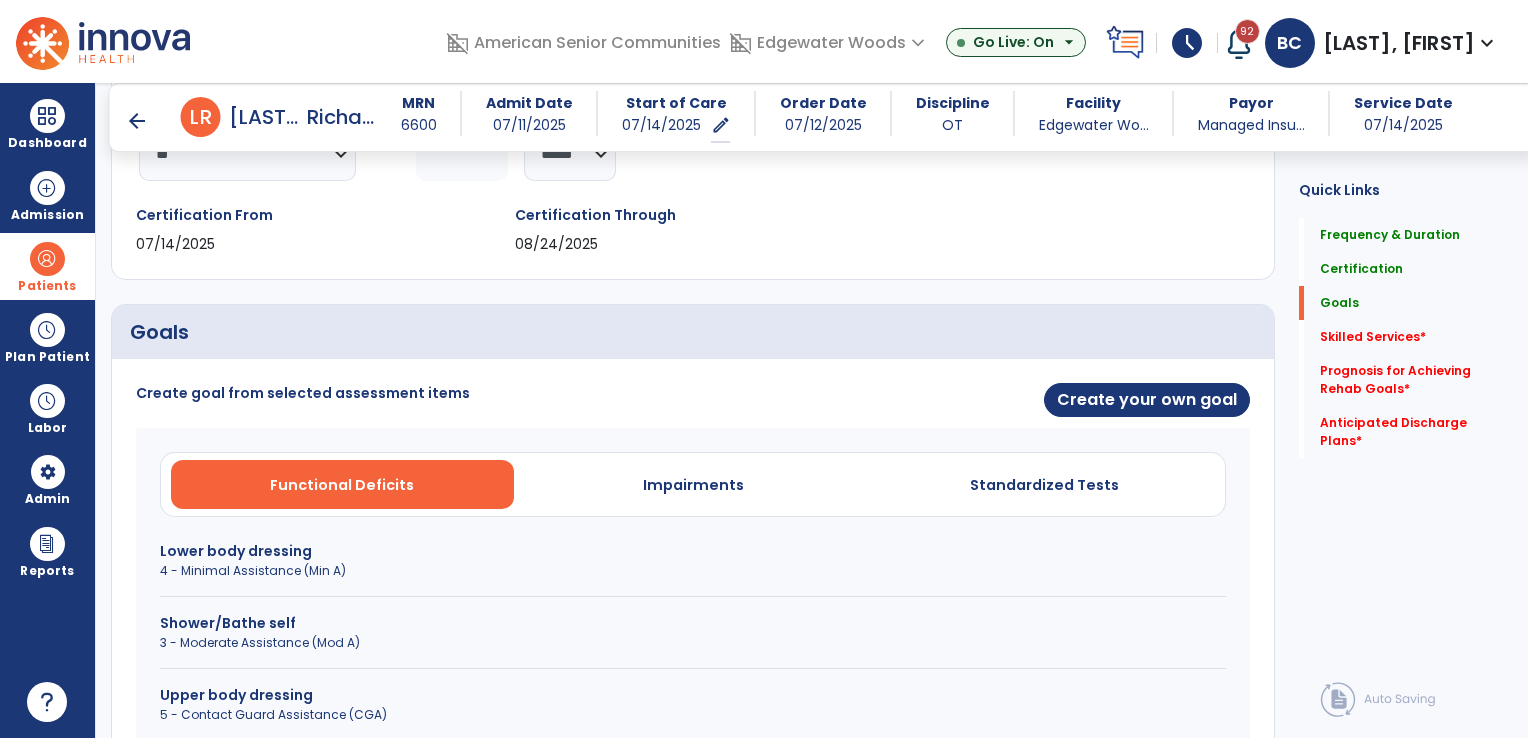 scroll, scrollTop: 512, scrollLeft: 0, axis: vertical 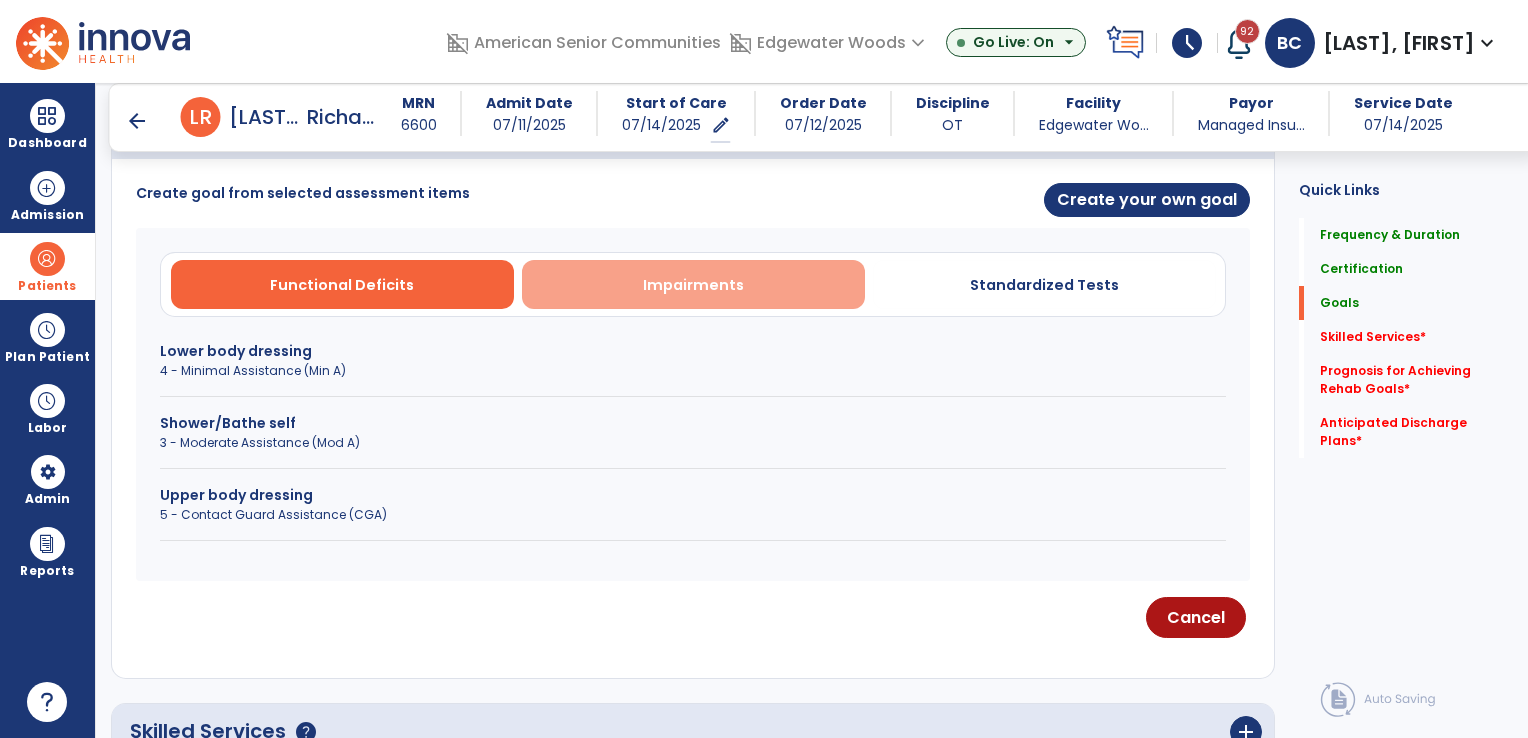 click on "Impairments" at bounding box center (693, 285) 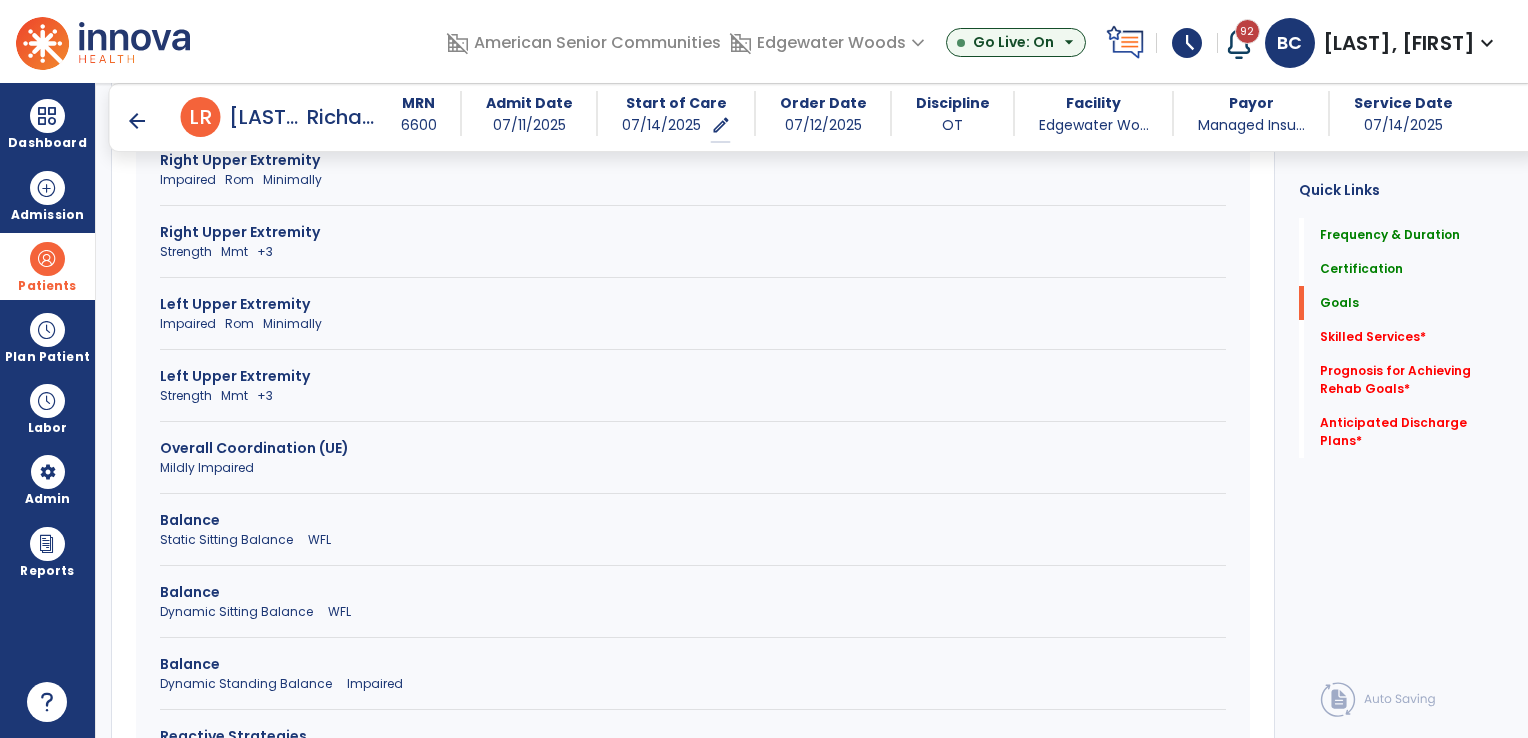 scroll, scrollTop: 712, scrollLeft: 0, axis: vertical 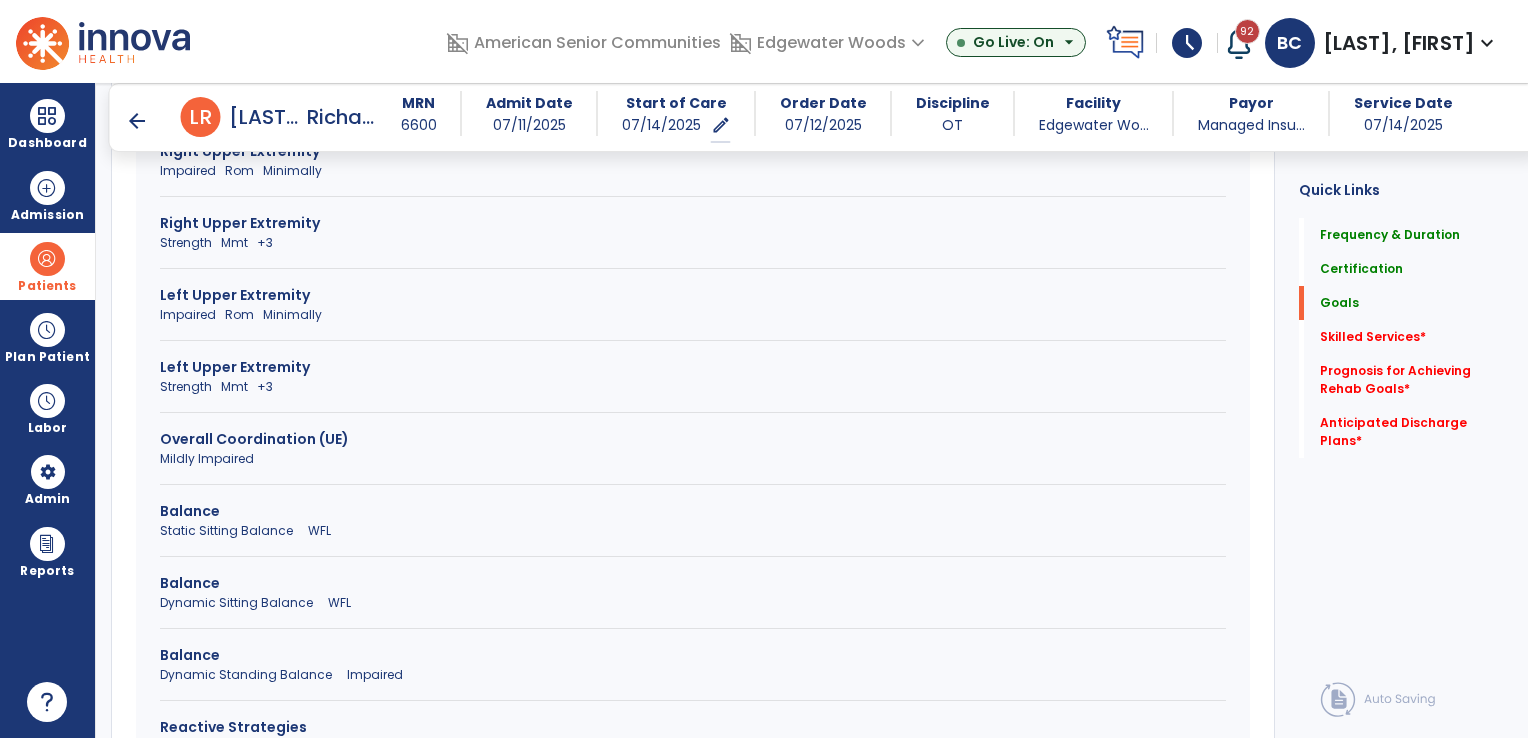click on "Dynamic Standing Balance      Impaired" at bounding box center [693, 675] 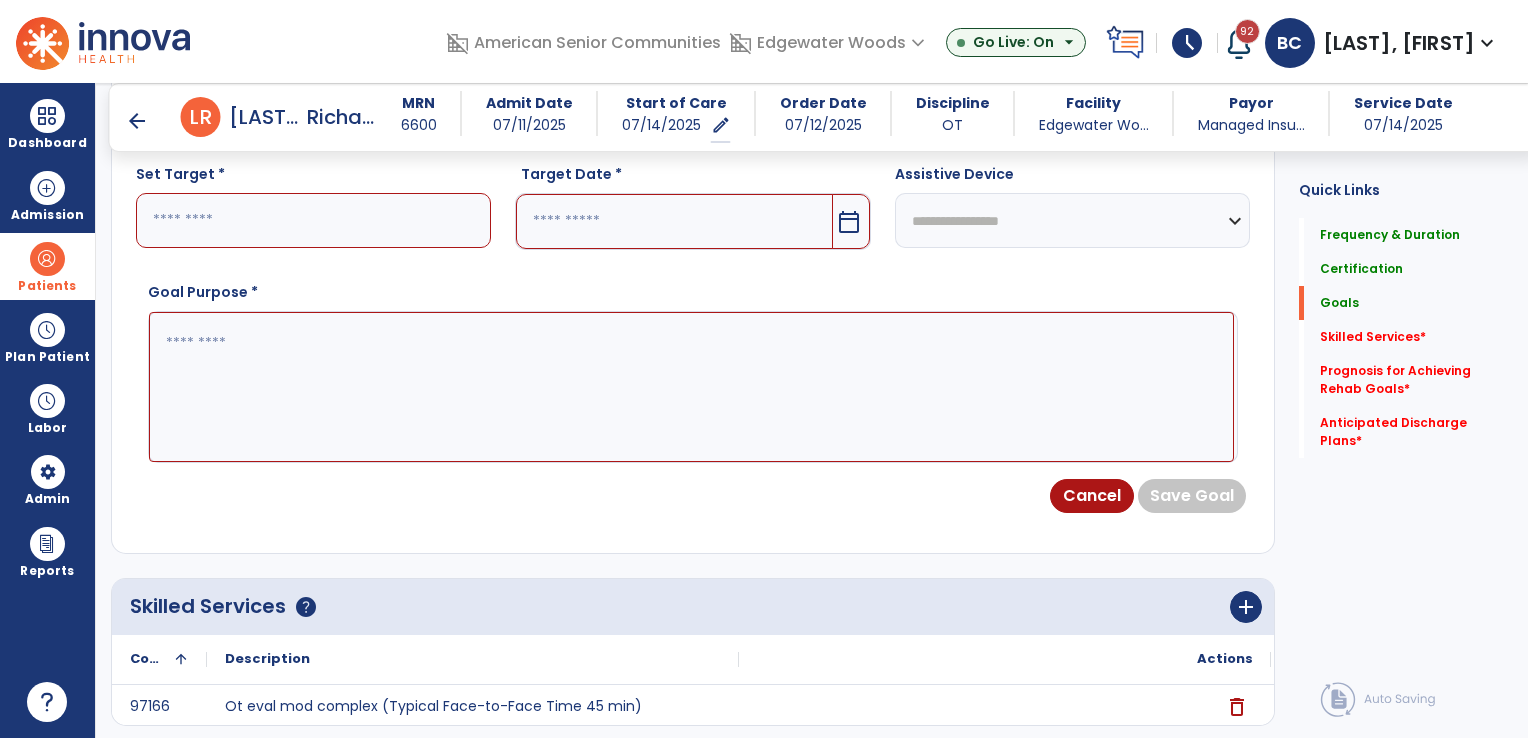 click at bounding box center (313, 220) 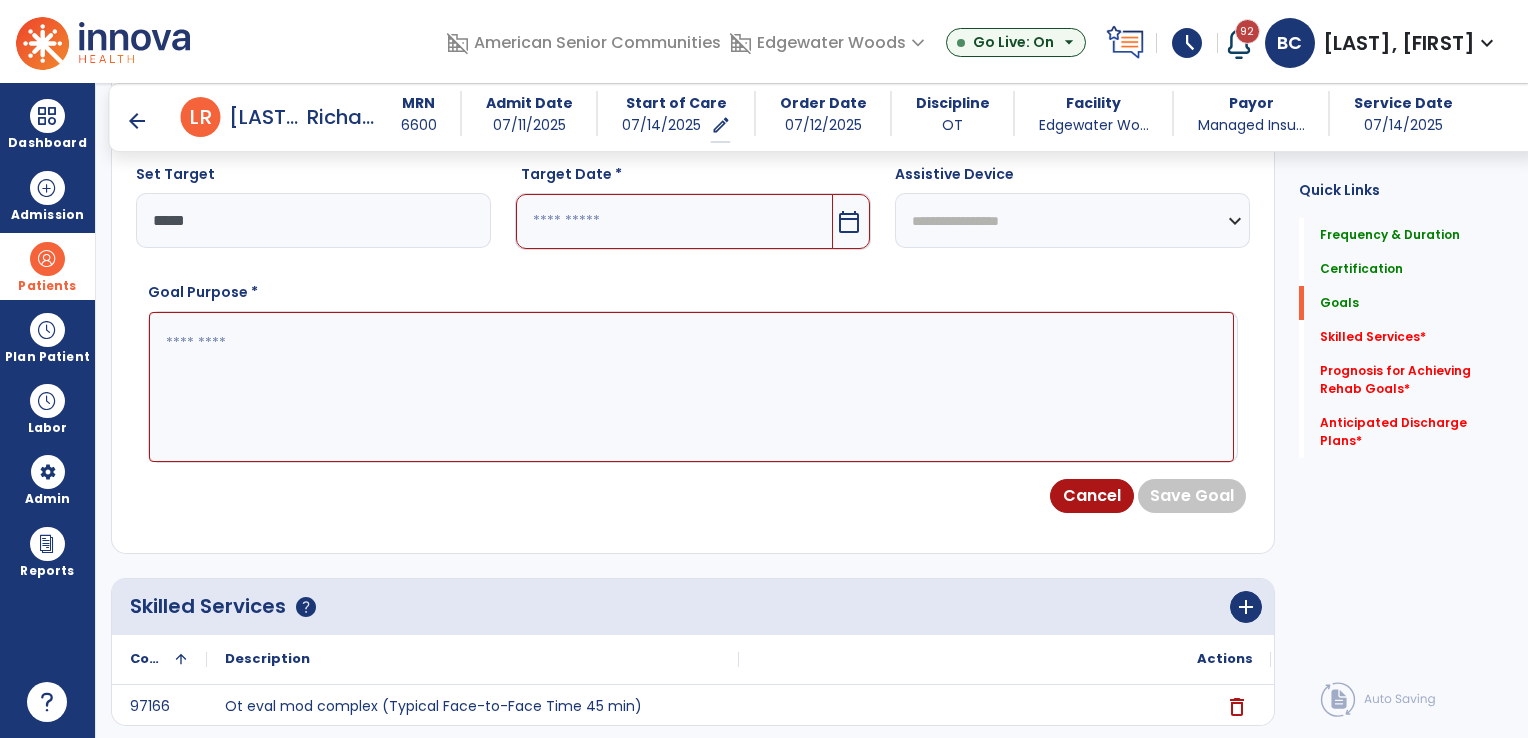type on "*****" 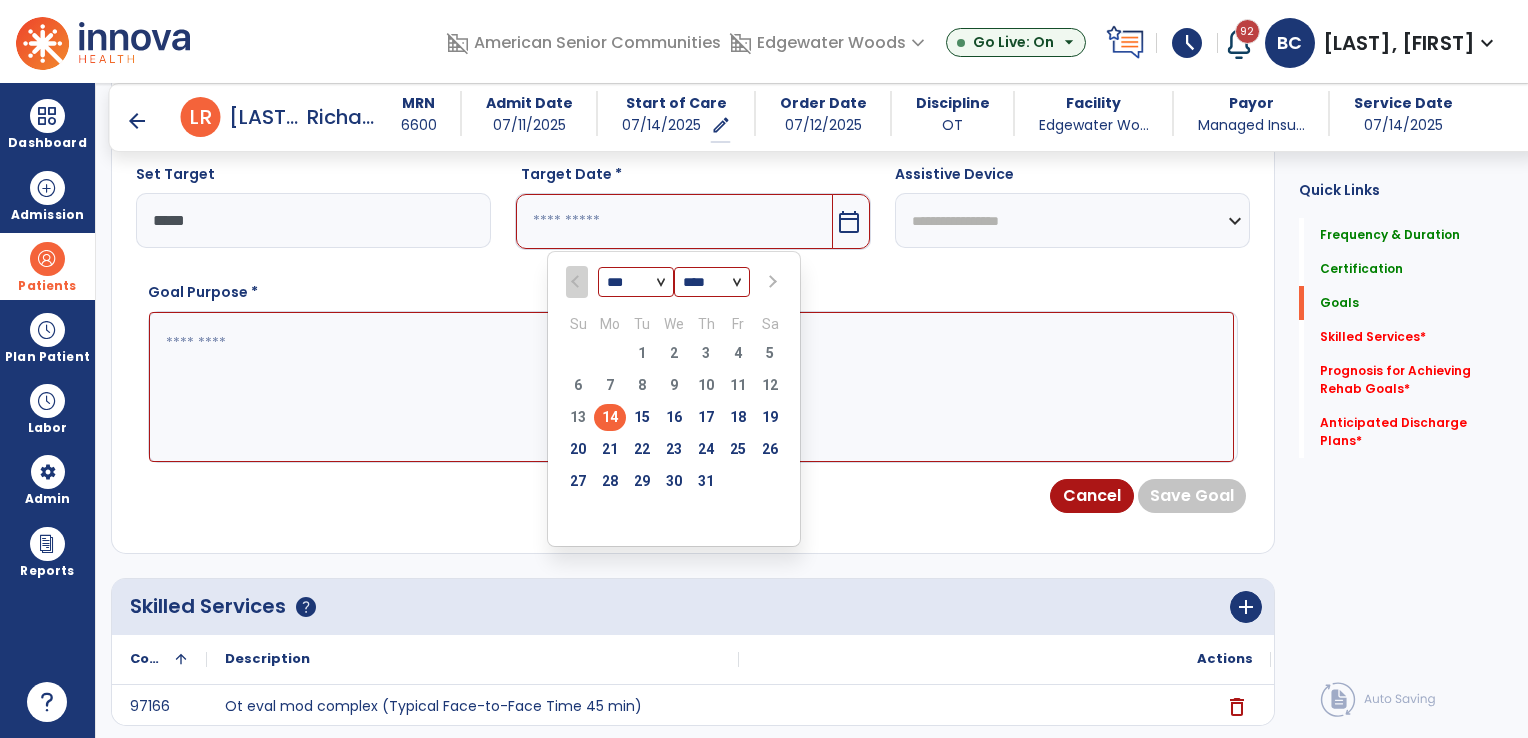 click at bounding box center [772, 282] 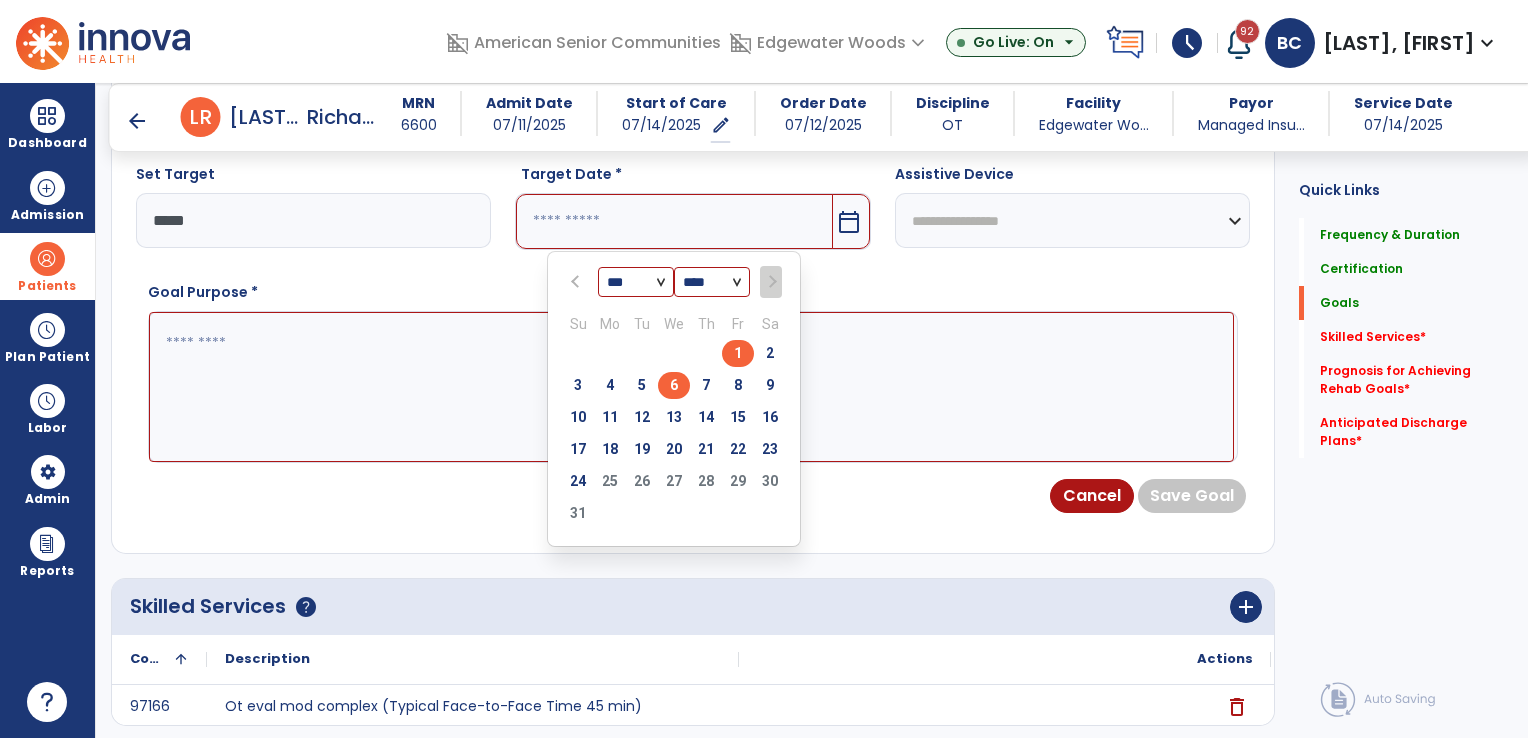click on "6" at bounding box center (674, 385) 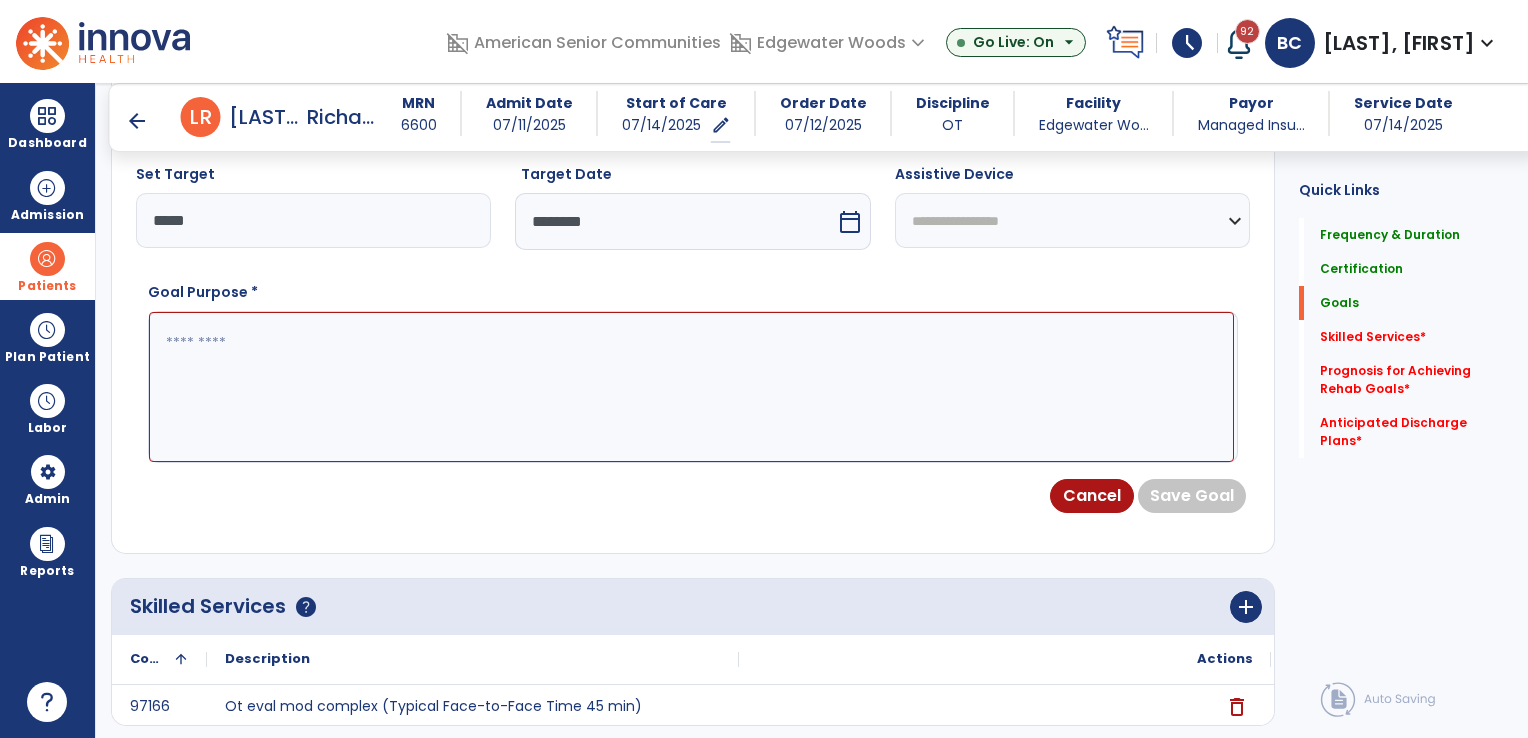 click at bounding box center (691, 387) 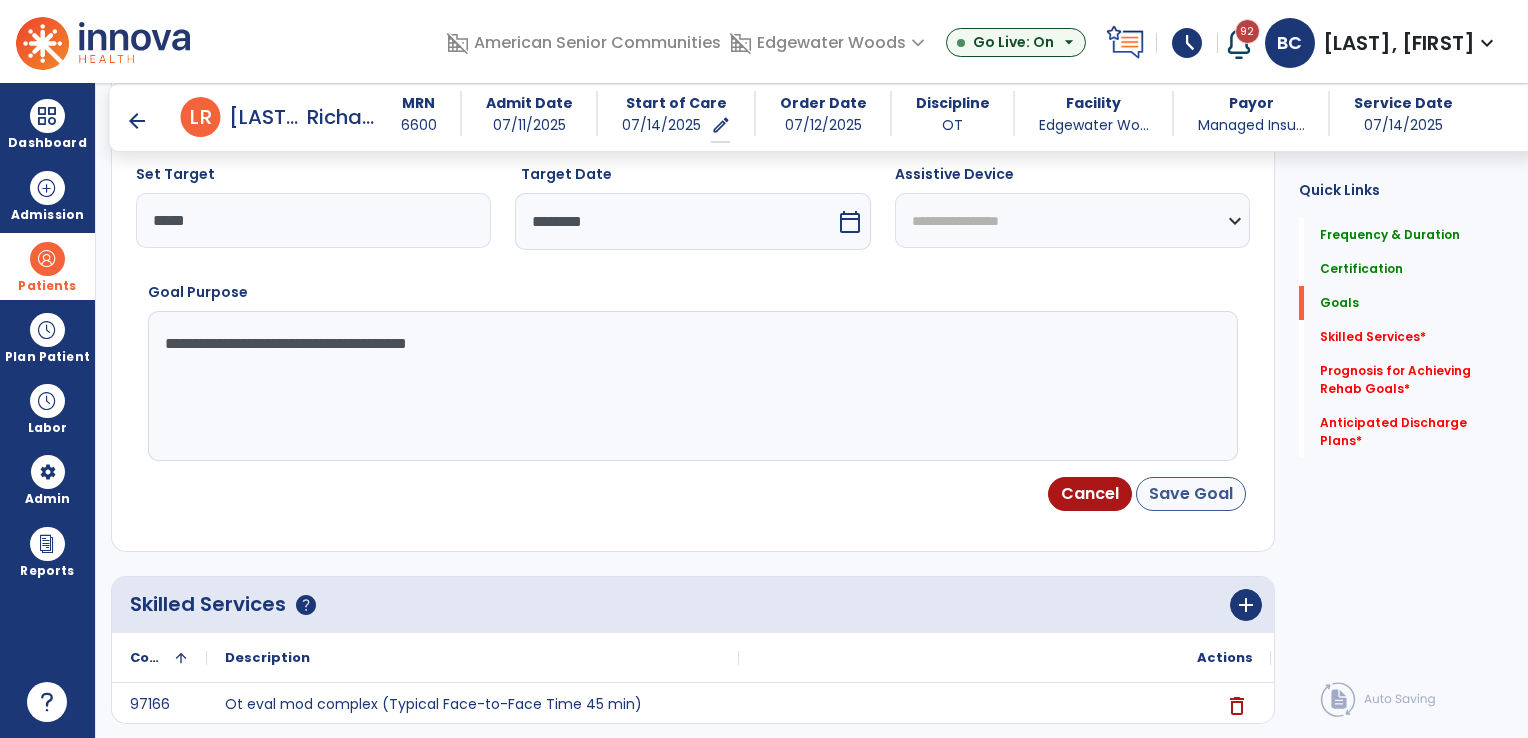 type on "**********" 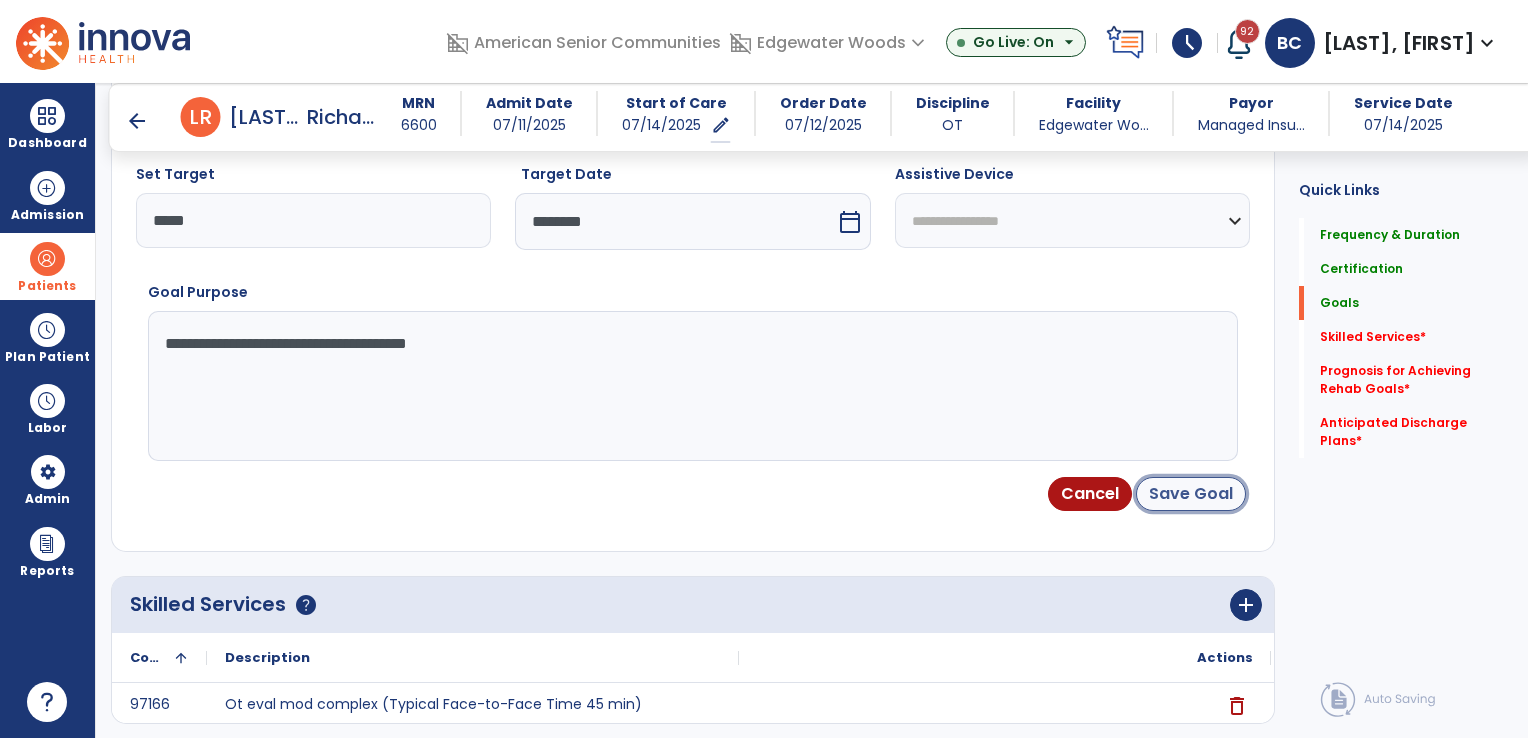 click on "Save Goal" at bounding box center [1191, 494] 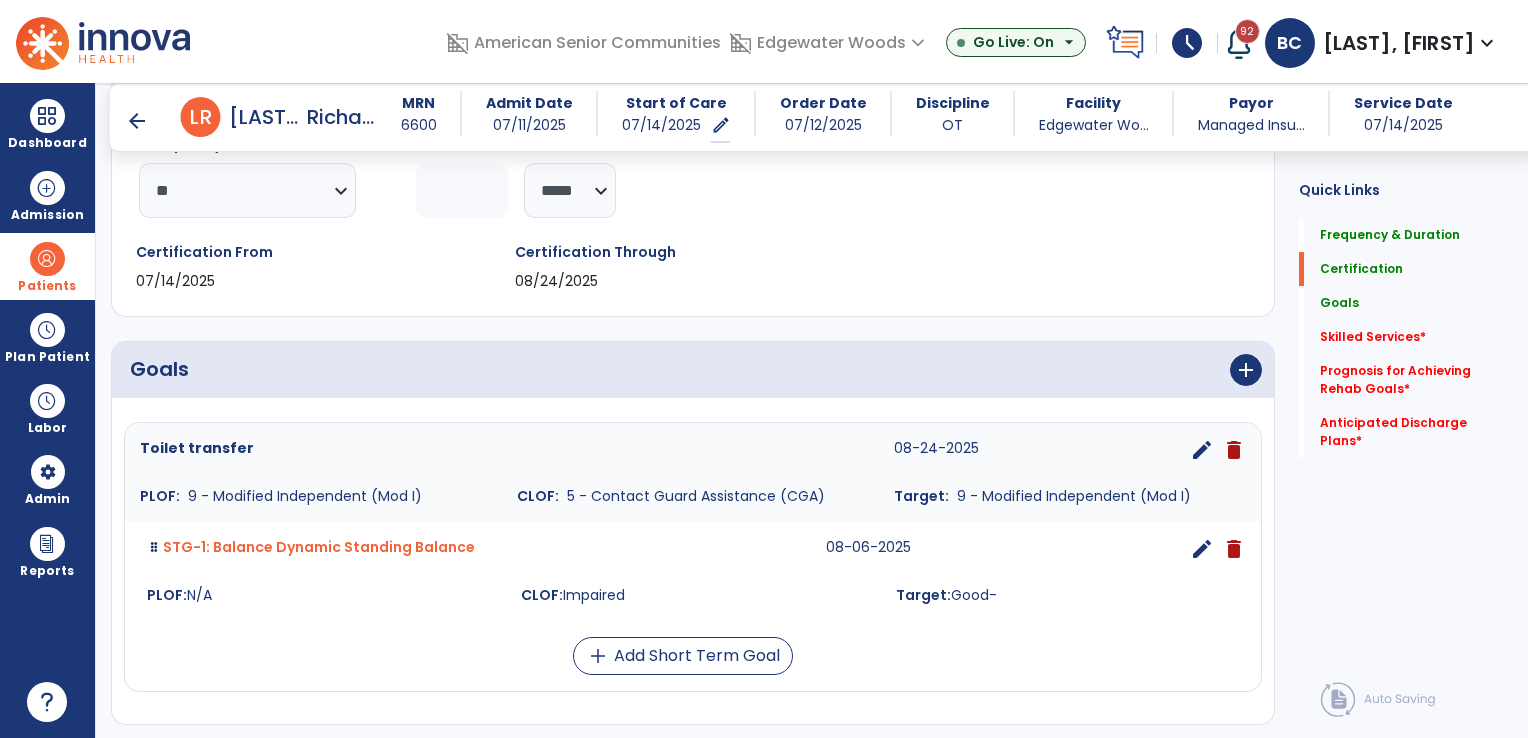scroll, scrollTop: 323, scrollLeft: 0, axis: vertical 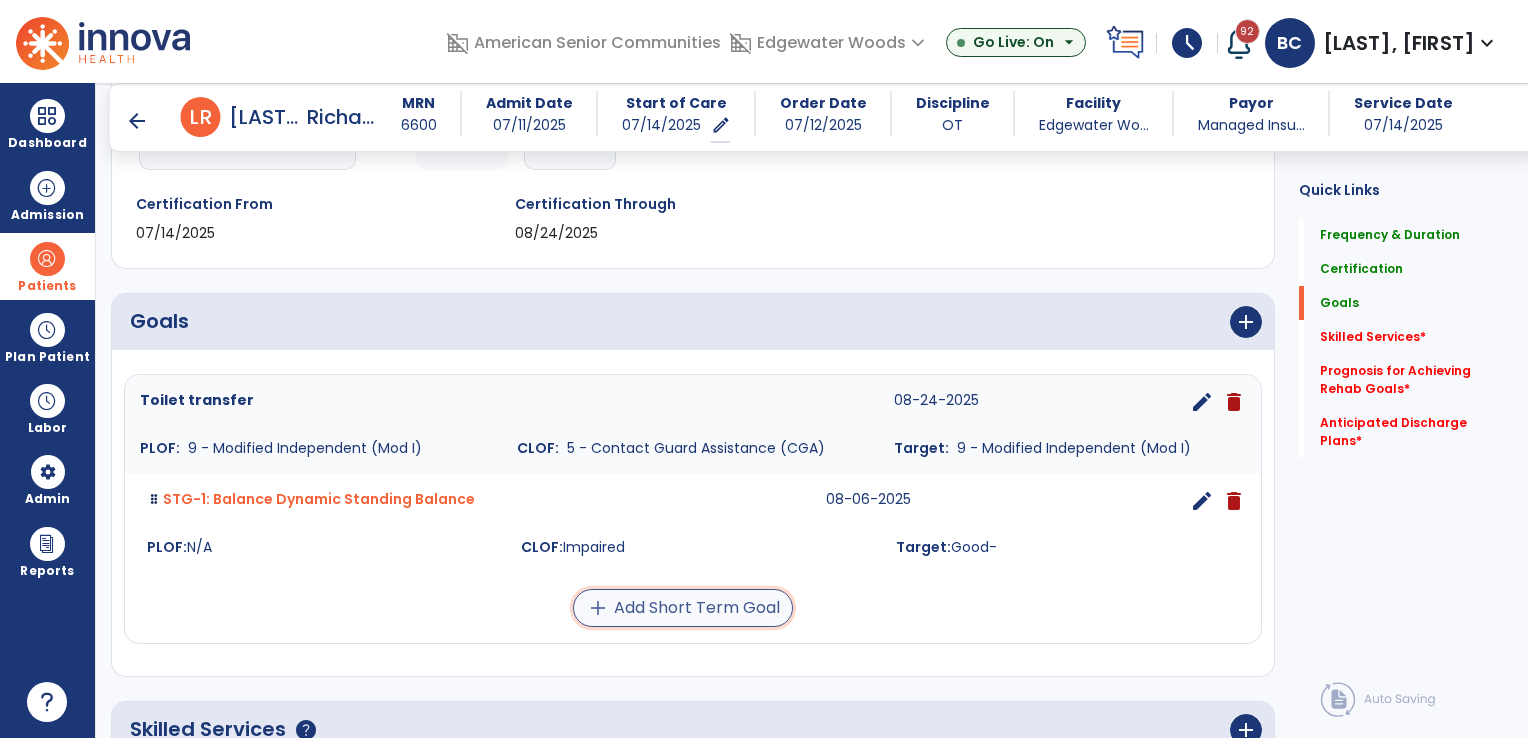 click on "add  Add Short Term Goal" at bounding box center (683, 608) 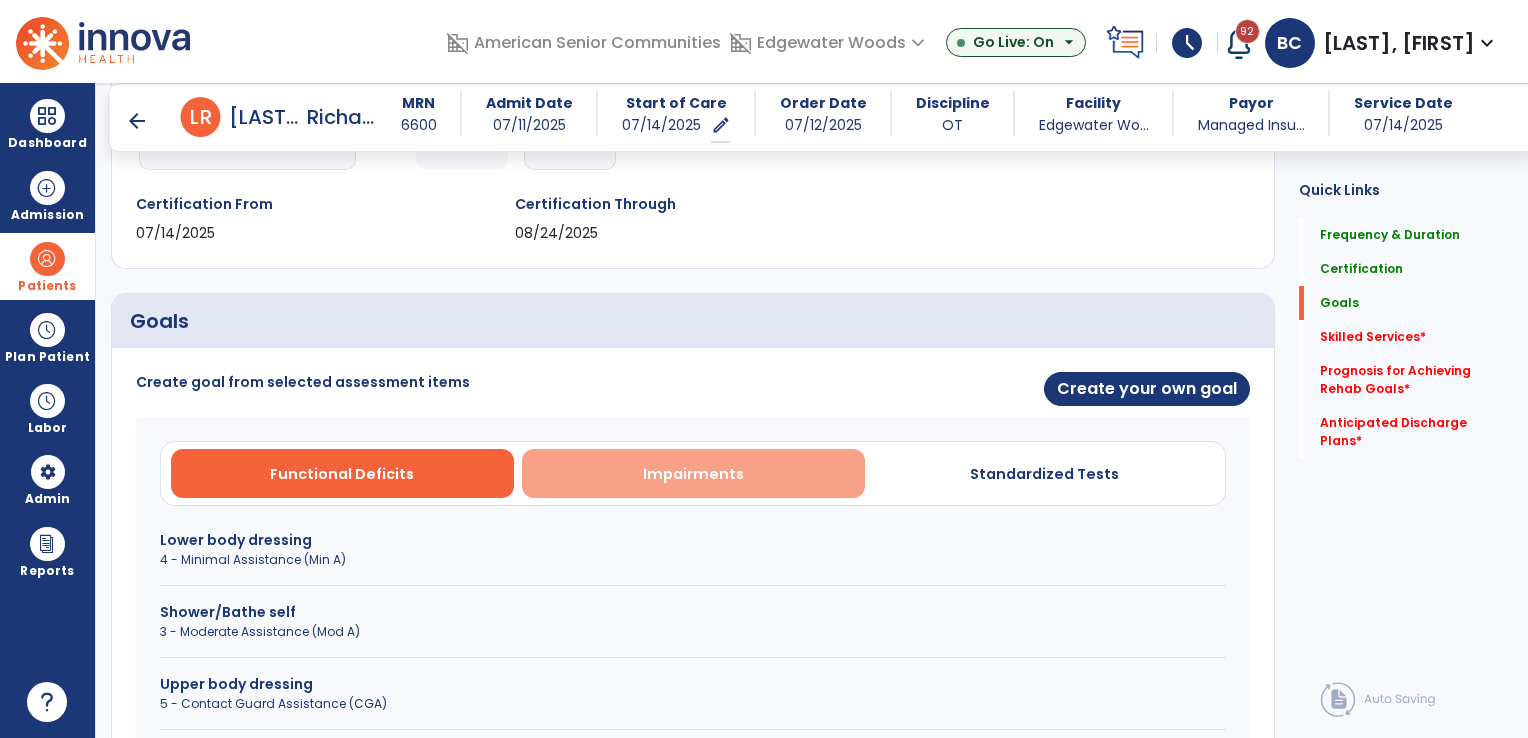 click on "Impairments" at bounding box center [693, 473] 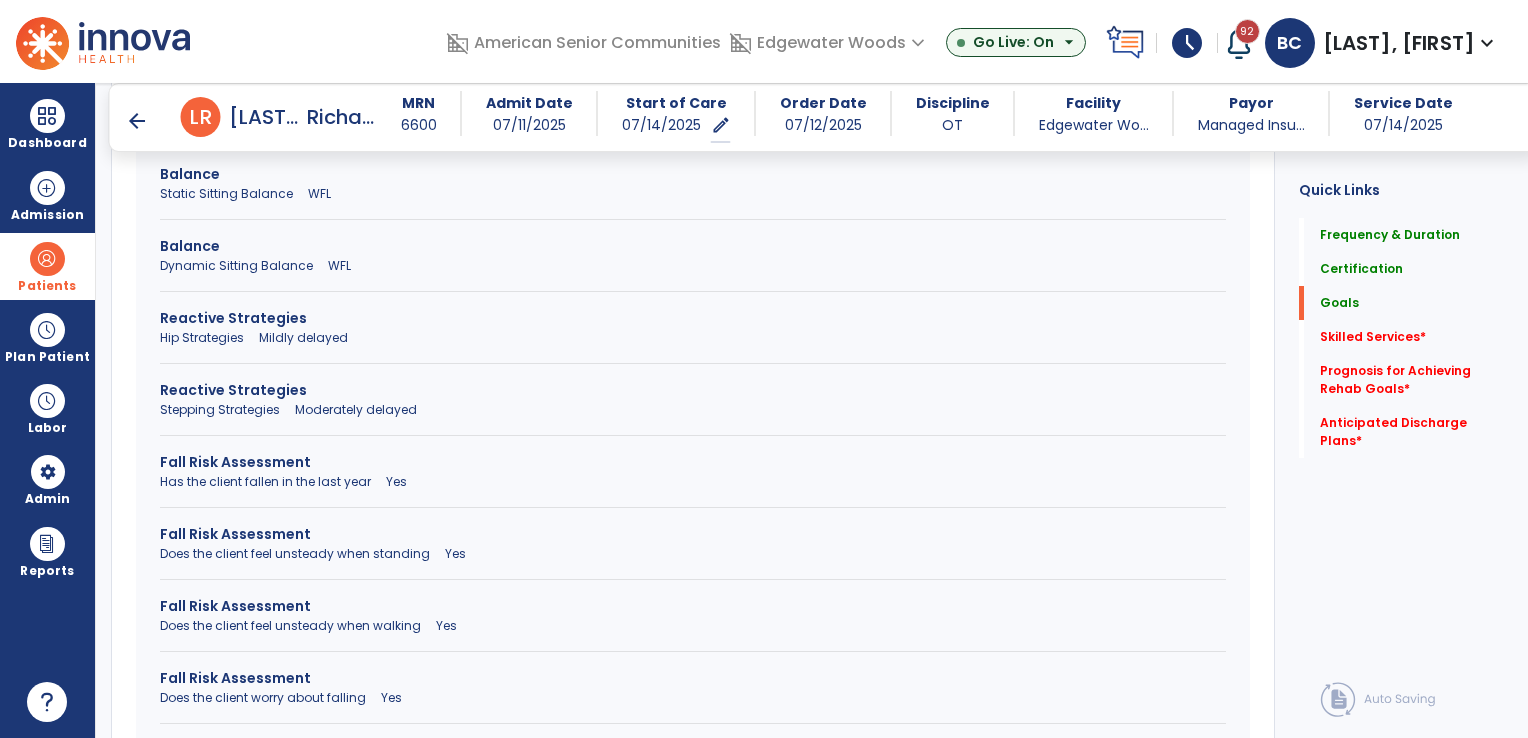 scroll, scrollTop: 1023, scrollLeft: 0, axis: vertical 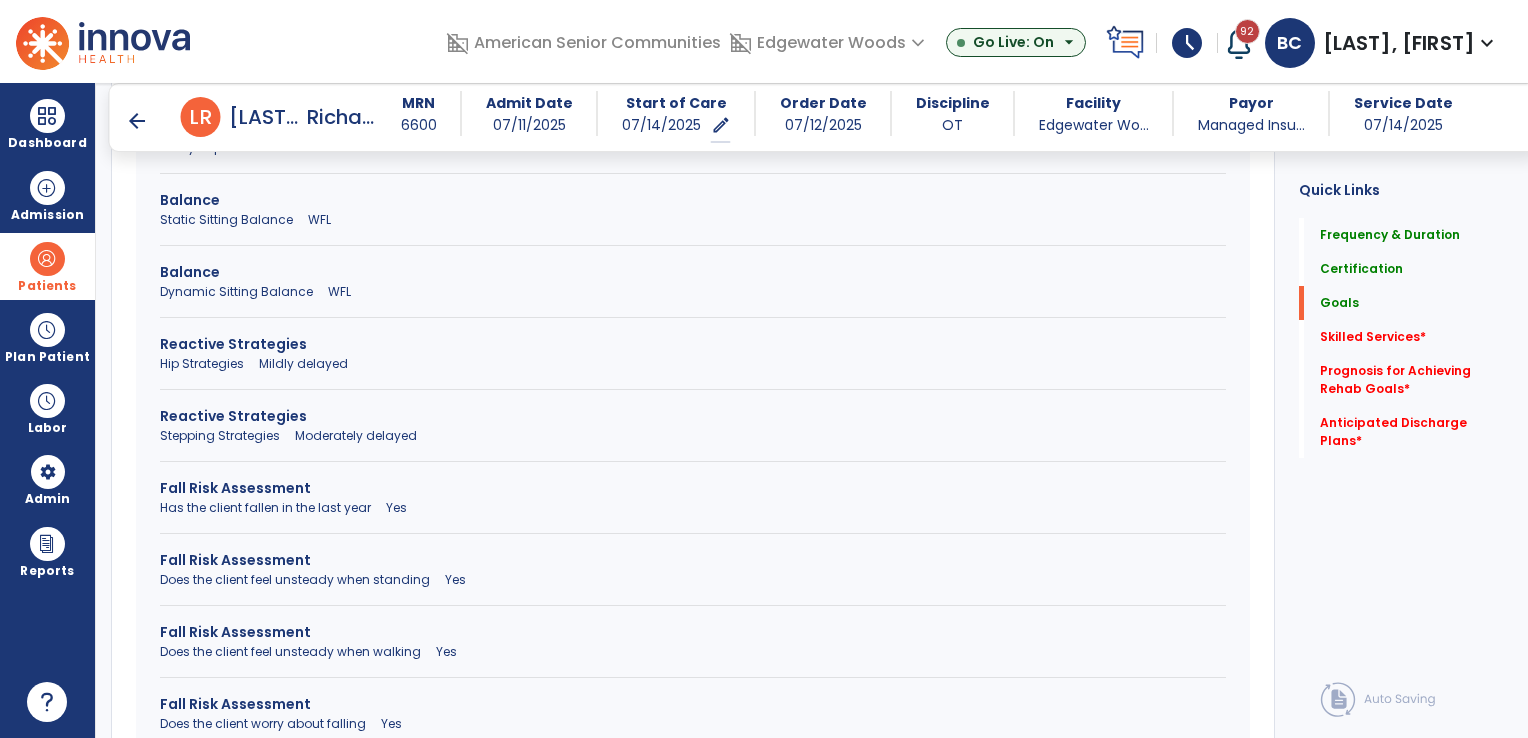 click on "Stepping Strategies      Moderately delayed" at bounding box center (693, 436) 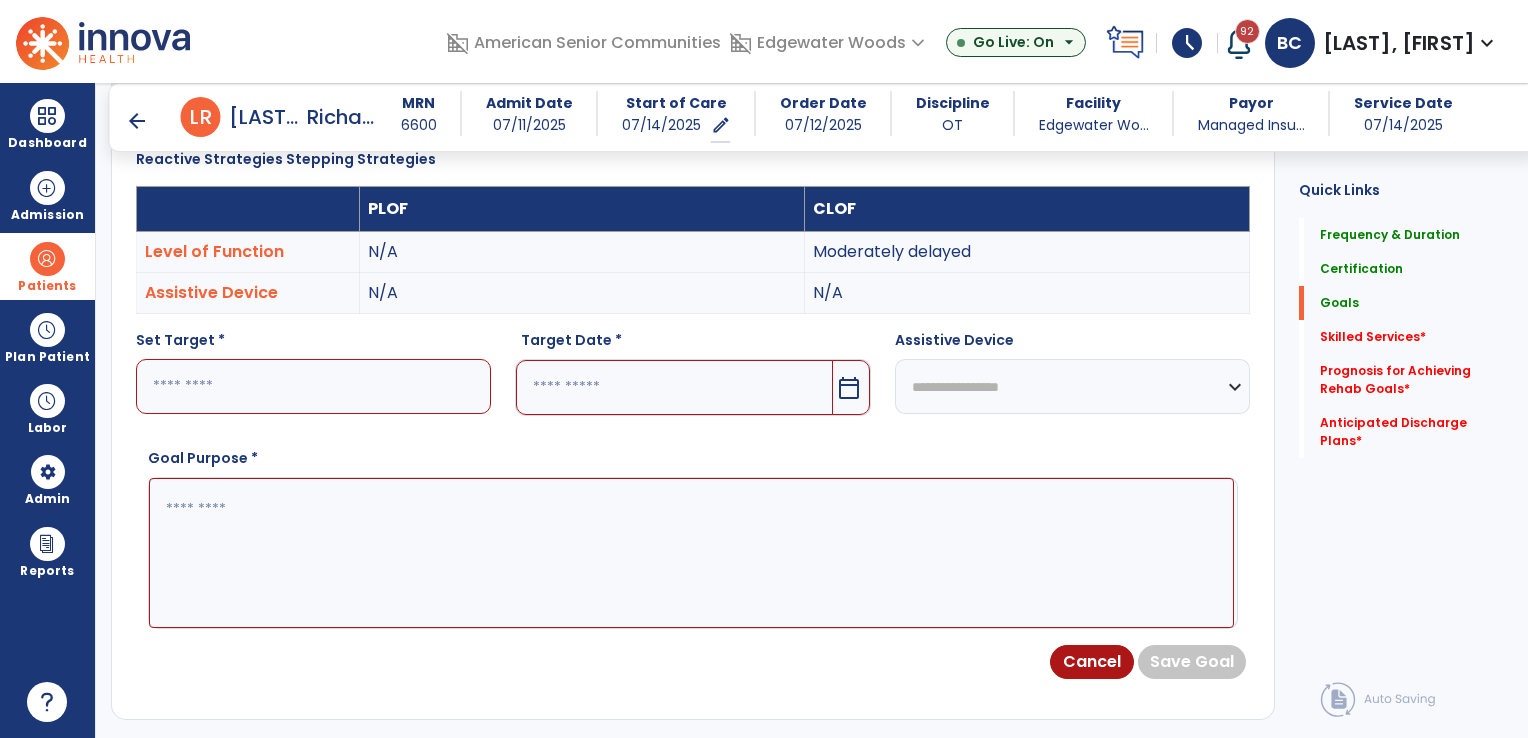 scroll, scrollTop: 523, scrollLeft: 0, axis: vertical 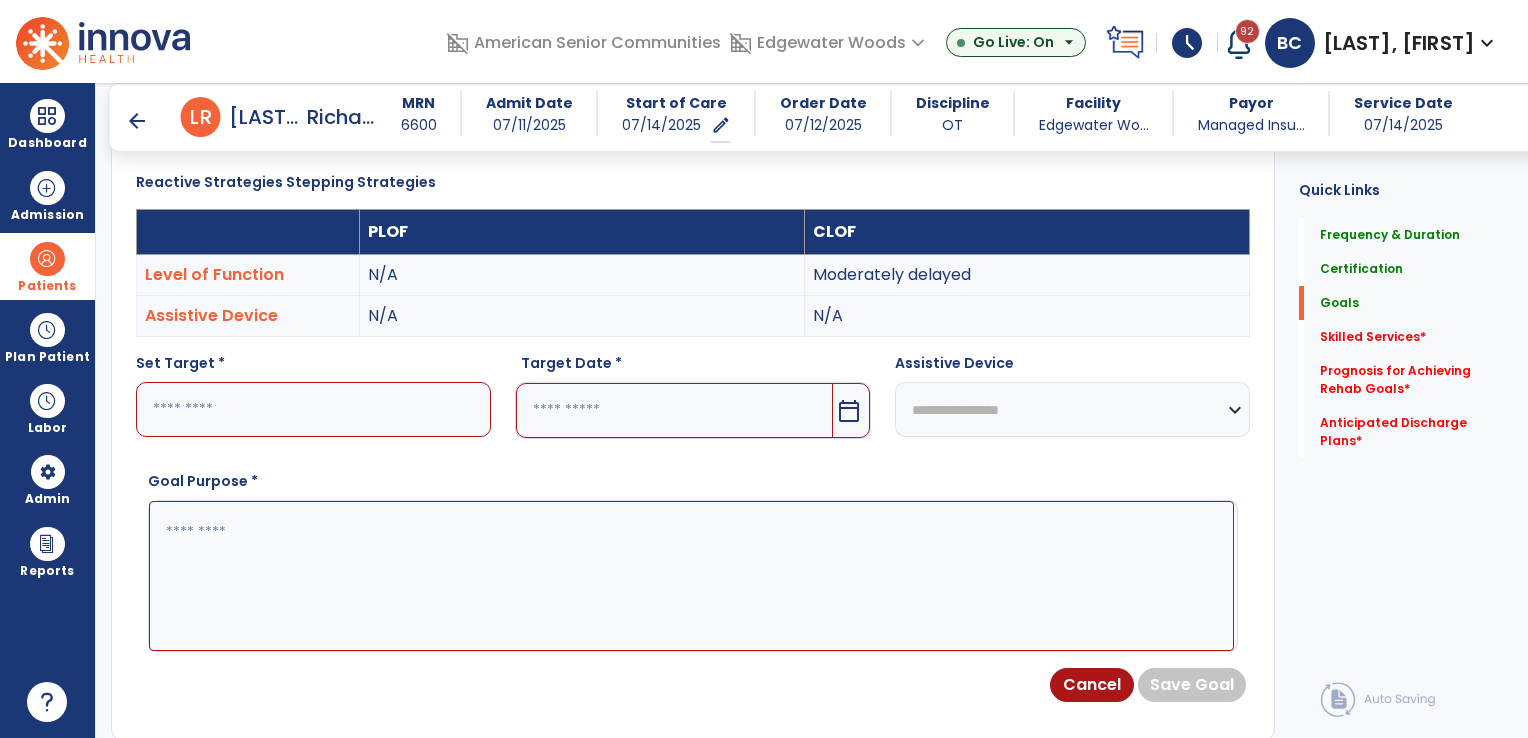 click at bounding box center (313, 409) 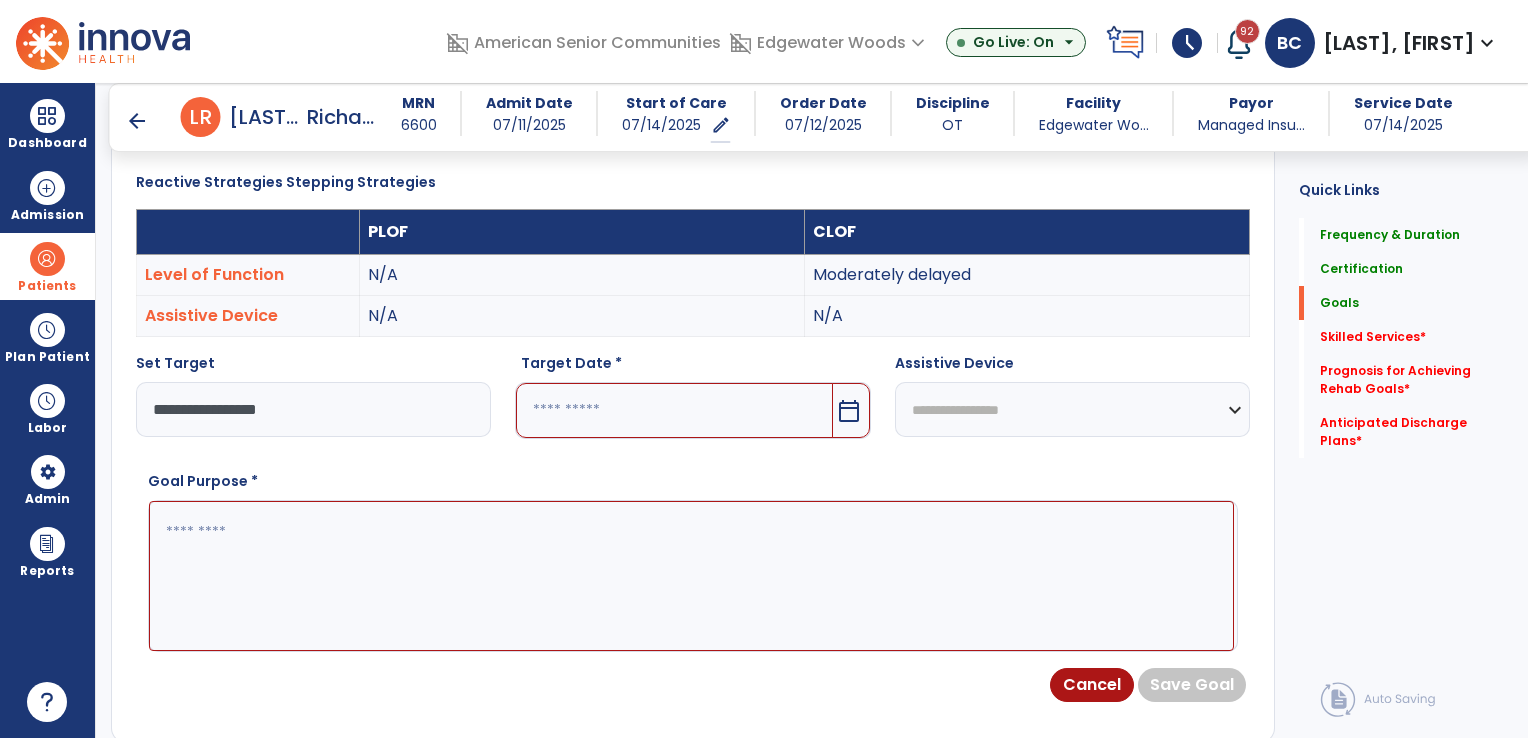 type on "**********" 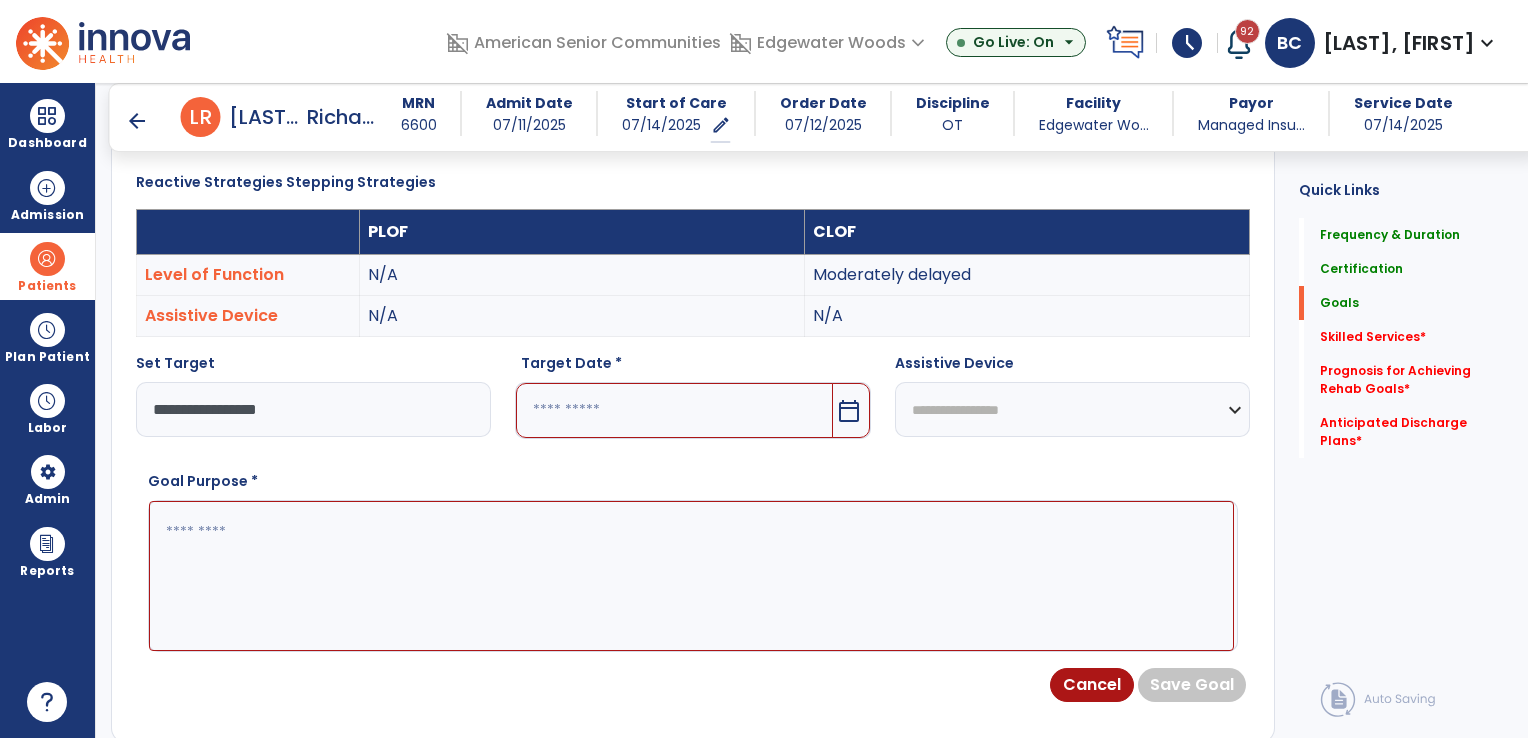 click at bounding box center [674, 410] 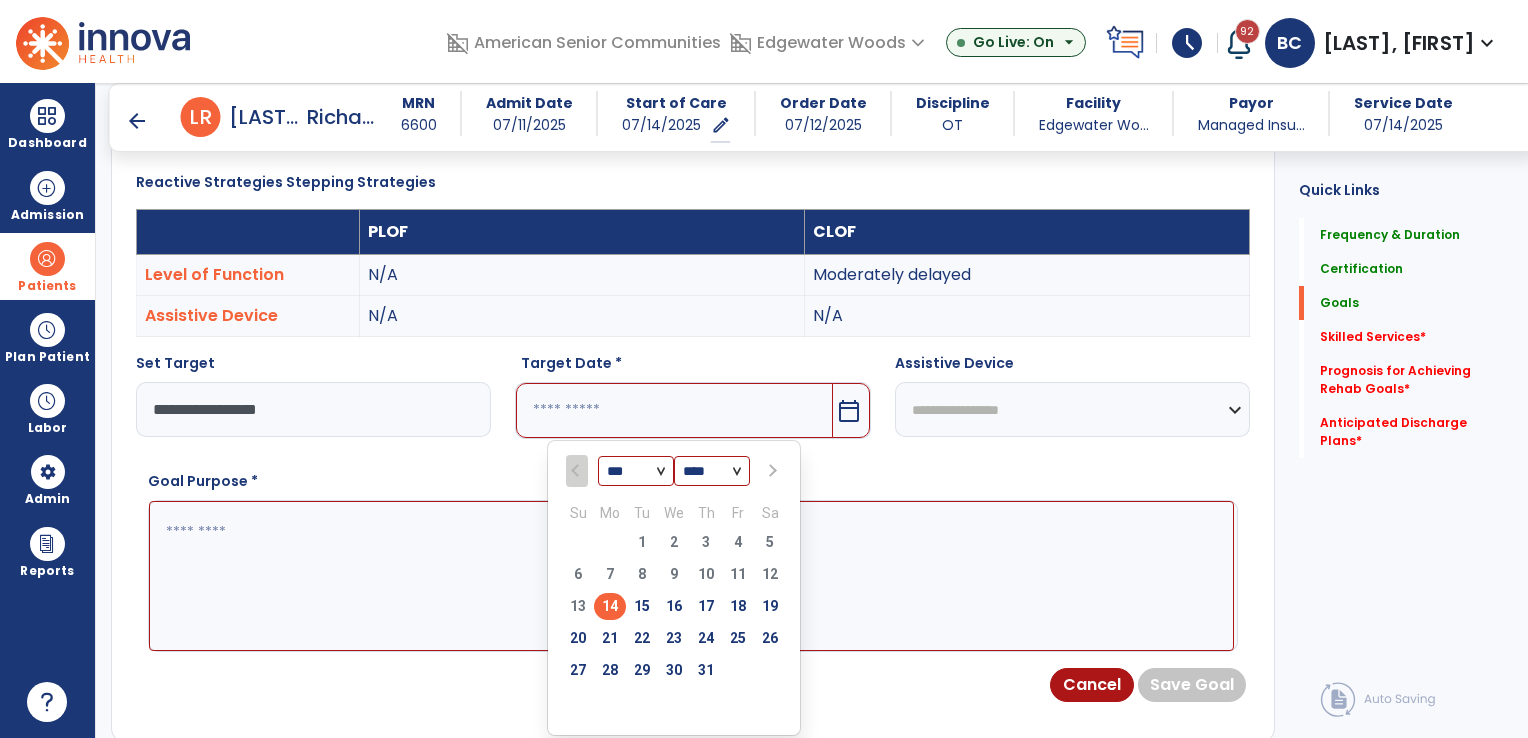click at bounding box center (771, 471) 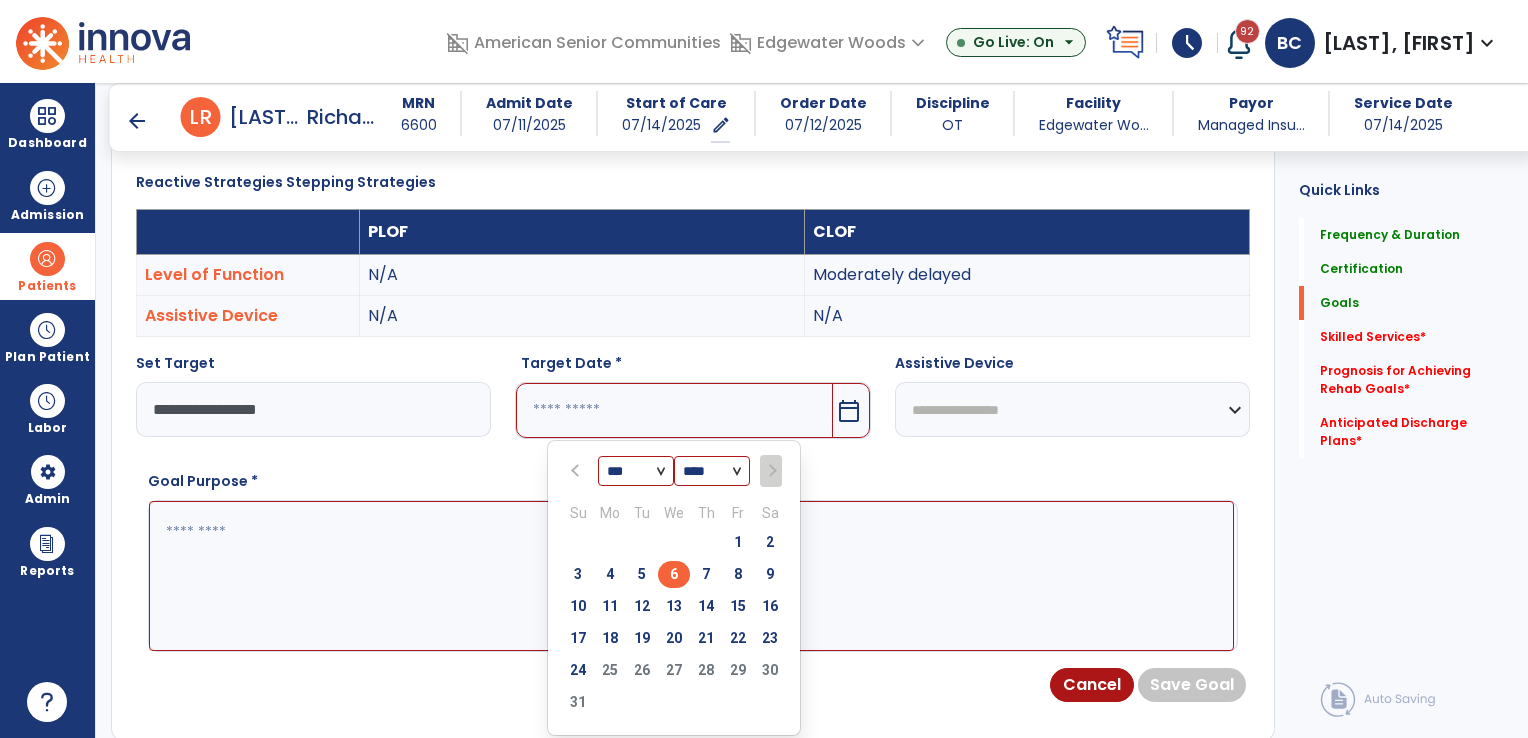 click on "6" at bounding box center [674, 574] 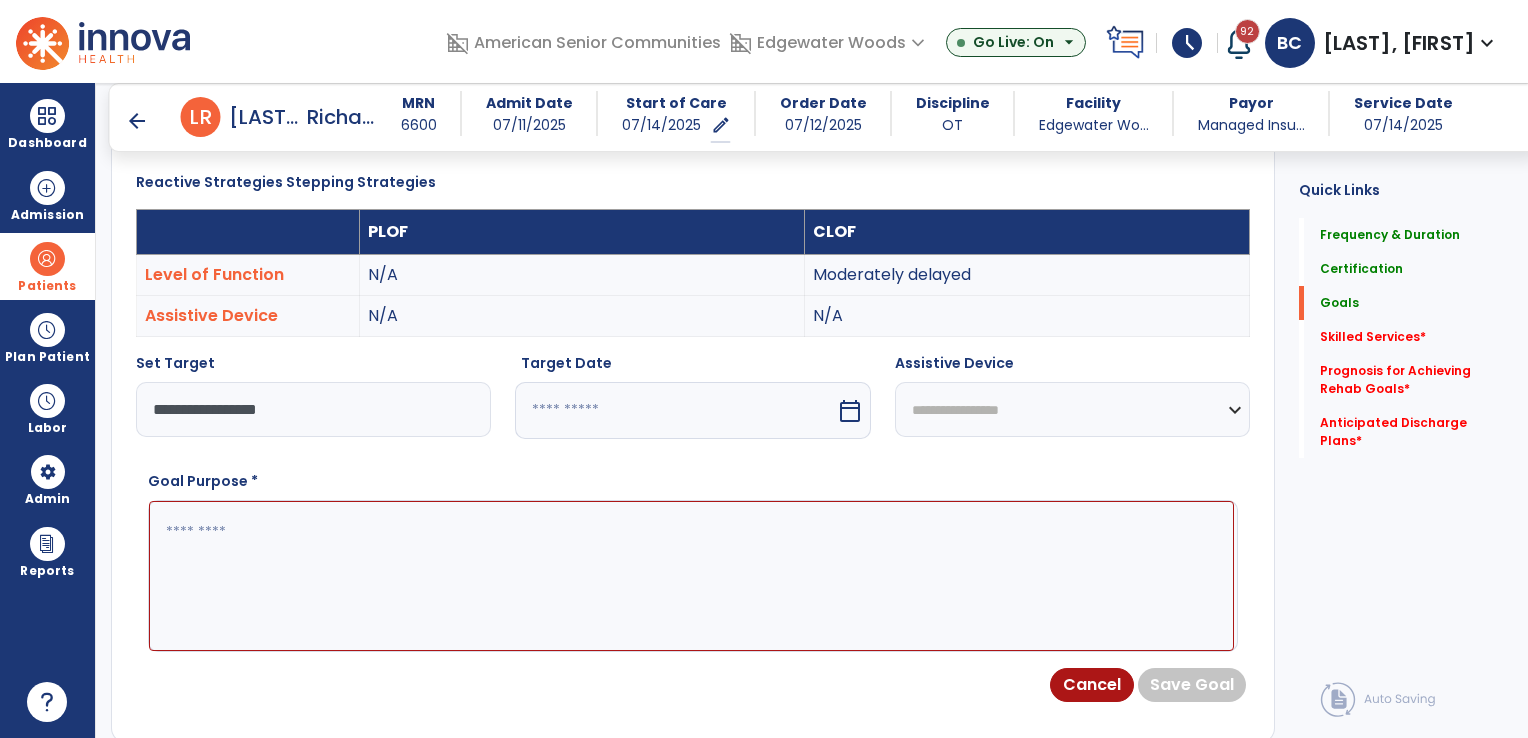 type on "********" 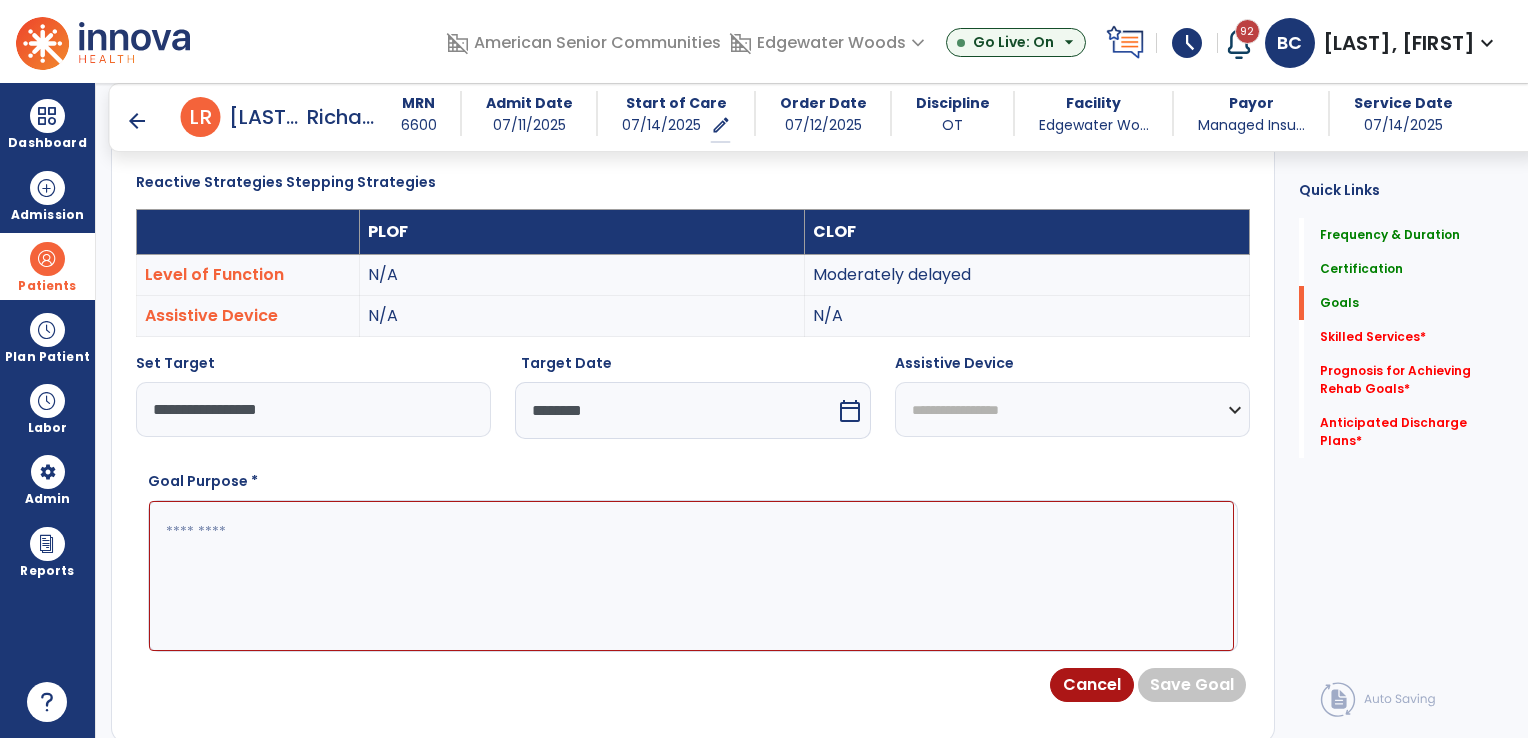 click at bounding box center (691, 576) 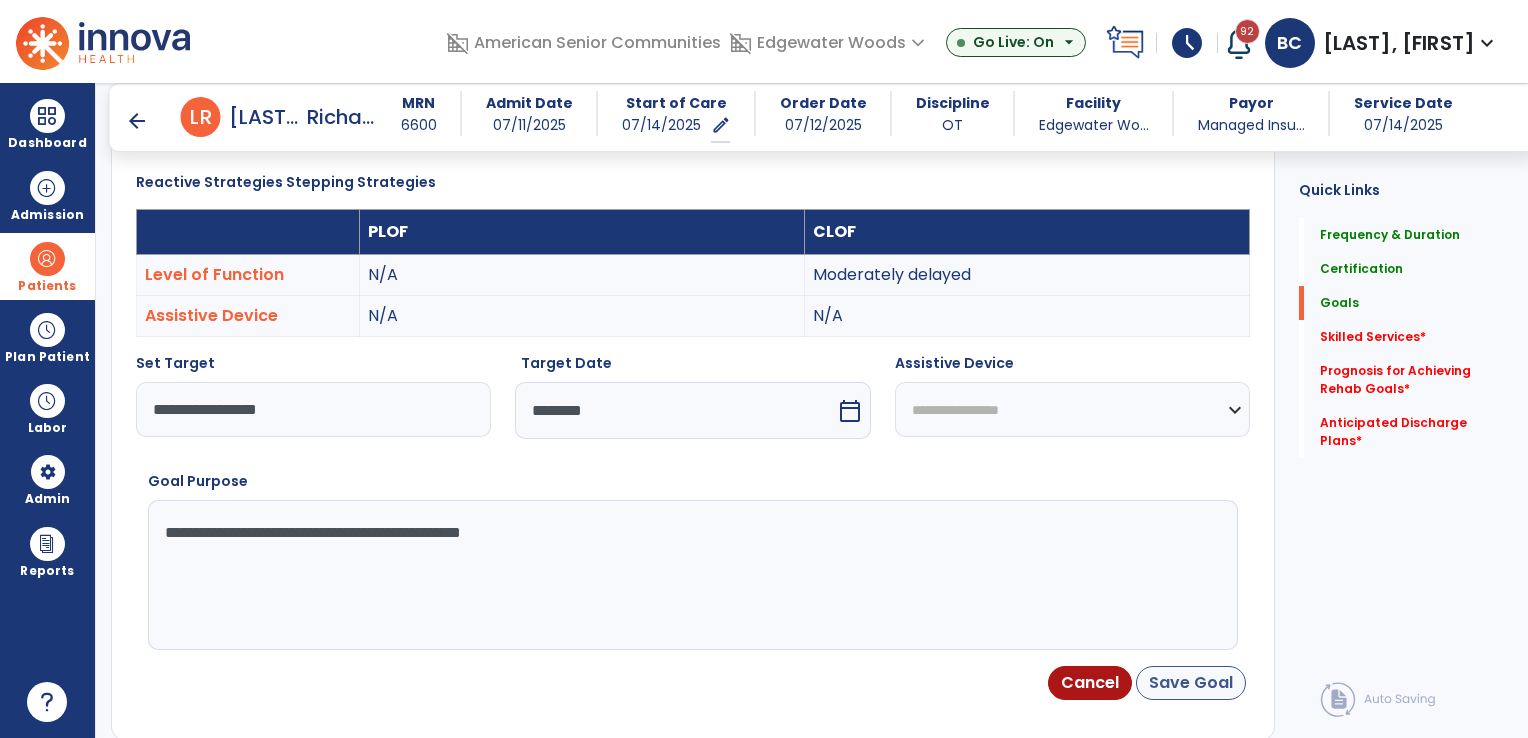 type on "**********" 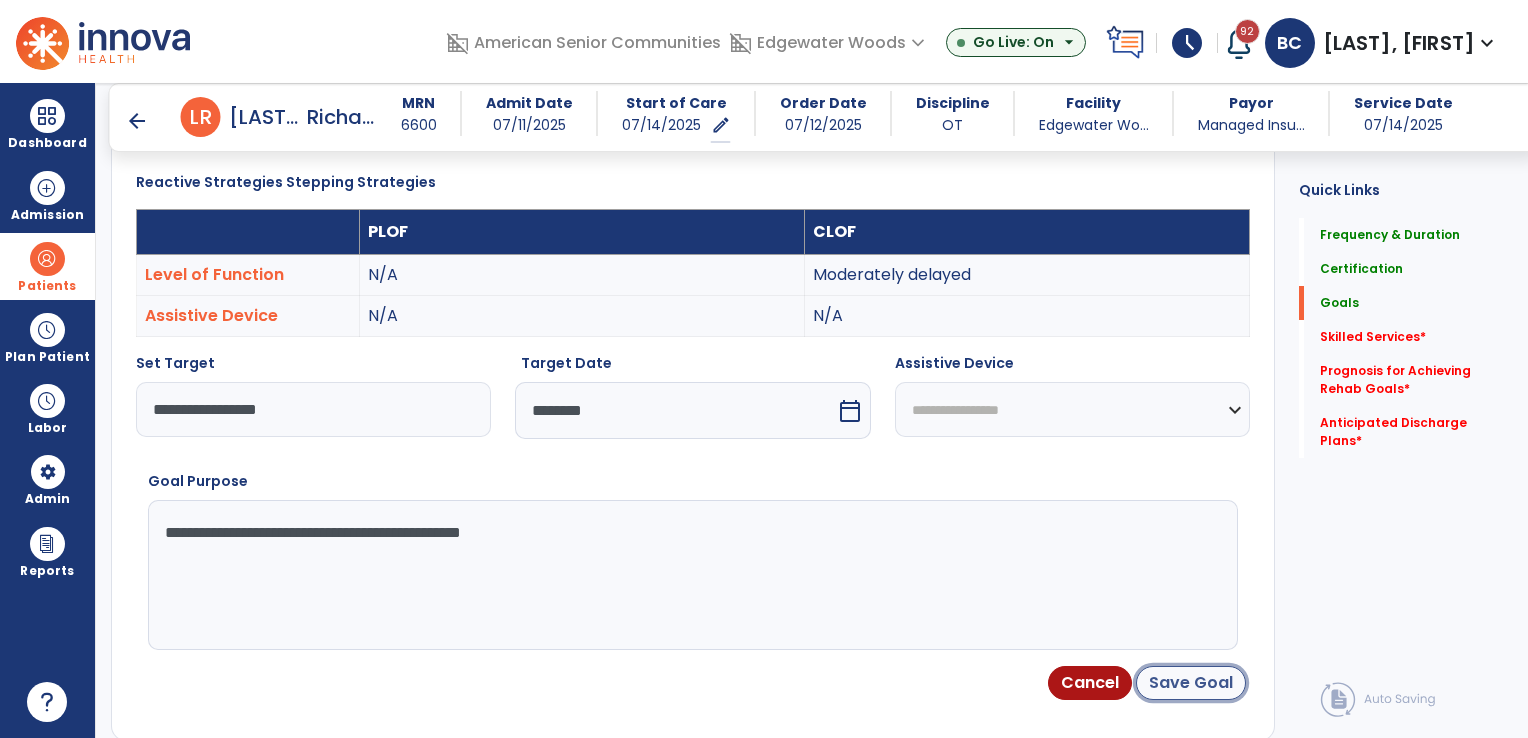click on "Save Goal" at bounding box center (1191, 683) 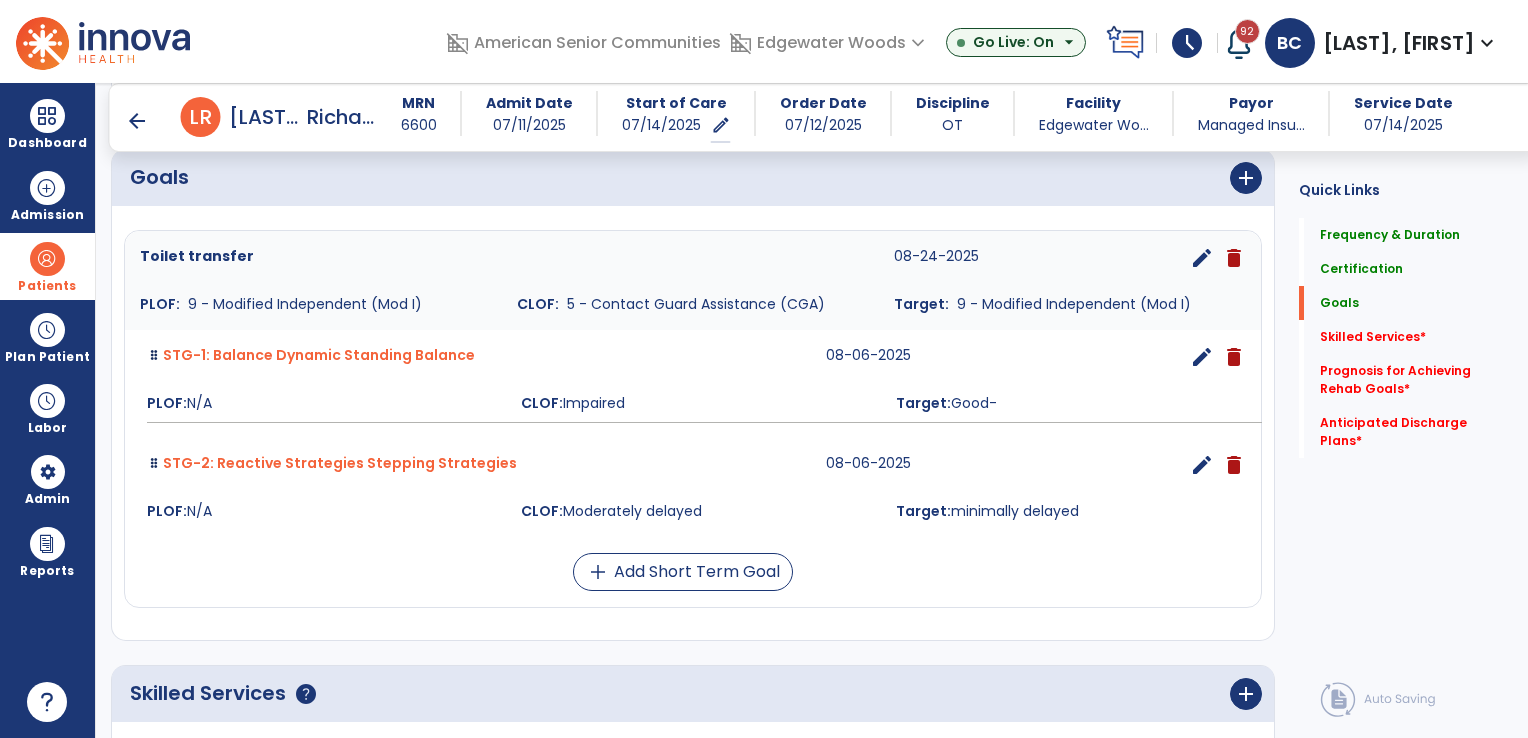 scroll, scrollTop: 323, scrollLeft: 0, axis: vertical 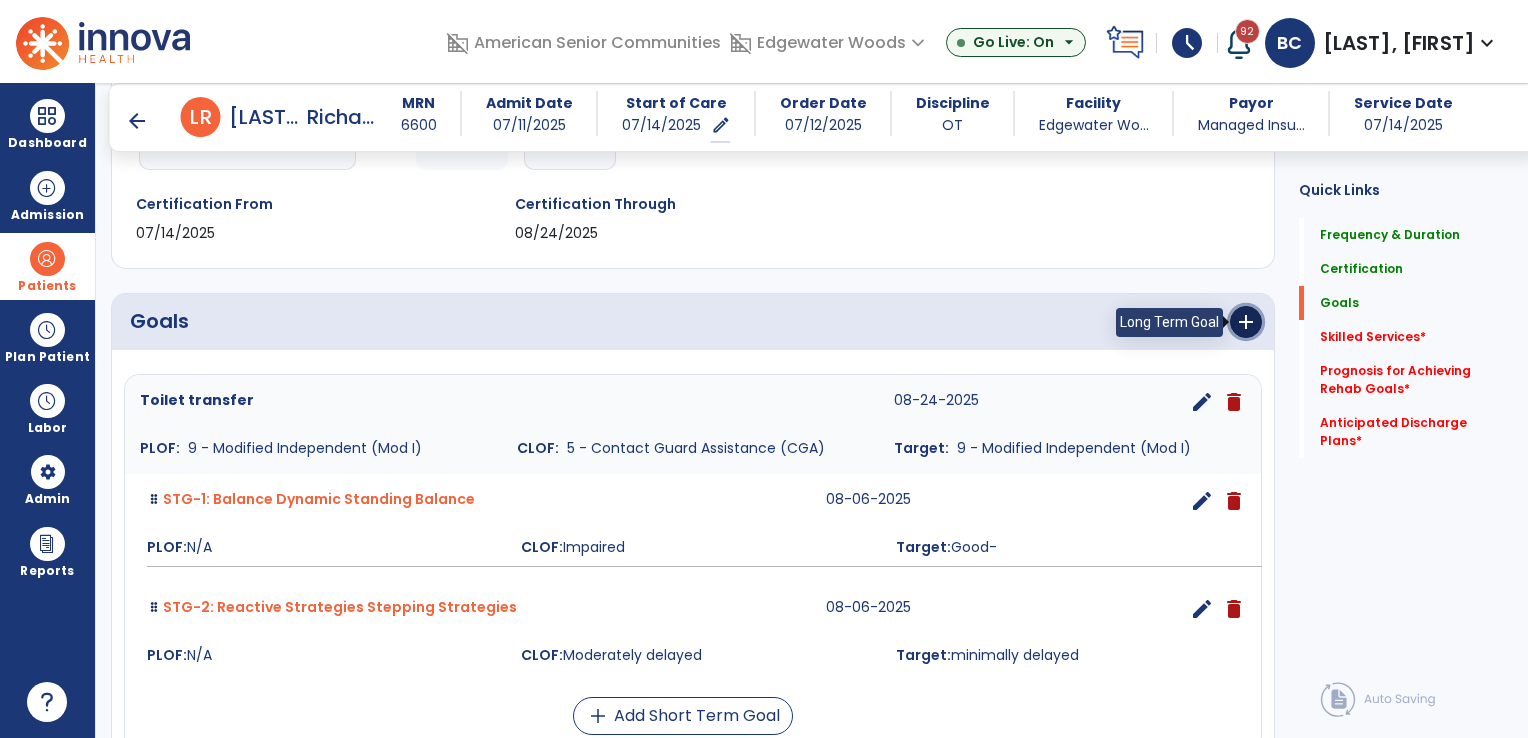 click on "add" at bounding box center (1246, 322) 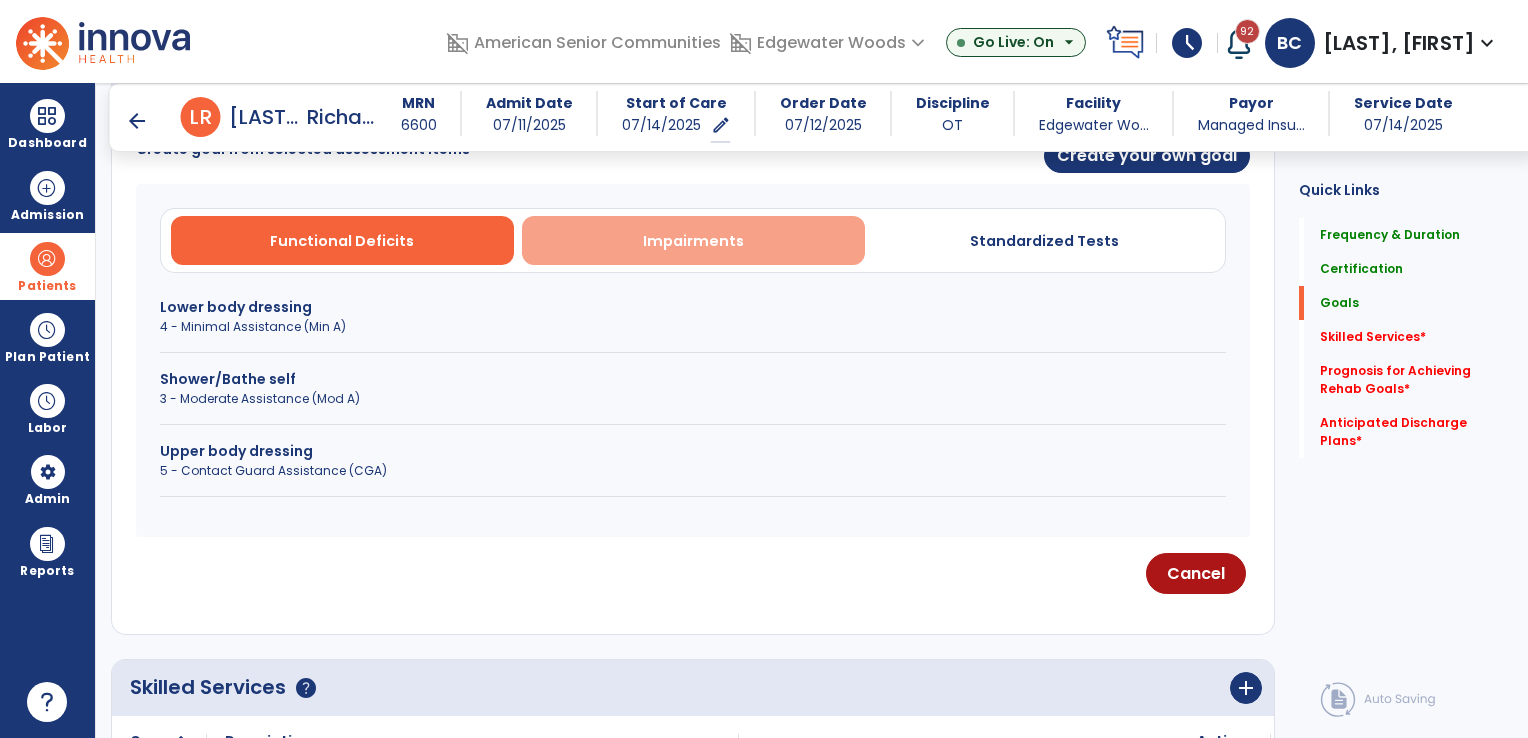 scroll, scrollTop: 623, scrollLeft: 0, axis: vertical 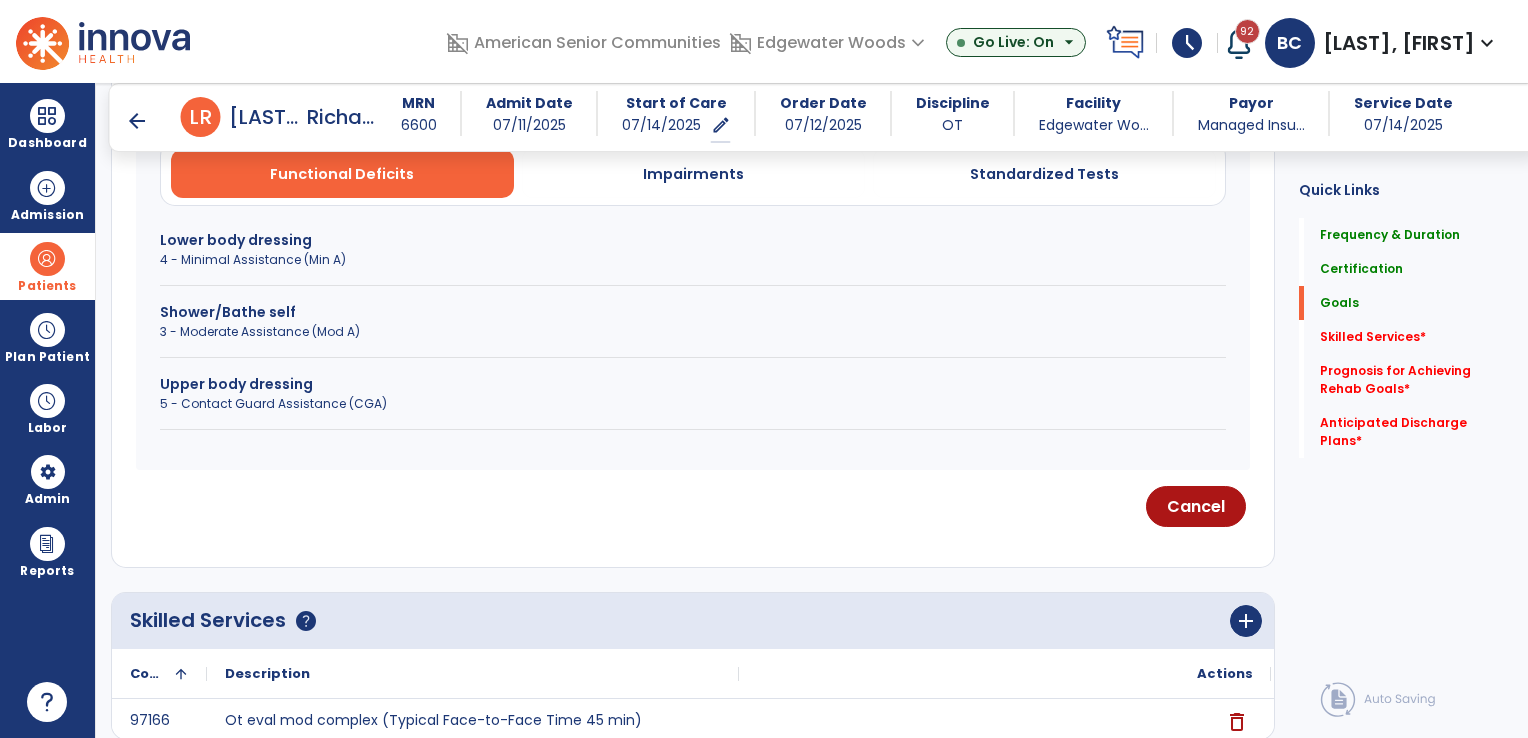 click on "Lower body dressing" at bounding box center (693, 240) 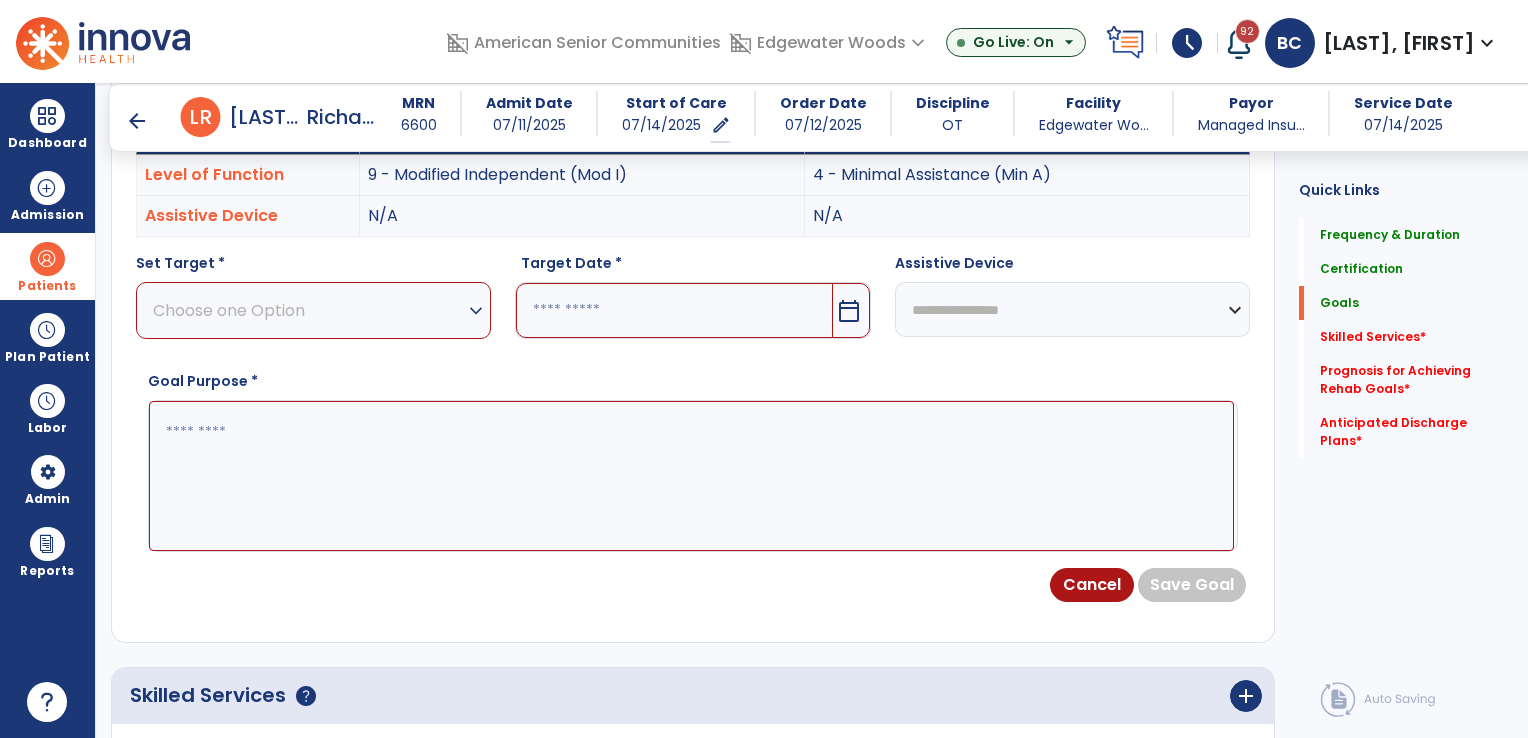 click on "Choose one Option" at bounding box center (308, 310) 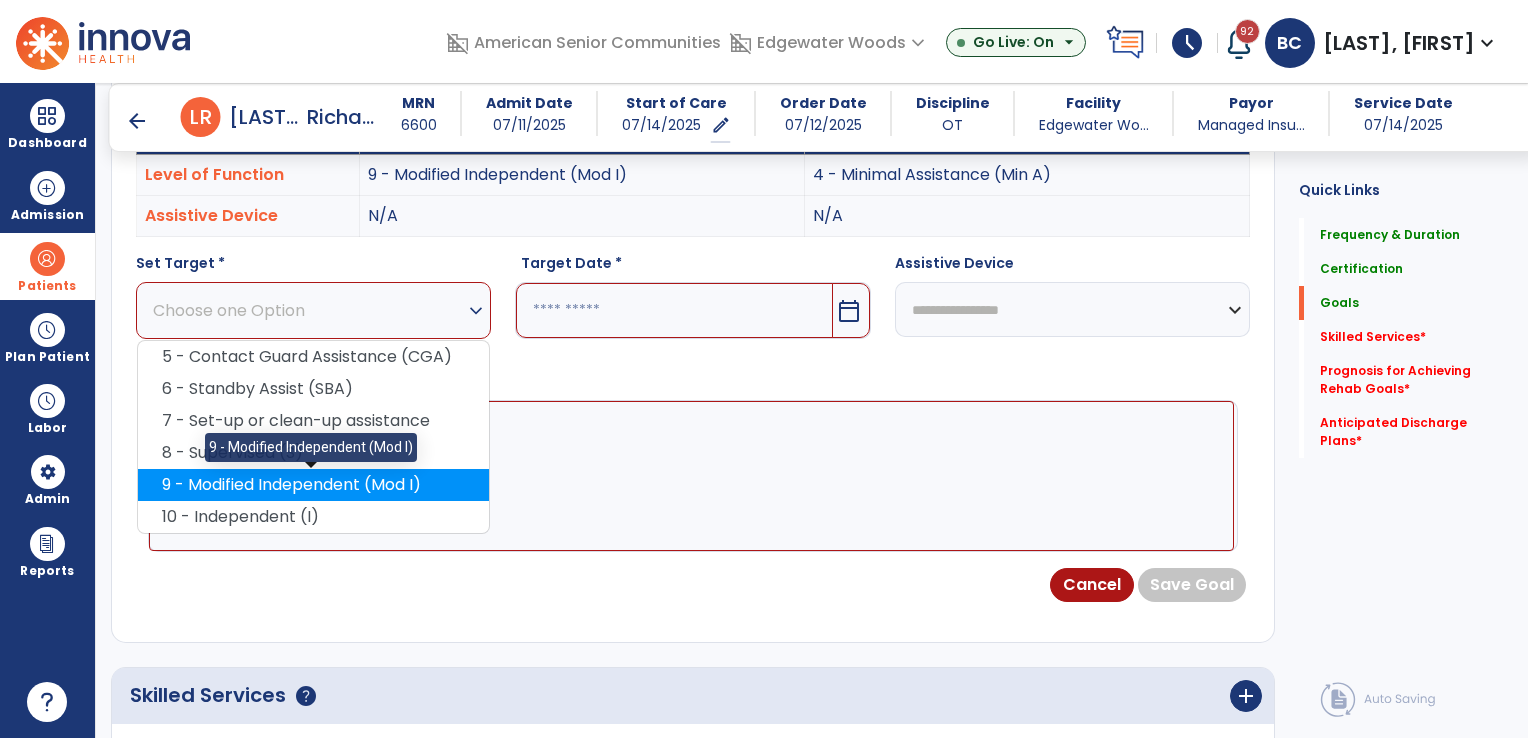 click on "9 - Modified Independent (Mod I)" at bounding box center (313, 485) 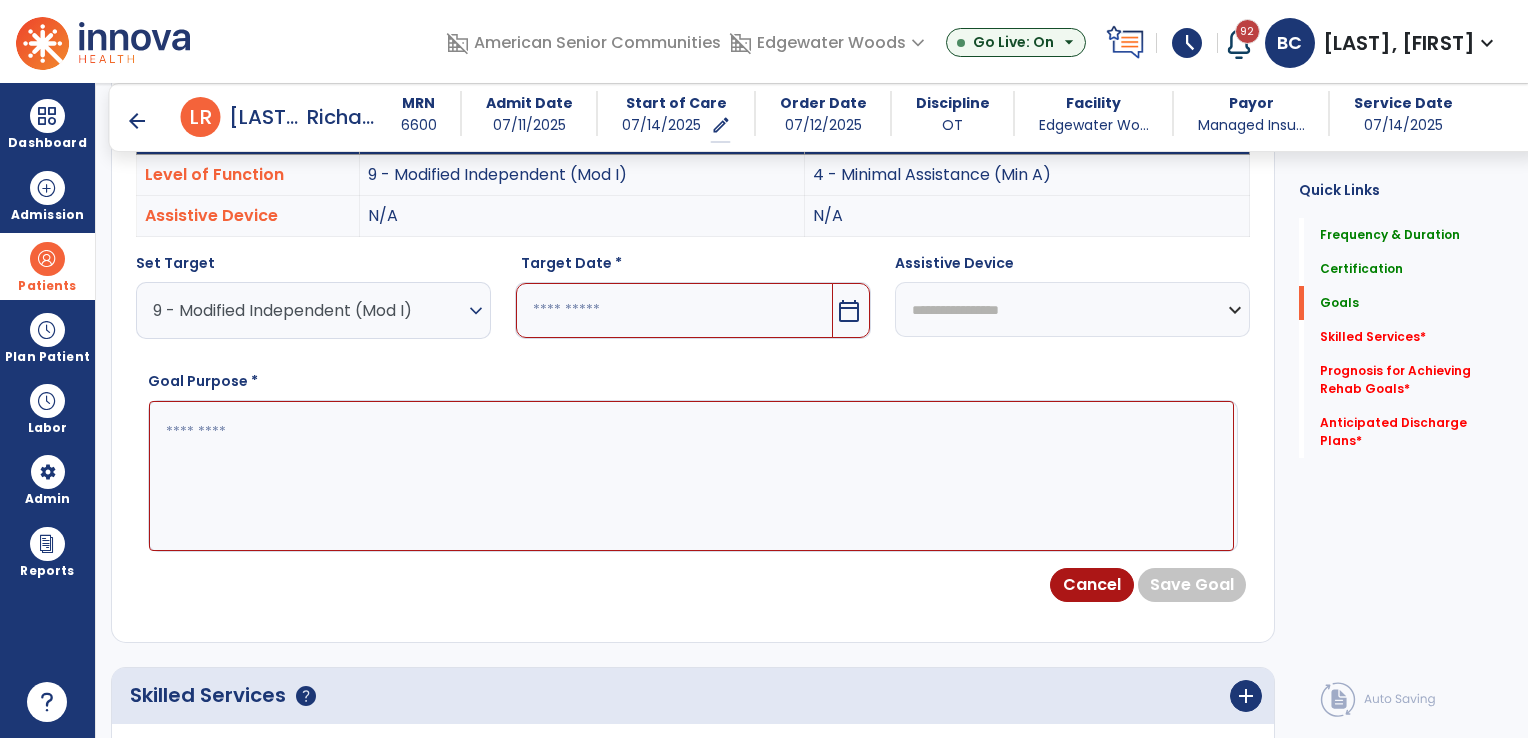 click at bounding box center [674, 310] 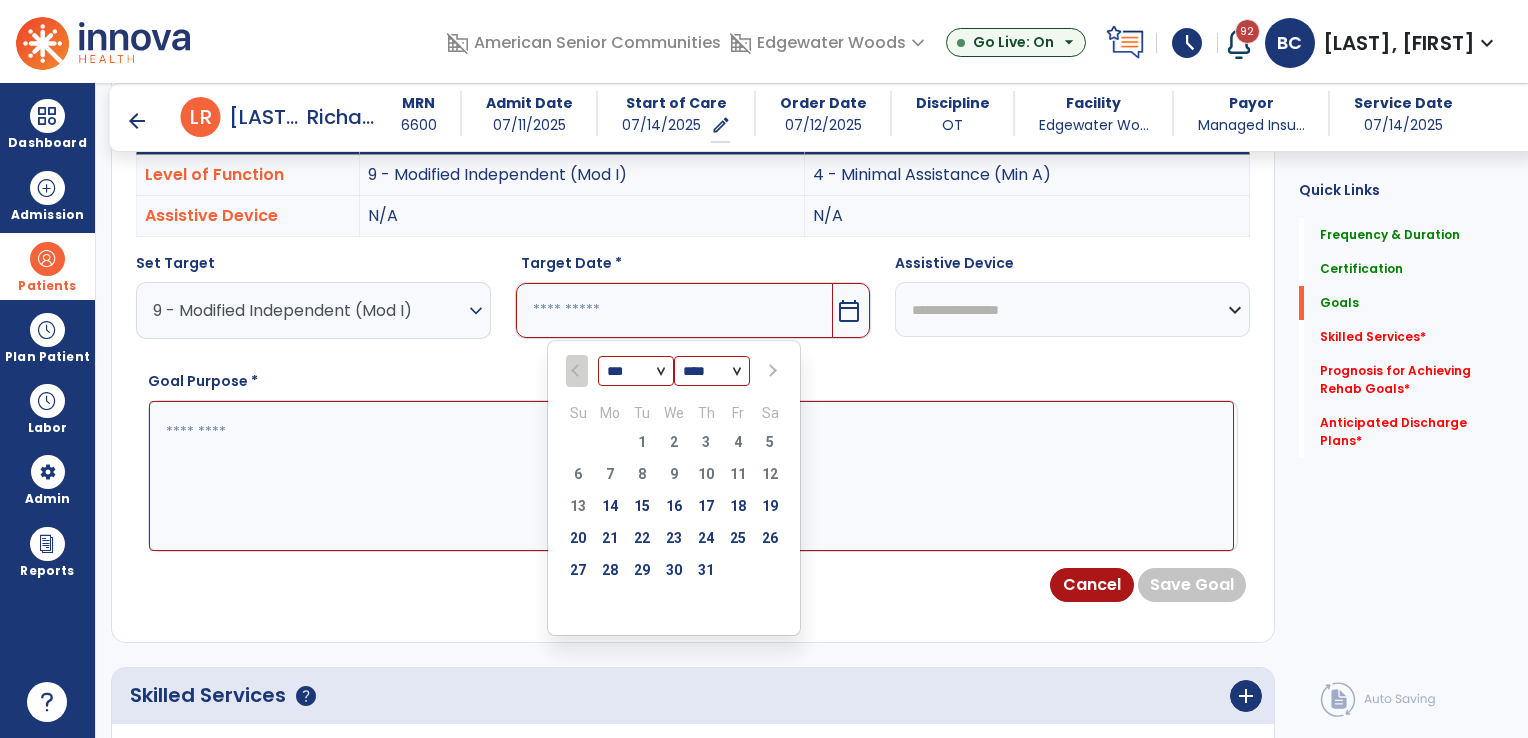 click at bounding box center (772, 371) 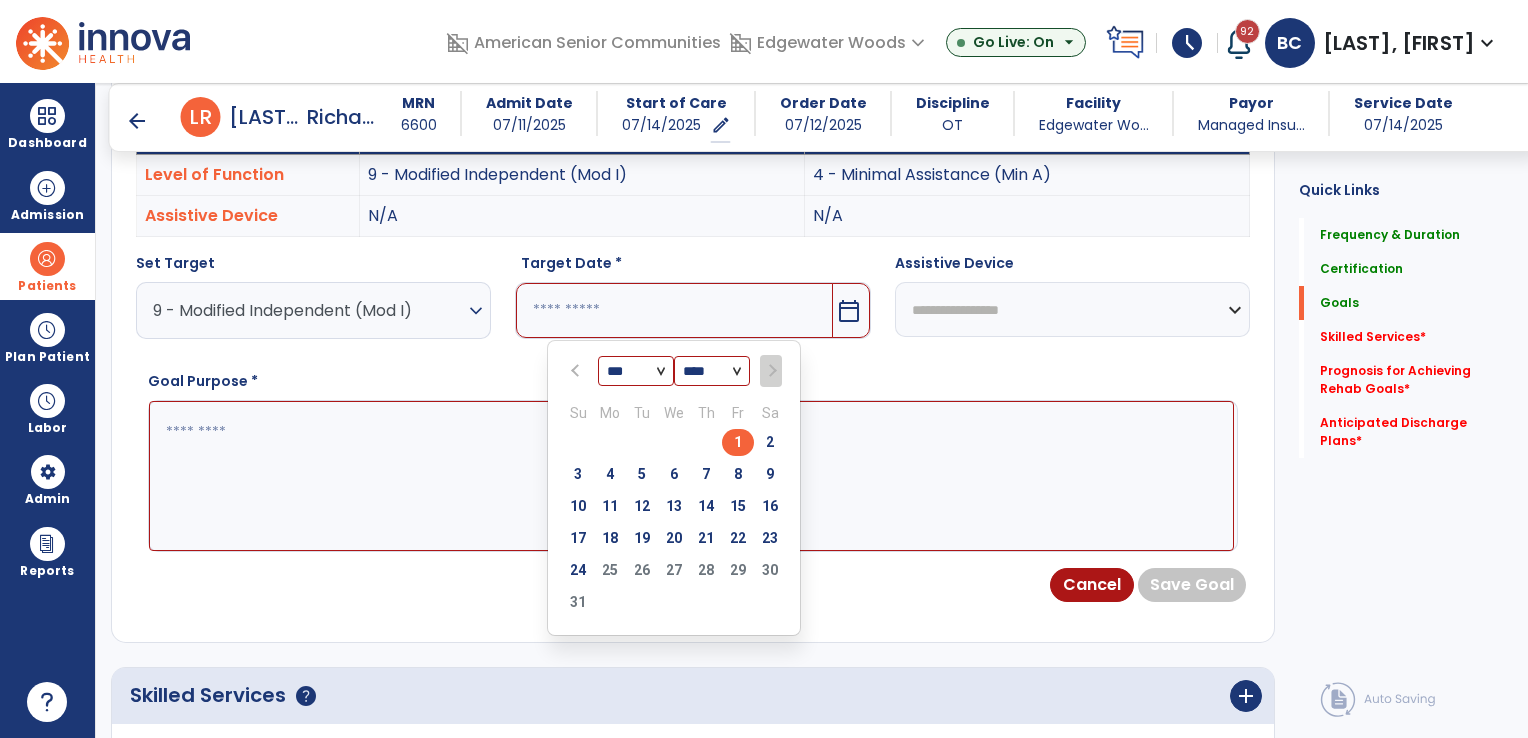 click on "24" at bounding box center [578, 570] 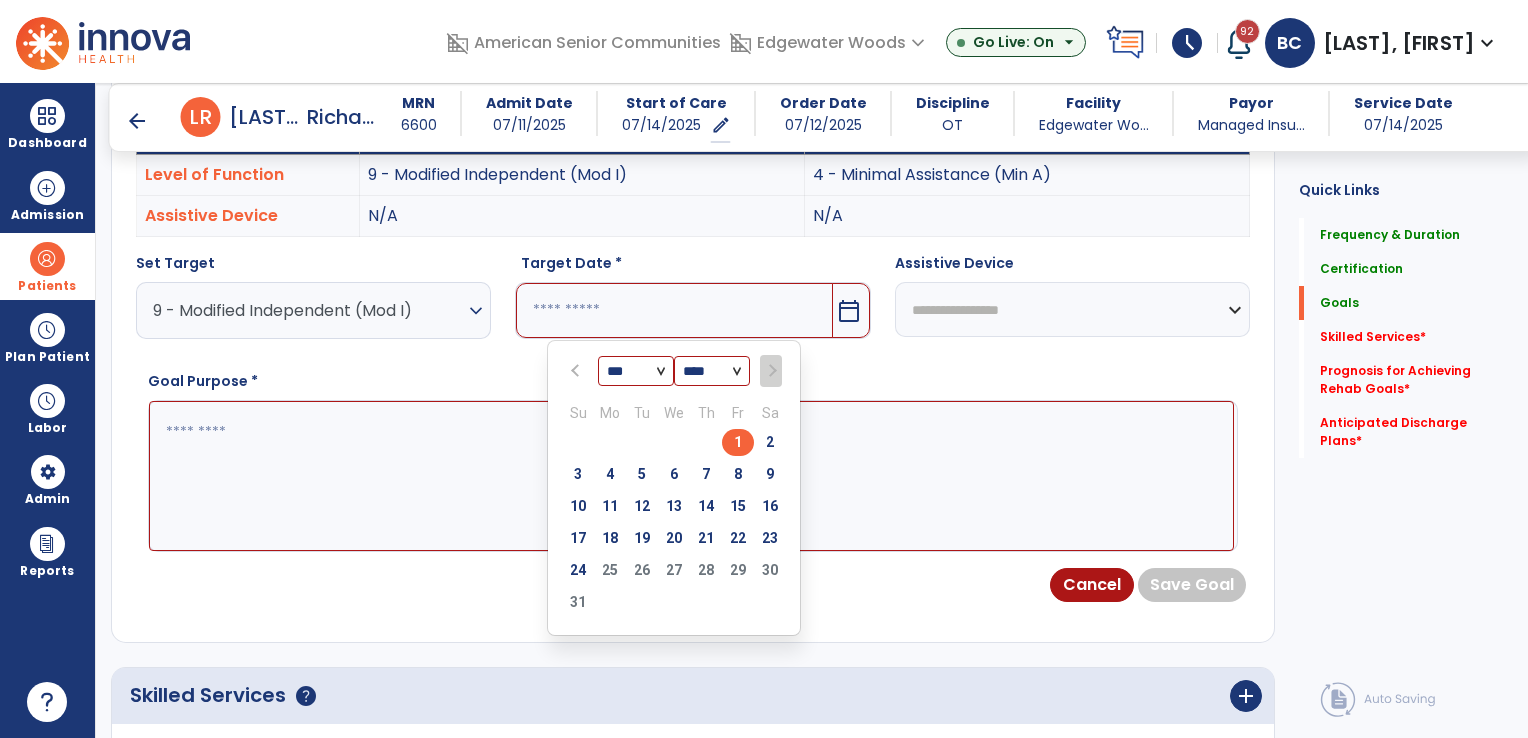 type on "*********" 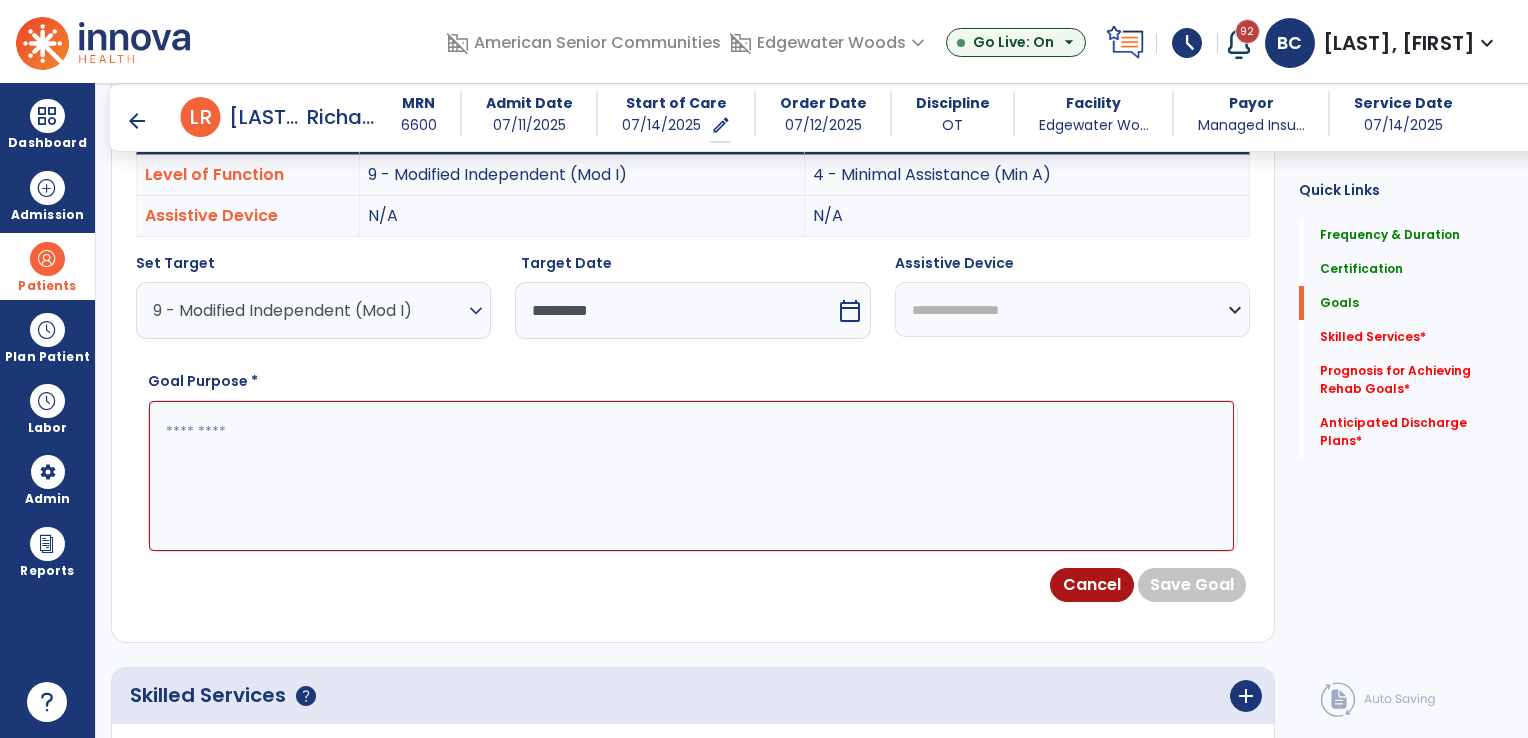 click at bounding box center (691, 476) 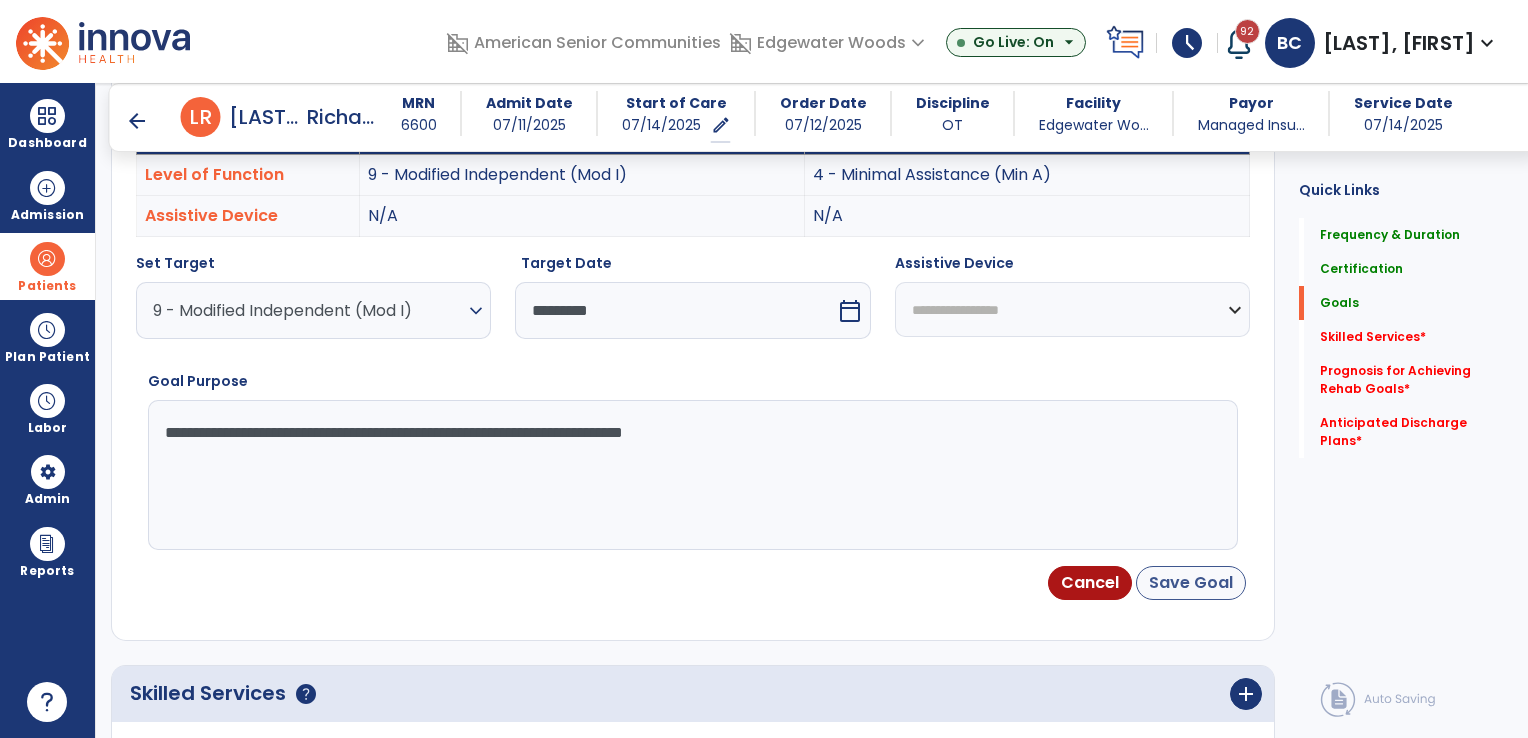 type on "**********" 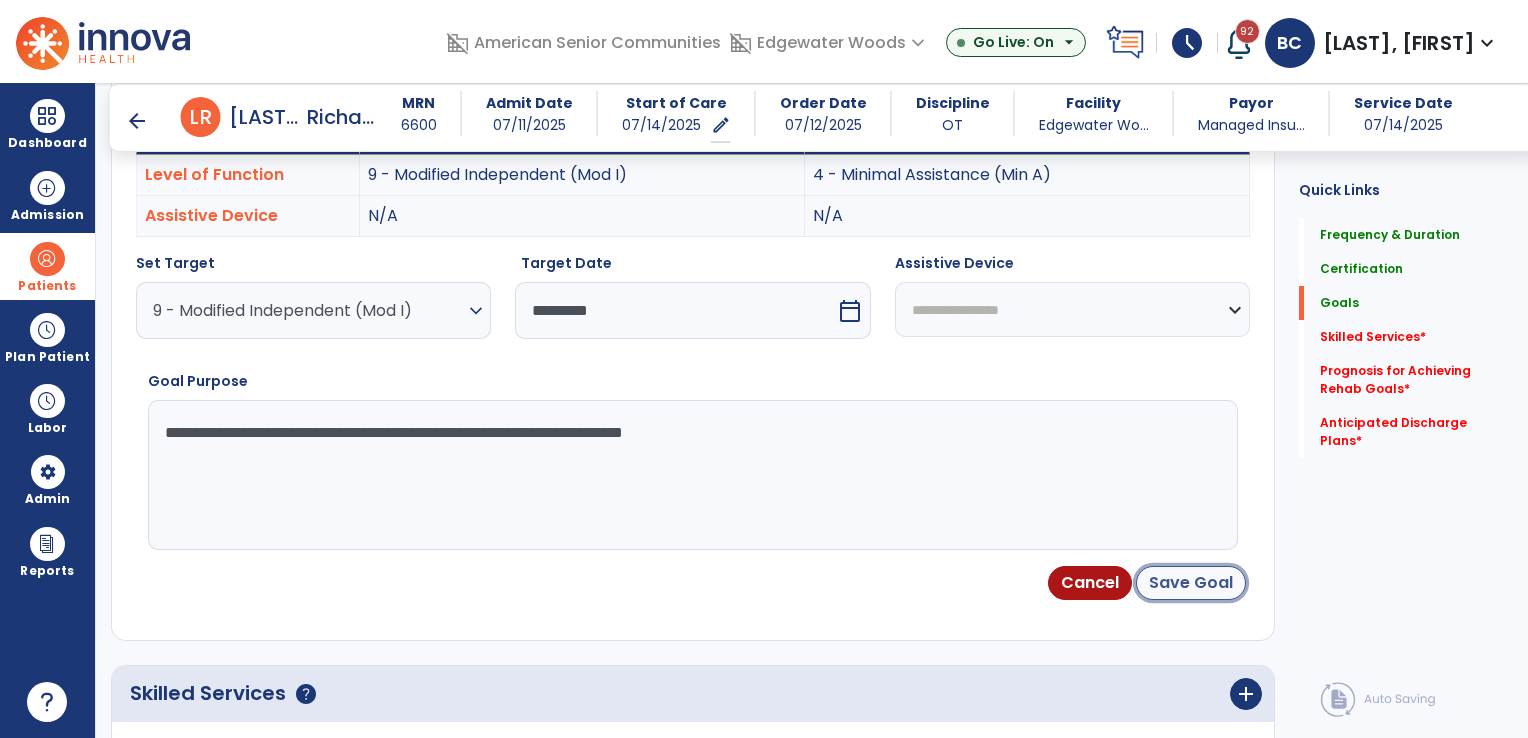 click on "Save Goal" at bounding box center [1191, 583] 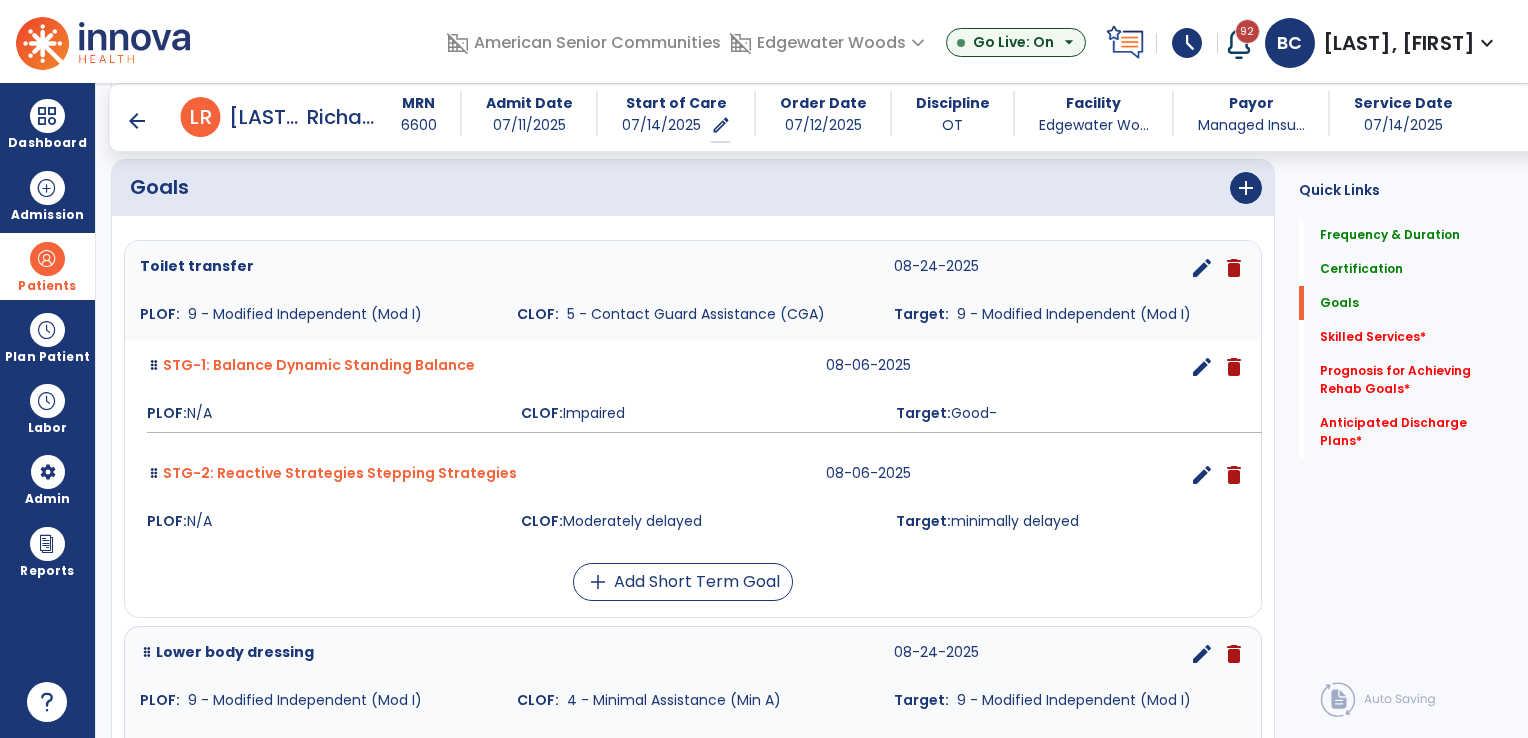 scroll, scrollTop: 435, scrollLeft: 0, axis: vertical 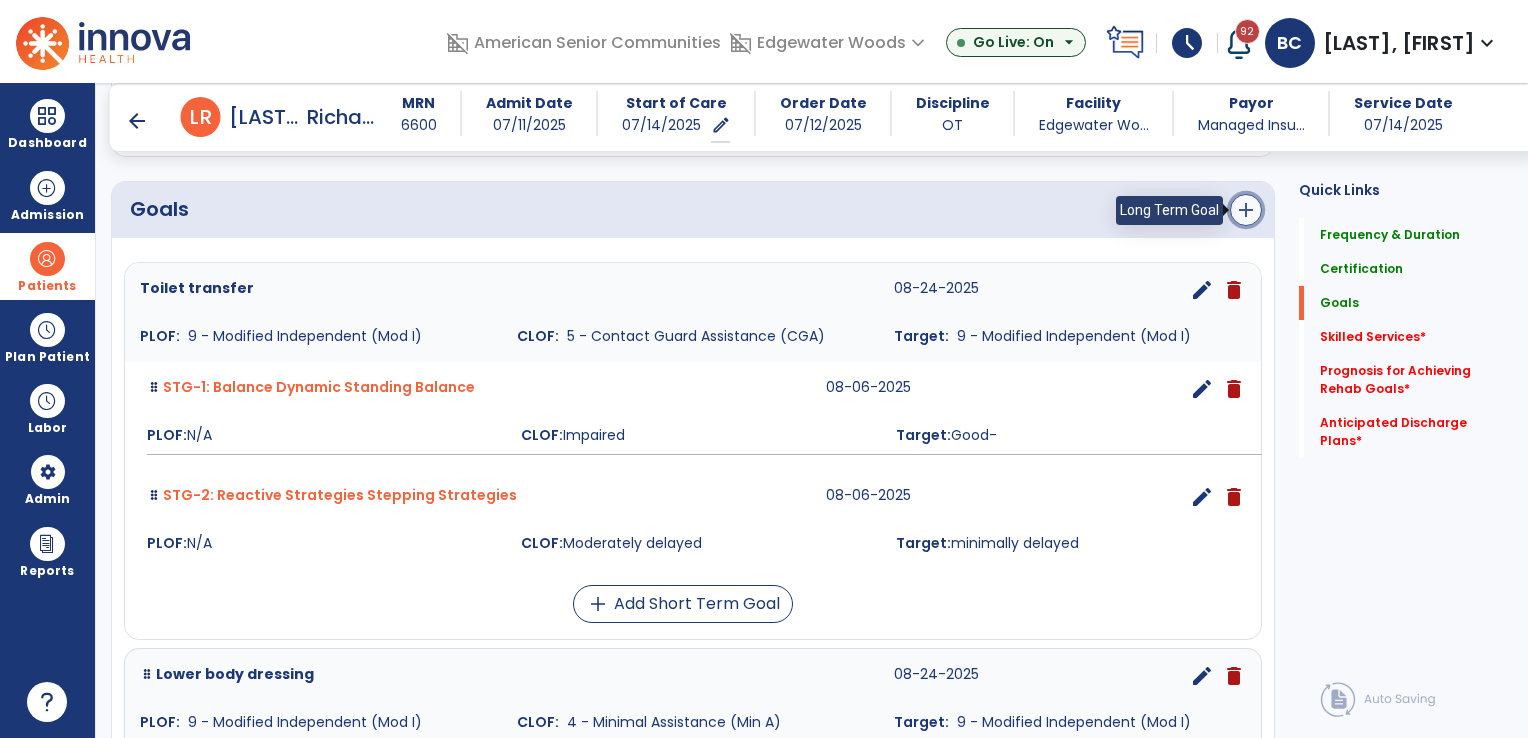 click on "add" at bounding box center [1246, 210] 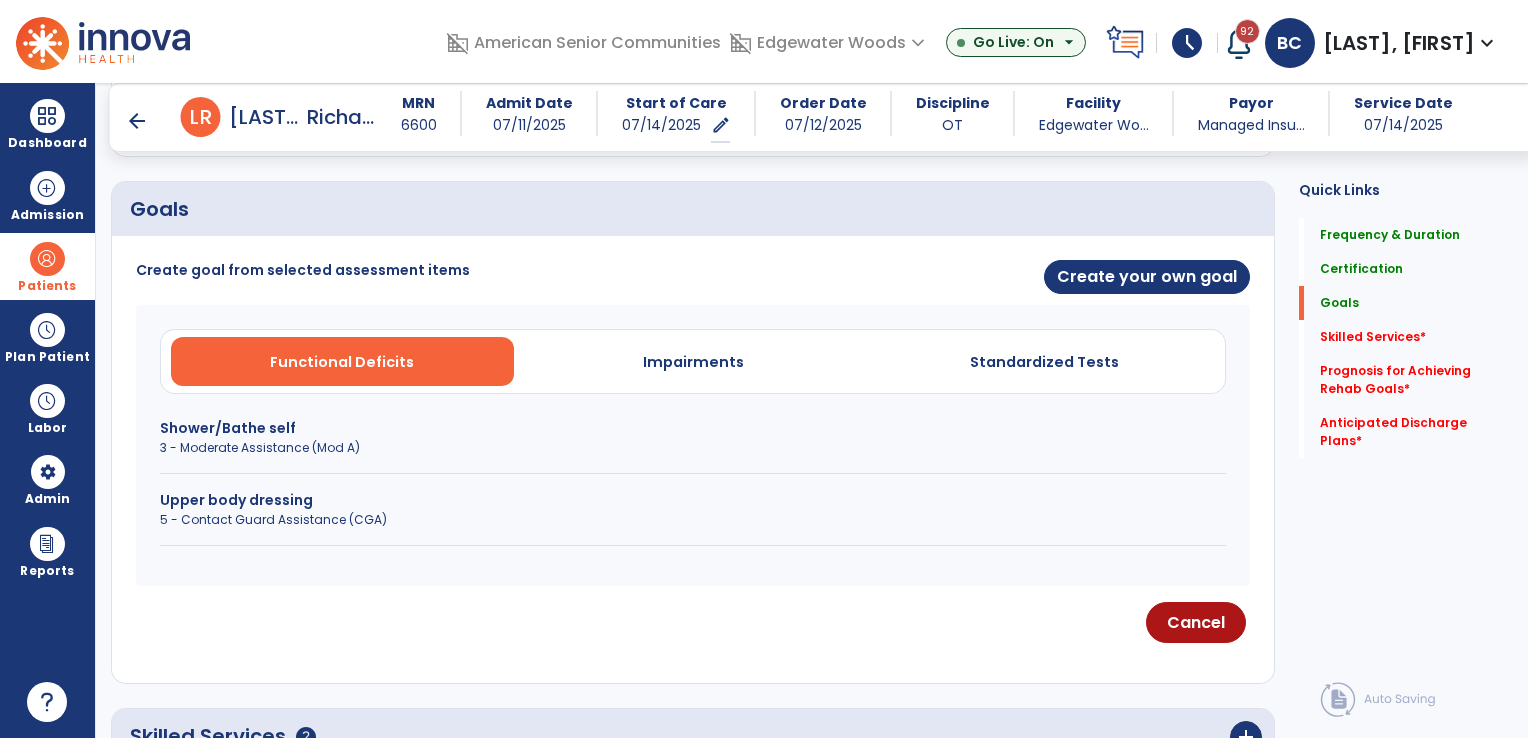 click on "5 - Contact Guard Assistance (CGA)" at bounding box center (693, 520) 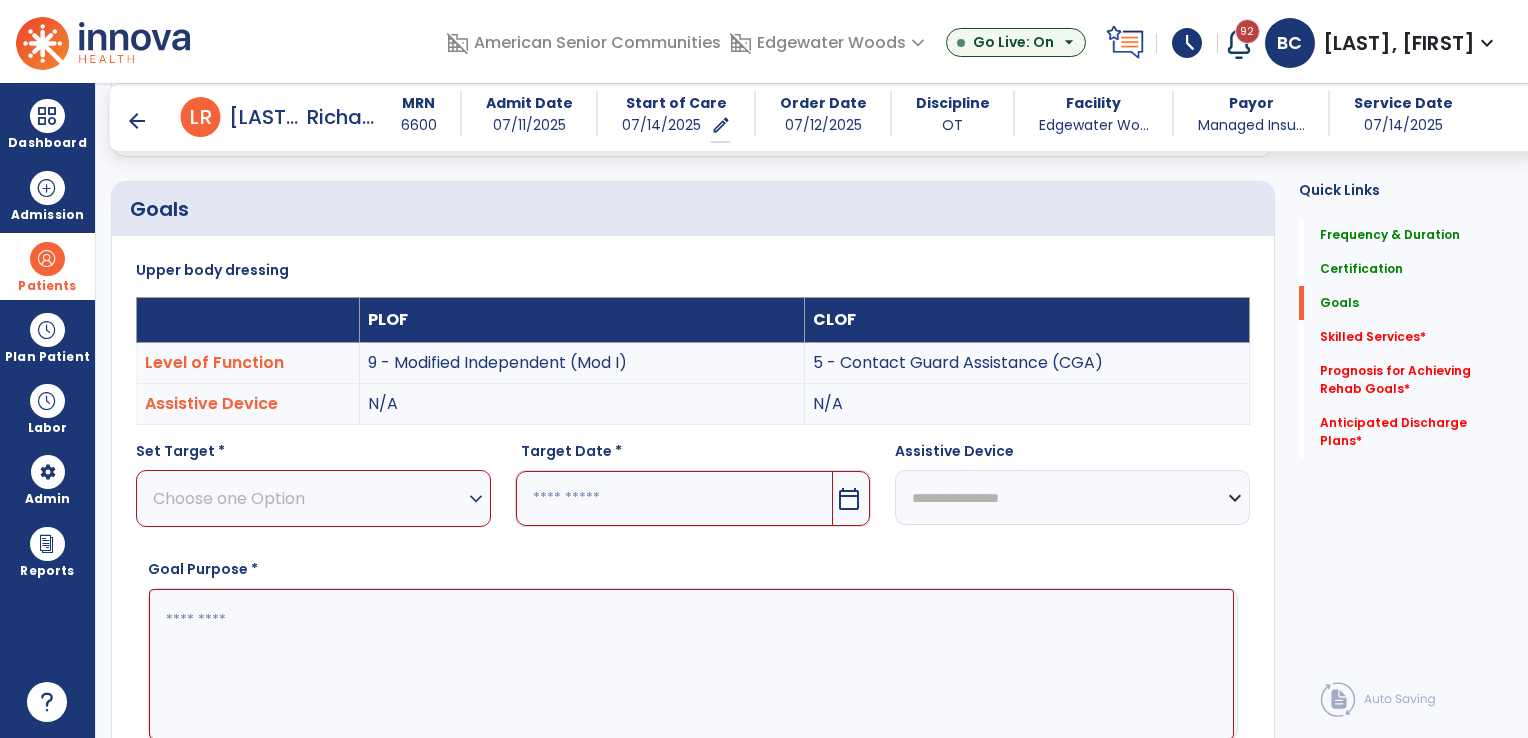 click on "Choose one Option" at bounding box center [308, 498] 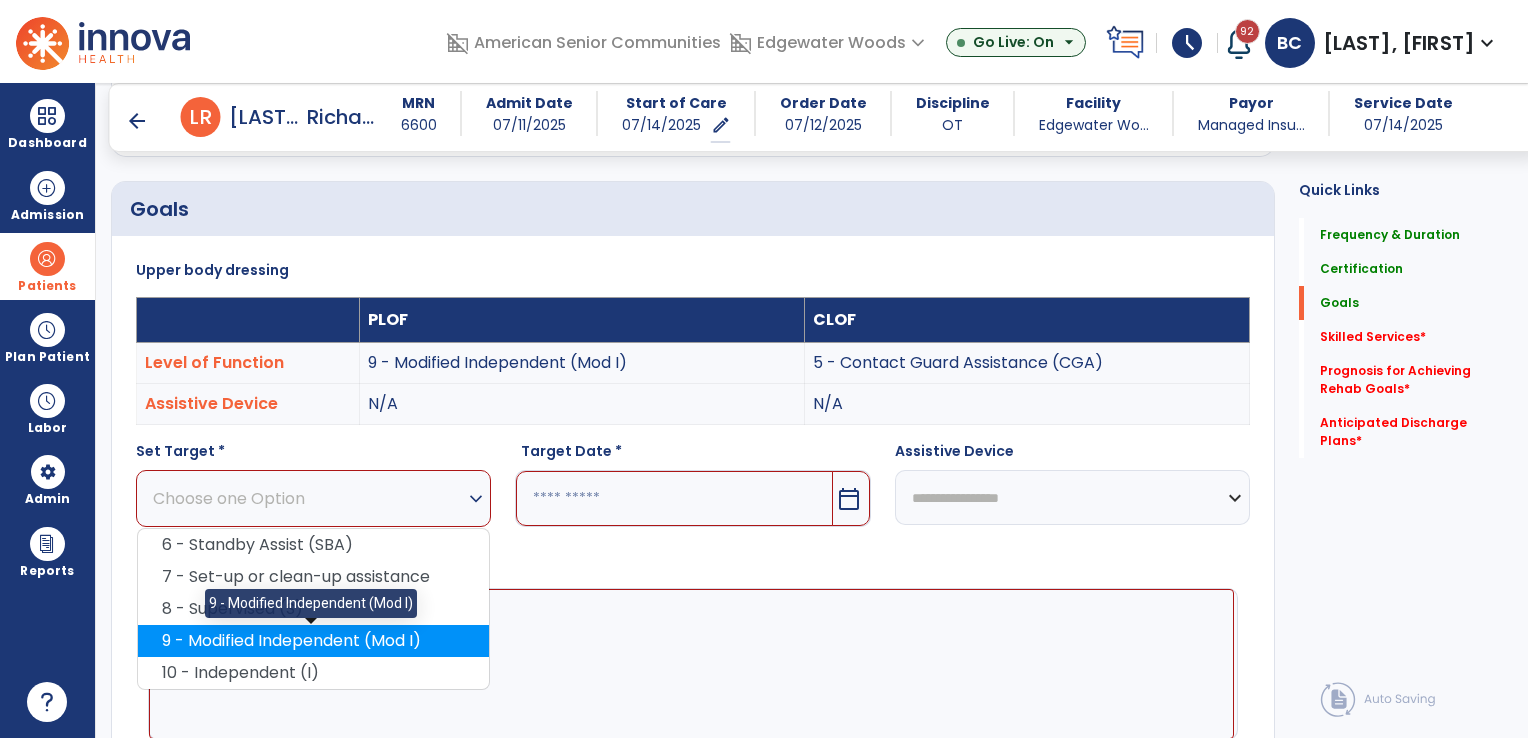 click on "9 - Modified Independent (Mod I)" at bounding box center [313, 641] 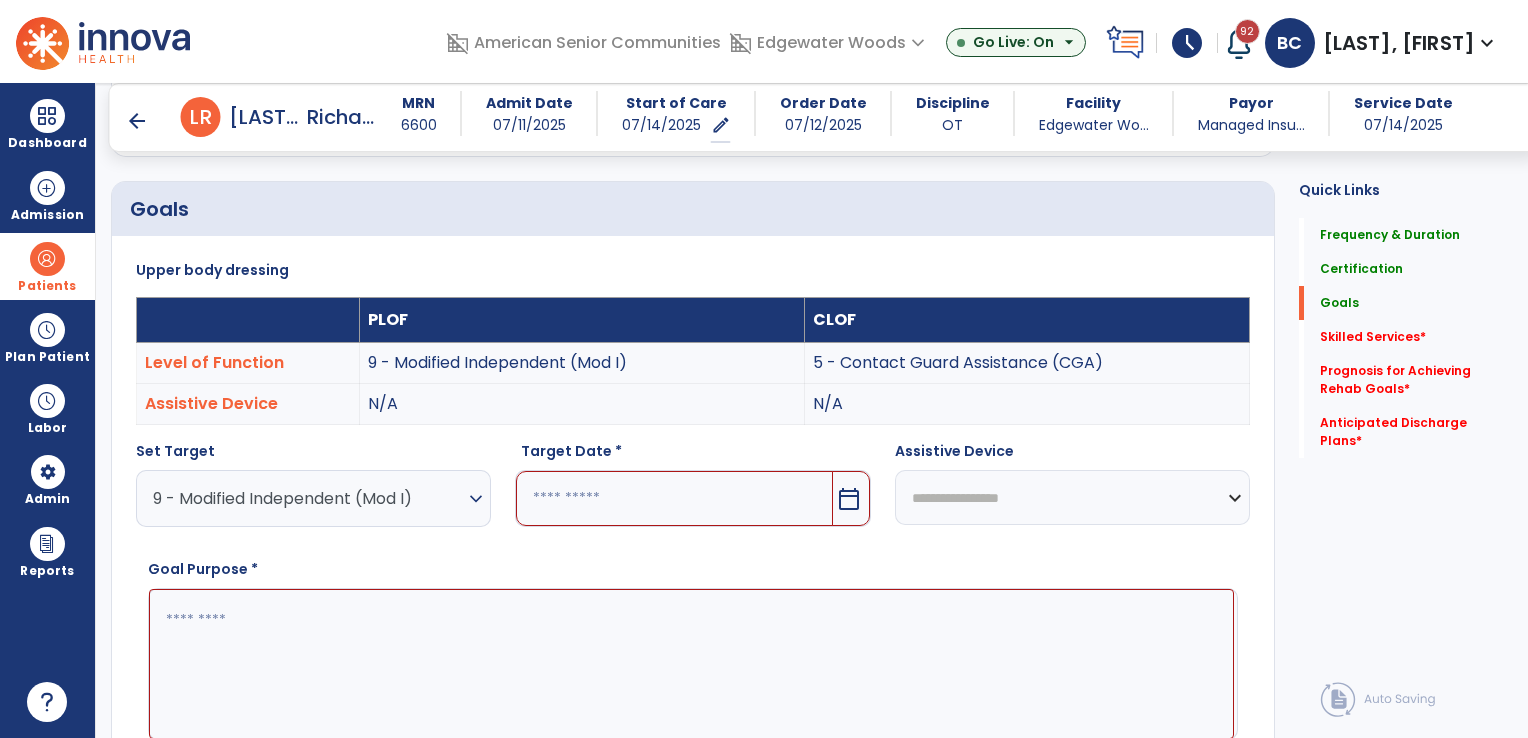 click at bounding box center [674, 498] 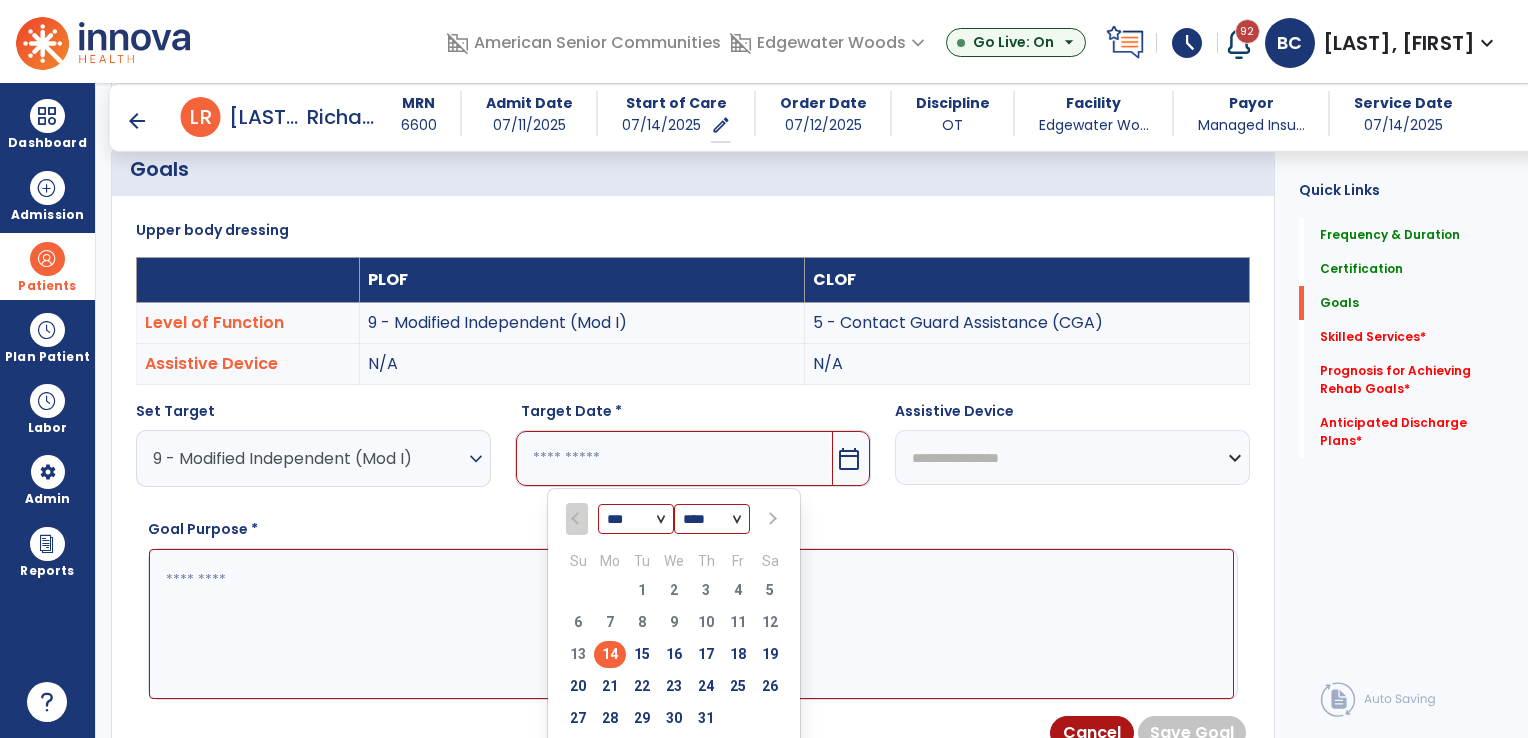 scroll, scrollTop: 535, scrollLeft: 0, axis: vertical 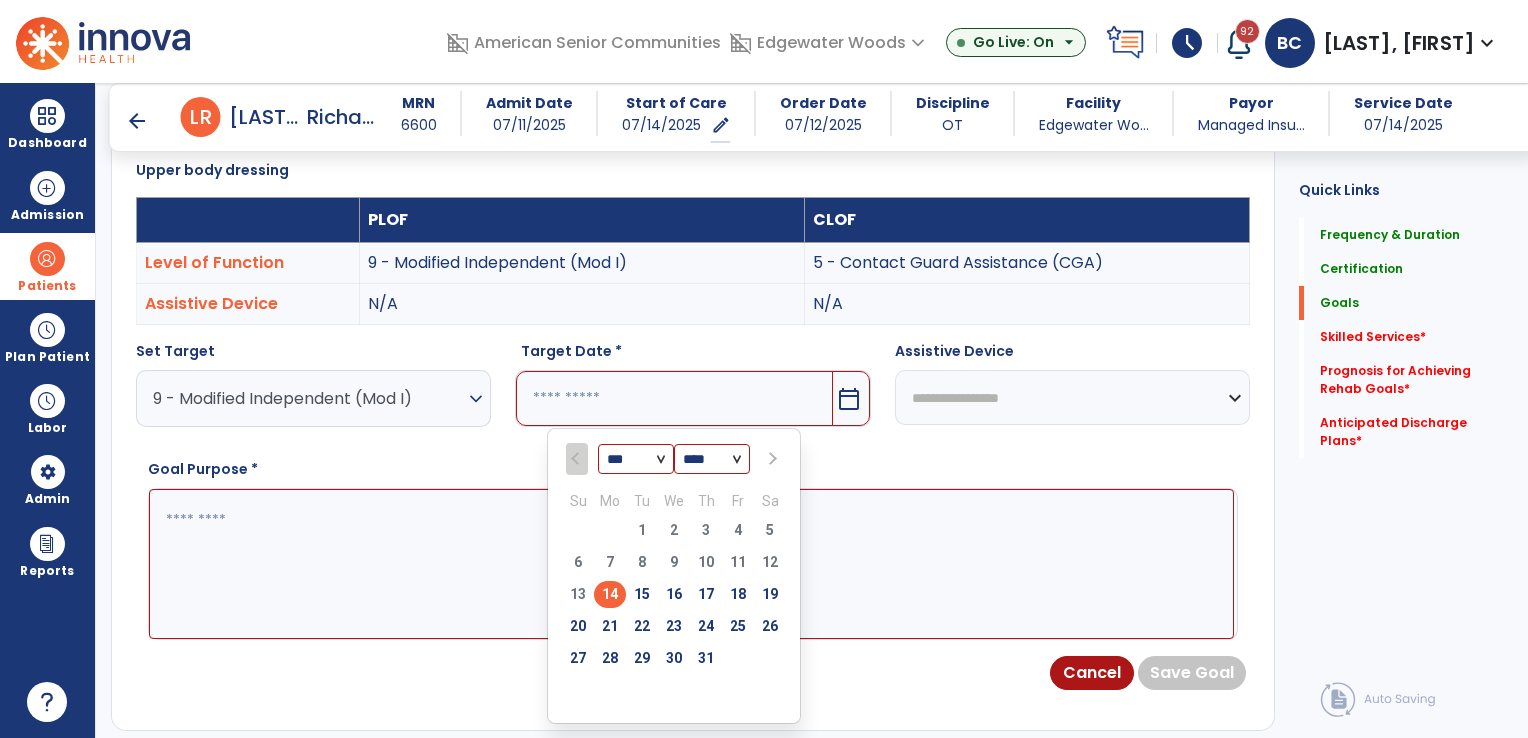 click at bounding box center [771, 459] 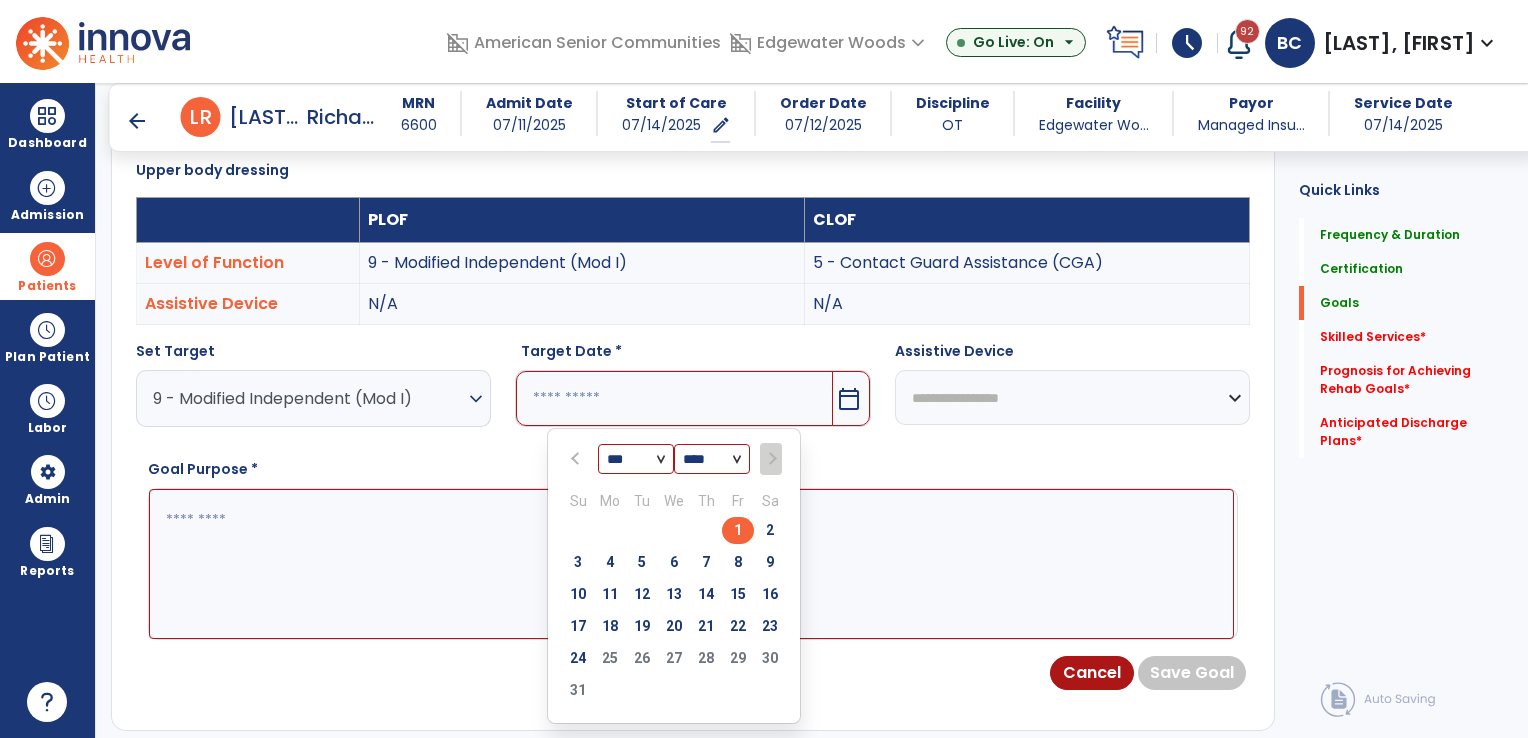 click on "24" at bounding box center [578, 658] 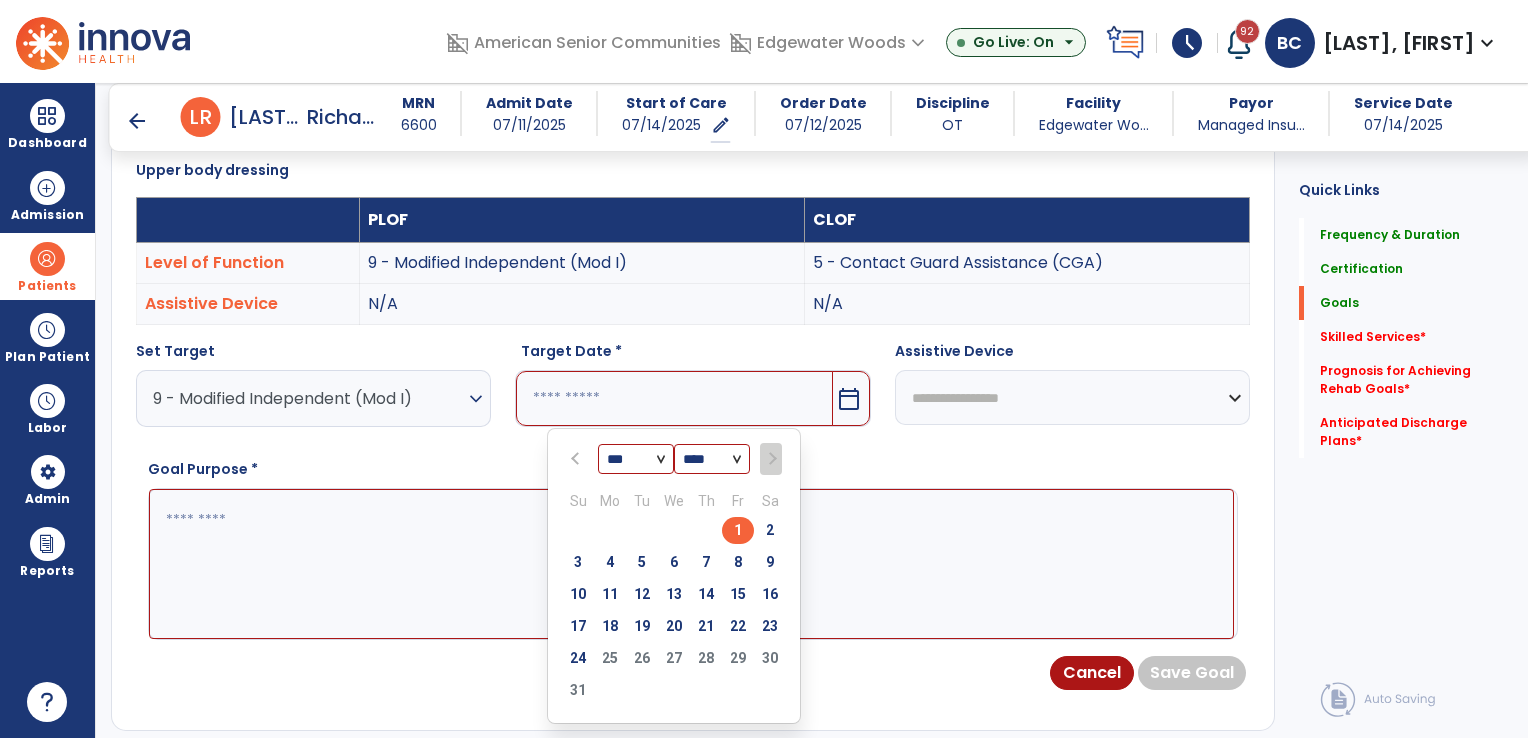 type on "*********" 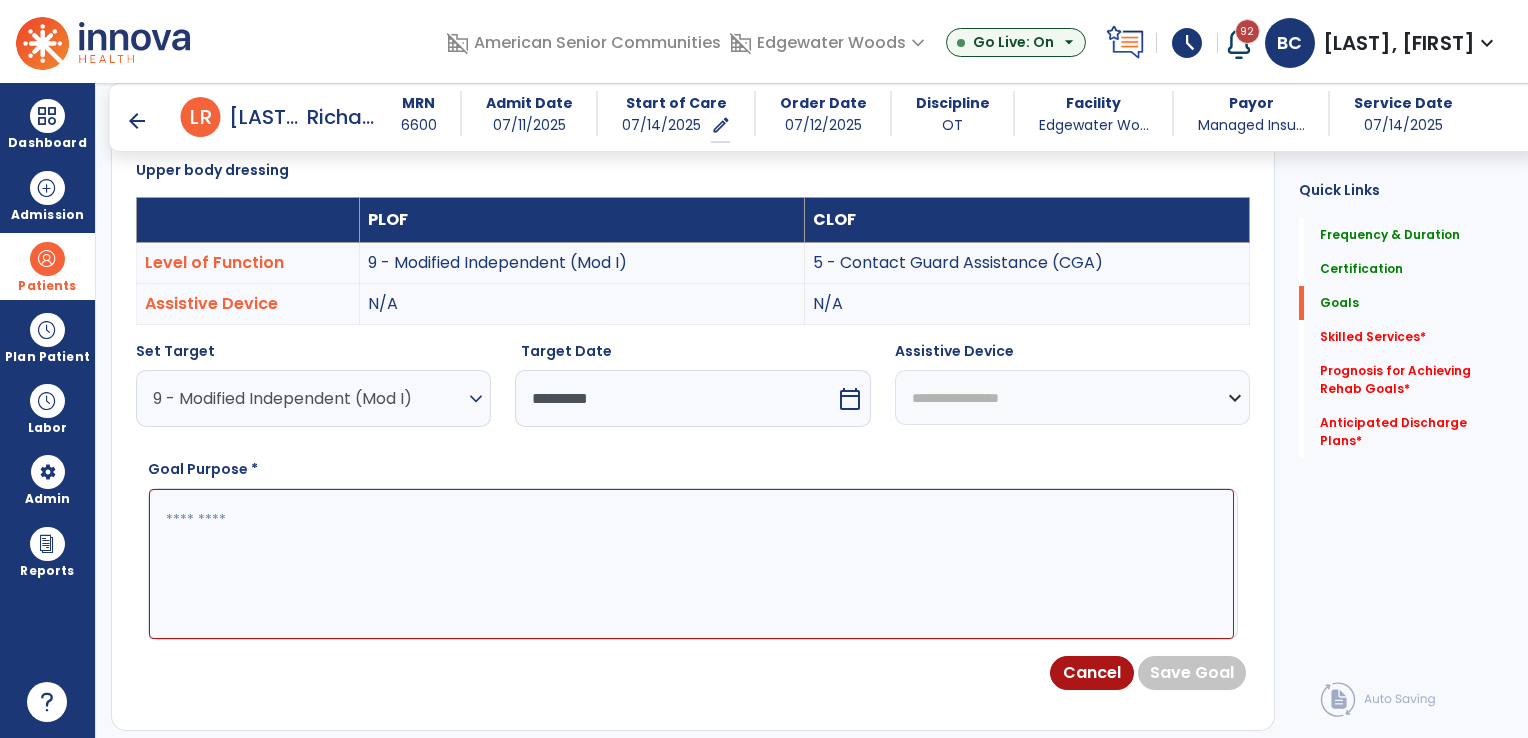 click at bounding box center [691, 564] 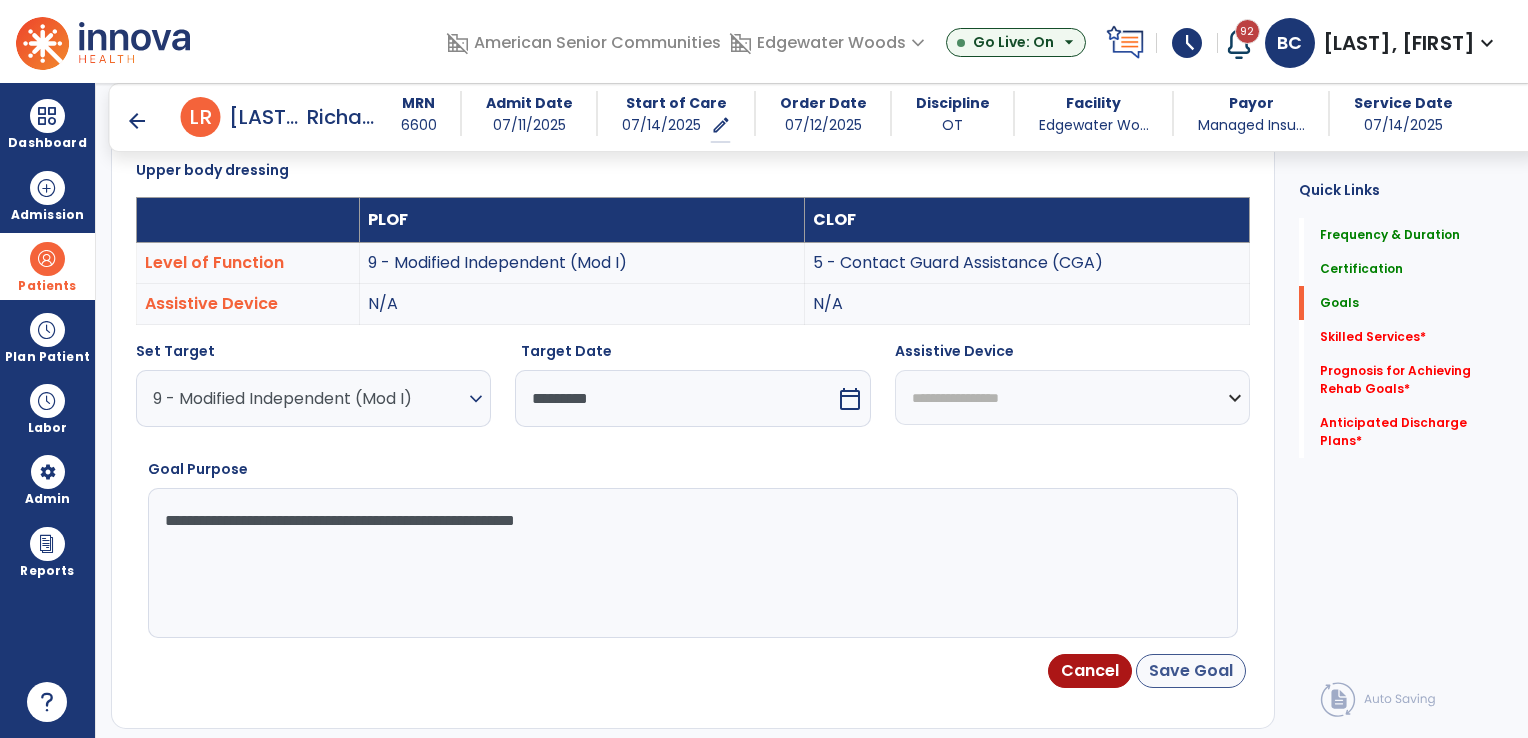 type on "**********" 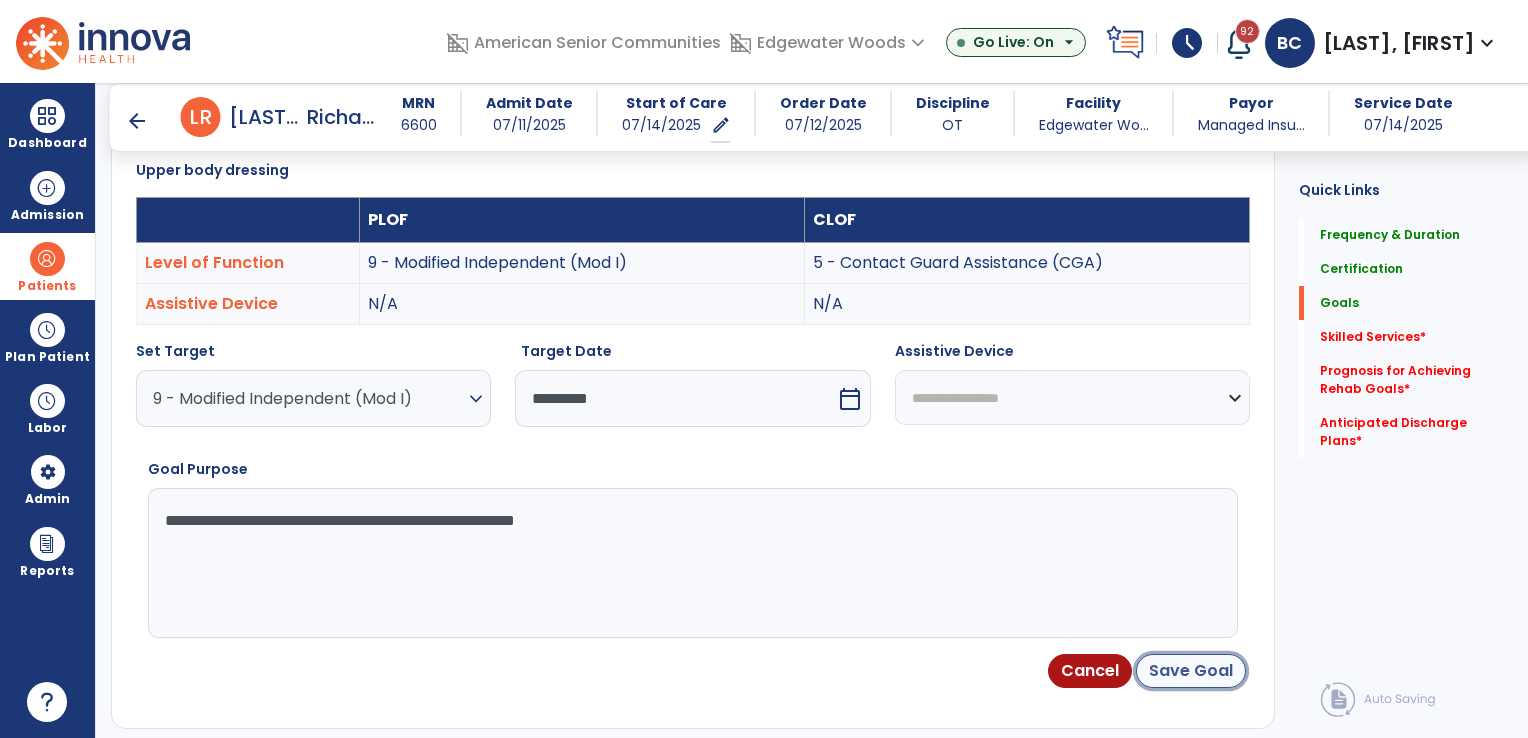 click on "Save Goal" at bounding box center (1191, 671) 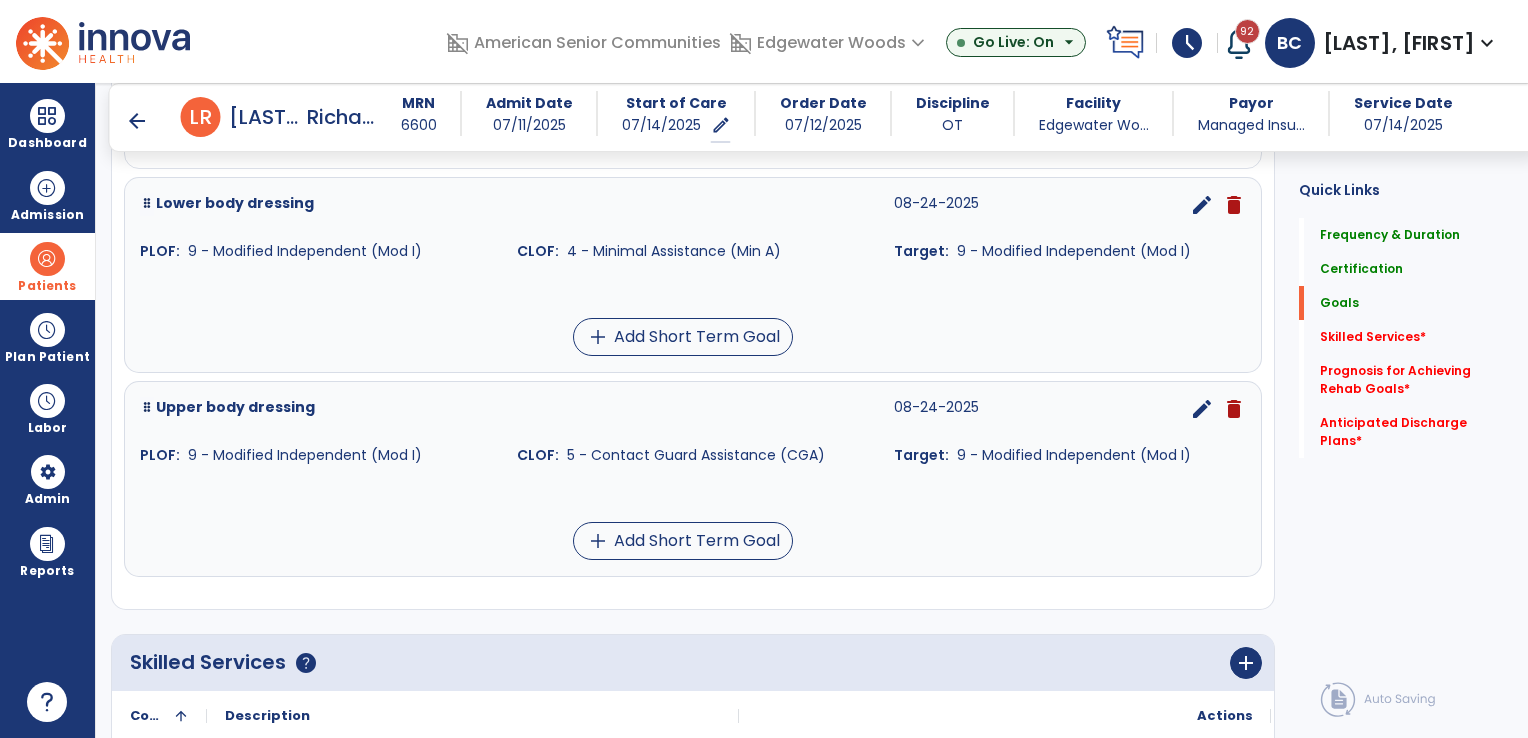 scroll, scrollTop: 935, scrollLeft: 0, axis: vertical 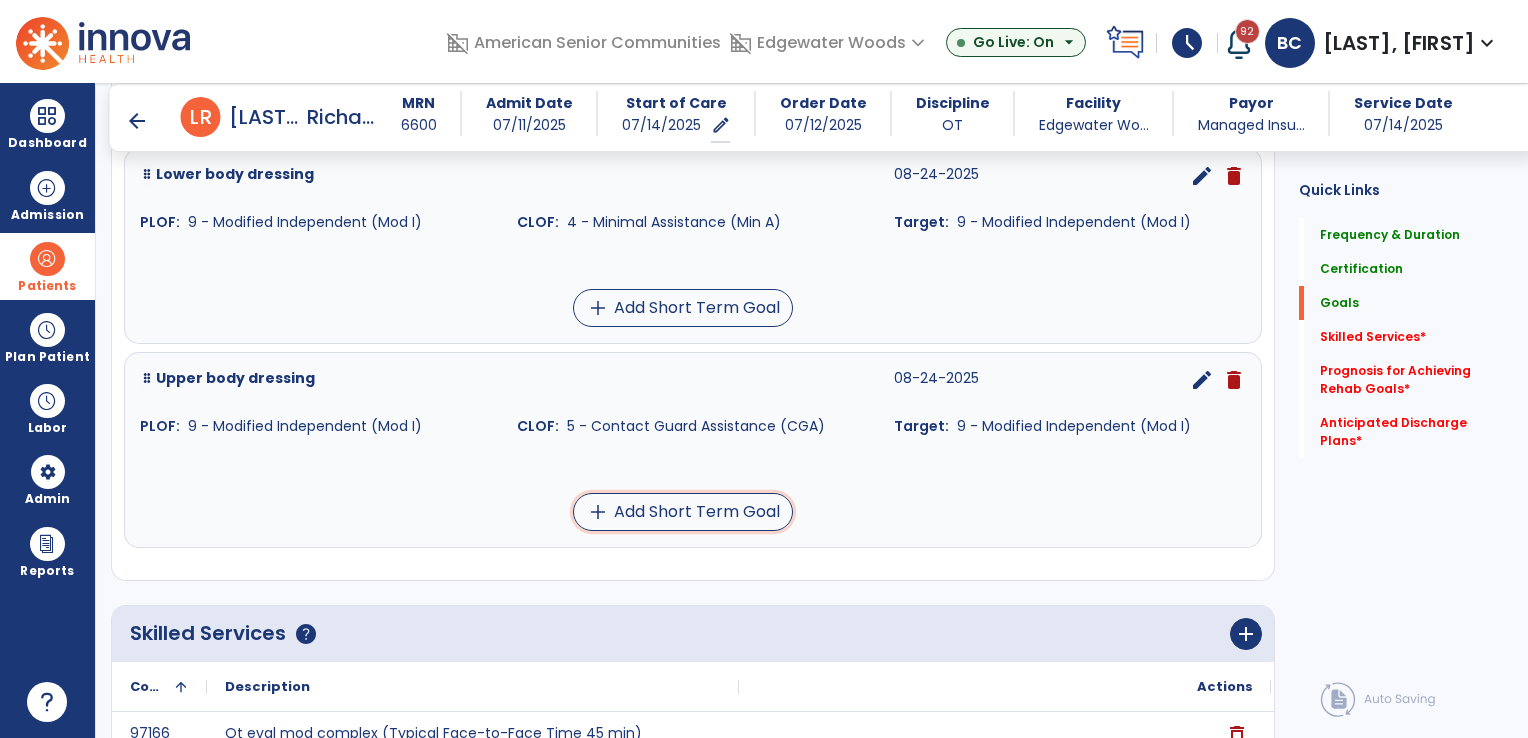 click on "add  Add Short Term Goal" at bounding box center [683, 512] 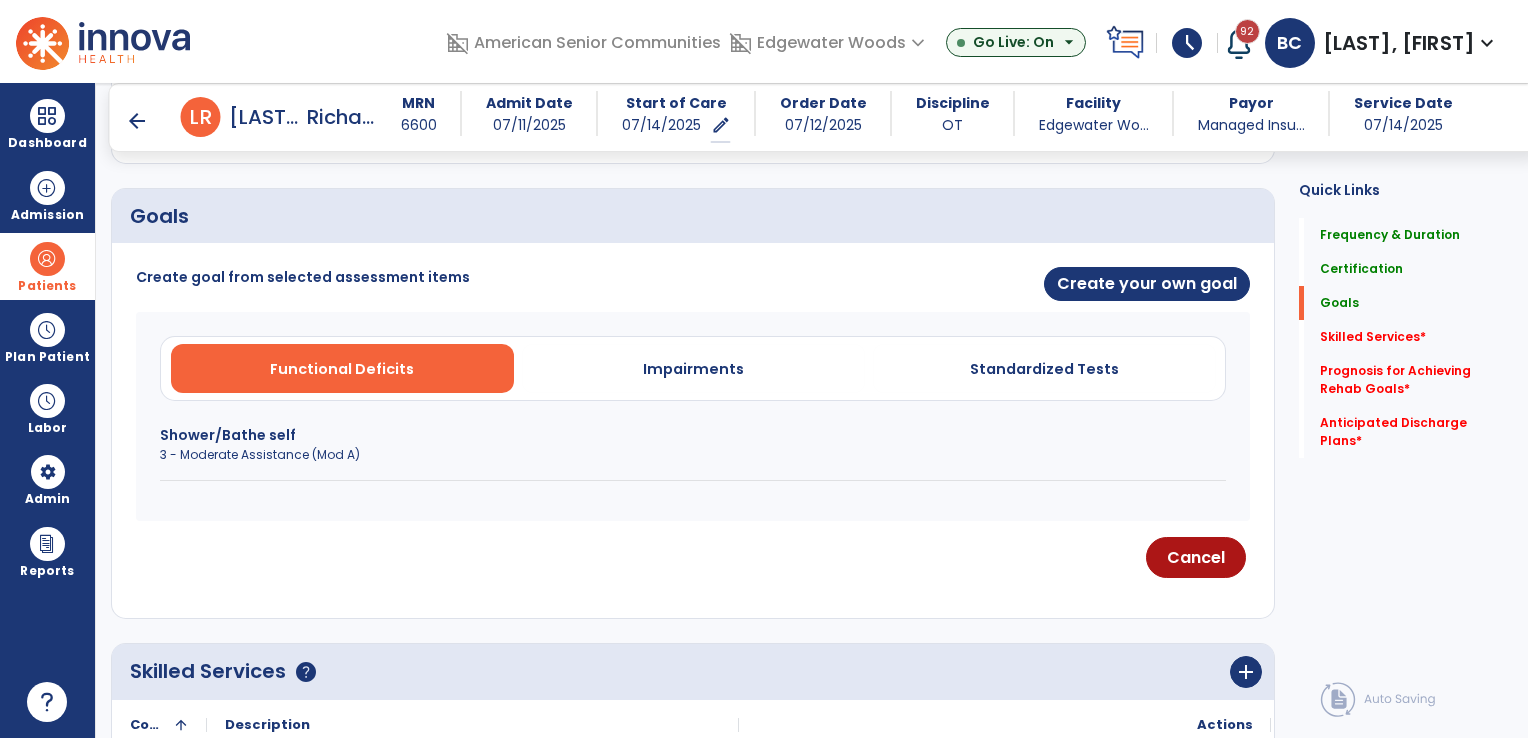 scroll, scrollTop: 380, scrollLeft: 0, axis: vertical 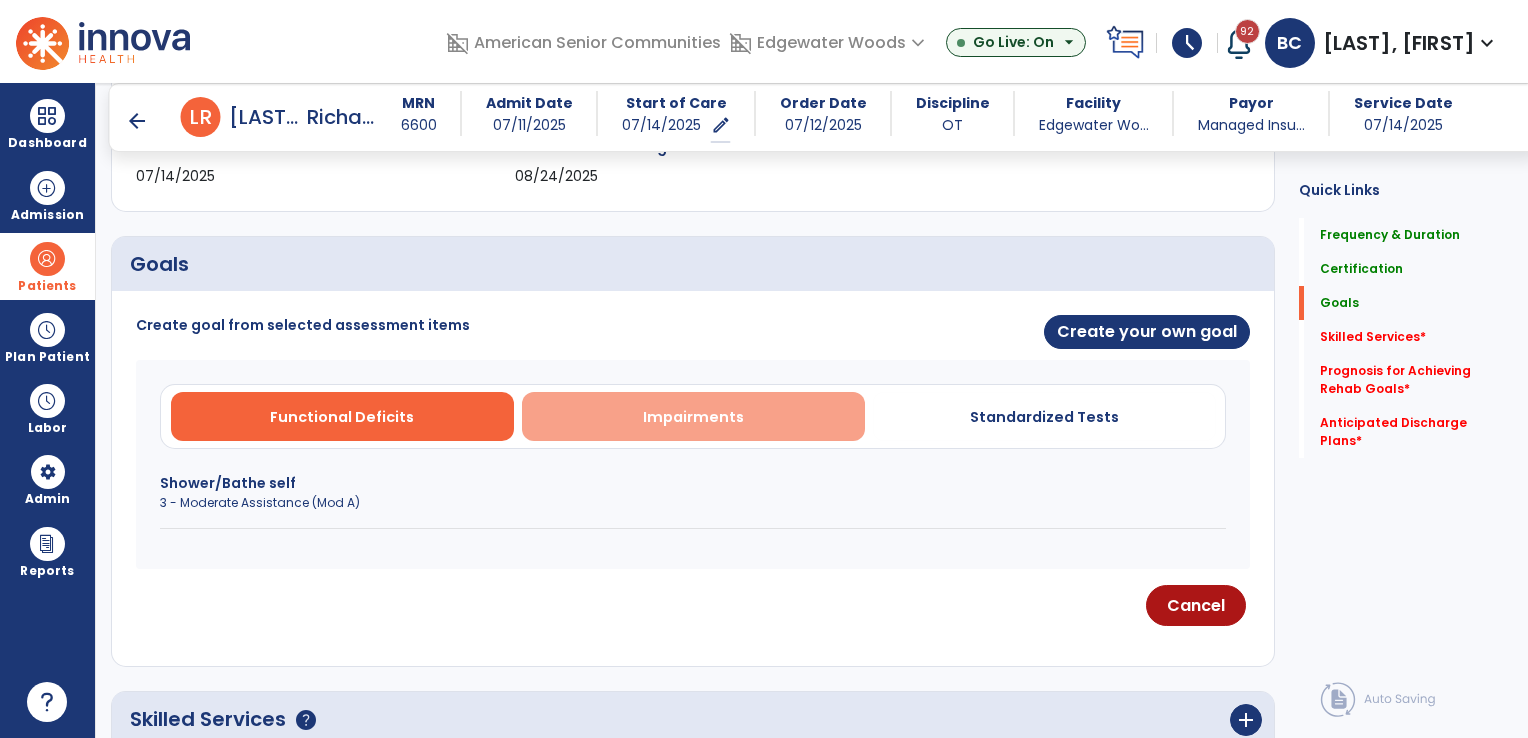 click on "Impairments" at bounding box center (693, 417) 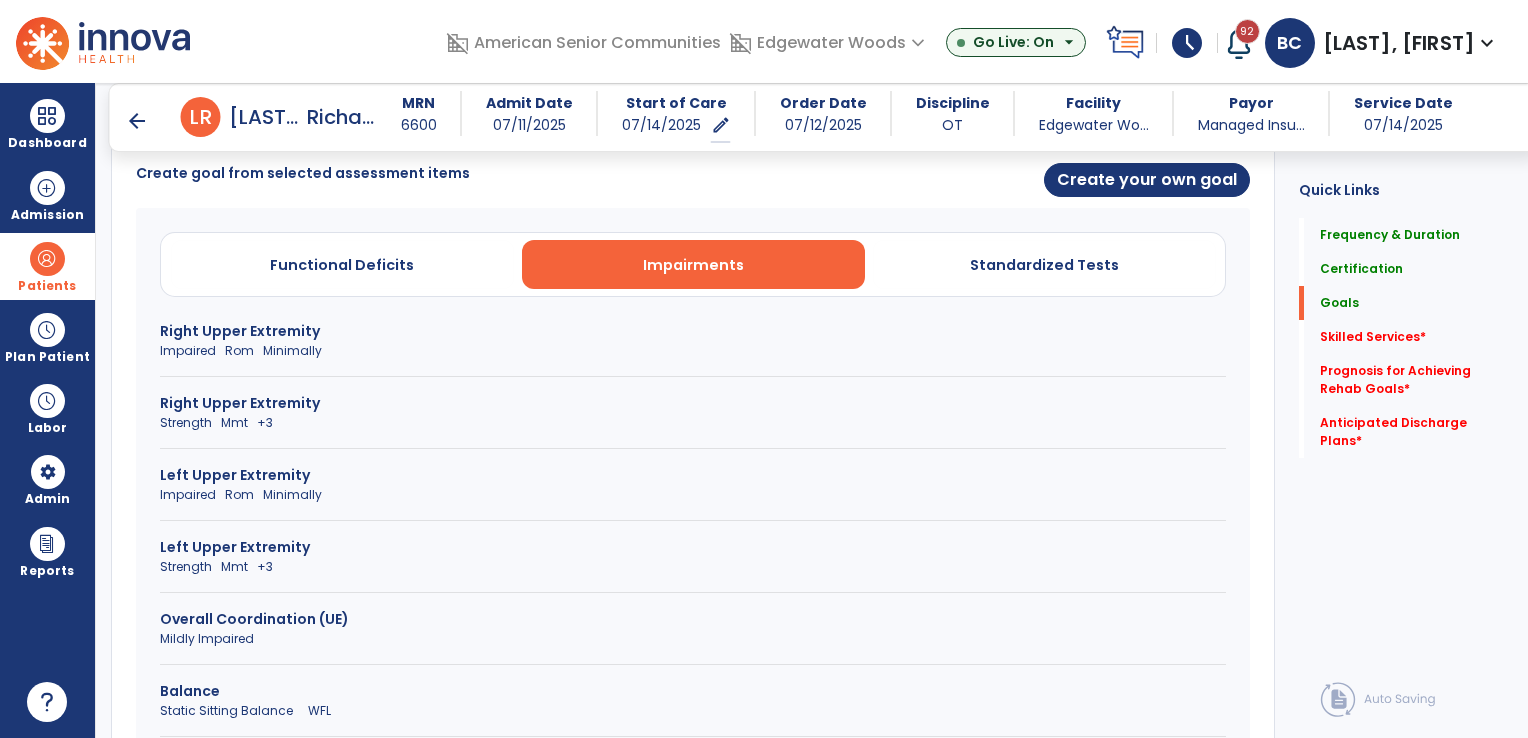 scroll, scrollTop: 680, scrollLeft: 0, axis: vertical 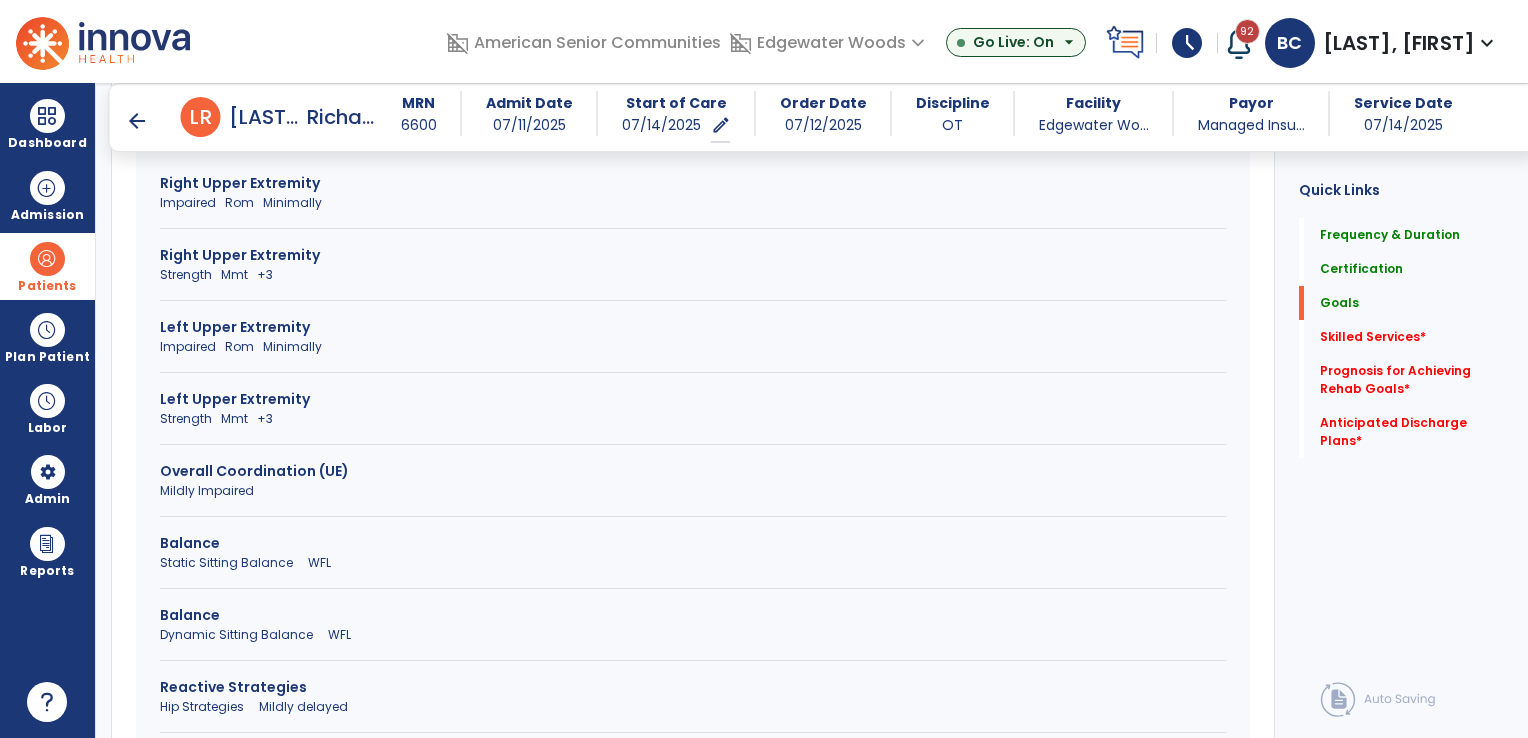 click on "Strength   Mmt   +3" at bounding box center (693, 275) 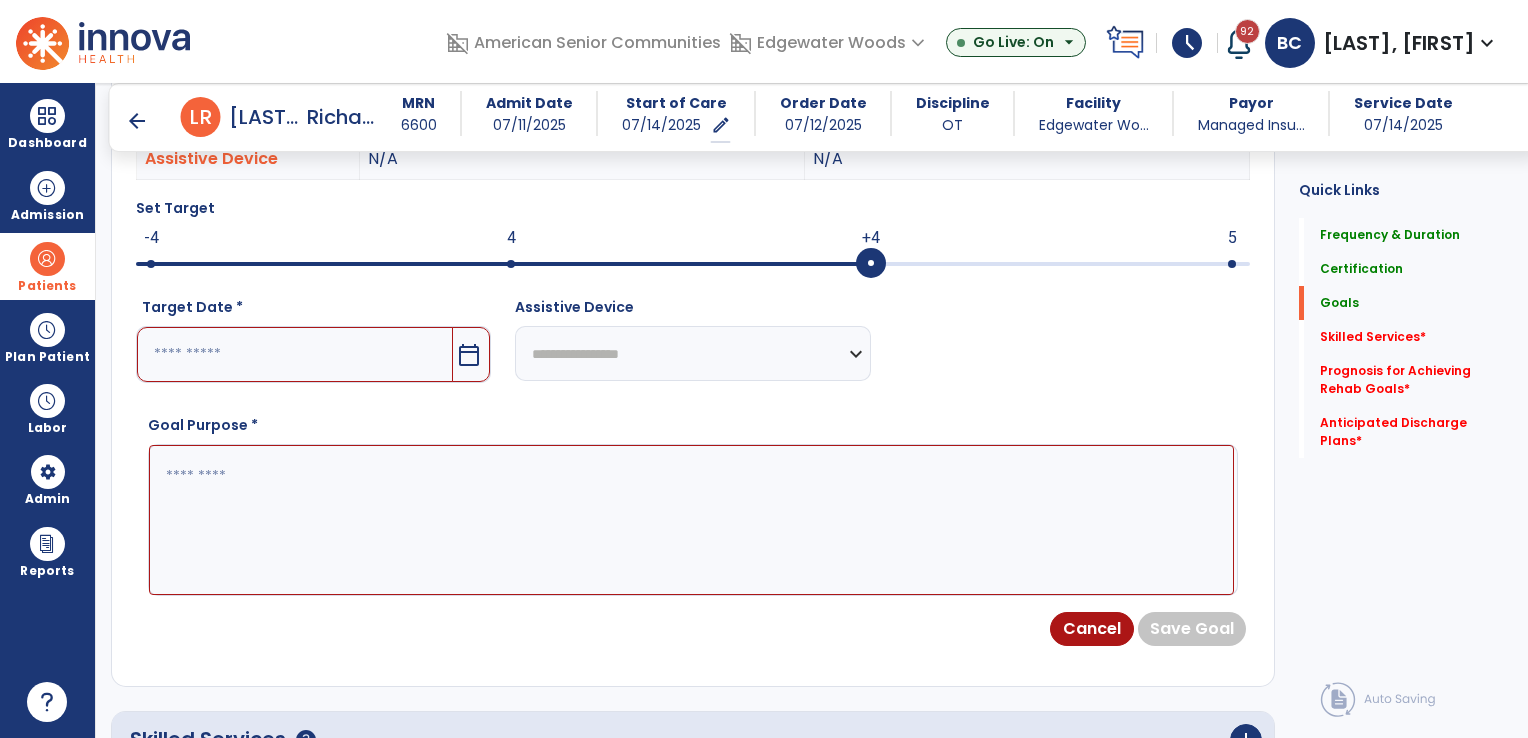 click on "calendar_today" at bounding box center [469, 355] 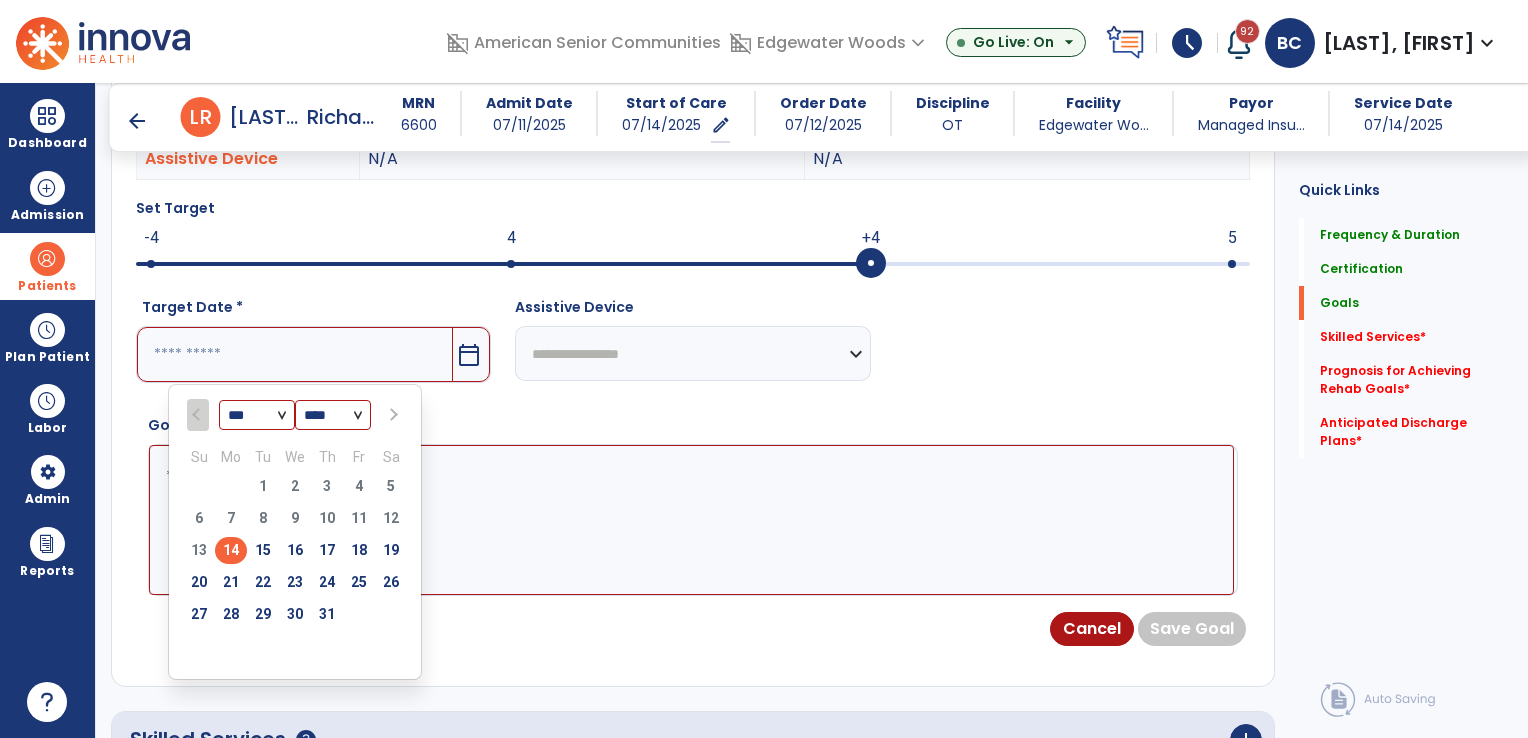 click at bounding box center [391, 415] 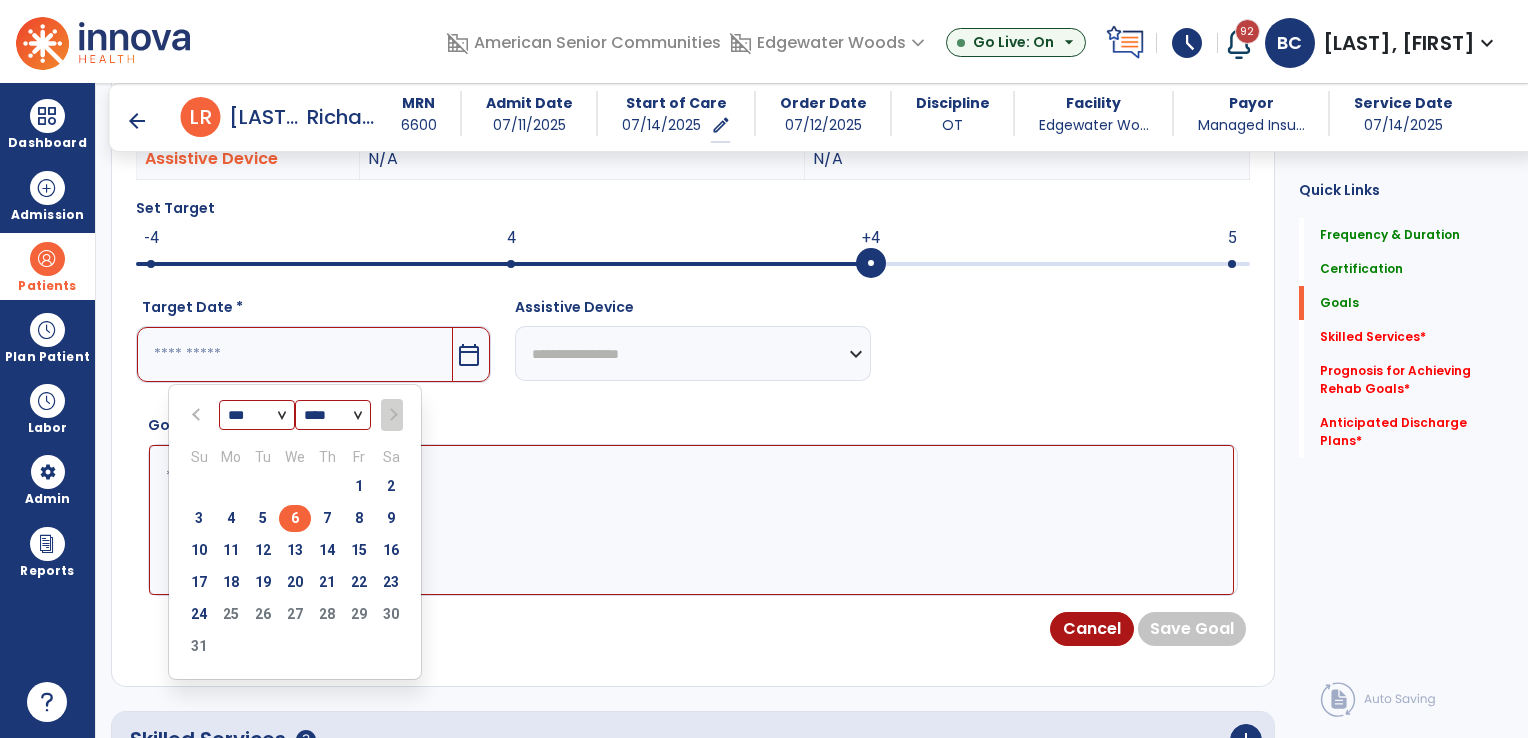 click on "6" at bounding box center (295, 518) 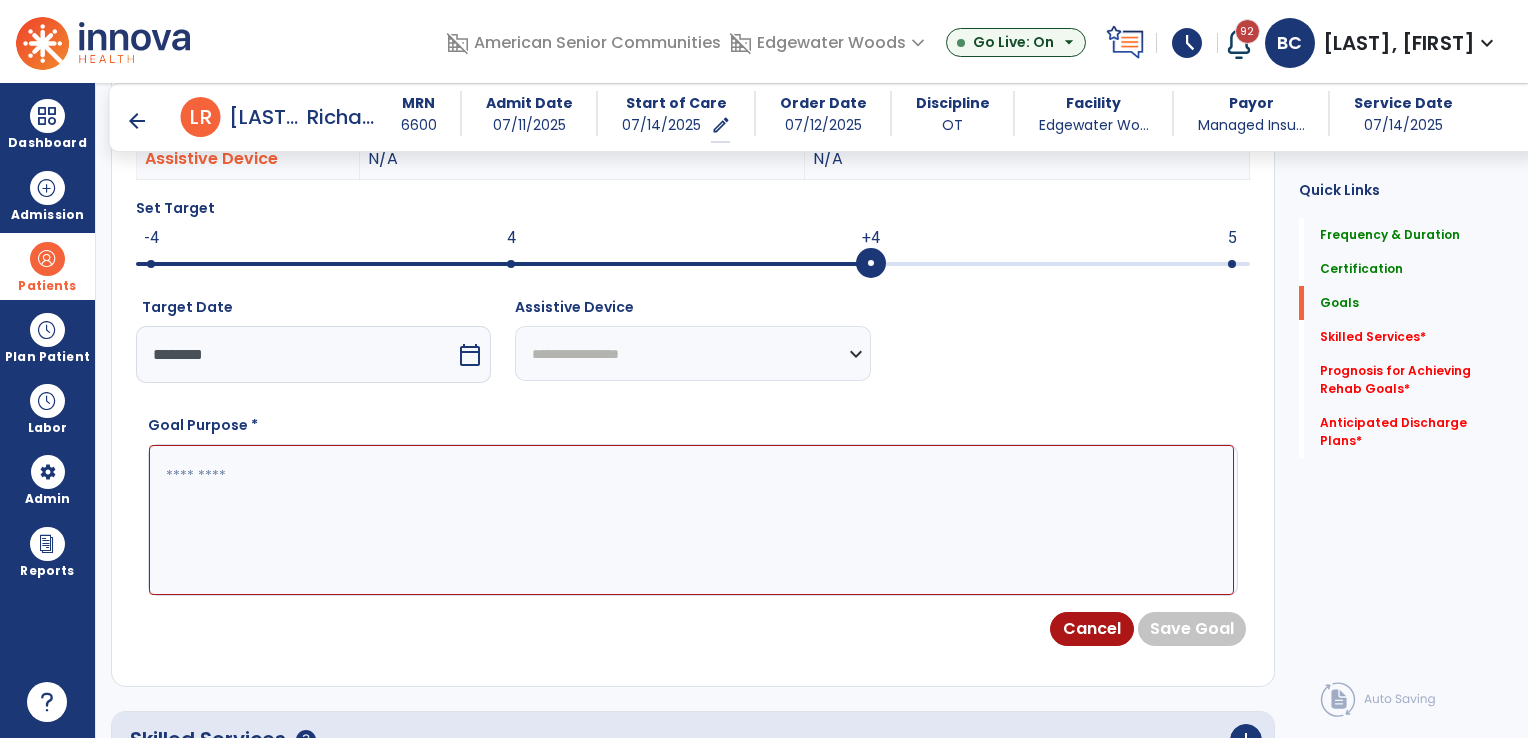 drag, startPoint x: 309, startPoint y: 518, endPoint x: 299, endPoint y: 519, distance: 10.049875 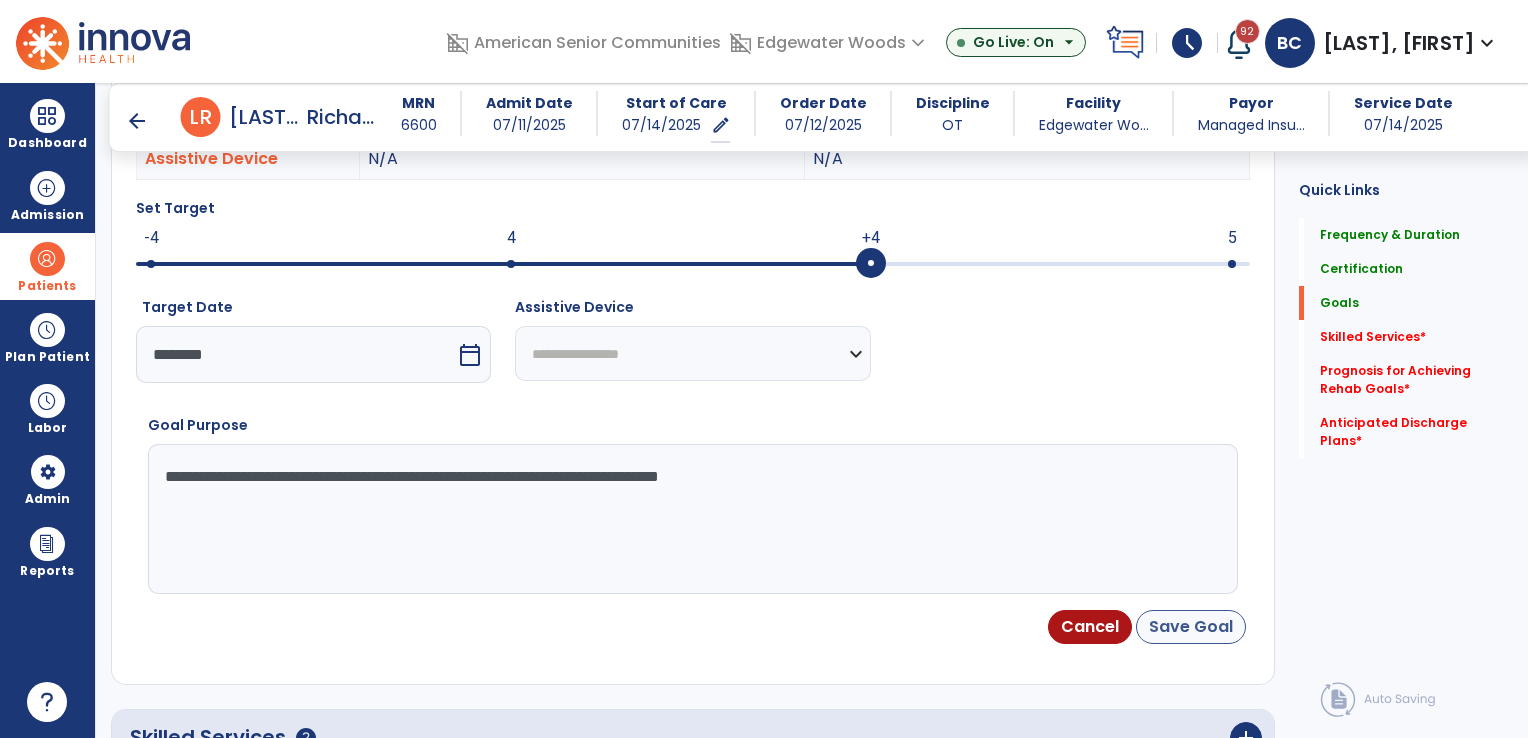 type on "**********" 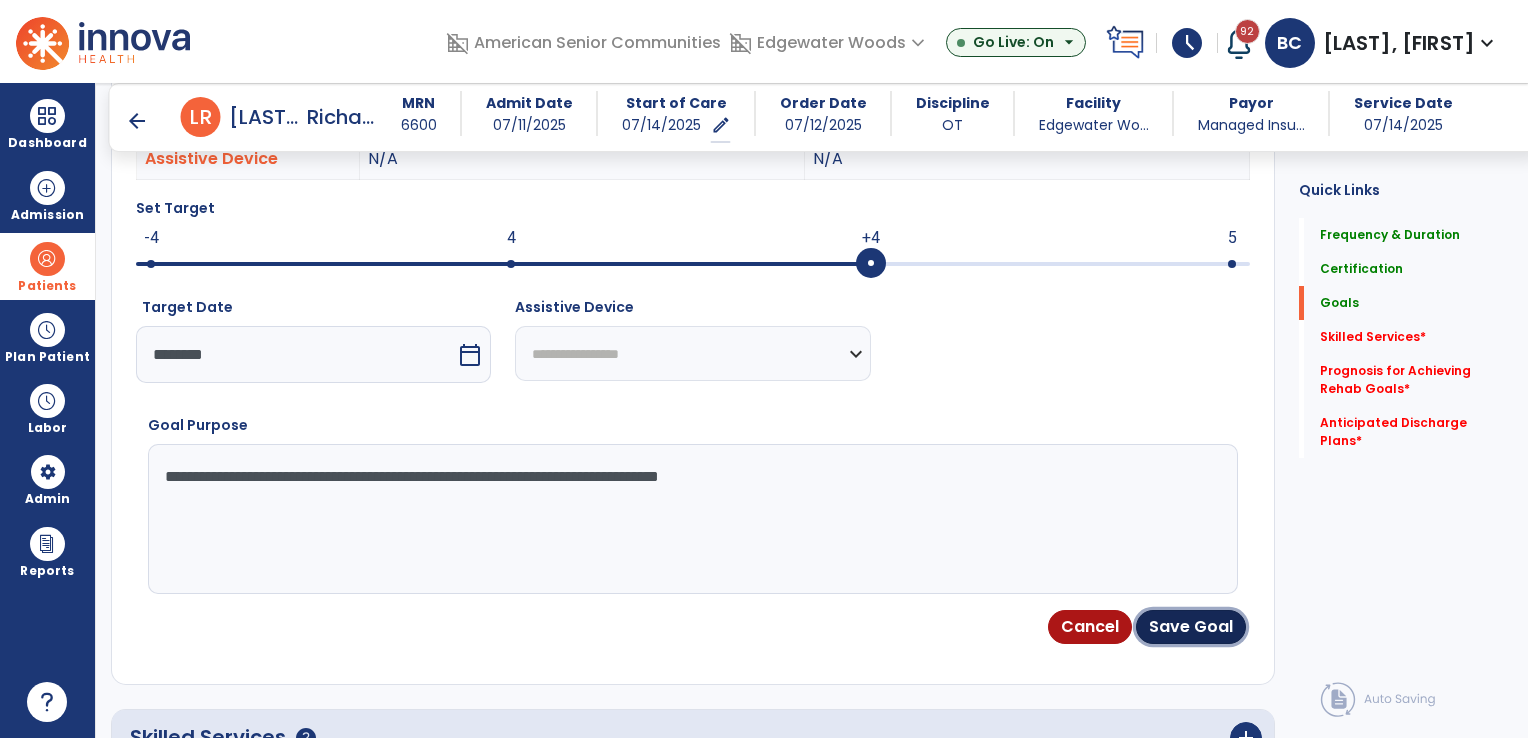 click on "Save Goal" at bounding box center [1191, 627] 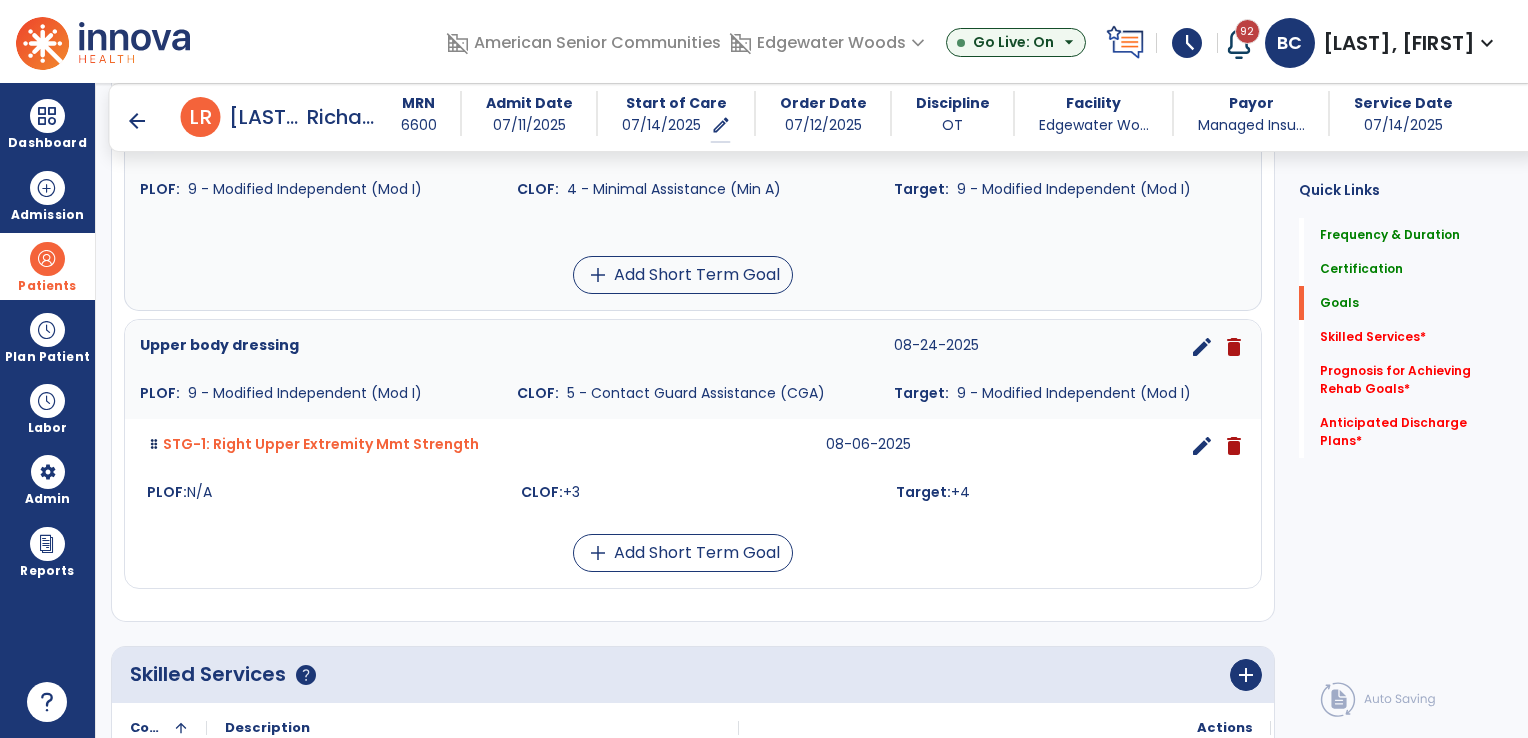 scroll, scrollTop: 1000, scrollLeft: 0, axis: vertical 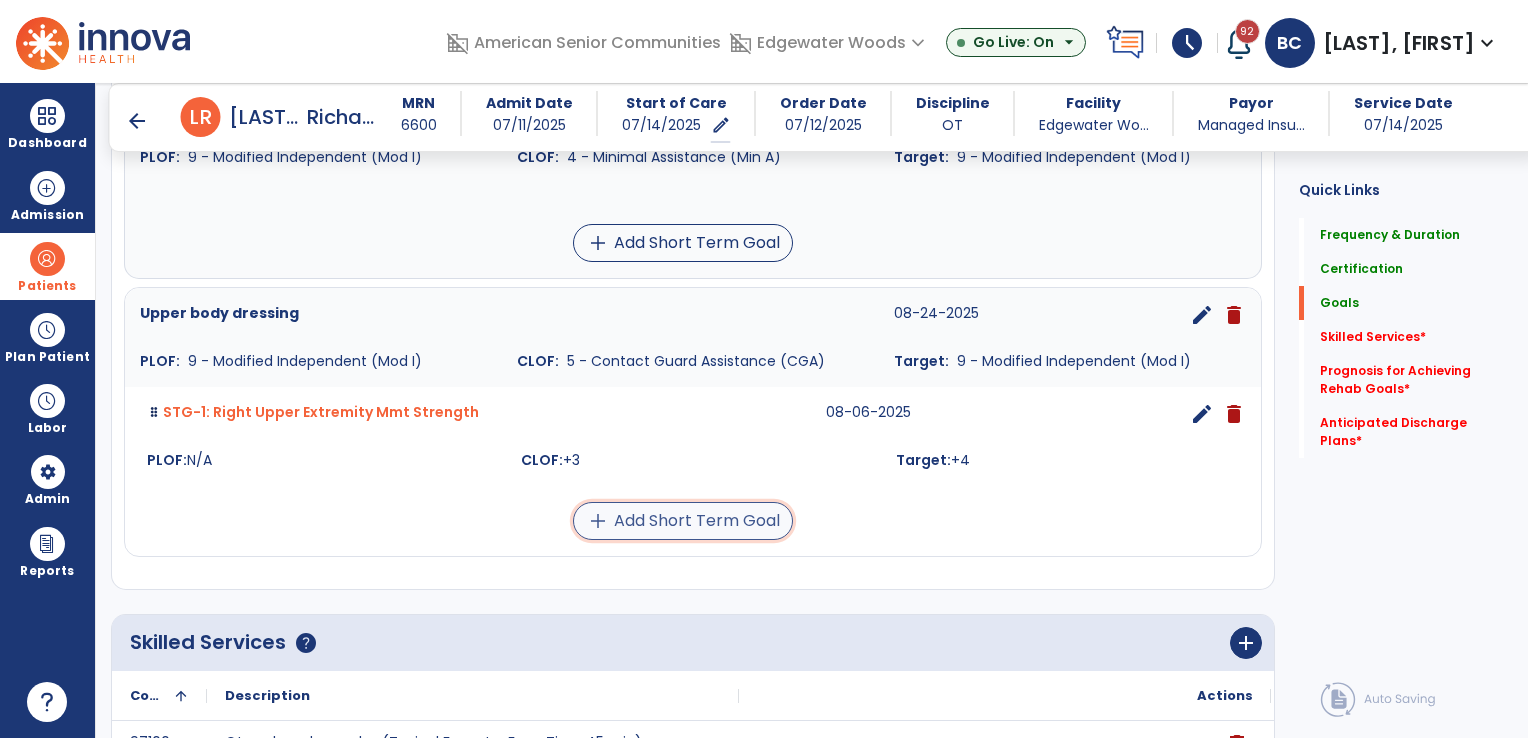 click on "add  Add Short Term Goal" at bounding box center (683, 521) 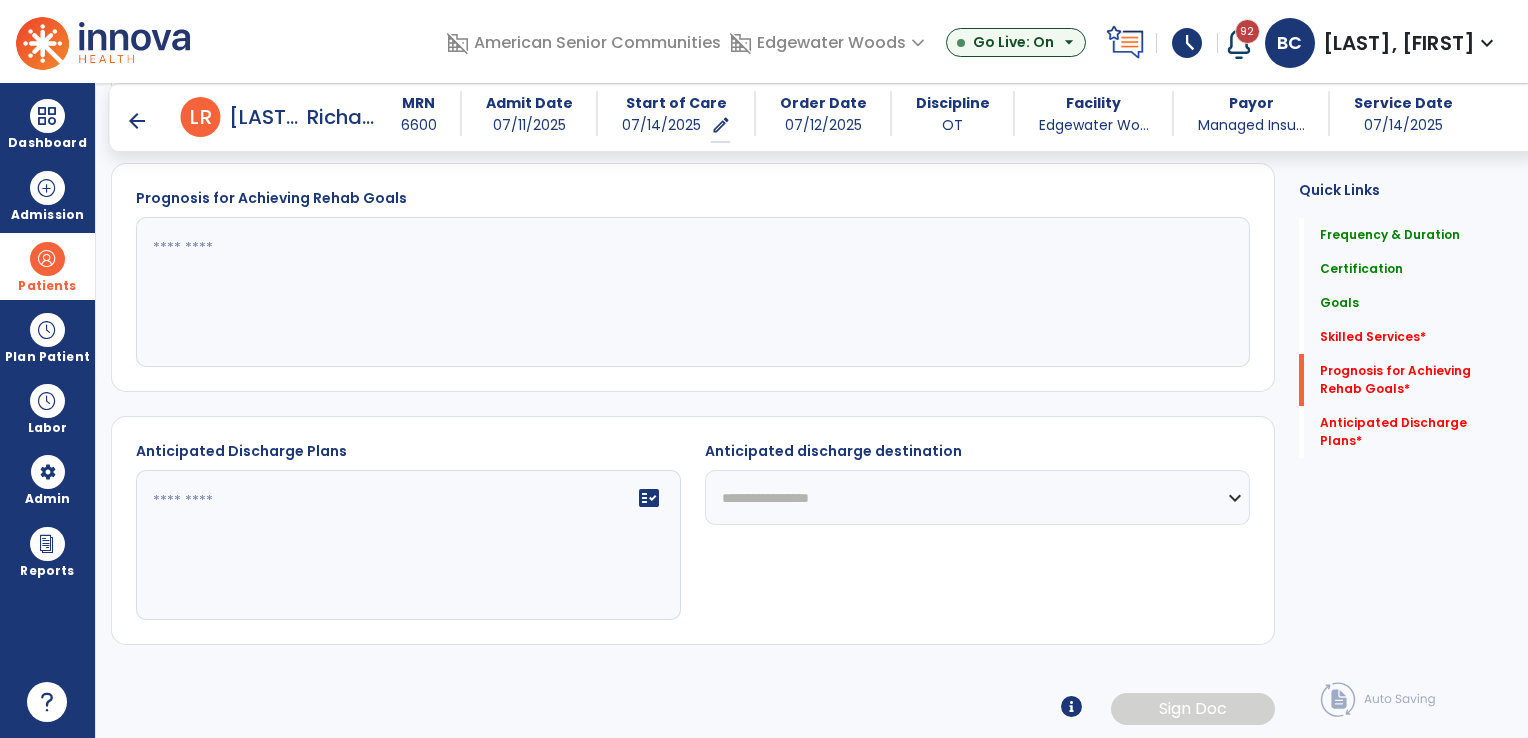 scroll, scrollTop: 480, scrollLeft: 0, axis: vertical 